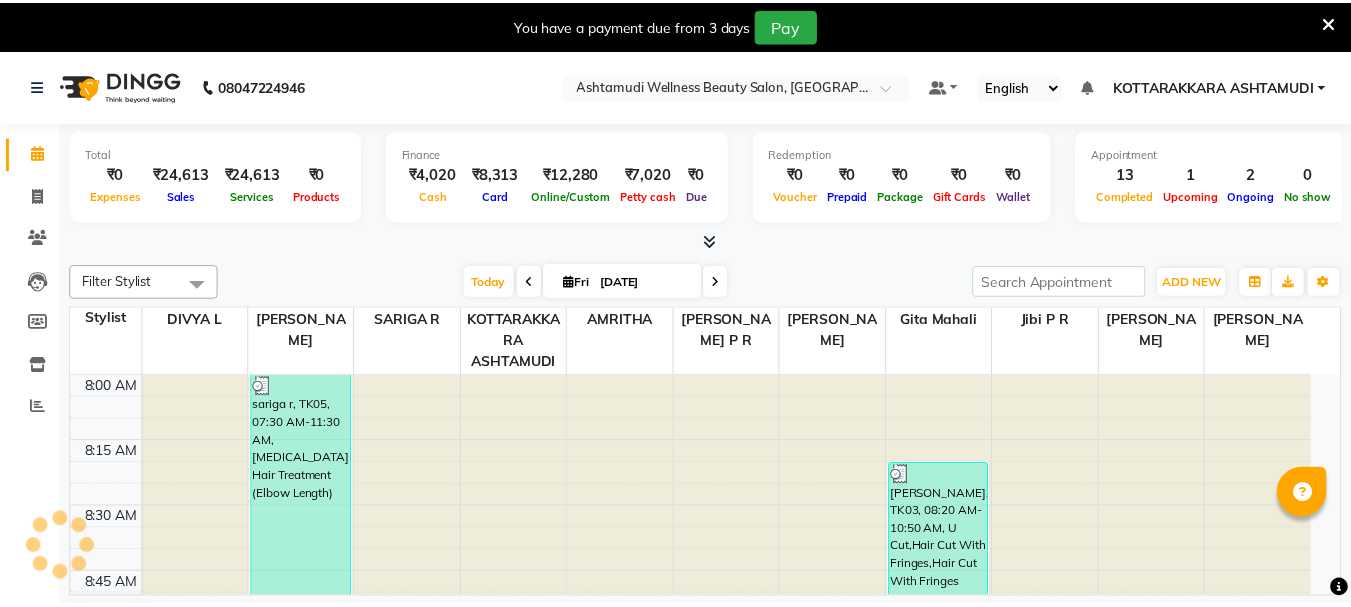 scroll, scrollTop: 0, scrollLeft: 0, axis: both 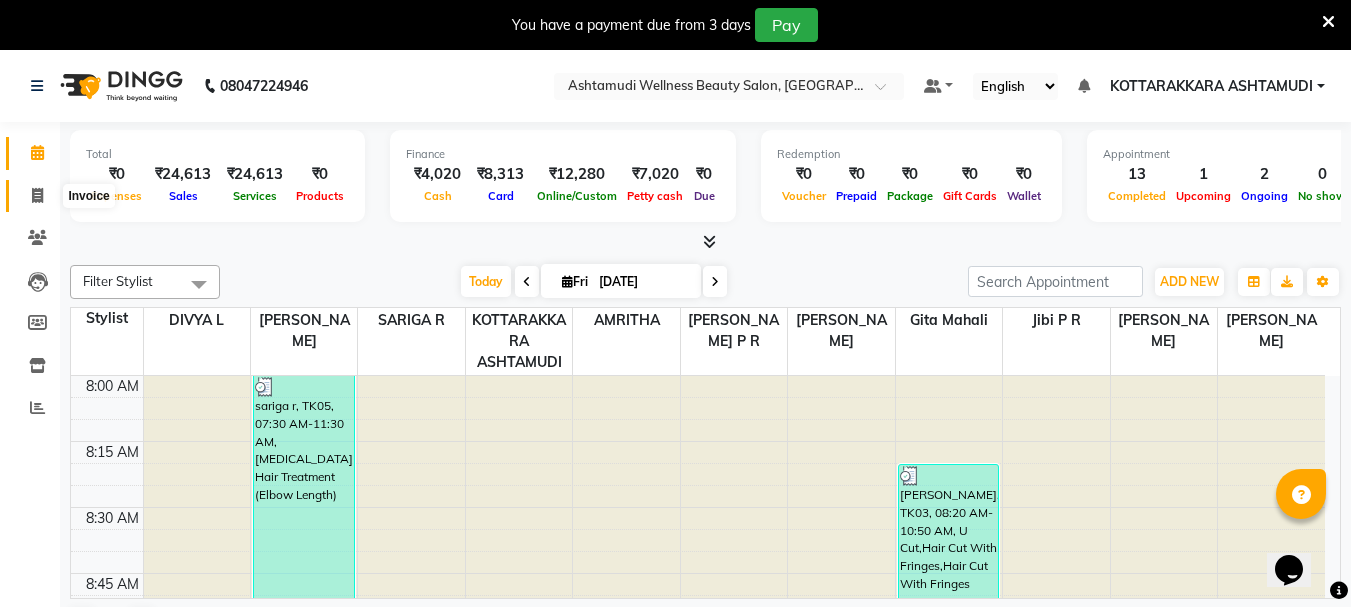 click 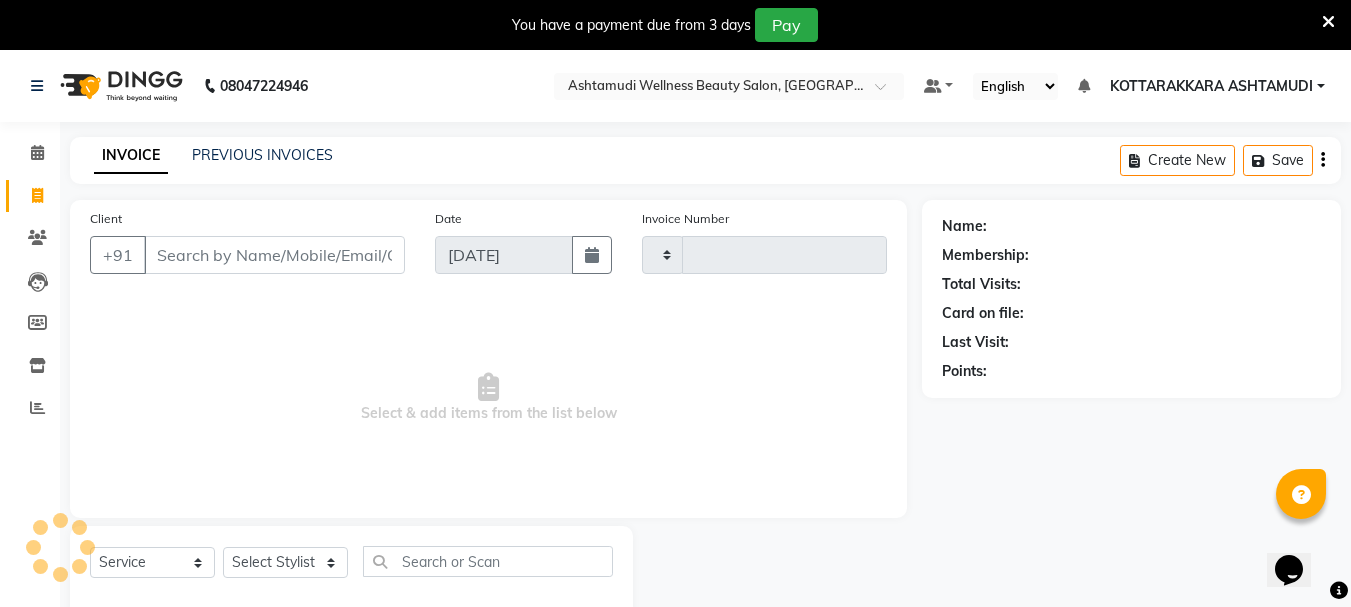 type on "1955" 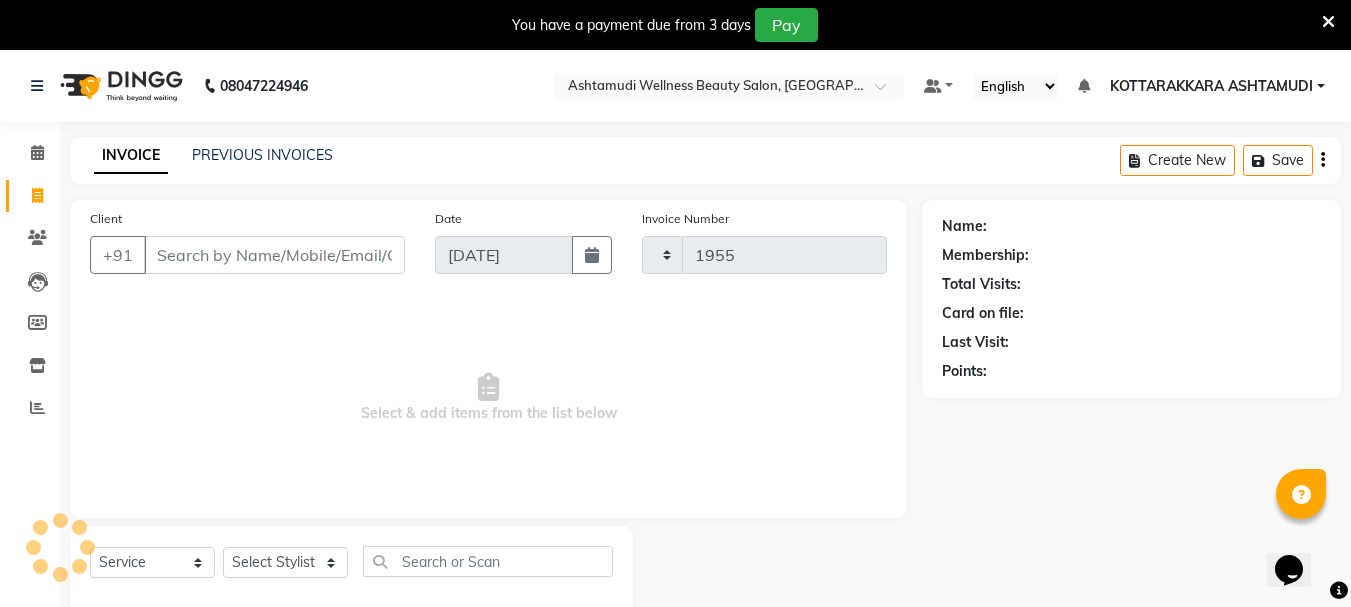 select on "4664" 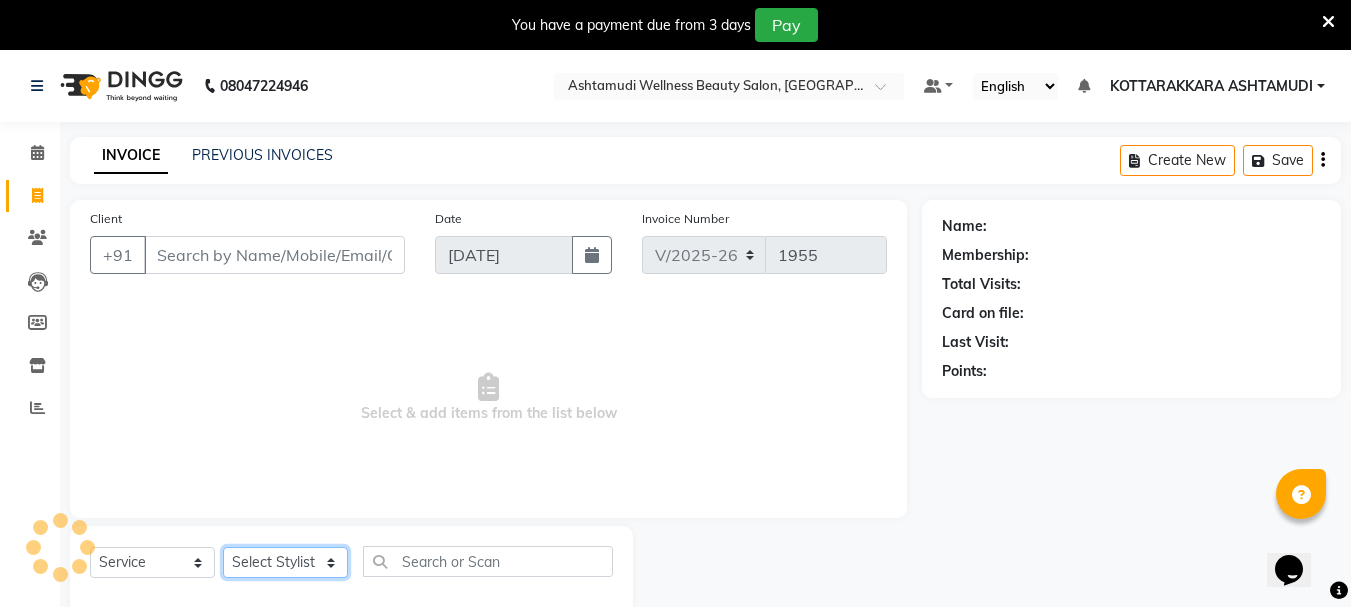 click on "Select Stylist AMRITHA [PERSON_NAME] DIVYA L	 Gita Mahali  Jibi P R [PERSON_NAME]  KOTTARAKKARA ASHTAMUDI [PERSON_NAME] 	 [PERSON_NAME] SARIGA R	 [PERSON_NAME]" 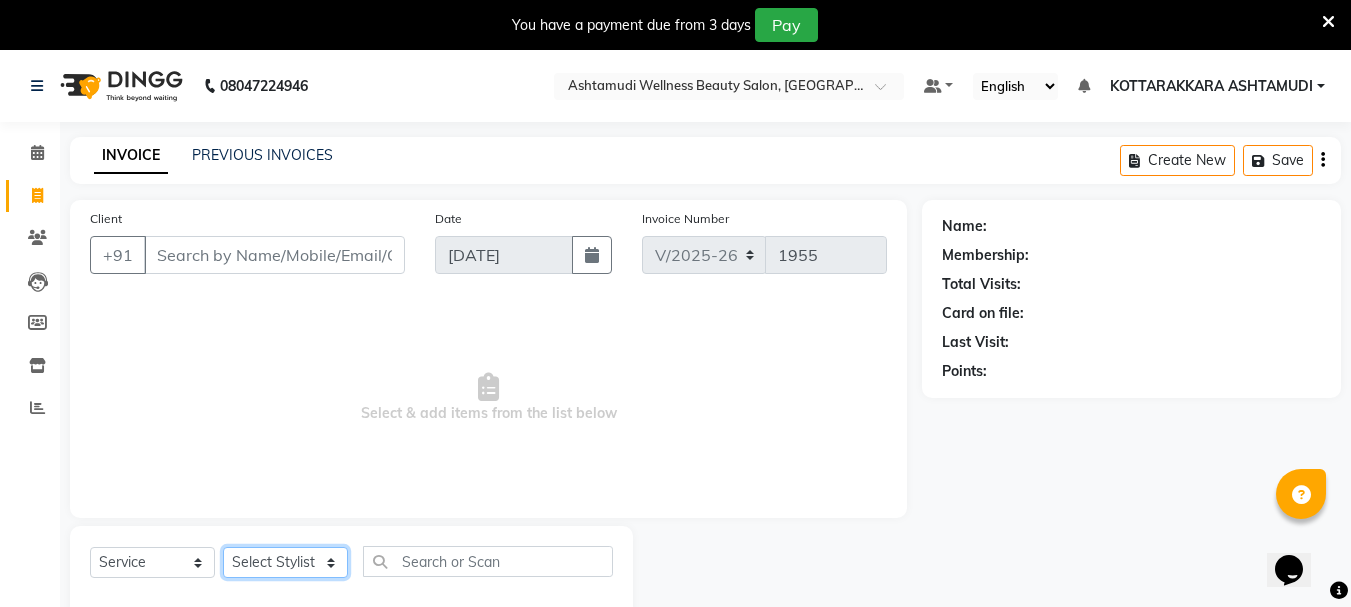 select on "27465" 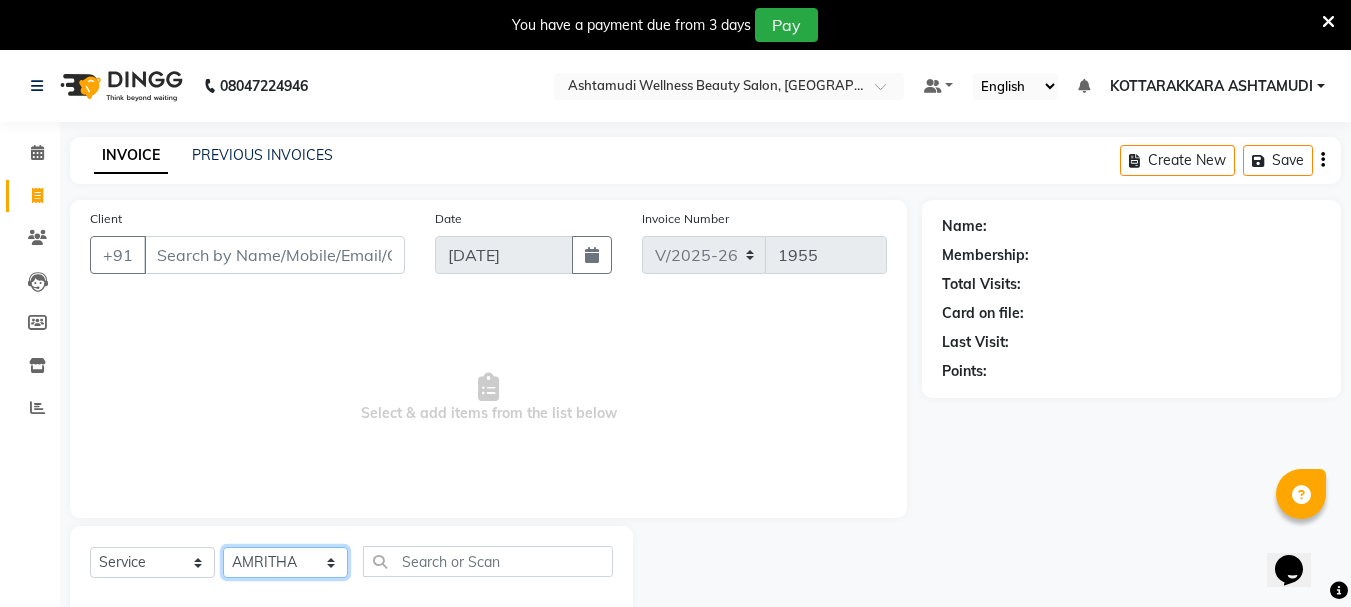 click on "Select Stylist AMRITHA [PERSON_NAME] DIVYA L	 Gita Mahali  Jibi P R [PERSON_NAME]  KOTTARAKKARA ASHTAMUDI [PERSON_NAME] 	 [PERSON_NAME] SARIGA R	 [PERSON_NAME]" 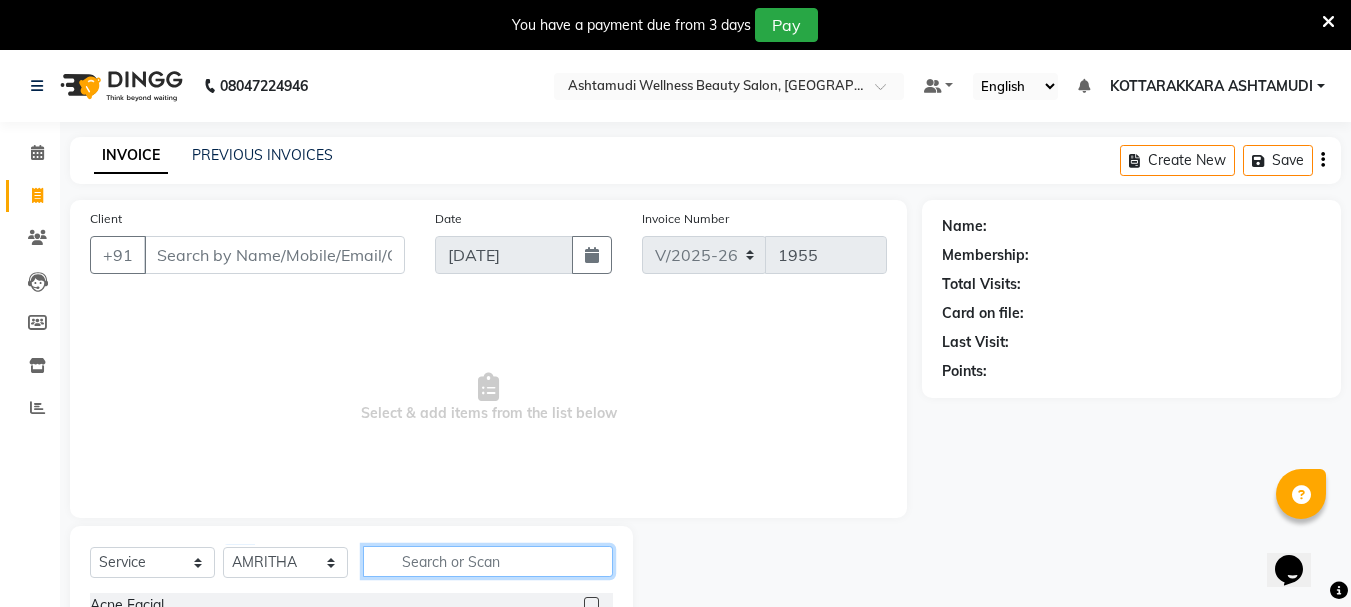 click 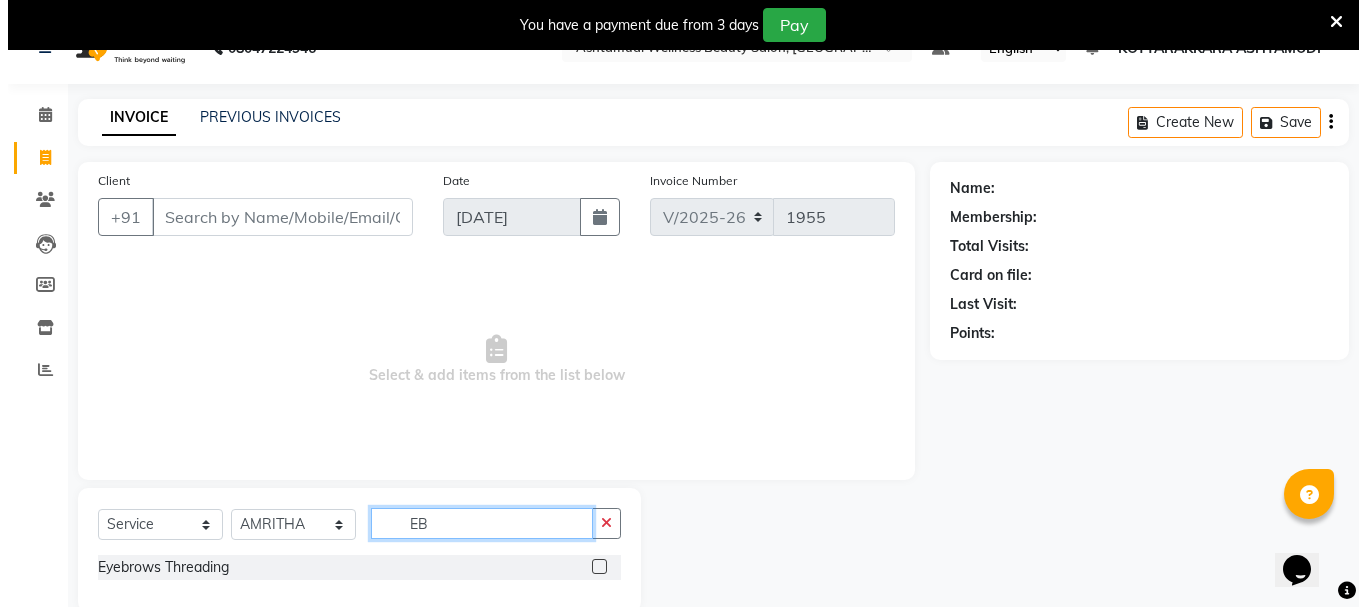 scroll, scrollTop: 73, scrollLeft: 0, axis: vertical 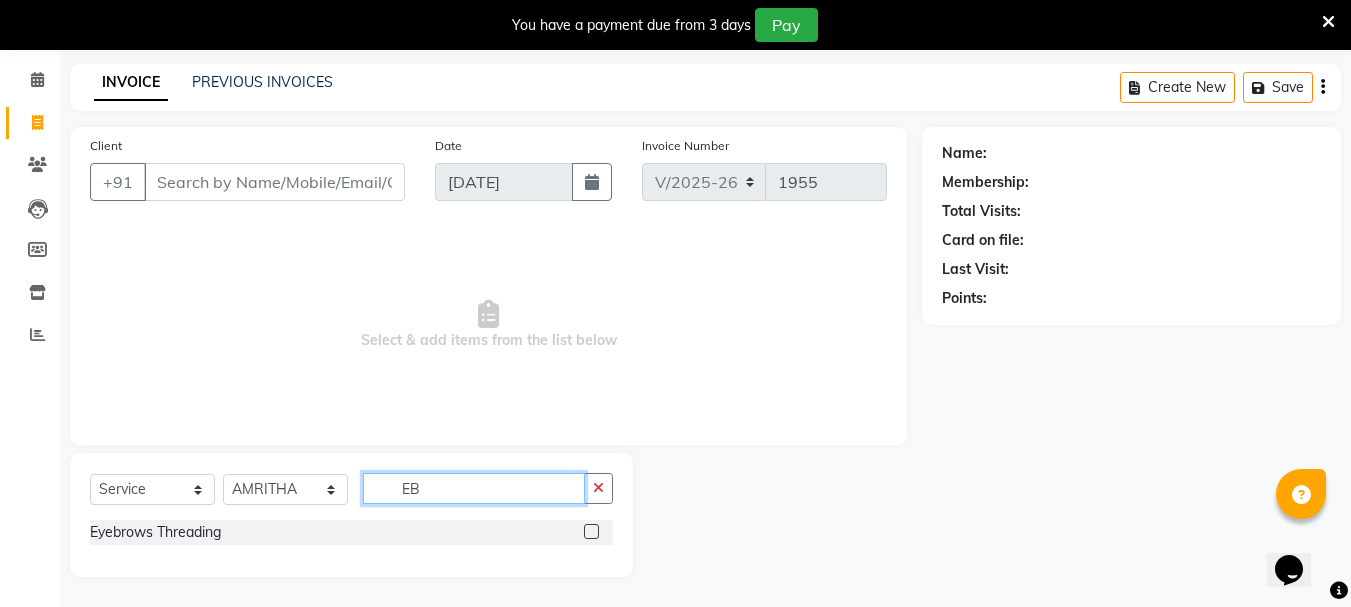 type on "EB" 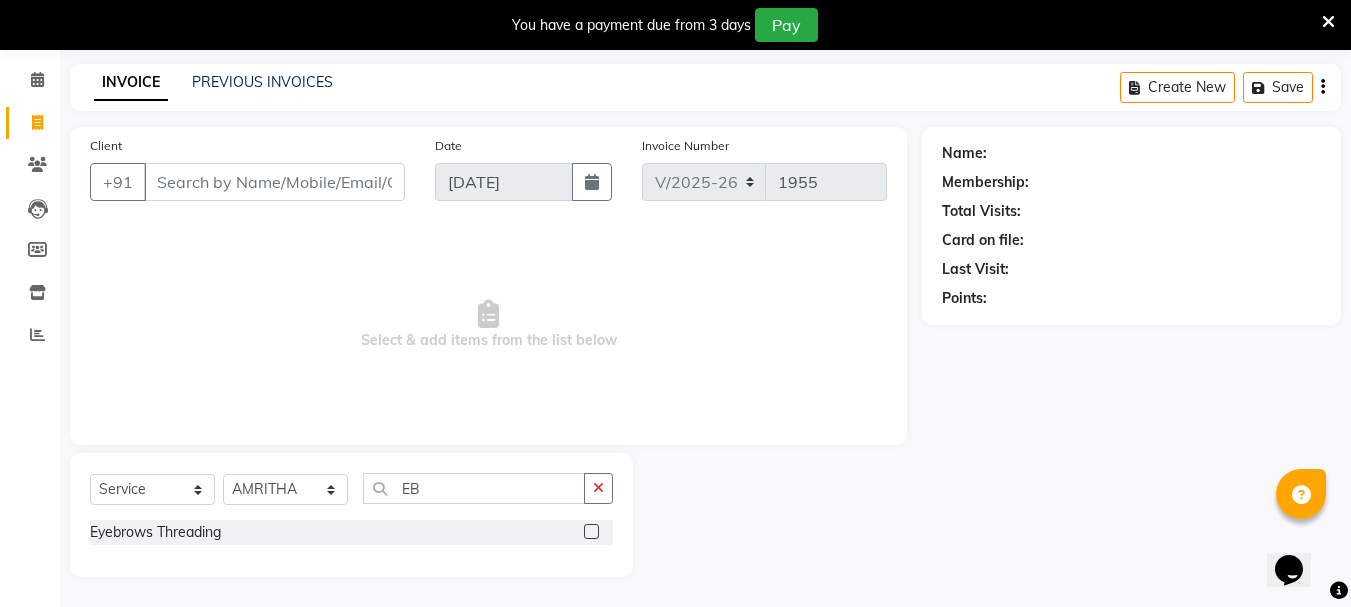 click 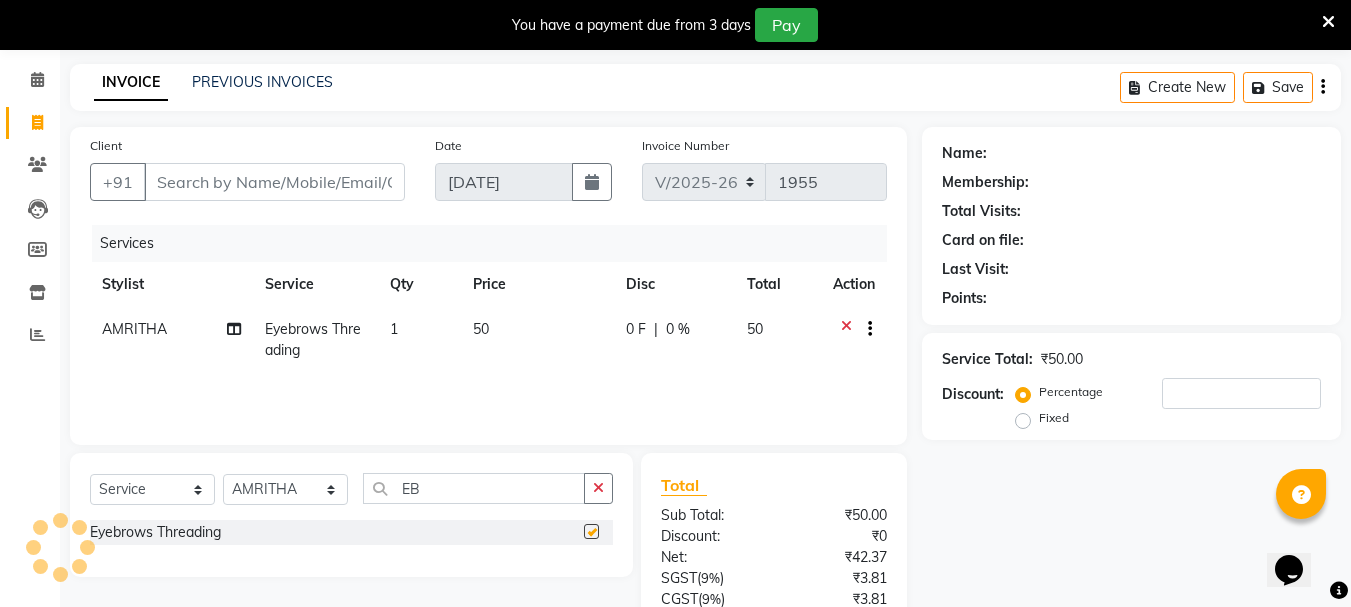 checkbox on "false" 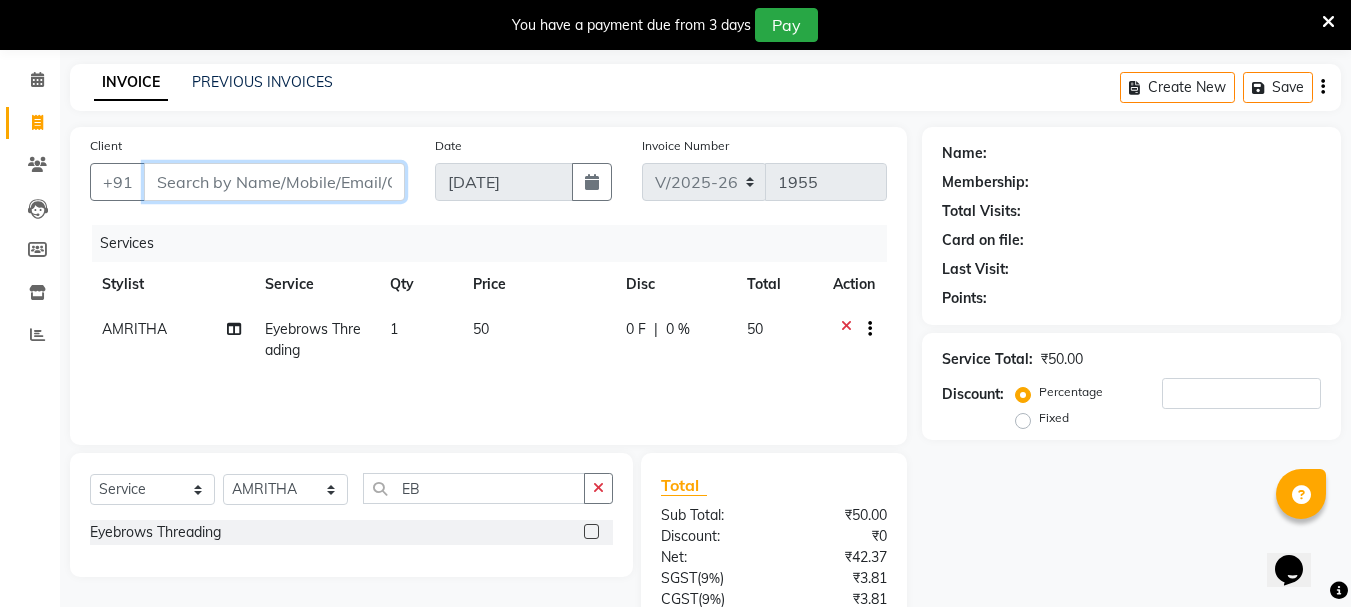click on "Client" at bounding box center (274, 182) 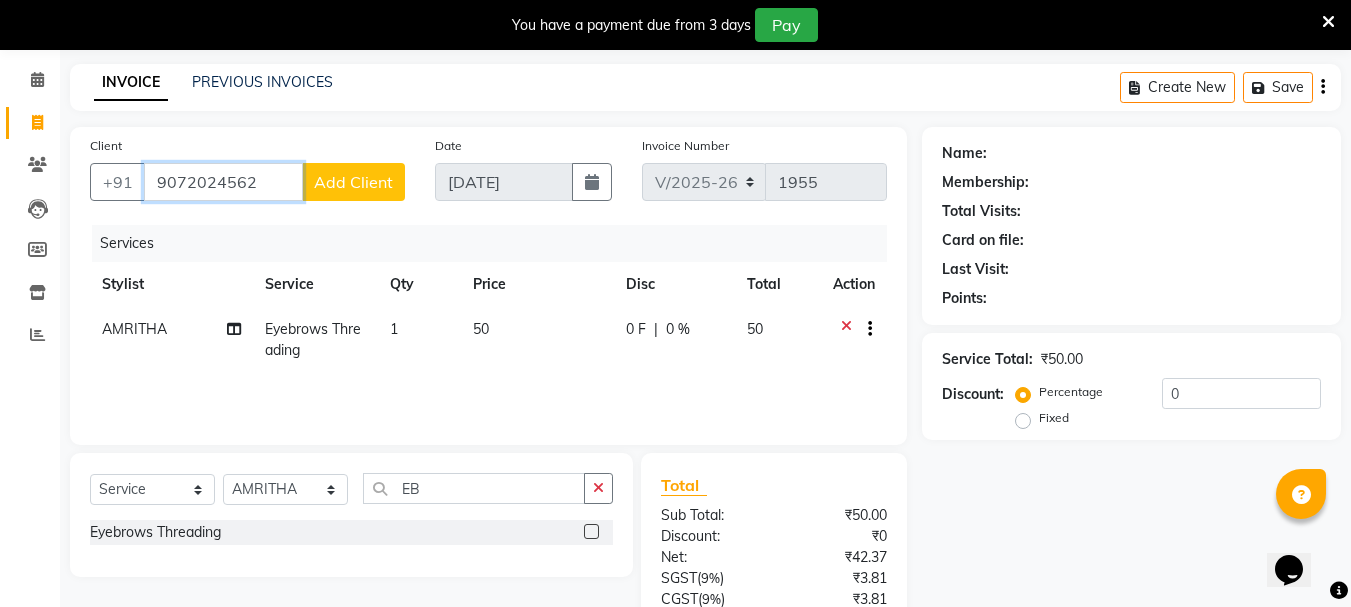 type on "9072024562" 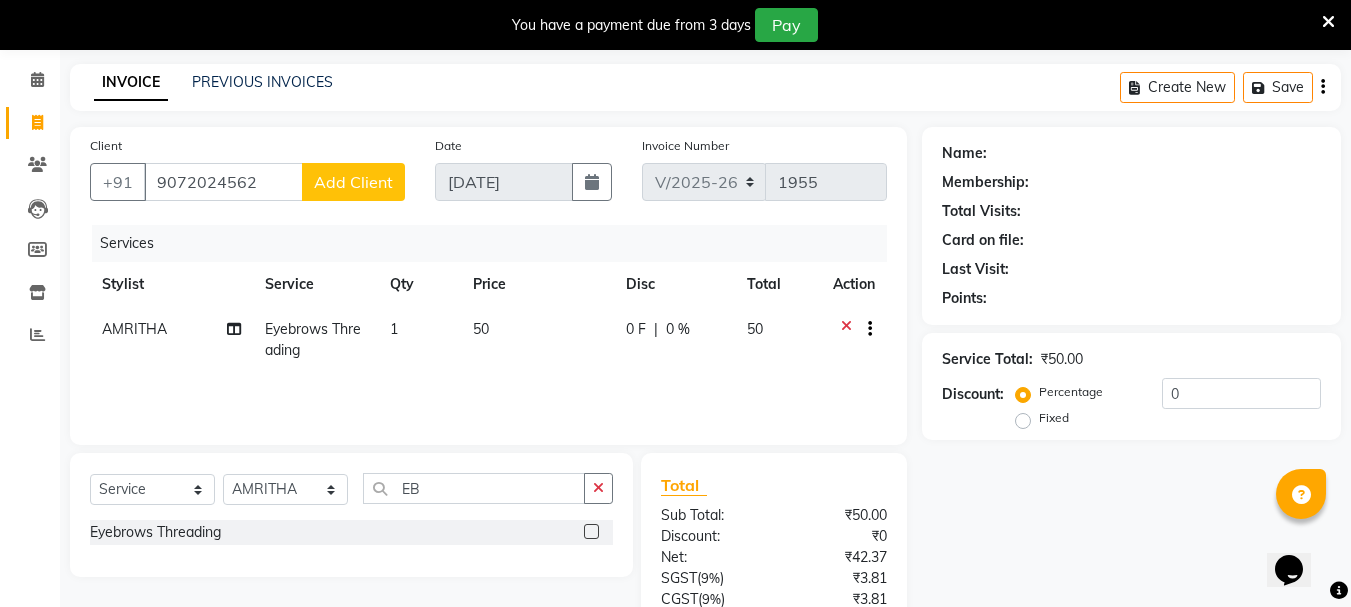 click on "Add Client" 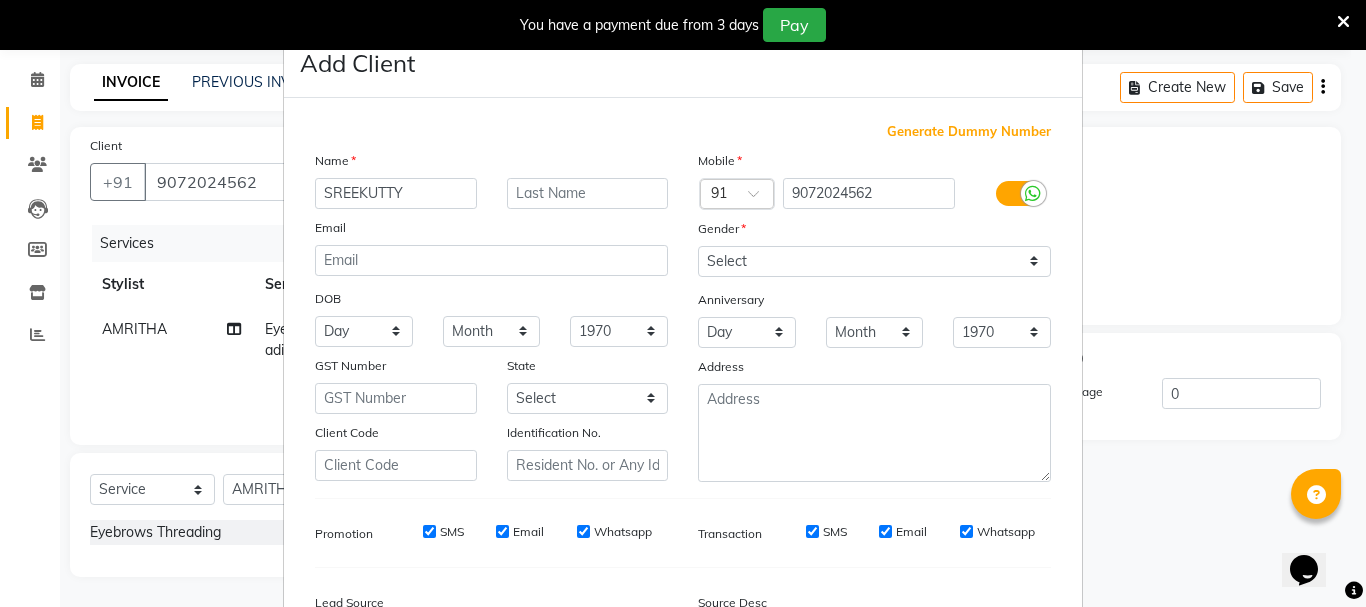 type on "SREEKUTTY" 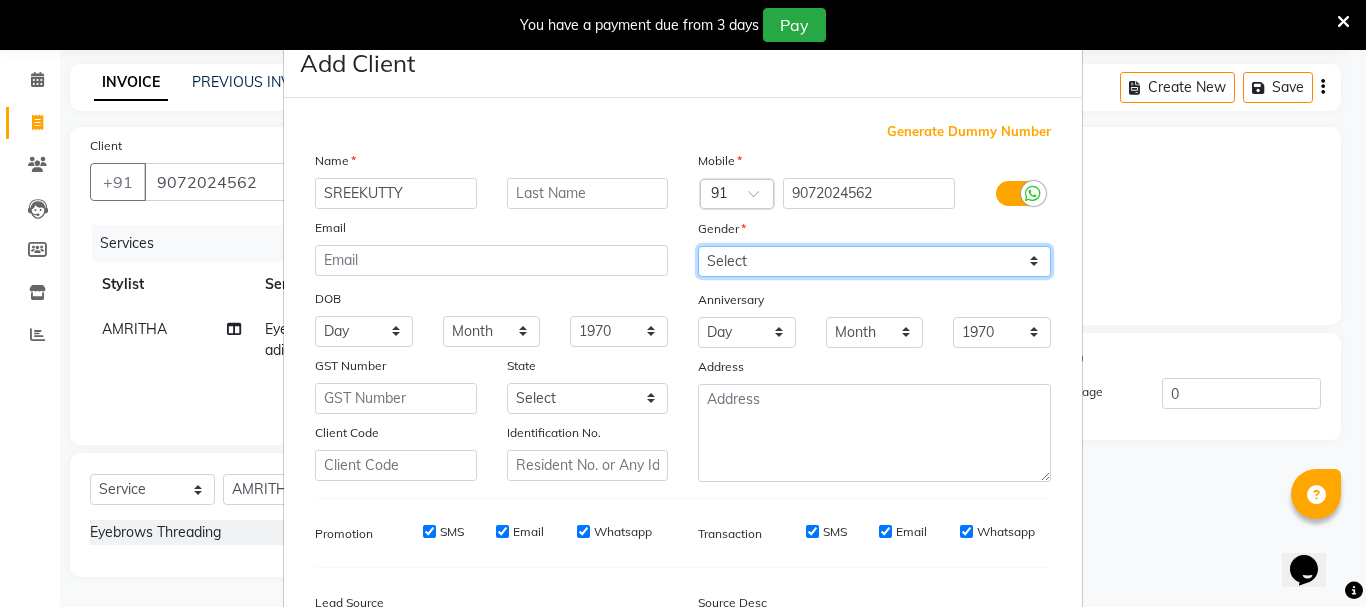 drag, startPoint x: 943, startPoint y: 259, endPoint x: 937, endPoint y: 275, distance: 17.088007 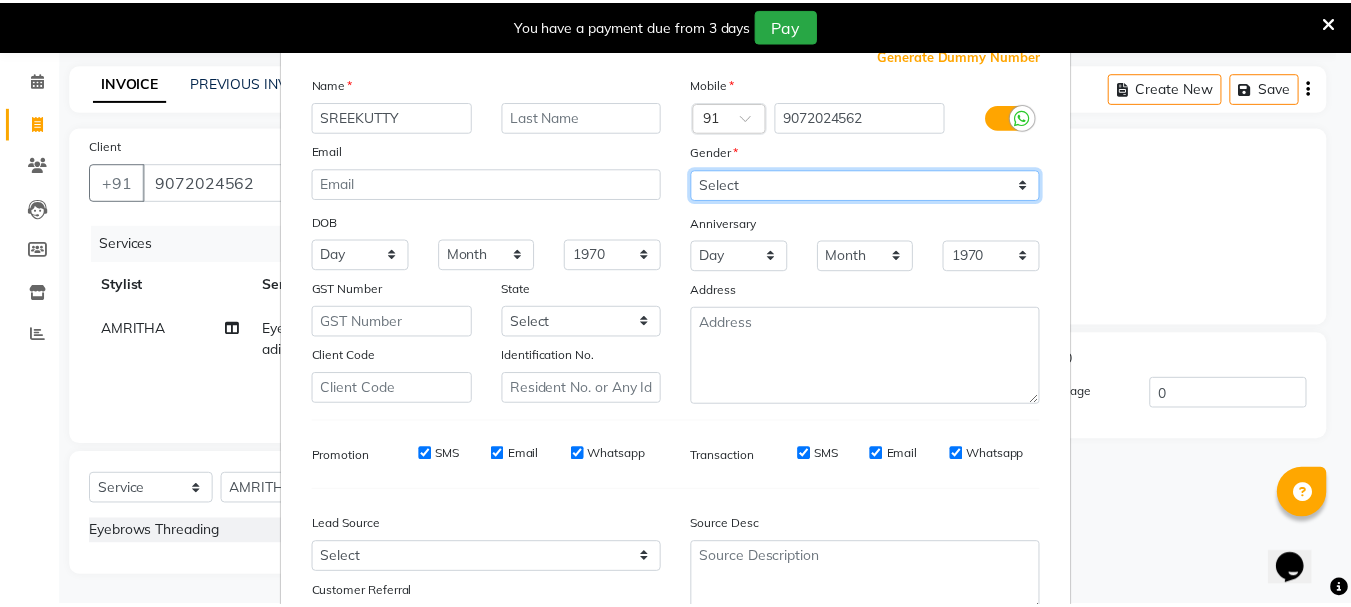 scroll, scrollTop: 242, scrollLeft: 0, axis: vertical 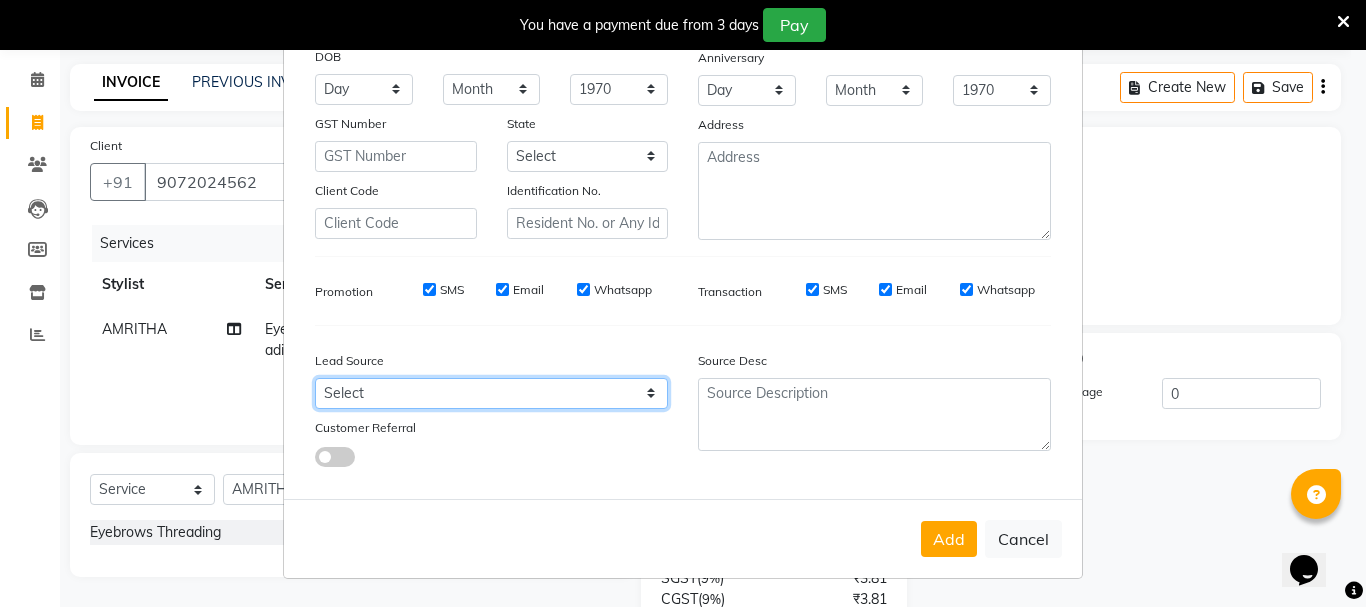 click on "Select Walk-in Referral Internet Friend Word of Mouth Advertisement Facebook JustDial Google Other Instagram  YouTube  WhatsApp" at bounding box center (491, 393) 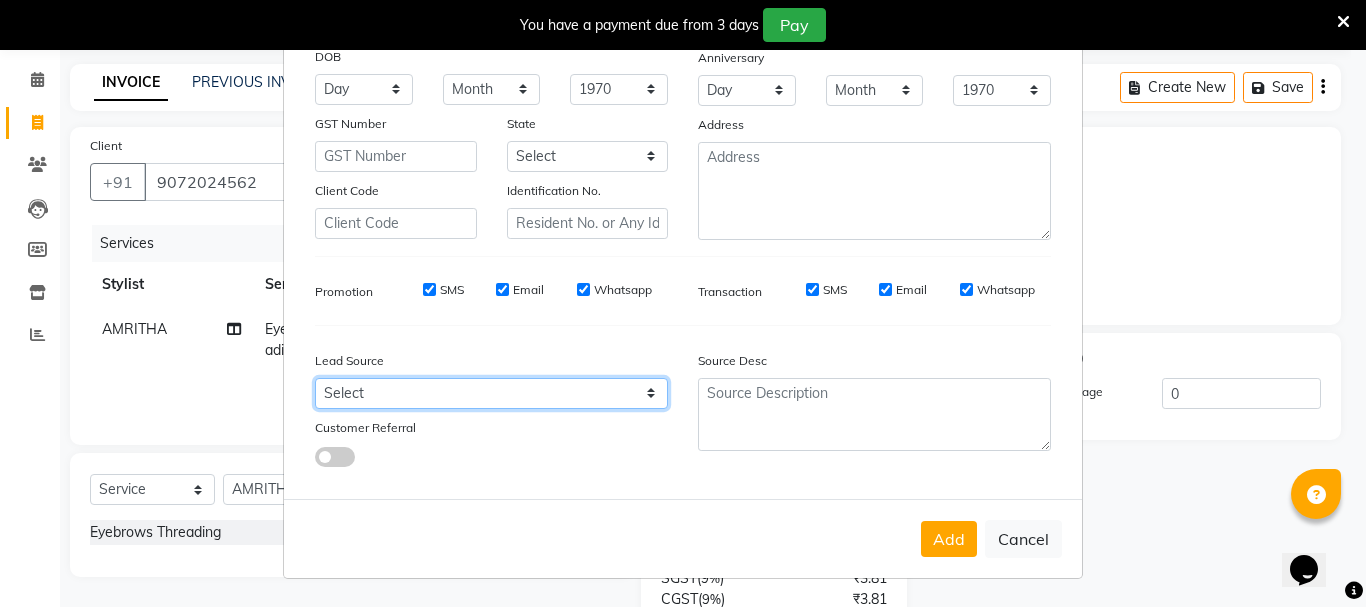 select on "31518" 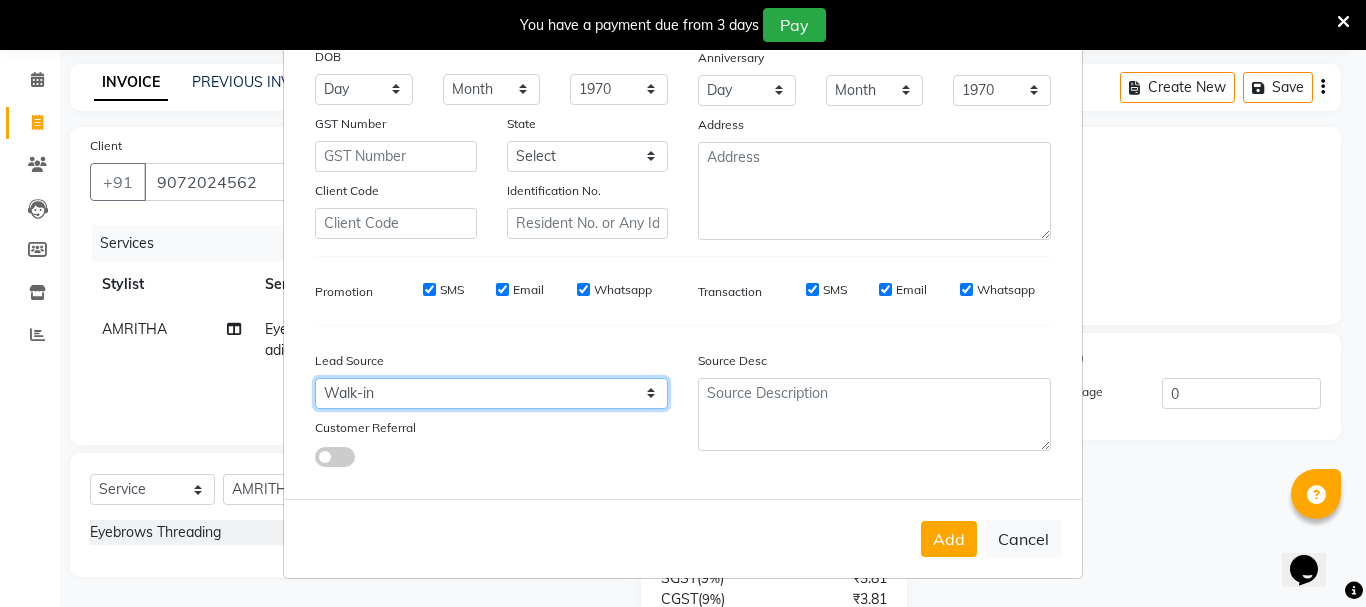 click on "Select Walk-in Referral Internet Friend Word of Mouth Advertisement Facebook JustDial Google Other Instagram  YouTube  WhatsApp" at bounding box center [491, 393] 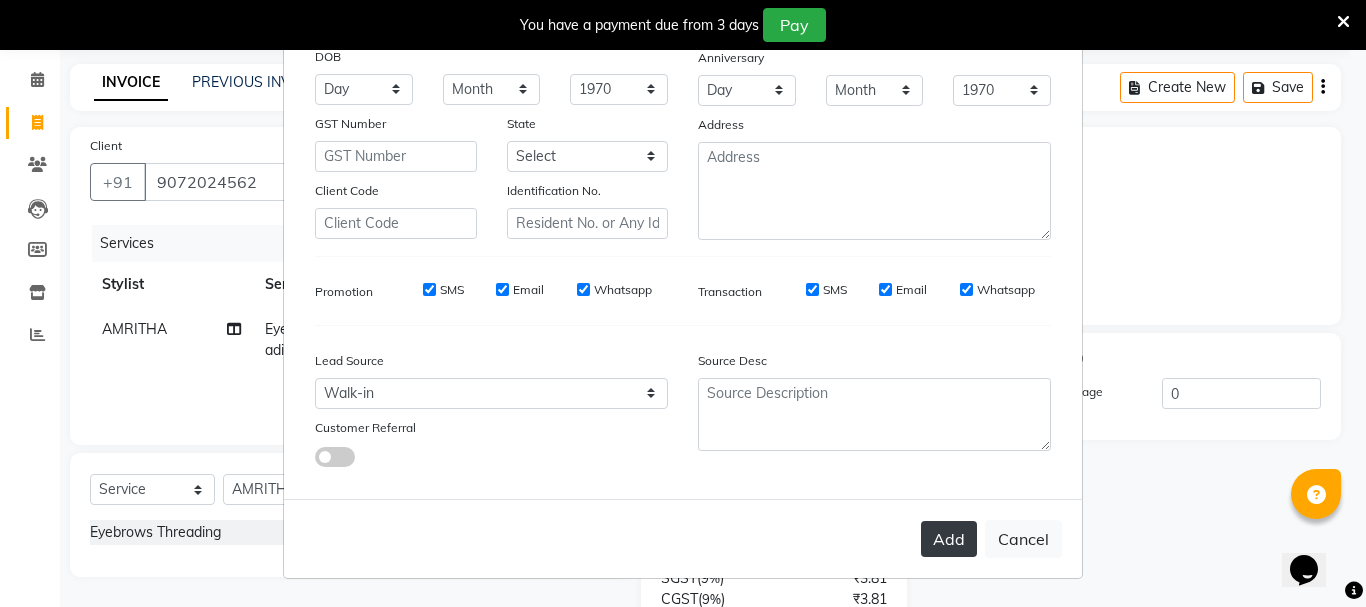 click on "Add" at bounding box center [949, 539] 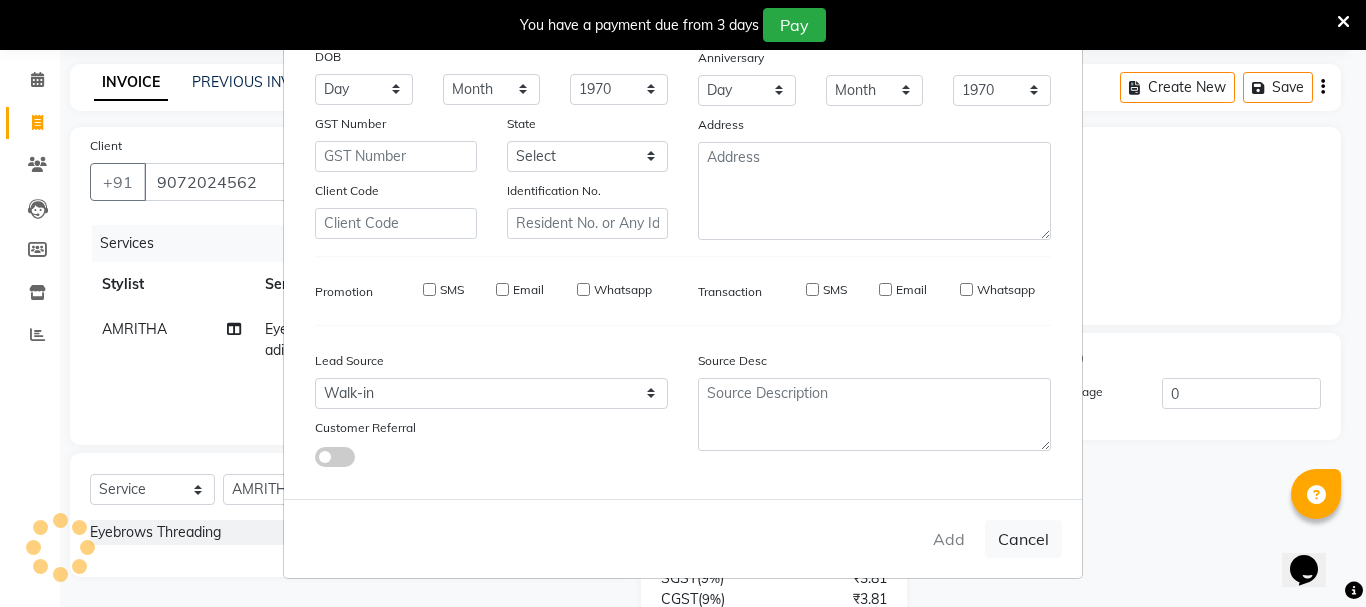 type 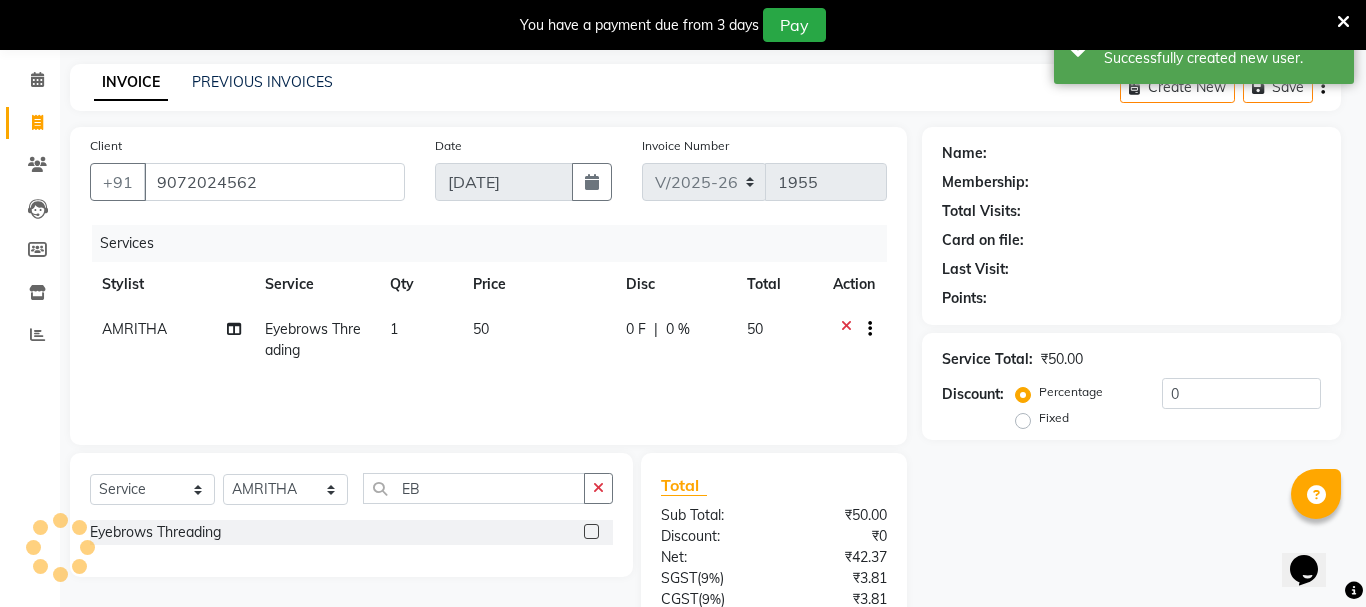 select on "1: Object" 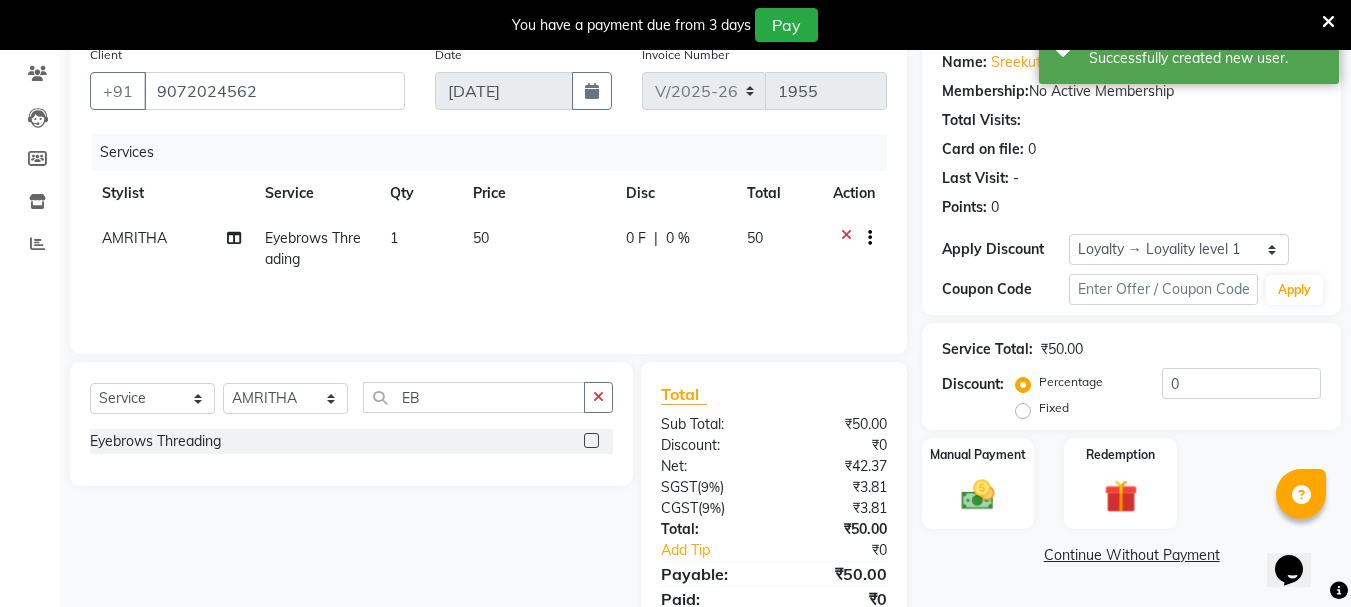 scroll, scrollTop: 243, scrollLeft: 0, axis: vertical 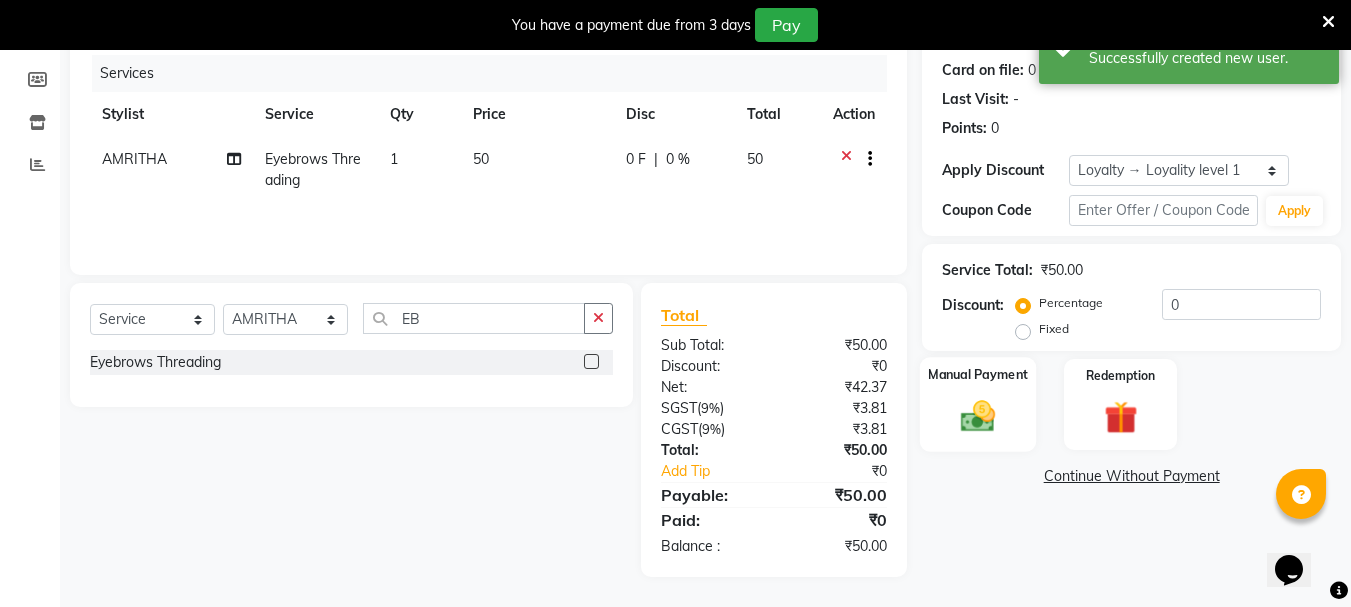 click on "Manual Payment" 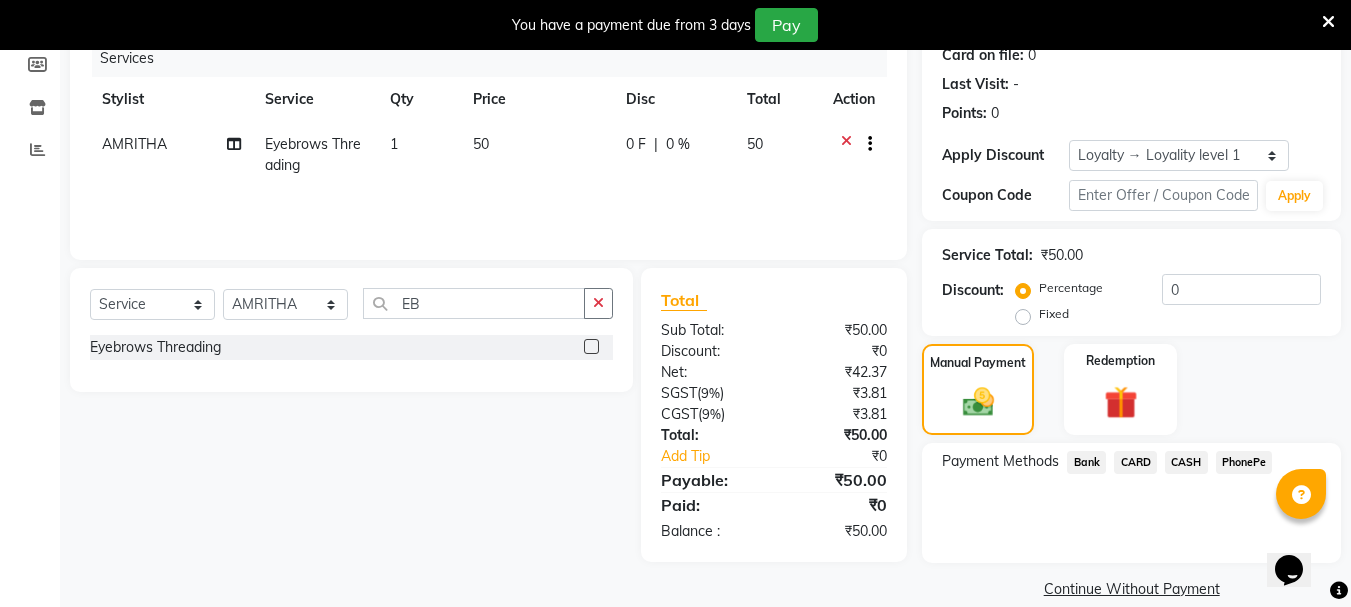 scroll, scrollTop: 285, scrollLeft: 0, axis: vertical 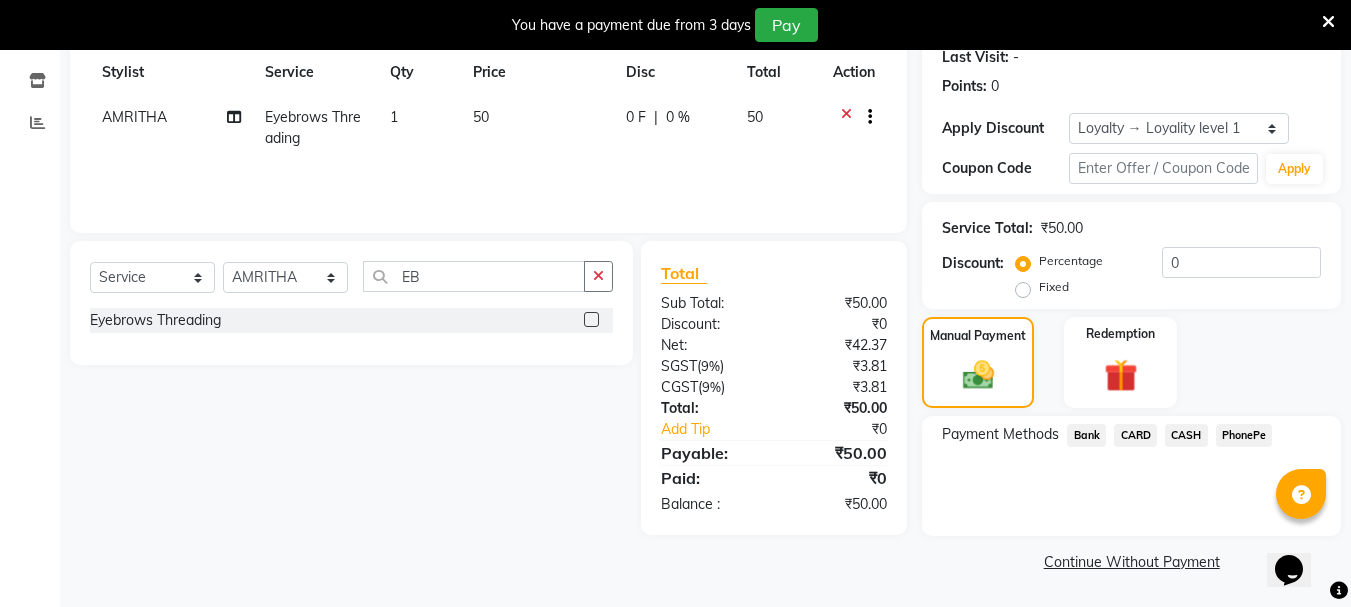 click on "CASH" 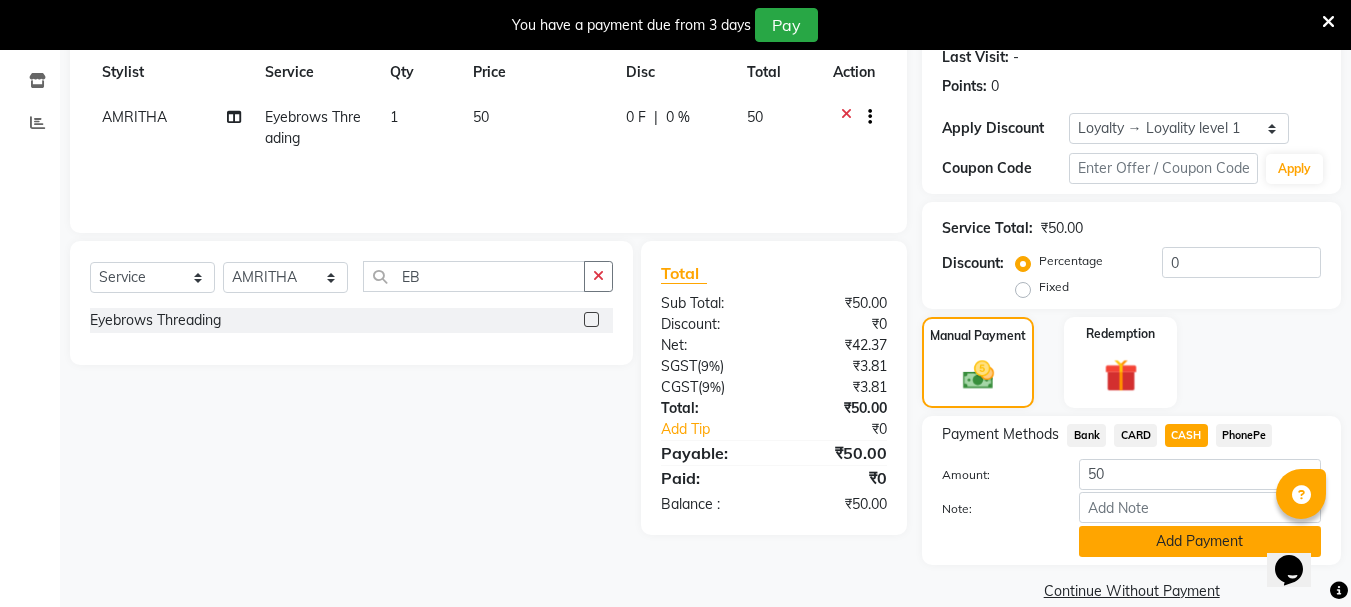 click on "Add Payment" 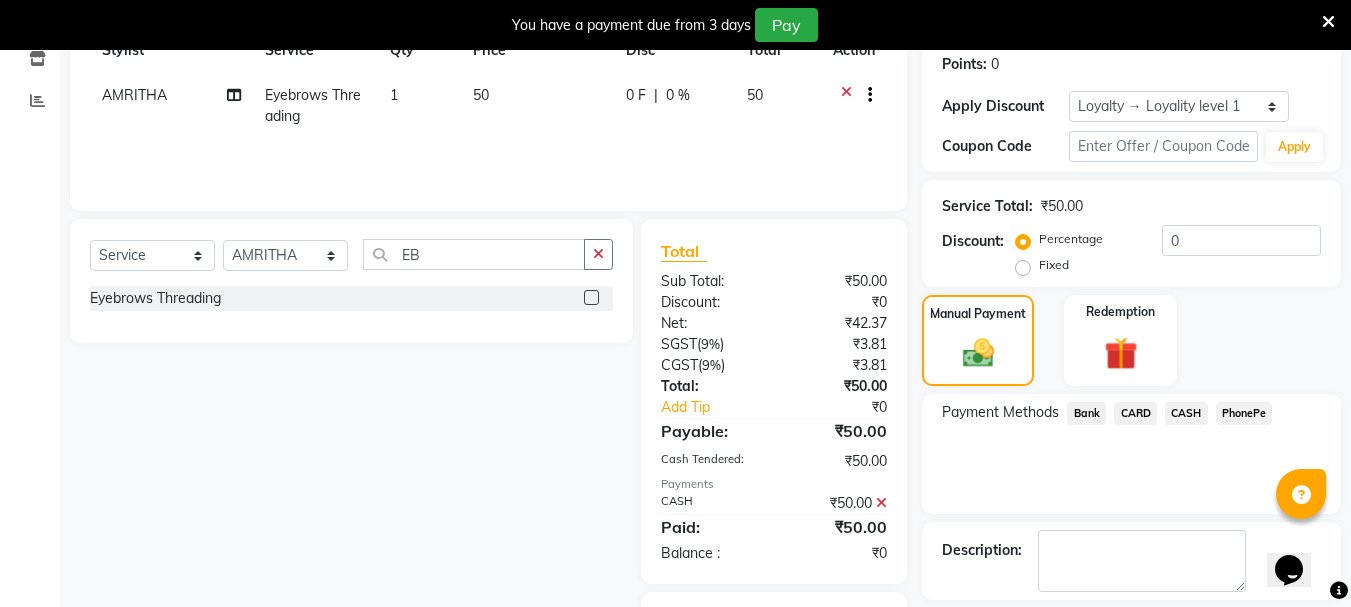 scroll, scrollTop: 413, scrollLeft: 0, axis: vertical 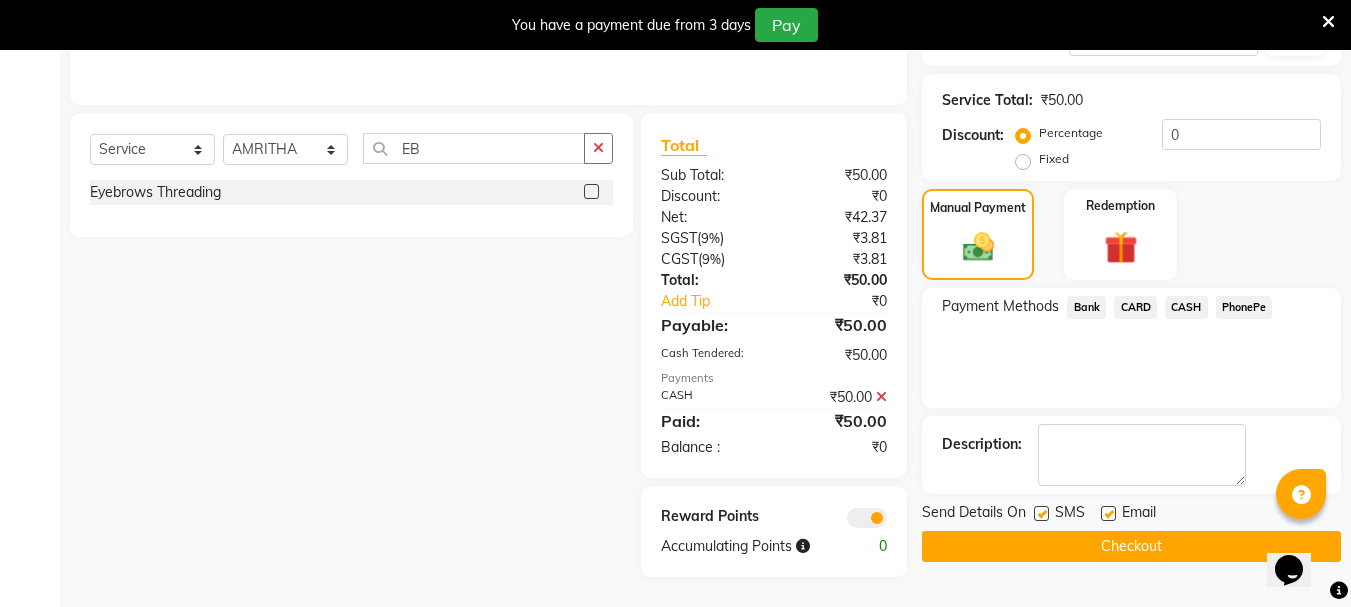 click on "Checkout" 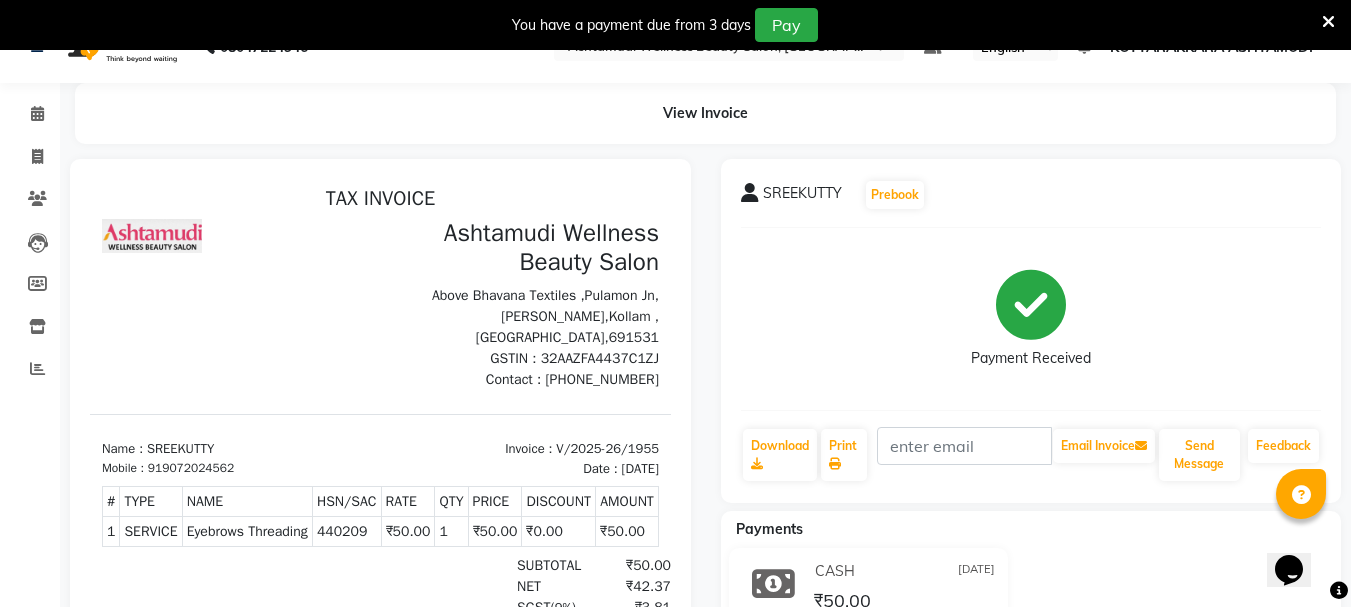 scroll, scrollTop: 0, scrollLeft: 0, axis: both 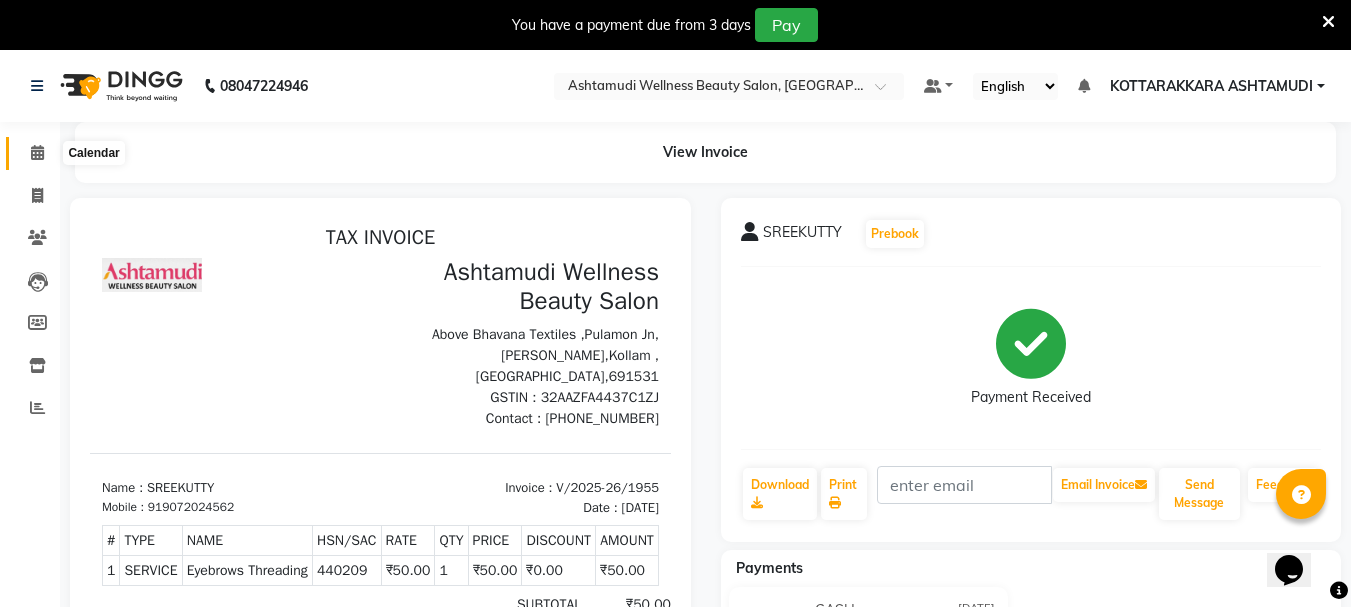 click 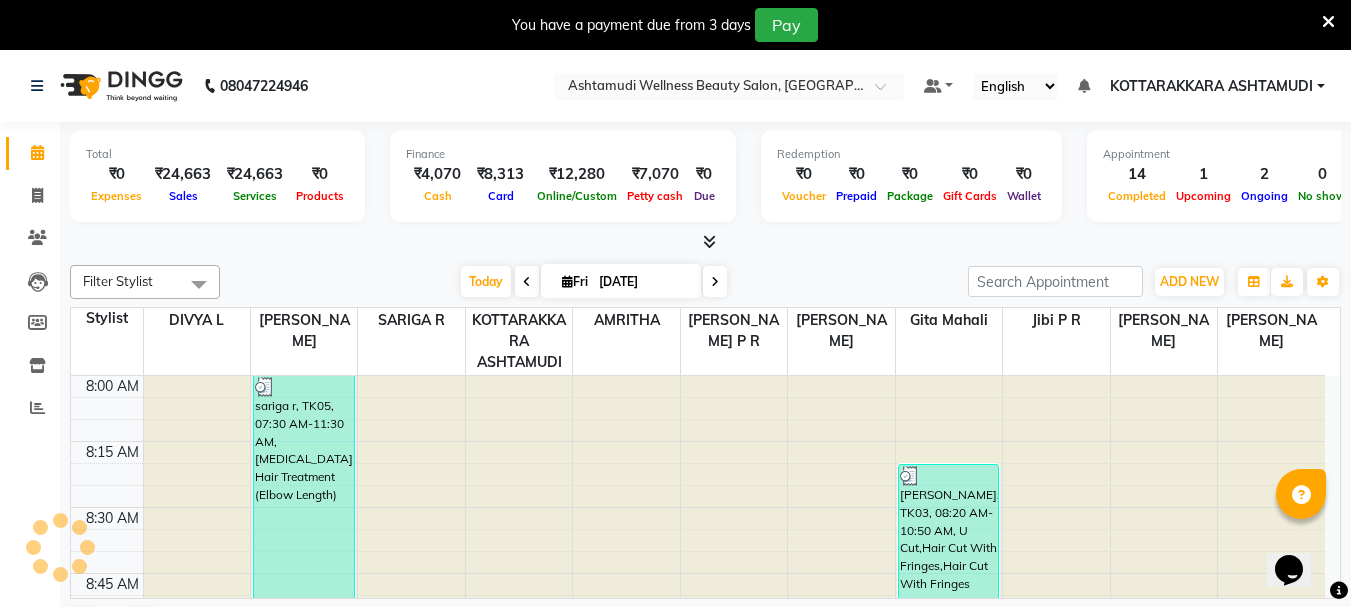 scroll, scrollTop: 1585, scrollLeft: 0, axis: vertical 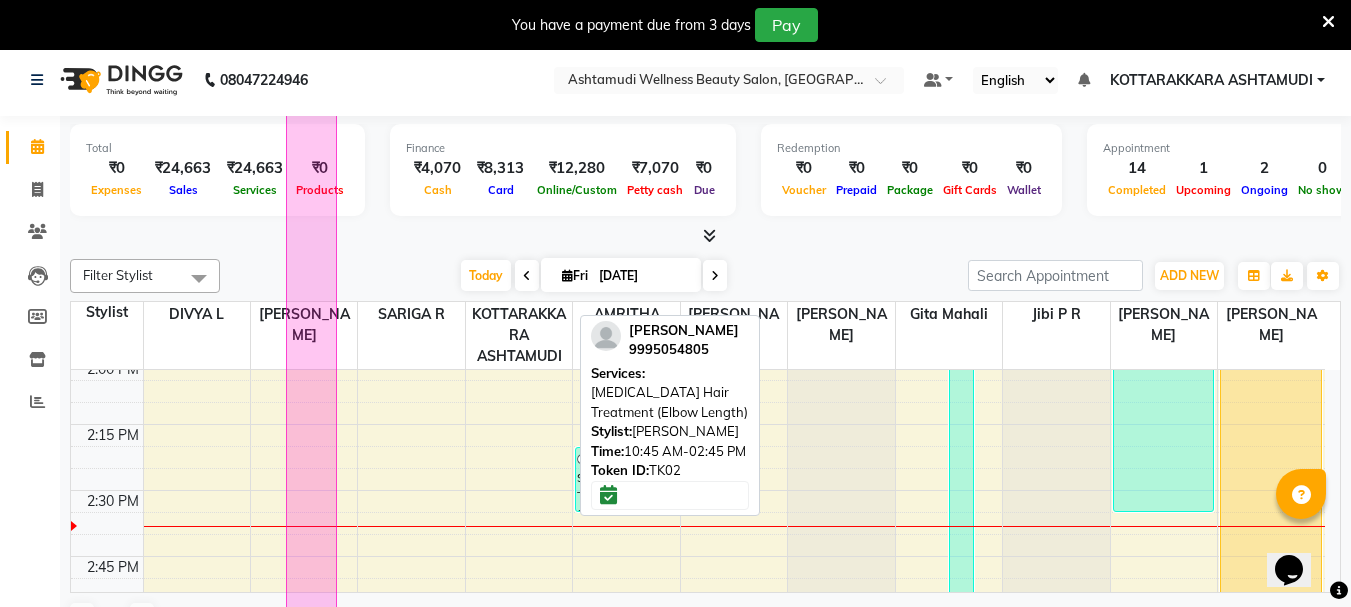 drag, startPoint x: 549, startPoint y: 425, endPoint x: 316, endPoint y: 646, distance: 321.1386 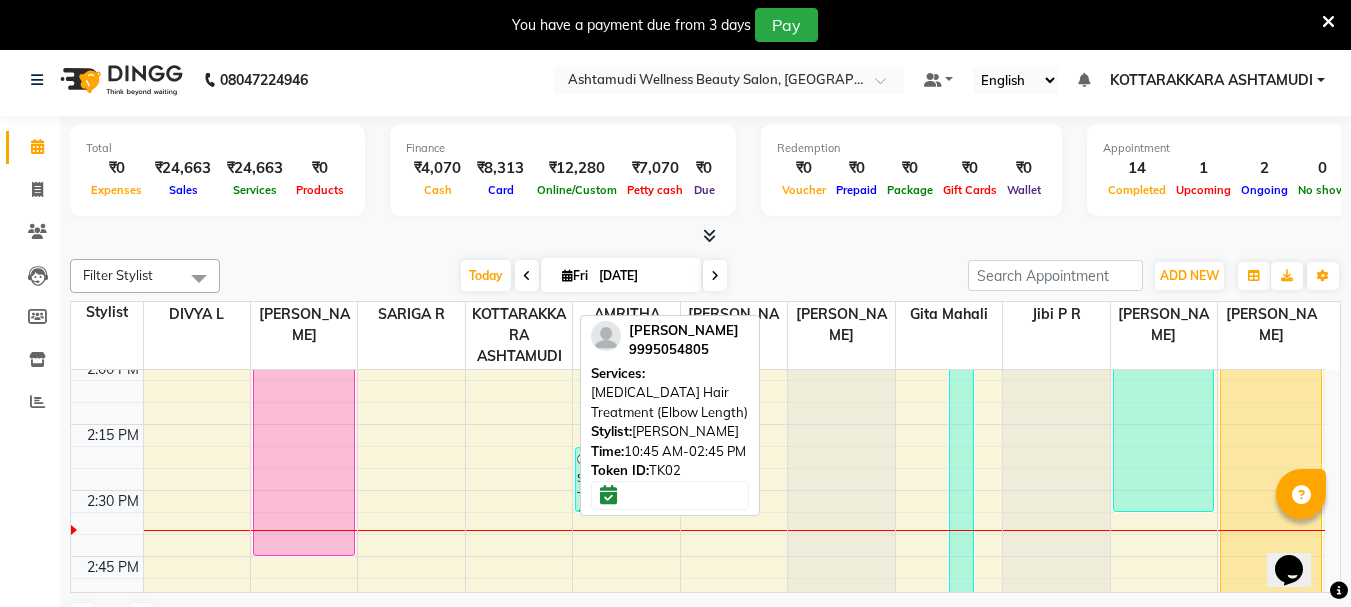 drag, startPoint x: 539, startPoint y: 478, endPoint x: 328, endPoint y: 469, distance: 211.19185 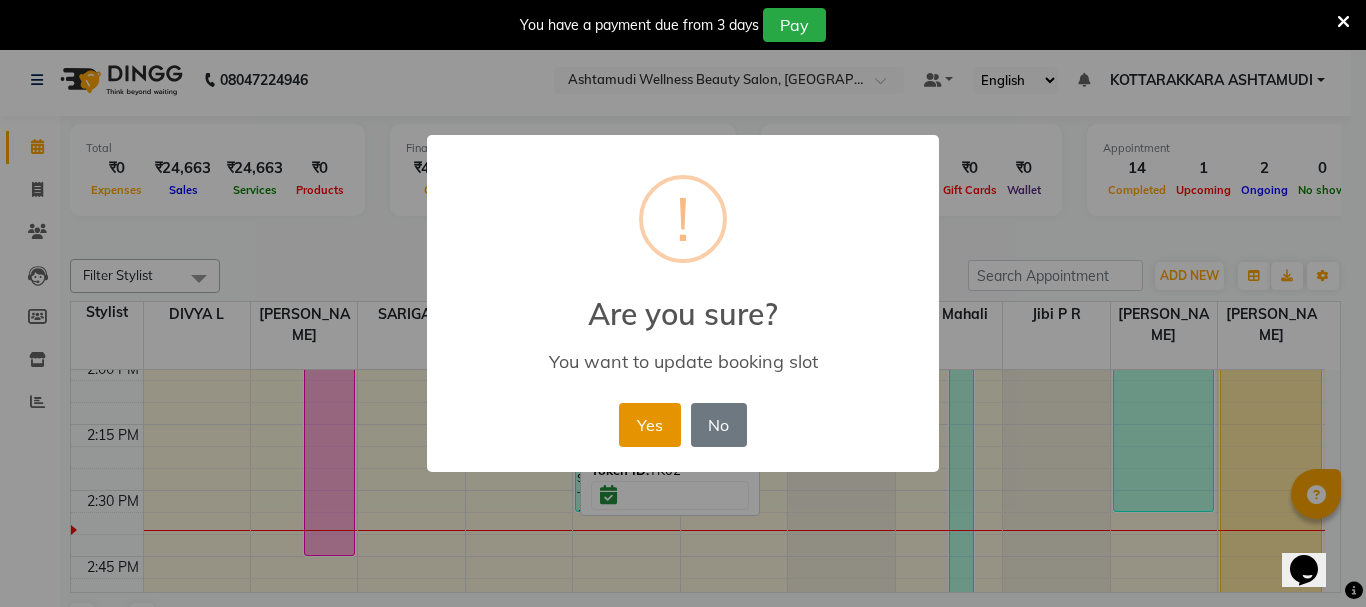 click on "Yes" at bounding box center [649, 425] 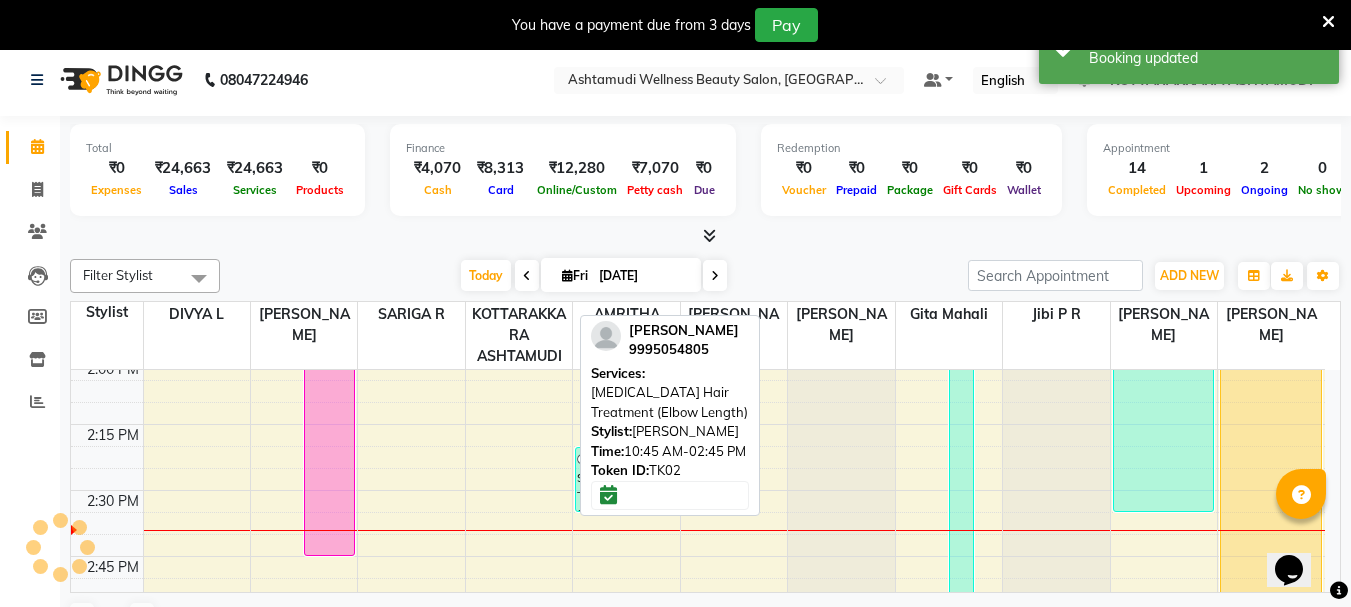 scroll, scrollTop: 1295, scrollLeft: 0, axis: vertical 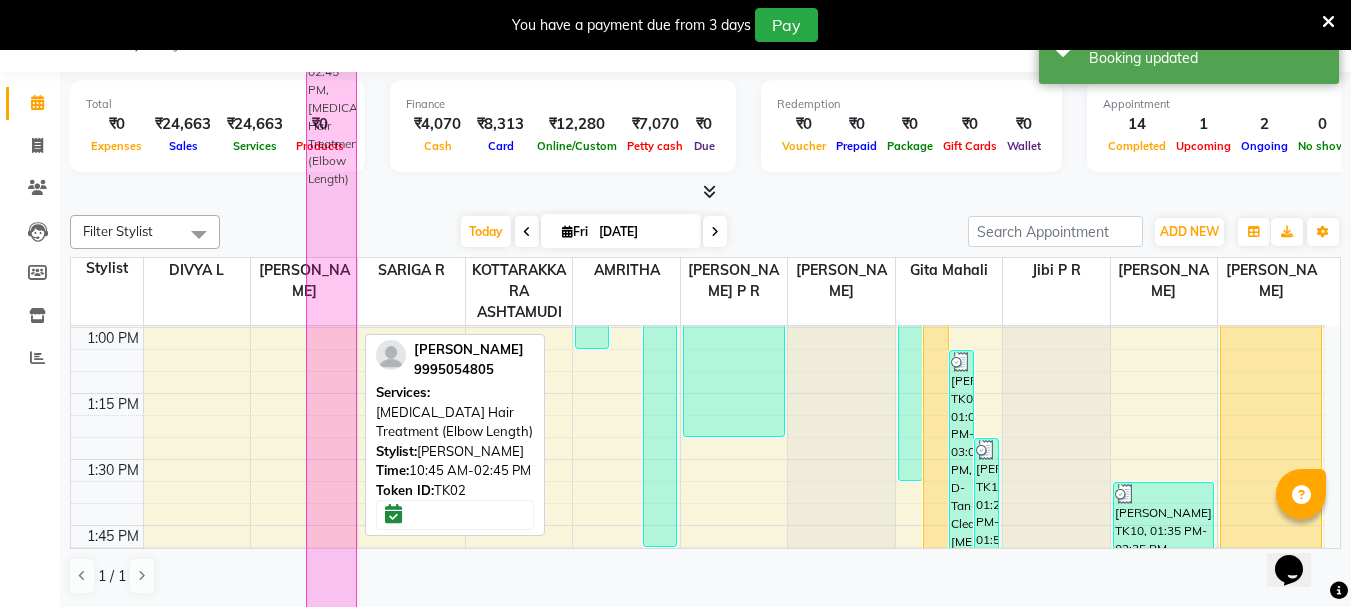 drag, startPoint x: 337, startPoint y: 460, endPoint x: 341, endPoint y: 630, distance: 170.04706 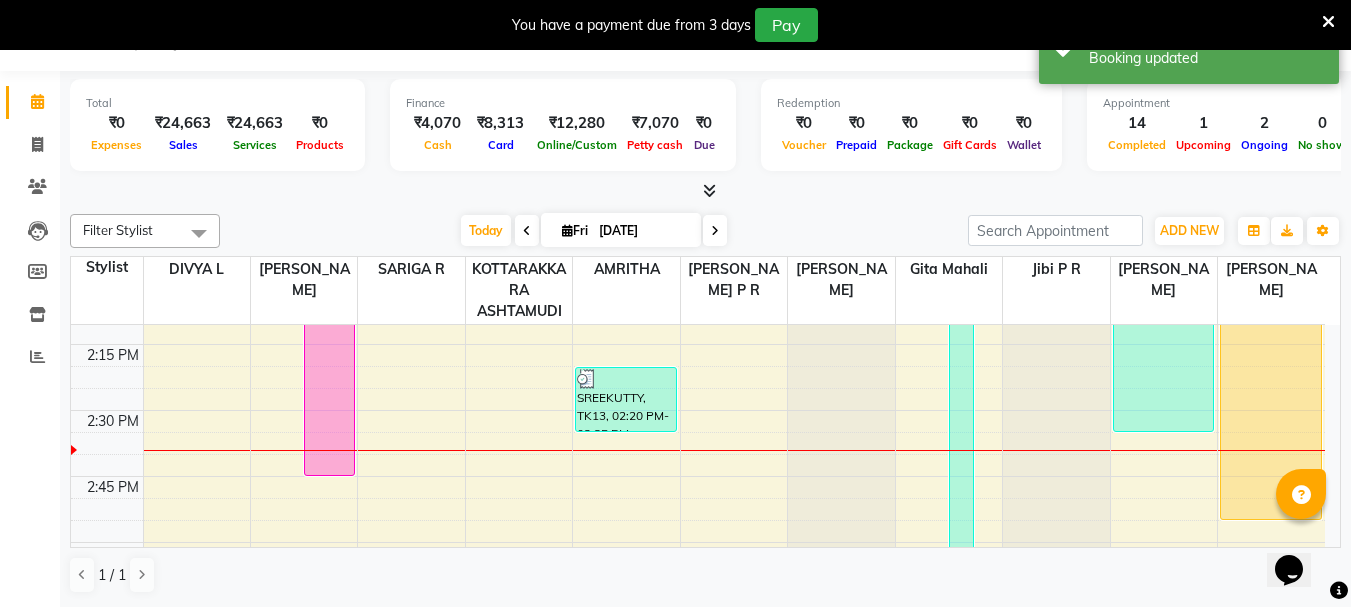 scroll, scrollTop: 1618, scrollLeft: 0, axis: vertical 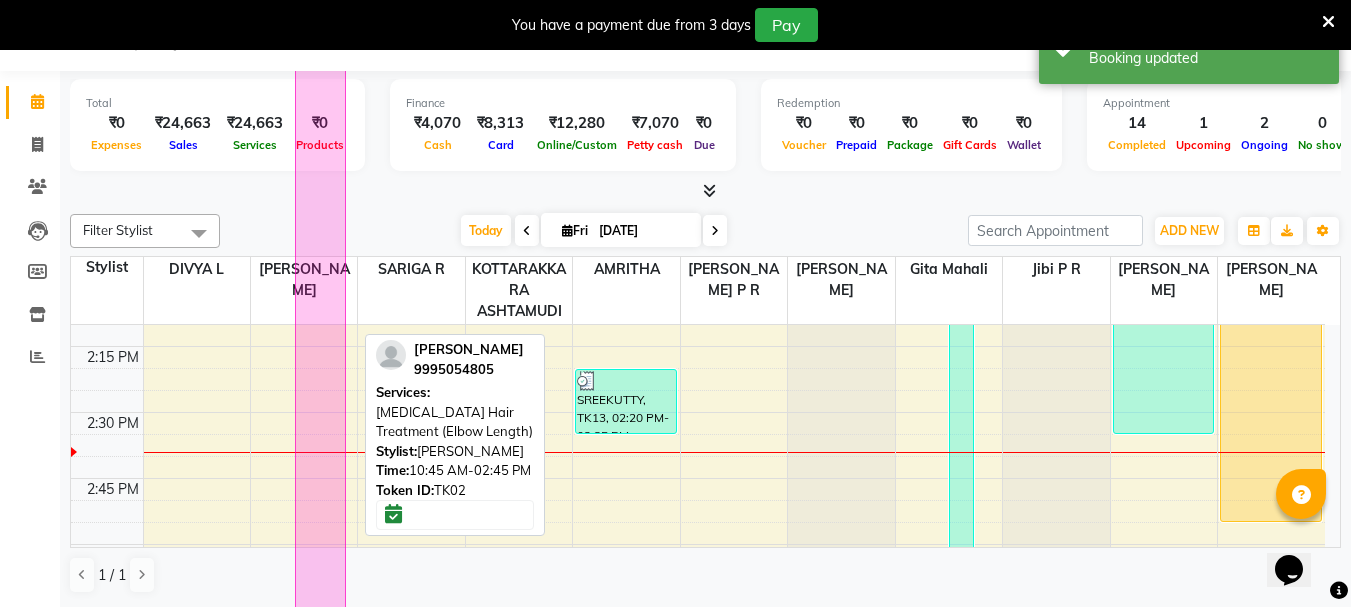 drag, startPoint x: 327, startPoint y: 409, endPoint x: 322, endPoint y: 587, distance: 178.0702 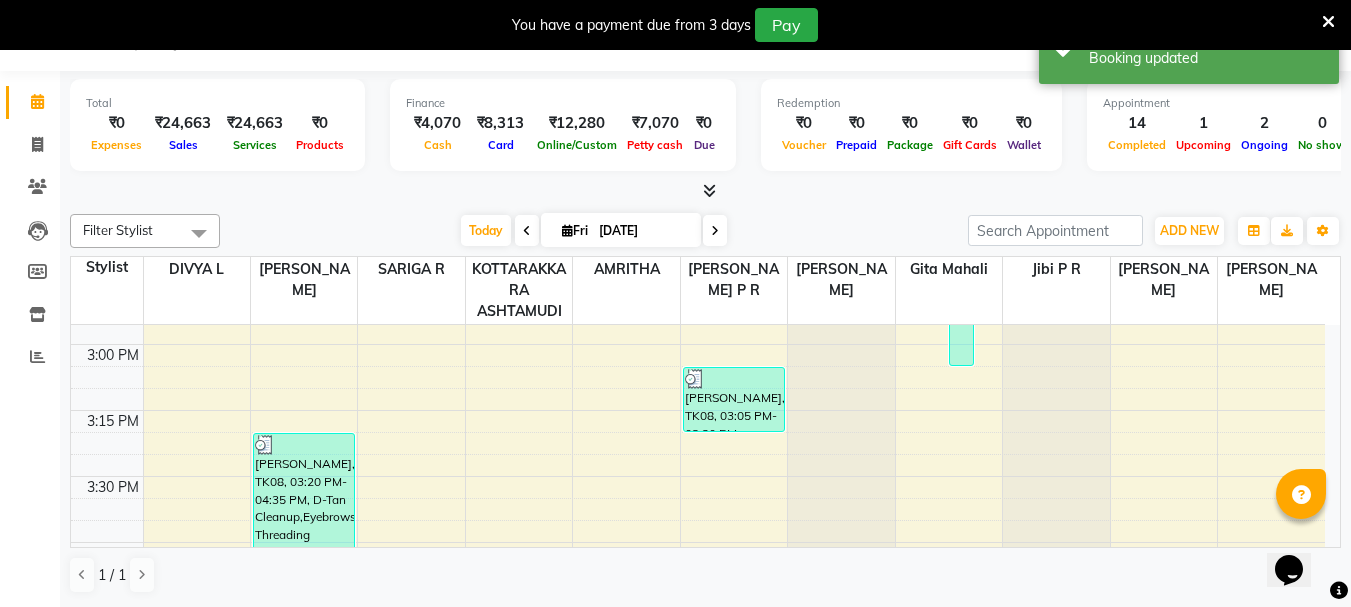 scroll, scrollTop: 1728, scrollLeft: 0, axis: vertical 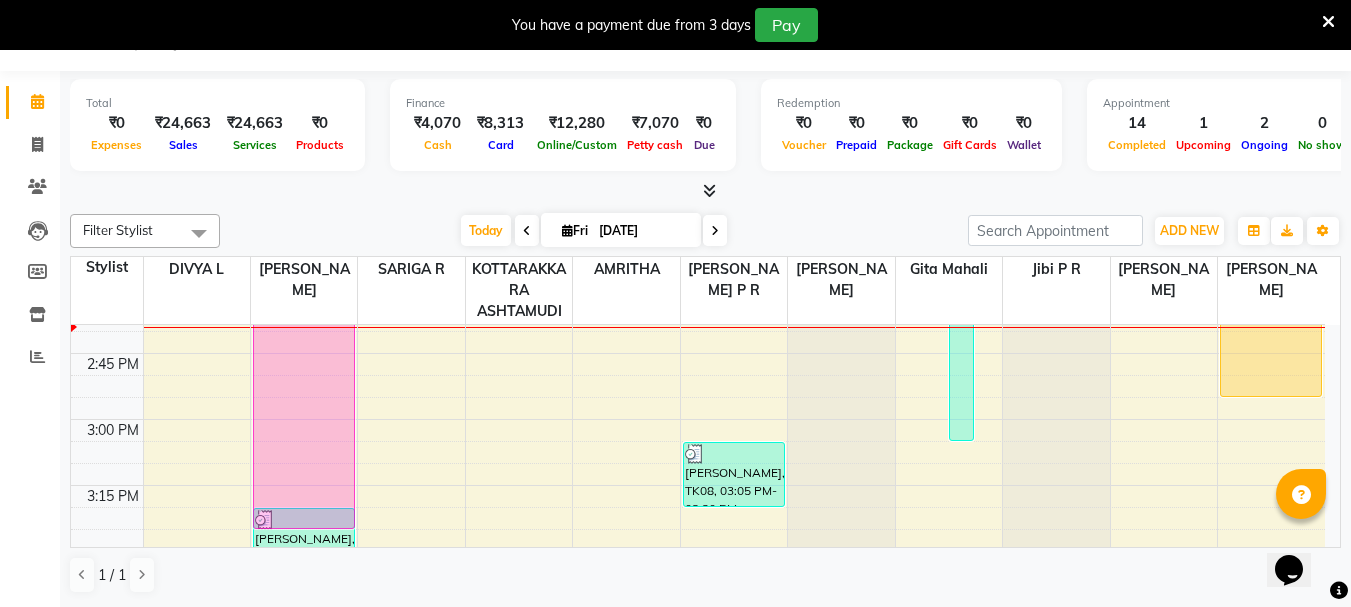 drag, startPoint x: 324, startPoint y: 371, endPoint x: 311, endPoint y: 541, distance: 170.49634 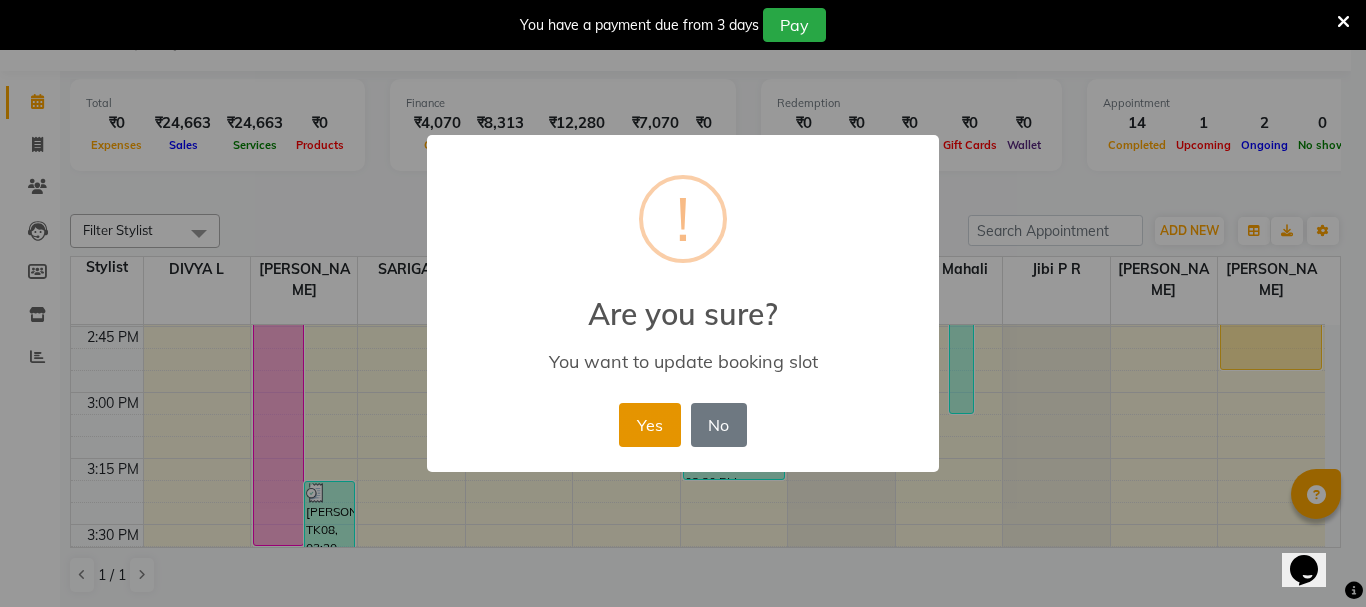 click on "Yes" at bounding box center [649, 425] 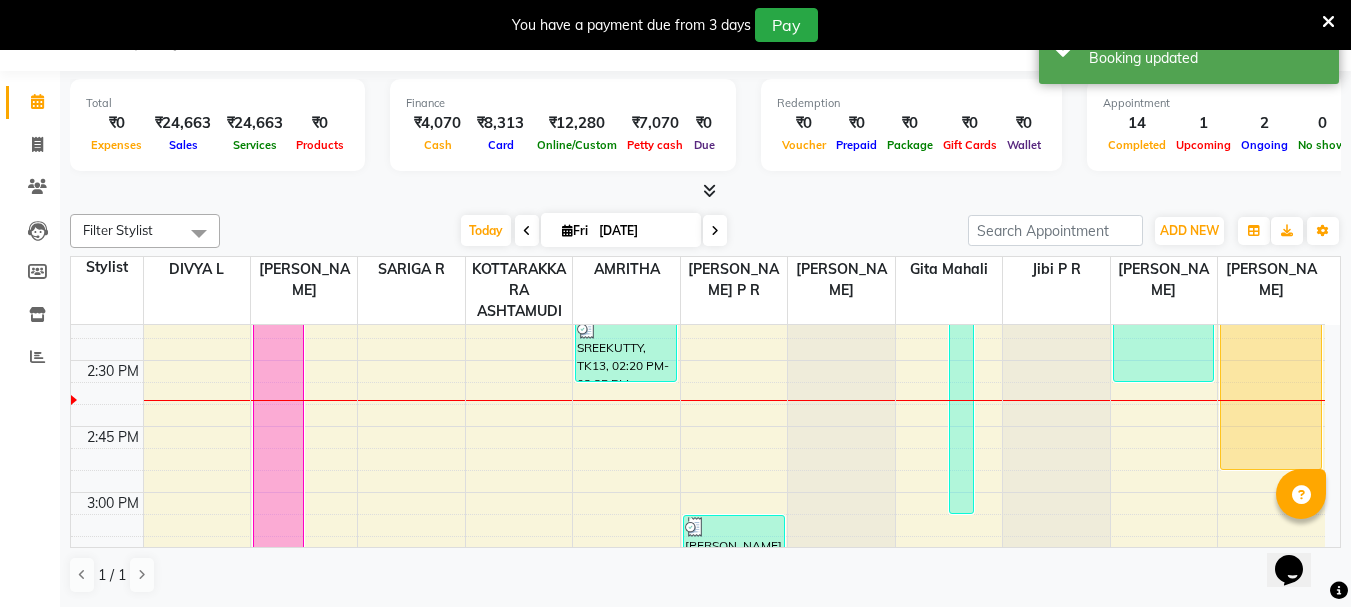 scroll, scrollTop: 1880, scrollLeft: 0, axis: vertical 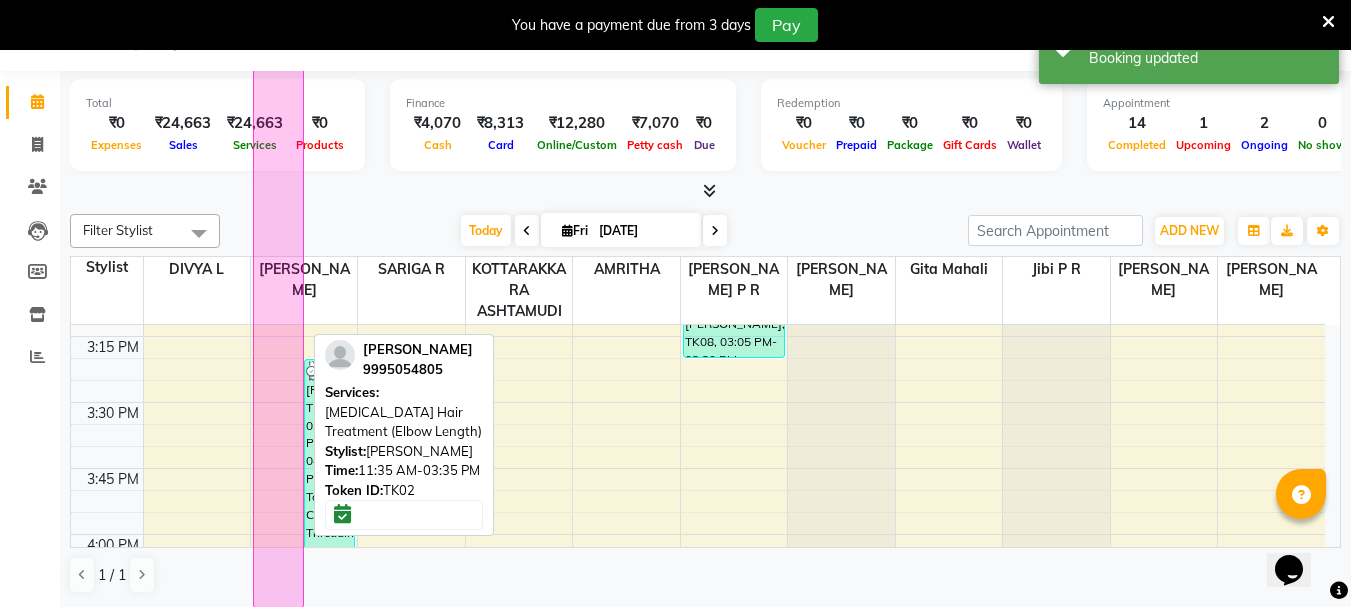 drag, startPoint x: 282, startPoint y: 429, endPoint x: 289, endPoint y: 625, distance: 196.12495 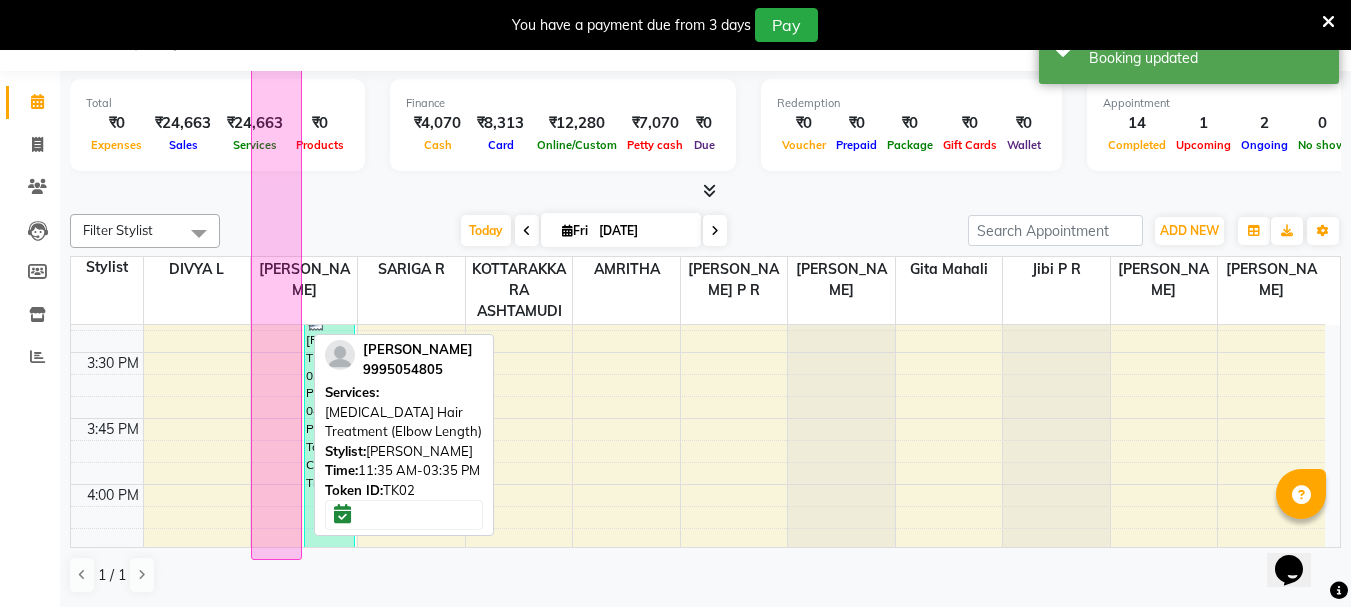 scroll, scrollTop: 1965, scrollLeft: 0, axis: vertical 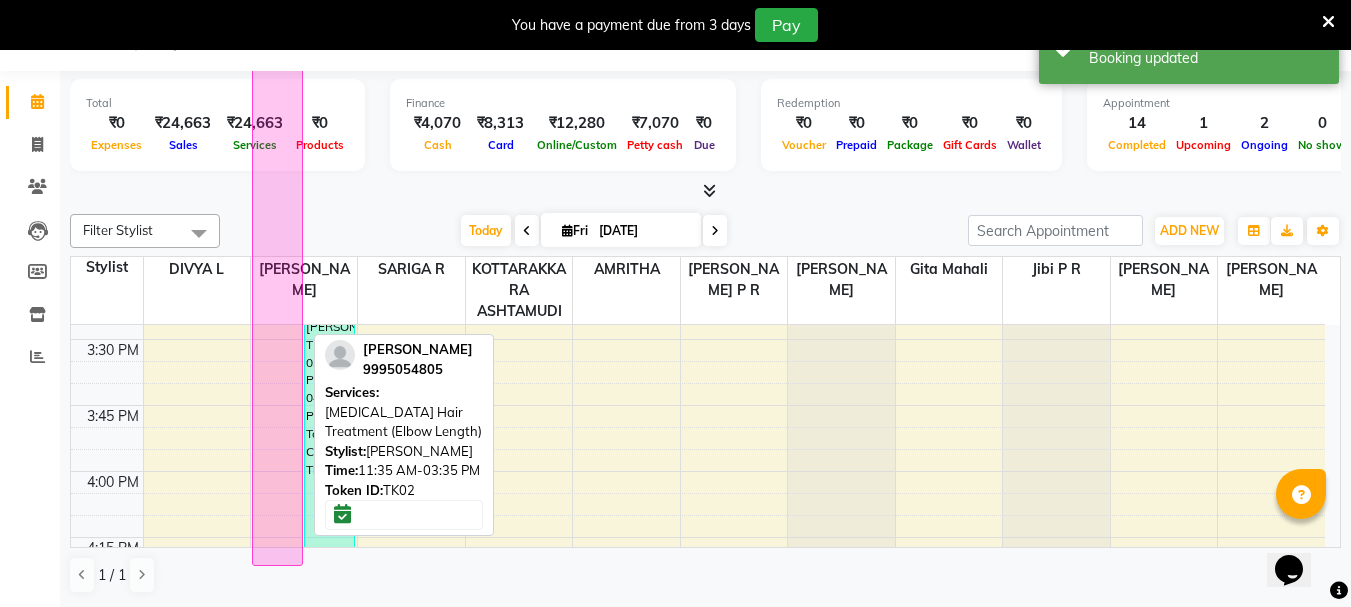 drag, startPoint x: 269, startPoint y: 408, endPoint x: 268, endPoint y: 550, distance: 142.00352 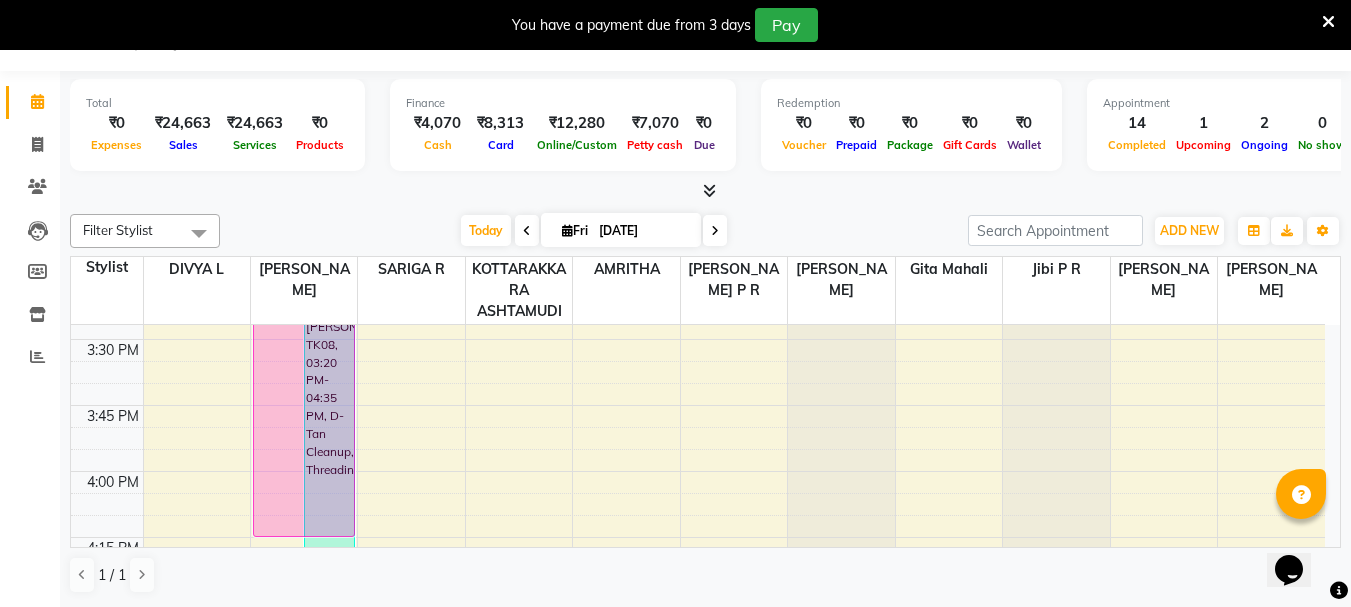 scroll, scrollTop: 1993, scrollLeft: 0, axis: vertical 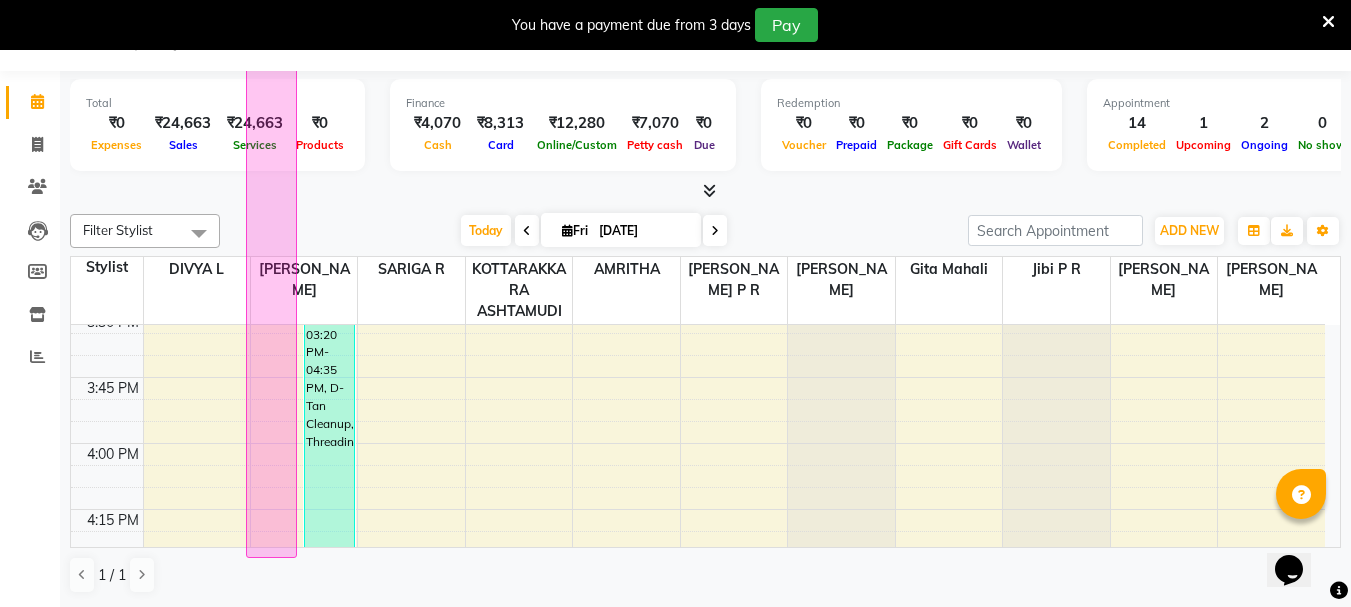 drag, startPoint x: 275, startPoint y: 353, endPoint x: 268, endPoint y: 550, distance: 197.12433 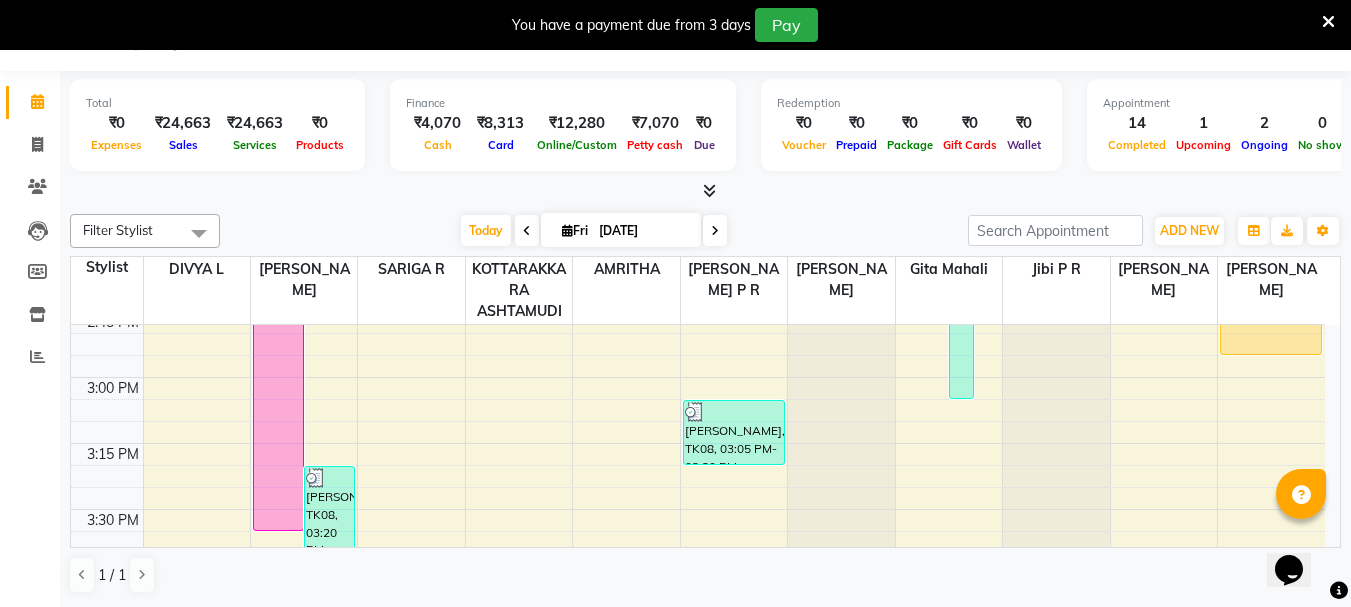 scroll, scrollTop: 1793, scrollLeft: 0, axis: vertical 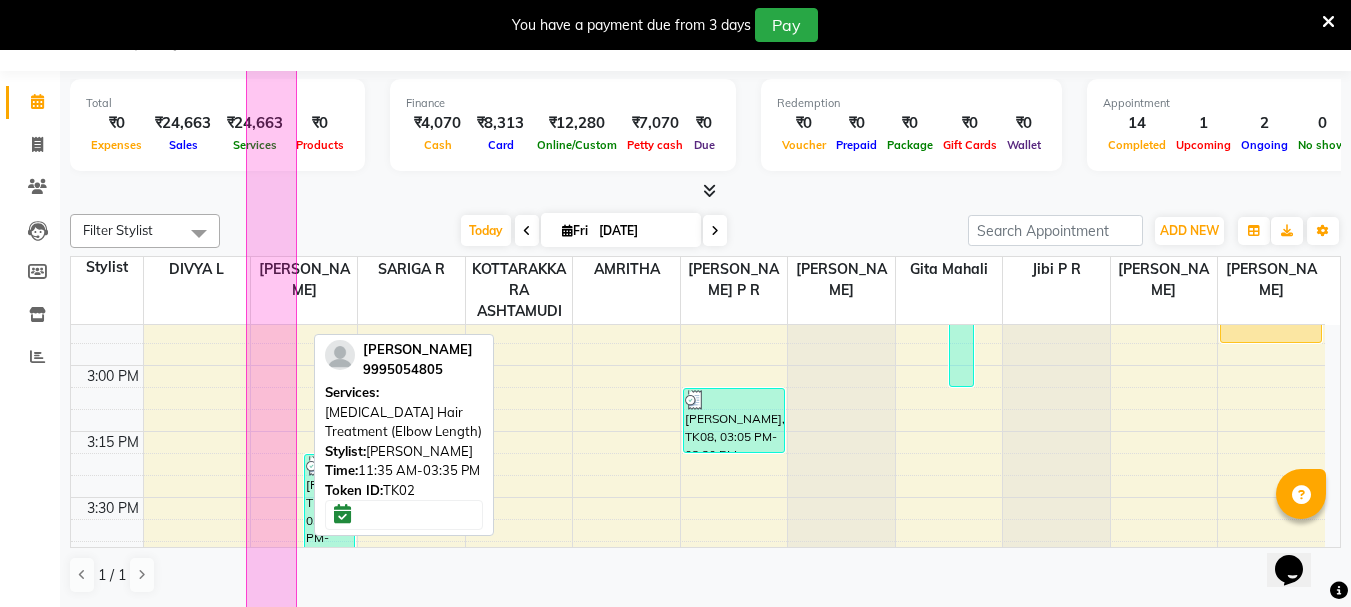 drag, startPoint x: 290, startPoint y: 367, endPoint x: 283, endPoint y: 551, distance: 184.1331 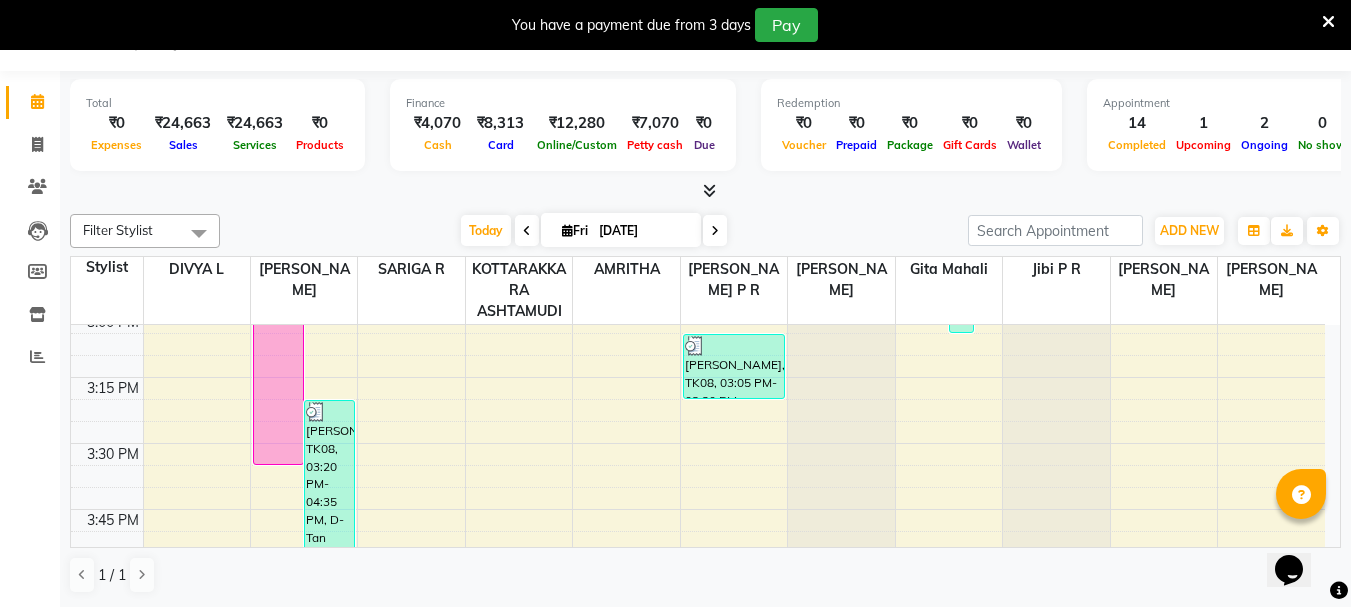 scroll, scrollTop: 1907, scrollLeft: 0, axis: vertical 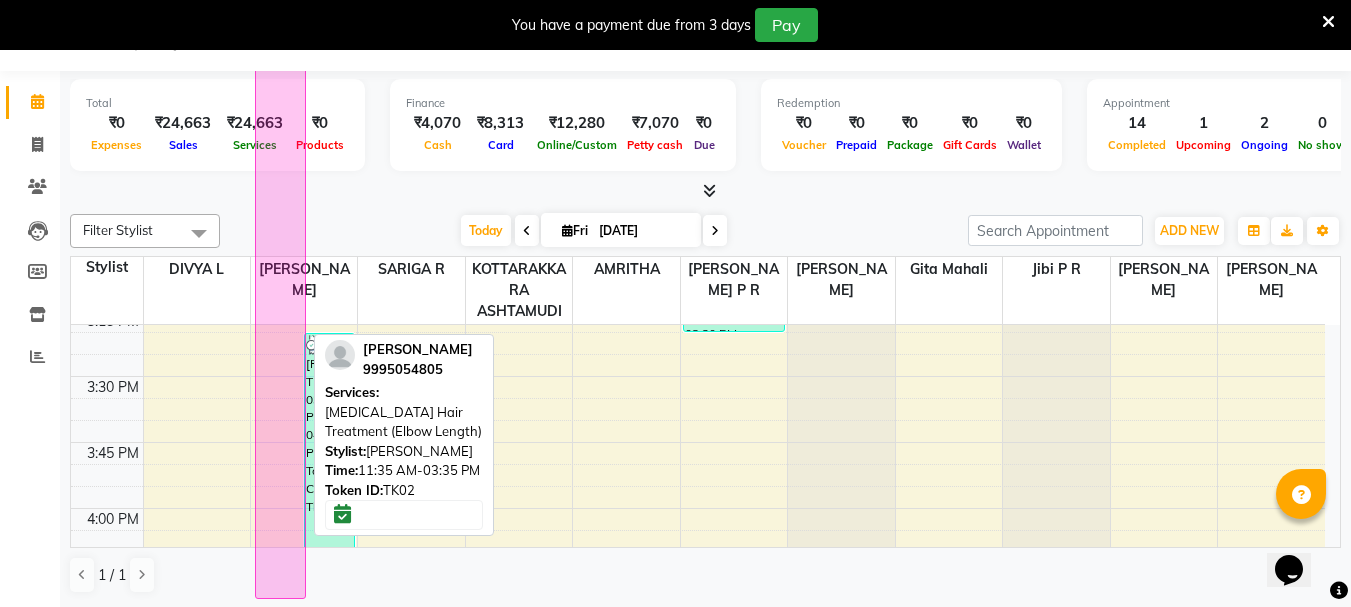 drag, startPoint x: 275, startPoint y: 400, endPoint x: 277, endPoint y: 580, distance: 180.01111 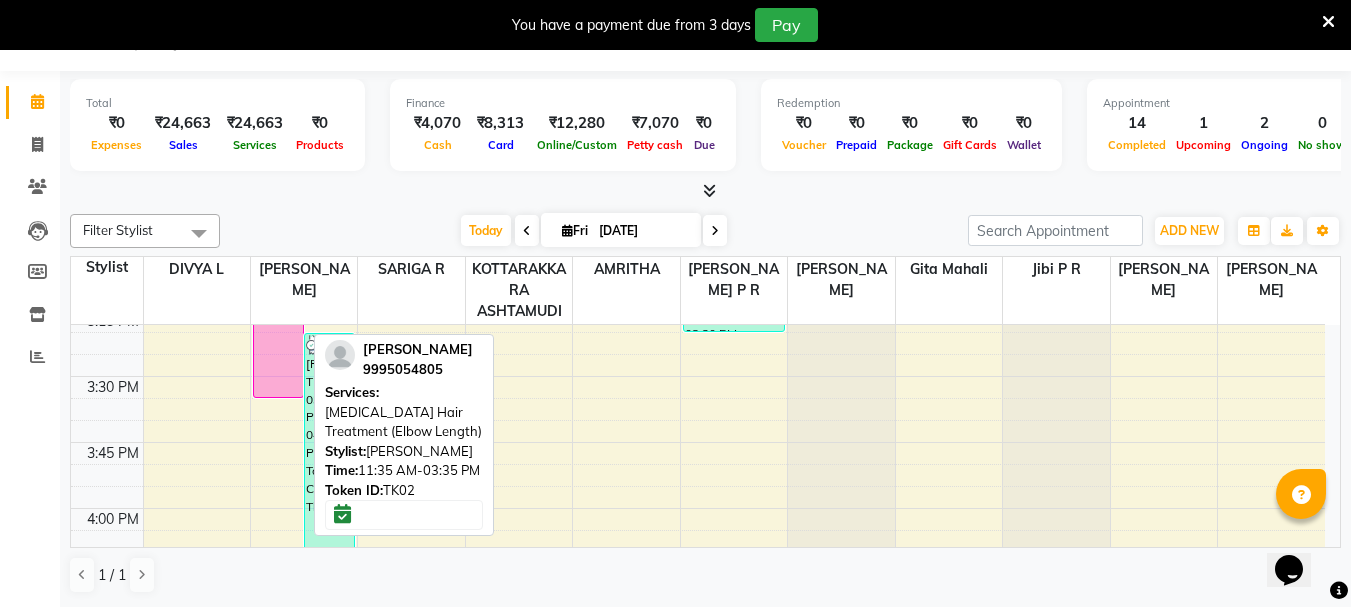 scroll, scrollTop: 2028, scrollLeft: 0, axis: vertical 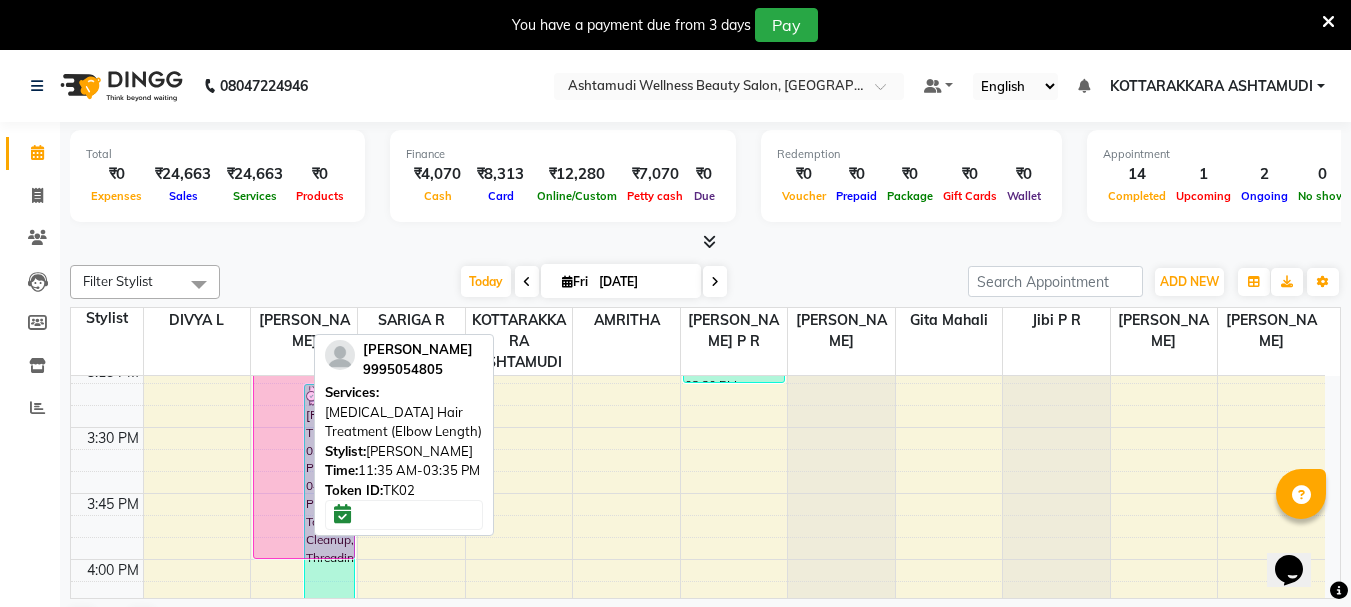 drag, startPoint x: 294, startPoint y: 430, endPoint x: 298, endPoint y: 554, distance: 124.0645 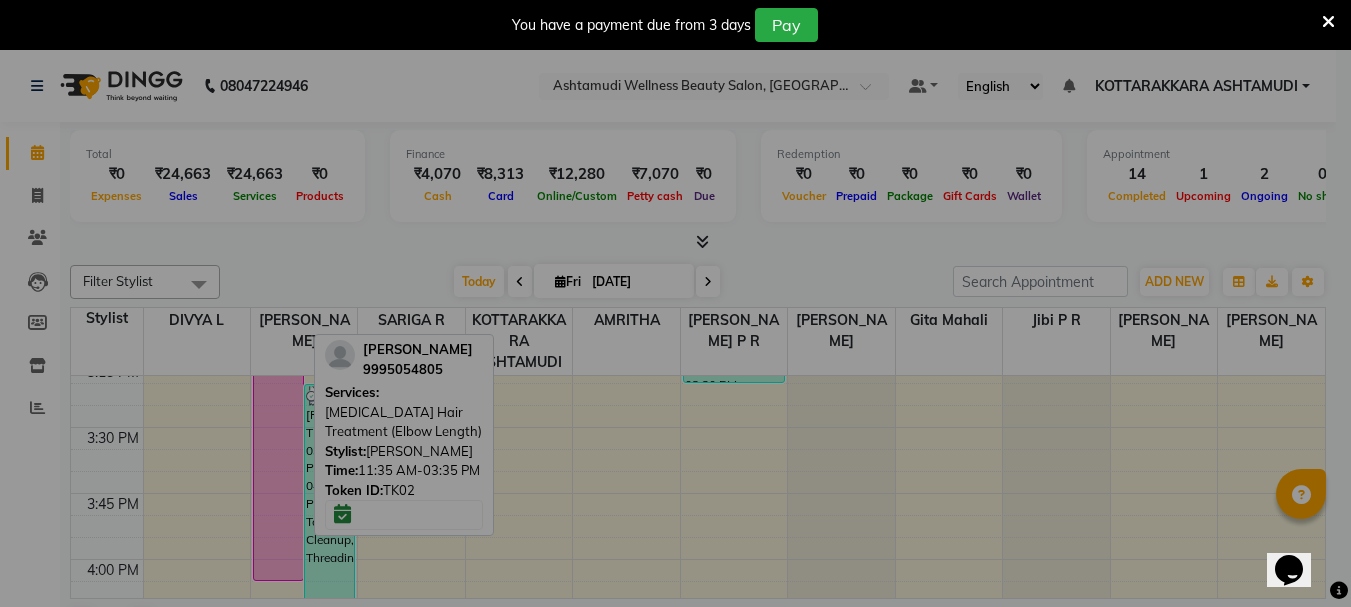 scroll, scrollTop: 1929, scrollLeft: 0, axis: vertical 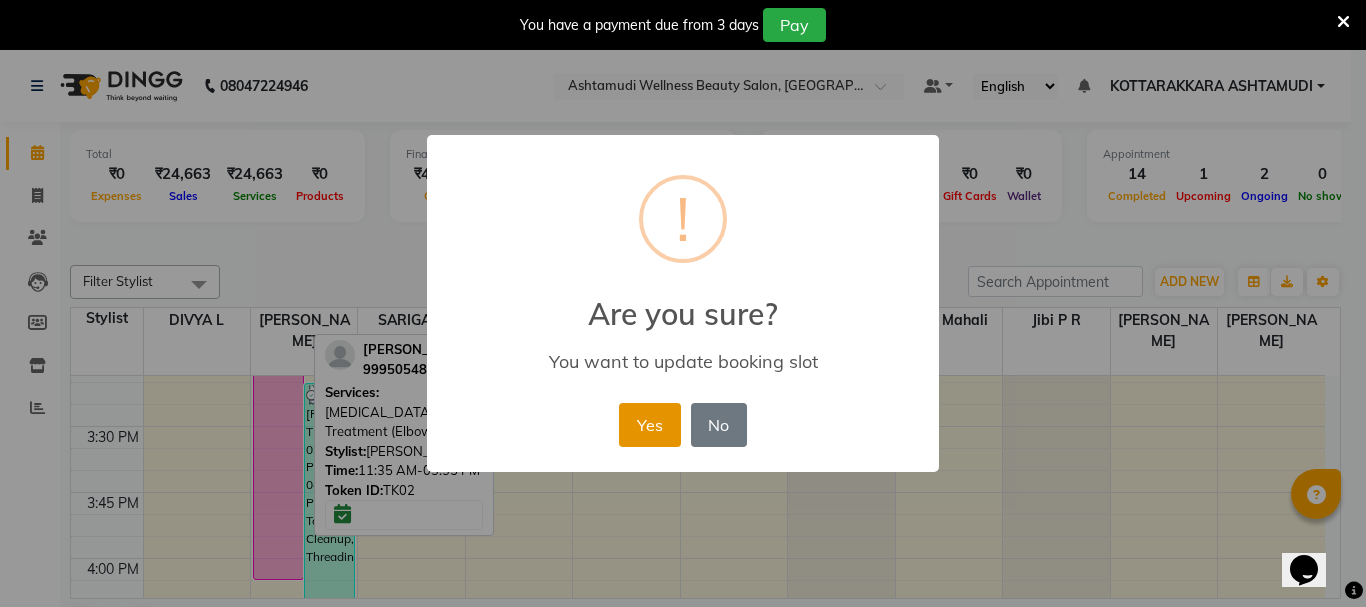 click on "Yes" at bounding box center (649, 425) 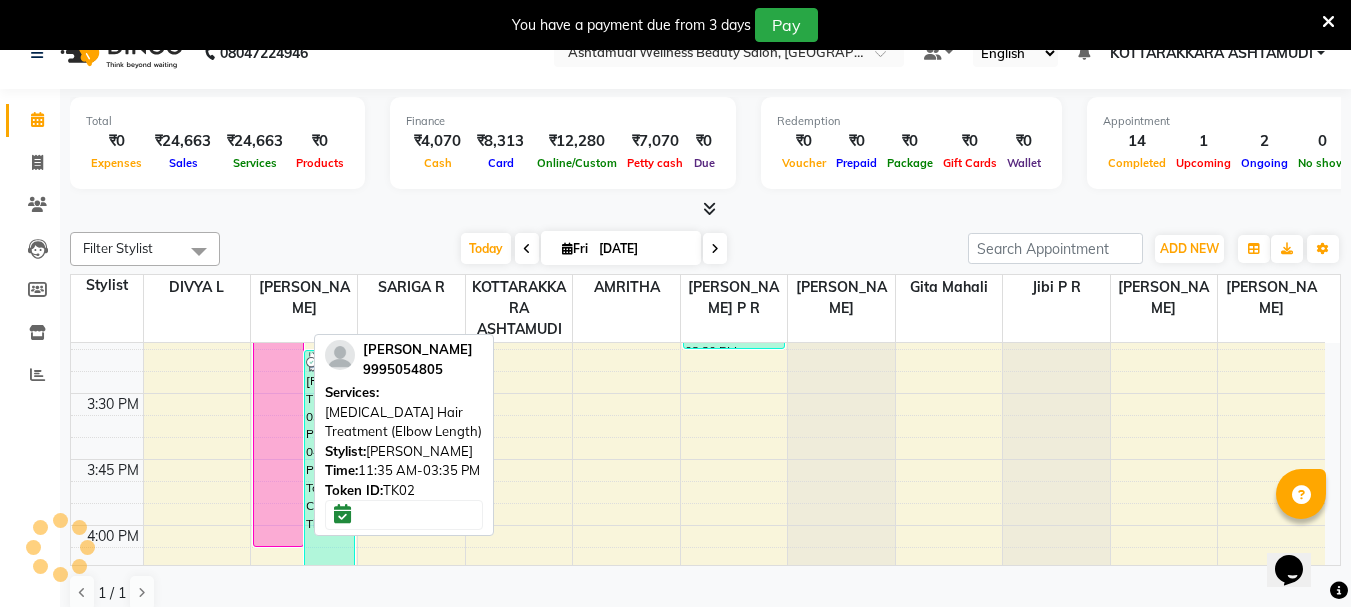 scroll, scrollTop: 51, scrollLeft: 0, axis: vertical 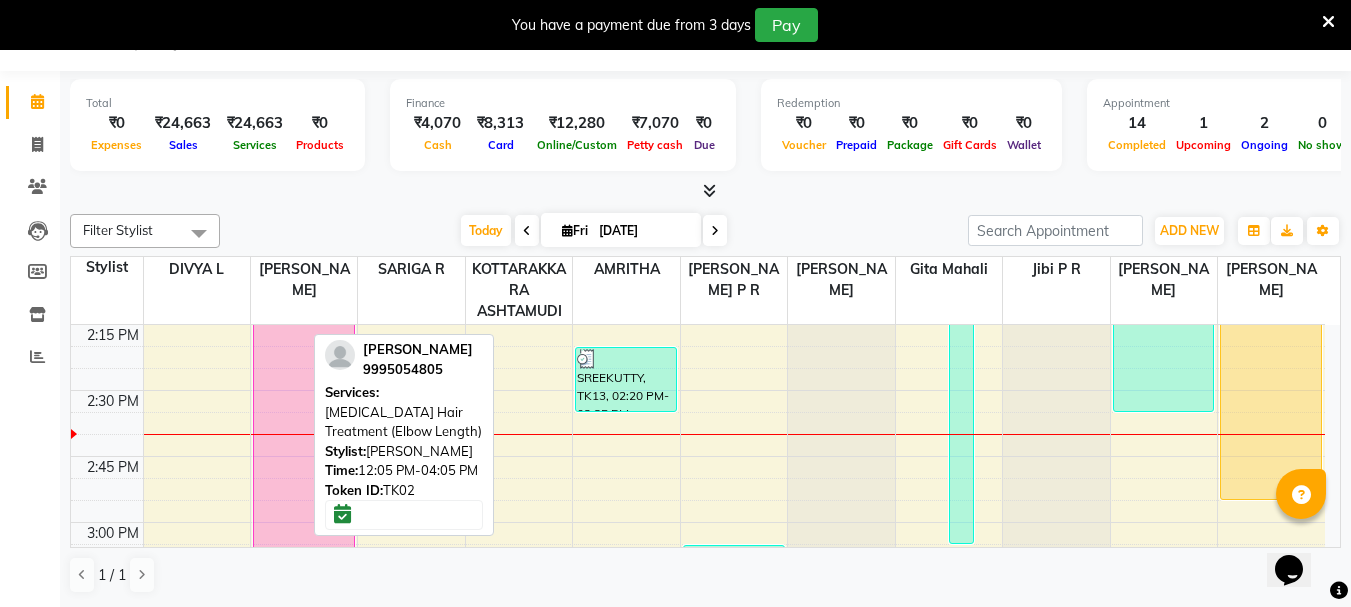 drag, startPoint x: 280, startPoint y: 380, endPoint x: 295, endPoint y: 542, distance: 162.69296 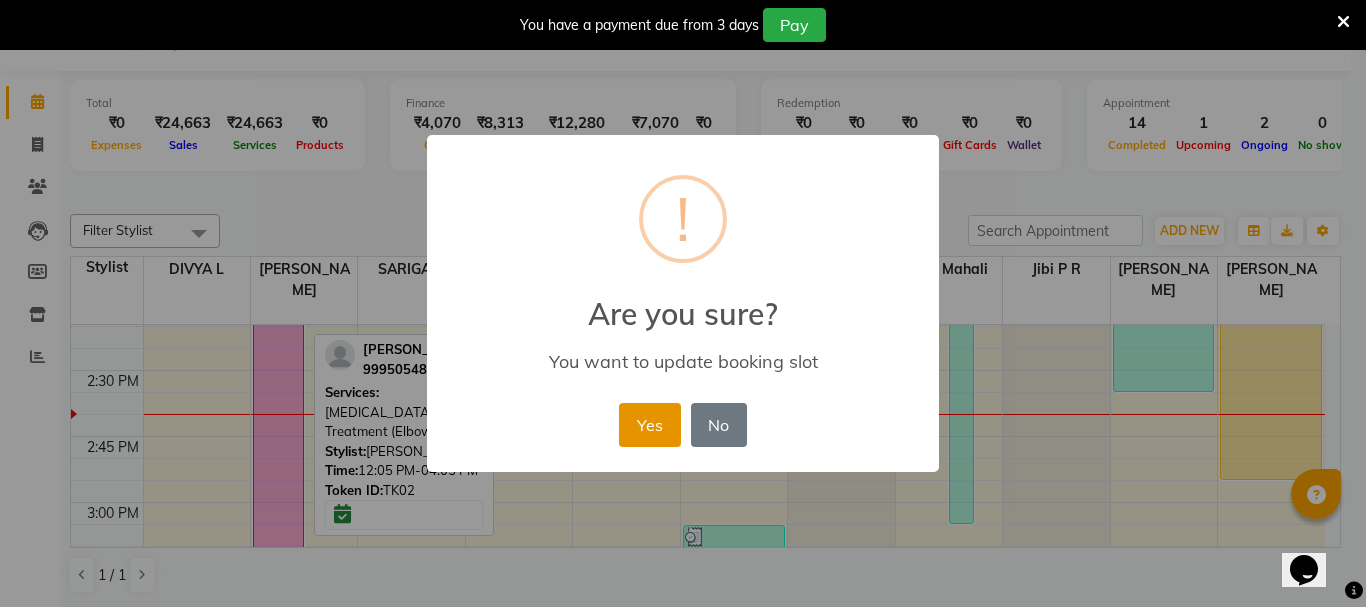 click on "Yes" at bounding box center [649, 425] 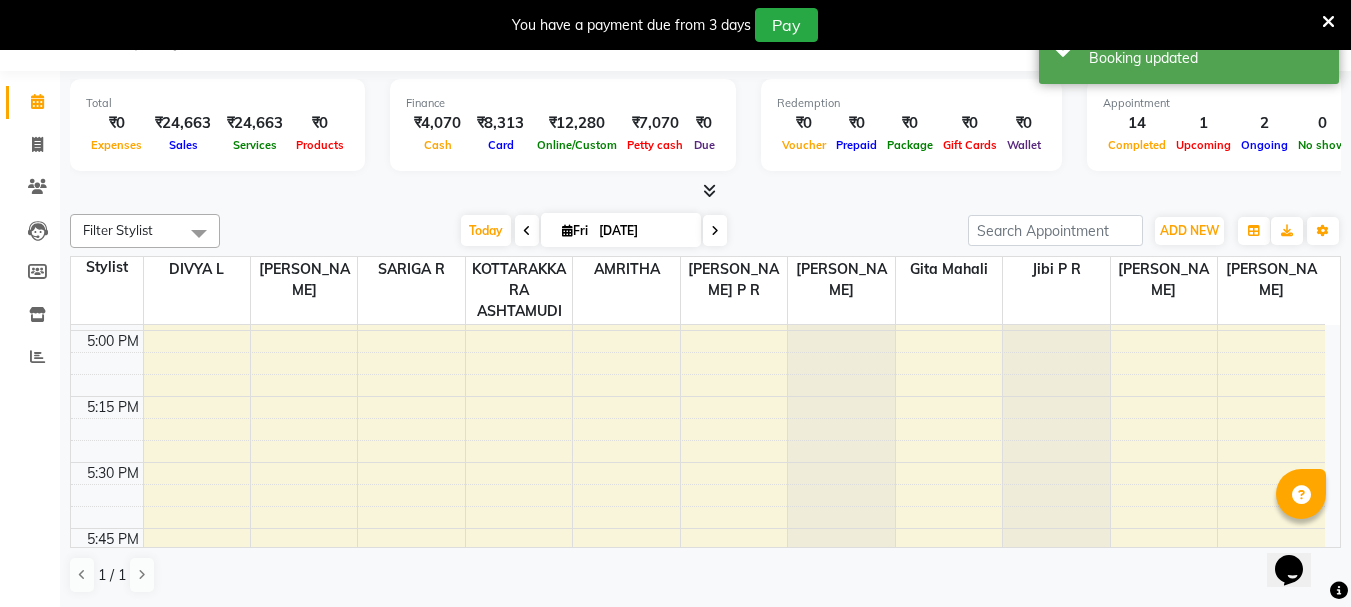 scroll, scrollTop: 2270, scrollLeft: 0, axis: vertical 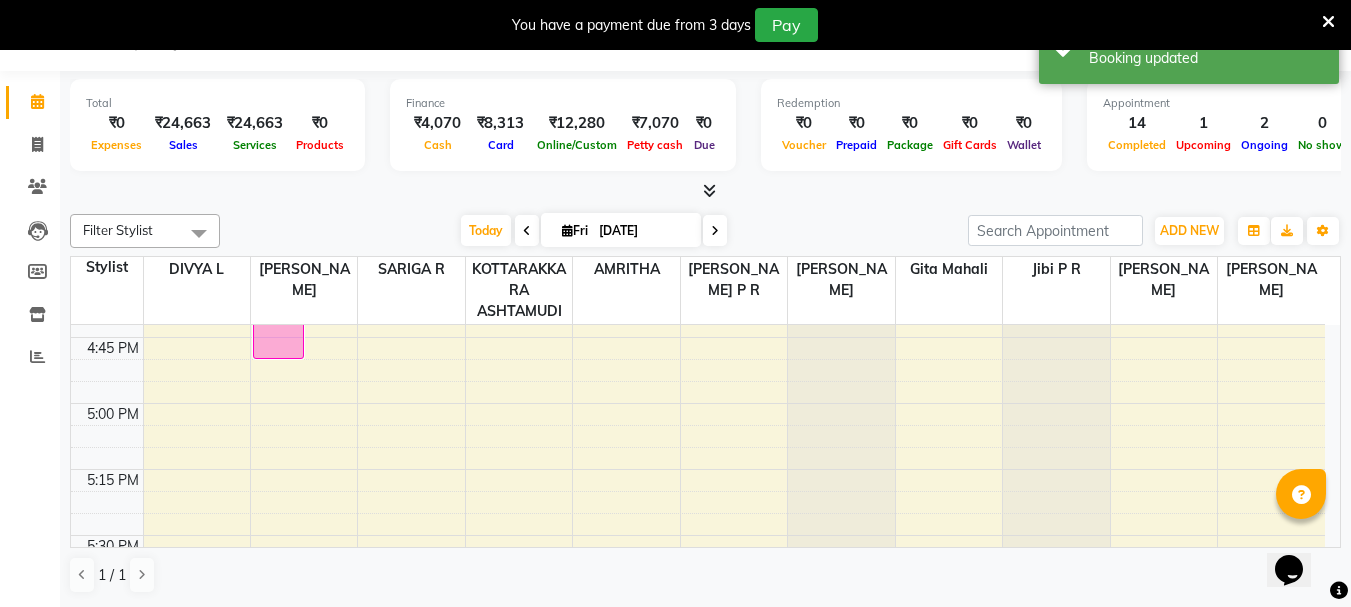 drag, startPoint x: 288, startPoint y: 380, endPoint x: 295, endPoint y: 554, distance: 174.14075 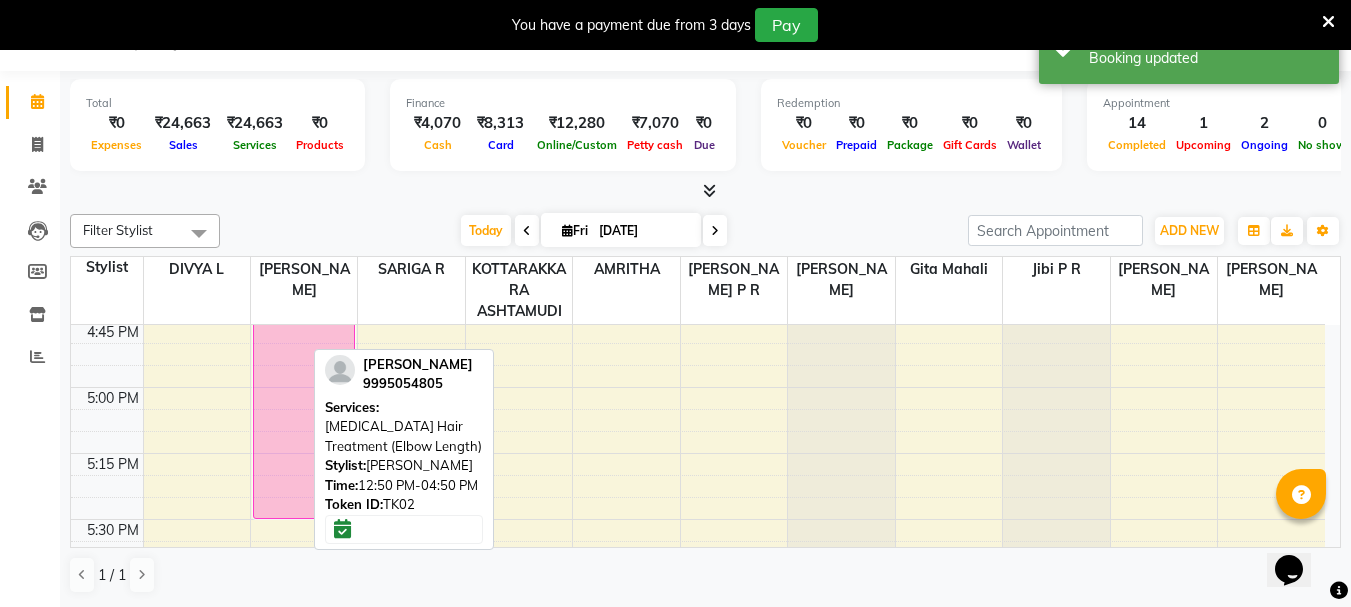 drag, startPoint x: 283, startPoint y: 347, endPoint x: 276, endPoint y: 524, distance: 177.13837 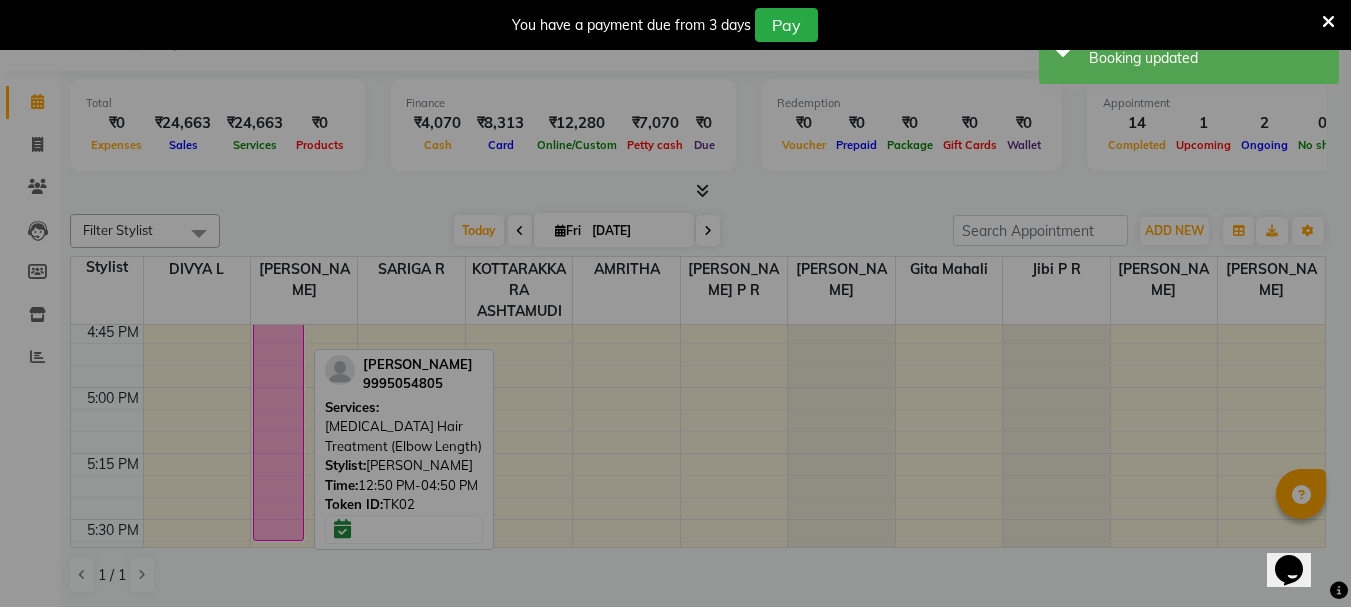 scroll, scrollTop: 2319, scrollLeft: 0, axis: vertical 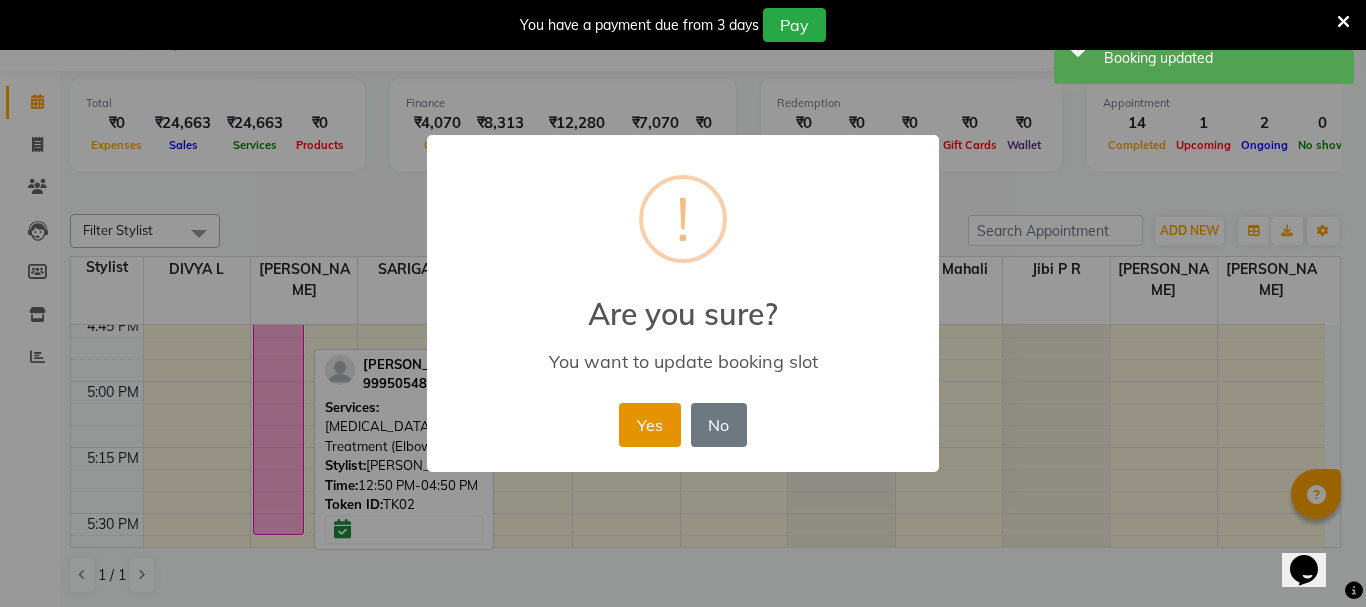 click on "Yes" at bounding box center [649, 425] 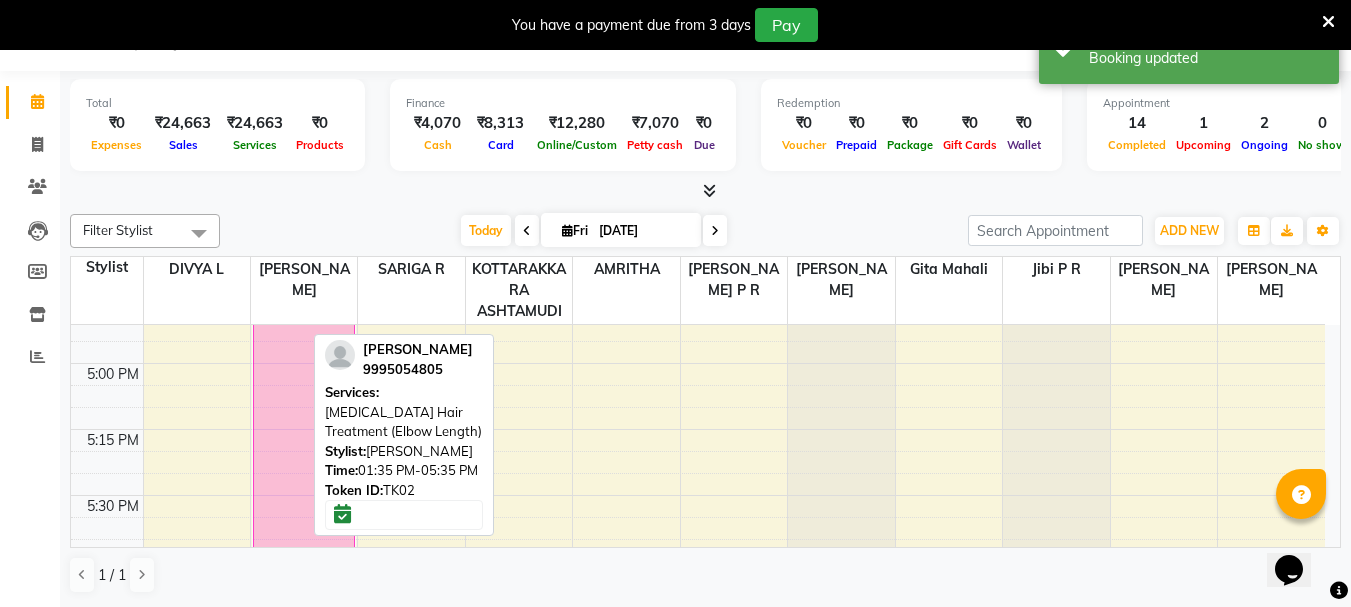 scroll, scrollTop: 2345, scrollLeft: 0, axis: vertical 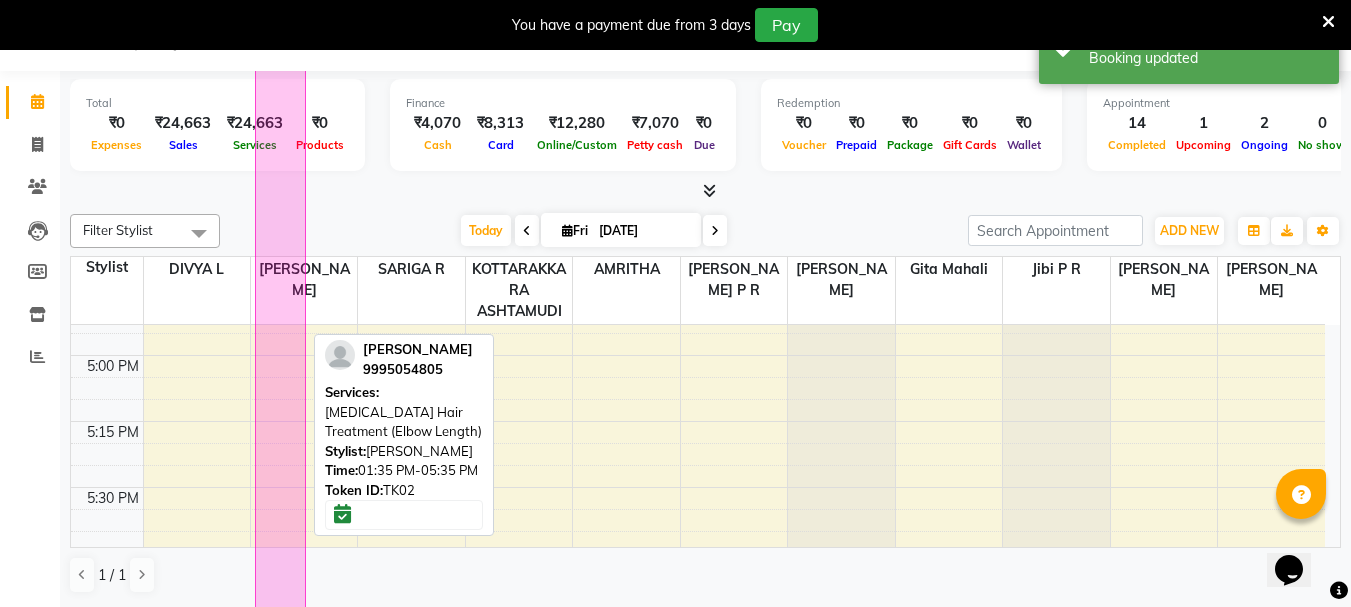 drag, startPoint x: 285, startPoint y: 427, endPoint x: 288, endPoint y: 538, distance: 111.040535 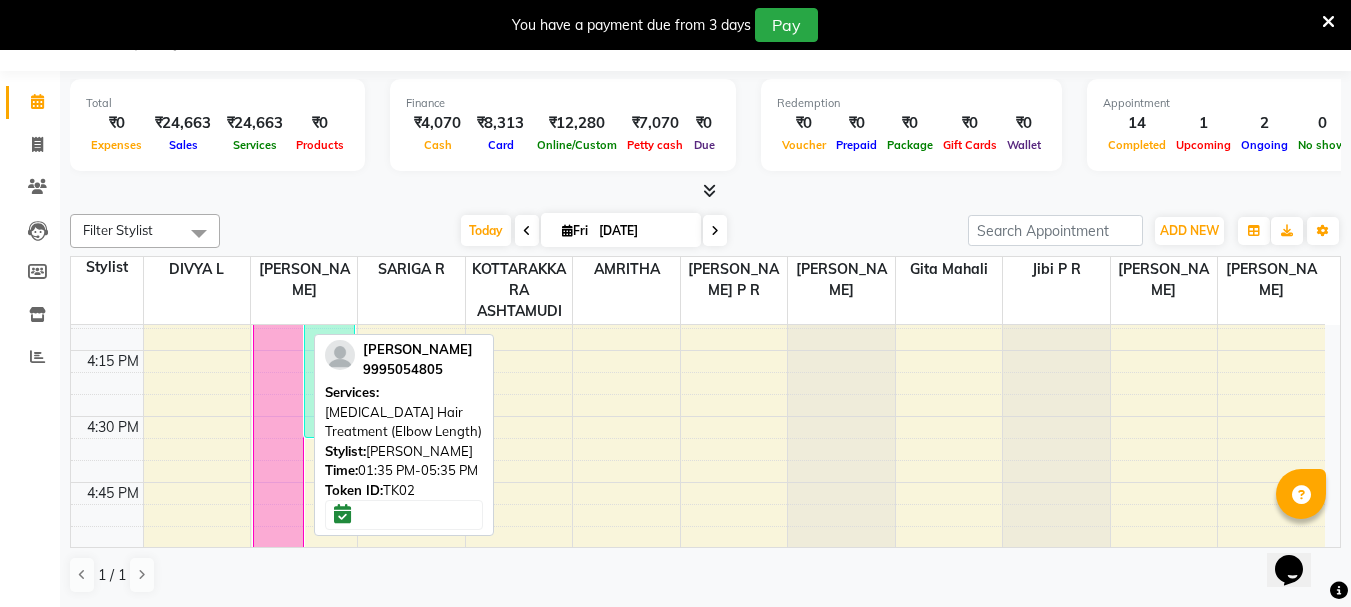 scroll, scrollTop: 2445, scrollLeft: 0, axis: vertical 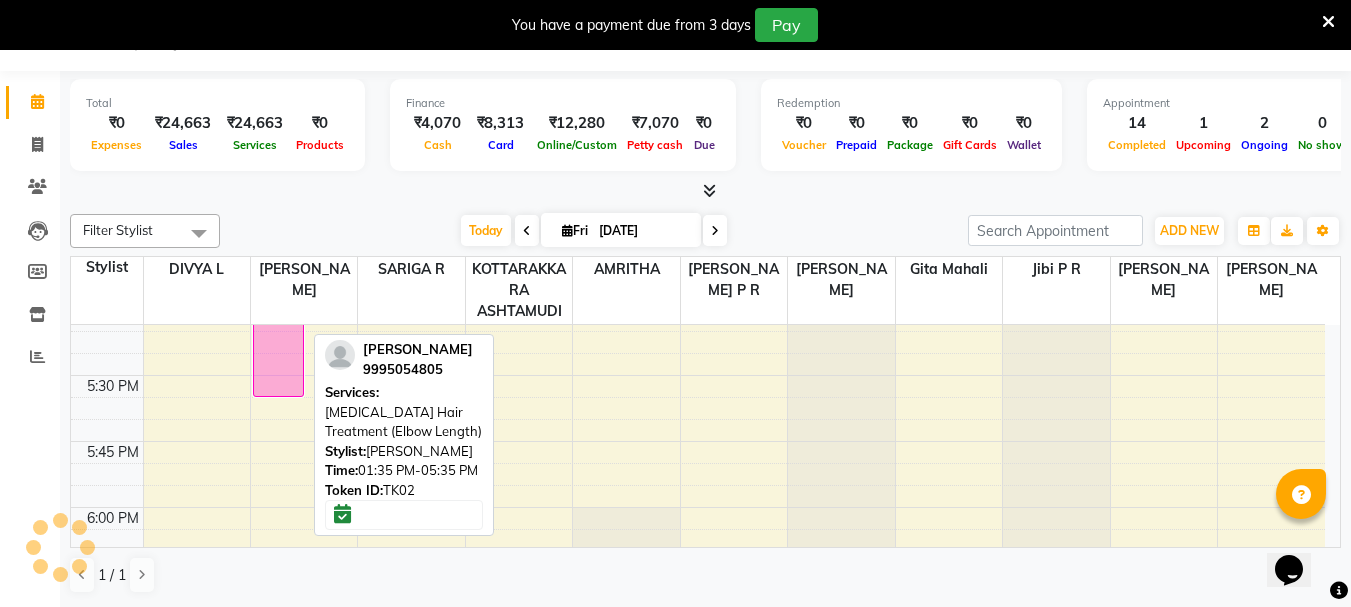 drag, startPoint x: 283, startPoint y: 403, endPoint x: 308, endPoint y: 556, distance: 155.02902 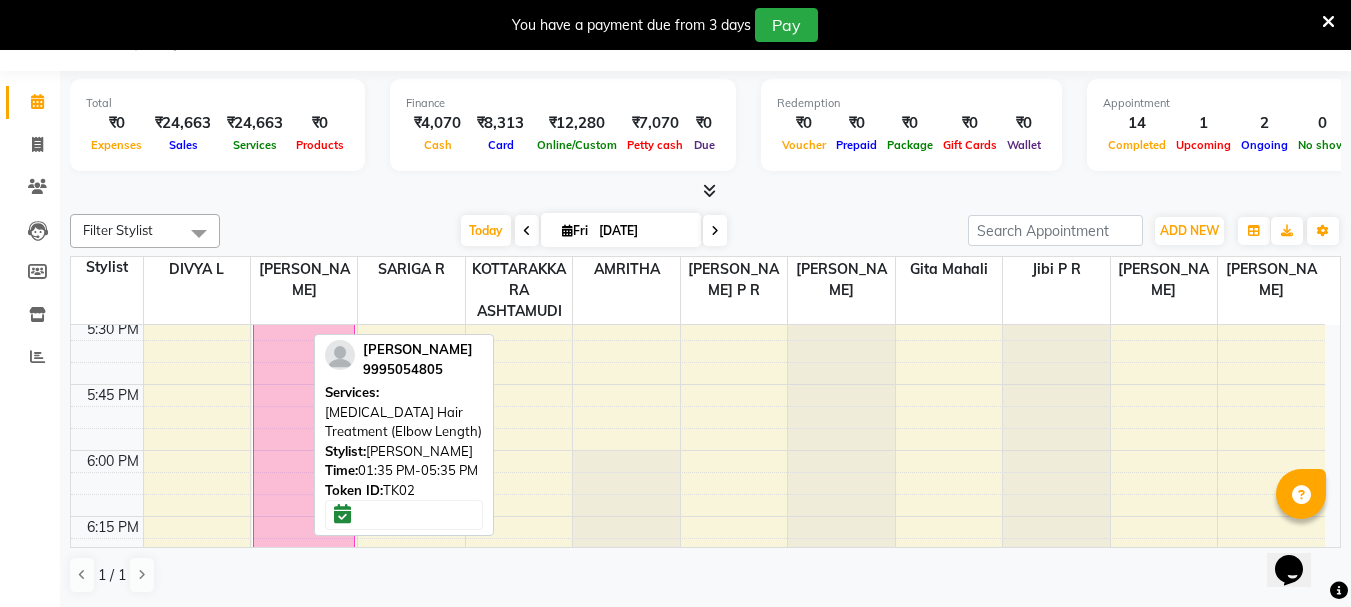 drag, startPoint x: 280, startPoint y: 385, endPoint x: 278, endPoint y: 538, distance: 153.01308 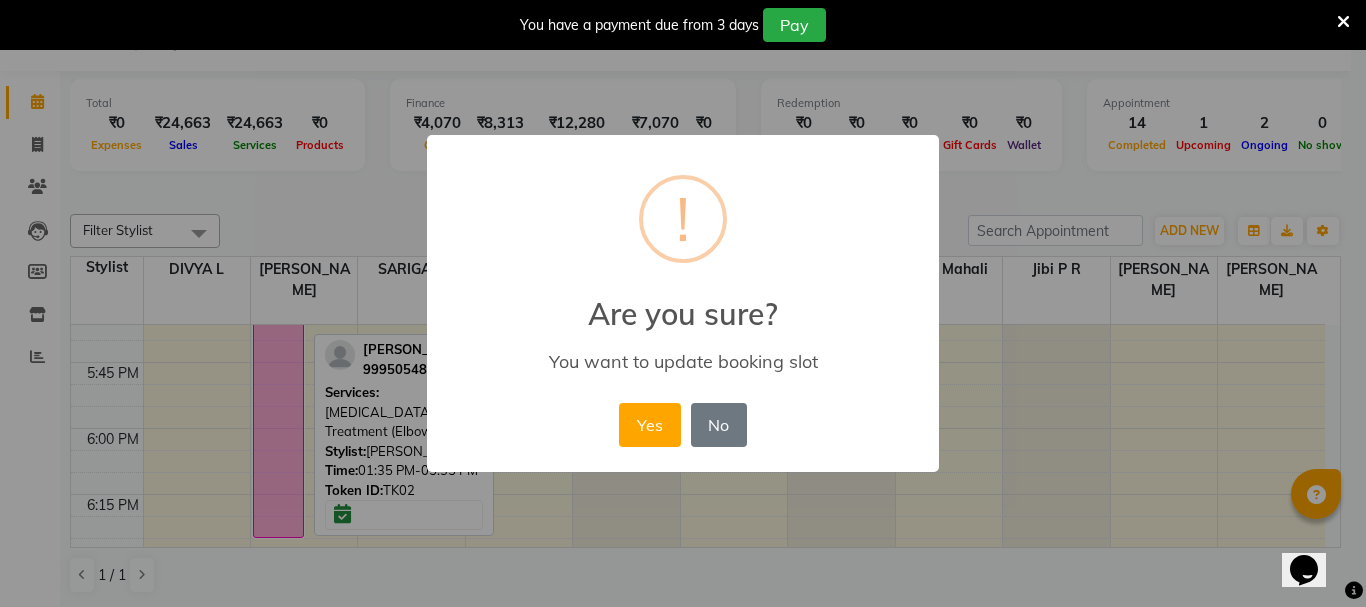 click on "× ! Are you sure? You want to update booking slot Yes No No" at bounding box center (683, 304) 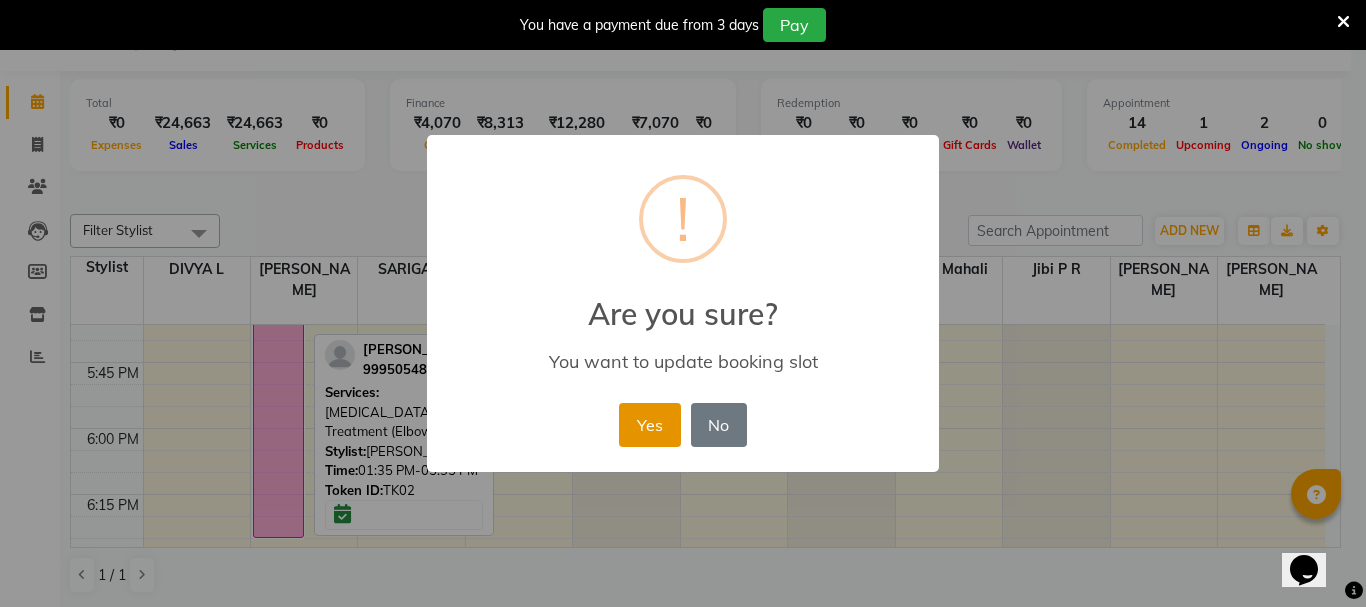 click on "Yes" at bounding box center [649, 425] 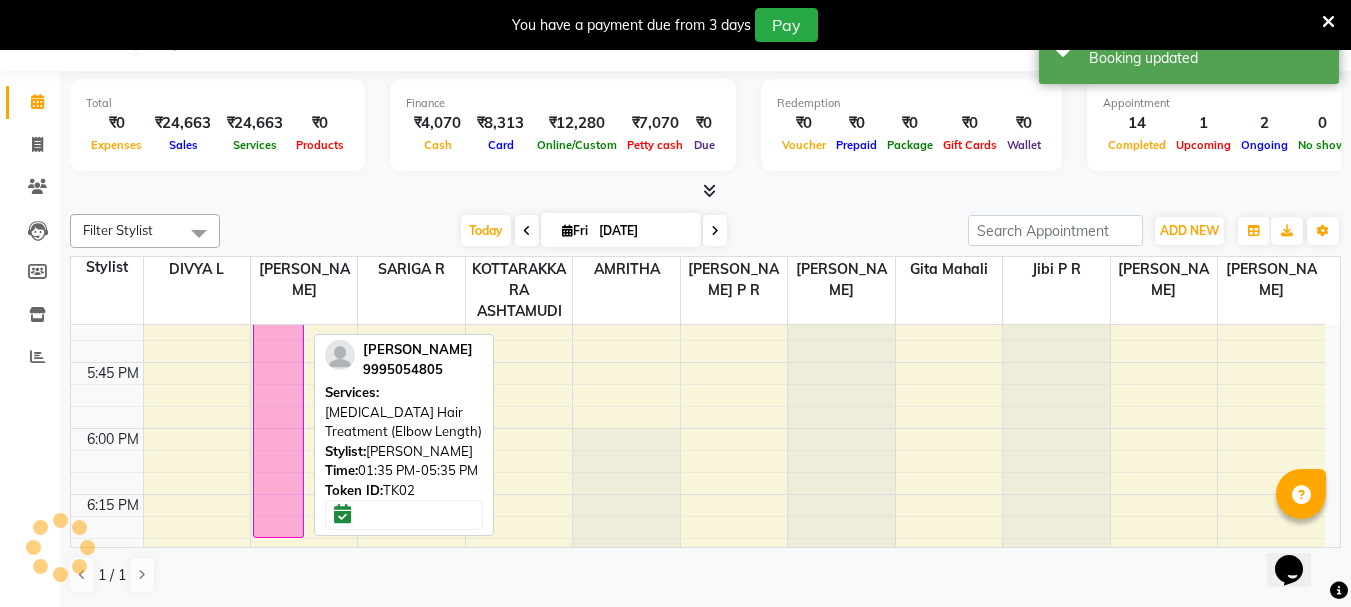 scroll, scrollTop: 0, scrollLeft: 0, axis: both 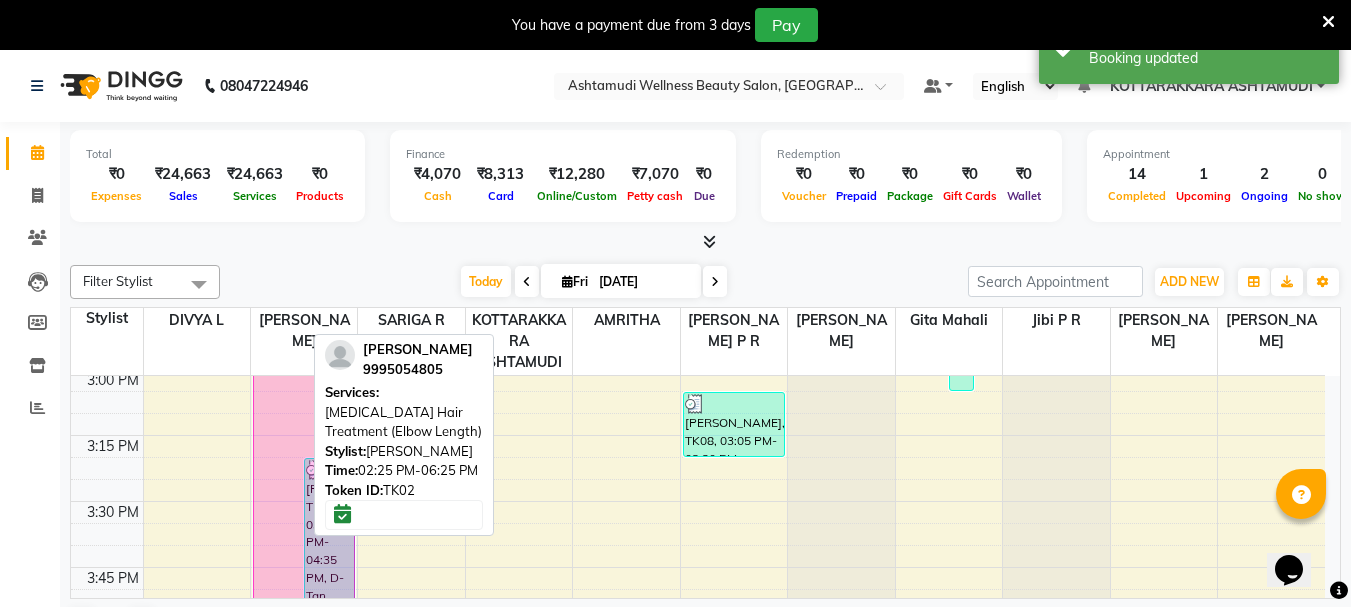 click on "Dr Sini, TK02, 02:25 PM-06:25 PM, Botox Hair Treatment (Elbow Length)     Aaruni, TK08, 03:20 PM-04:35 PM, D-Tan Cleanup,Eyebrows Threading     sariga r, TK05, 07:30 AM-11:30 AM, Botox Hair Treatment (Elbow Length)     Dr Sini, TK02, 02:25 PM-06:25 PM, Botox Hair Treatment (Elbow Length)" at bounding box center [304, 237] 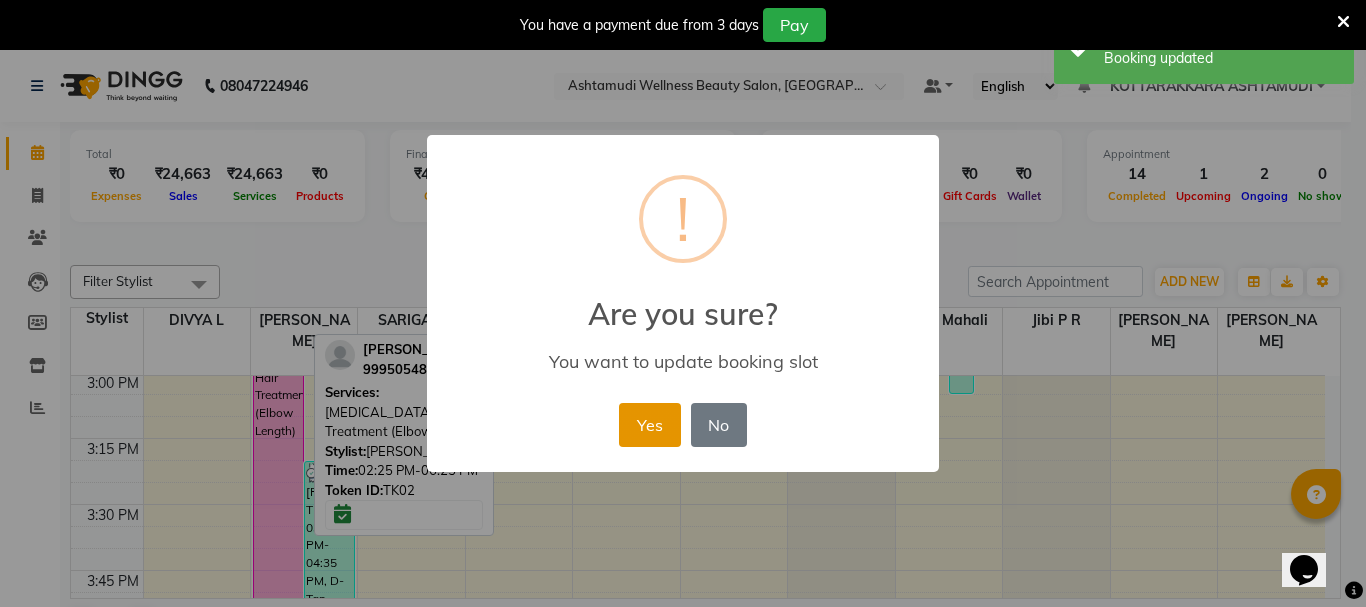 click on "Yes" at bounding box center (649, 425) 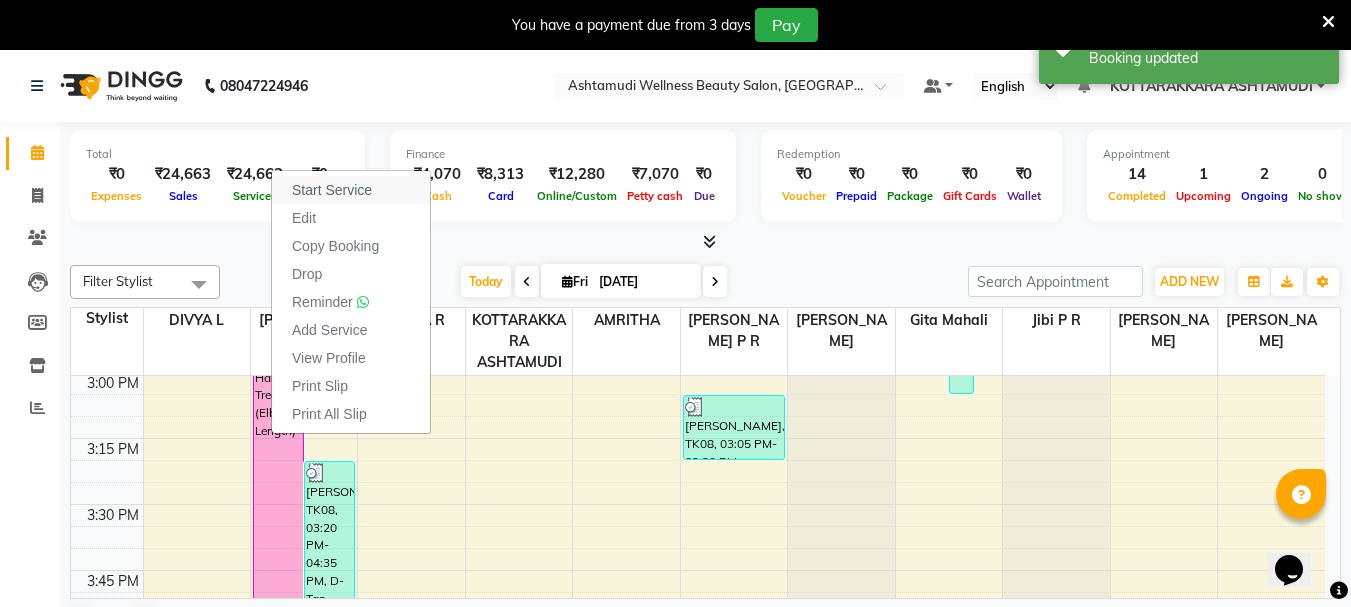 click on "Start Service" at bounding box center (332, 190) 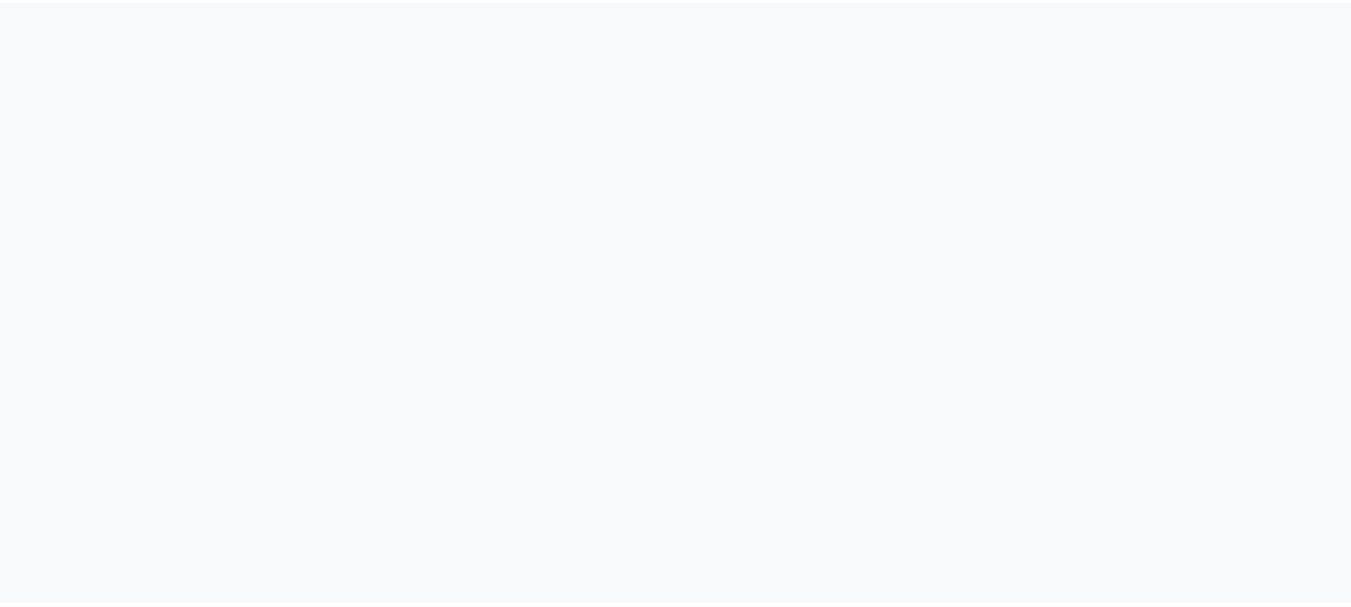 scroll, scrollTop: 0, scrollLeft: 0, axis: both 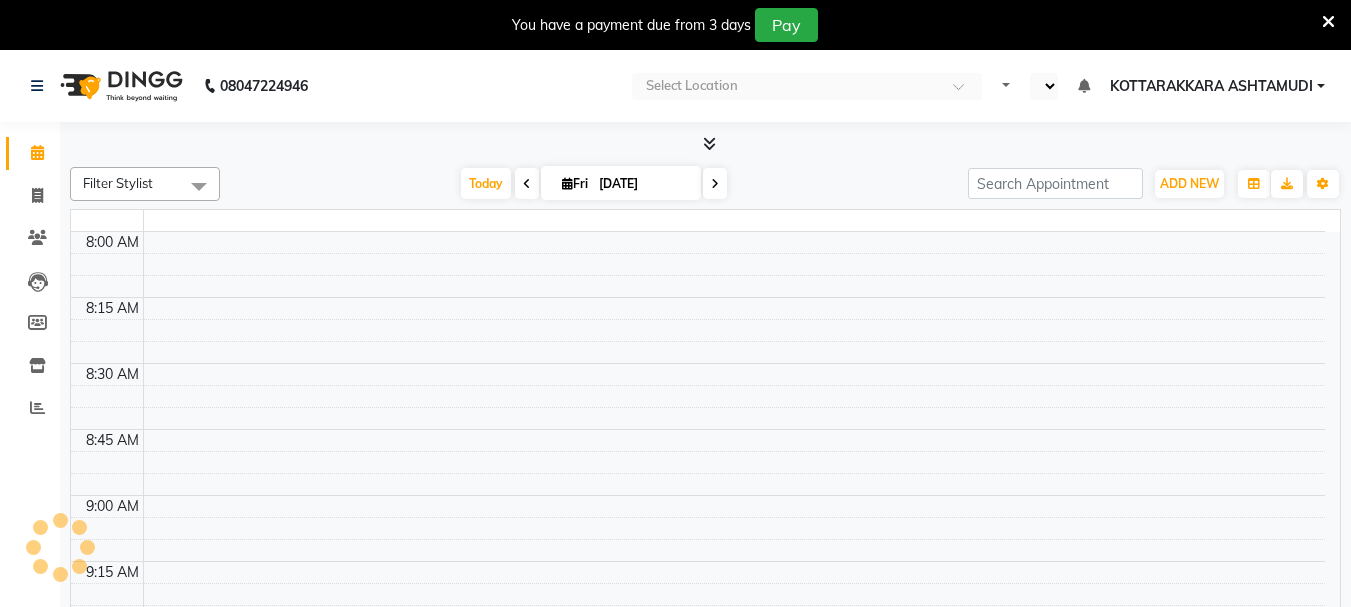 select on "en" 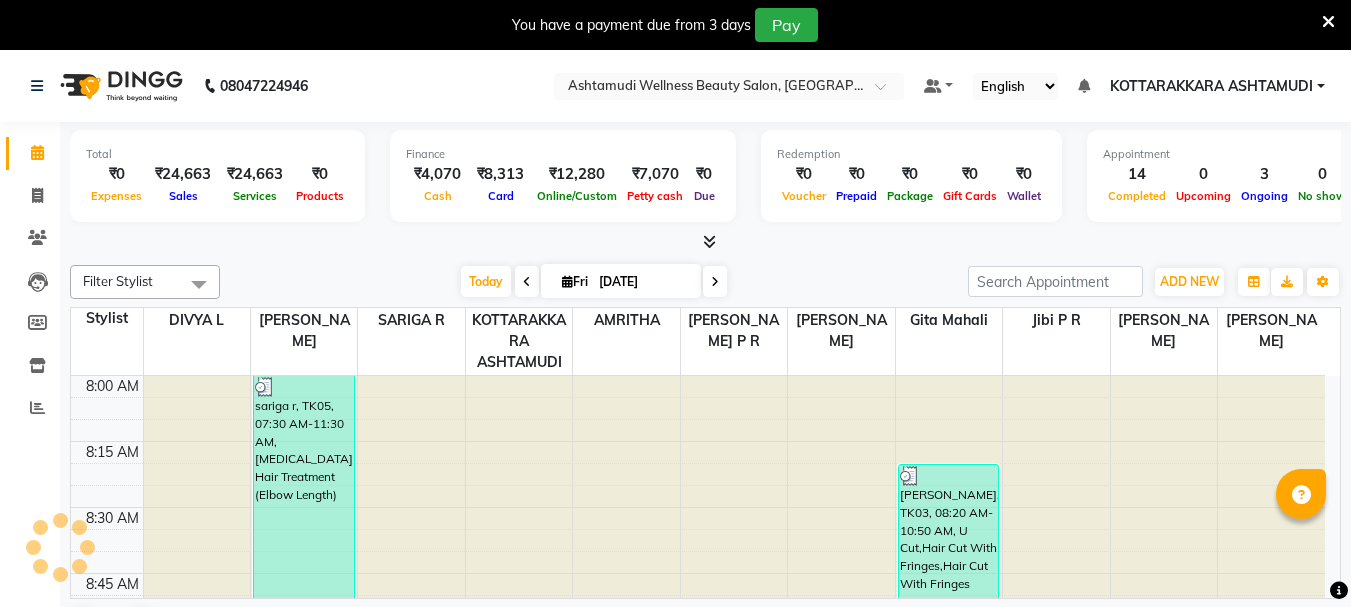 scroll, scrollTop: 0, scrollLeft: 0, axis: both 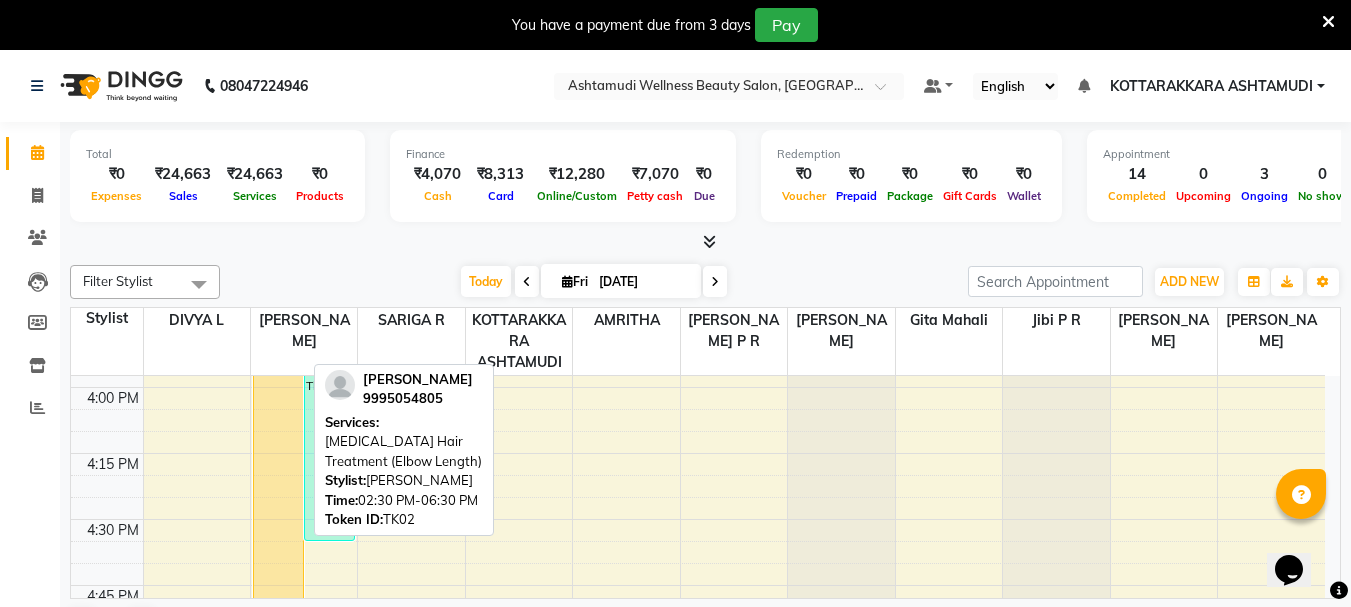 click on "[PERSON_NAME], TK02, 02:30 PM-06:30 PM, [MEDICAL_DATA] Hair Treatment (Elbow Length)" at bounding box center [278, 519] 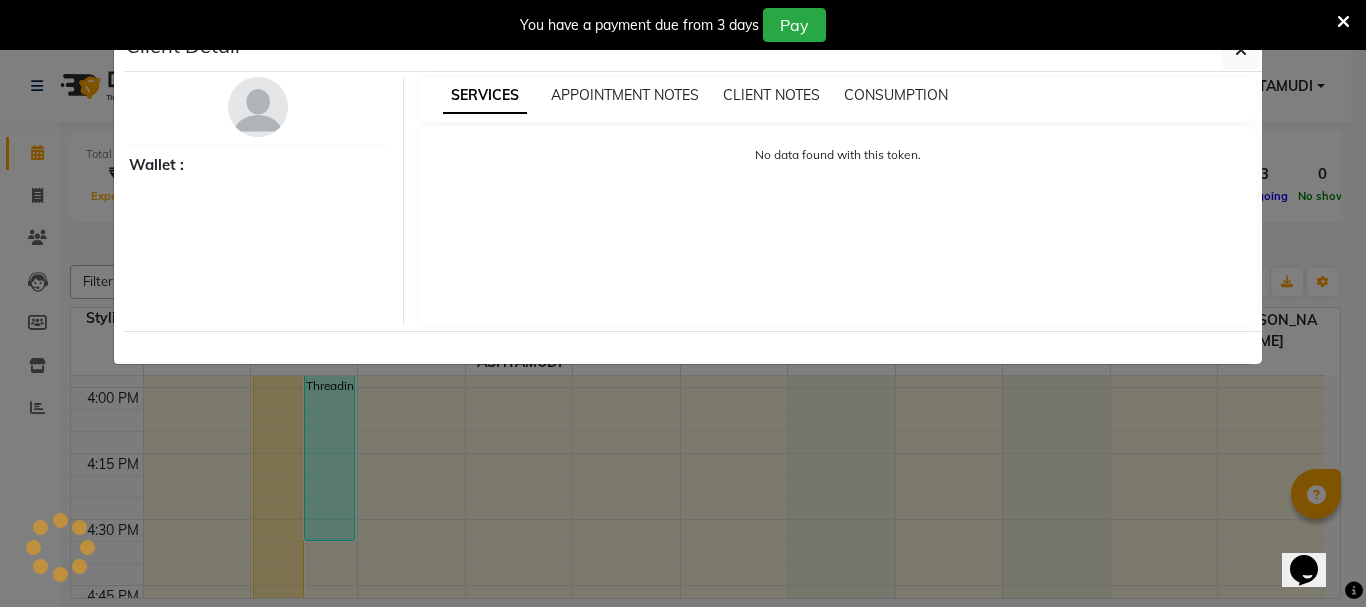 select on "1" 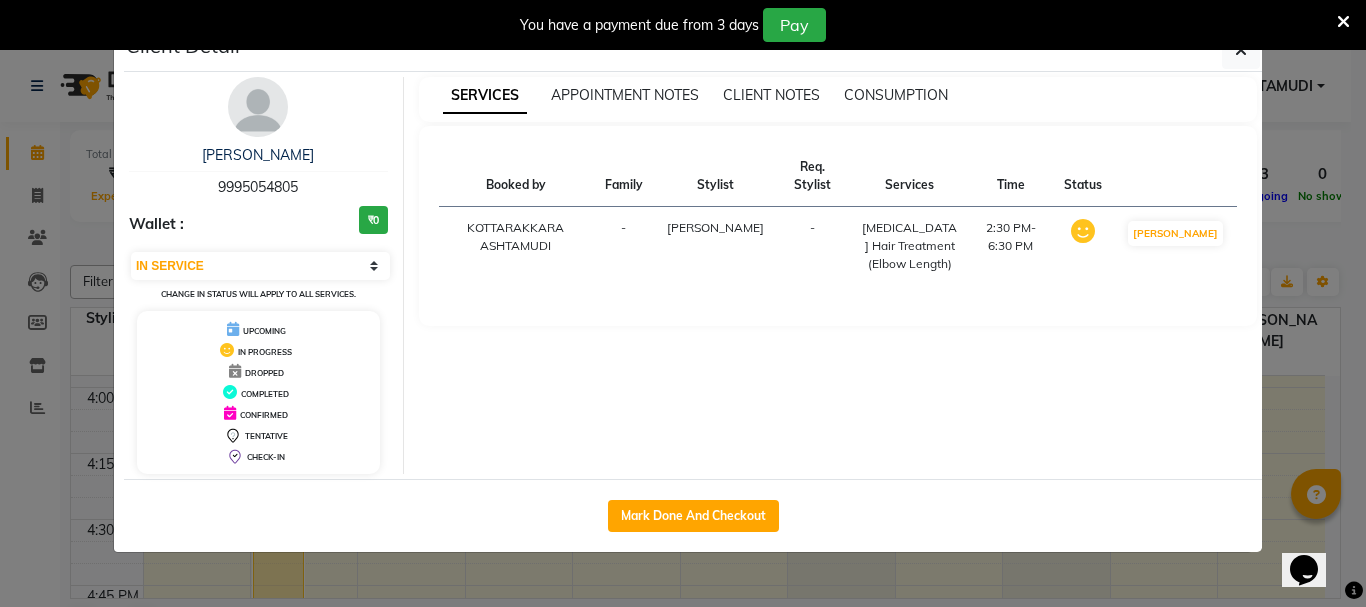 drag, startPoint x: 216, startPoint y: 188, endPoint x: 316, endPoint y: 192, distance: 100.07997 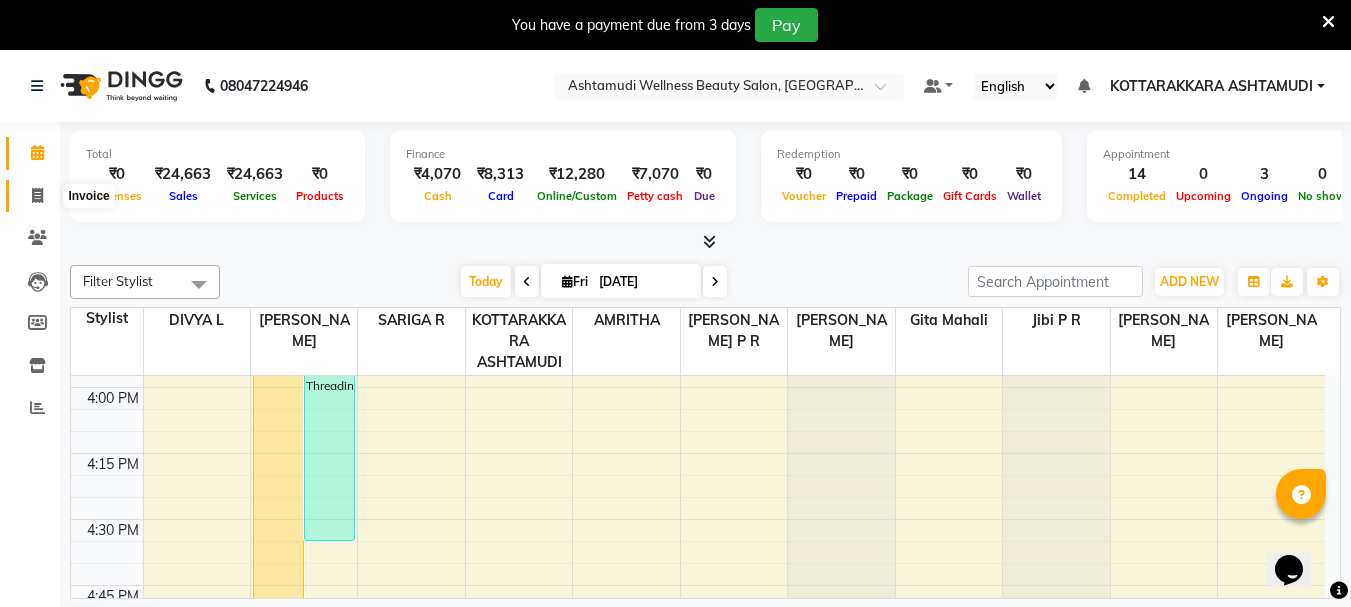 click 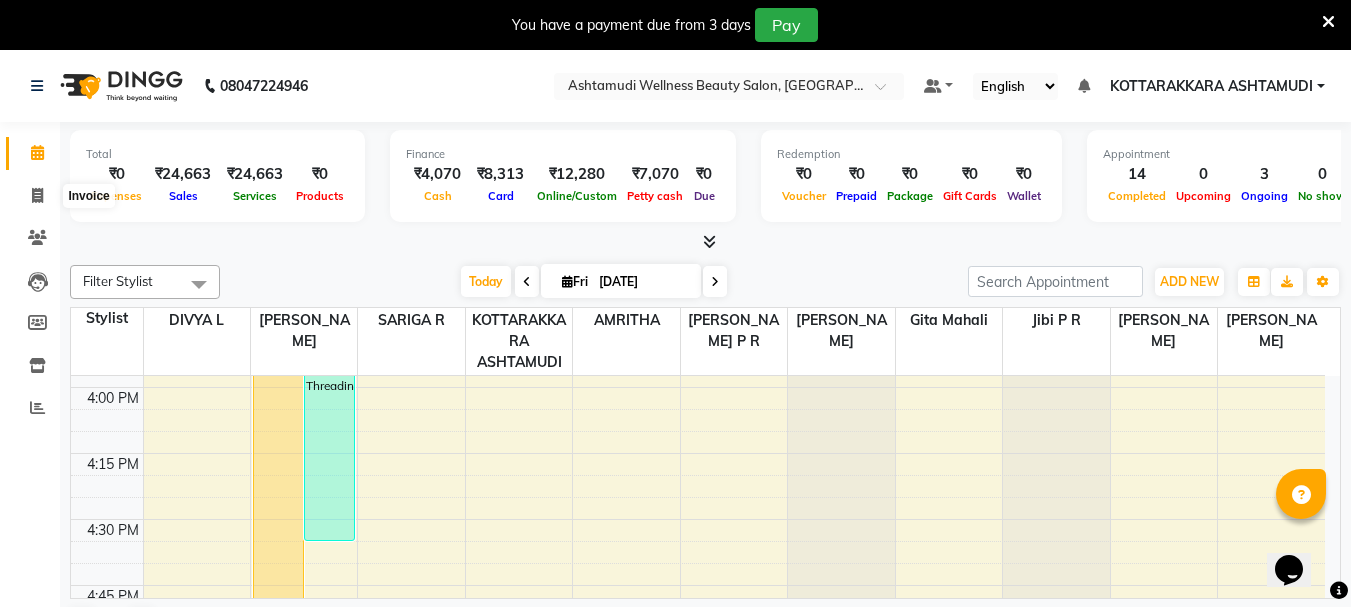 select on "service" 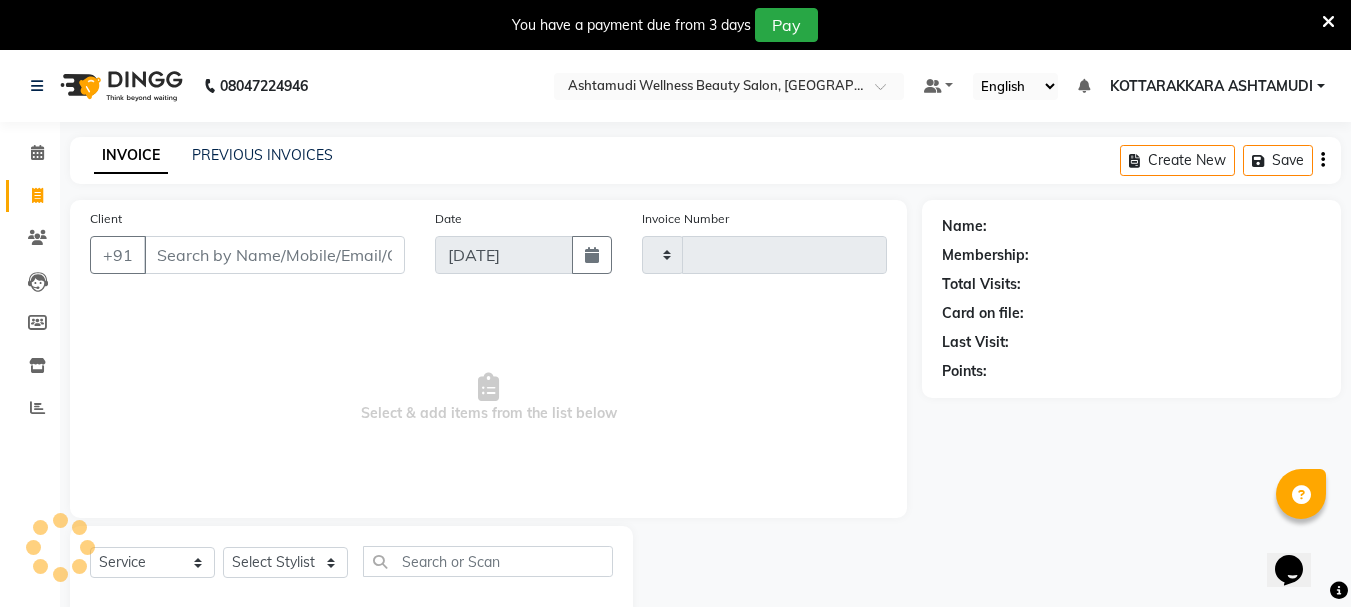 type on "1956" 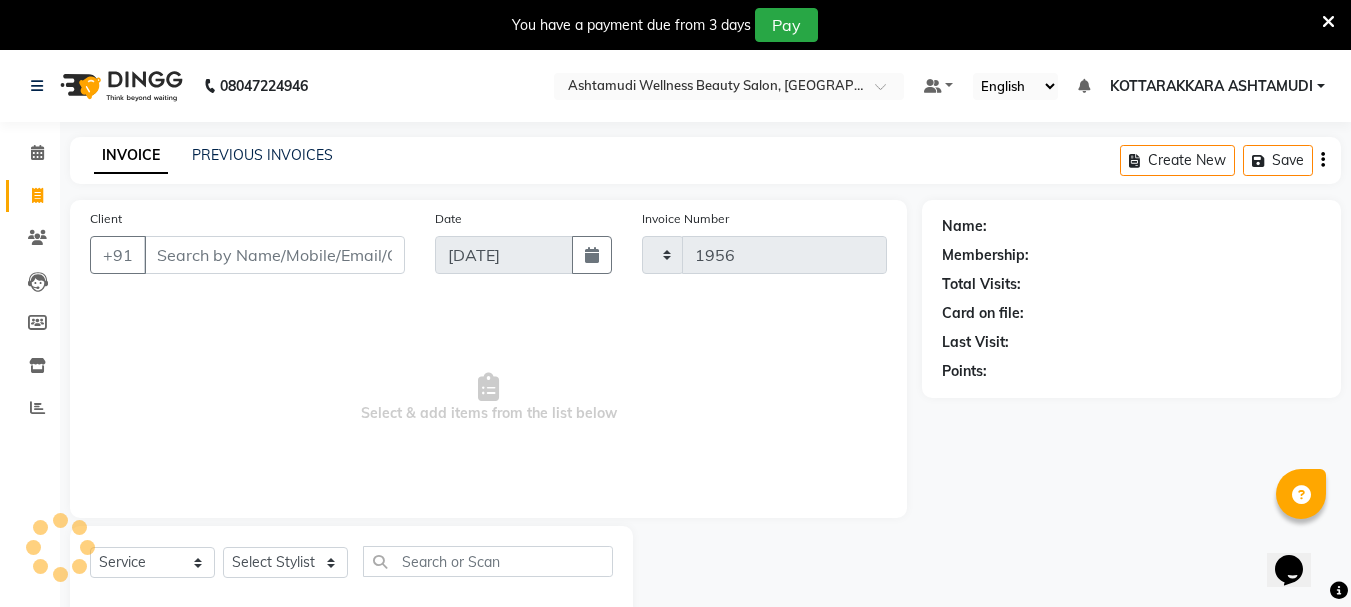 select on "4664" 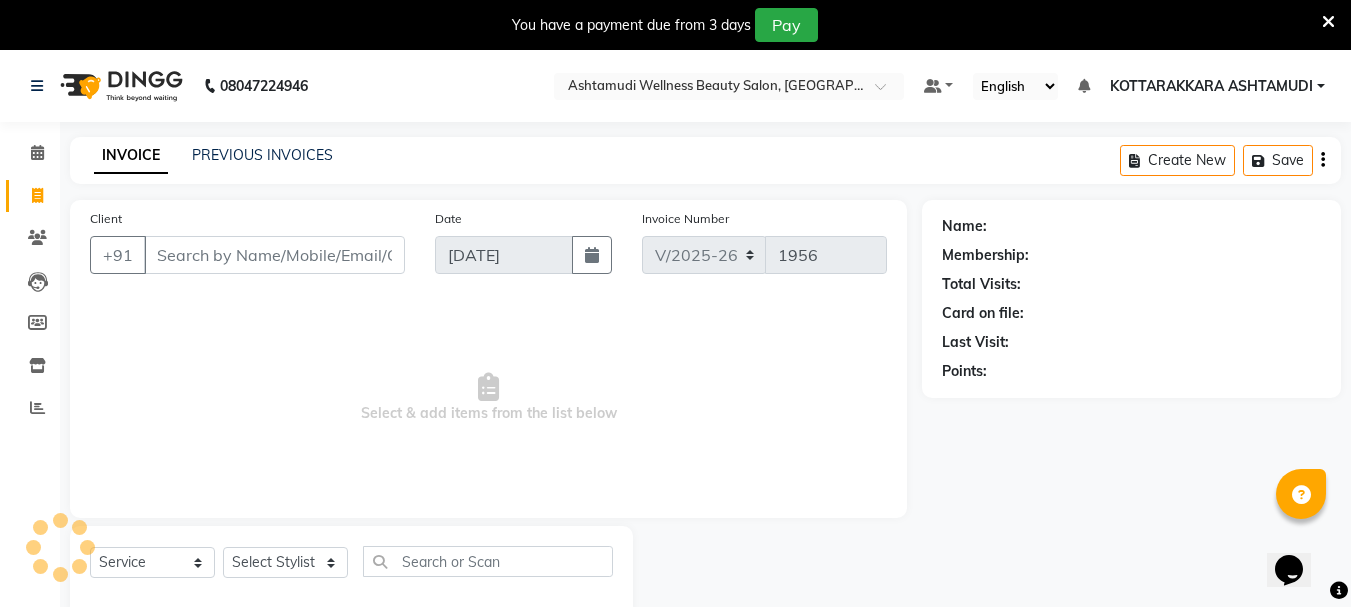 click on "Client" at bounding box center (274, 255) 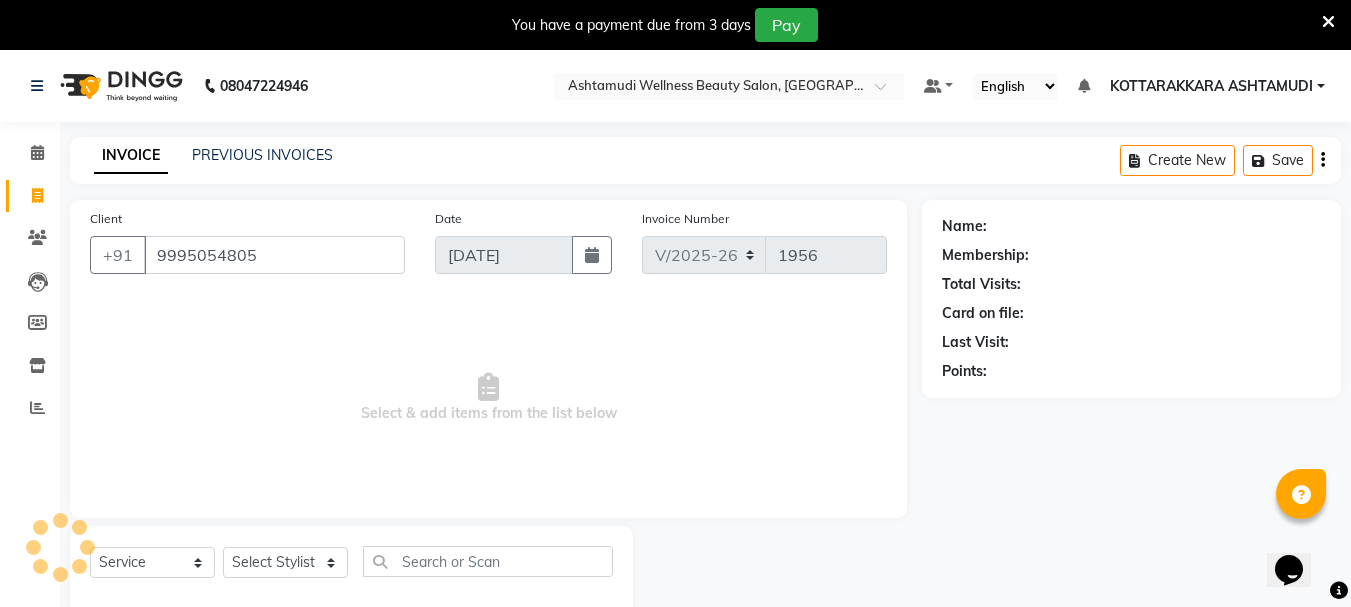 type on "9995054805" 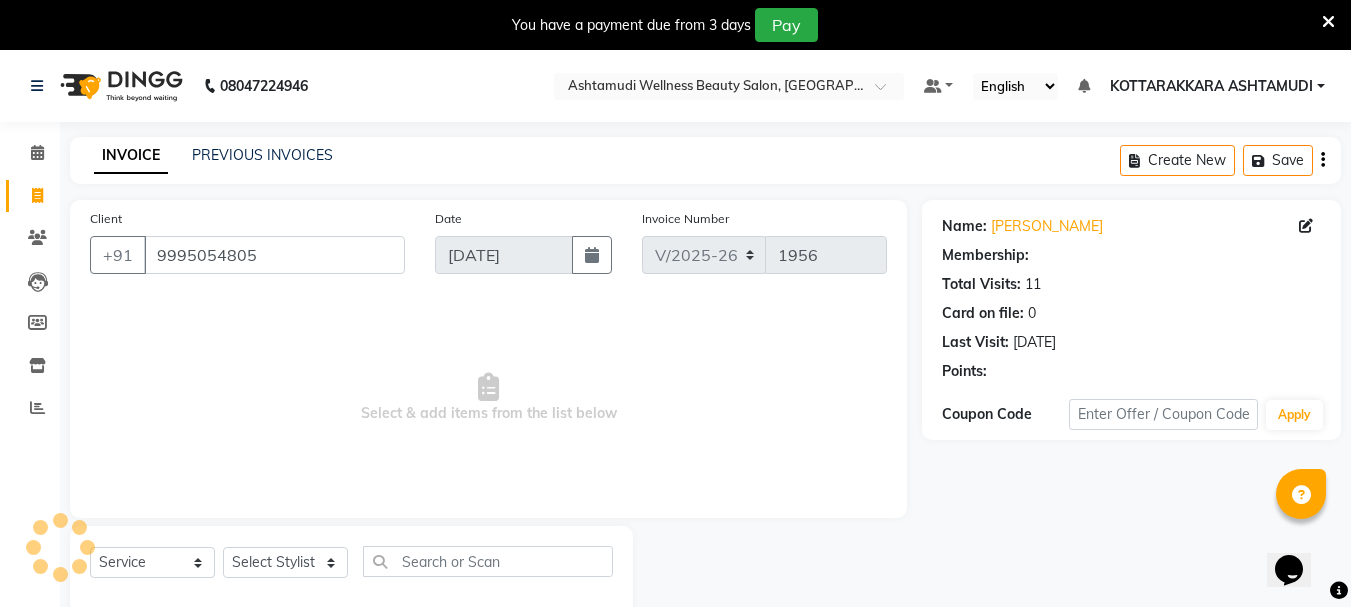 select on "1: Object" 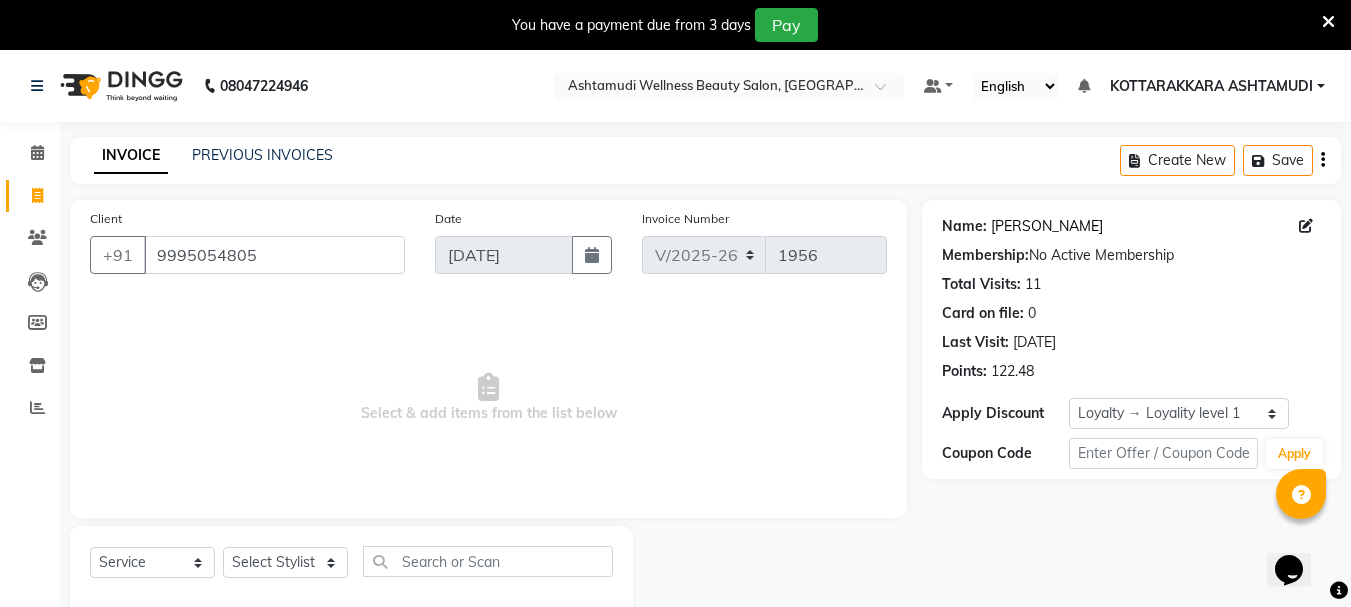click on "Dr Sini" 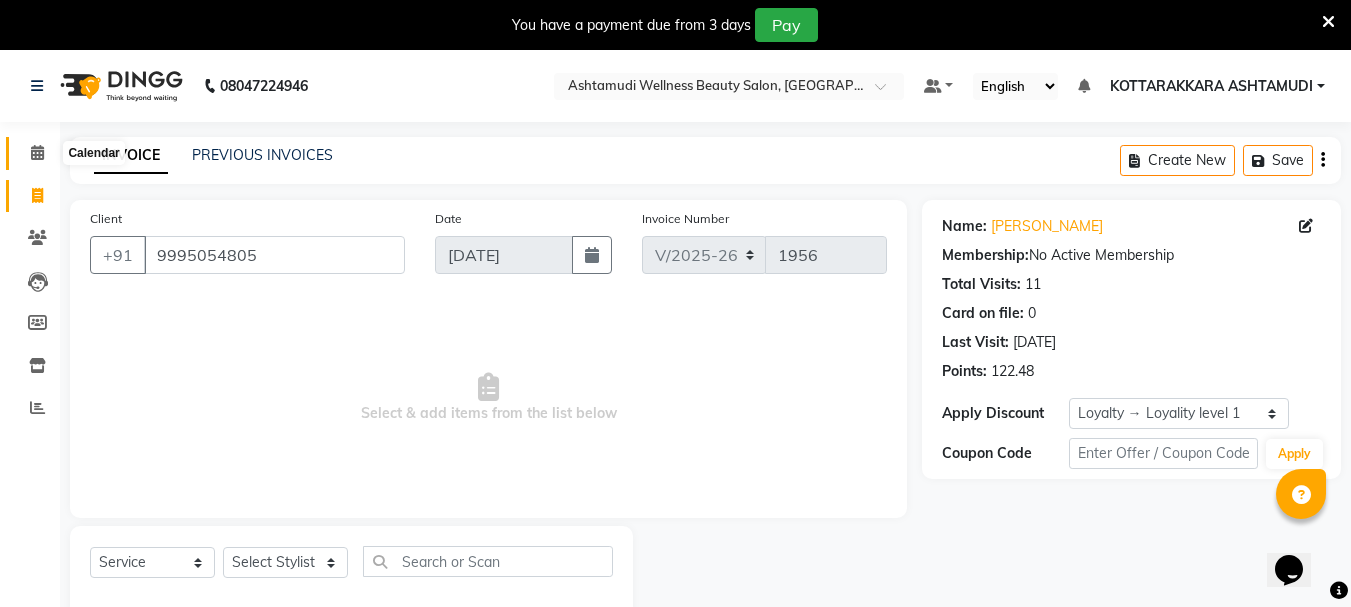 click 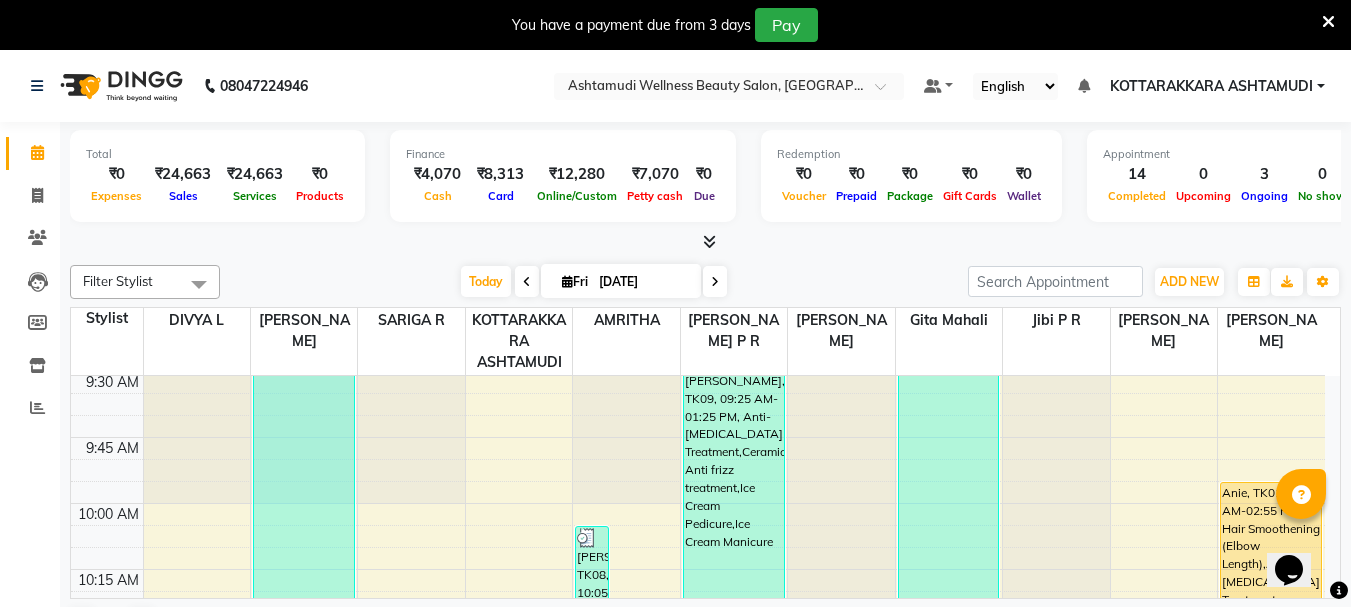 scroll, scrollTop: 700, scrollLeft: 0, axis: vertical 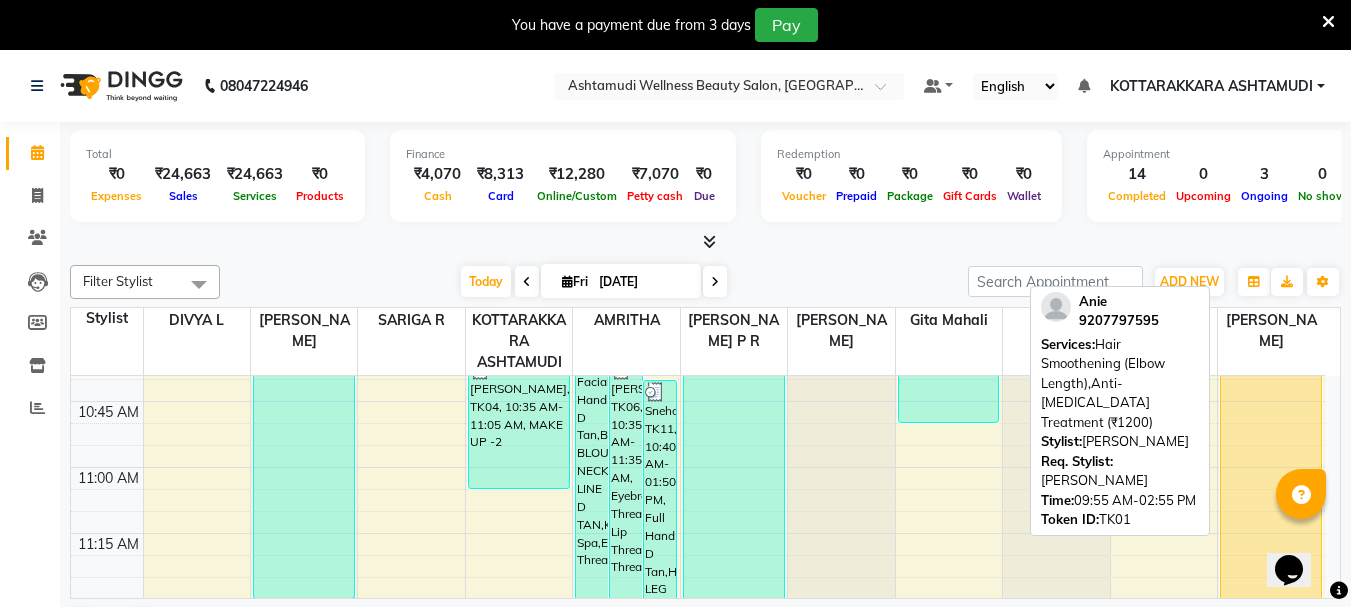 click on "Anie, TK01, 09:55 AM-02:55 PM, Hair Smoothening (Elbow Length),Anti-Dandruff Treatment (₹1200)" at bounding box center [1271, 841] 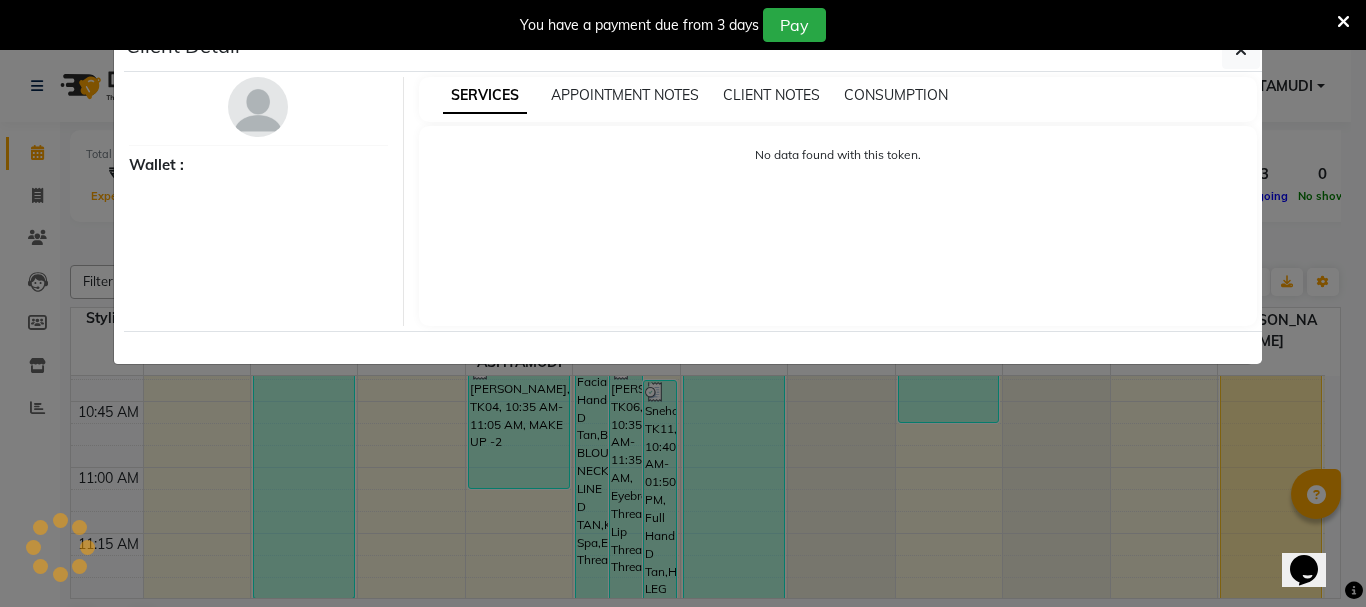 select on "1" 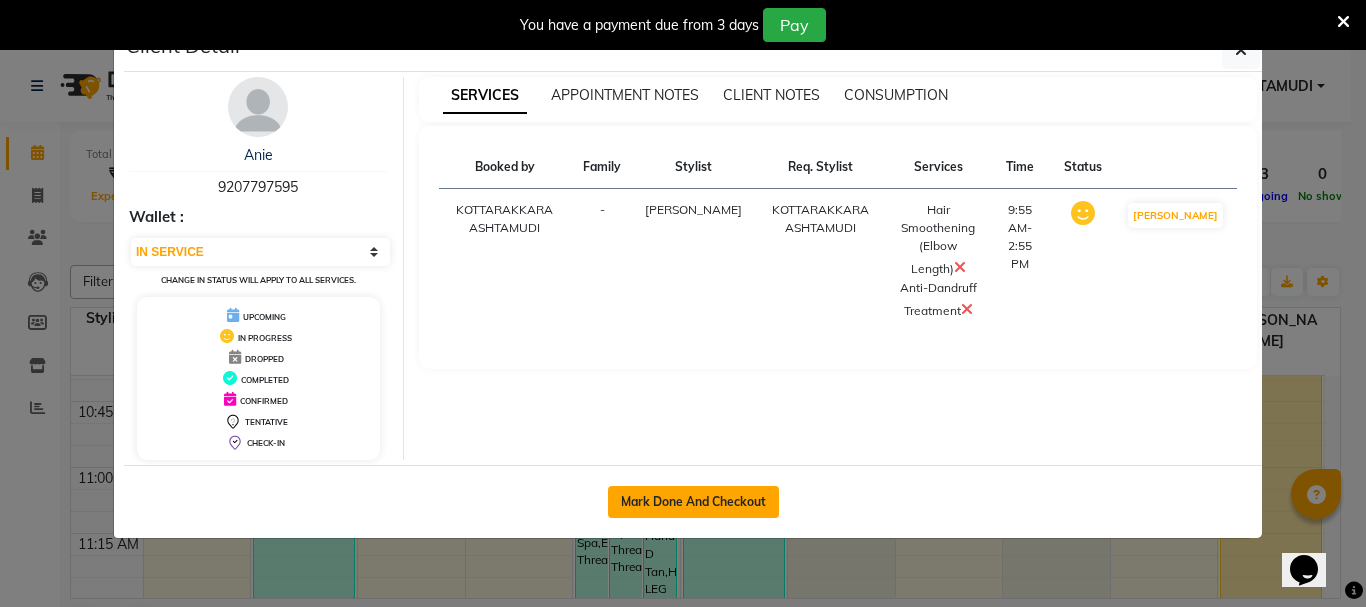 click on "Mark Done And Checkout" 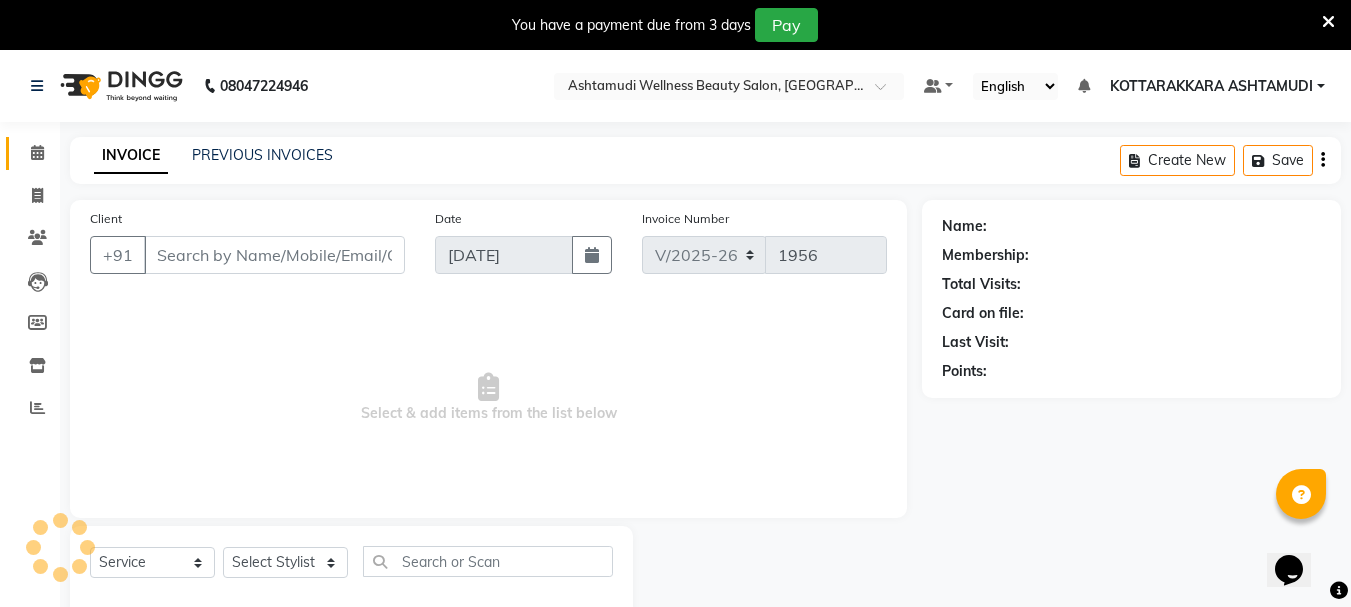 type on "9207797595" 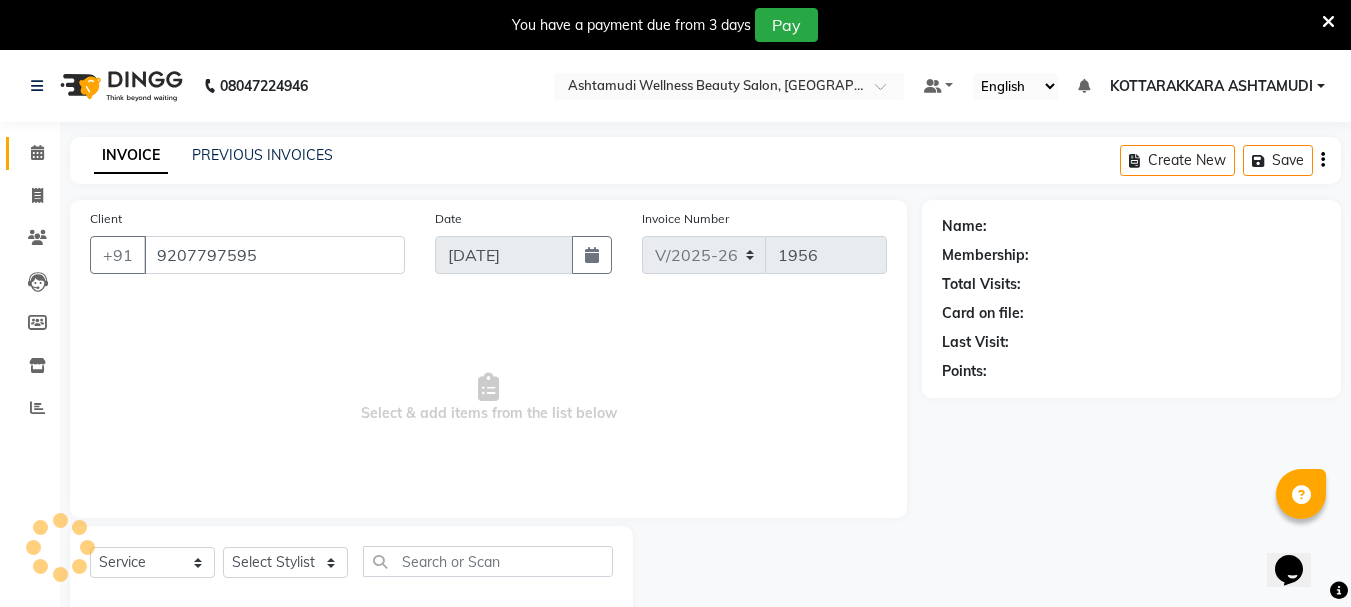 select on "75884" 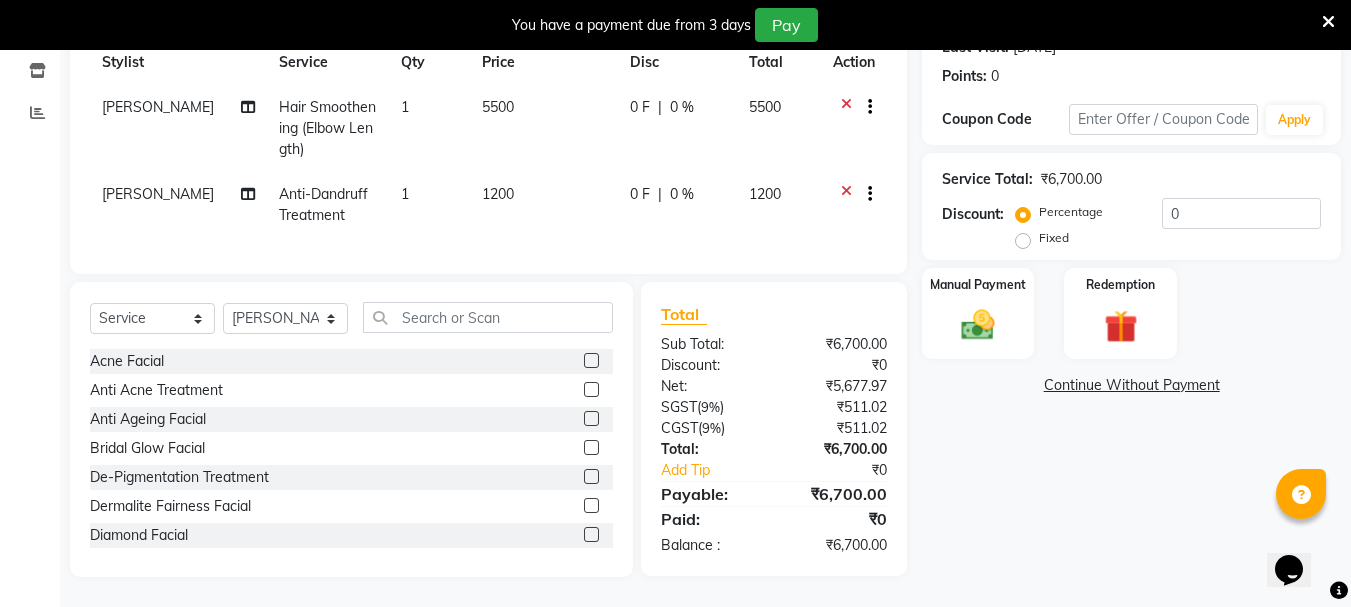 scroll, scrollTop: 200, scrollLeft: 0, axis: vertical 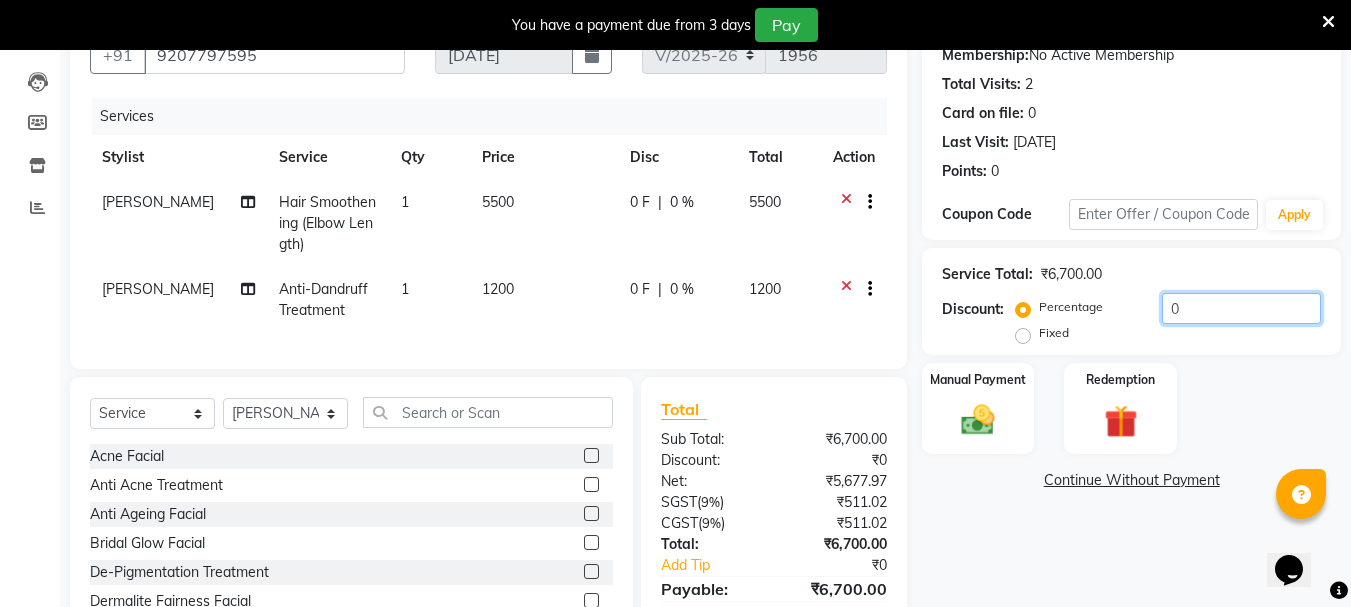 click on "0" 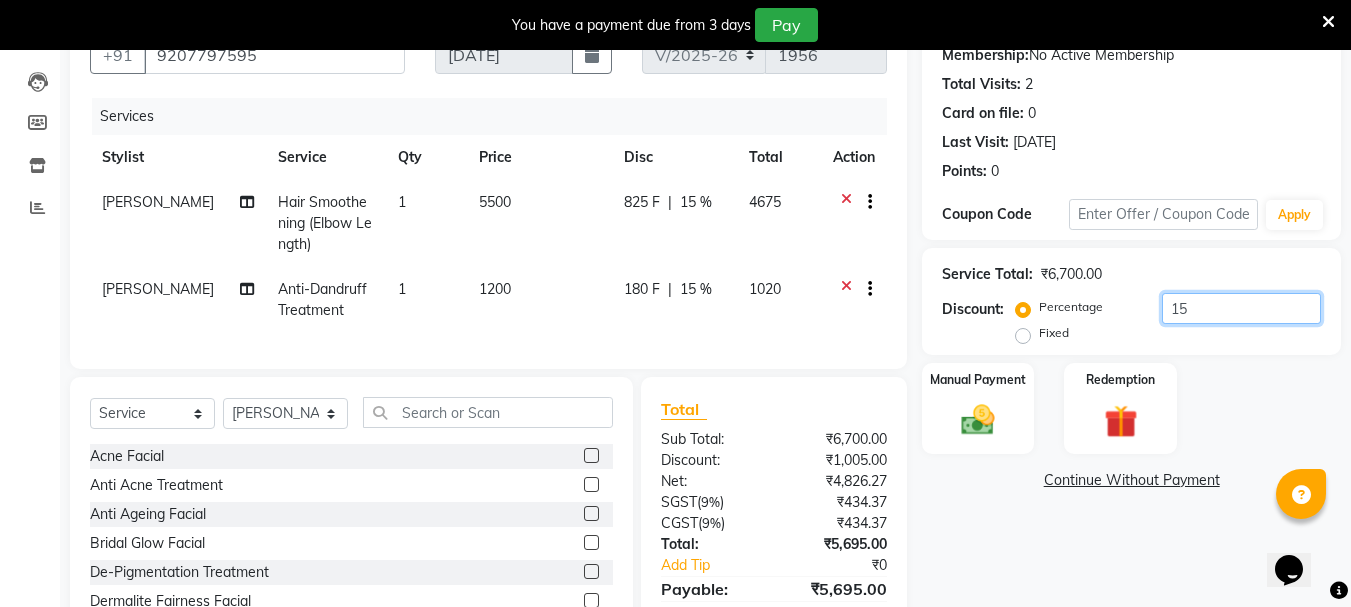 type on "1" 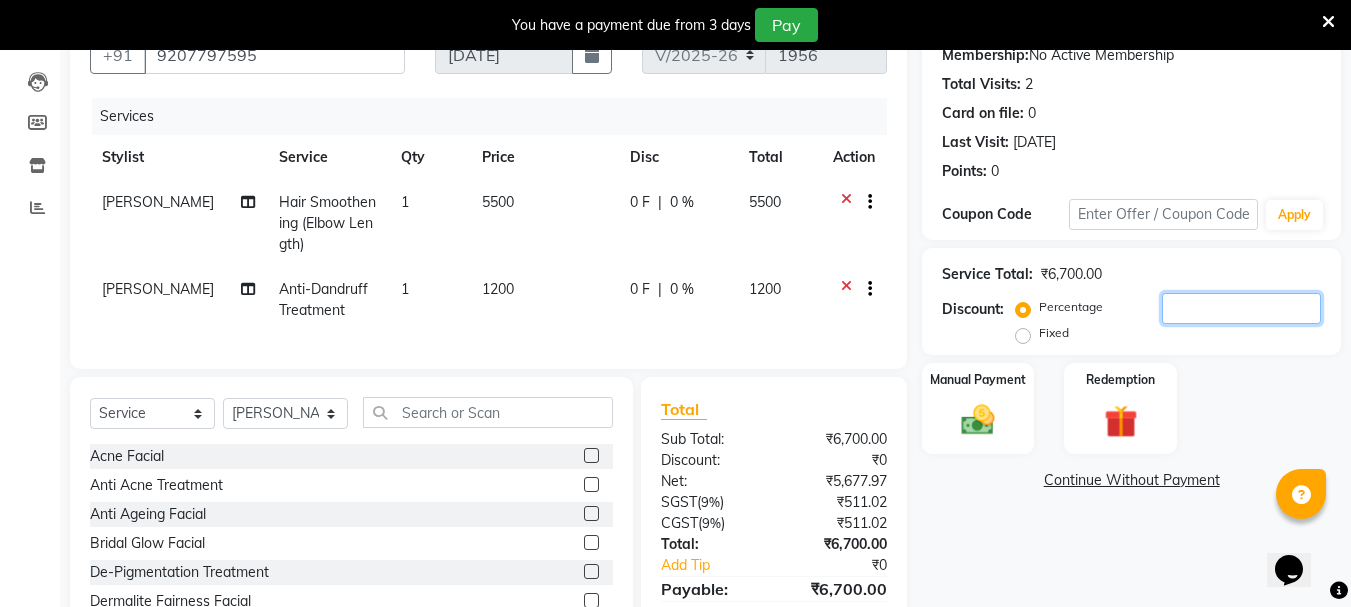type 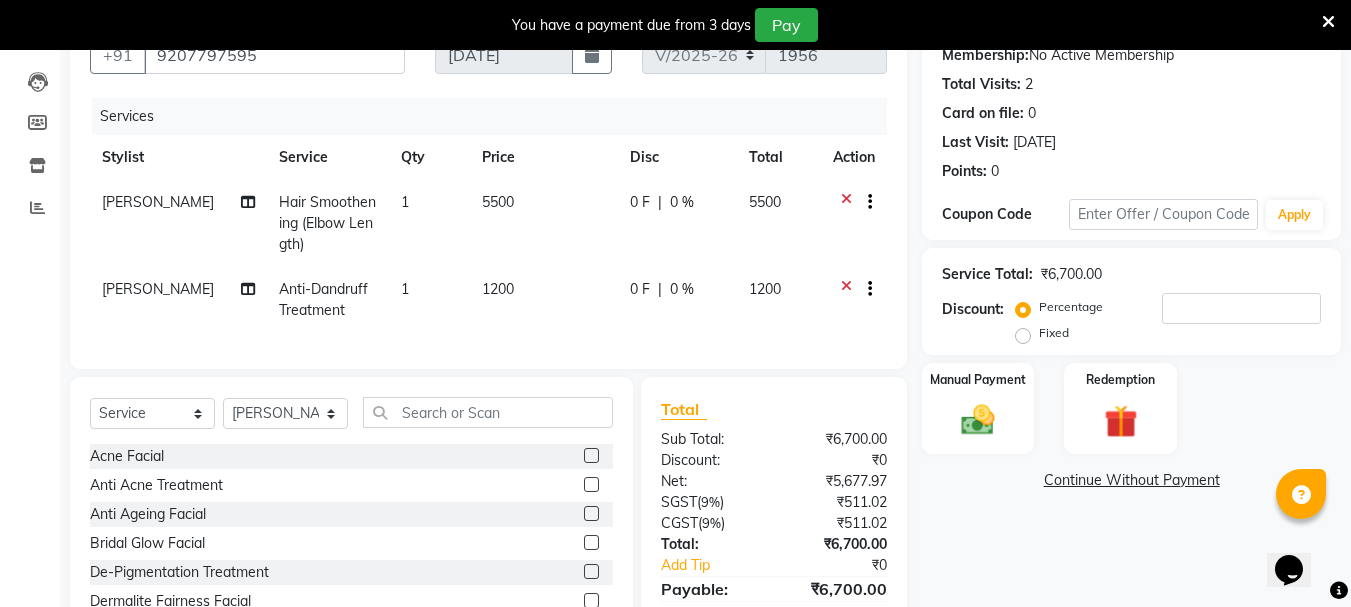 click 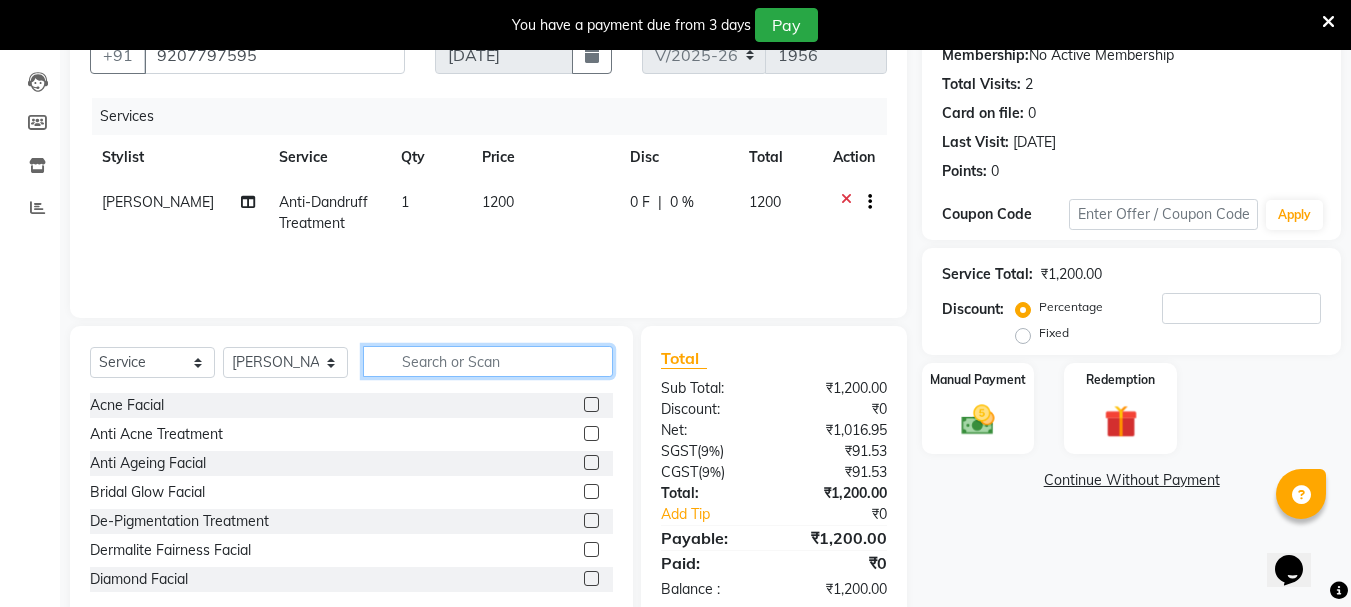click 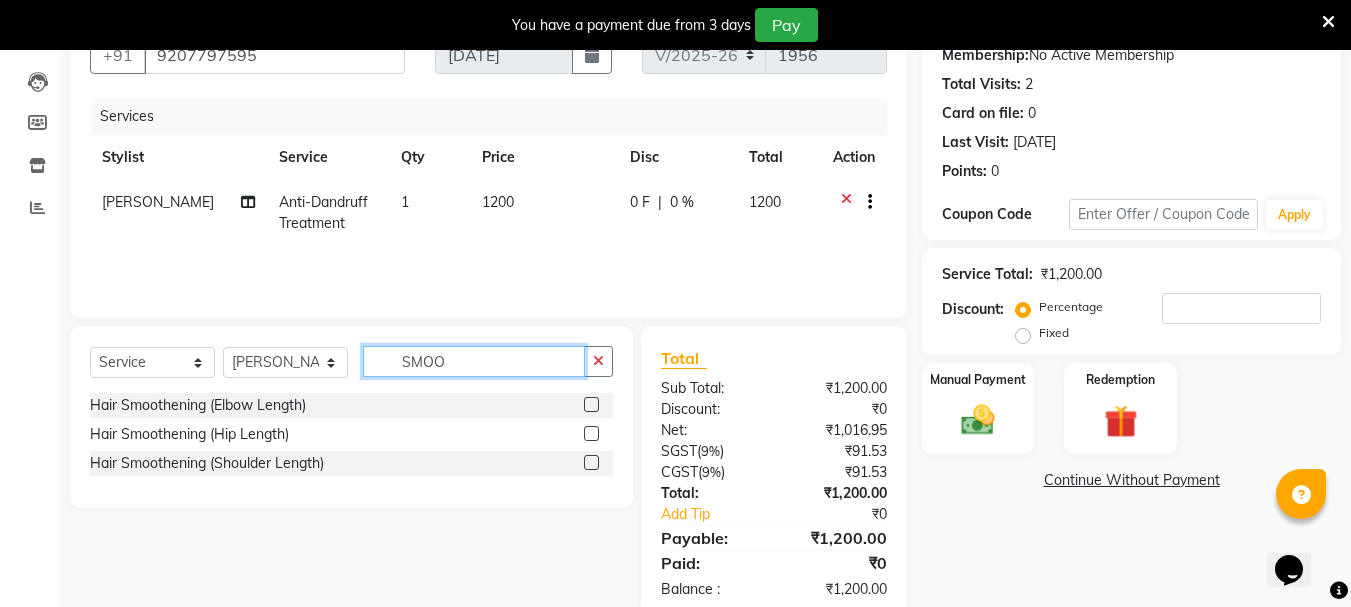 type on "SMOO" 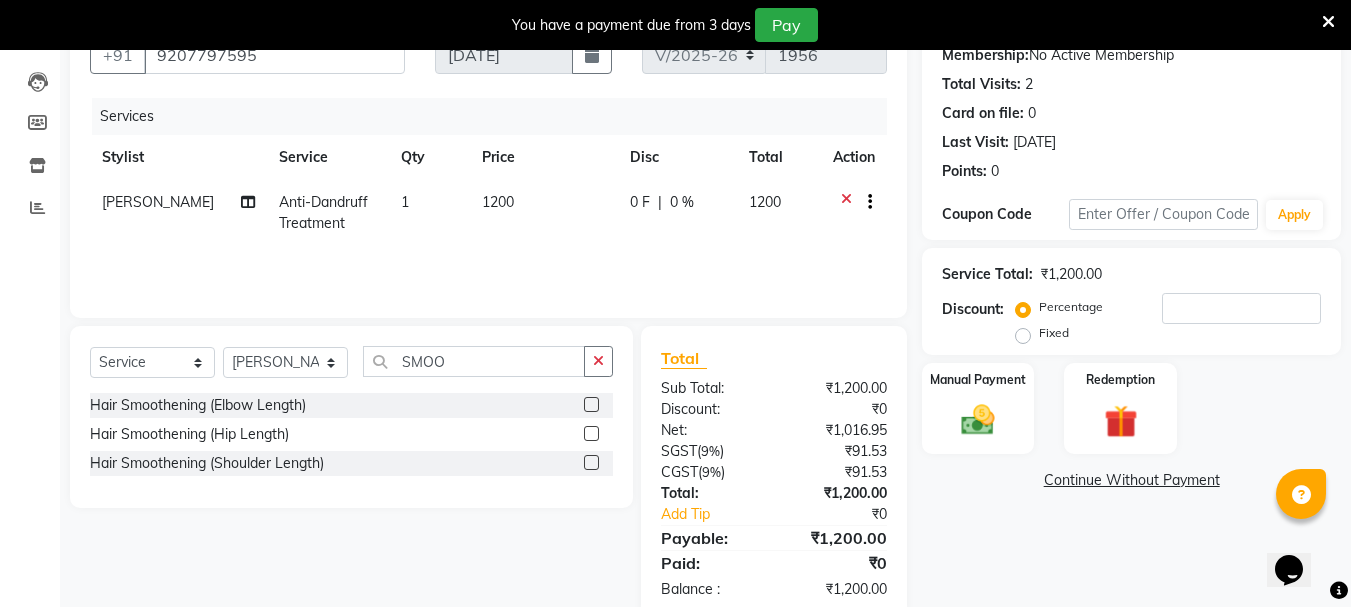 click 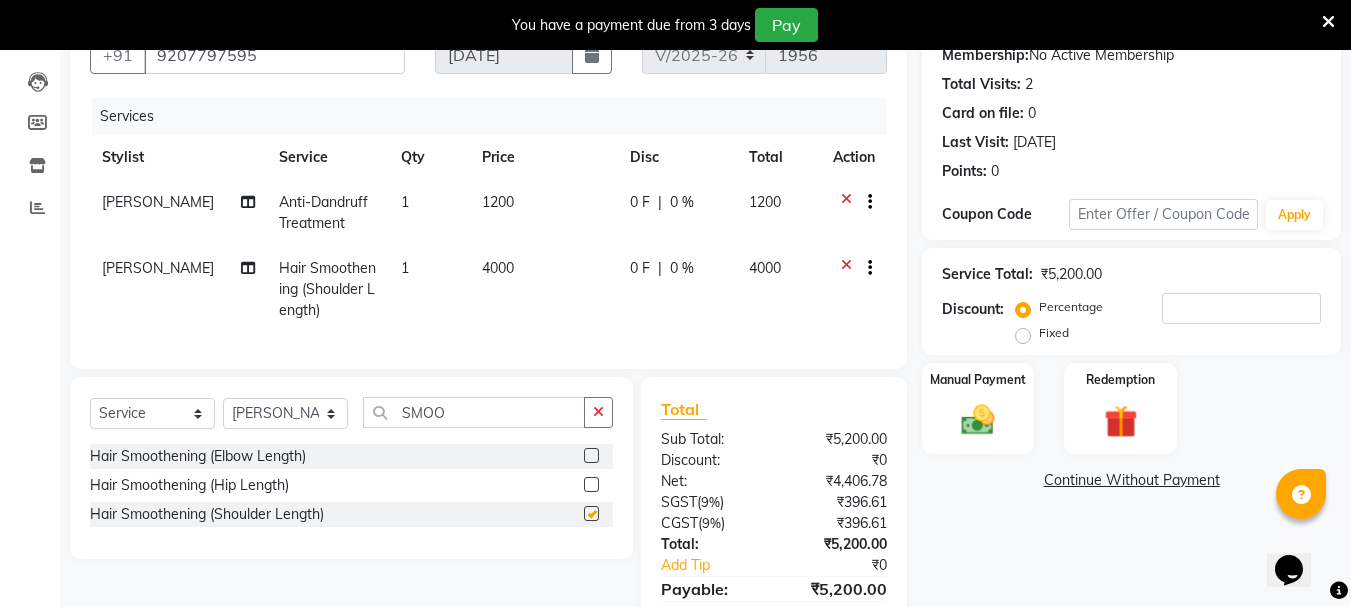 checkbox on "false" 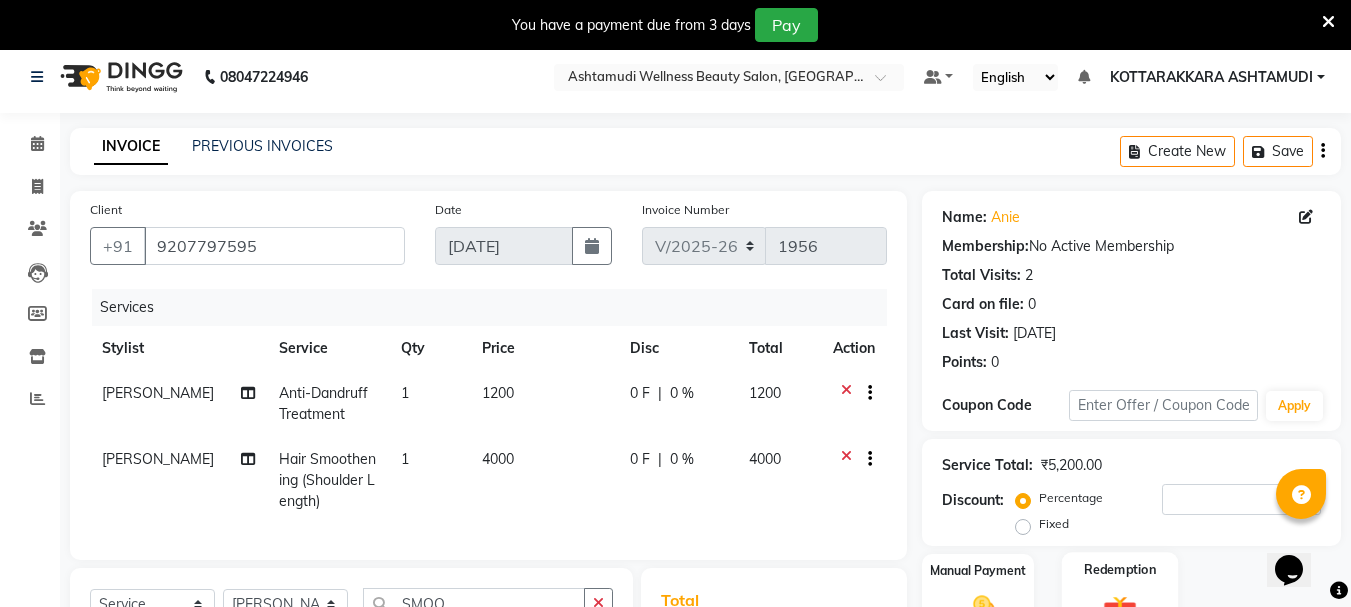 scroll, scrollTop: 309, scrollLeft: 0, axis: vertical 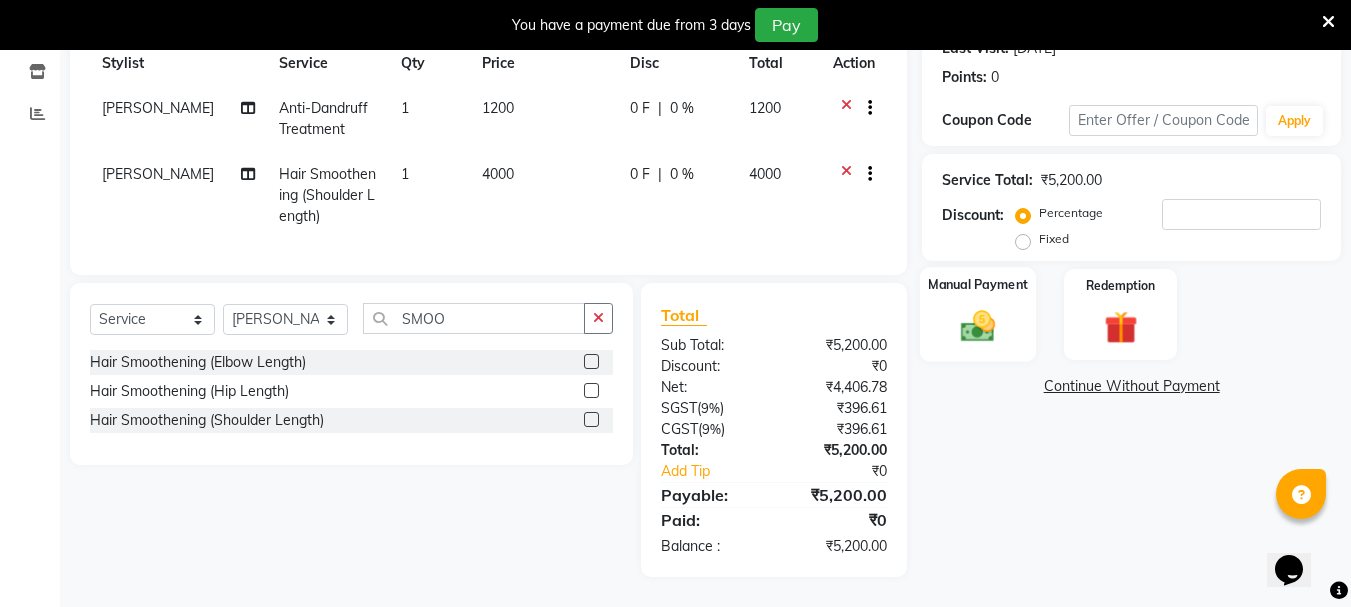 click 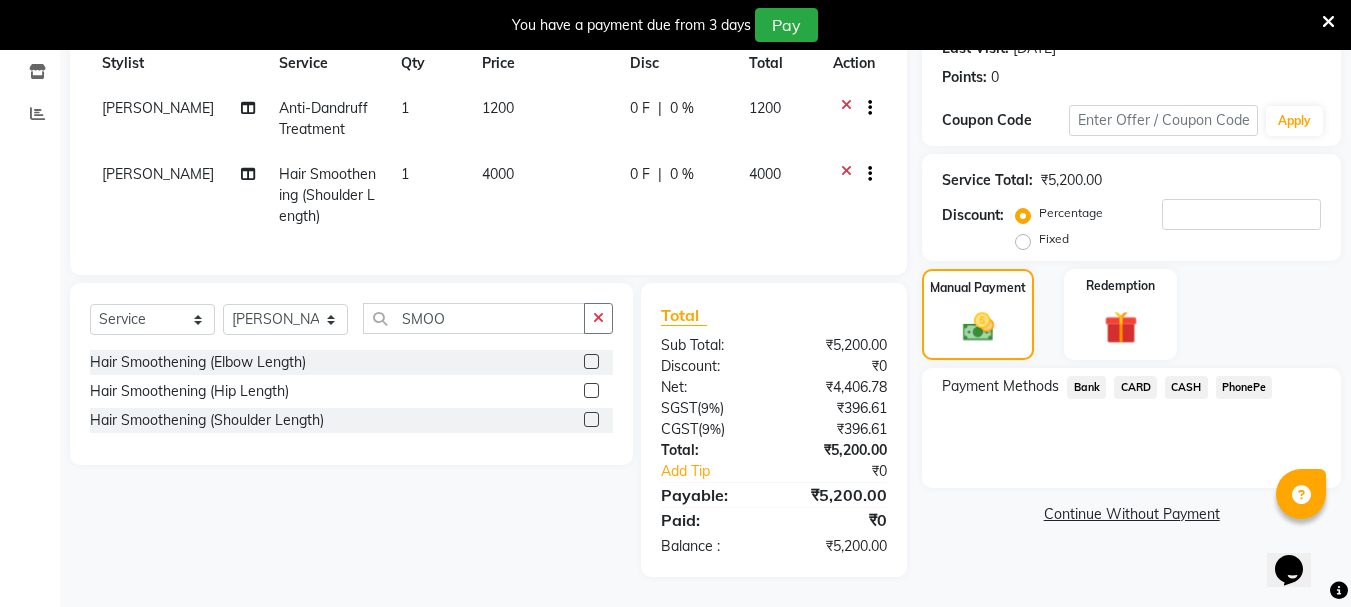 click on "CARD" 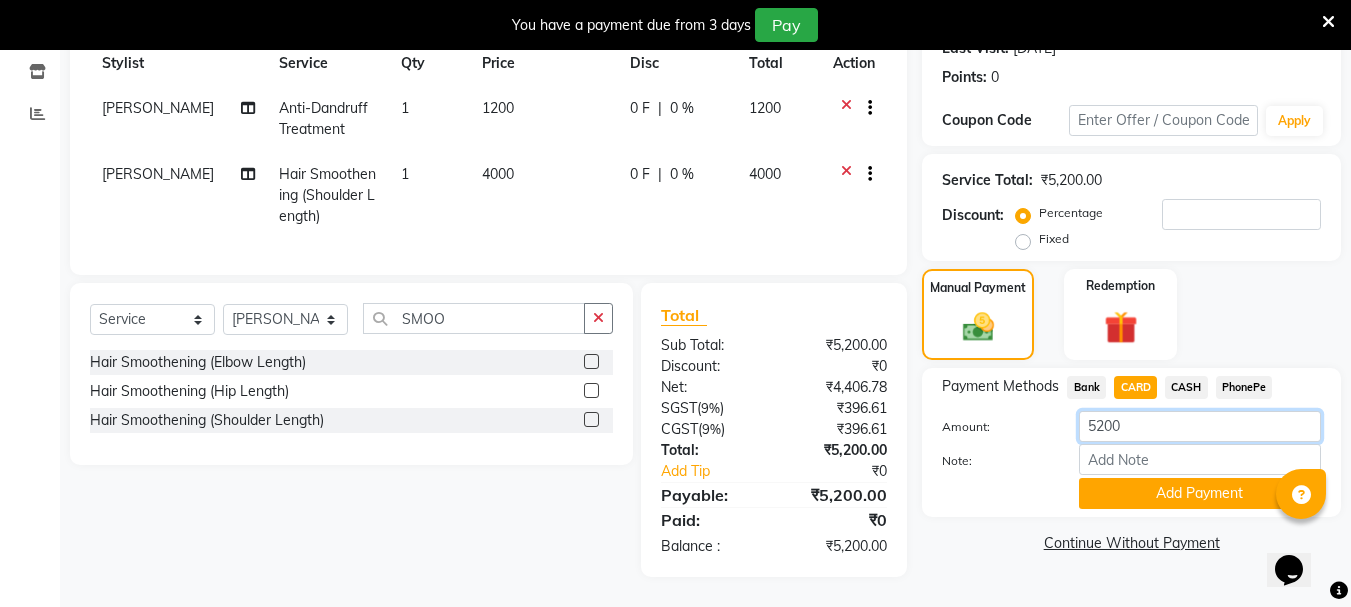 click on "5200" 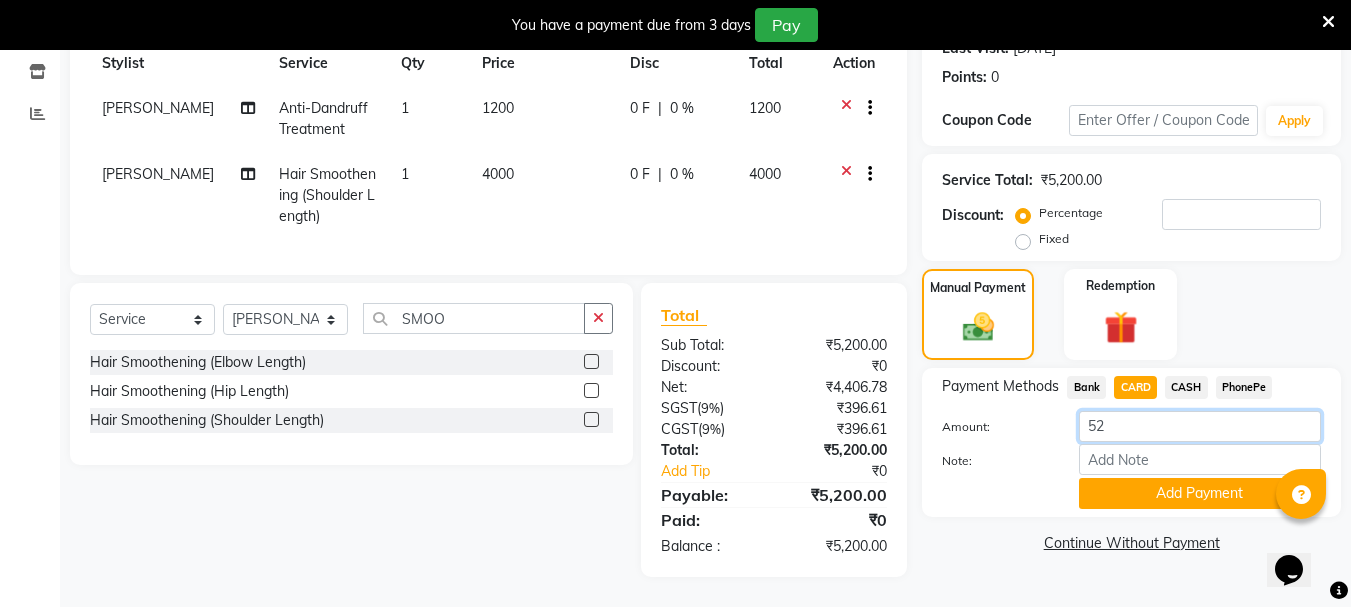 type on "5" 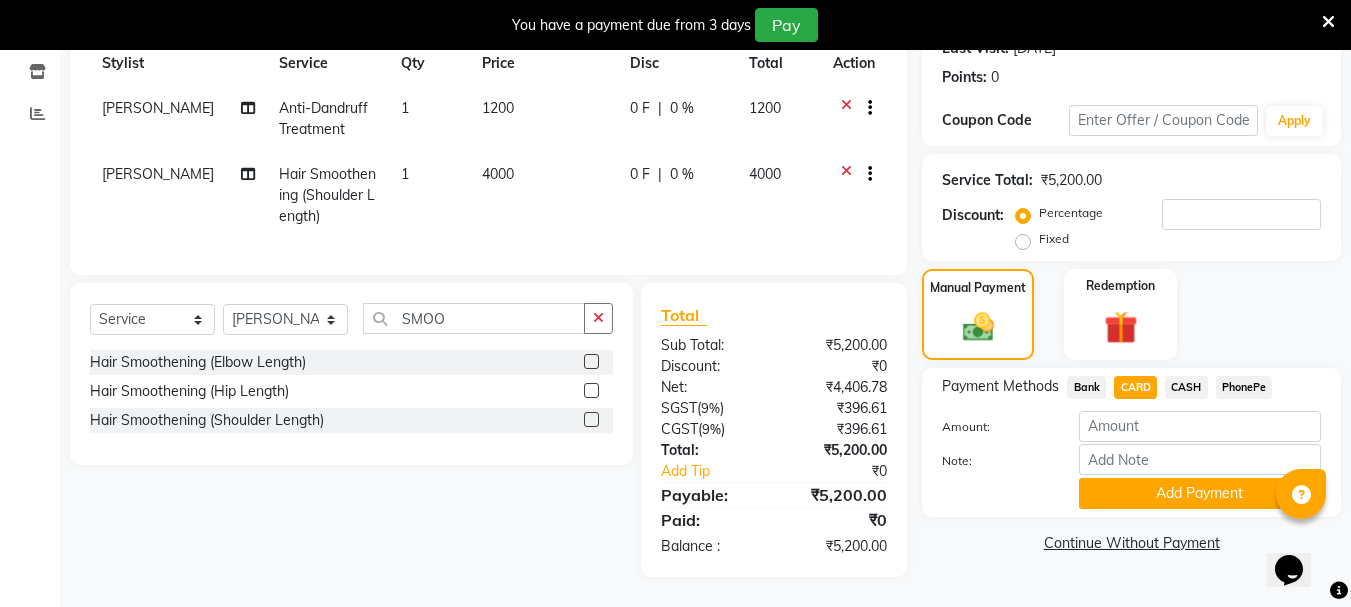 click on "PhonePe" 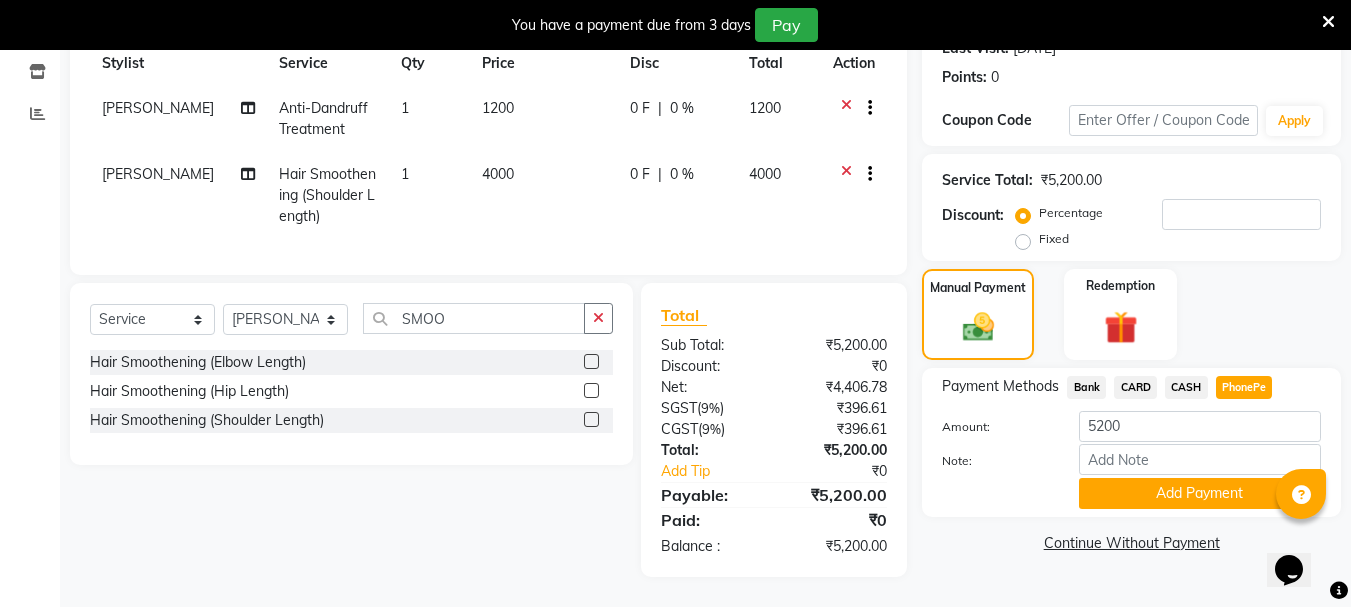 click on "CARD" 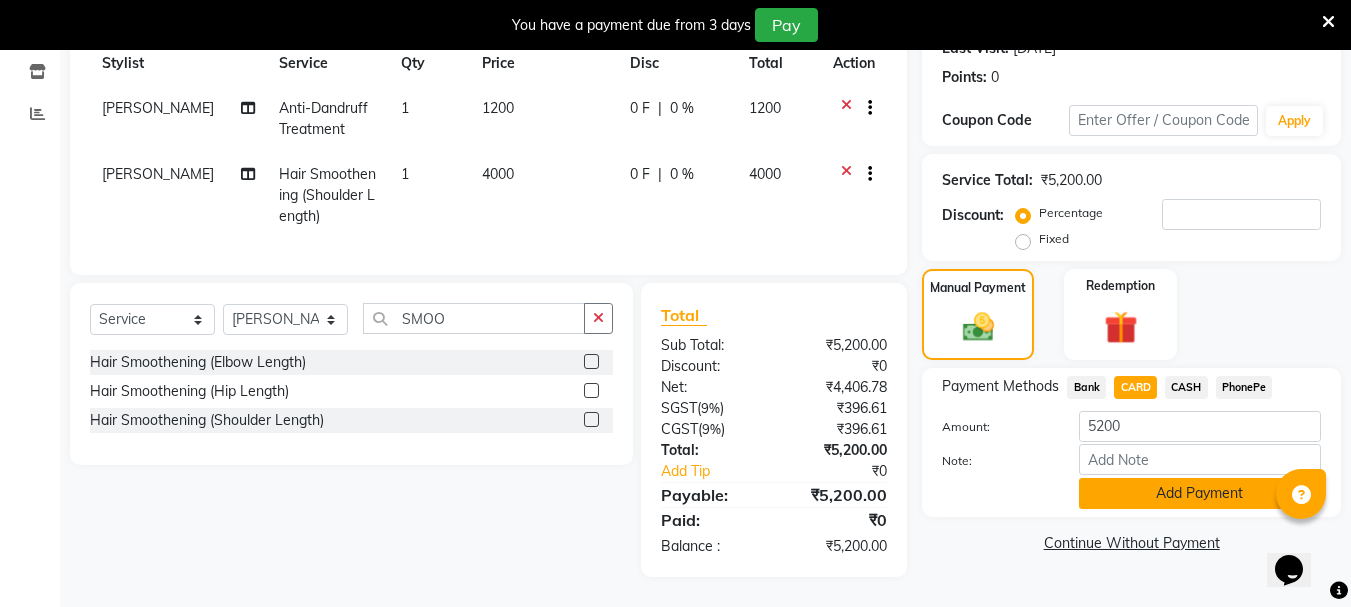 click on "Add Payment" 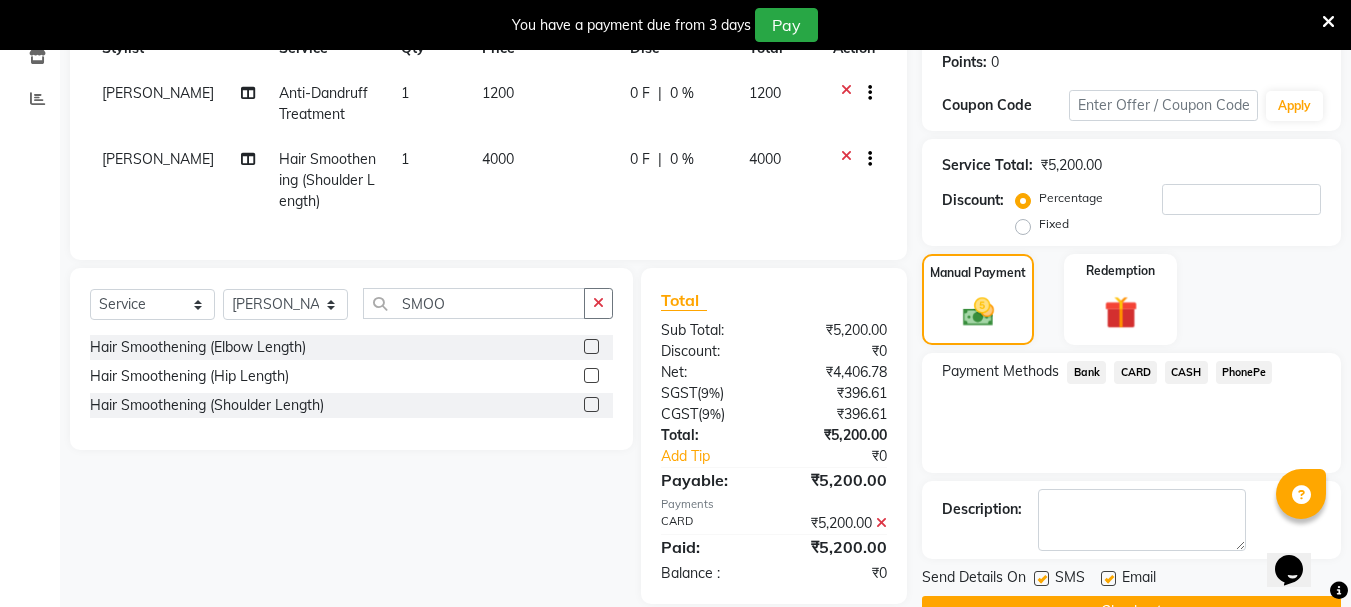 scroll, scrollTop: 359, scrollLeft: 0, axis: vertical 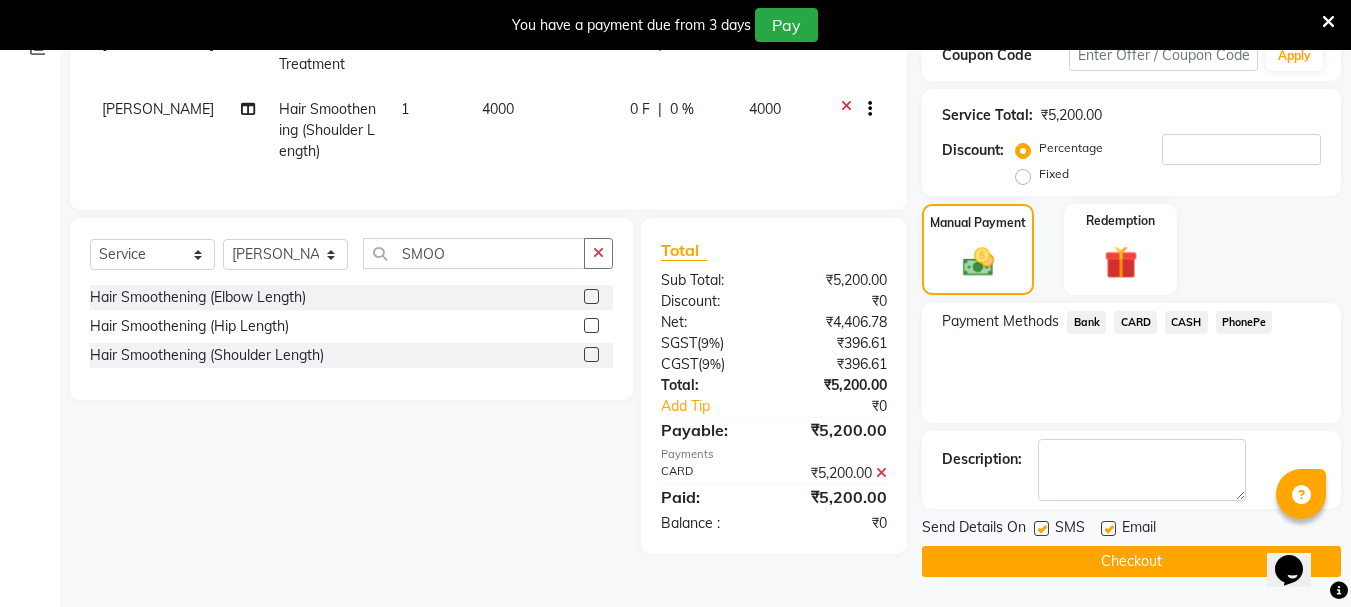 click on "Checkout" 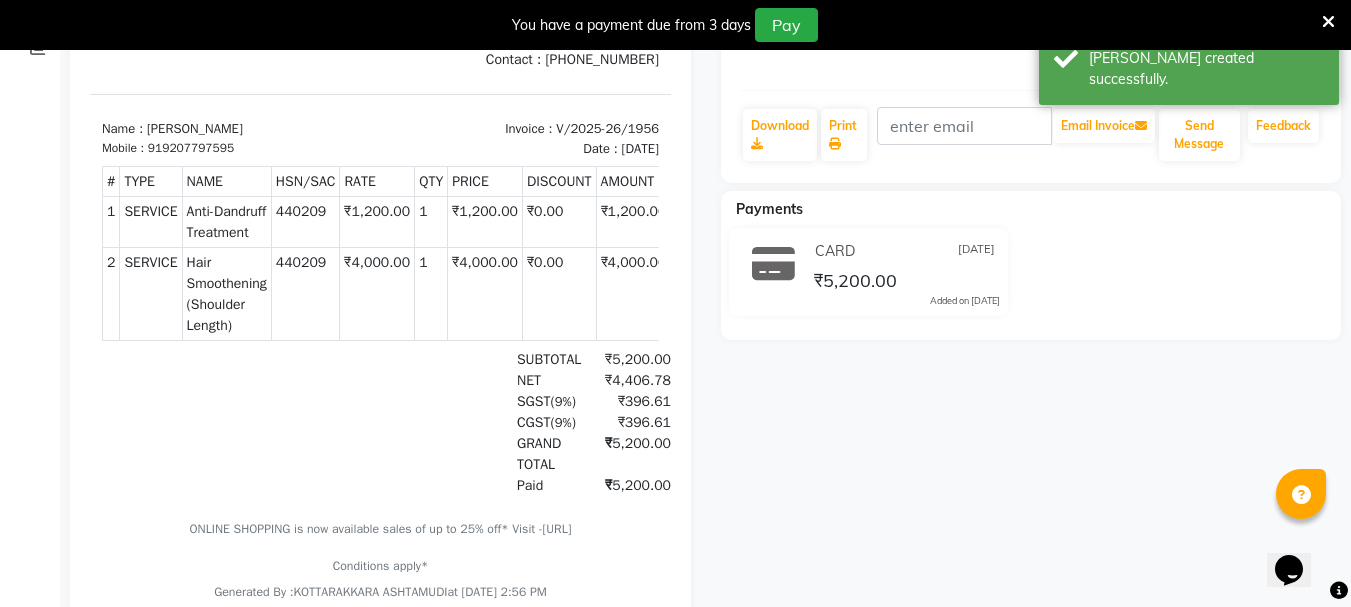 scroll, scrollTop: 0, scrollLeft: 0, axis: both 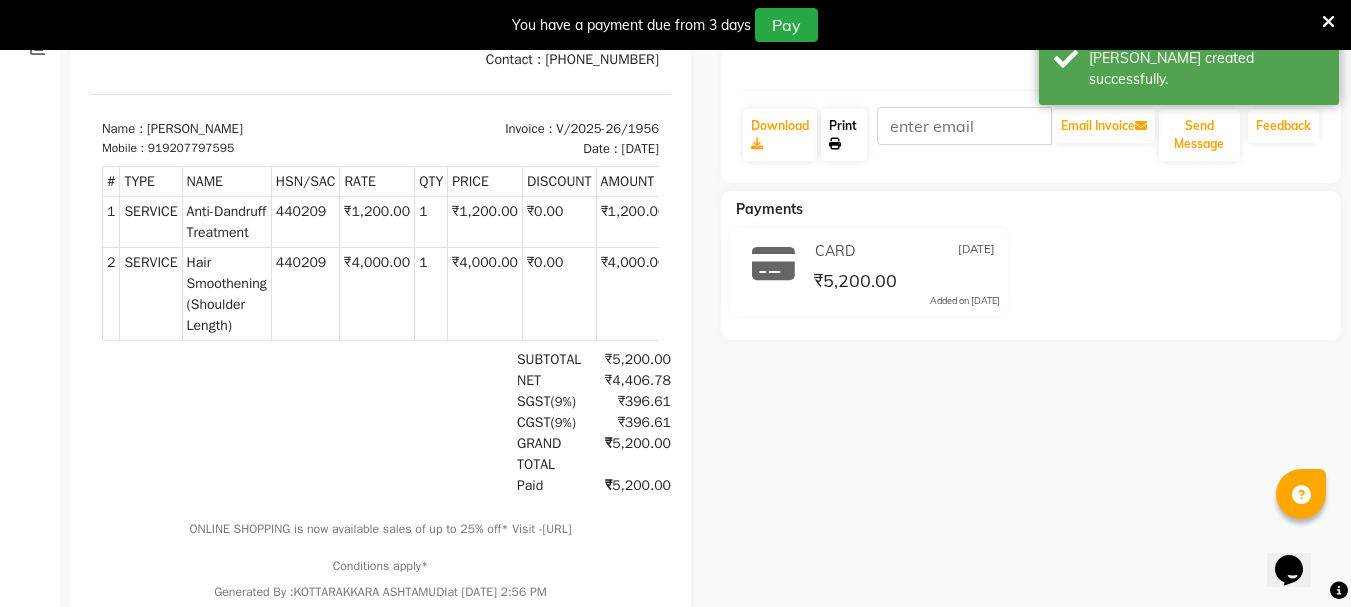 click on "Print" 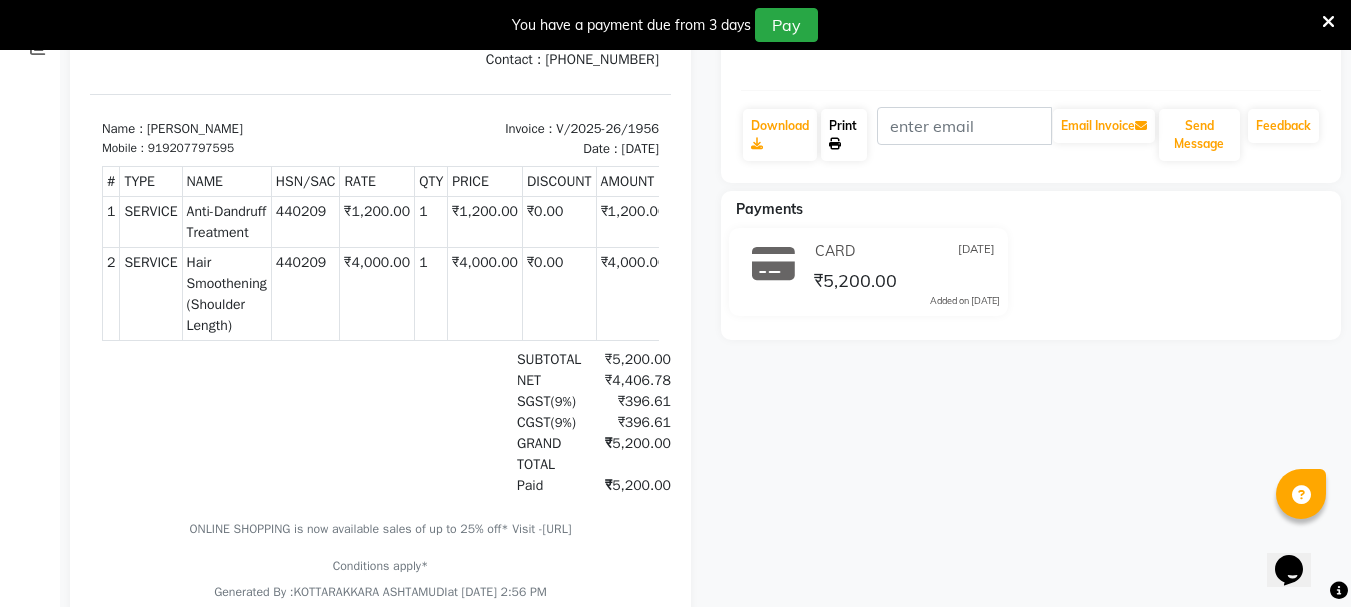 scroll, scrollTop: 0, scrollLeft: 0, axis: both 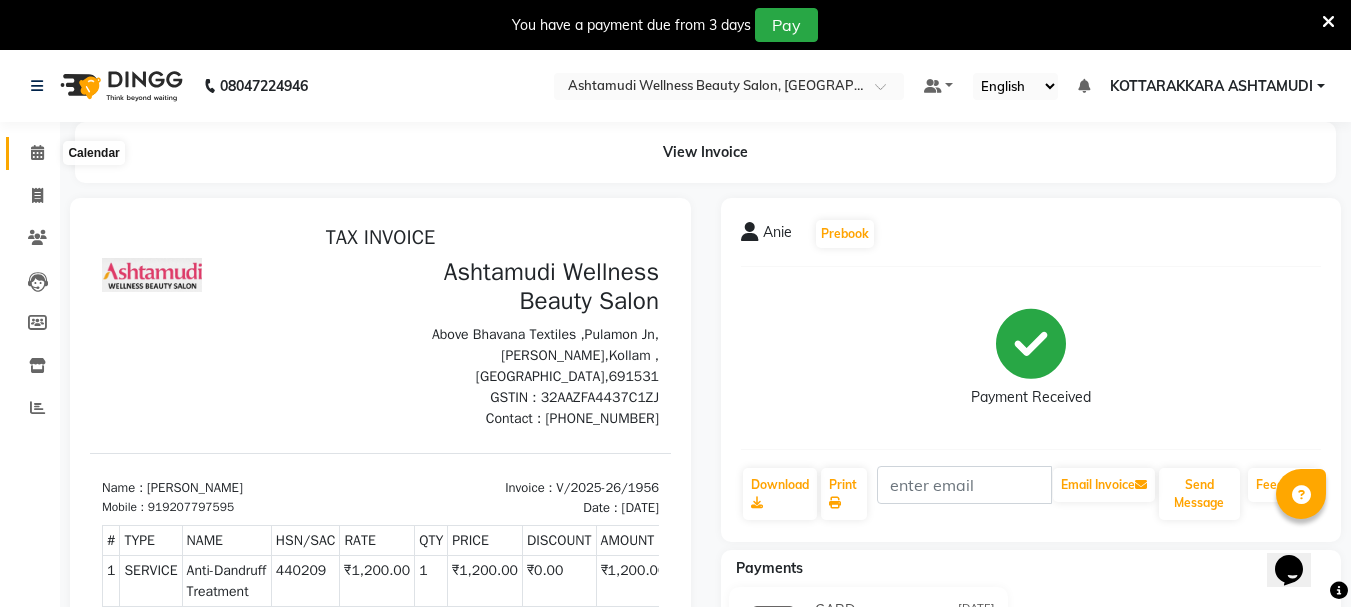 click 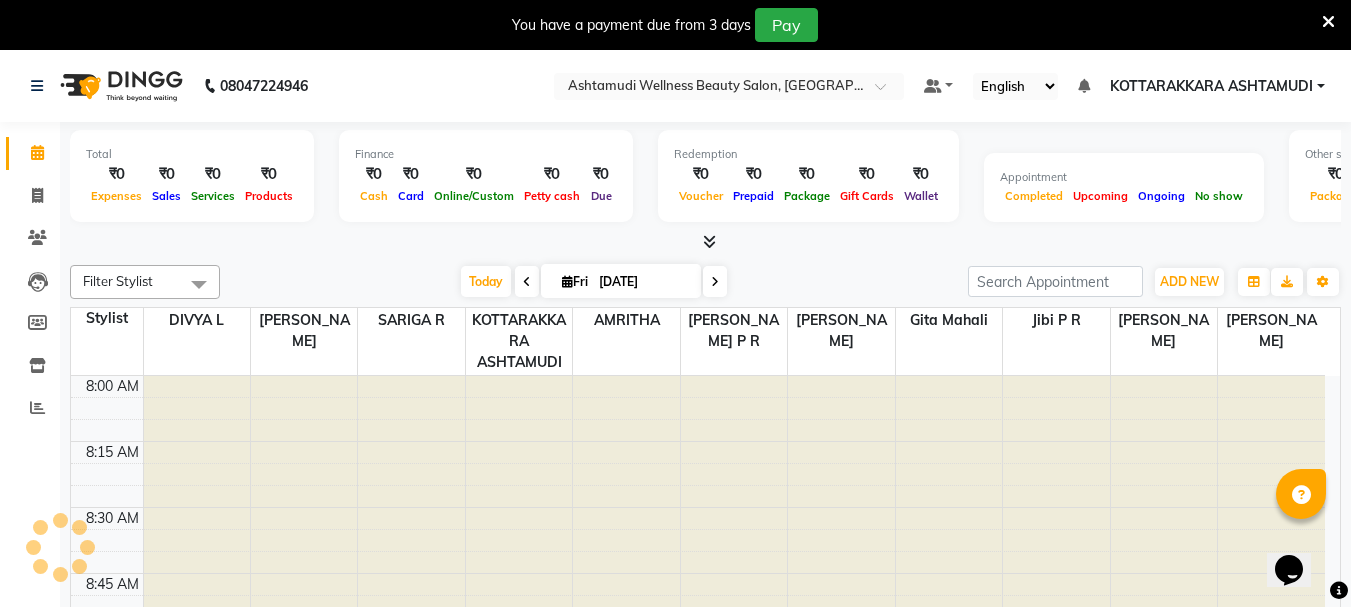 scroll, scrollTop: 0, scrollLeft: 0, axis: both 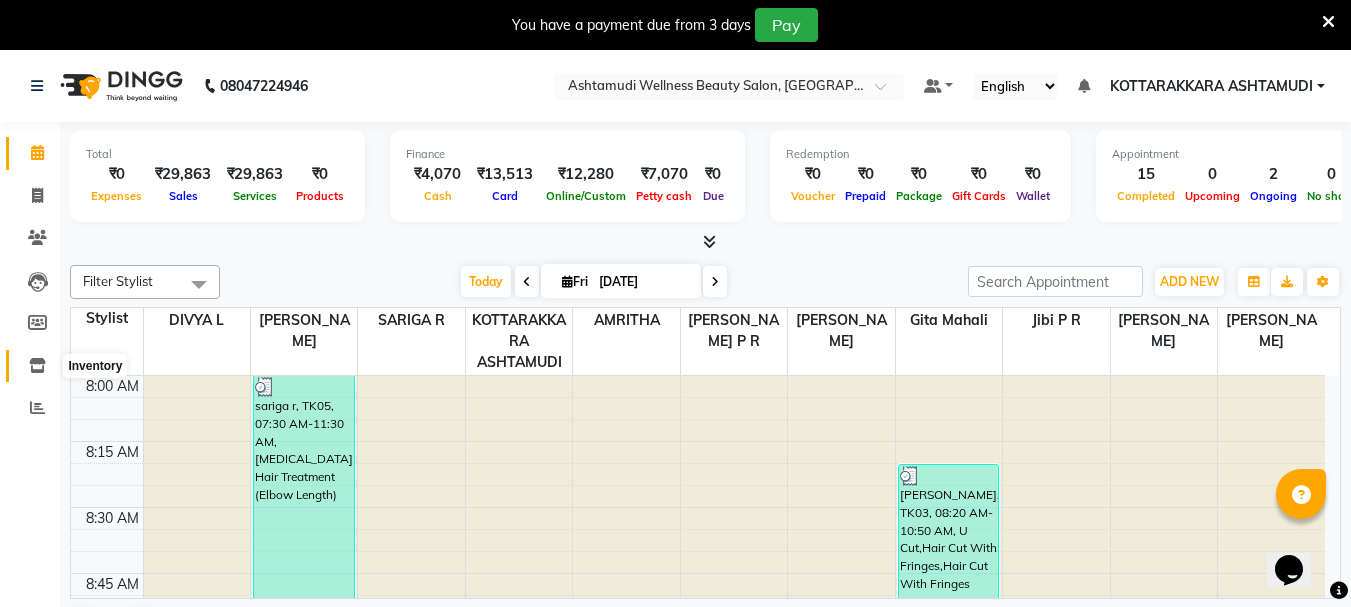 click 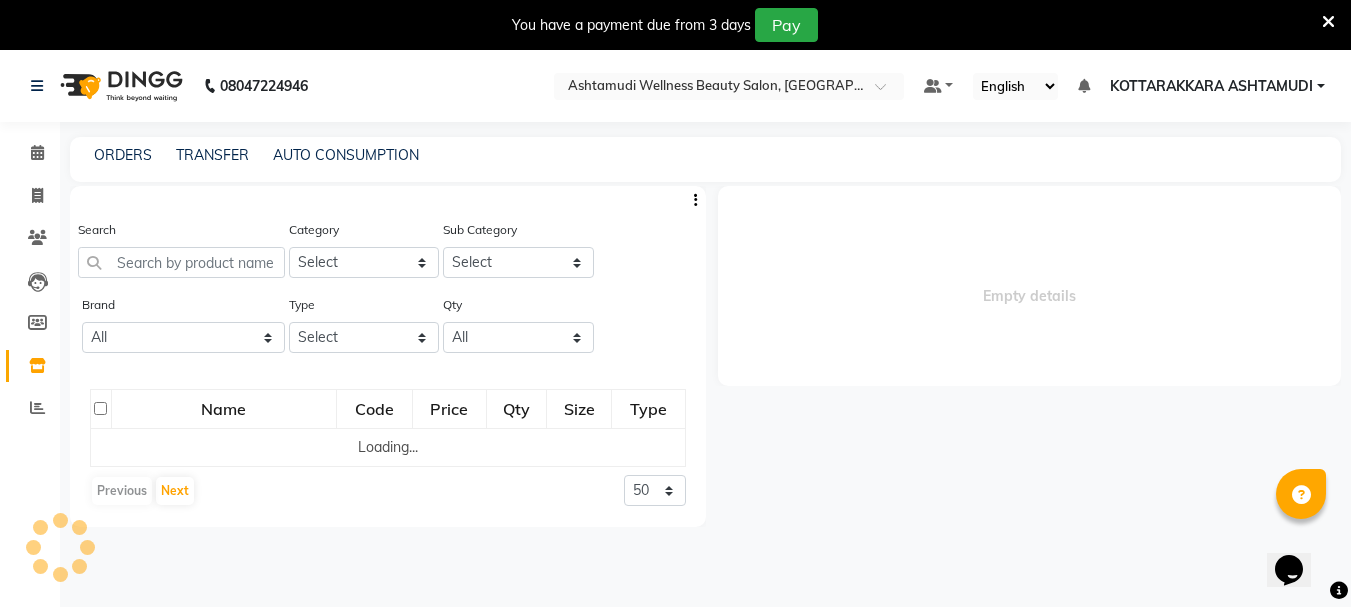 select 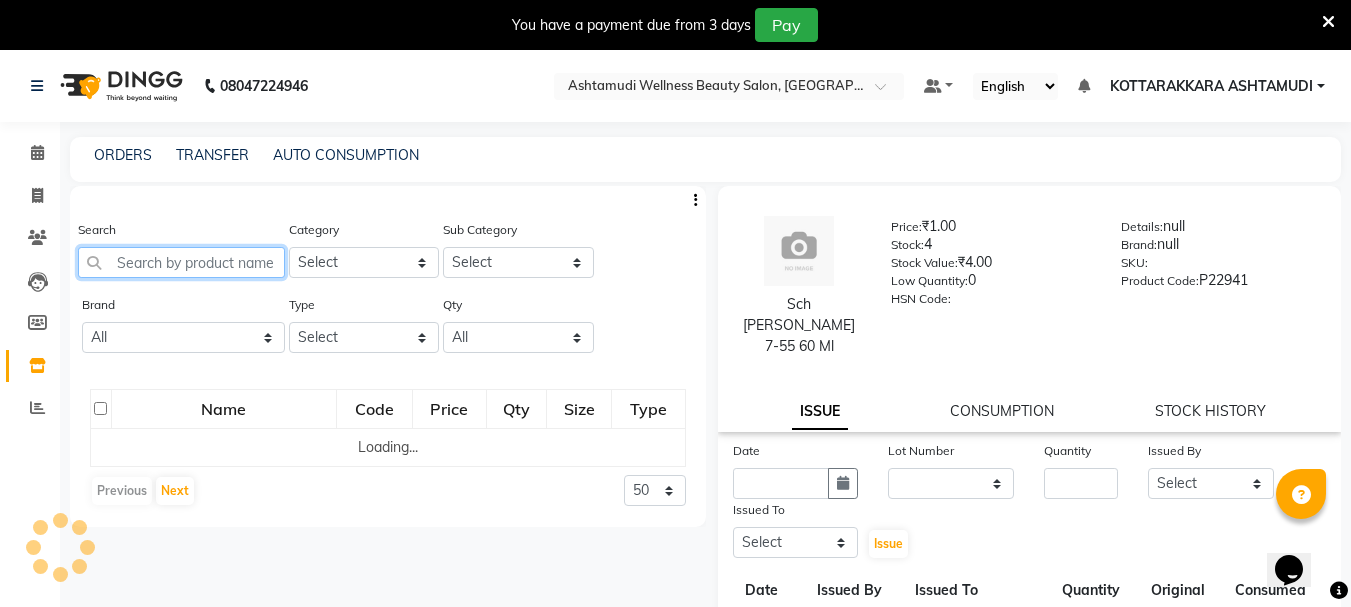 click 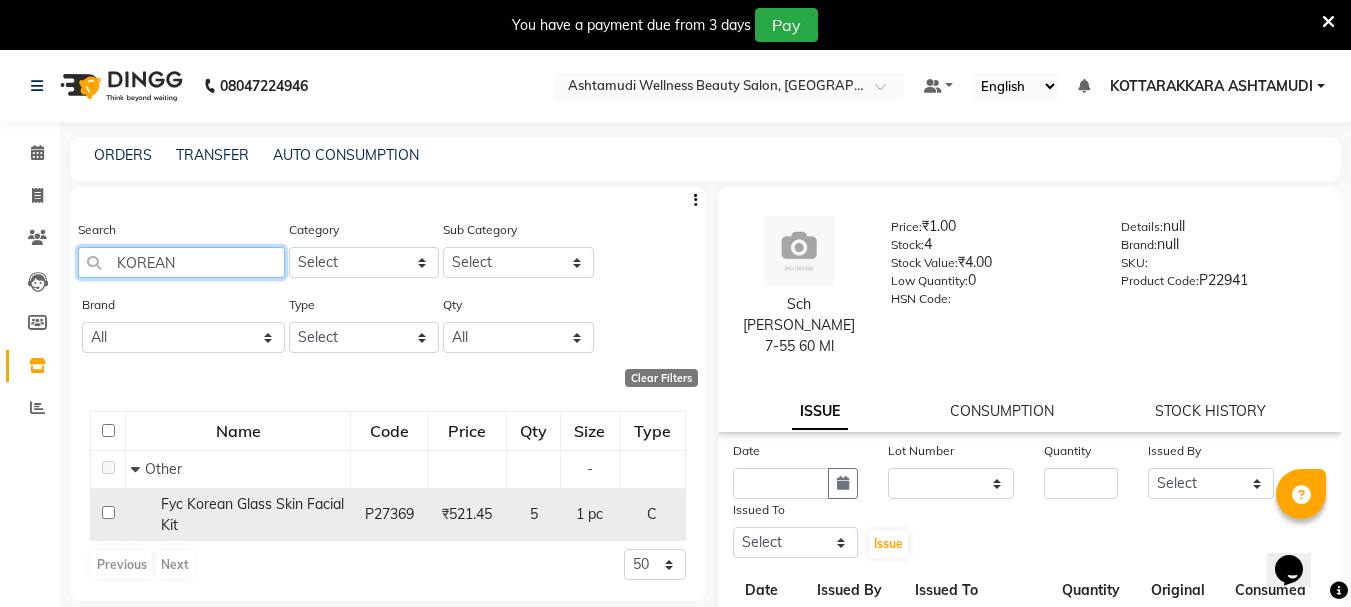 type on "KOREAN" 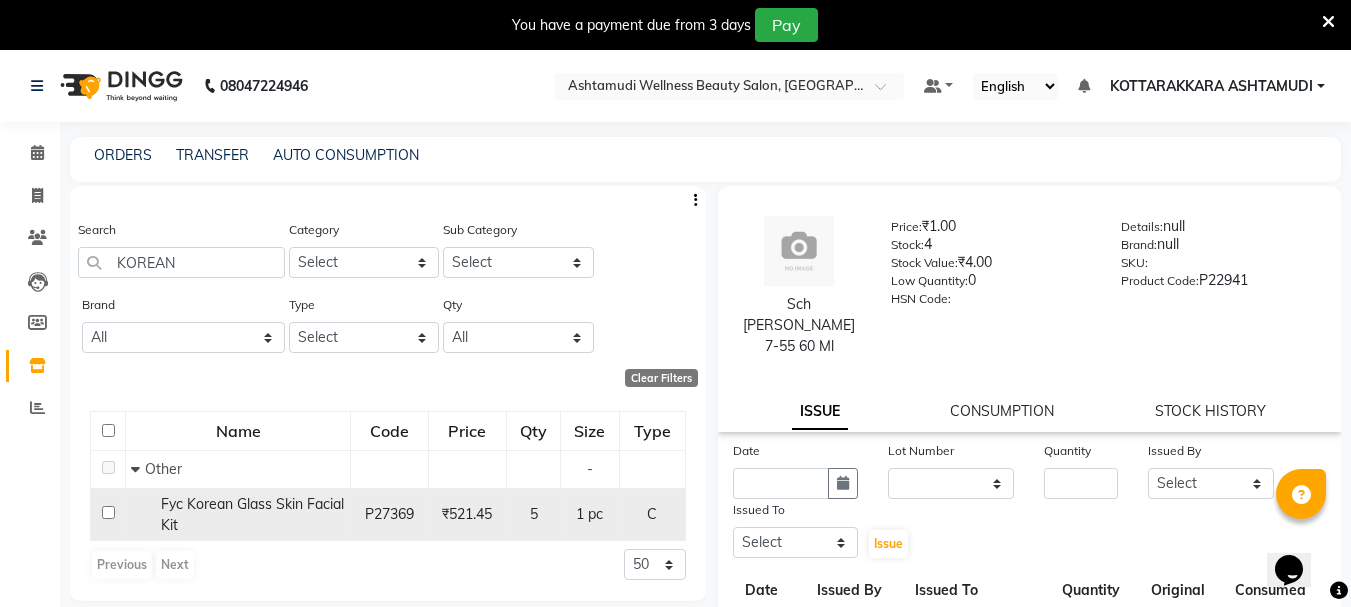 click 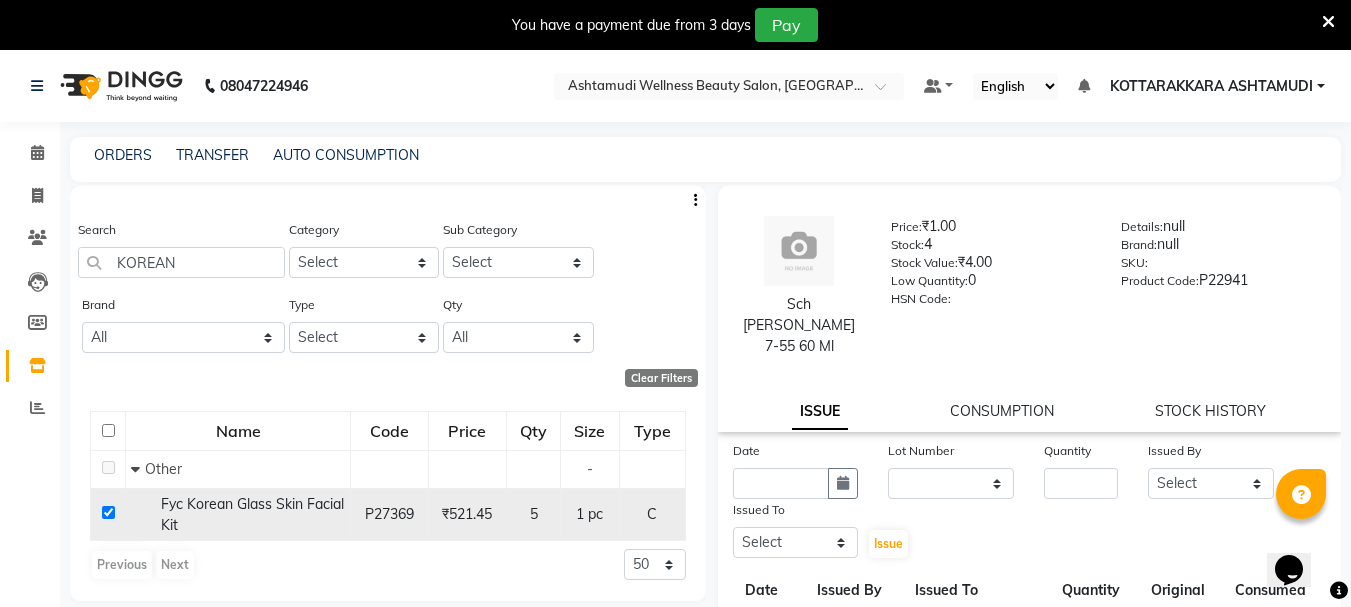 checkbox on "true" 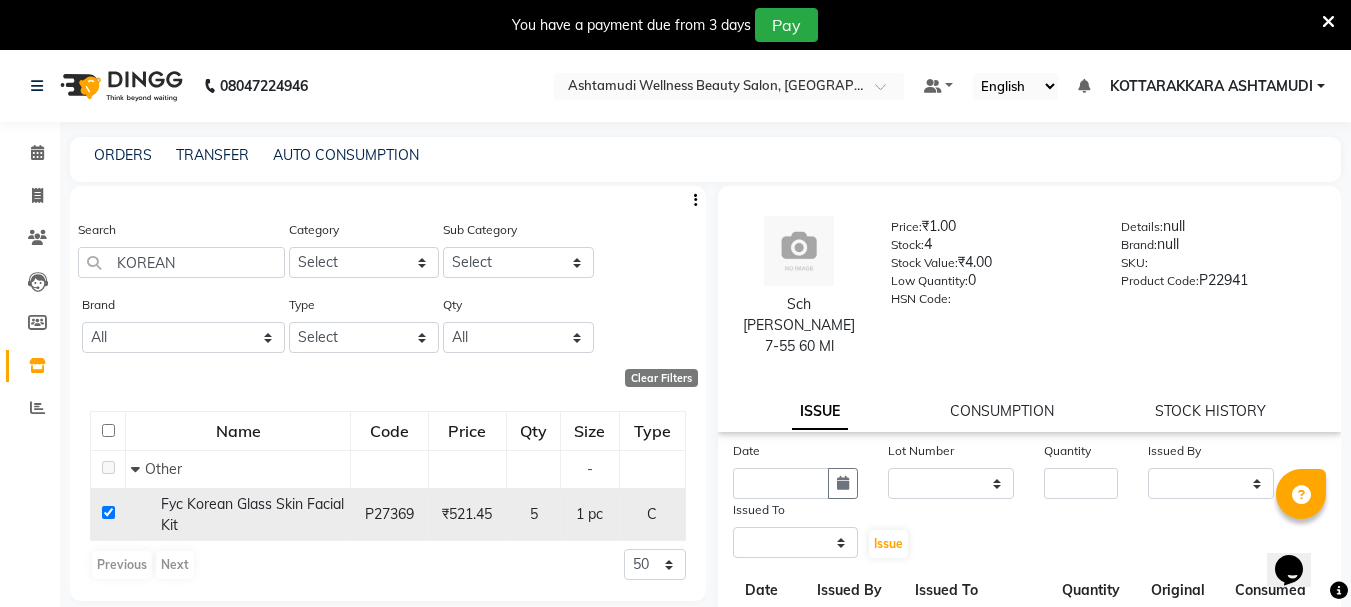 select 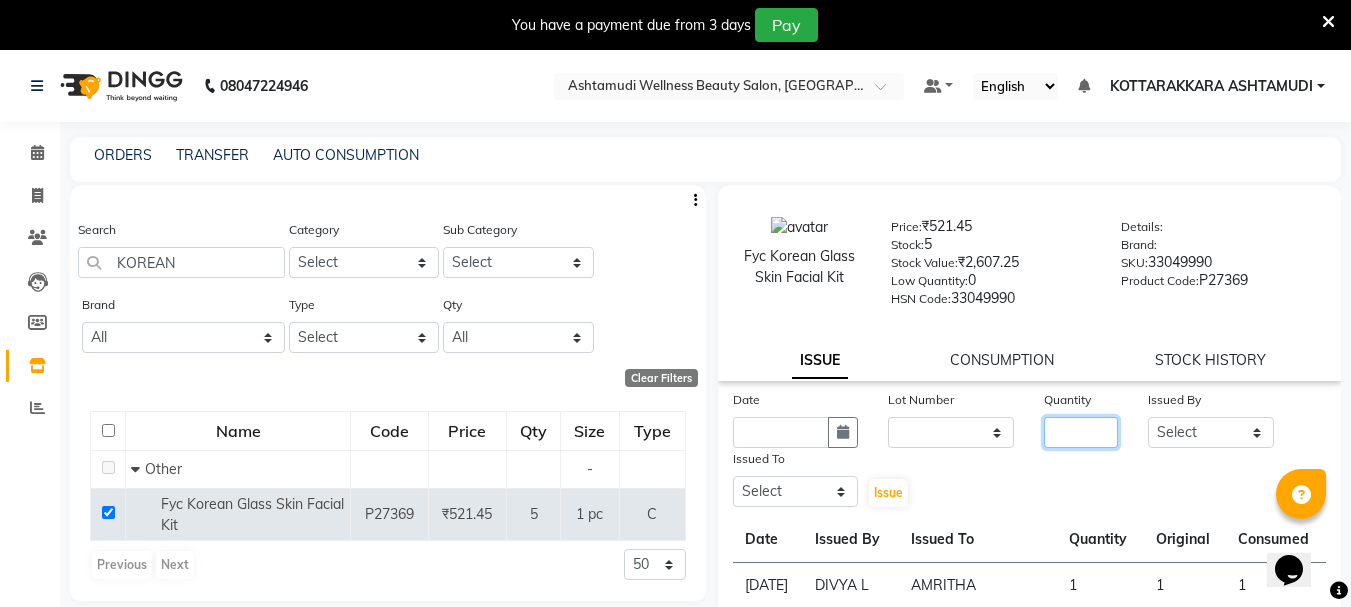 click 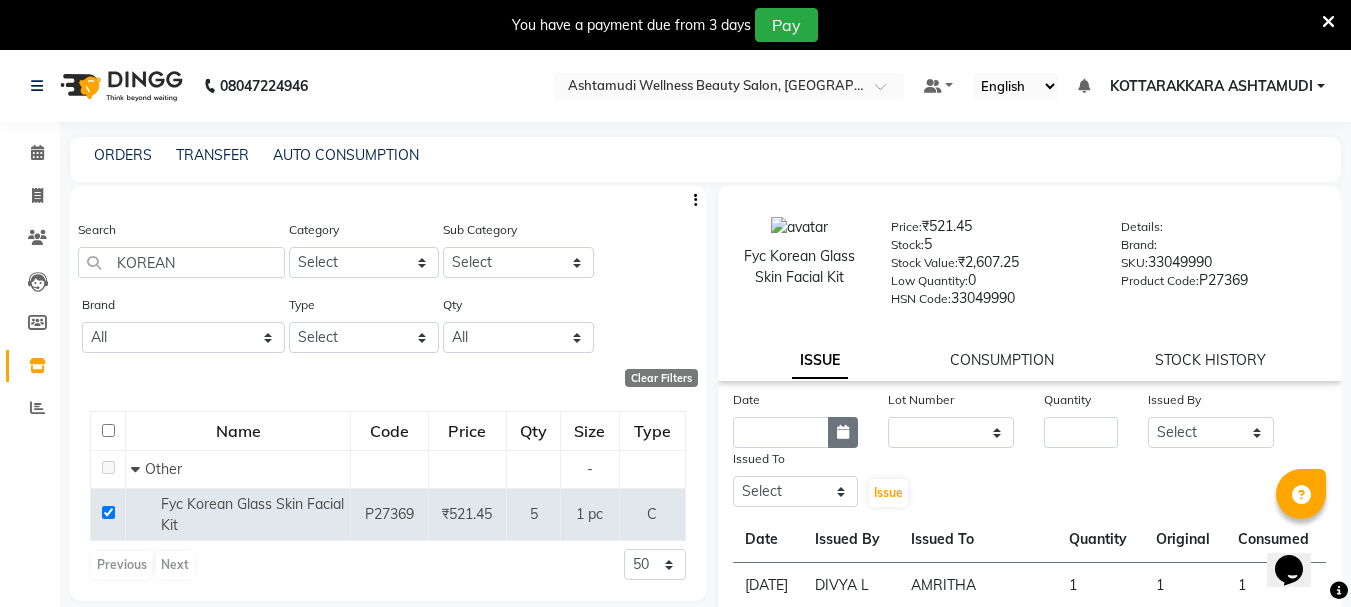 click 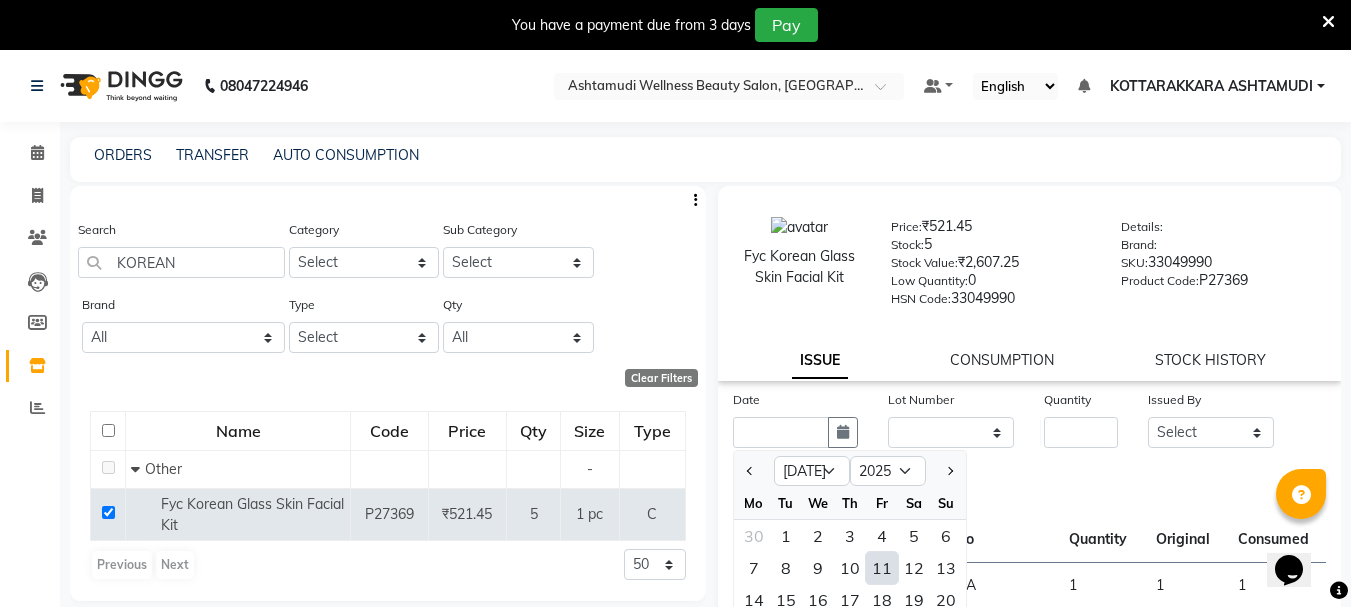 click on "11" 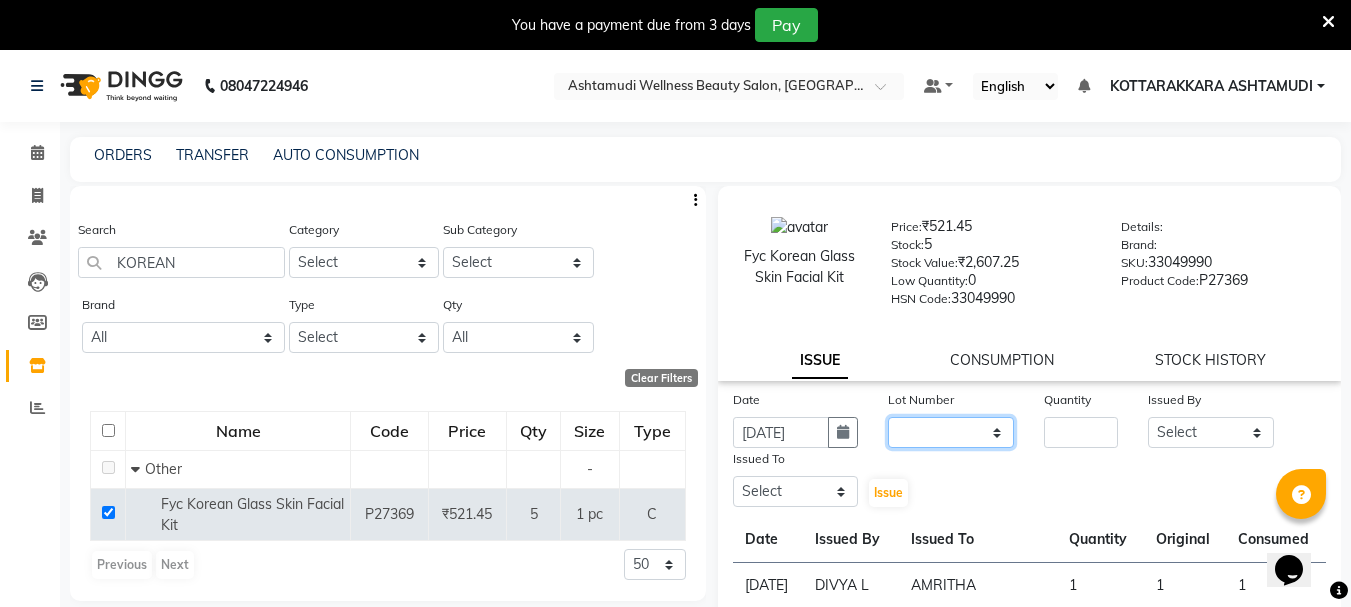 click on "None" 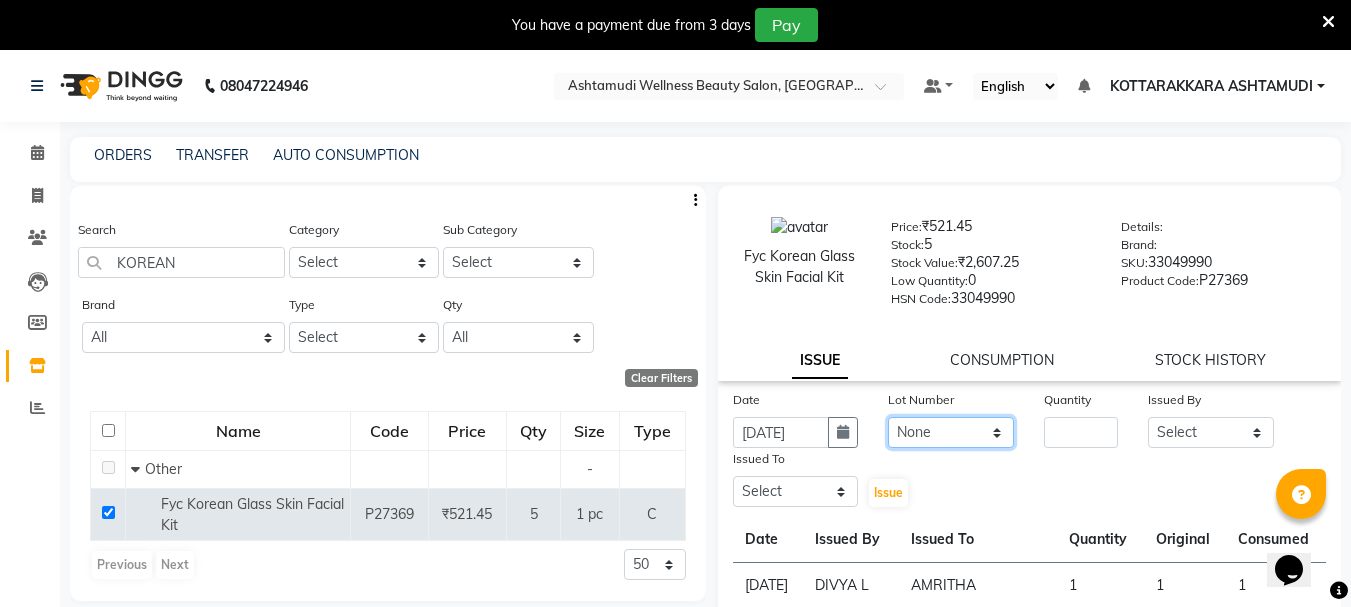 click on "None" 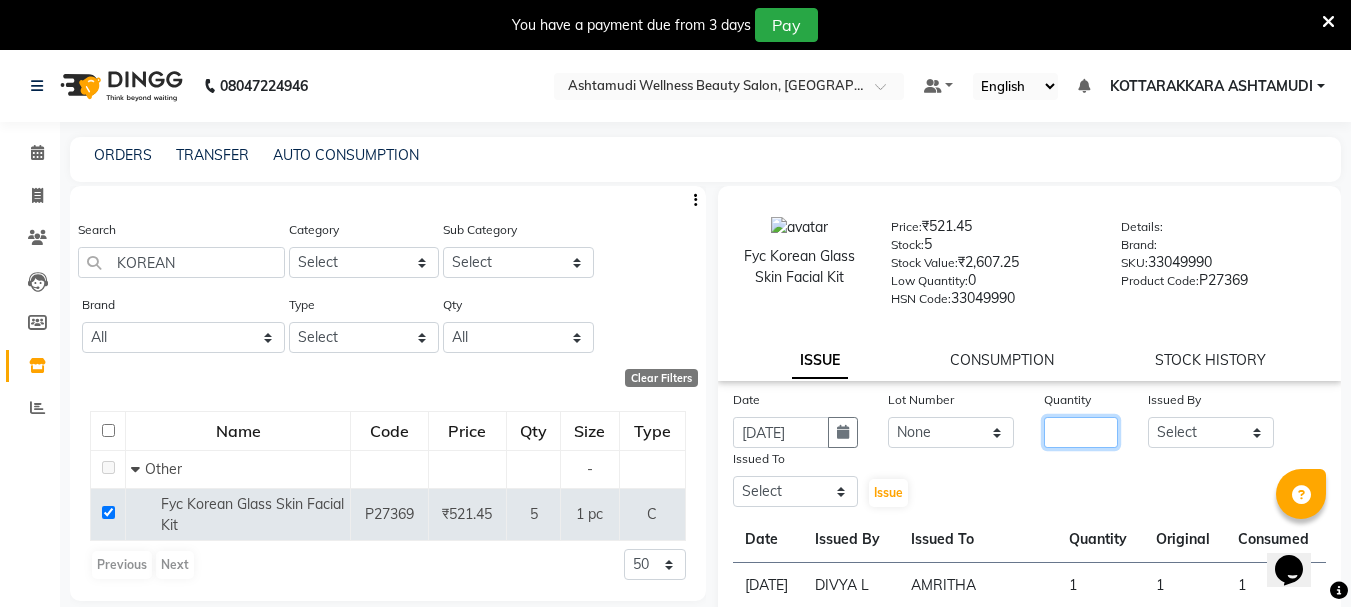 click 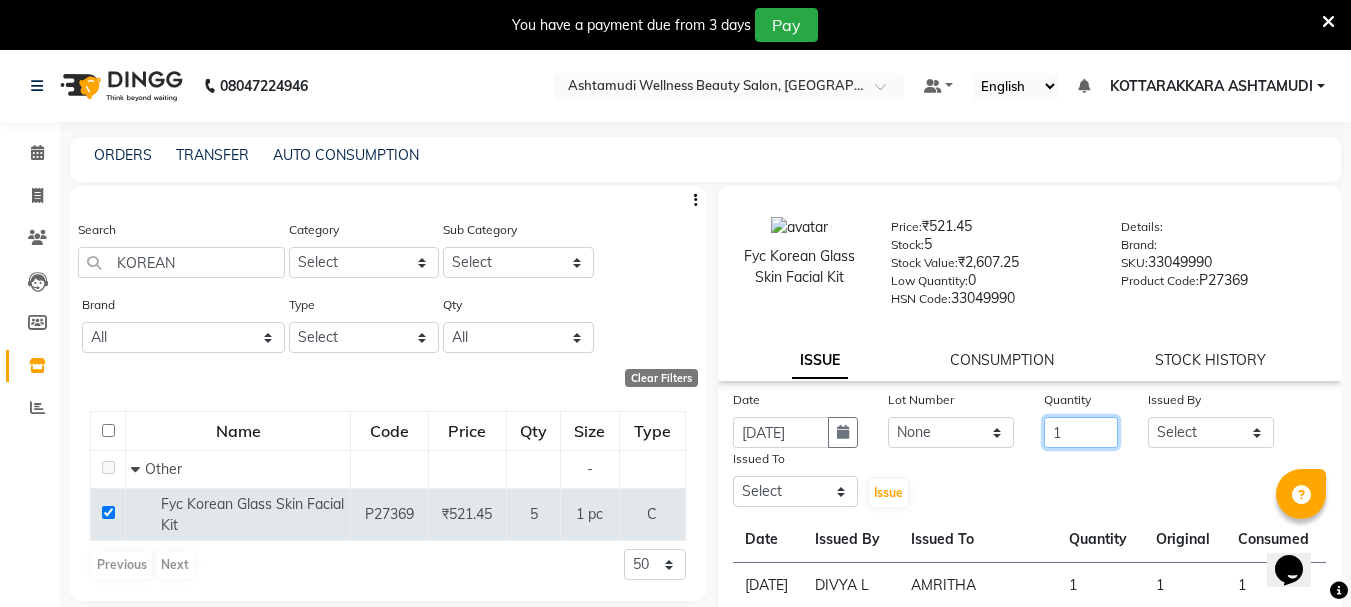type on "1" 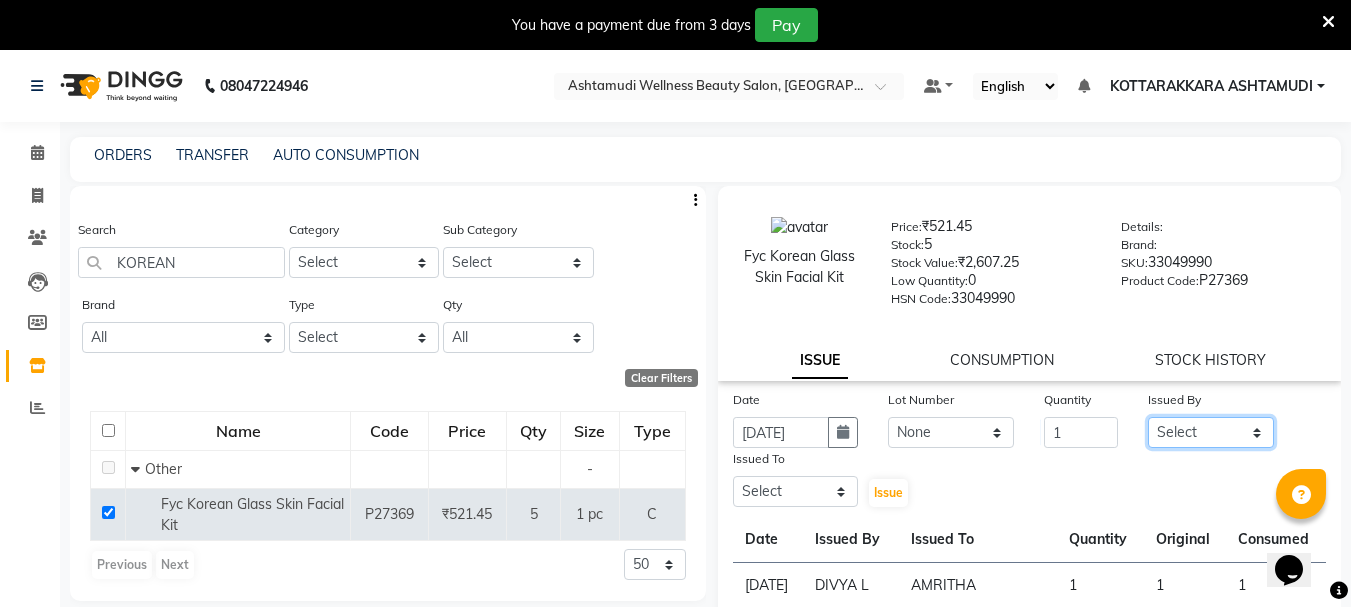 click on "Select AMRITHA ANJALI ANAND DIVYA L	 Gita Mahali  Jibi P R Karina Darjee  KOTTARAKKARA ASHTAMUDI NISHA SAMUEL 	 Priya Chakraborty SARIGA R	 SHAHIDA SHAMINA MUHAMMED P R" 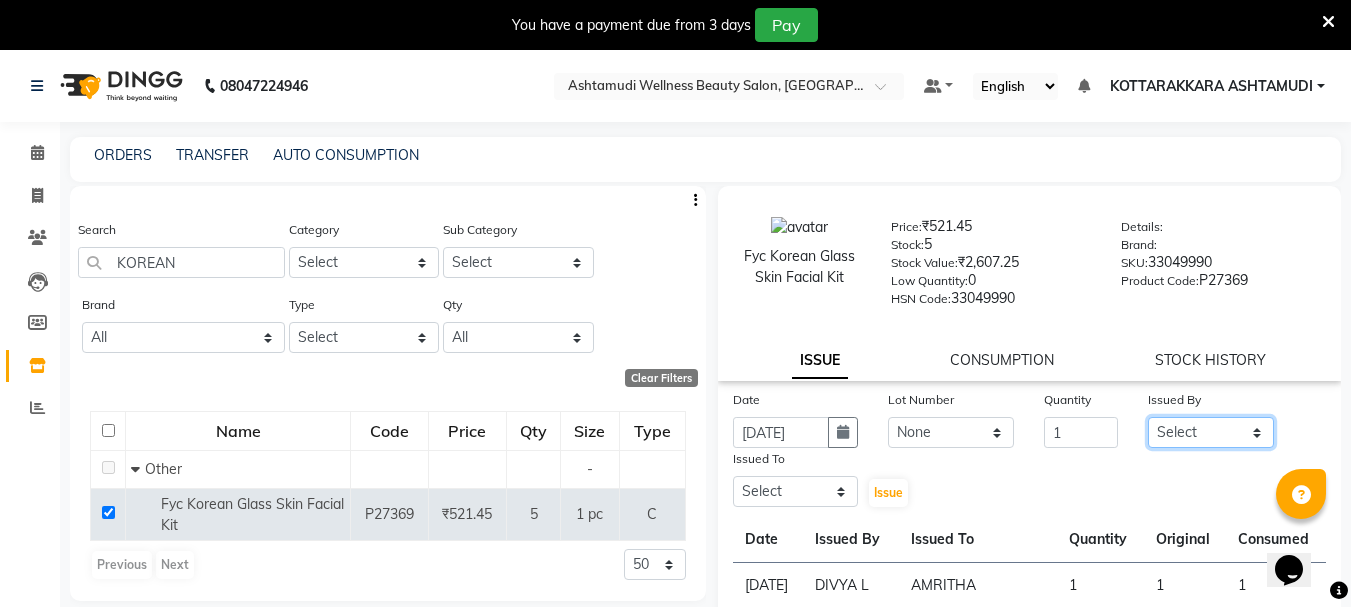 select on "27428" 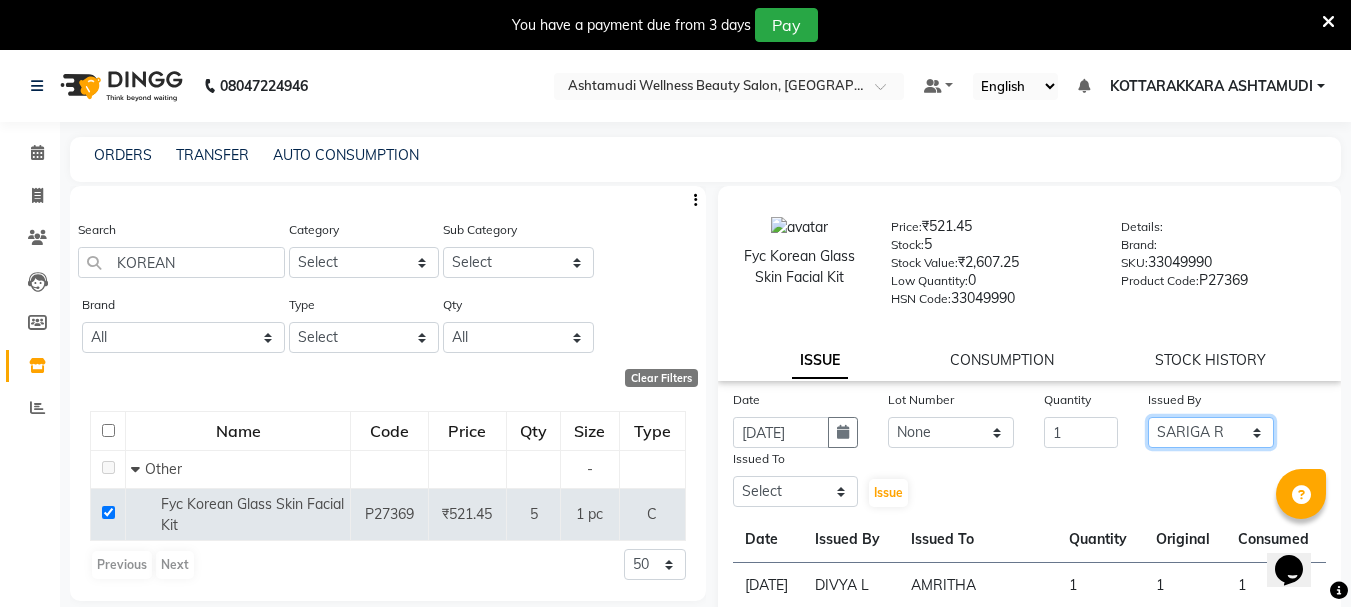 click on "Select AMRITHA ANJALI ANAND DIVYA L	 Gita Mahali  Jibi P R Karina Darjee  KOTTARAKKARA ASHTAMUDI NISHA SAMUEL 	 Priya Chakraborty SARIGA R	 SHAHIDA SHAMINA MUHAMMED P R" 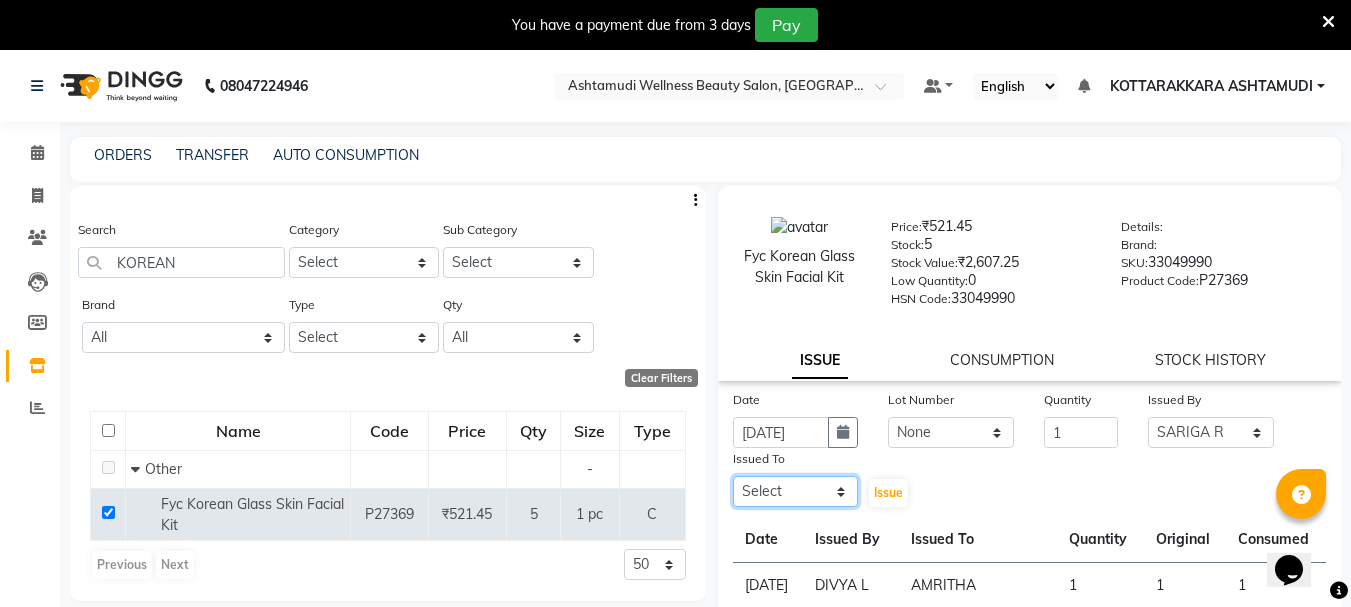 click on "Select AMRITHA ANJALI ANAND DIVYA L	 Gita Mahali  Jibi P R Karina Darjee  KOTTARAKKARA ASHTAMUDI NISHA SAMUEL 	 Priya Chakraborty SARIGA R	 SHAHIDA SHAMINA MUHAMMED P R" 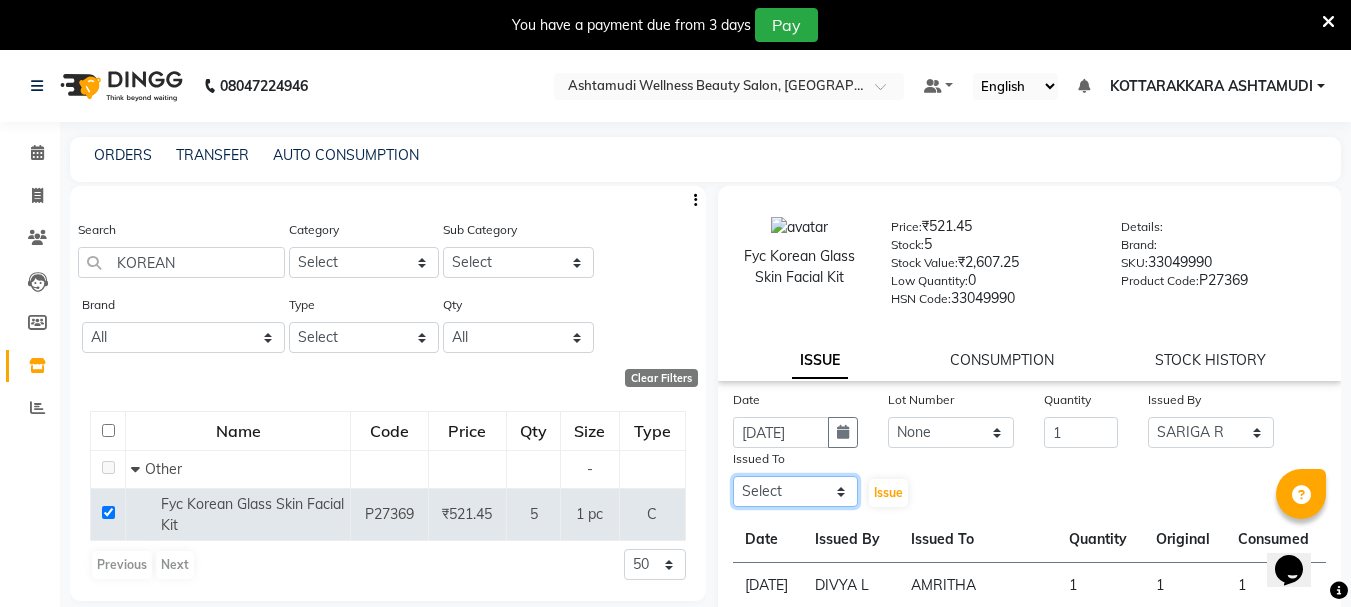 select on "49590" 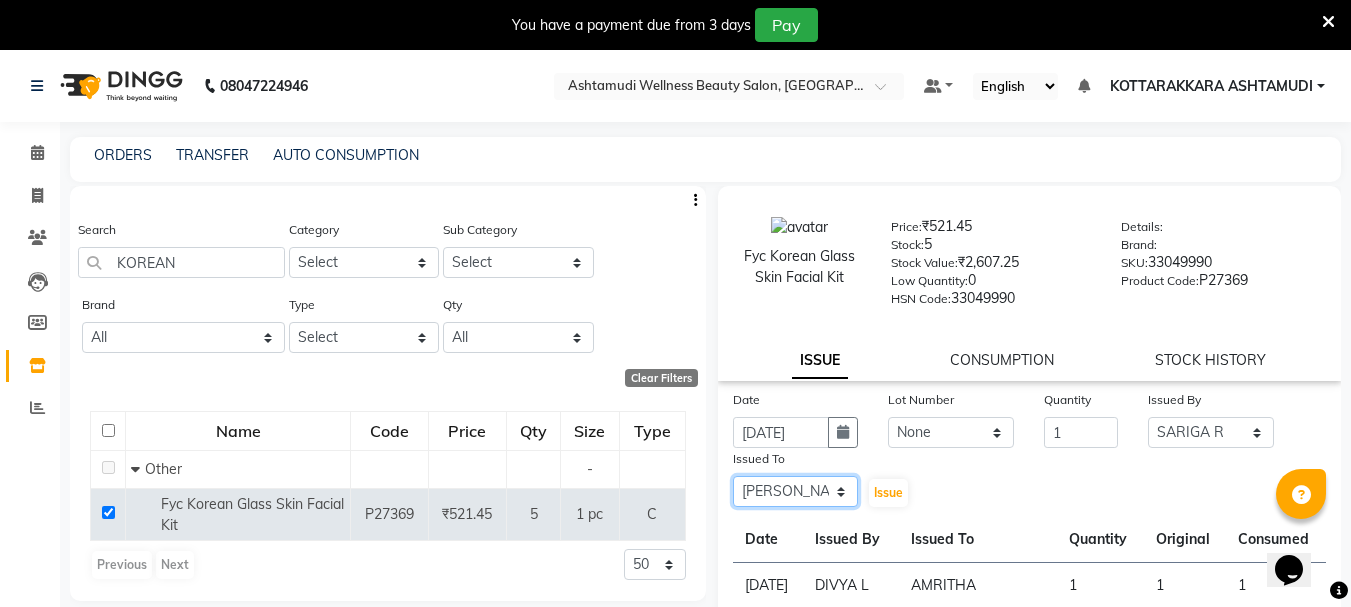 click on "Select AMRITHA ANJALI ANAND DIVYA L	 Gita Mahali  Jibi P R Karina Darjee  KOTTARAKKARA ASHTAMUDI NISHA SAMUEL 	 Priya Chakraborty SARIGA R	 SHAHIDA SHAMINA MUHAMMED P R" 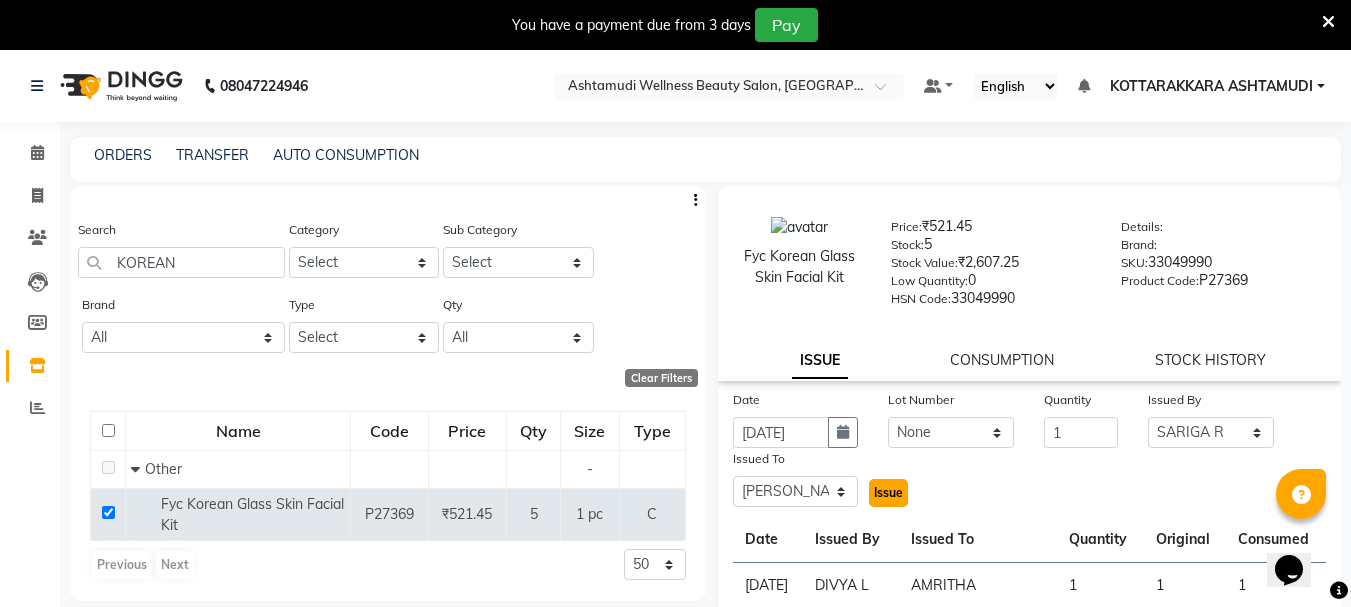 click on "Issue" 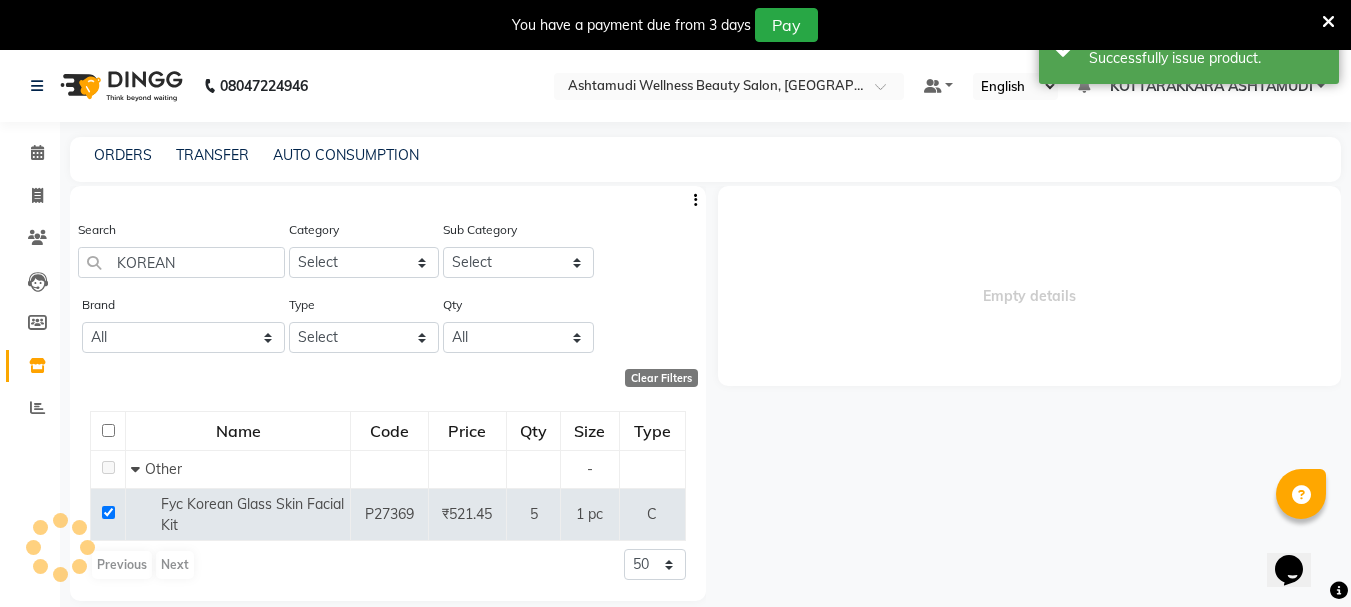 select 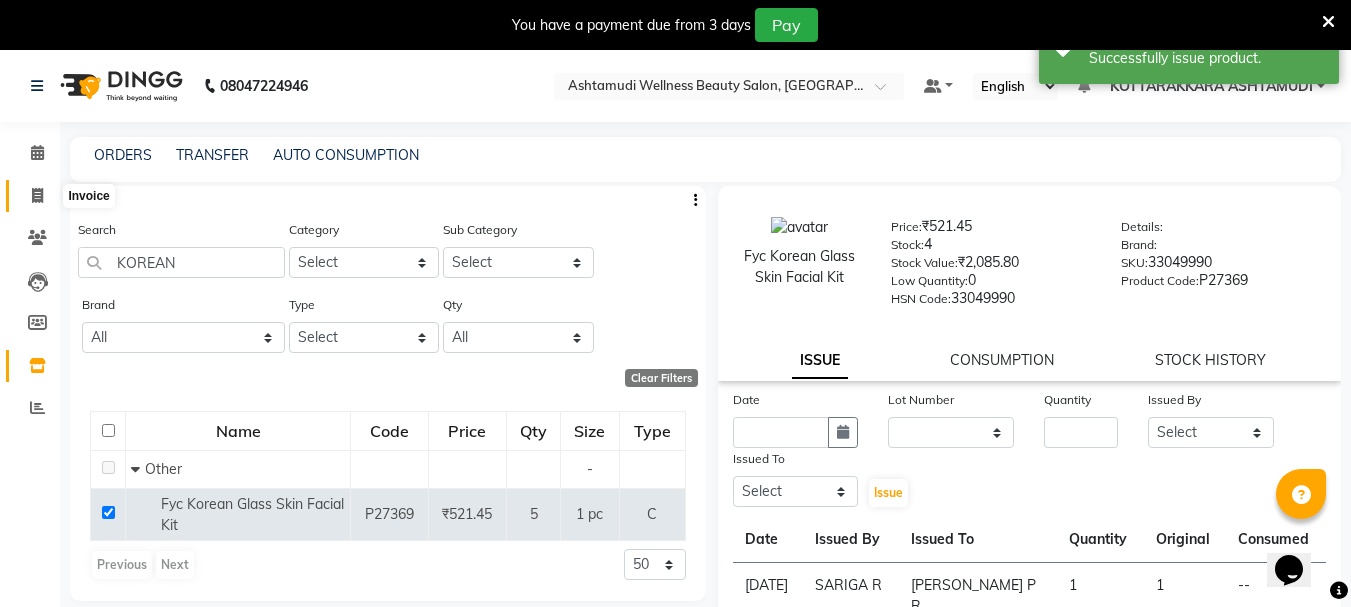 click 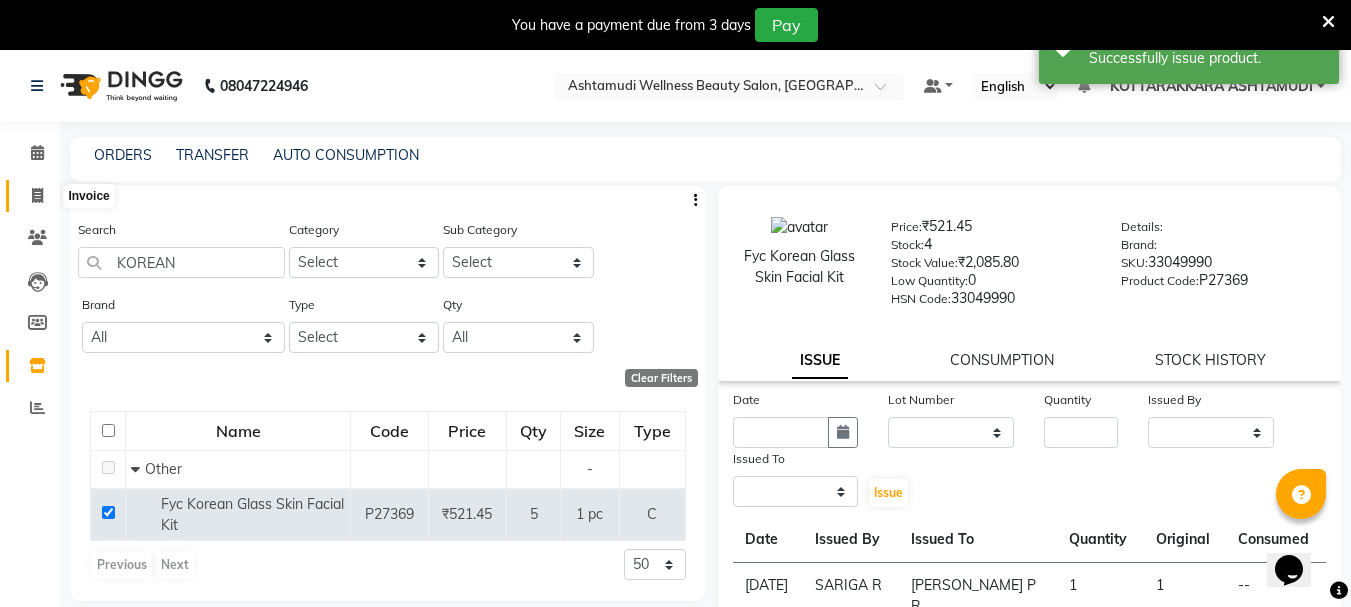 select on "service" 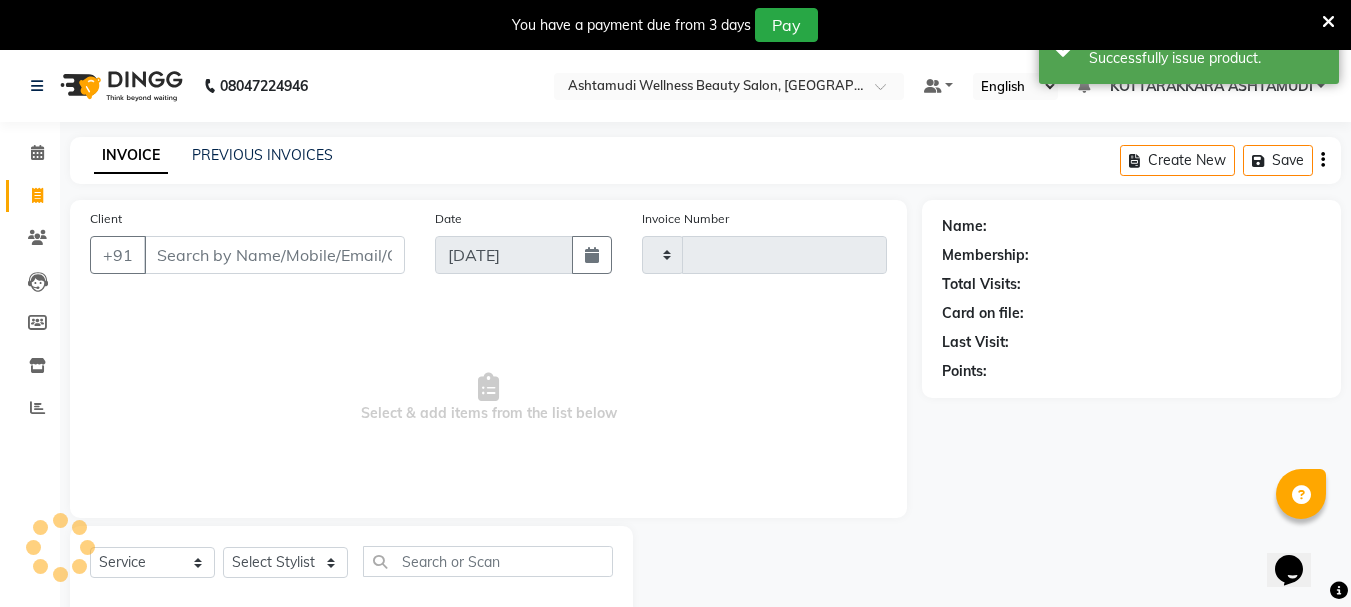 type on "1957" 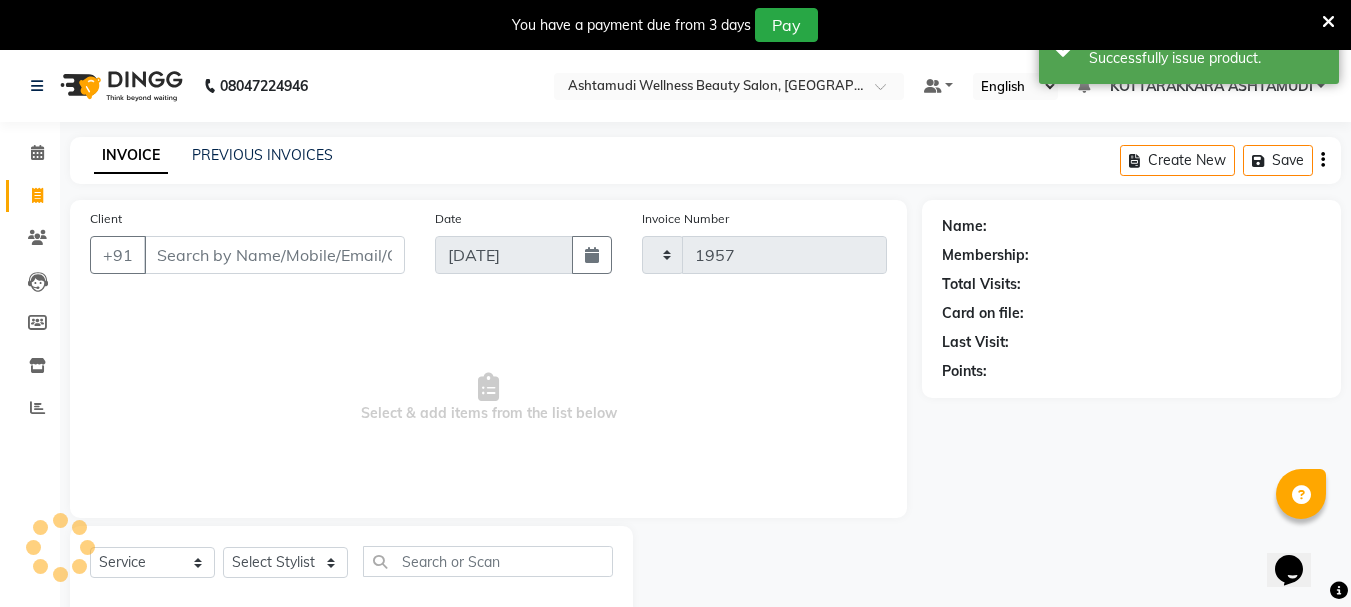 select on "4664" 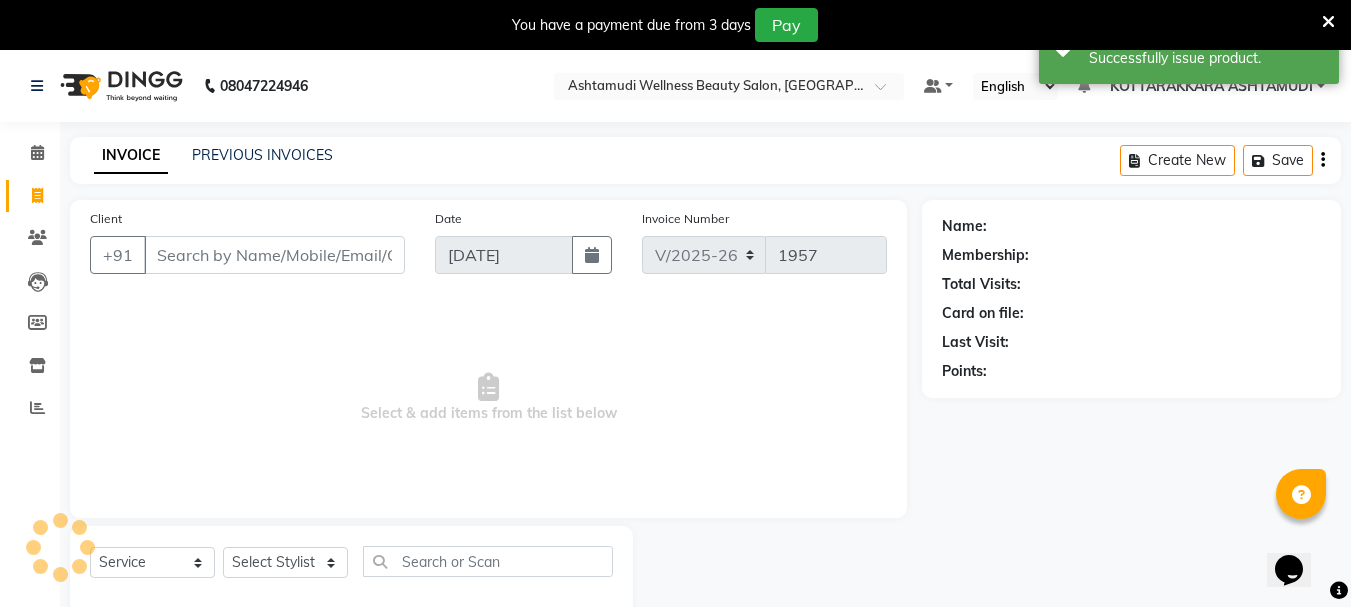 scroll, scrollTop: 50, scrollLeft: 0, axis: vertical 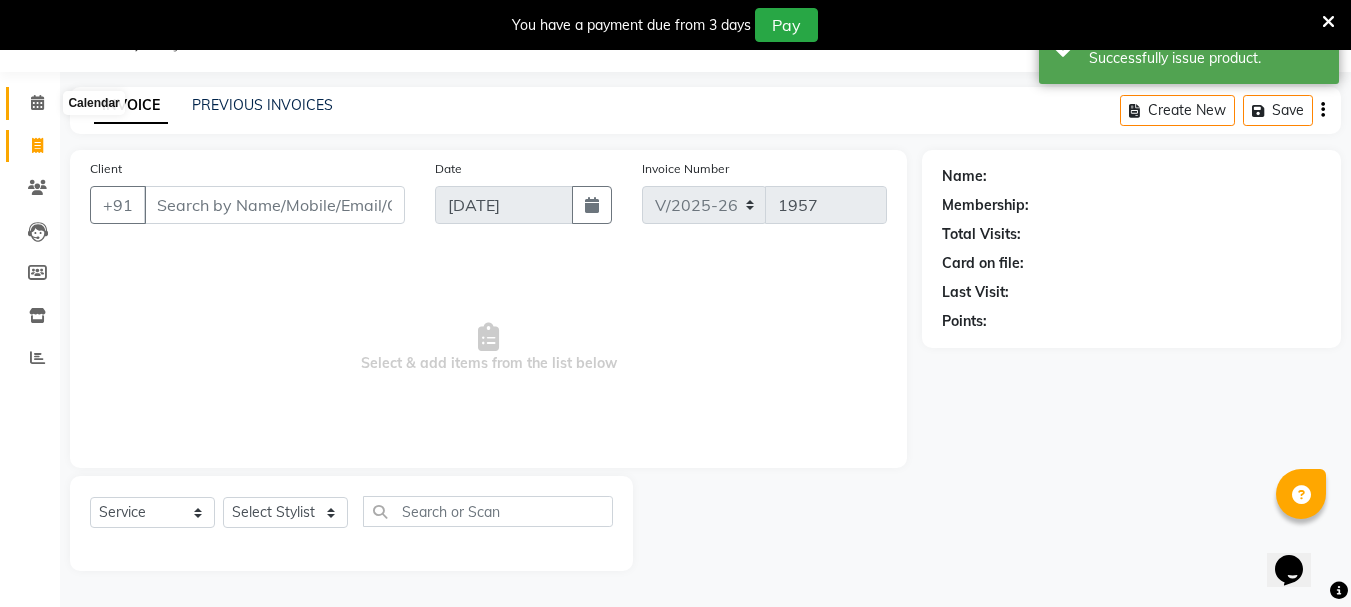 click 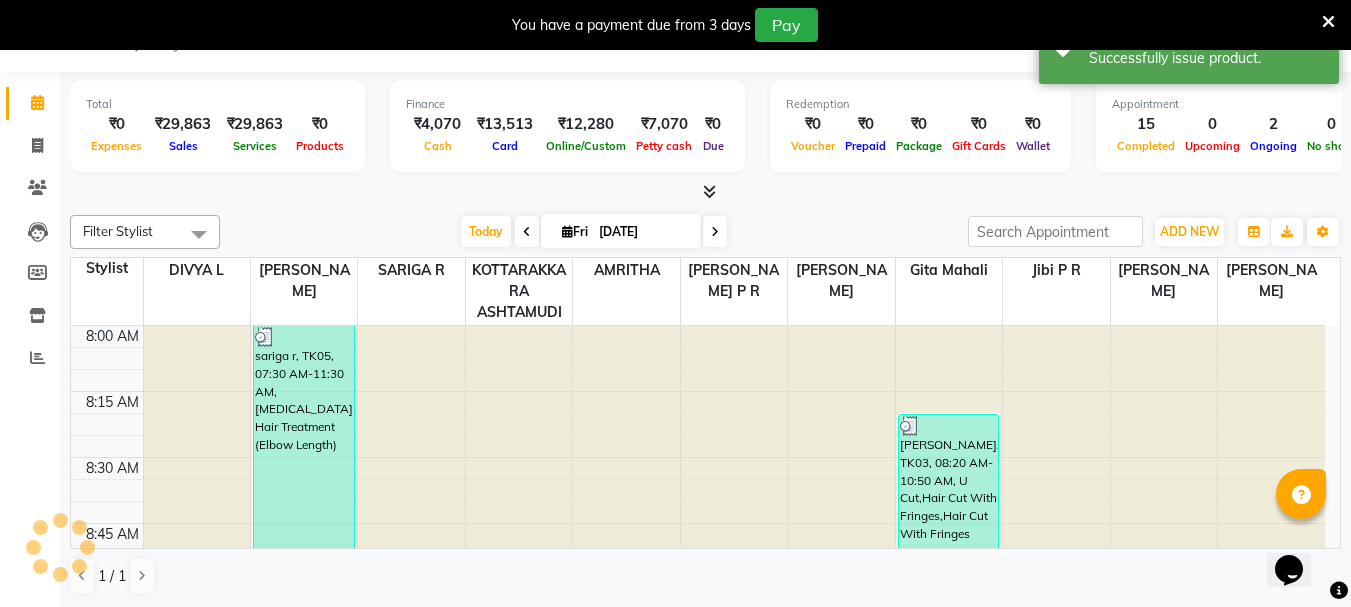 scroll, scrollTop: 0, scrollLeft: 0, axis: both 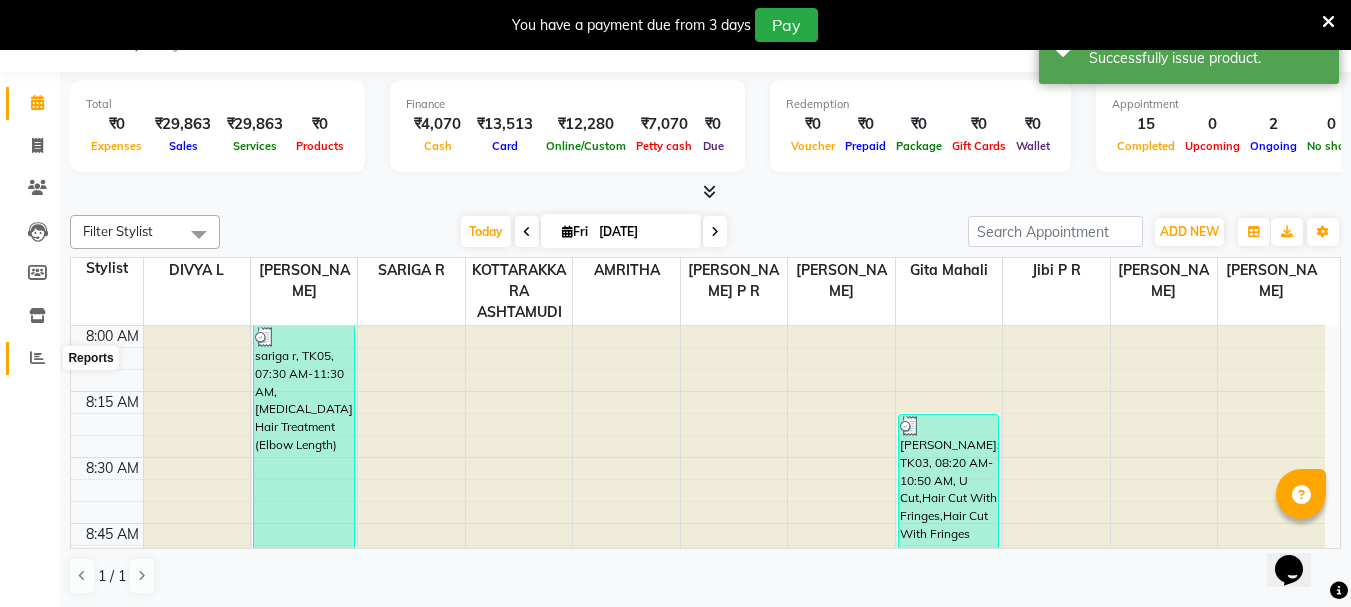 click 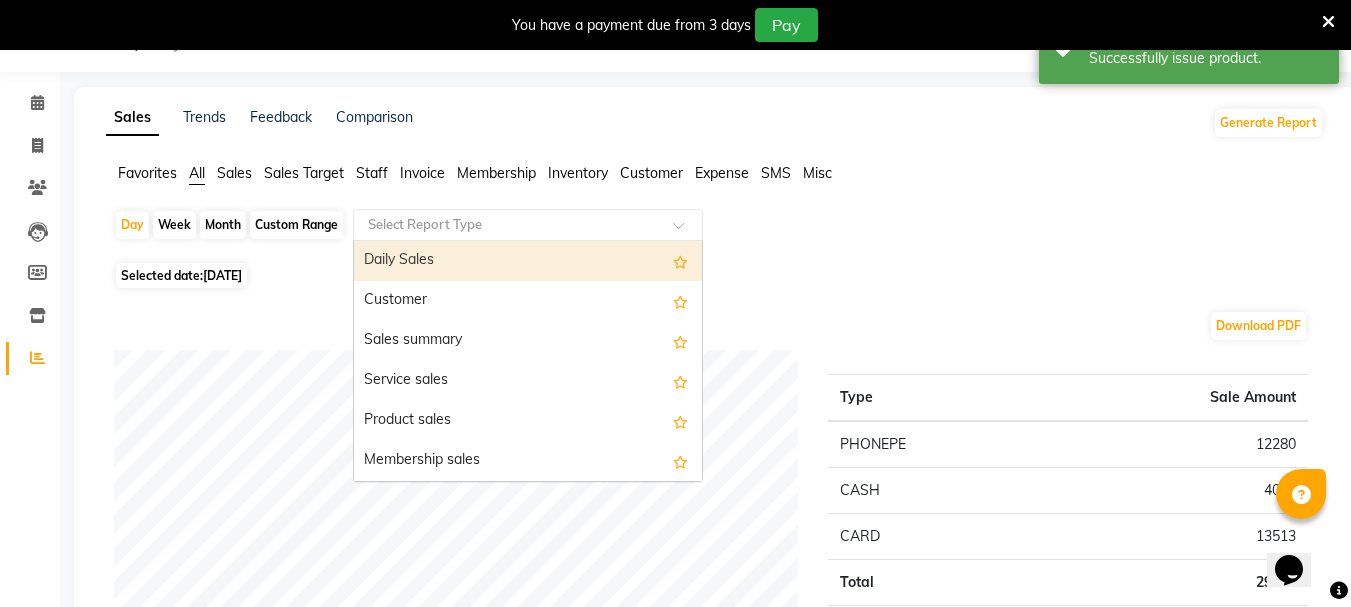 click 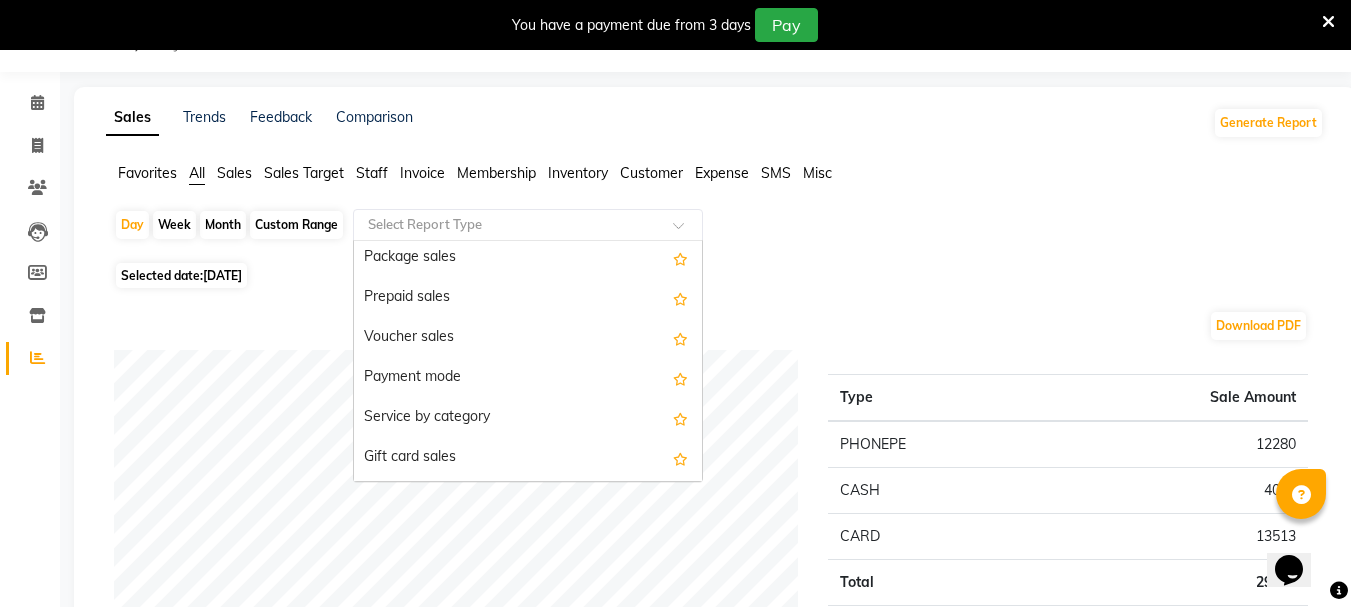 scroll, scrollTop: 300, scrollLeft: 0, axis: vertical 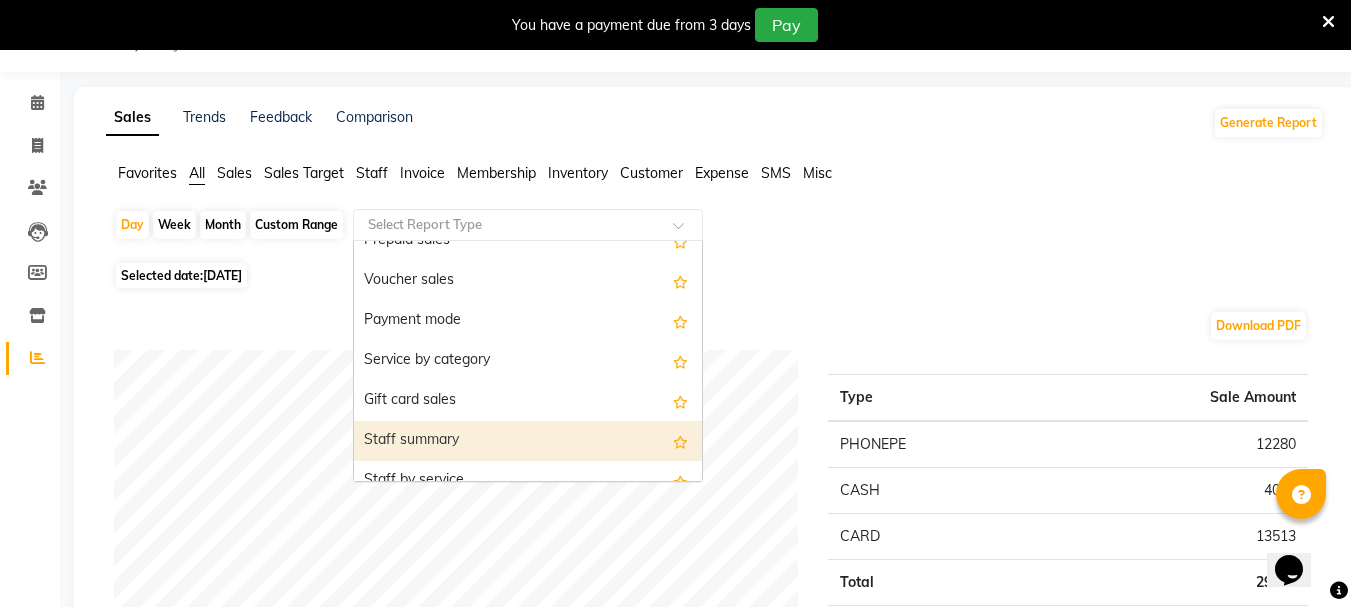 click on "Staff summary" at bounding box center [528, 441] 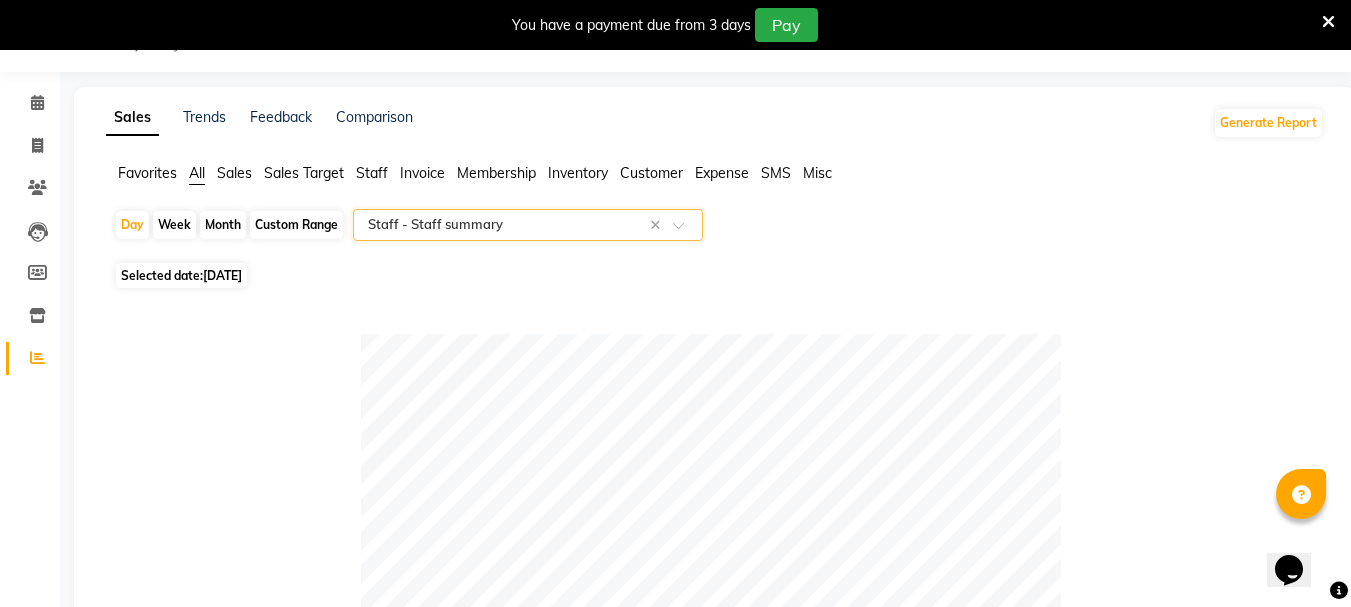 click on "Custom Range" 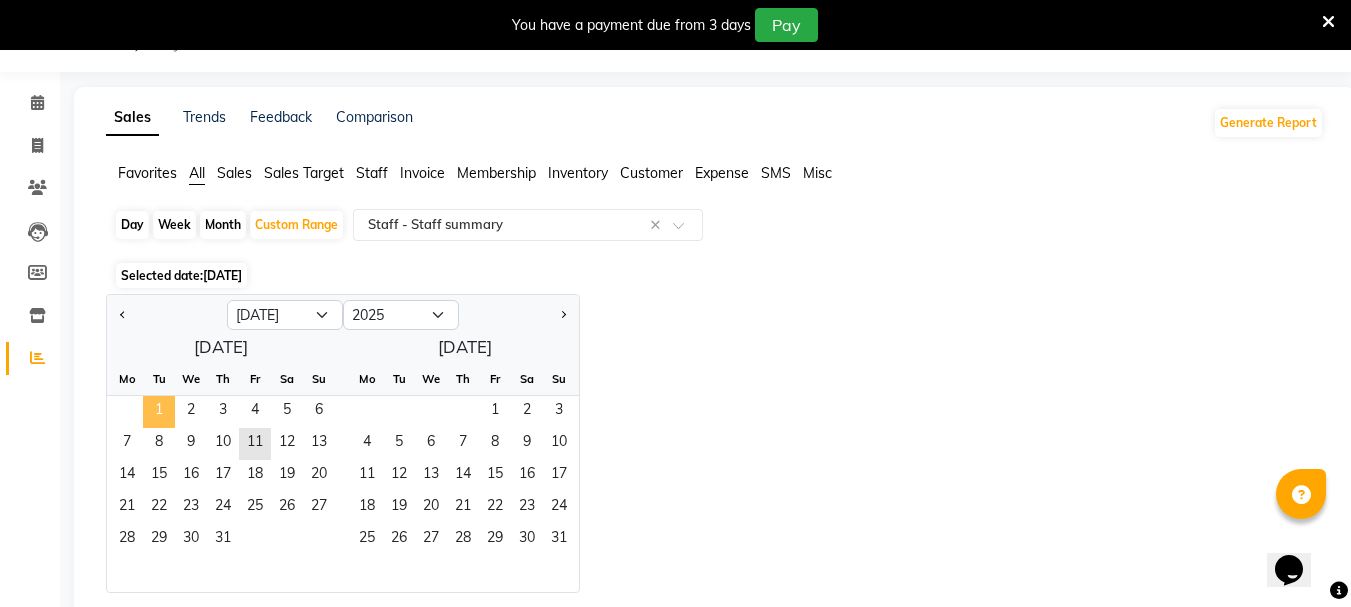 click on "1" 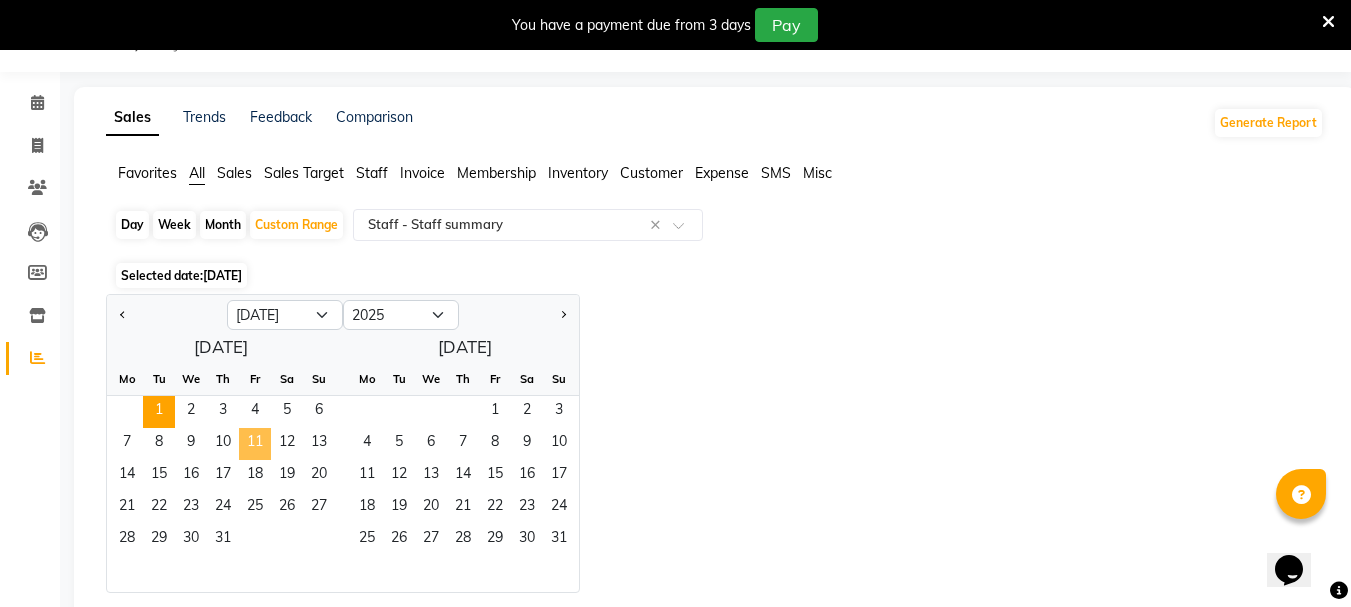 drag, startPoint x: 166, startPoint y: 413, endPoint x: 250, endPoint y: 446, distance: 90.24966 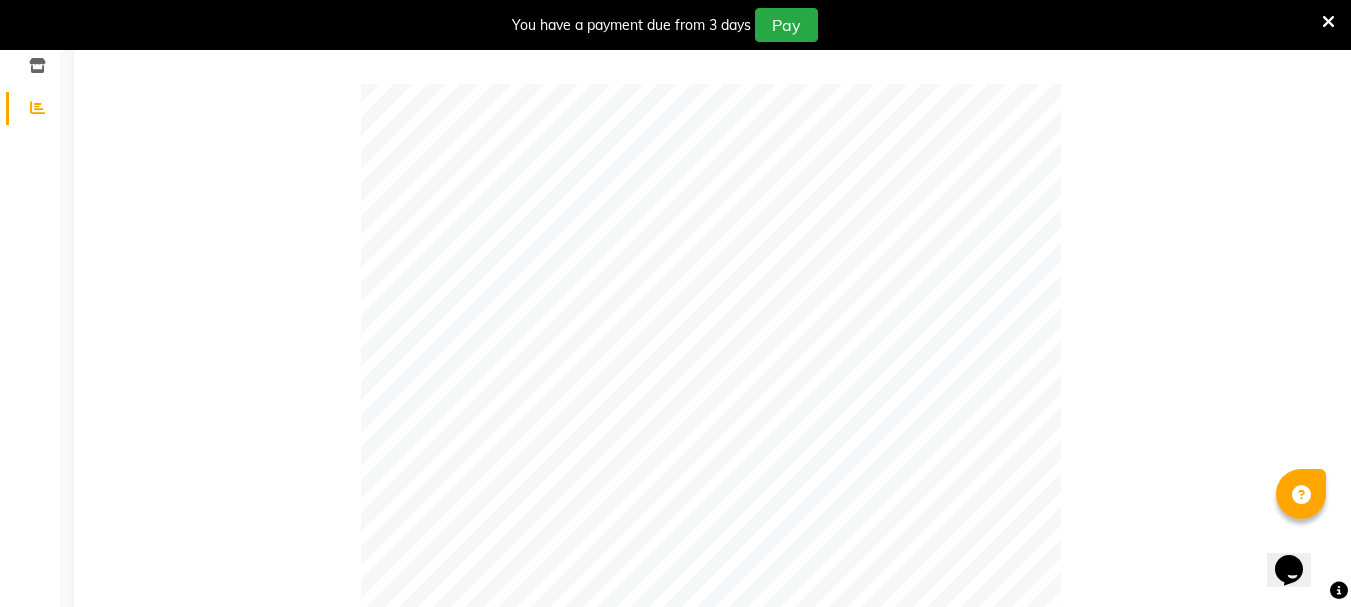 scroll, scrollTop: 0, scrollLeft: 0, axis: both 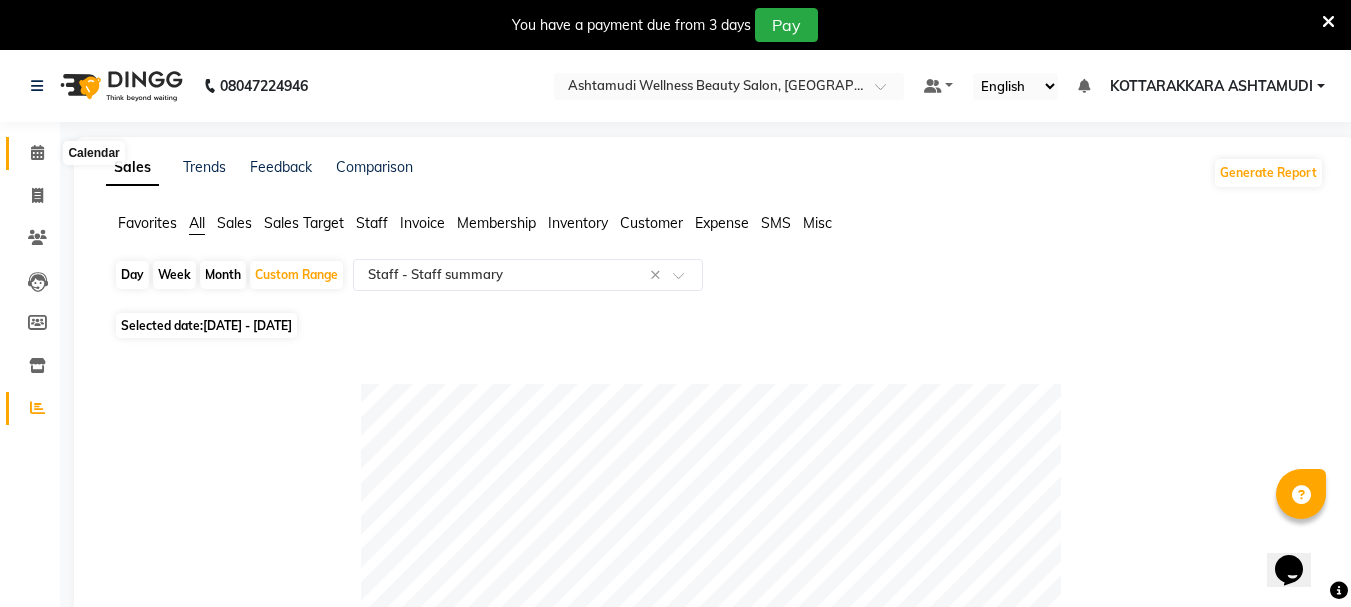 click 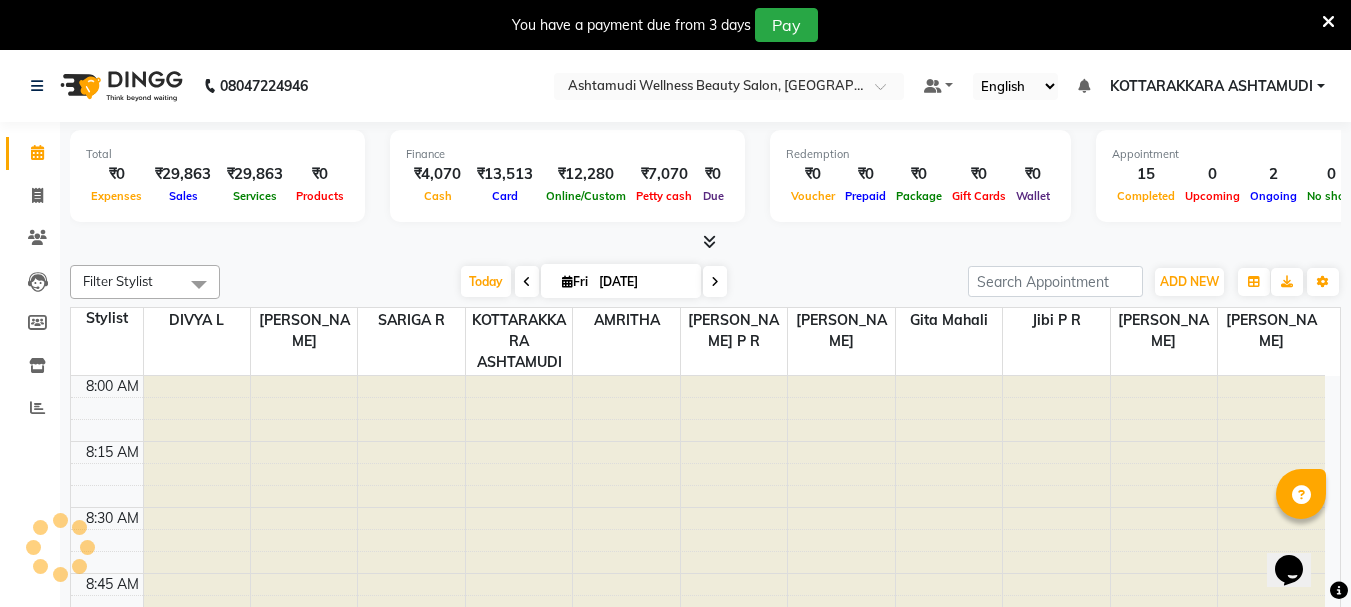 scroll, scrollTop: 0, scrollLeft: 0, axis: both 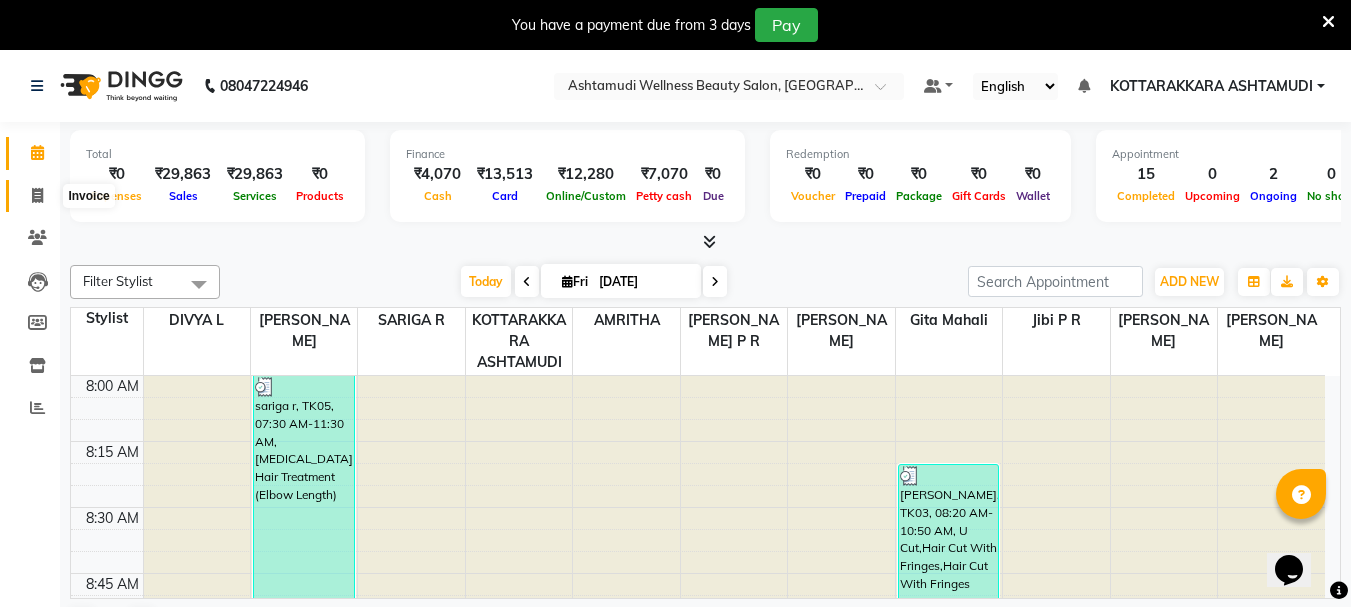 click 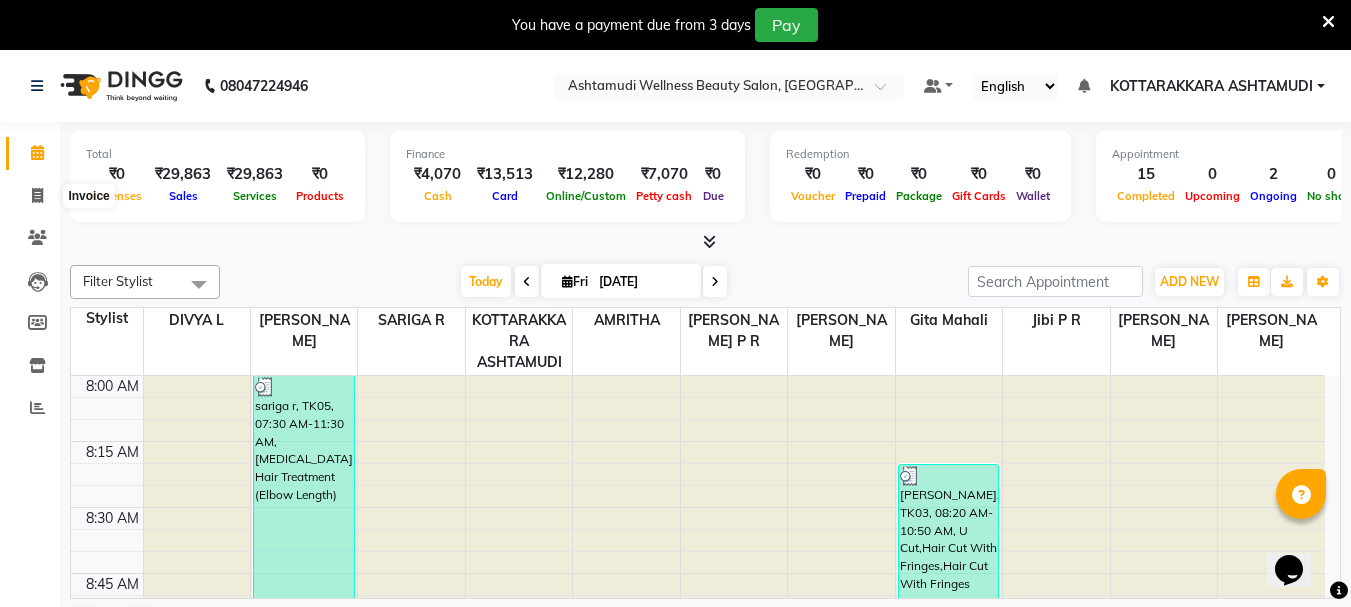 select on "service" 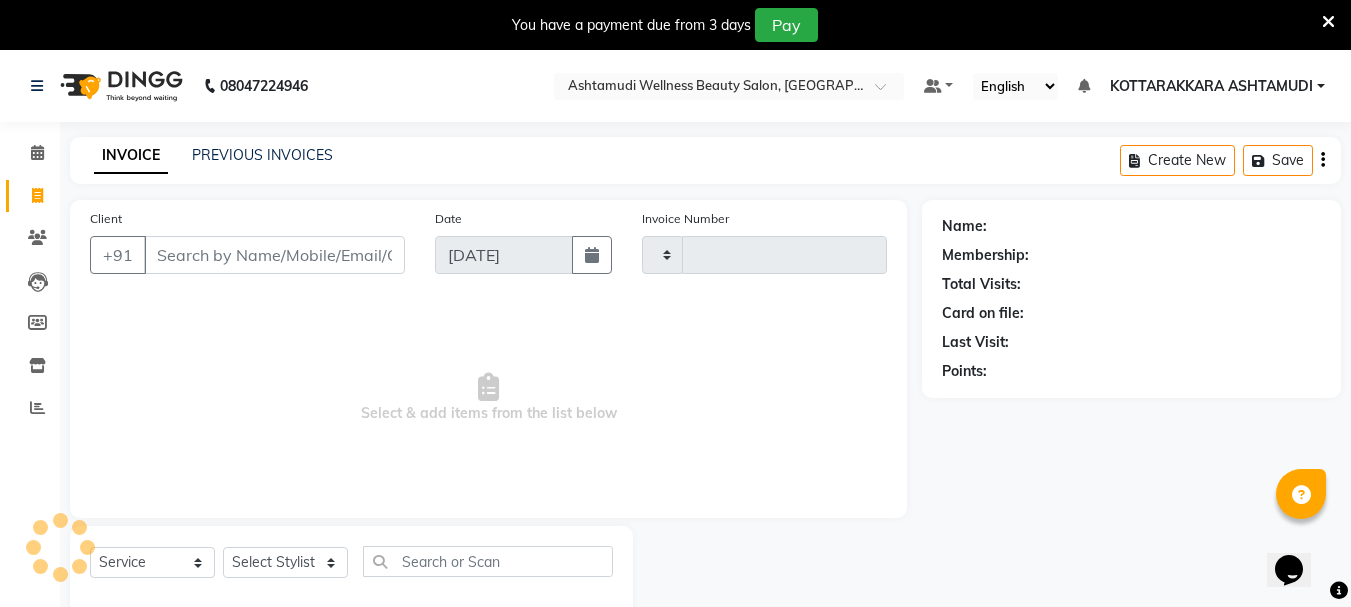 type on "1957" 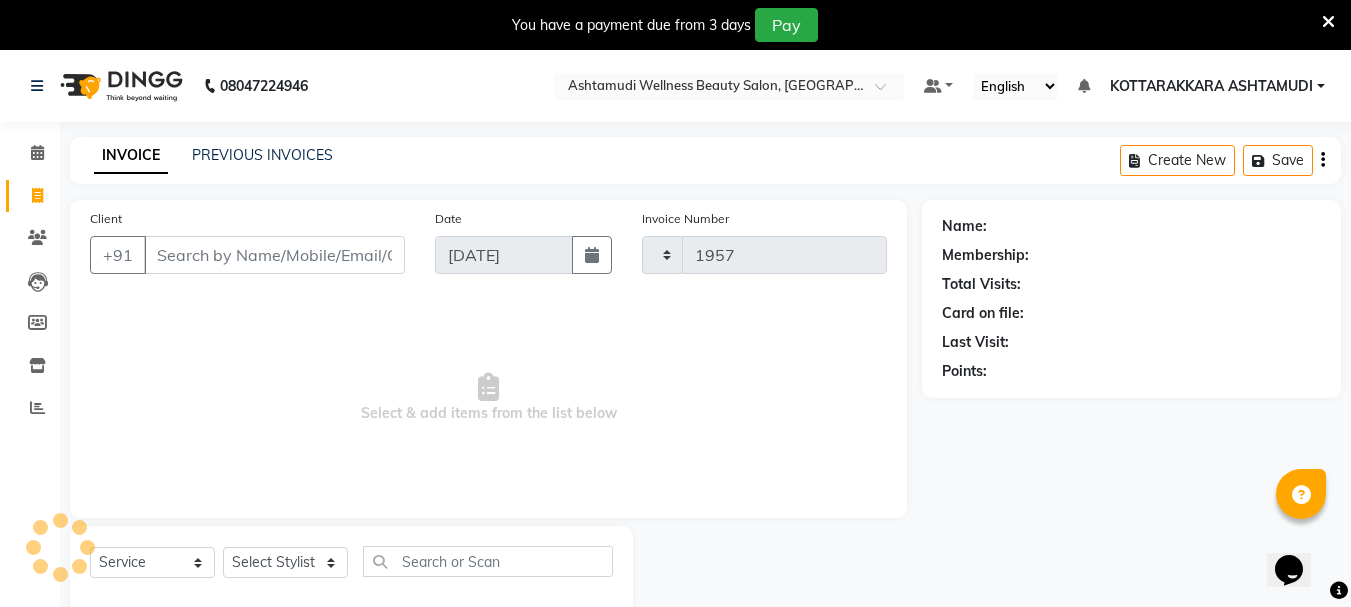 select on "4664" 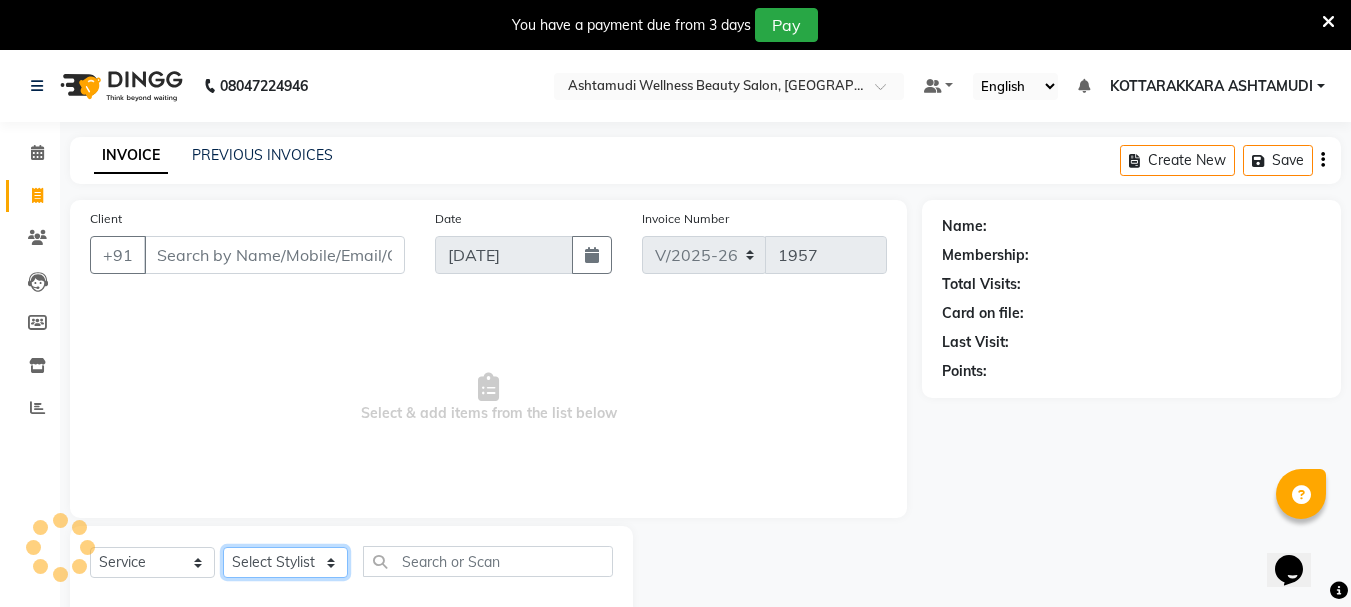 click on "Select Stylist" 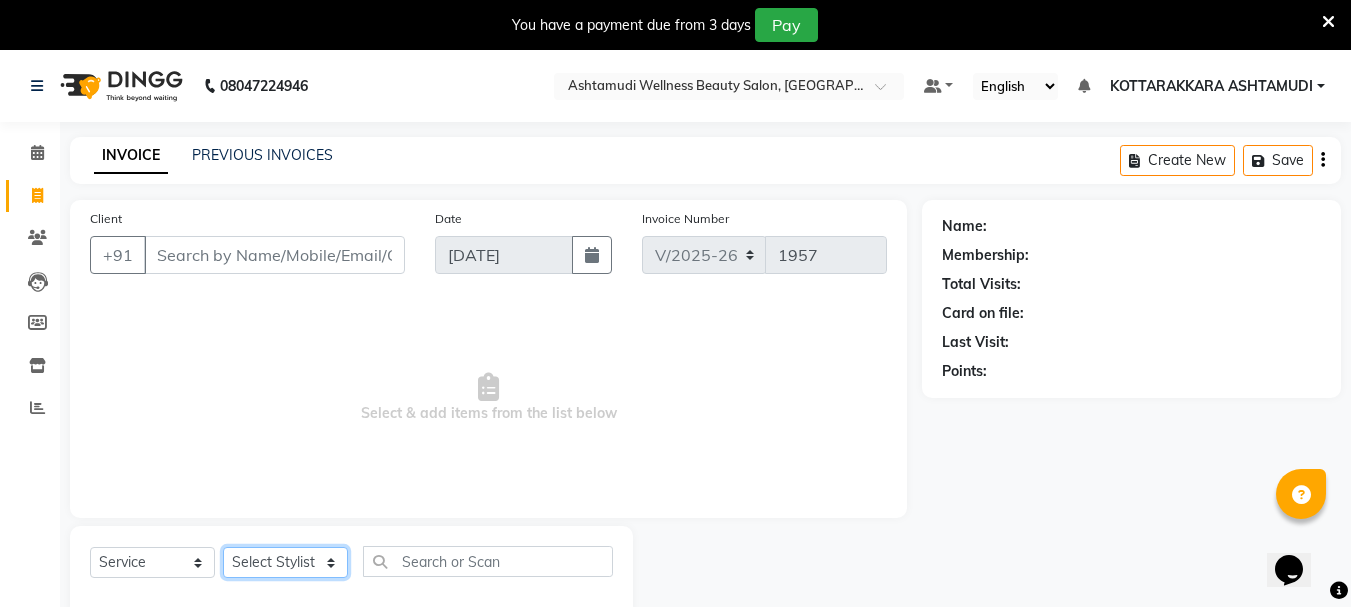select on "49590" 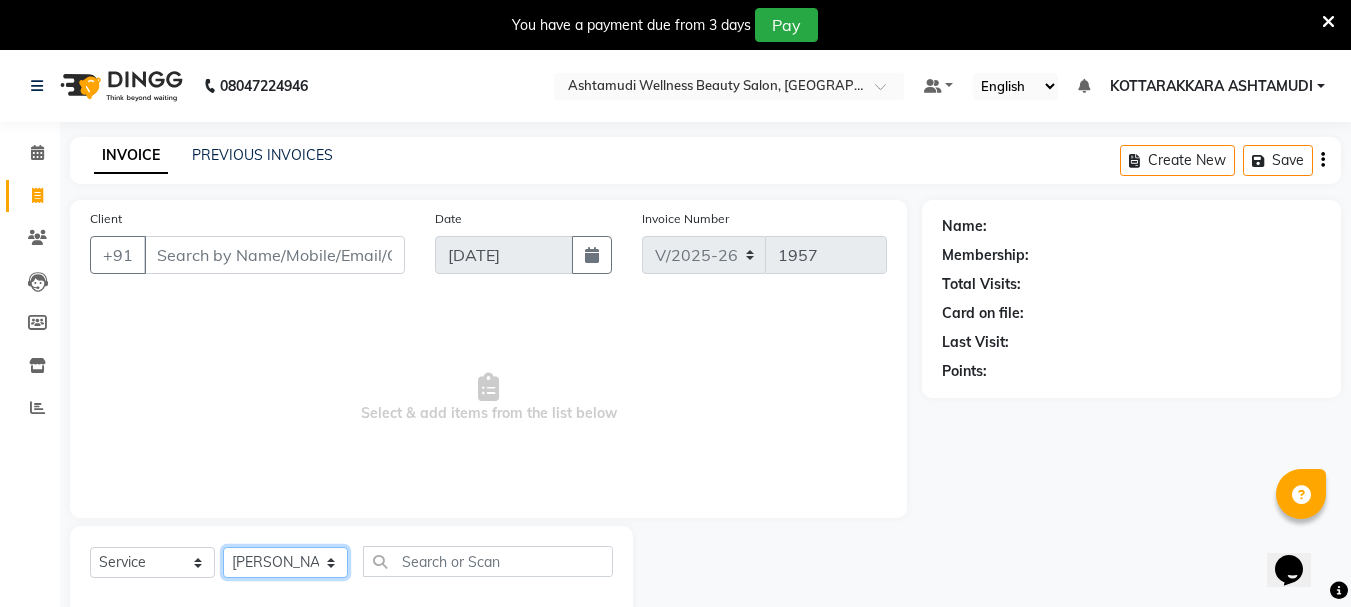 click on "Select Stylist AMRITHA ANJALI ANAND DIVYA L	 Gita Mahali  Jibi P R Karina Darjee  KOTTARAKKARA ASHTAMUDI NISHA SAMUEL 	 Priya Chakraborty SARIGA R	 SHAHIDA SHAMINA MUHAMMED P R" 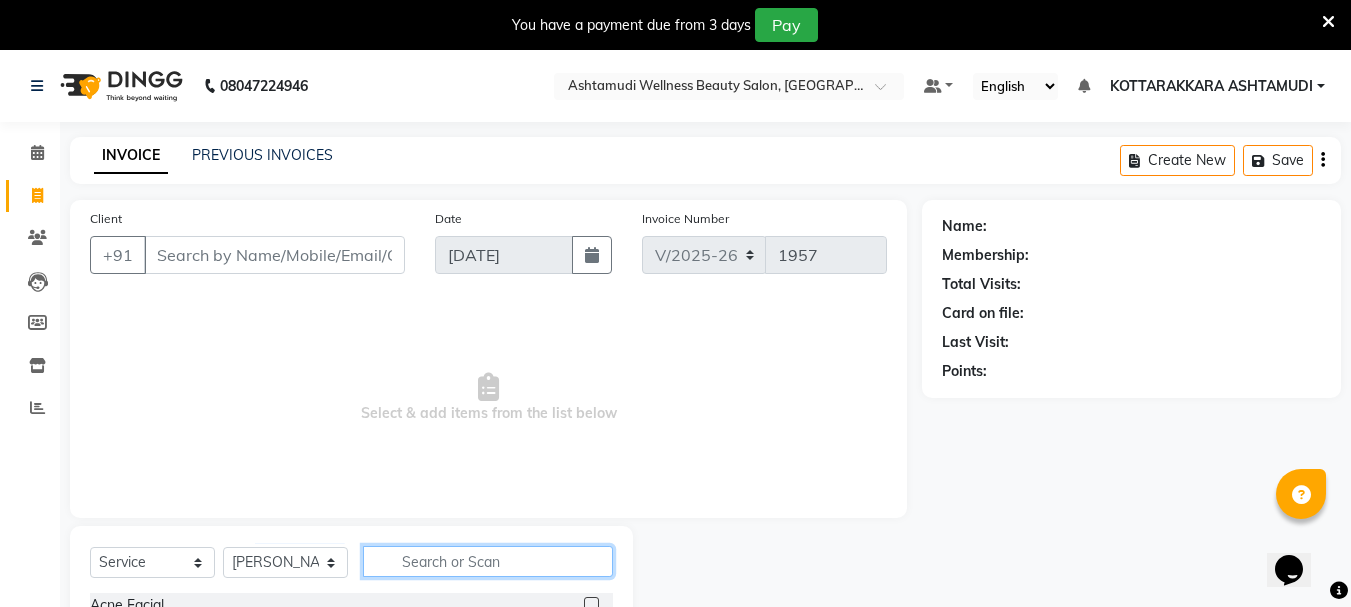 click 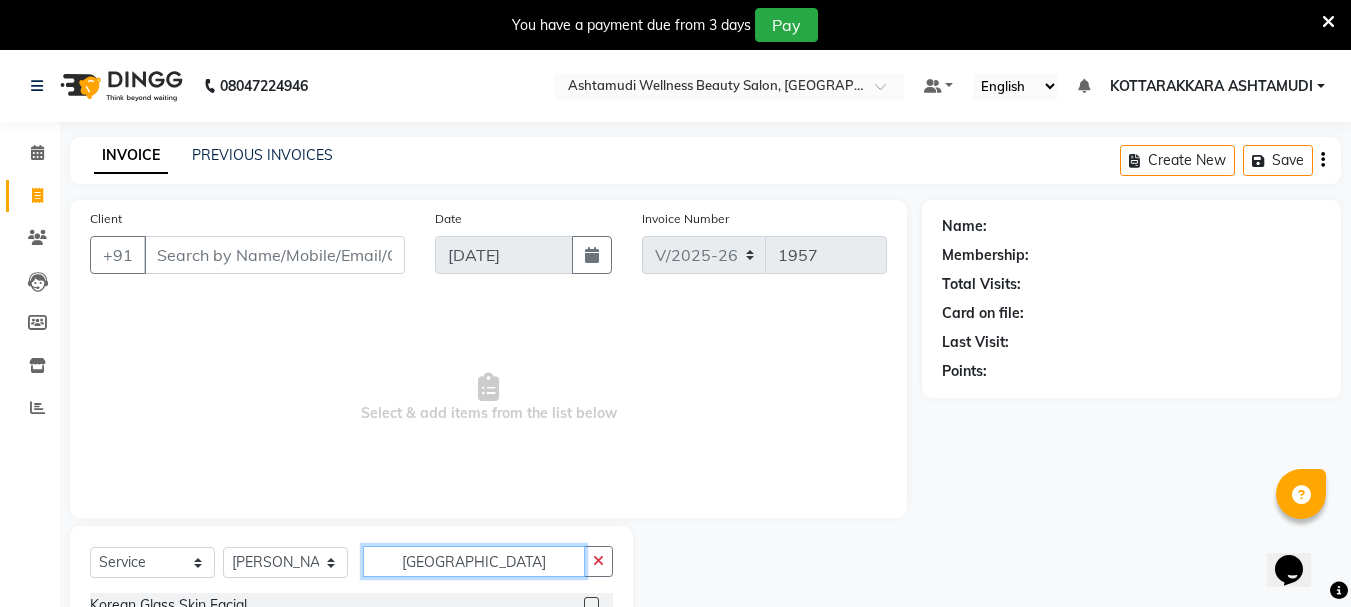 scroll, scrollTop: 73, scrollLeft: 0, axis: vertical 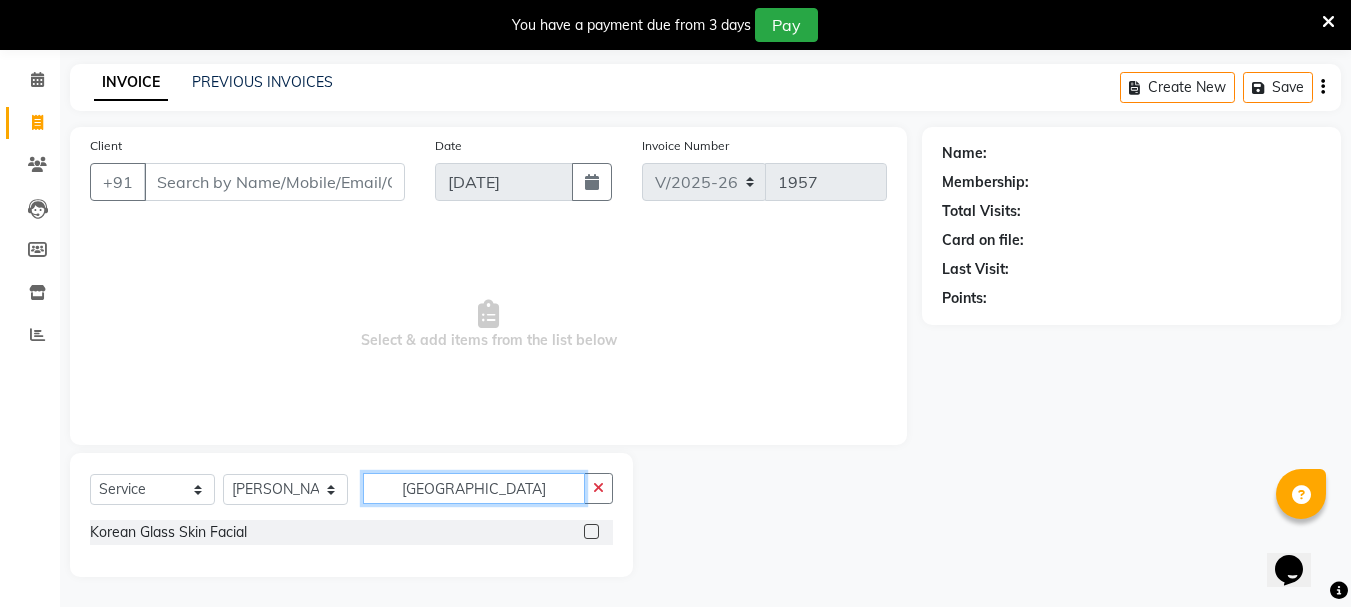 type on "KOREA" 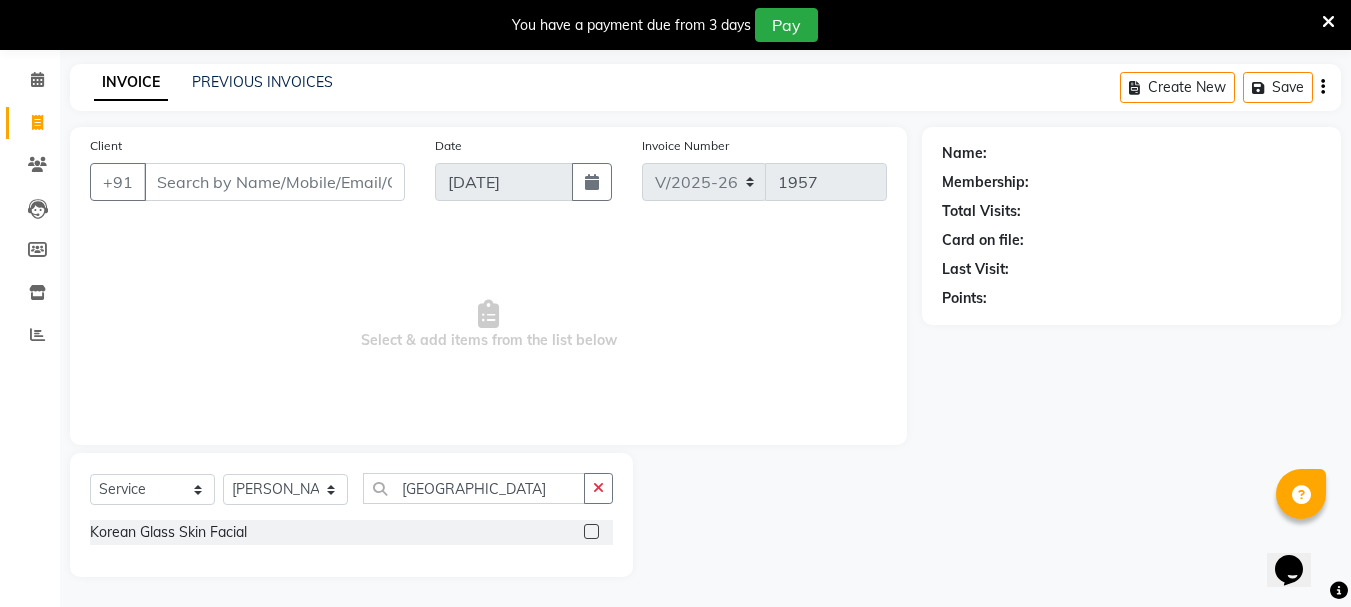 click 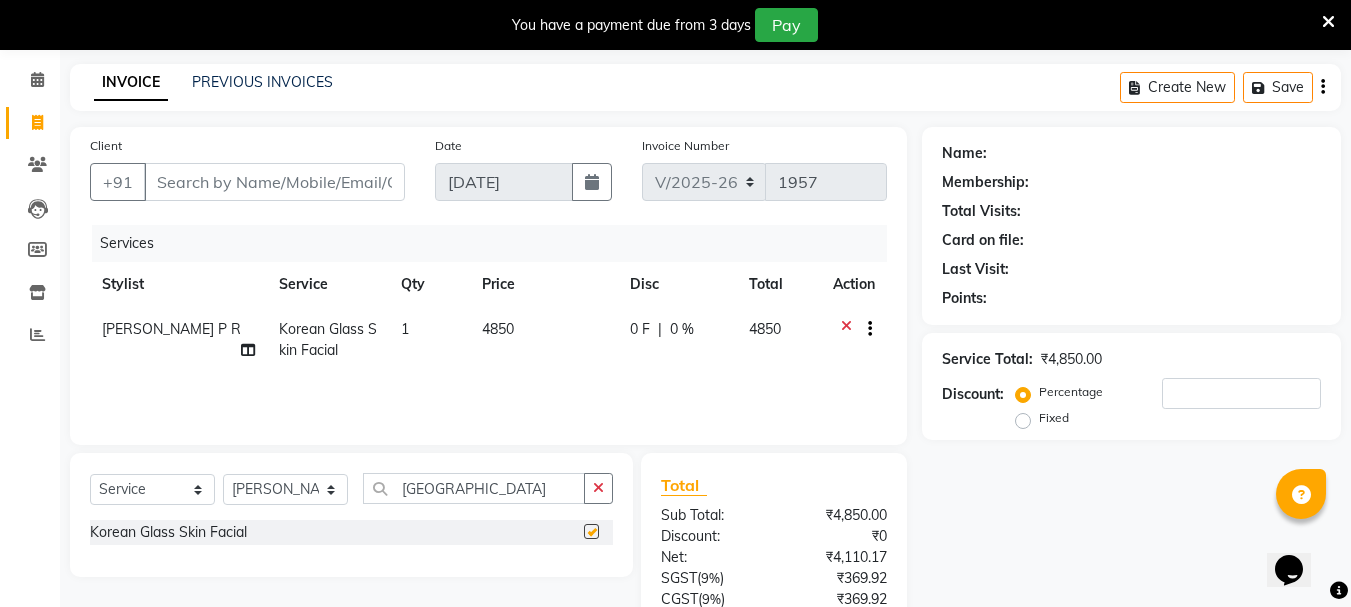 checkbox on "false" 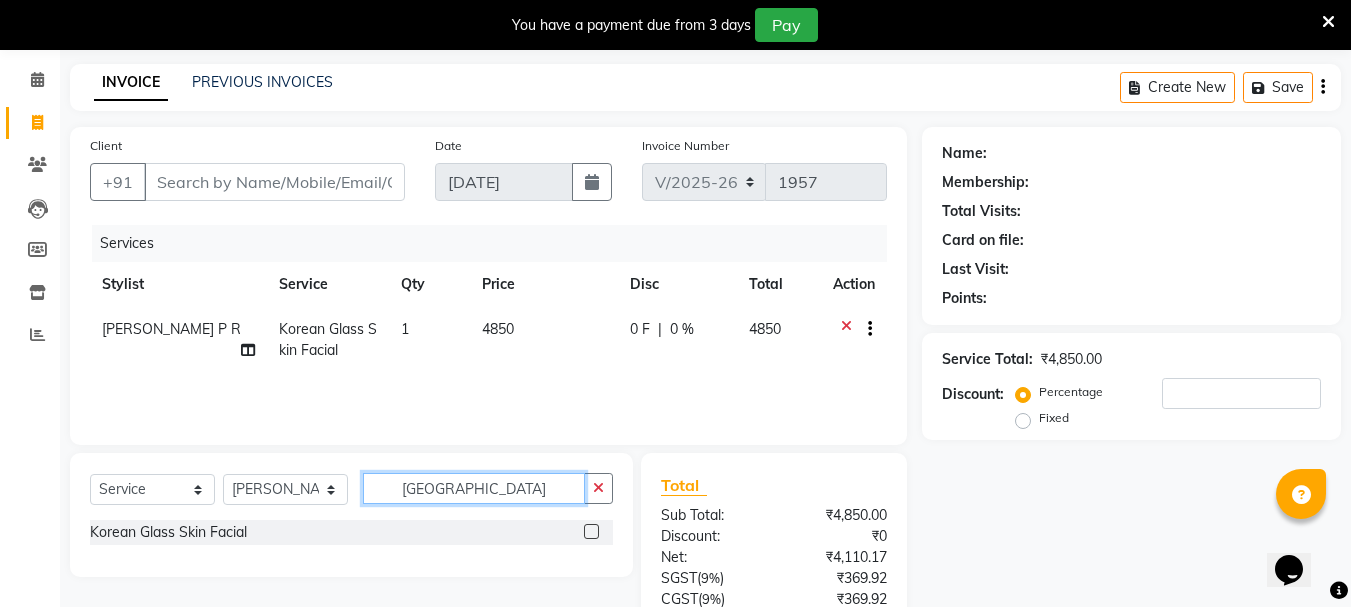 click on "KOREA" 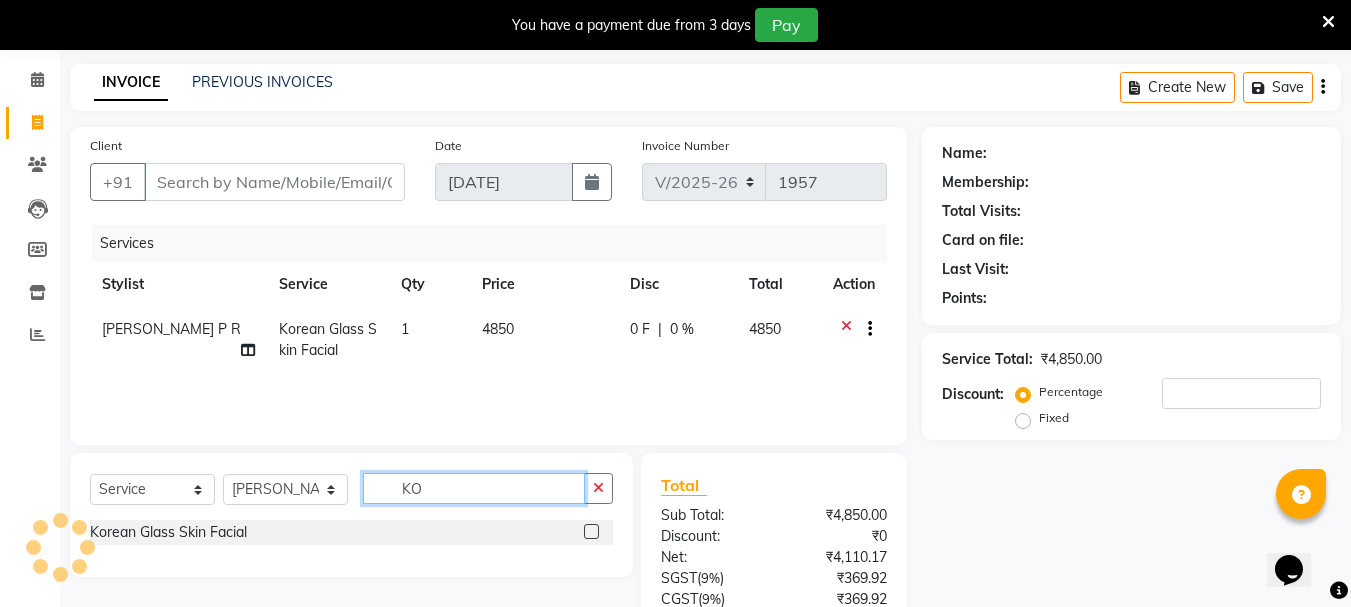 type on "K" 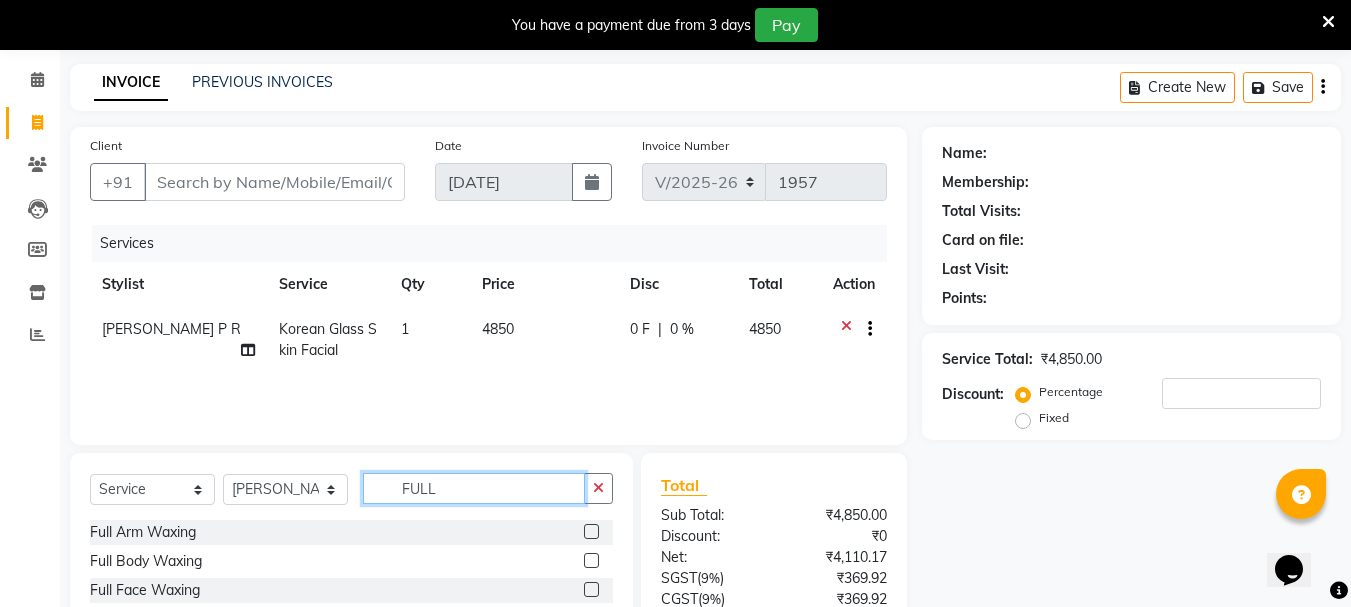 scroll, scrollTop: 173, scrollLeft: 0, axis: vertical 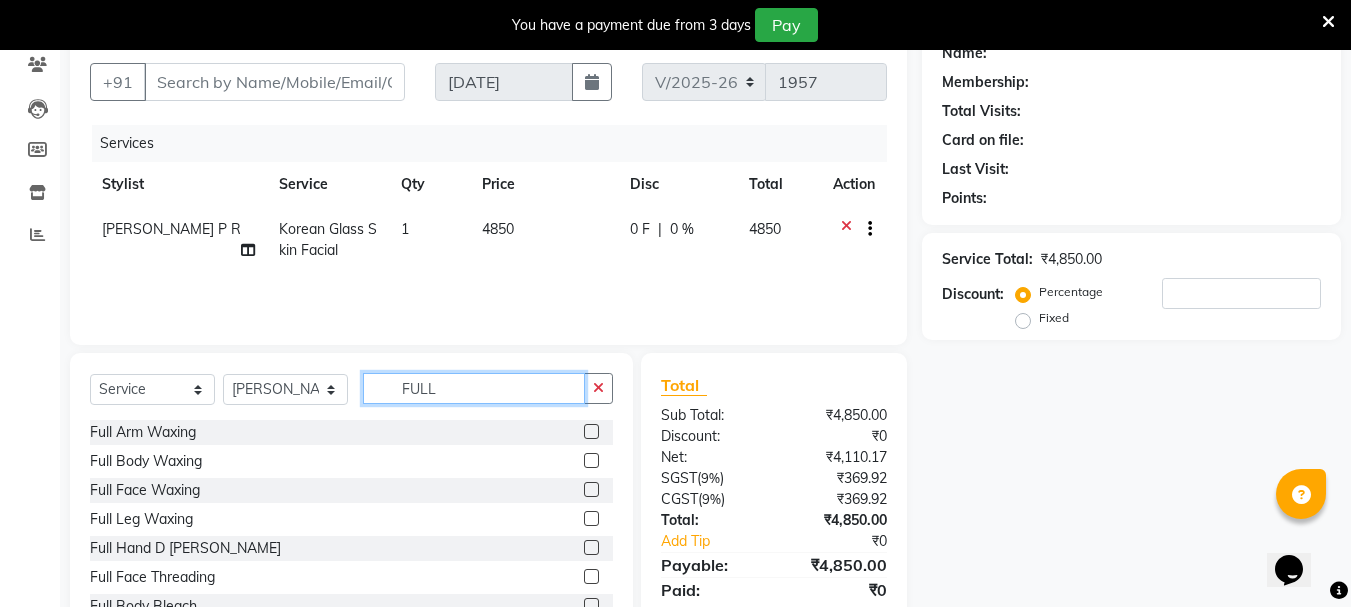 type on "FULL" 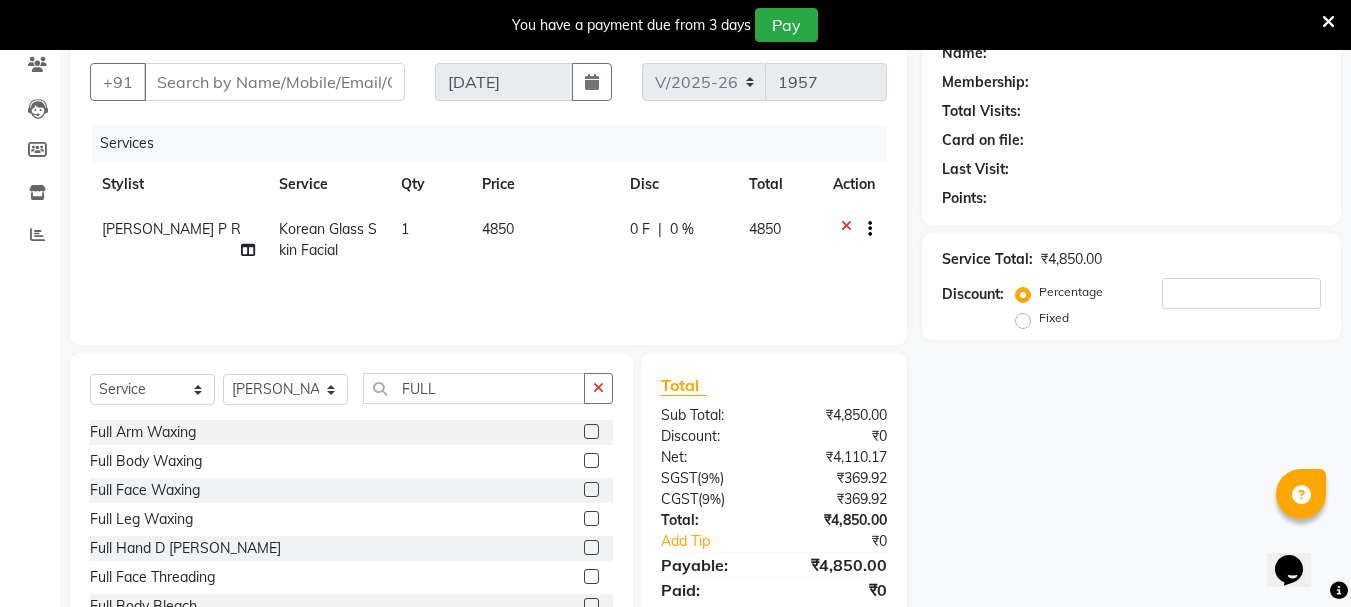 click 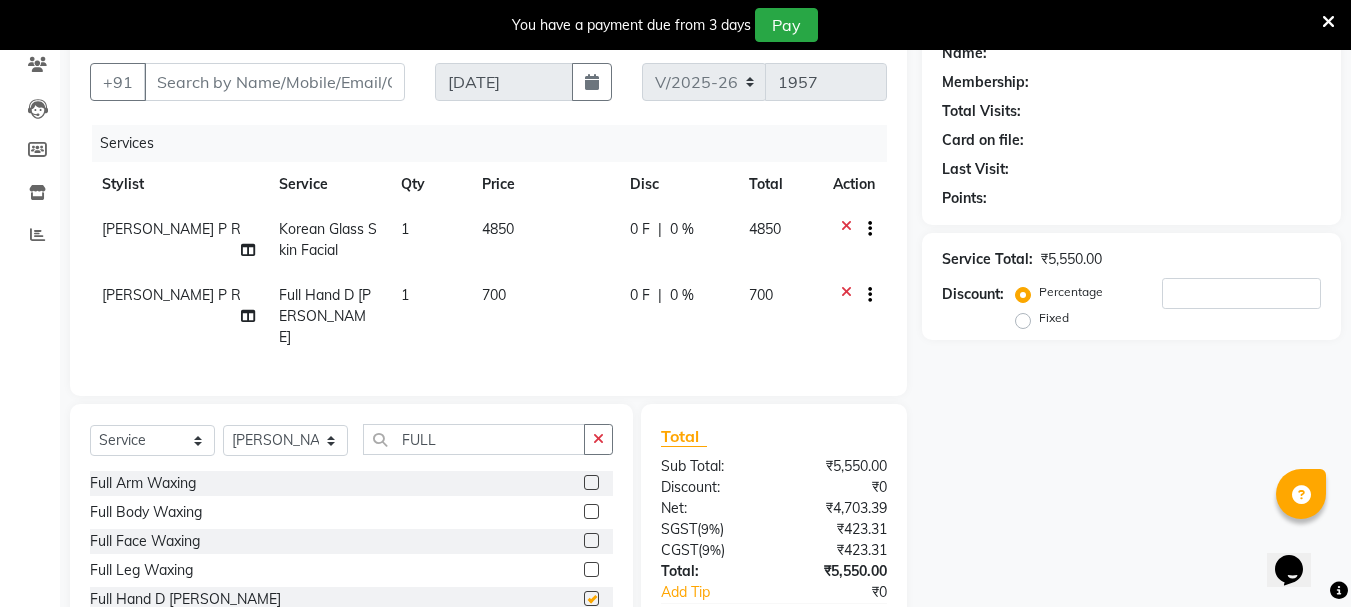 checkbox on "false" 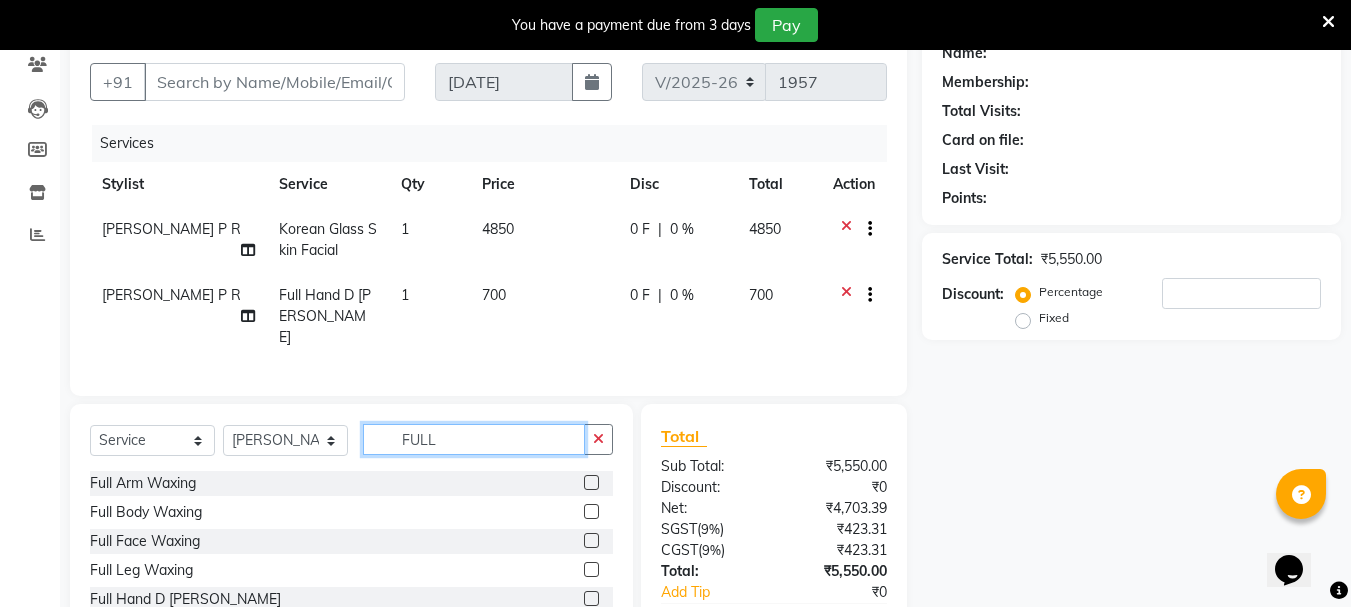 click on "FULL" 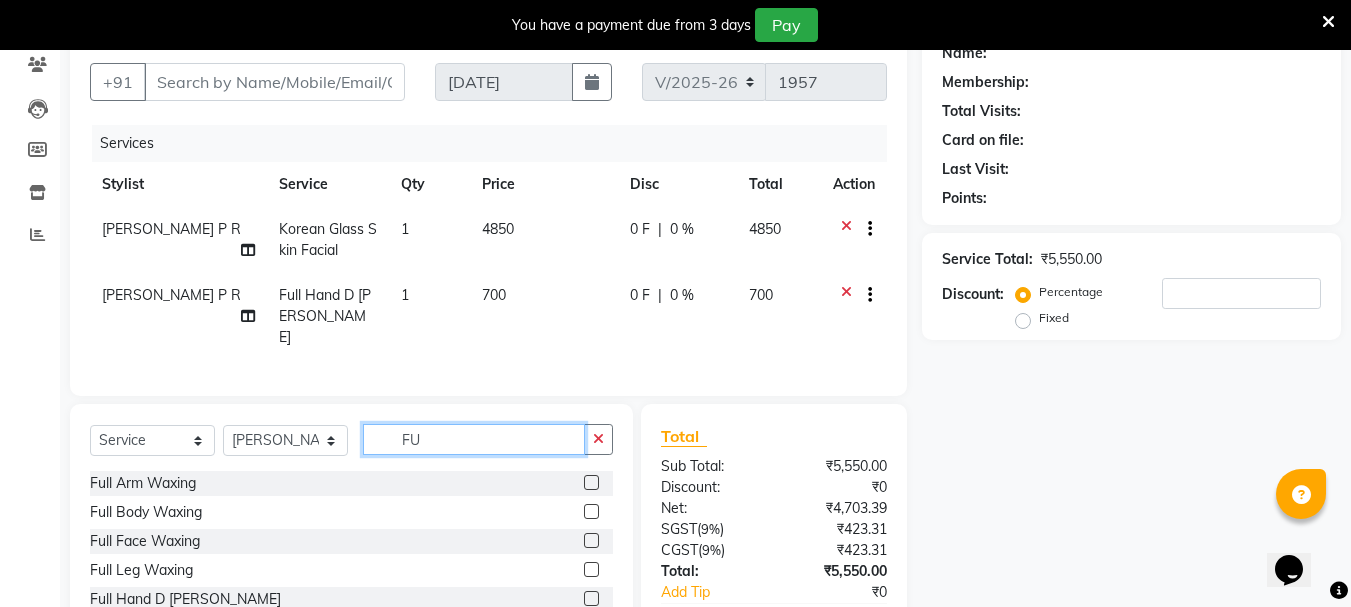 type on "F" 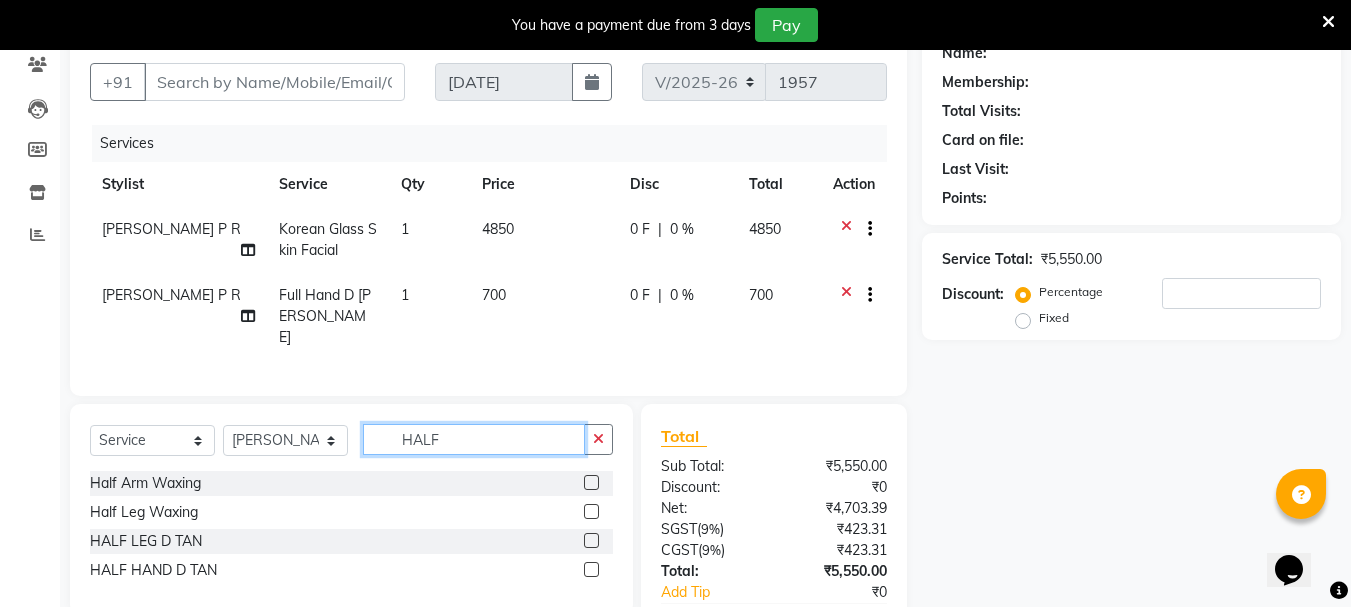 type on "HALF" 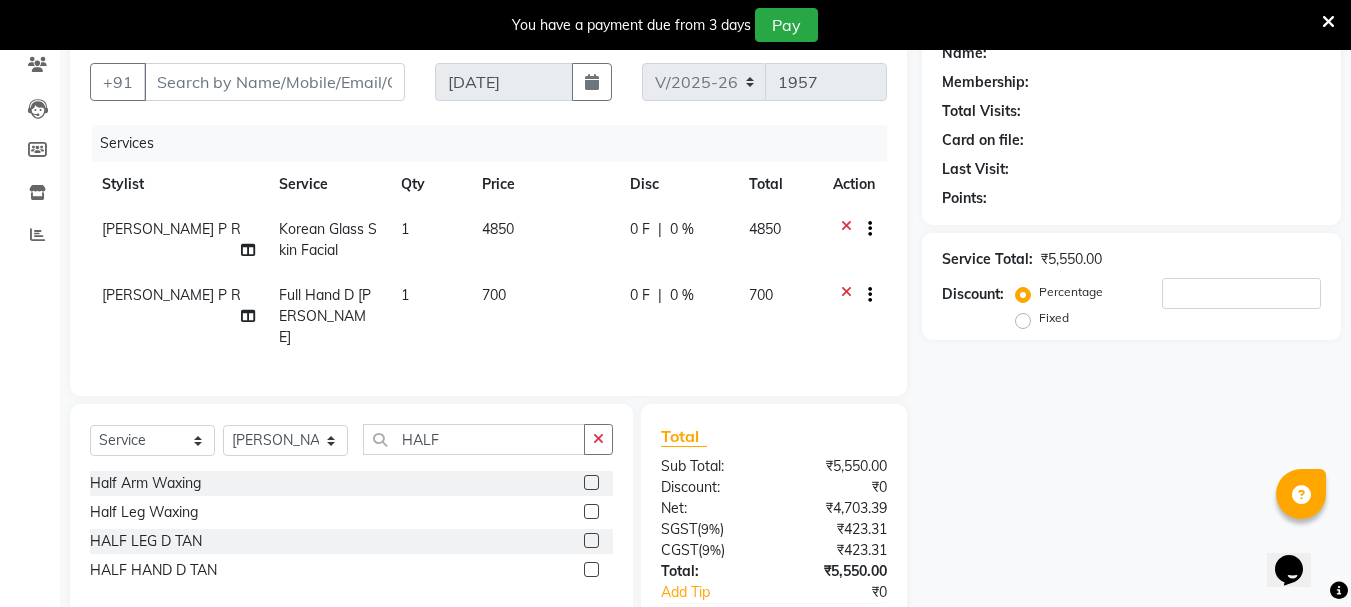 click 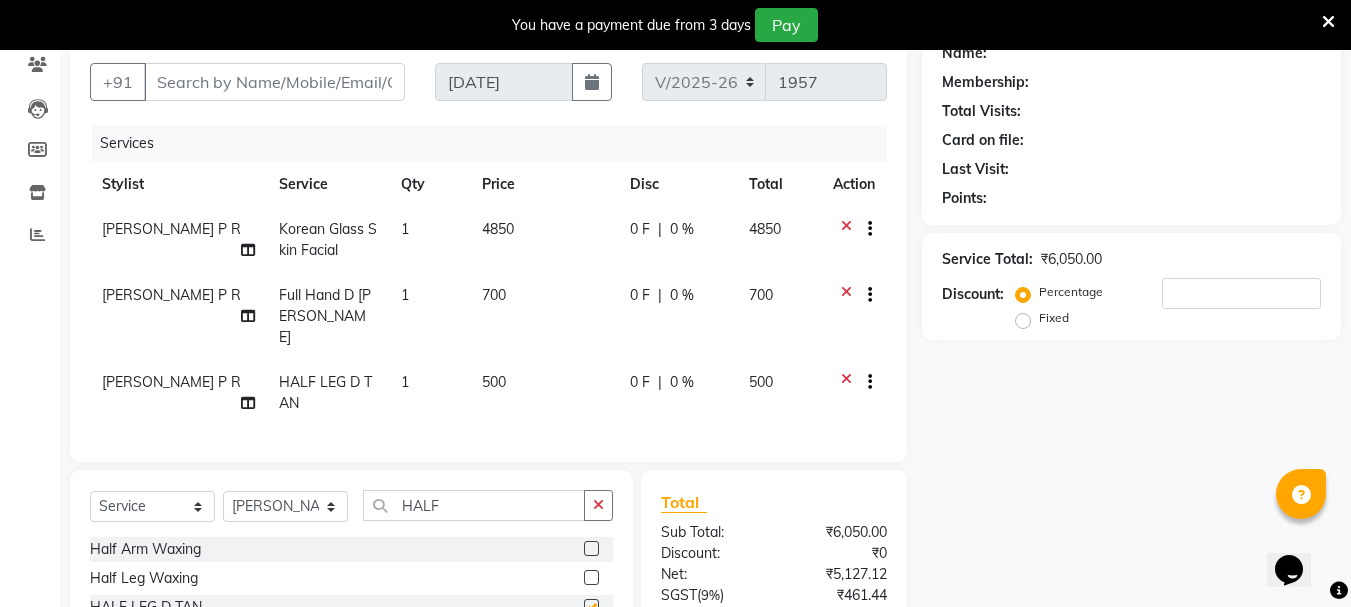 checkbox on "false" 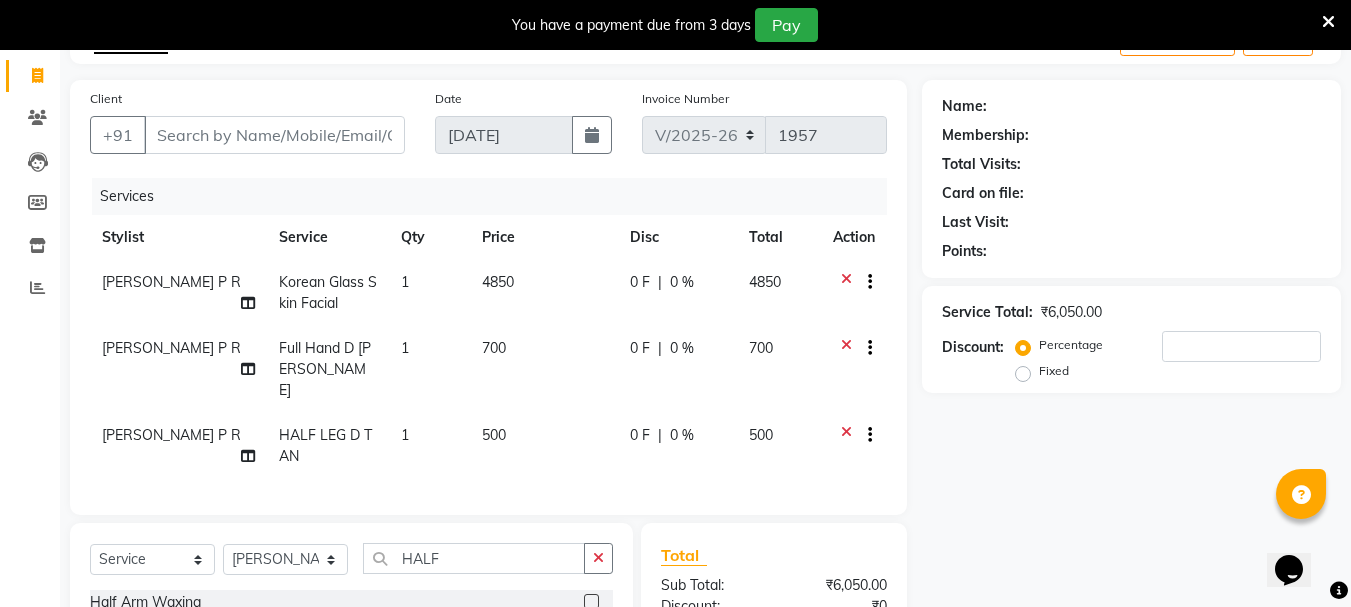 scroll, scrollTop: 73, scrollLeft: 0, axis: vertical 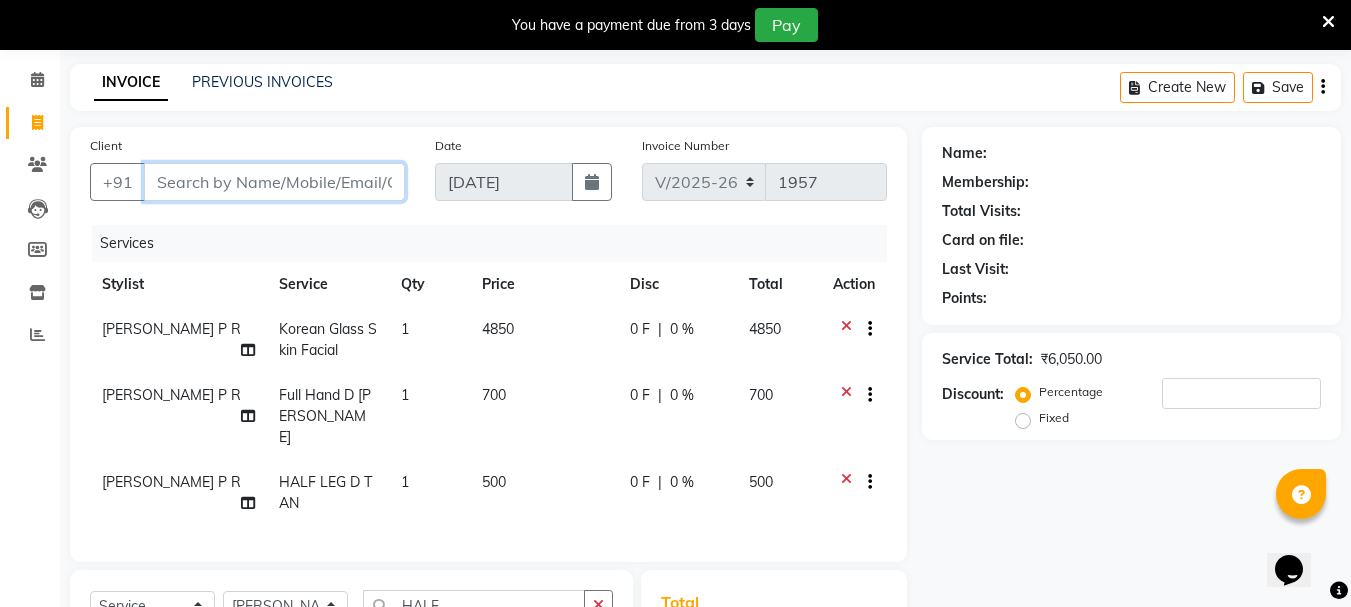 click on "Client" at bounding box center (274, 182) 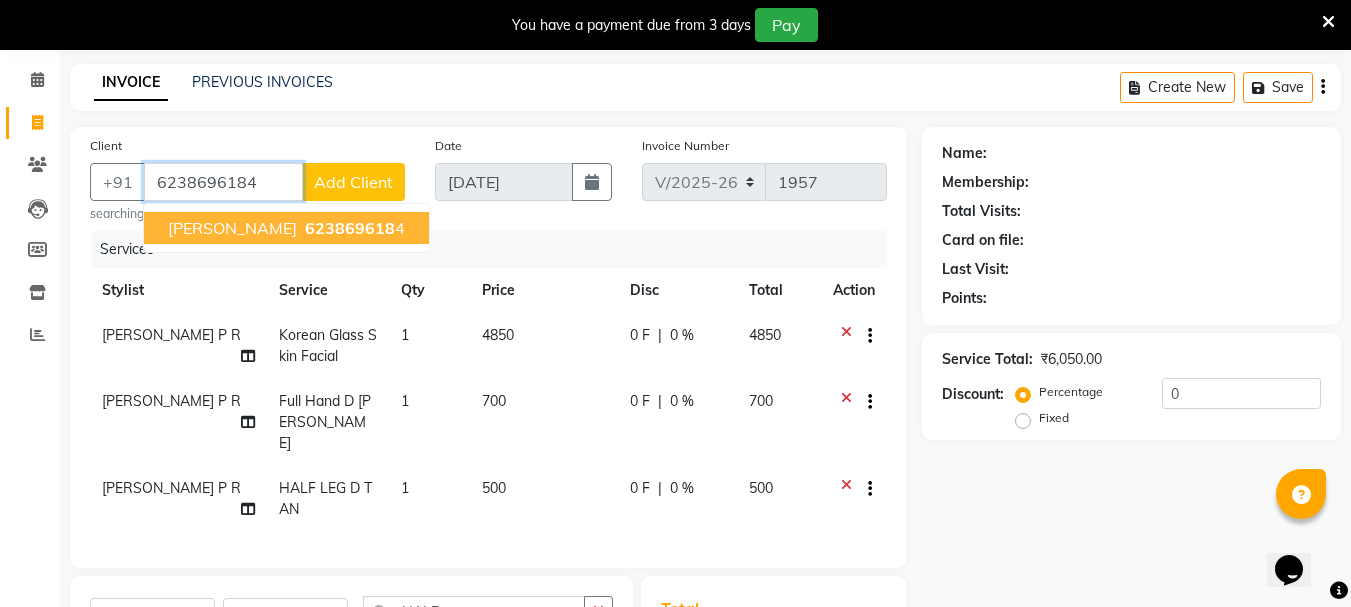 type on "6238696184" 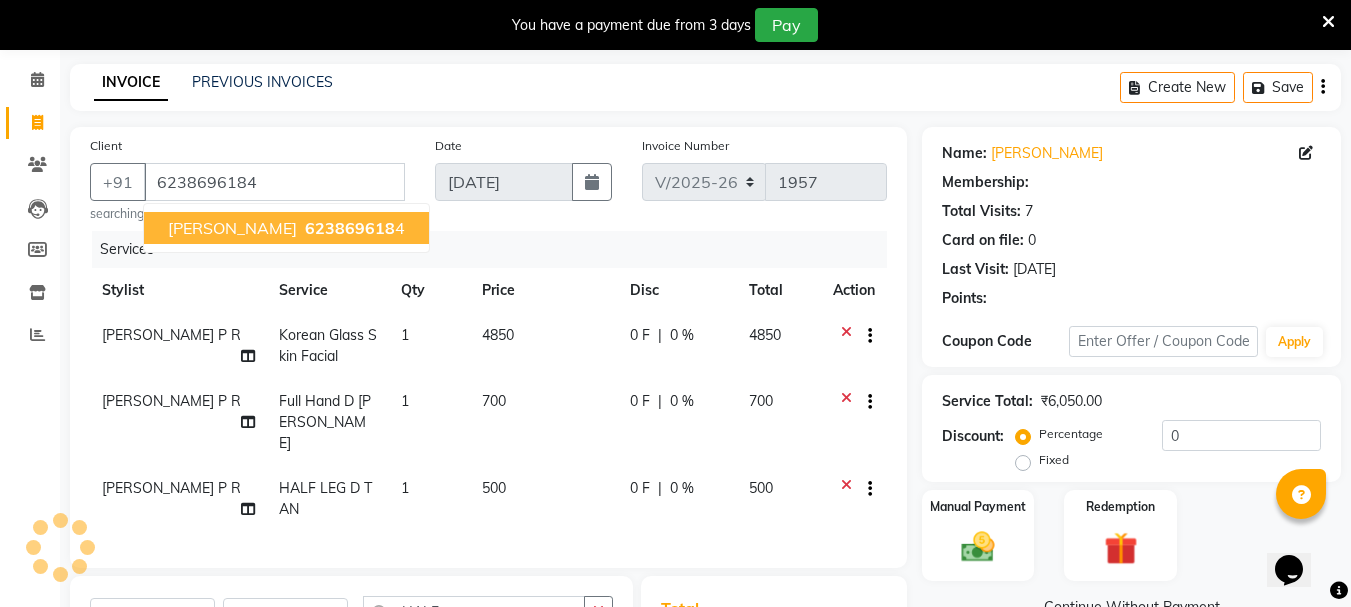 select on "1: Object" 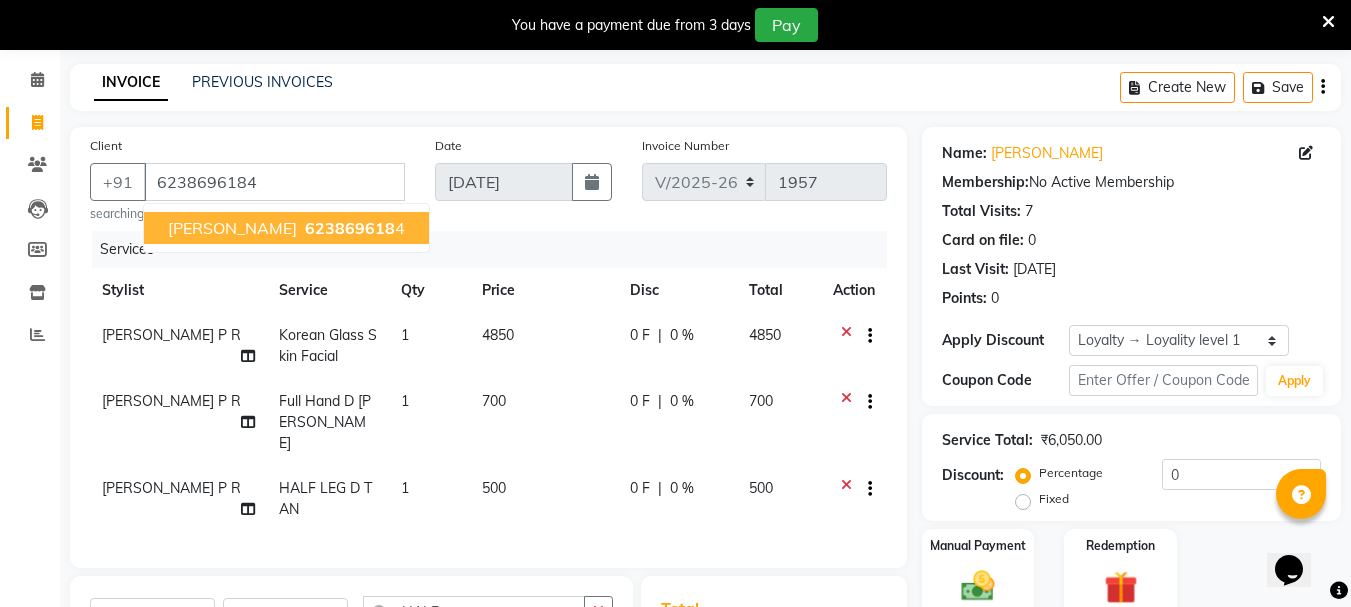 click on "623869618" at bounding box center (350, 228) 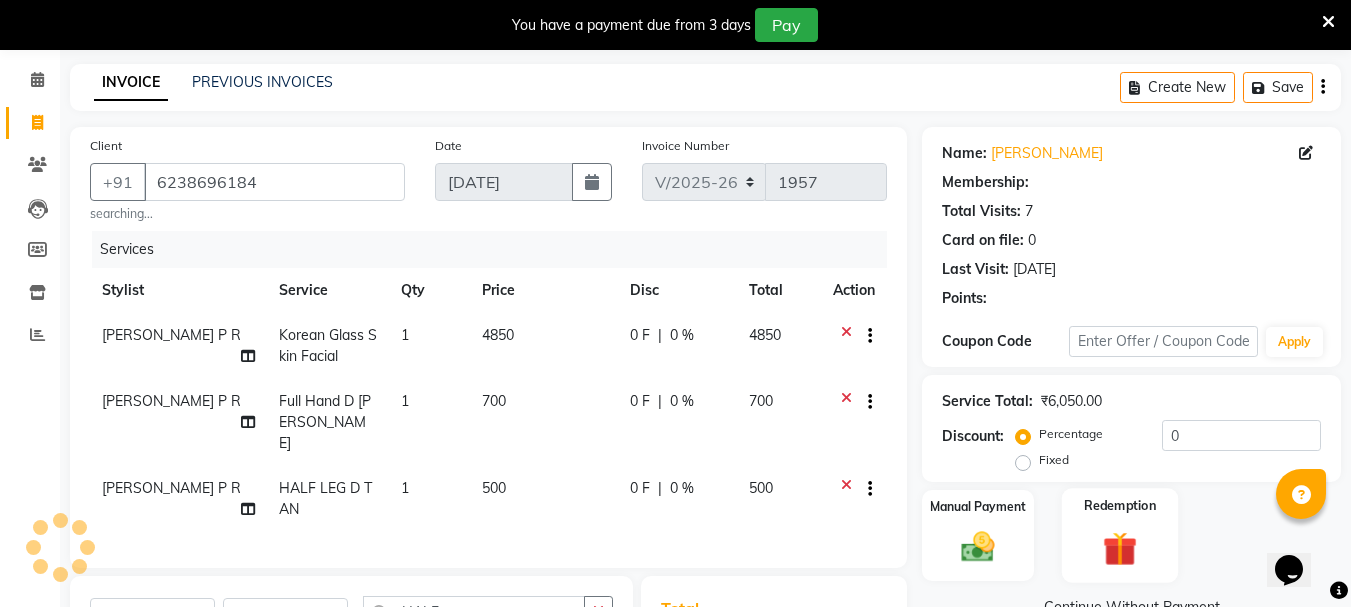 scroll, scrollTop: 360, scrollLeft: 0, axis: vertical 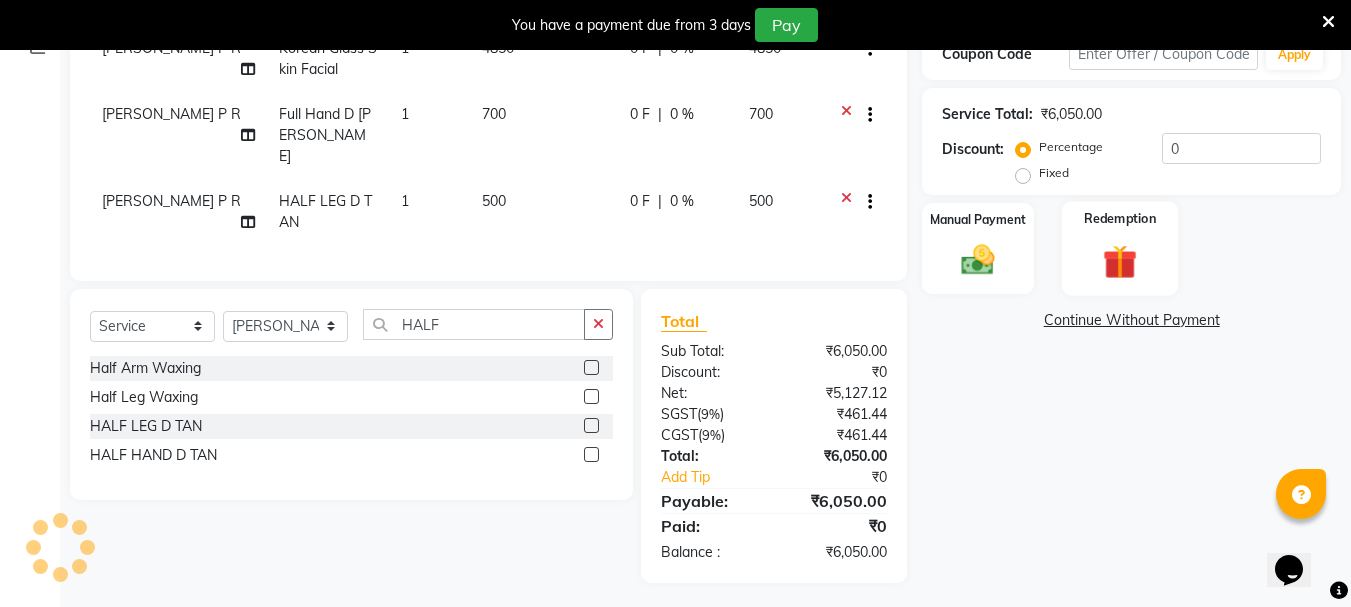 select on "1: Object" 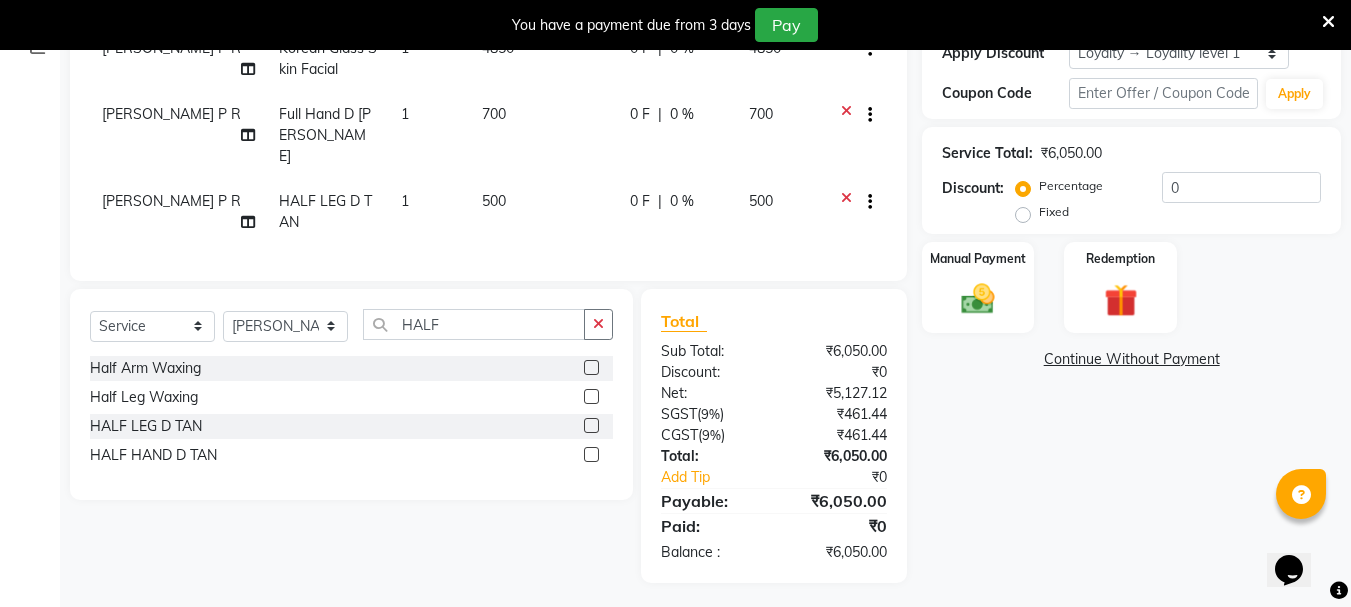 click on "Fixed" 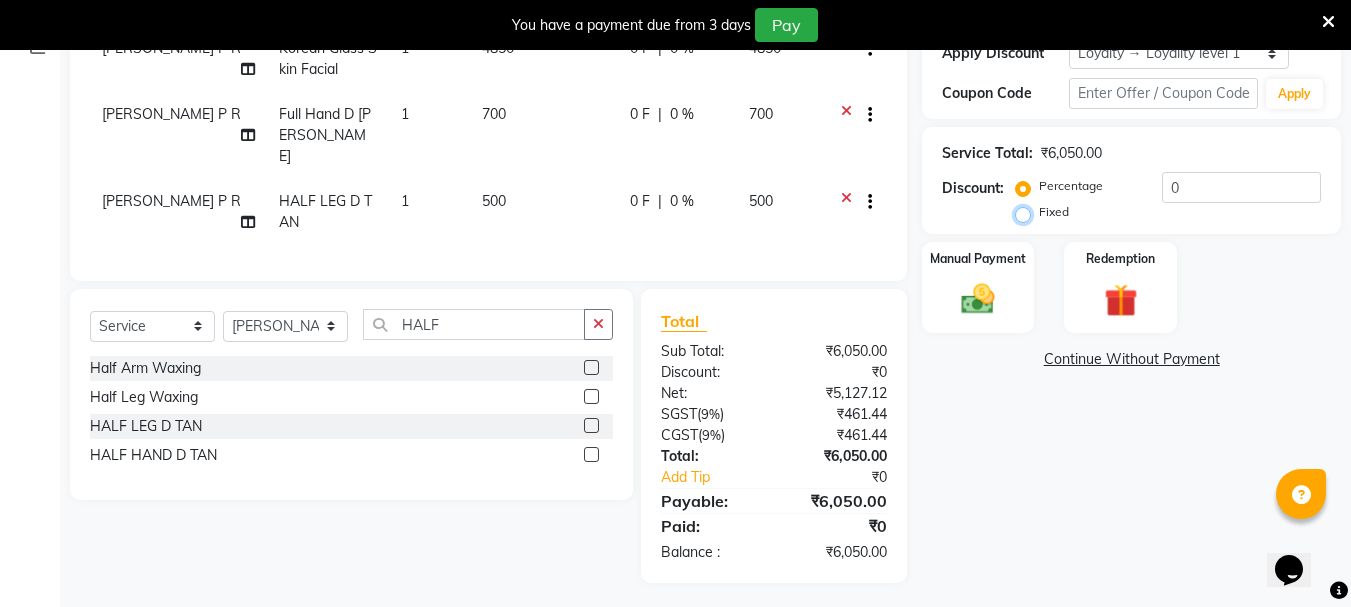 click on "Fixed" at bounding box center [1027, 212] 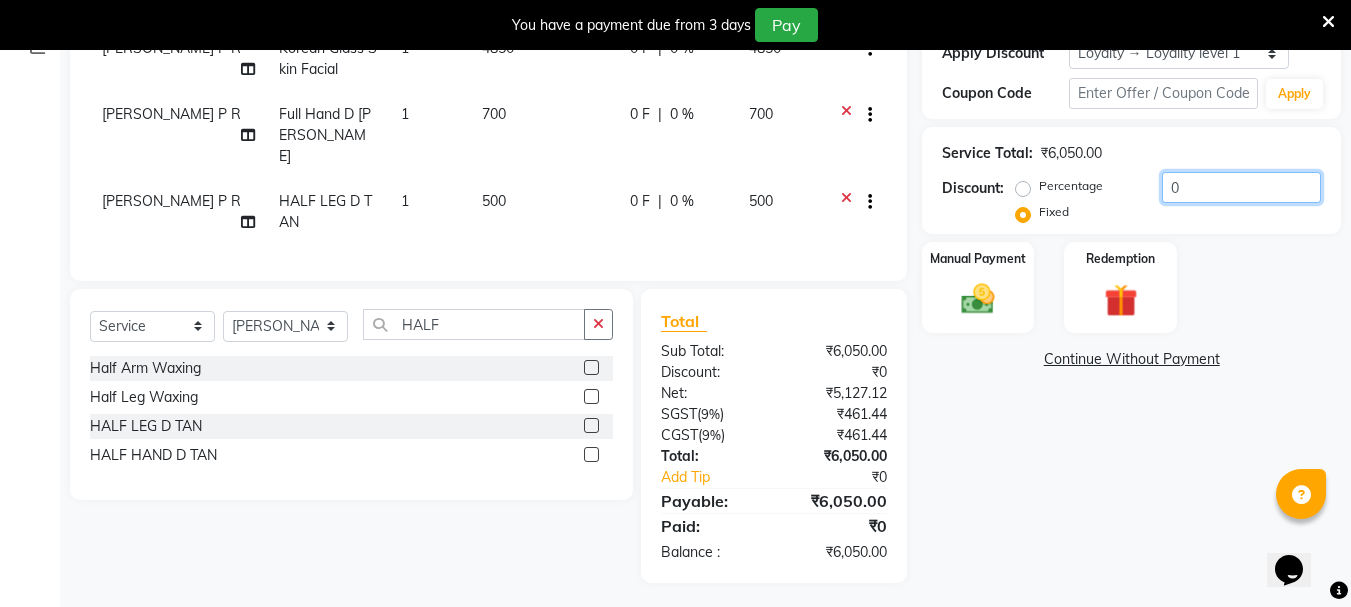 click on "0" 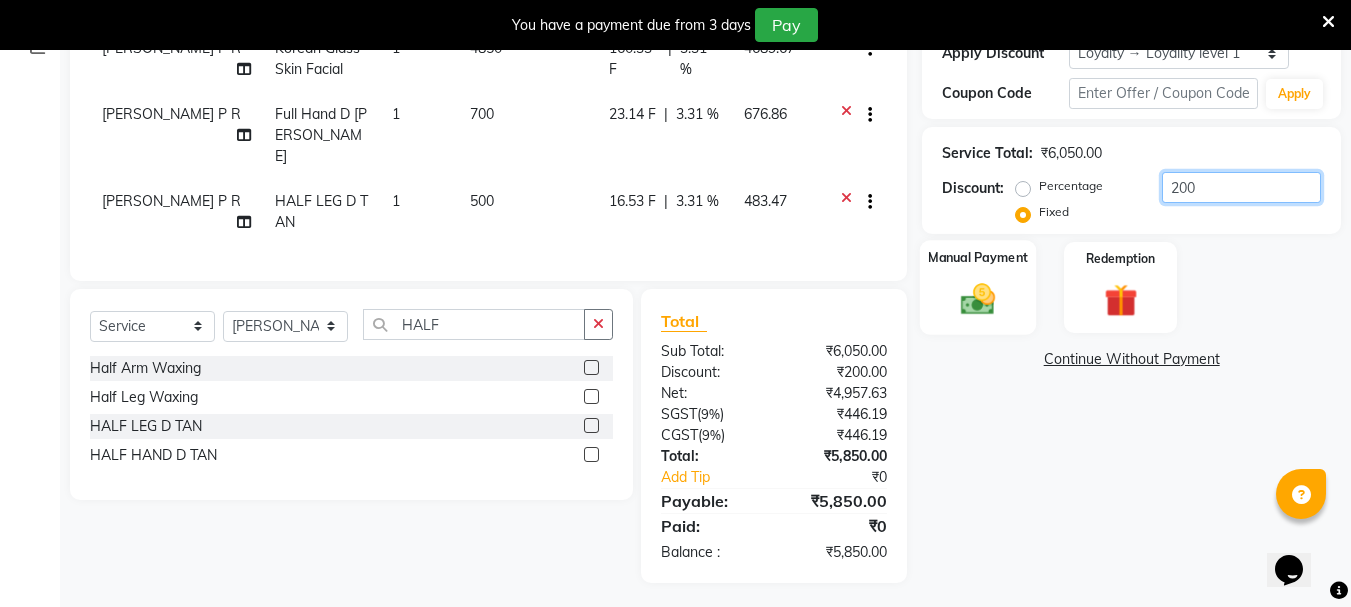 type on "200" 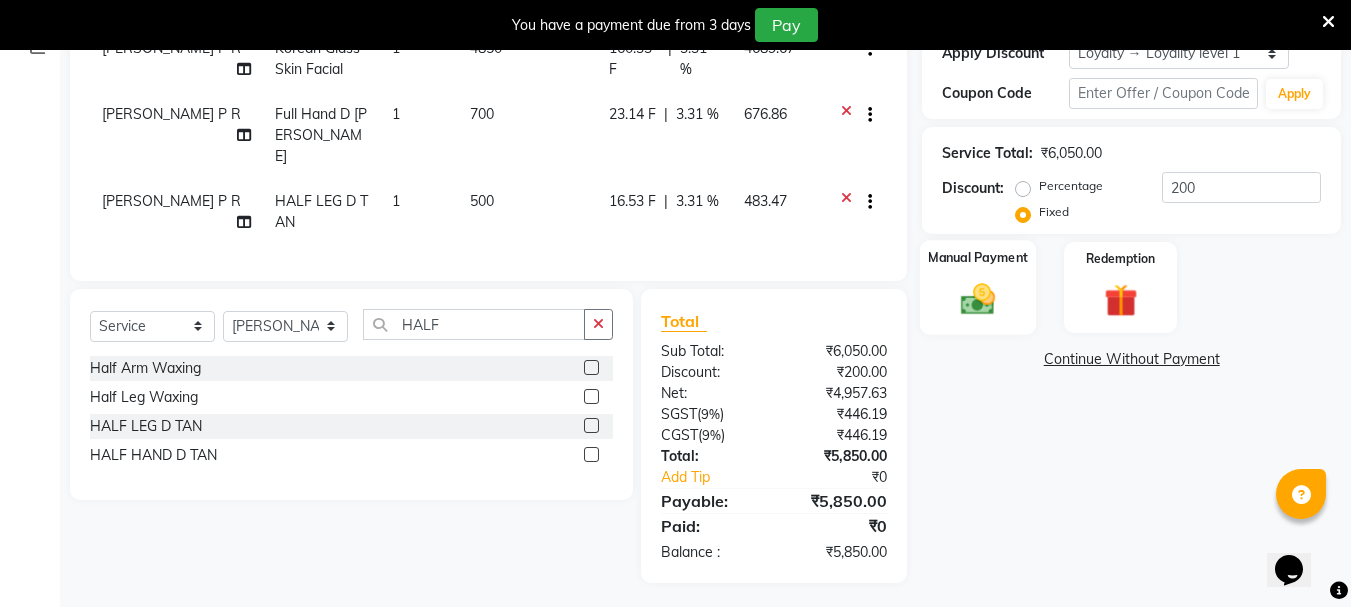 click 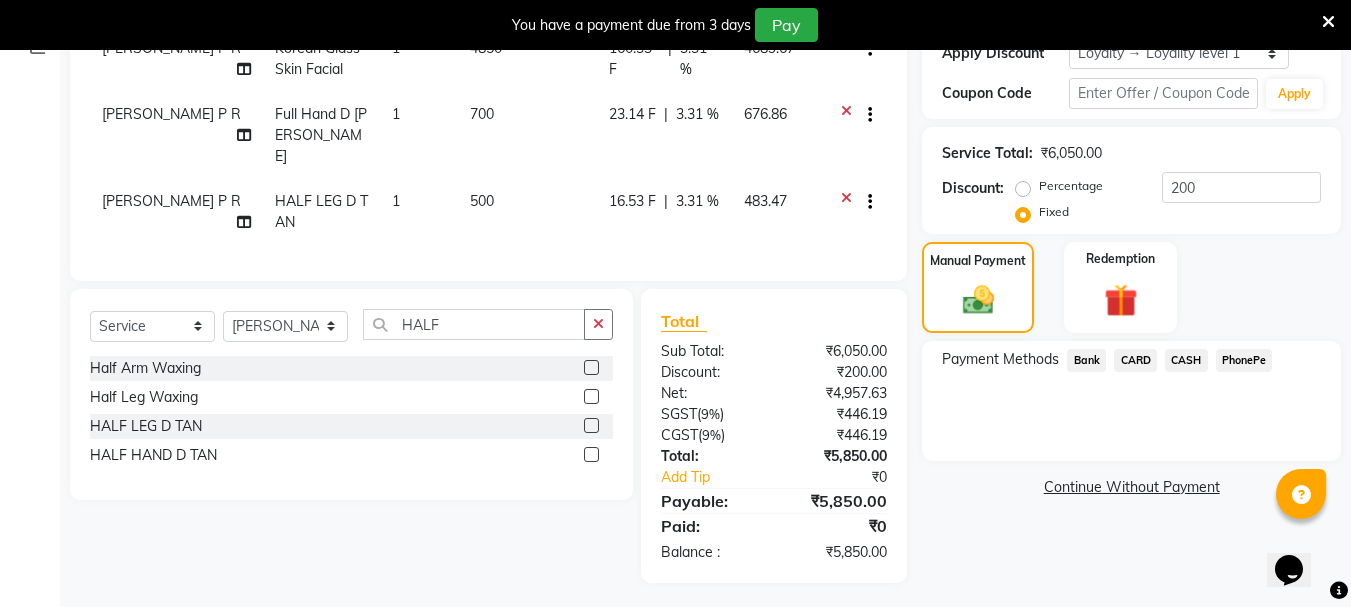 click on "PhonePe" 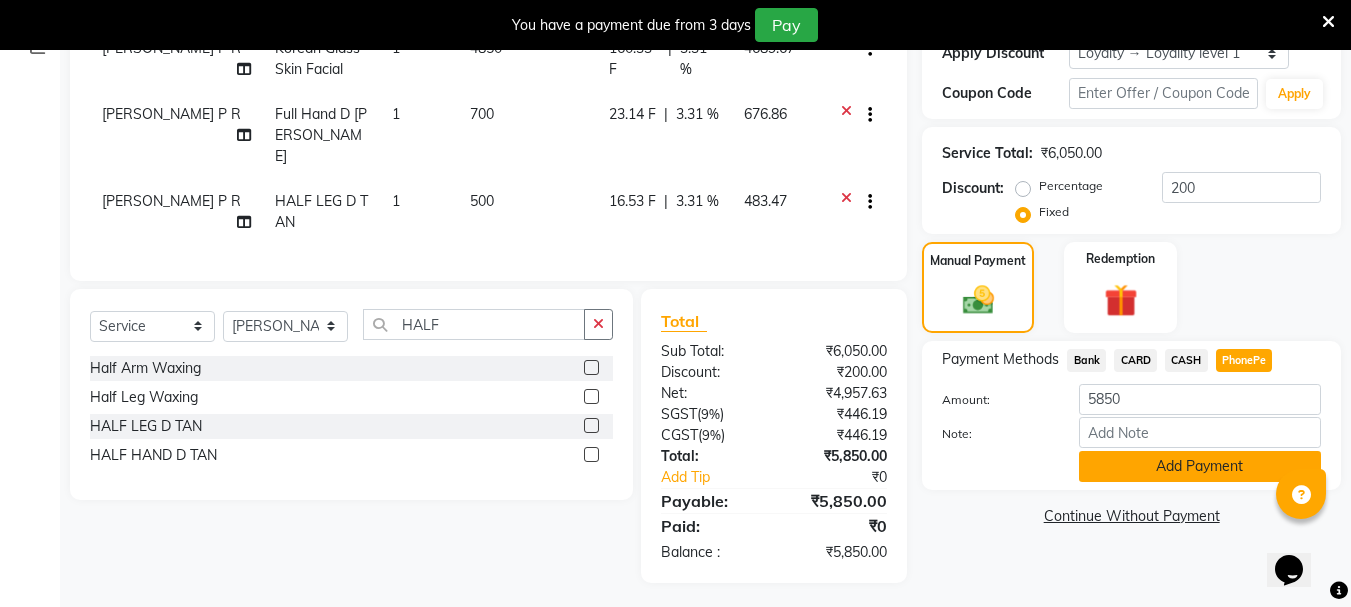 click on "Add Payment" 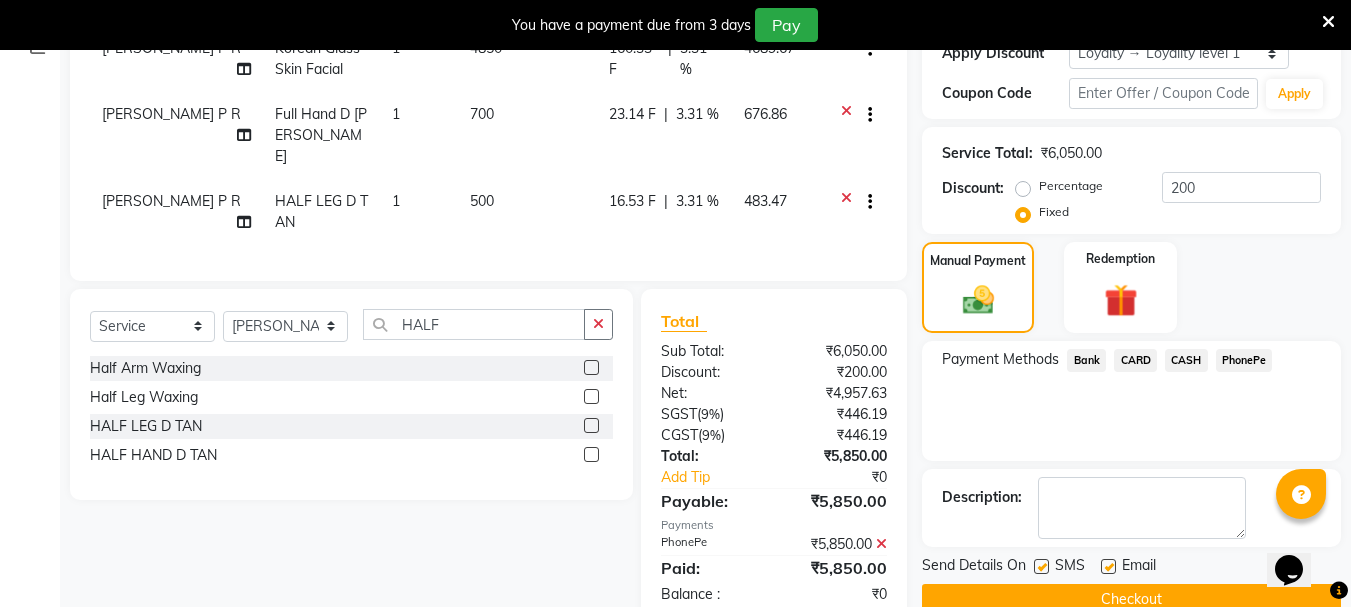 scroll, scrollTop: 522, scrollLeft: 0, axis: vertical 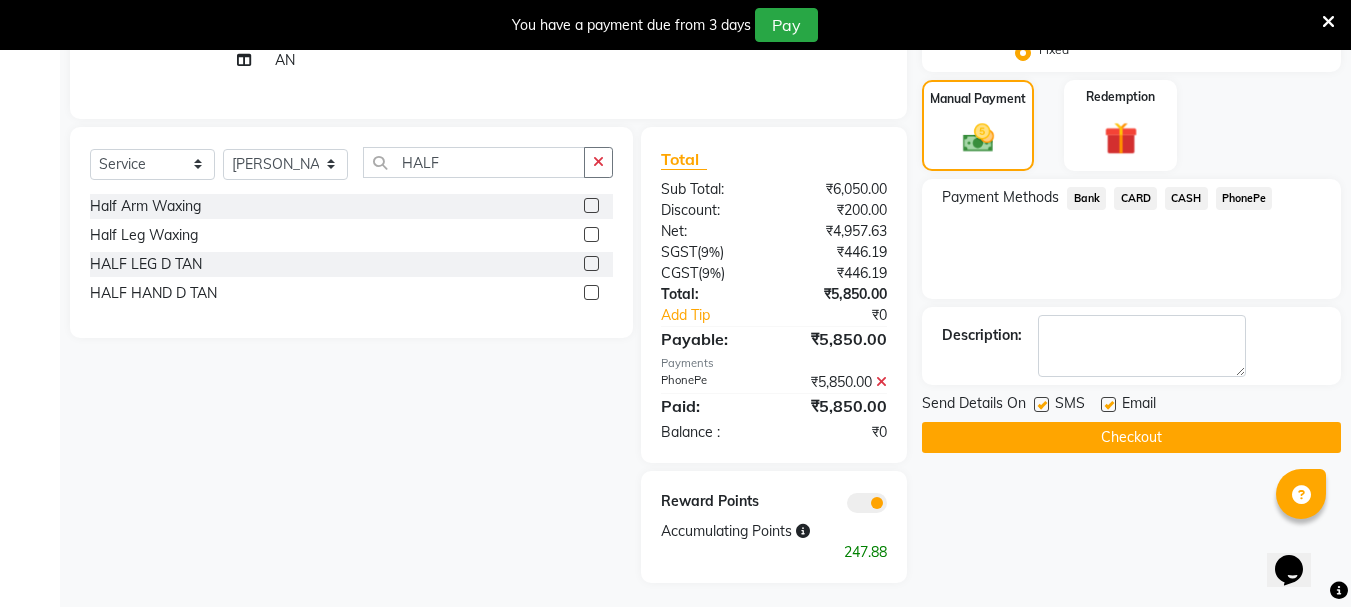 click on "Checkout" 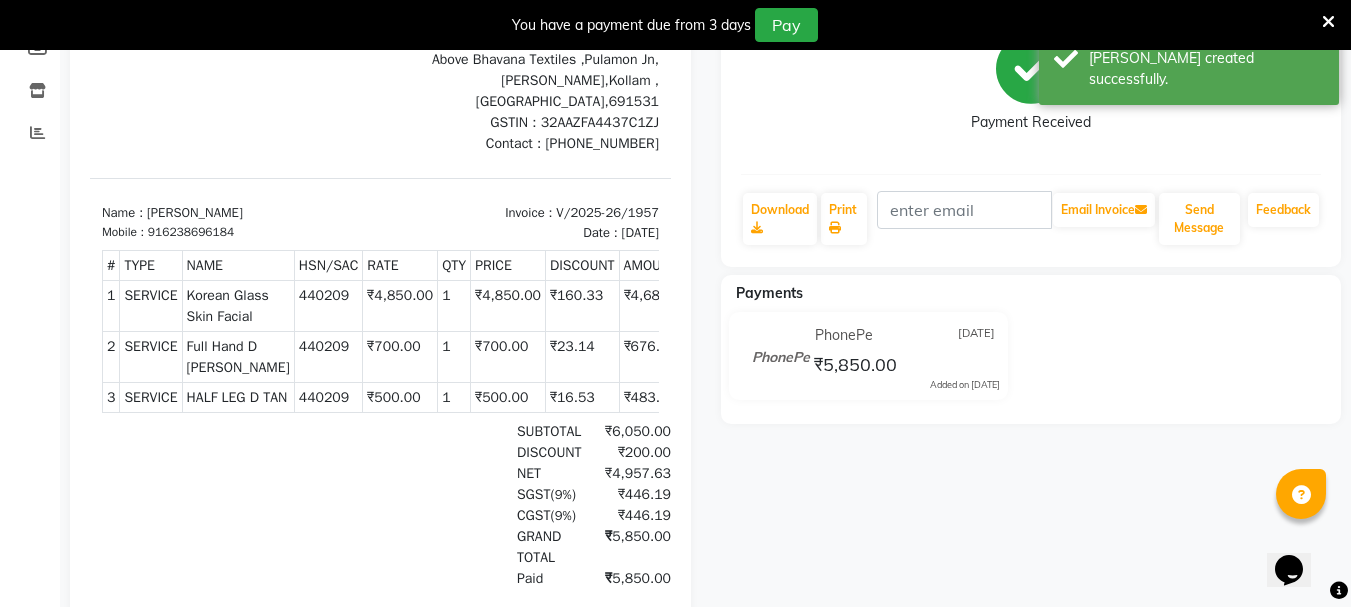 scroll, scrollTop: 210, scrollLeft: 0, axis: vertical 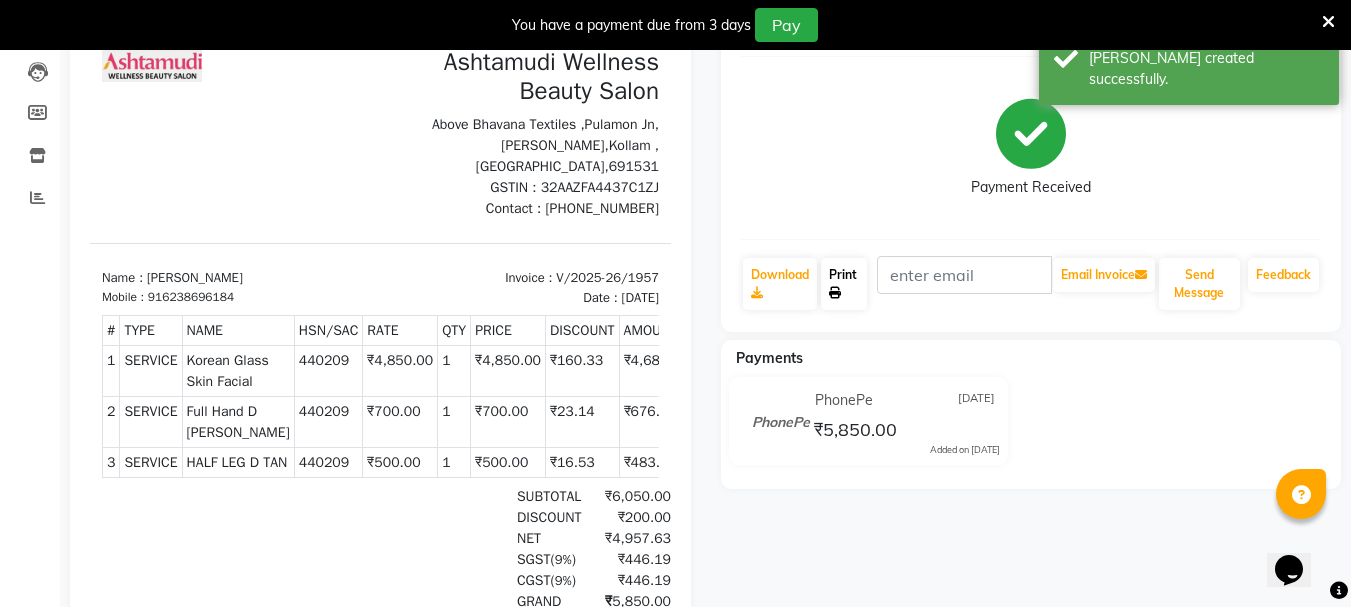 click on "Print" 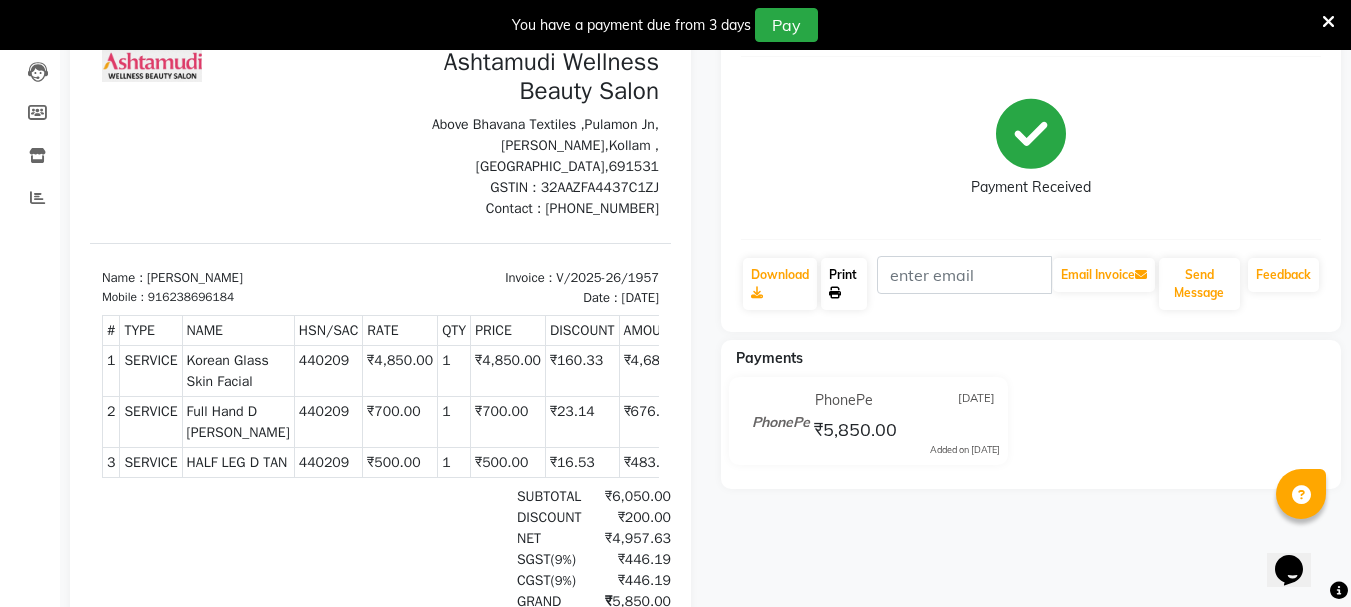scroll, scrollTop: 0, scrollLeft: 0, axis: both 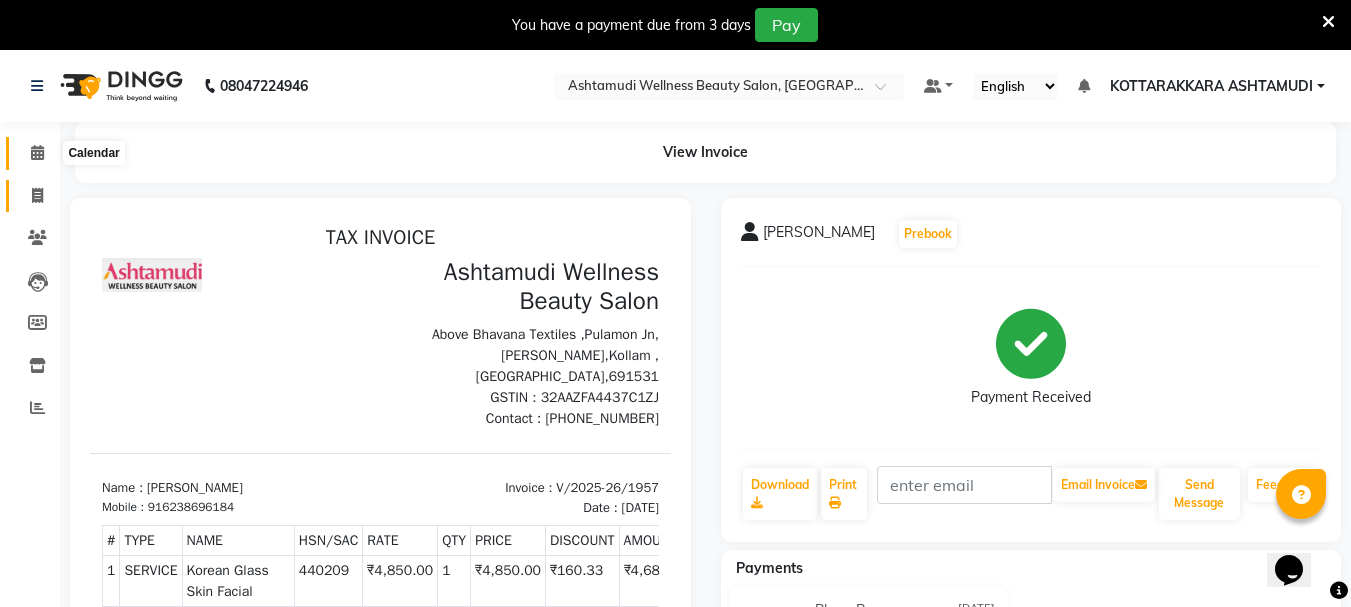 click 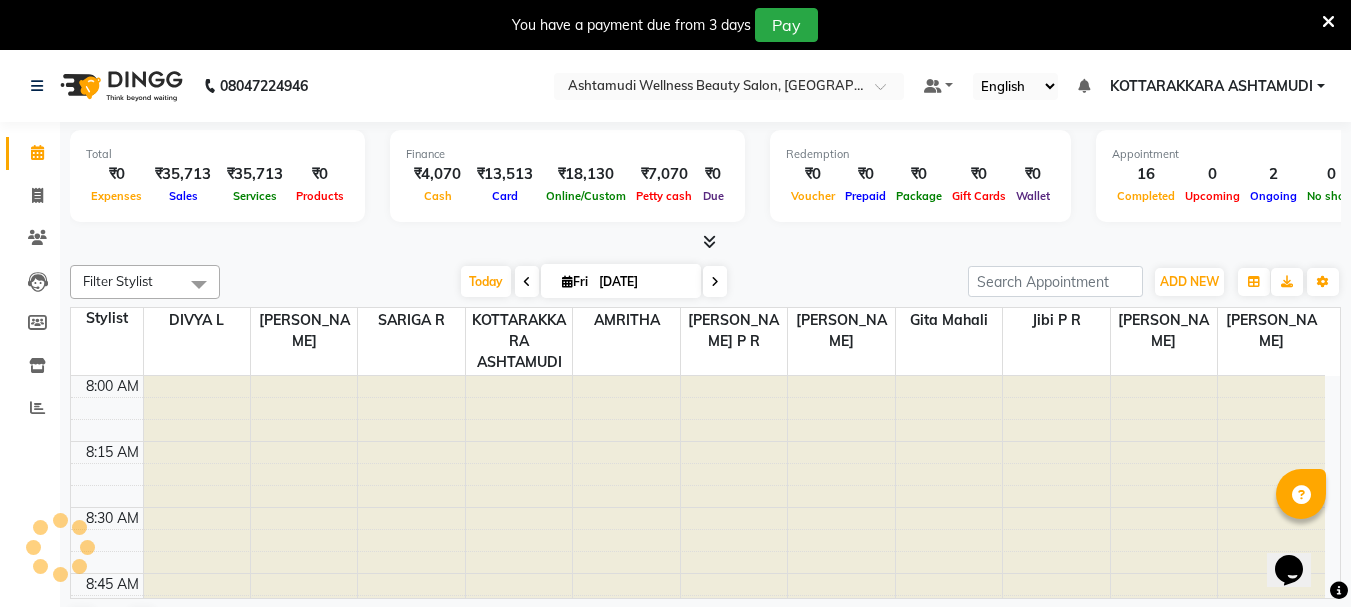 scroll, scrollTop: 1849, scrollLeft: 0, axis: vertical 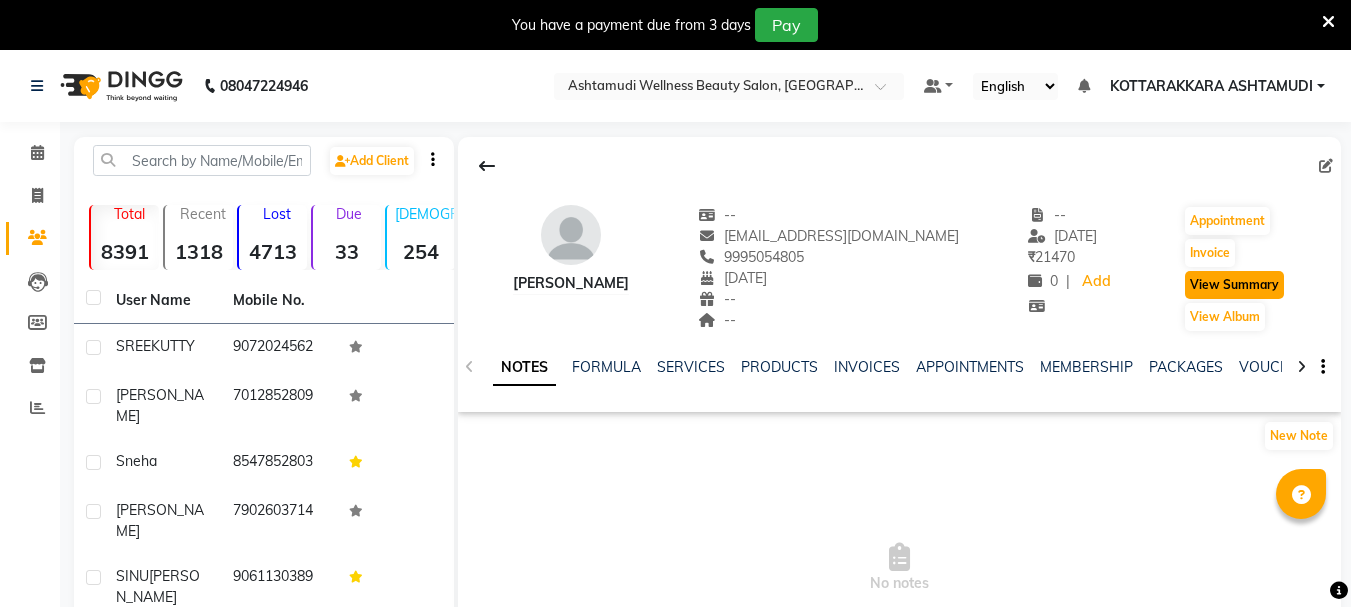 click on "View Summary" 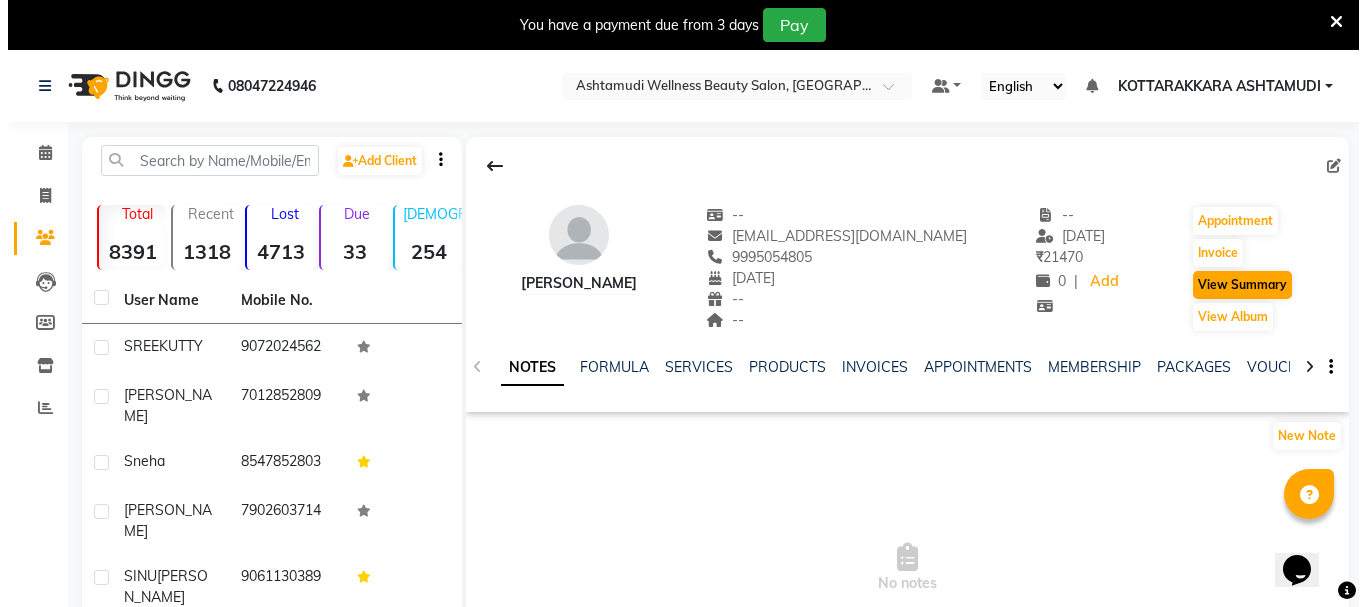 scroll, scrollTop: 0, scrollLeft: 0, axis: both 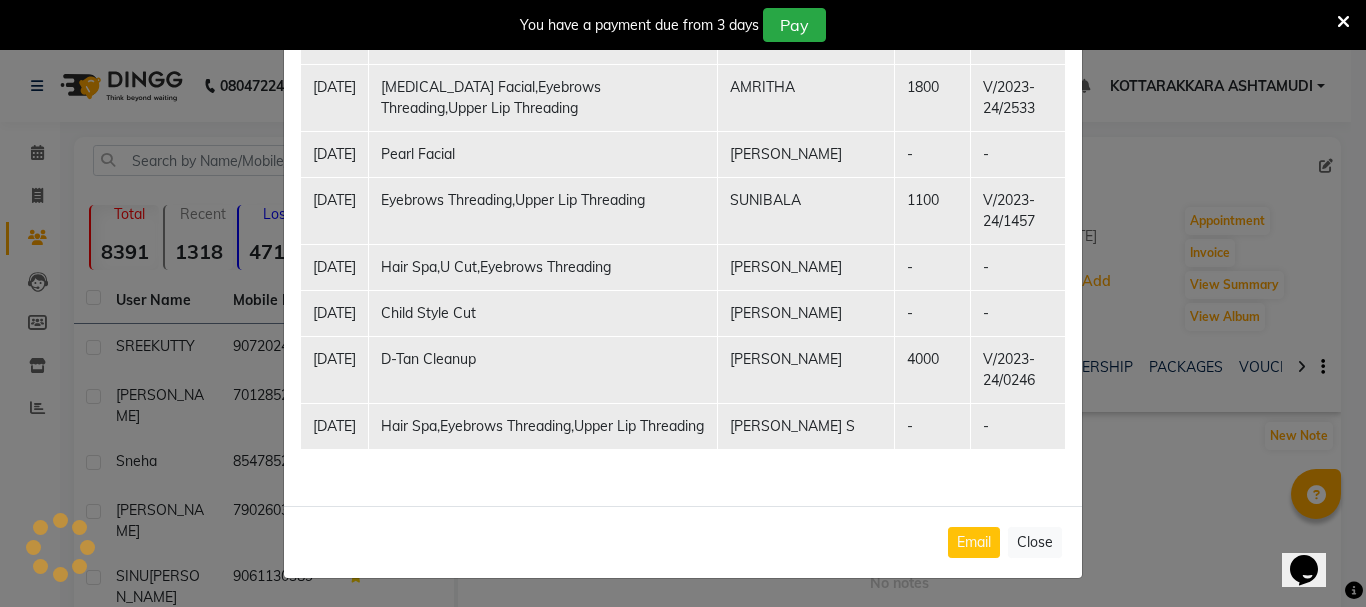 click on "Client Summary Email Print Dr Sini sinirjn@gmail.com 9995054805 2025-06-27 Membership 283.5 Points Services Date Service Staff Amount Invoice No. 27-06-2025 Skin Glow Facial,U Cut,Hair Spa,Eyebrows Threading,Upper Lip Threading AMRITHA 5000.01 V/2025-26/1705 27-06-2025 Root Touch-Up (Ammonia Free),Hair Spa Karina Darjee  - - 27-09-2024 Eyebrows Threading,Forehead Threading AMRITHA - - 27-09-2024 D-Tan Cleanup SHAMINA MUHAMMED P R 810 V/2024-25/3622 19-08-2024 Layer Cut,Eyebrows Threading,Upper Lip Threading GITA MAHALI 1000 V/2024-25/2815 25-07-2024 Hot Oil Massage,D-Tan Cleanup SHAMINA MUHAMMED P R 1160 V/2024-25/2335 23-07-2024 Child Cut,U Cut,Layer Cut GITA MAHALI - - 23-07-2024 Root touch up (Ammonia free ) Crown Portion,Root touch up (Ammonia free ) Crown Portion AMRITHA 4600 V/2024-25/2304 28-03-2024 Fyc Pure Vit-C Facial (₹3700) JEENA  S - - 28-03-2024 Hydra Brightening Facial REENA  VIDHYA - - 28-03-2024 Fyc Pure Vit-C Facial,Full Arm Waxing,Hair Spa JEENA  S - - 28-03-2024 Hydra Brightening Facial" 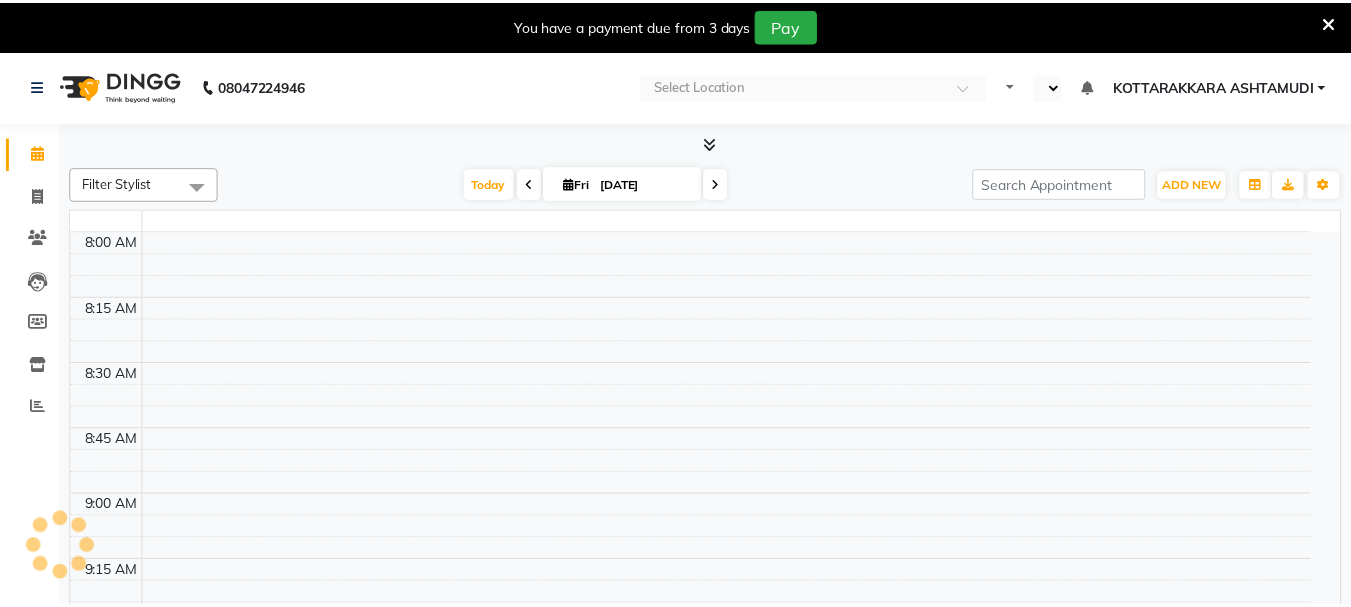 scroll, scrollTop: 0, scrollLeft: 0, axis: both 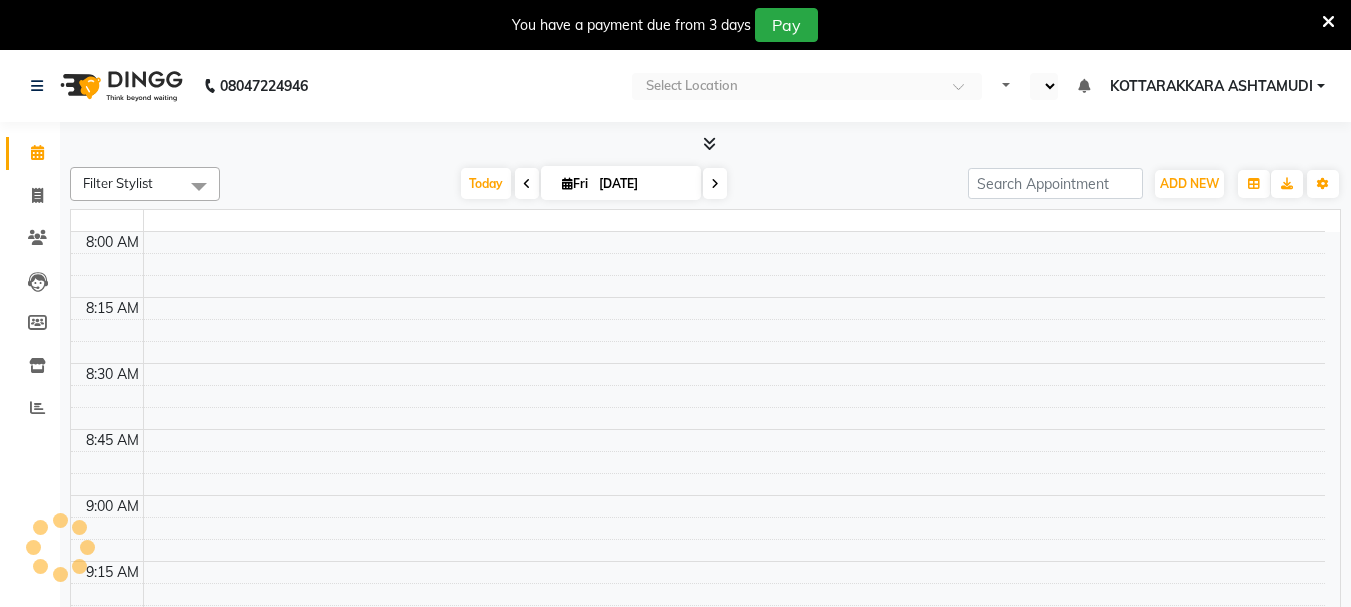 select on "en" 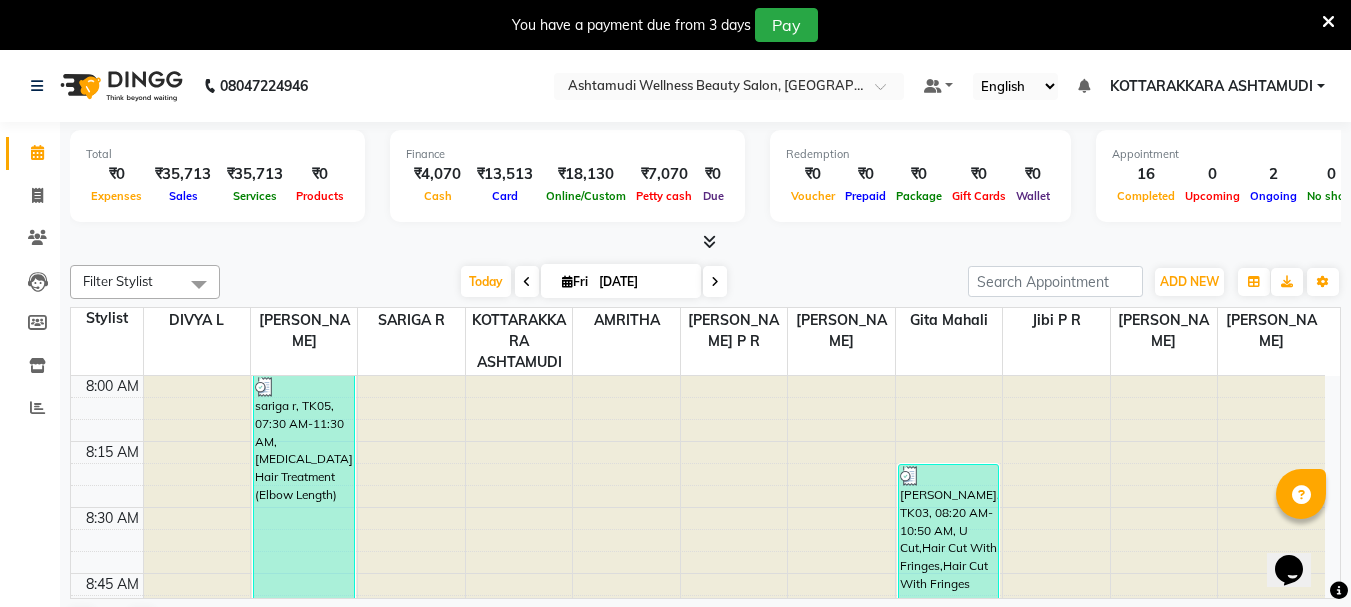 scroll, scrollTop: 0, scrollLeft: 0, axis: both 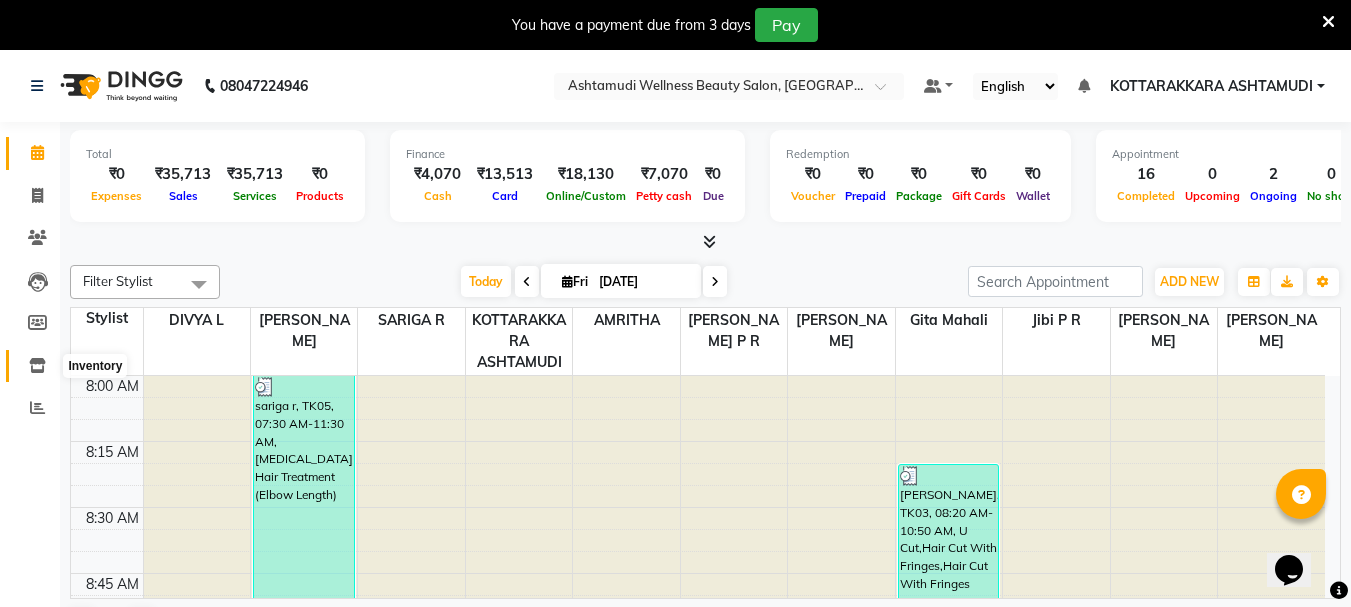 click 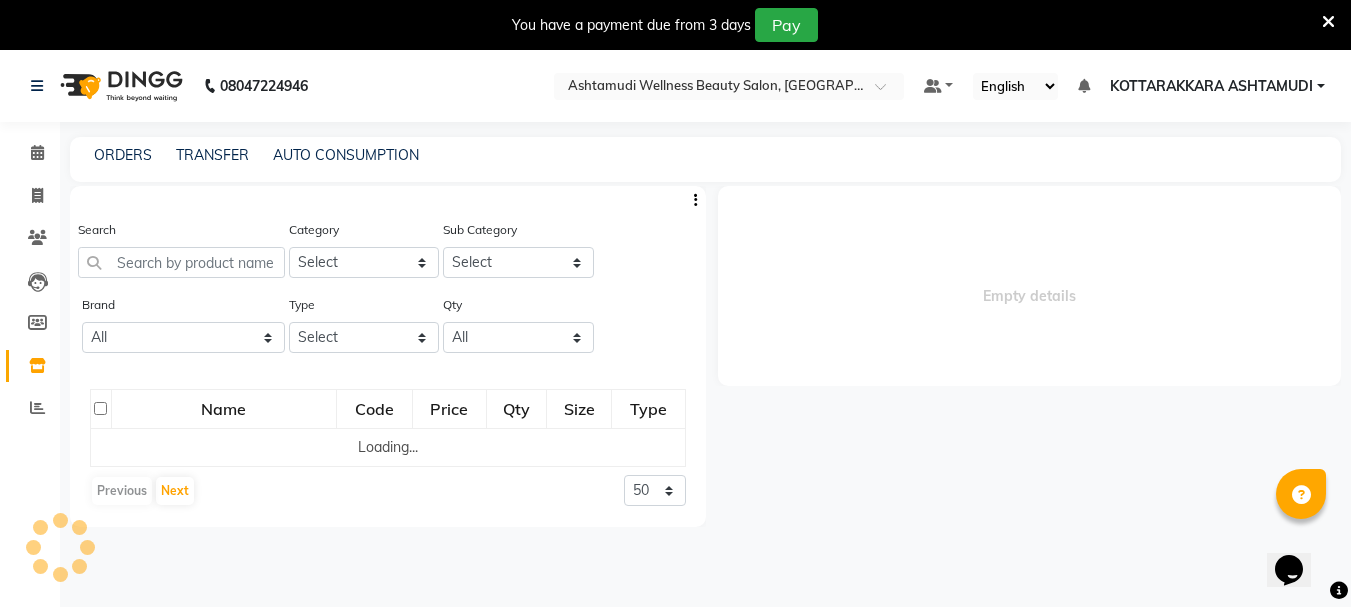 select 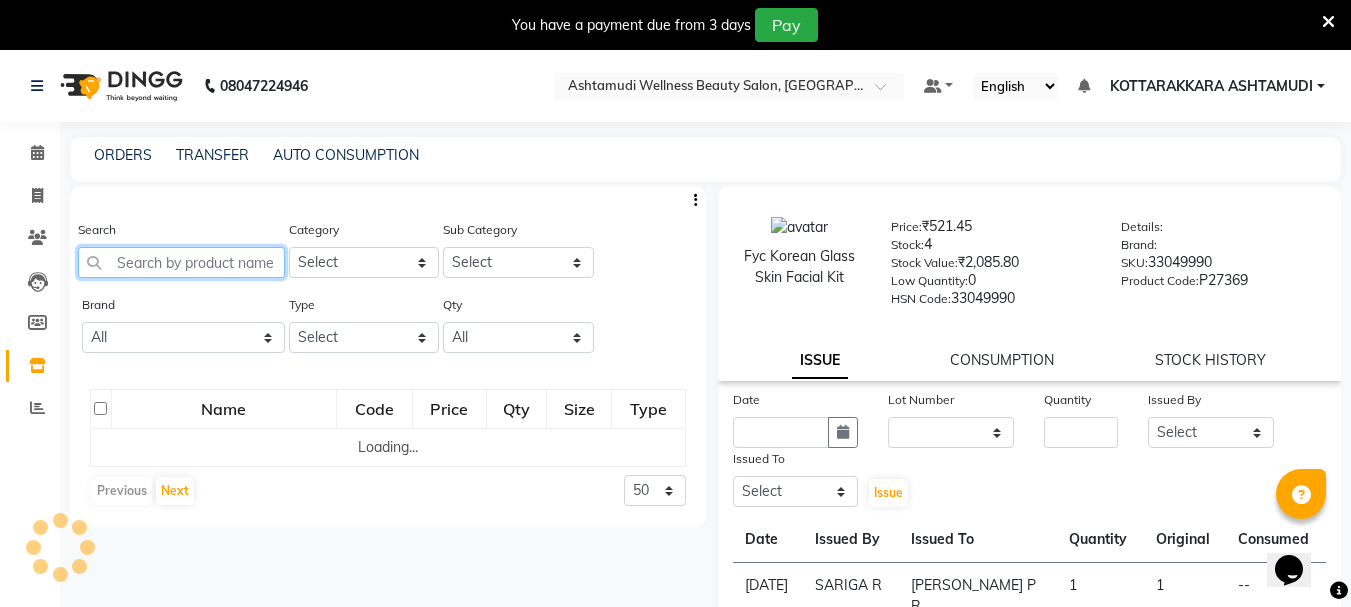 click 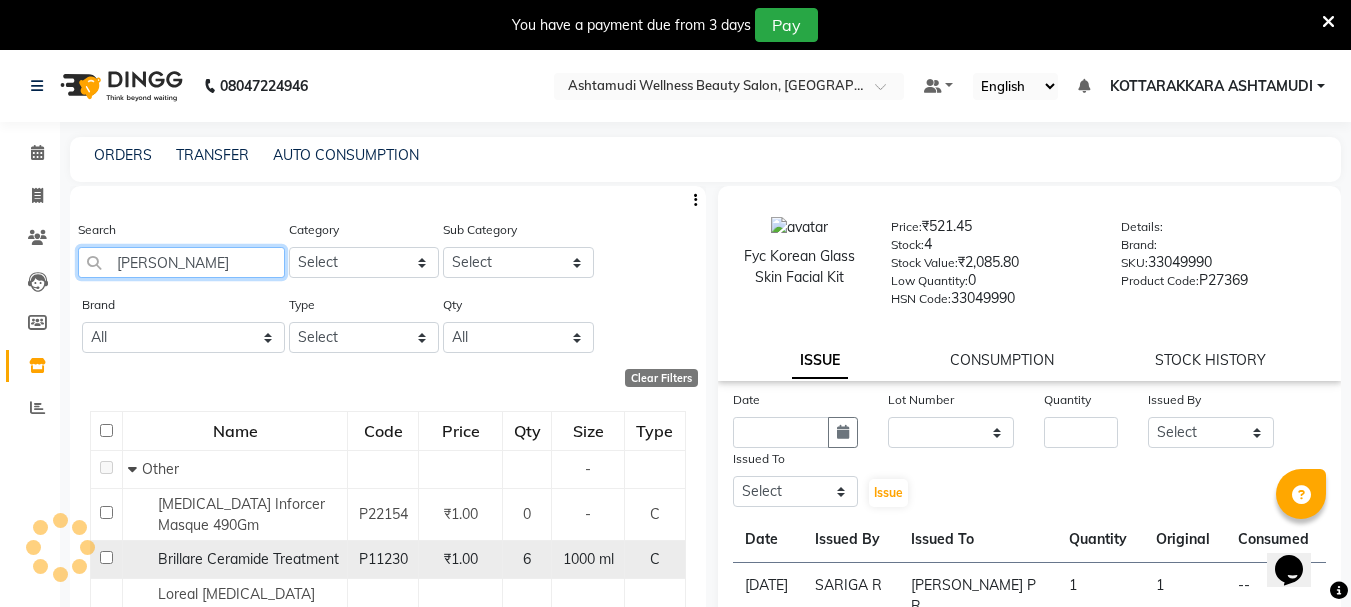 type on "CERAMI" 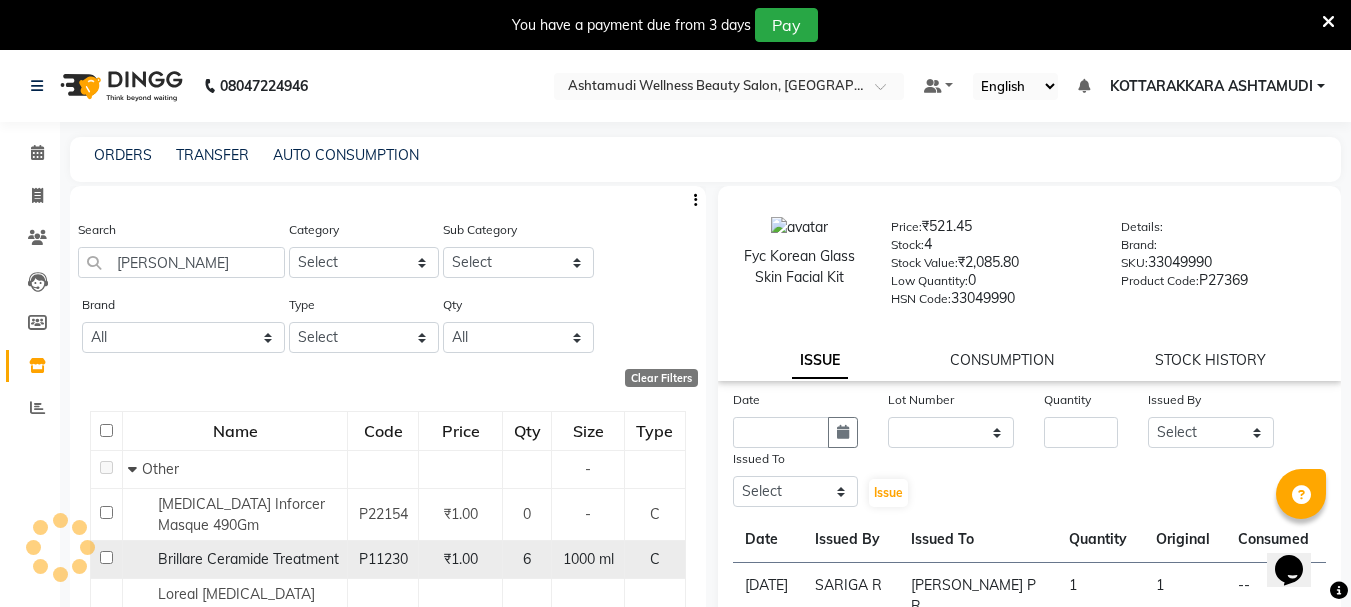 click 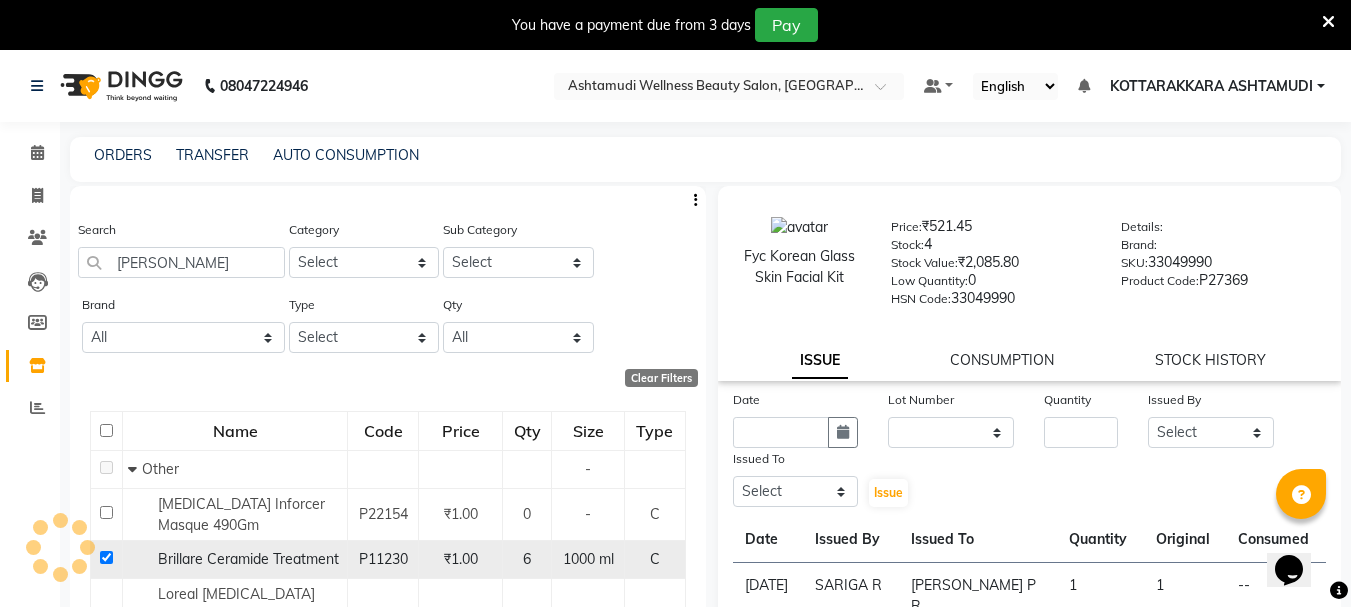 checkbox on "true" 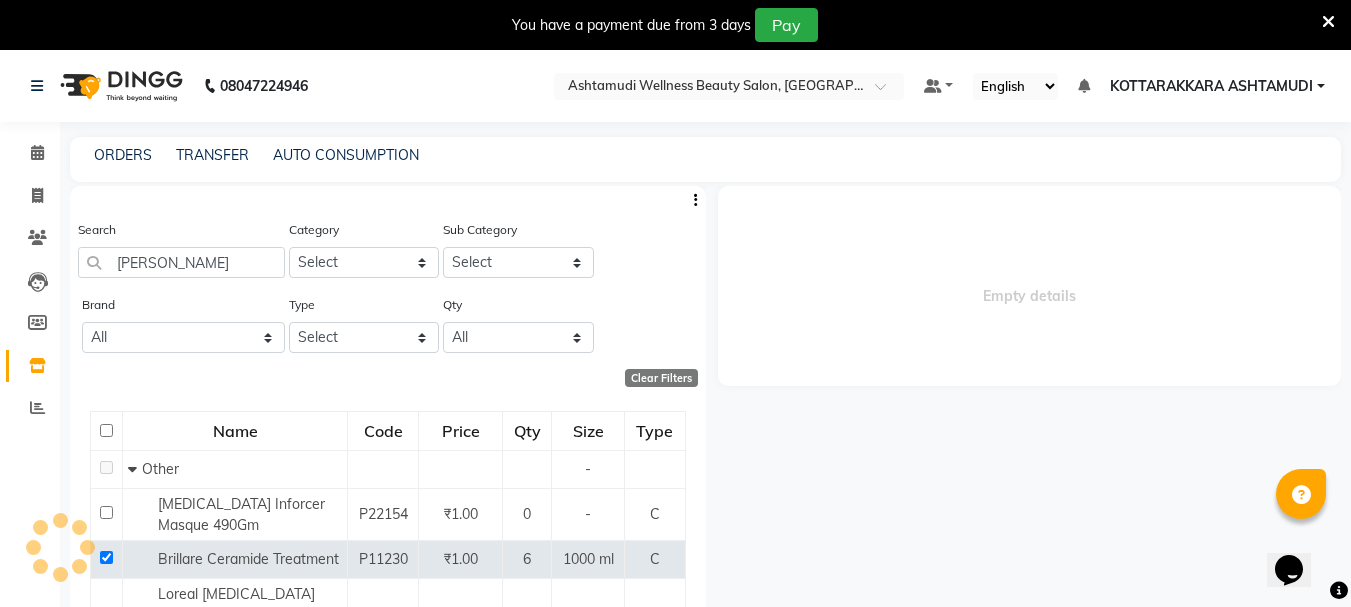 select 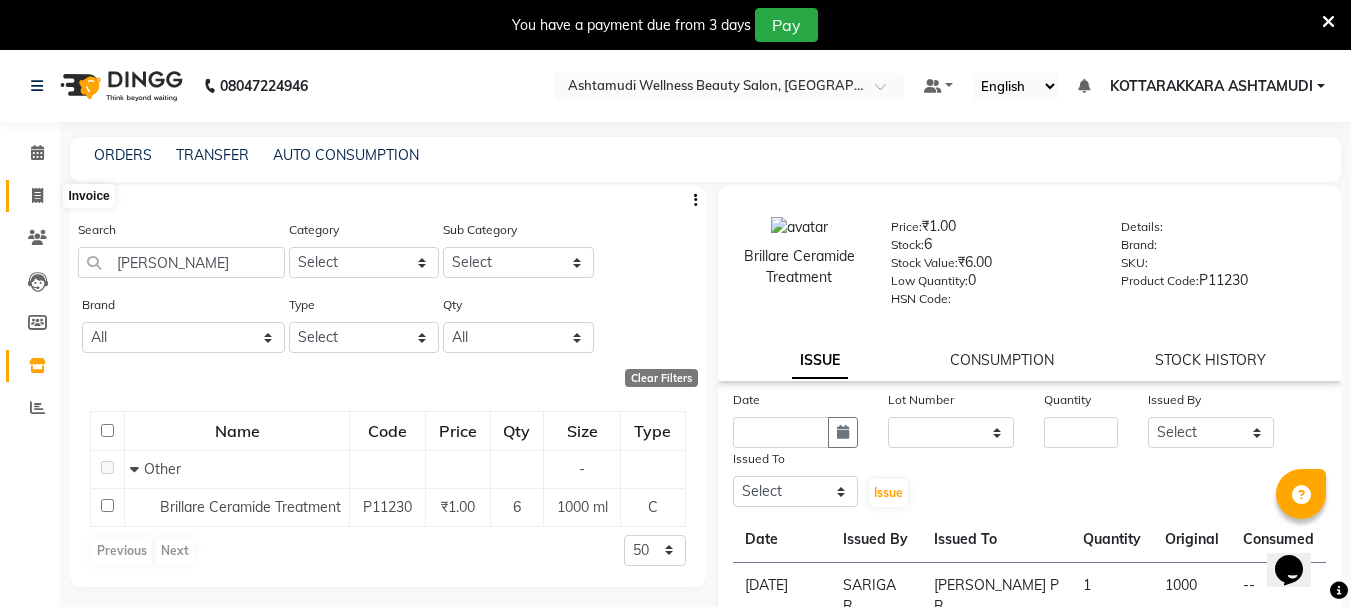 click 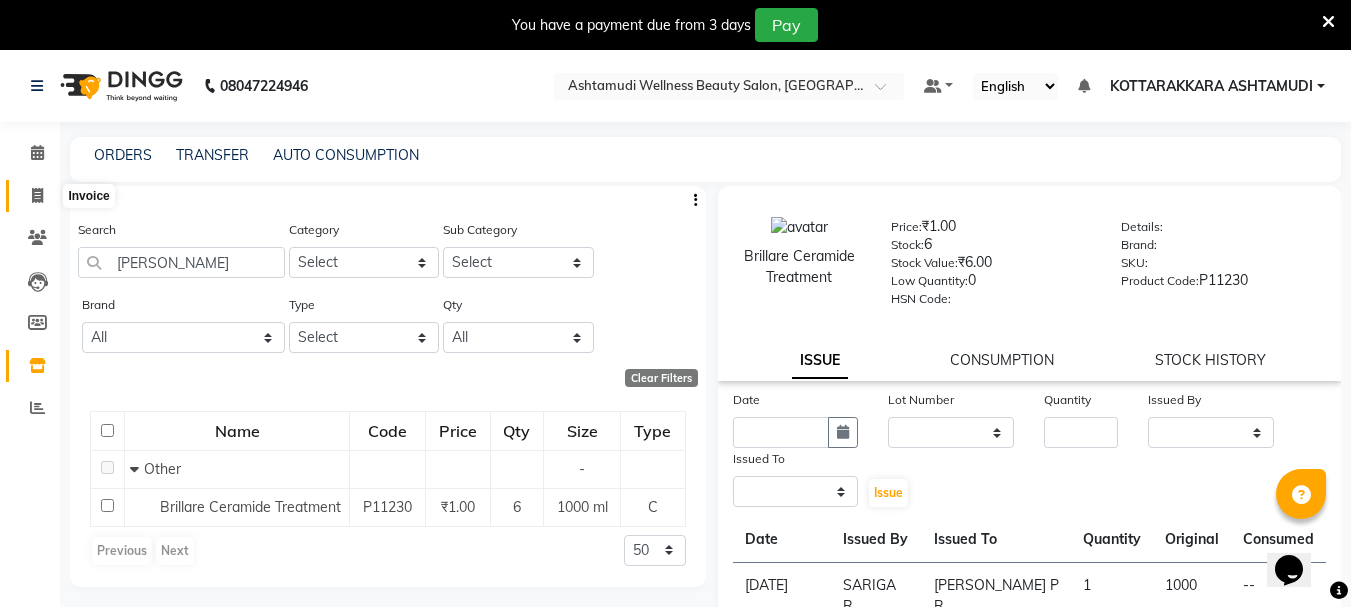 select on "4664" 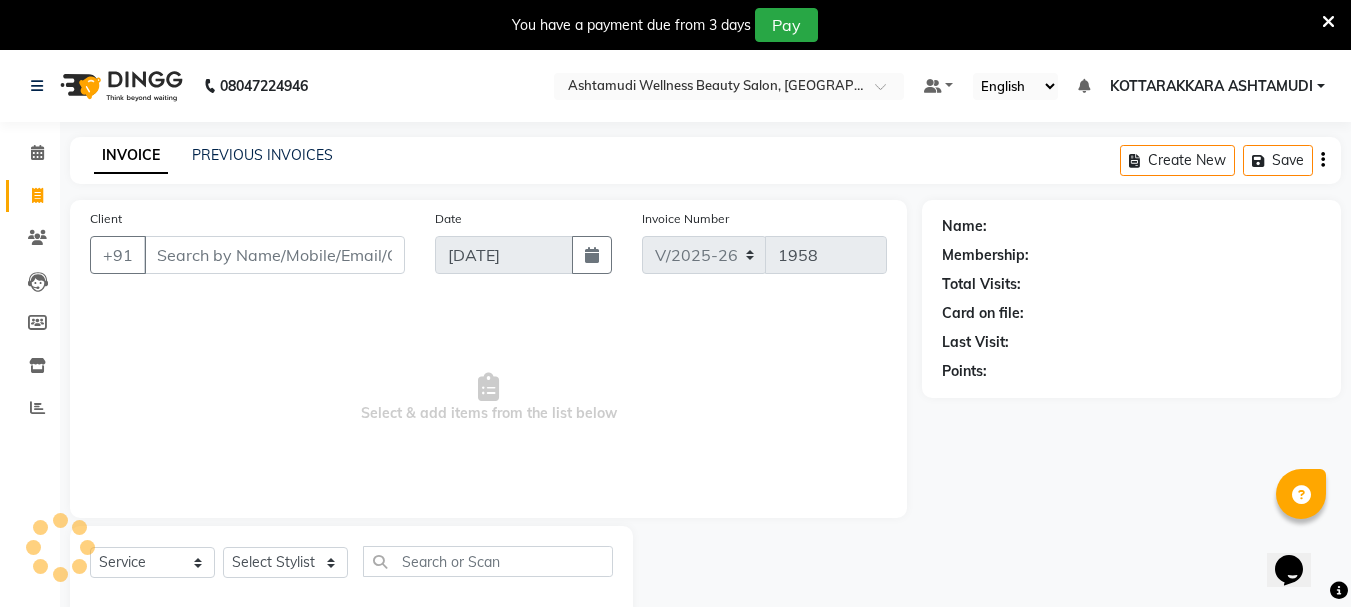 scroll, scrollTop: 50, scrollLeft: 0, axis: vertical 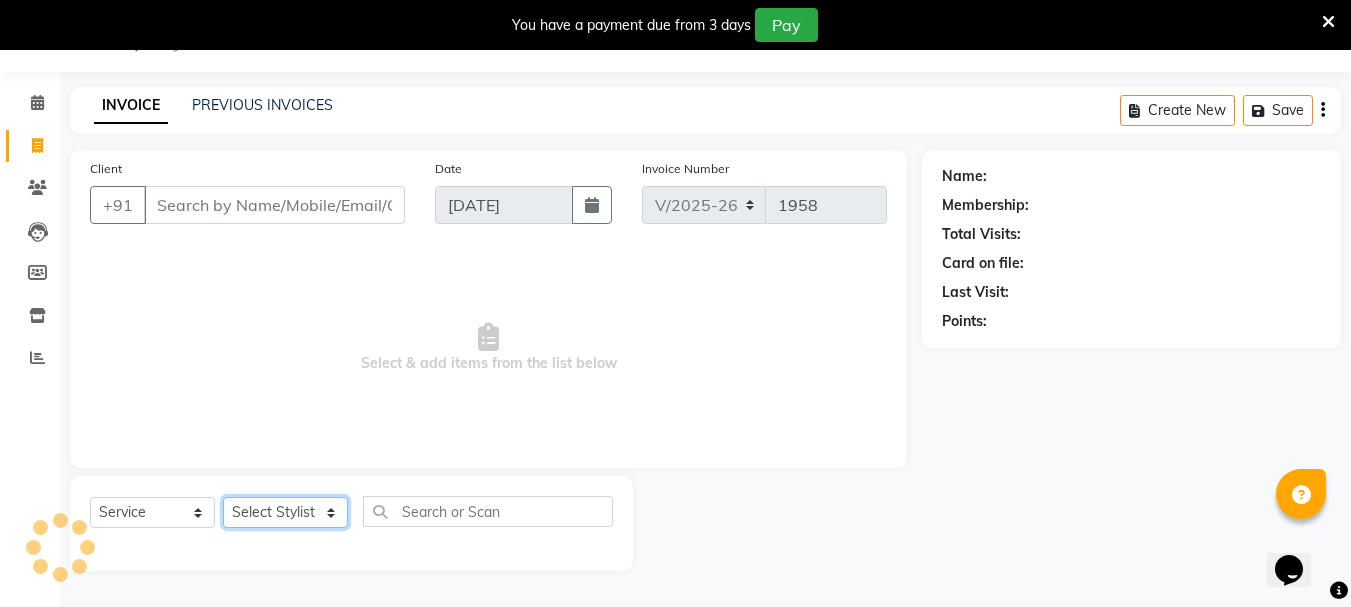 click on "Select Stylist" 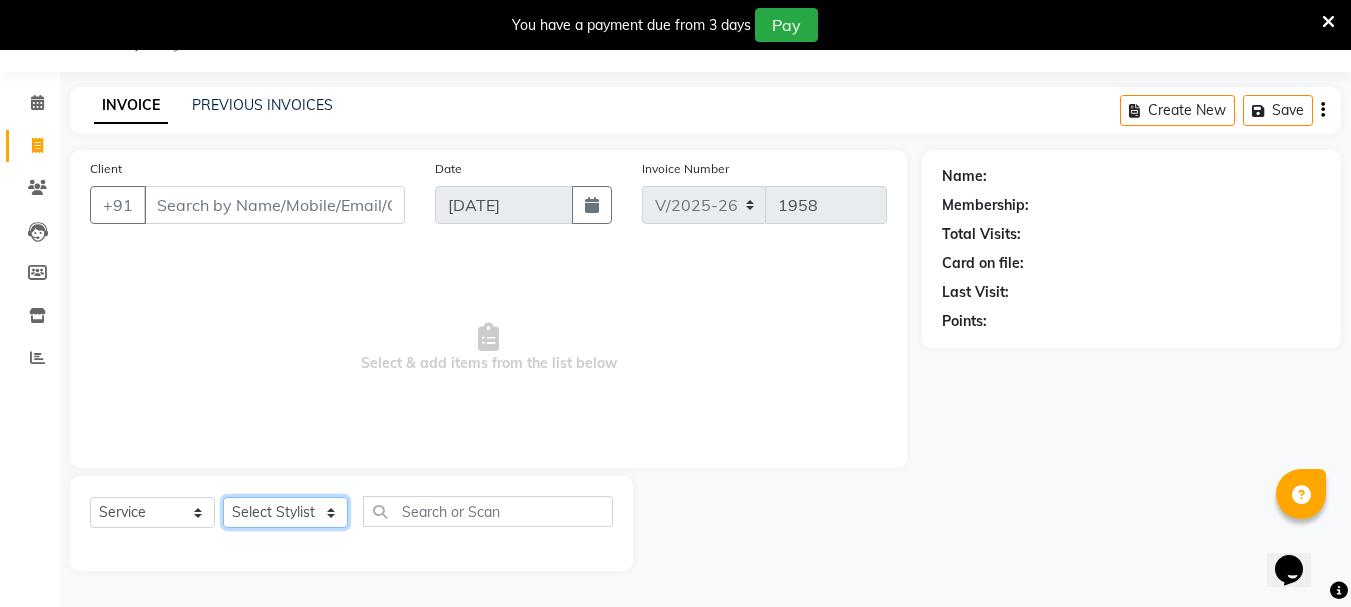 select on "49590" 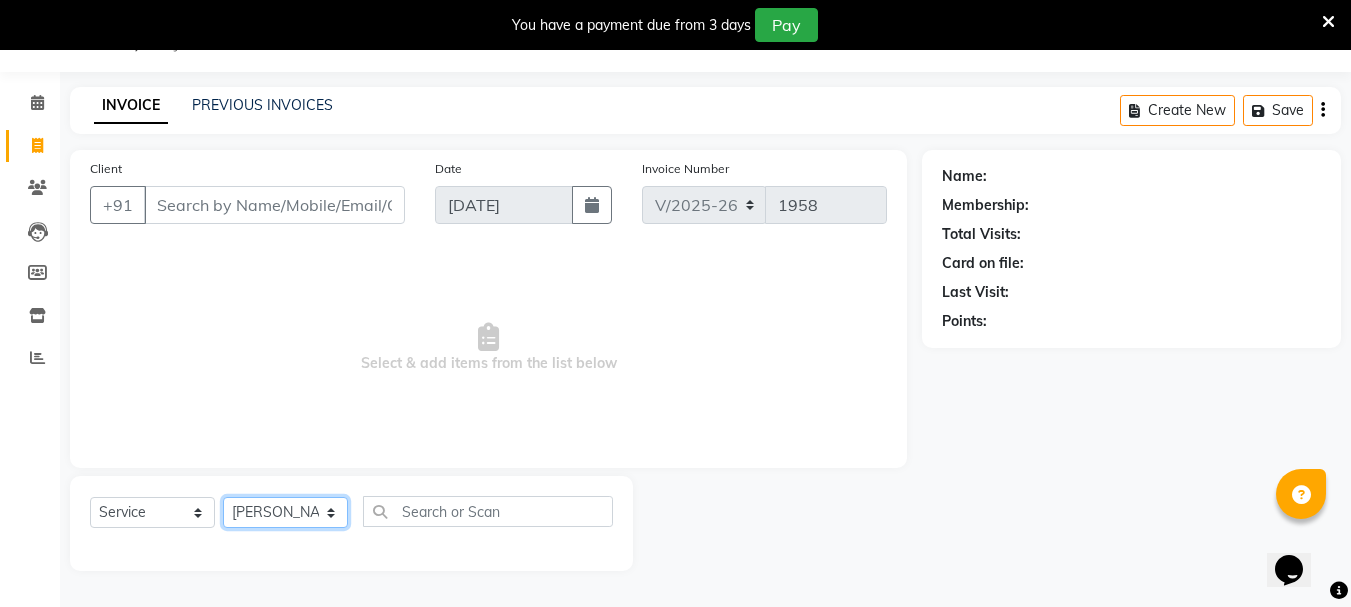 click on "Select Stylist AMRITHA [PERSON_NAME] DIVYA L	 Gita Mahali  Jibi P R [PERSON_NAME]  KOTTARAKKARA ASHTAMUDI [PERSON_NAME] 	 [PERSON_NAME] SARIGA R	 [PERSON_NAME]" 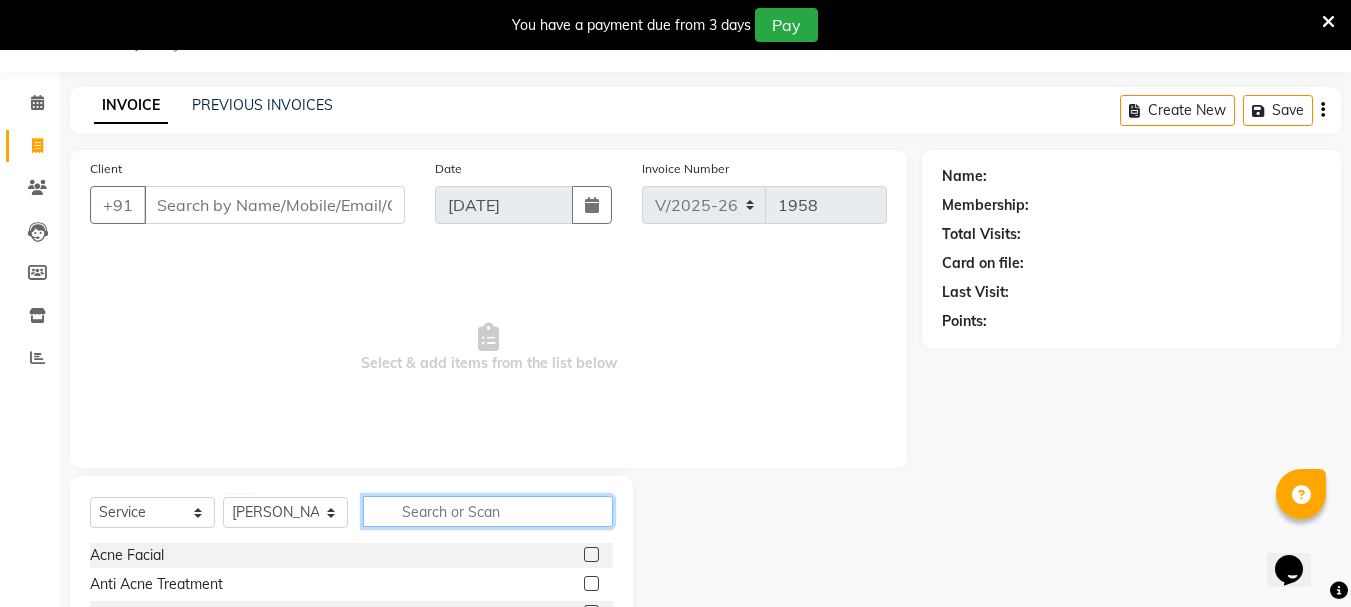 click 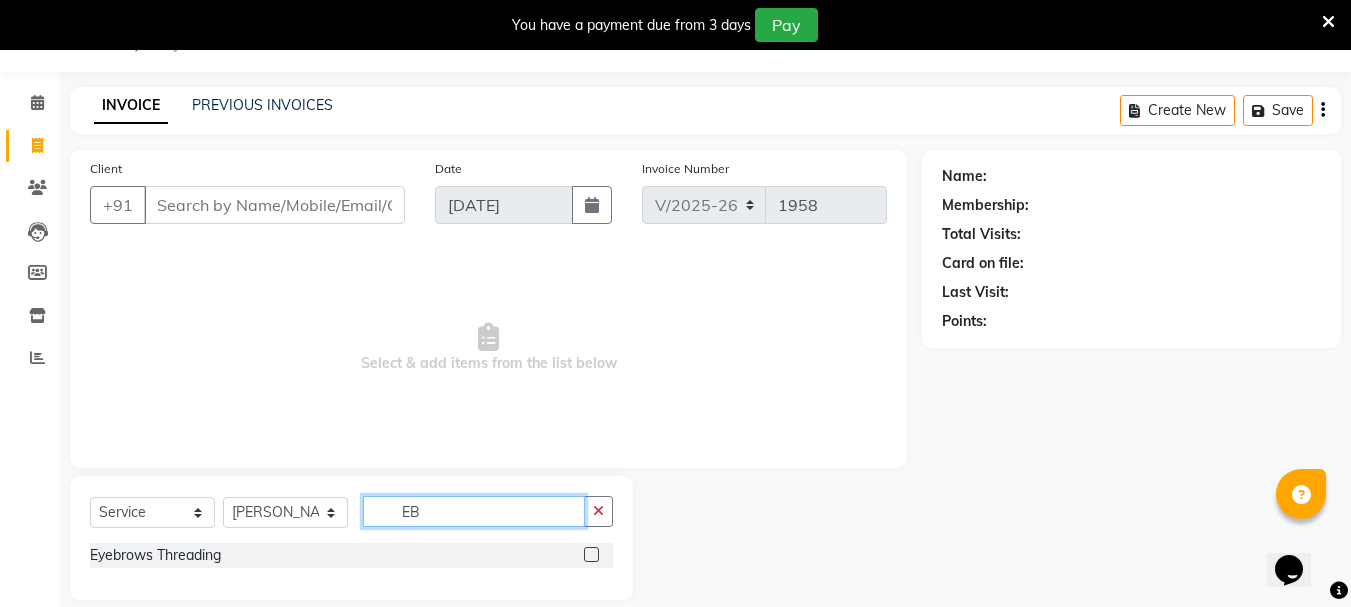 type on "EB" 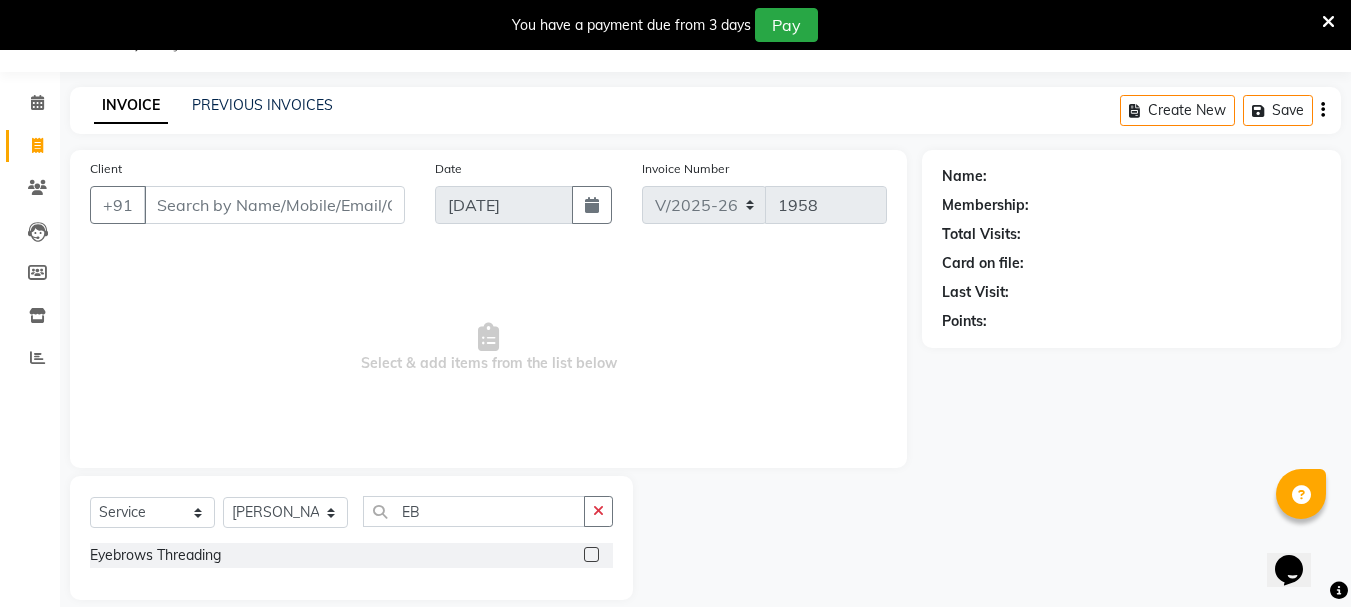 click 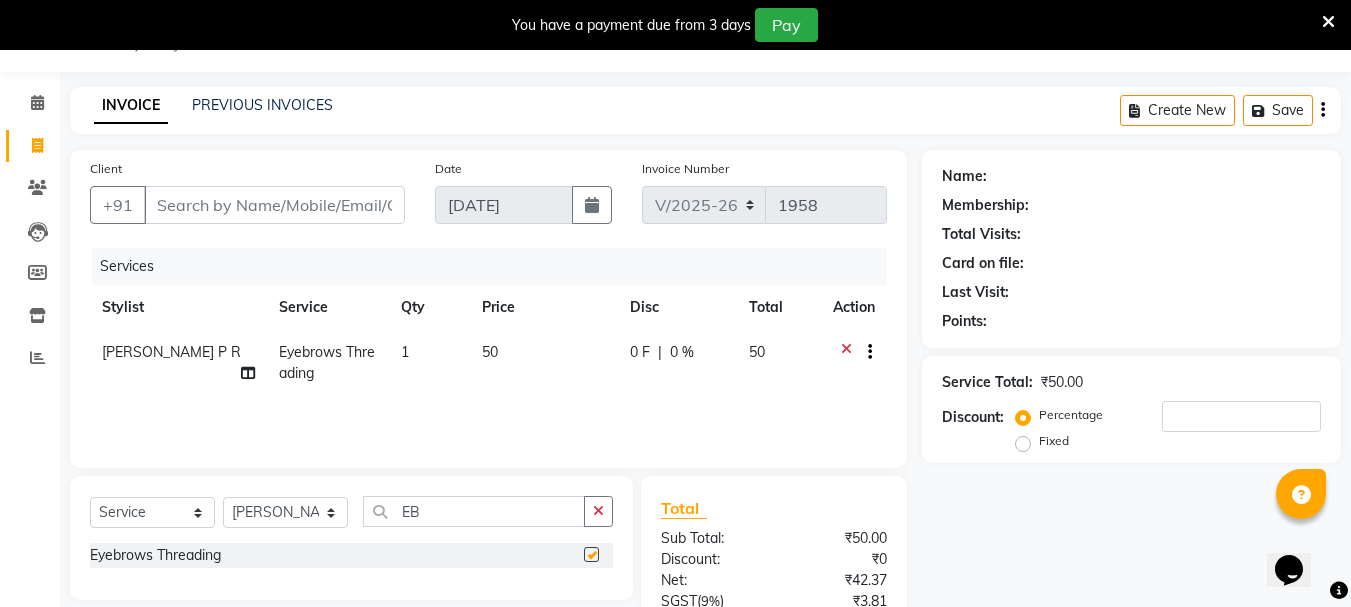 checkbox on "false" 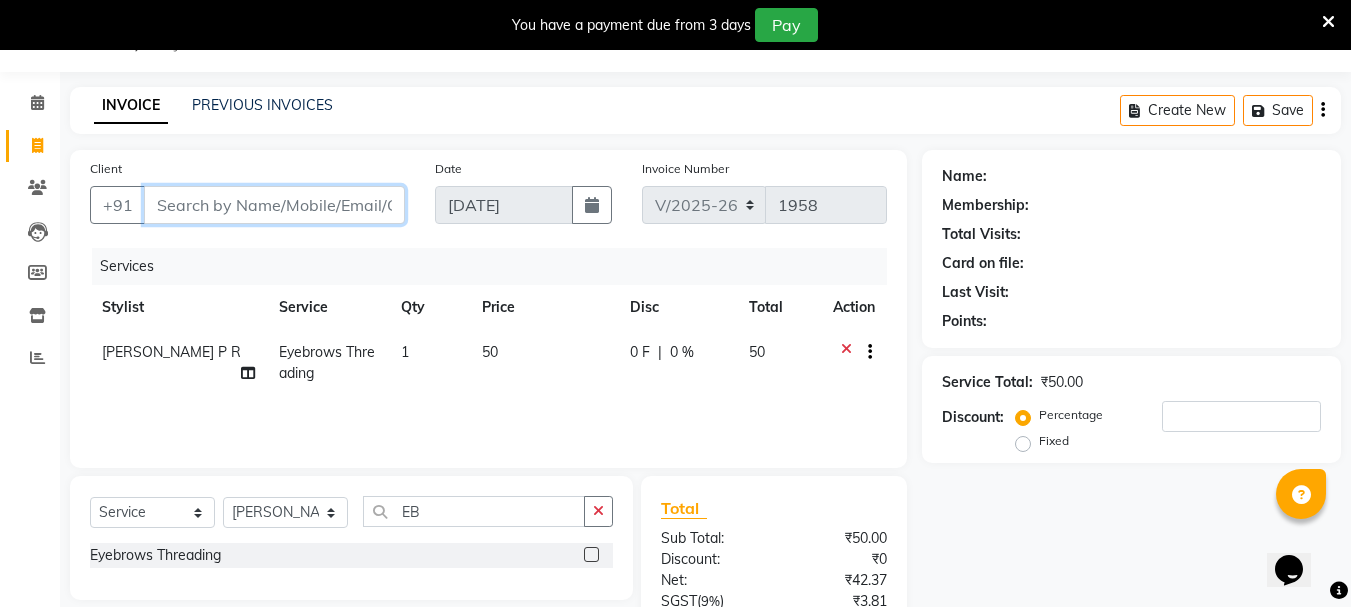 click on "Client" at bounding box center [274, 205] 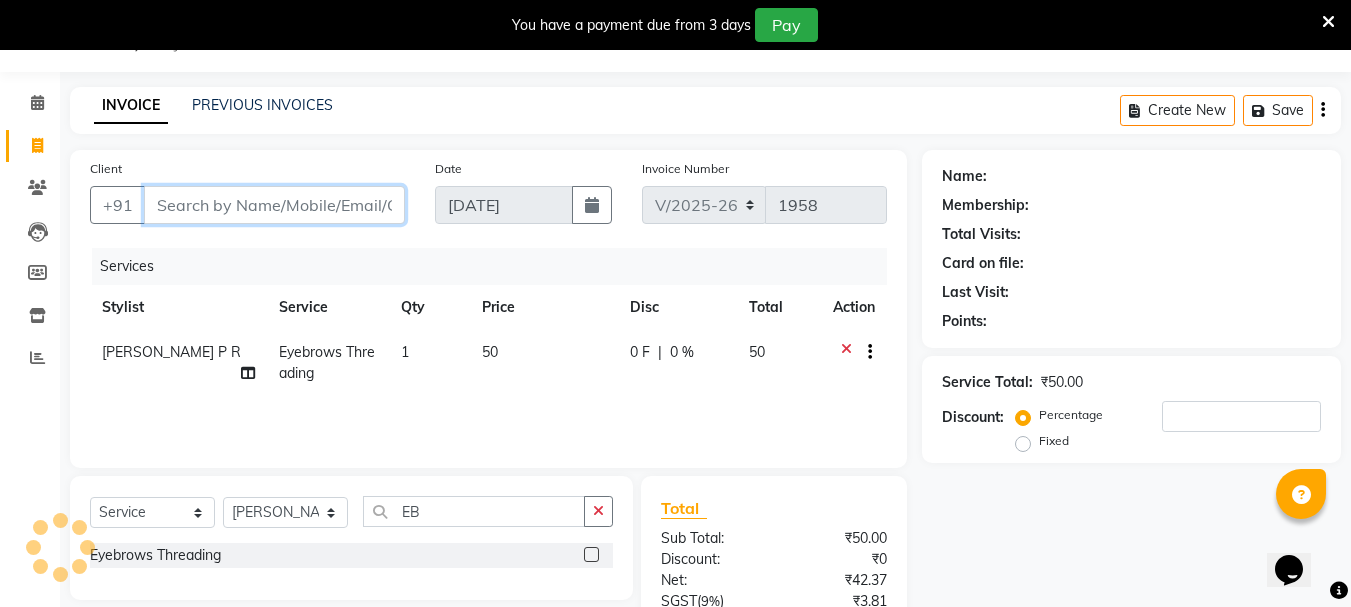 type on "9" 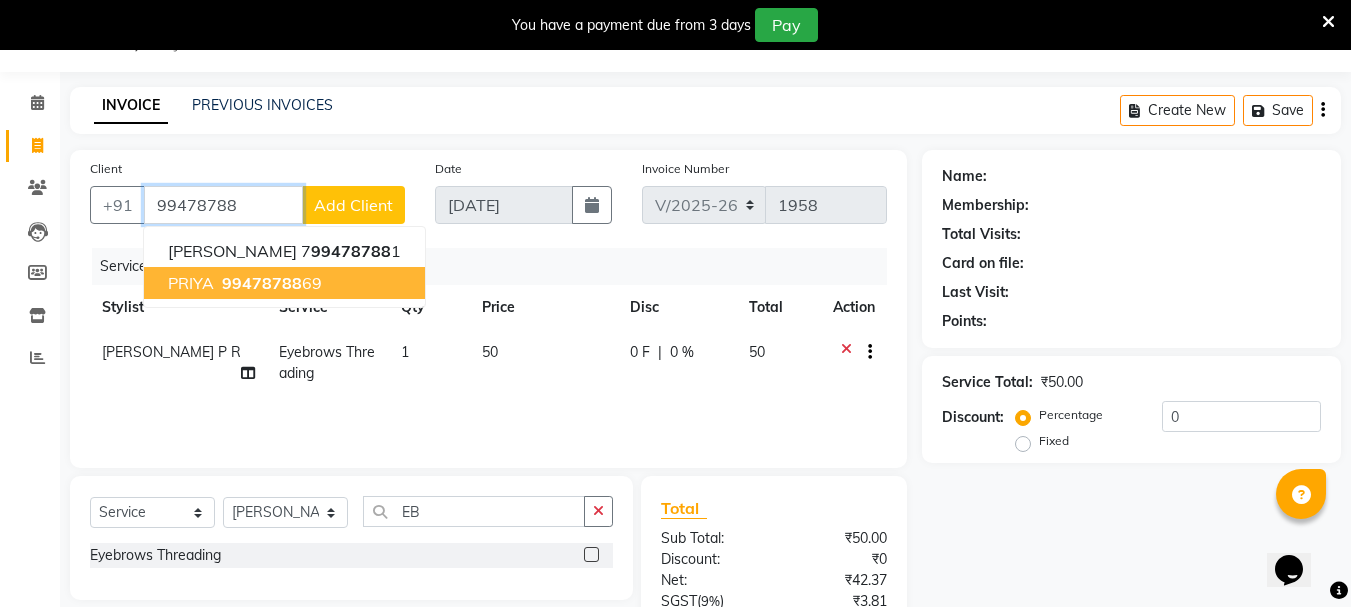 click on "PRIYA   99478788 69" at bounding box center [284, 283] 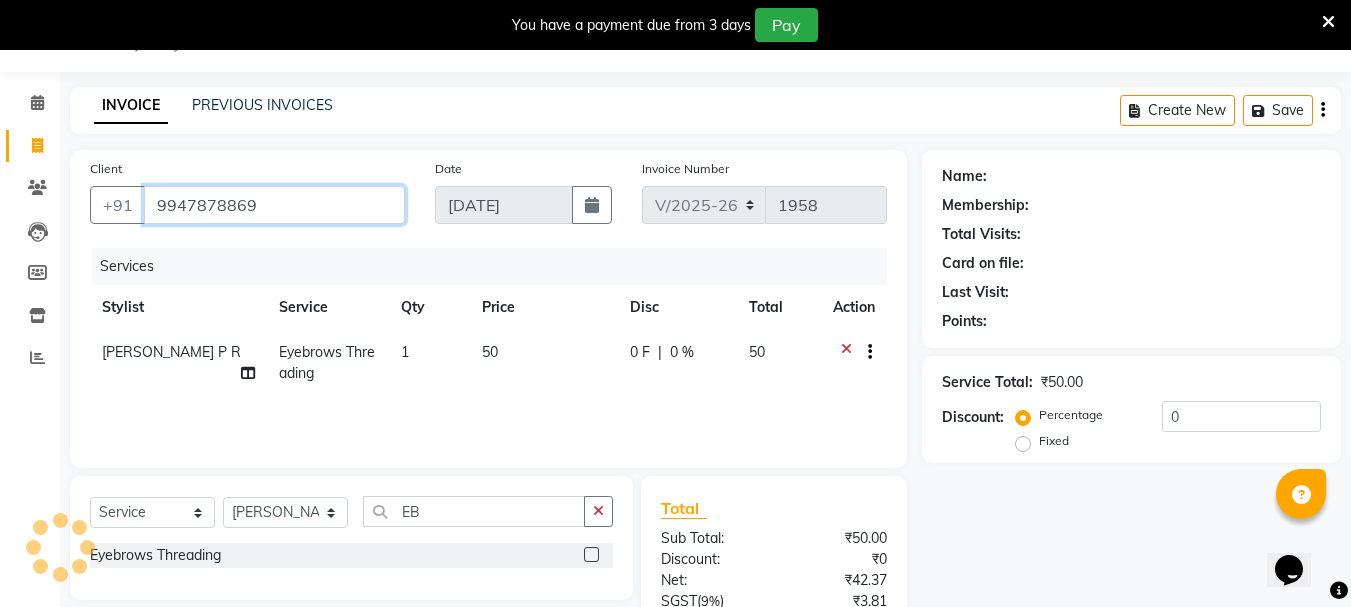 type on "9947878869" 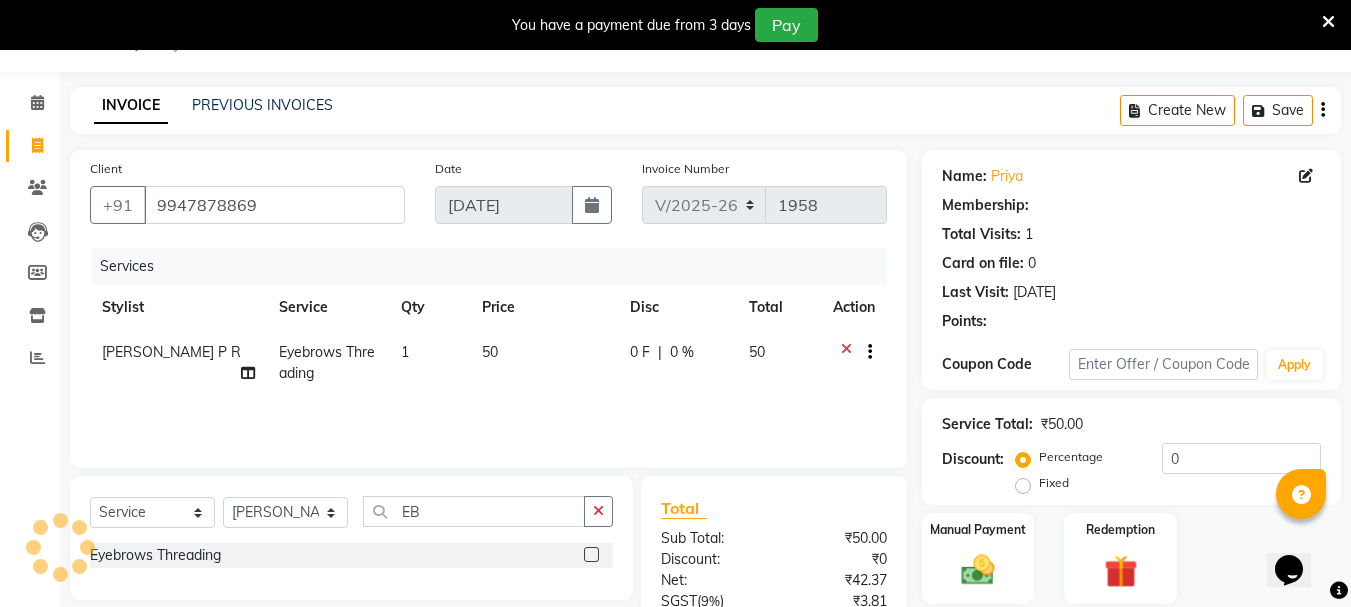 select on "1: Object" 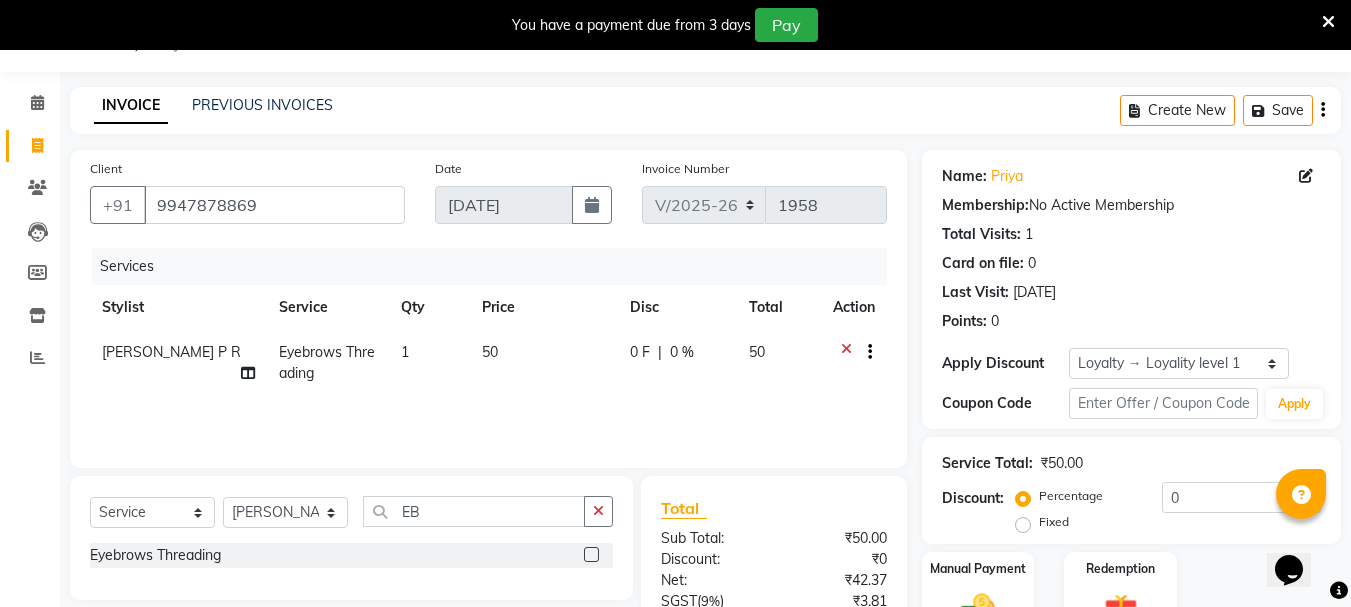 scroll, scrollTop: 243, scrollLeft: 0, axis: vertical 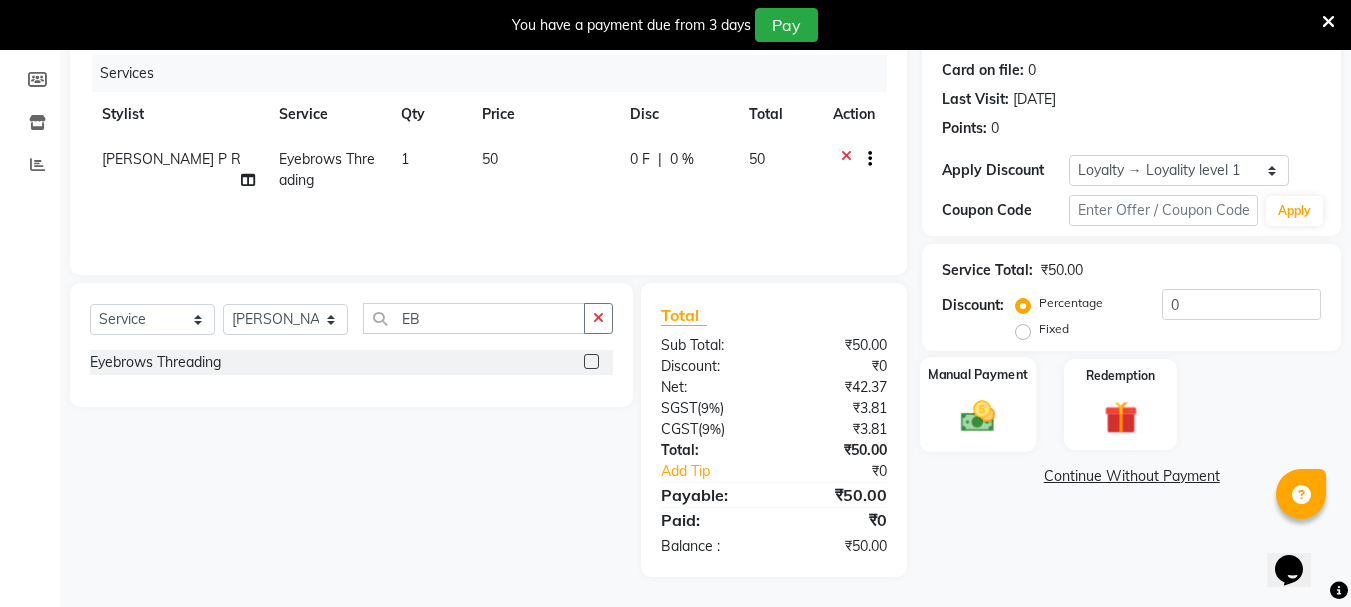 click 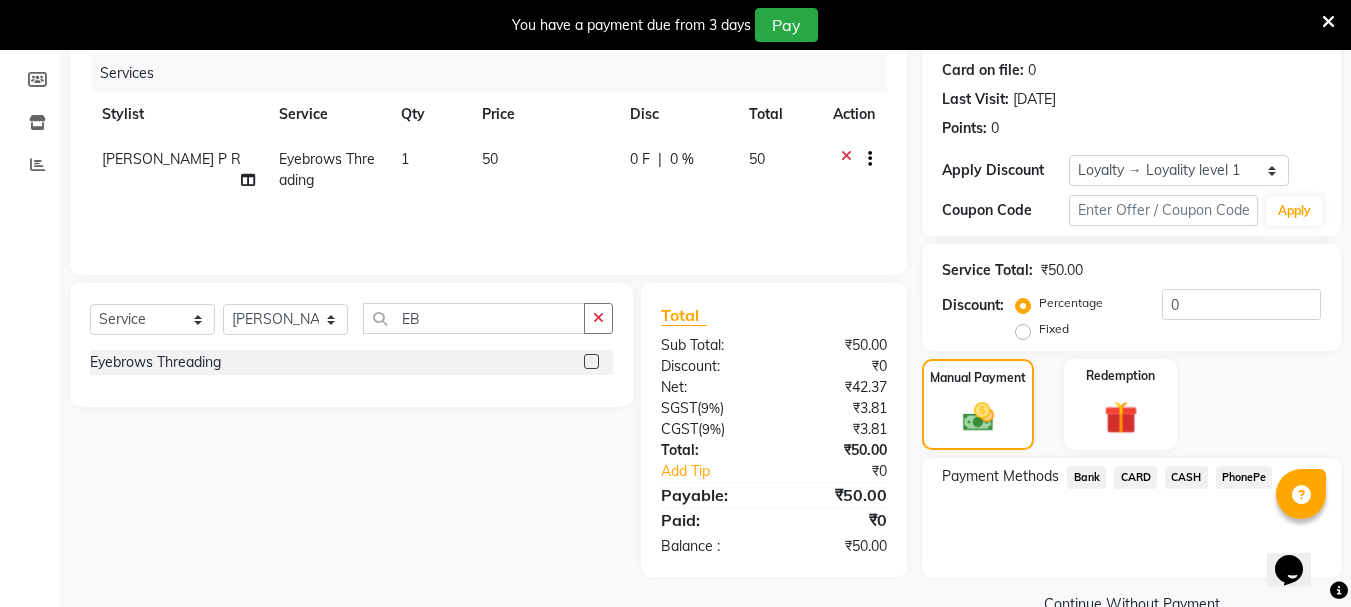 click on "PhonePe" 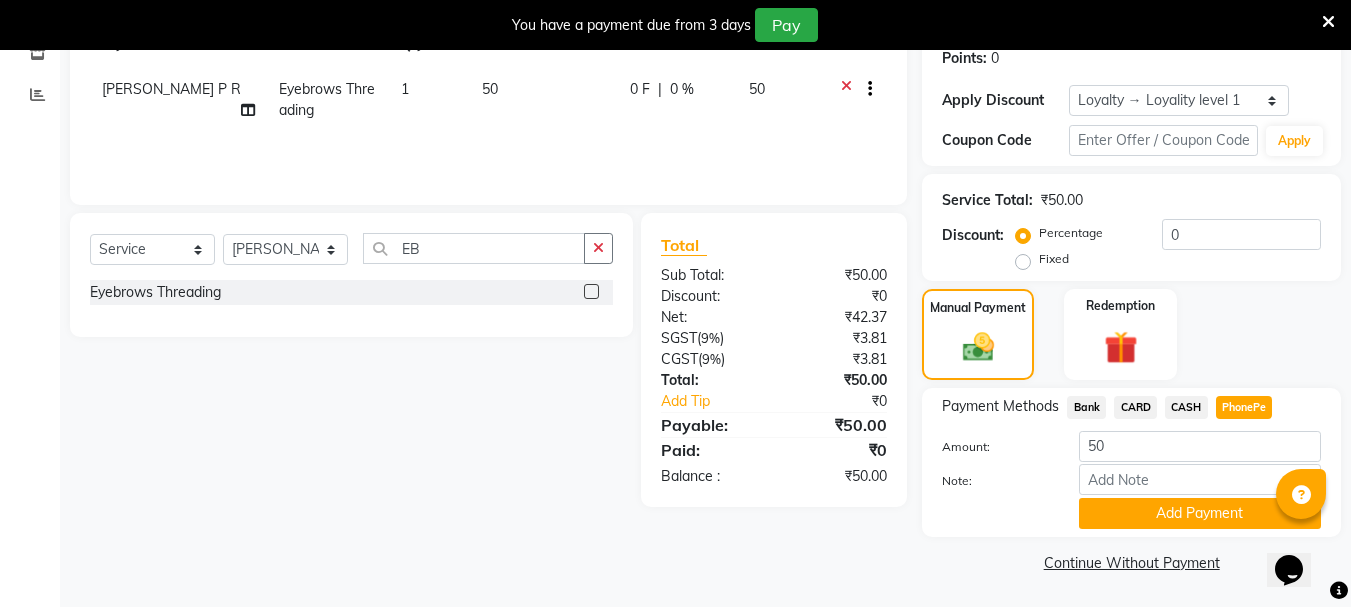 scroll, scrollTop: 314, scrollLeft: 0, axis: vertical 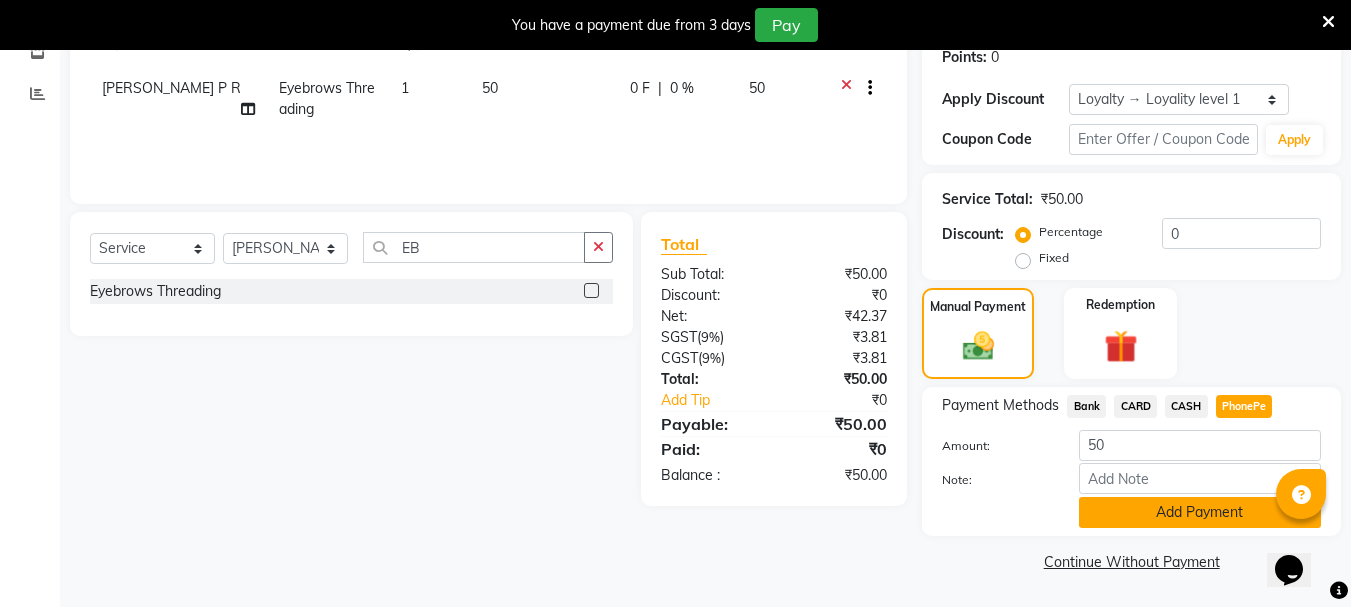 click on "Add Payment" 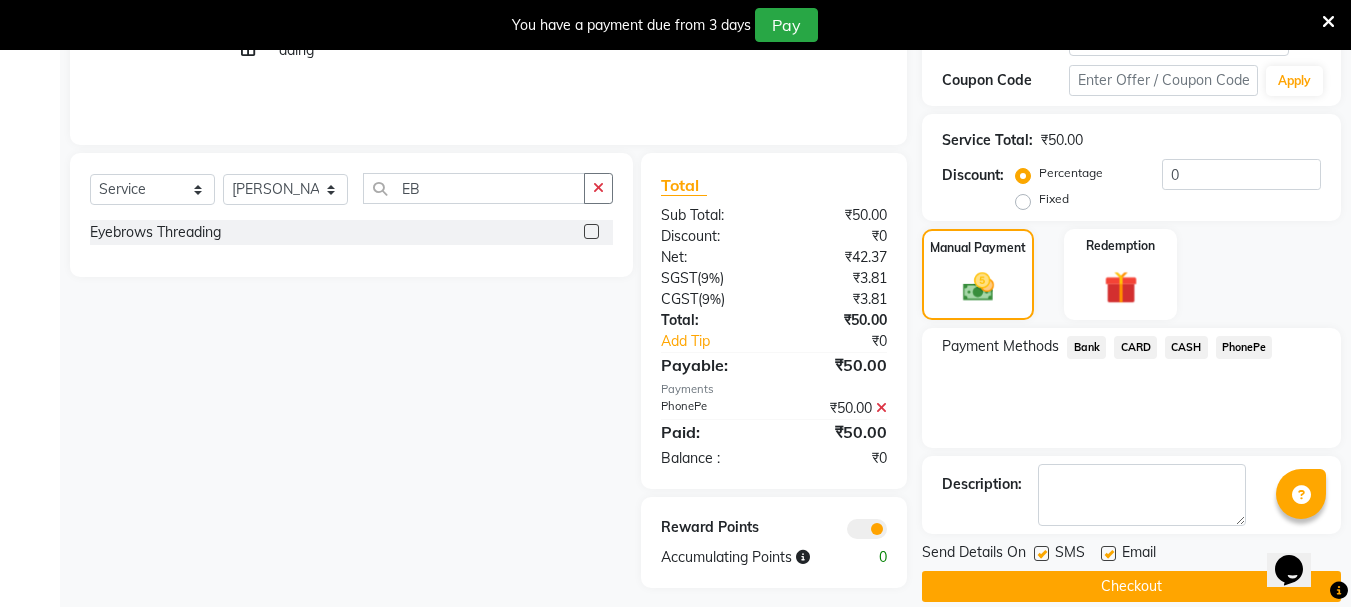 scroll, scrollTop: 398, scrollLeft: 0, axis: vertical 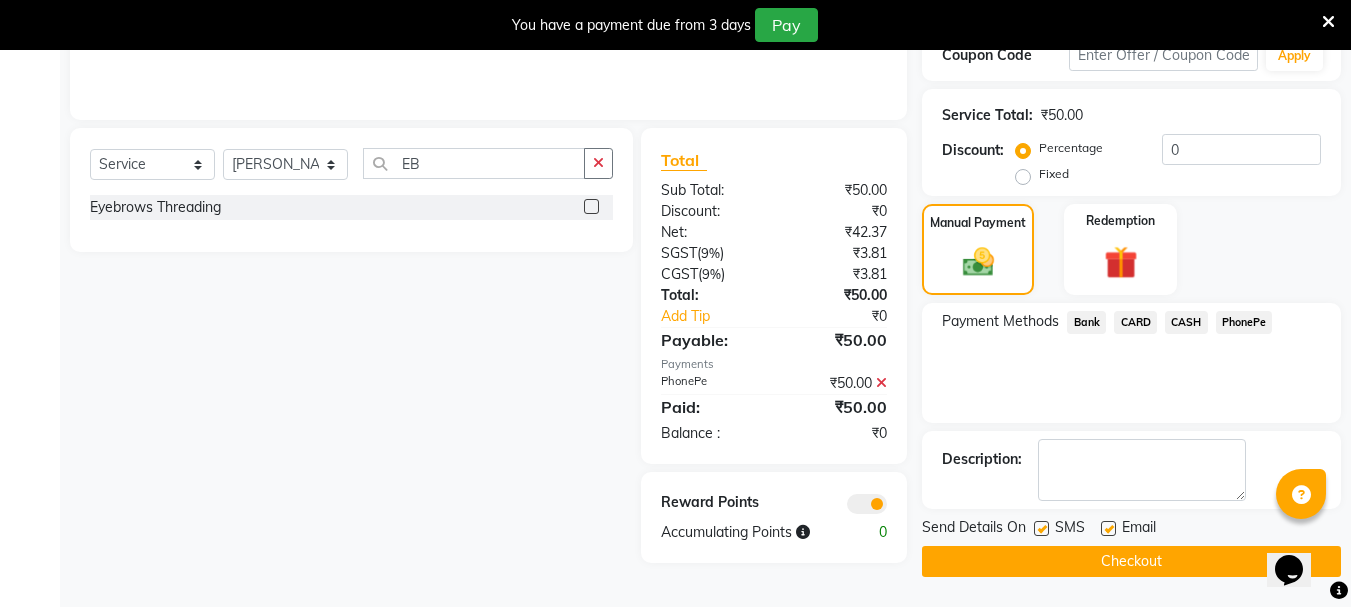 click on "Checkout" 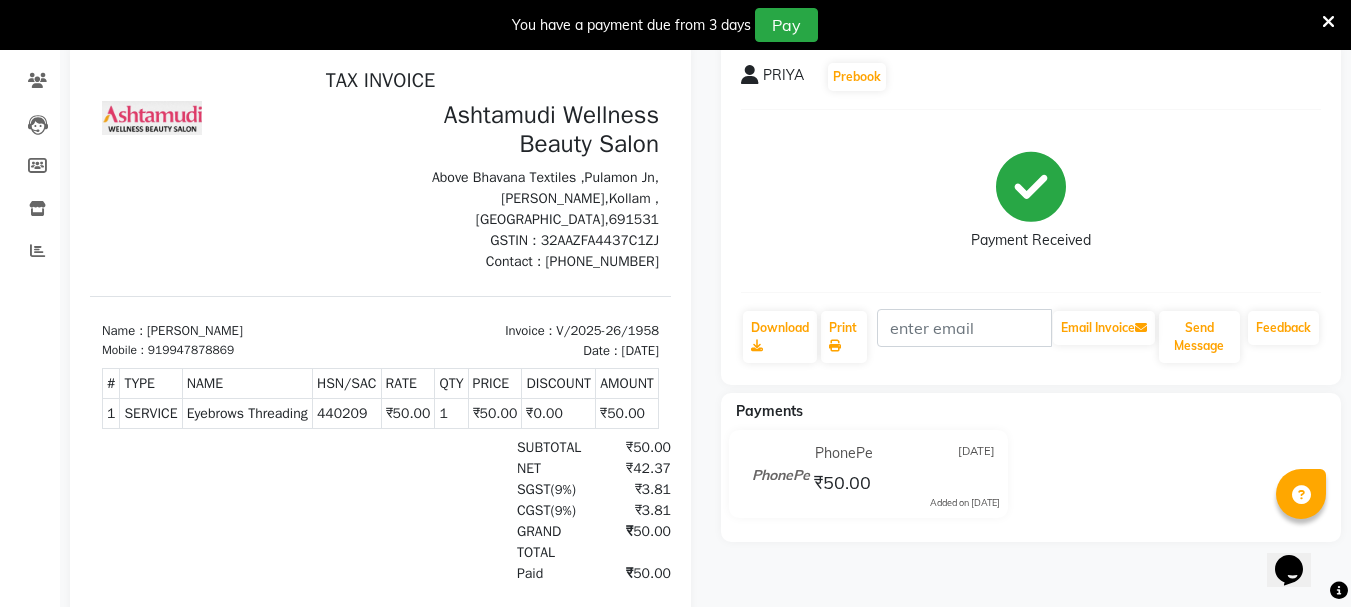 scroll, scrollTop: 0, scrollLeft: 0, axis: both 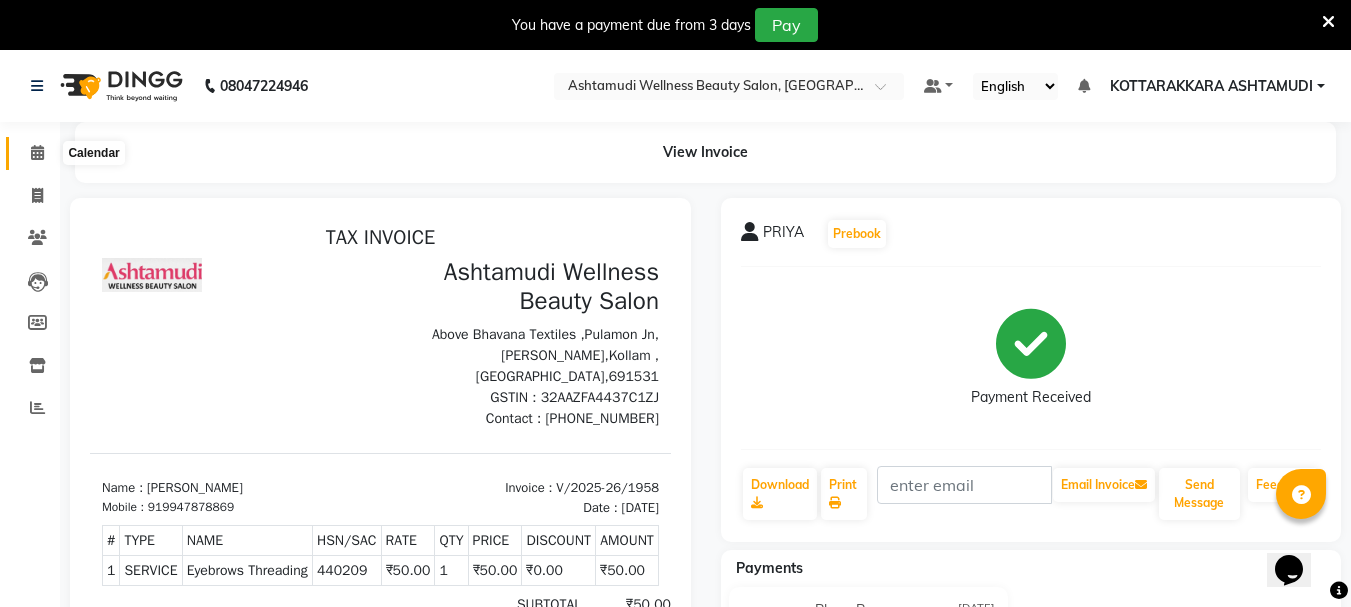 click 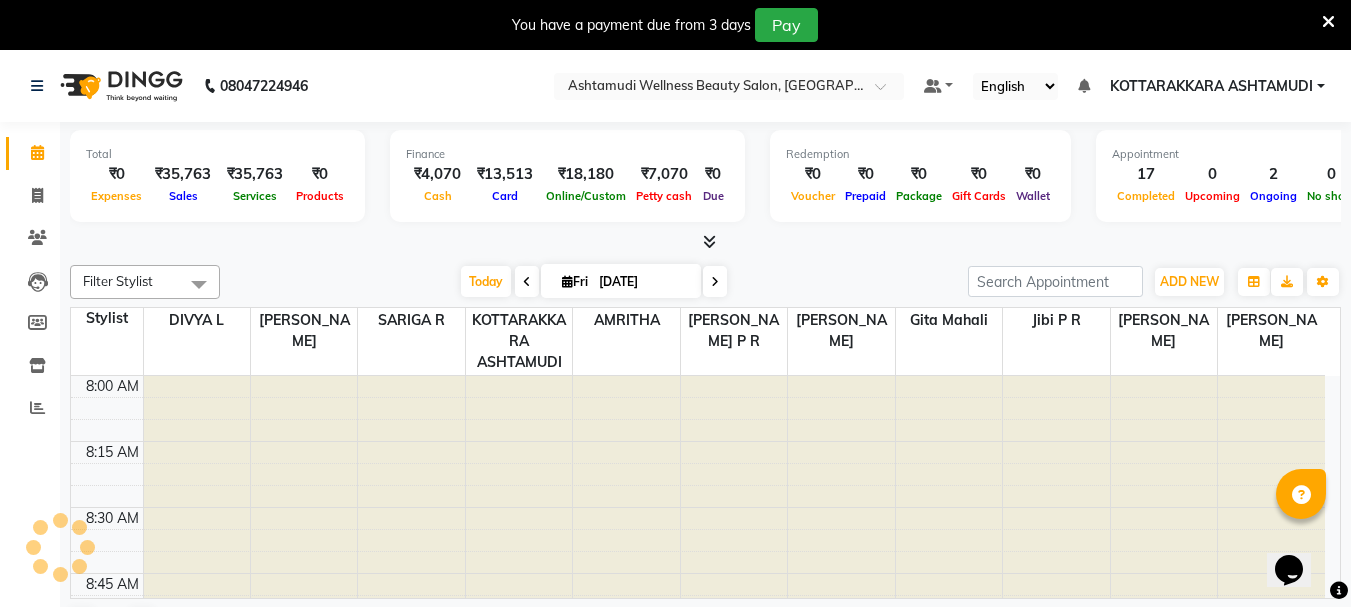 scroll, scrollTop: 1849, scrollLeft: 0, axis: vertical 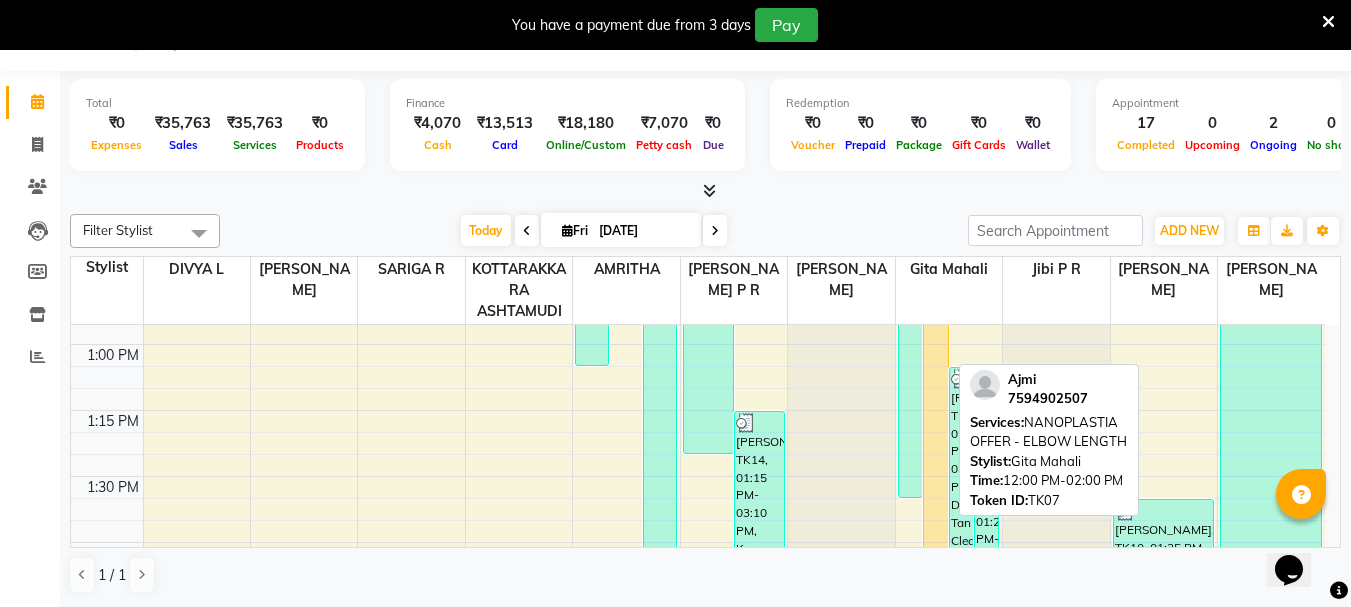 click on "Ajmi, TK07, 12:00 PM-02:00 PM, NANOPLASTIA OFFER - ELBOW LENGTH" at bounding box center [935, 344] 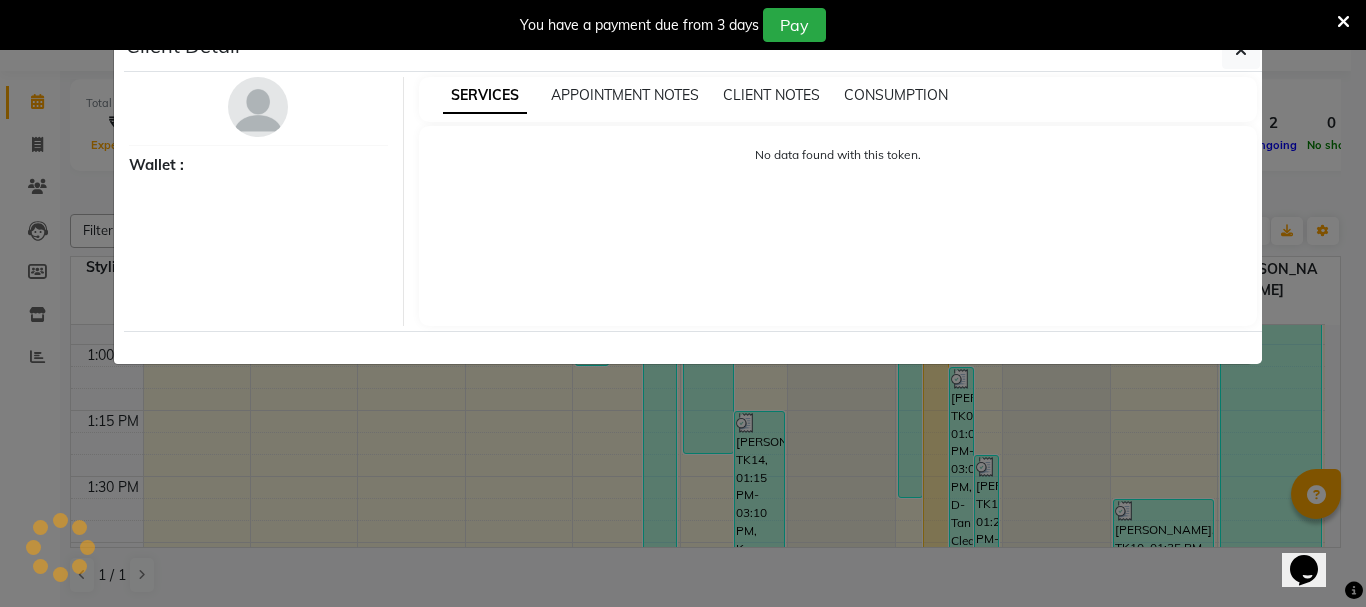 select on "1" 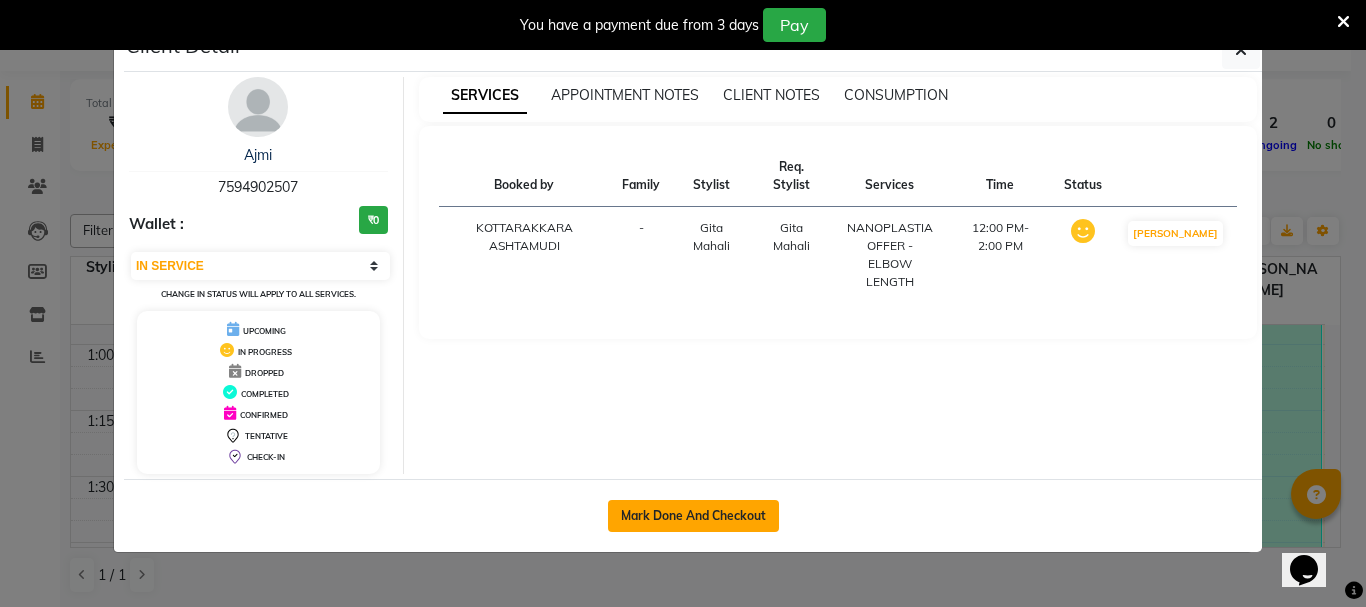 click on "Mark Done And Checkout" 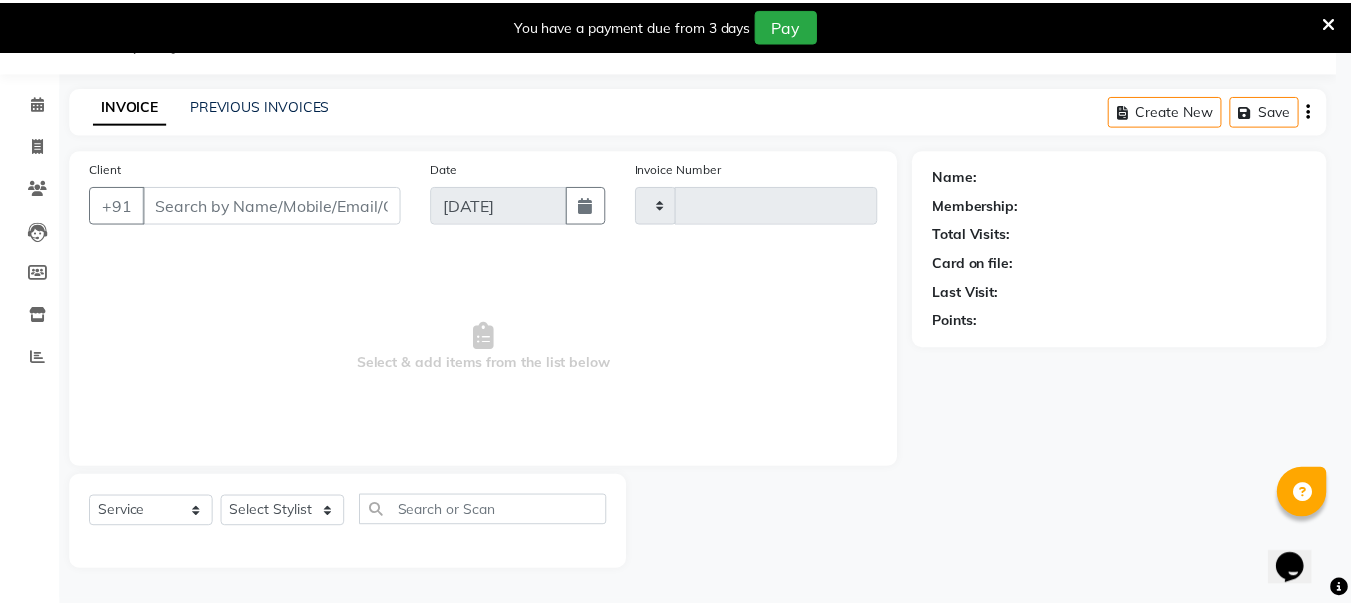 scroll, scrollTop: 50, scrollLeft: 0, axis: vertical 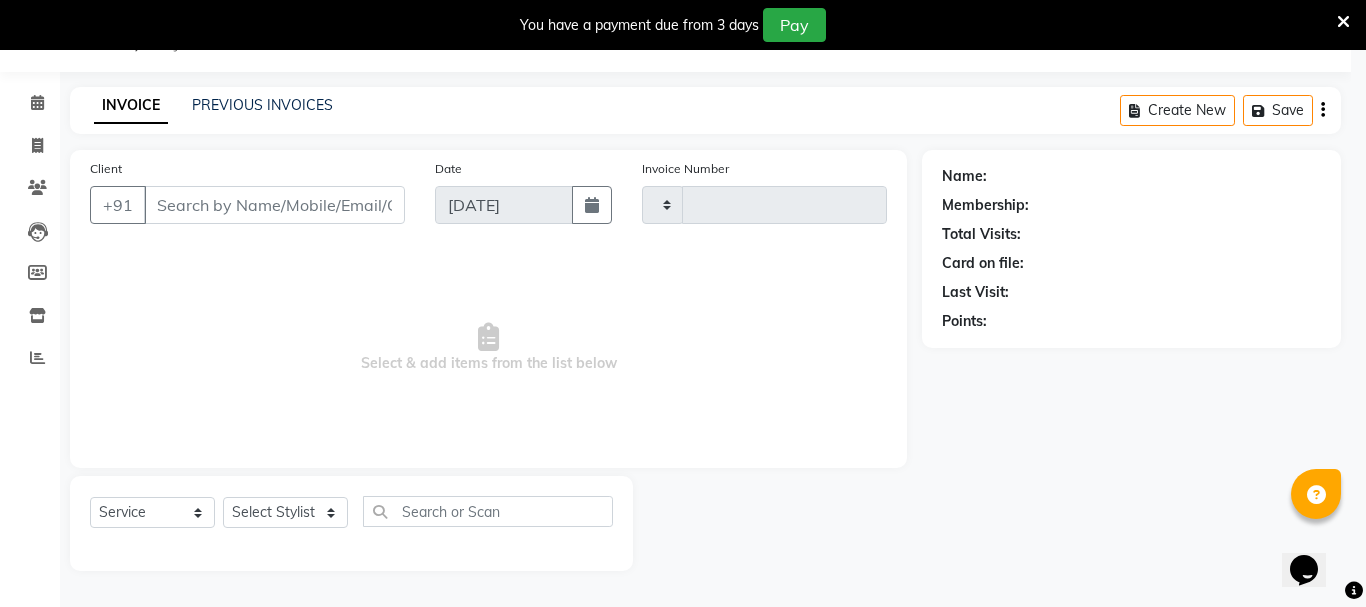 type on "1959" 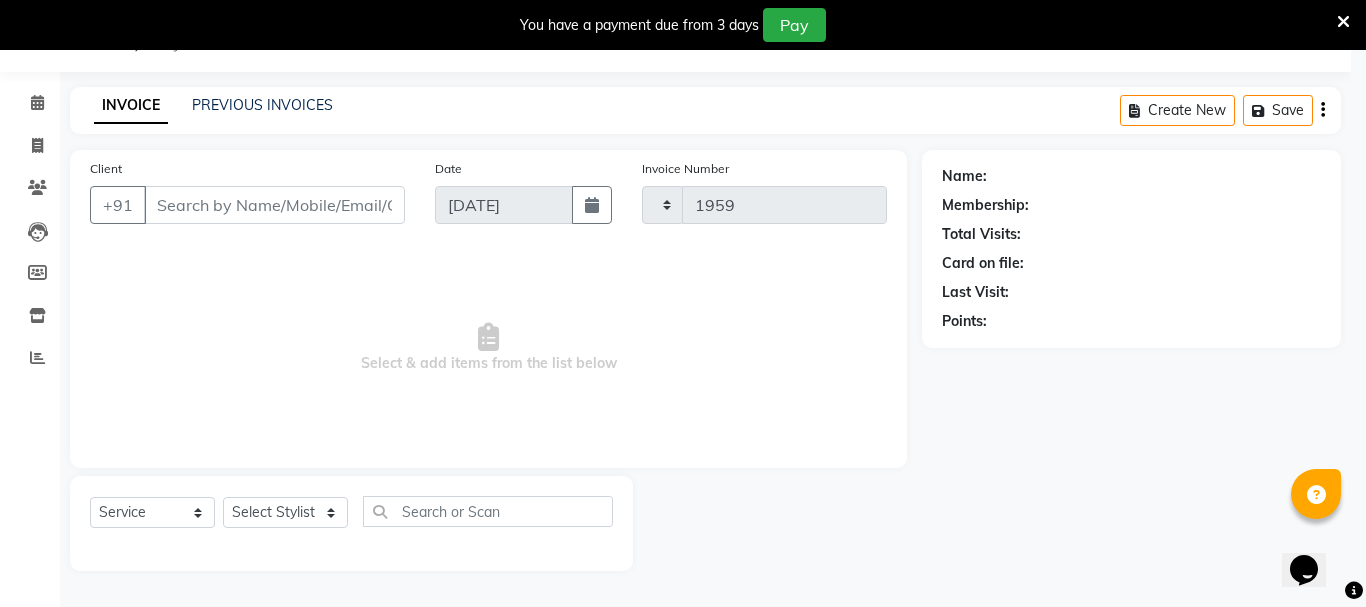 select on "4664" 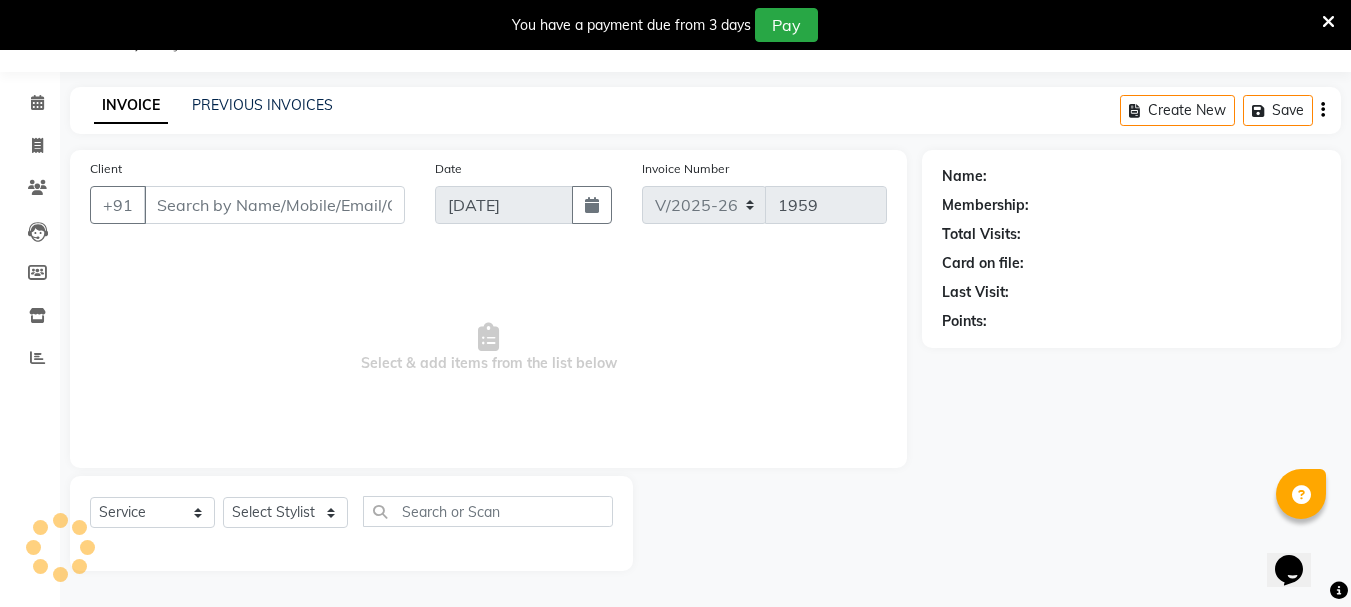type on "7594902507" 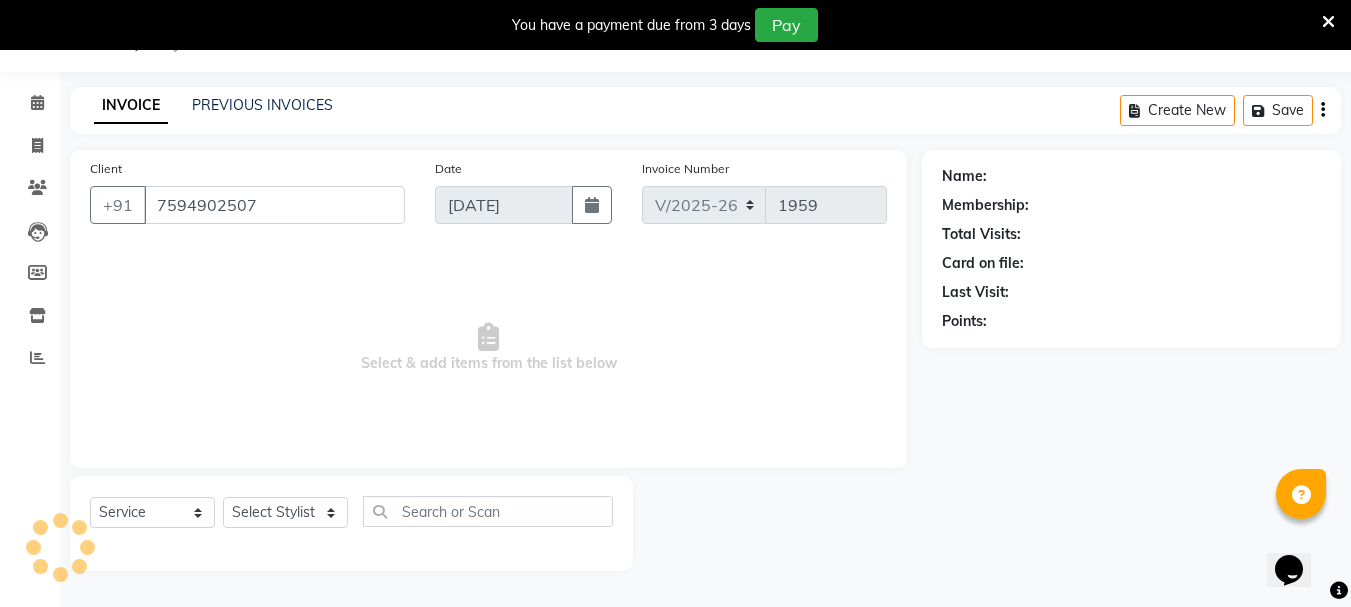 select on "65260" 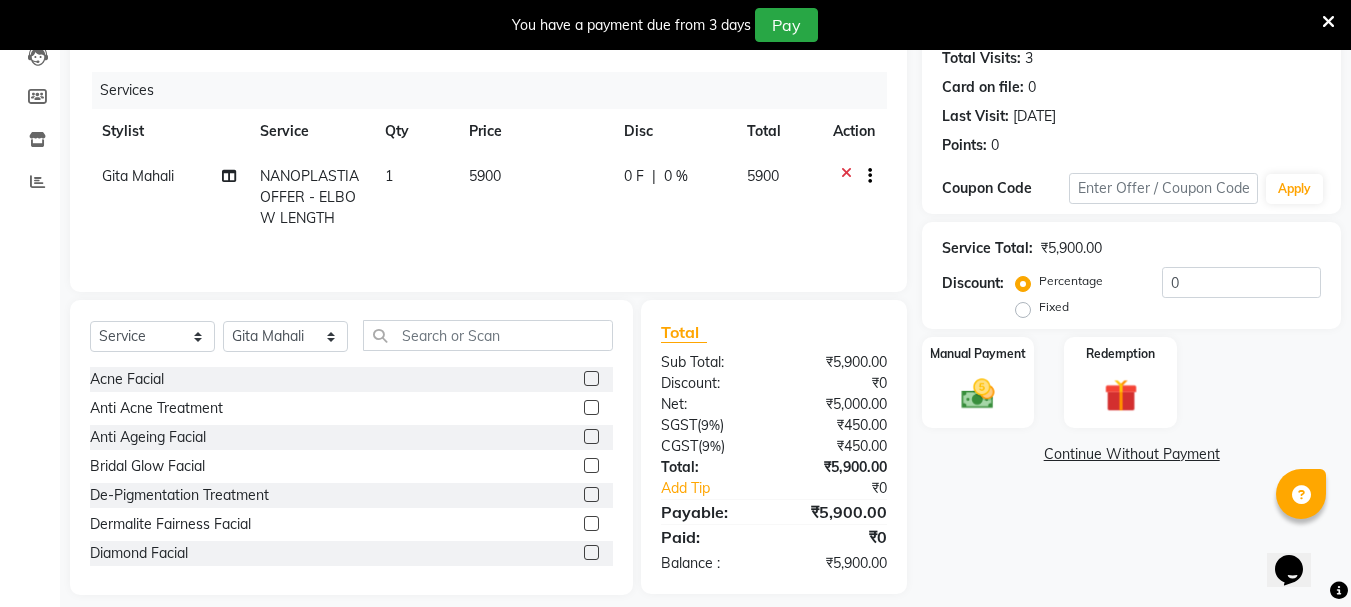 scroll, scrollTop: 244, scrollLeft: 0, axis: vertical 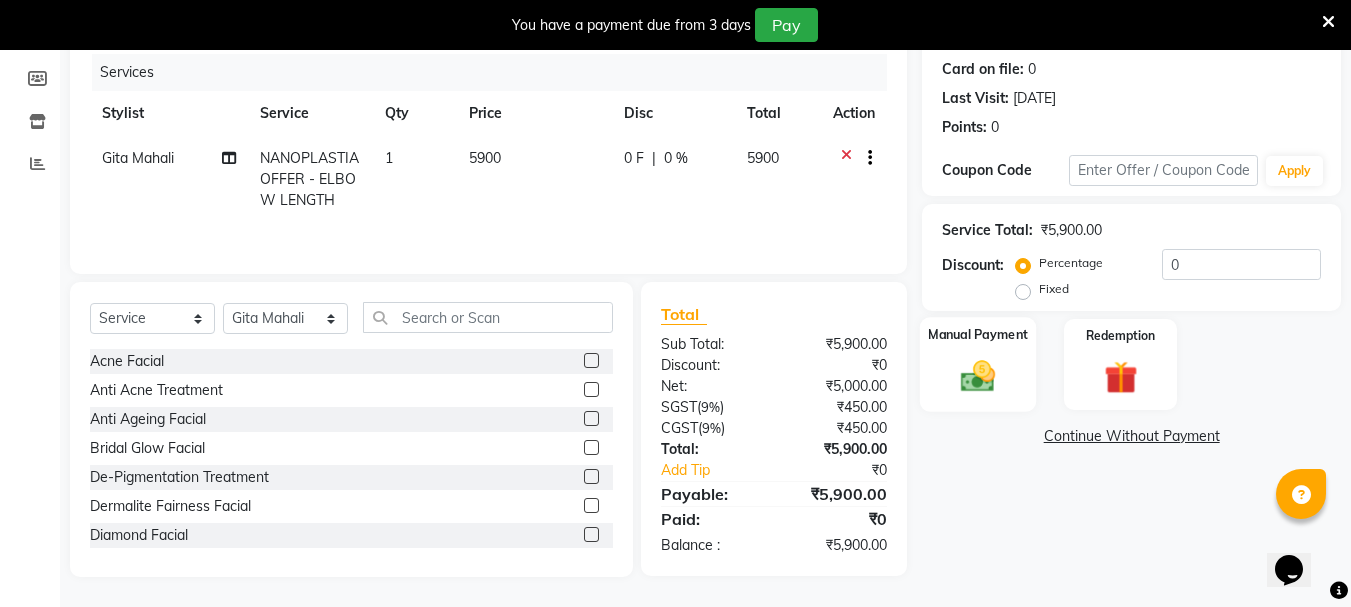 click 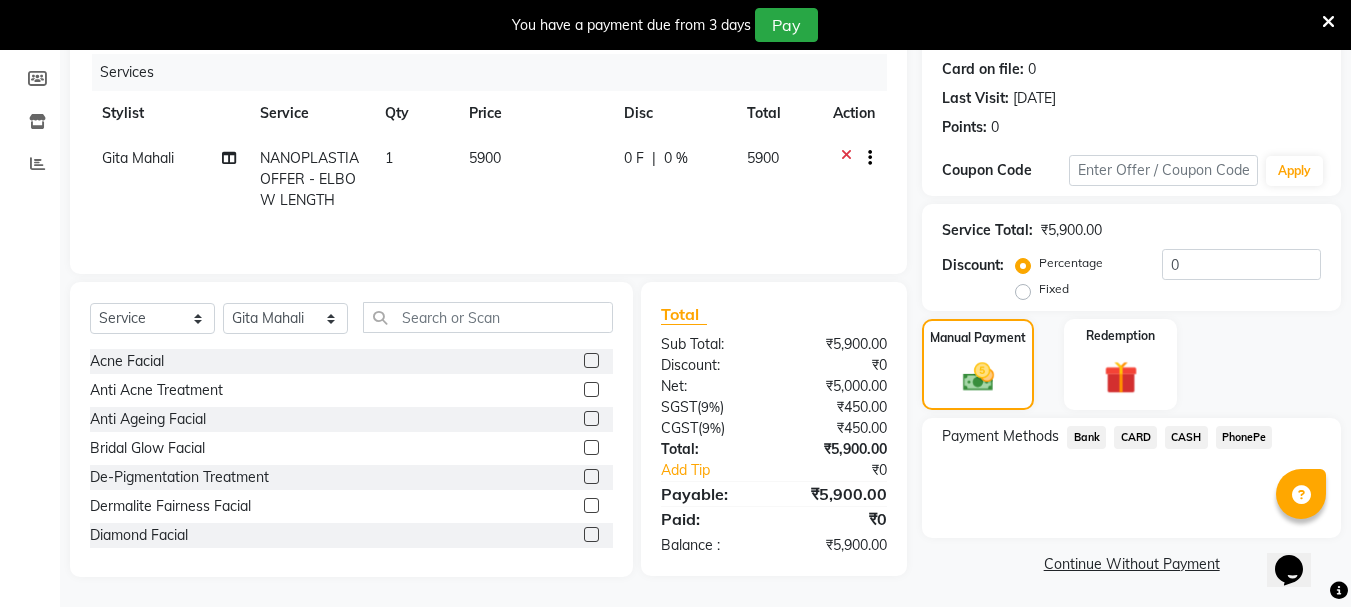 click on "PhonePe" 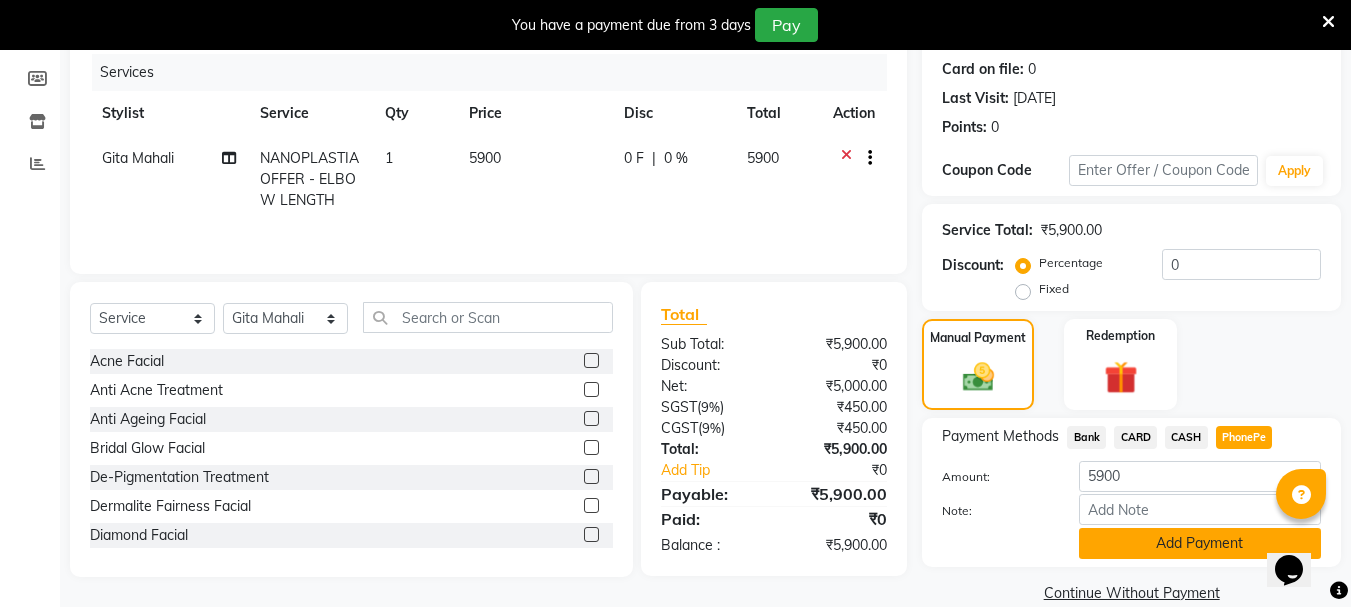 click on "Add Payment" 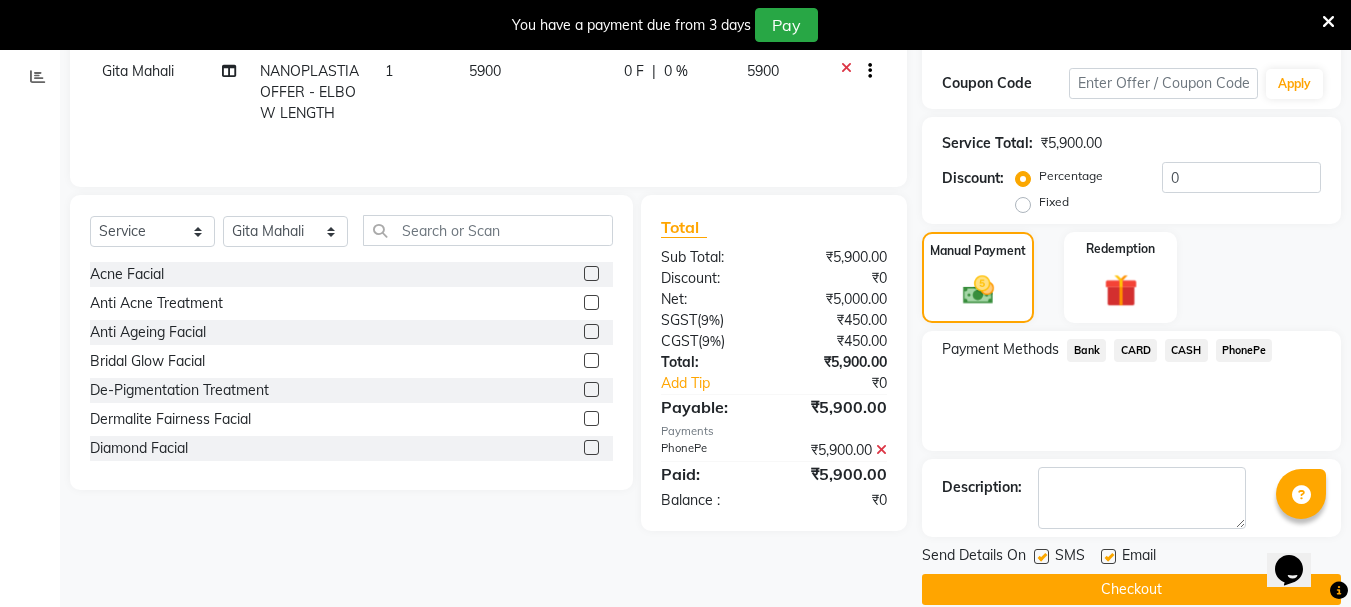 scroll, scrollTop: 359, scrollLeft: 0, axis: vertical 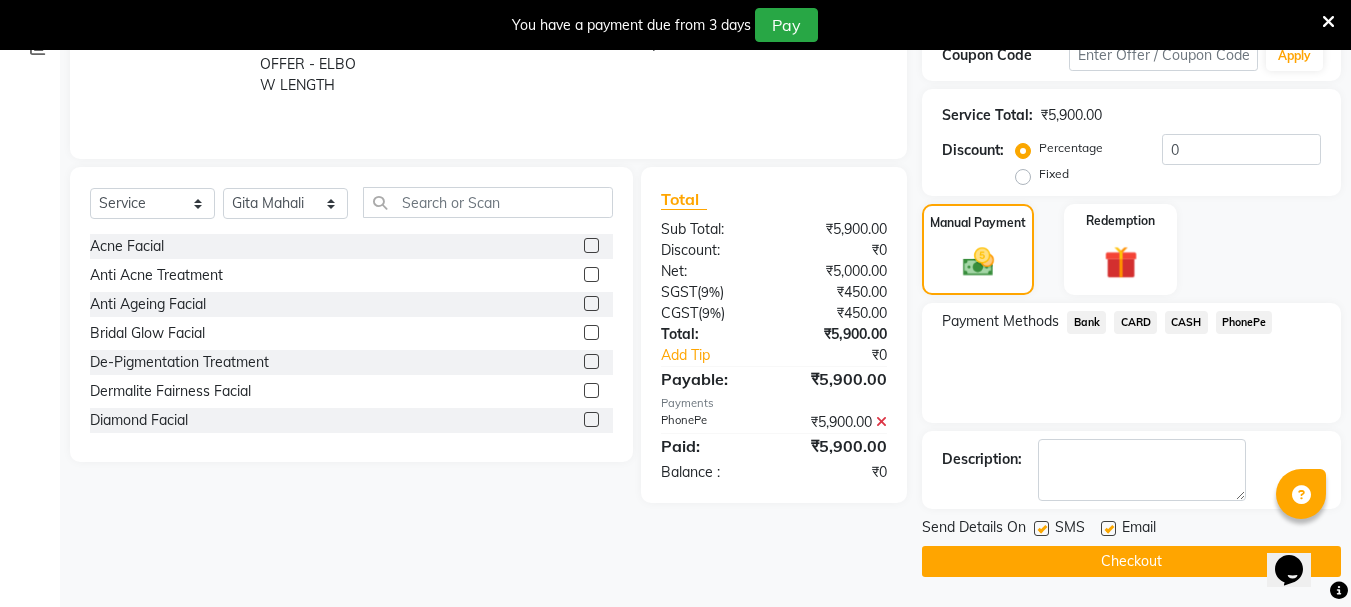 click on "Checkout" 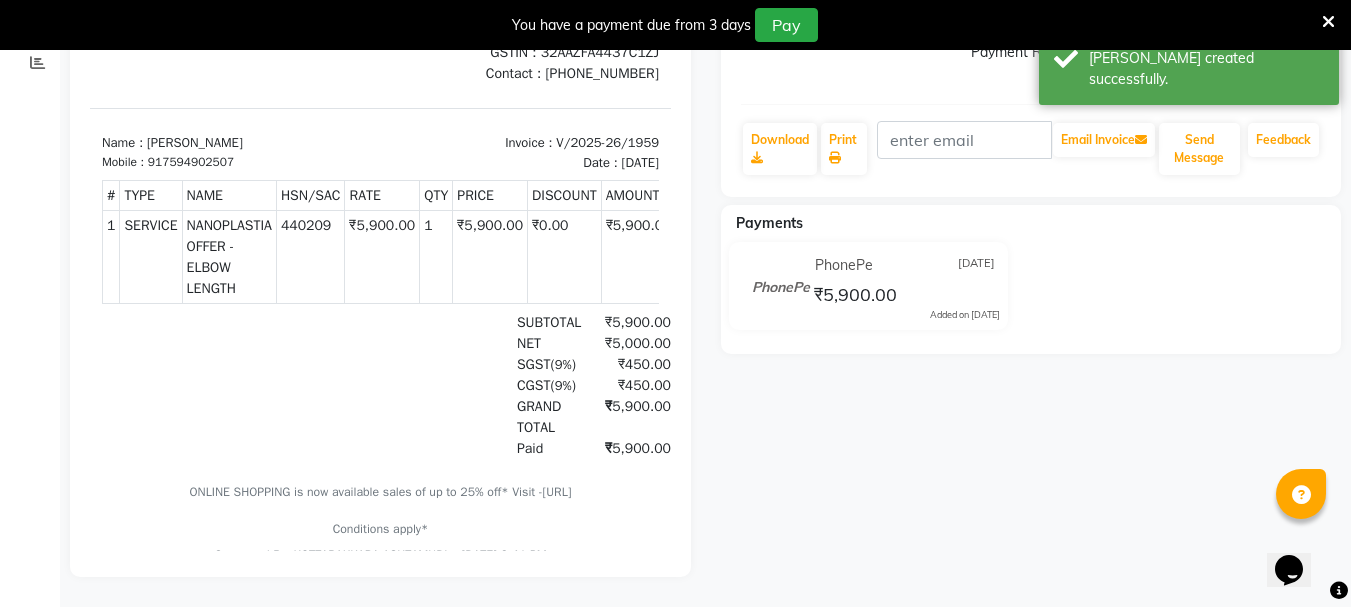 scroll, scrollTop: 0, scrollLeft: 0, axis: both 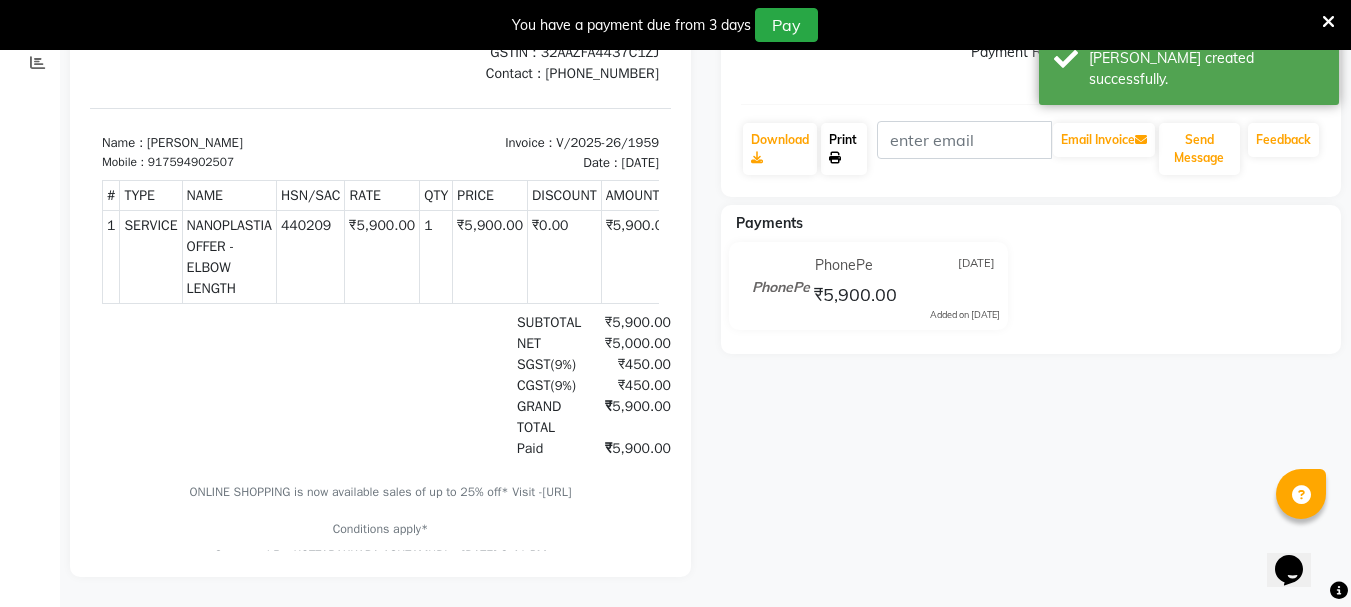click on "Print" 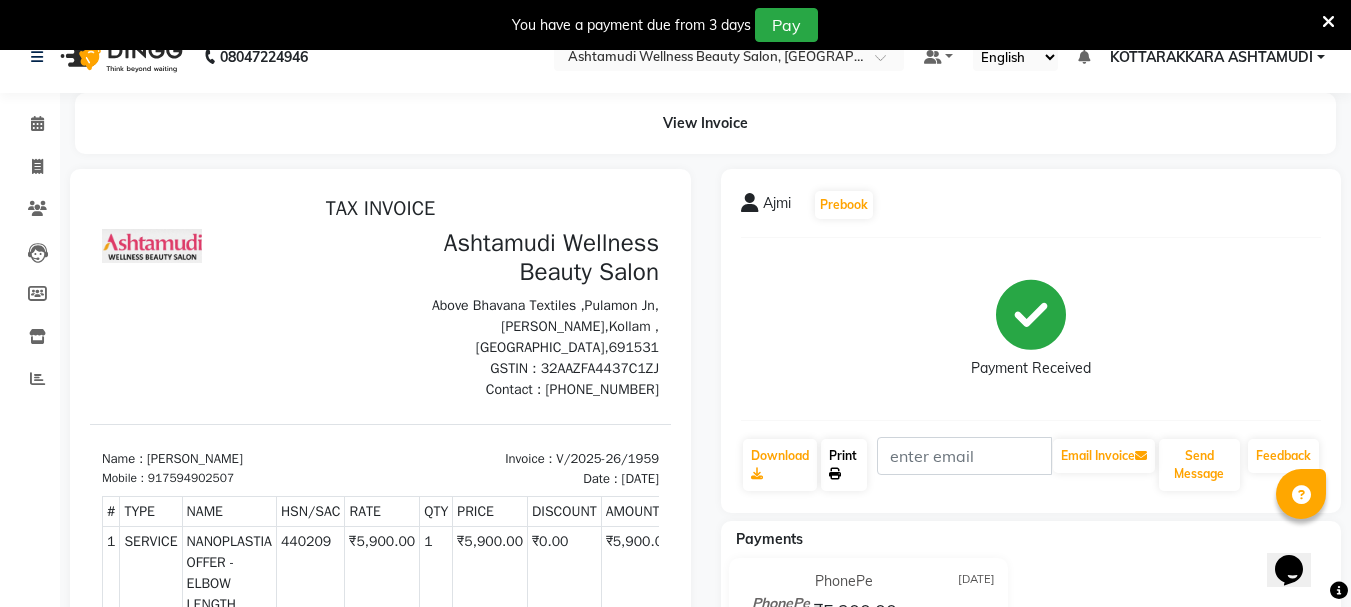 scroll, scrollTop: 0, scrollLeft: 0, axis: both 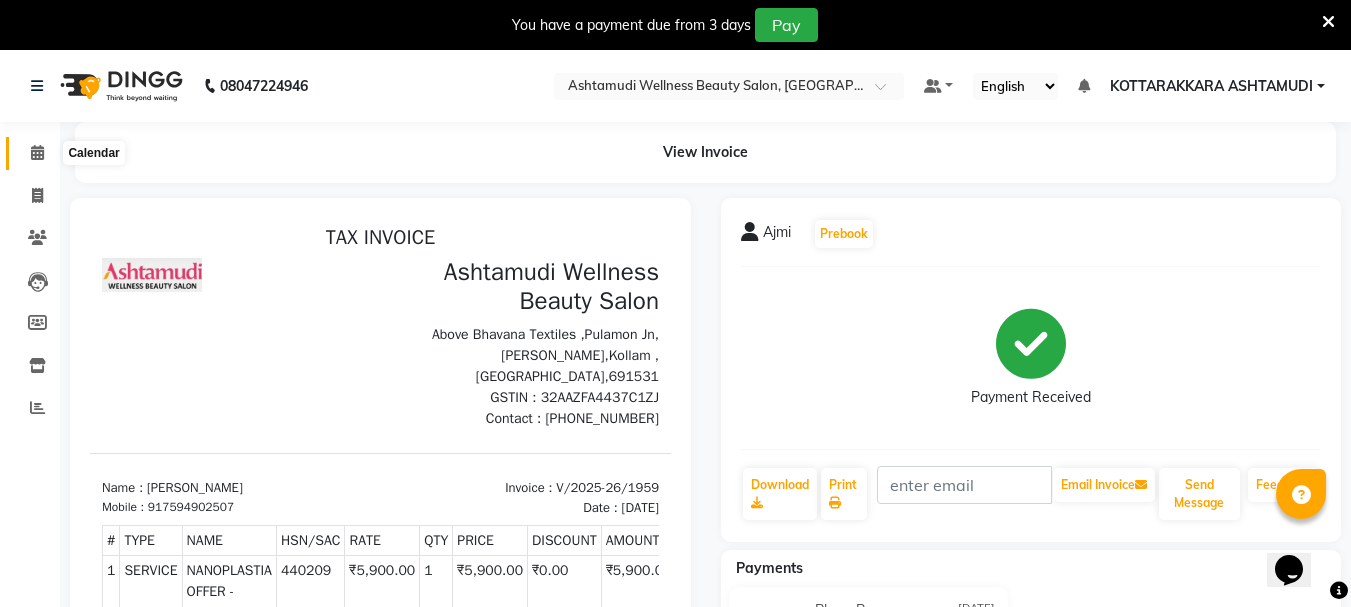 click 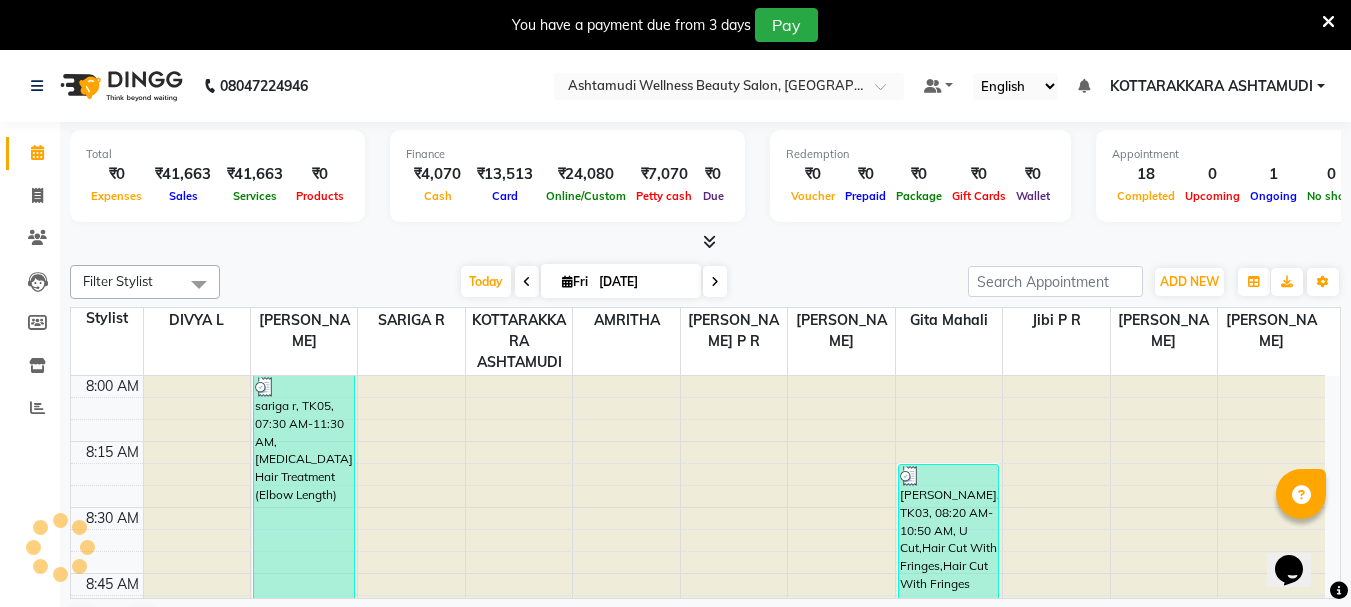 scroll, scrollTop: 0, scrollLeft: 0, axis: both 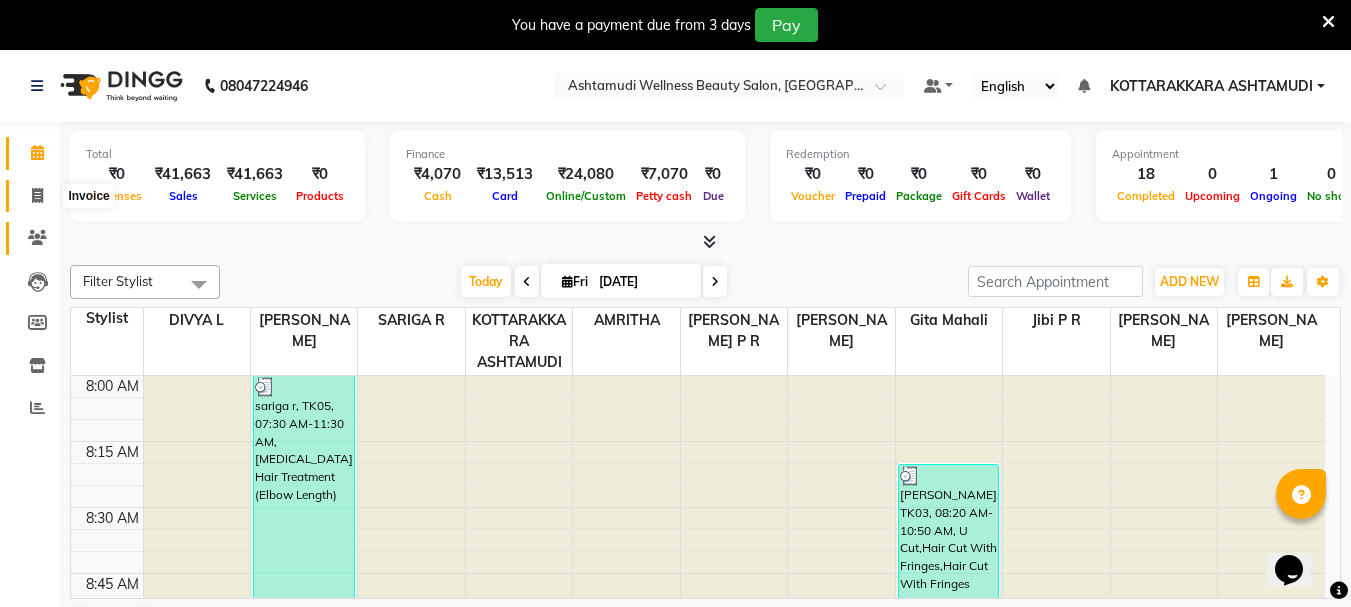 click 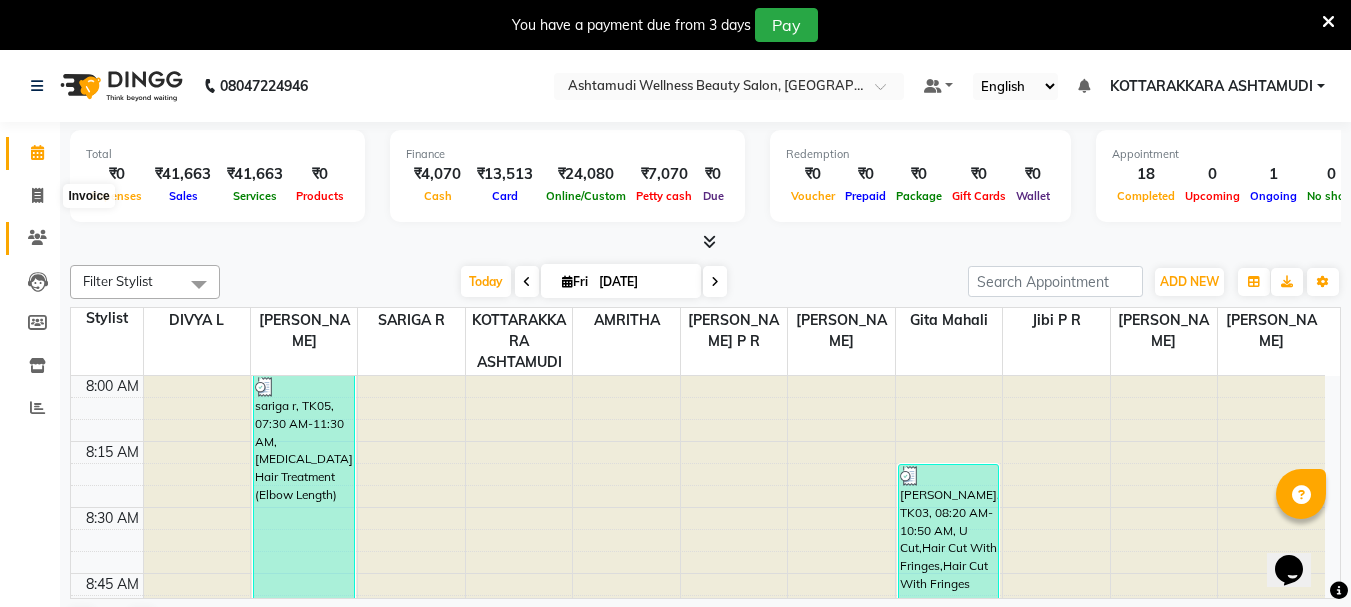 select on "service" 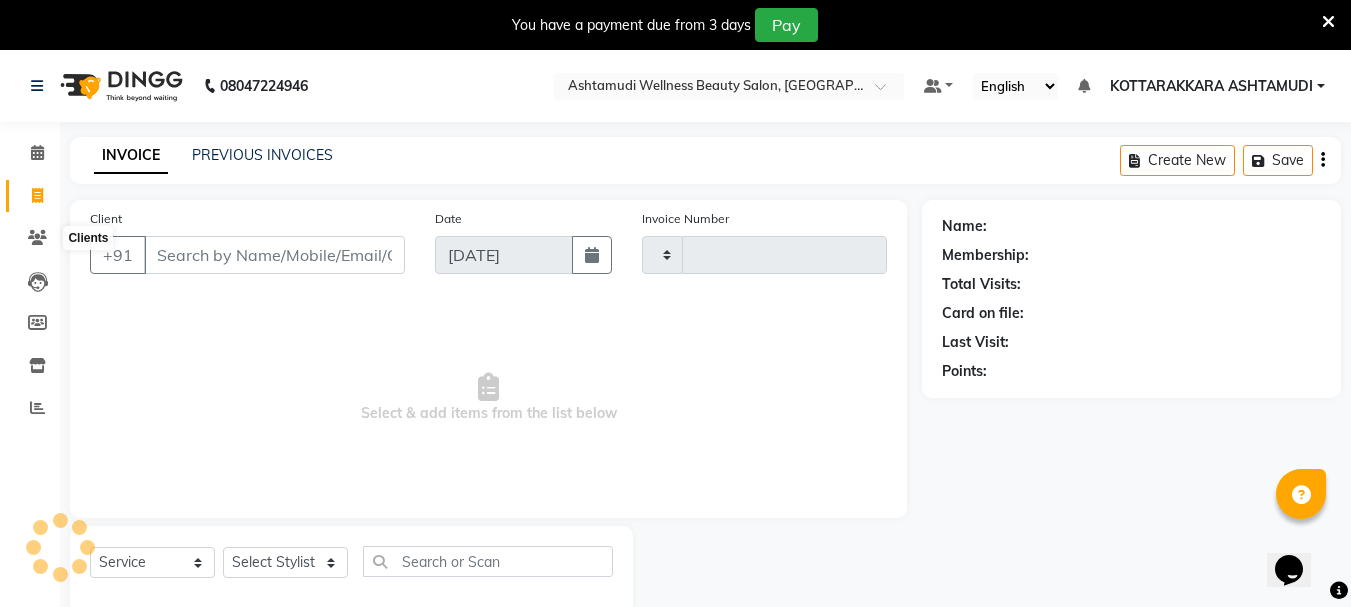 type on "1960" 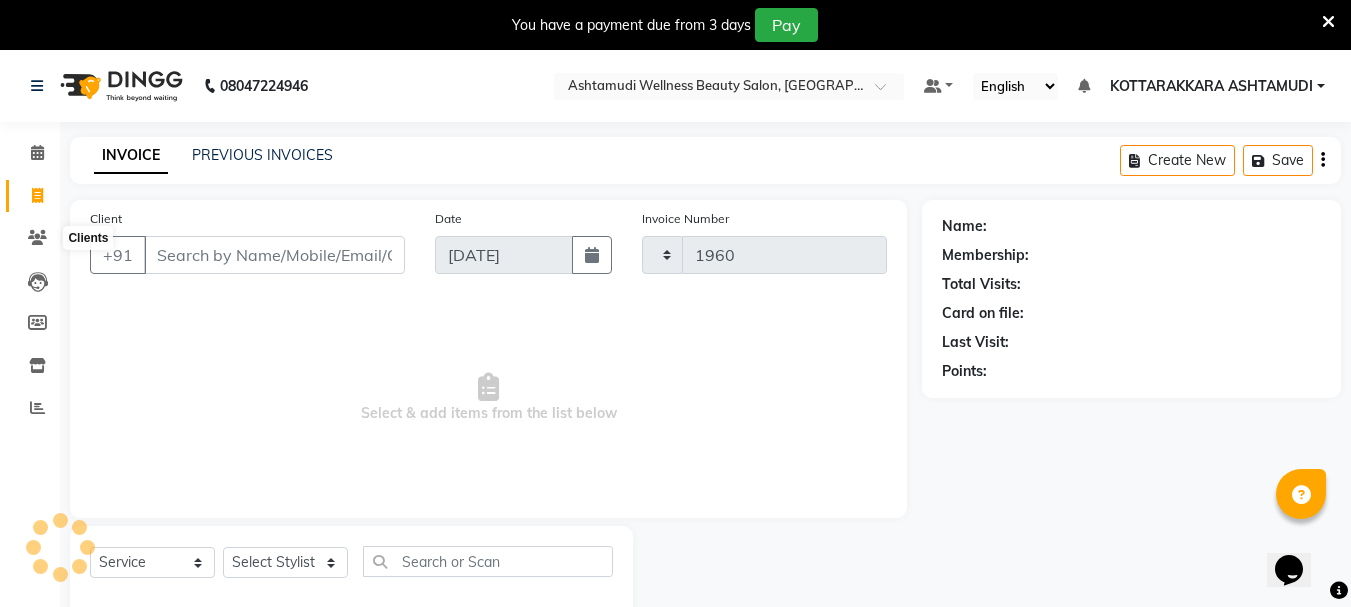 select on "4664" 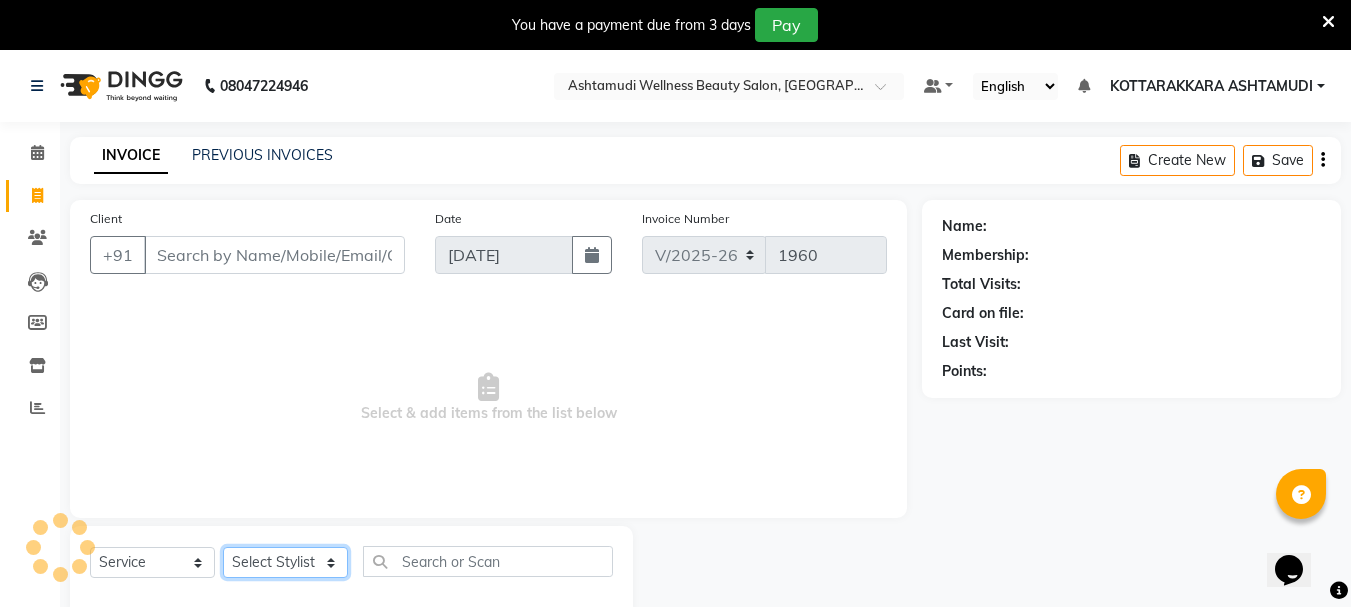 click on "Select Stylist AMRITHA [PERSON_NAME] DIVYA L	 Gita Mahali  Jibi P R [PERSON_NAME]  KOTTARAKKARA ASHTAMUDI [PERSON_NAME] 	 [PERSON_NAME] SARIGA R	 [PERSON_NAME]" 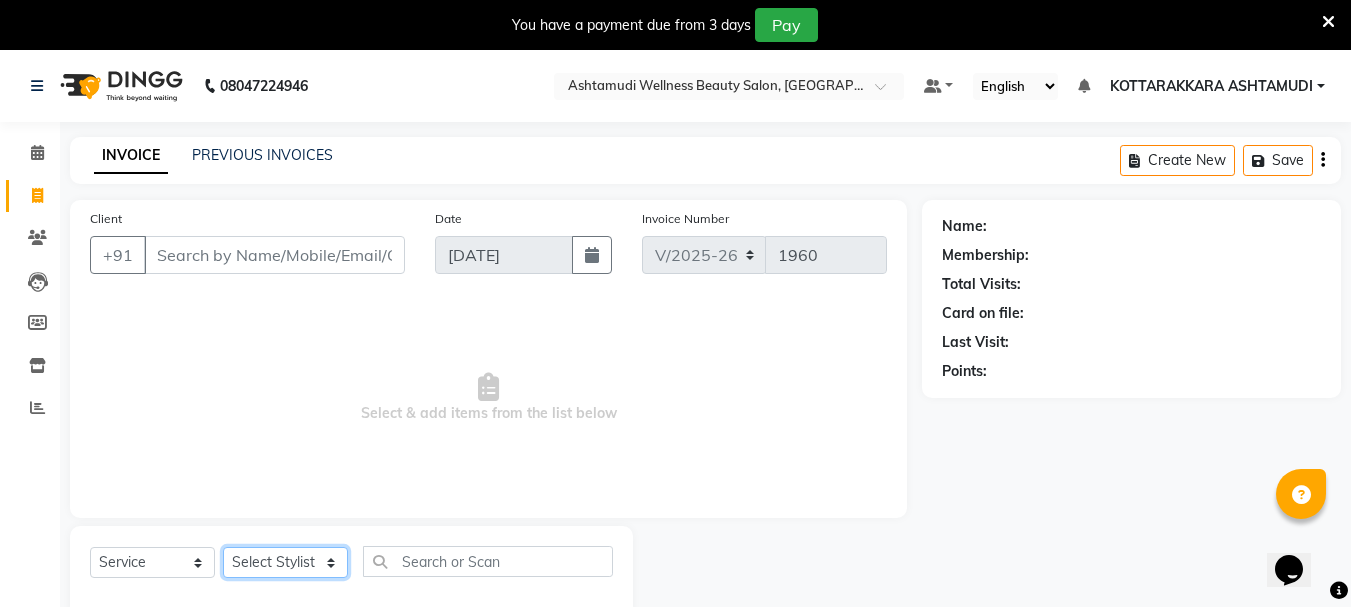 select on "75884" 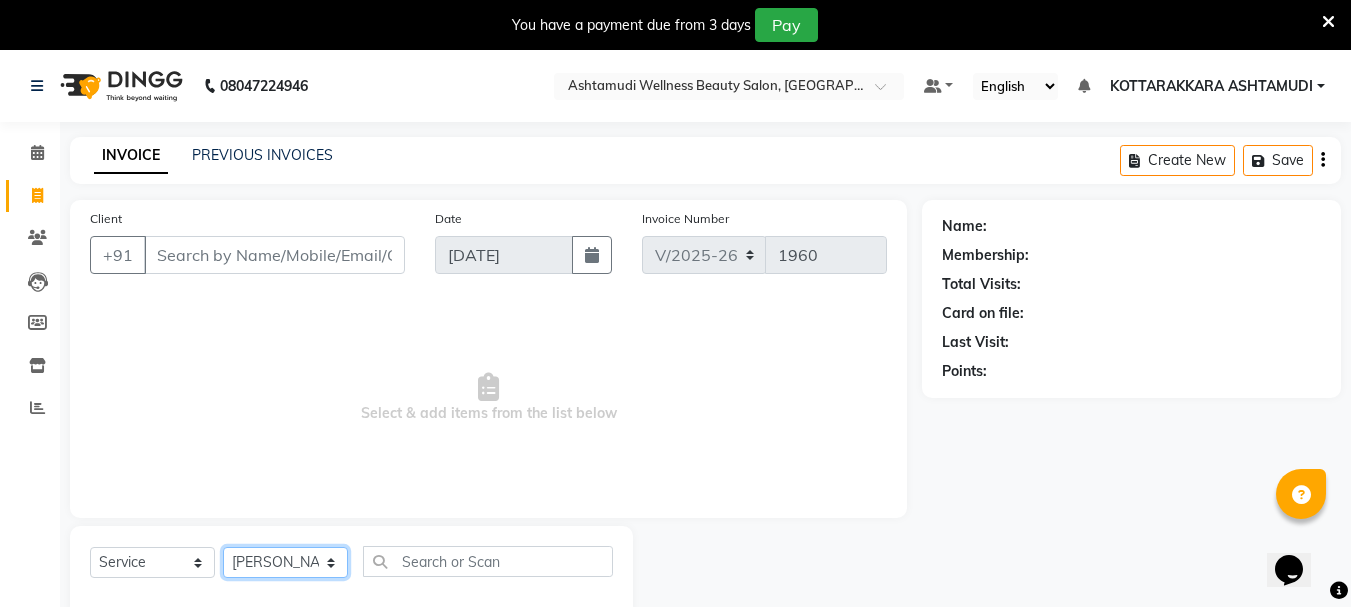 click on "Select Stylist AMRITHA [PERSON_NAME] DIVYA L	 Gita Mahali  Jibi P R [PERSON_NAME]  KOTTARAKKARA ASHTAMUDI [PERSON_NAME] 	 [PERSON_NAME] SARIGA R	 [PERSON_NAME]" 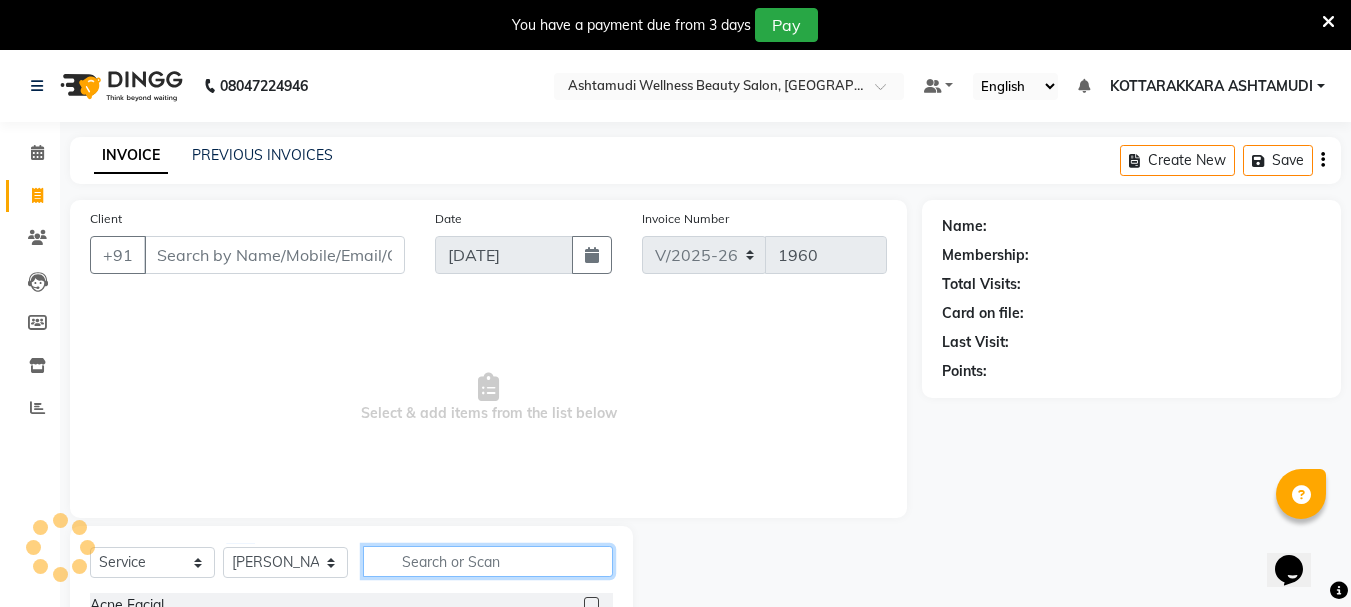 click 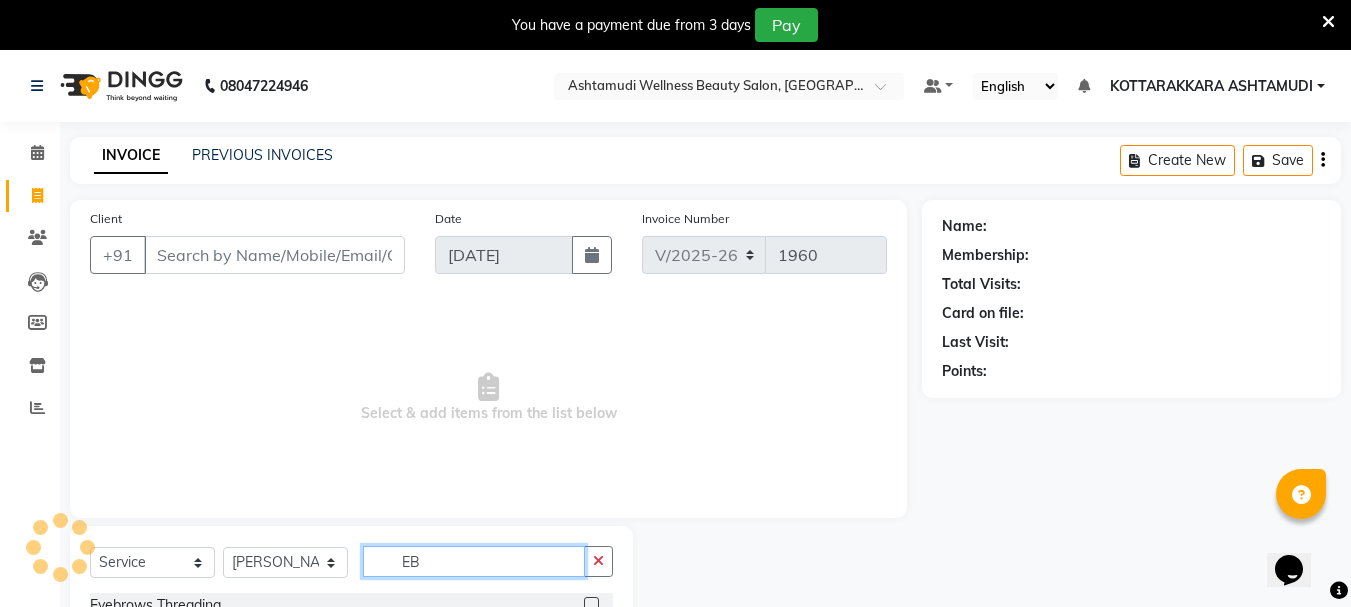 type on "EB" 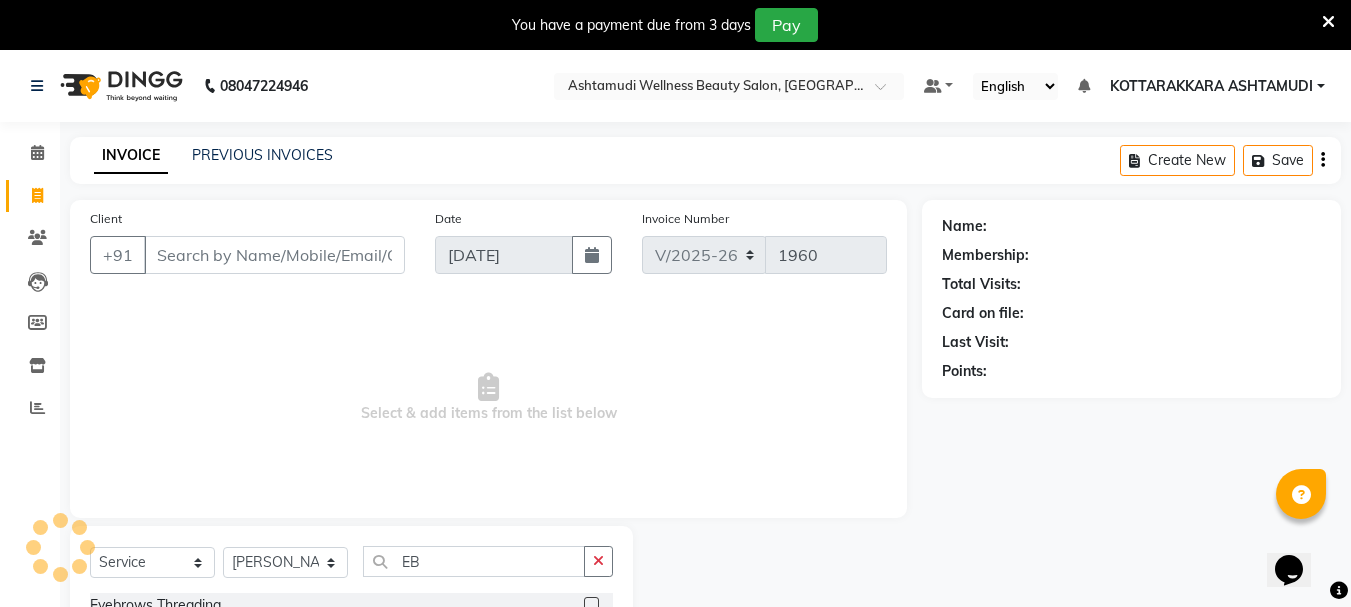 click 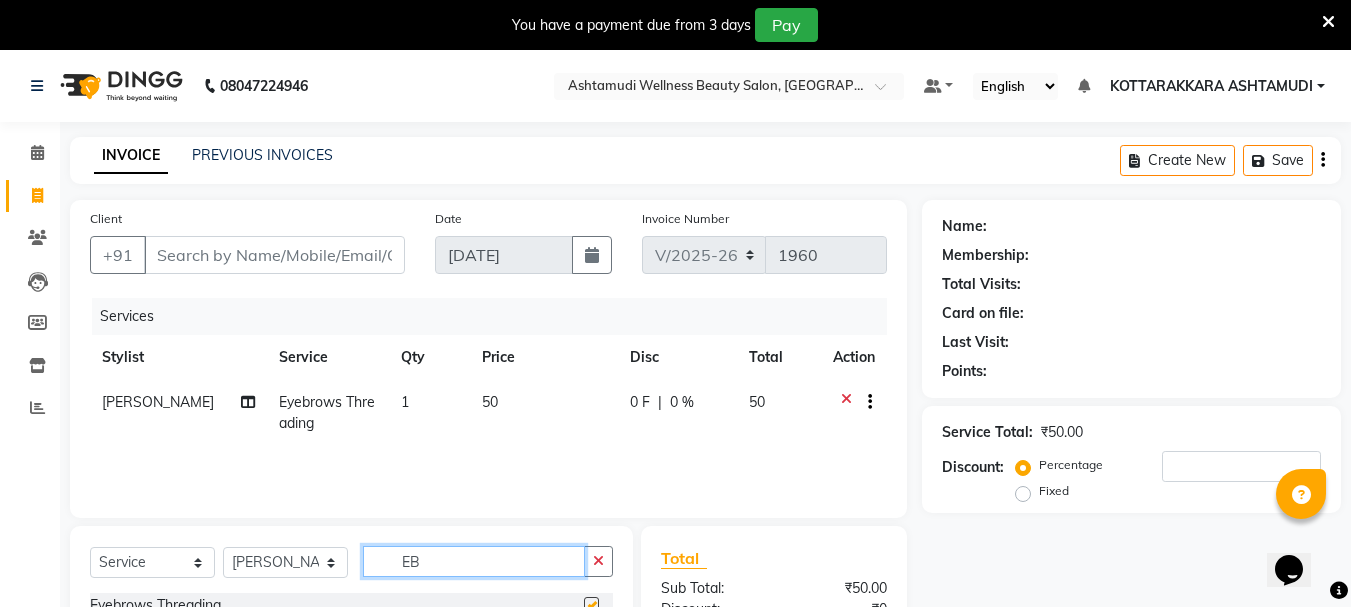 click on "EB" 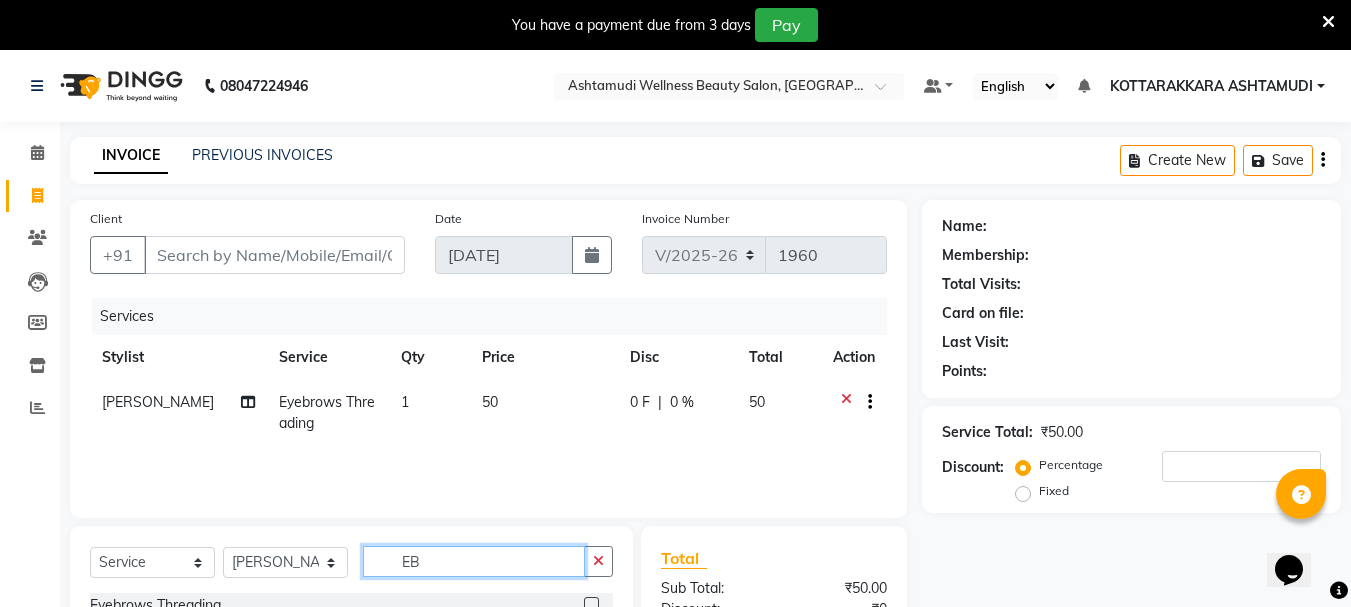 checkbox on "false" 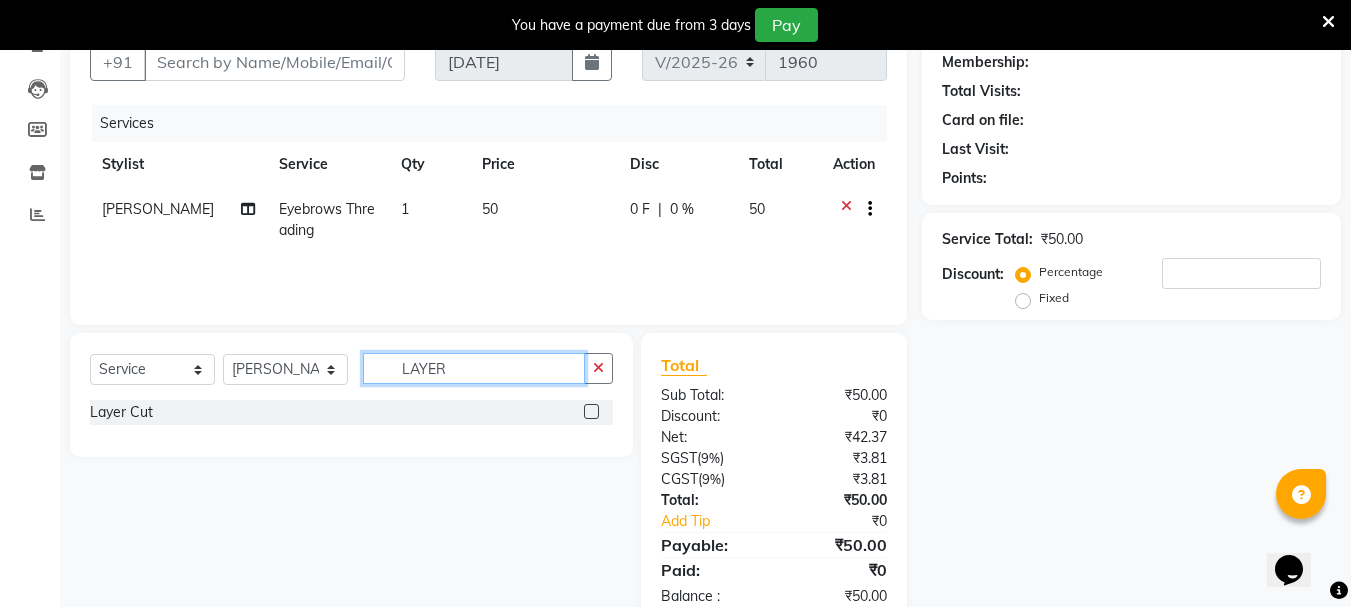scroll, scrollTop: 200, scrollLeft: 0, axis: vertical 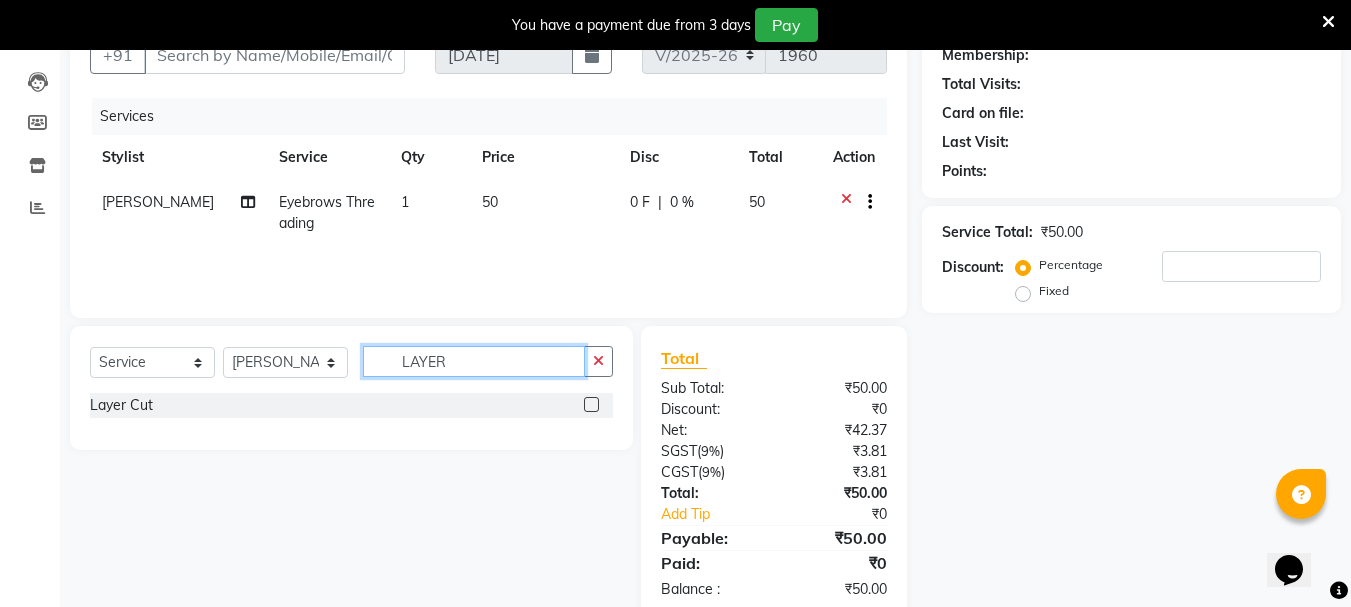 type on "LAYER" 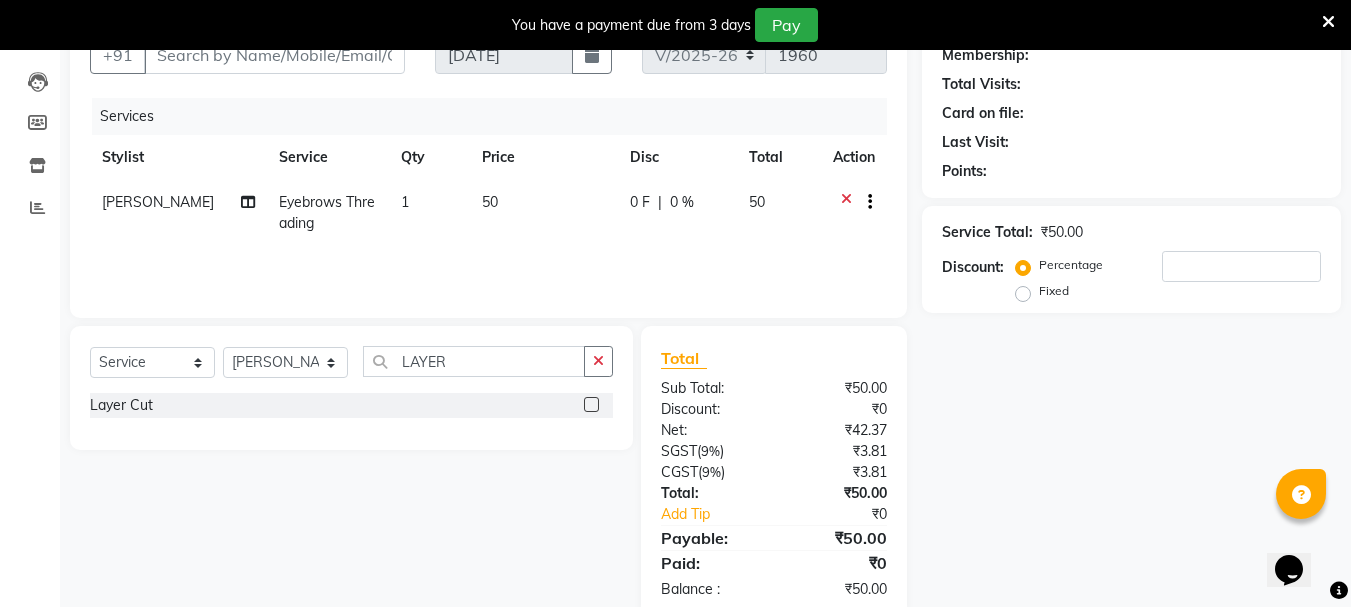 click 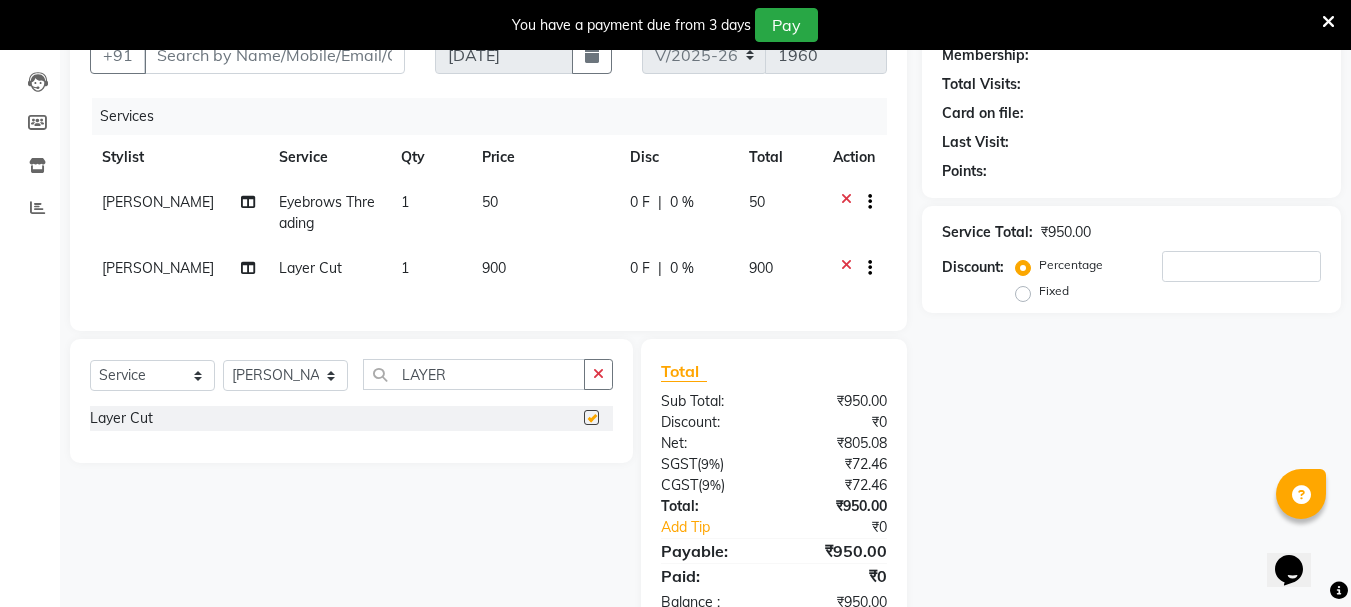scroll, scrollTop: 79, scrollLeft: 0, axis: vertical 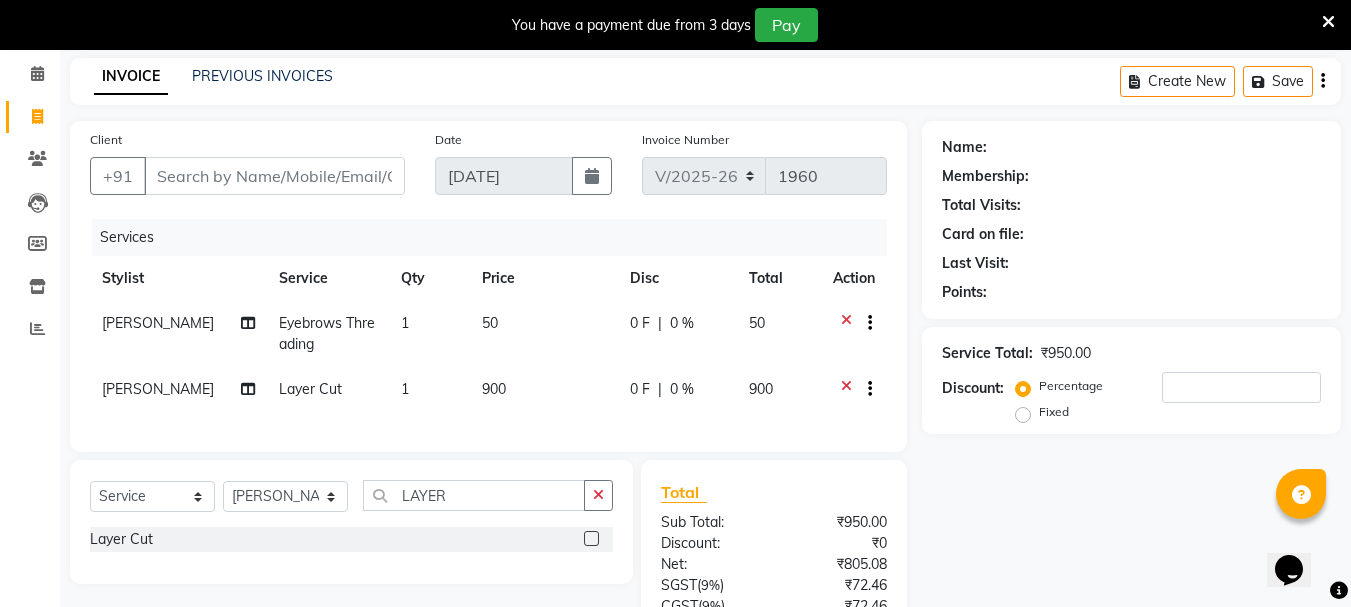 checkbox on "false" 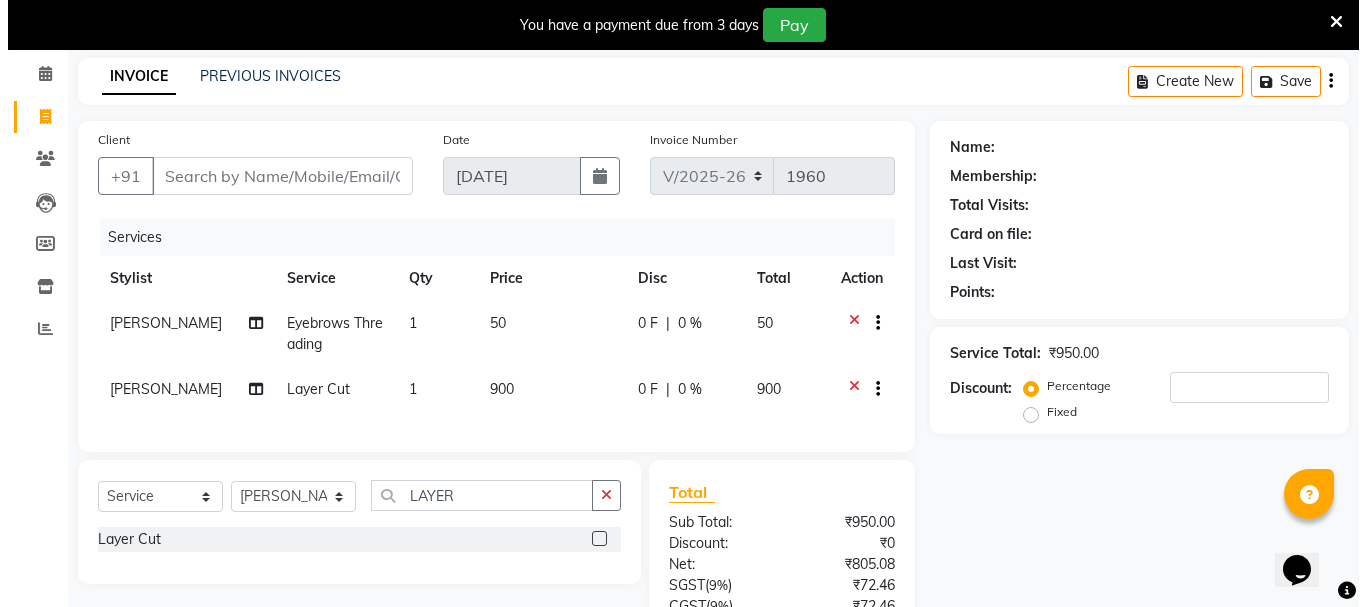 scroll, scrollTop: 0, scrollLeft: 0, axis: both 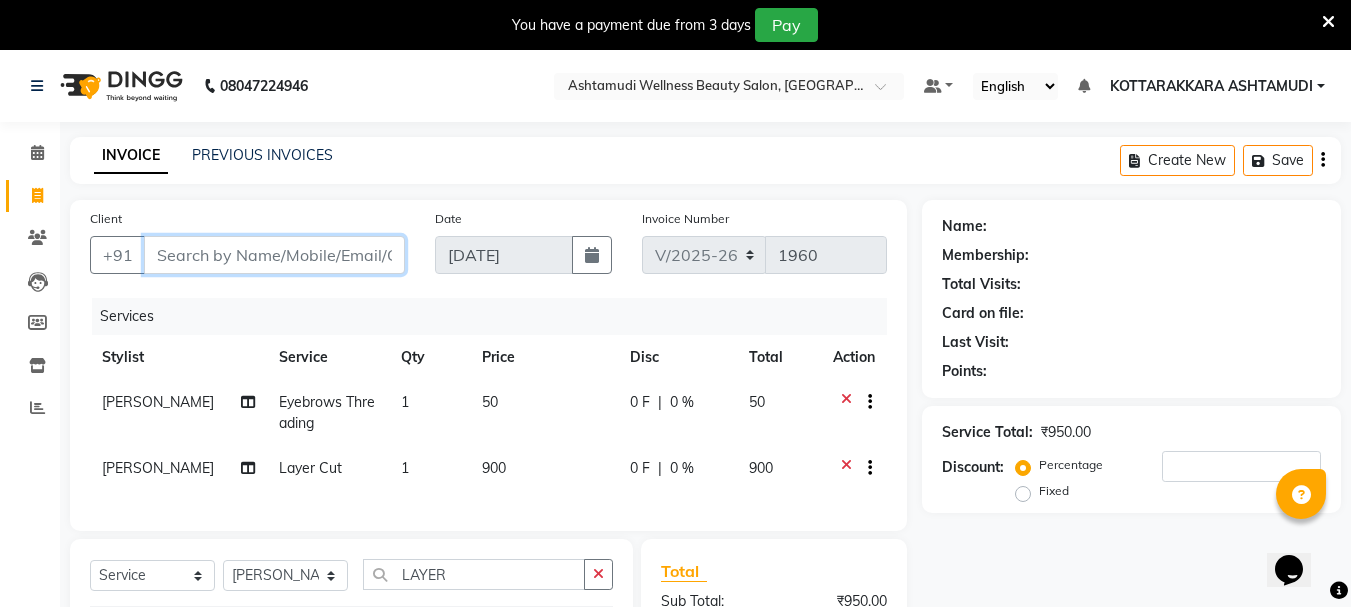 click on "Client" at bounding box center (274, 255) 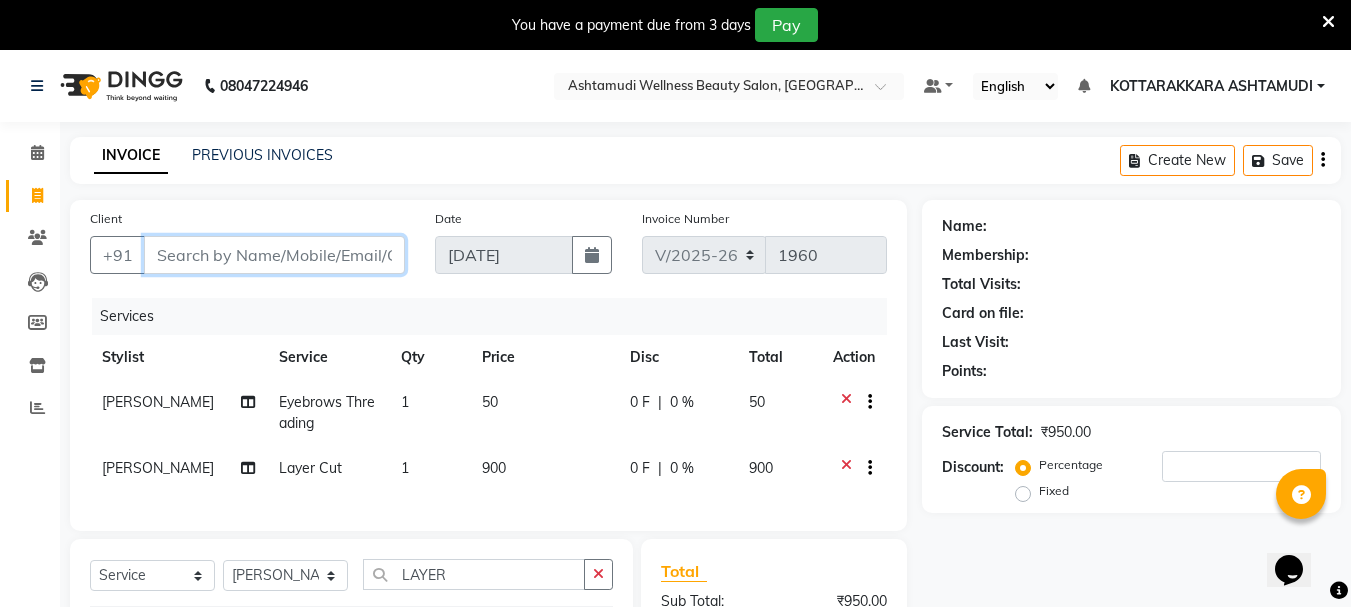 type on "9" 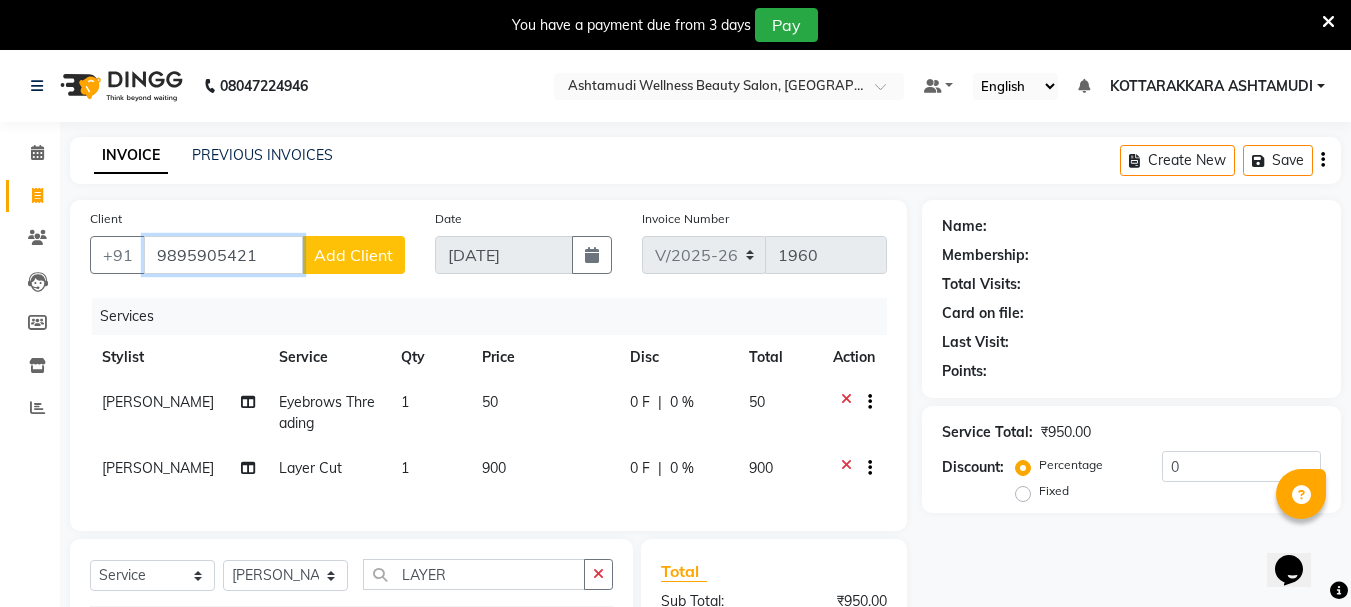 type on "9895905421" 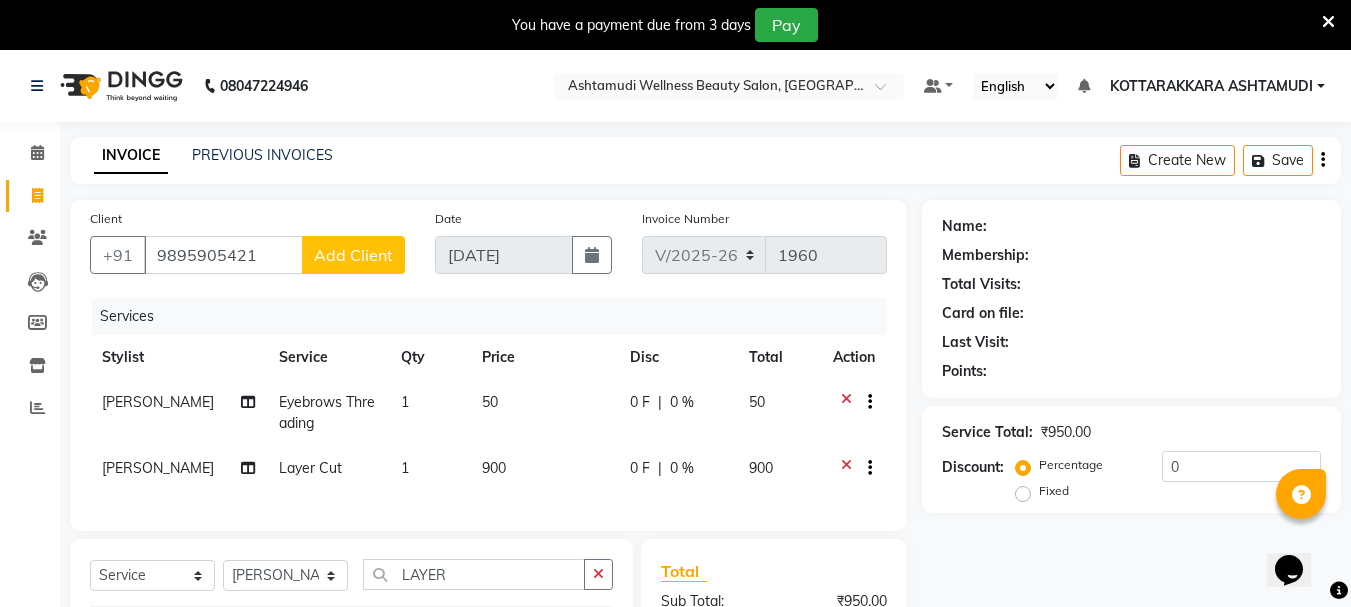 click on "Add Client" 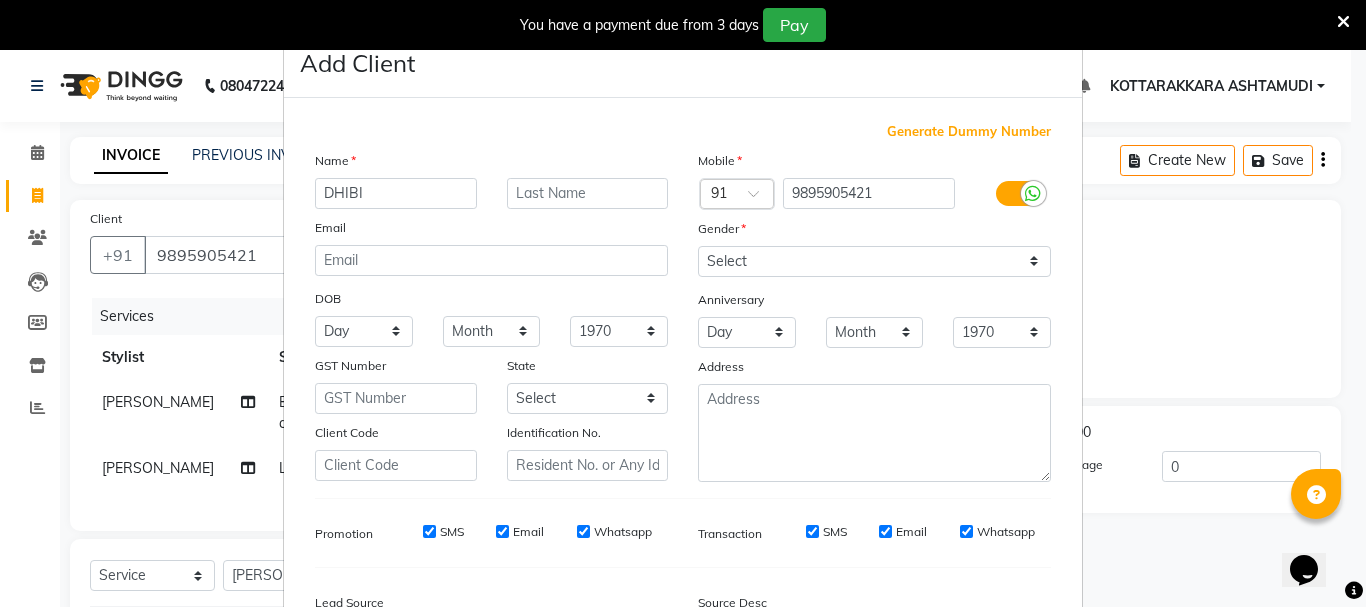 type on "DHIBI" 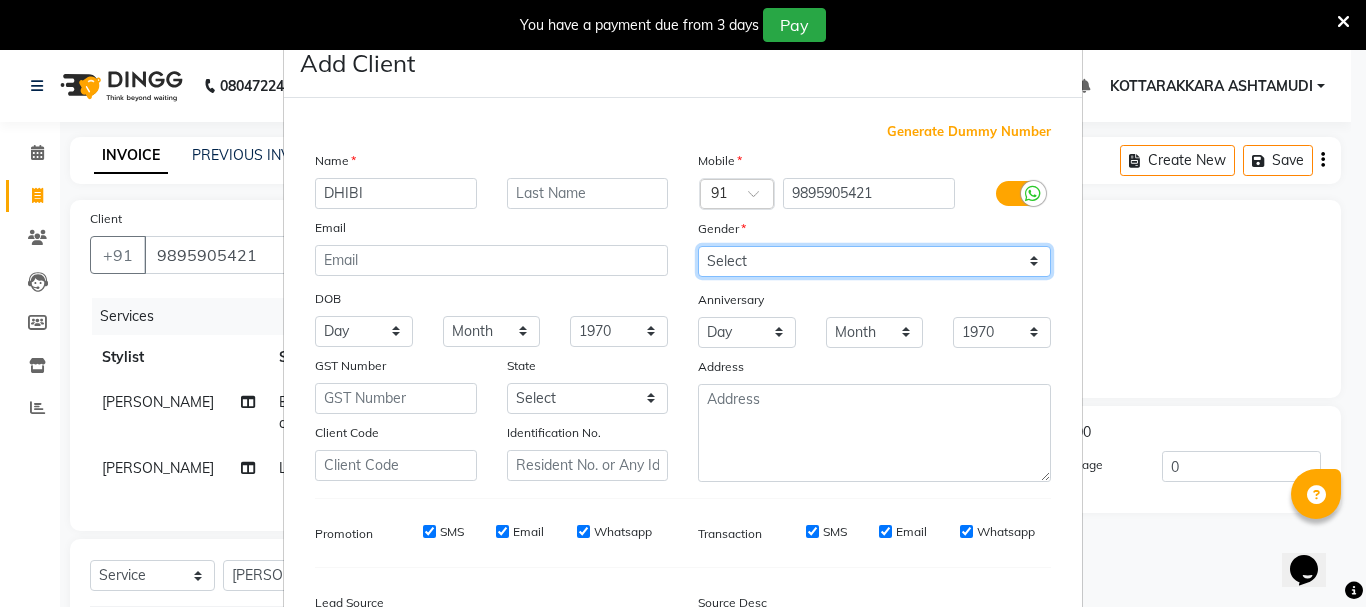 drag, startPoint x: 793, startPoint y: 259, endPoint x: 793, endPoint y: 272, distance: 13 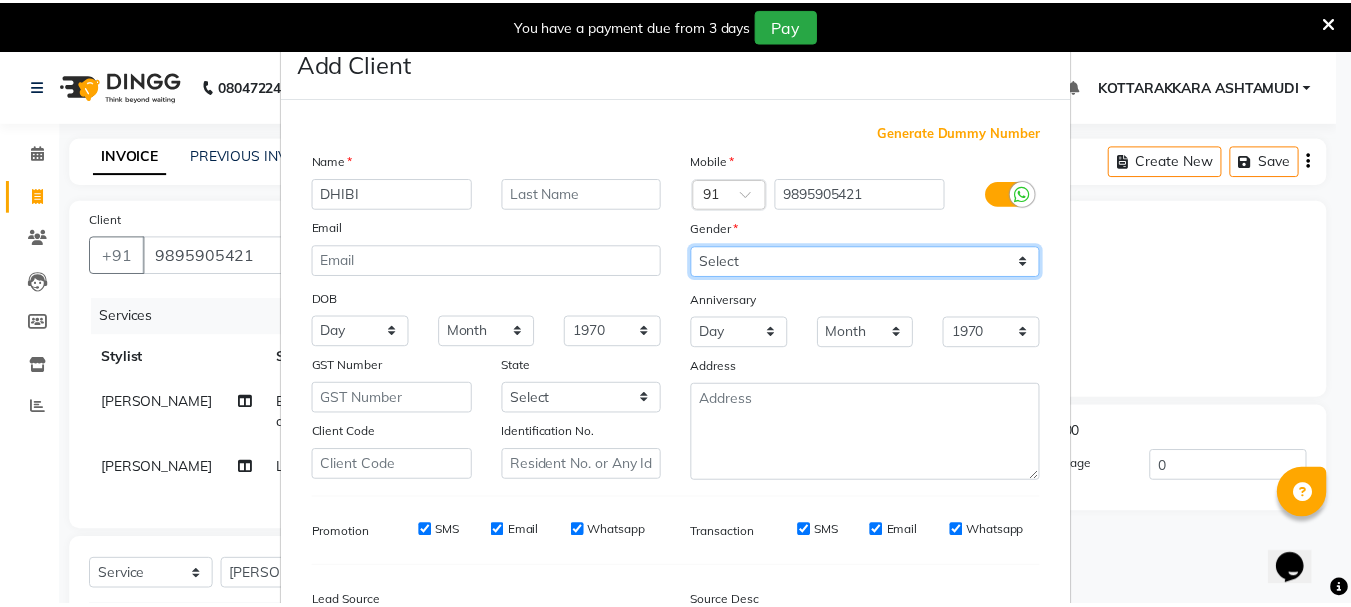 scroll, scrollTop: 242, scrollLeft: 0, axis: vertical 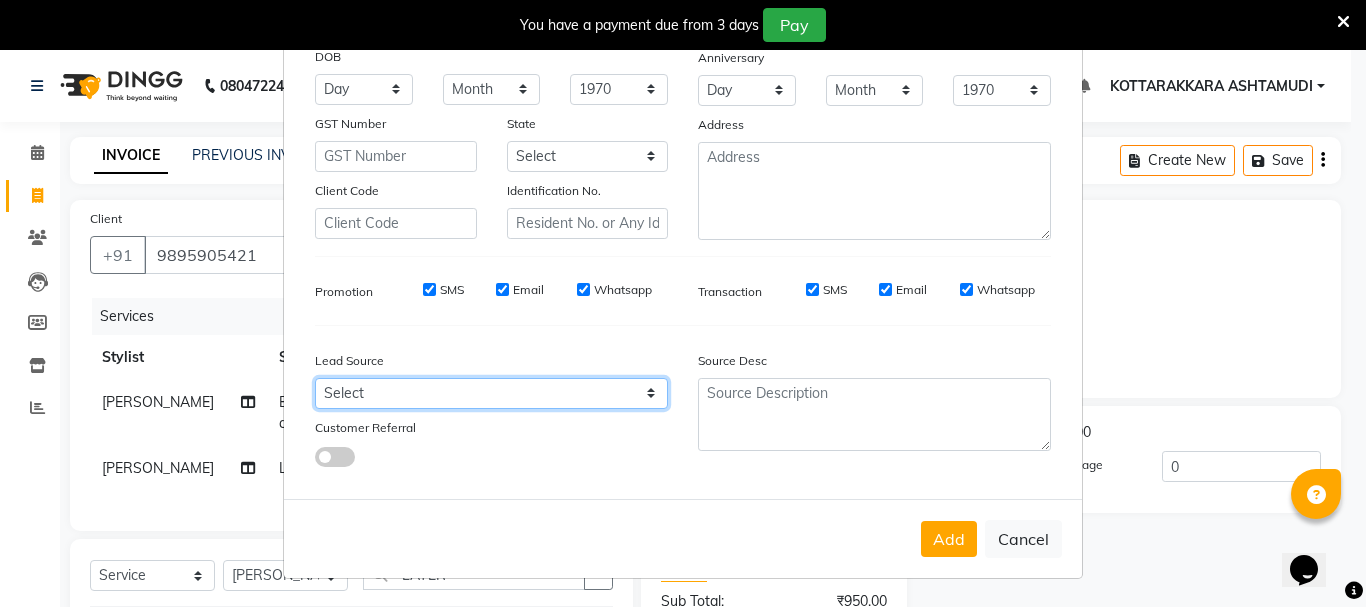 drag, startPoint x: 422, startPoint y: 395, endPoint x: 416, endPoint y: 380, distance: 16.155495 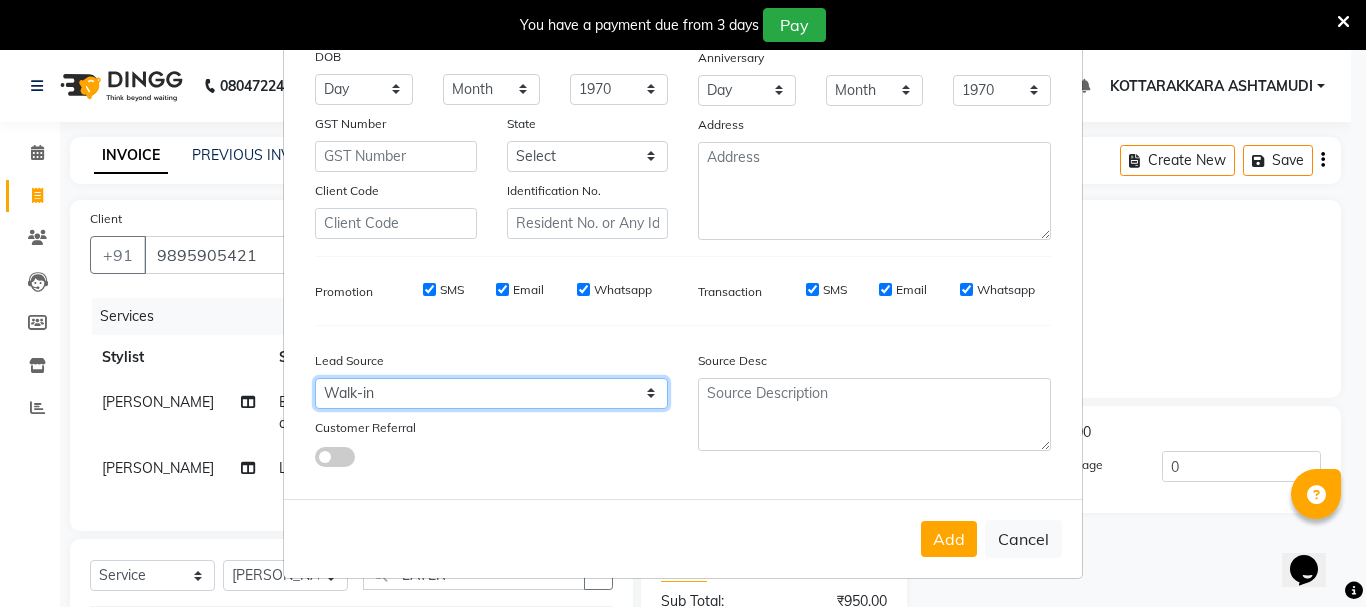 click on "Select Walk-in Referral Internet Friend Word of Mouth Advertisement Facebook JustDial Google Other Instagram  YouTube  WhatsApp" at bounding box center (491, 393) 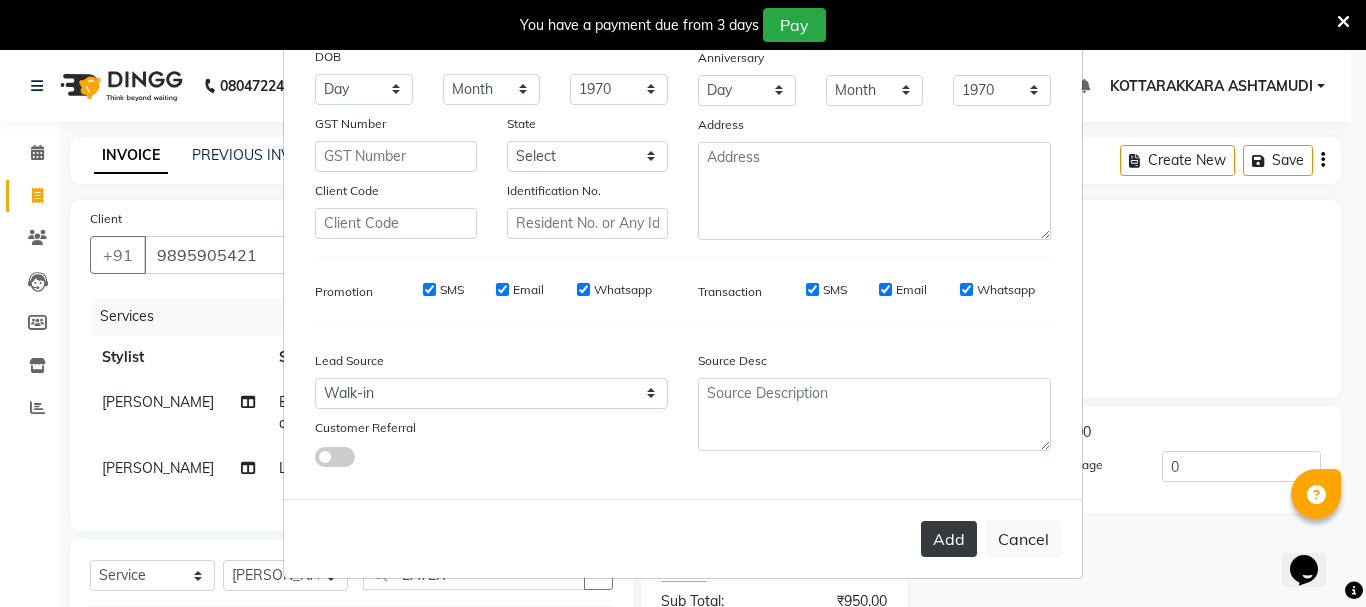 click on "Add" at bounding box center (949, 539) 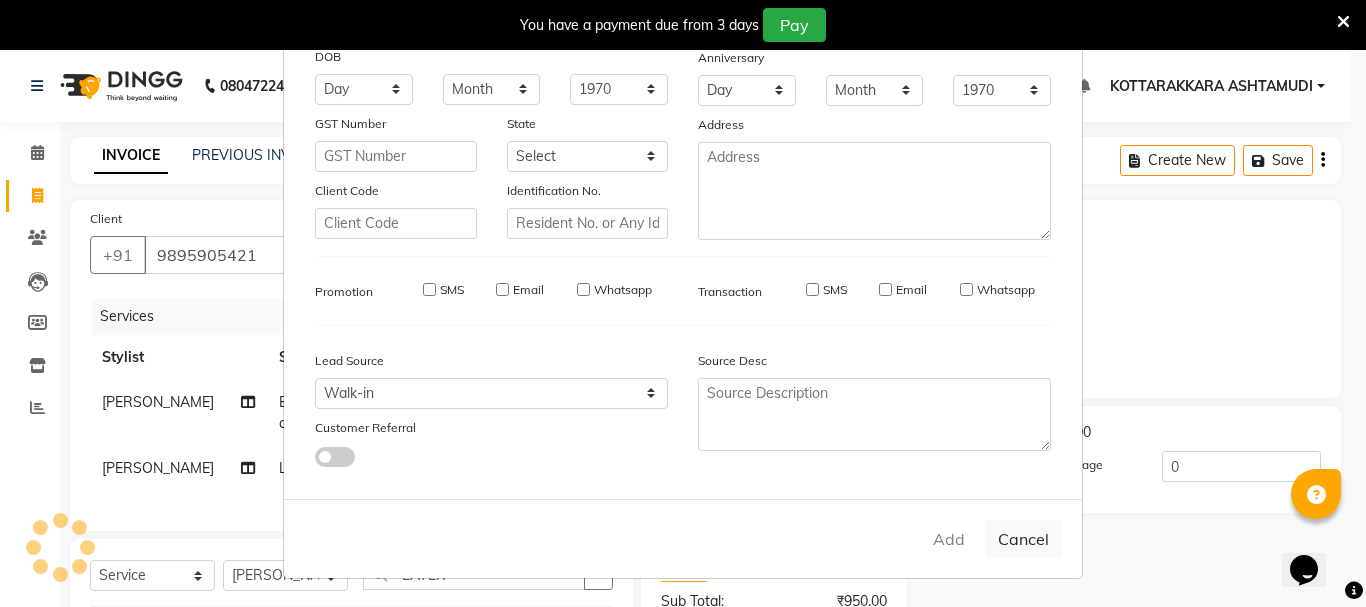 type 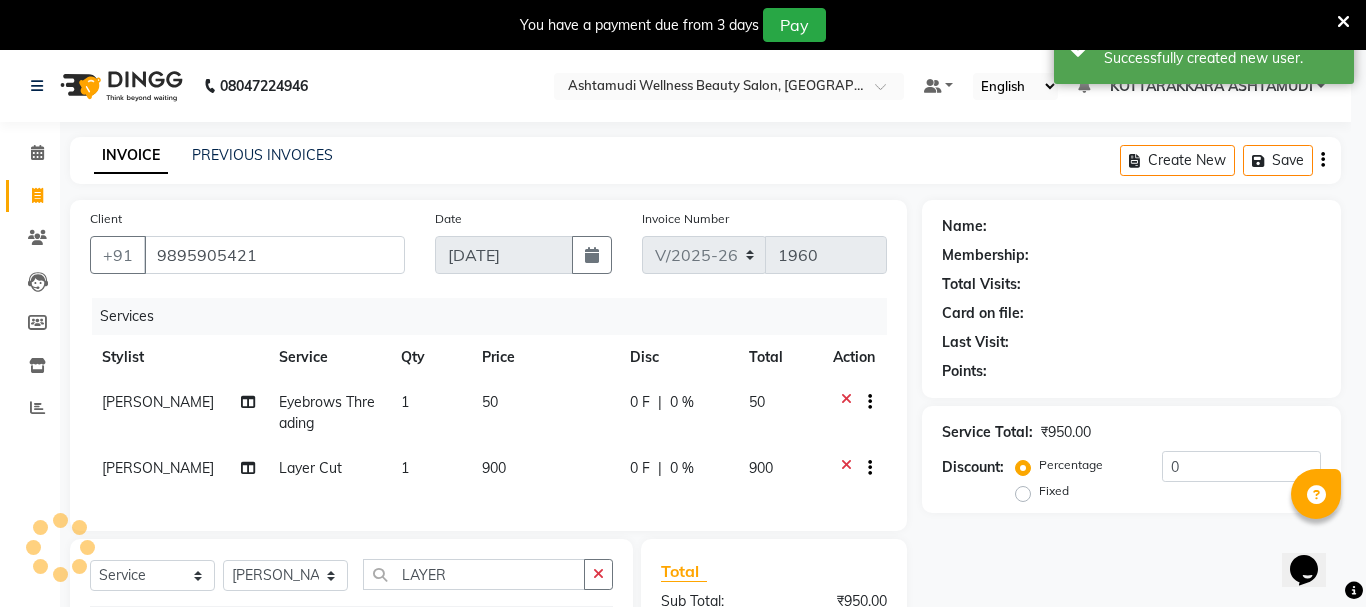 select on "1: Object" 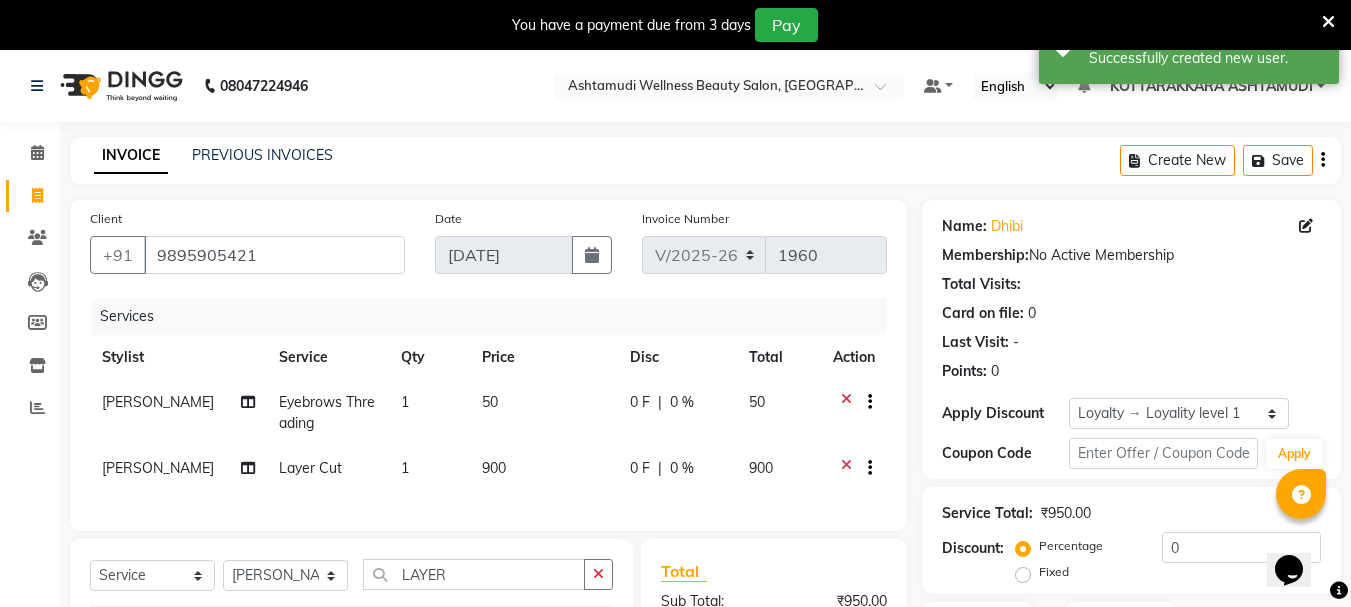 scroll, scrollTop: 271, scrollLeft: 0, axis: vertical 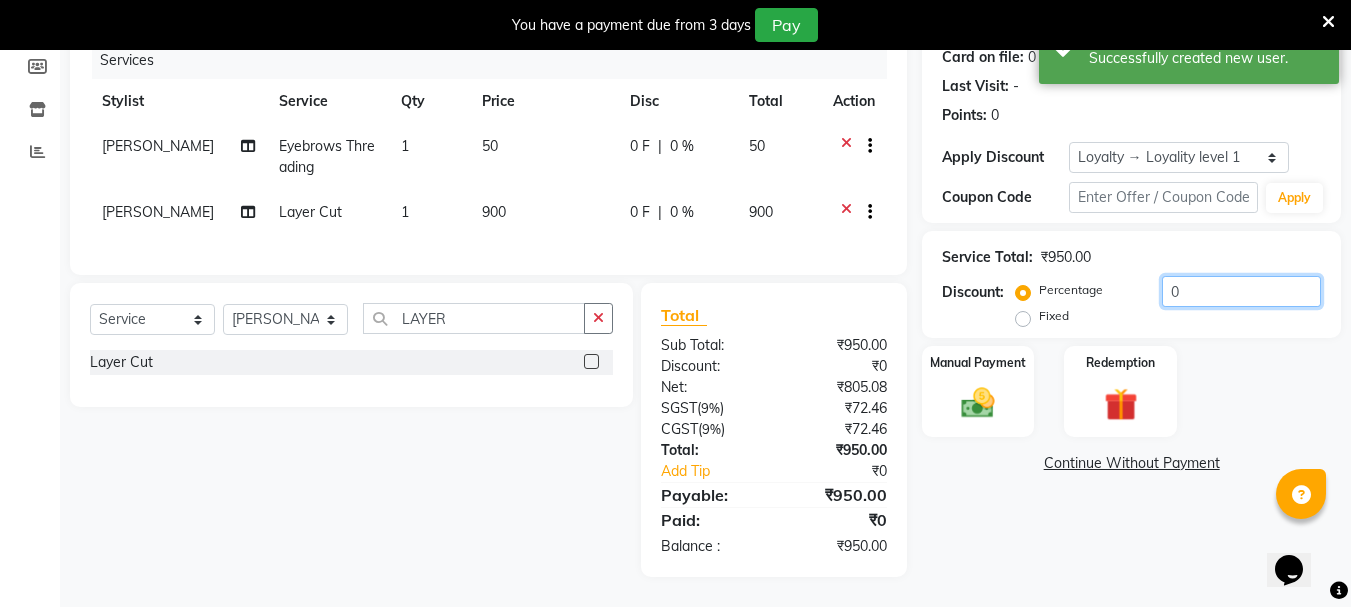 click on "0" 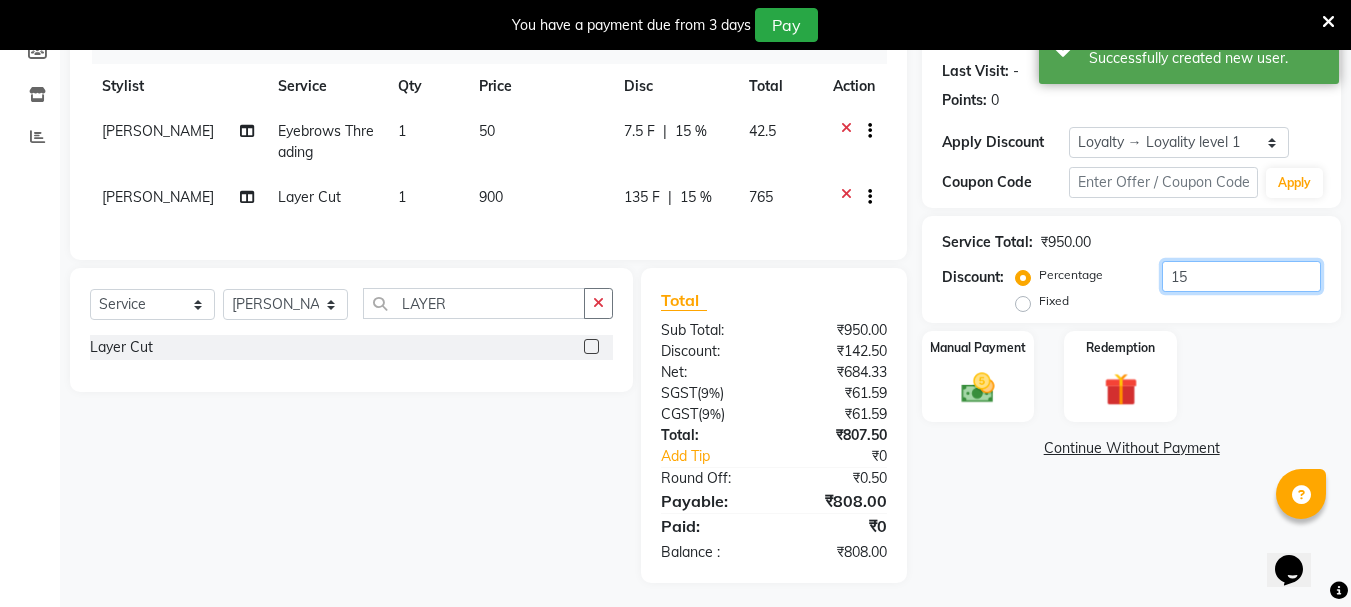 scroll, scrollTop: 292, scrollLeft: 0, axis: vertical 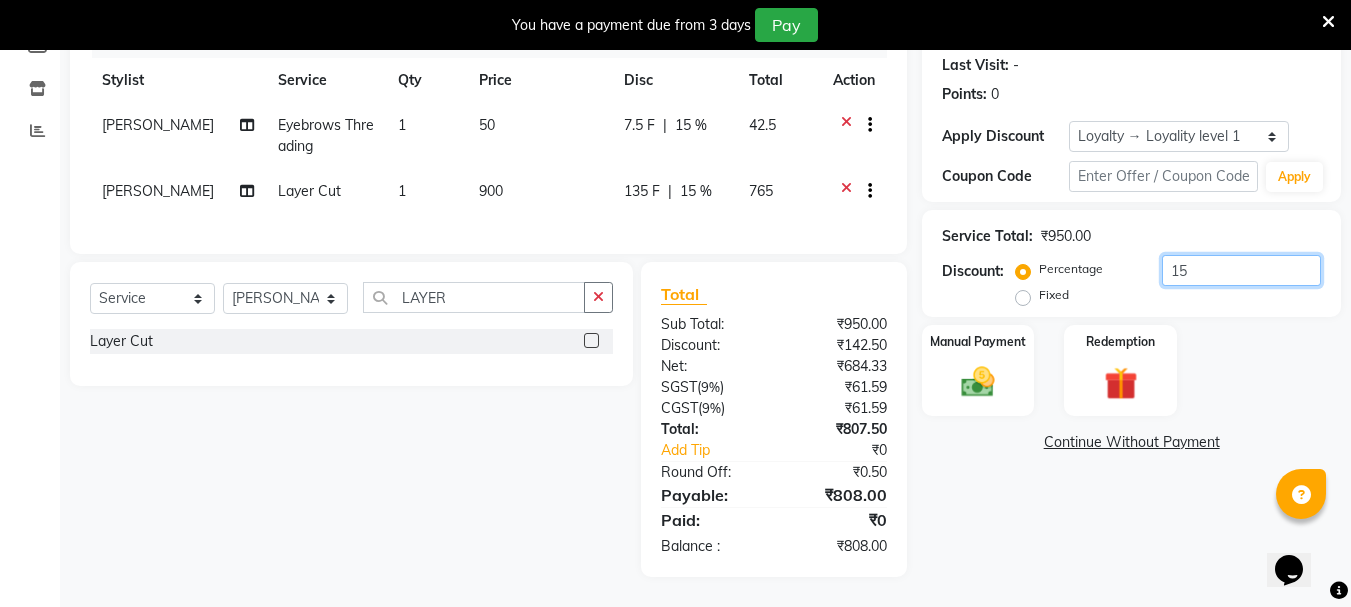 type on "1" 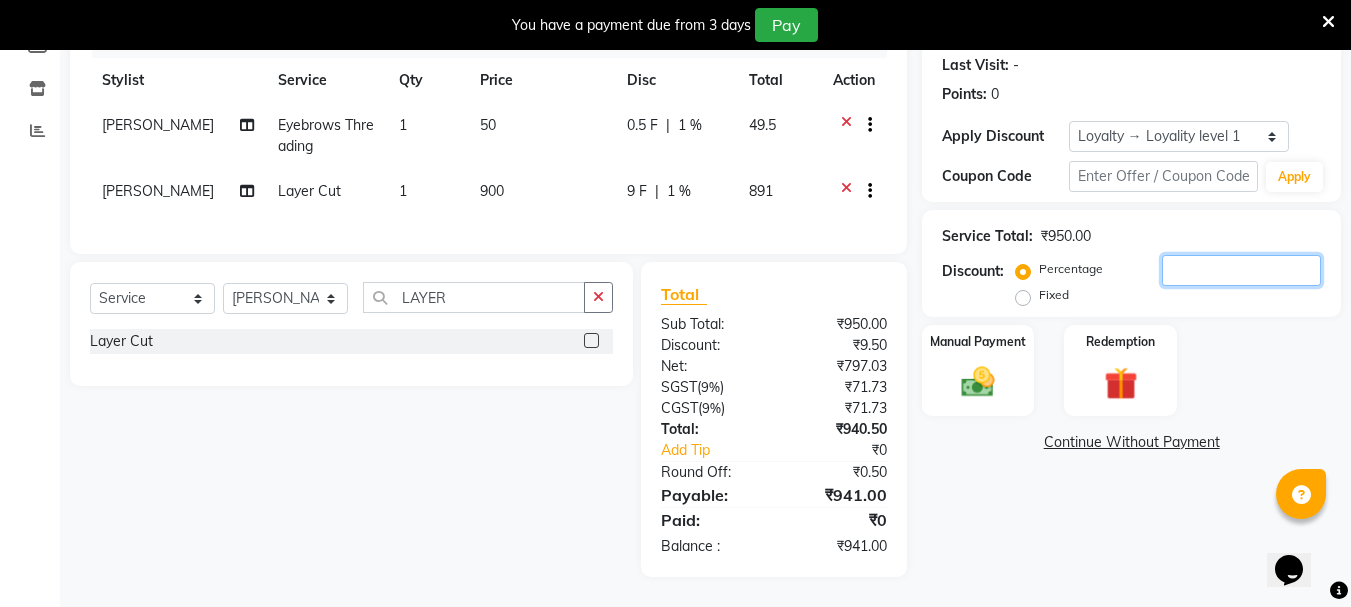 scroll, scrollTop: 271, scrollLeft: 0, axis: vertical 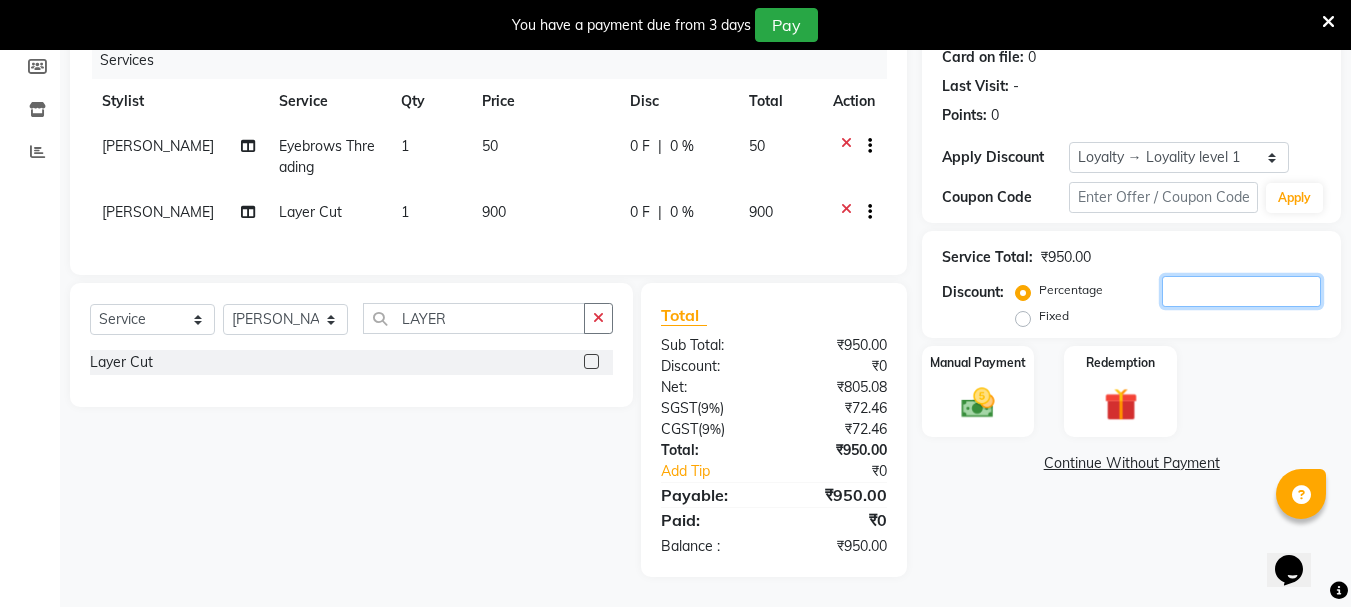 type 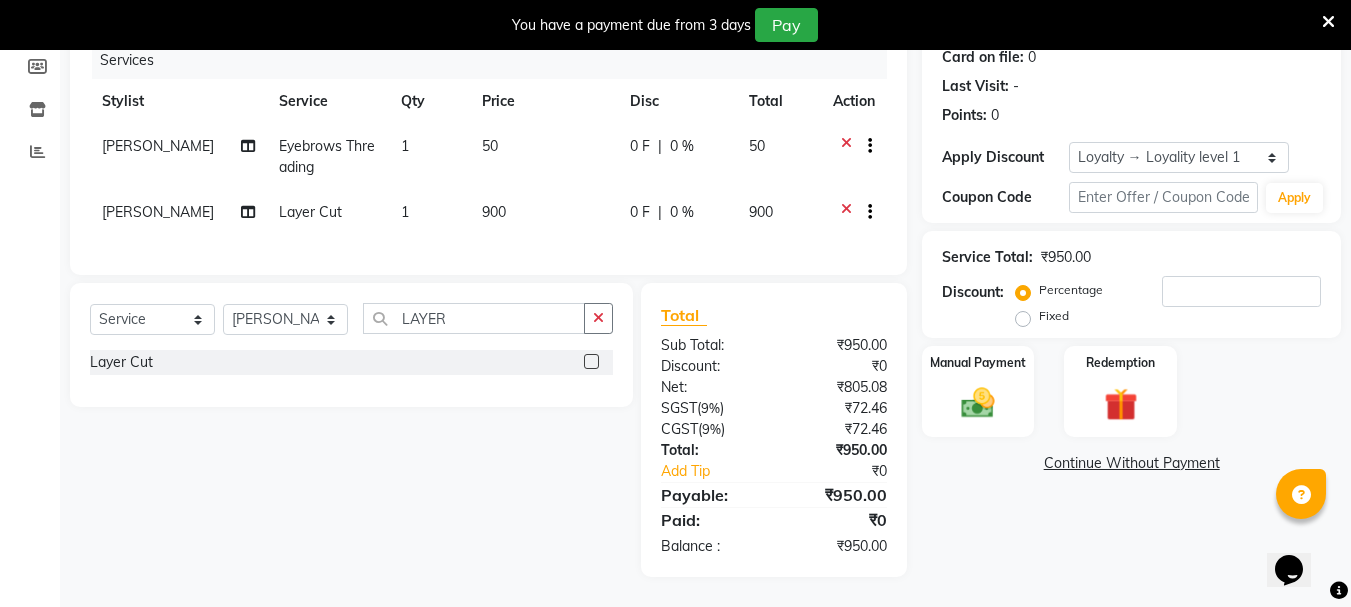 click on "Fixed" 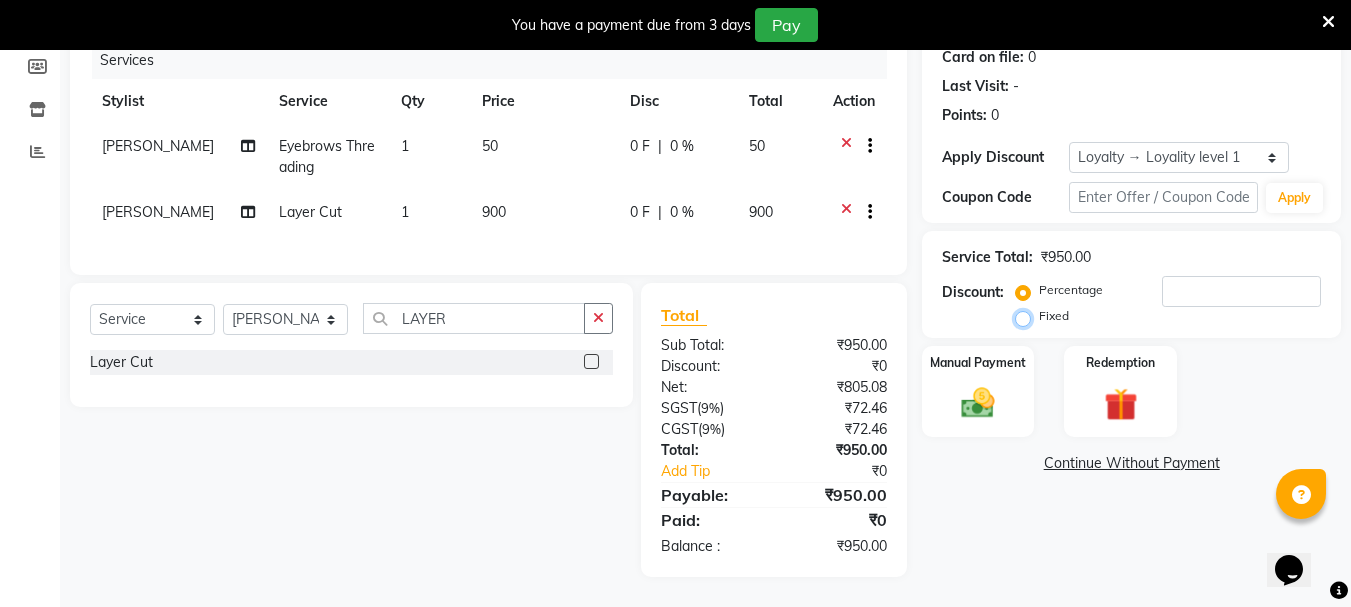 click on "Fixed" at bounding box center (1027, 316) 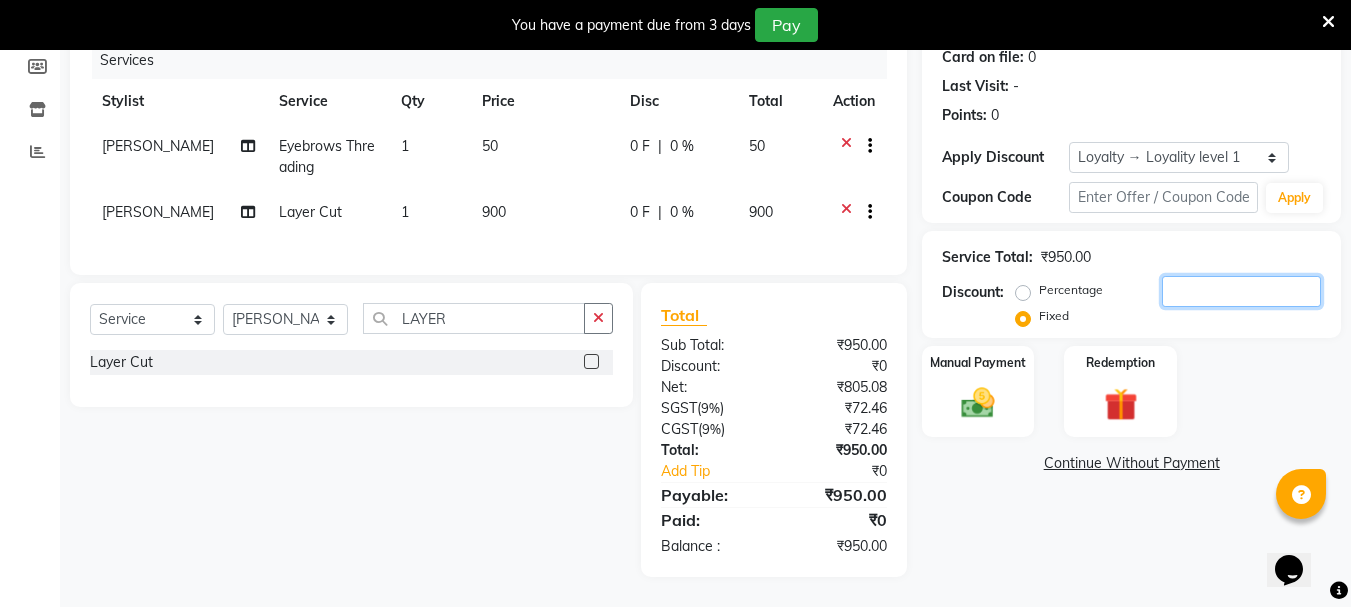 click 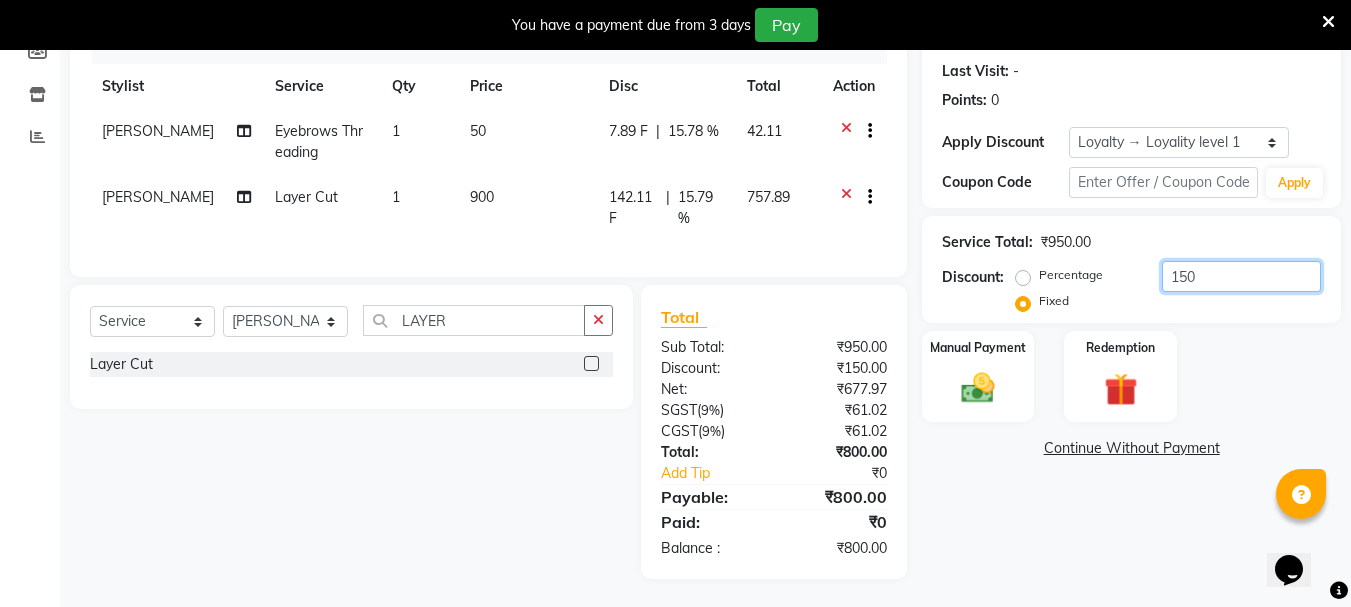 scroll, scrollTop: 288, scrollLeft: 0, axis: vertical 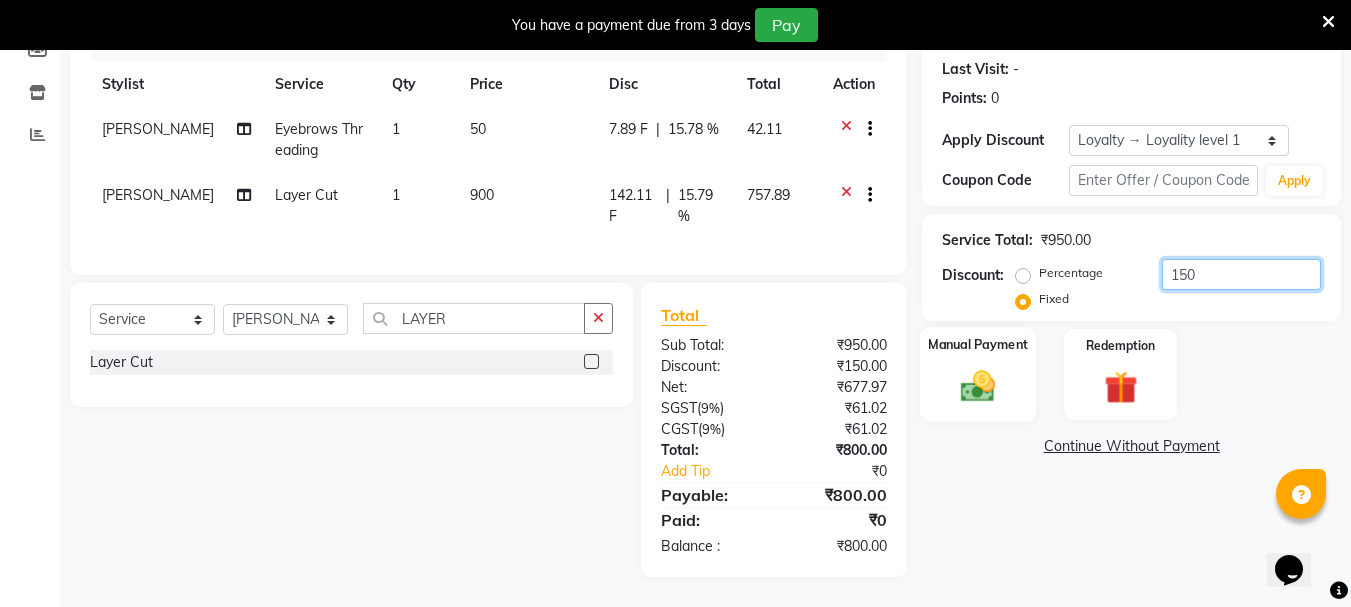 type on "150" 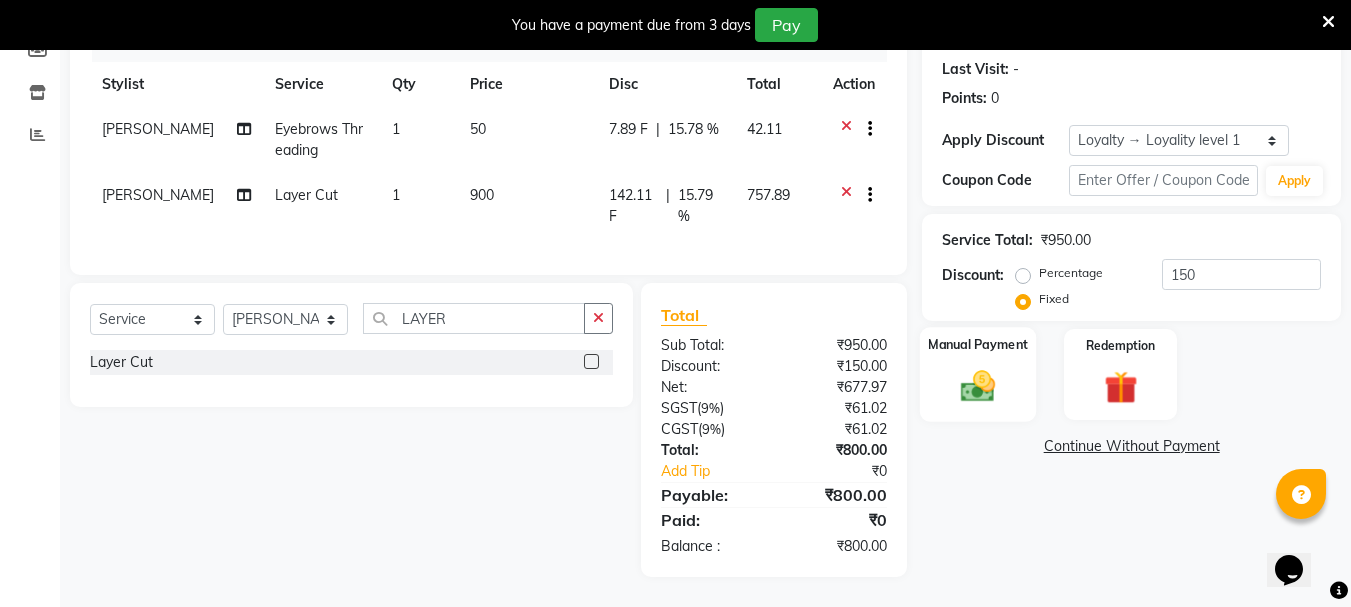 click 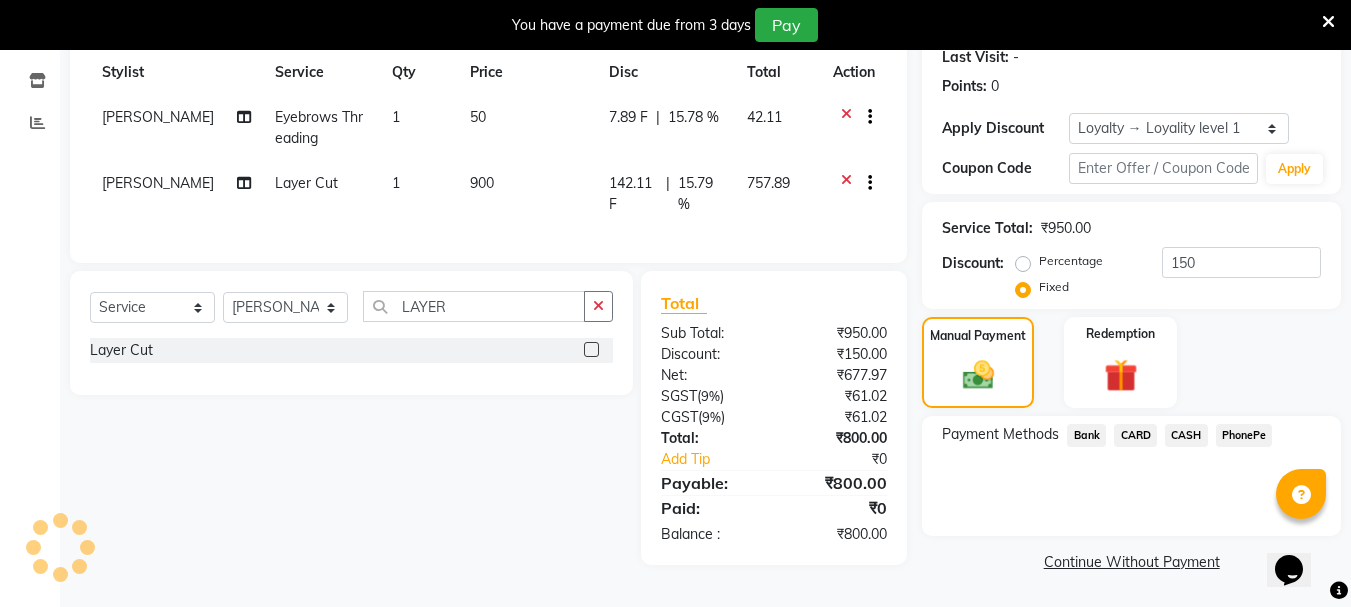 click on "PhonePe" 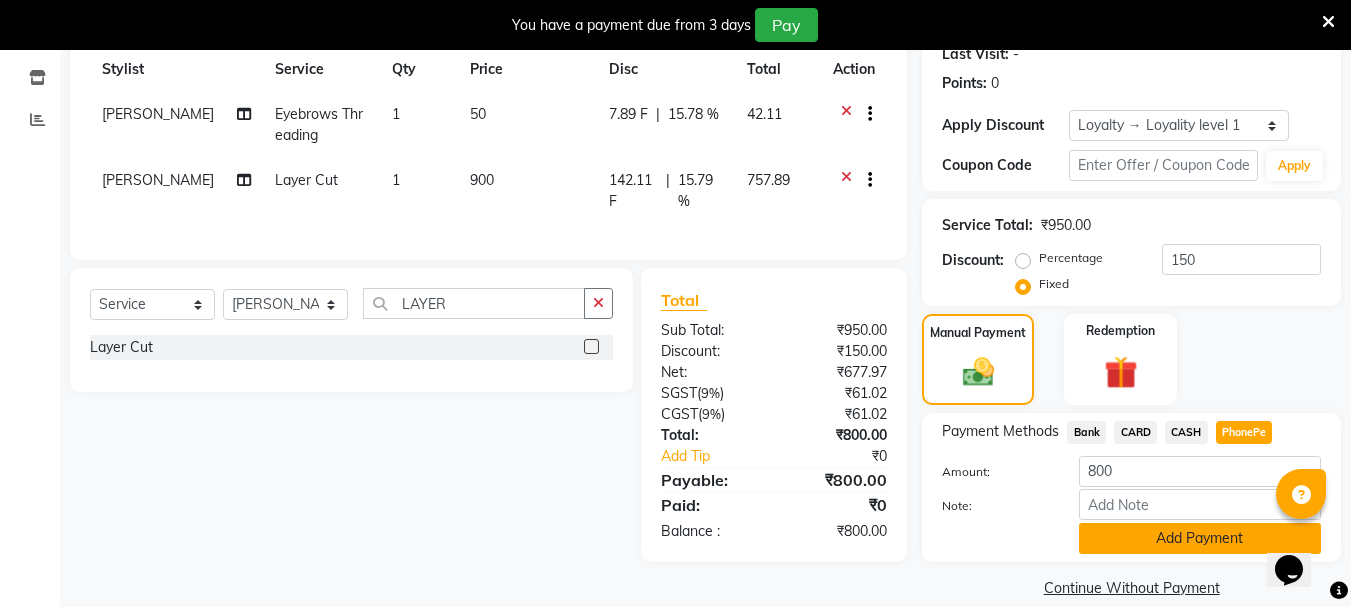 click on "Add Payment" 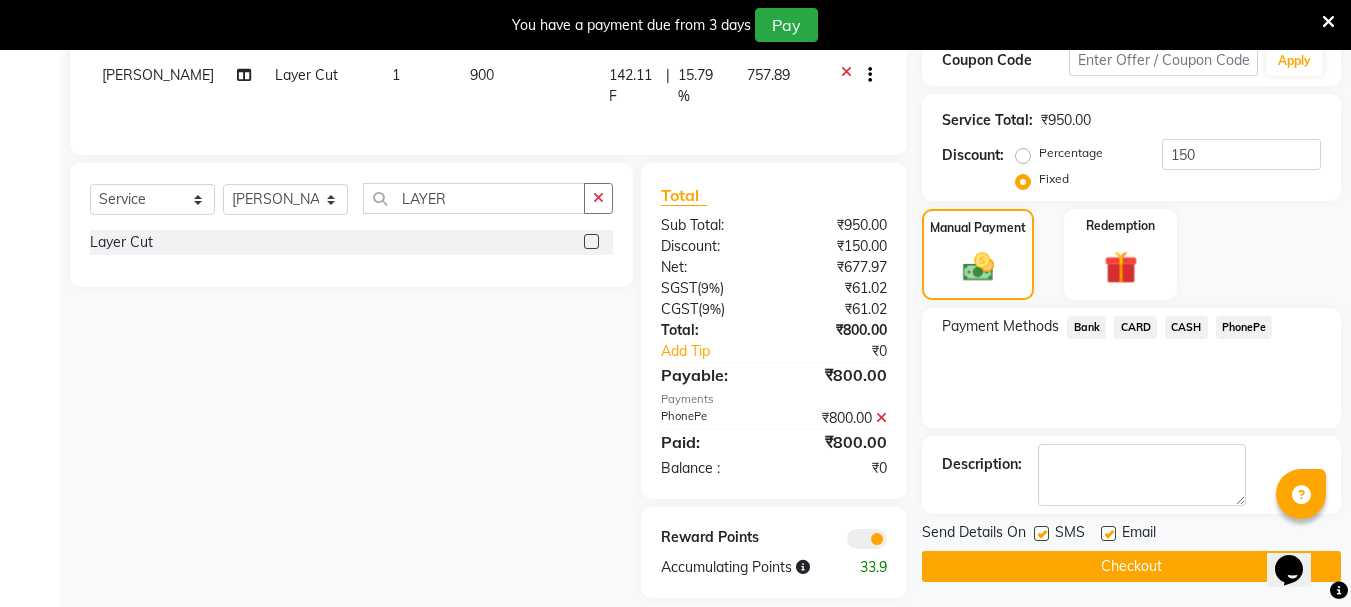 scroll, scrollTop: 429, scrollLeft: 0, axis: vertical 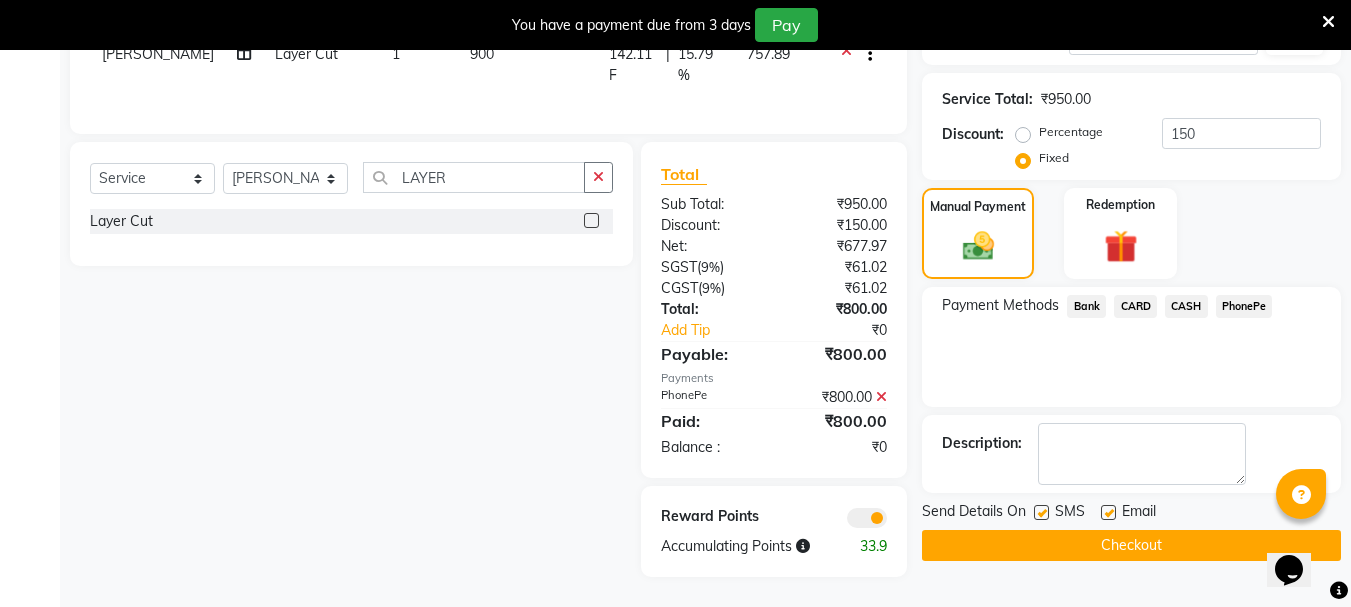 click on "Checkout" 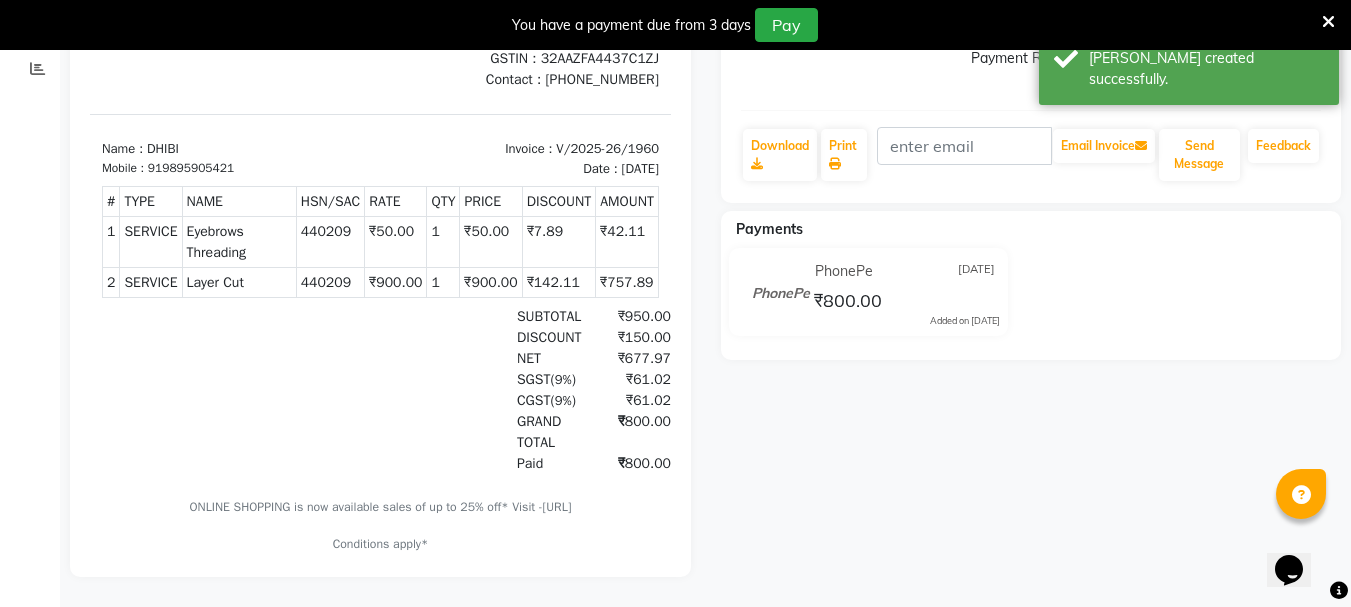 scroll, scrollTop: 0, scrollLeft: 0, axis: both 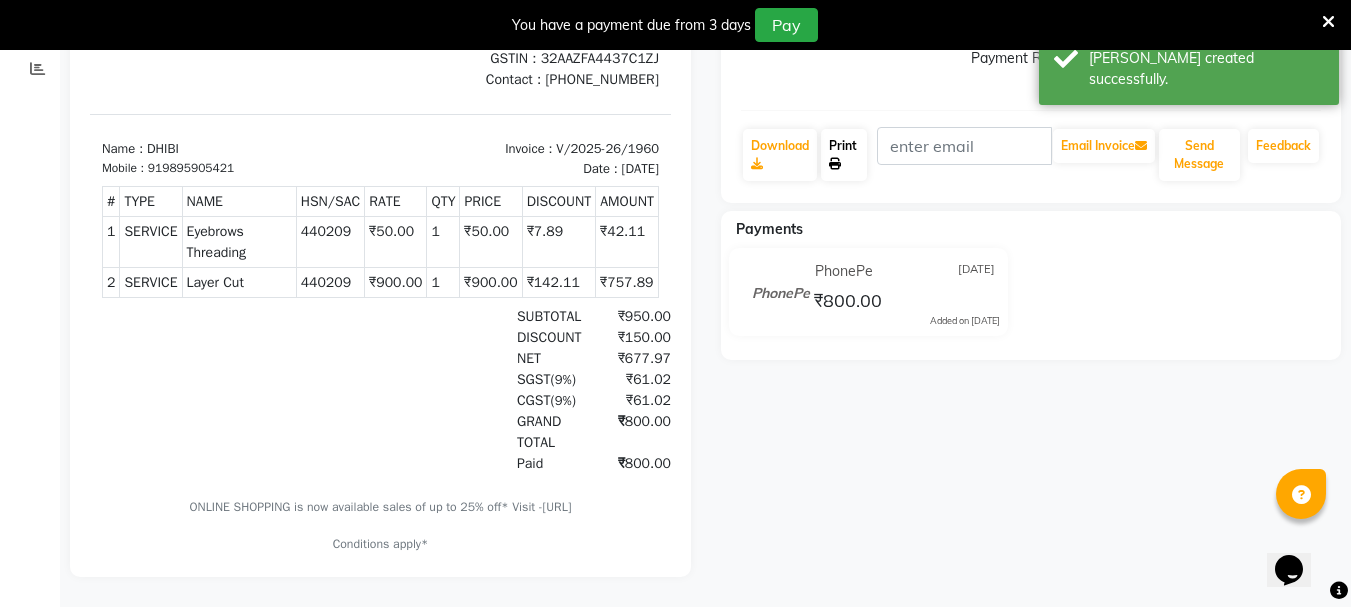 click on "Print" 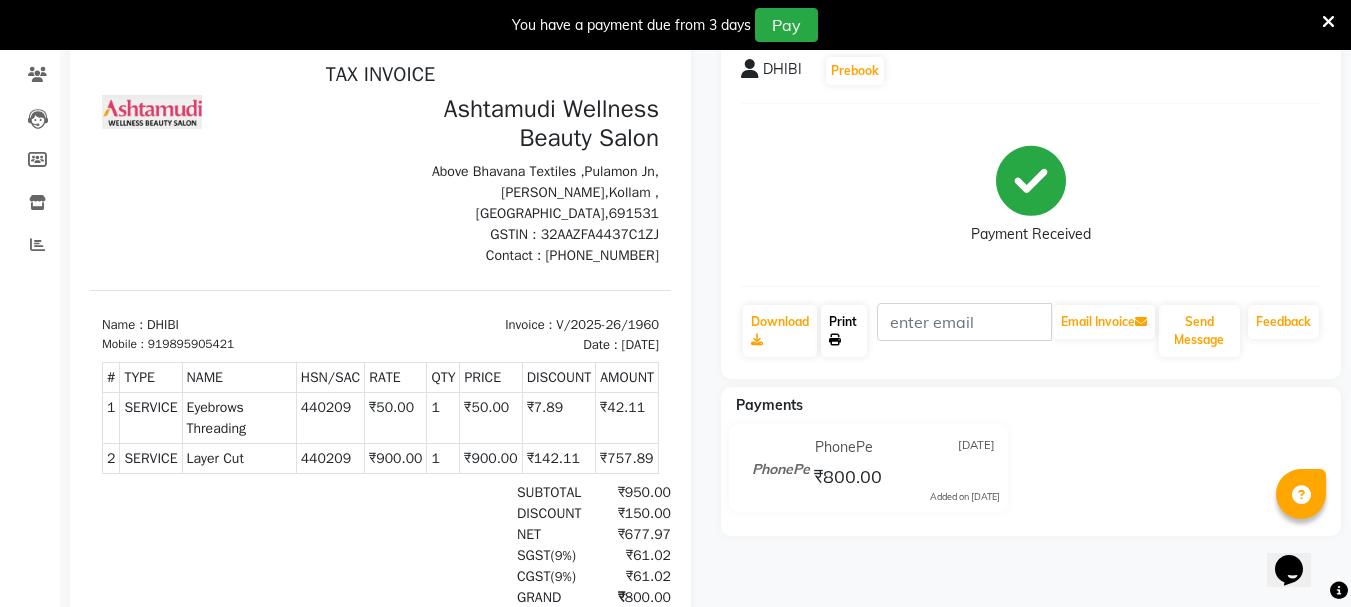 scroll, scrollTop: 0, scrollLeft: 0, axis: both 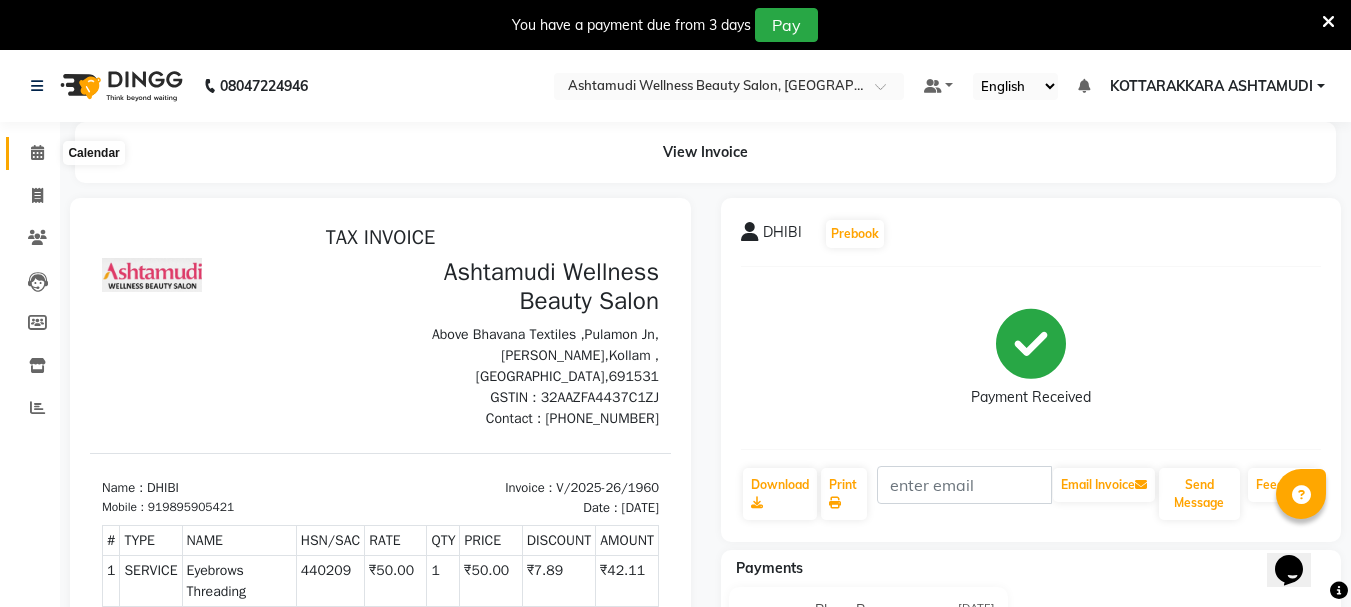 click 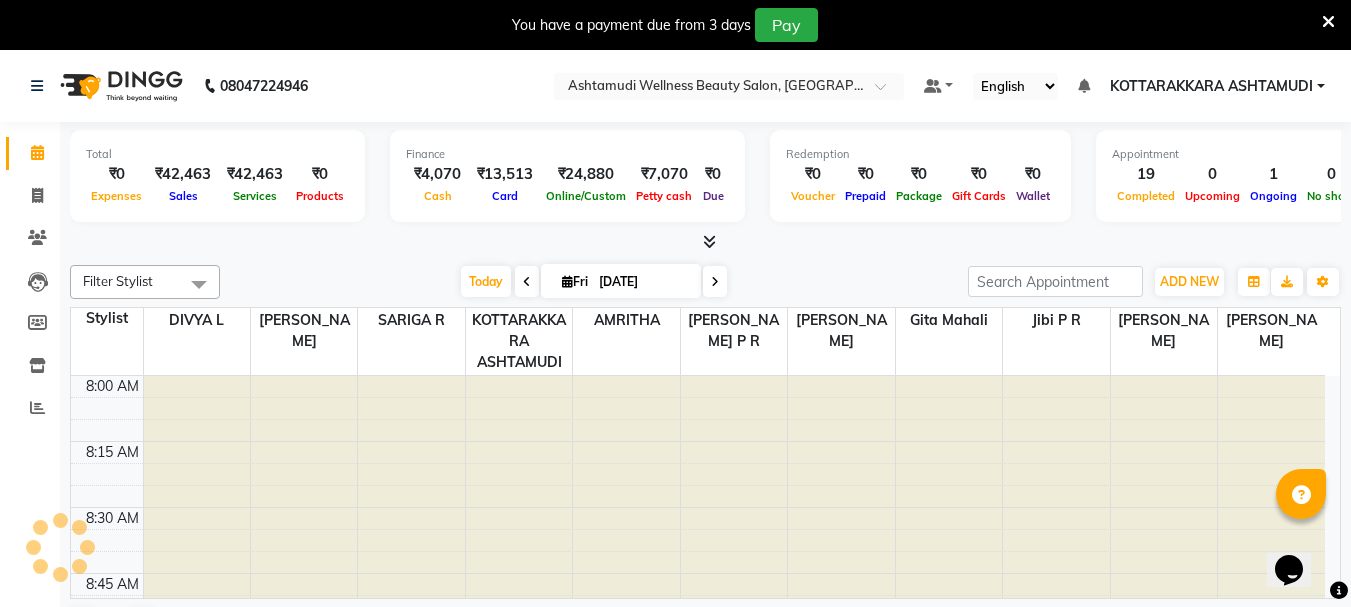 scroll, scrollTop: 0, scrollLeft: 0, axis: both 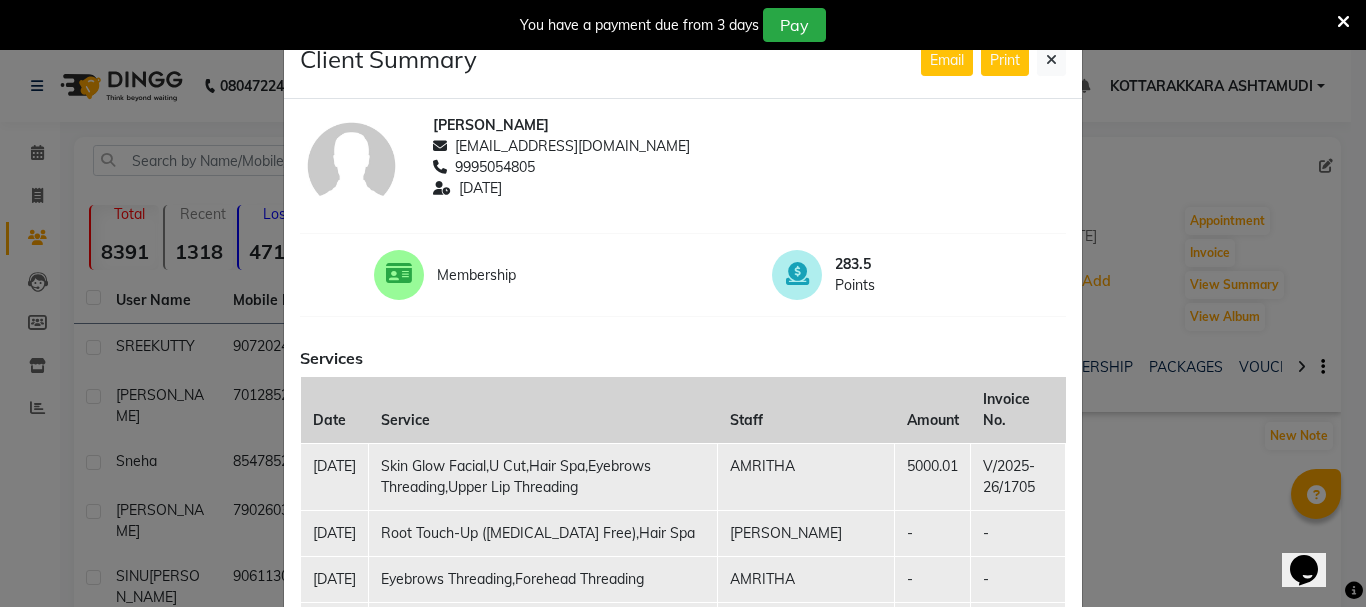 click on "Client Summary Email Print [PERSON_NAME] [PERSON_NAME][EMAIL_ADDRESS][DOMAIN_NAME] 9995054805 [DATE] Membership 283.5 Points Services Date Service Staff Amount Invoice No. [DATE] Skin Glow Facial,U Cut,Hair Spa,Eyebrows Threading,Upper Lip Threading AMRITHA 5000.01 V/2025-26/1705 [DATE] Root Touch-Up ([MEDICAL_DATA] Free),Hair Spa [PERSON_NAME]  - - [DATE] Eyebrows Threading,Forehead Threading [GEOGRAPHIC_DATA] - - [DATE] D-Tan Cleanup [PERSON_NAME] P R 810 V/2024-25/3622 [DATE] Layer Cut,Eyebrows Threading,Upper Lip Threading GITA MAHALI 1000 V/2024-25/2815 [DATE] Hot Oil Massage,D-Tan Cleanup [PERSON_NAME] P R 1160 V/2024-25/2335 [DATE] Child Cut,U Cut,Layer Cut GITA MAHALI - - [DATE] Root touch up ([MEDICAL_DATA] free ) Crown Portion,Root touch up ([MEDICAL_DATA] free ) Crown Portion AMRITHA 4600 V/2024-25/2304 [DATE] Fyc Pure Vit-C Facial (₹3700) JEENA  S - - [DATE] Hydra Brightening Facial REENA  [PERSON_NAME] - - [DATE] Fyc Pure Vit-C Facial,Full Arm Waxing,Hair Spa JEENA  S - - [DATE] Hydra Brightening Facial" 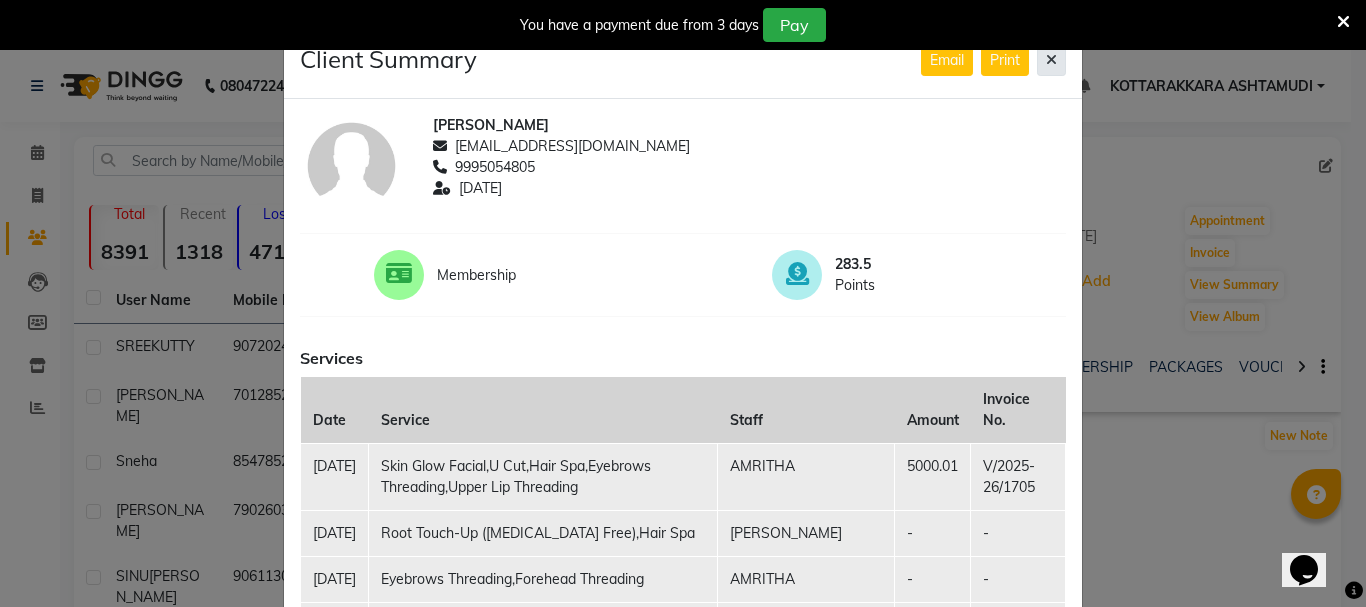 click 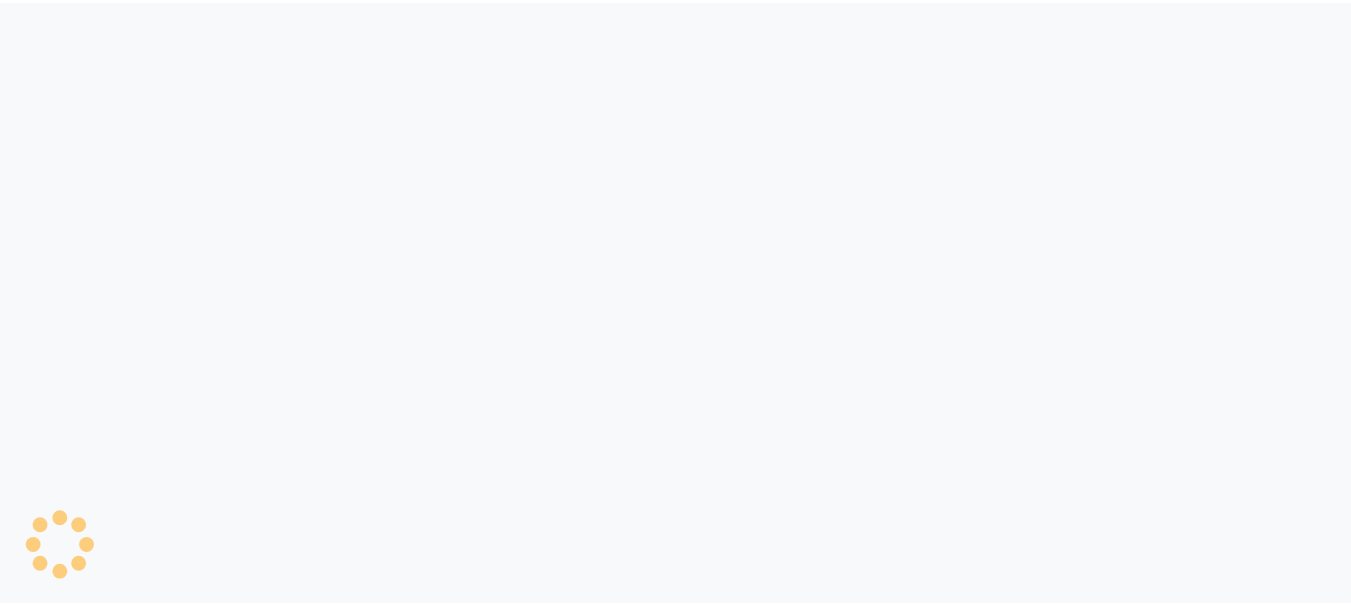 scroll, scrollTop: 0, scrollLeft: 0, axis: both 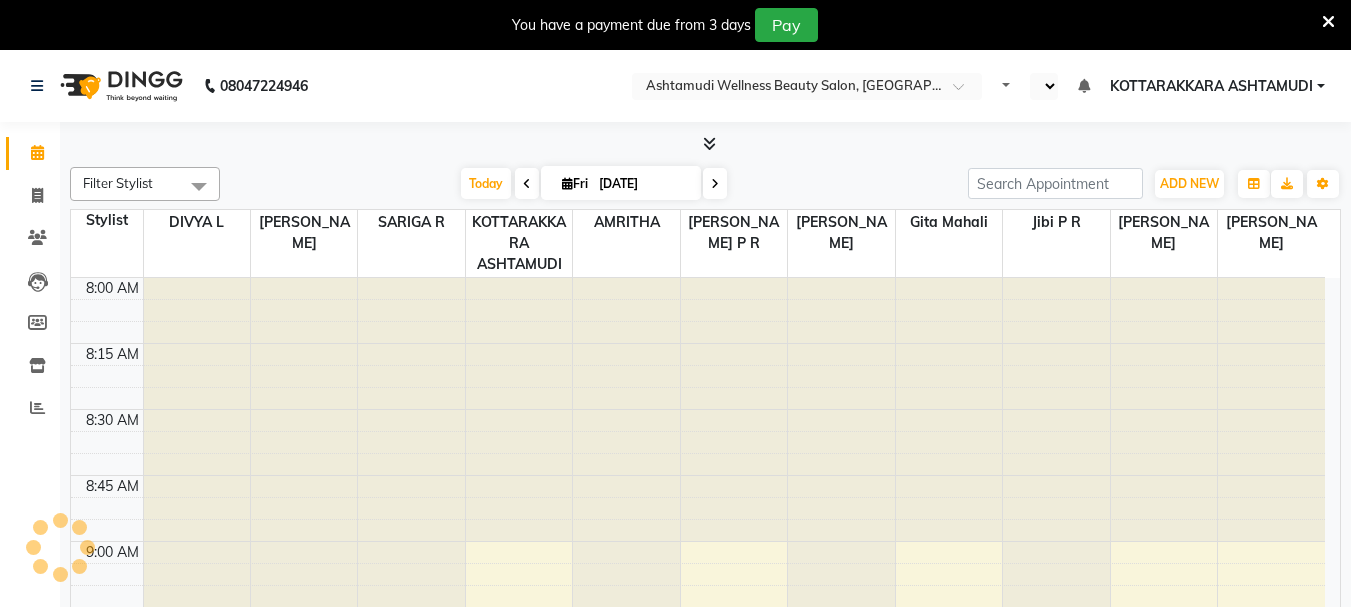 select on "en" 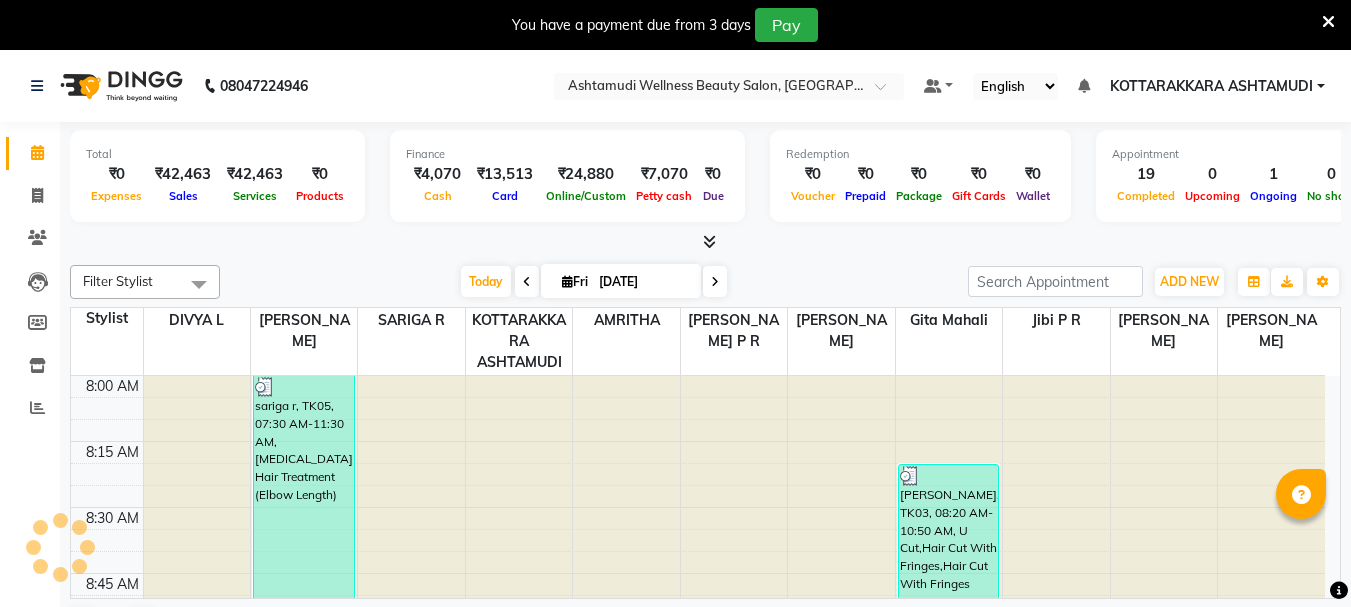 scroll, scrollTop: 0, scrollLeft: 0, axis: both 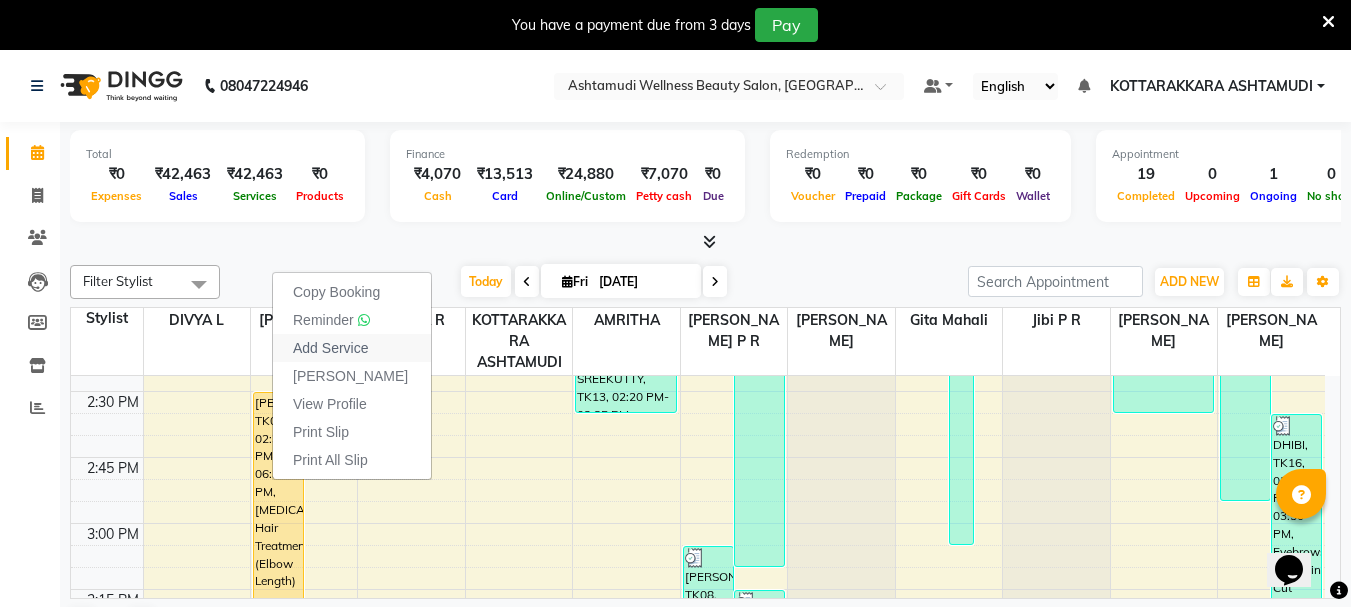 click on "Add Service" at bounding box center (330, 348) 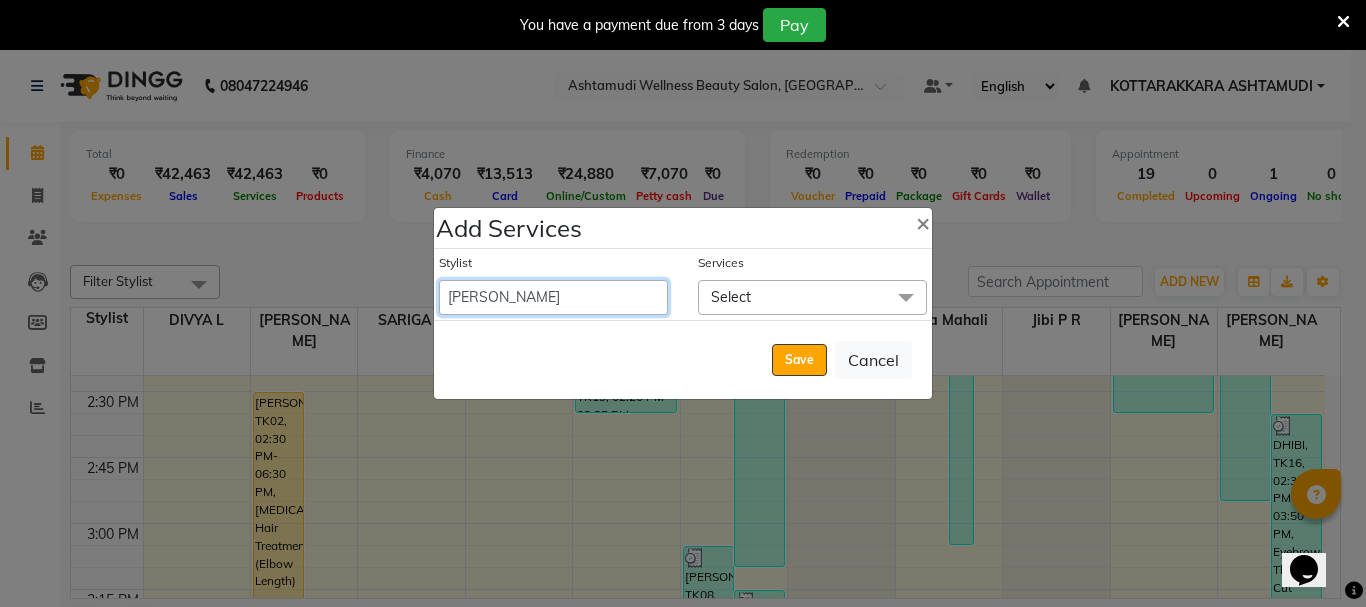 click on "AMRITHA   [PERSON_NAME]   DIVYA L	   Gita Mahali    Jibi P R   [PERSON_NAME] ASHTAMUDI   [PERSON_NAME] 	   [PERSON_NAME]   SARIGA R	   [PERSON_NAME]" at bounding box center (553, 297) 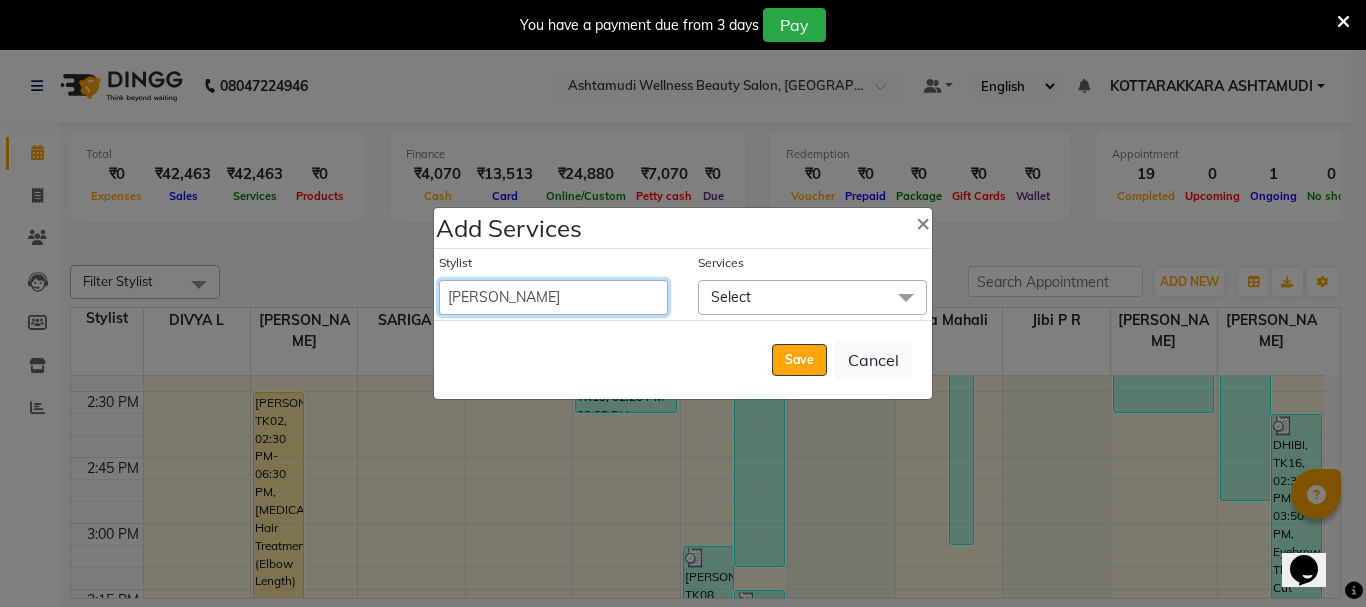 select on "65260" 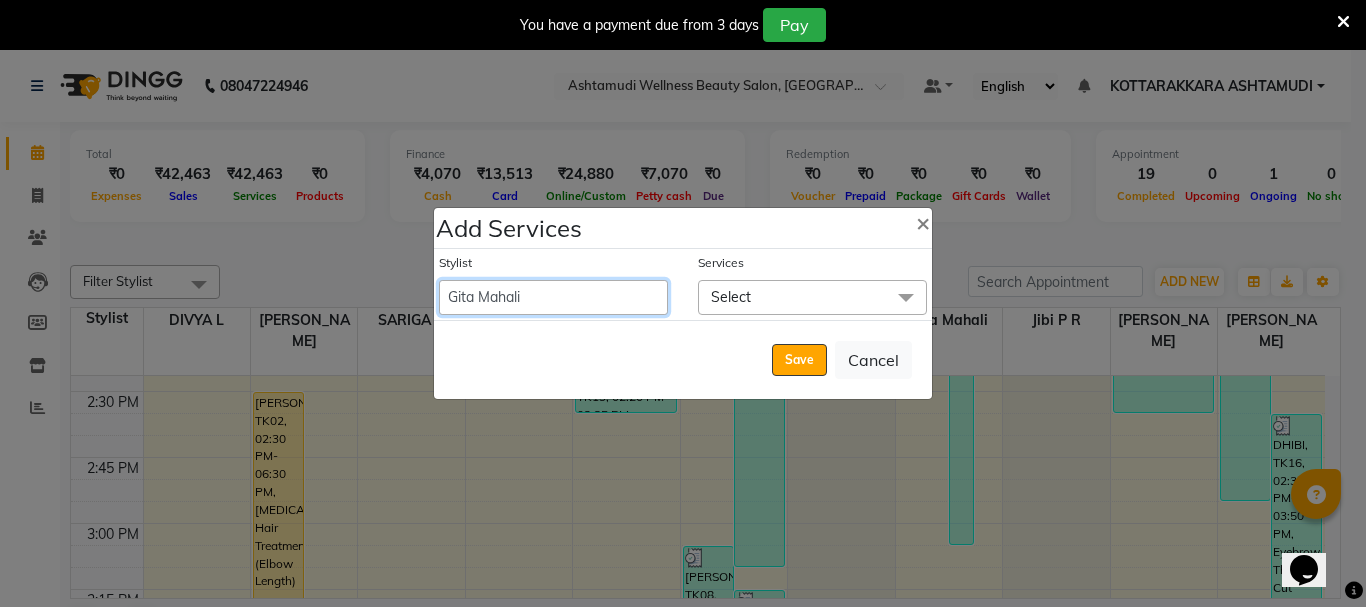 click on "AMRITHA   [PERSON_NAME]   DIVYA L	   Gita Mahali    Jibi P R   [PERSON_NAME] ASHTAMUDI   [PERSON_NAME] 	   [PERSON_NAME]   SARIGA R	   [PERSON_NAME]" at bounding box center (553, 297) 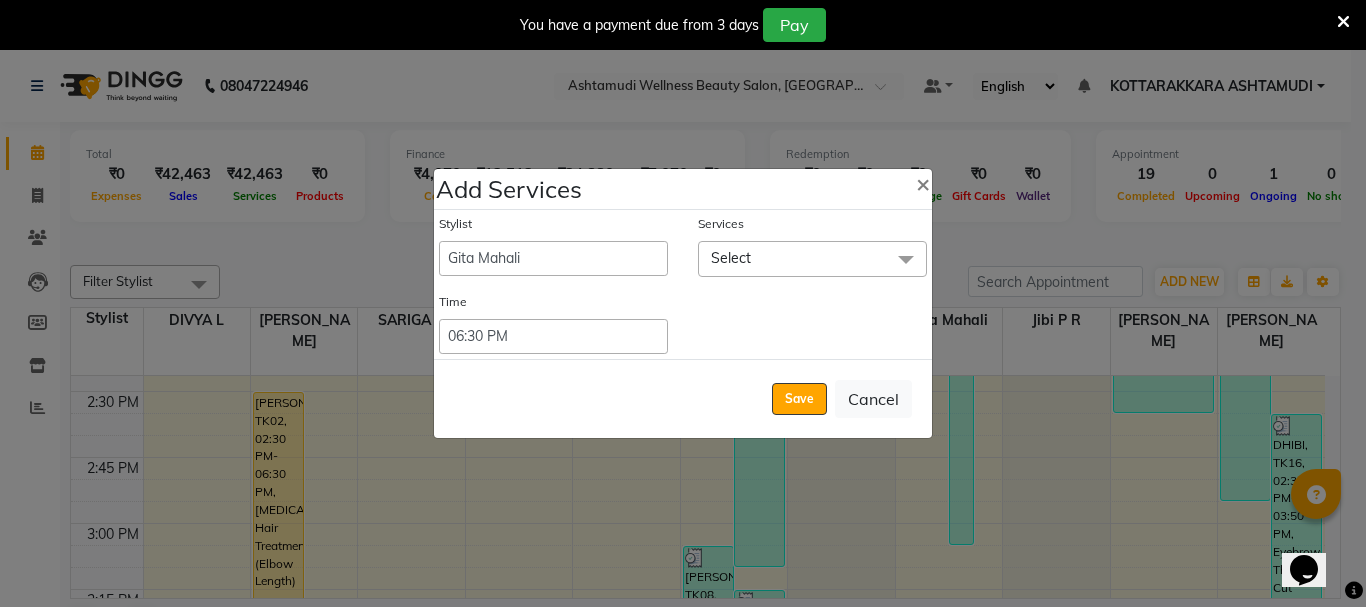 click on "Select" 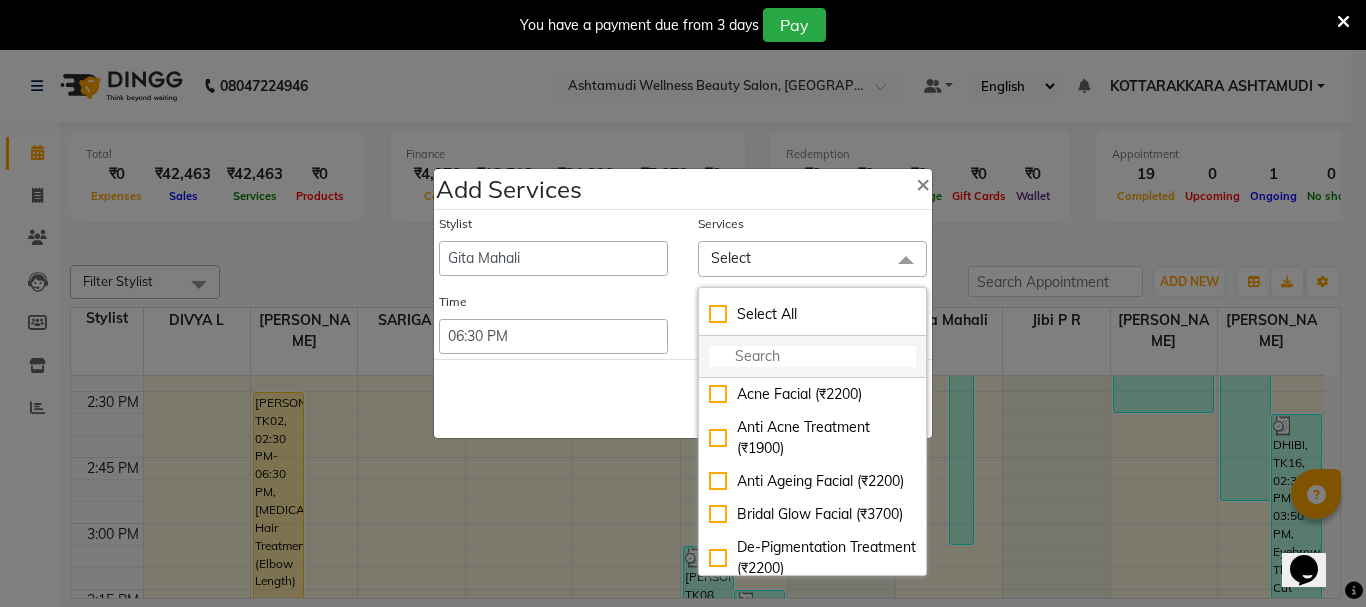 click 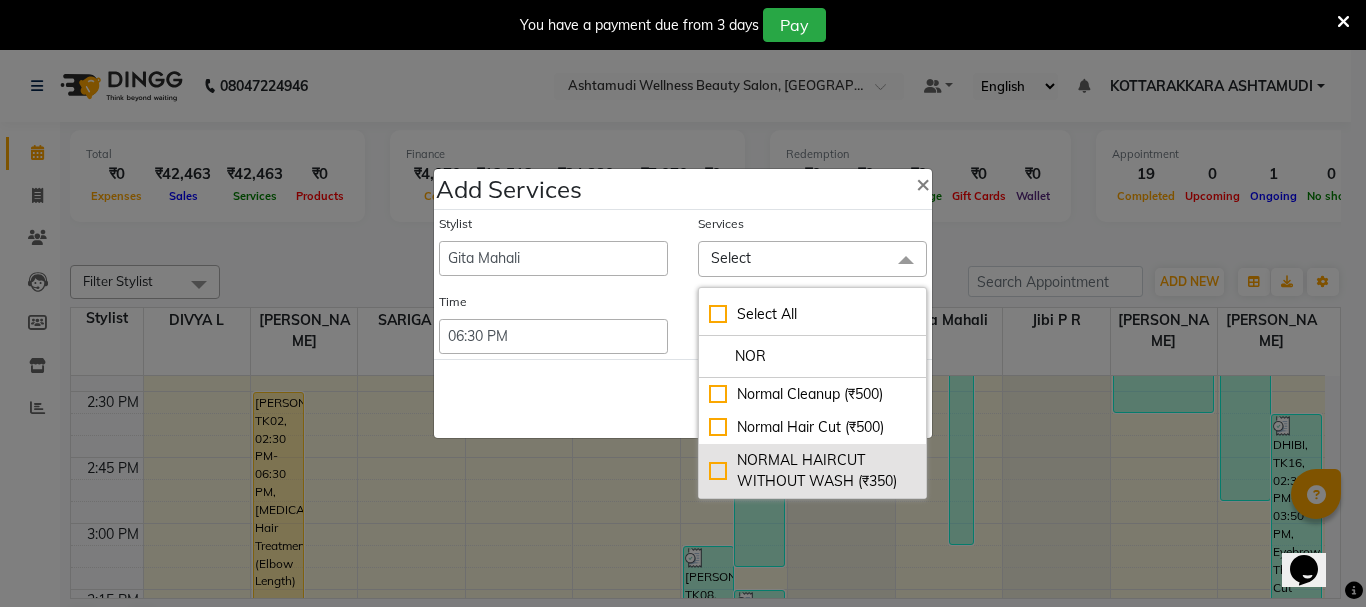 type on "NOR" 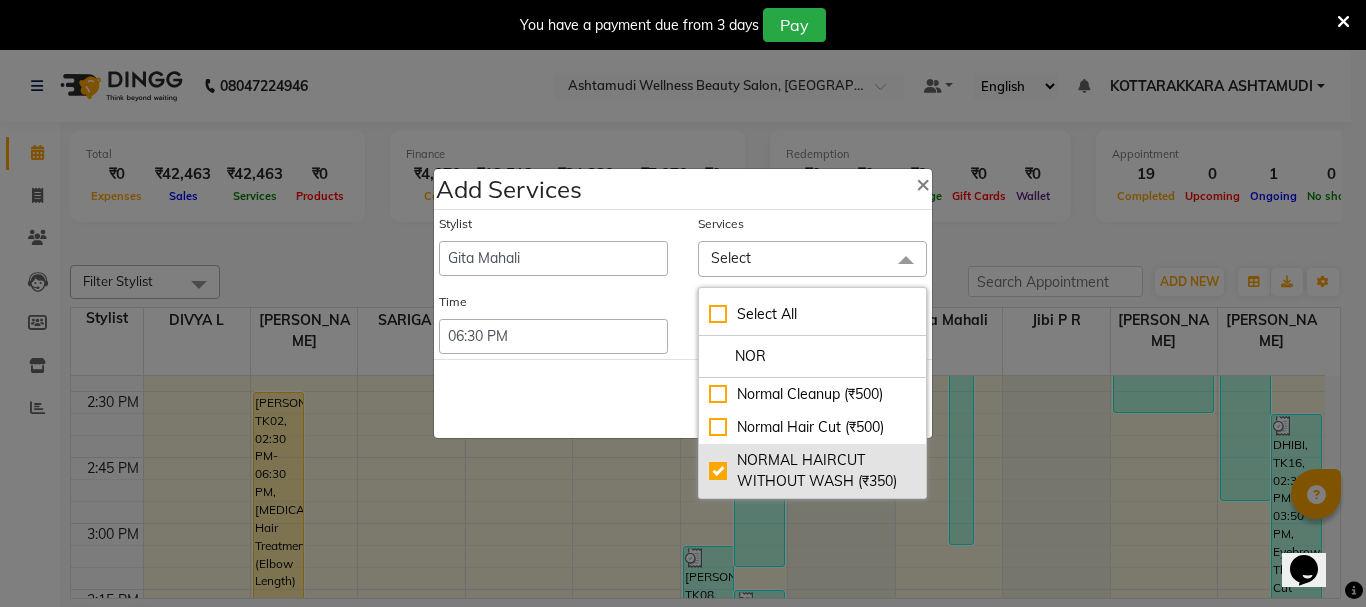 checkbox on "true" 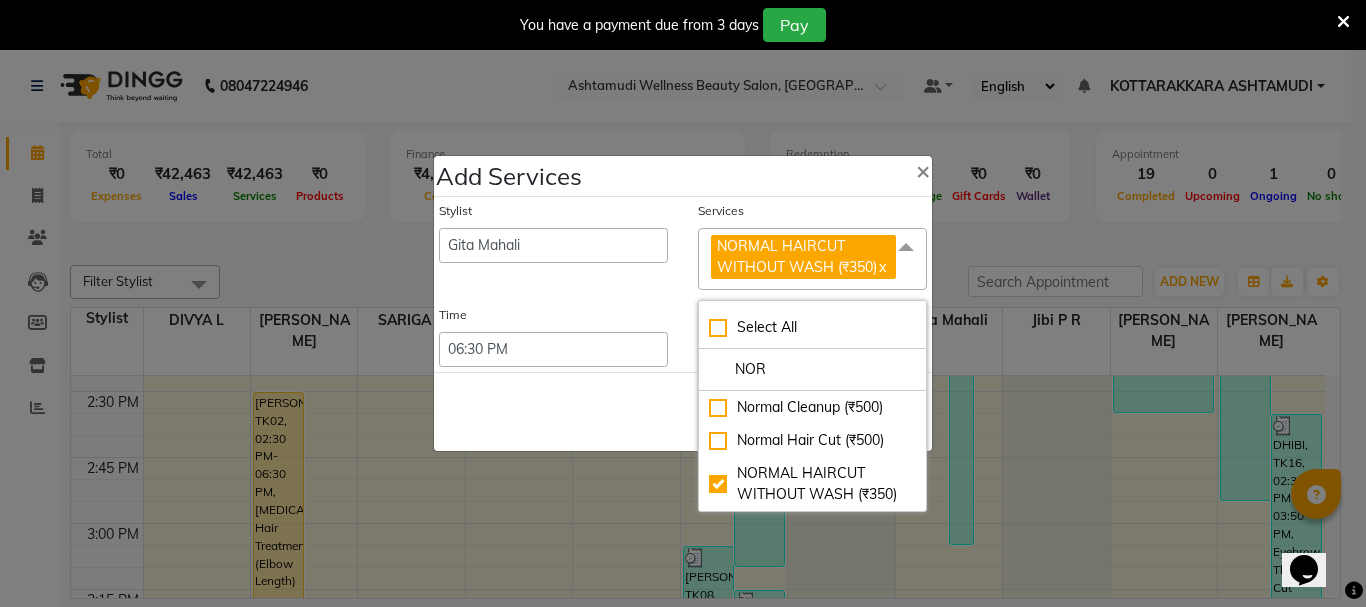 click on "Stylist  AMRITHA   ANJALI ANAND   DIVYA L	   Gita Mahali    Jibi P R   Karina Darjee    KOTTARAKKARA ASHTAMUDI   NISHA SAMUEL 	   Priya Chakraborty   SARIGA R	   SHAHIDA   SHAMINA MUHAMMED P R" 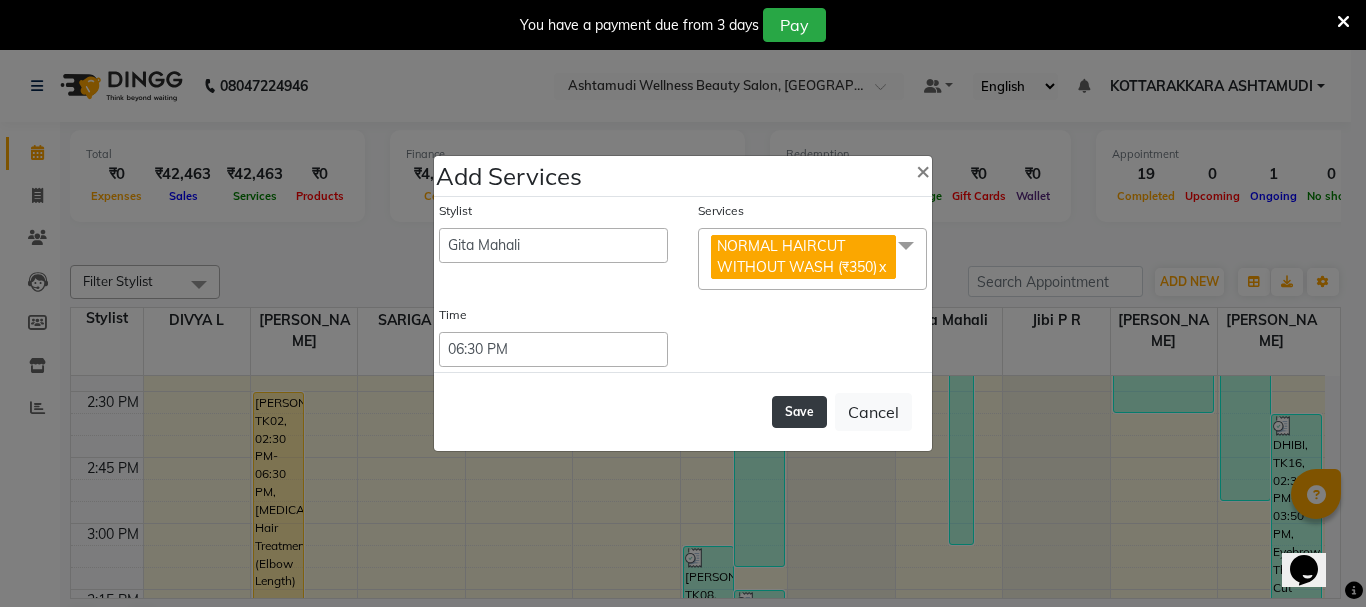 click on "Save" 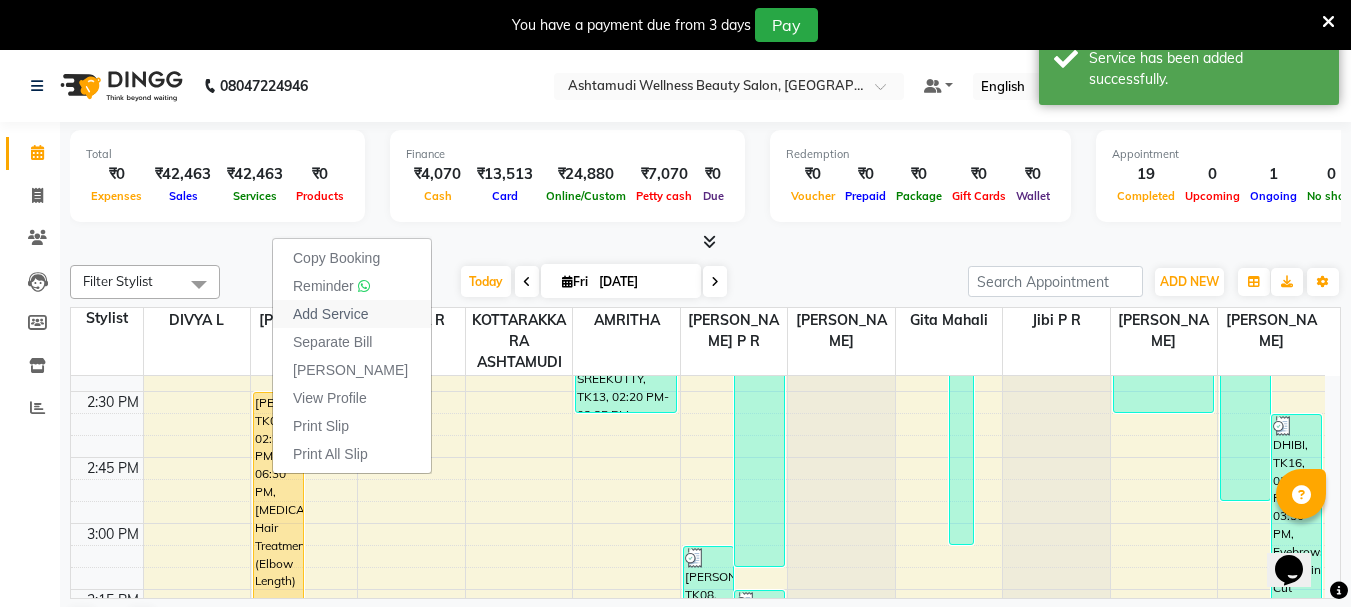 click on "Add Service" at bounding box center [330, 314] 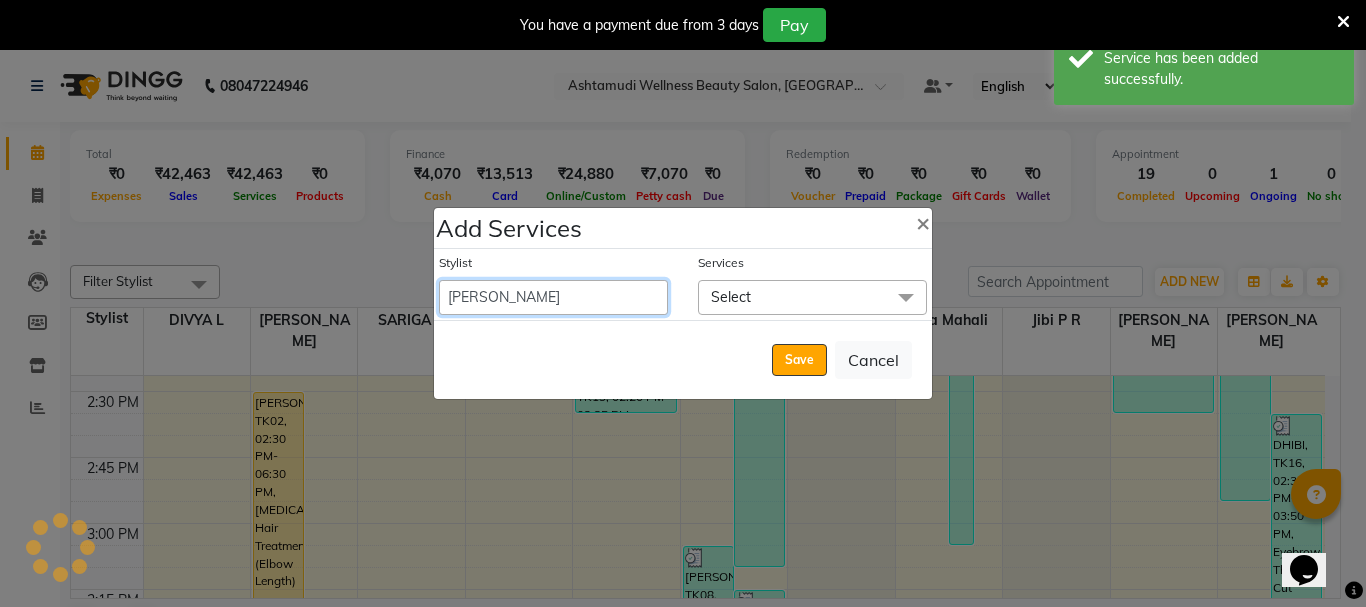 click on "AMRITHA   ANJALI ANAND   DIVYA L	   Gita Mahali    Jibi P R   Karina Darjee    KOTTARAKKARA ASHTAMUDI   NISHA SAMUEL 	   Priya Chakraborty   SARIGA R	   SHAHIDA   SHAMINA MUHAMMED P R" at bounding box center (553, 297) 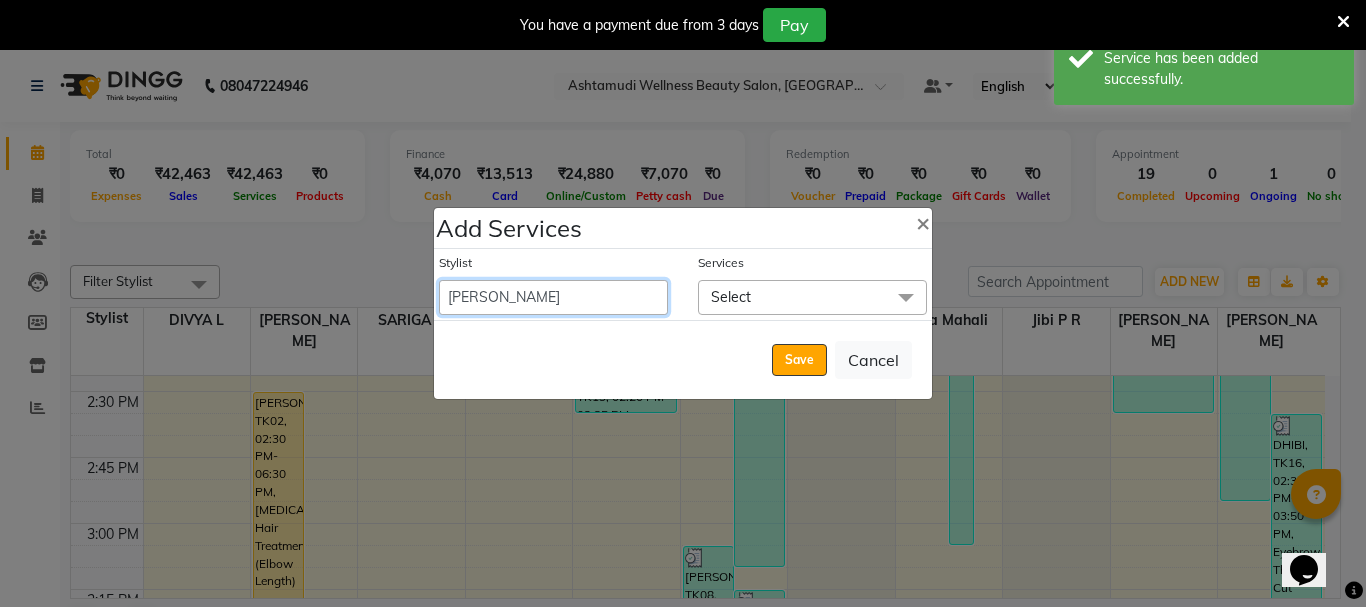 select on "27465" 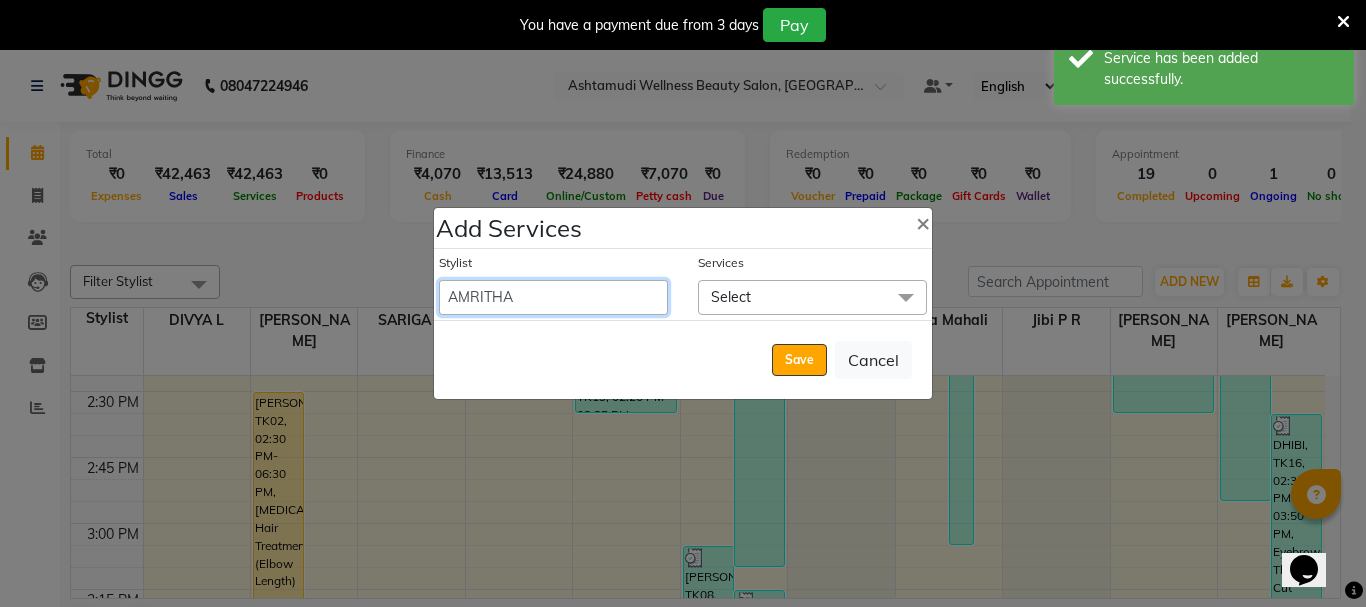 click on "AMRITHA   ANJALI ANAND   DIVYA L	   Gita Mahali    Jibi P R   Karina Darjee    KOTTARAKKARA ASHTAMUDI   NISHA SAMUEL 	   Priya Chakraborty   SARIGA R	   SHAHIDA   SHAMINA MUHAMMED P R" at bounding box center (553, 297) 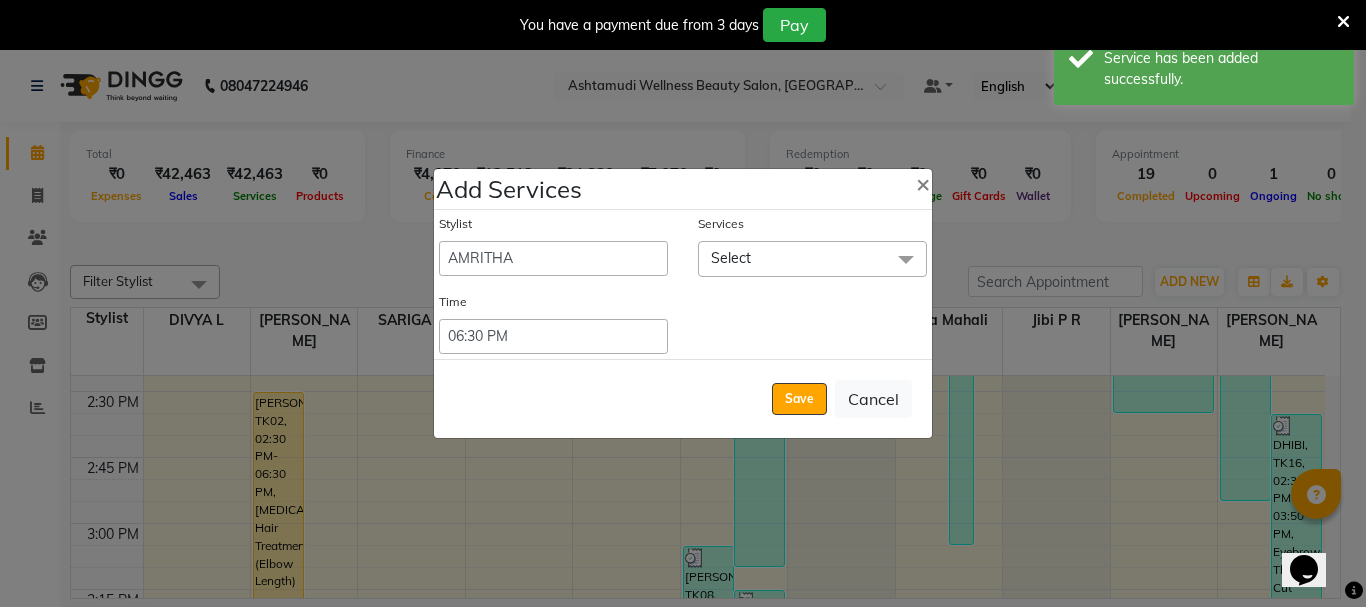 click on "Select" 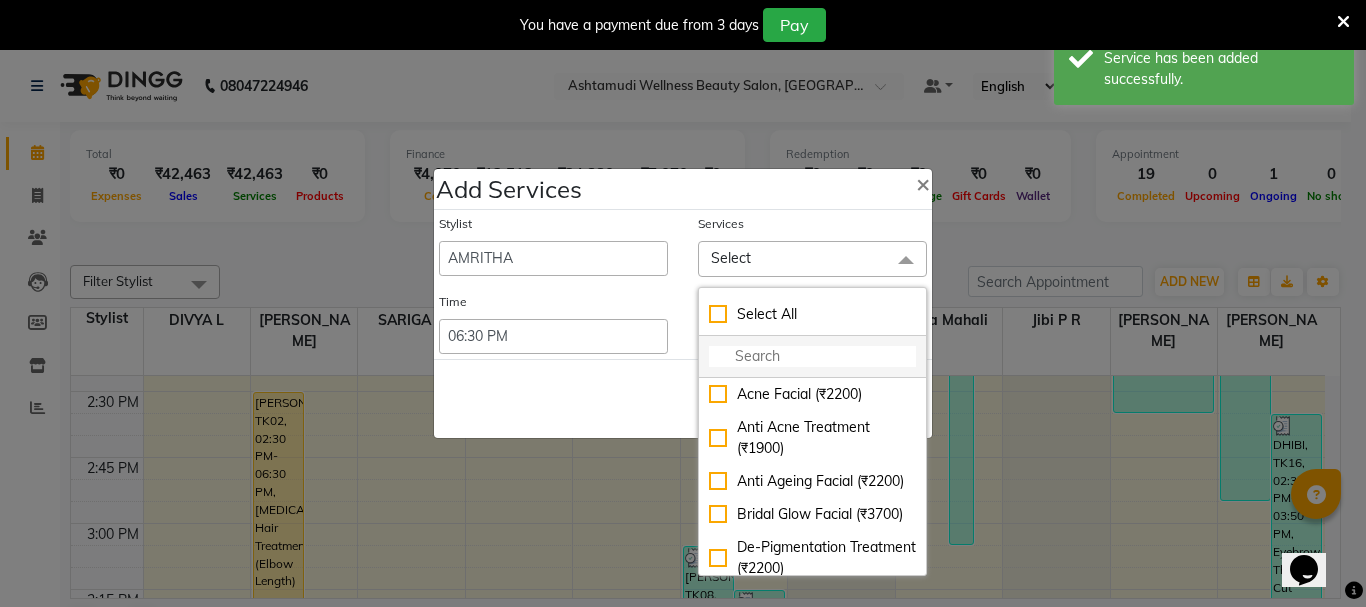 click 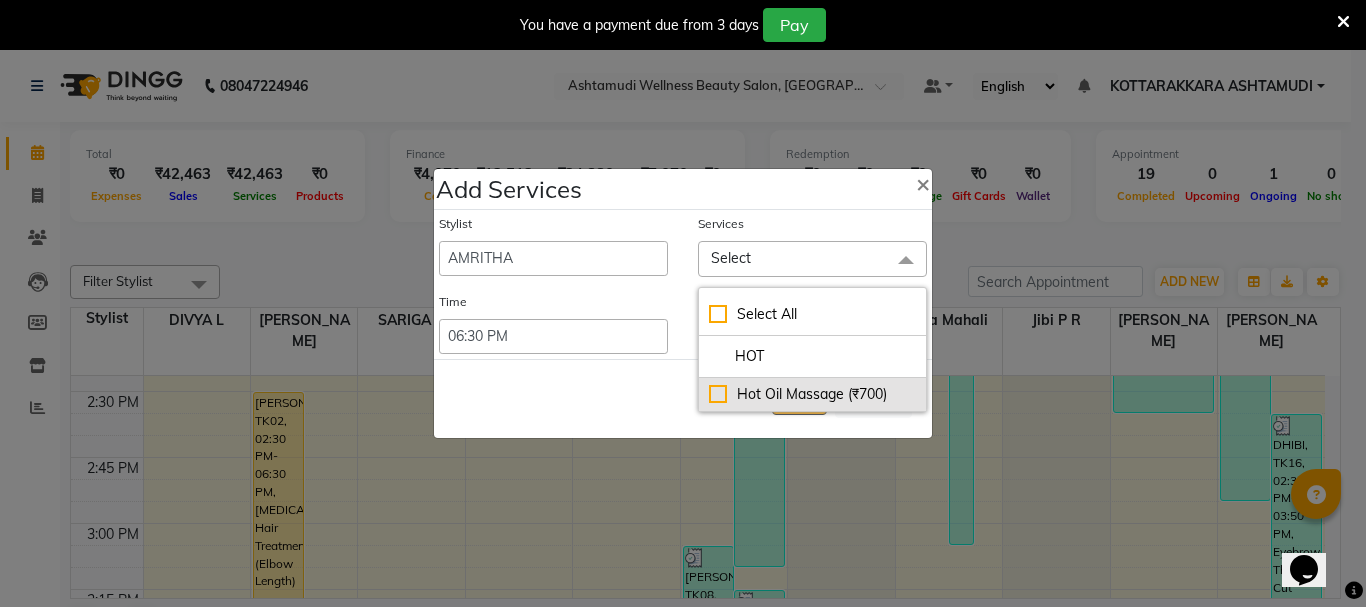 type on "HOT" 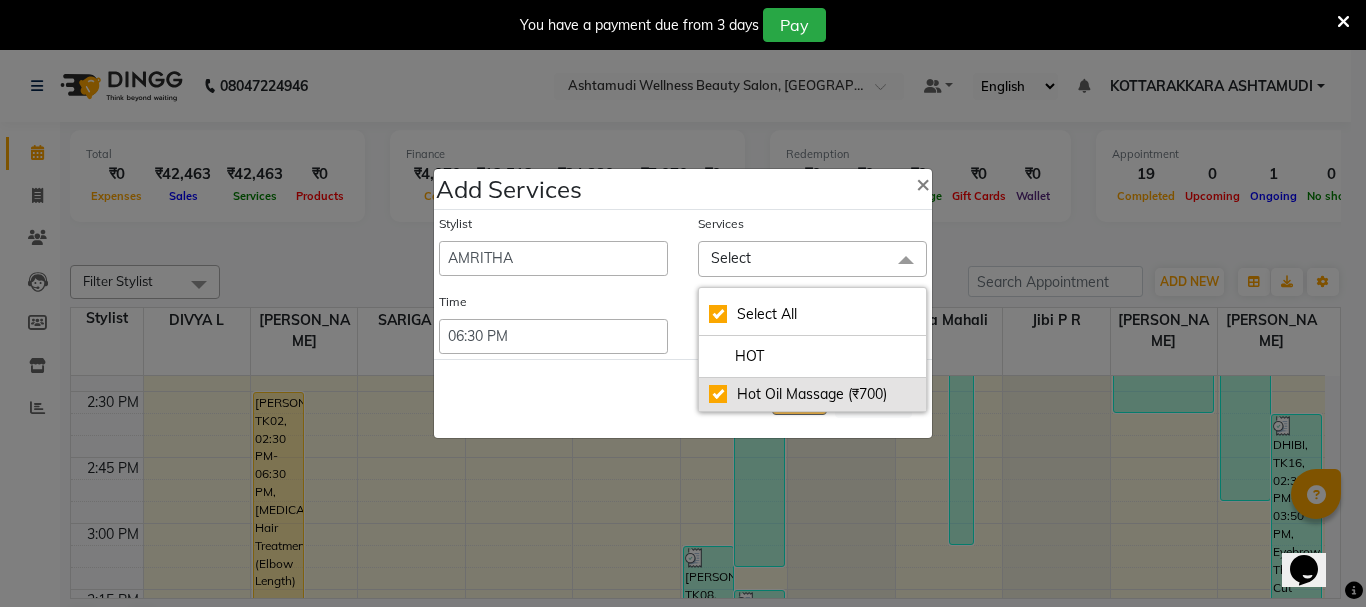 checkbox on "true" 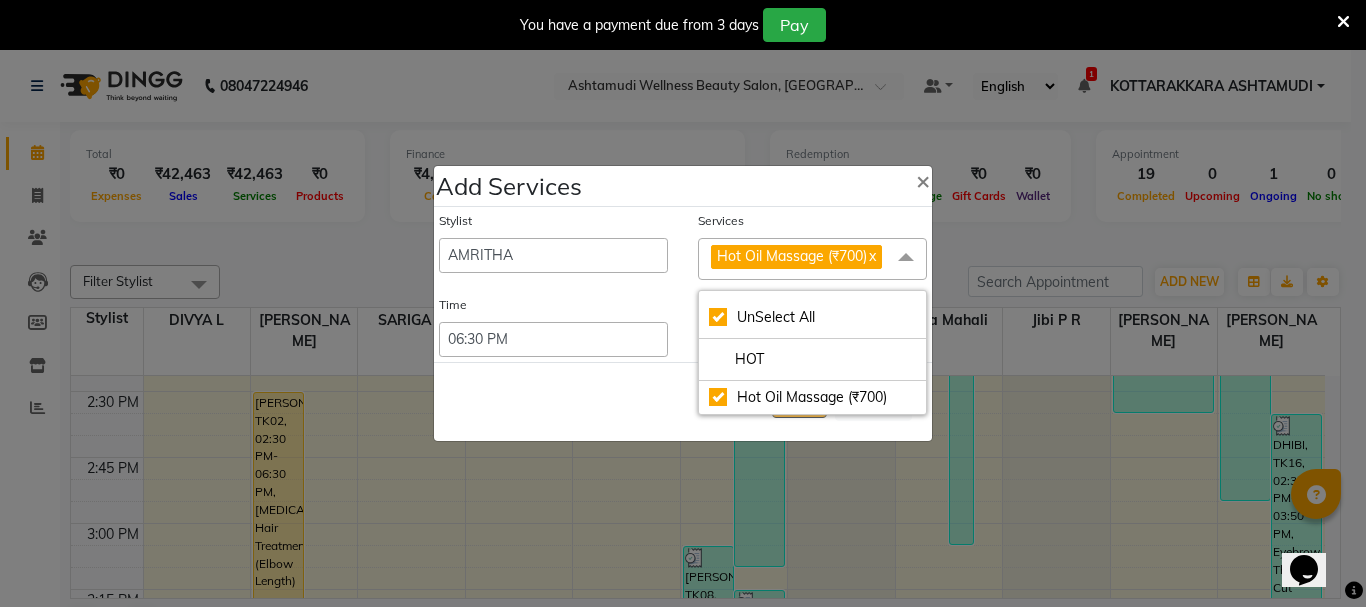 click on "Time" 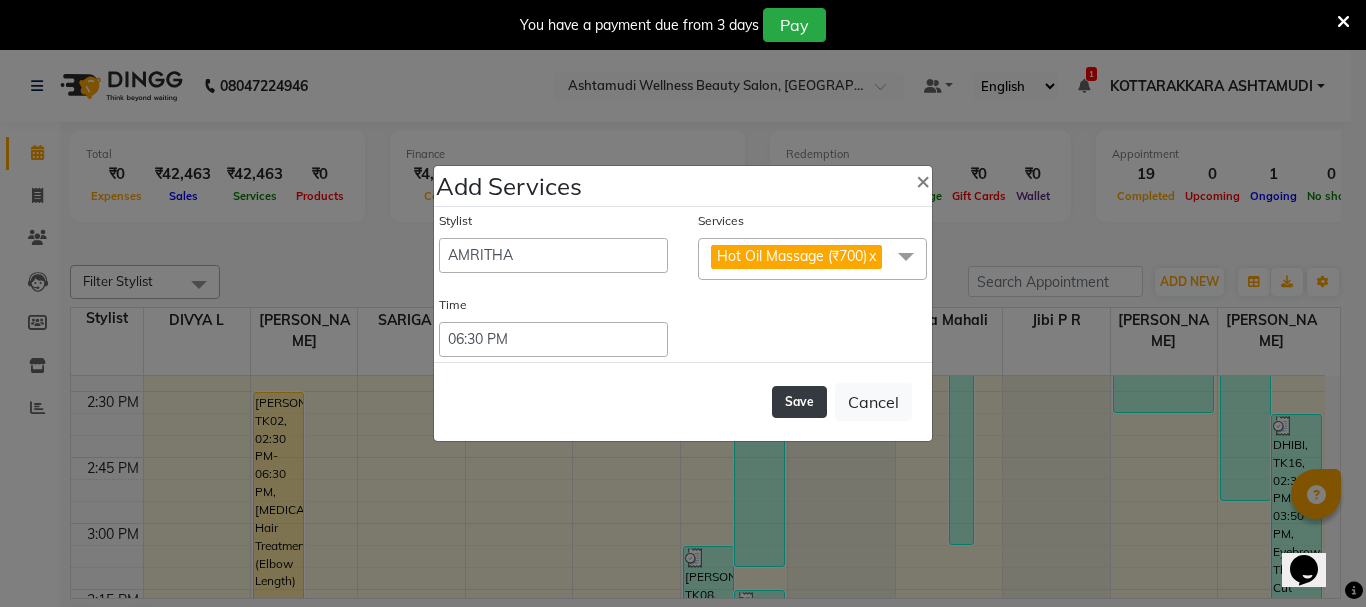 click on "Save" 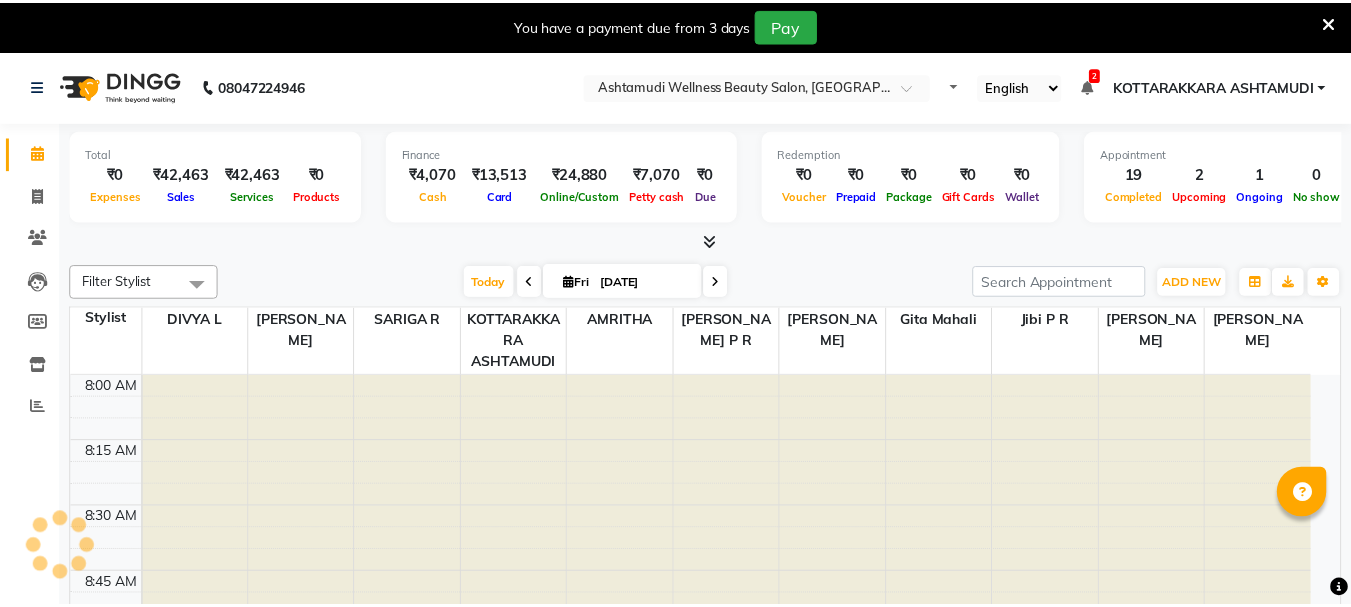 scroll, scrollTop: 0, scrollLeft: 0, axis: both 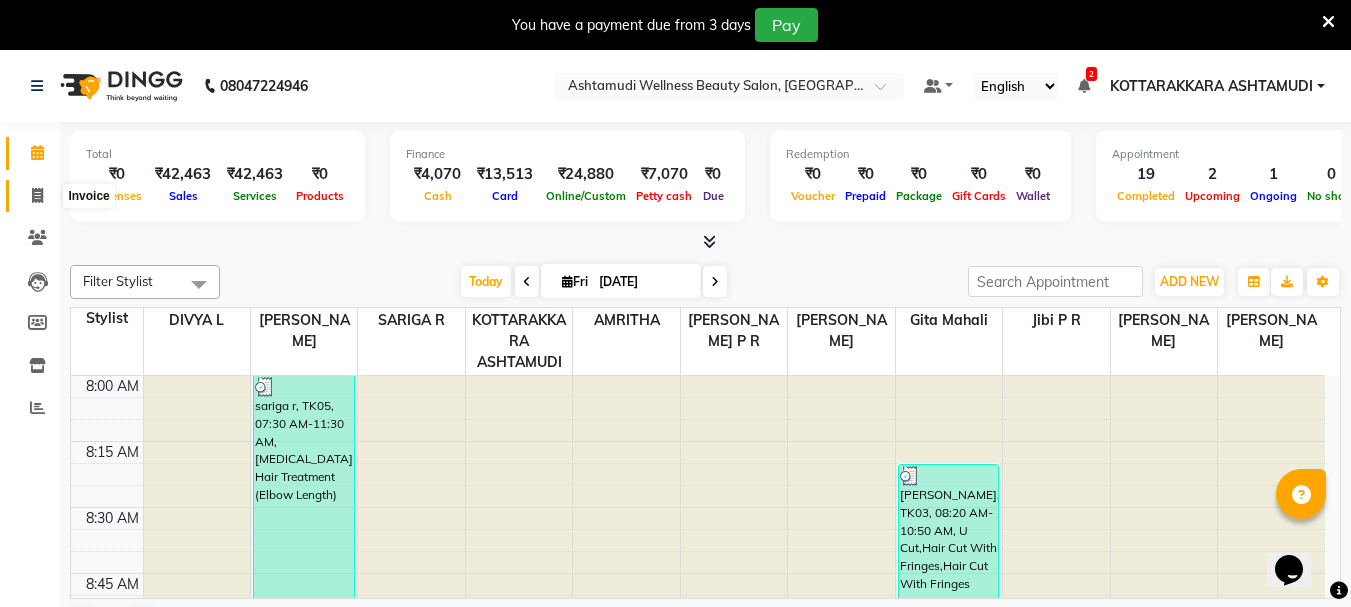 click 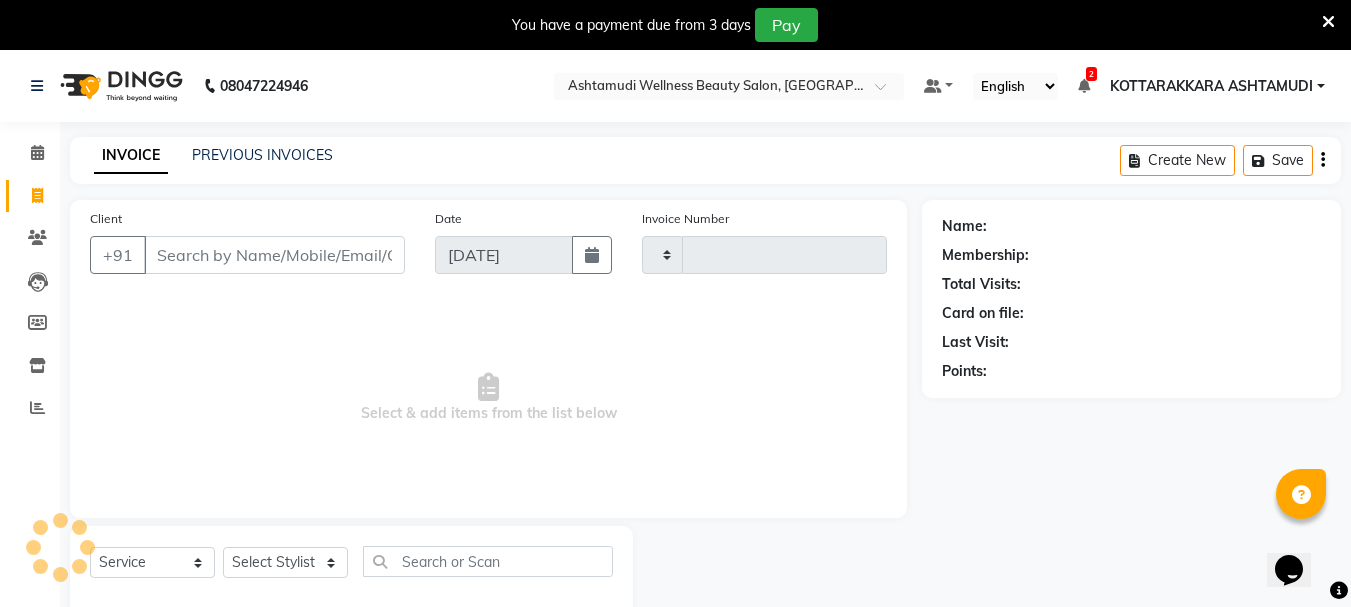 select on "4664" 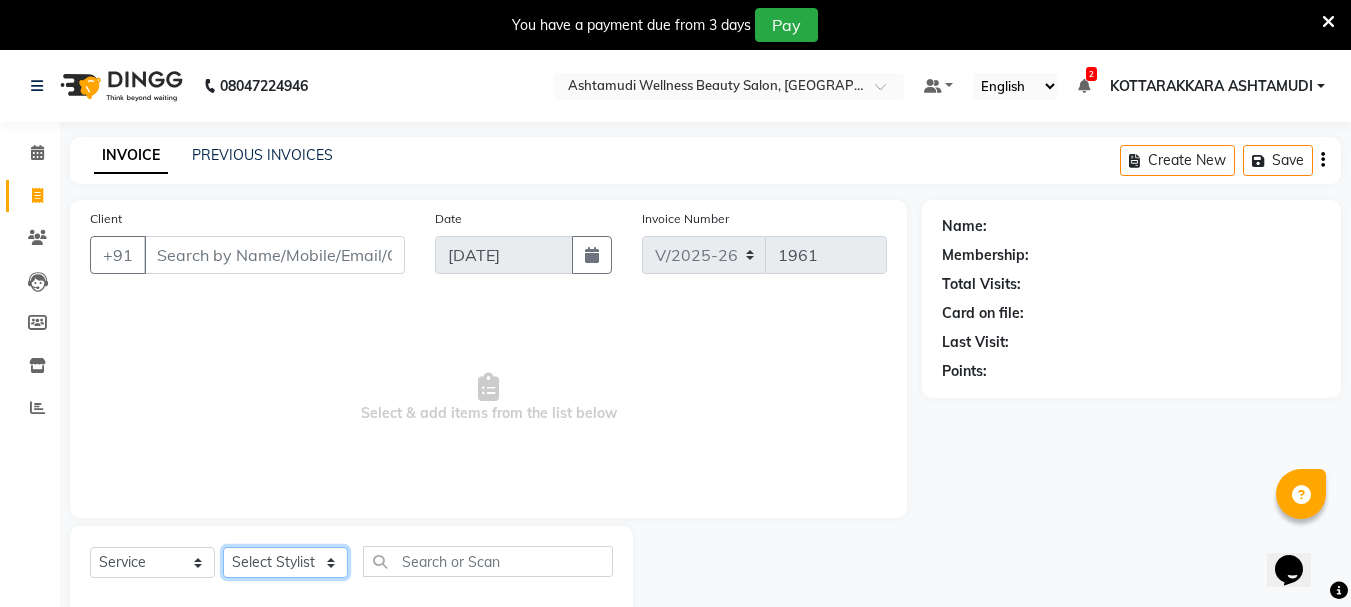drag, startPoint x: 292, startPoint y: 561, endPoint x: 292, endPoint y: 550, distance: 11 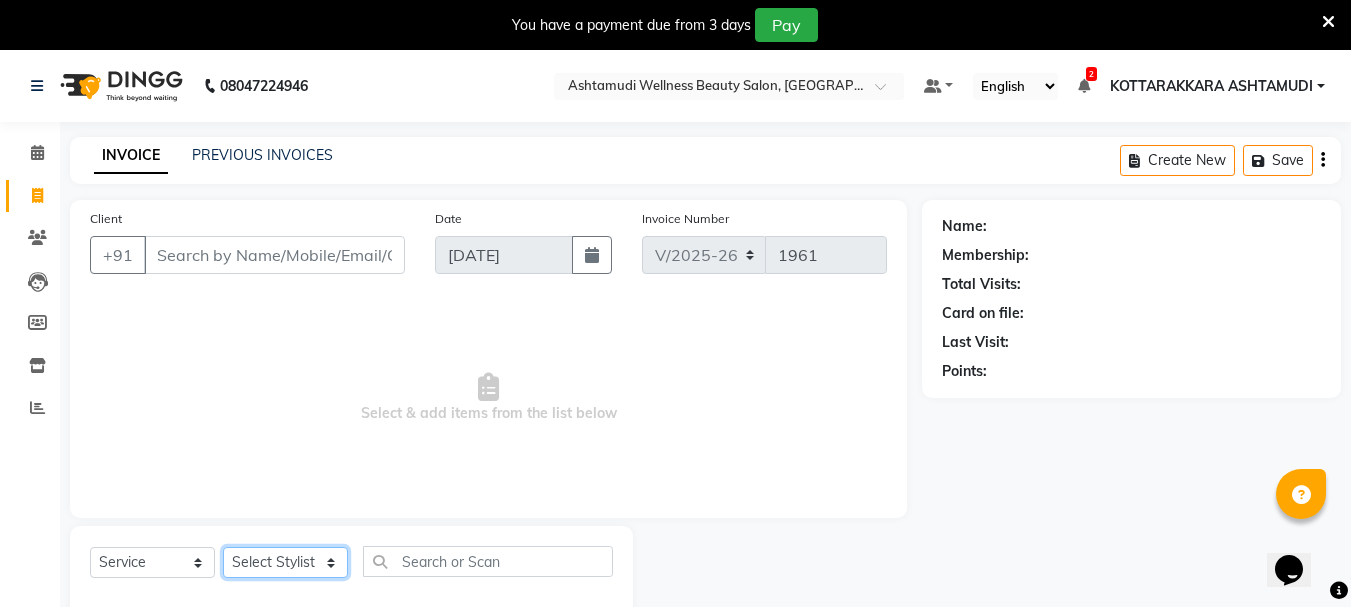 select on "75884" 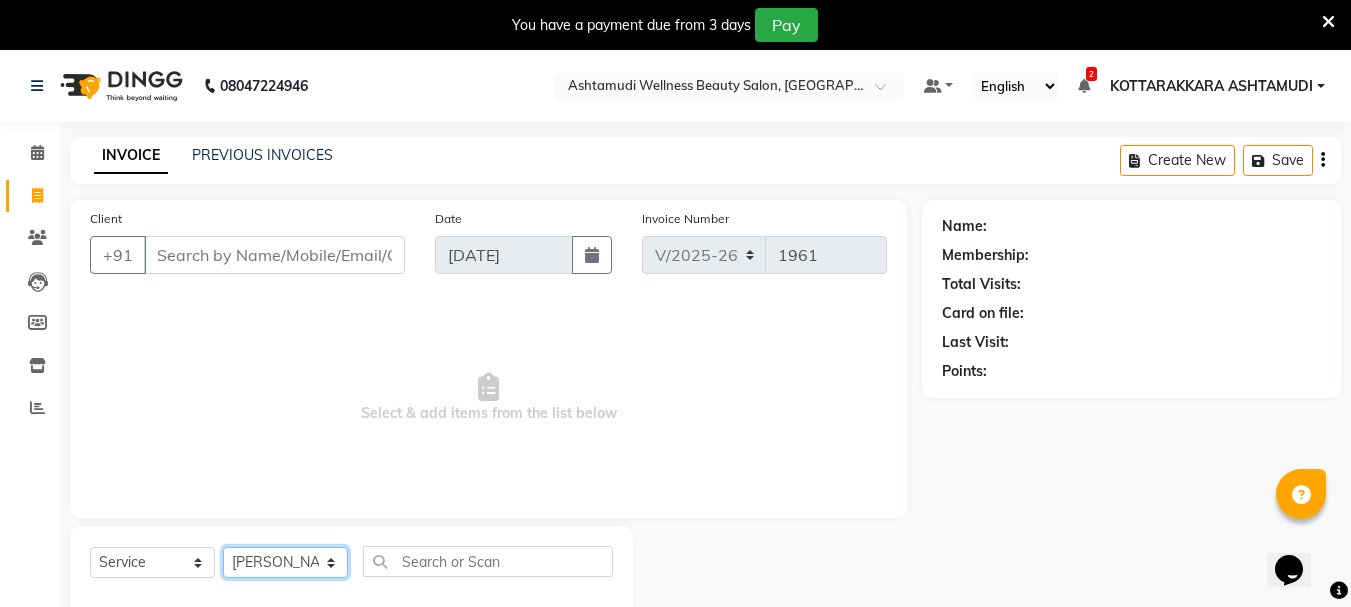 click on "Select Stylist AMRITHA [PERSON_NAME] DIVYA L	 Gita Mahali  Jibi P R [PERSON_NAME]  KOTTARAKKARA ASHTAMUDI [PERSON_NAME] 	 [PERSON_NAME] SARIGA R	 [PERSON_NAME]" 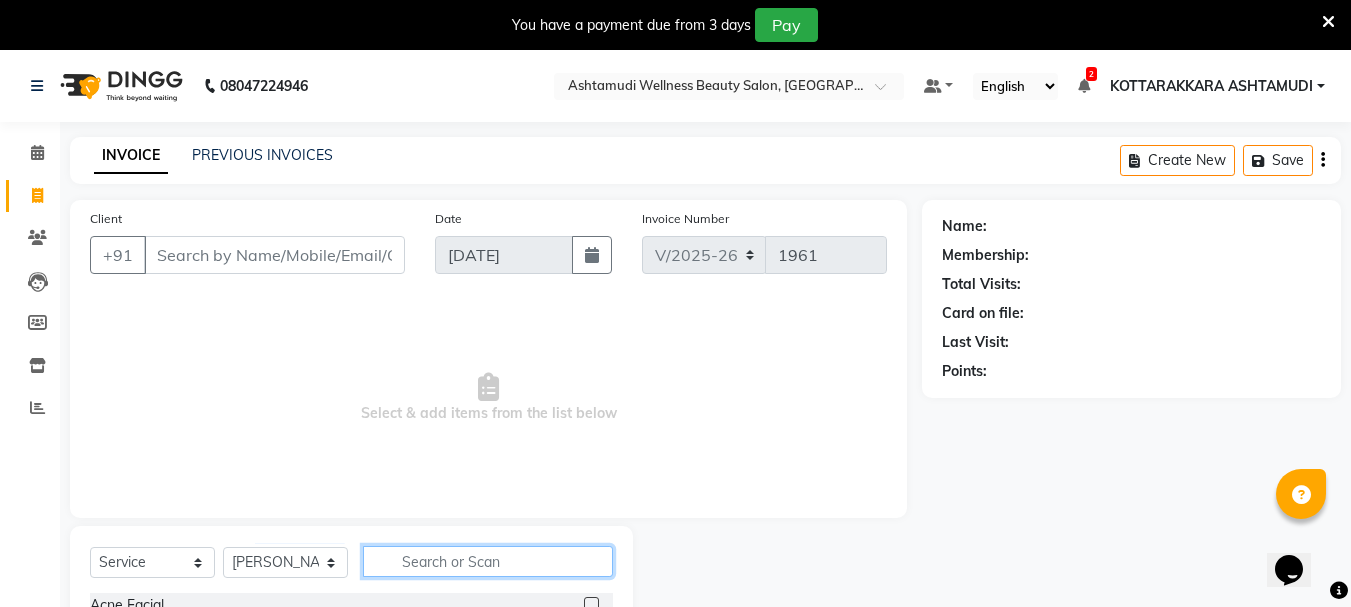 click 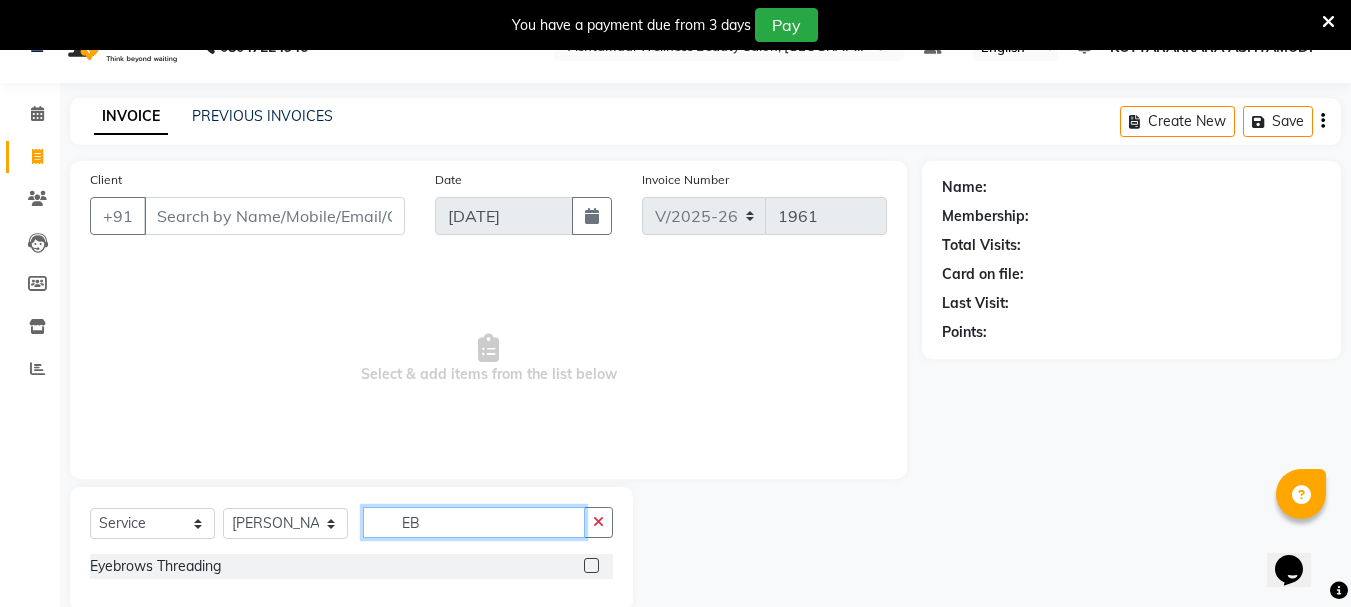 scroll, scrollTop: 73, scrollLeft: 0, axis: vertical 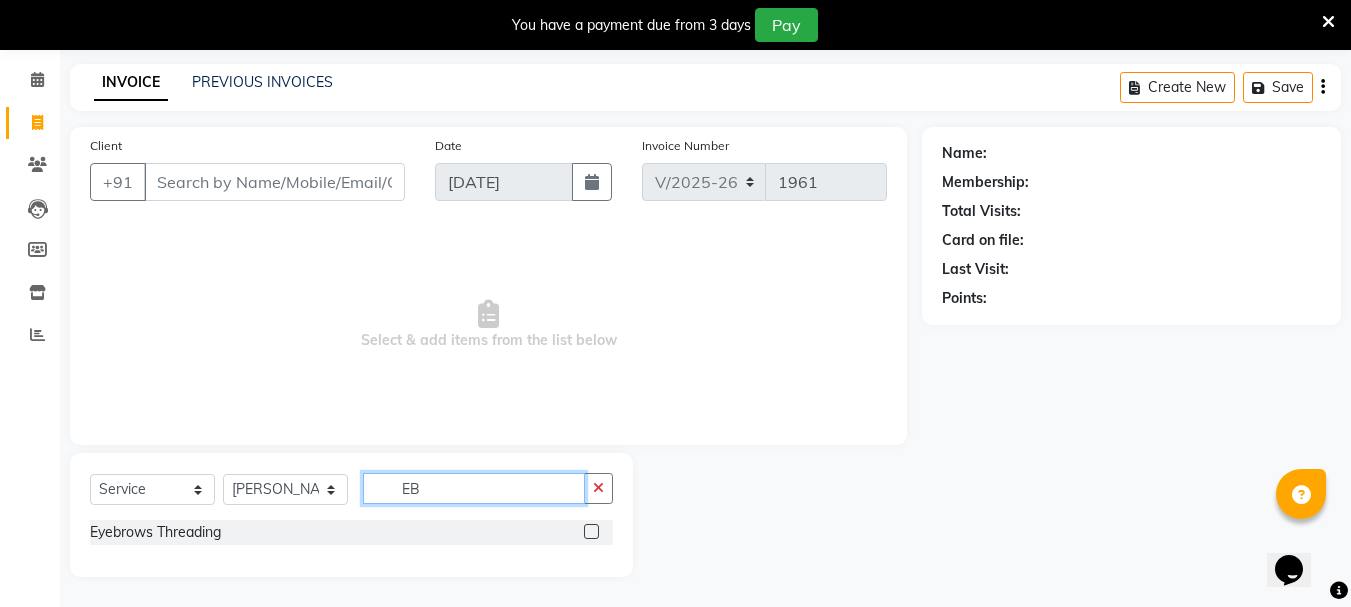 type on "EB" 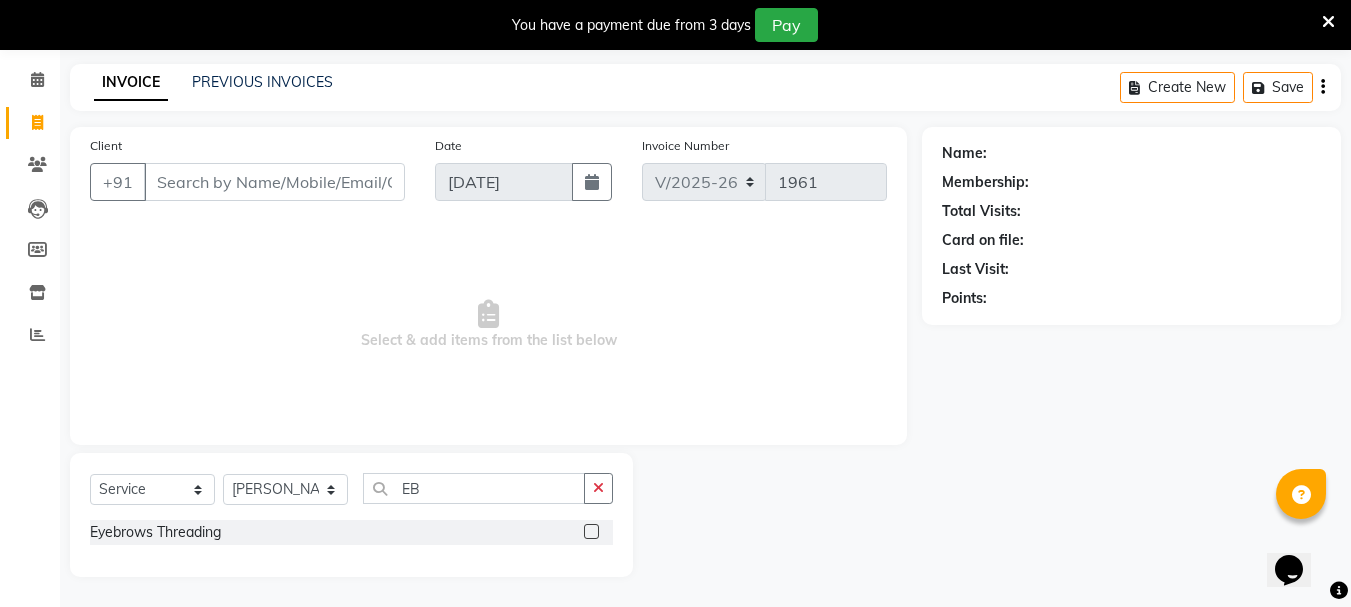 click 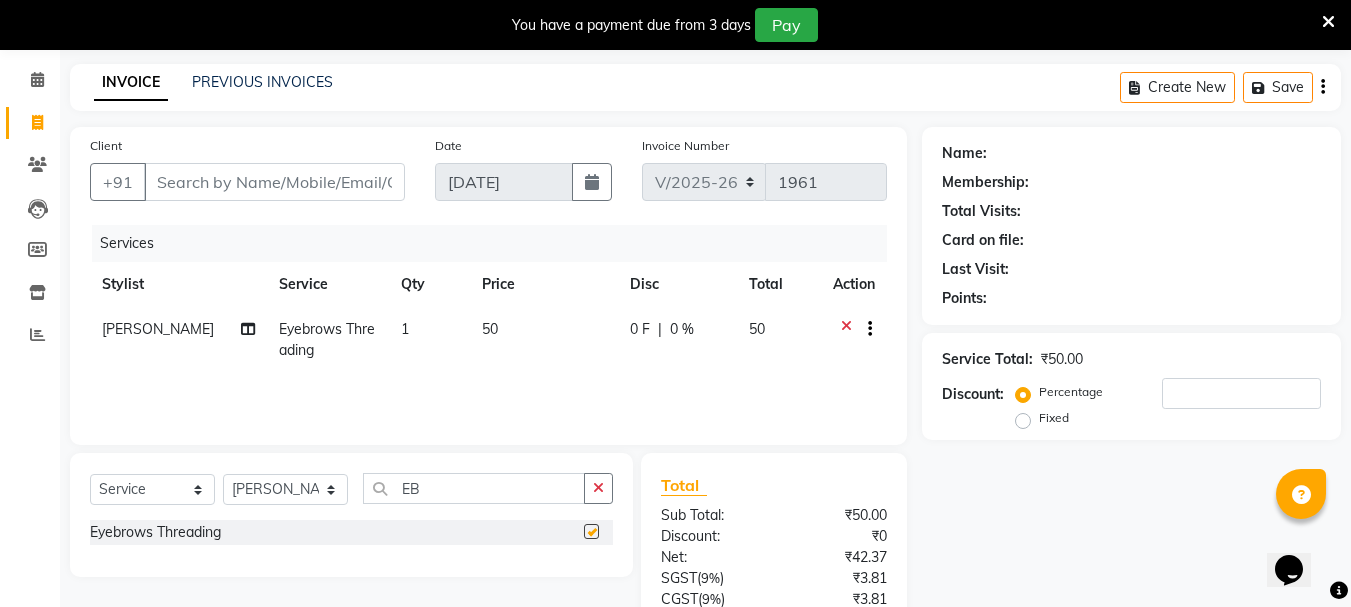 checkbox on "false" 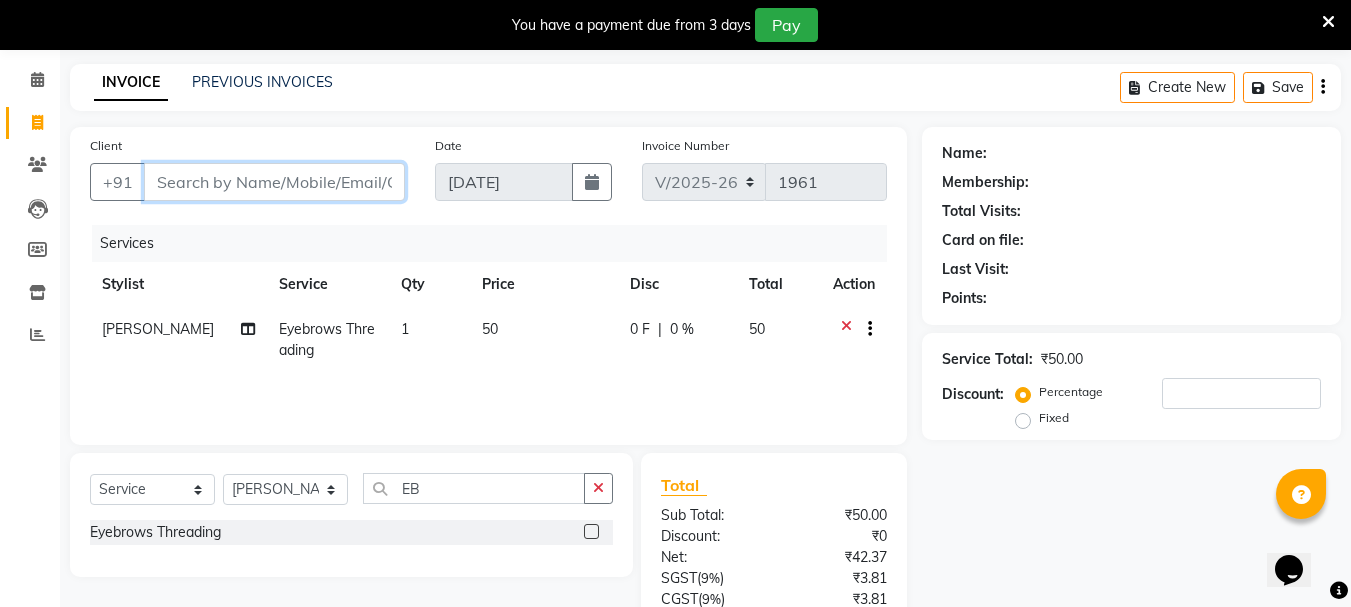 click on "Client" at bounding box center [274, 182] 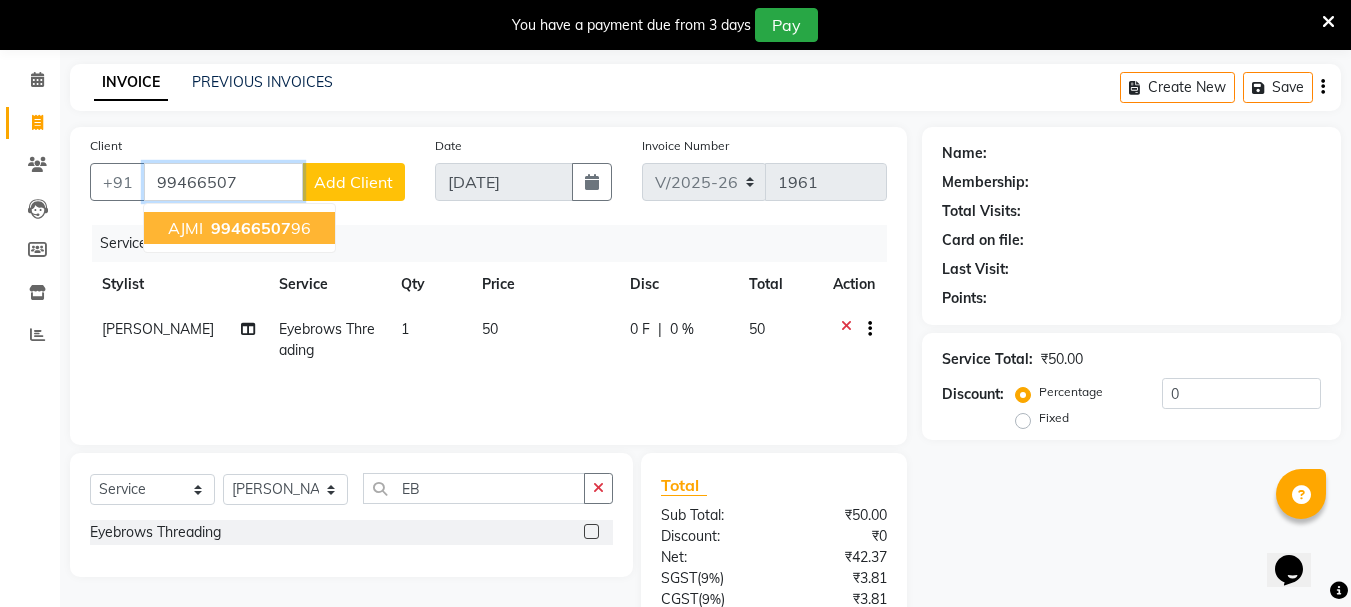 click on "99466507" at bounding box center [251, 228] 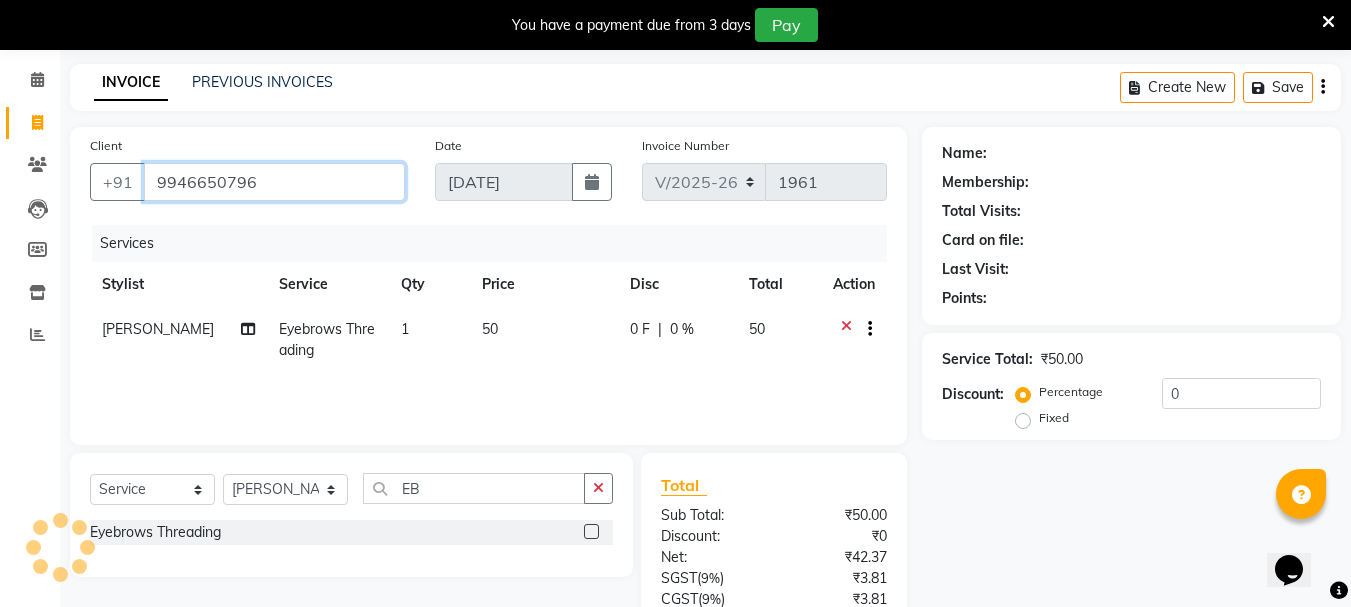 type on "9946650796" 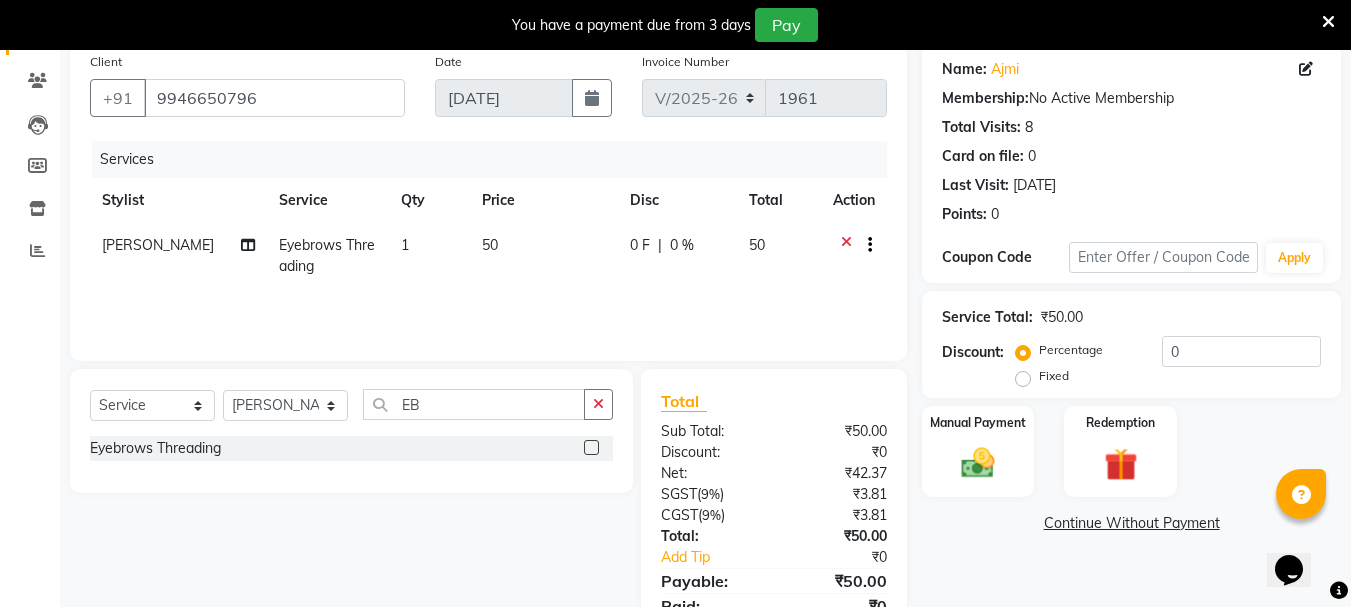 scroll, scrollTop: 243, scrollLeft: 0, axis: vertical 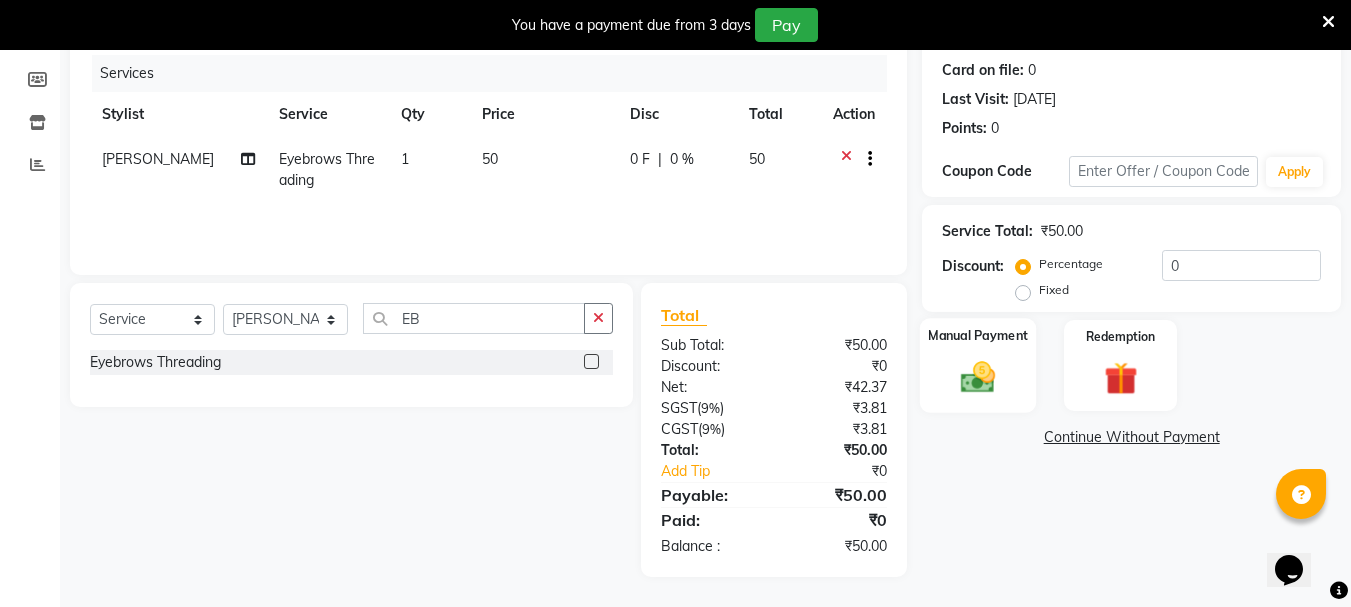 click 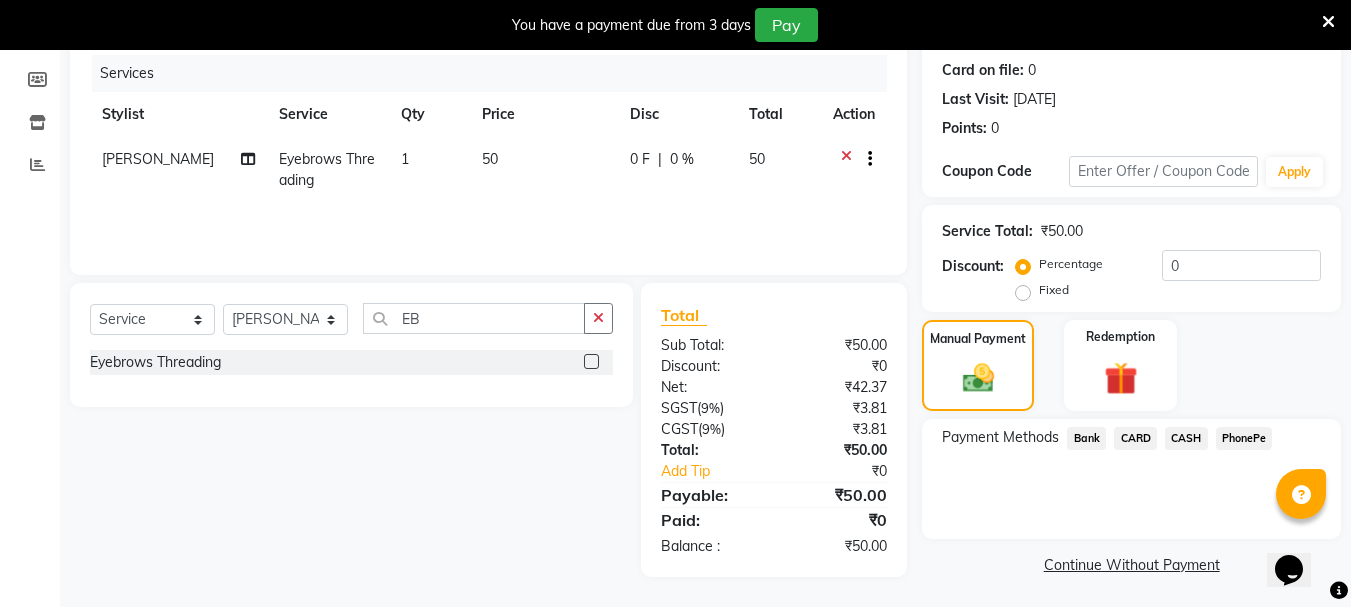 click on "CASH" 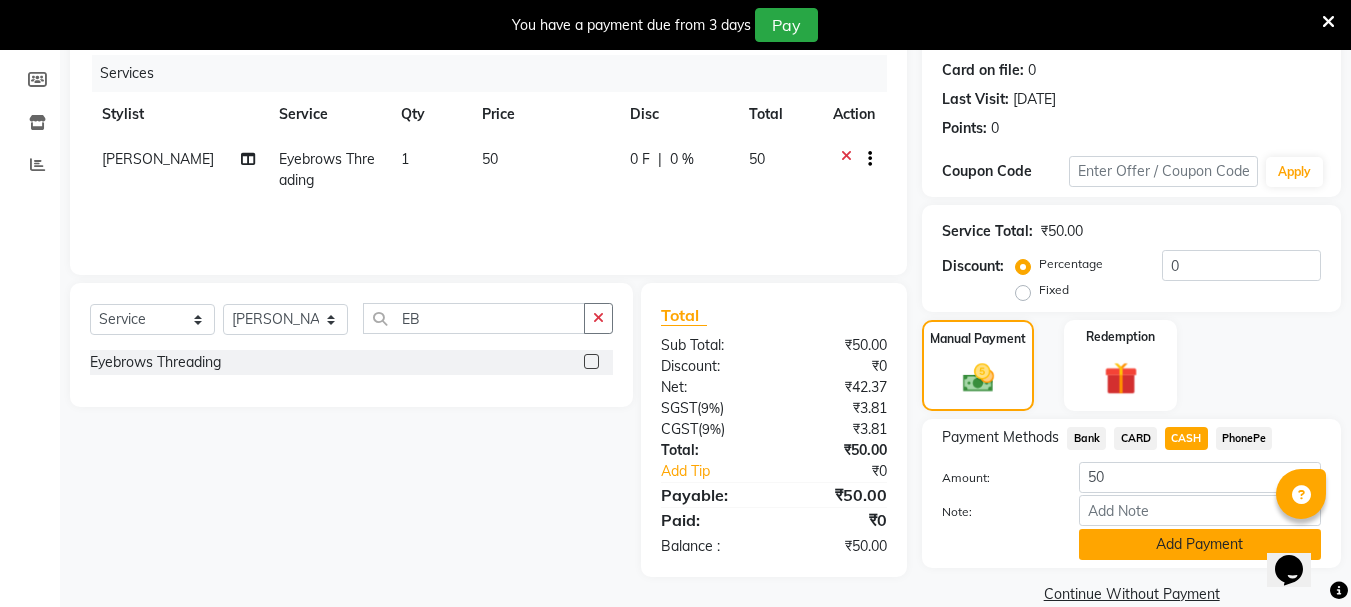 click on "Add Payment" 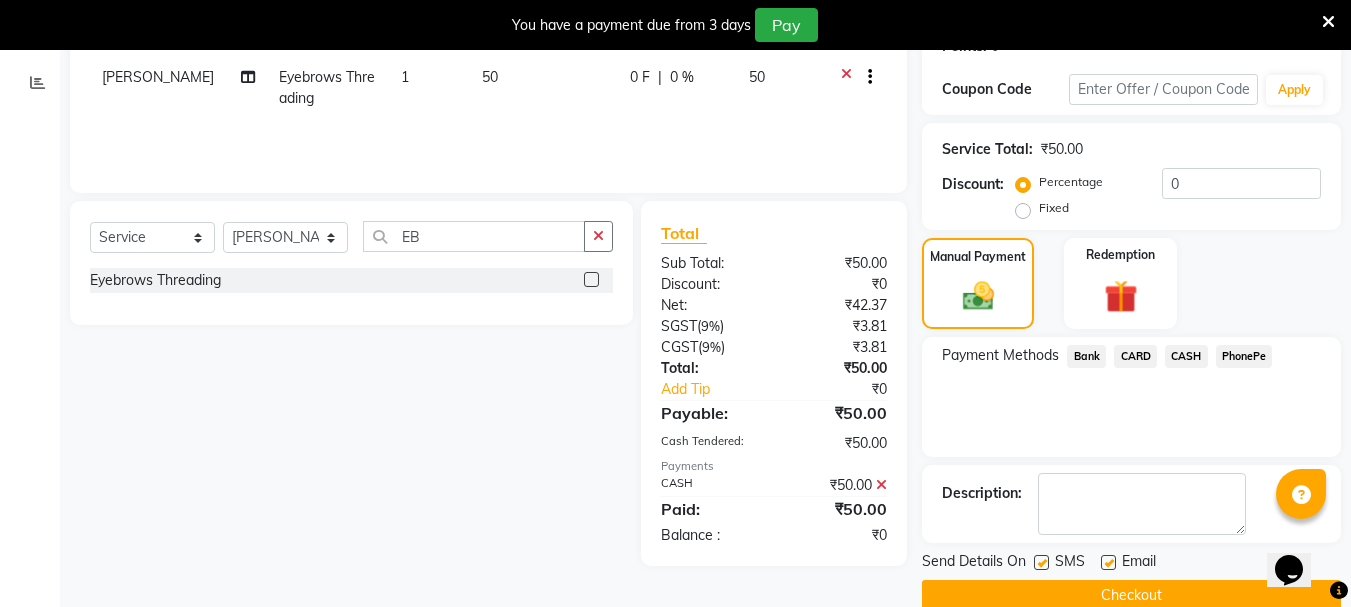 scroll, scrollTop: 359, scrollLeft: 0, axis: vertical 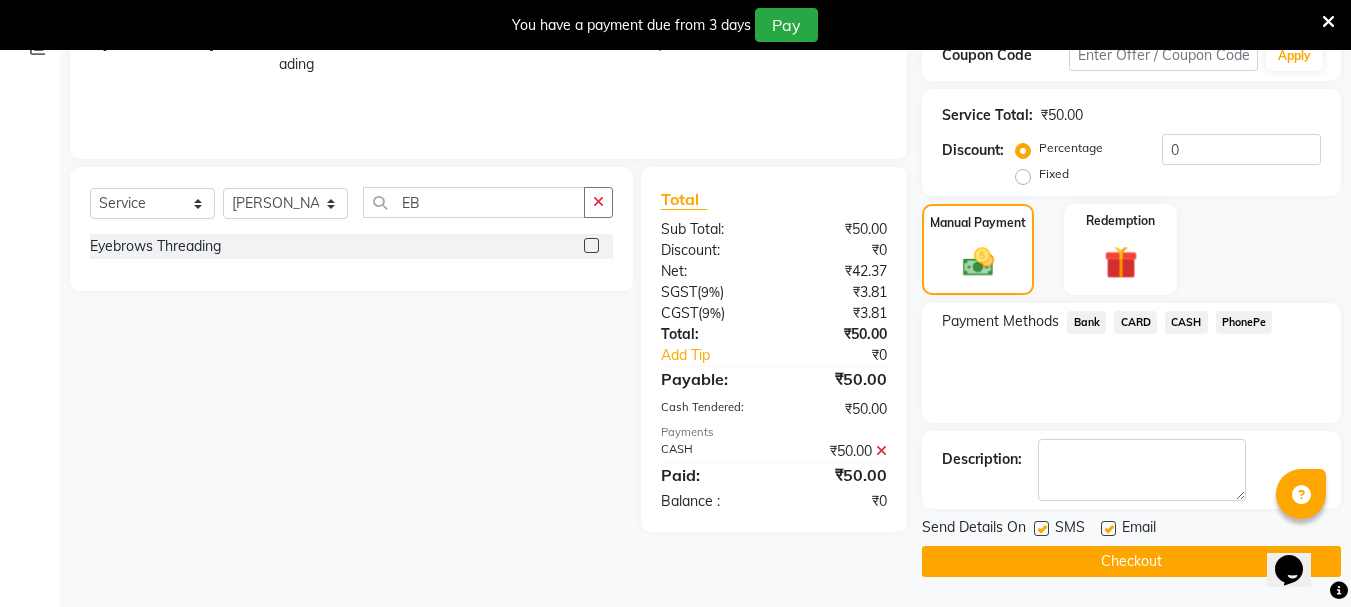 click on "Checkout" 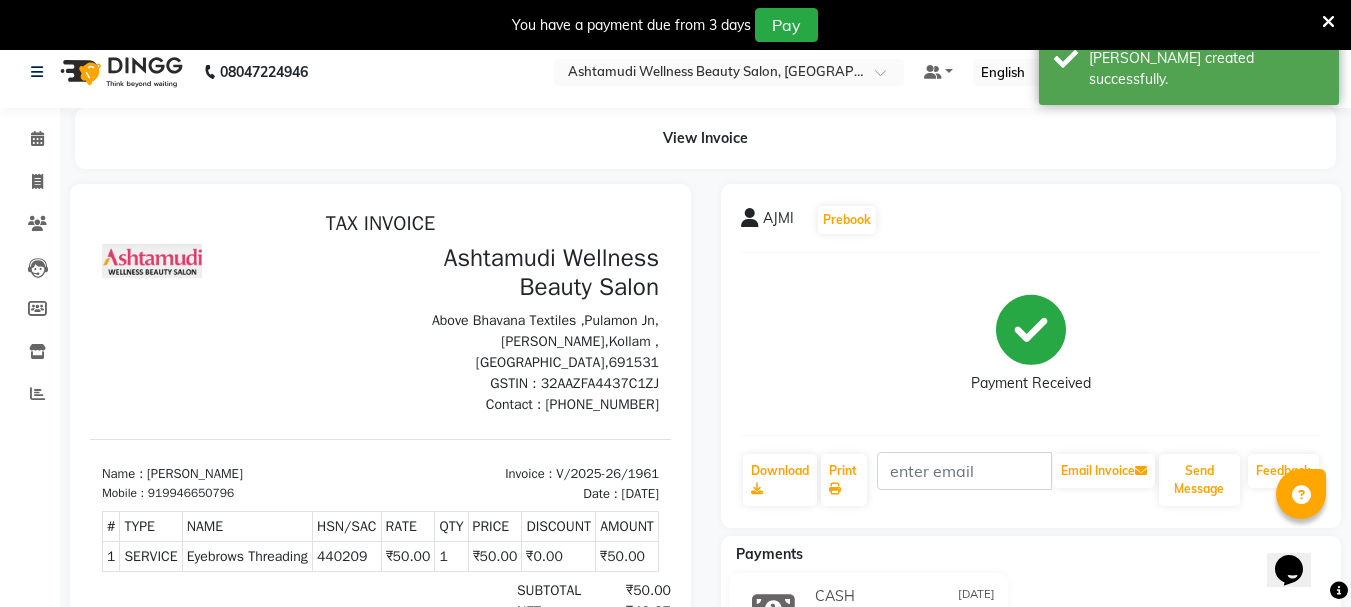 scroll, scrollTop: 0, scrollLeft: 0, axis: both 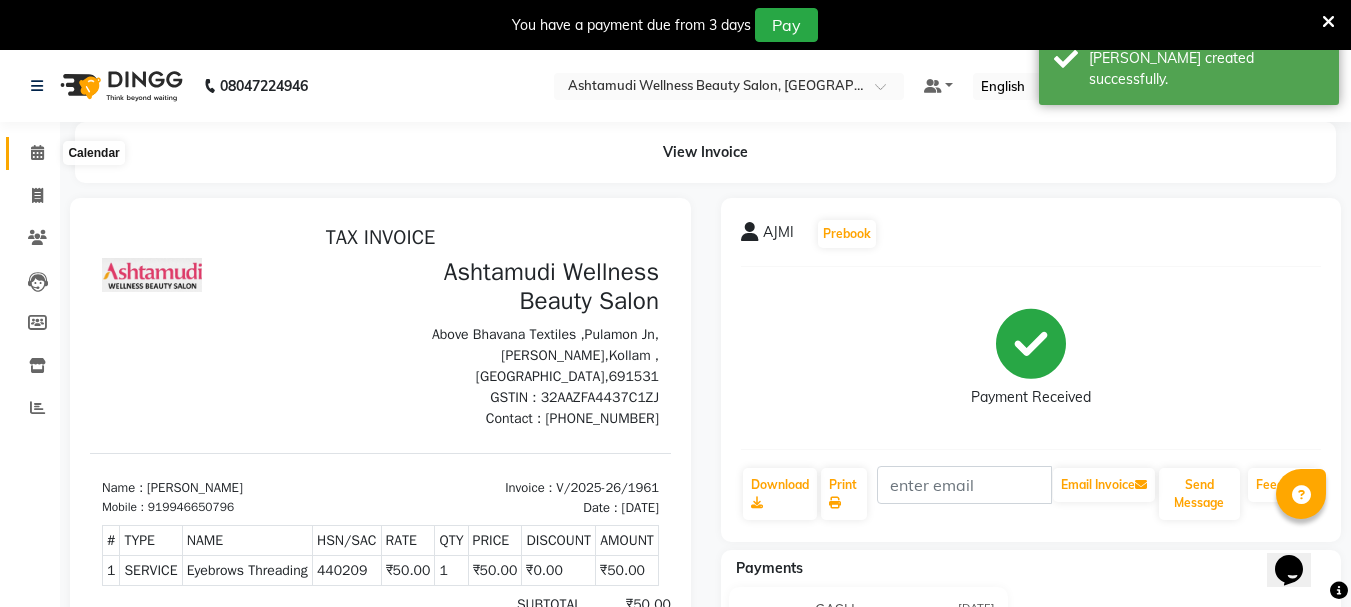 click 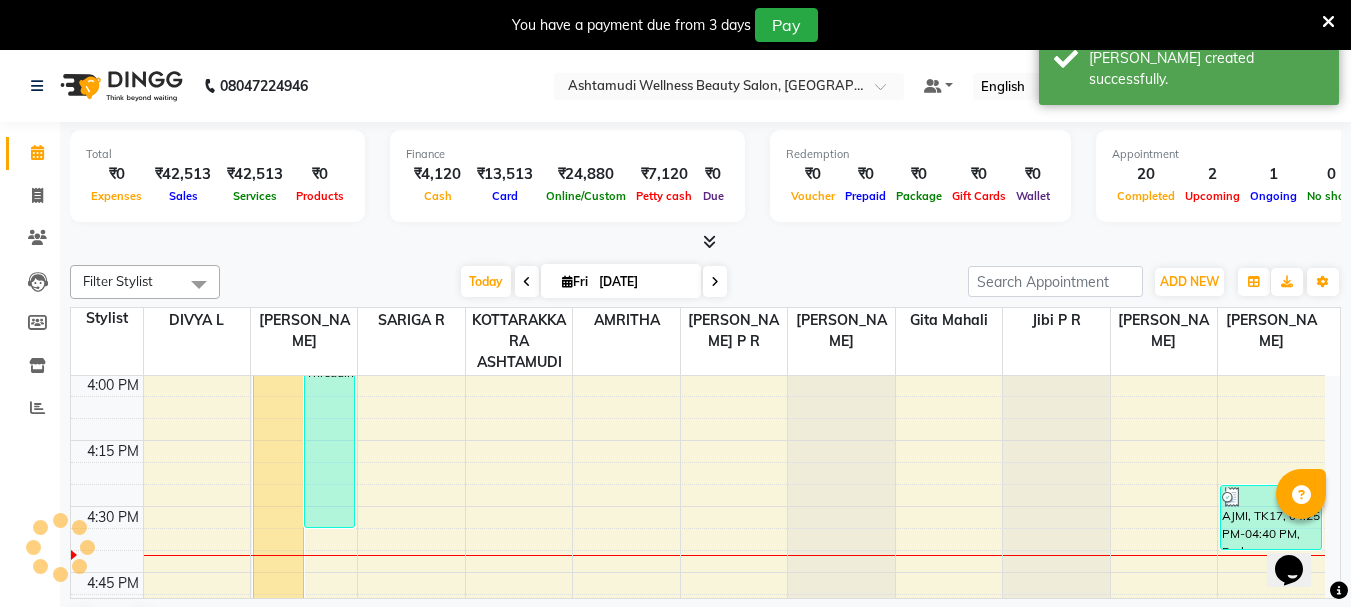 scroll, scrollTop: 0, scrollLeft: 0, axis: both 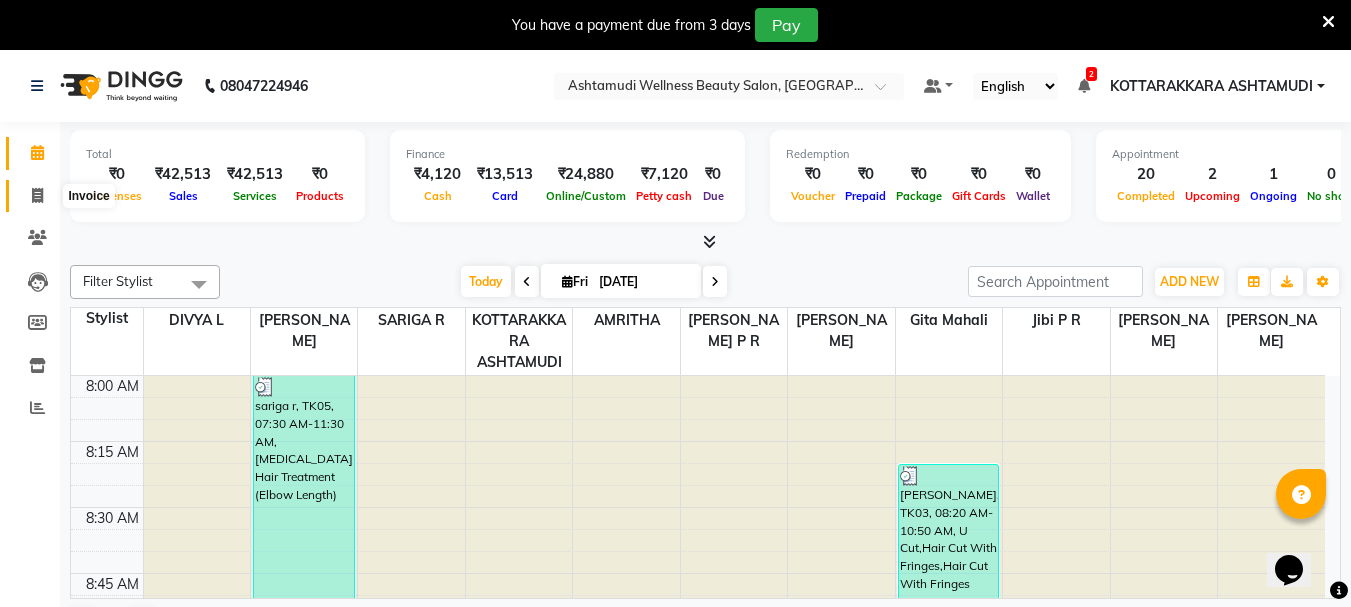 click 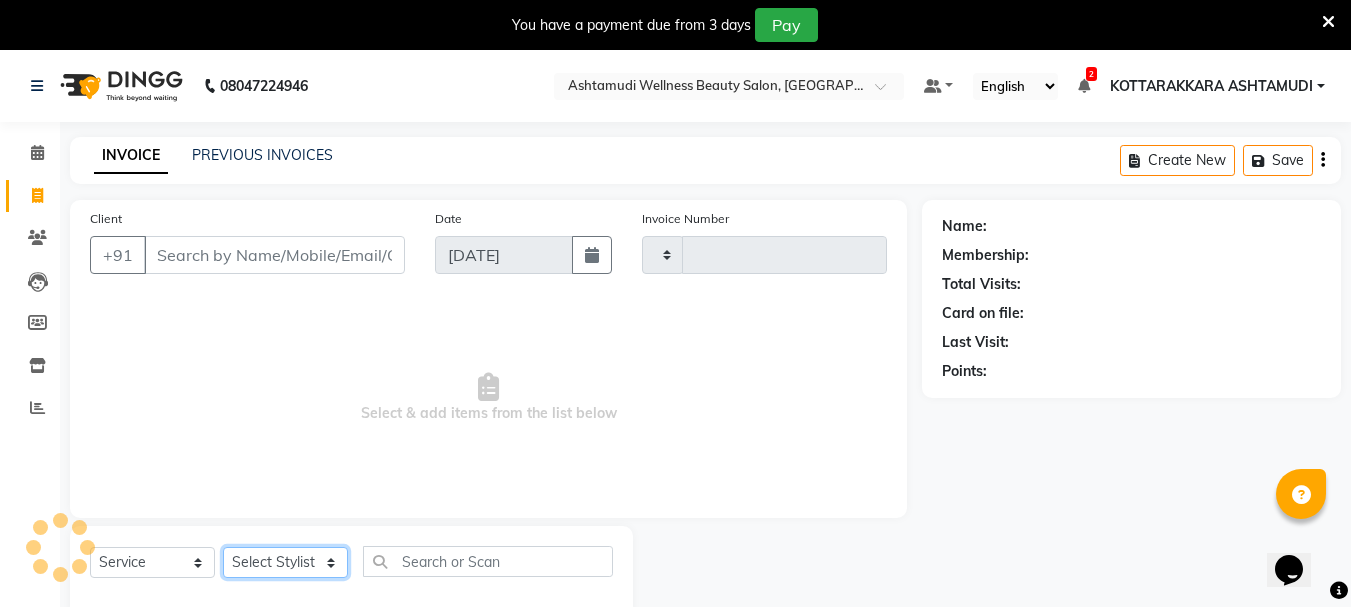 click on "Select Stylist" 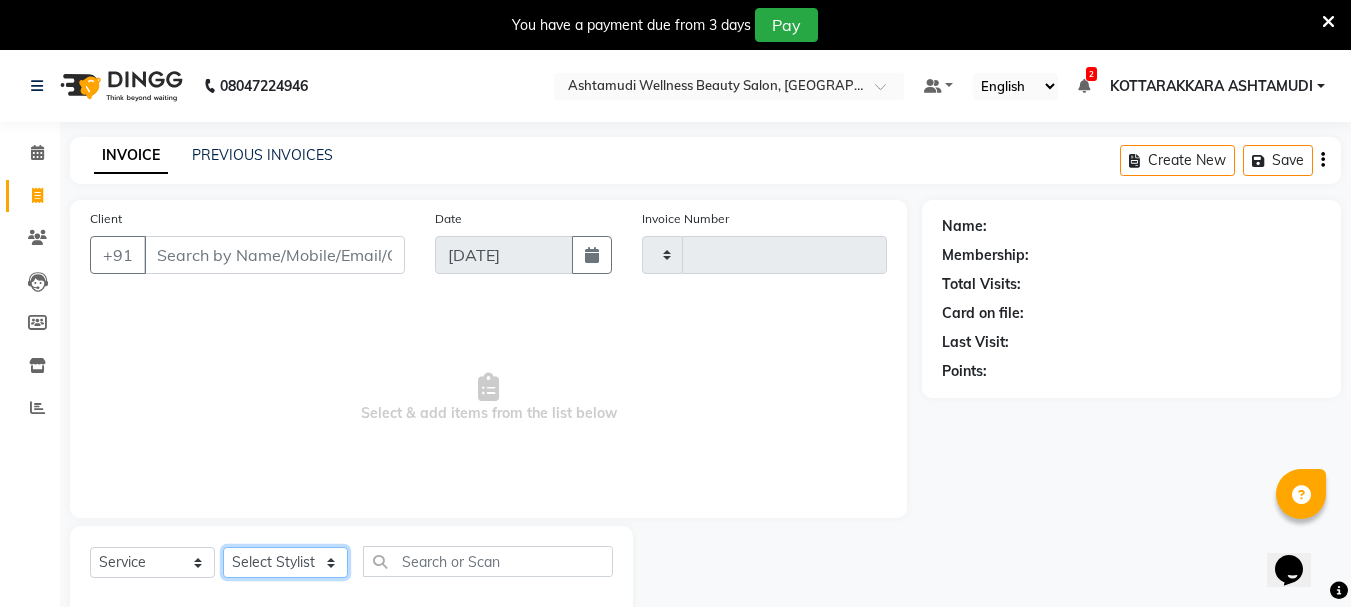 select on "75883" 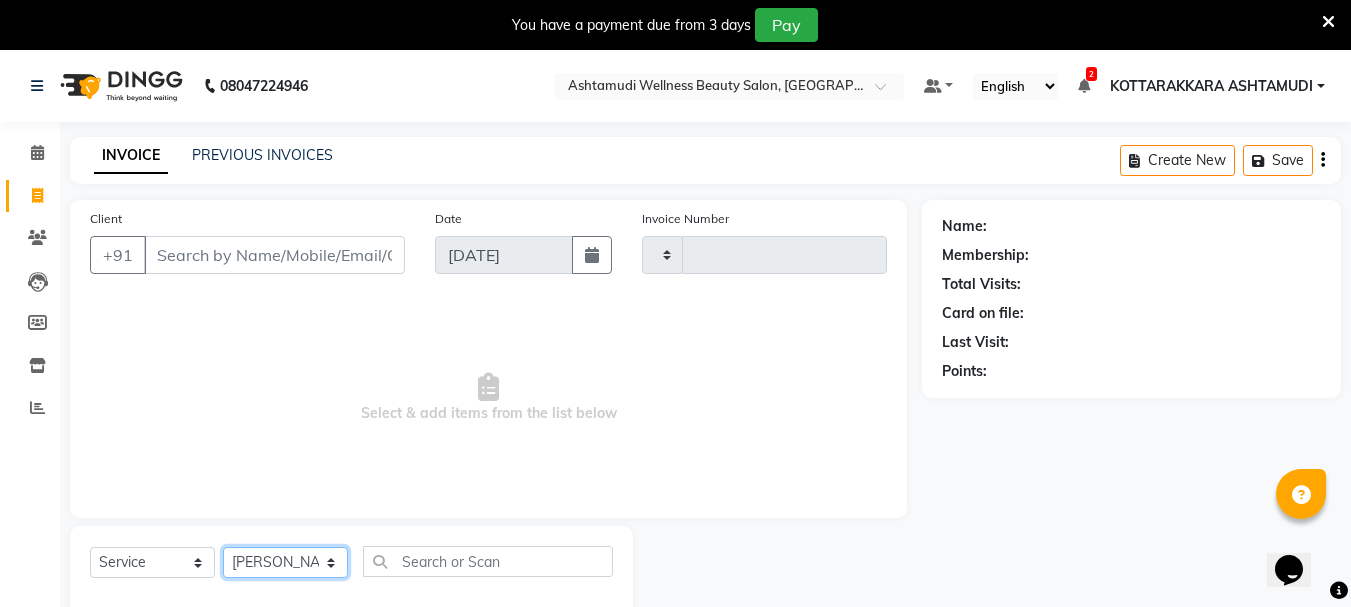 click on "Select Stylist AMRITHA ANJALI ANAND DIVYA L	 Gita Mahali  Jibi P R Karina Darjee  KOTTARAKKARA ASHTAMUDI NISHA SAMUEL 	 Priya Chakraborty SARIGA R	 SHAHIDA SHAMINA MUHAMMED P R" 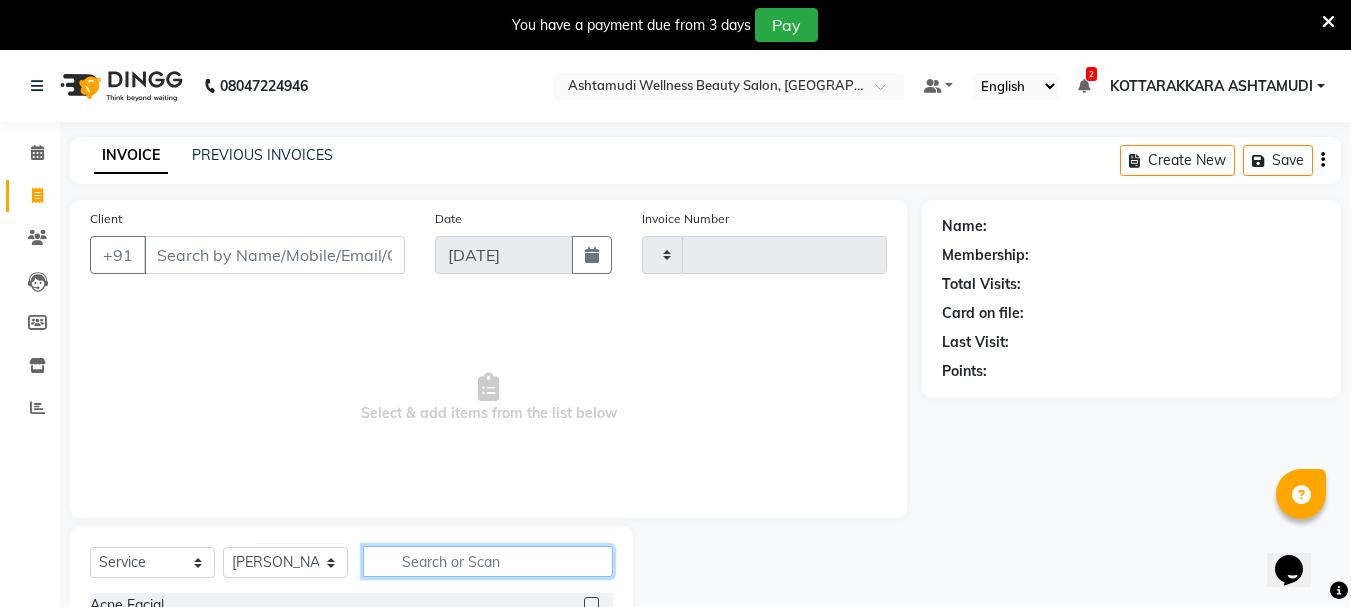 click 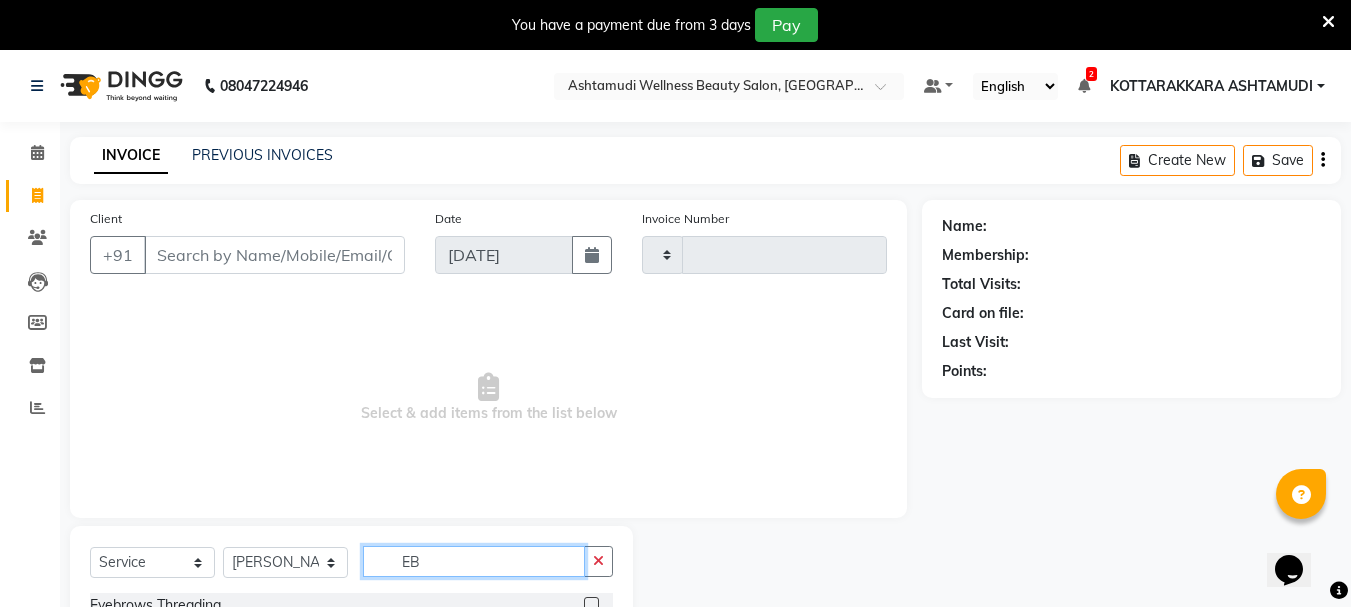 type on "EB" 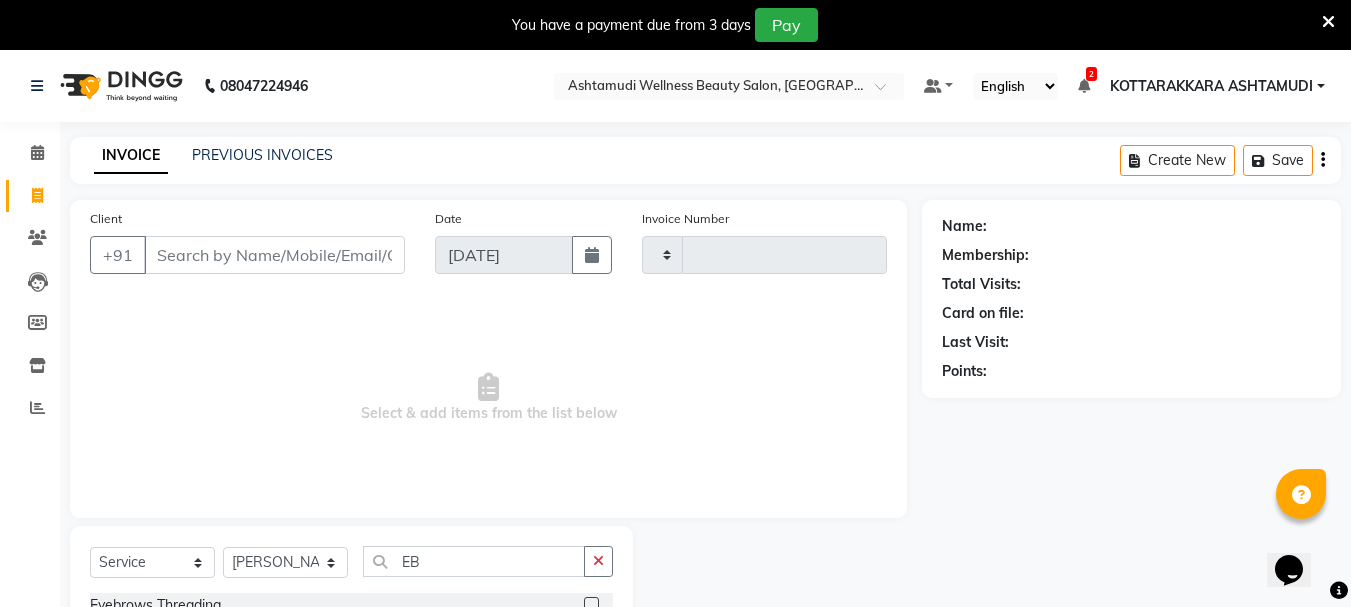 click 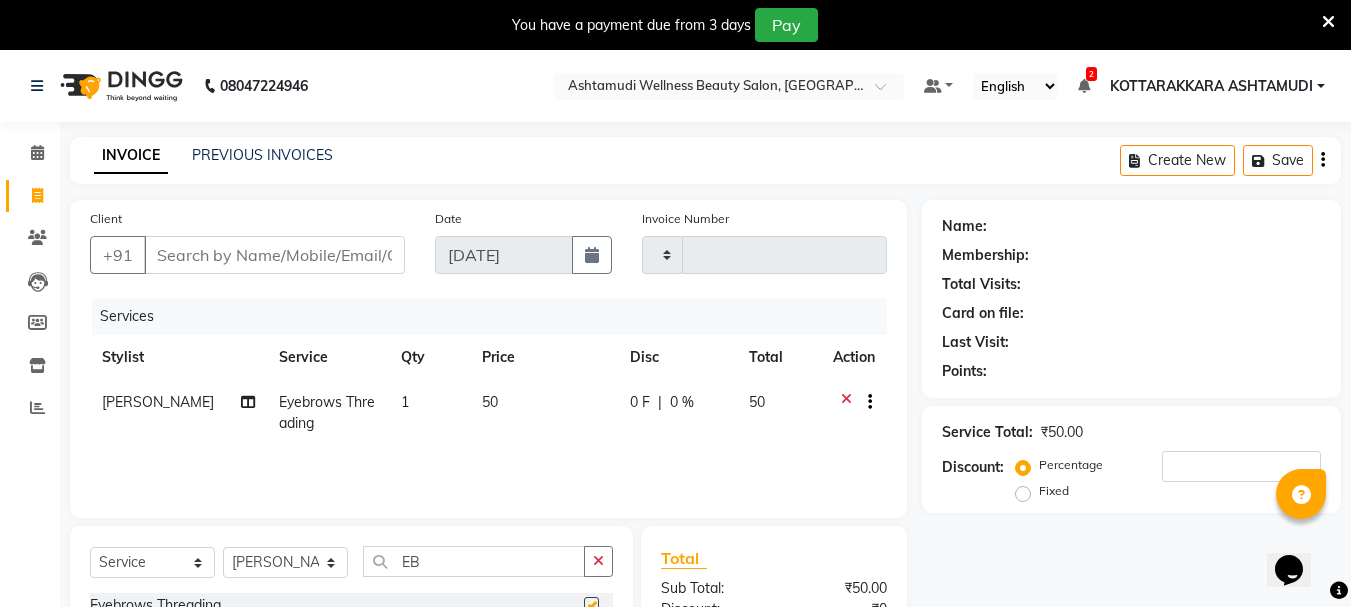 checkbox on "false" 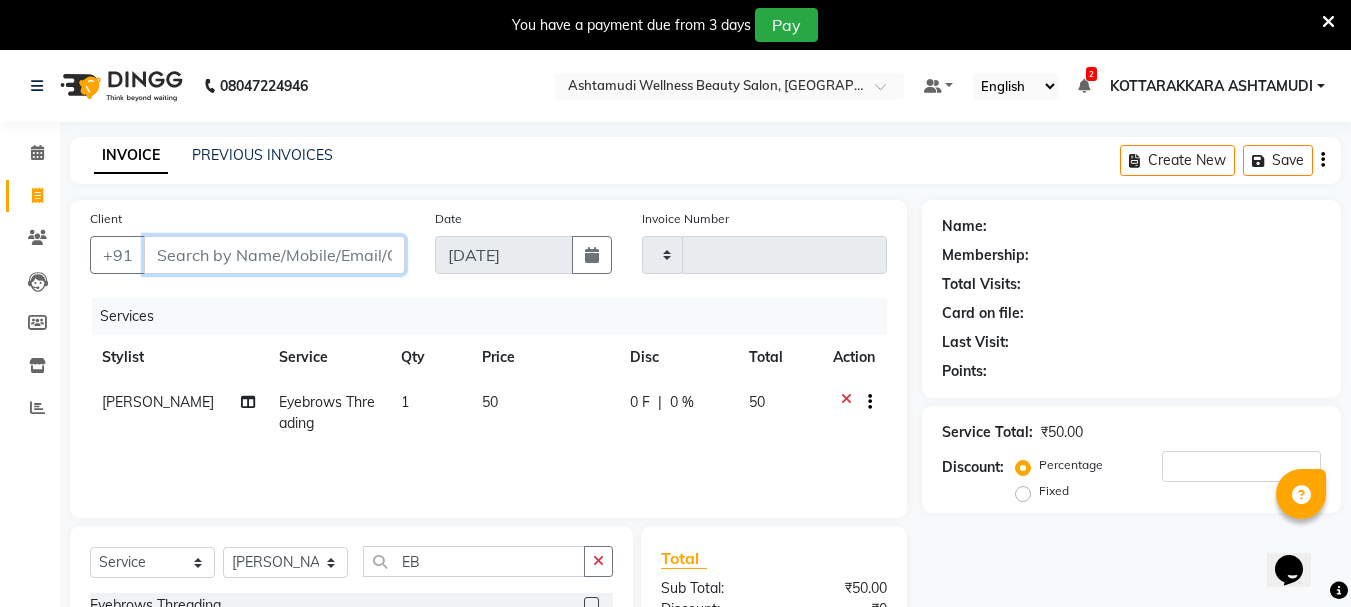 click on "Client" at bounding box center [274, 255] 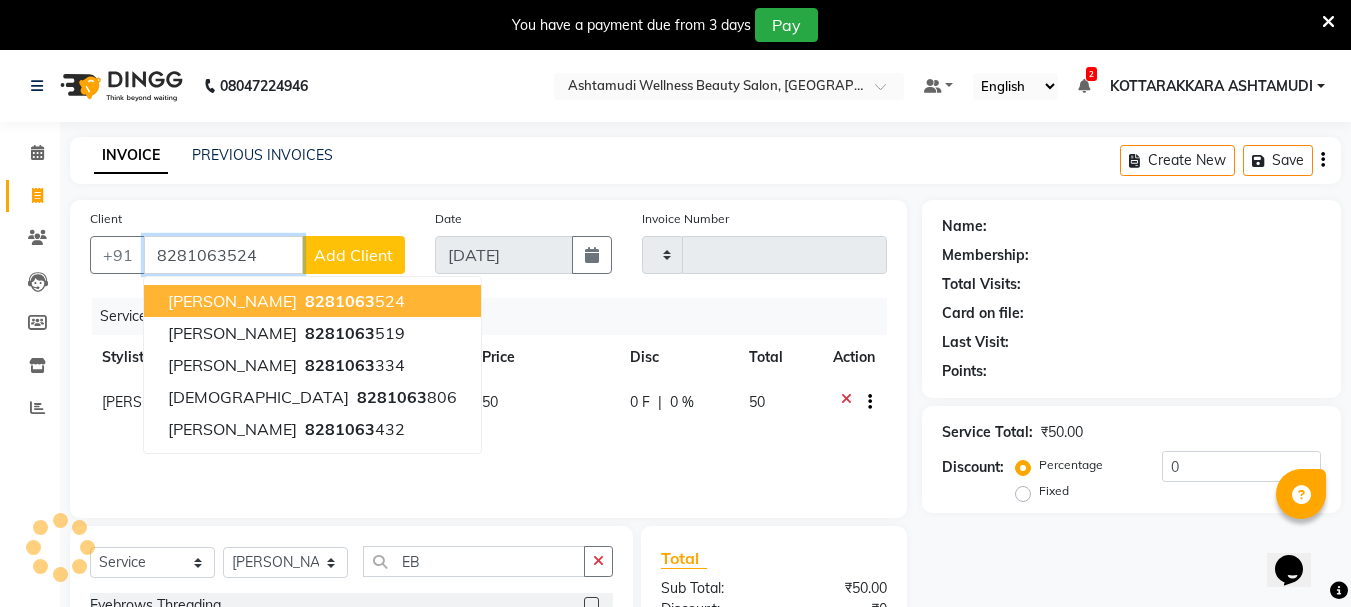 type on "8281063524" 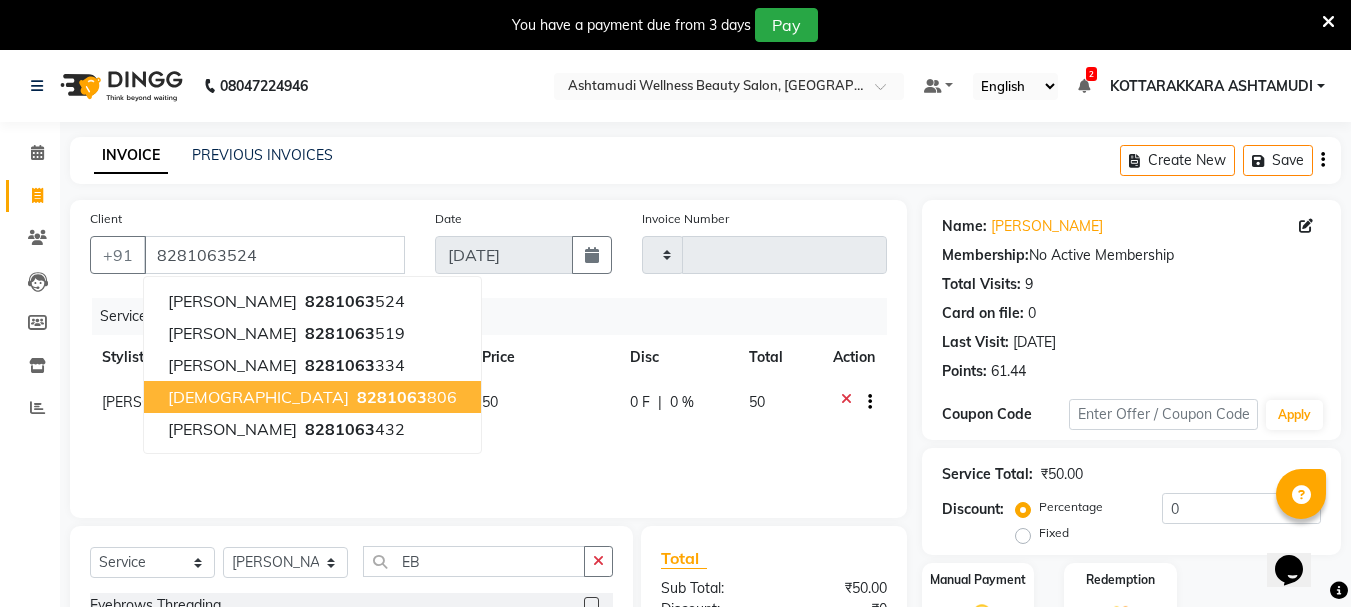 click on "Services Stylist Service Qty Price Disc Total Action Priya Chakraborty Eyebrows Threading 1 50 0 F | 0 % 50" 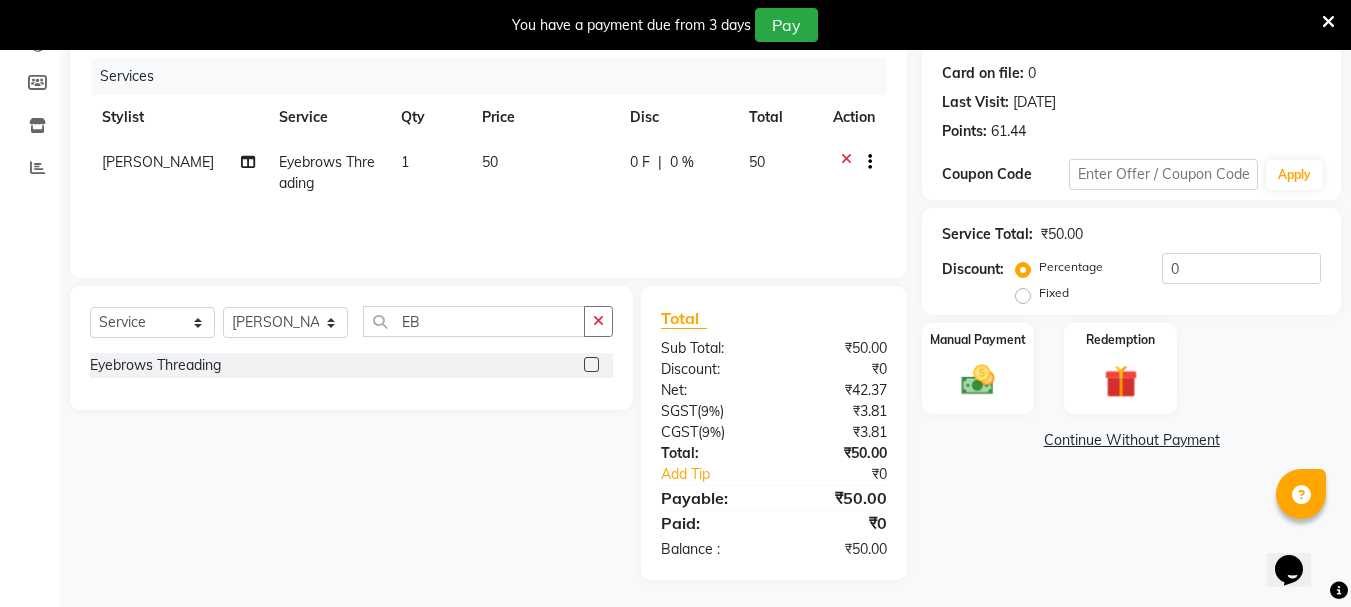 scroll, scrollTop: 243, scrollLeft: 0, axis: vertical 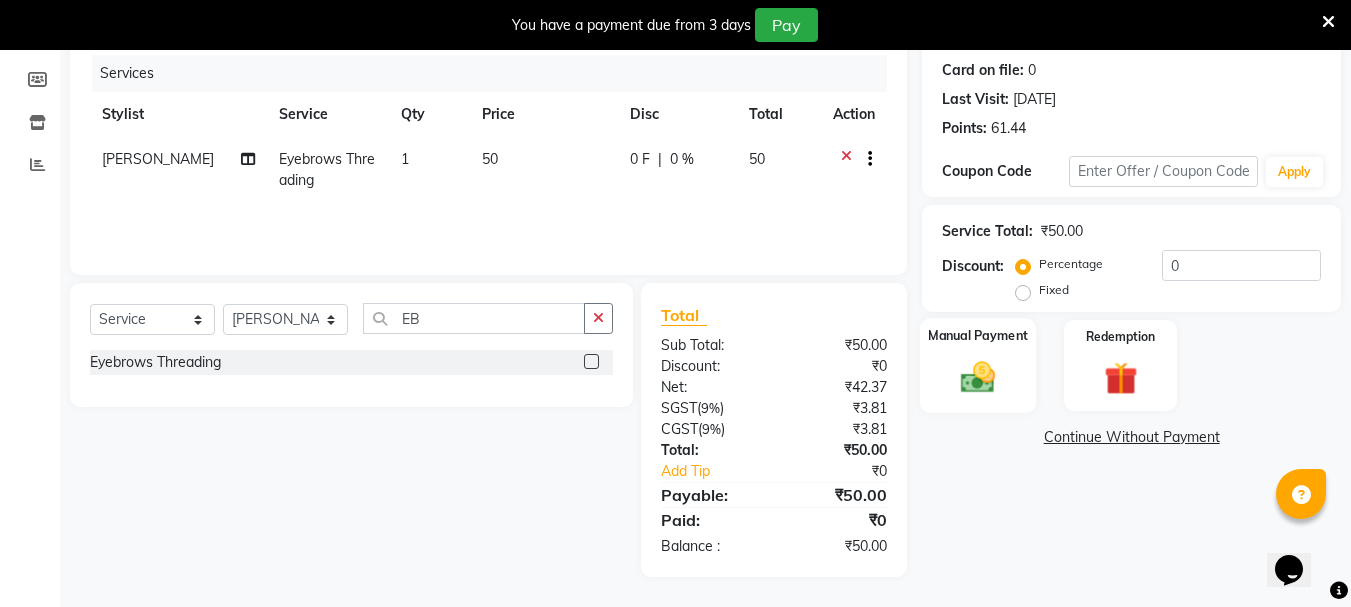 click 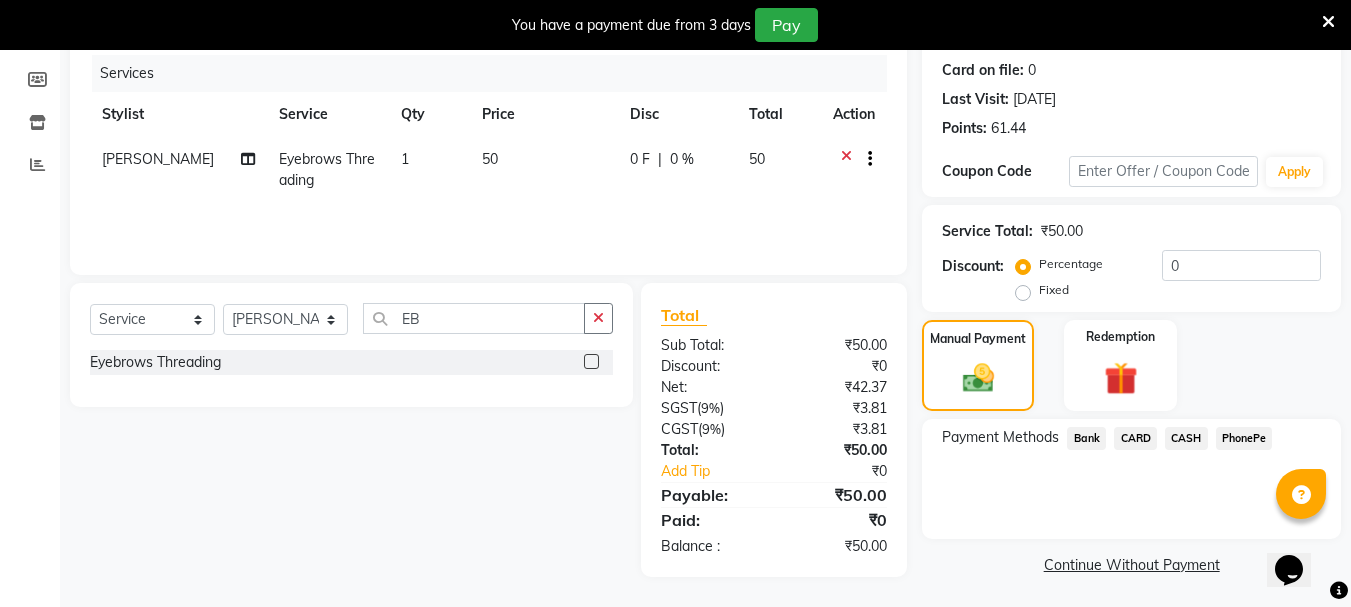 click on "CASH" 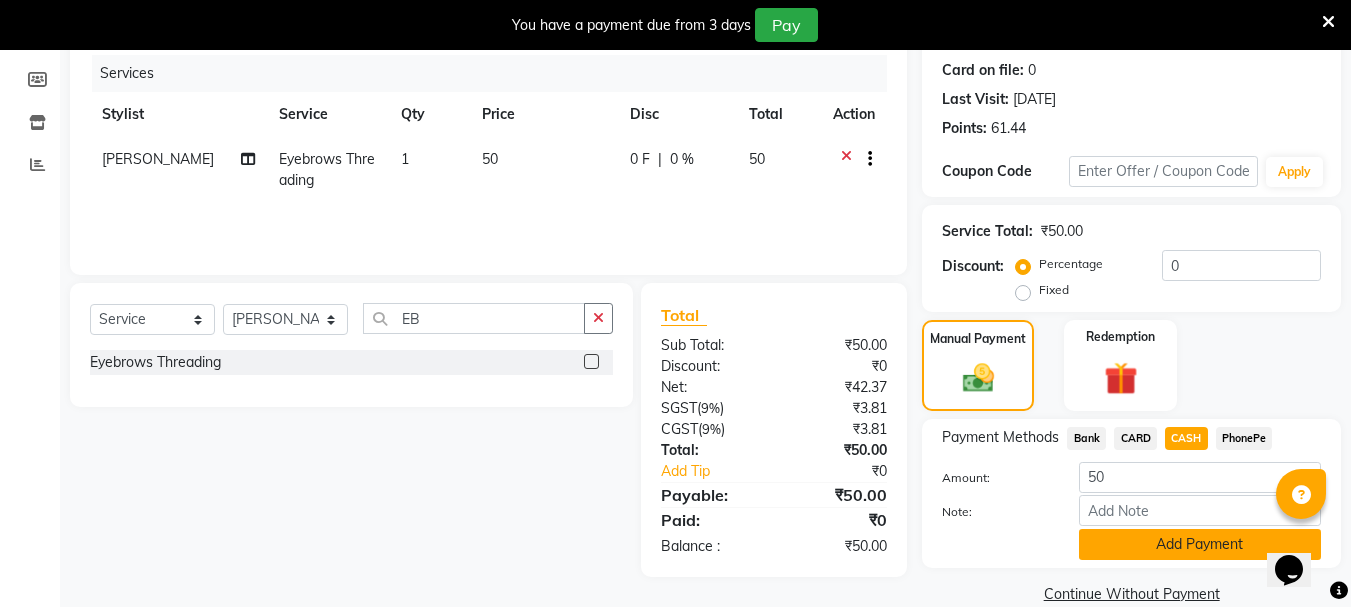 click on "Add Payment" 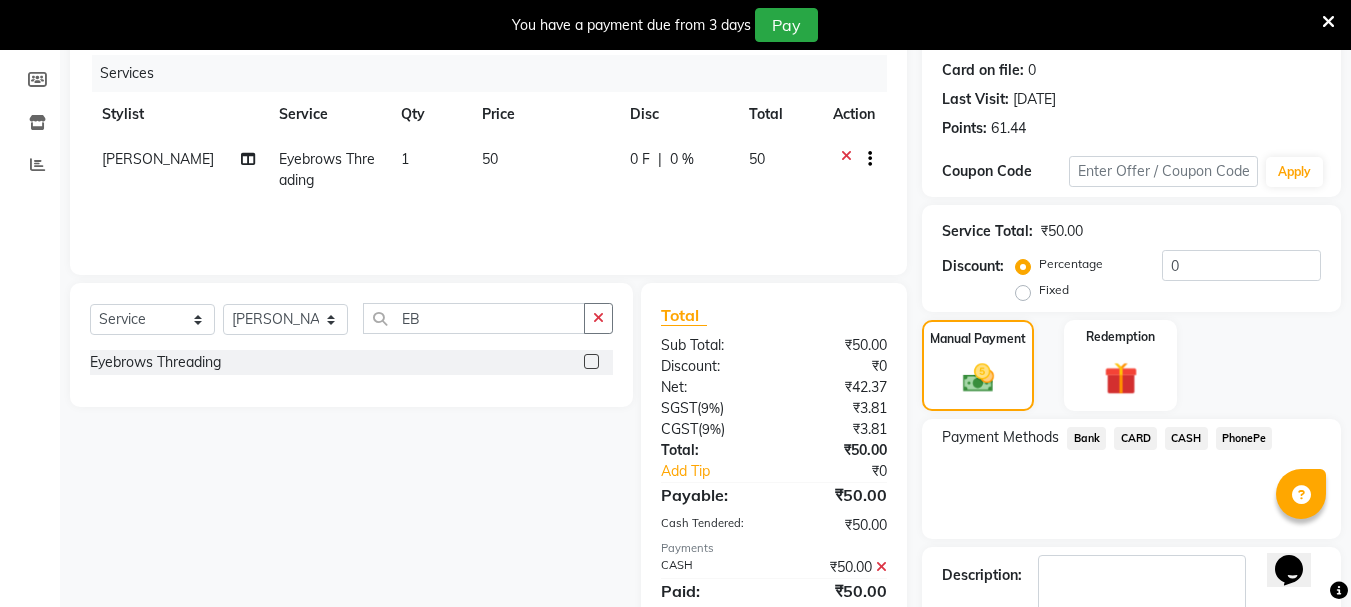 scroll, scrollTop: 359, scrollLeft: 0, axis: vertical 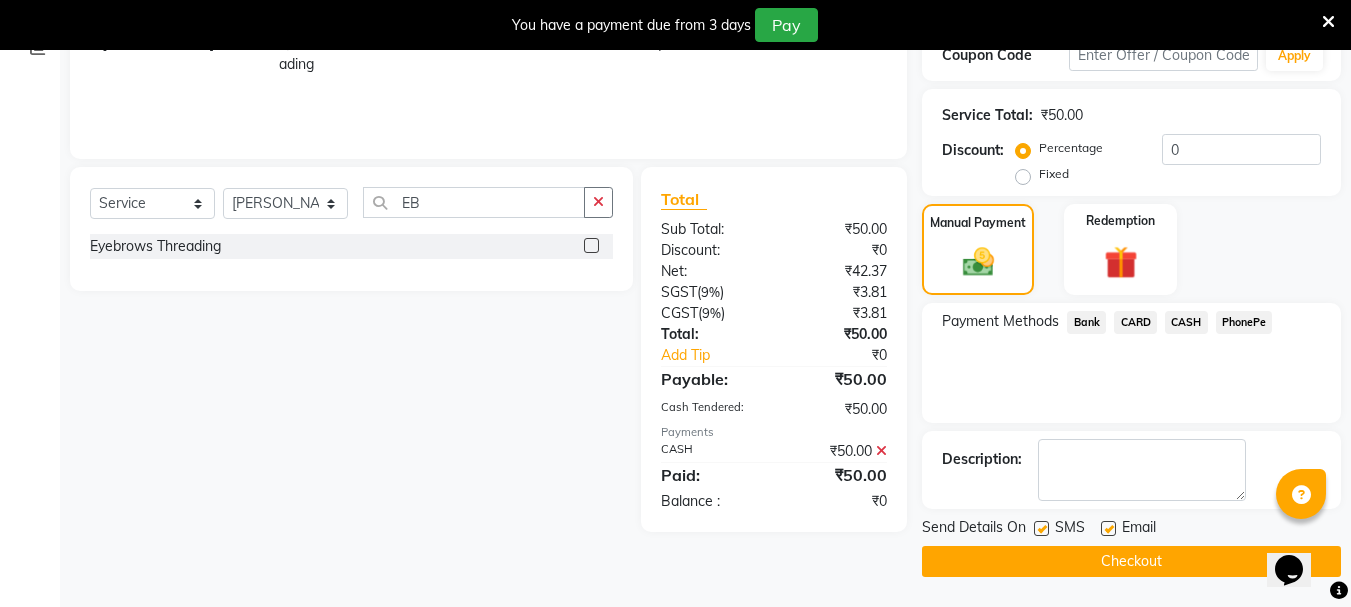 click on "Checkout" 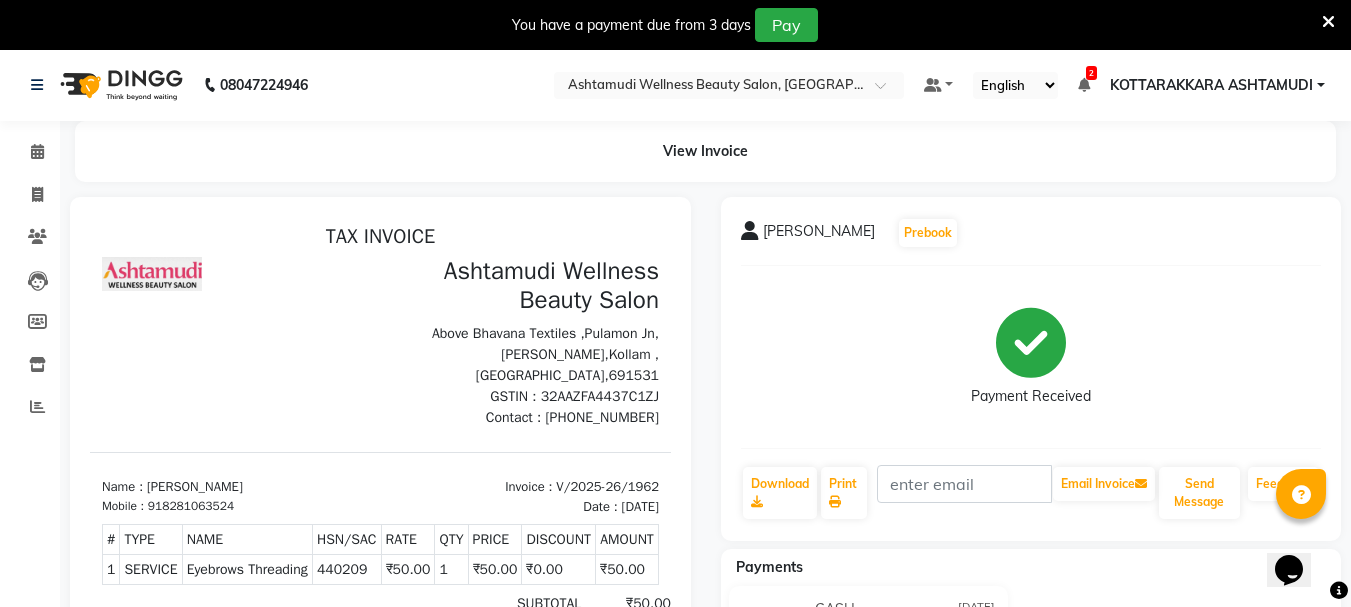 scroll, scrollTop: 0, scrollLeft: 0, axis: both 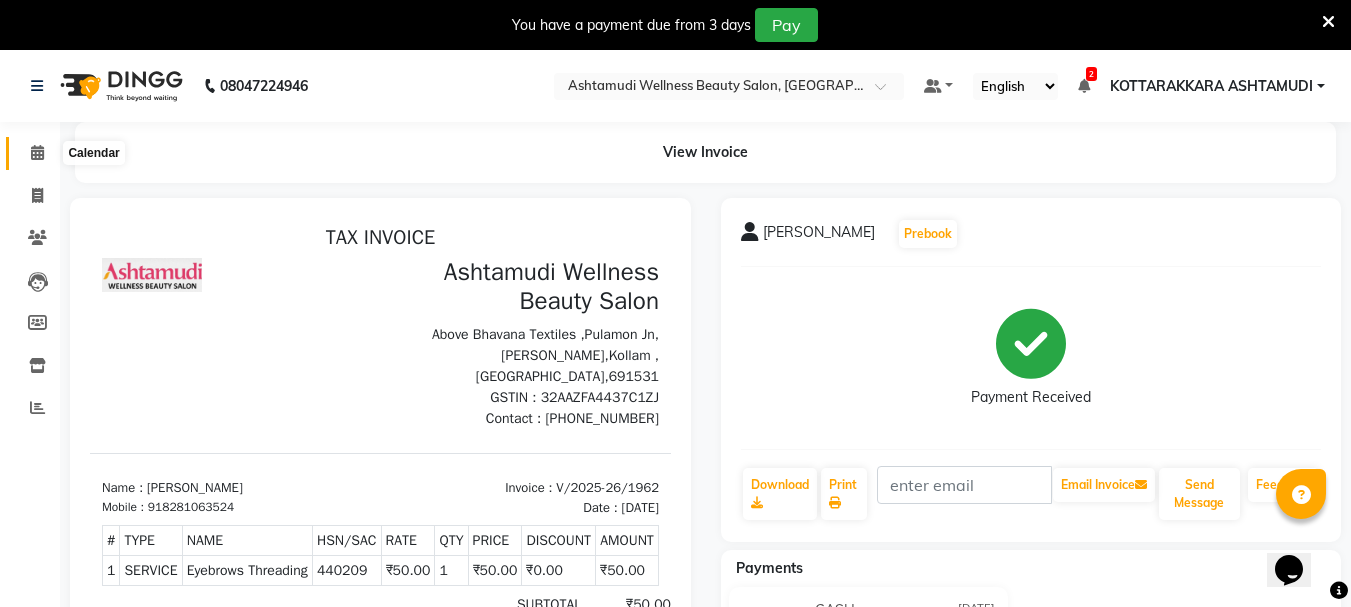 click 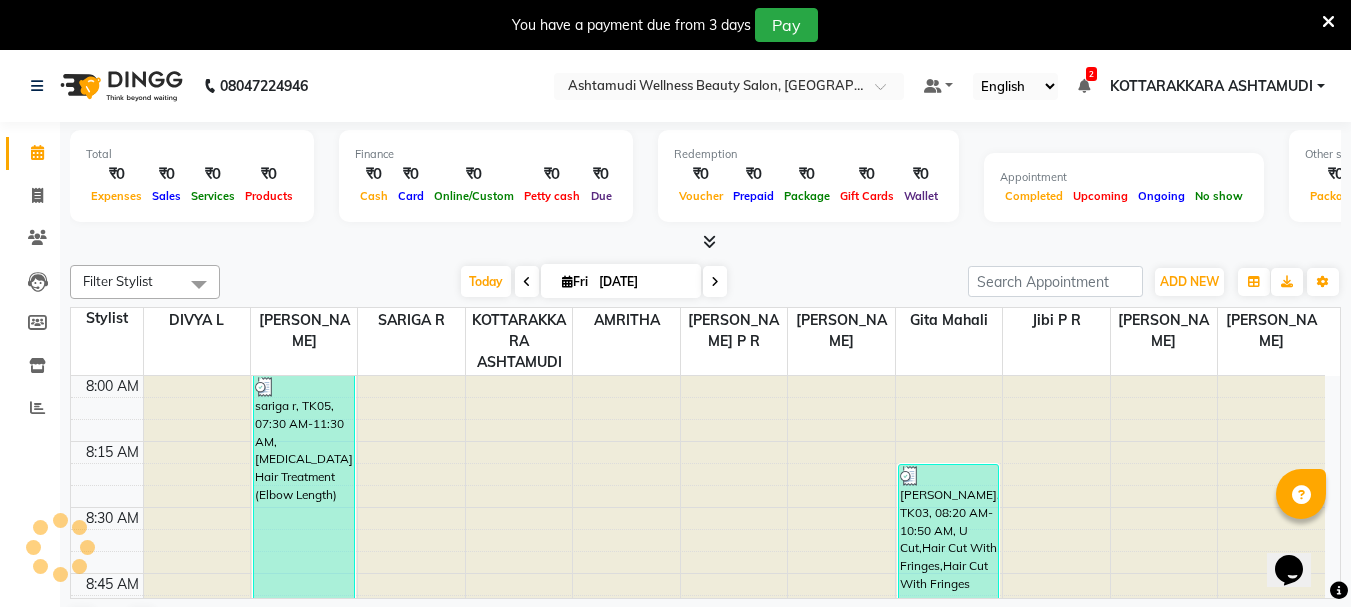 scroll, scrollTop: 0, scrollLeft: 0, axis: both 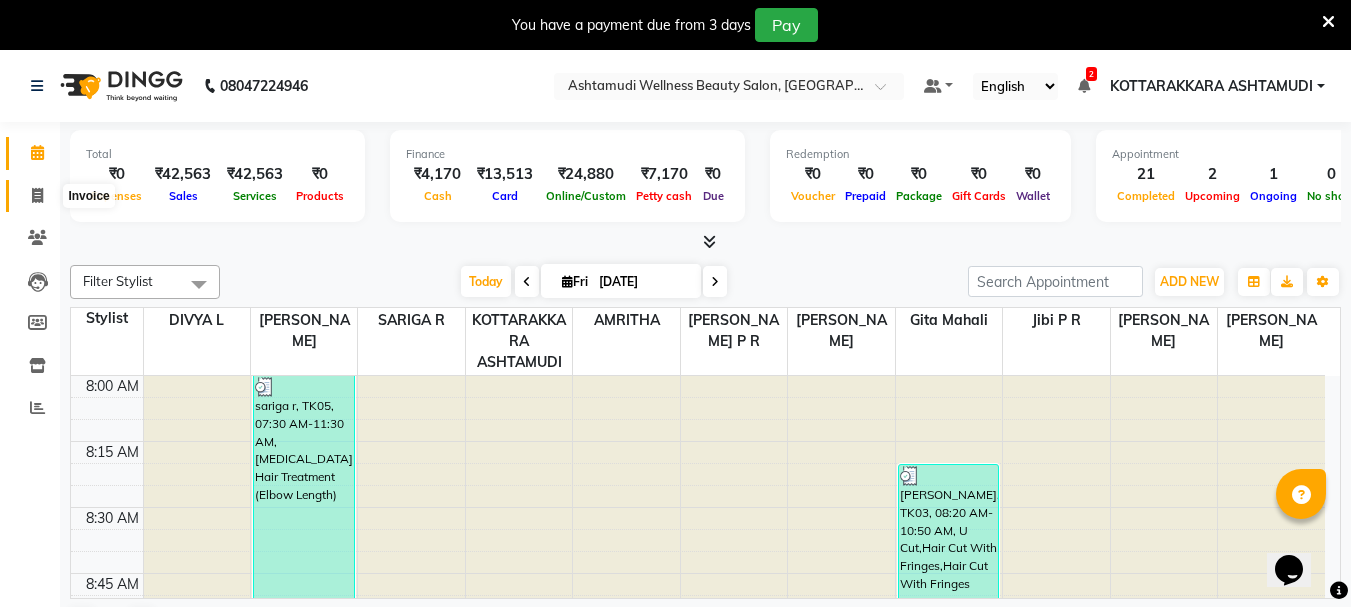 click 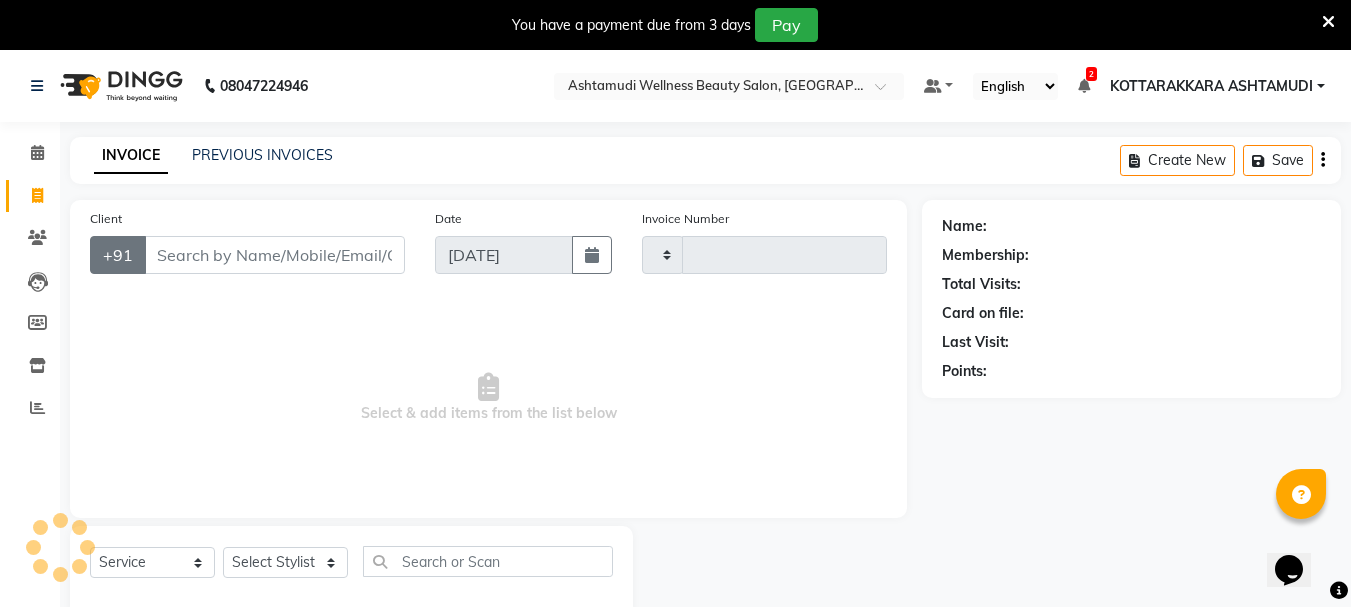 type on "1963" 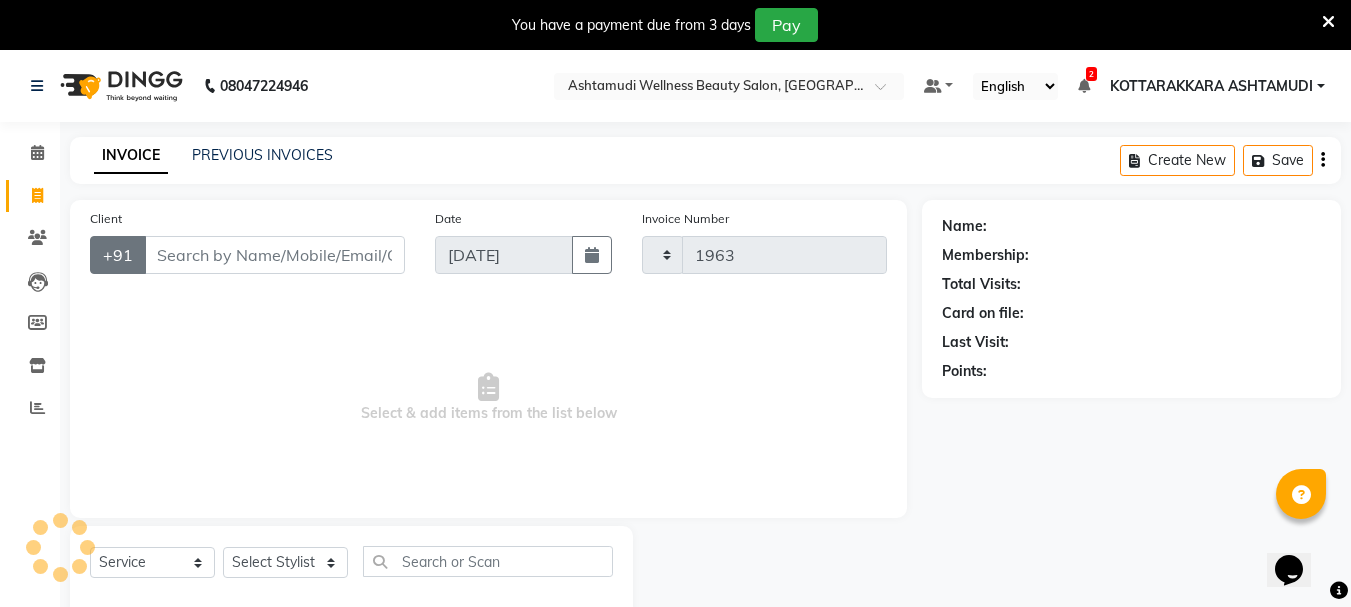 select on "4664" 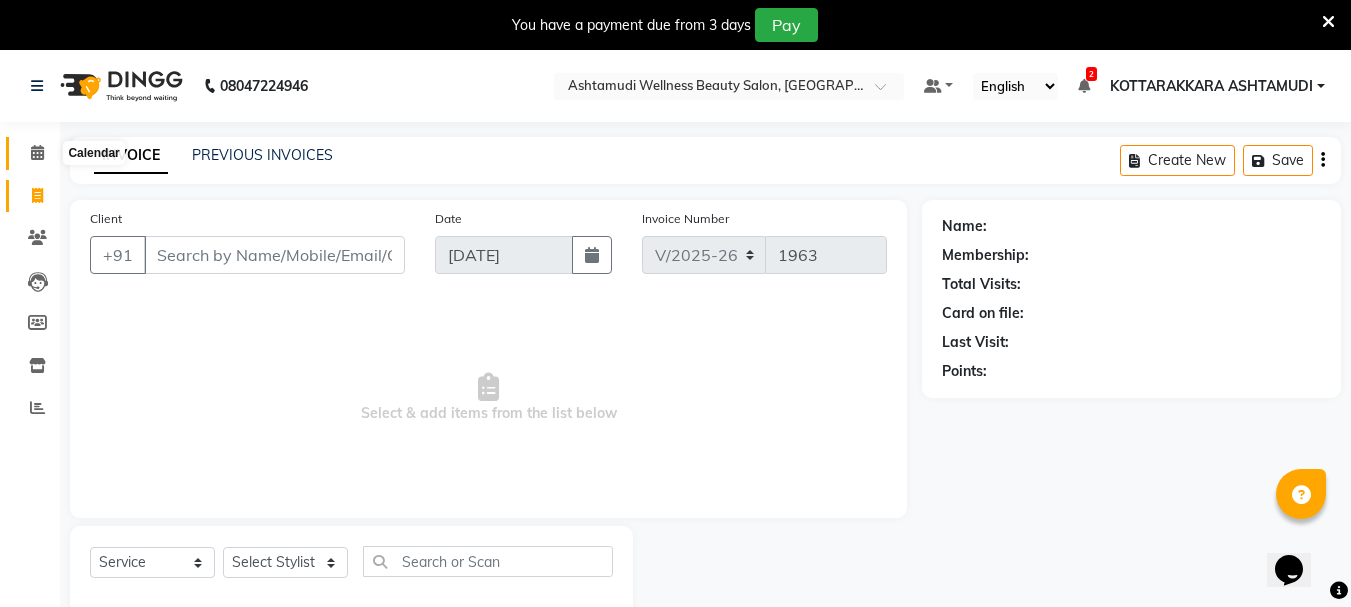 click 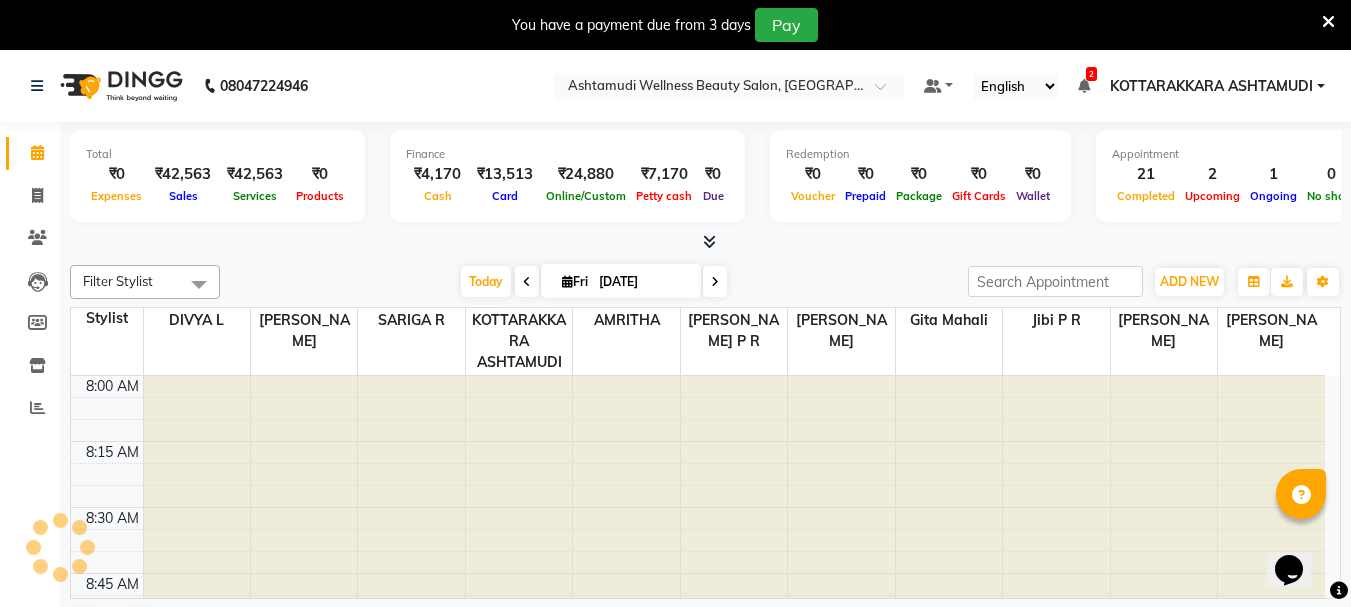 scroll, scrollTop: 0, scrollLeft: 0, axis: both 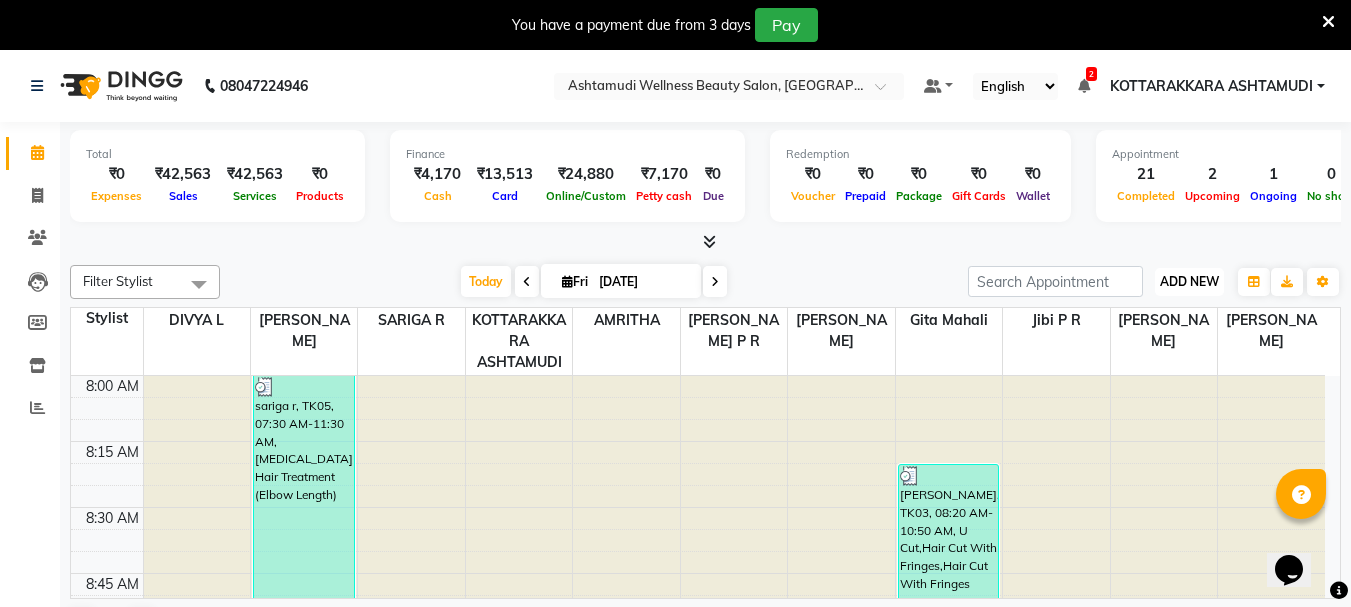 click on "ADD NEW" at bounding box center (1189, 281) 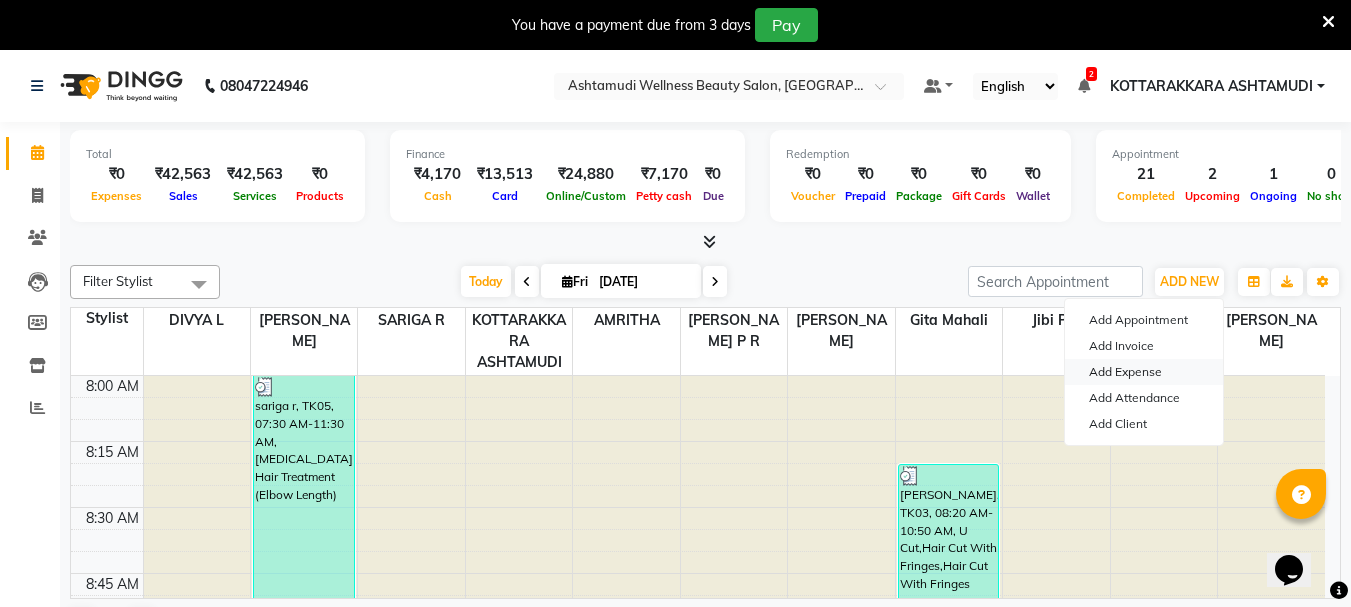 click on "Add Expense" at bounding box center [1144, 372] 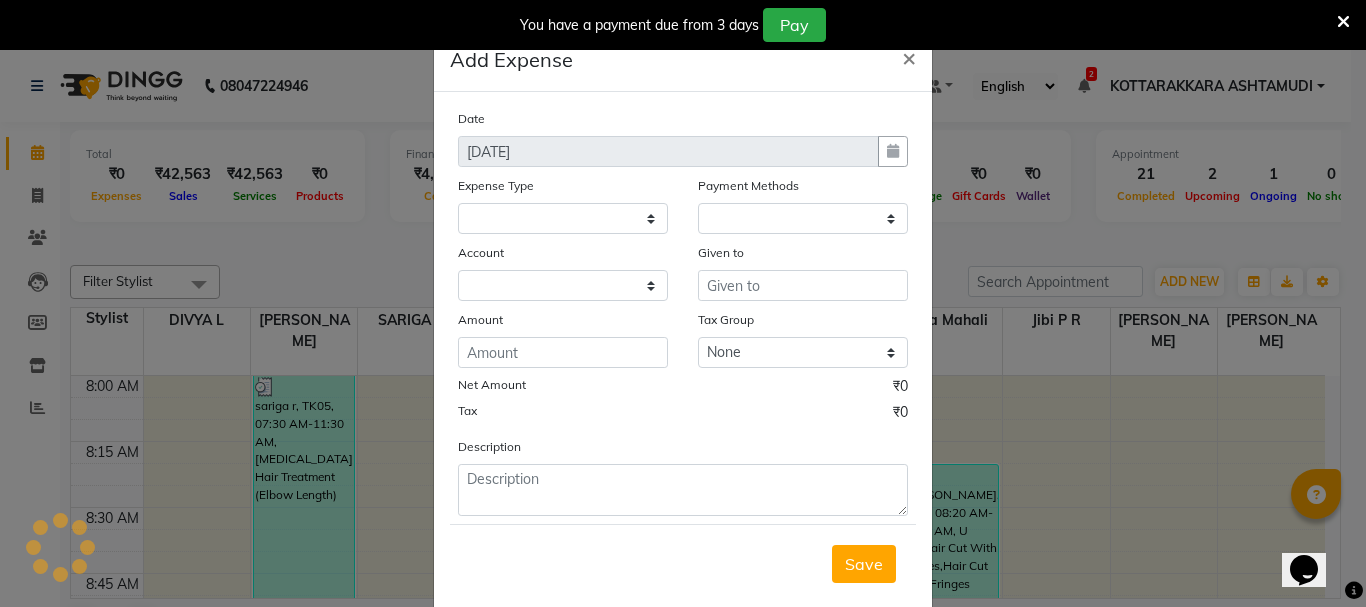 select on "1" 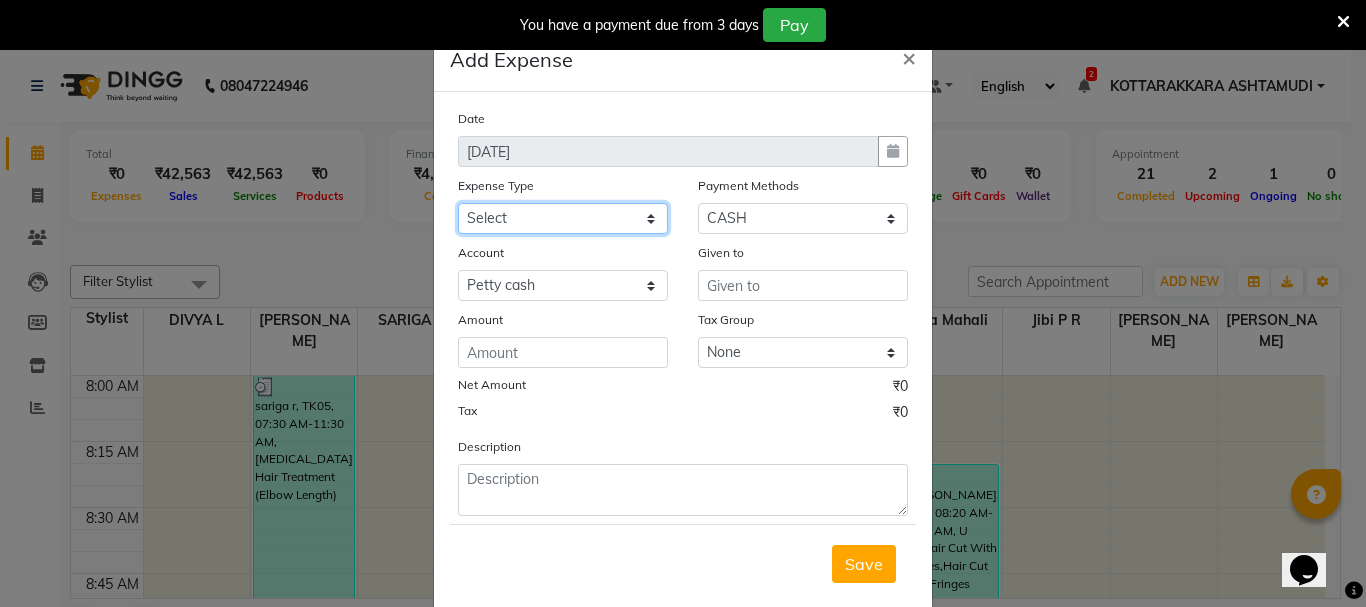 click on "Select ACCOMODATION EXPENSES ADVERTISEMENT SALES PROMOTIONAL EXPENSES Bonus BRIDAL ACCESSORIES REFUND BRIDAL COMMISSION BRIDAL FOOD BRIDAL INCENTIVES BRIDAL ORNAMENTS REFUND BRIDAL TA CASH DEPOSIT RAK BANK COMPUTER ACCESSORIES MOBILE PHONE Donation and Charity Expenses ELECTRICITY CHARGES ELECTRONICS FITTINGS Event Expense FISH FOOD EXPENSES FOOD REFRESHMENT FOR CLIENTS FOOD REFRESHMENT FOR STAFFS Freight And Forwarding Charges FUEL FOR GENERATOR FURNITURE AND EQUIPMENTS Gifts for Clients GIFTS FOR STAFFS GOKULAM CHITS HOSTEL RENT LAUNDRY EXPENSES LICENSE OTHER FEES LOADING UNLOADING CHARGES Medical Expenses MEHNDI PAYMENTS MISCELLANEOUS EXPENSES NEWSPAPER PERIODICALS Ornaments Maintenance Expense OVERTIME ALLOWANCES Payment For Pest Control Perfomance based incentives POSTAGE COURIER CHARGES Printing PRINTING STATIONERY EXPENSES PROFESSIONAL TAX REPAIRS MAINTENANCE ROUND OFF Salary SALARY ADVANCE Sales Incentives Membership Card SALES INCENTIVES PRODUCT SALES INCENTIVES SERVICES SALON ESSENTIALS SALON RENT" 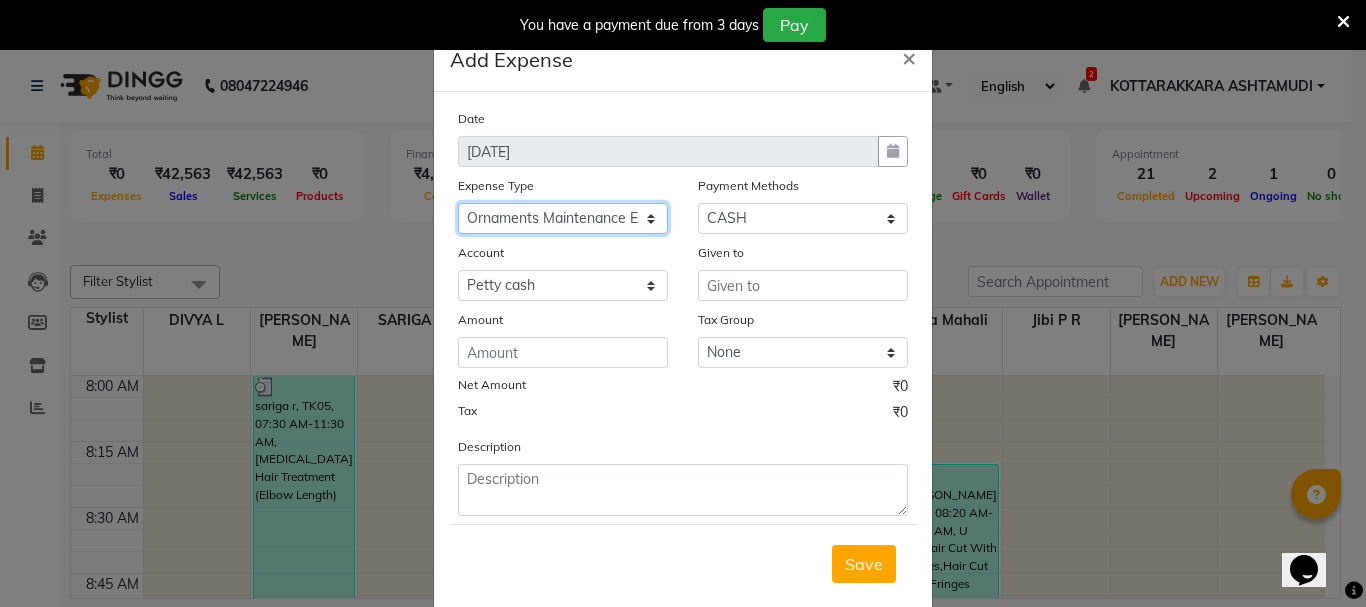 click on "Select ACCOMODATION EXPENSES ADVERTISEMENT SALES PROMOTIONAL EXPENSES Bonus BRIDAL ACCESSORIES REFUND BRIDAL COMMISSION BRIDAL FOOD BRIDAL INCENTIVES BRIDAL ORNAMENTS REFUND BRIDAL TA CASH DEPOSIT RAK BANK COMPUTER ACCESSORIES MOBILE PHONE Donation and Charity Expenses ELECTRICITY CHARGES ELECTRONICS FITTINGS Event Expense FISH FOOD EXPENSES FOOD REFRESHMENT FOR CLIENTS FOOD REFRESHMENT FOR STAFFS Freight And Forwarding Charges FUEL FOR GENERATOR FURNITURE AND EQUIPMENTS Gifts for Clients GIFTS FOR STAFFS GOKULAM CHITS HOSTEL RENT LAUNDRY EXPENSES LICENSE OTHER FEES LOADING UNLOADING CHARGES Medical Expenses MEHNDI PAYMENTS MISCELLANEOUS EXPENSES NEWSPAPER PERIODICALS Ornaments Maintenance Expense OVERTIME ALLOWANCES Payment For Pest Control Perfomance based incentives POSTAGE COURIER CHARGES Printing PRINTING STATIONERY EXPENSES PROFESSIONAL TAX REPAIRS MAINTENANCE ROUND OFF Salary SALARY ADVANCE Sales Incentives Membership Card SALES INCENTIVES PRODUCT SALES INCENTIVES SERVICES SALON ESSENTIALS SALON RENT" 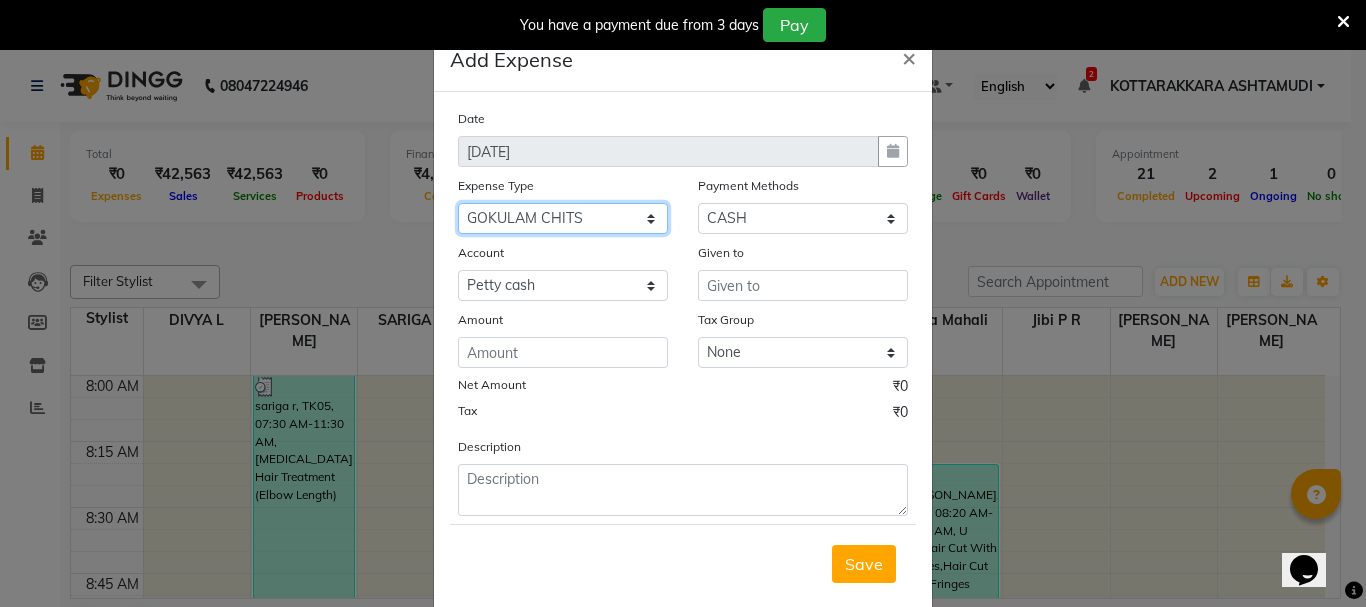 click on "Select ACCOMODATION EXPENSES ADVERTISEMENT SALES PROMOTIONAL EXPENSES Bonus BRIDAL ACCESSORIES REFUND BRIDAL COMMISSION BRIDAL FOOD BRIDAL INCENTIVES BRIDAL ORNAMENTS REFUND BRIDAL TA CASH DEPOSIT RAK BANK COMPUTER ACCESSORIES MOBILE PHONE Donation and Charity Expenses ELECTRICITY CHARGES ELECTRONICS FITTINGS Event Expense FISH FOOD EXPENSES FOOD REFRESHMENT FOR CLIENTS FOOD REFRESHMENT FOR STAFFS Freight And Forwarding Charges FUEL FOR GENERATOR FURNITURE AND EQUIPMENTS Gifts for Clients GIFTS FOR STAFFS GOKULAM CHITS HOSTEL RENT LAUNDRY EXPENSES LICENSE OTHER FEES LOADING UNLOADING CHARGES Medical Expenses MEHNDI PAYMENTS MISCELLANEOUS EXPENSES NEWSPAPER PERIODICALS Ornaments Maintenance Expense OVERTIME ALLOWANCES Payment For Pest Control Perfomance based incentives POSTAGE COURIER CHARGES Printing PRINTING STATIONERY EXPENSES PROFESSIONAL TAX REPAIRS MAINTENANCE ROUND OFF Salary SALARY ADVANCE Sales Incentives Membership Card SALES INCENTIVES PRODUCT SALES INCENTIVES SERVICES SALON ESSENTIALS SALON RENT" 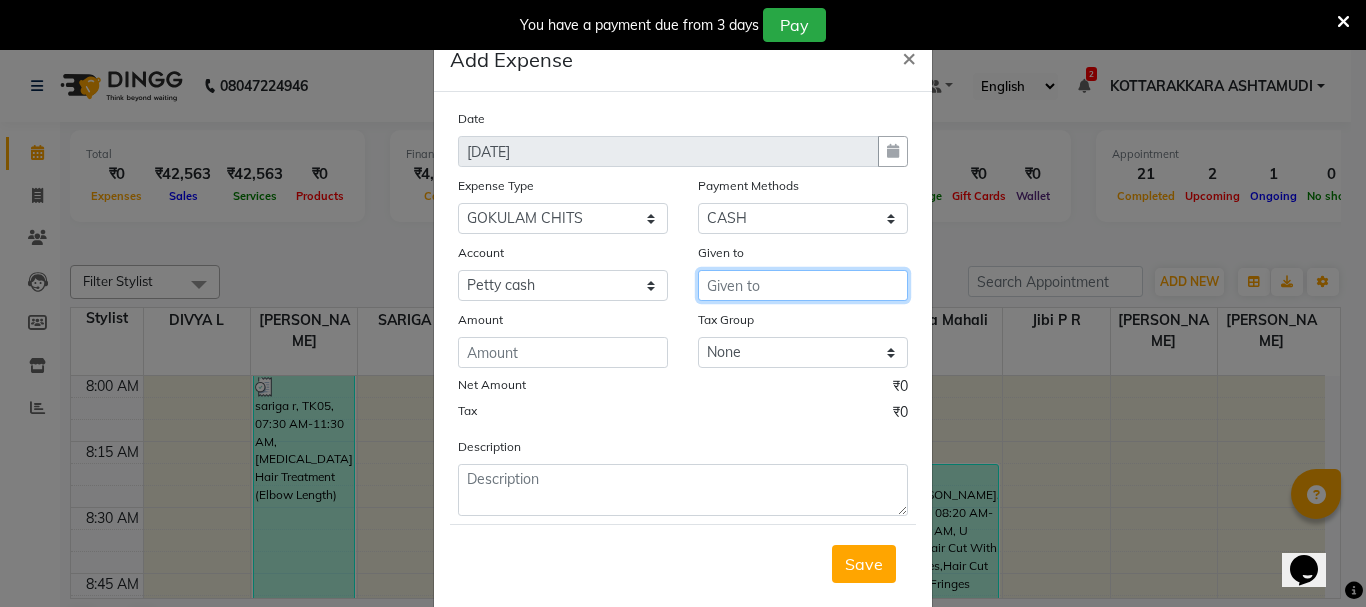 click at bounding box center [803, 285] 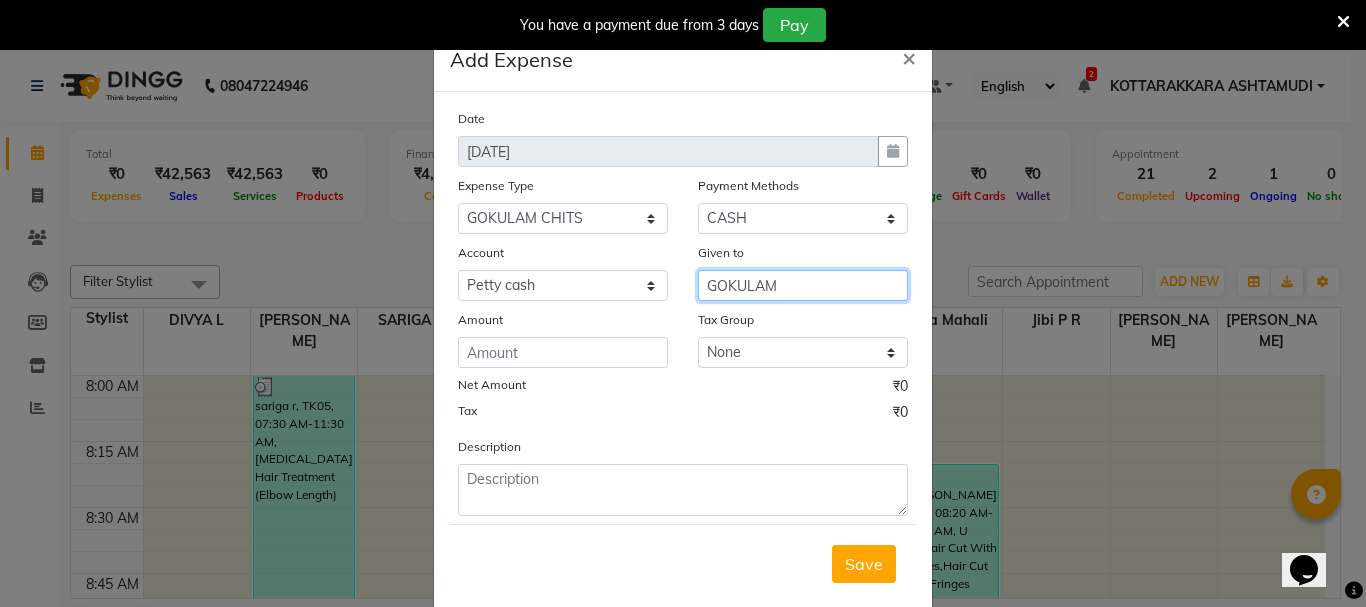 type on "GOKULAM" 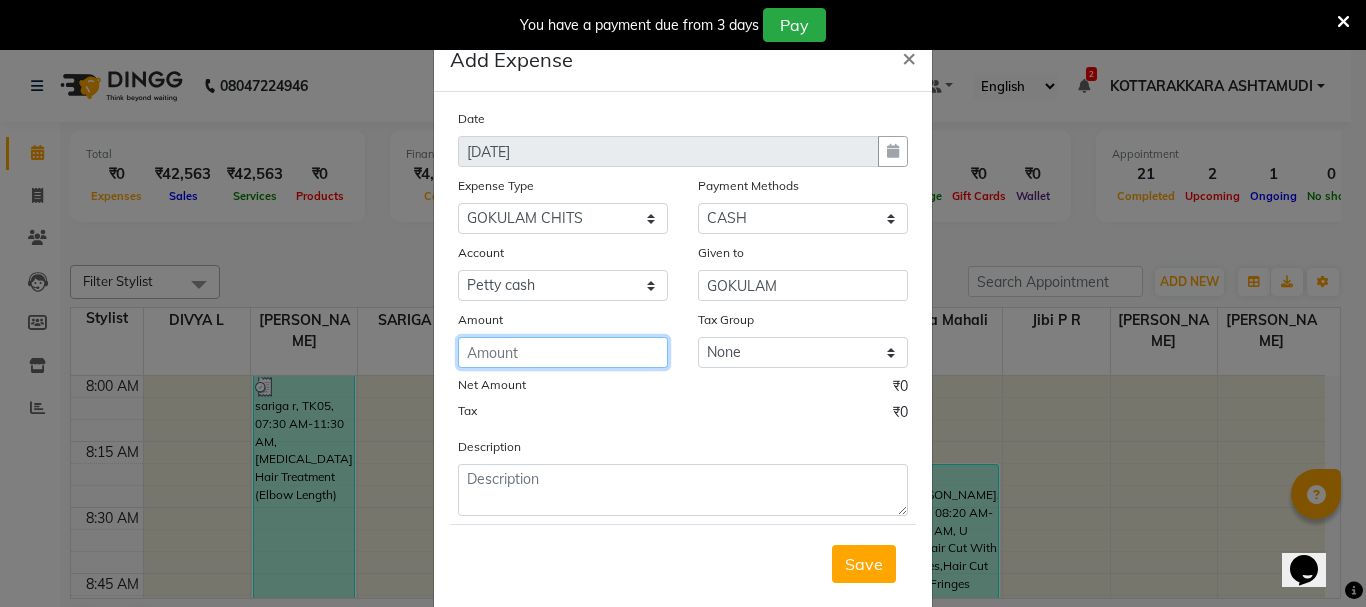 click 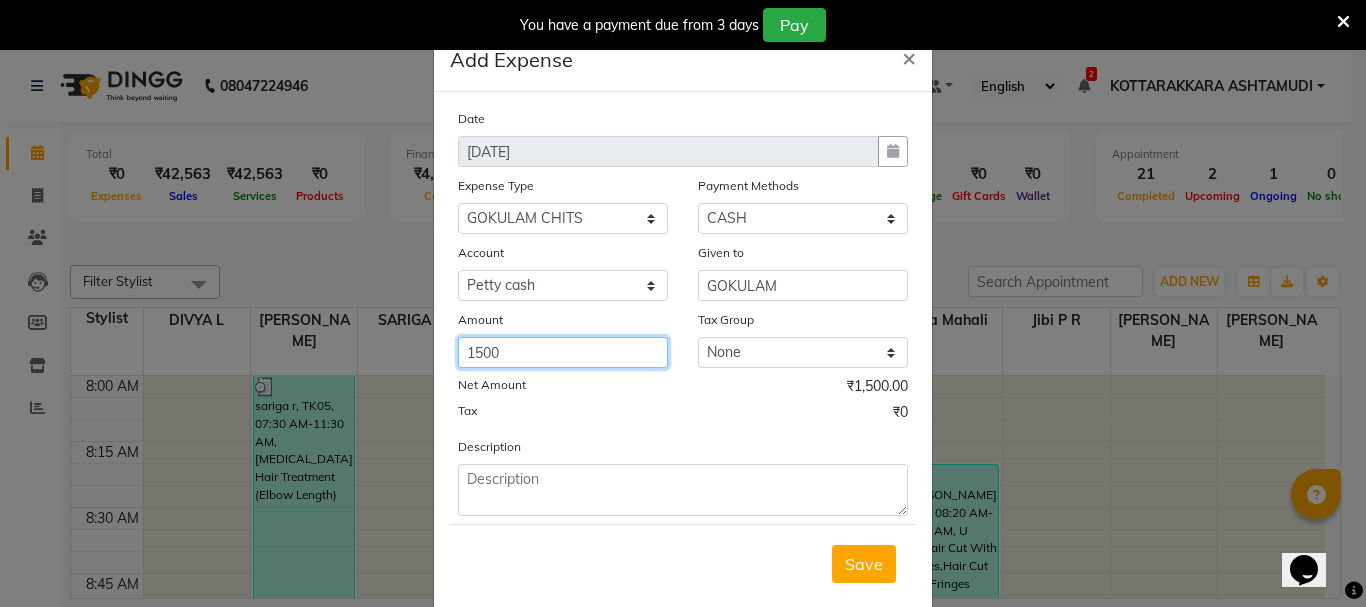type on "1500" 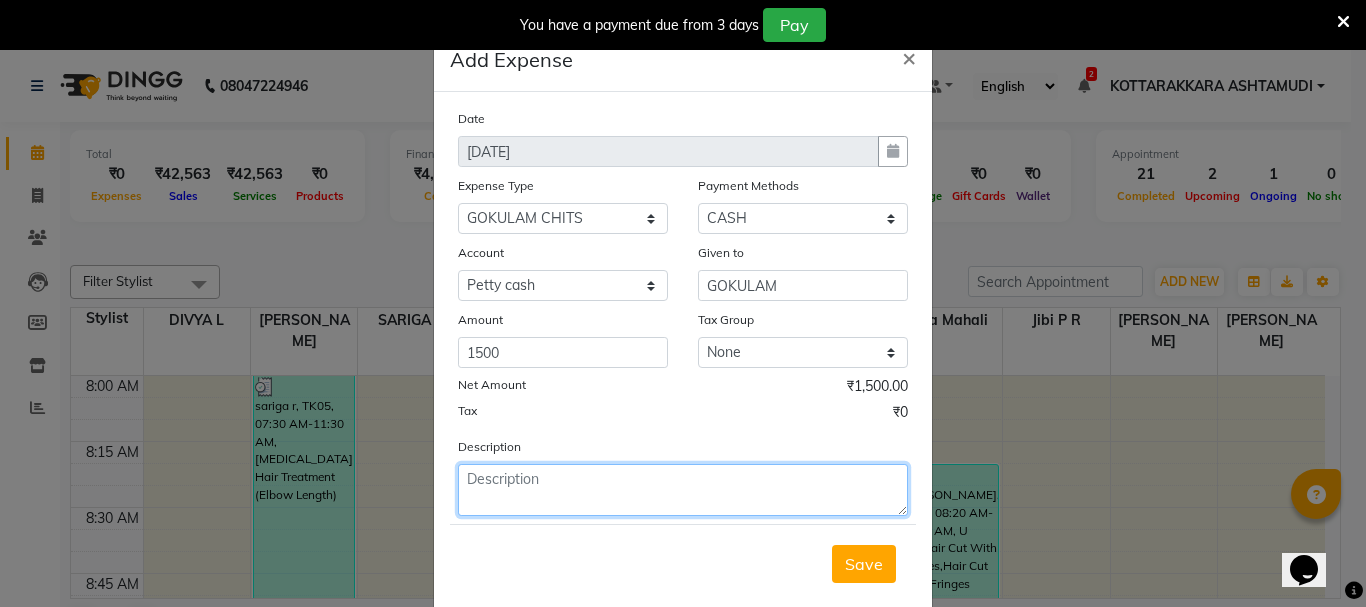 click 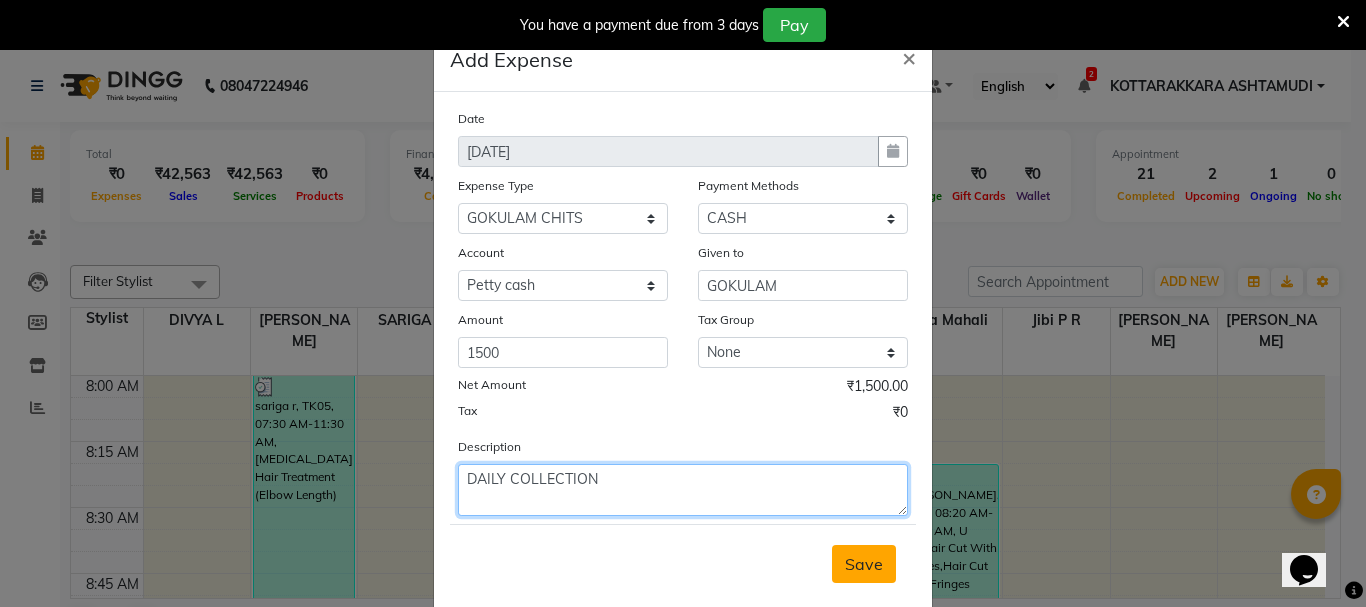 type on "DAILY COLLECTION" 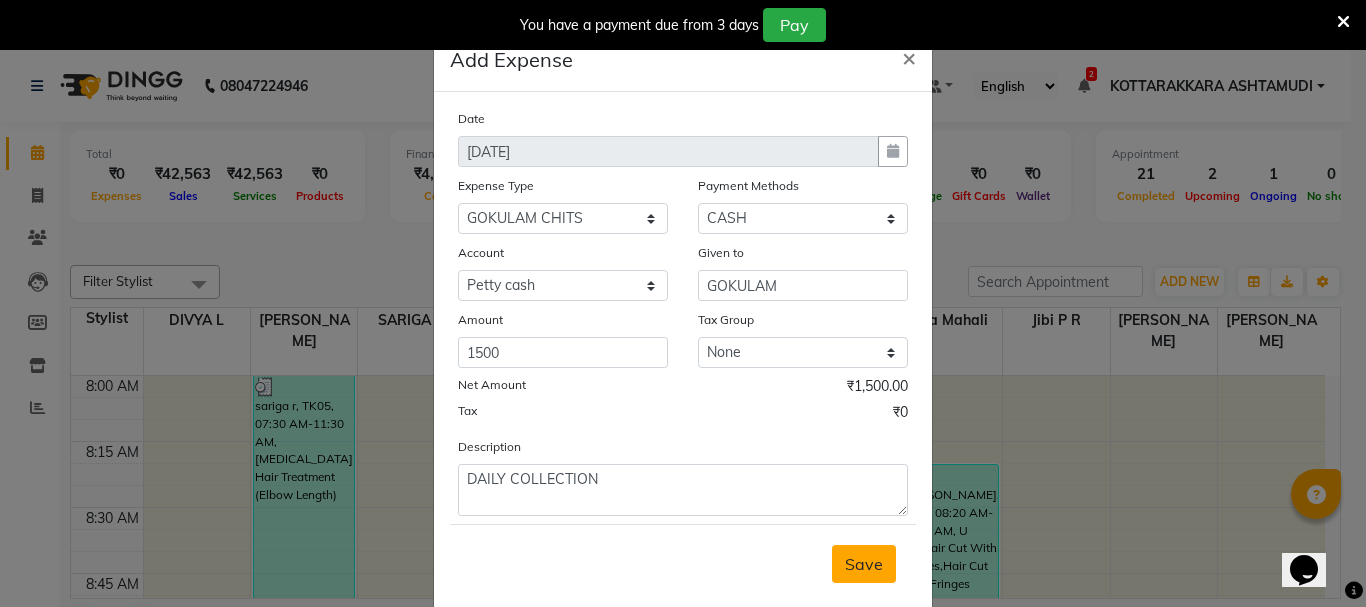 click on "Save" at bounding box center (864, 564) 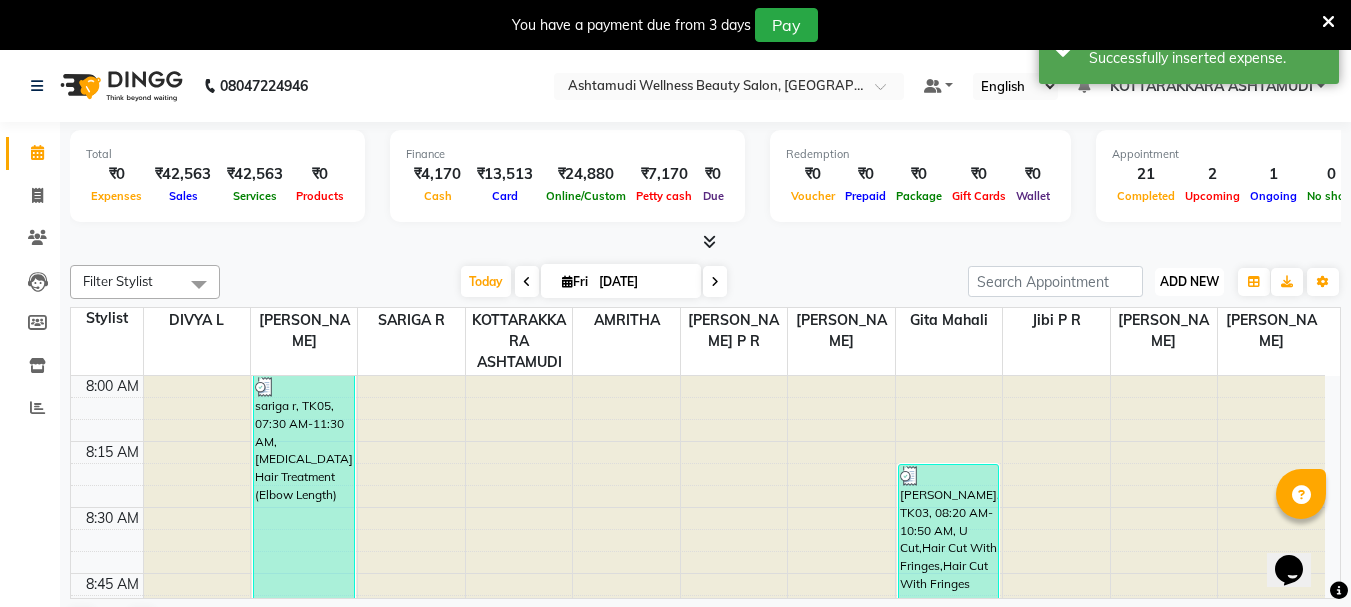 click on "ADD NEW Toggle Dropdown" at bounding box center (1189, 282) 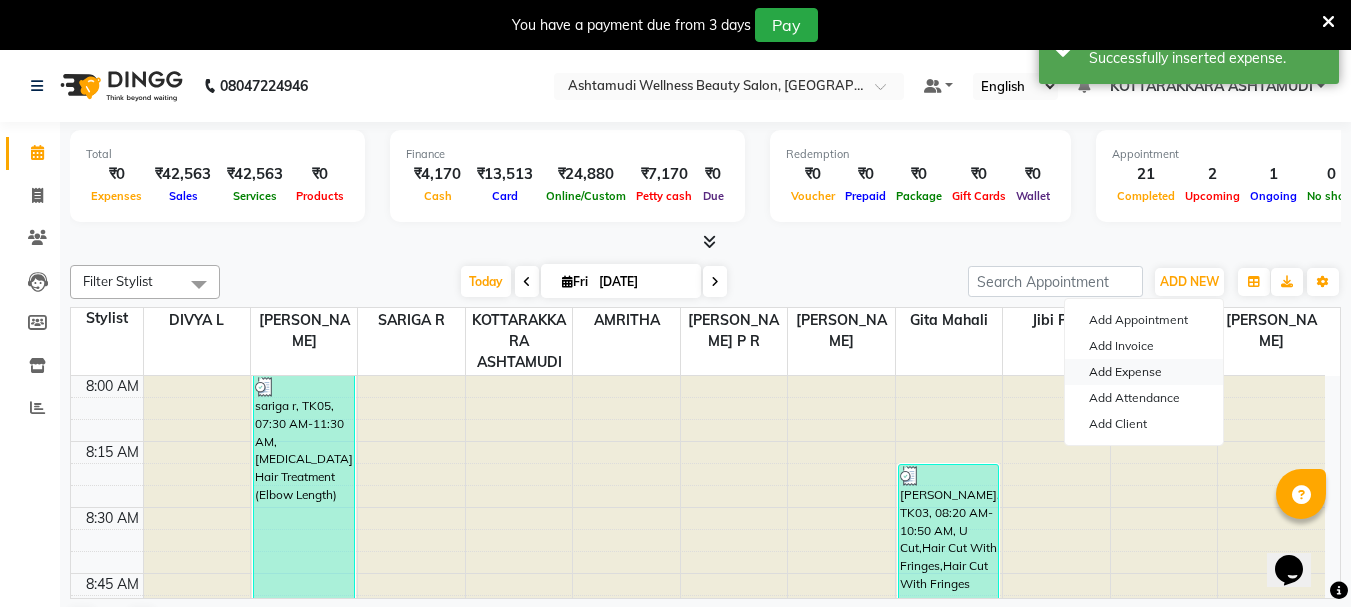 click on "Add Expense" at bounding box center (1144, 372) 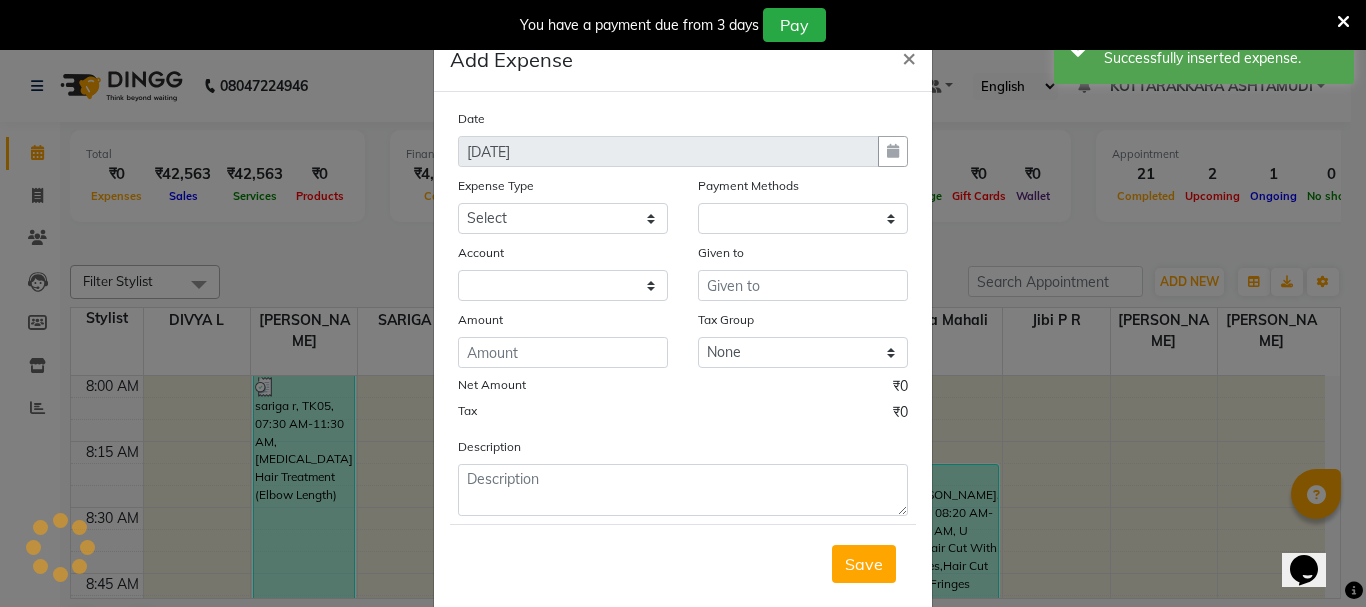 select on "1" 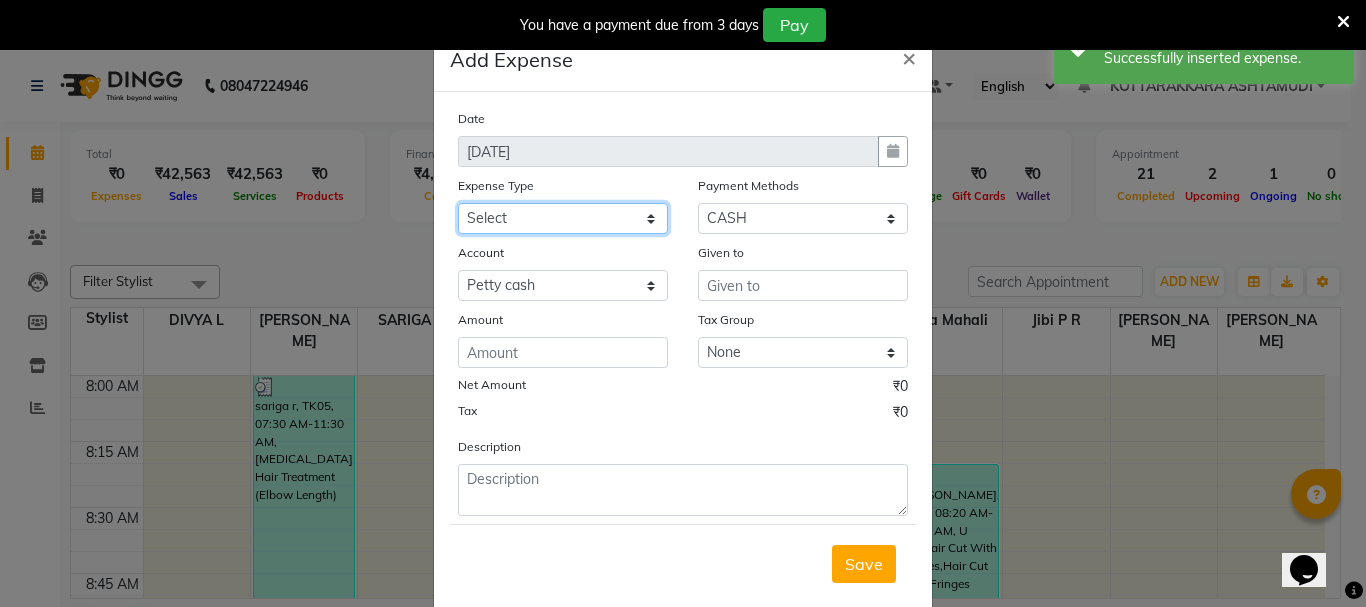 click on "Select ACCOMODATION EXPENSES ADVERTISEMENT SALES PROMOTIONAL EXPENSES Bonus BRIDAL ACCESSORIES REFUND BRIDAL COMMISSION BRIDAL FOOD BRIDAL INCENTIVES BRIDAL ORNAMENTS REFUND BRIDAL TA CASH DEPOSIT RAK BANK COMPUTER ACCESSORIES MOBILE PHONE Donation and Charity Expenses ELECTRICITY CHARGES ELECTRONICS FITTINGS Event Expense FISH FOOD EXPENSES FOOD REFRESHMENT FOR CLIENTS FOOD REFRESHMENT FOR STAFFS Freight And Forwarding Charges FUEL FOR GENERATOR FURNITURE AND EQUIPMENTS Gifts for Clients GIFTS FOR STAFFS GOKULAM CHITS HOSTEL RENT LAUNDRY EXPENSES LICENSE OTHER FEES LOADING UNLOADING CHARGES Medical Expenses MEHNDI PAYMENTS MISCELLANEOUS EXPENSES NEWSPAPER PERIODICALS Ornaments Maintenance Expense OVERTIME ALLOWANCES Payment For Pest Control Perfomance based incentives POSTAGE COURIER CHARGES Printing PRINTING STATIONERY EXPENSES PROFESSIONAL TAX REPAIRS MAINTENANCE ROUND OFF Salary SALARY ADVANCE Sales Incentives Membership Card SALES INCENTIVES PRODUCT SALES INCENTIVES SERVICES SALON ESSENTIALS SALON RENT" 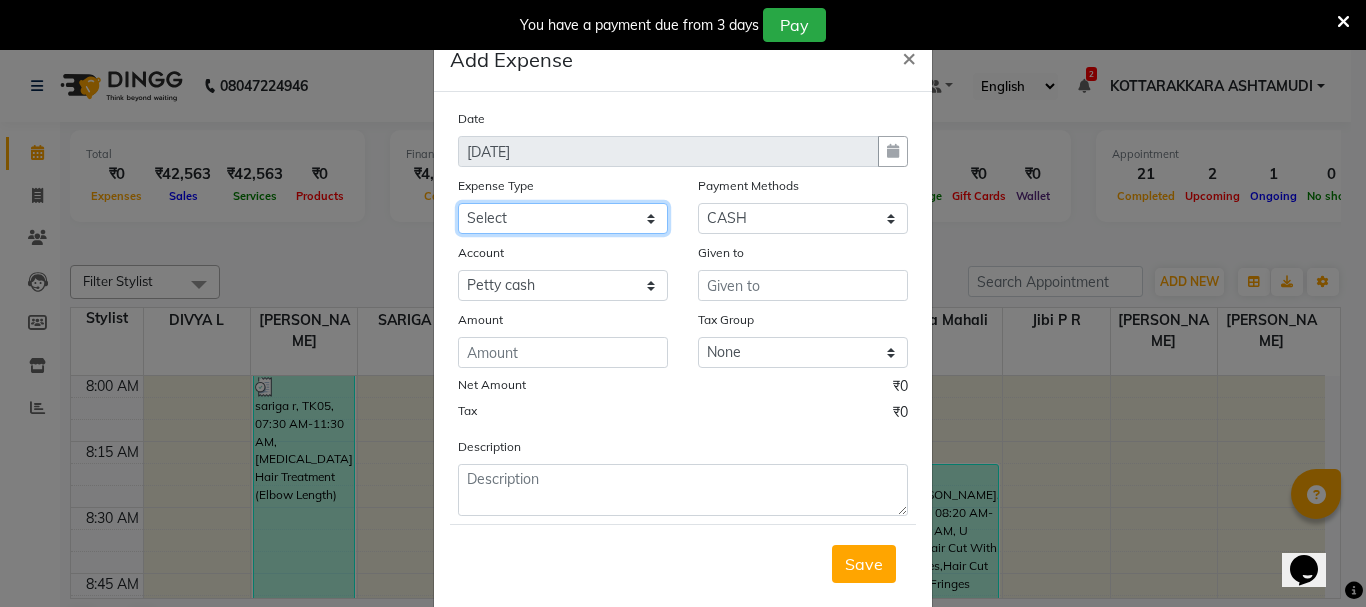 select on "6225" 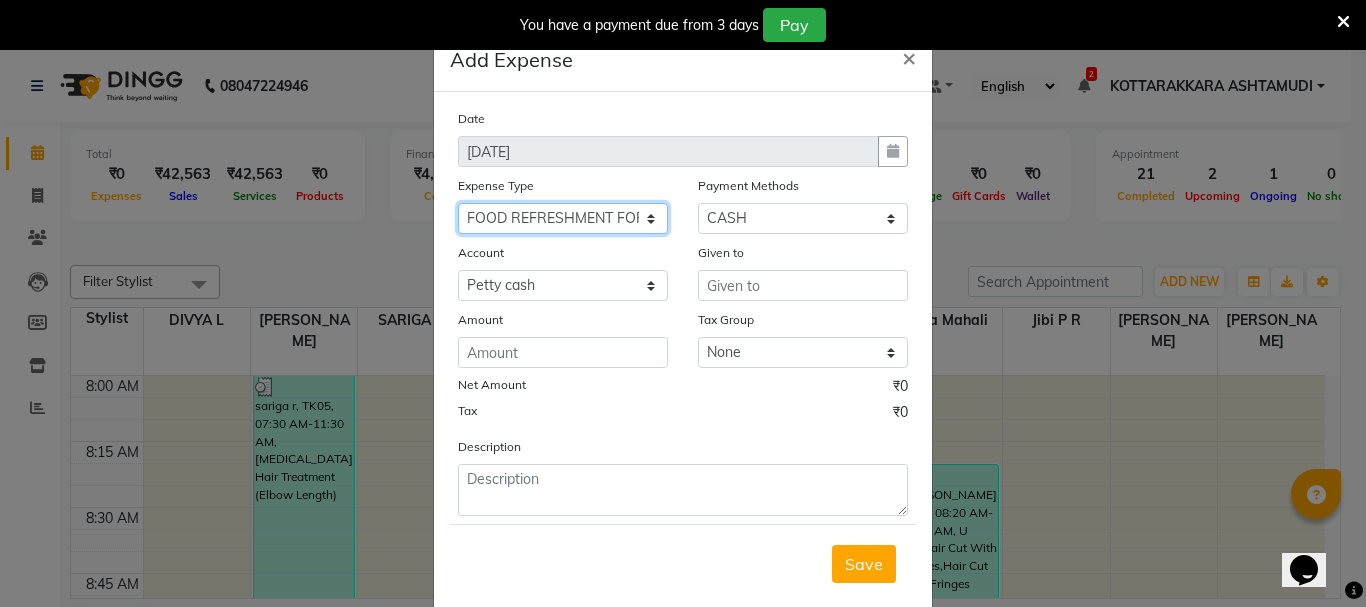 click on "Select ACCOMODATION EXPENSES ADVERTISEMENT SALES PROMOTIONAL EXPENSES Bonus BRIDAL ACCESSORIES REFUND BRIDAL COMMISSION BRIDAL FOOD BRIDAL INCENTIVES BRIDAL ORNAMENTS REFUND BRIDAL TA CASH DEPOSIT RAK BANK COMPUTER ACCESSORIES MOBILE PHONE Donation and Charity Expenses ELECTRICITY CHARGES ELECTRONICS FITTINGS Event Expense FISH FOOD EXPENSES FOOD REFRESHMENT FOR CLIENTS FOOD REFRESHMENT FOR STAFFS Freight And Forwarding Charges FUEL FOR GENERATOR FURNITURE AND EQUIPMENTS Gifts for Clients GIFTS FOR STAFFS GOKULAM CHITS HOSTEL RENT LAUNDRY EXPENSES LICENSE OTHER FEES LOADING UNLOADING CHARGES Medical Expenses MEHNDI PAYMENTS MISCELLANEOUS EXPENSES NEWSPAPER PERIODICALS Ornaments Maintenance Expense OVERTIME ALLOWANCES Payment For Pest Control Perfomance based incentives POSTAGE COURIER CHARGES Printing PRINTING STATIONERY EXPENSES PROFESSIONAL TAX REPAIRS MAINTENANCE ROUND OFF Salary SALARY ADVANCE Sales Incentives Membership Card SALES INCENTIVES PRODUCT SALES INCENTIVES SERVICES SALON ESSENTIALS SALON RENT" 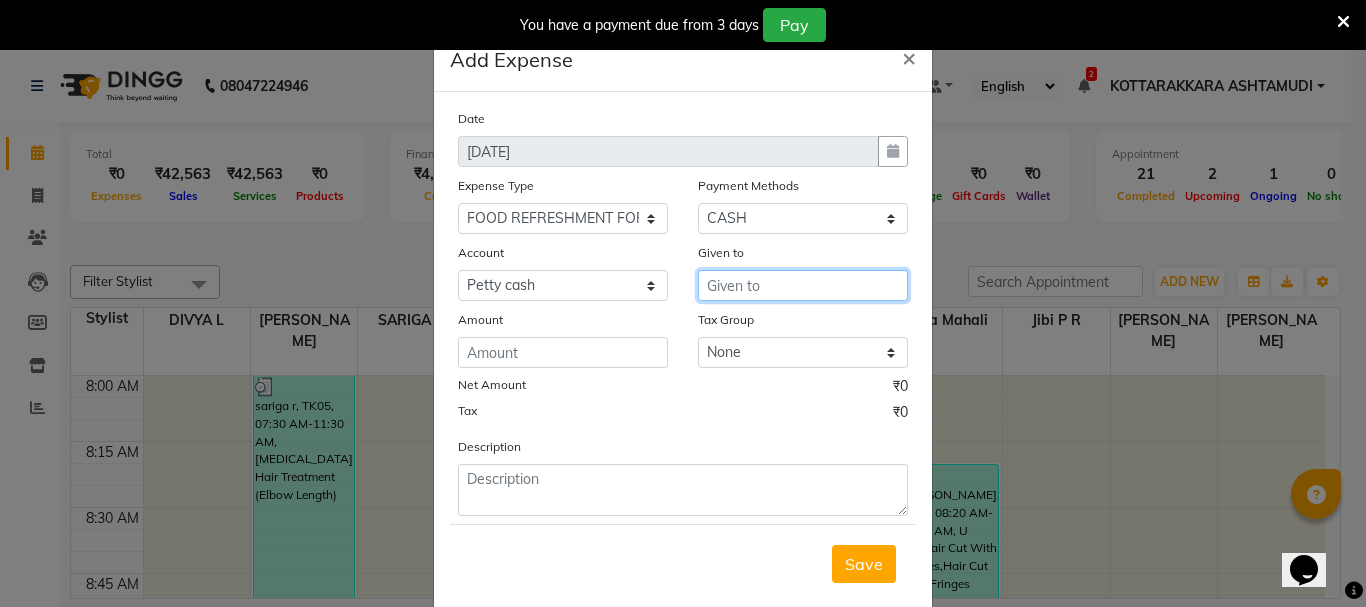 click at bounding box center [803, 285] 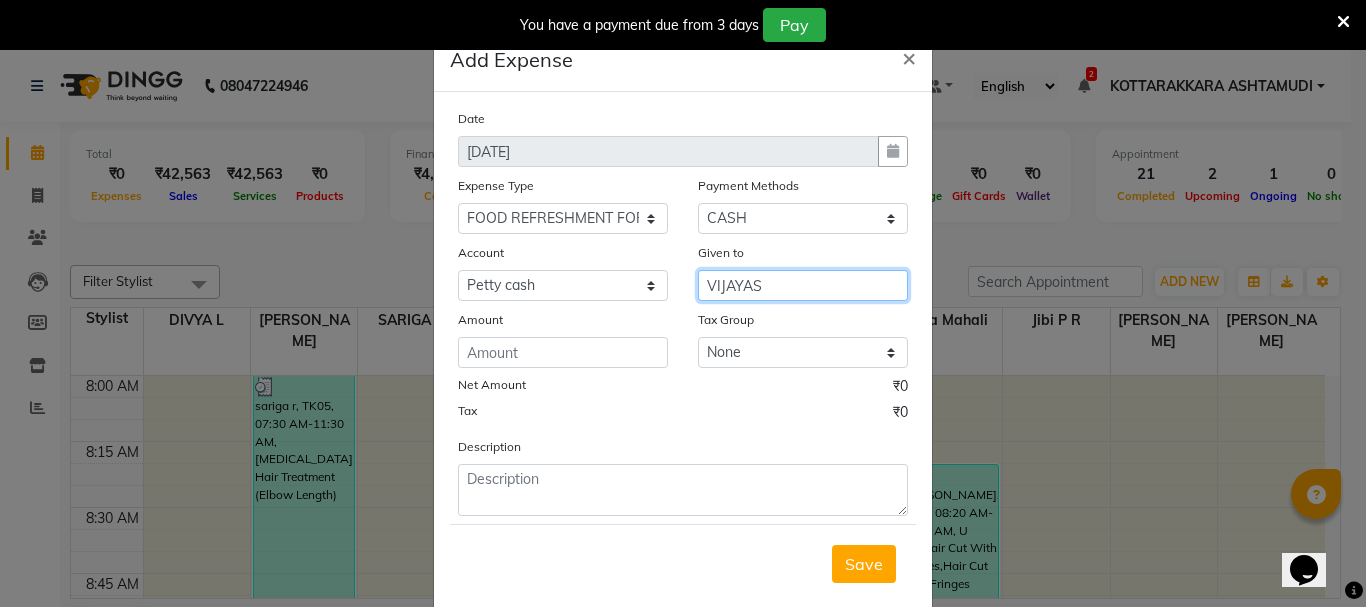 type on "VIJAYAS" 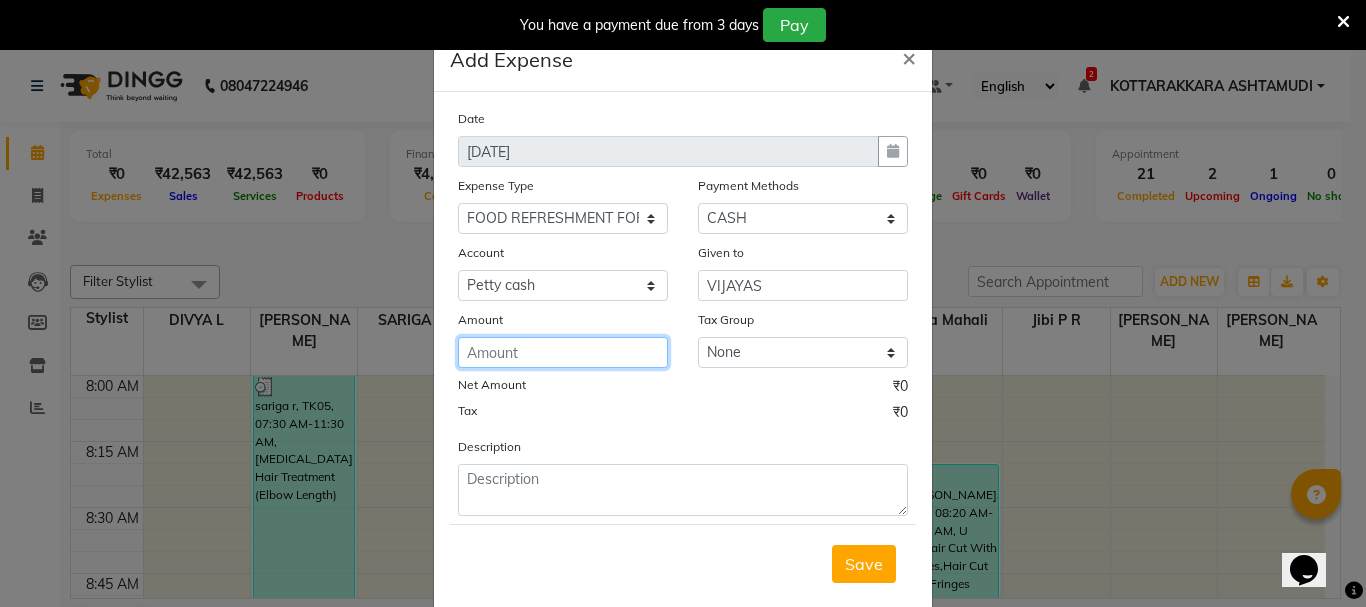 click 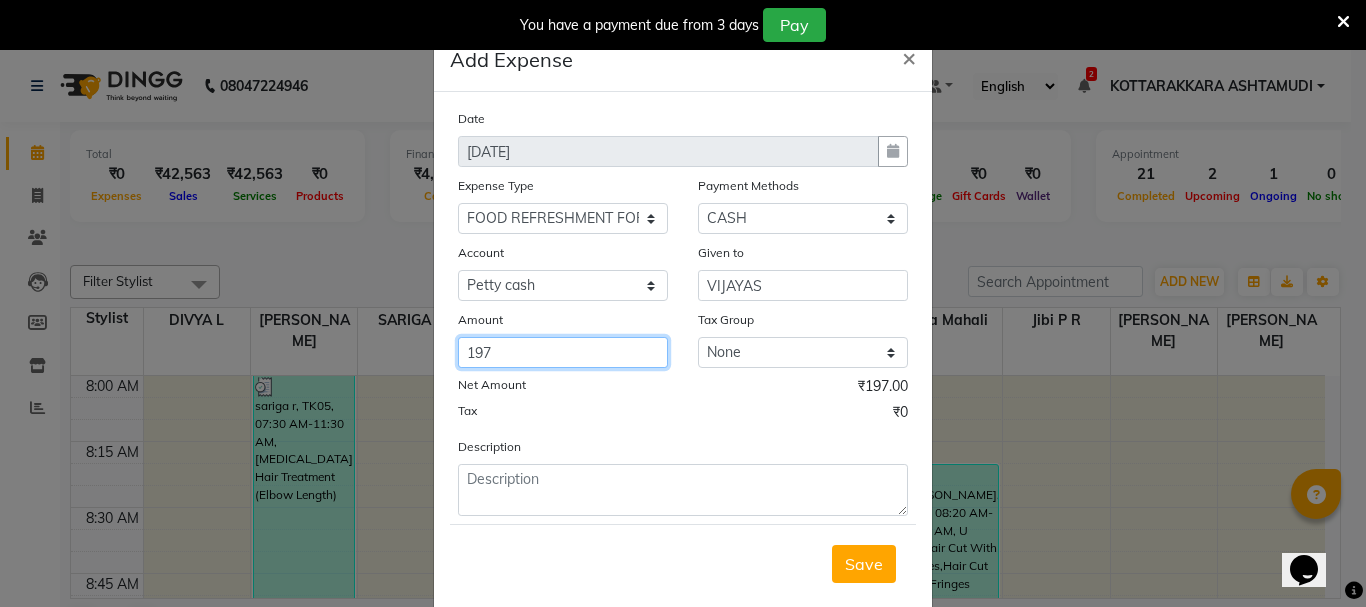 type on "197" 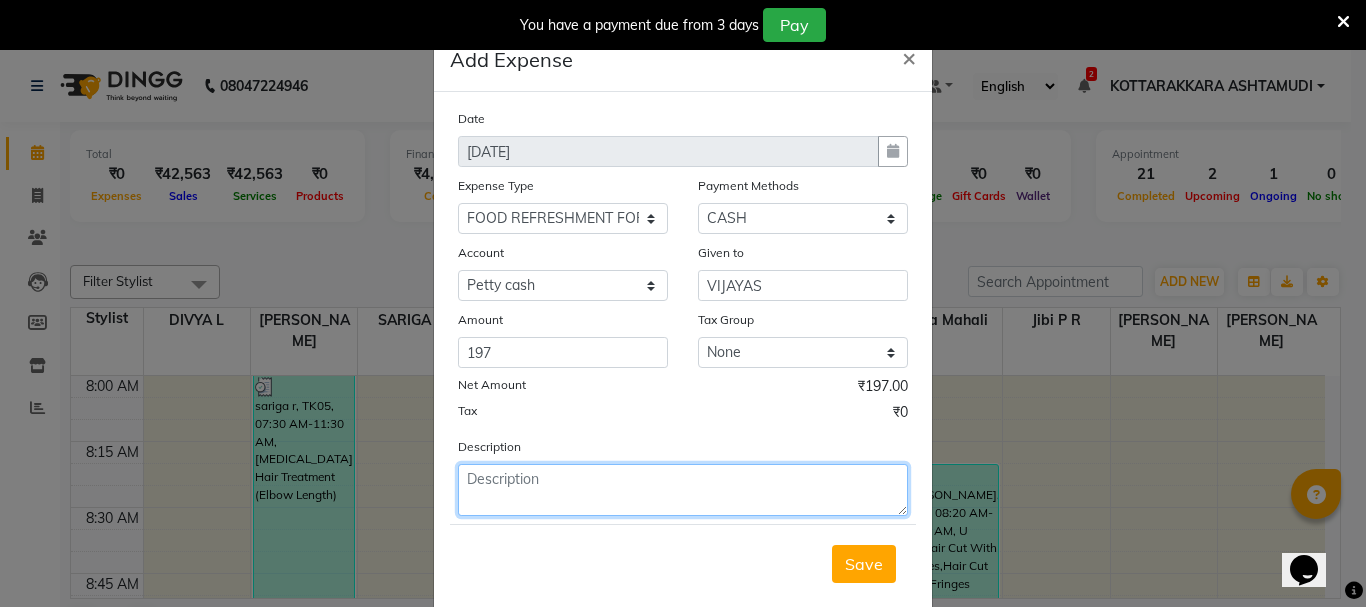 click 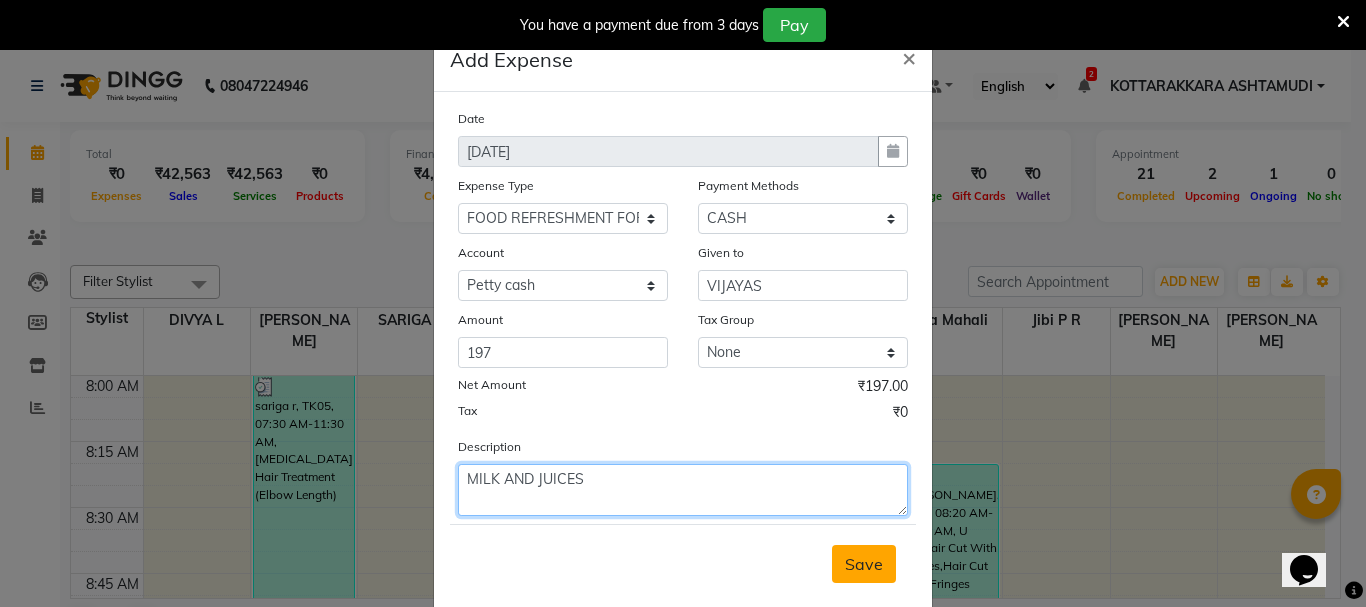 type on "MILK AND JUICES" 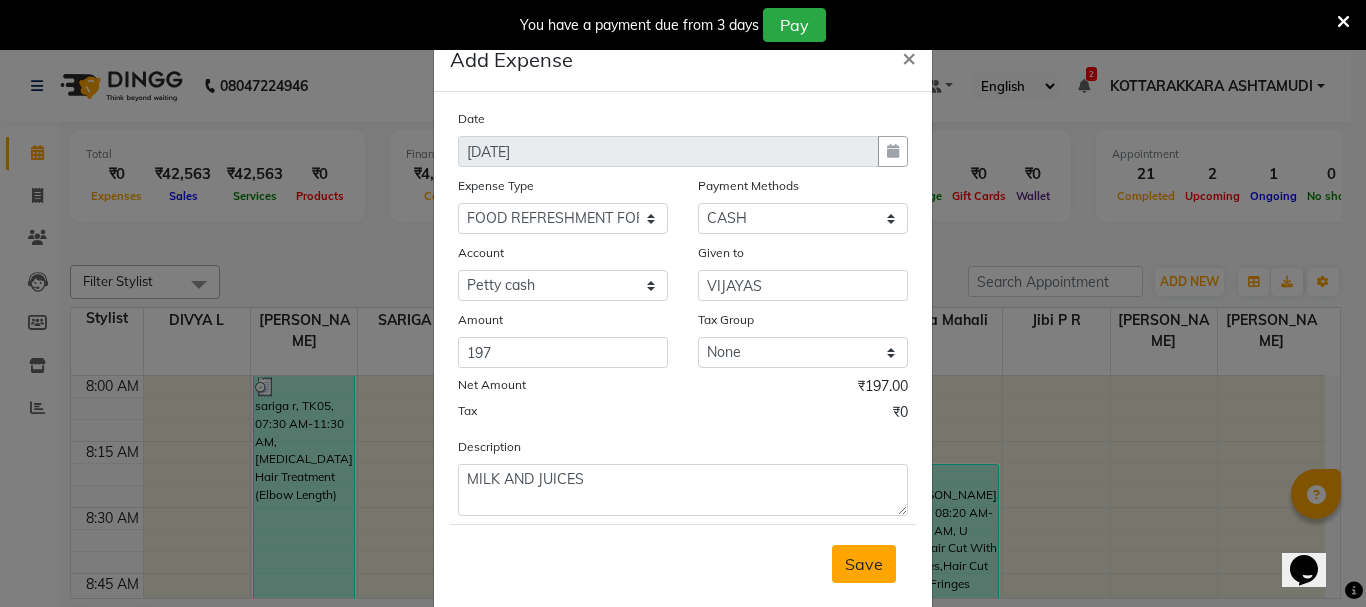 click on "Save" at bounding box center [864, 564] 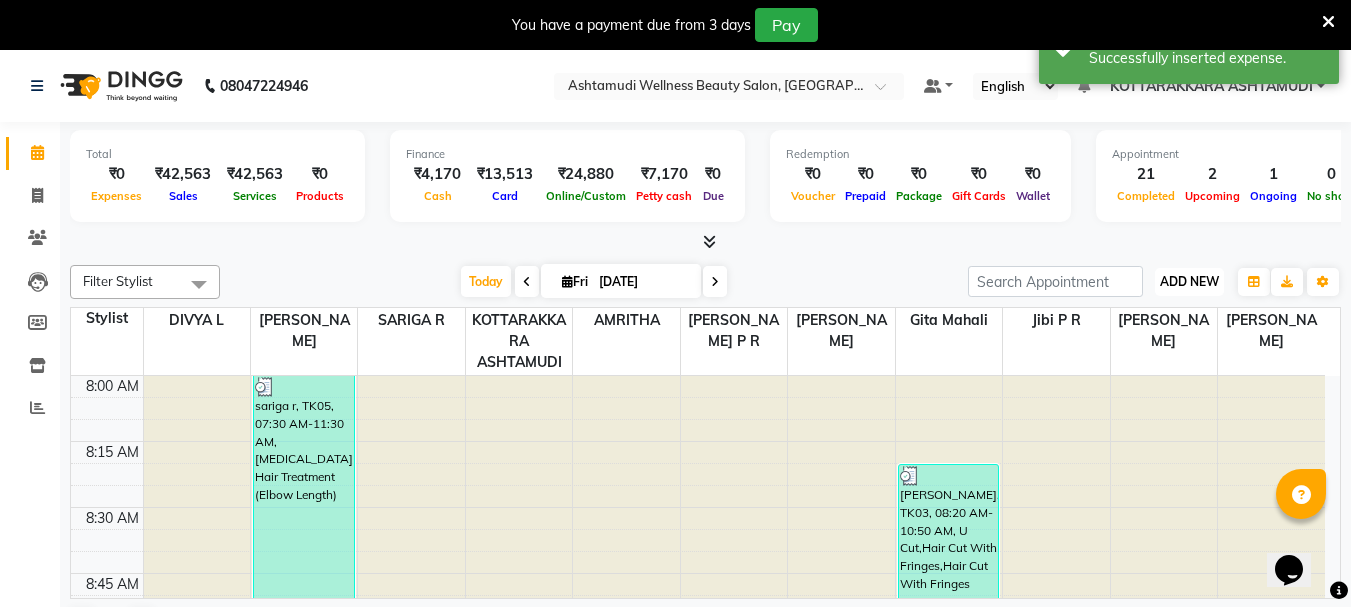 click on "ADD NEW" at bounding box center [1189, 281] 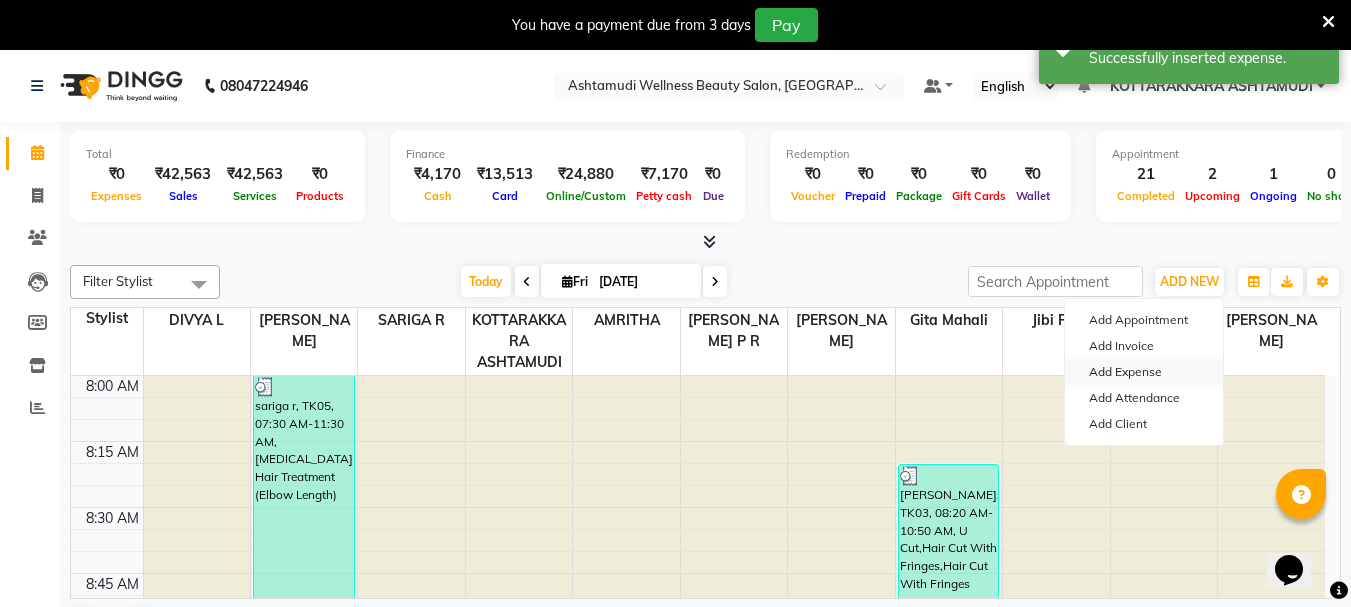 click on "Add Expense" at bounding box center [1144, 372] 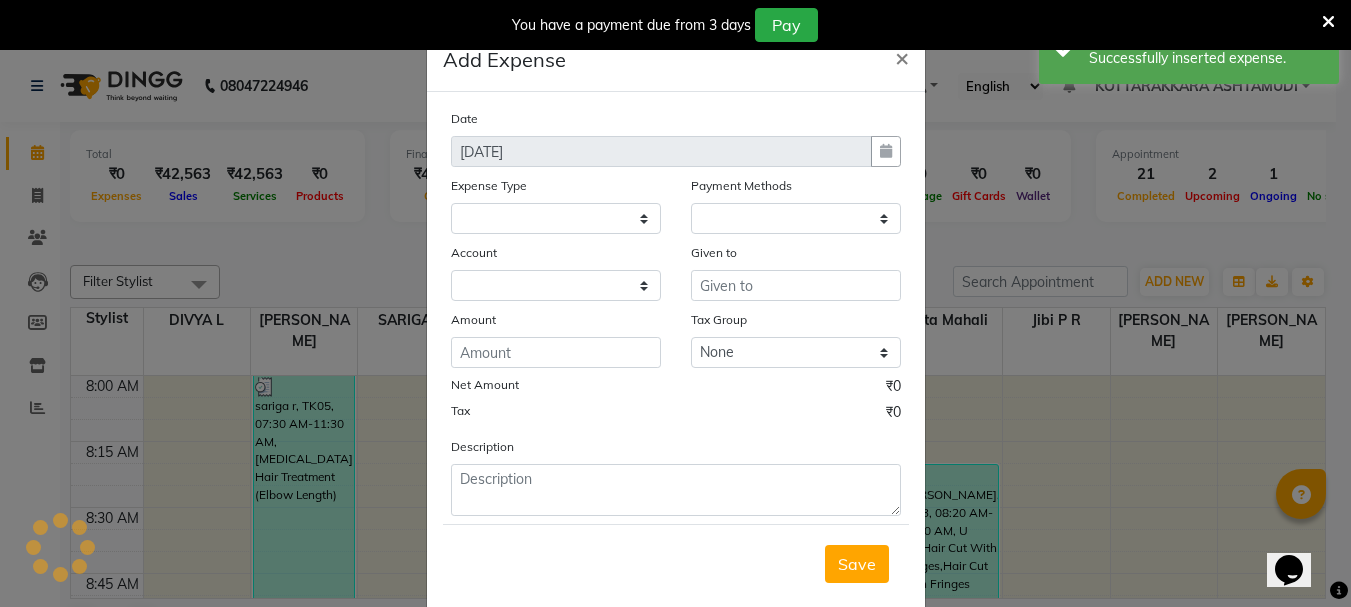 select 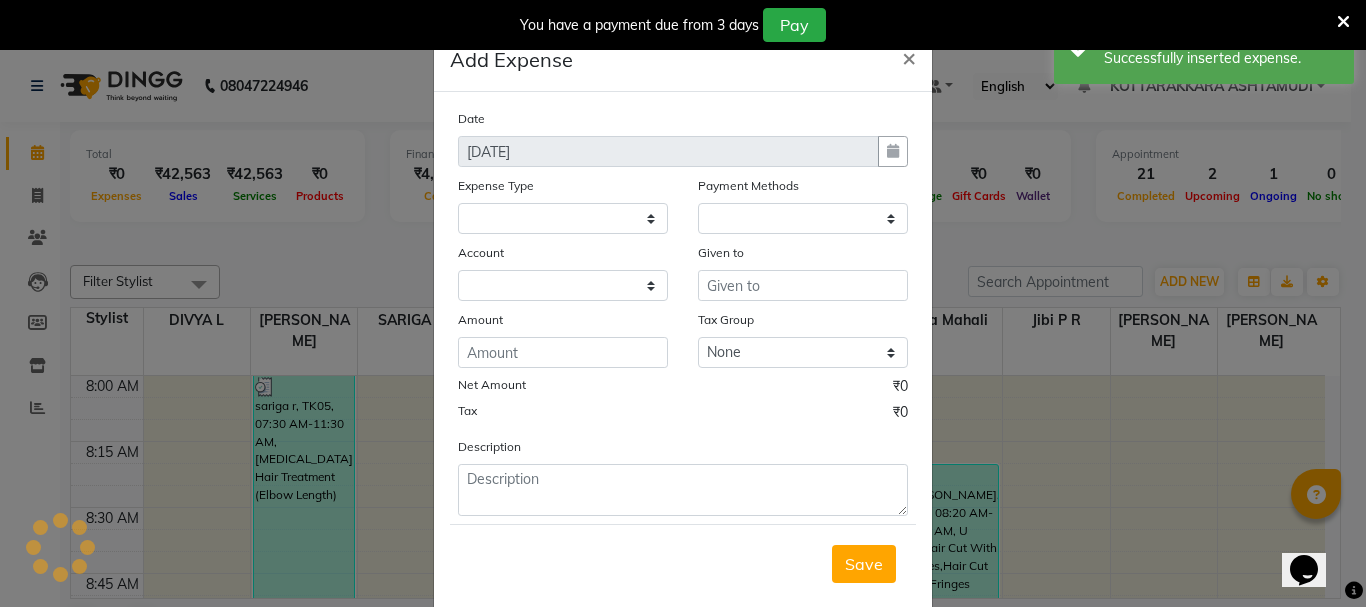 select on "1" 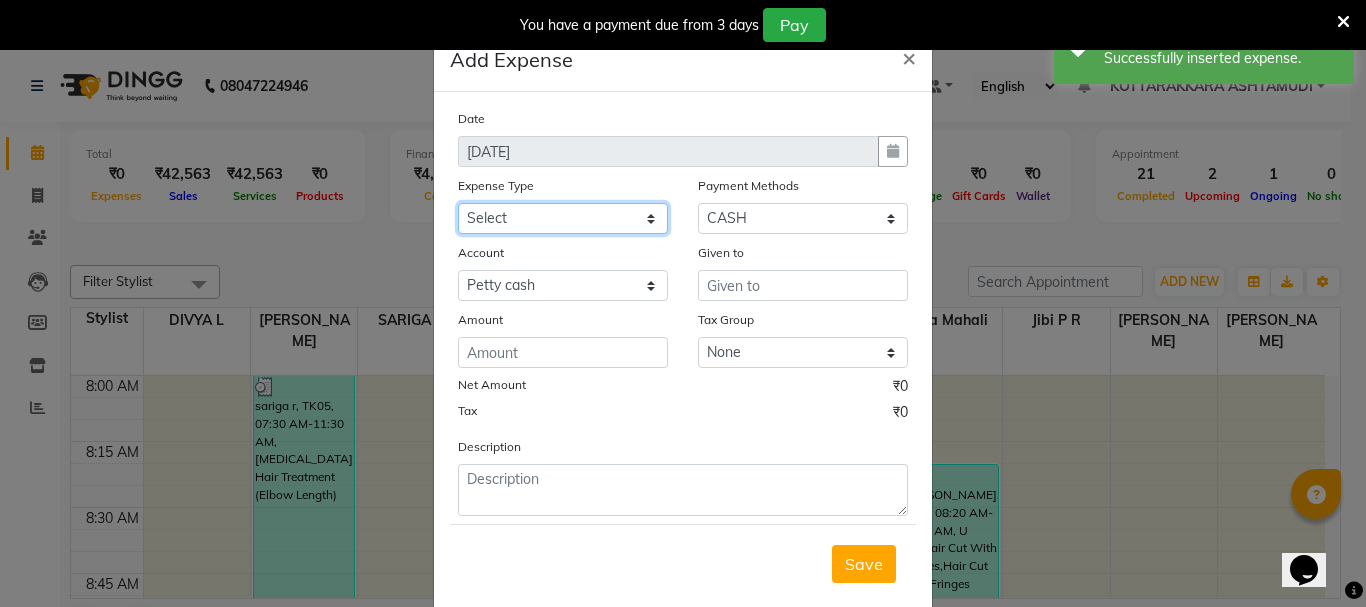 click on "Select ACCOMODATION EXPENSES ADVERTISEMENT SALES PROMOTIONAL EXPENSES Bonus BRIDAL ACCESSORIES REFUND BRIDAL COMMISSION BRIDAL FOOD BRIDAL INCENTIVES BRIDAL ORNAMENTS REFUND BRIDAL TA CASH DEPOSIT RAK BANK COMPUTER ACCESSORIES MOBILE PHONE Donation and Charity Expenses ELECTRICITY CHARGES ELECTRONICS FITTINGS Event Expense FISH FOOD EXPENSES FOOD REFRESHMENT FOR CLIENTS FOOD REFRESHMENT FOR STAFFS Freight And Forwarding Charges FUEL FOR GENERATOR FURNITURE AND EQUIPMENTS Gifts for Clients GIFTS FOR STAFFS GOKULAM CHITS HOSTEL RENT LAUNDRY EXPENSES LICENSE OTHER FEES LOADING UNLOADING CHARGES Medical Expenses MEHNDI PAYMENTS MISCELLANEOUS EXPENSES NEWSPAPER PERIODICALS Ornaments Maintenance Expense OVERTIME ALLOWANCES Payment For Pest Control Perfomance based incentives POSTAGE COURIER CHARGES Printing PRINTING STATIONERY EXPENSES PROFESSIONAL TAX REPAIRS MAINTENANCE ROUND OFF Salary SALARY ADVANCE Sales Incentives Membership Card SALES INCENTIVES PRODUCT SALES INCENTIVES SERVICES SALON ESSENTIALS SALON RENT" 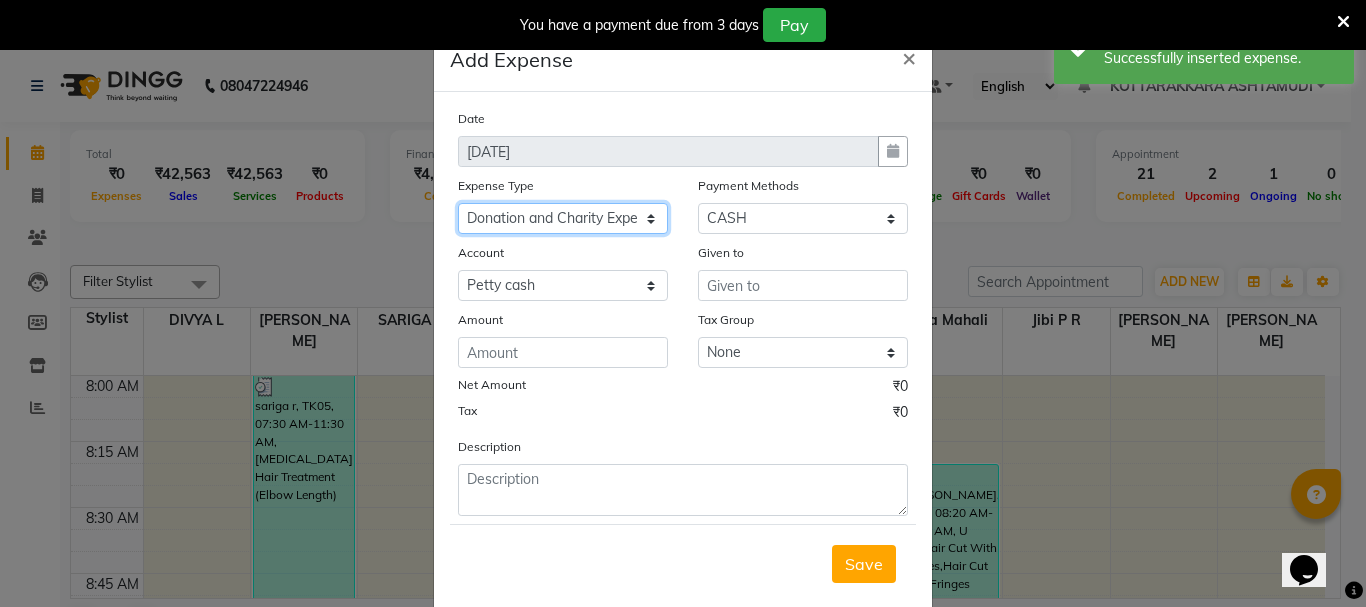click on "Select ACCOMODATION EXPENSES ADVERTISEMENT SALES PROMOTIONAL EXPENSES Bonus BRIDAL ACCESSORIES REFUND BRIDAL COMMISSION BRIDAL FOOD BRIDAL INCENTIVES BRIDAL ORNAMENTS REFUND BRIDAL TA CASH DEPOSIT RAK BANK COMPUTER ACCESSORIES MOBILE PHONE Donation and Charity Expenses ELECTRICITY CHARGES ELECTRONICS FITTINGS Event Expense FISH FOOD EXPENSES FOOD REFRESHMENT FOR CLIENTS FOOD REFRESHMENT FOR STAFFS Freight And Forwarding Charges FUEL FOR GENERATOR FURNITURE AND EQUIPMENTS Gifts for Clients GIFTS FOR STAFFS GOKULAM CHITS HOSTEL RENT LAUNDRY EXPENSES LICENSE OTHER FEES LOADING UNLOADING CHARGES Medical Expenses MEHNDI PAYMENTS MISCELLANEOUS EXPENSES NEWSPAPER PERIODICALS Ornaments Maintenance Expense OVERTIME ALLOWANCES Payment For Pest Control Perfomance based incentives POSTAGE COURIER CHARGES Printing PRINTING STATIONERY EXPENSES PROFESSIONAL TAX REPAIRS MAINTENANCE ROUND OFF Salary SALARY ADVANCE Sales Incentives Membership Card SALES INCENTIVES PRODUCT SALES INCENTIVES SERVICES SALON ESSENTIALS SALON RENT" 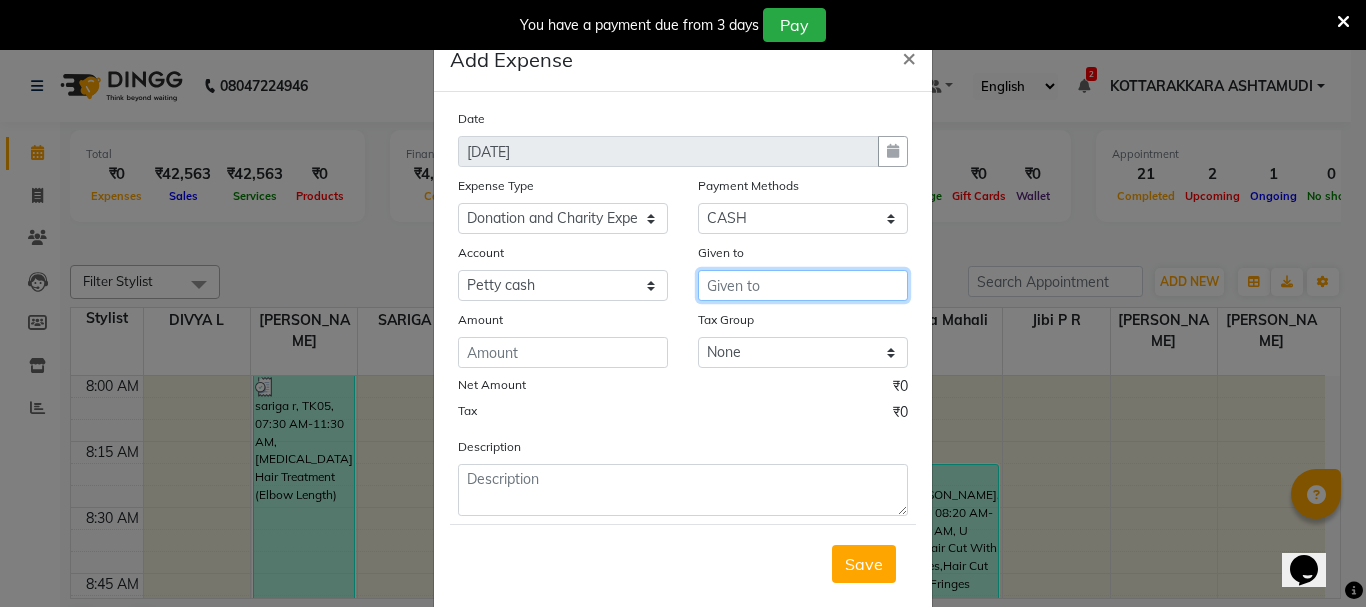 click at bounding box center [803, 285] 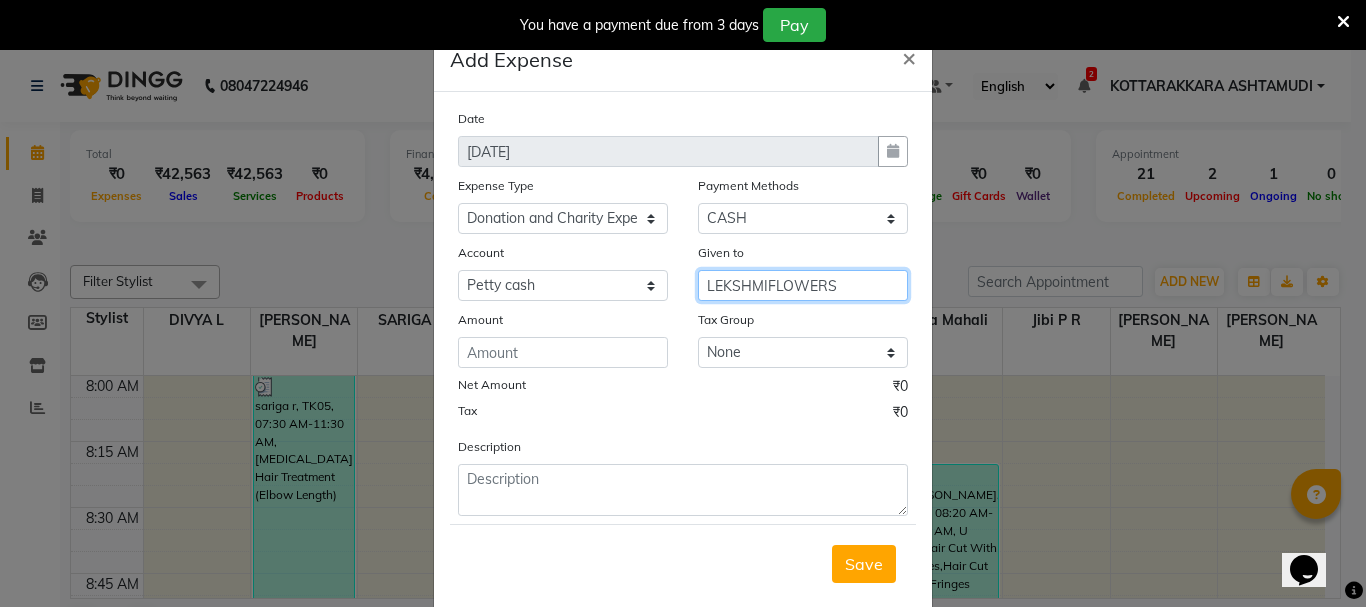 type on "LEKSHMIFLOWERS" 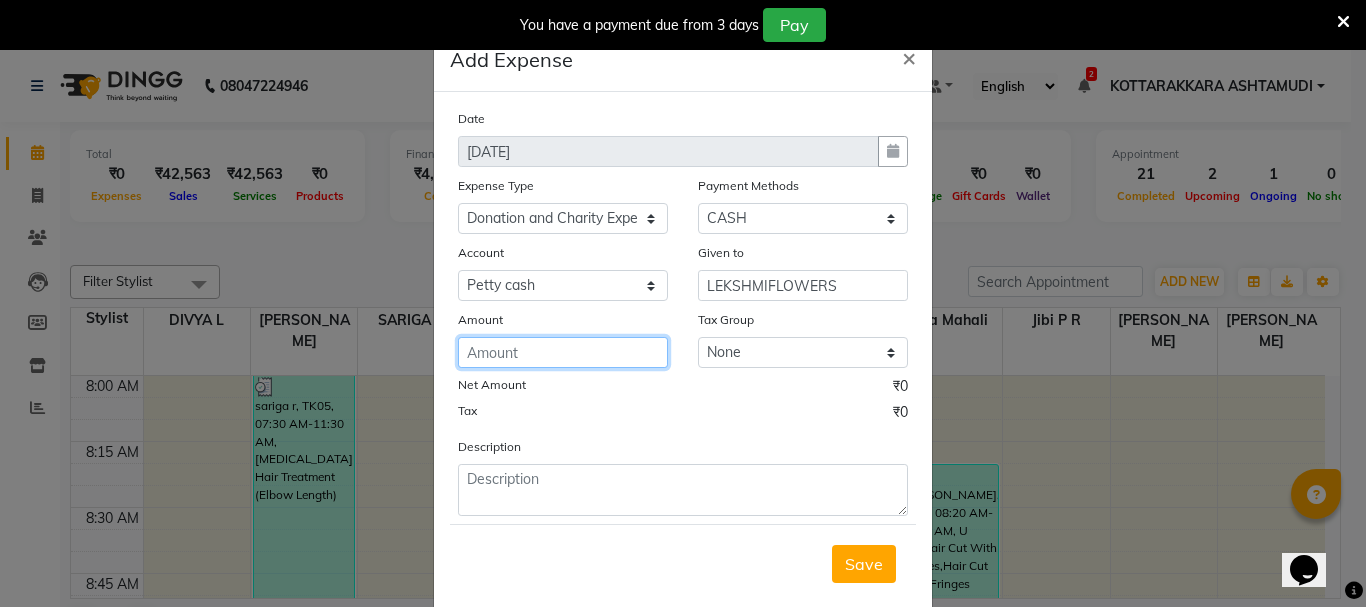 click 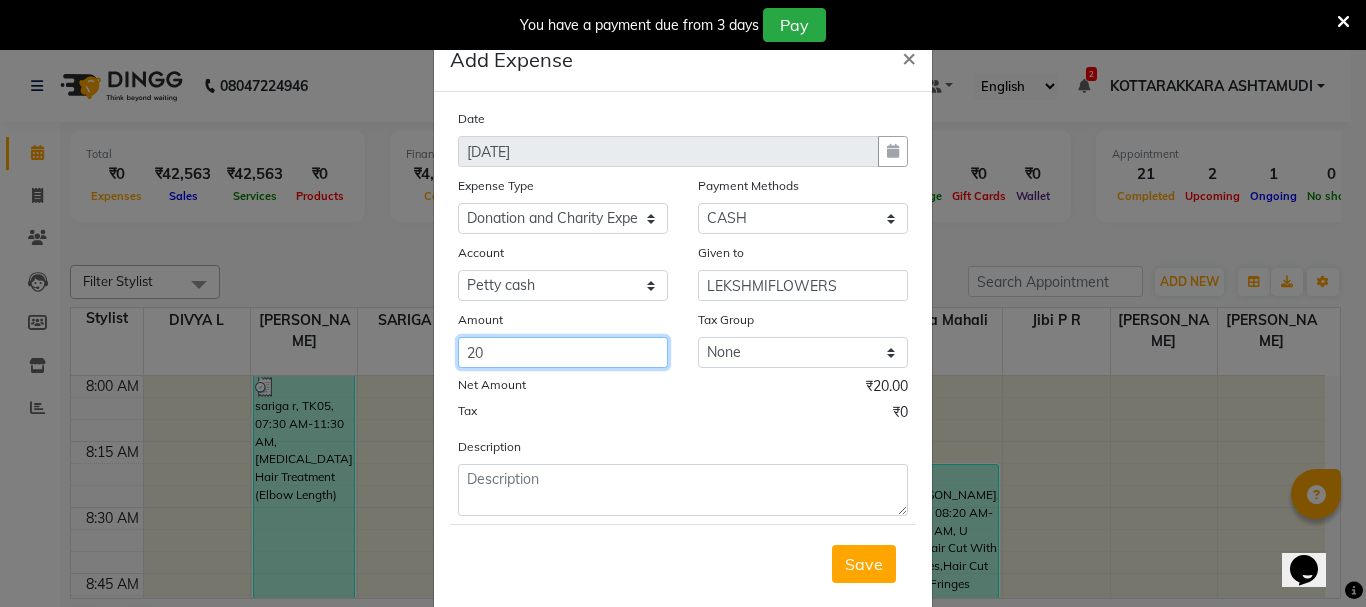 type on "20" 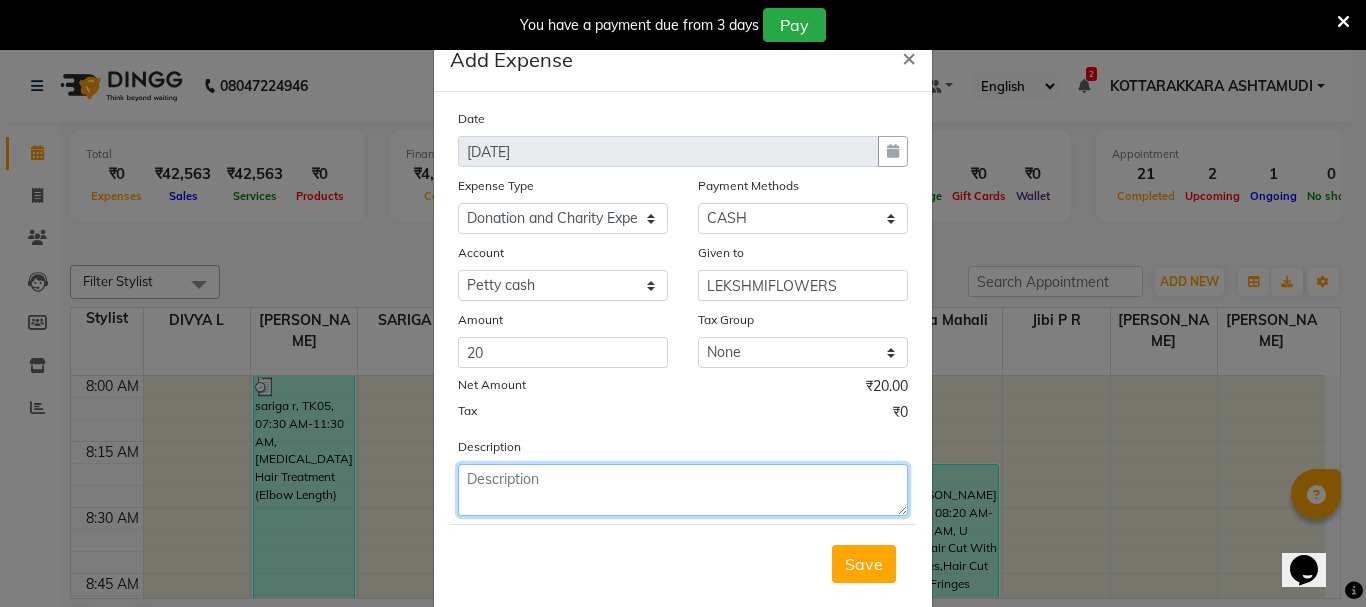 click 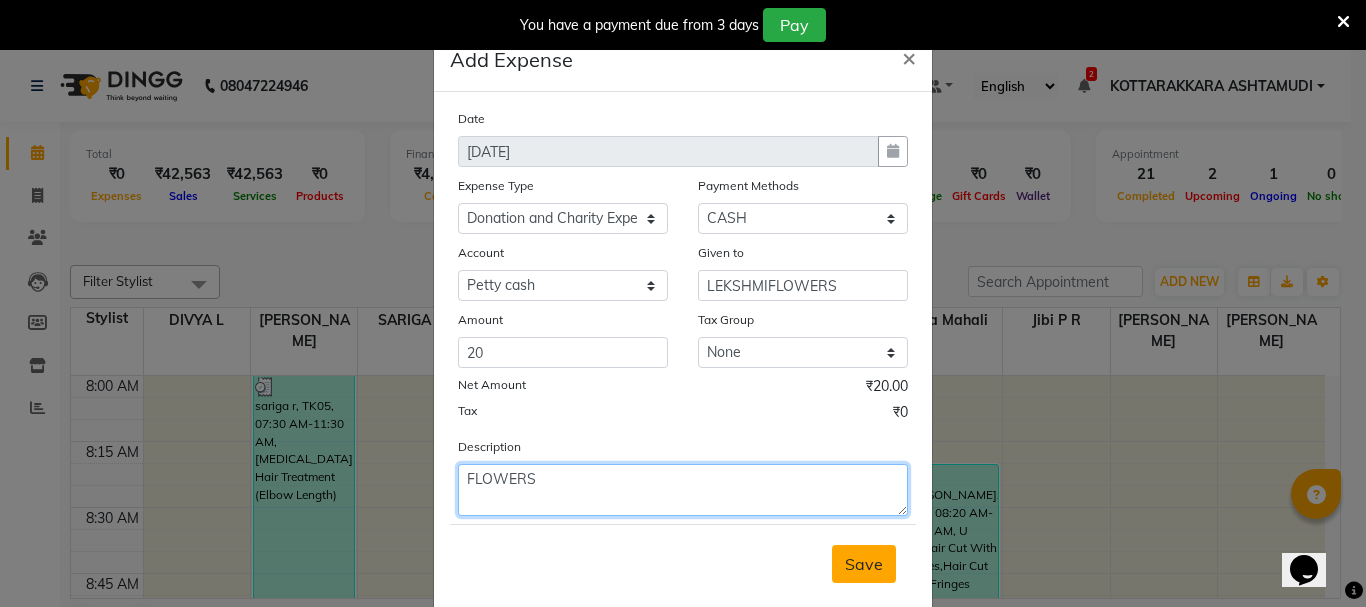 type on "FLOWERS" 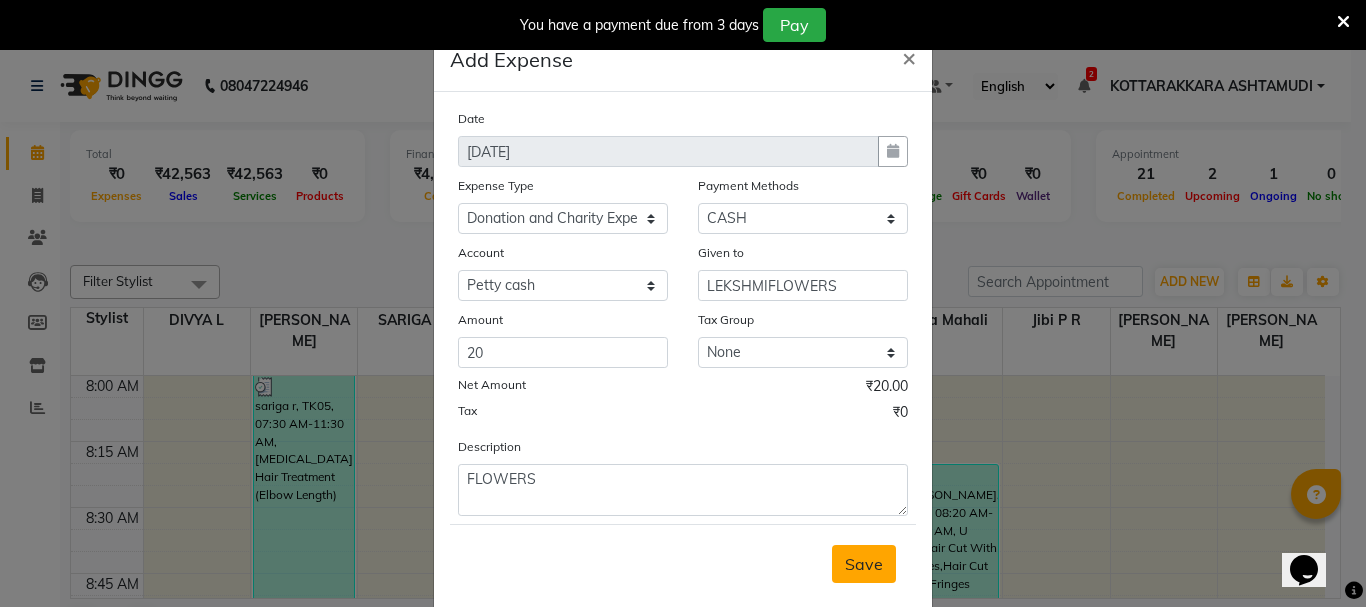 click on "Save" at bounding box center (864, 564) 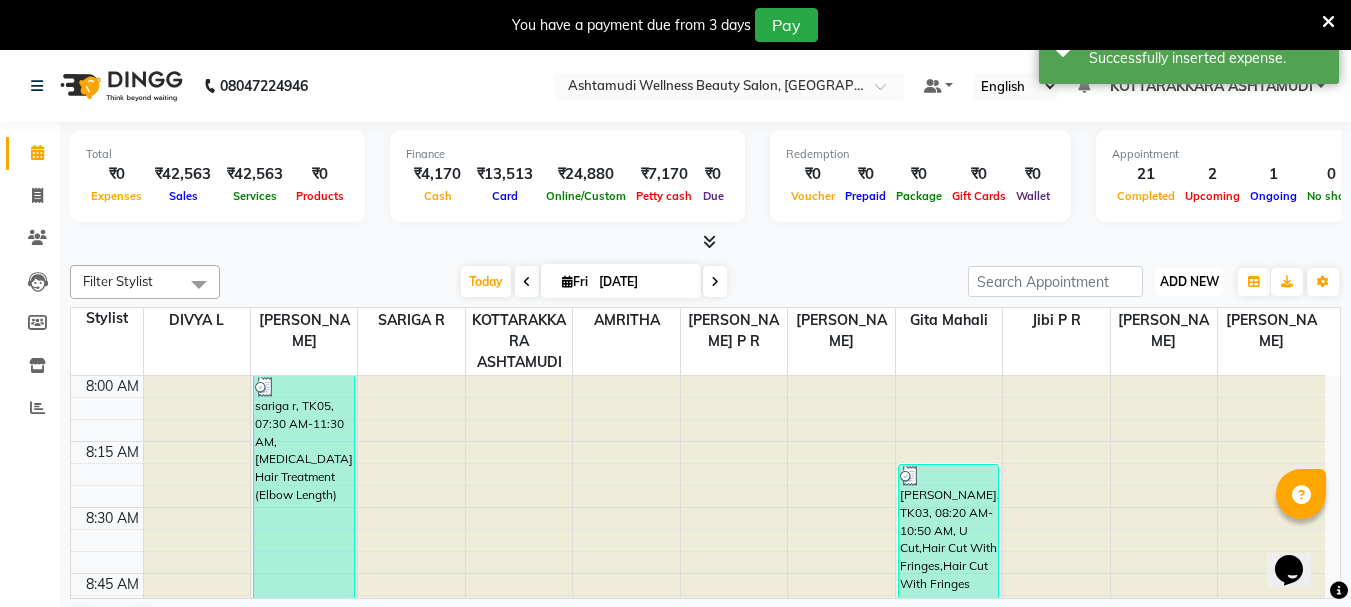 click on "ADD NEW" at bounding box center [1189, 281] 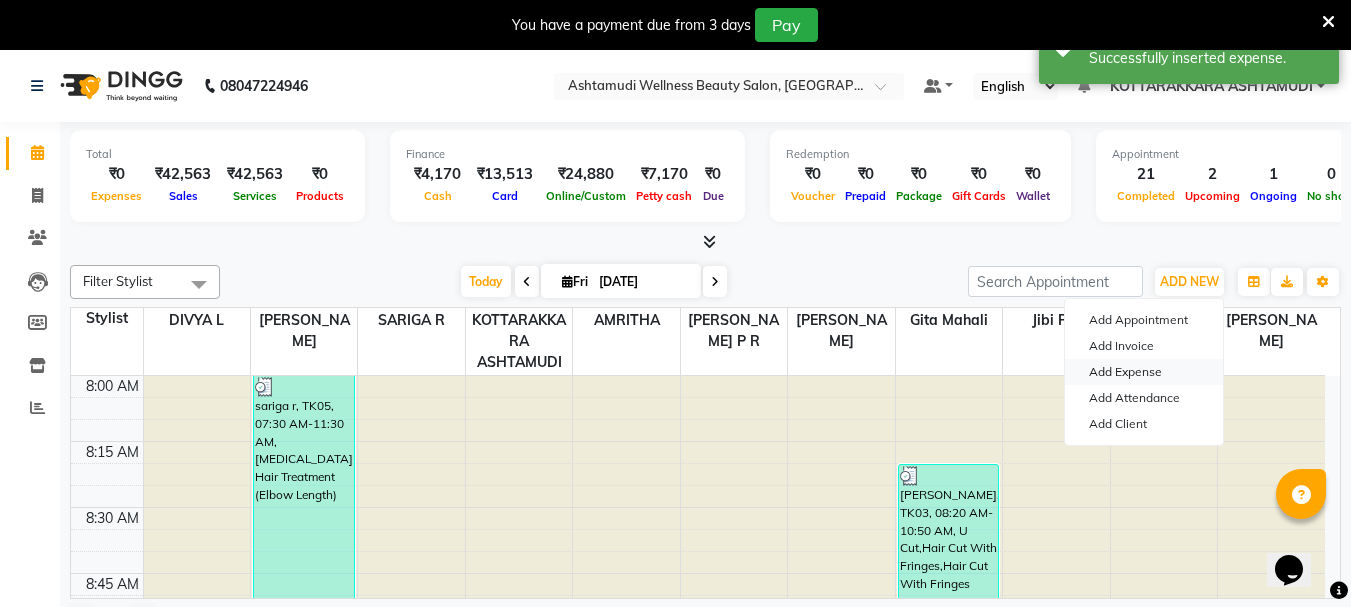 click on "Add Expense" at bounding box center [1144, 372] 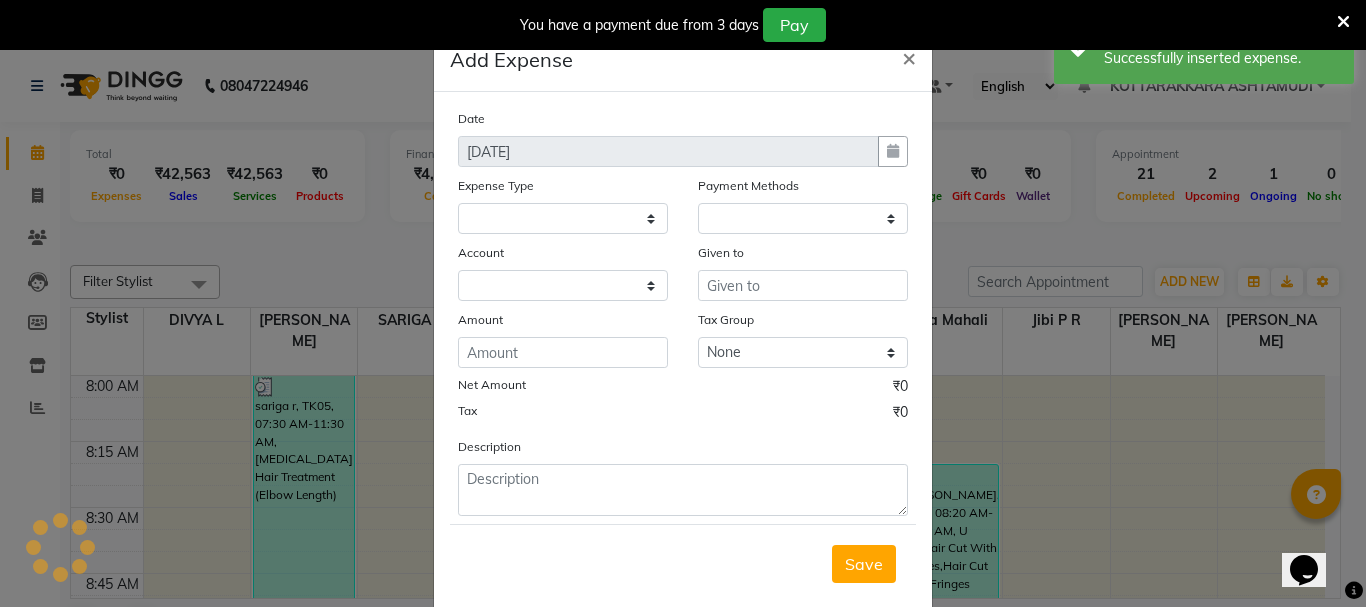 select on "1" 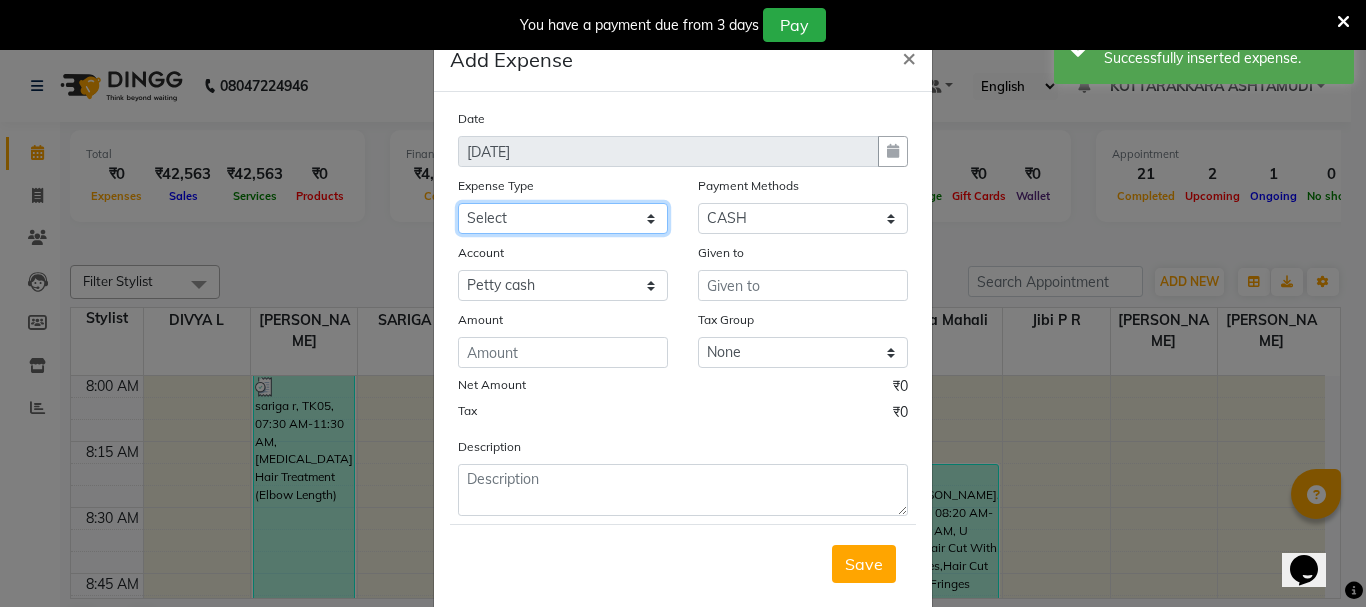 click on "Select ACCOMODATION EXPENSES ADVERTISEMENT SALES PROMOTIONAL EXPENSES Bonus BRIDAL ACCESSORIES REFUND BRIDAL COMMISSION BRIDAL FOOD BRIDAL INCENTIVES BRIDAL ORNAMENTS REFUND BRIDAL TA CASH DEPOSIT RAK BANK COMPUTER ACCESSORIES MOBILE PHONE Donation and Charity Expenses ELECTRICITY CHARGES ELECTRONICS FITTINGS Event Expense FISH FOOD EXPENSES FOOD REFRESHMENT FOR CLIENTS FOOD REFRESHMENT FOR STAFFS Freight And Forwarding Charges FUEL FOR GENERATOR FURNITURE AND EQUIPMENTS Gifts for Clients GIFTS FOR STAFFS GOKULAM CHITS HOSTEL RENT LAUNDRY EXPENSES LICENSE OTHER FEES LOADING UNLOADING CHARGES Medical Expenses MEHNDI PAYMENTS MISCELLANEOUS EXPENSES NEWSPAPER PERIODICALS Ornaments Maintenance Expense OVERTIME ALLOWANCES Payment For Pest Control Perfomance based incentives POSTAGE COURIER CHARGES Printing PRINTING STATIONERY EXPENSES PROFESSIONAL TAX REPAIRS MAINTENANCE ROUND OFF Salary SALARY ADVANCE Sales Incentives Membership Card SALES INCENTIVES PRODUCT SALES INCENTIVES SERVICES SALON ESSENTIALS SALON RENT" 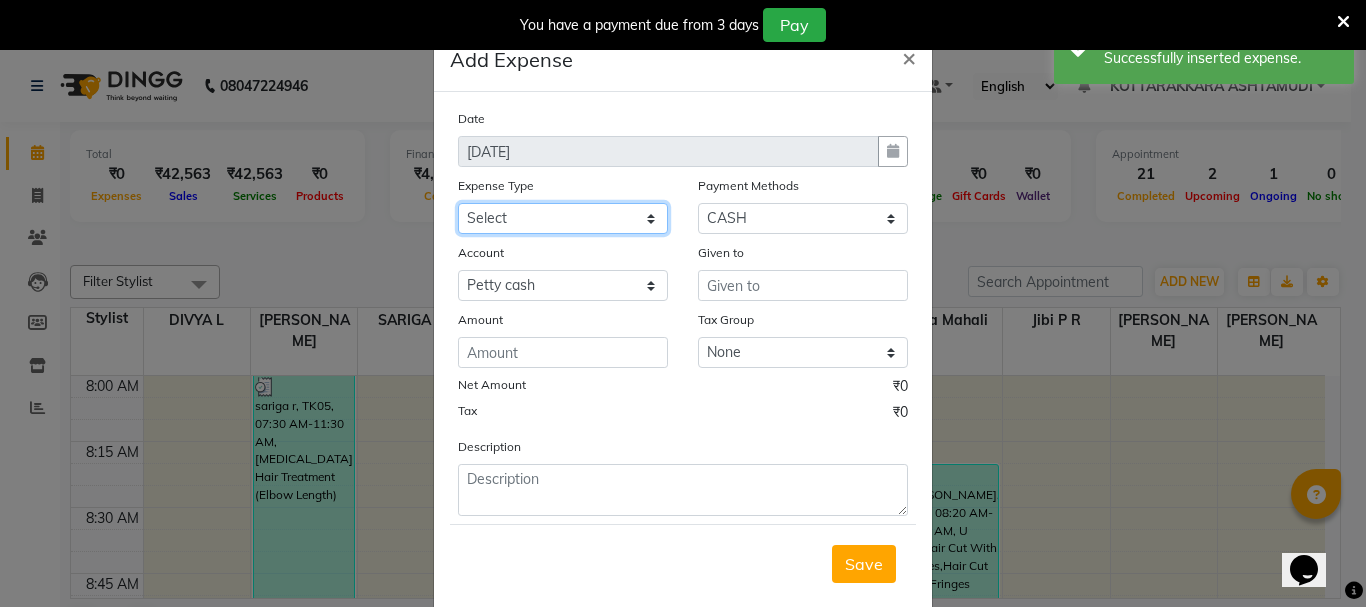 select on "6082" 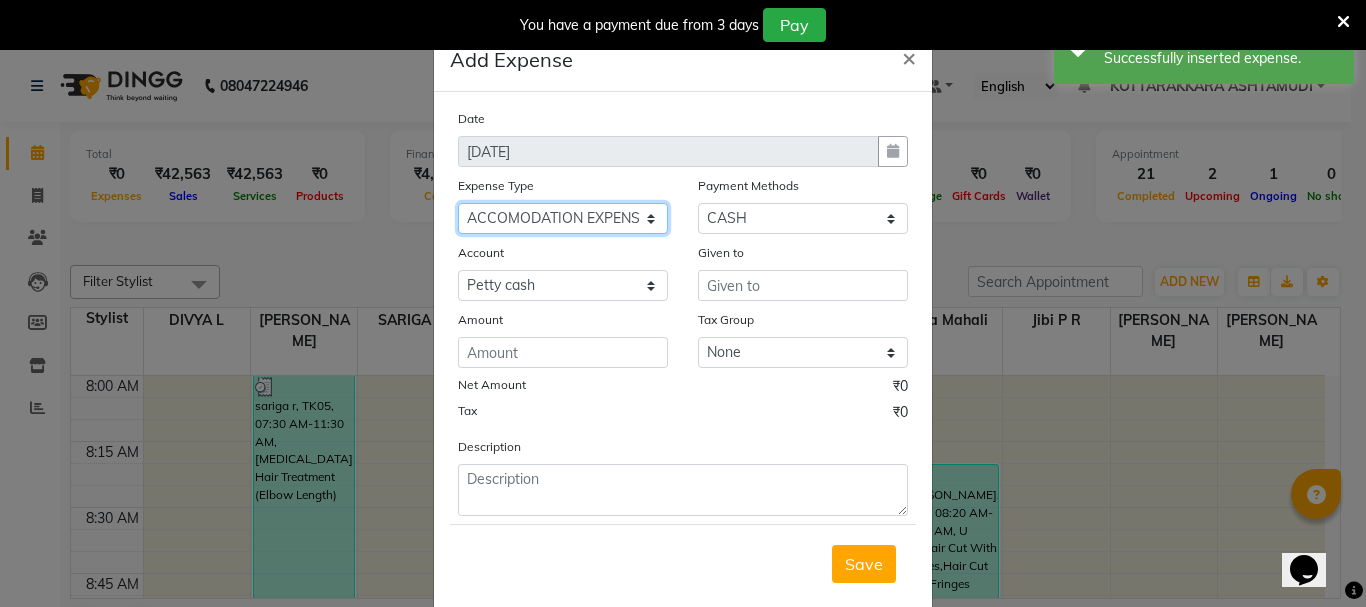 click on "Select ACCOMODATION EXPENSES ADVERTISEMENT SALES PROMOTIONAL EXPENSES Bonus BRIDAL ACCESSORIES REFUND BRIDAL COMMISSION BRIDAL FOOD BRIDAL INCENTIVES BRIDAL ORNAMENTS REFUND BRIDAL TA CASH DEPOSIT RAK BANK COMPUTER ACCESSORIES MOBILE PHONE Donation and Charity Expenses ELECTRICITY CHARGES ELECTRONICS FITTINGS Event Expense FISH FOOD EXPENSES FOOD REFRESHMENT FOR CLIENTS FOOD REFRESHMENT FOR STAFFS Freight And Forwarding Charges FUEL FOR GENERATOR FURNITURE AND EQUIPMENTS Gifts for Clients GIFTS FOR STAFFS GOKULAM CHITS HOSTEL RENT LAUNDRY EXPENSES LICENSE OTHER FEES LOADING UNLOADING CHARGES Medical Expenses MEHNDI PAYMENTS MISCELLANEOUS EXPENSES NEWSPAPER PERIODICALS Ornaments Maintenance Expense OVERTIME ALLOWANCES Payment For Pest Control Perfomance based incentives POSTAGE COURIER CHARGES Printing PRINTING STATIONERY EXPENSES PROFESSIONAL TAX REPAIRS MAINTENANCE ROUND OFF Salary SALARY ADVANCE Sales Incentives Membership Card SALES INCENTIVES PRODUCT SALES INCENTIVES SERVICES SALON ESSENTIALS SALON RENT" 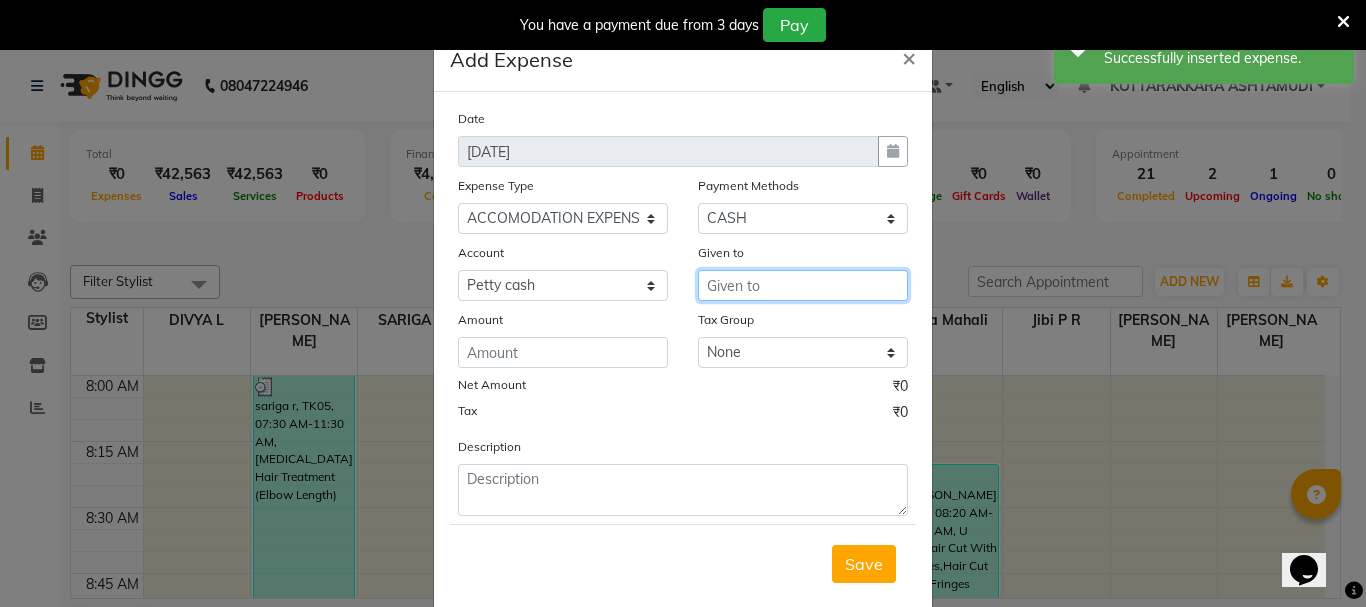 click at bounding box center [803, 285] 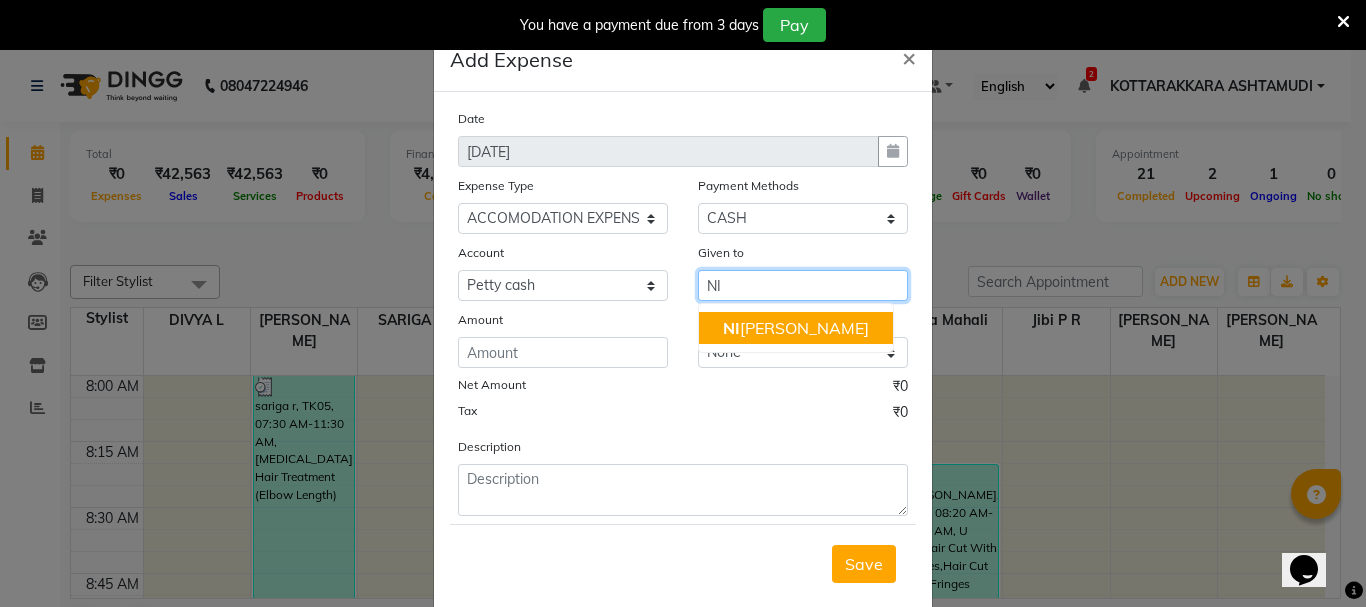 click on "NI SHA SAMUEL" at bounding box center [796, 328] 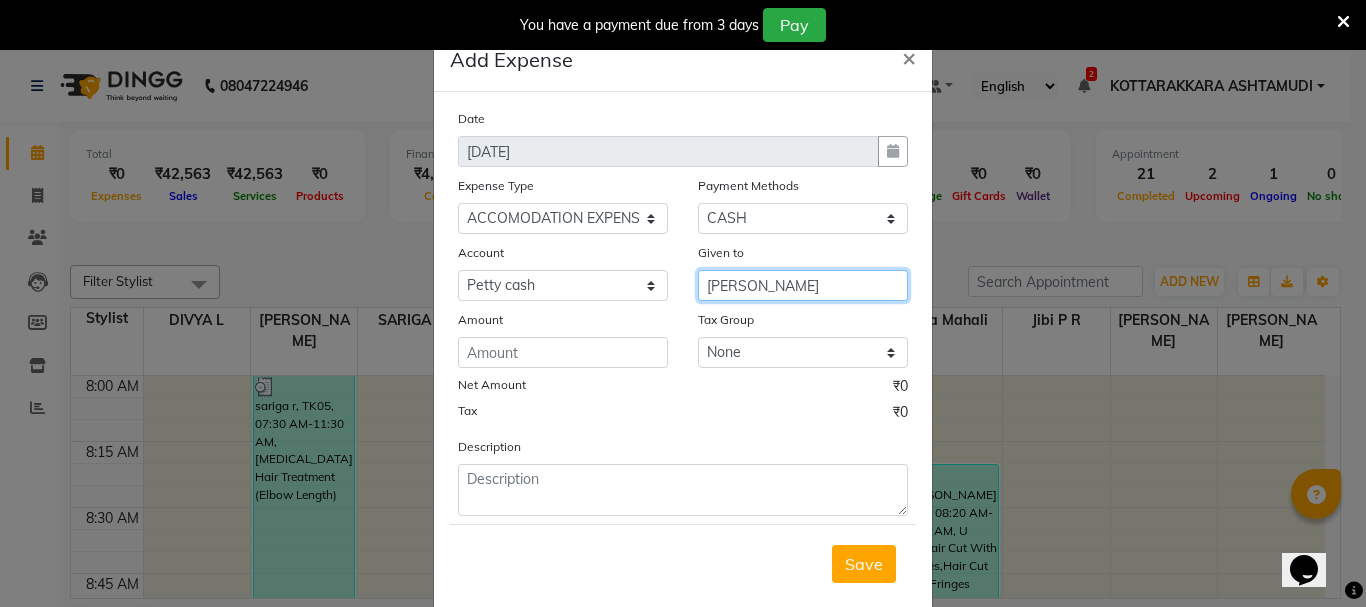 type on "[PERSON_NAME]" 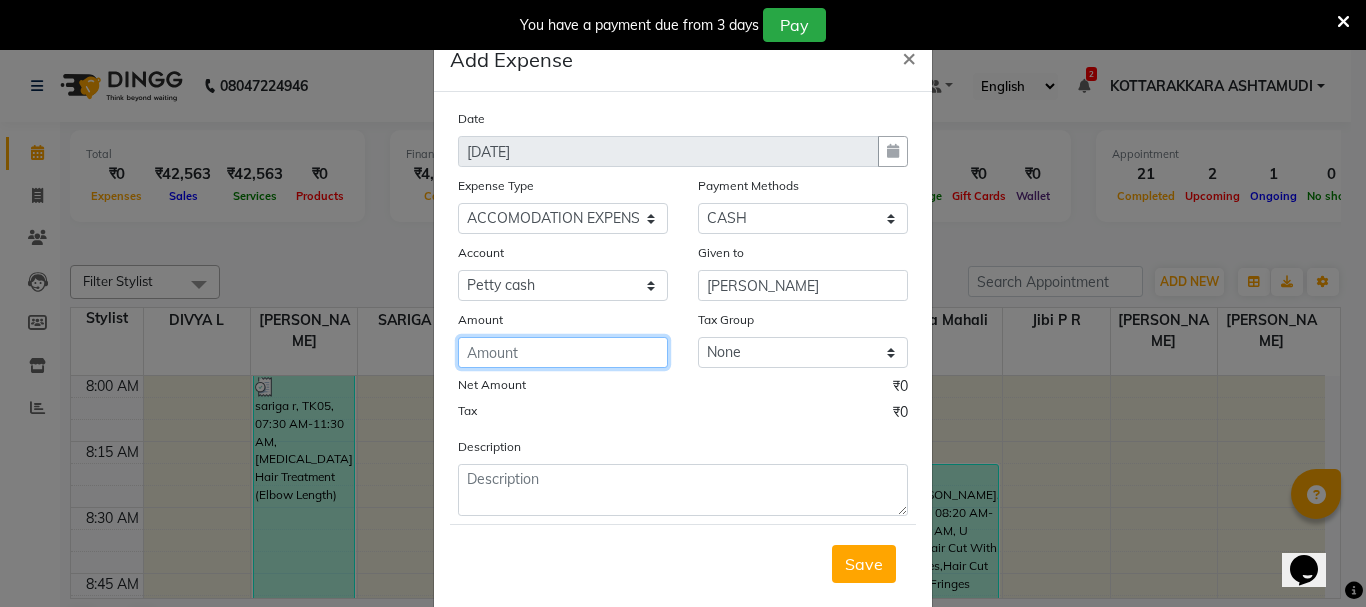 click 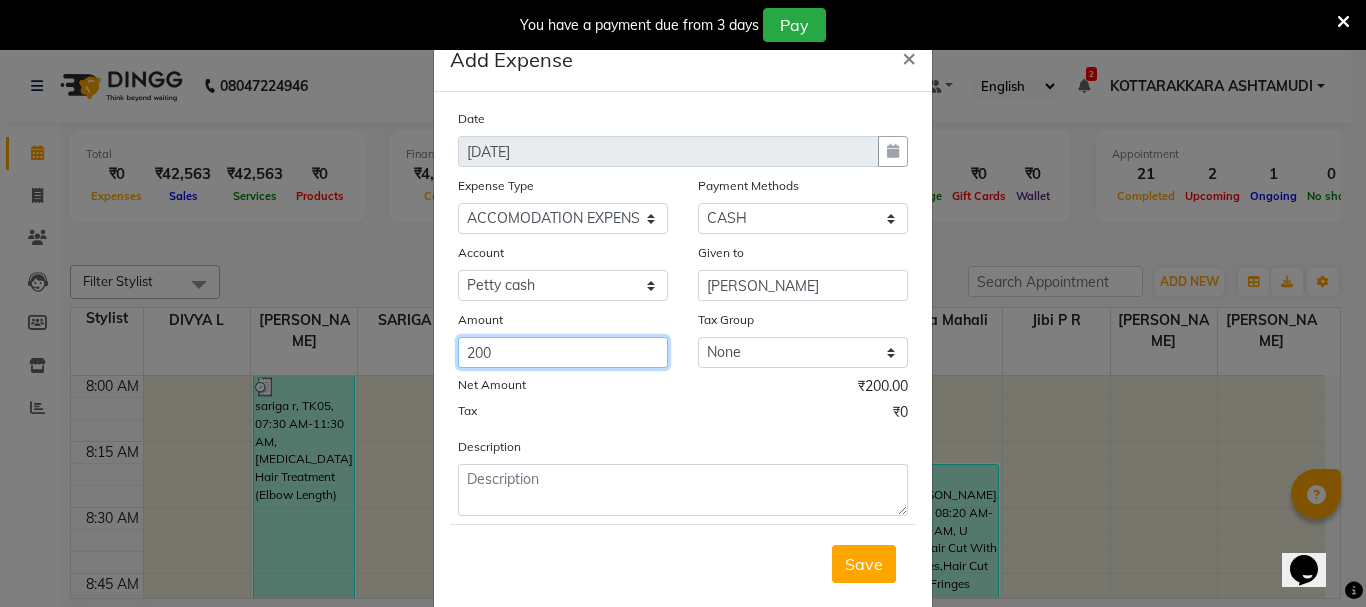 type on "200" 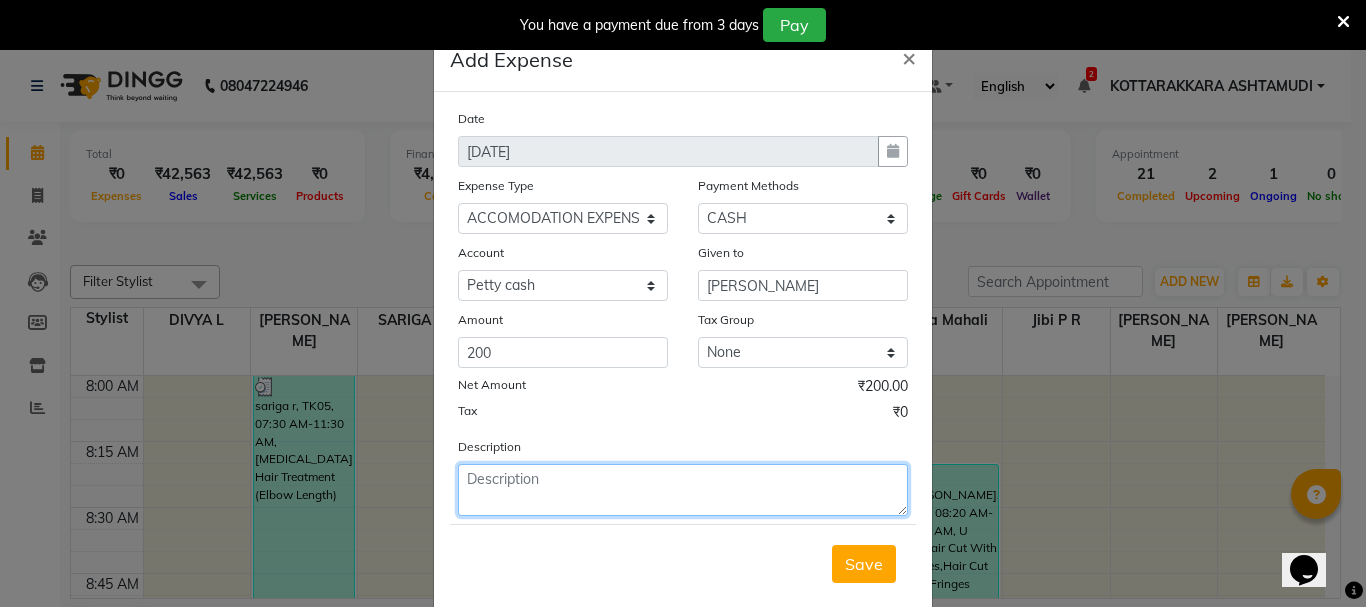 click 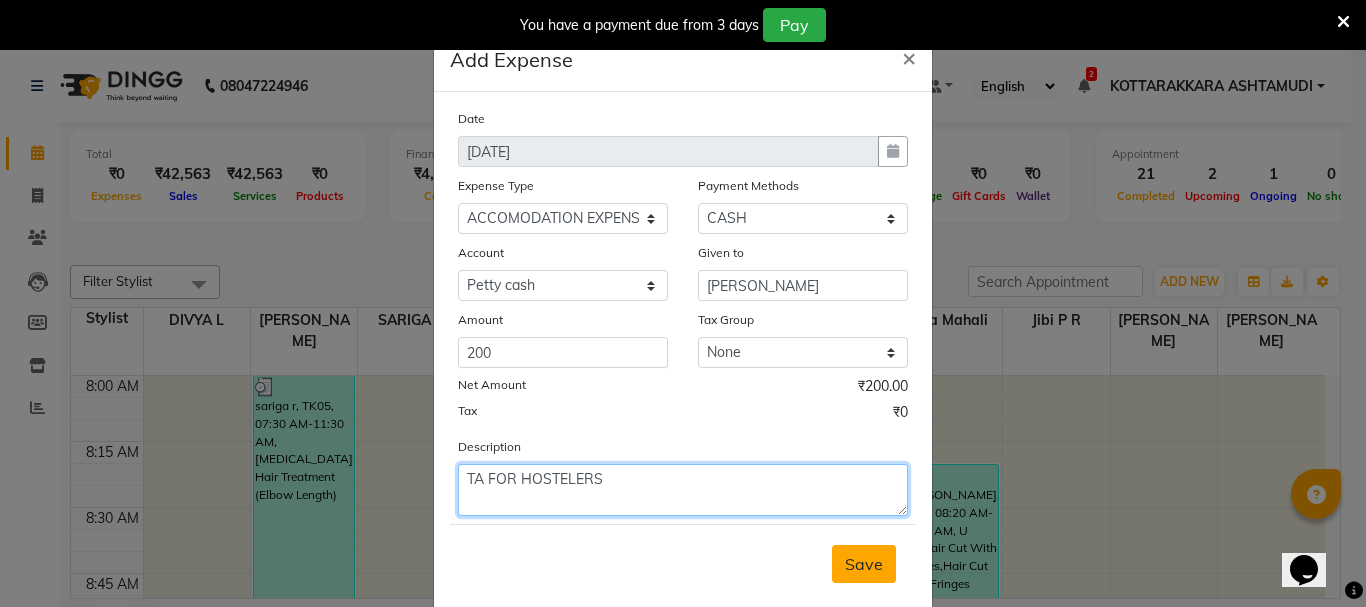 type on "TA FOR HOSTELERS" 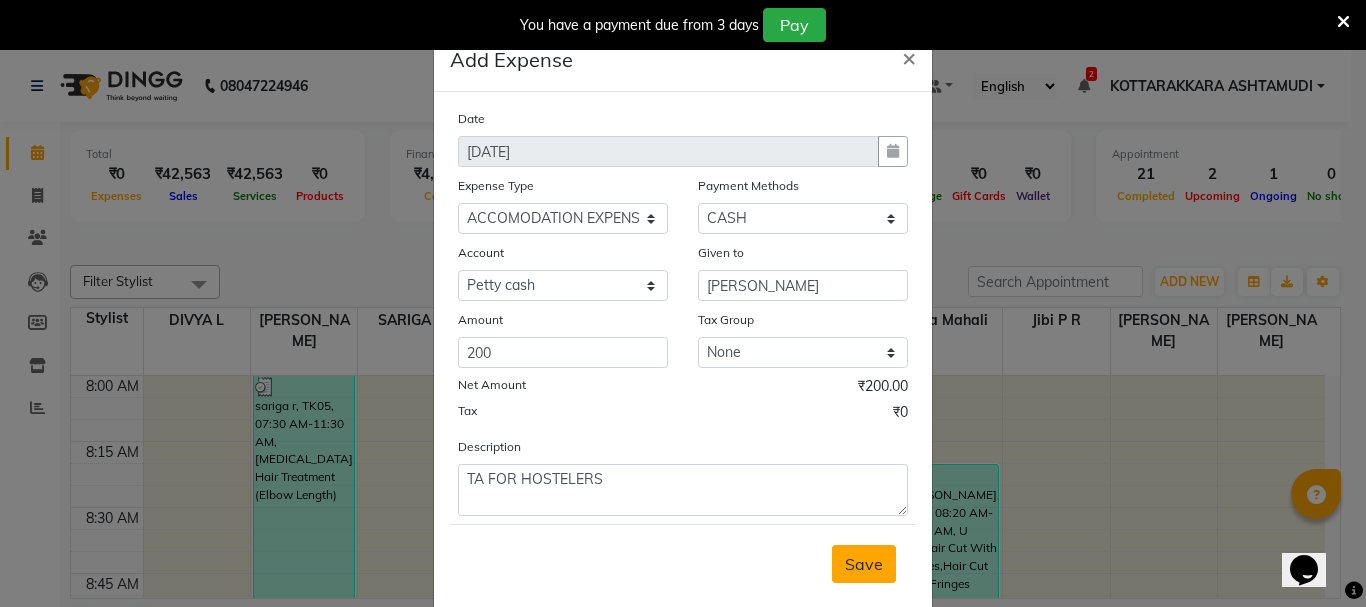 click on "Save" at bounding box center [864, 564] 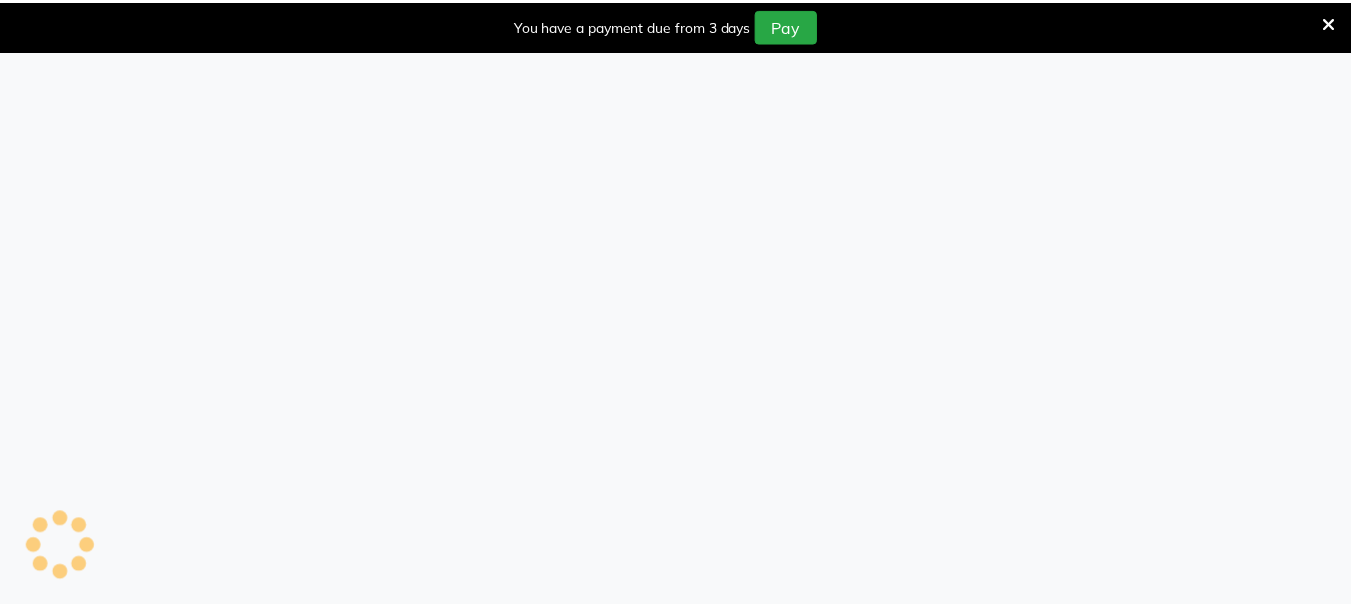 scroll, scrollTop: 0, scrollLeft: 0, axis: both 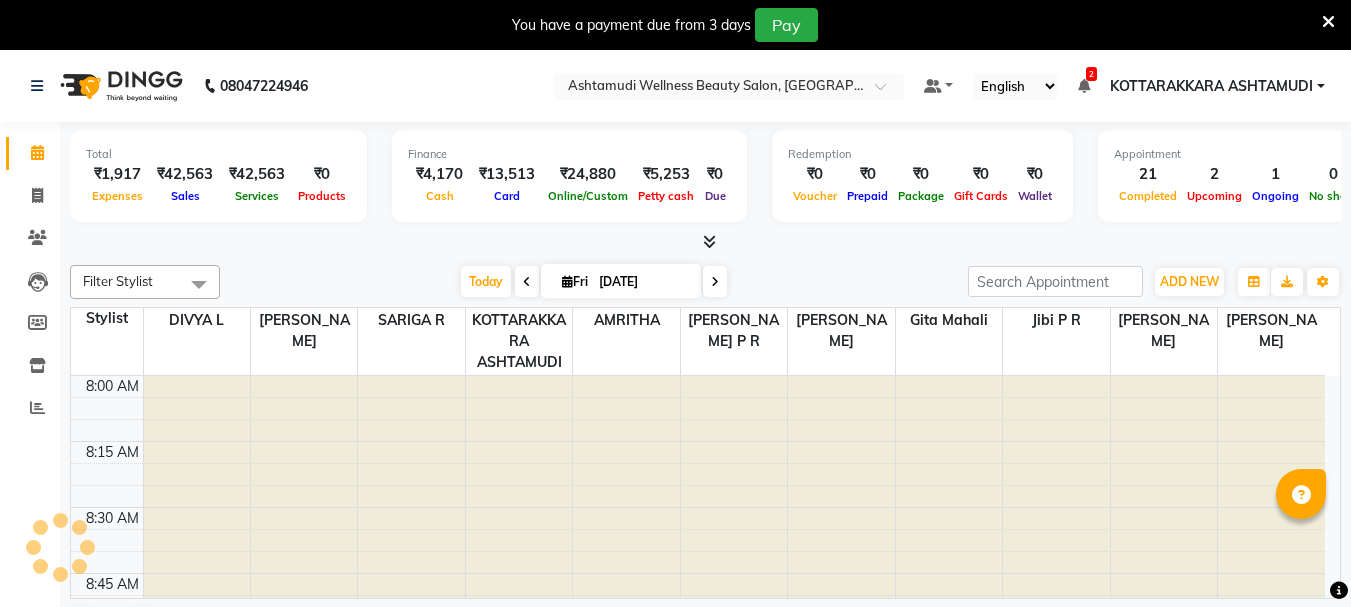 select on "en" 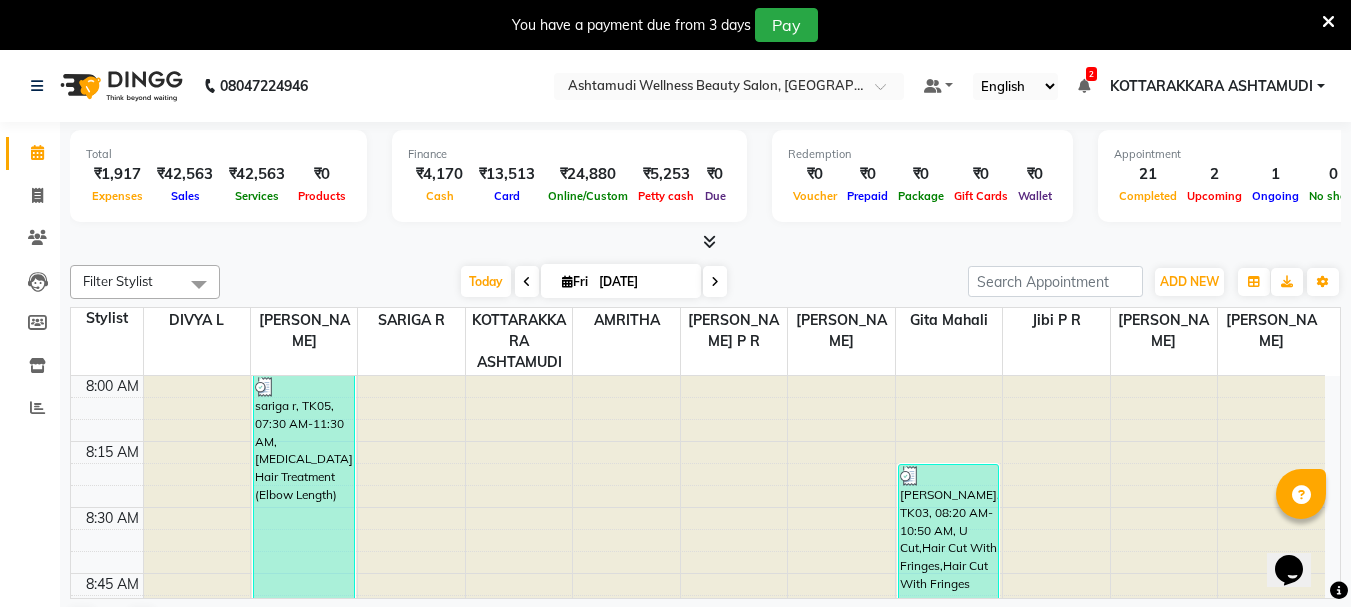 scroll, scrollTop: 0, scrollLeft: 0, axis: both 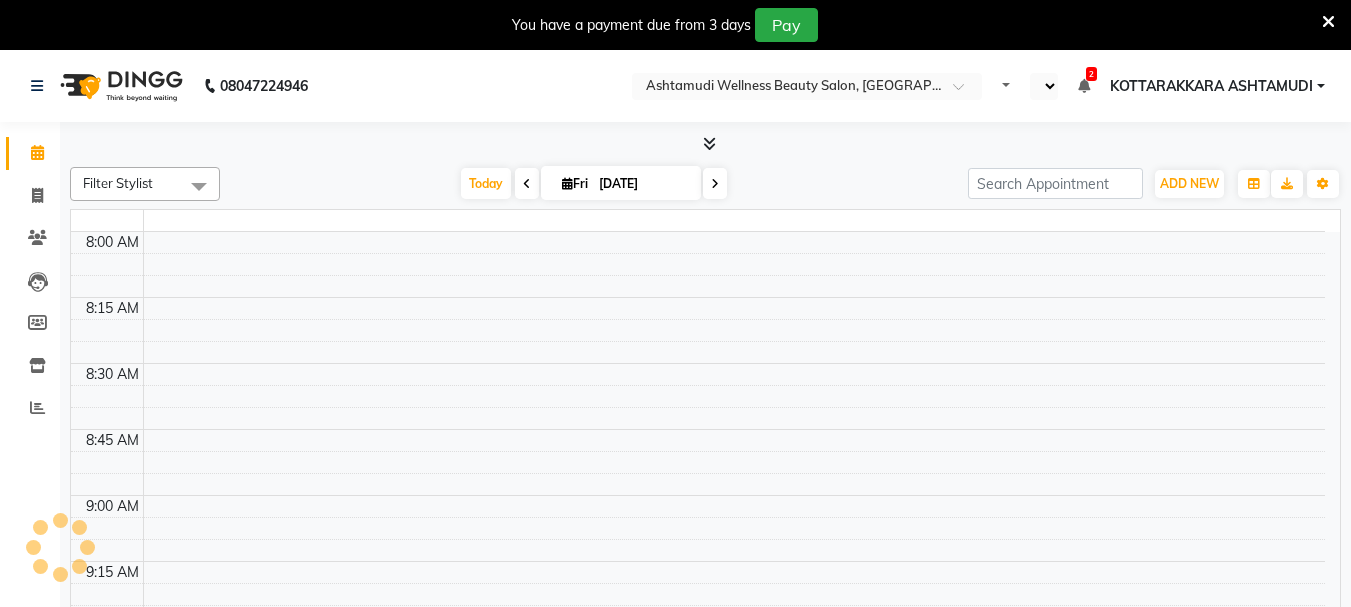 select on "en" 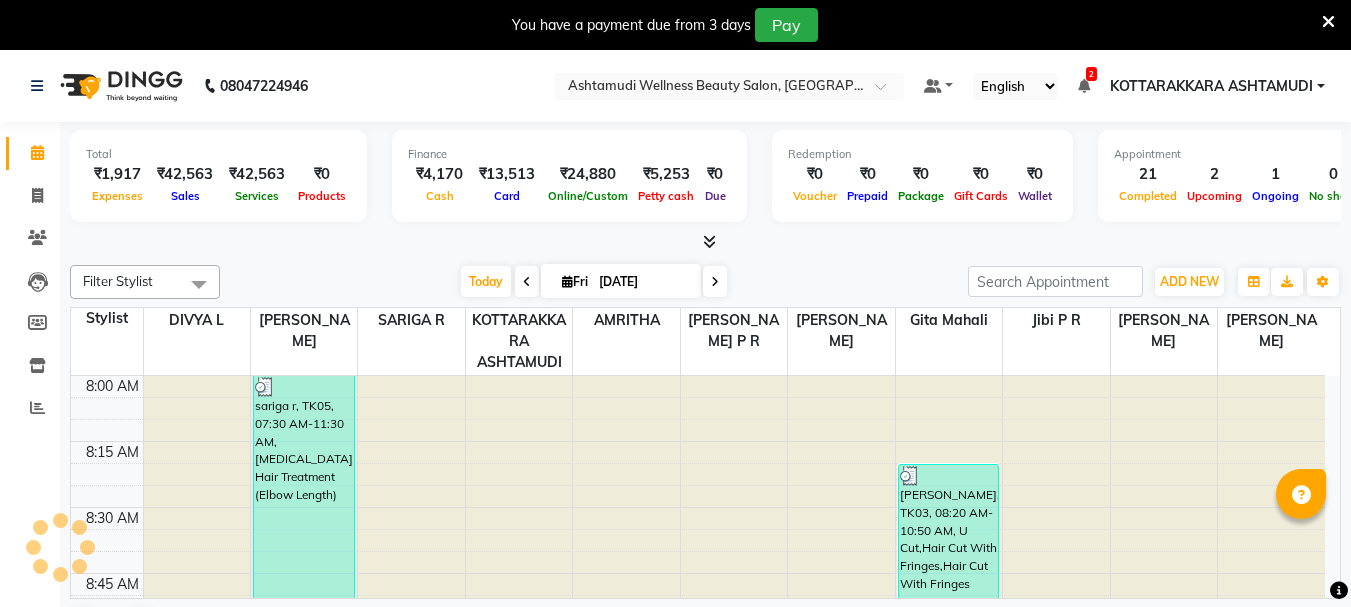 scroll, scrollTop: 0, scrollLeft: 0, axis: both 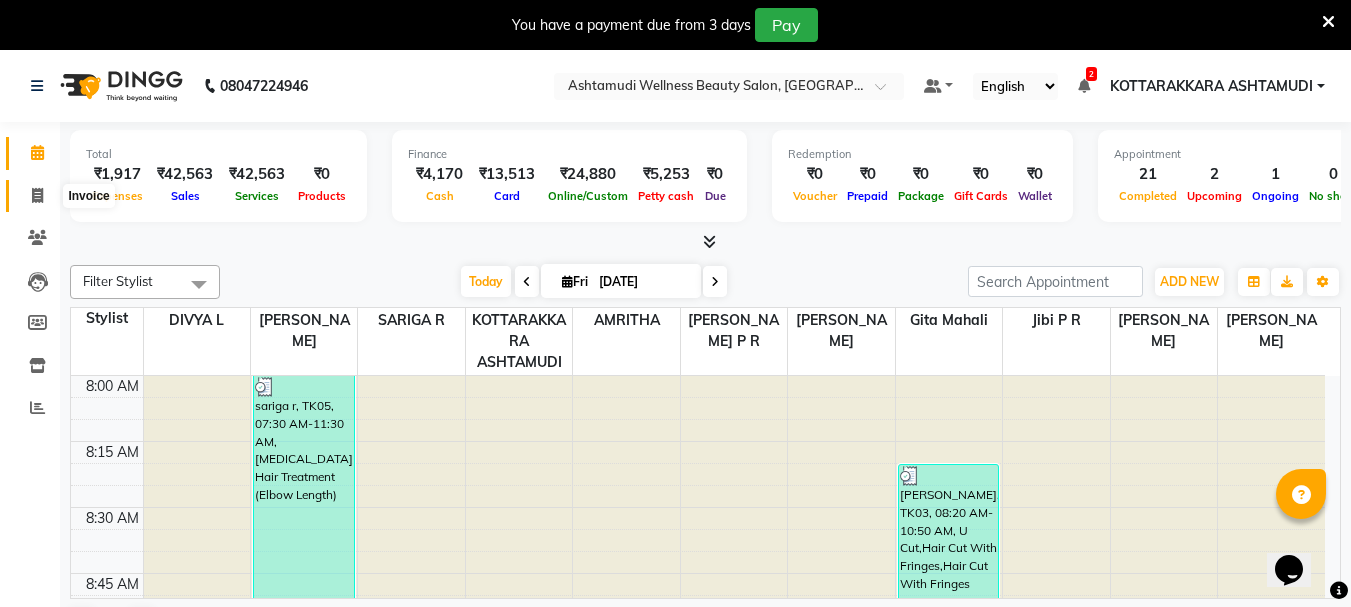 click 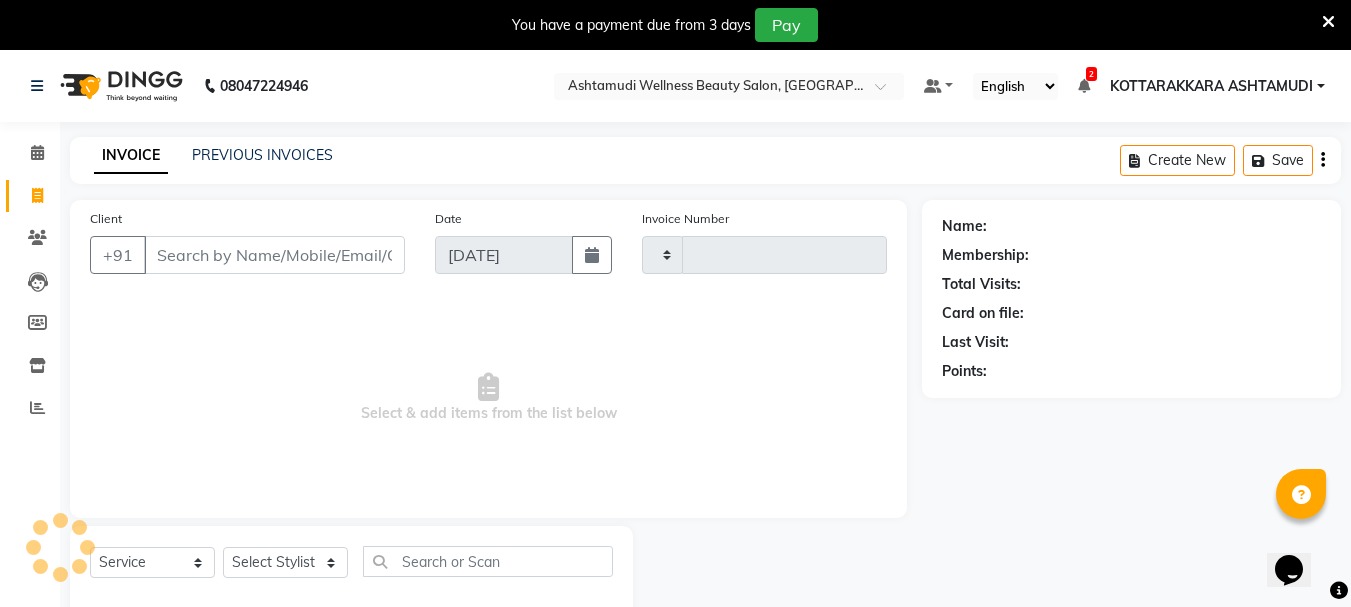 type on "1963" 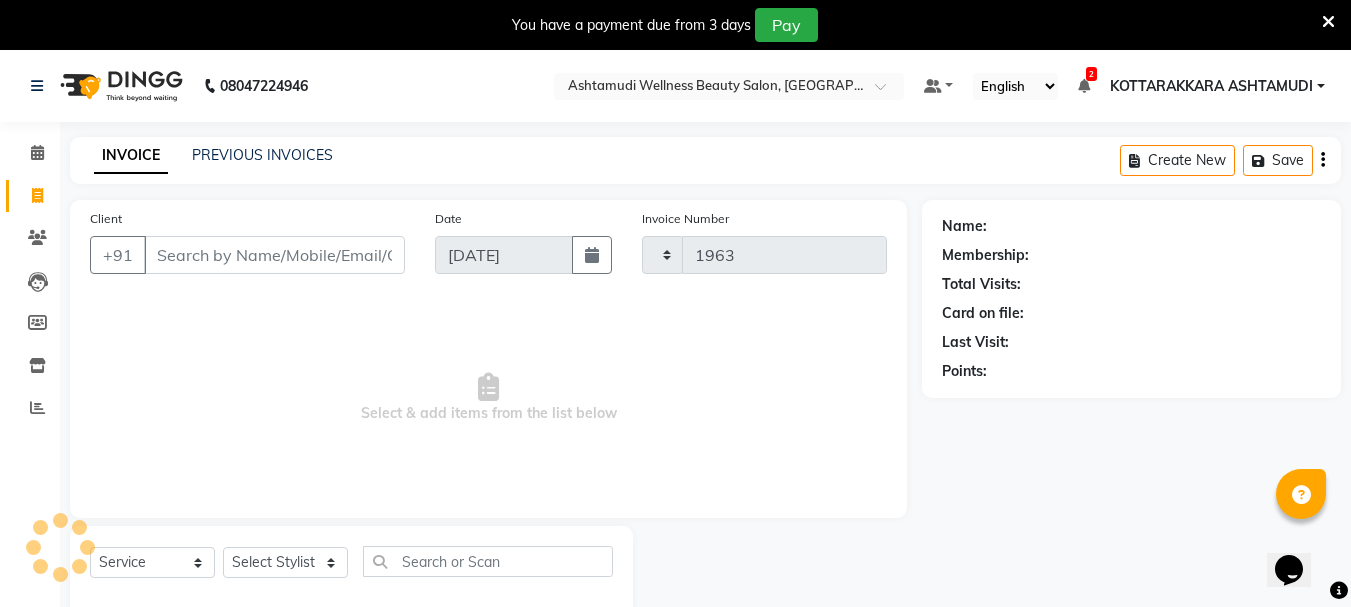 select on "4664" 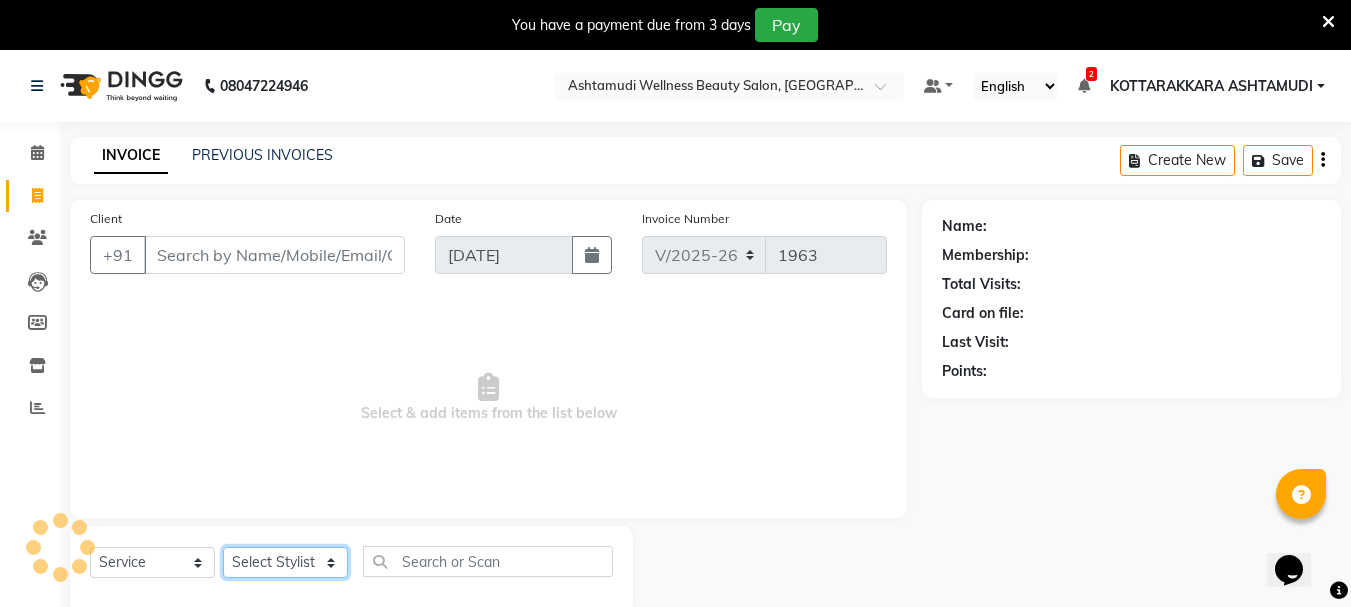 click on "Select Stylist" 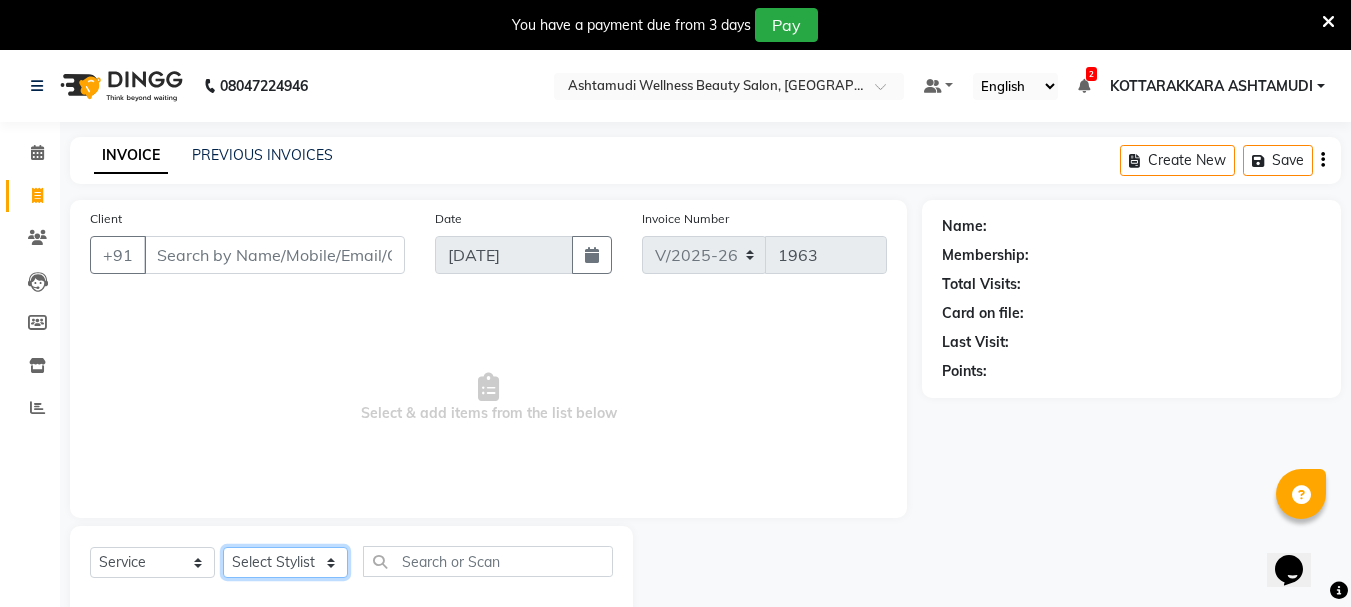 select on "75883" 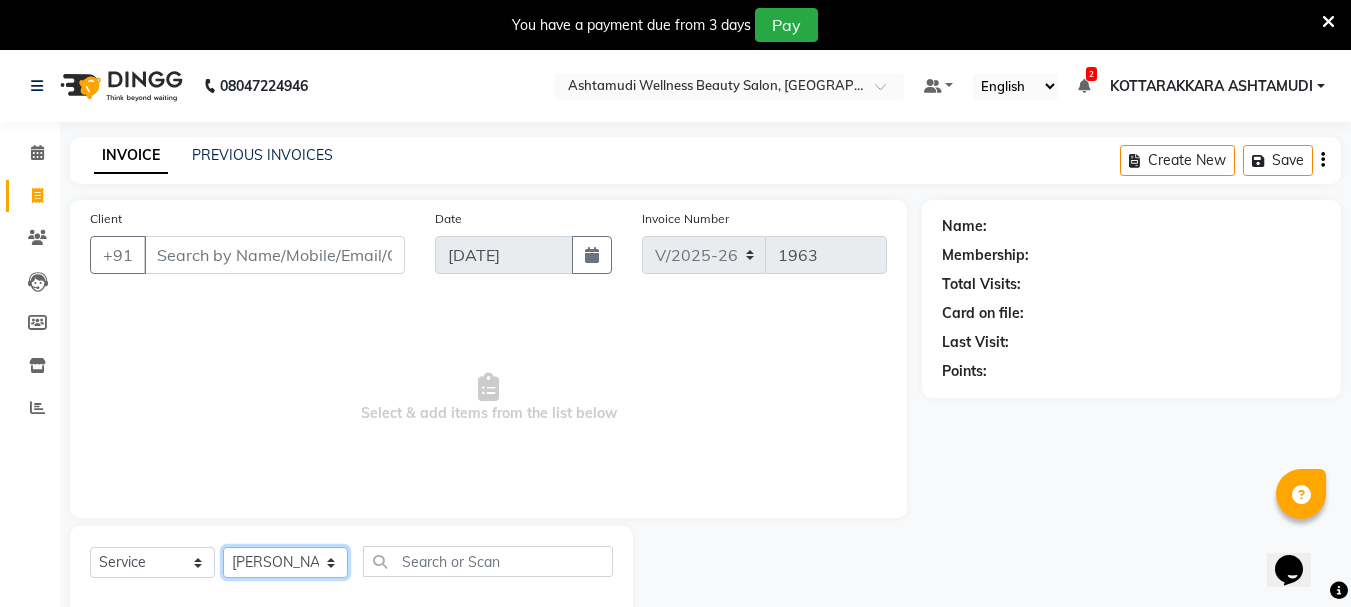 click on "Select Stylist AMRITHA [PERSON_NAME] DIVYA L	 Gita Mahali  Jibi P R [PERSON_NAME]  KOTTARAKKARA ASHTAMUDI [PERSON_NAME] 	 [PERSON_NAME] SARIGA R	 [PERSON_NAME]" 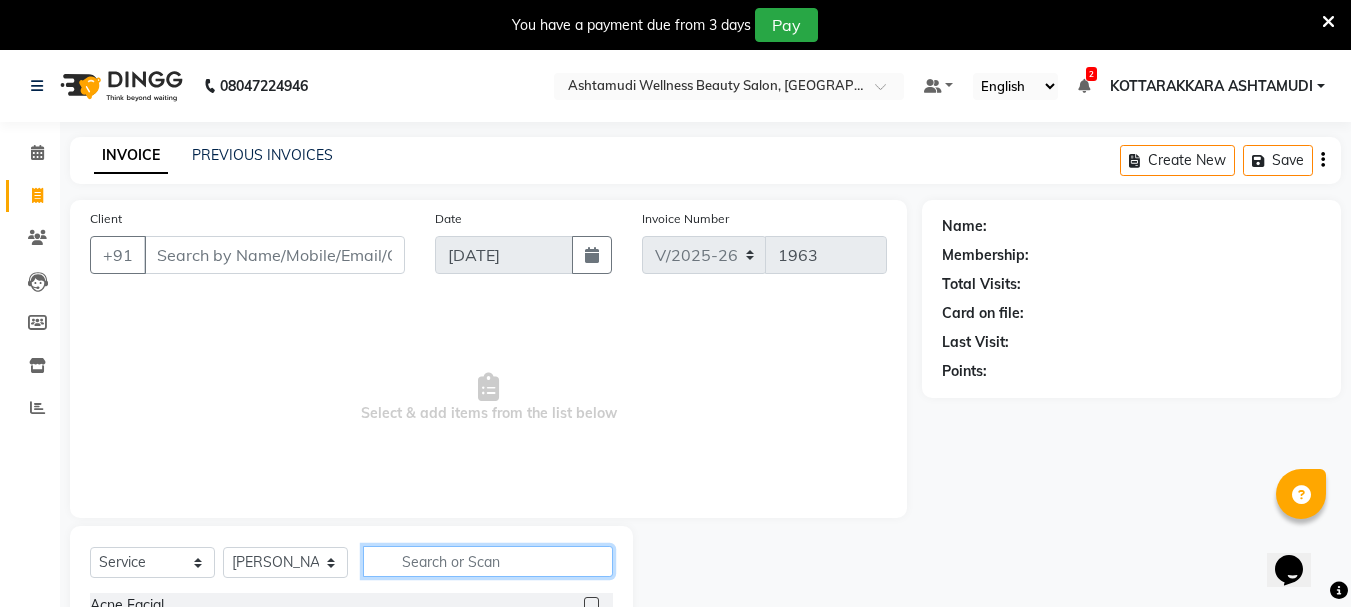 click 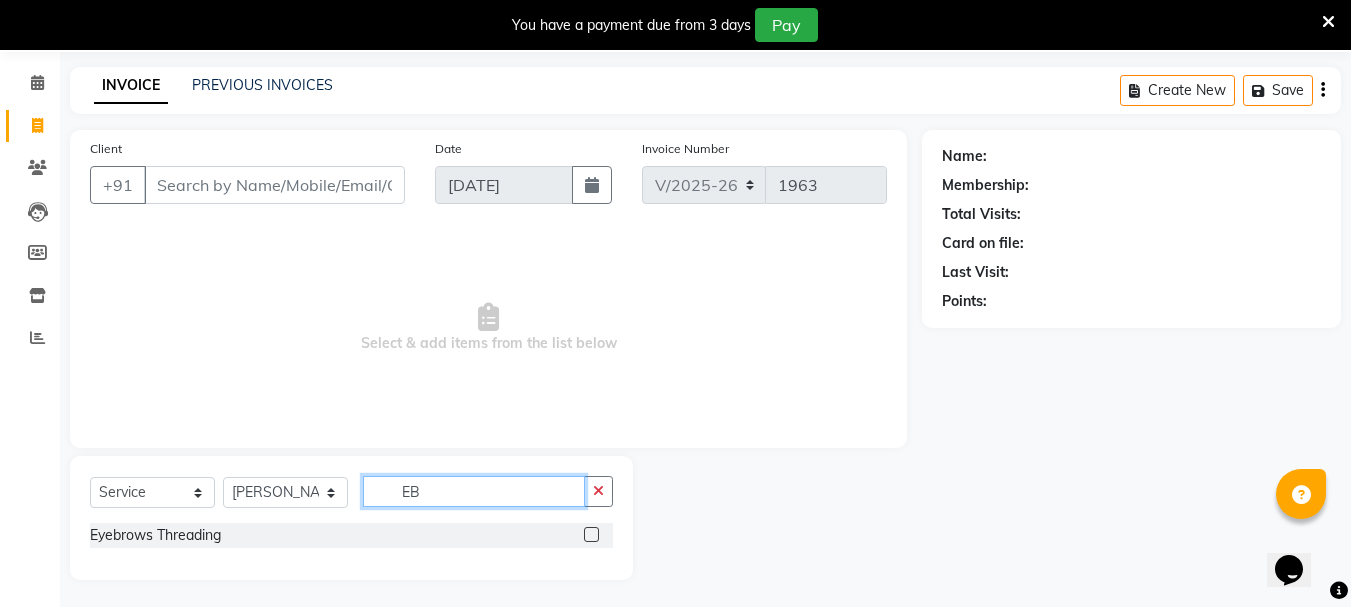 scroll, scrollTop: 73, scrollLeft: 0, axis: vertical 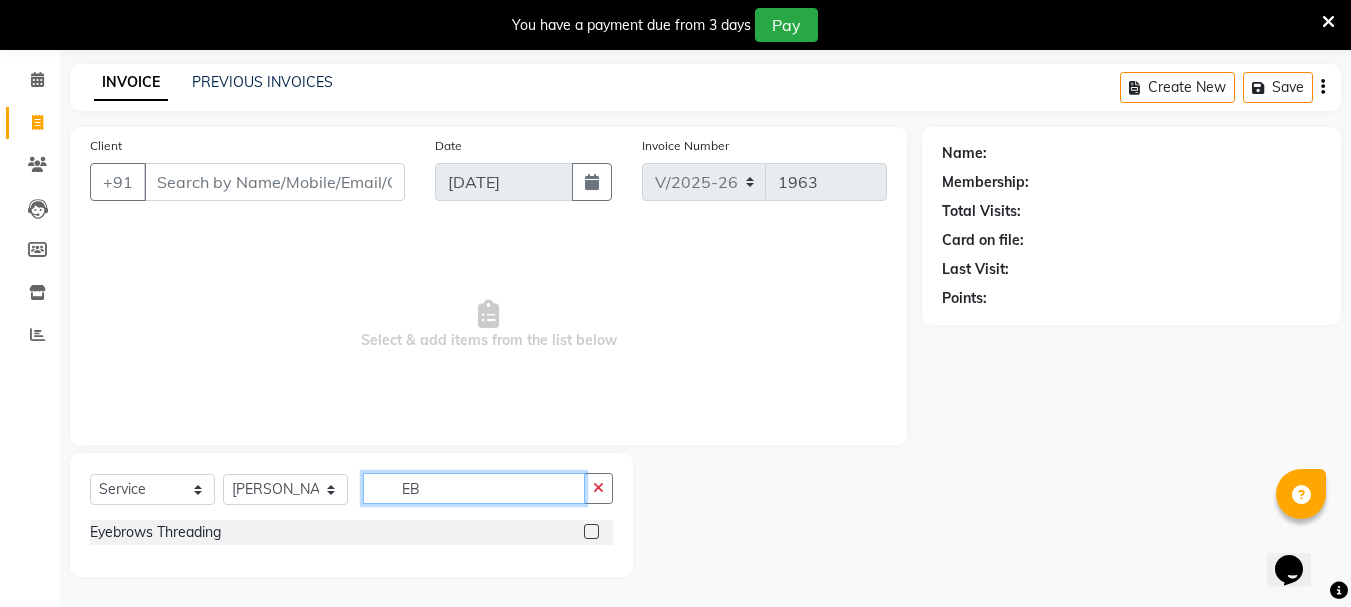 type on "EB" 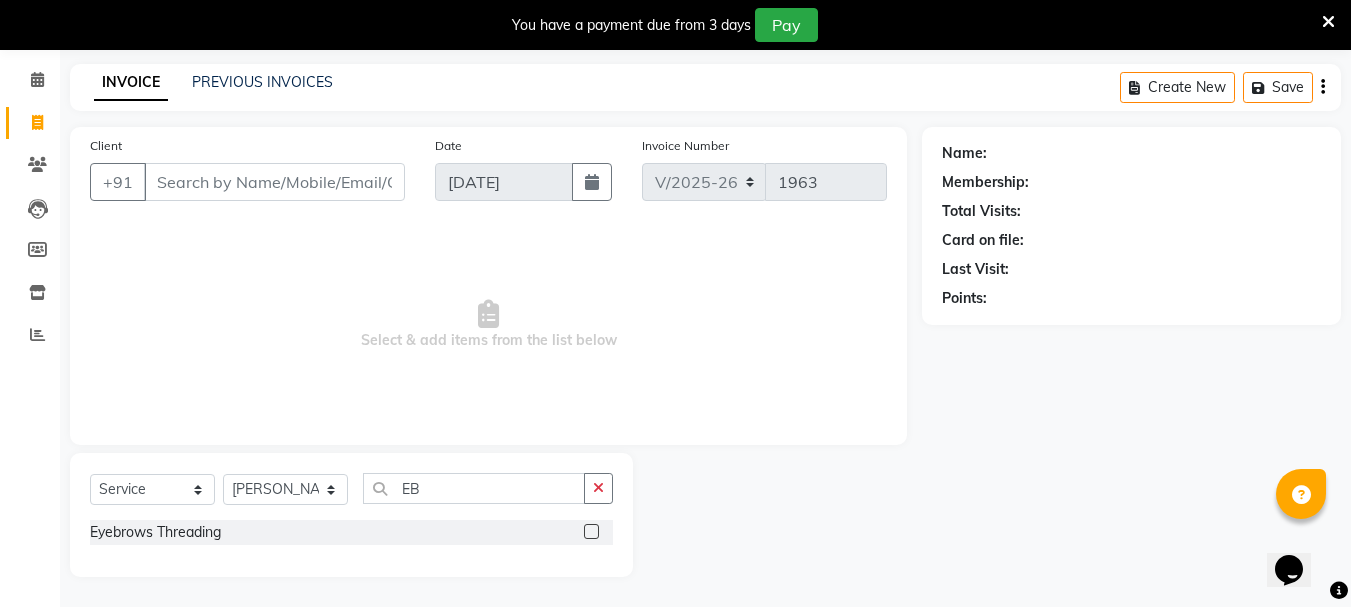 click 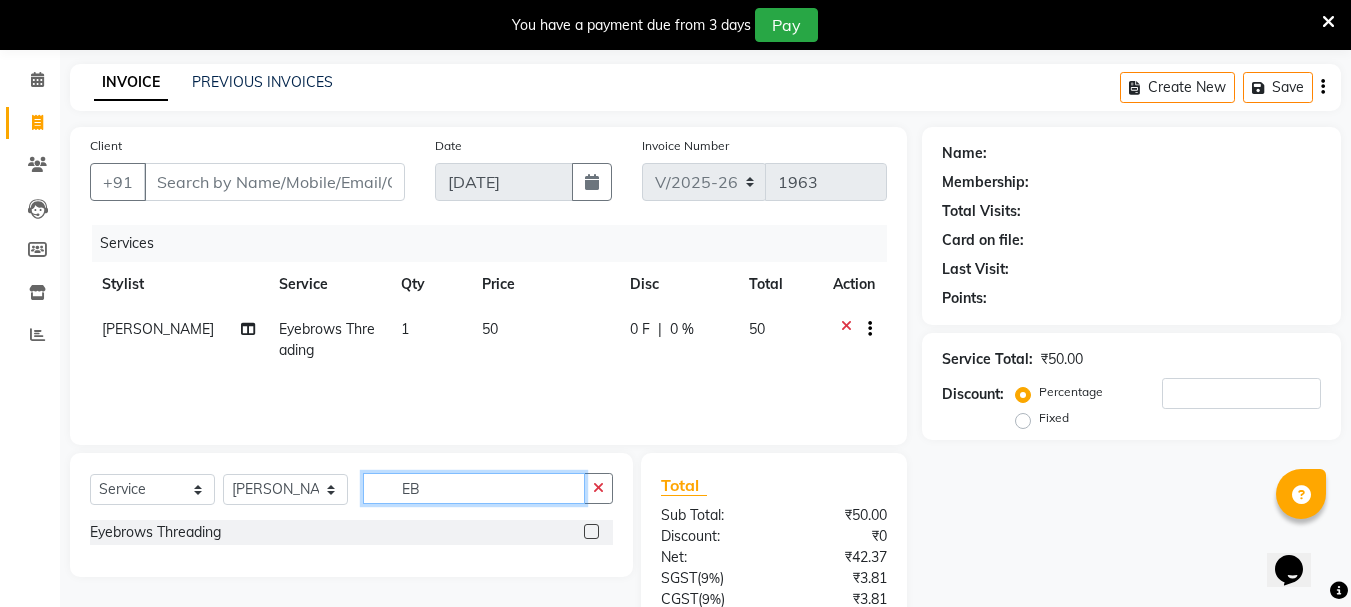 checkbox on "false" 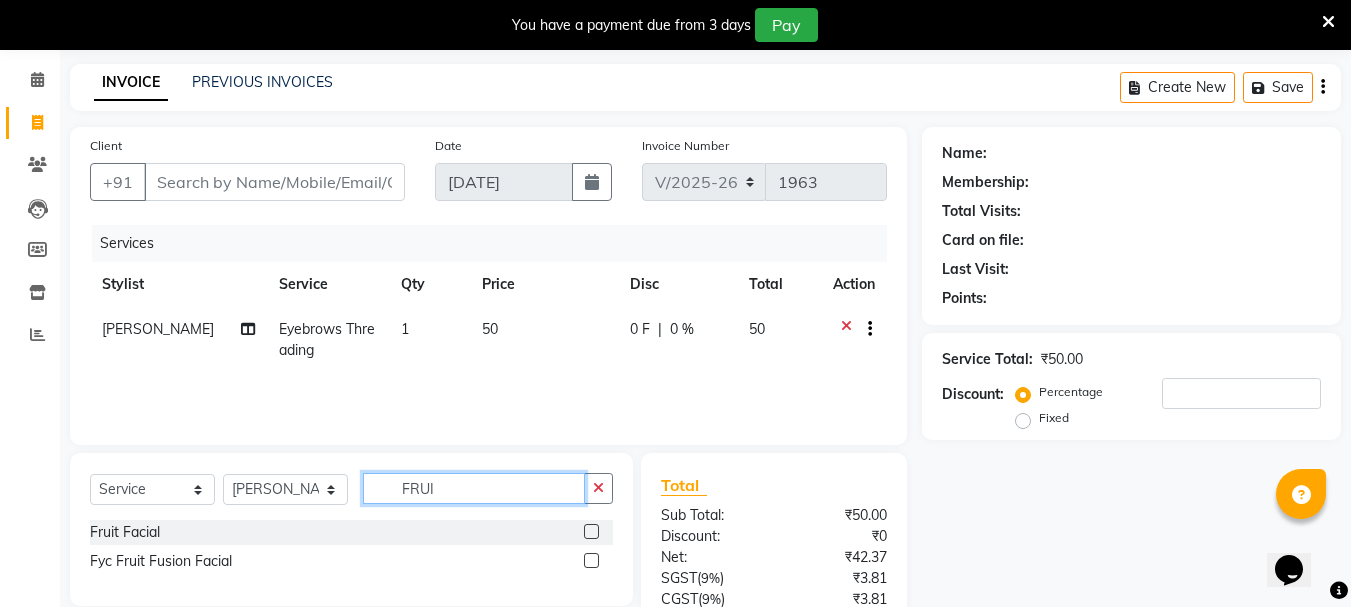 type on "FRUI" 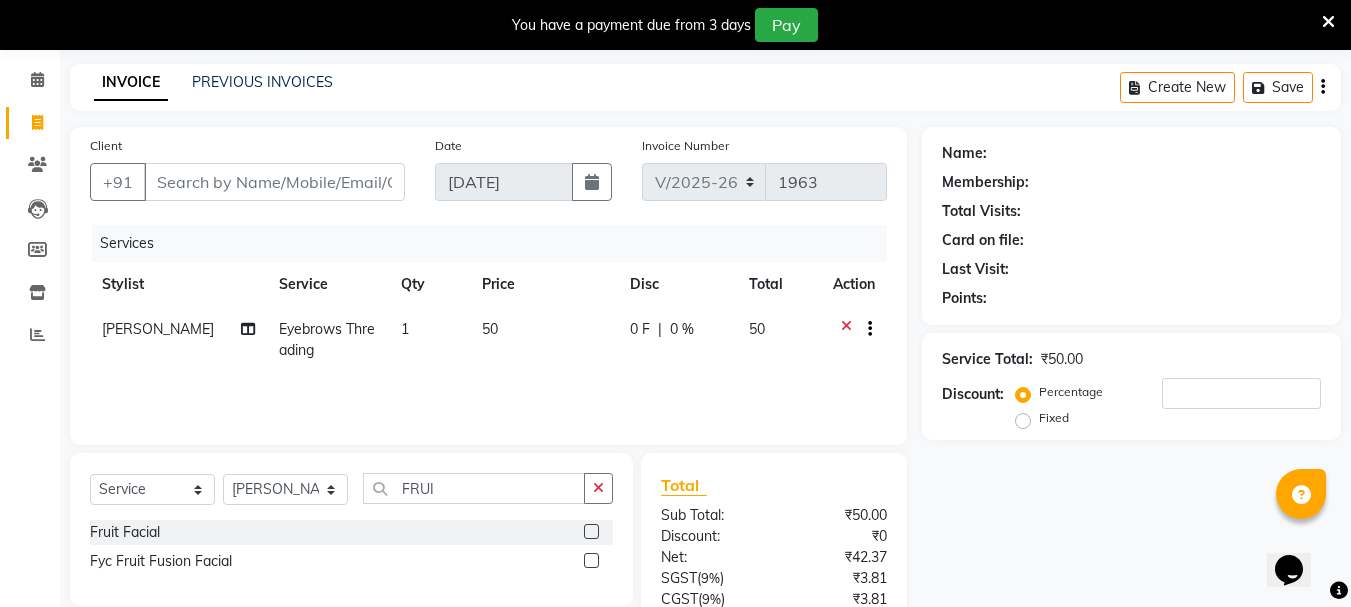click 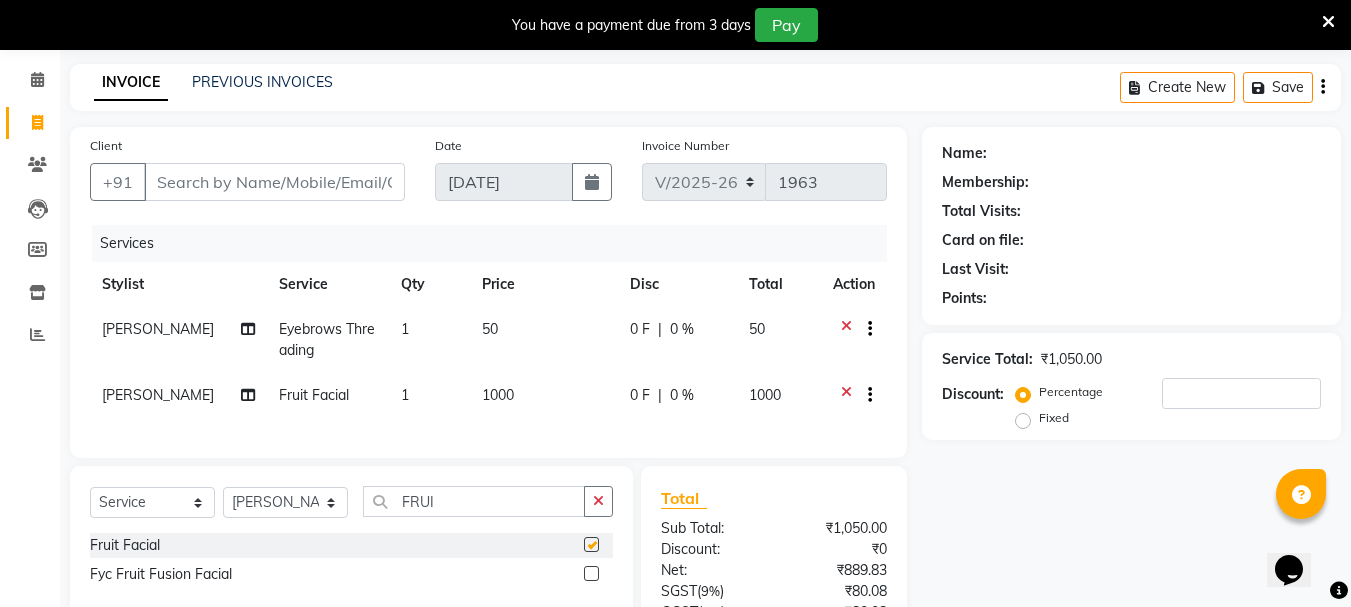 click on "Select  Service  Product  Membership  Package Voucher Prepaid Gift Card  Select Stylist AMRITHA [PERSON_NAME] DIVYA L	 Gita Mahali  Jibi P R [PERSON_NAME] ASHTAMUDI [PERSON_NAME] 	 [PERSON_NAME] SARIGA R	 [PERSON_NAME]" 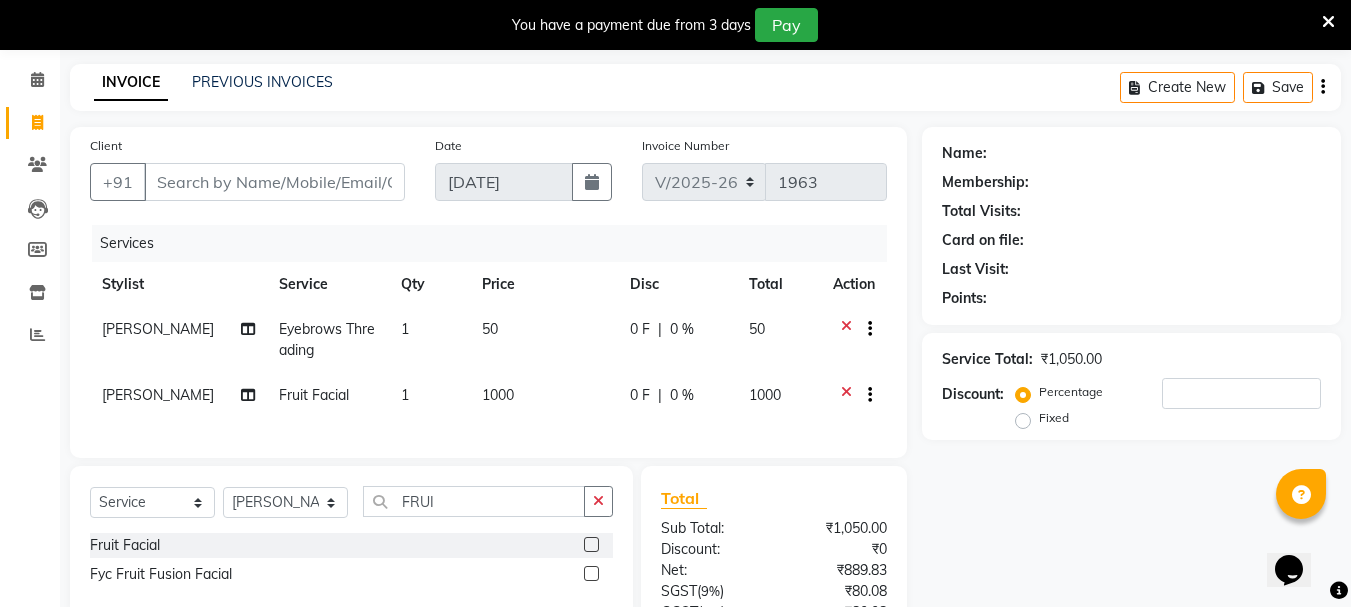 checkbox on "false" 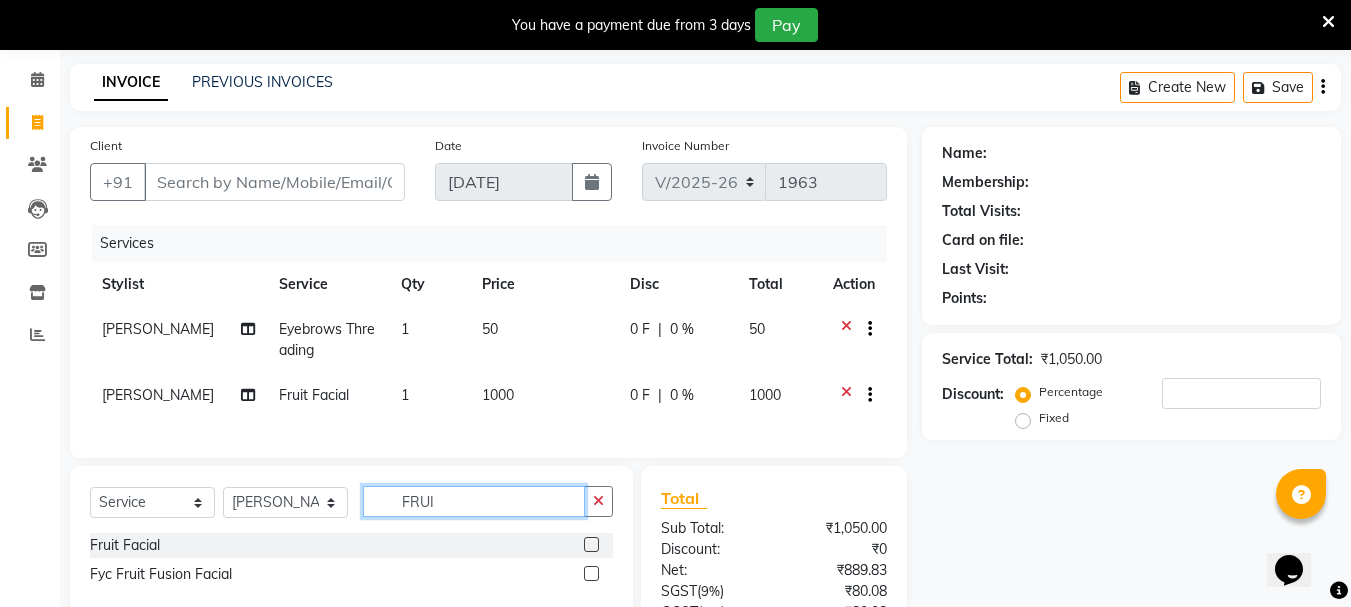 click on "FRUI" 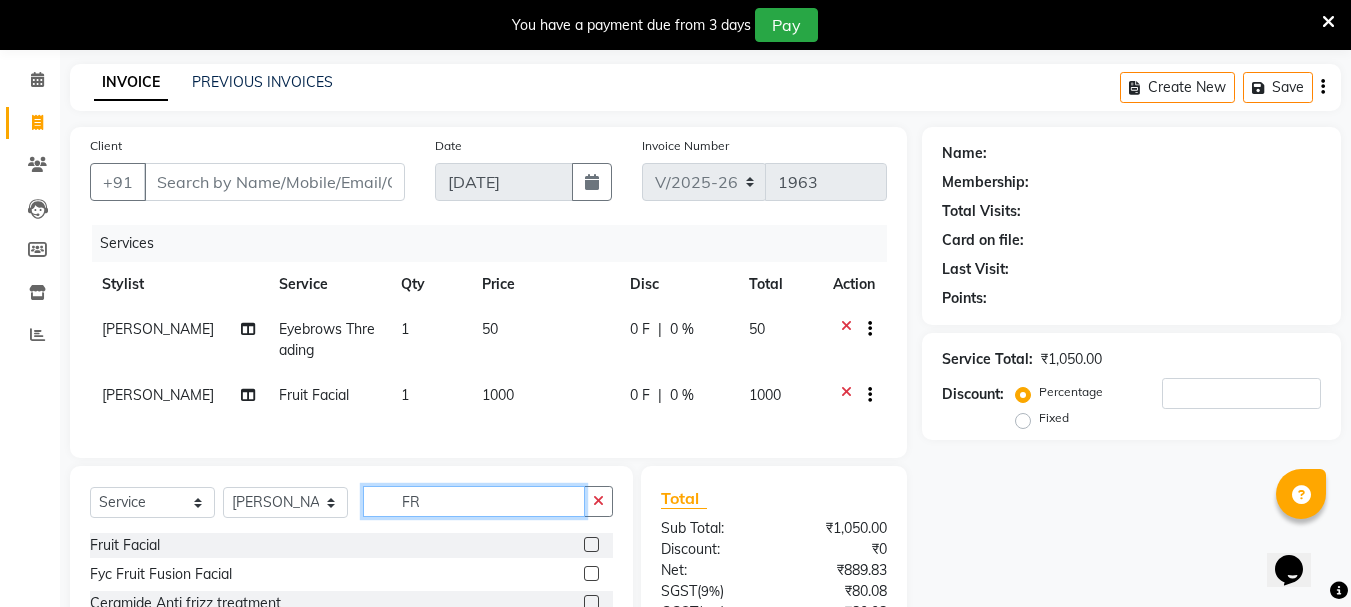 type on "F" 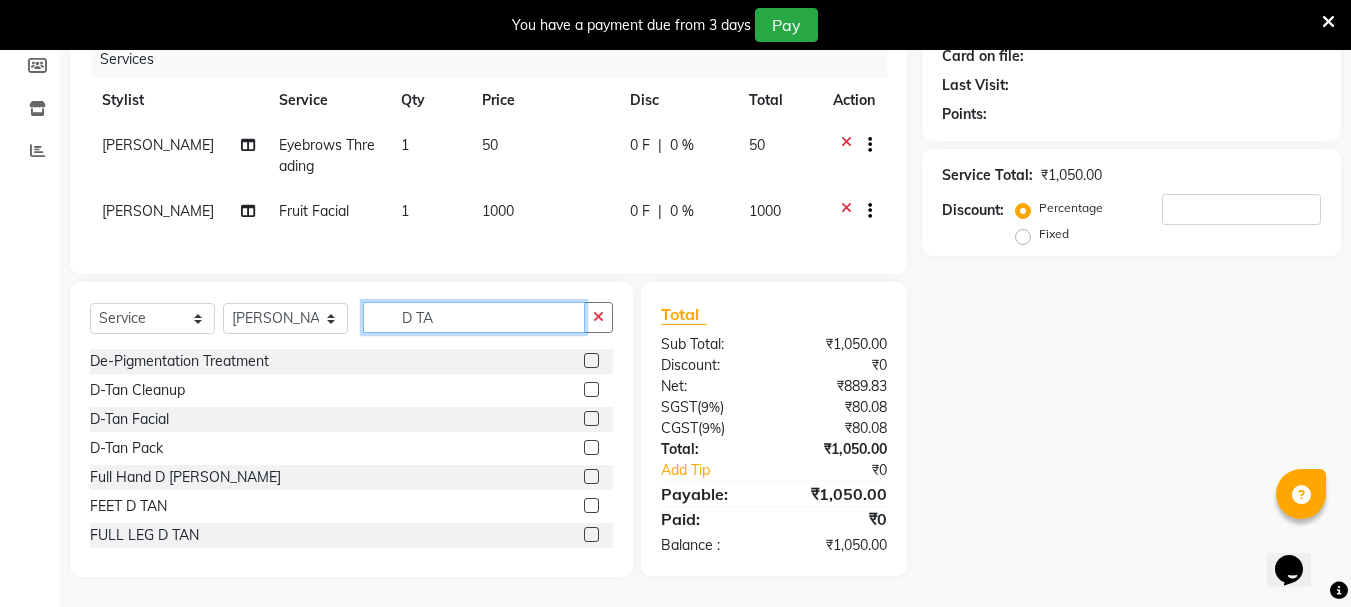 scroll, scrollTop: 272, scrollLeft: 0, axis: vertical 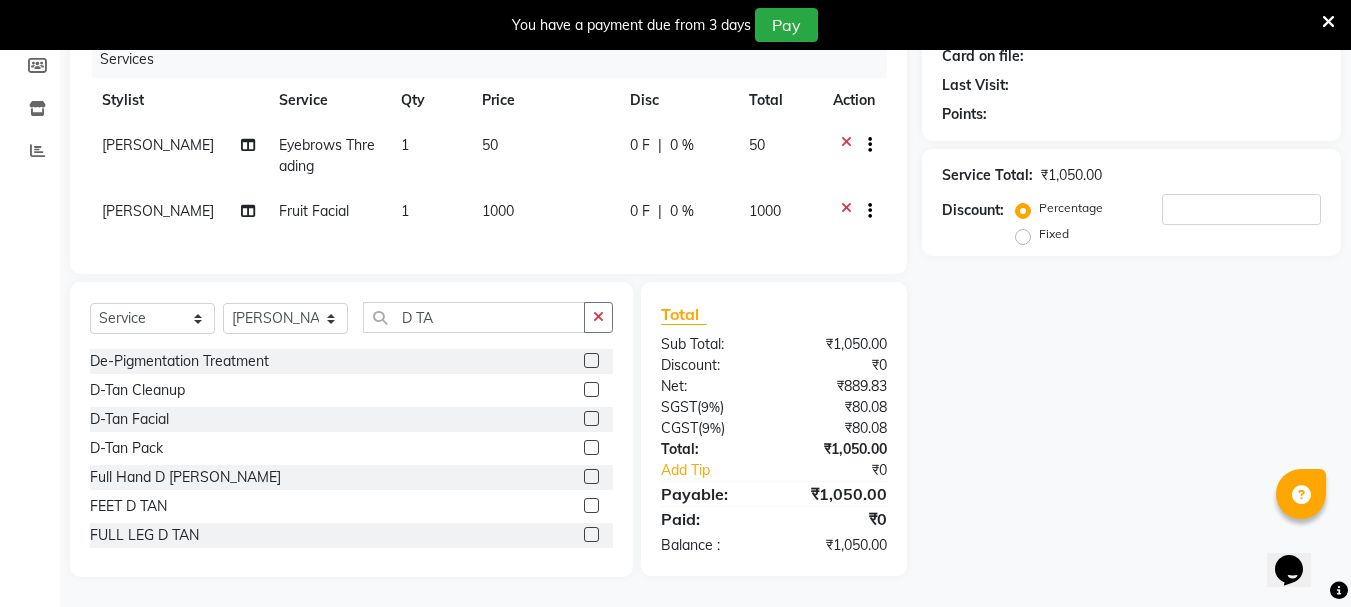 click 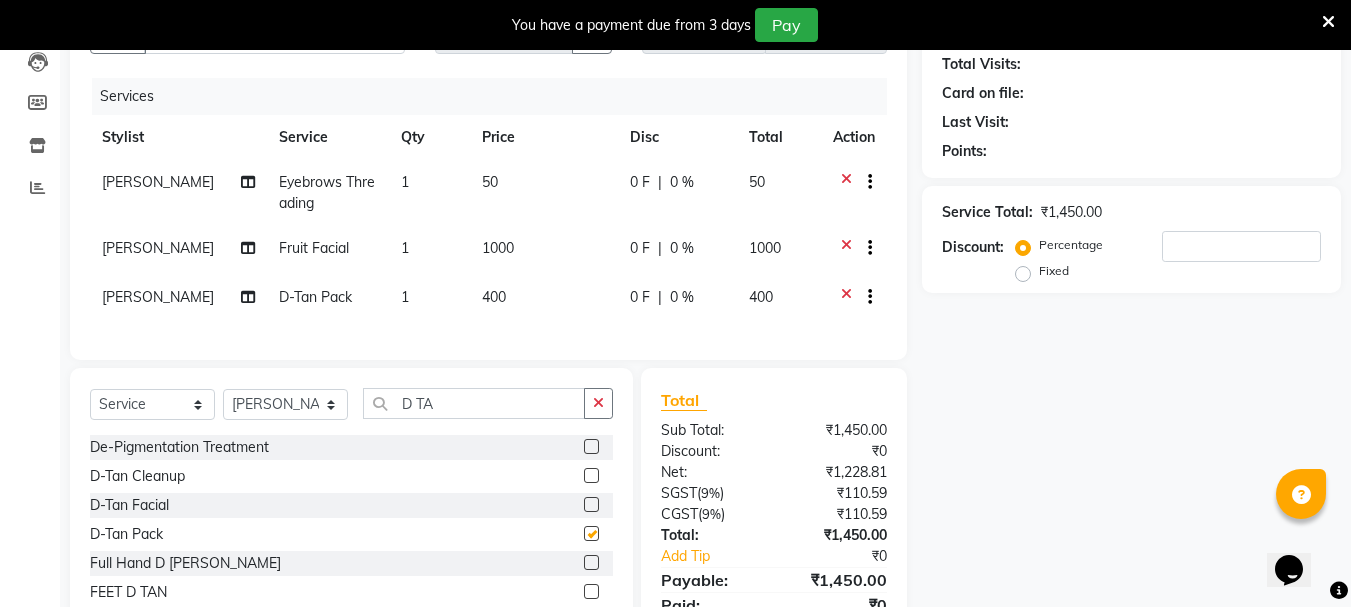 checkbox on "false" 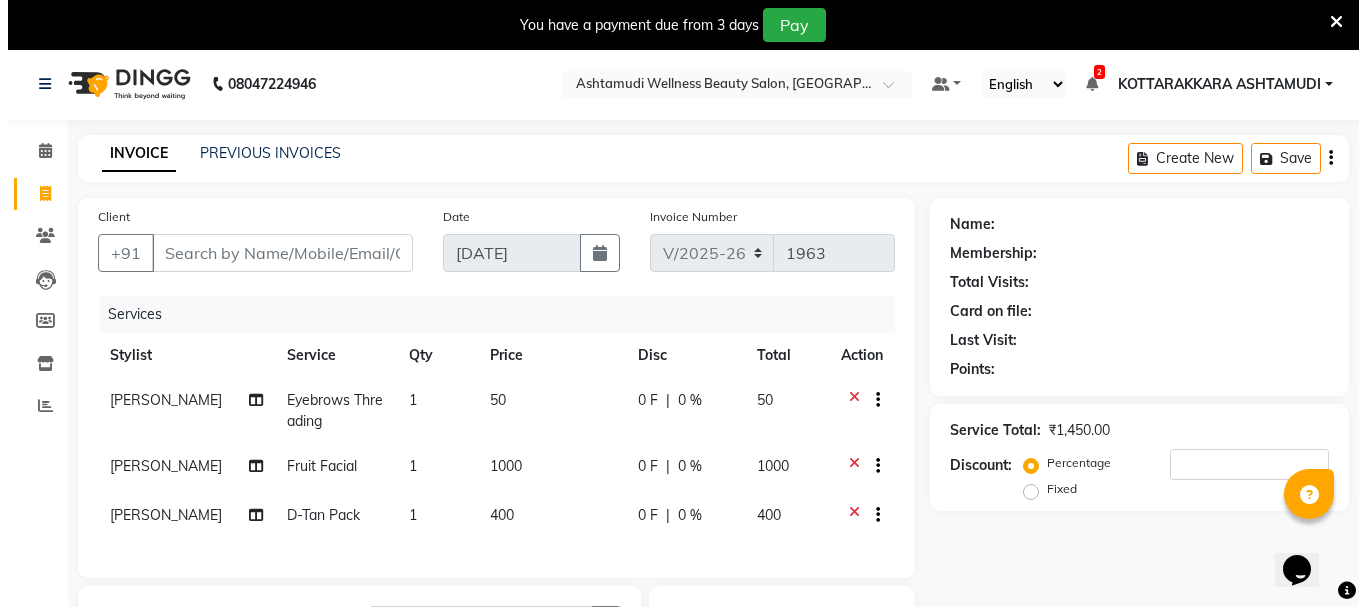 scroll, scrollTop: 0, scrollLeft: 0, axis: both 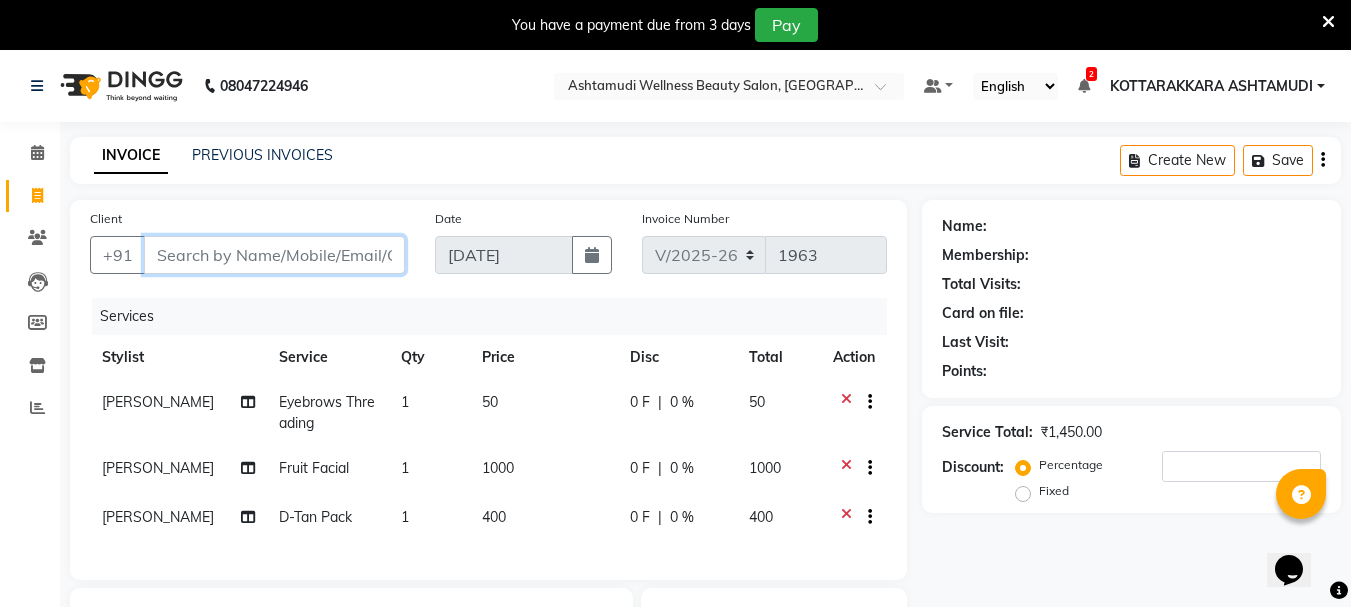 click on "Client" at bounding box center [274, 255] 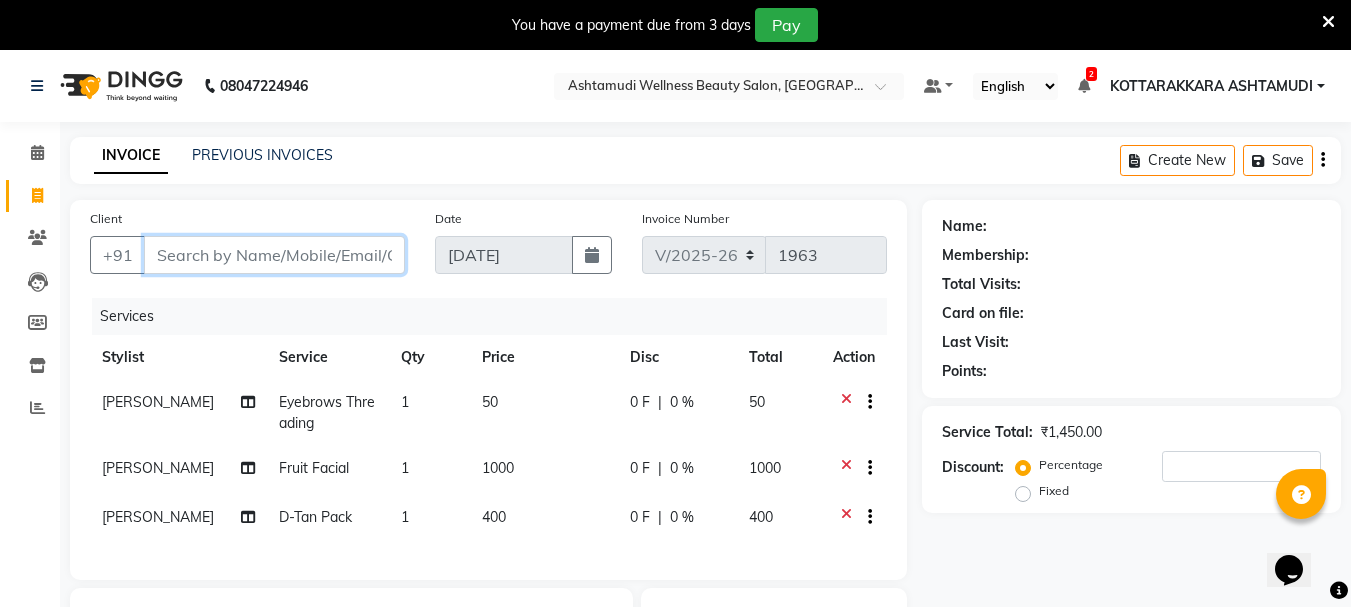 type on "9" 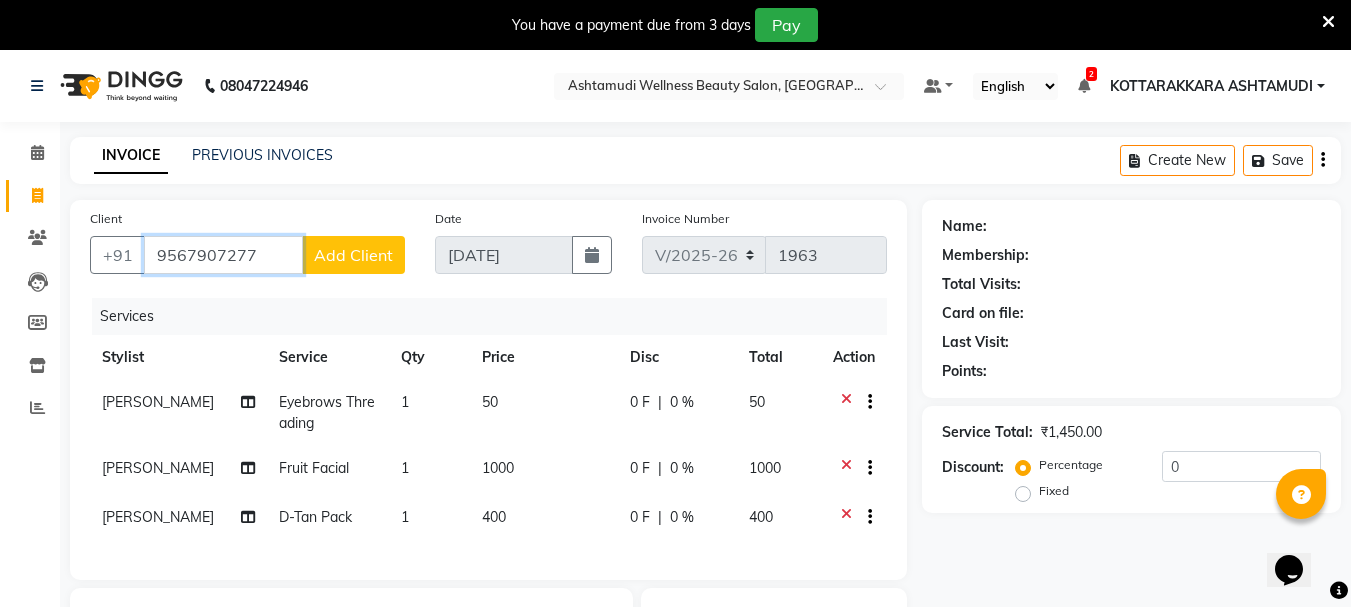type on "9567907277" 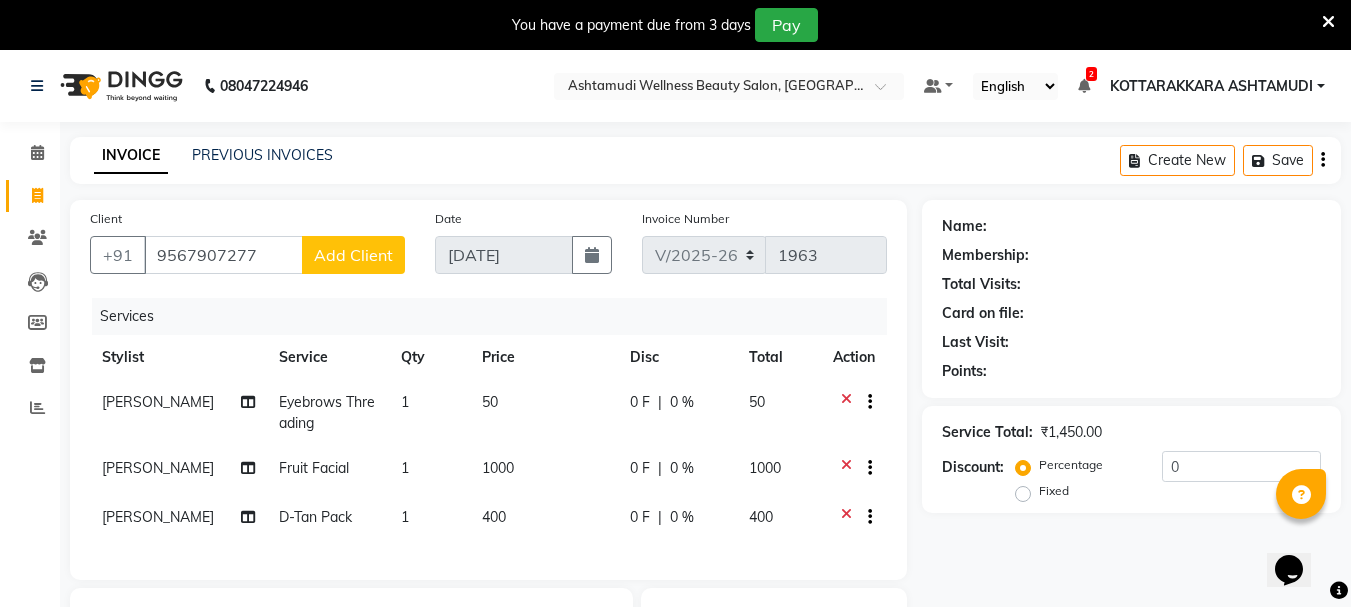 click on "Add Client" 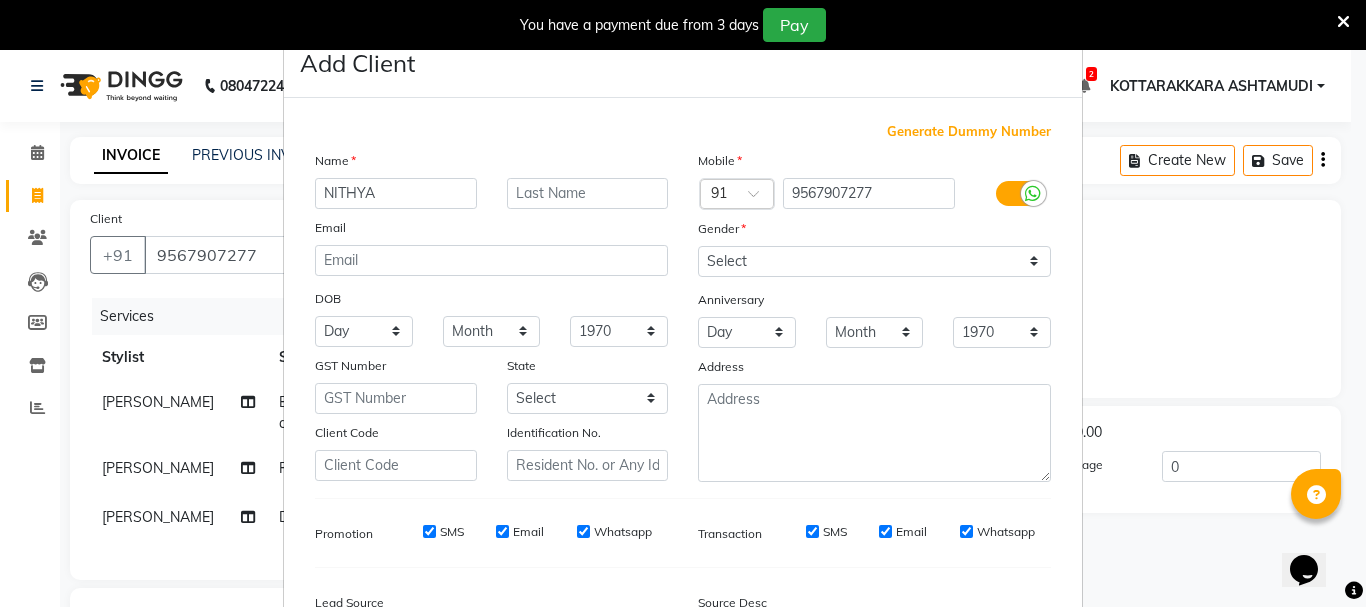 type on "NITHYA" 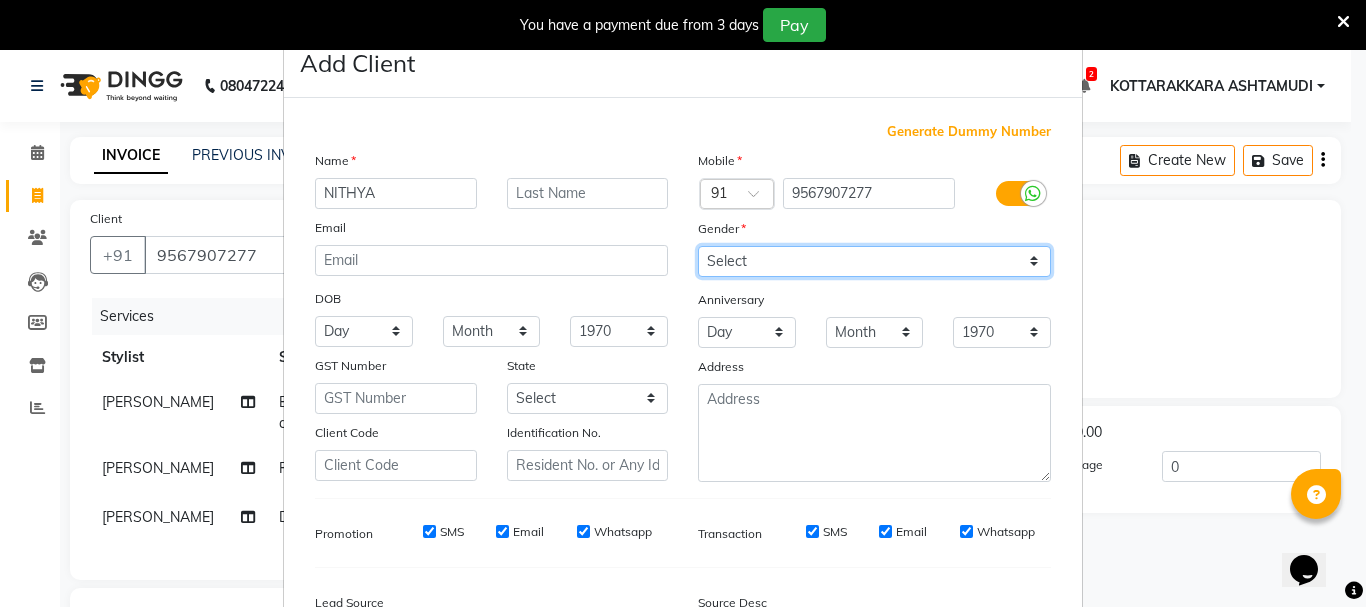 drag, startPoint x: 971, startPoint y: 265, endPoint x: 968, endPoint y: 275, distance: 10.440307 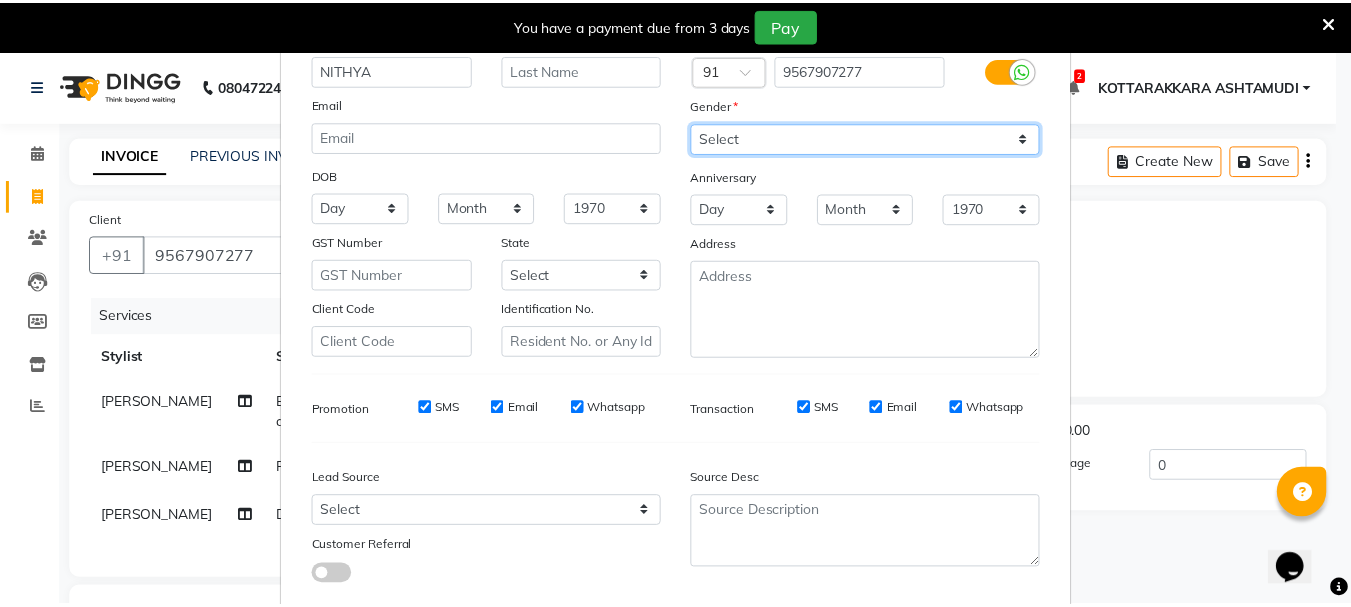 scroll, scrollTop: 242, scrollLeft: 0, axis: vertical 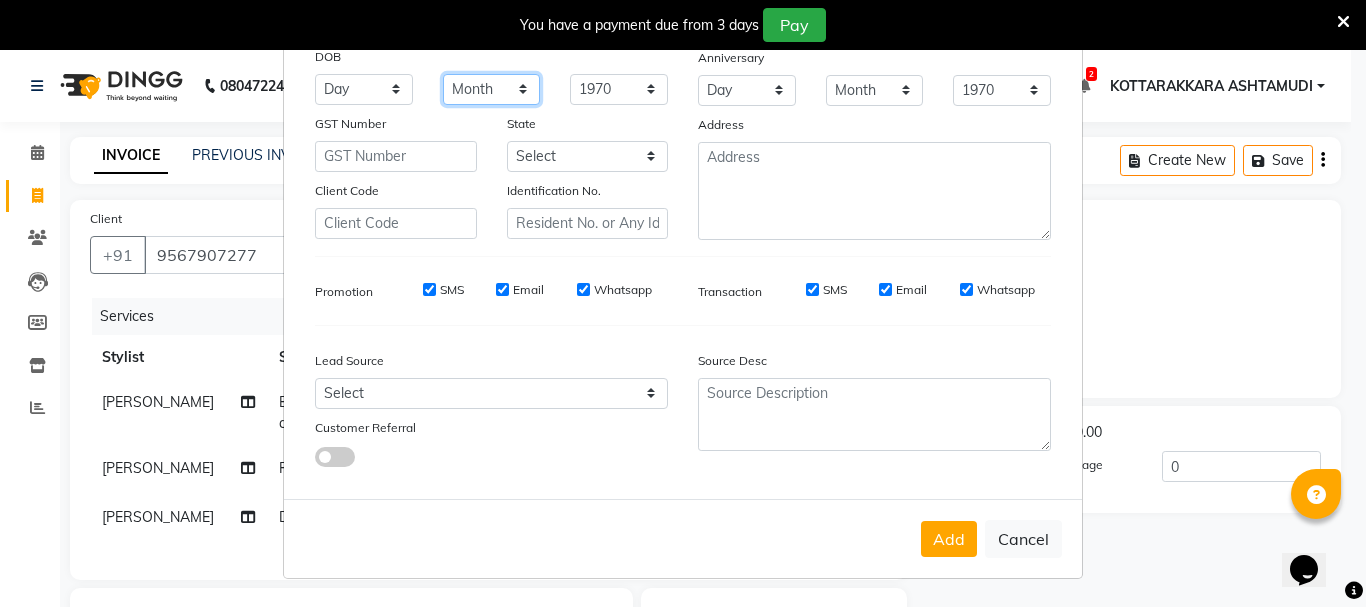 drag, startPoint x: 484, startPoint y: 91, endPoint x: 485, endPoint y: 103, distance: 12.0415945 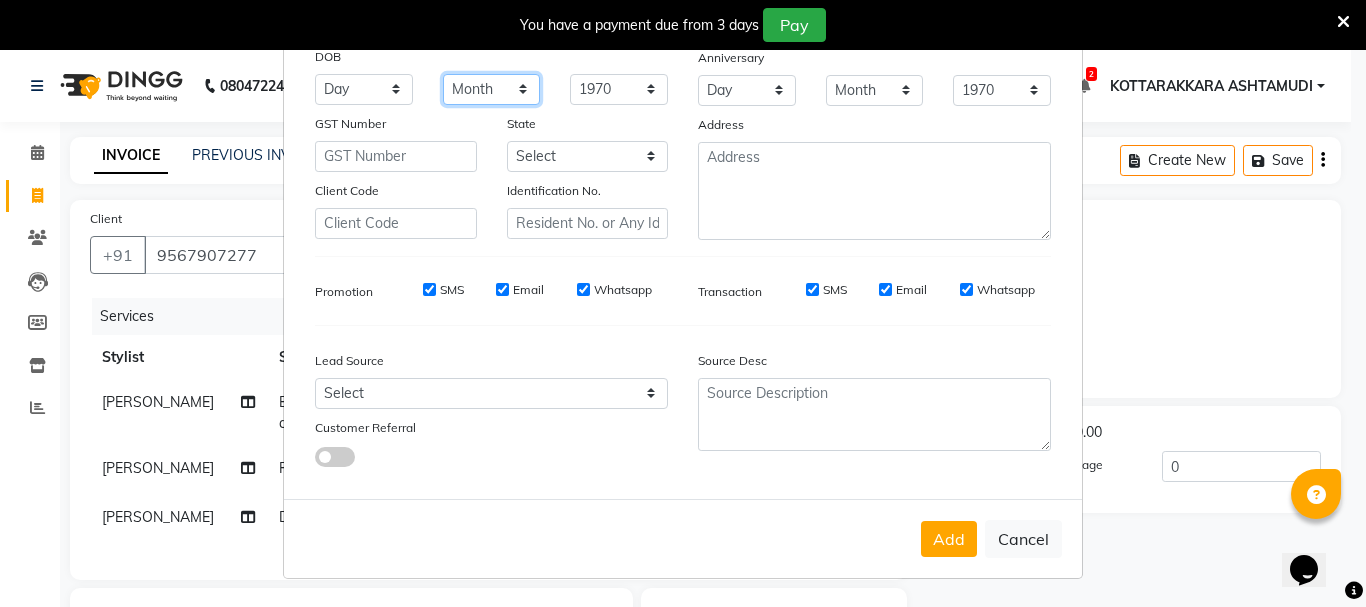 select on "05" 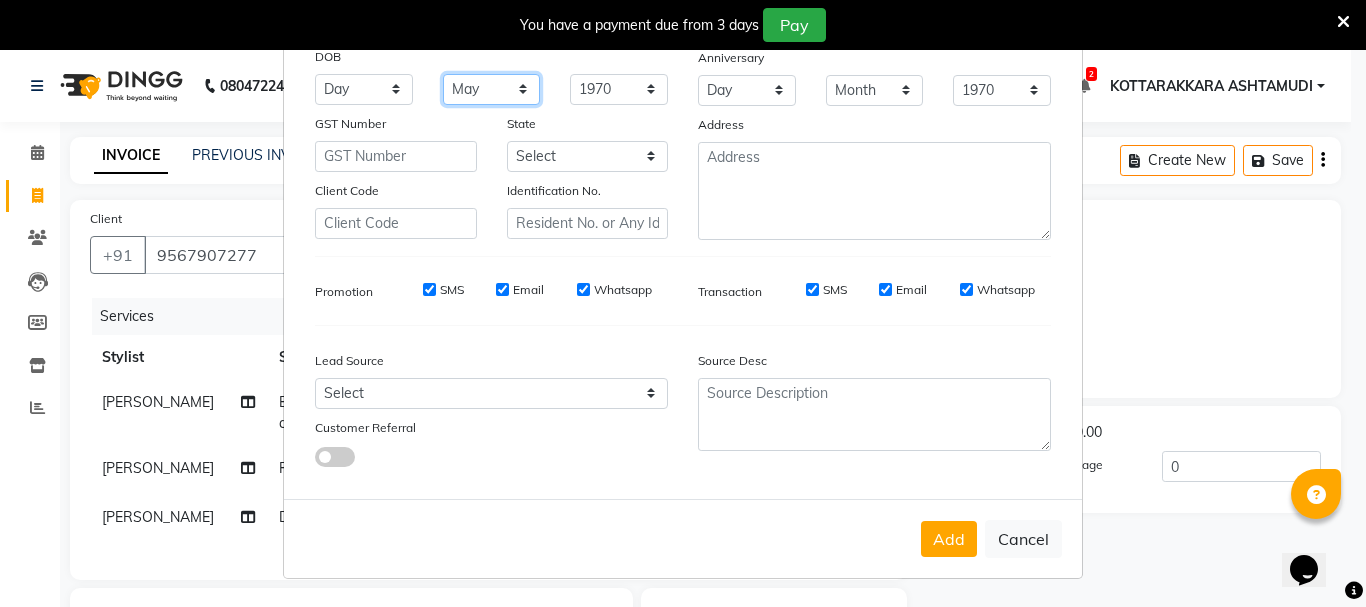 click on "Month January February March April May June July August September October November December" at bounding box center (492, 89) 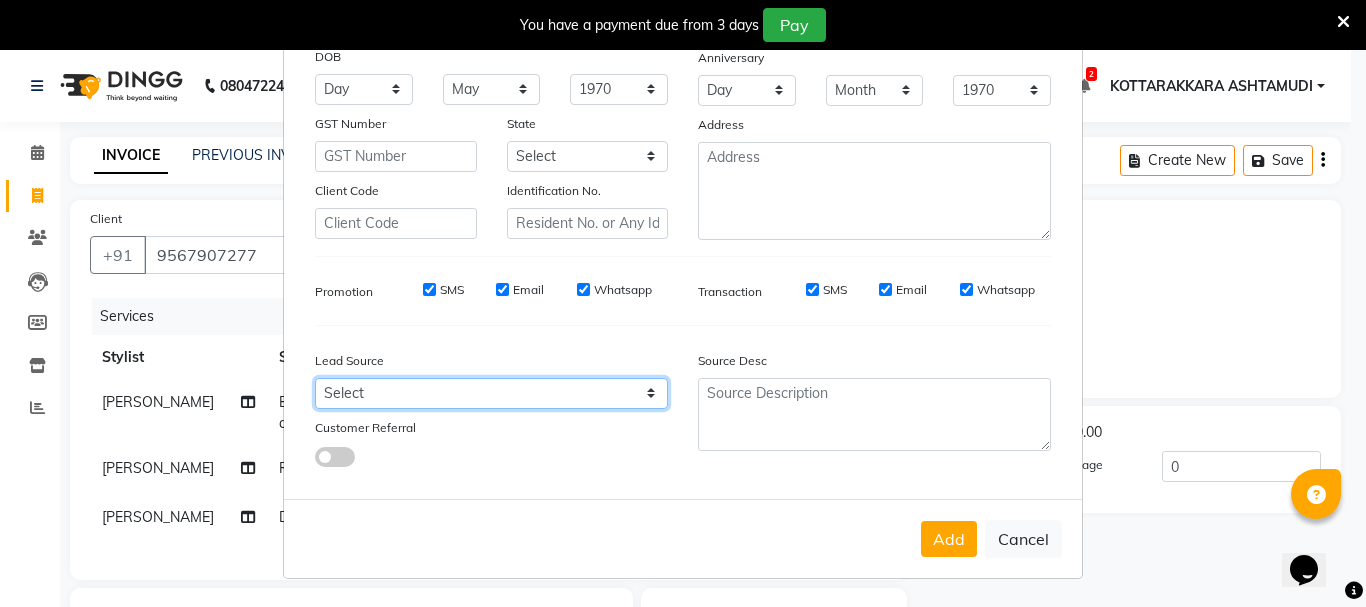 click on "Select Walk-in Referral Internet Friend Word of Mouth Advertisement Facebook JustDial Google Other Instagram  YouTube  WhatsApp" at bounding box center (491, 393) 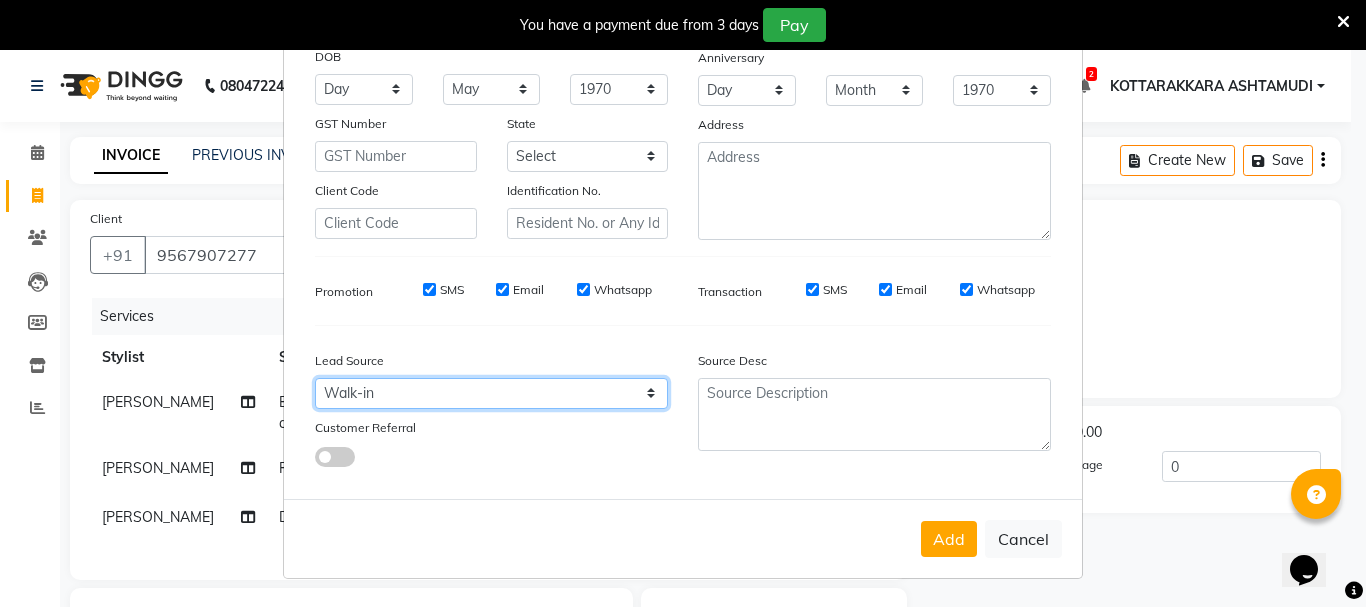 click on "Select Walk-in Referral Internet Friend Word of Mouth Advertisement Facebook JustDial Google Other Instagram  YouTube  WhatsApp" at bounding box center [491, 393] 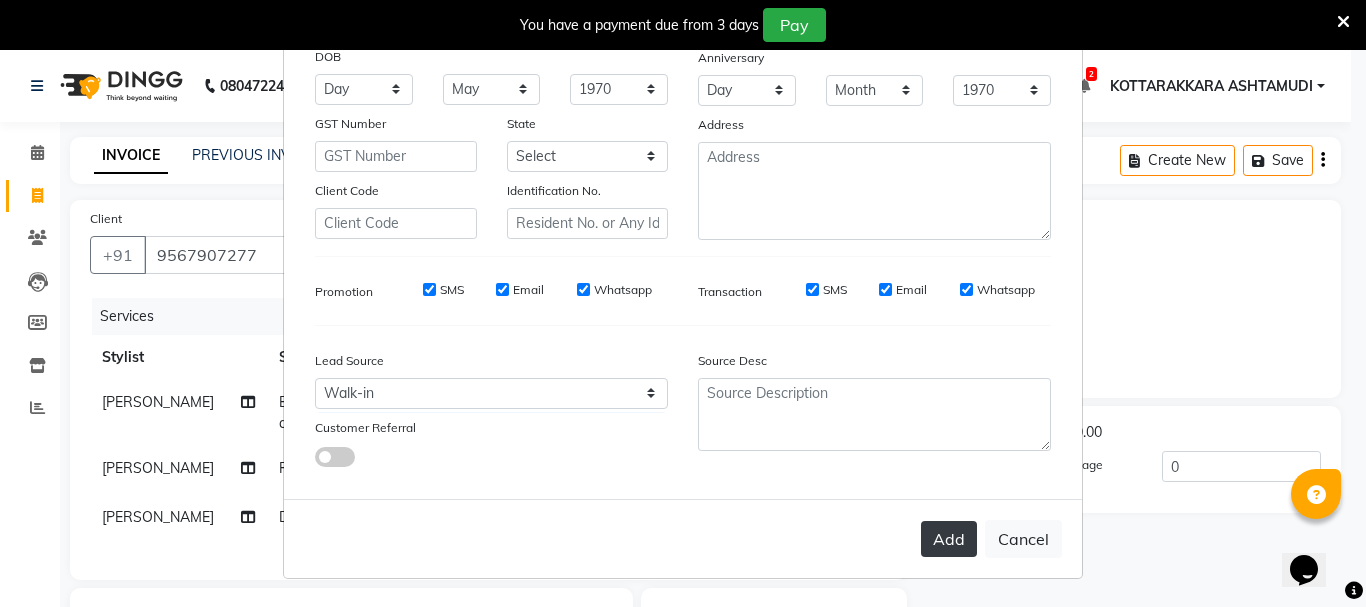 click on "Add" at bounding box center (949, 539) 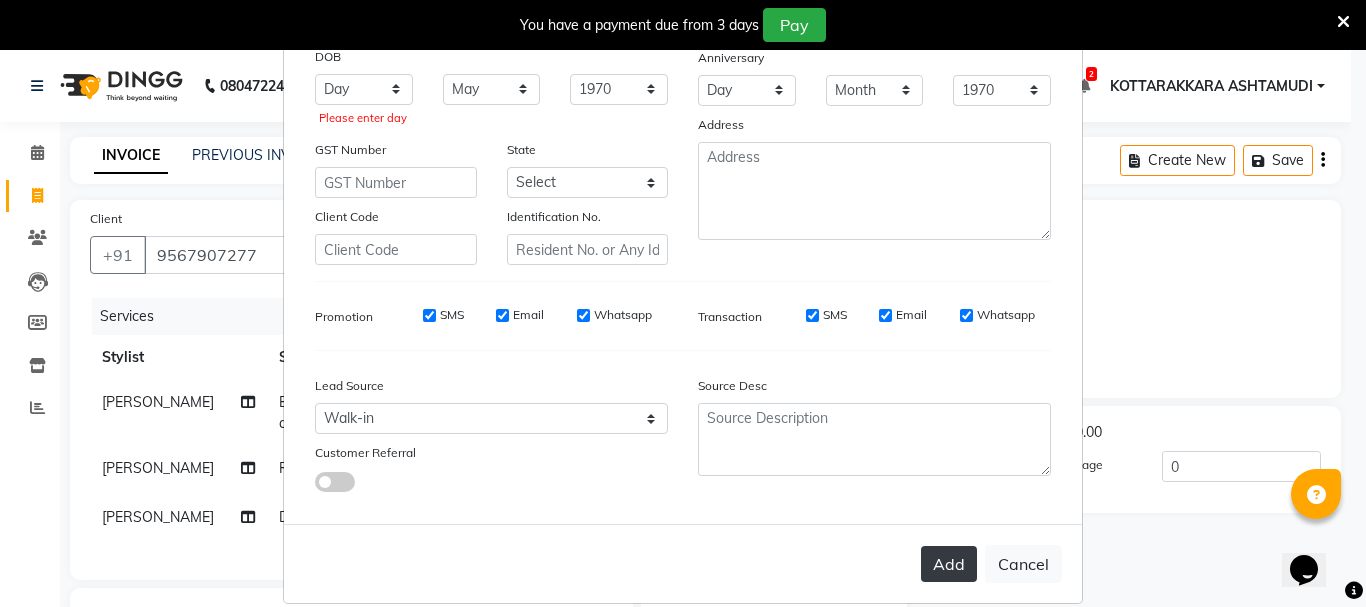 click on "Add" at bounding box center [949, 564] 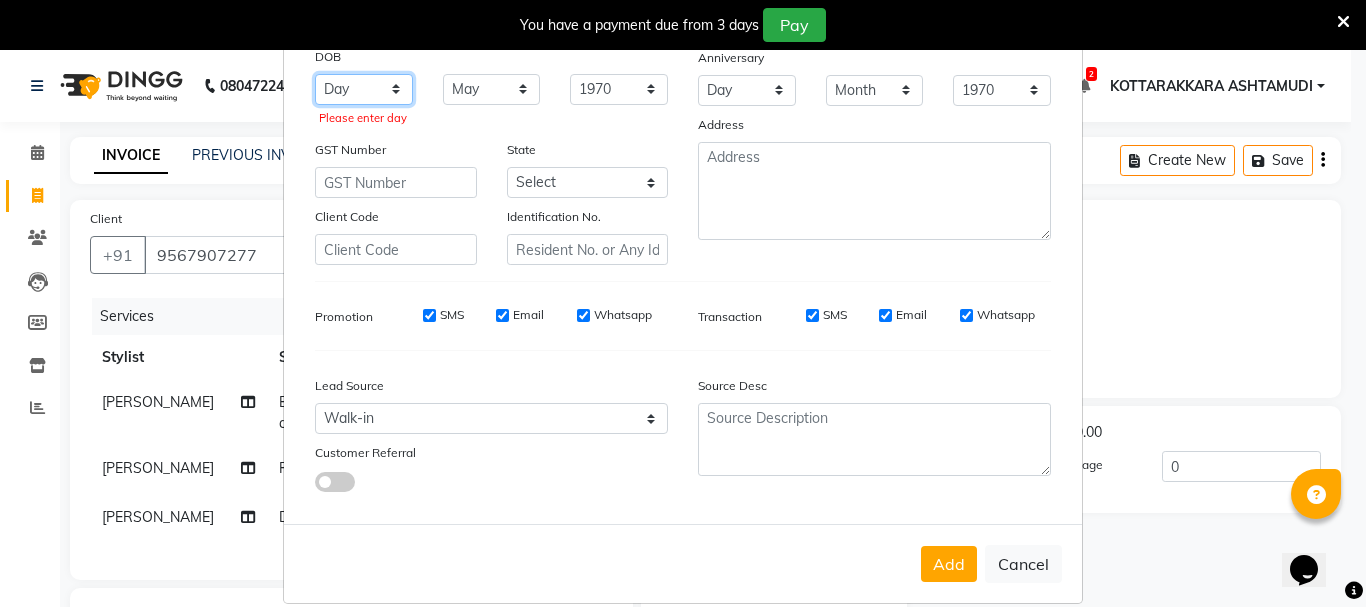 click on "Day 01 02 03 04 05 06 07 08 09 10 11 12 13 14 15 16 17 18 19 20 21 22 23 24 25 26 27 28 29 30 31" at bounding box center (364, 89) 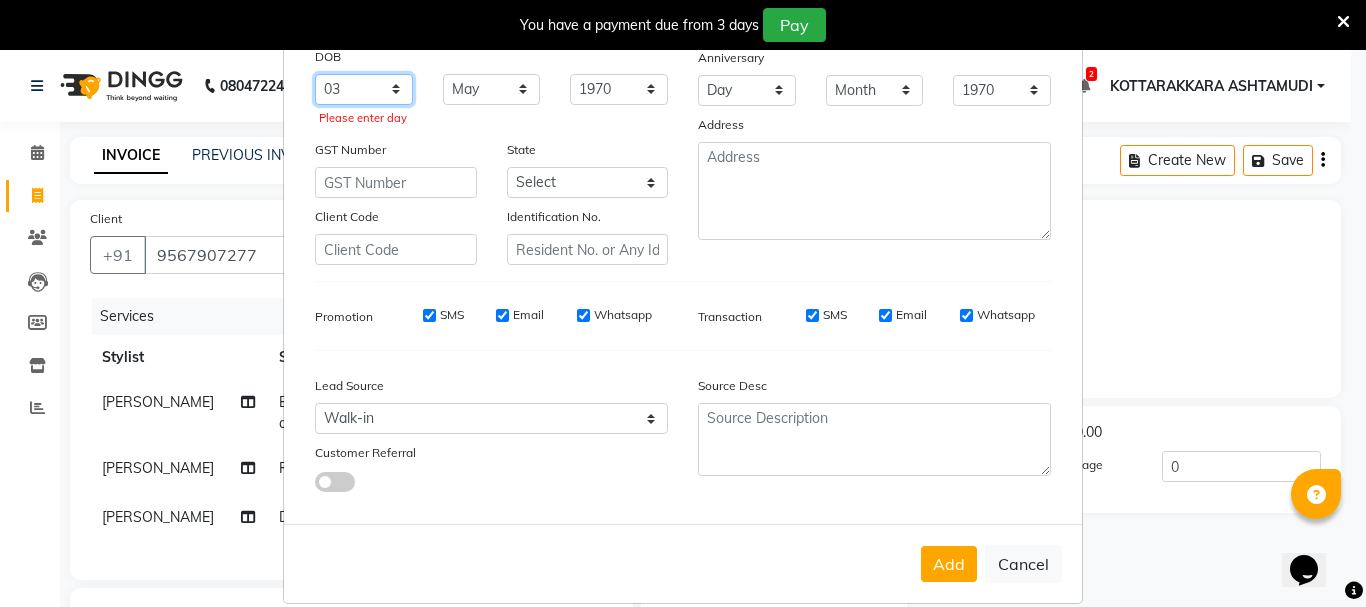 click on "Day 01 02 03 04 05 06 07 08 09 10 11 12 13 14 15 16 17 18 19 20 21 22 23 24 25 26 27 28 29 30 31" at bounding box center (364, 89) 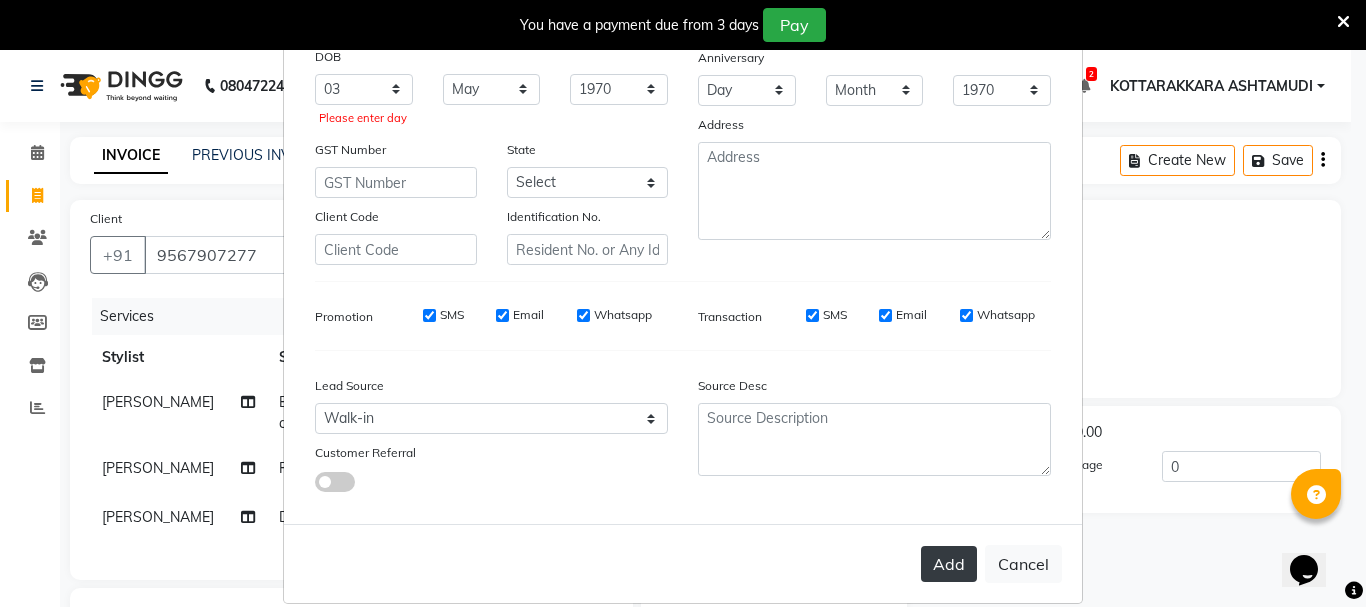 click on "Add" at bounding box center (949, 564) 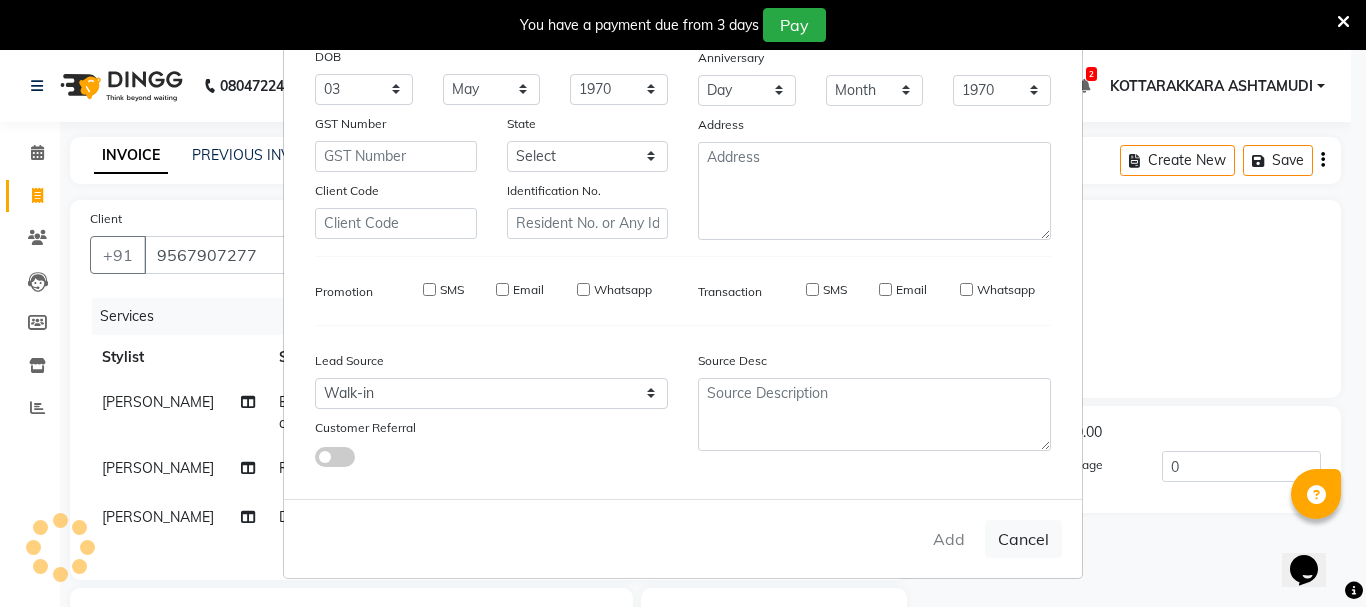 type 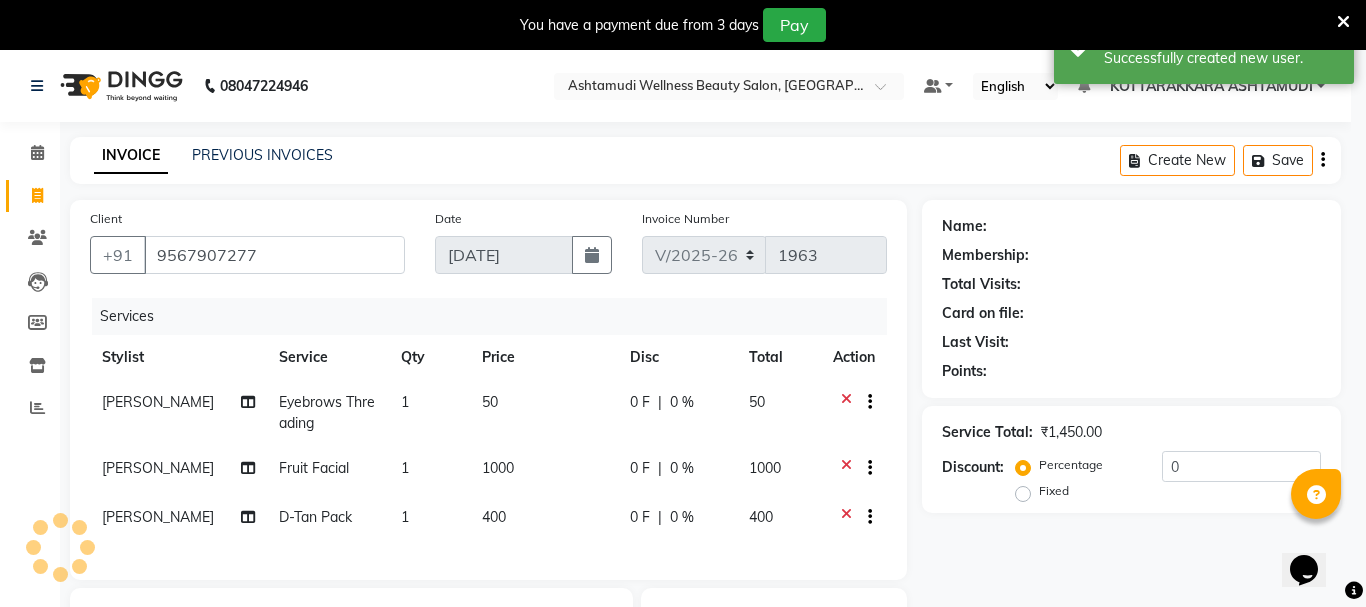 select on "1: Object" 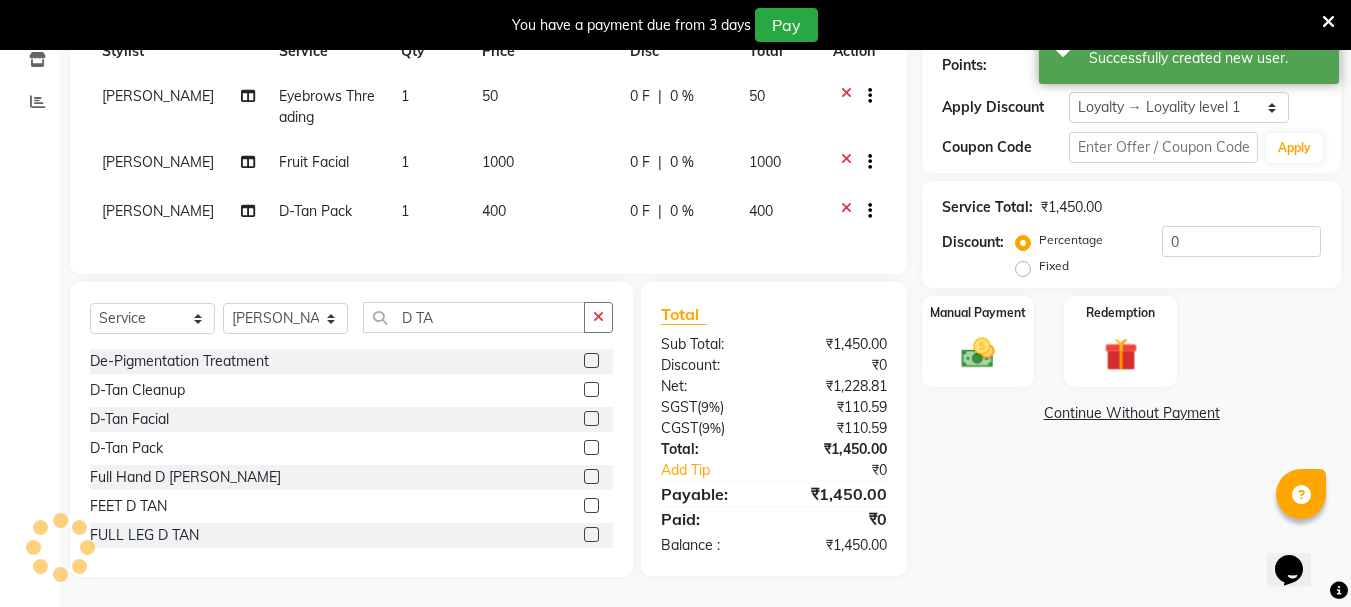 scroll, scrollTop: 321, scrollLeft: 0, axis: vertical 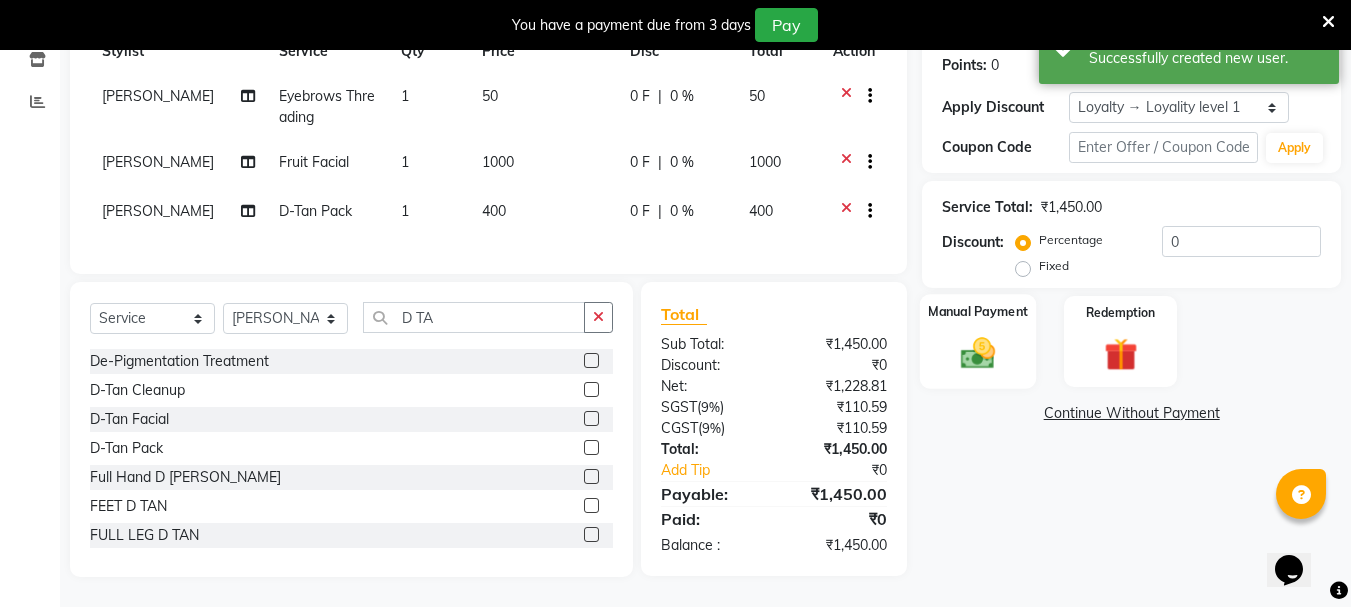 click 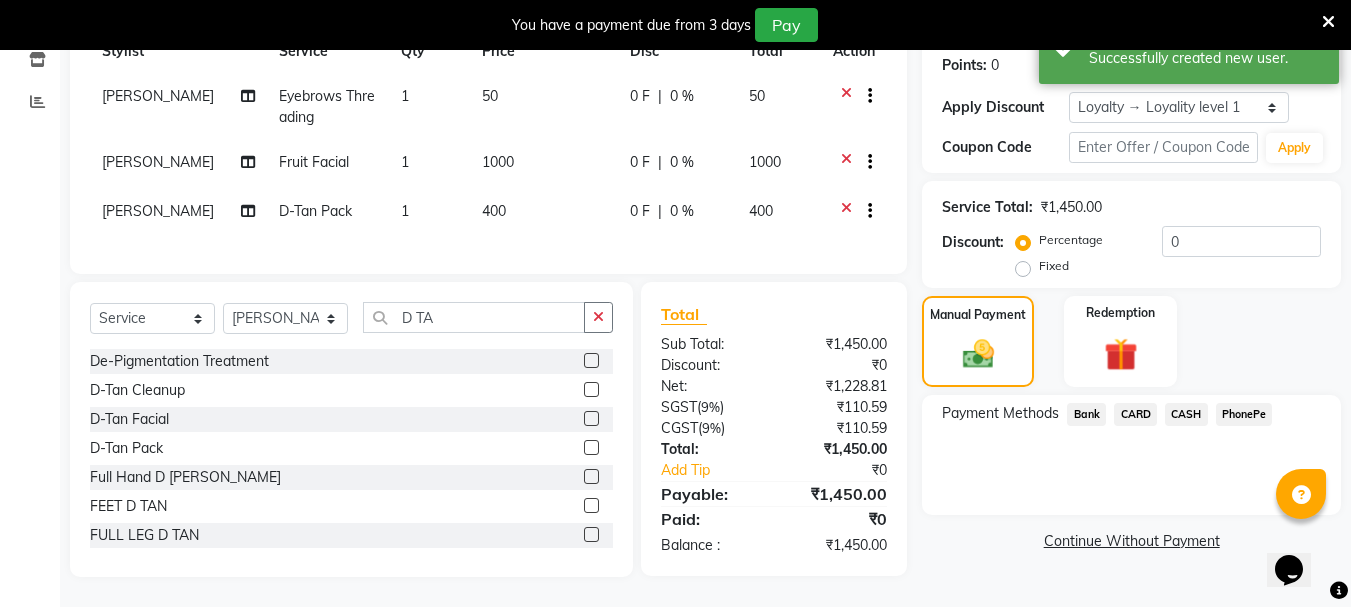 click on "PhonePe" 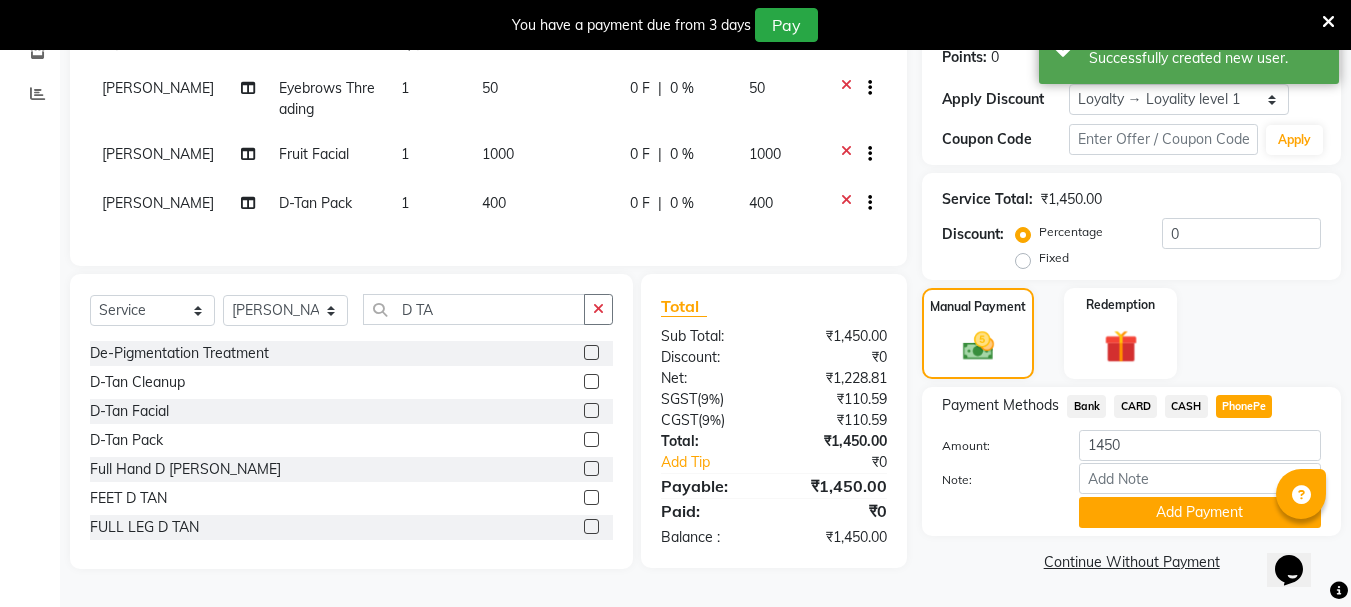 drag, startPoint x: 1169, startPoint y: 503, endPoint x: 1098, endPoint y: 506, distance: 71.063354 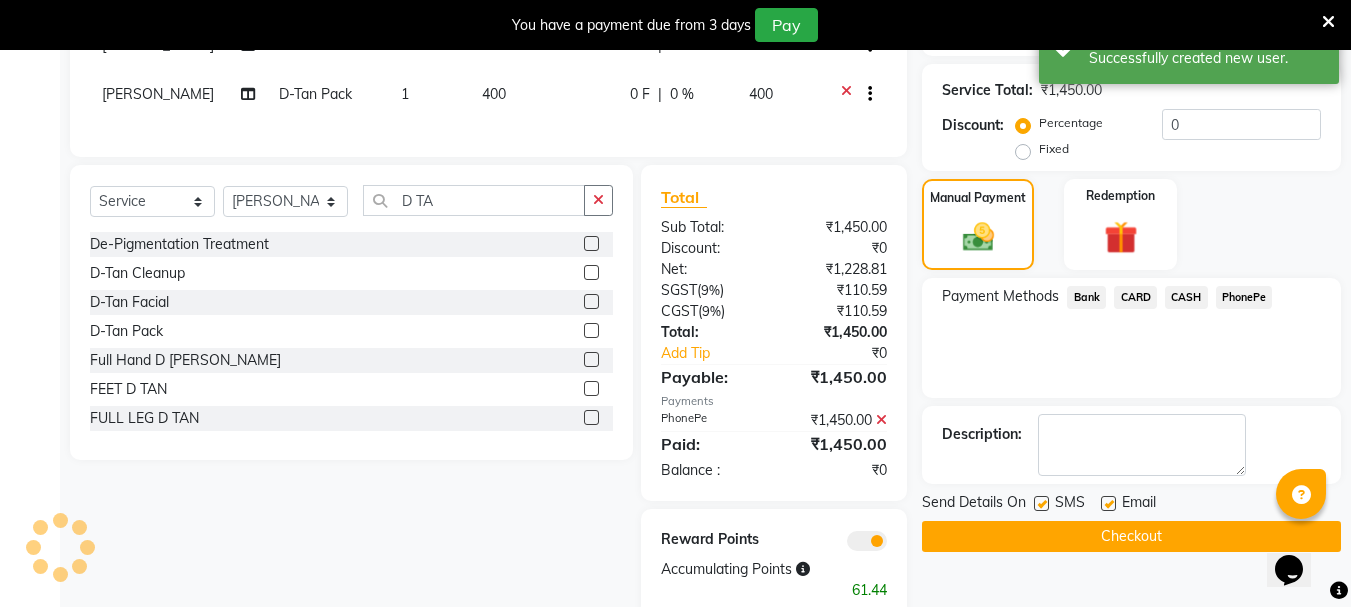 scroll, scrollTop: 482, scrollLeft: 0, axis: vertical 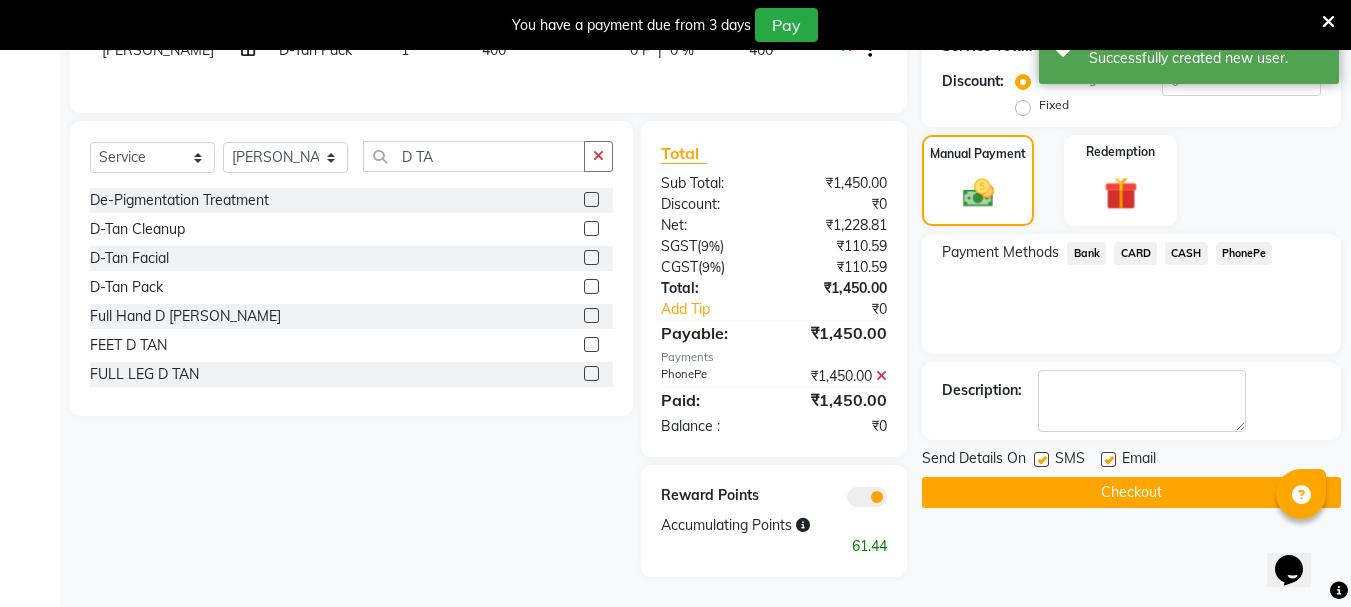 click on "Checkout" 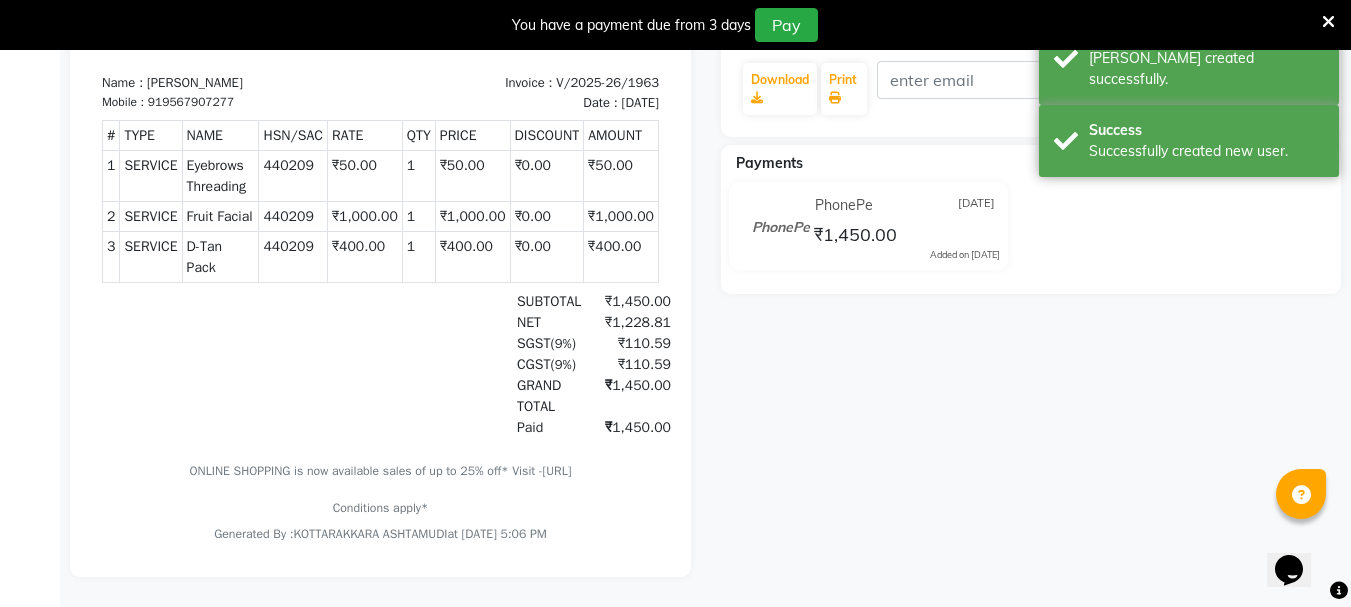 scroll, scrollTop: 0, scrollLeft: 0, axis: both 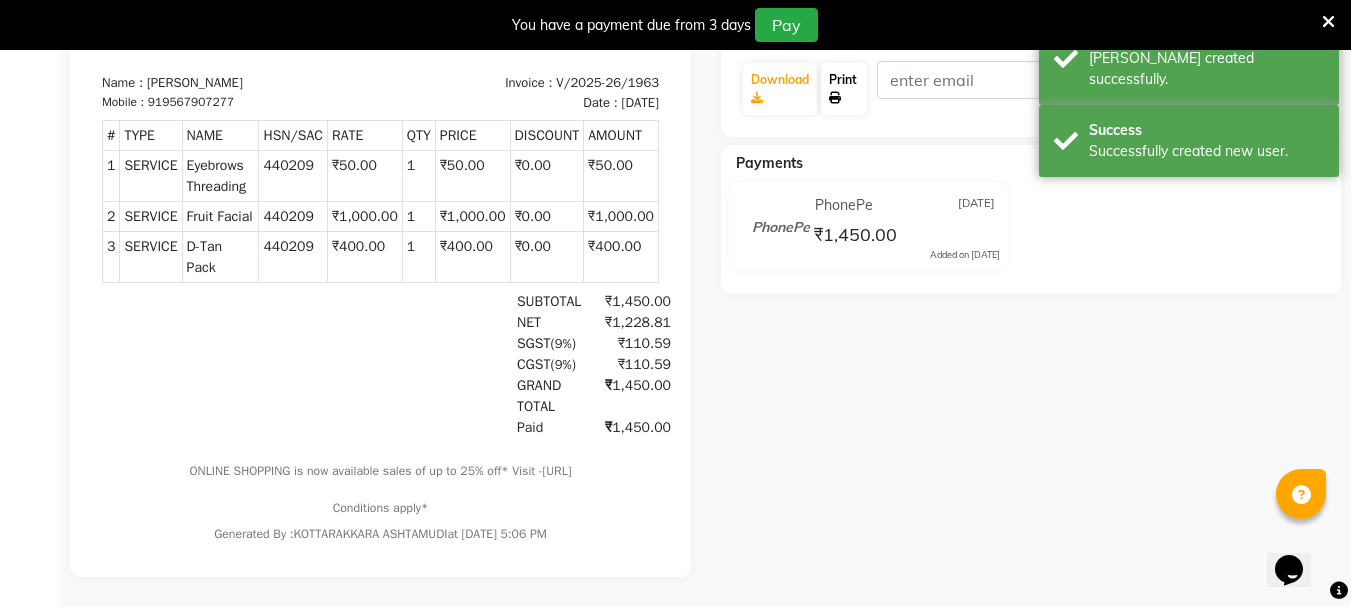 click on "Print" 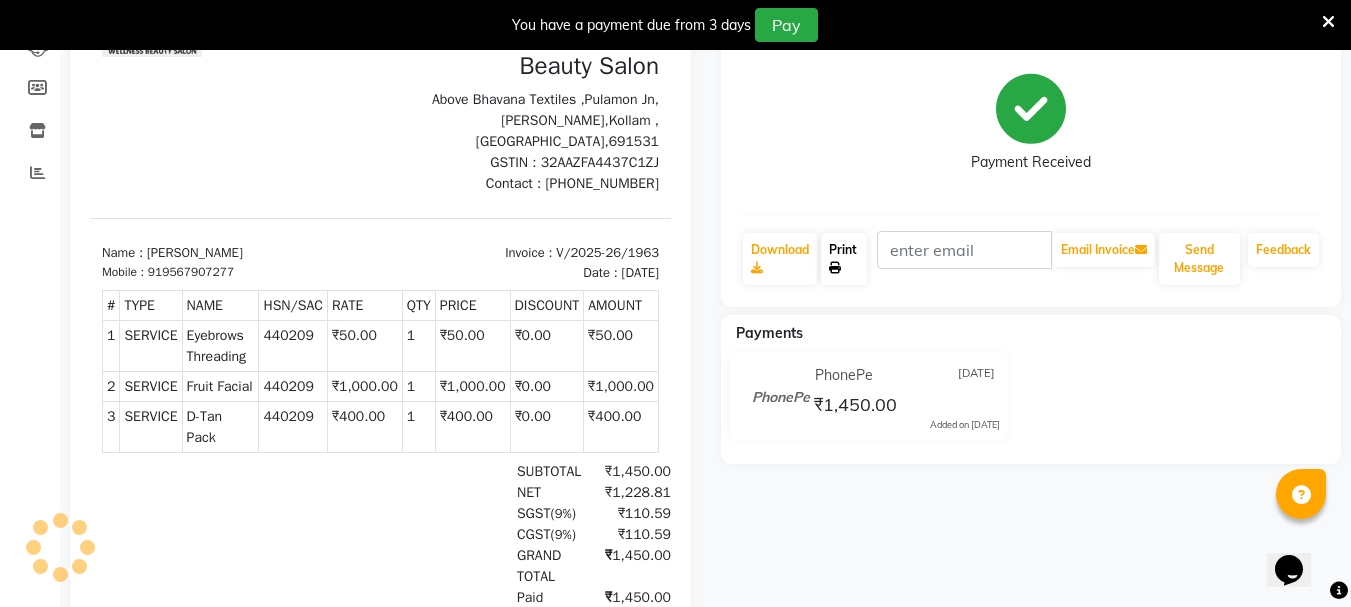 scroll, scrollTop: 20, scrollLeft: 0, axis: vertical 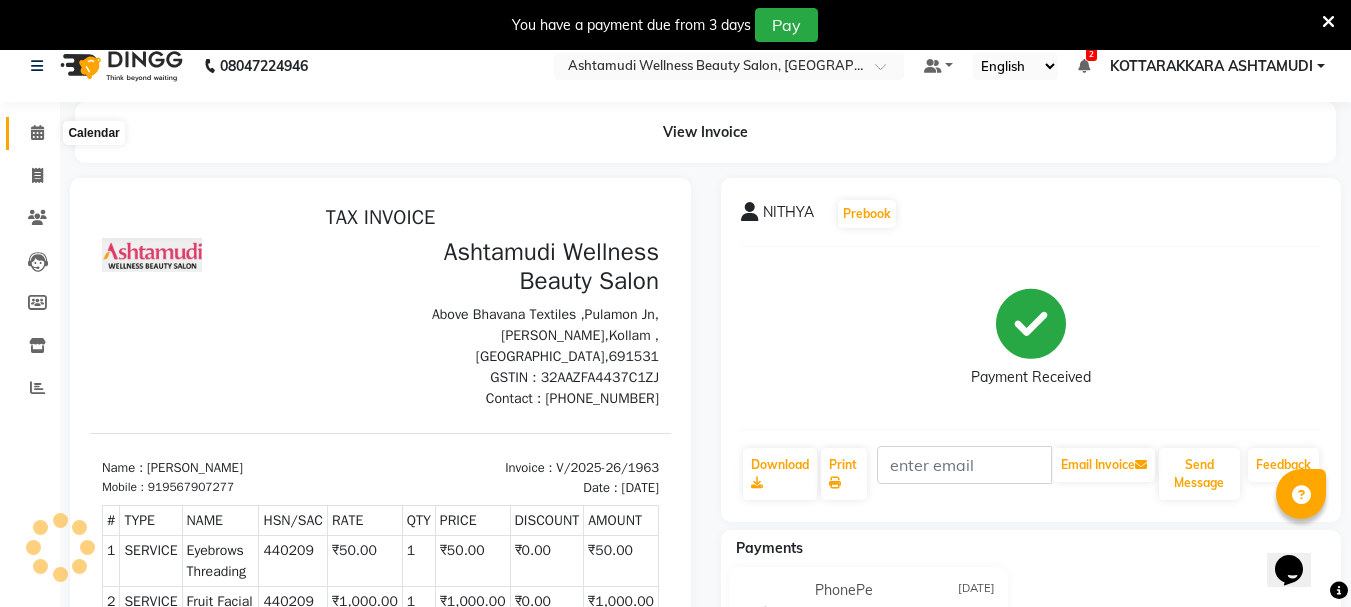 click 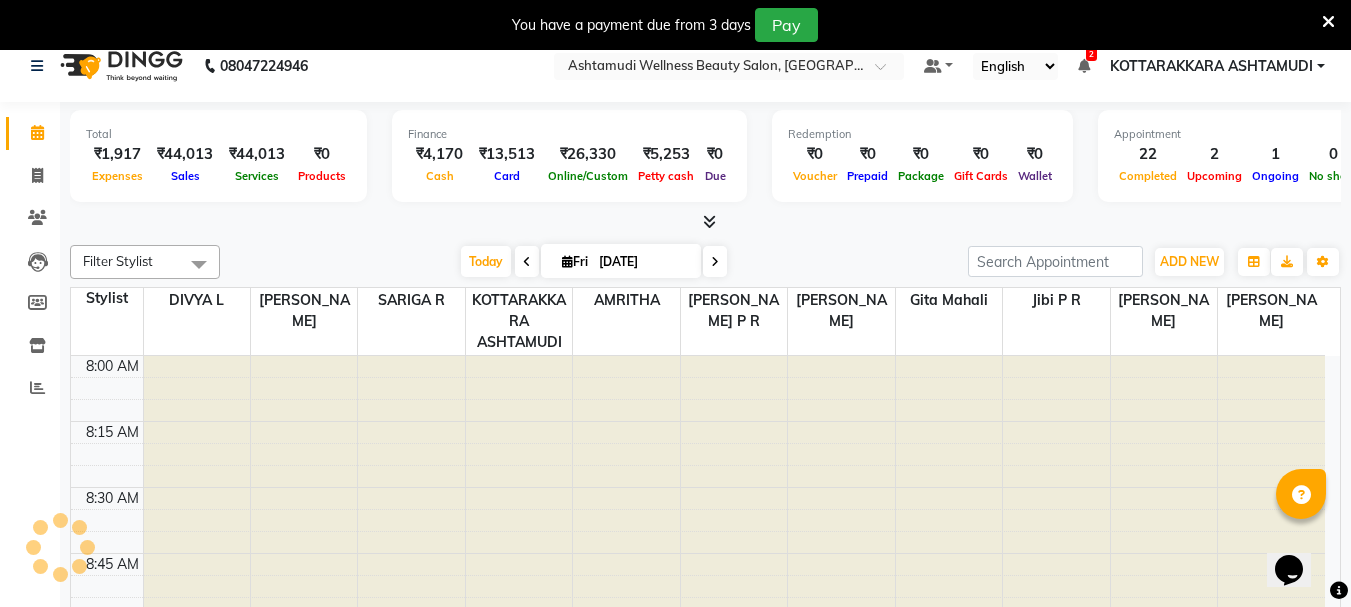 scroll, scrollTop: 2377, scrollLeft: 0, axis: vertical 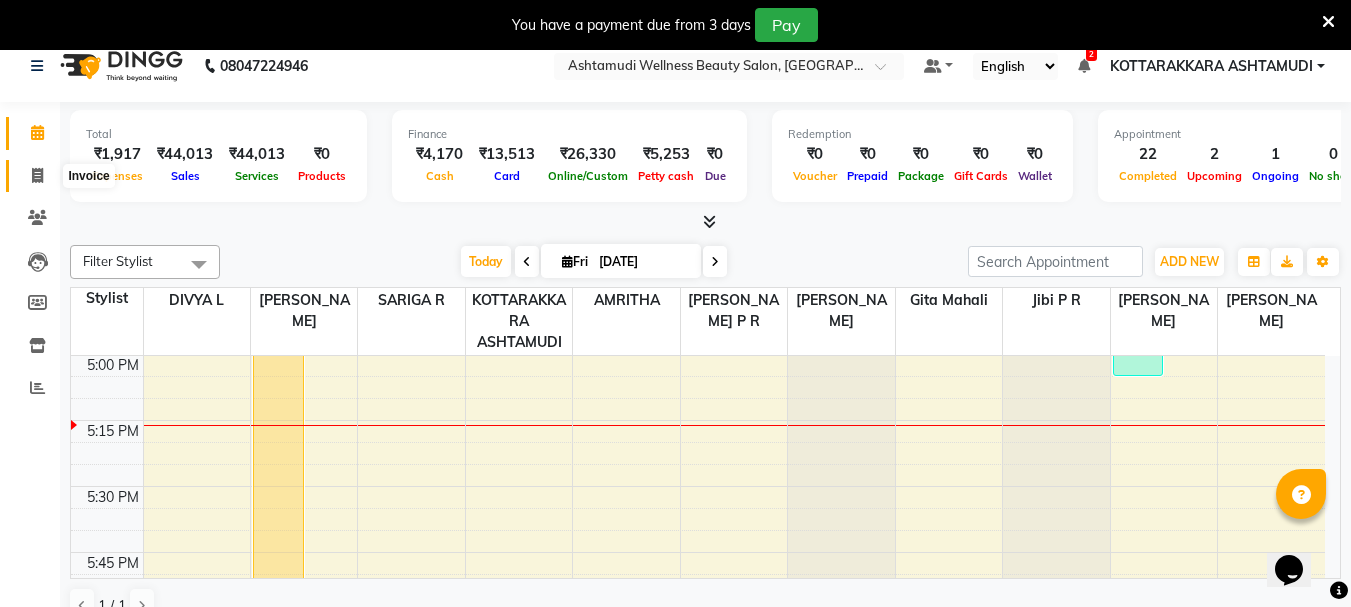 click 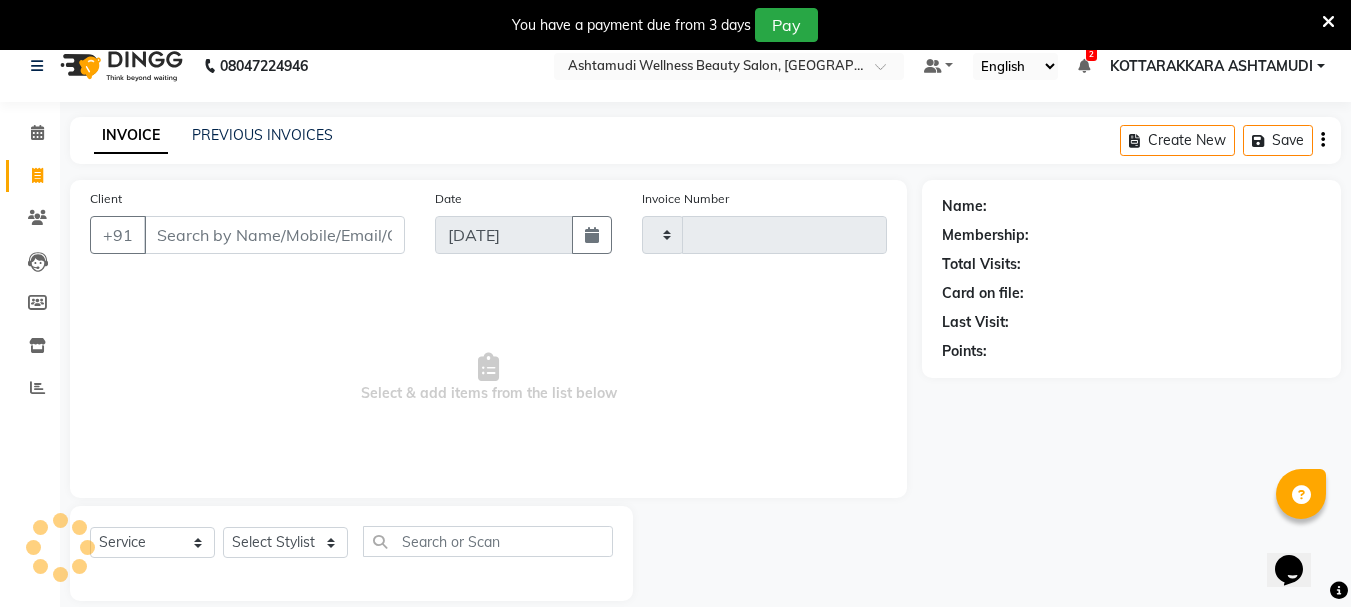 click on "Client" at bounding box center [274, 235] 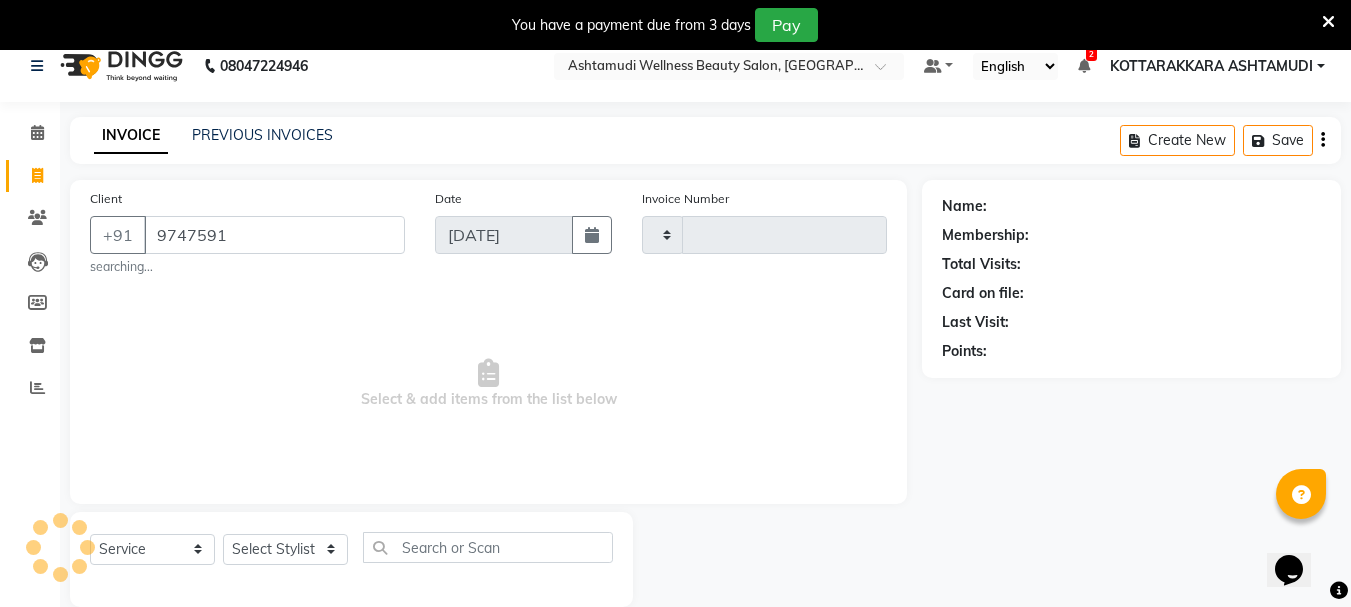 type on "97475914" 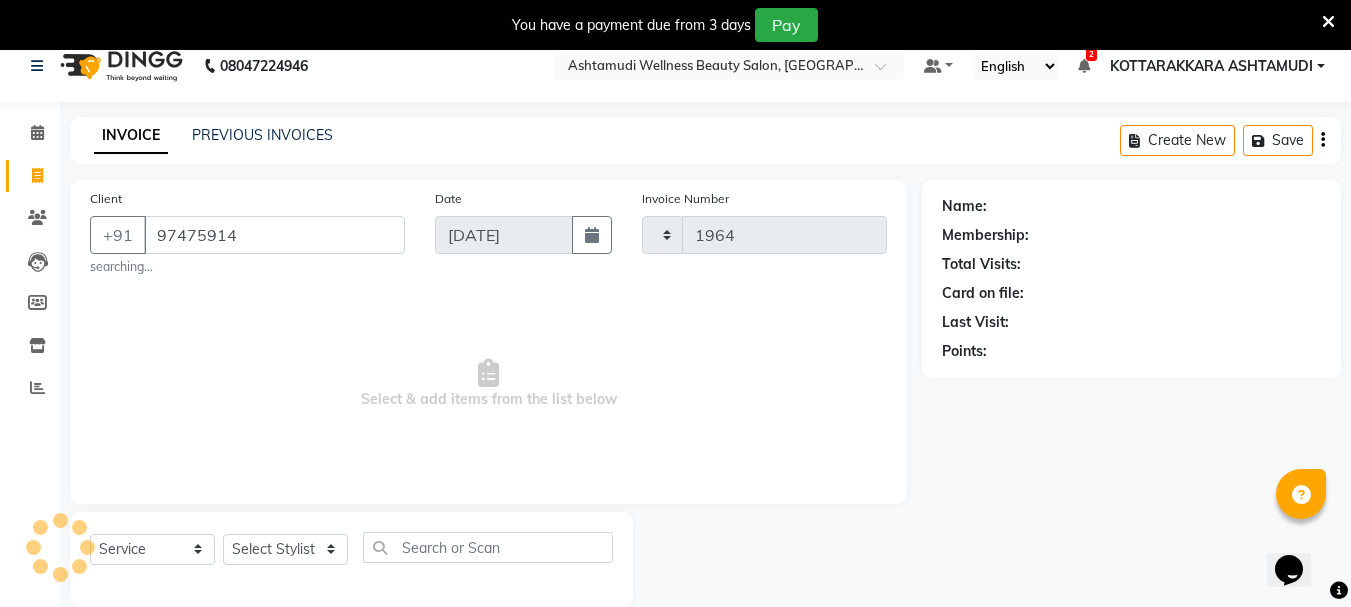 select on "4664" 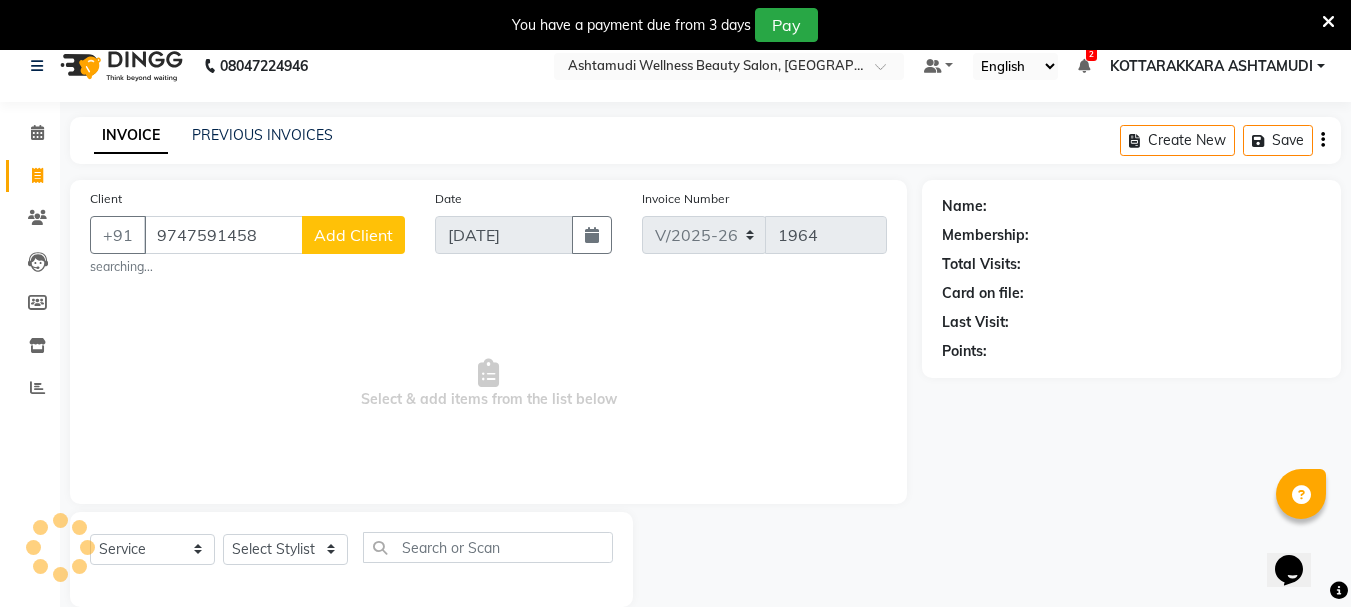 type on "9747591458" 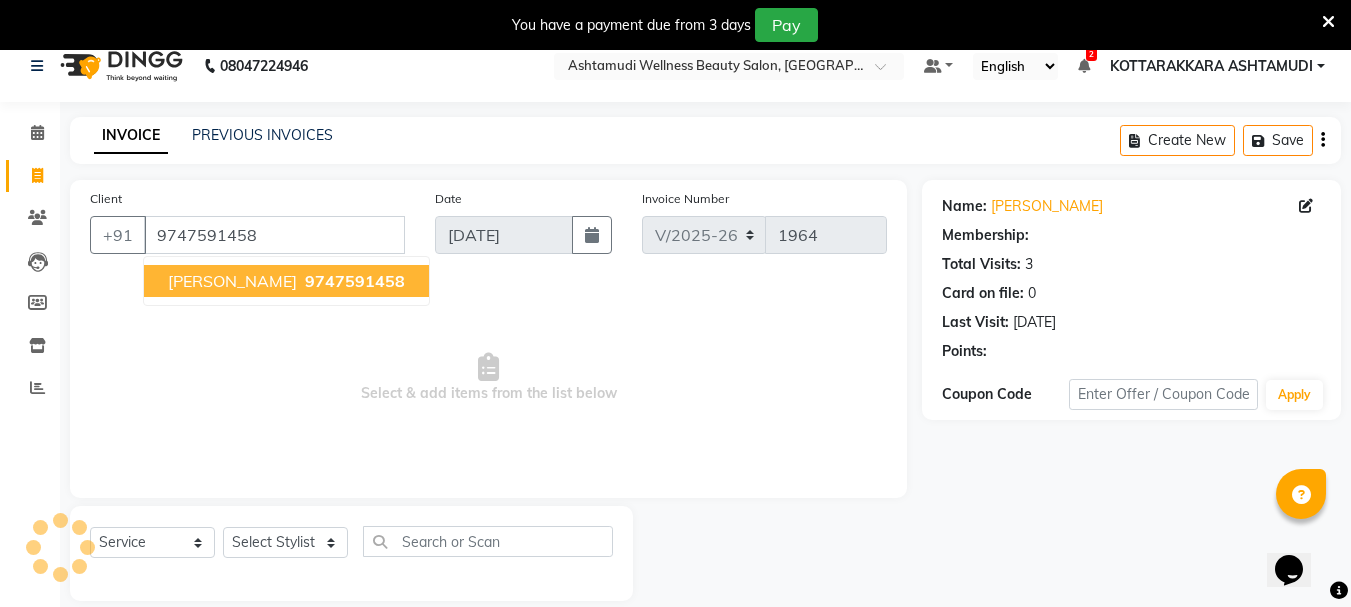 select on "1: Object" 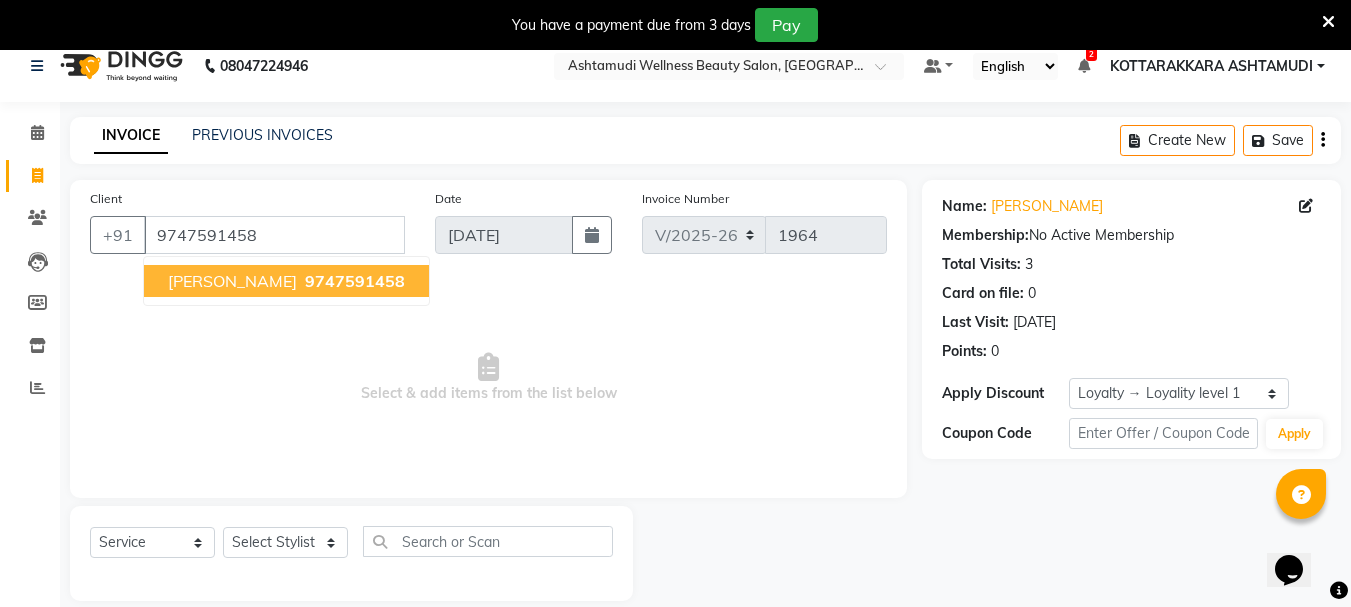 click on "JISHA   9747591458" at bounding box center [286, 281] 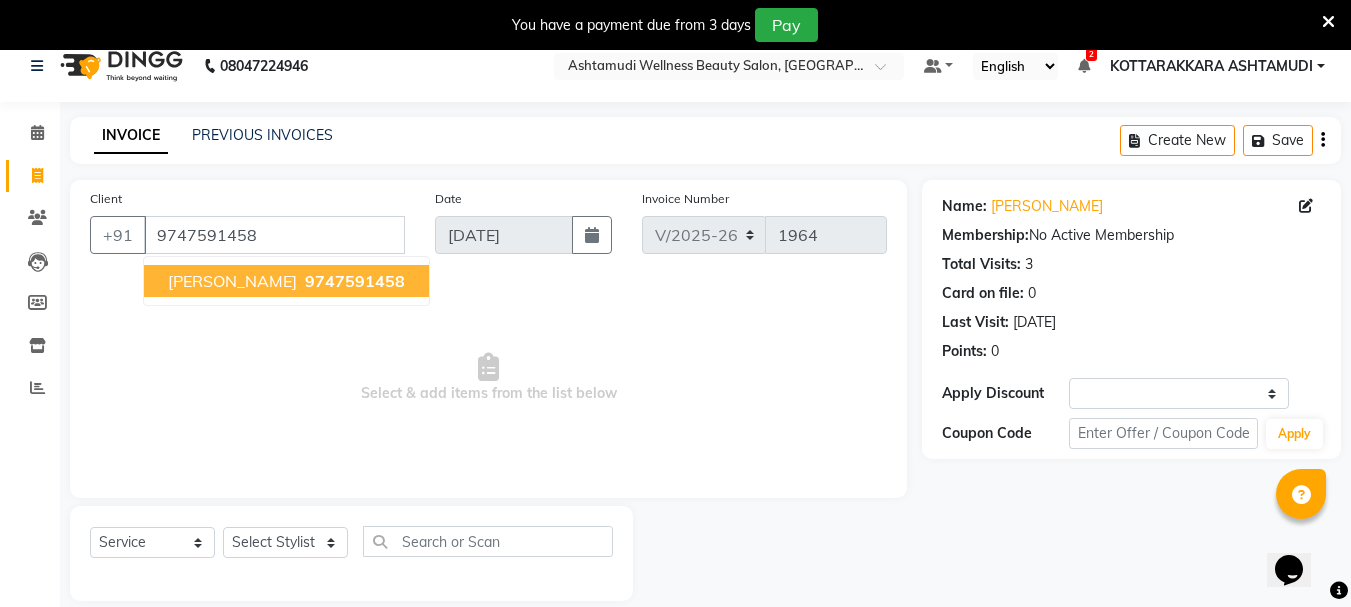 select on "1: Object" 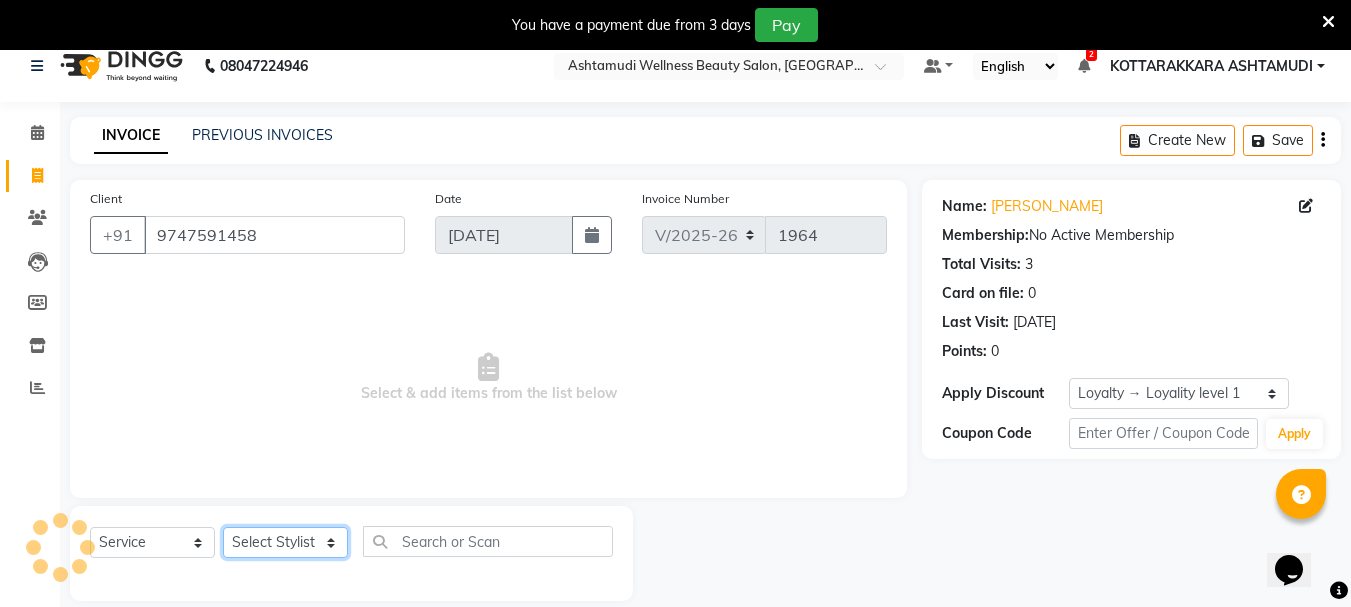 click on "Select Stylist AMRITHA [PERSON_NAME] DIVYA L	 Gita Mahali  Jibi P R [PERSON_NAME]  KOTTARAKKARA ASHTAMUDI [PERSON_NAME] 	 [PERSON_NAME] SARIGA R	 [PERSON_NAME]" 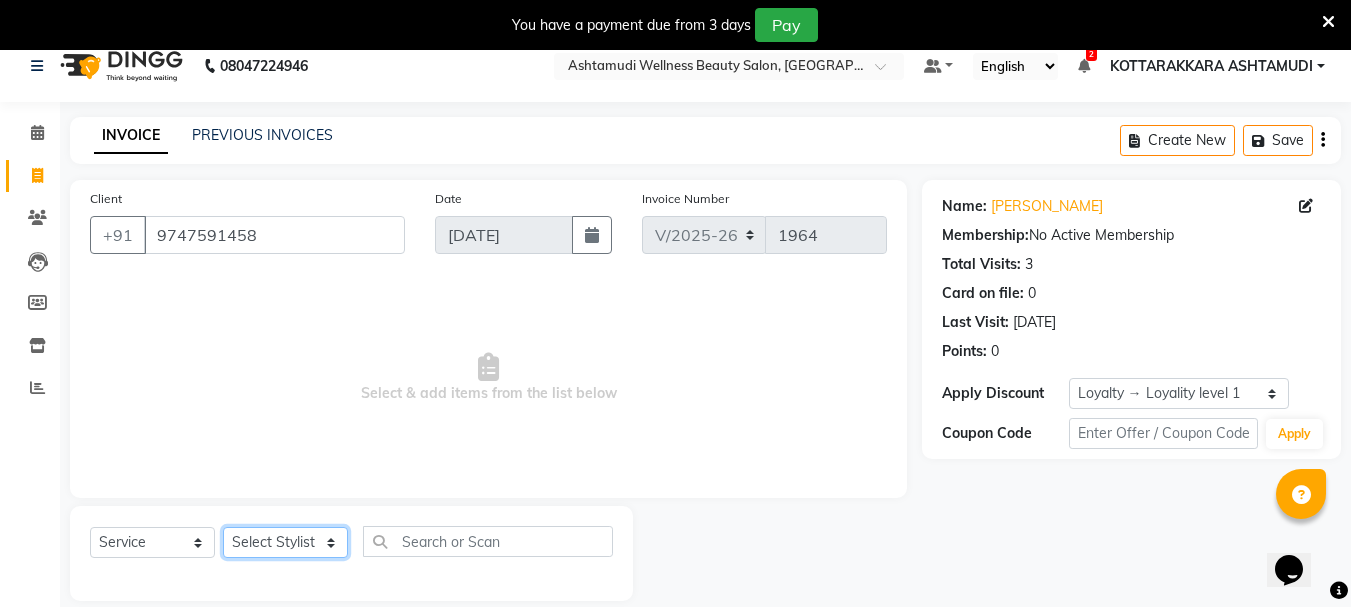 select on "75883" 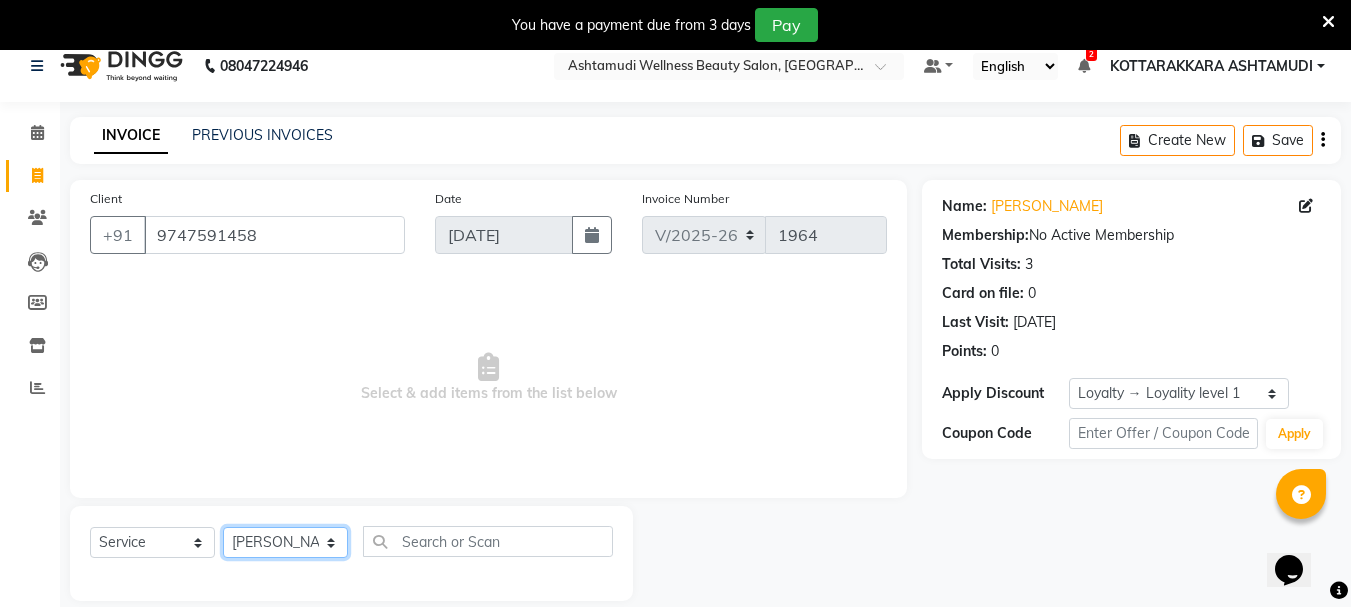 click on "Select Stylist AMRITHA [PERSON_NAME] DIVYA L	 Gita Mahali  Jibi P R [PERSON_NAME]  KOTTARAKKARA ASHTAMUDI [PERSON_NAME] 	 [PERSON_NAME] SARIGA R	 [PERSON_NAME]" 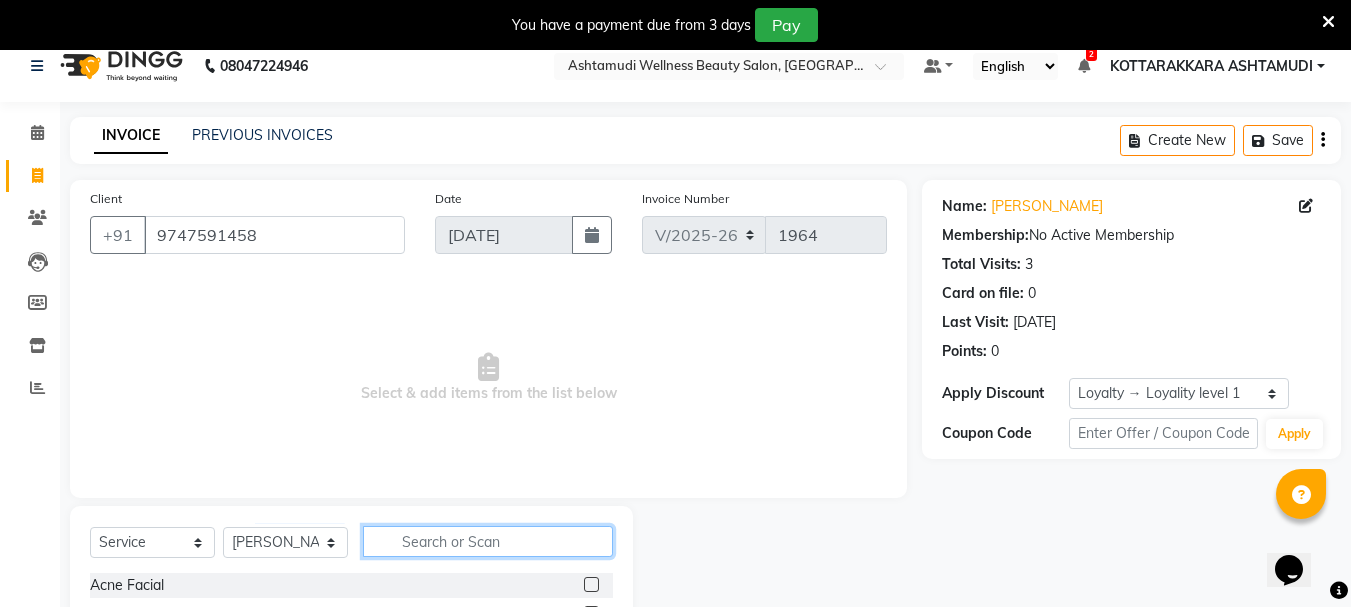click 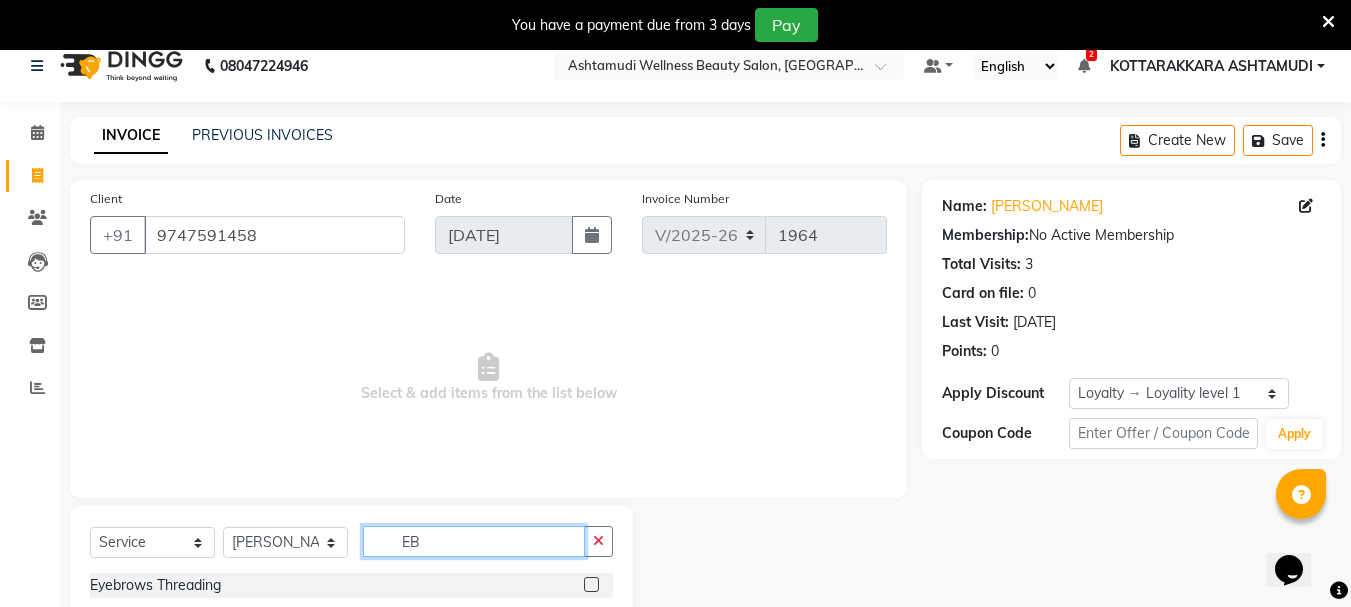 type on "EB" 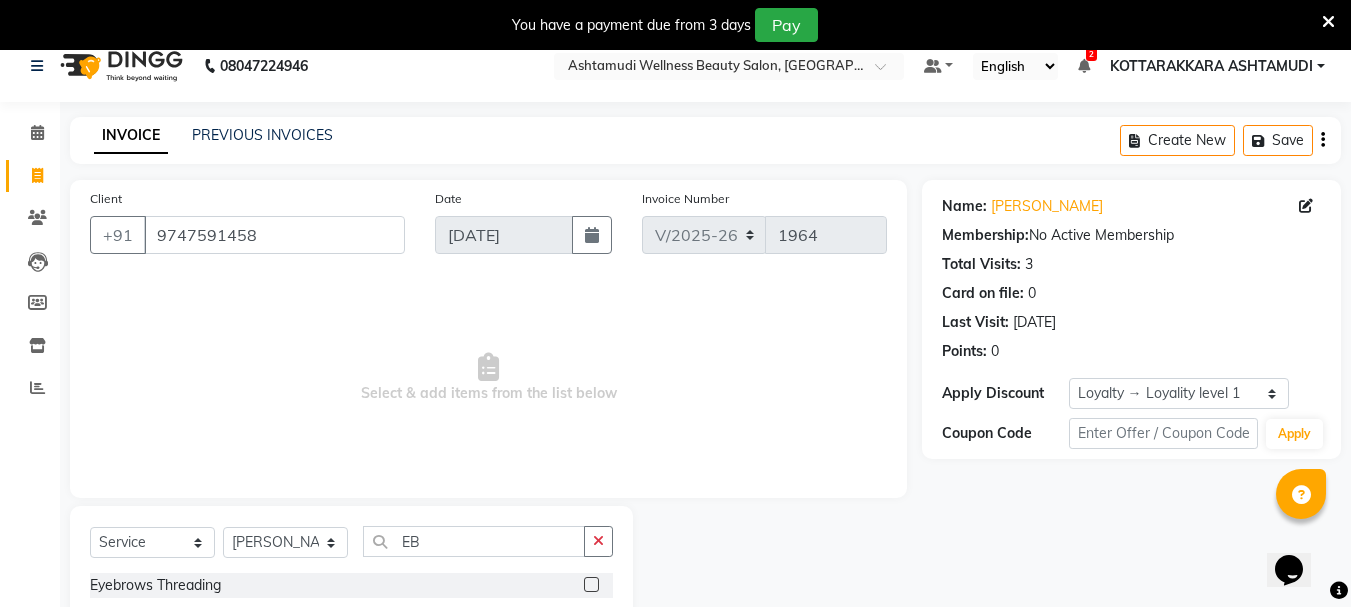 click 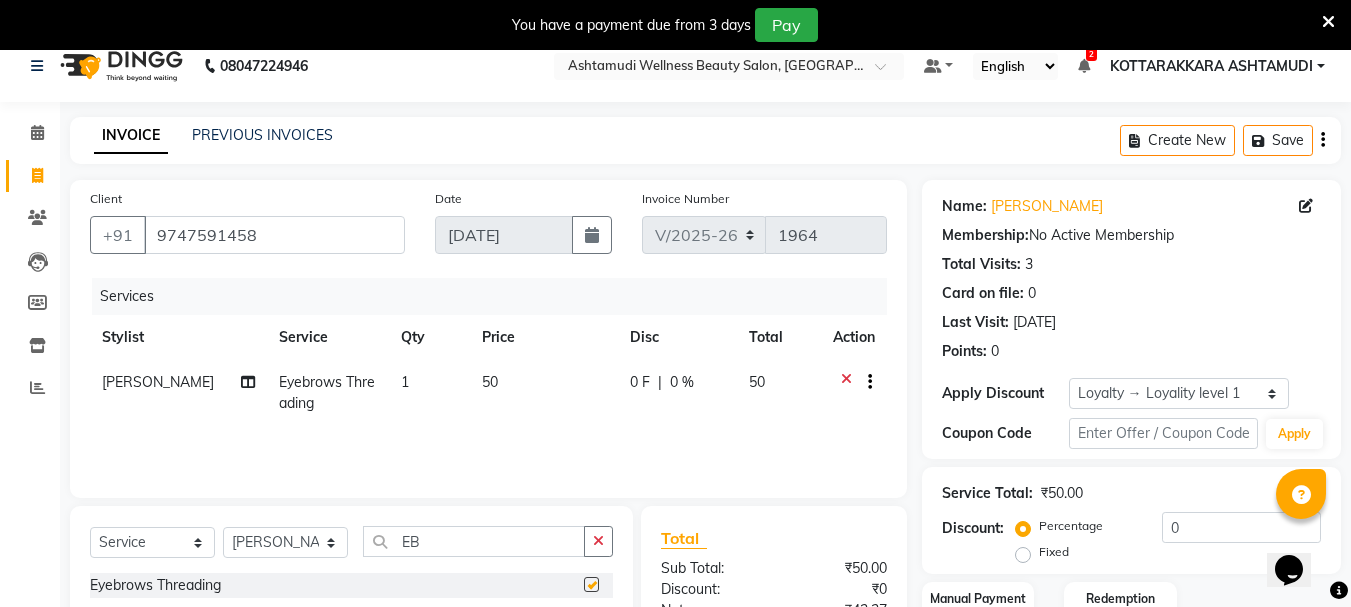 checkbox on "false" 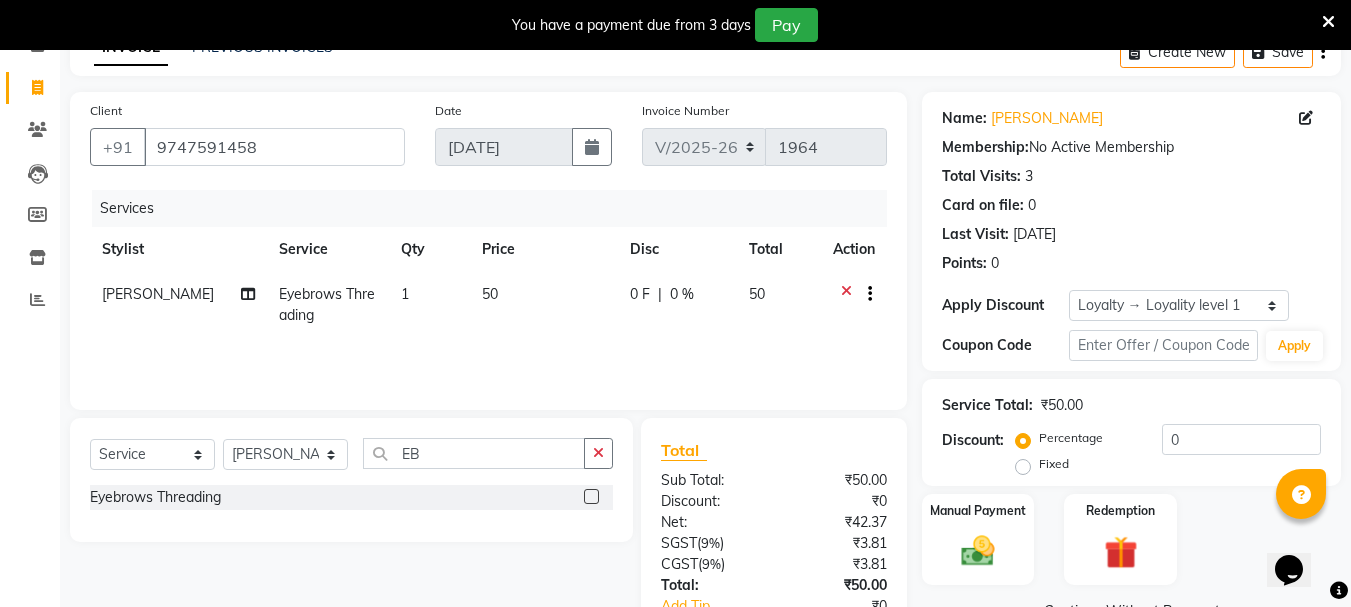 scroll, scrollTop: 243, scrollLeft: 0, axis: vertical 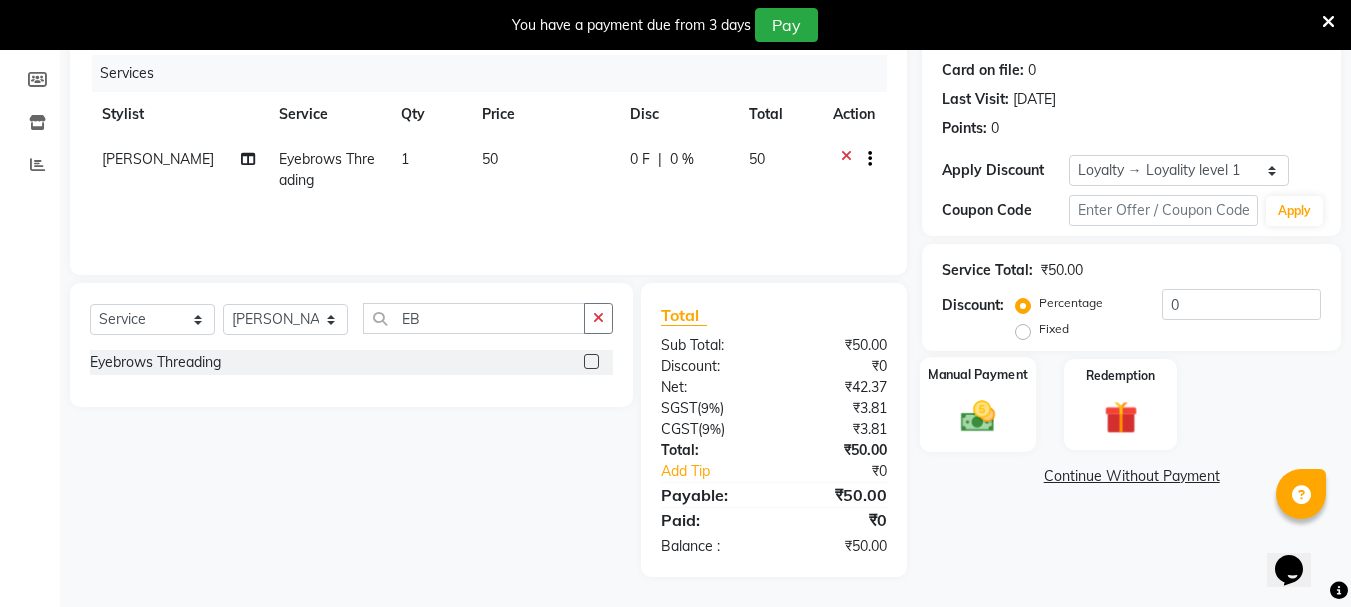 click on "Manual Payment" 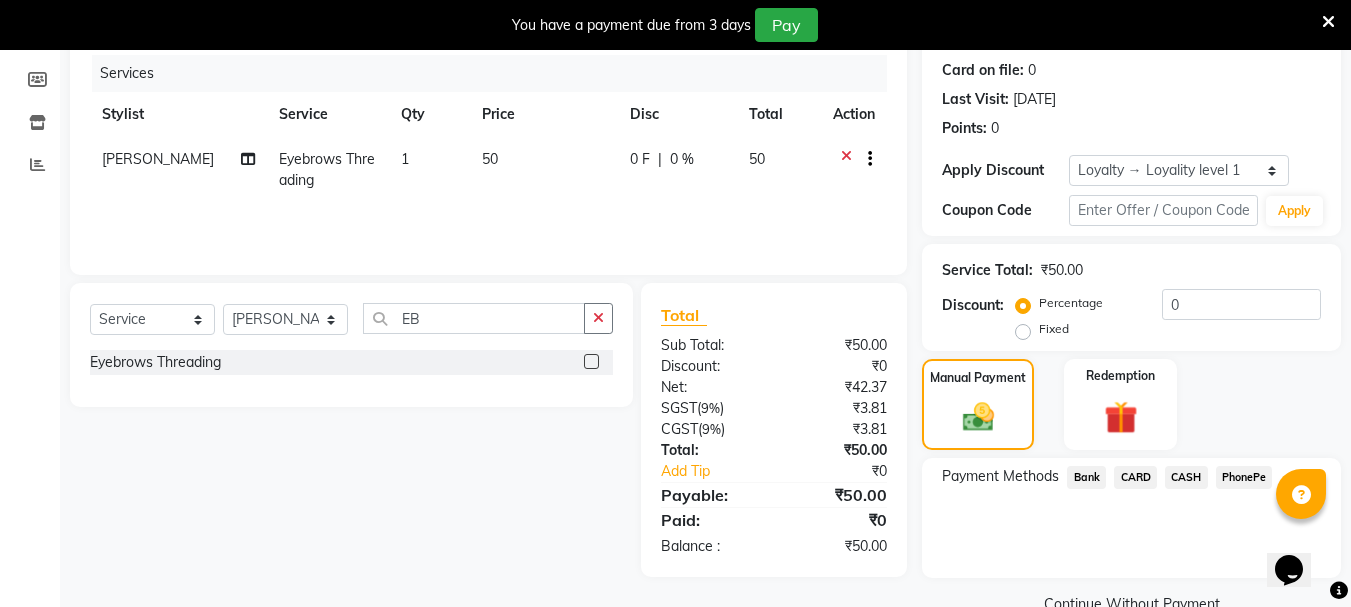 click on "PhonePe" 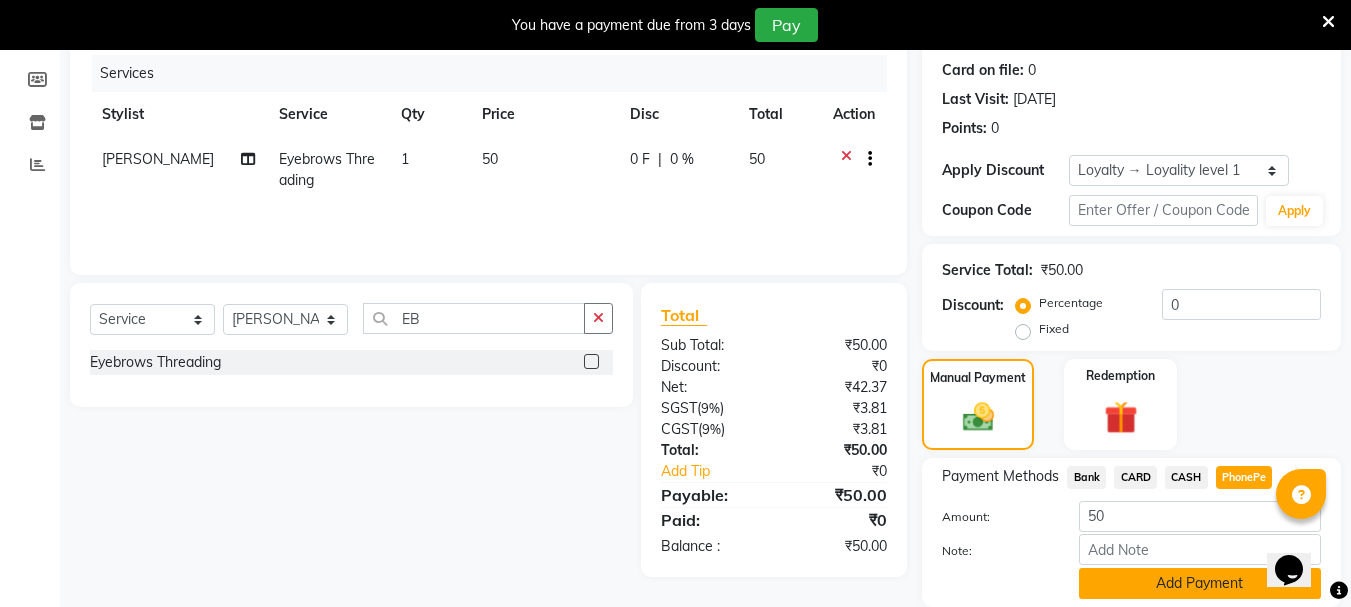 click on "Add Payment" 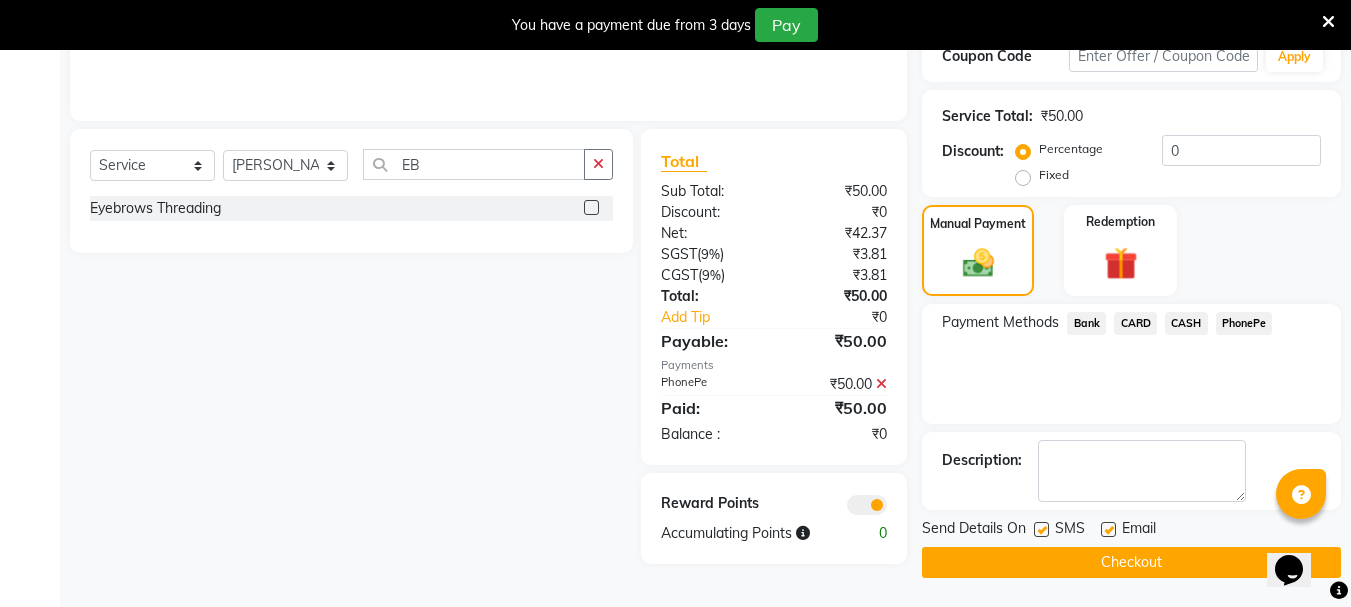 scroll, scrollTop: 398, scrollLeft: 0, axis: vertical 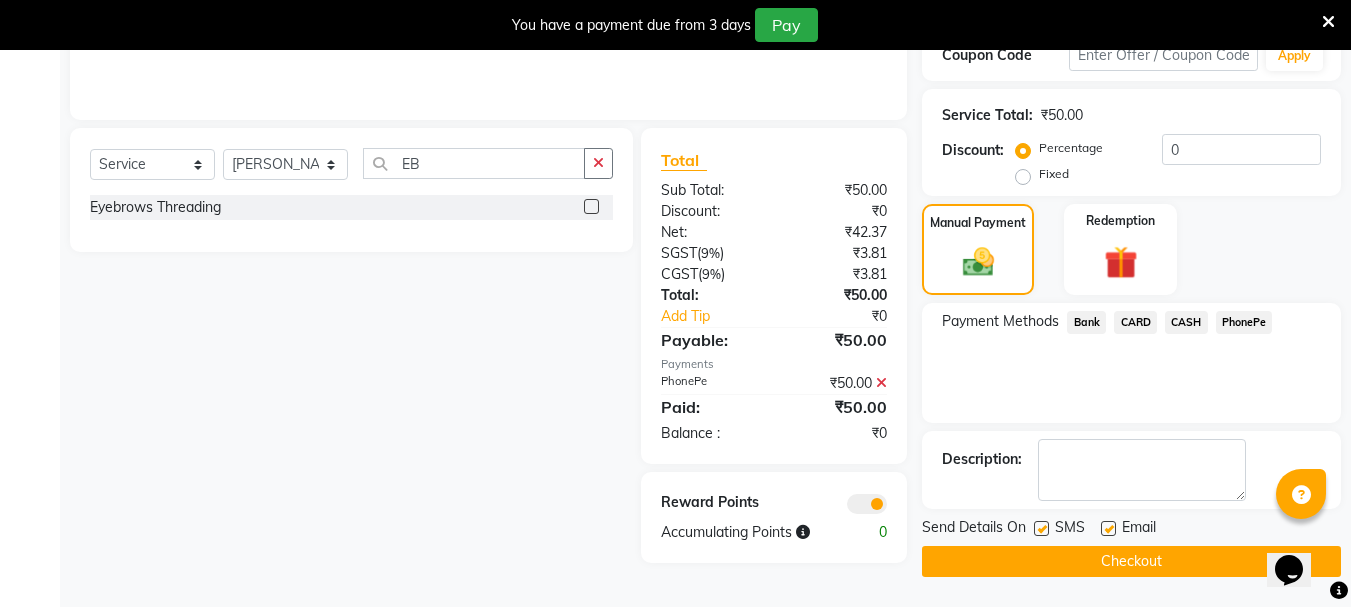 click on "Checkout" 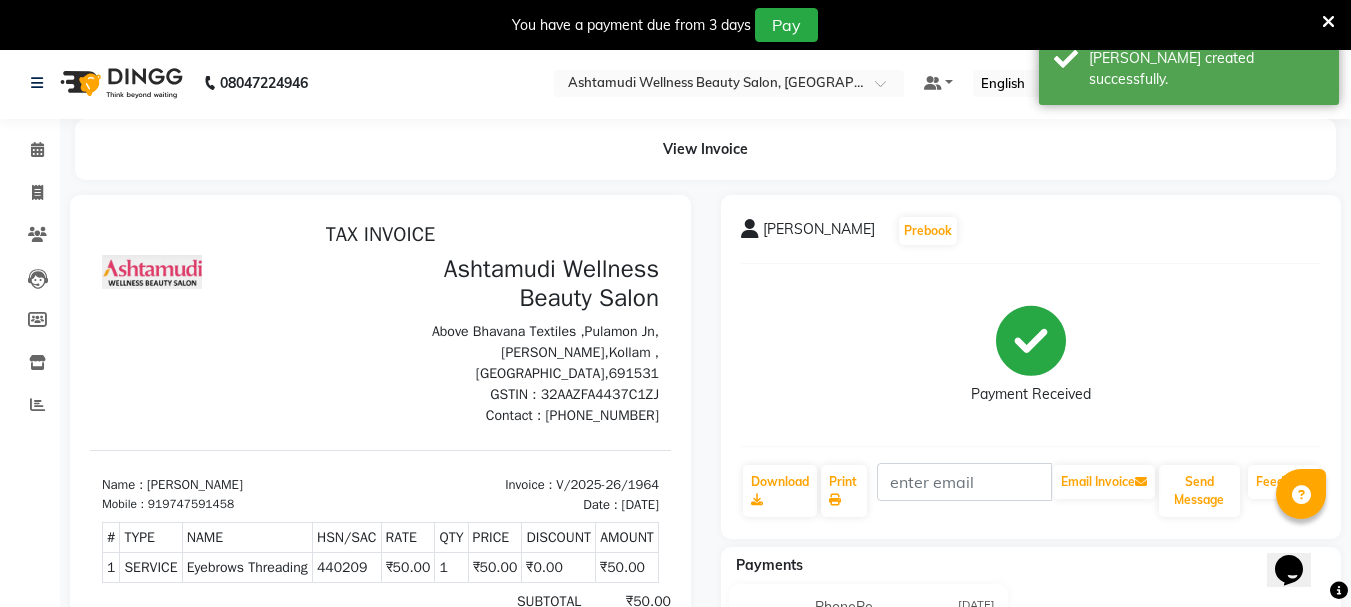 scroll, scrollTop: 0, scrollLeft: 0, axis: both 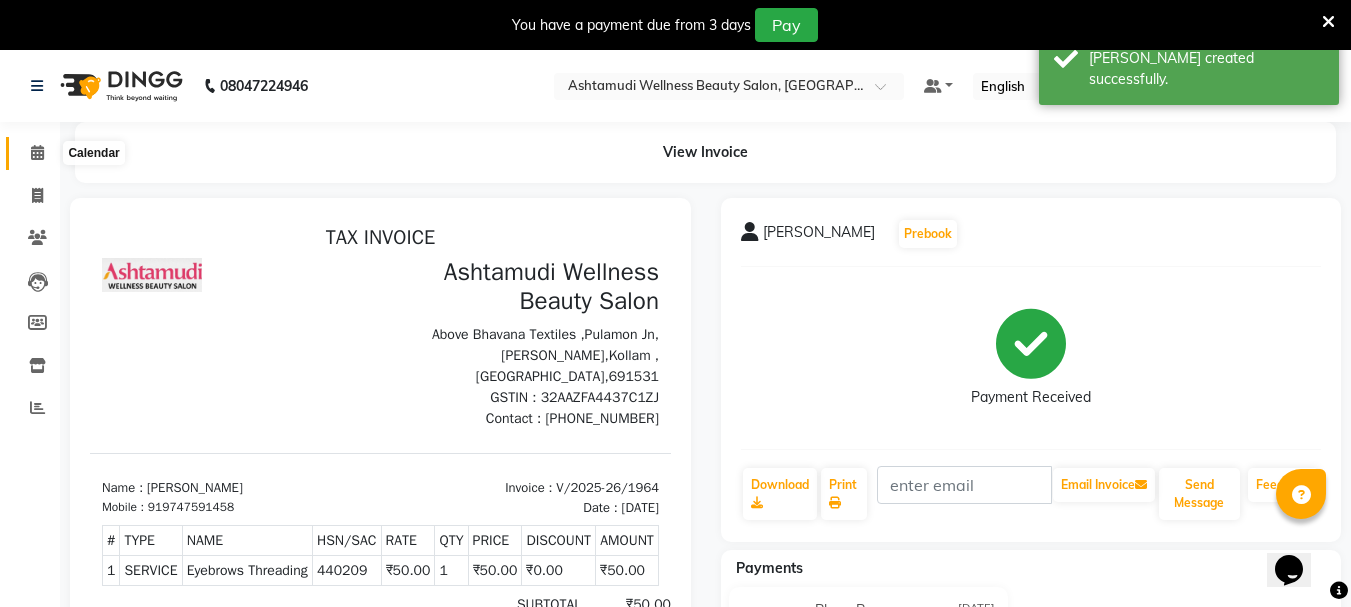 click 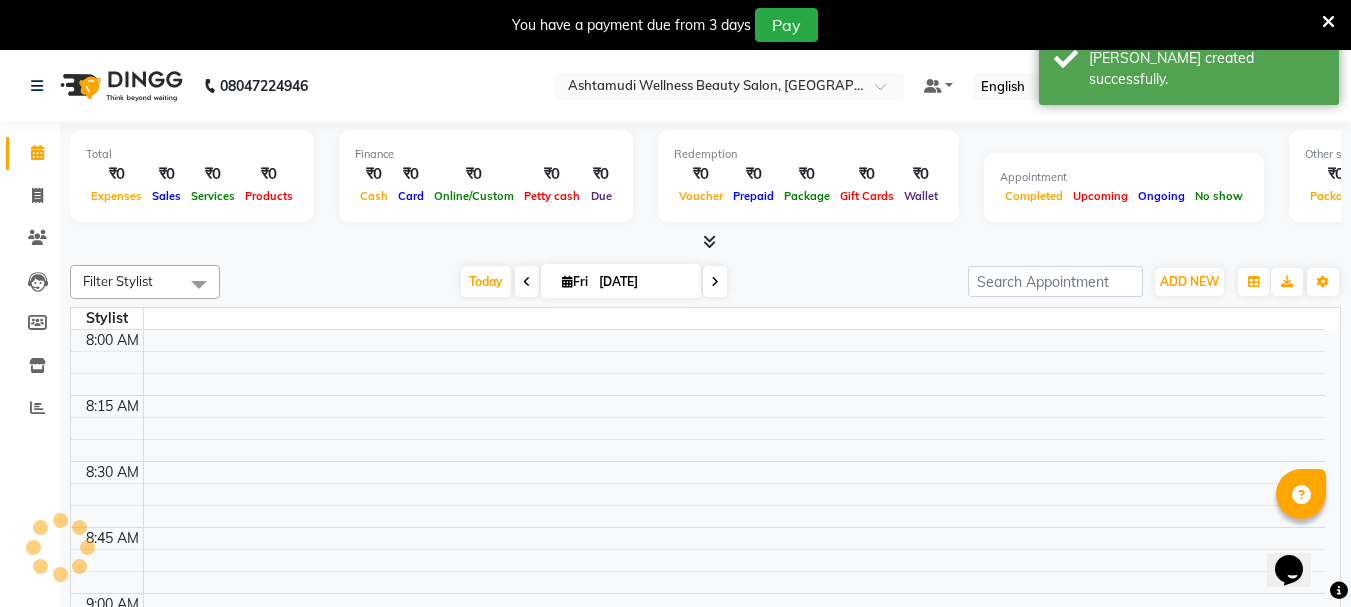 scroll, scrollTop: 2377, scrollLeft: 0, axis: vertical 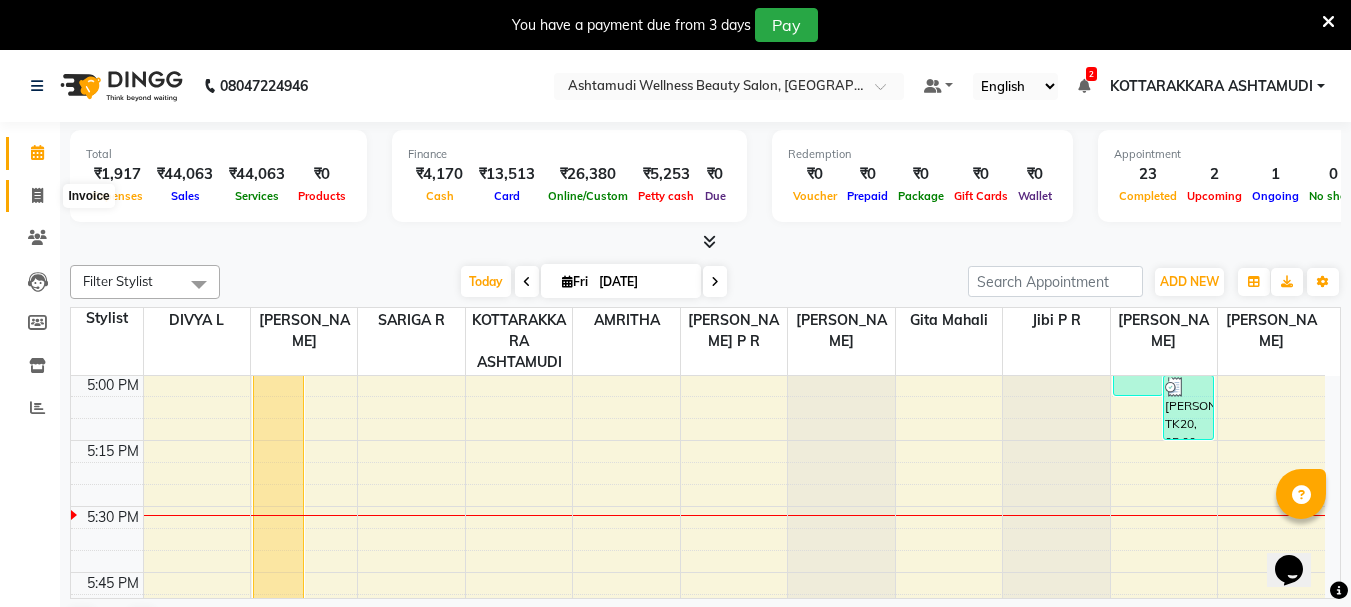 click 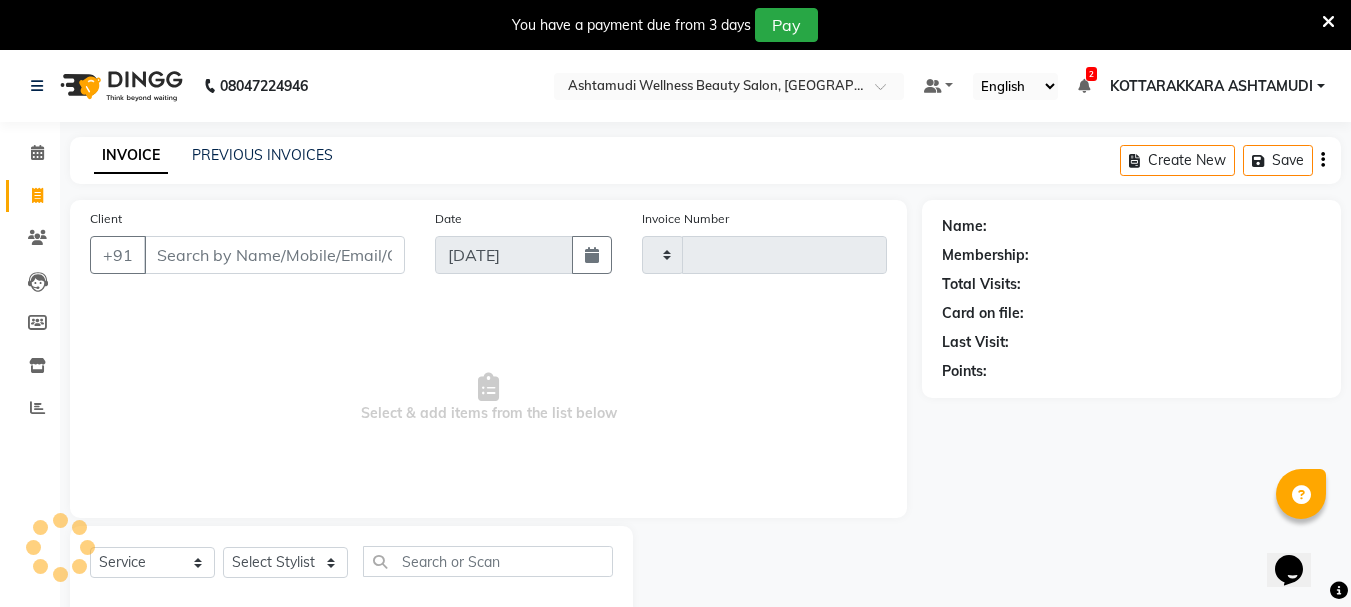 type on "1965" 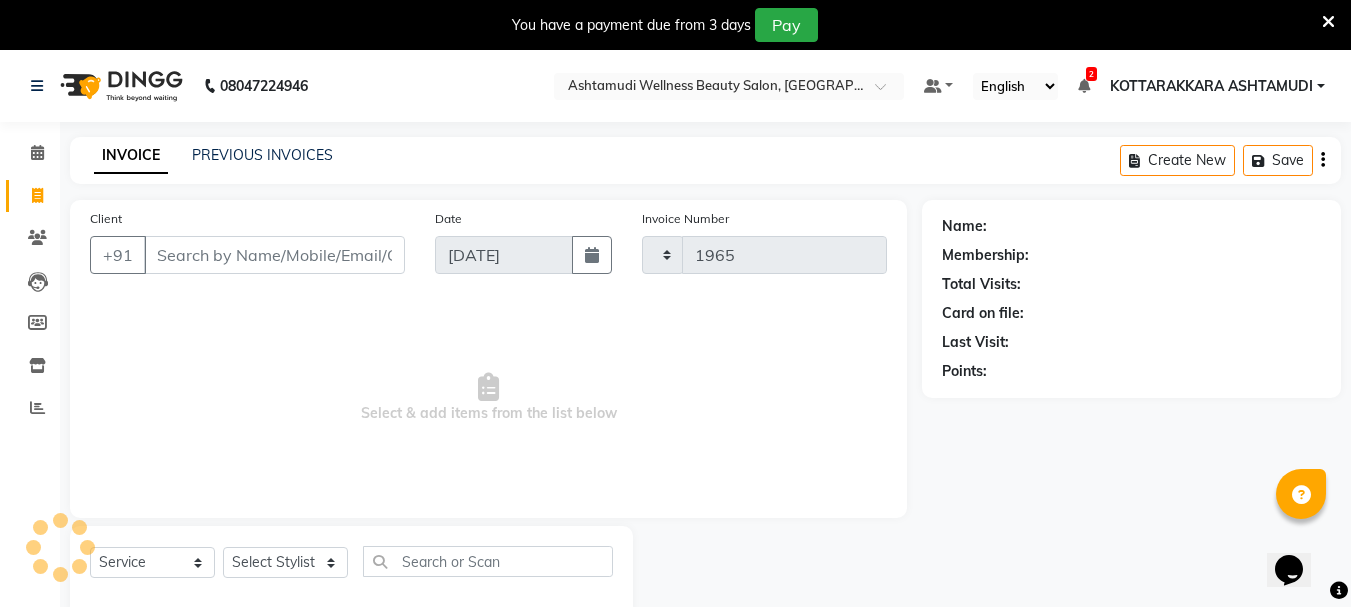 select on "4664" 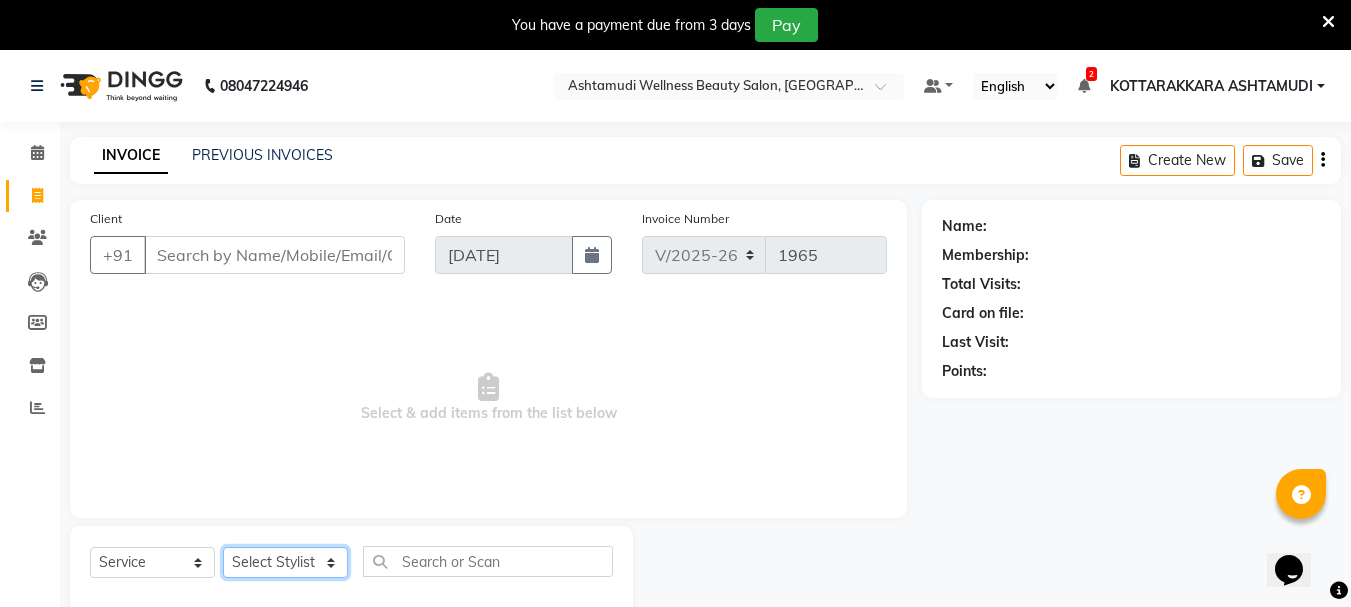 click on "Select Stylist" 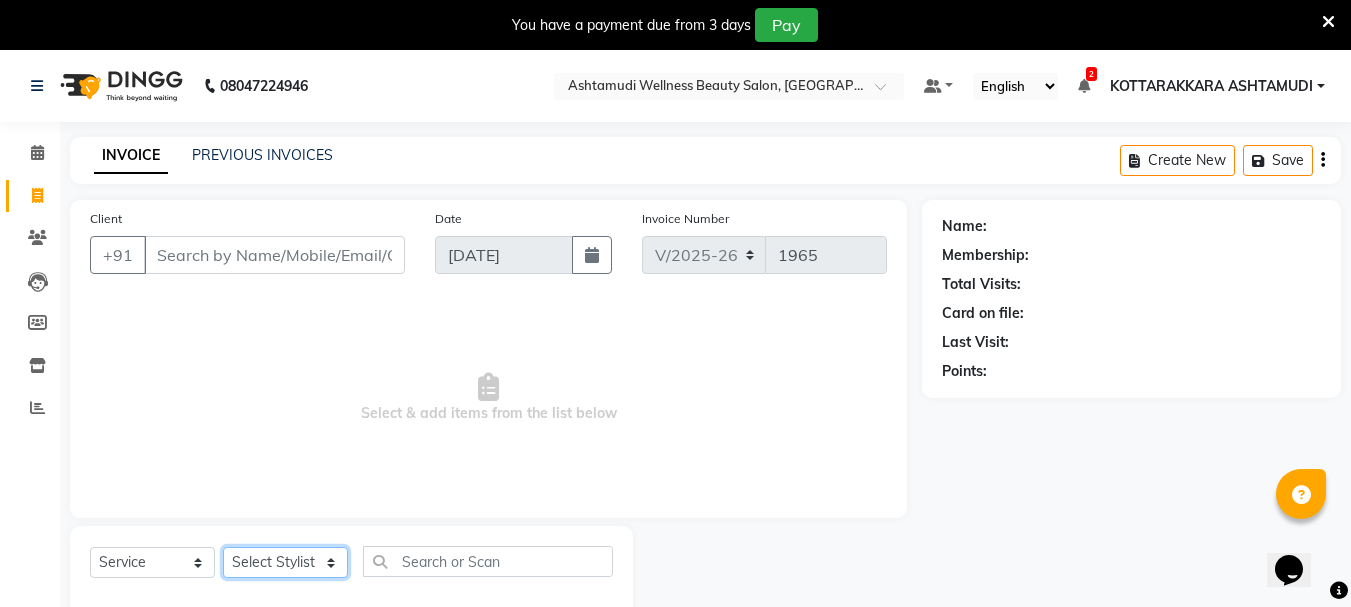select on "75883" 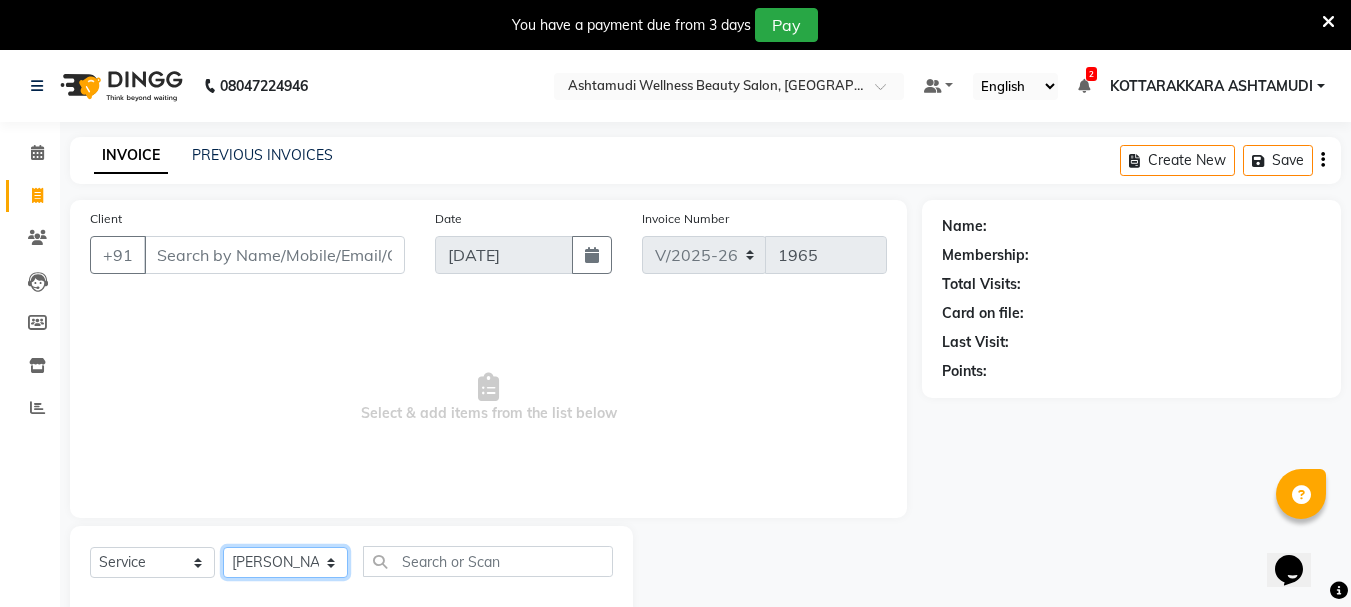click on "Select Stylist AMRITHA [PERSON_NAME] DIVYA L	 Gita Mahali  Jibi P R [PERSON_NAME]  KOTTARAKKARA ASHTAMUDI [PERSON_NAME] 	 [PERSON_NAME] SARIGA R	 [PERSON_NAME]" 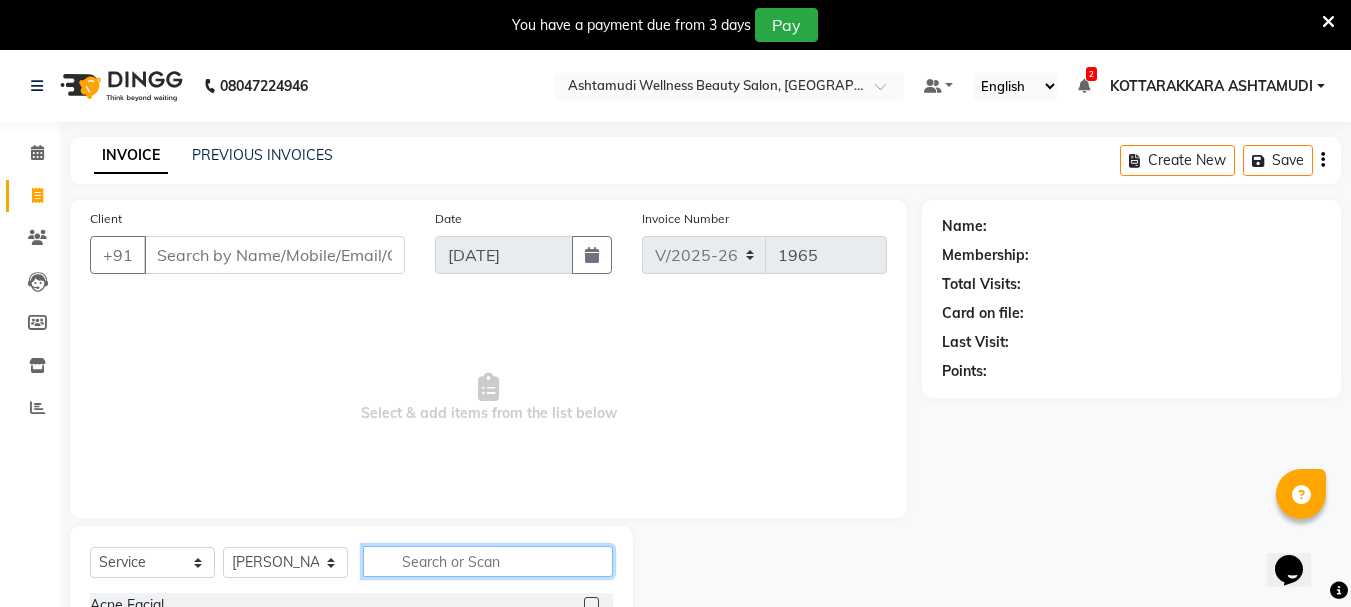 click 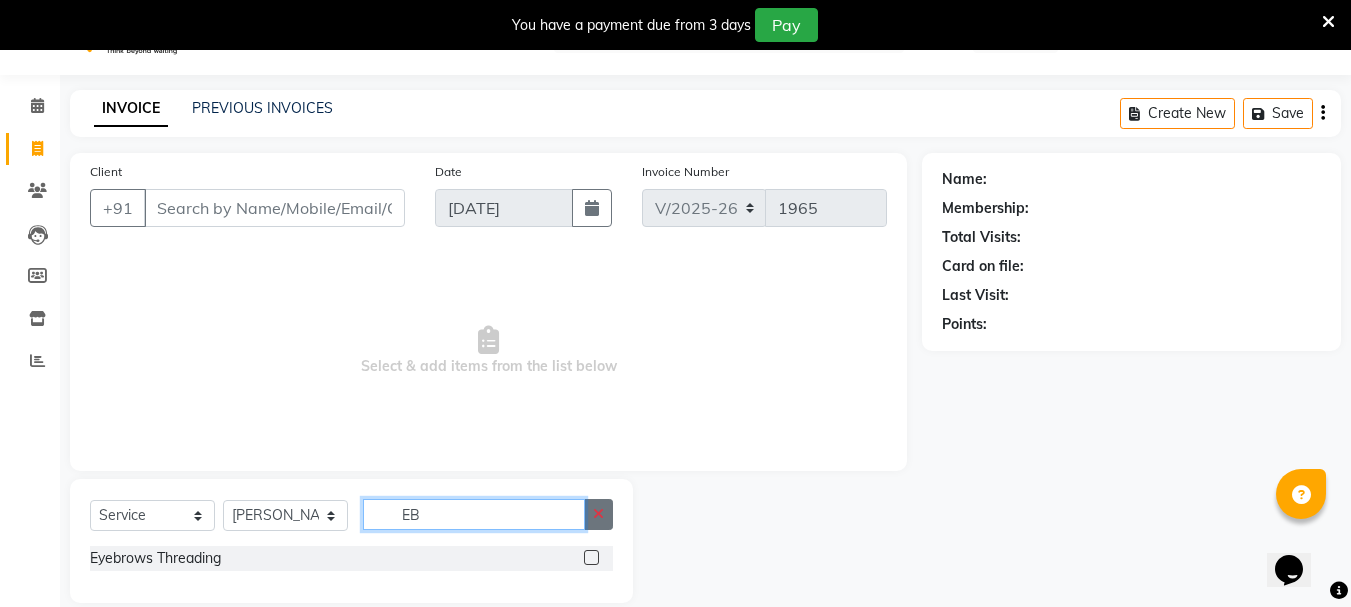 scroll, scrollTop: 73, scrollLeft: 0, axis: vertical 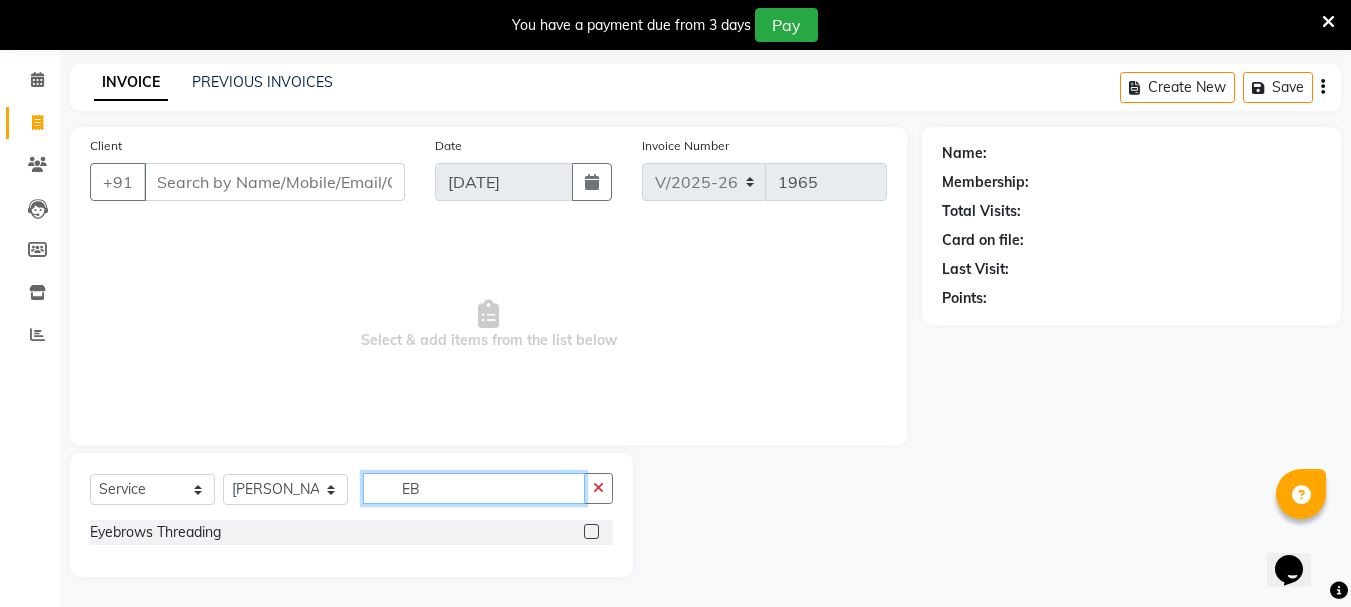 type on "EB" 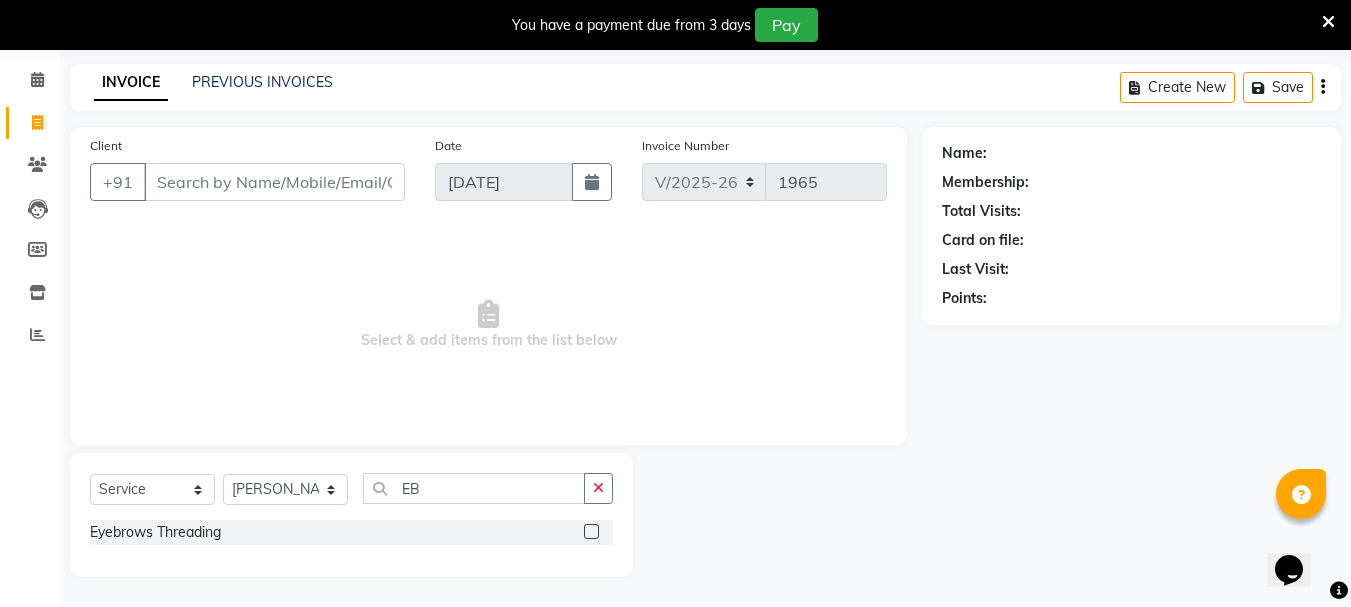 click 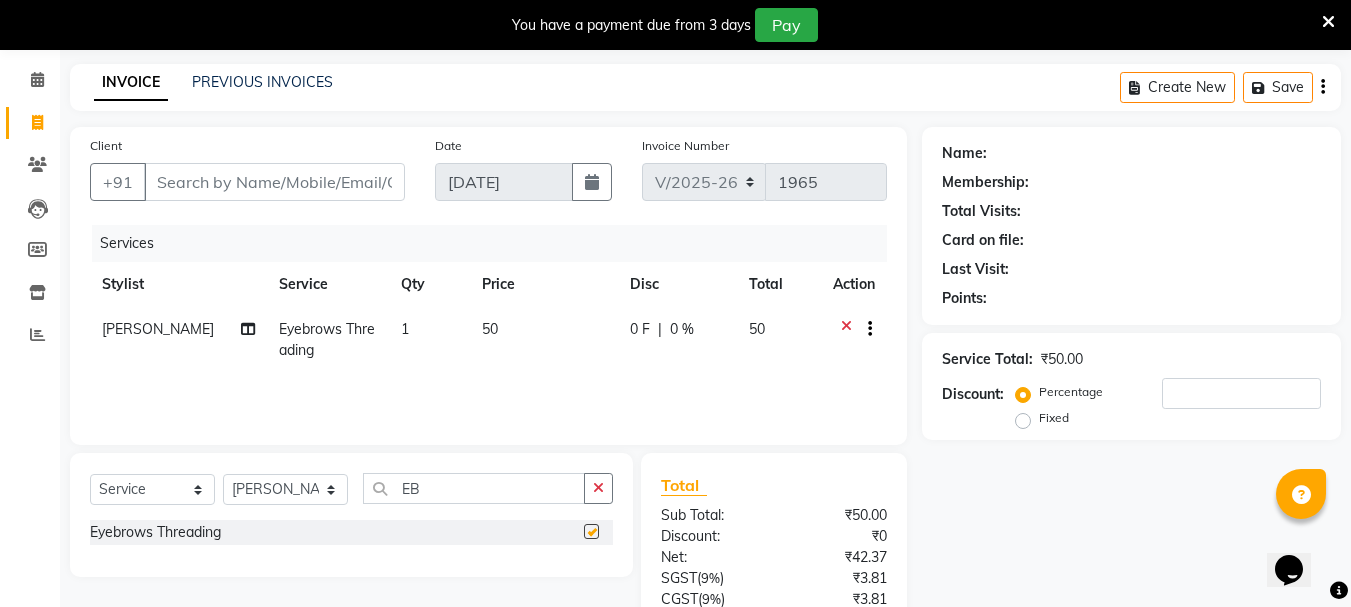 checkbox on "false" 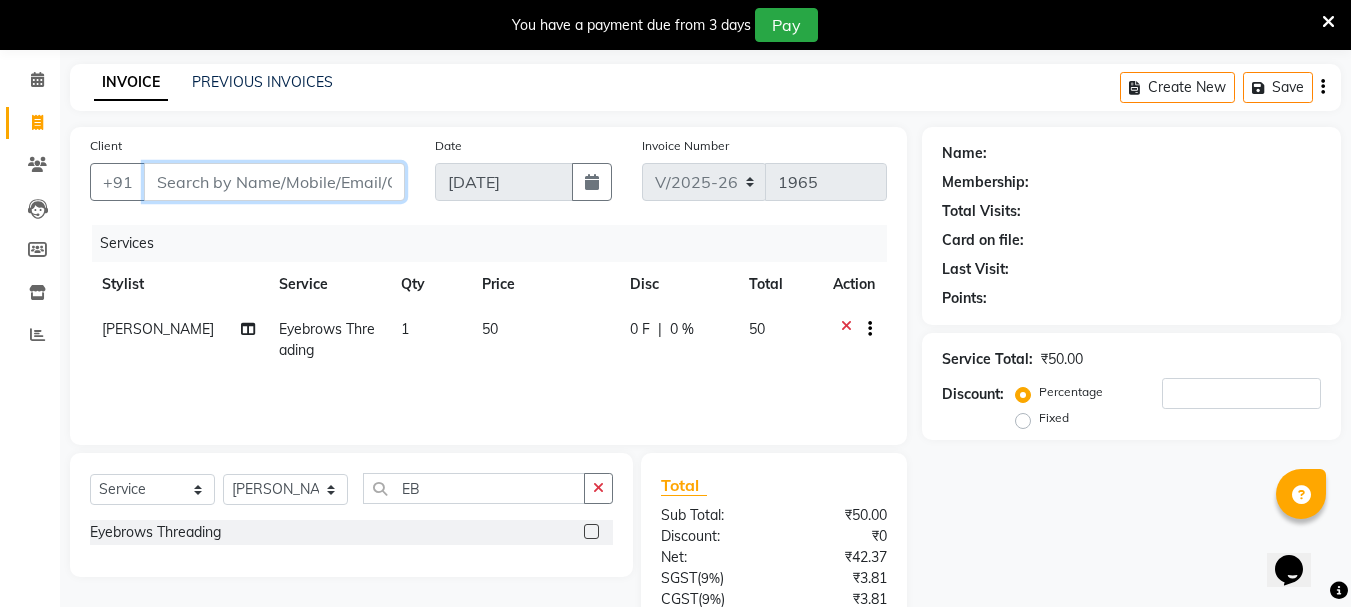 click on "Client" at bounding box center [274, 182] 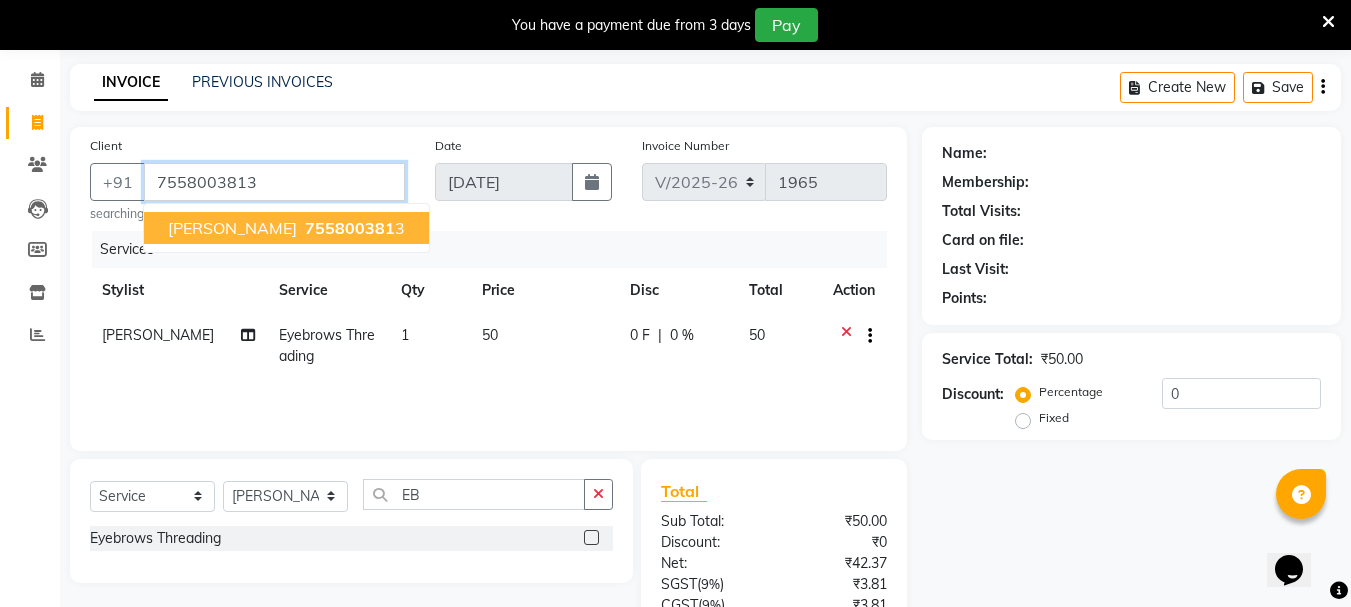 type on "7558003813" 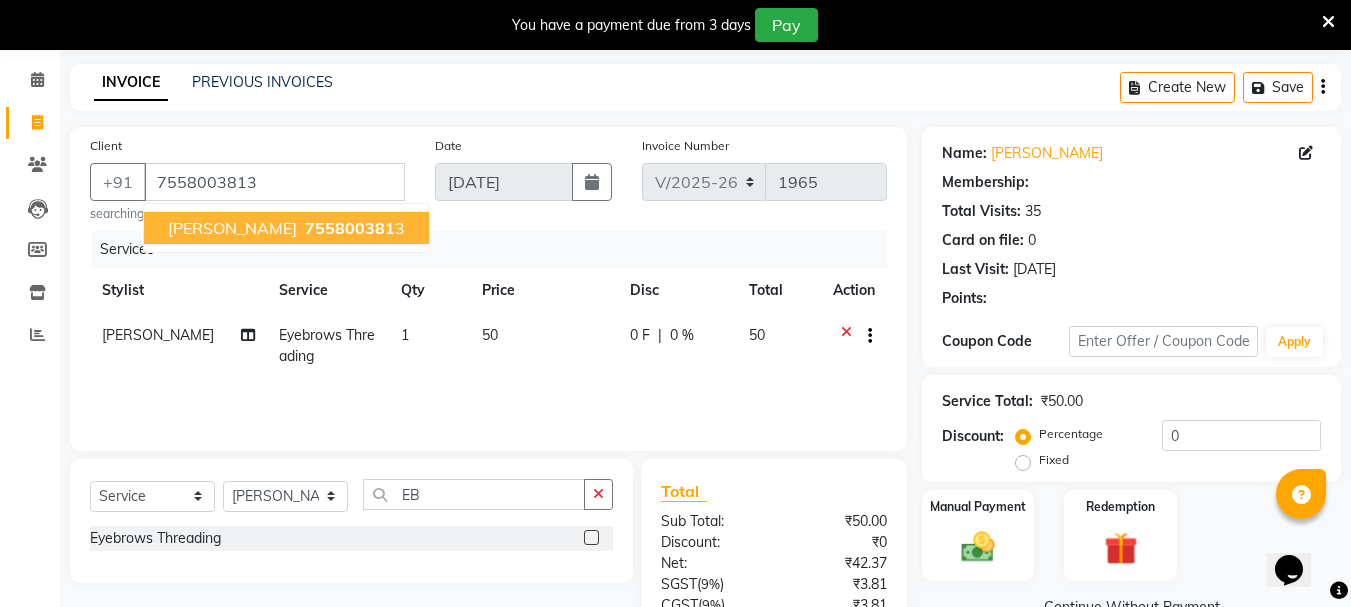 select on "1: Object" 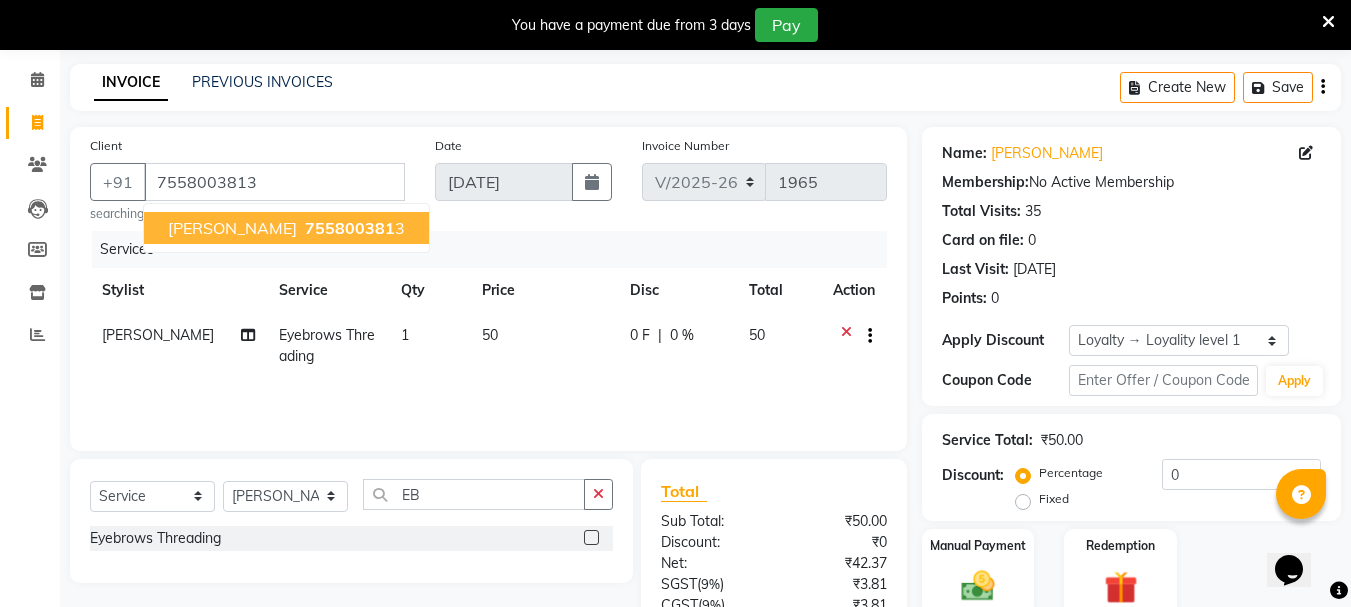 click on "755800381" at bounding box center (350, 228) 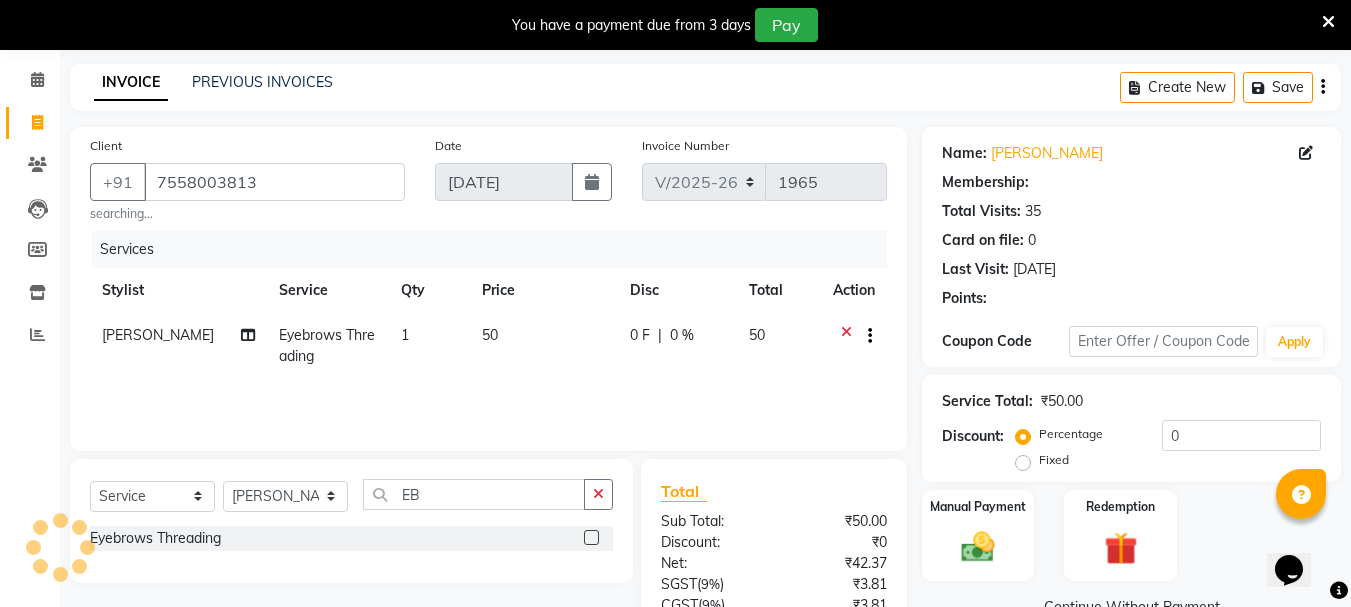 select on "1: Object" 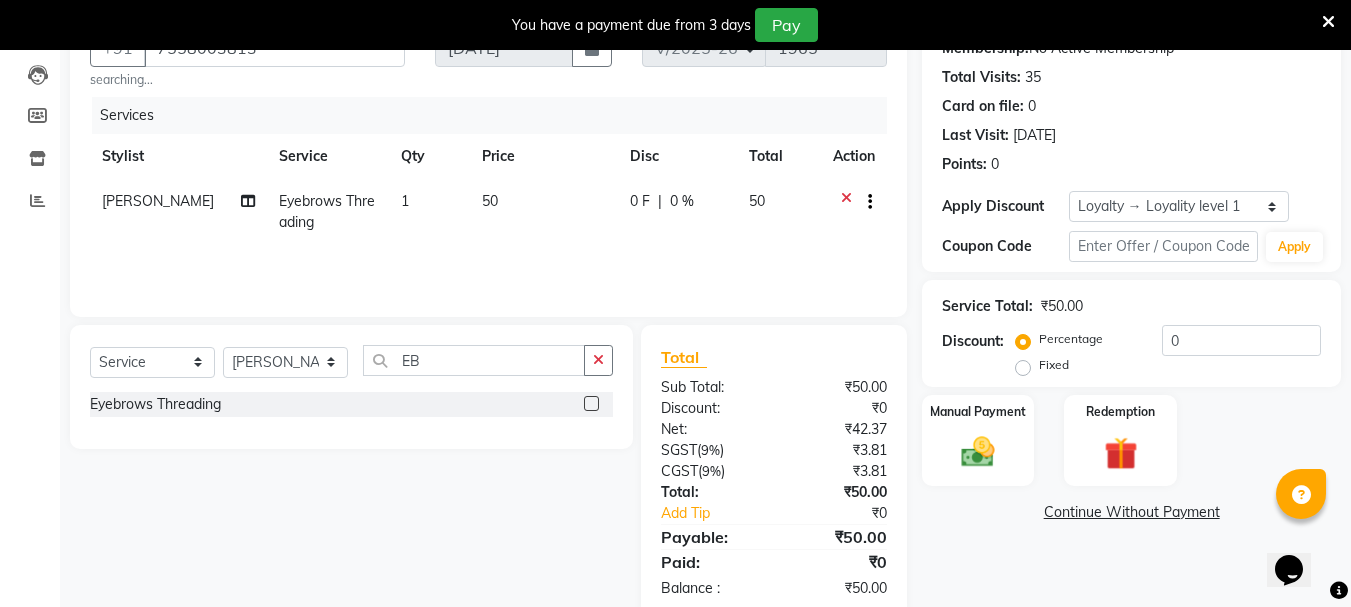 scroll, scrollTop: 249, scrollLeft: 0, axis: vertical 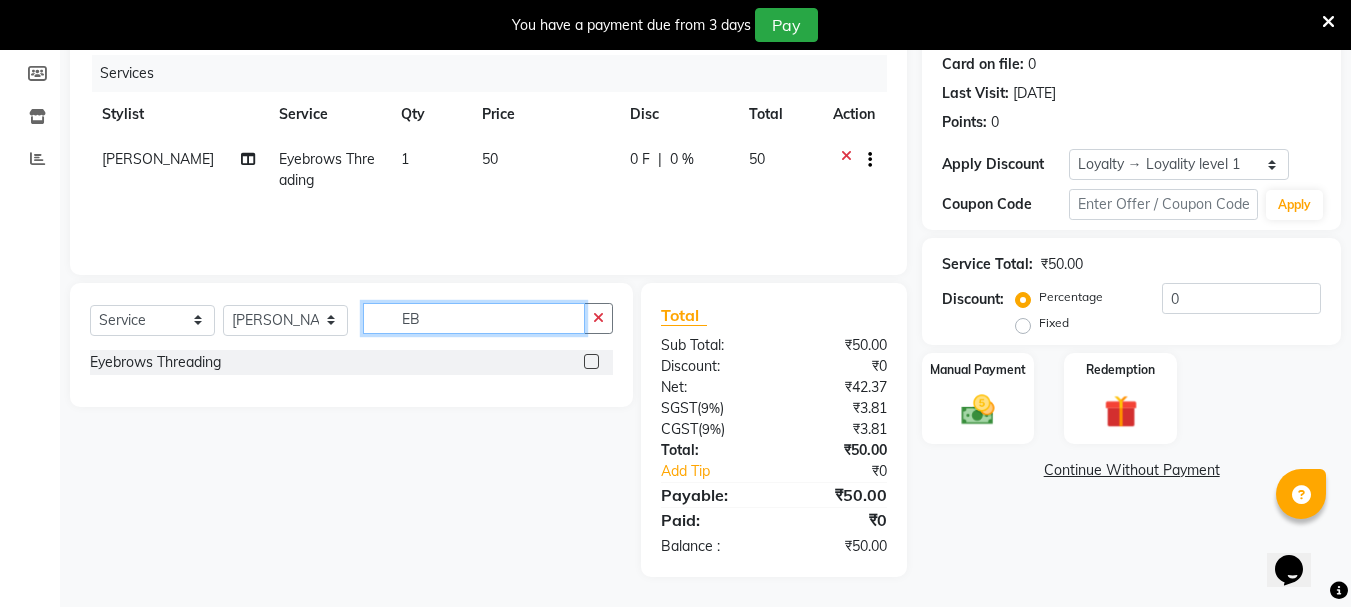 click on "EB" 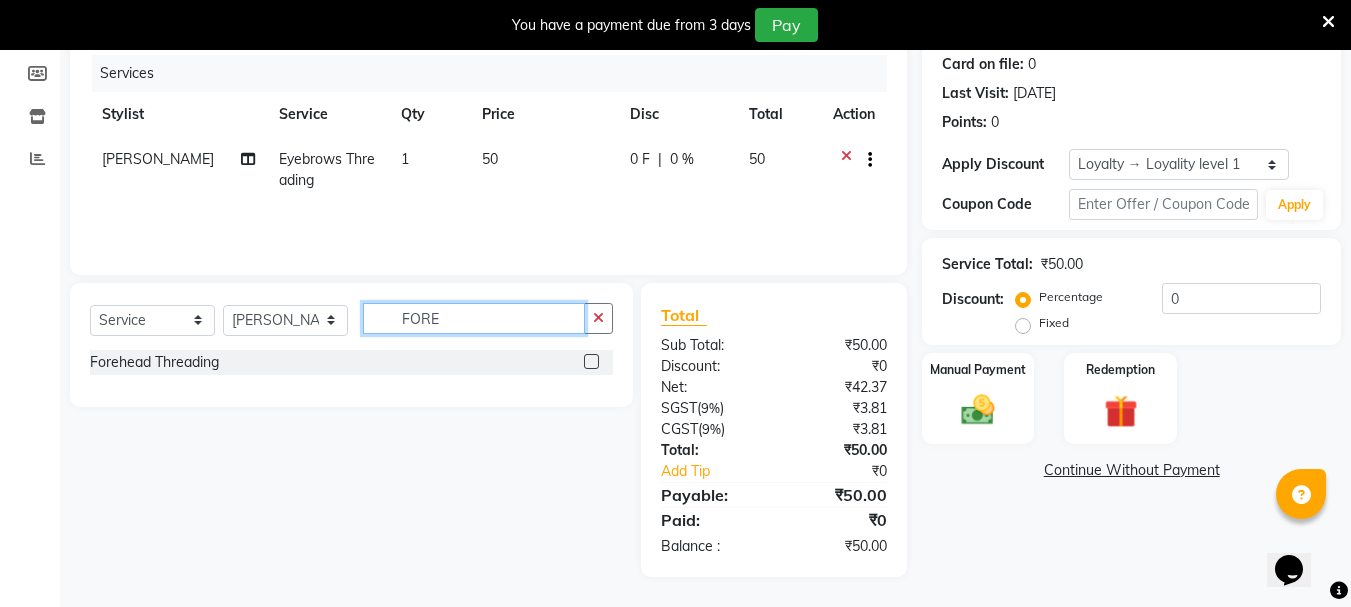 type on "FORE" 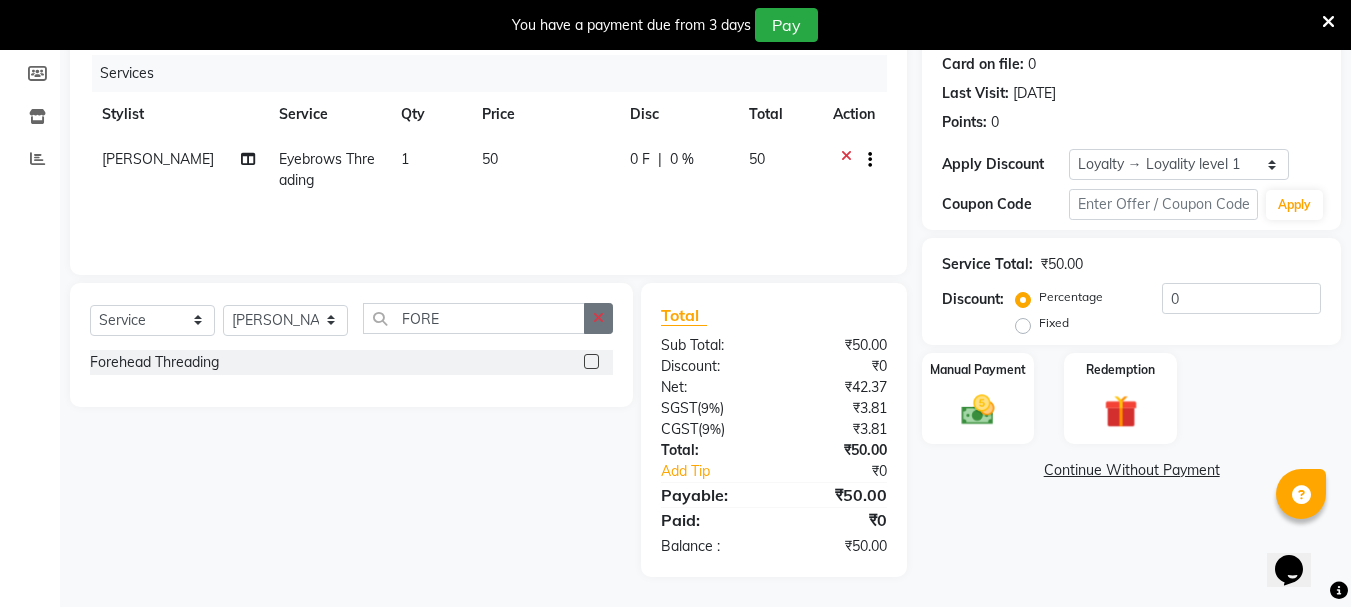 click 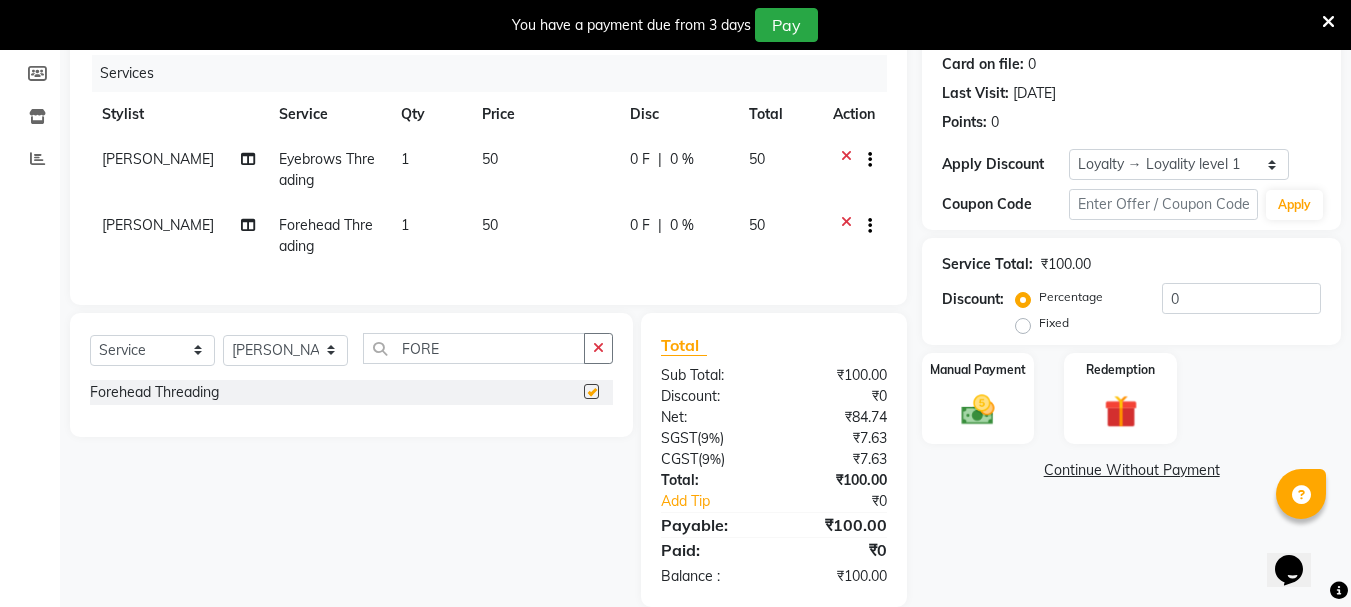 checkbox on "false" 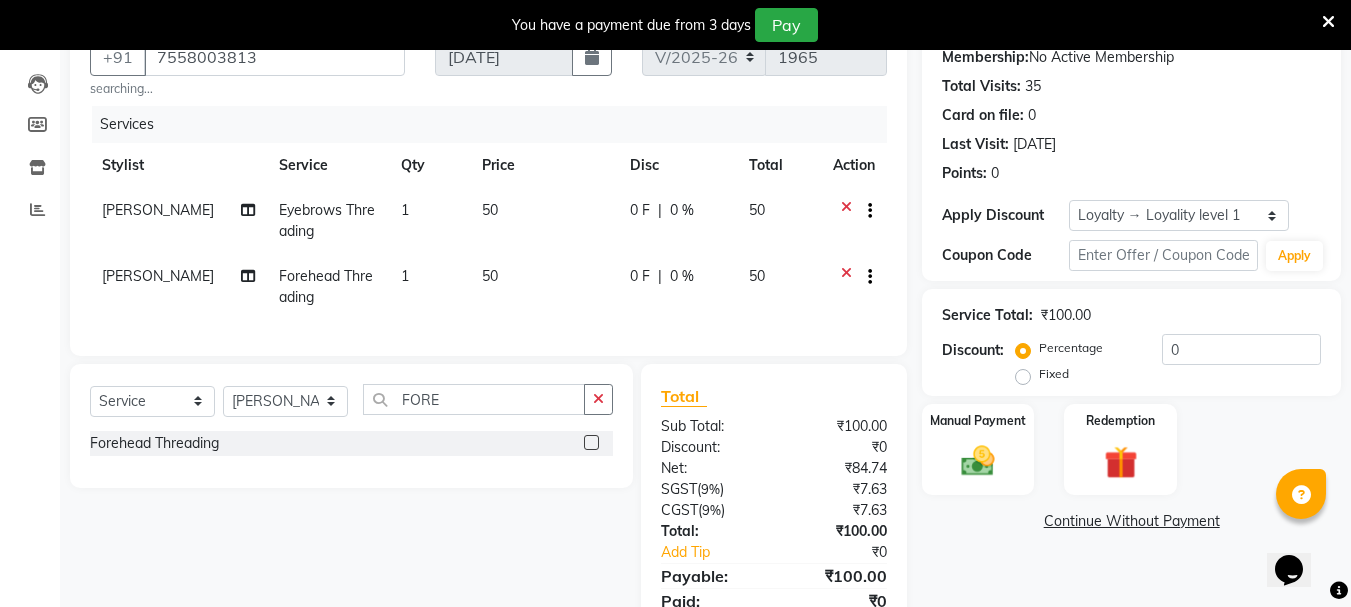 scroll, scrollTop: 294, scrollLeft: 0, axis: vertical 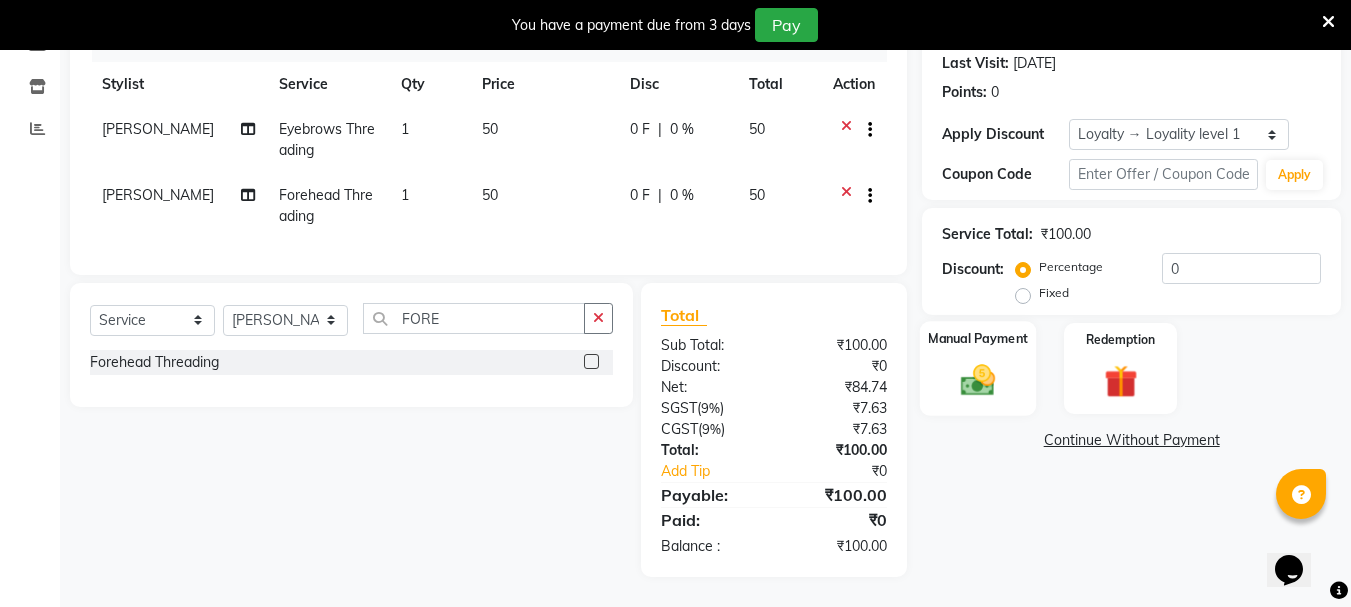 click 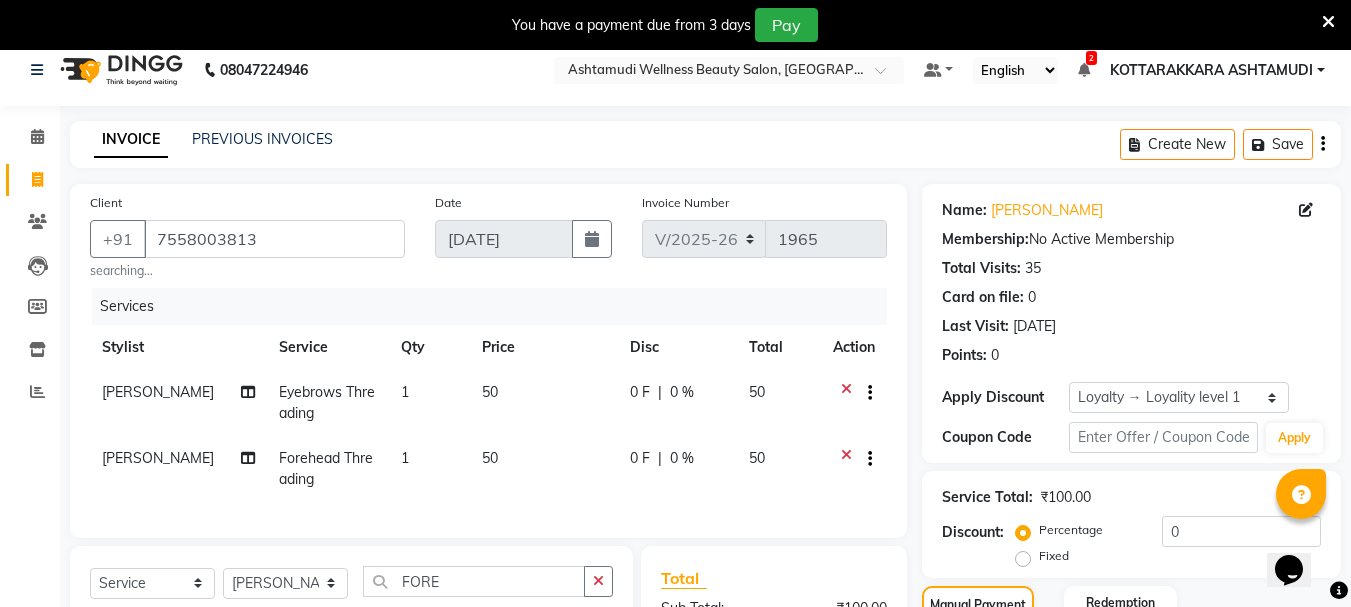 scroll, scrollTop: 0, scrollLeft: 0, axis: both 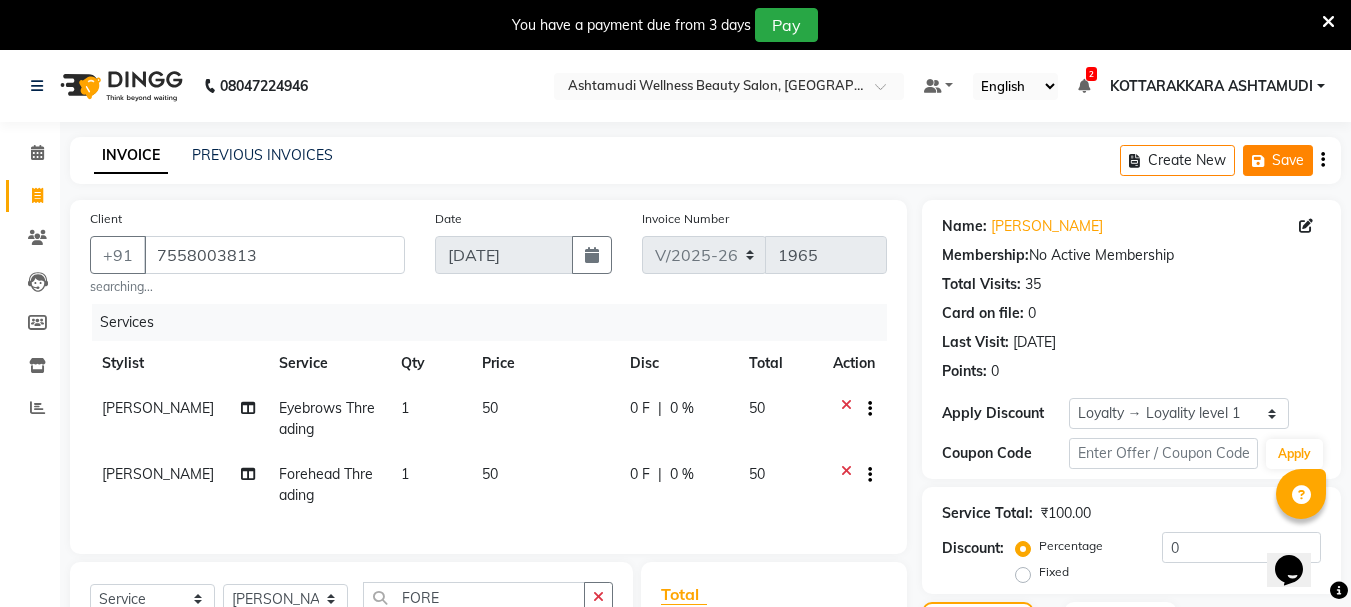 click on "Save" 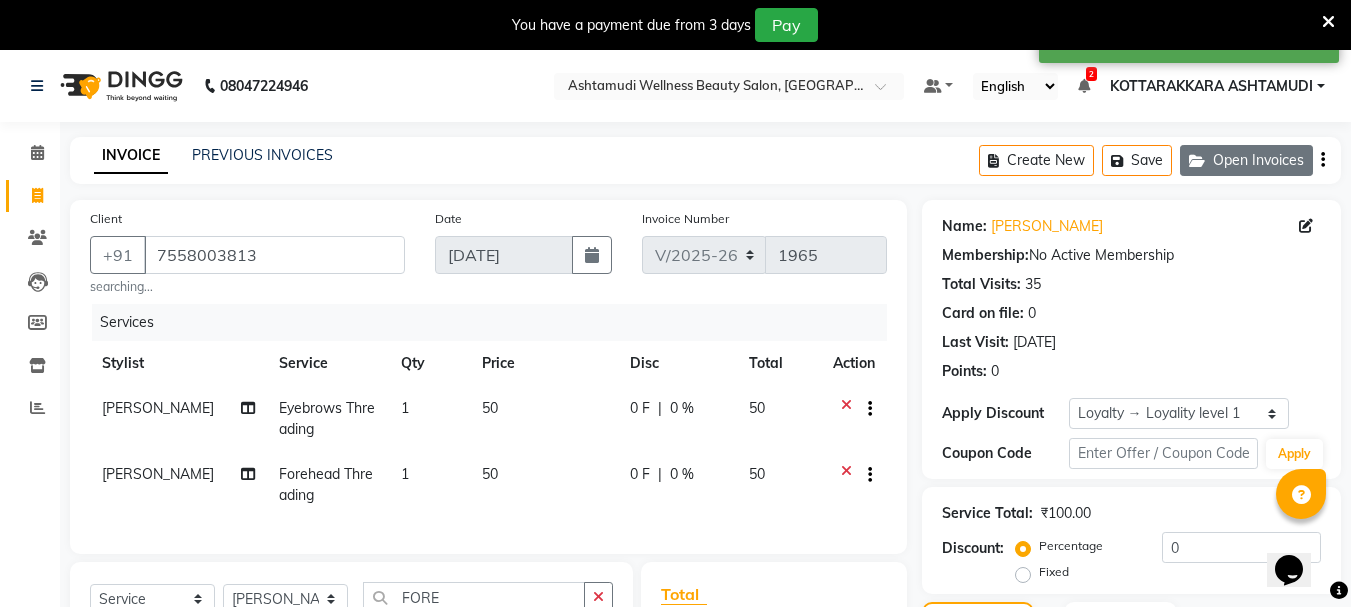 click on "Open Invoices" 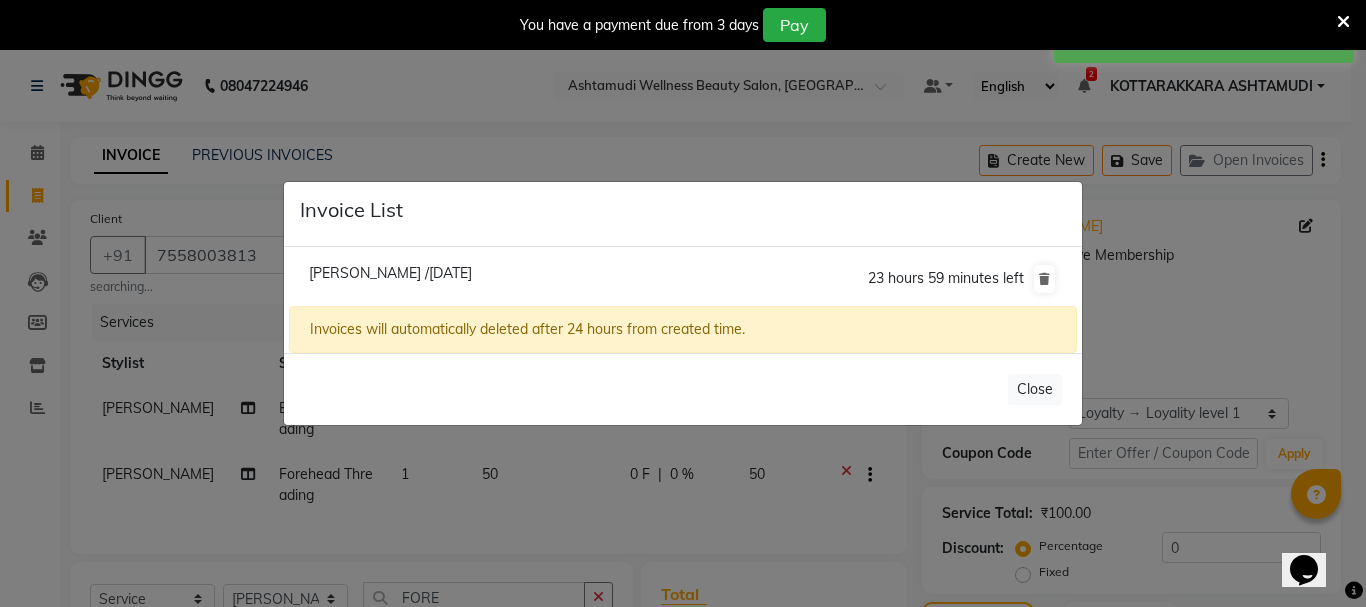 click on "Invoice List  Sanjana /11 July 2025  23 hours 59 minutes left  Invoices will automatically deleted after 24 hours from created time.   Close" 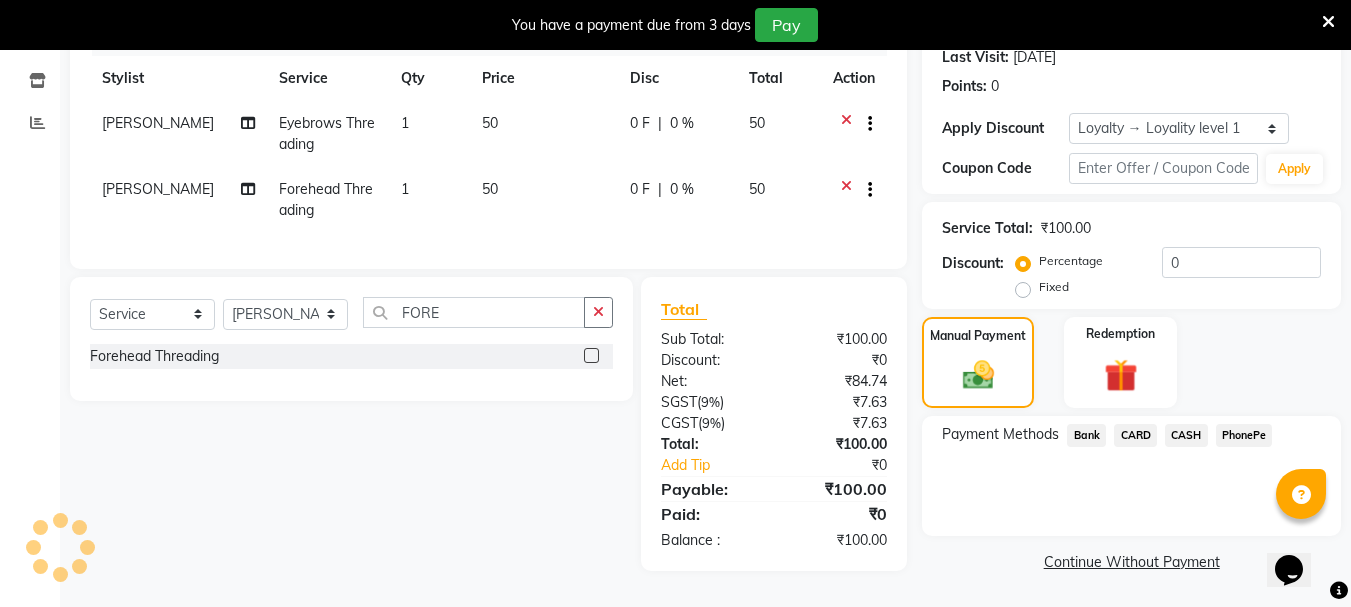 scroll, scrollTop: 0, scrollLeft: 0, axis: both 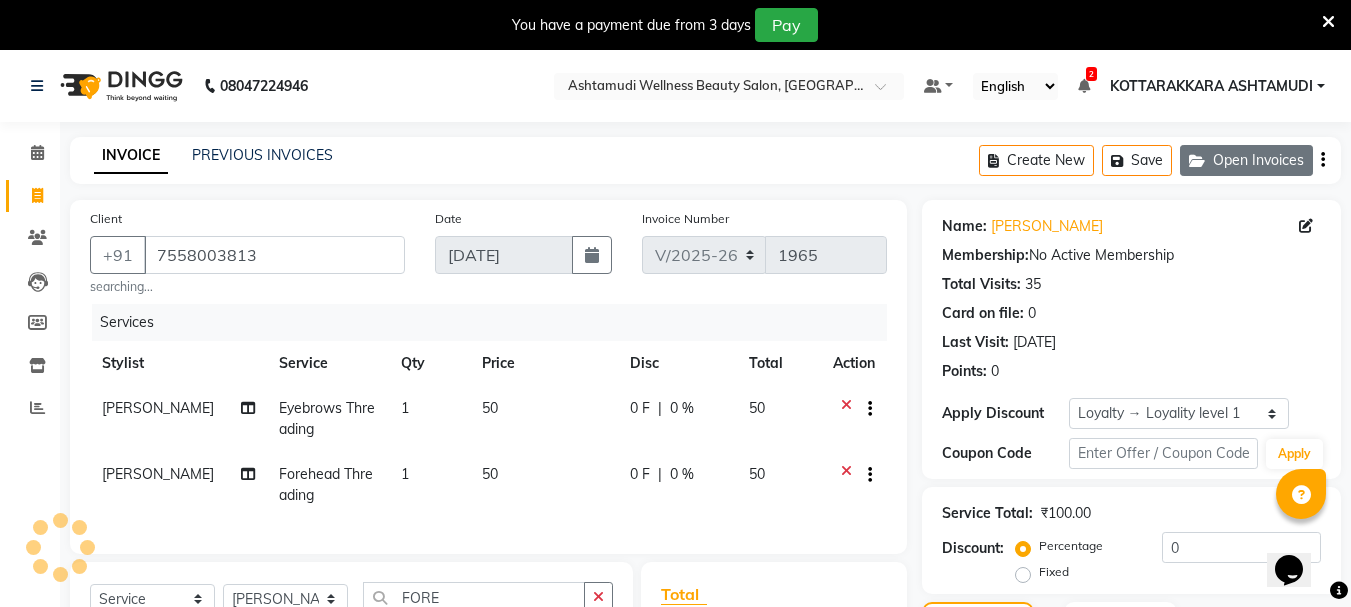 click on "Open Invoices" 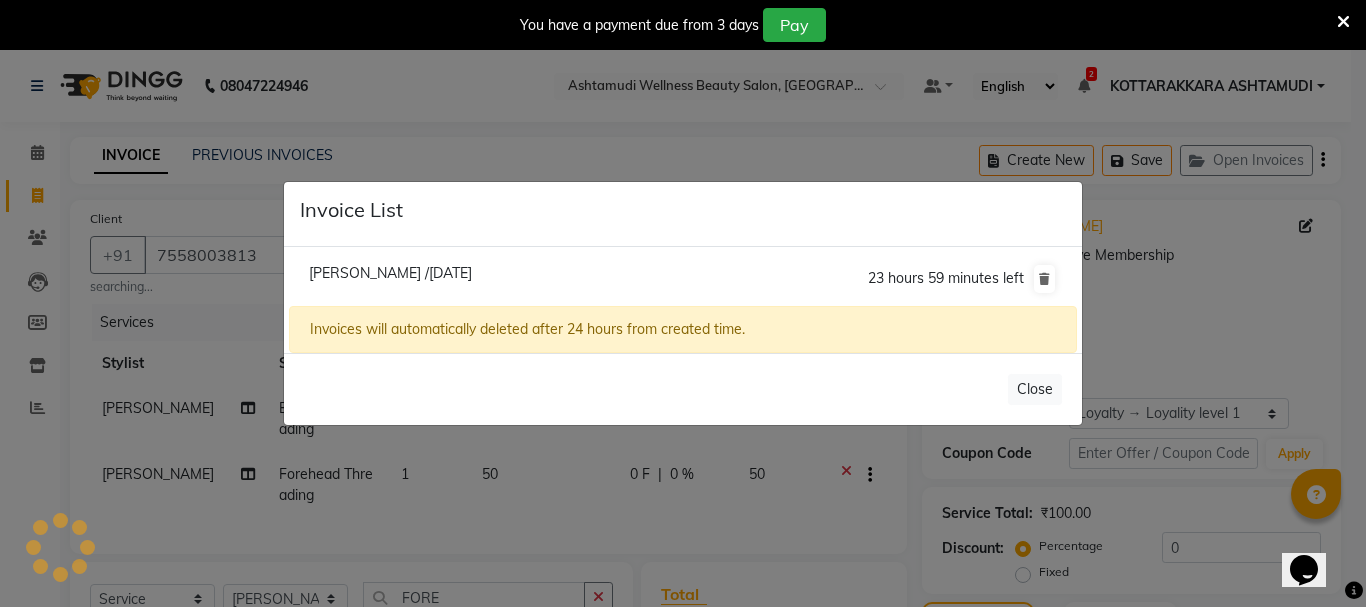 click on "Invoice List  Sanjana /11 July 2025  23 hours 59 minutes left  Invoices will automatically deleted after 24 hours from created time.   Close" 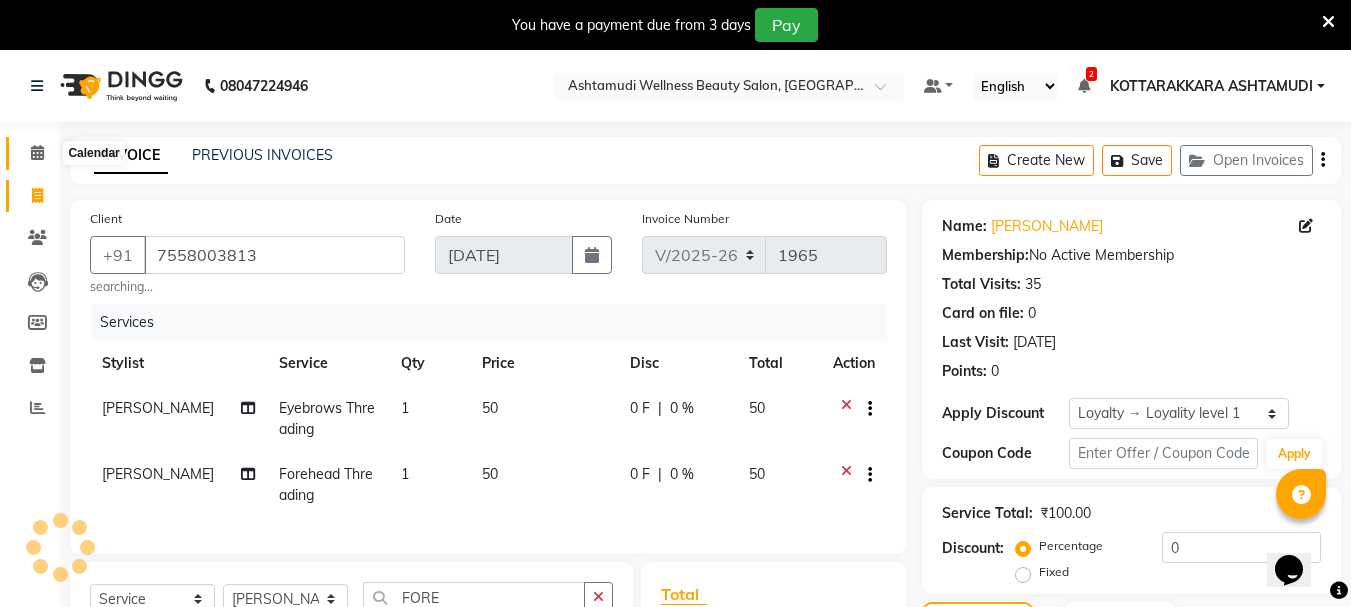 click 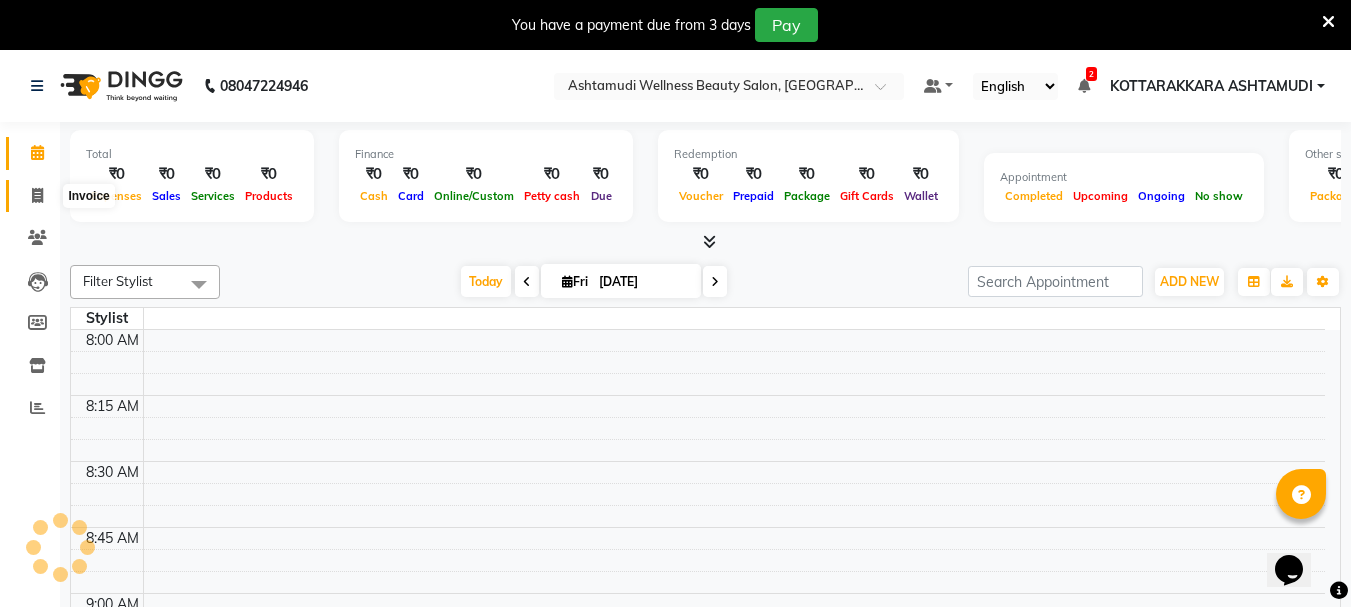 click 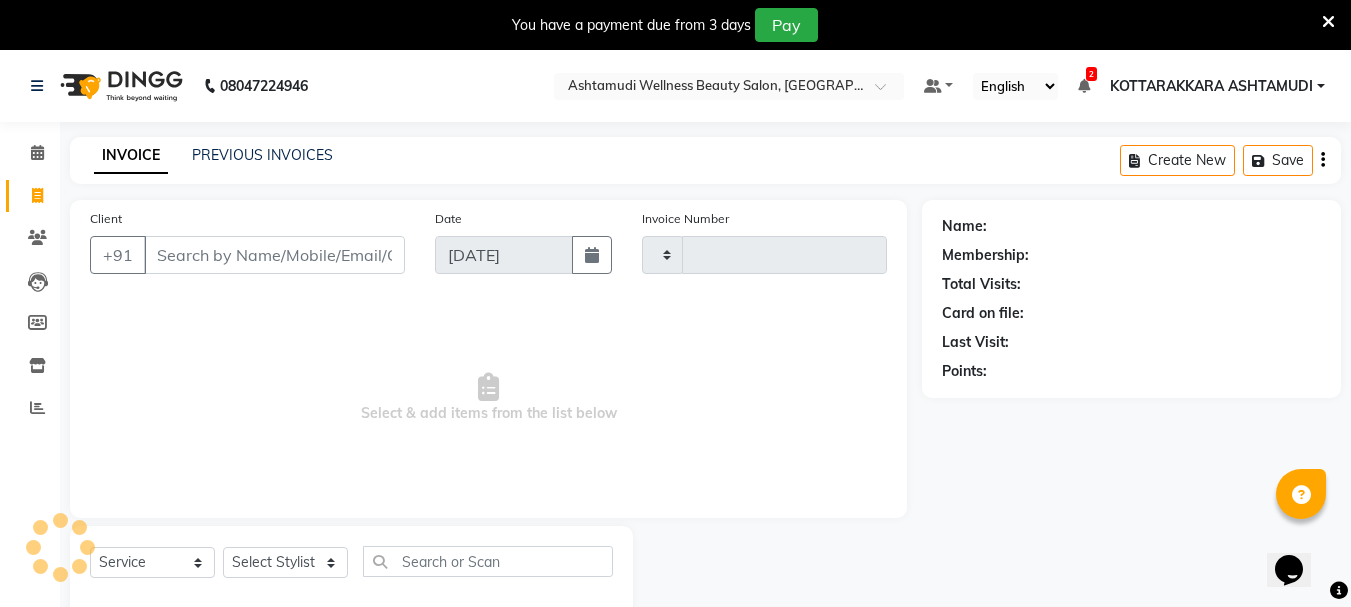 type on "1965" 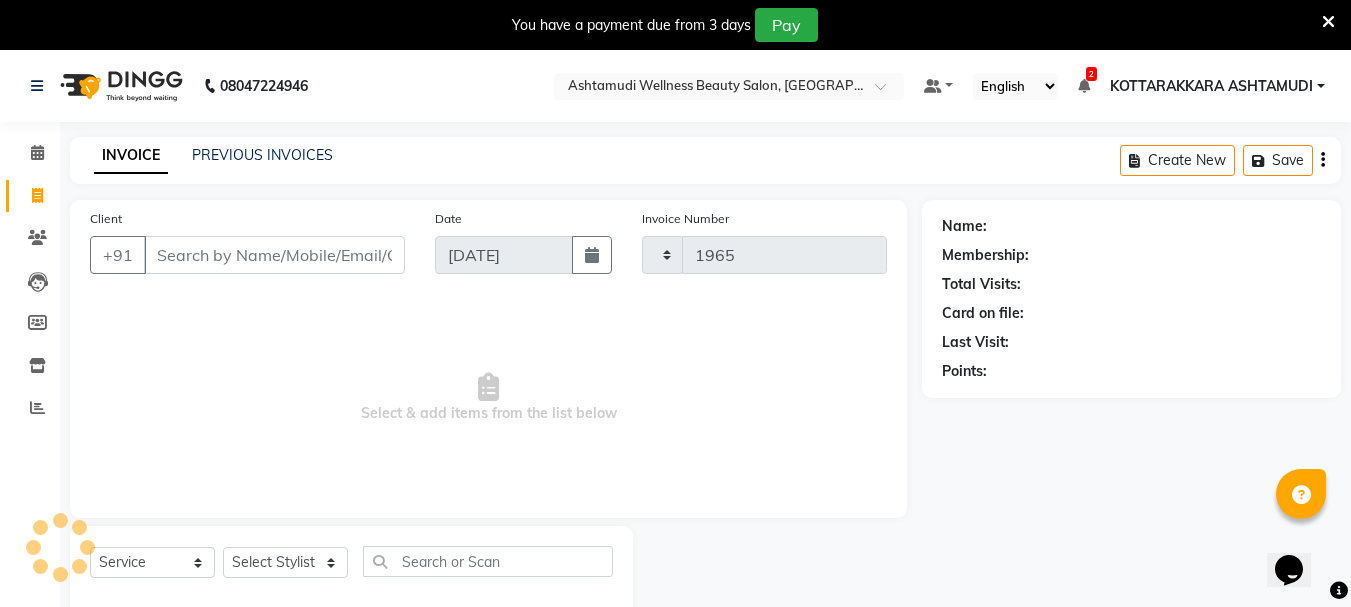 select on "4664" 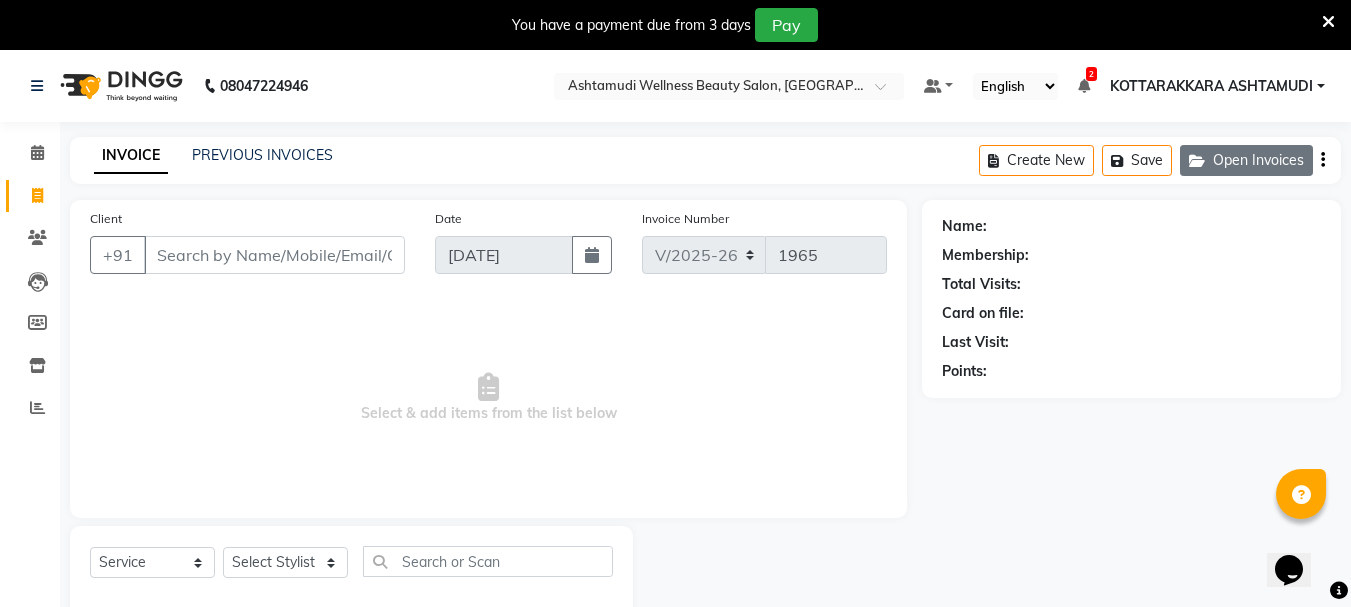 click on "Open Invoices" 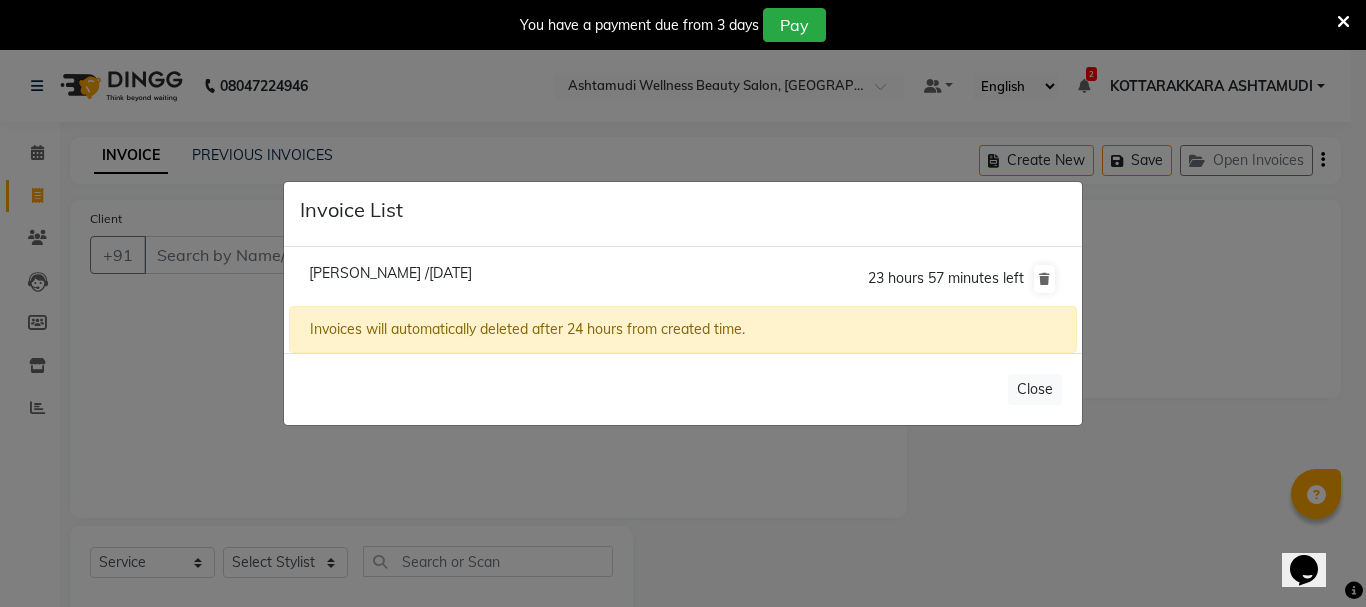 click on "Sanjana /11 July 2025" 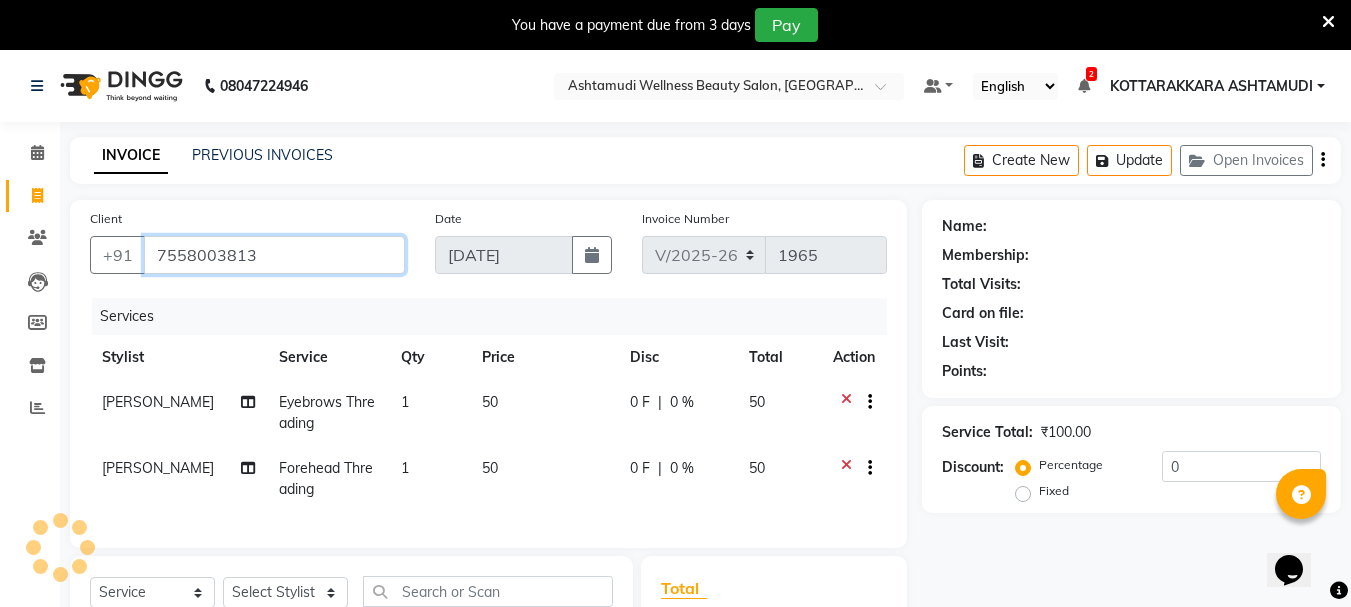 drag, startPoint x: 155, startPoint y: 253, endPoint x: 293, endPoint y: 249, distance: 138.05795 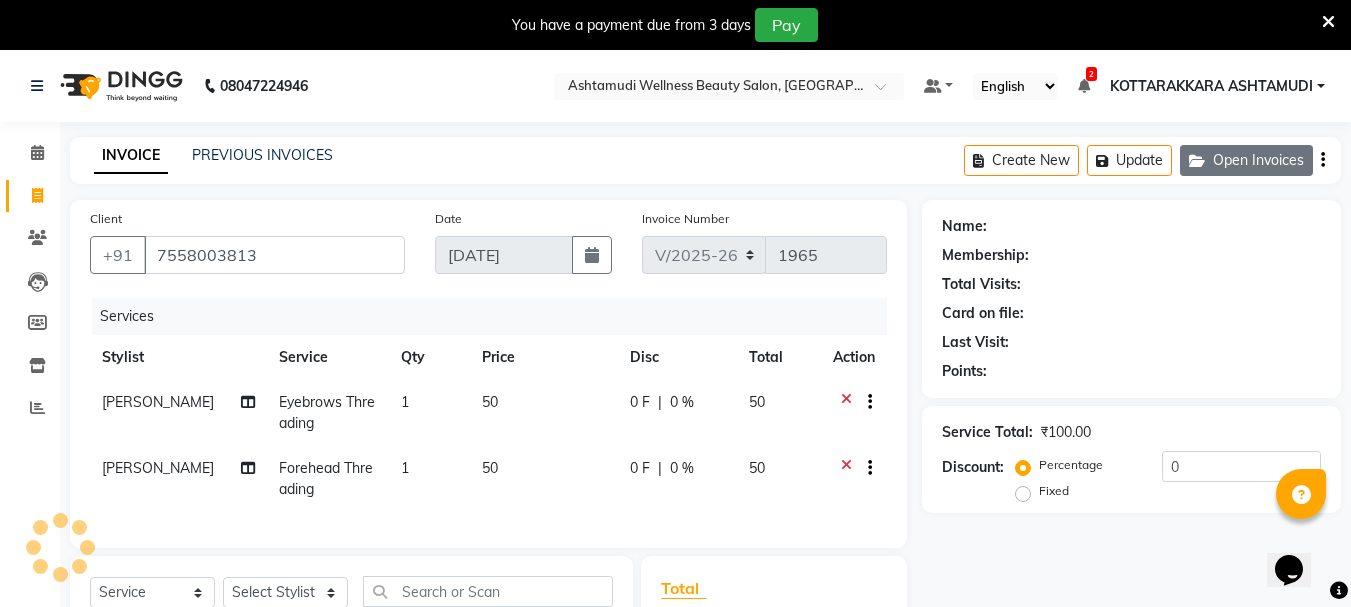 click on "Open Invoices" 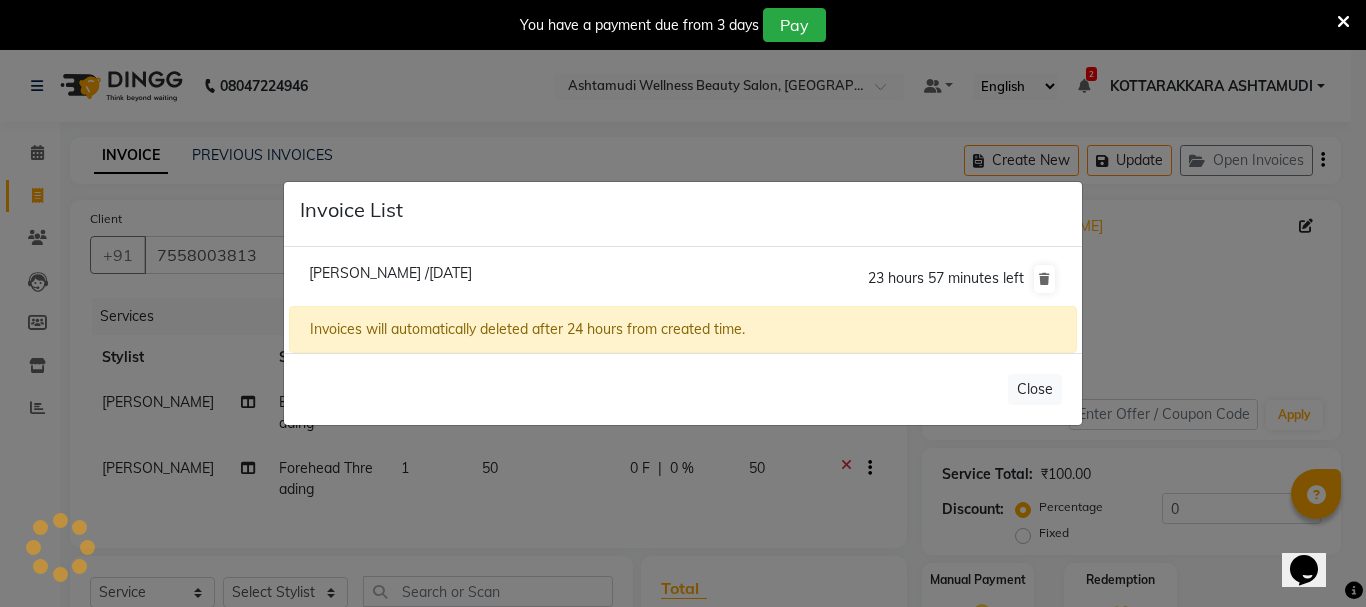 click on "Invoice List  Sanjana /11 July 2025  23 hours 57 minutes left  Invoices will automatically deleted after 24 hours from created time.   Close" 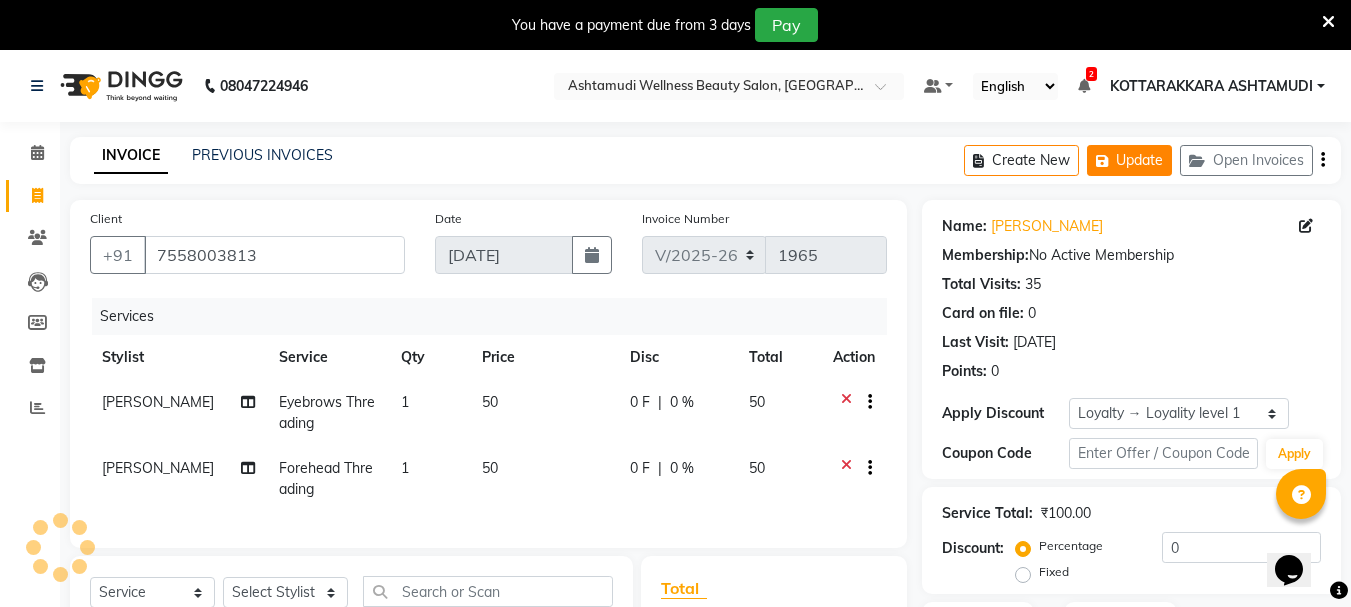 click on "Update" 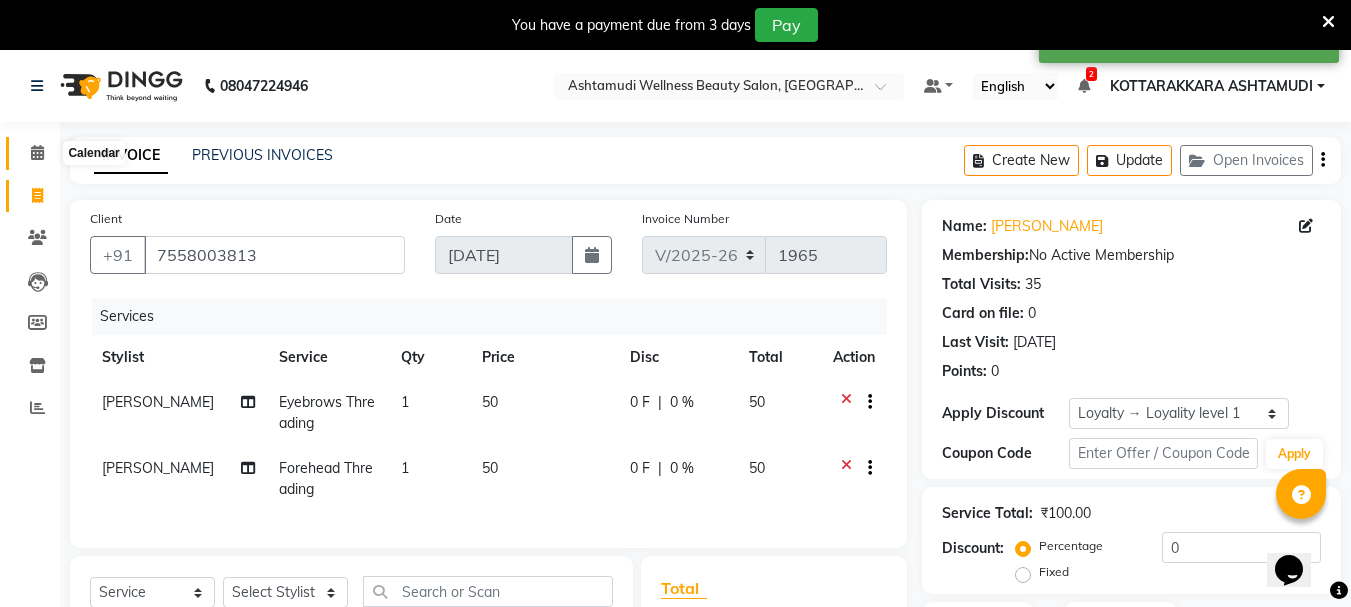 click 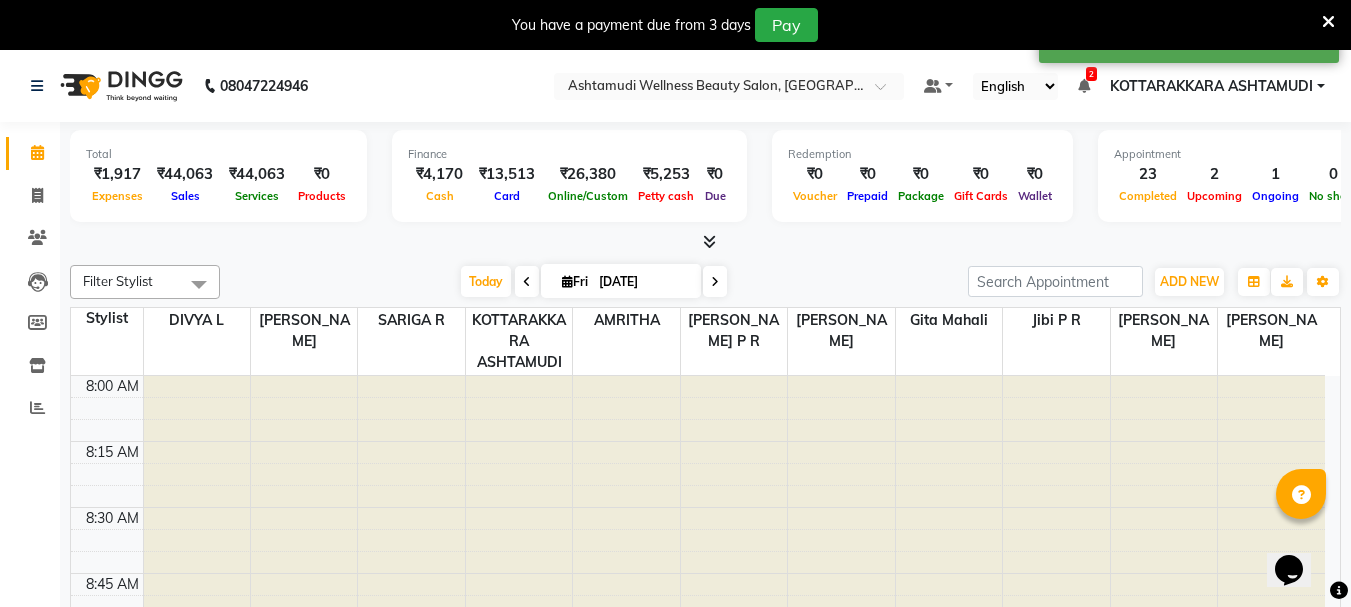 scroll, scrollTop: 0, scrollLeft: 0, axis: both 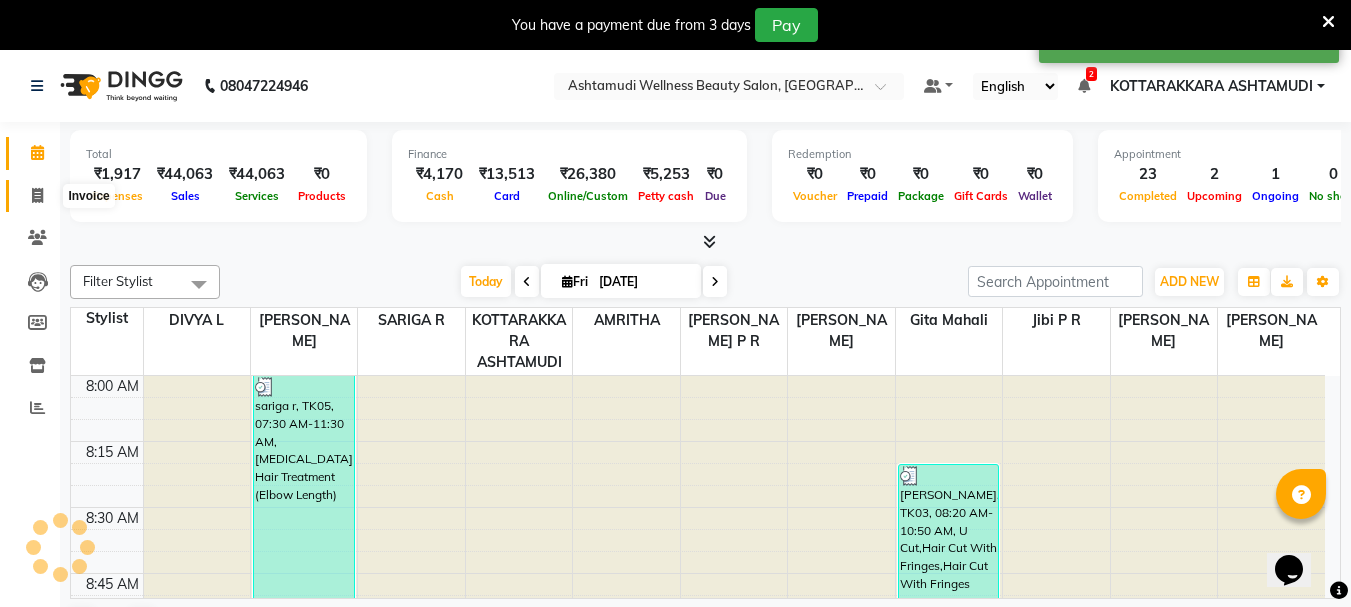 click 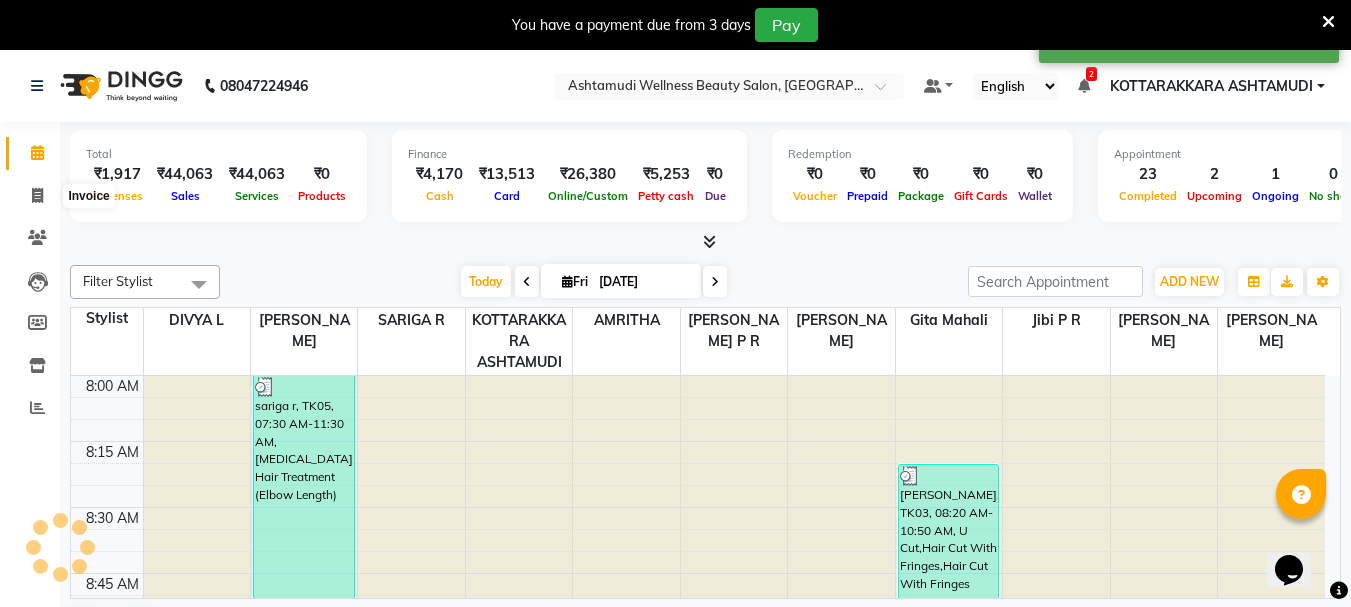 select on "4664" 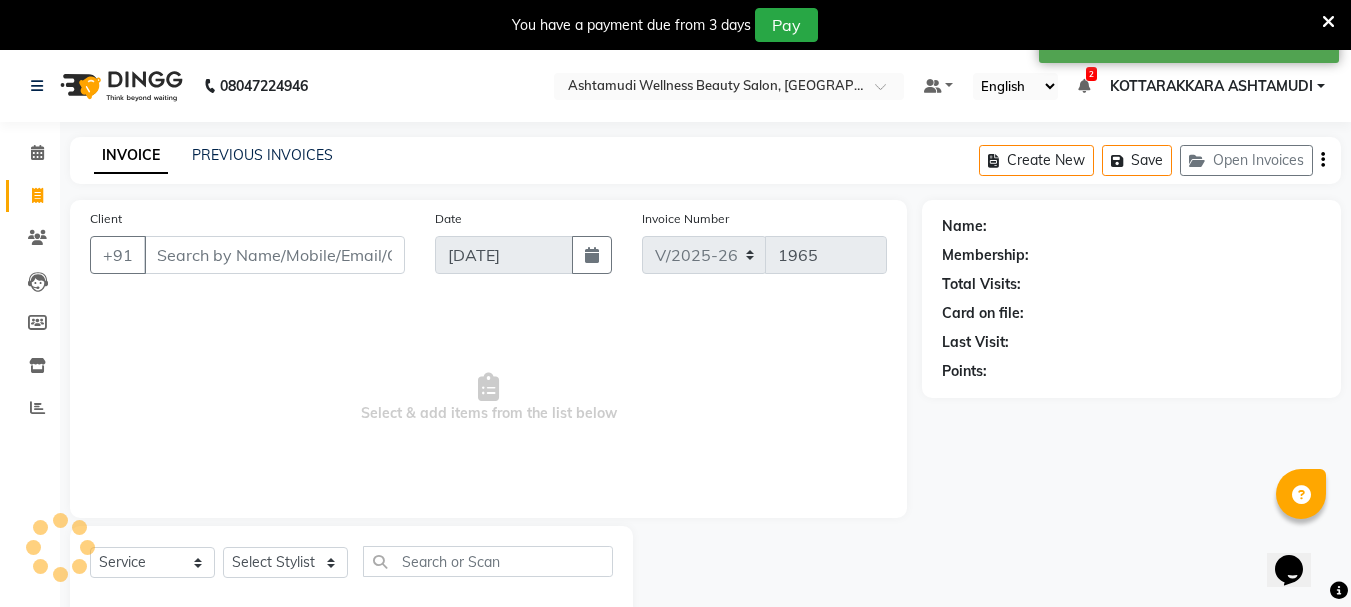 click on "Client" at bounding box center (274, 255) 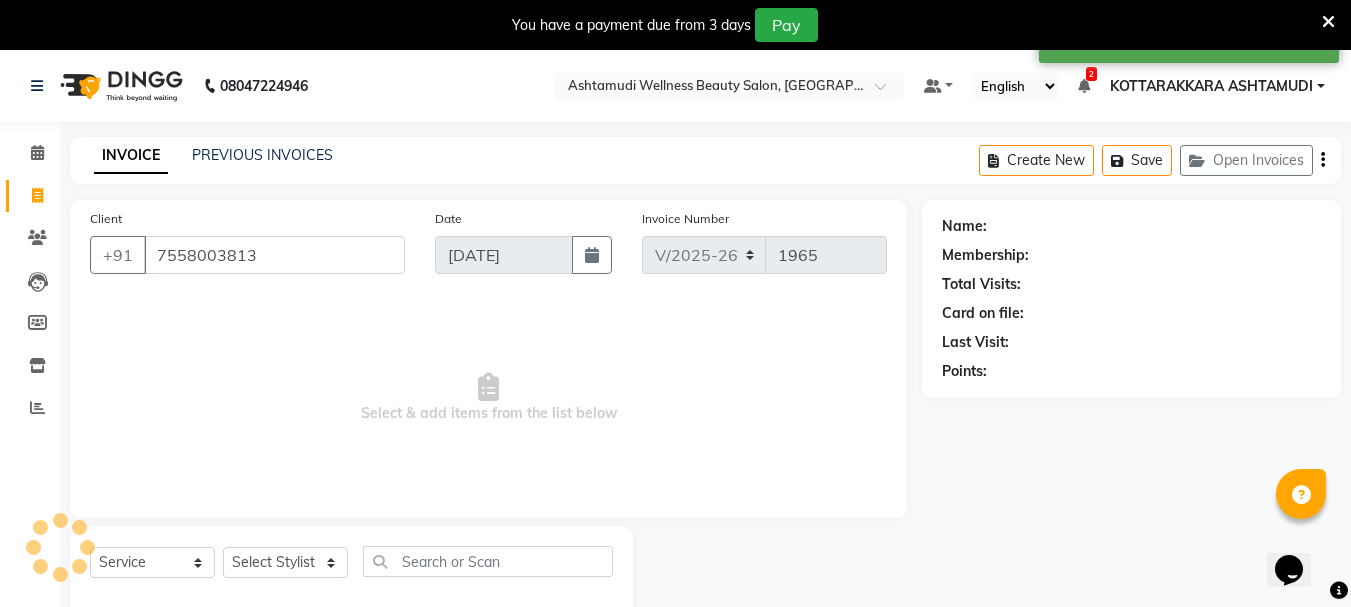 type on "7558003813" 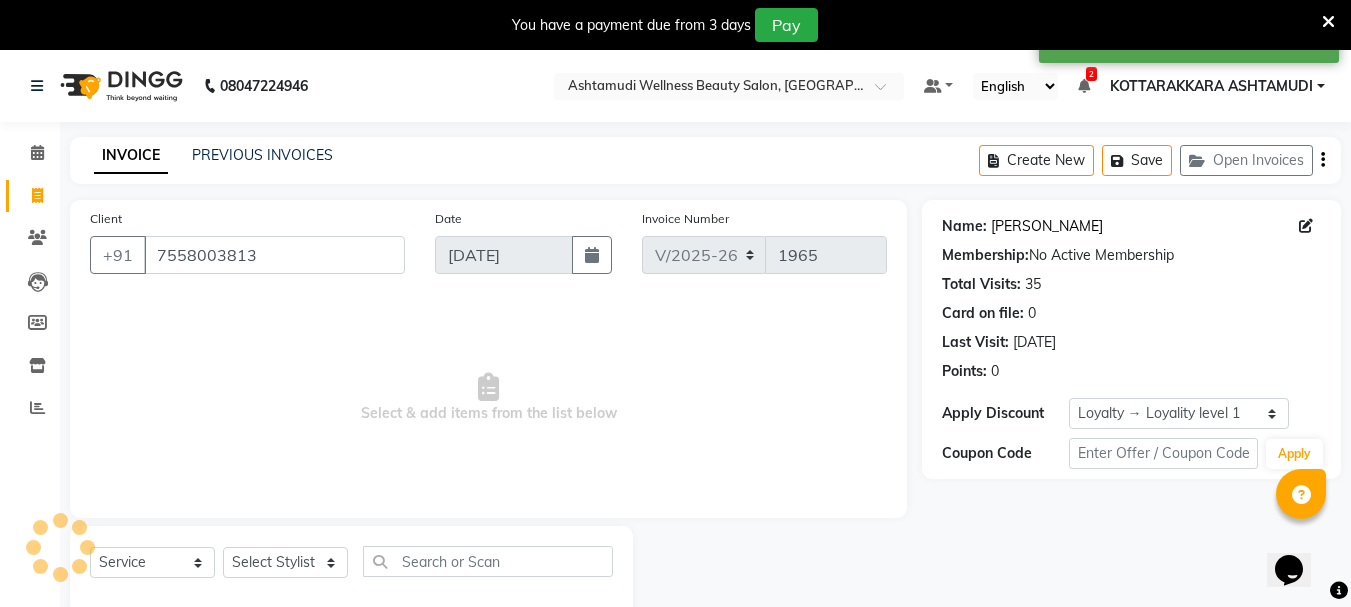 click on "[PERSON_NAME]" 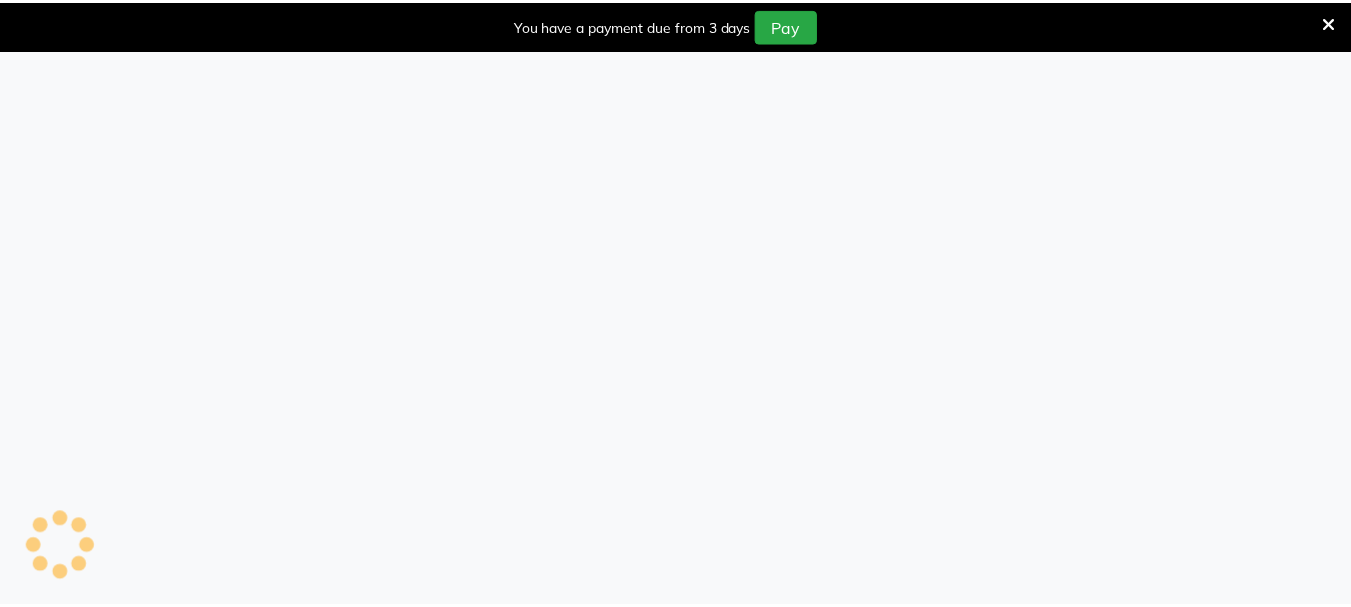 scroll, scrollTop: 0, scrollLeft: 0, axis: both 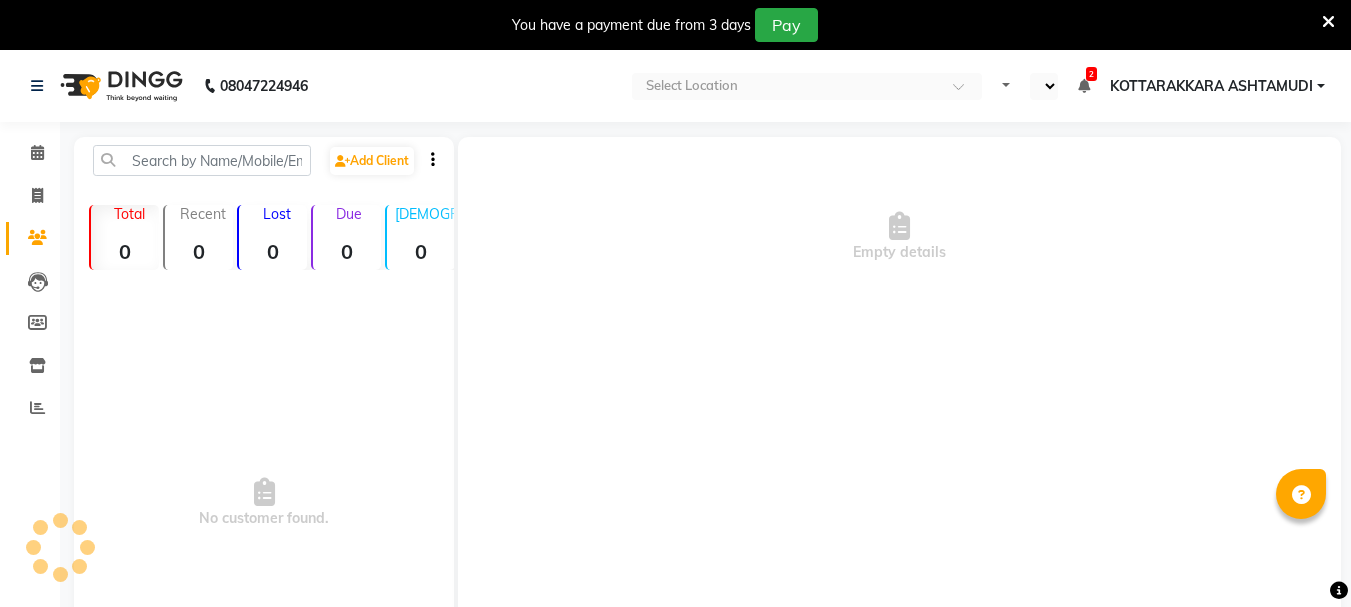 select on "en" 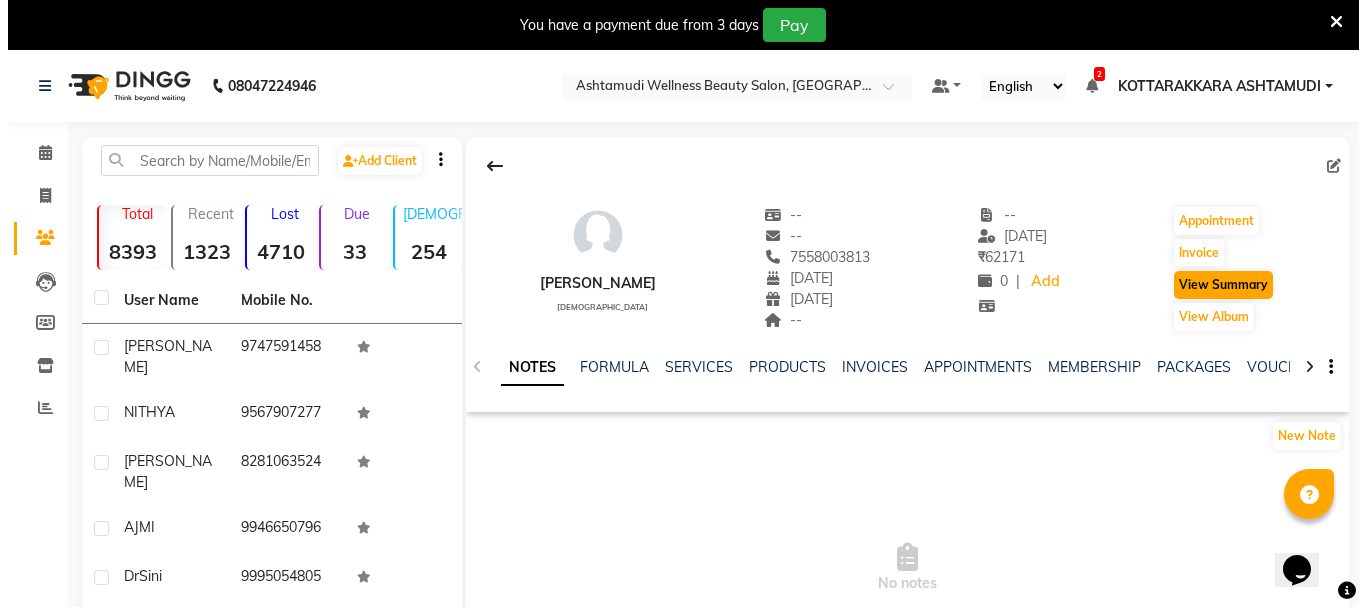scroll, scrollTop: 0, scrollLeft: 0, axis: both 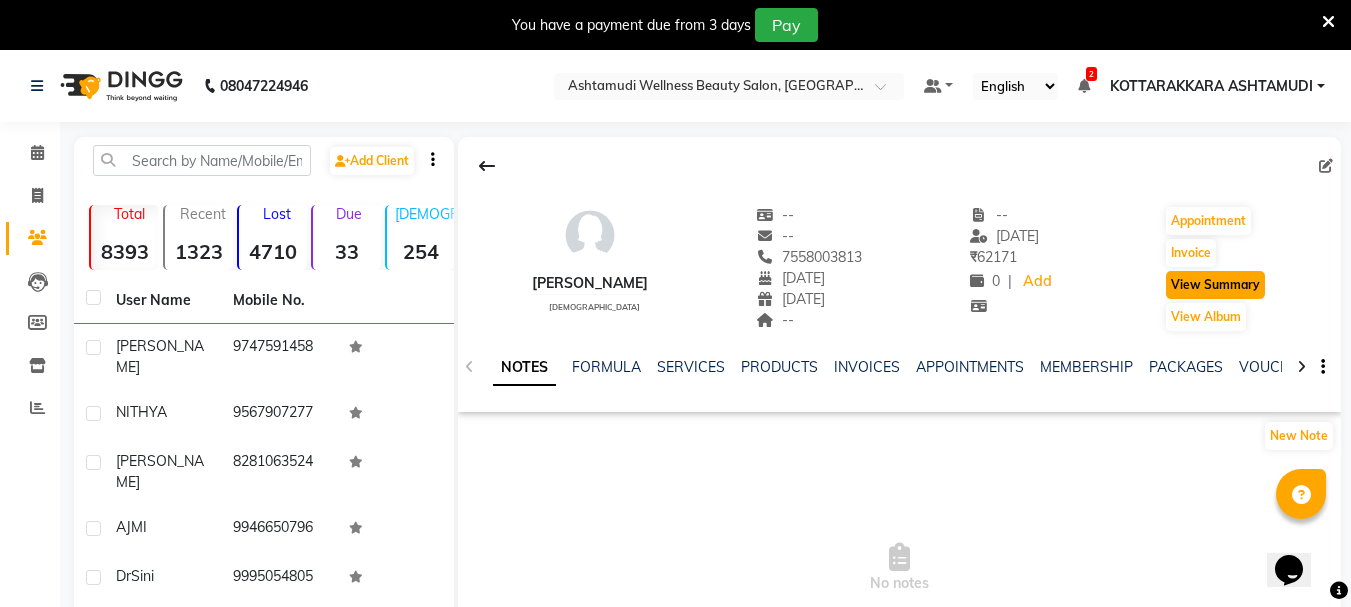 click on "View Summary" 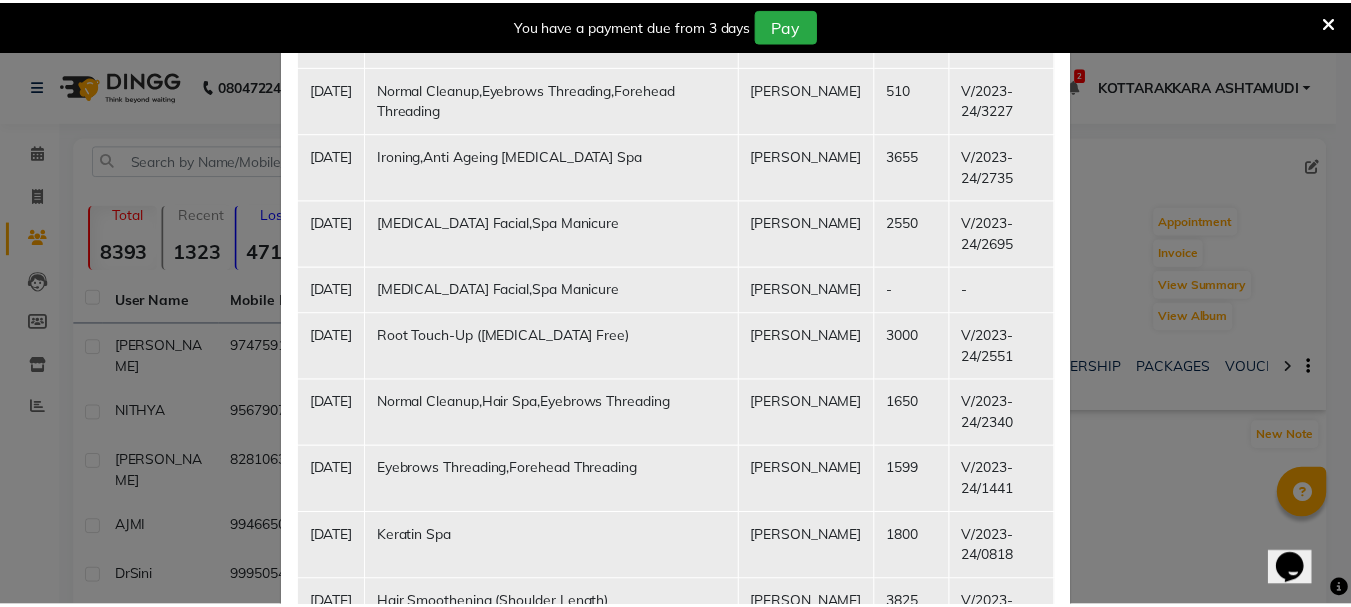 scroll, scrollTop: 2662, scrollLeft: 0, axis: vertical 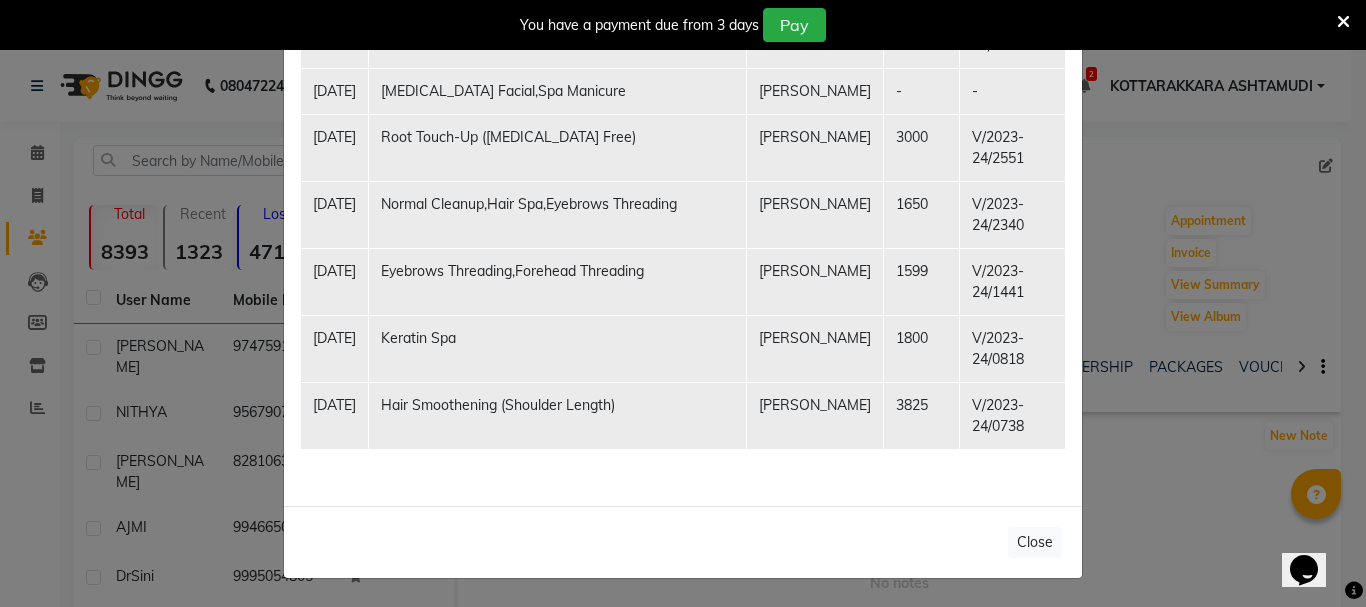 click on "Client Summary Print SANJANA  7558003813 2025-06-06 Membership 197.01999999999998 Points Packages Services Date Service Staff Amount Invoice No. 06-06-2025 Eyebrows Threading Jibi P R 50 V/2025-26/1382 07-05-2025 Eyebrows Threading ANJALI ANAND 42.5 V/2025-26/0774 19-04-2025 Keratin Spa ANJALI ANAND 1530 V/2025-26/0383 17-04-2025 Spa Manicure,Skin Whitening Facial,Eyebrows Threading ANJALI ANAND 3230 V/2025-26/0341 08-03-2025 Un-Tan Facial ,Eyebrows Threading ANJALI ANAND 1525 V/2024-25/6733 15-02-2025 NANOPLASTIA ANYLENGTH OFFER Anju s kuttan - - 15-02-2025 NANOPLASTIA ANYLENGTH OFFER Anju s kuttan 5900 V/2024-25/6343 10-02-2025 Hair Spa,Eyebrows Threading ANJALI ANAND 977.5 V/2024-25/6248 17-01-2025 Eyebrows Threading ANJALI ANAND 50 V/2024-25/5719 01-01-2025 Eyebrows Threading,NORMAL HAIRCUT WITHOUT WASH ANJALI ANAND 340 V/2024-25/5417 14-12-2024 Eyebrows Threading,Anti-Dandruff Treatment With Spa ANJALI ANAND 1317.5 V/2024-25/4988 23-11-2024 HALF HAND D TAN ANJALI ANAND 1899 V/2024-25/4672 13-11-2024 50 -" 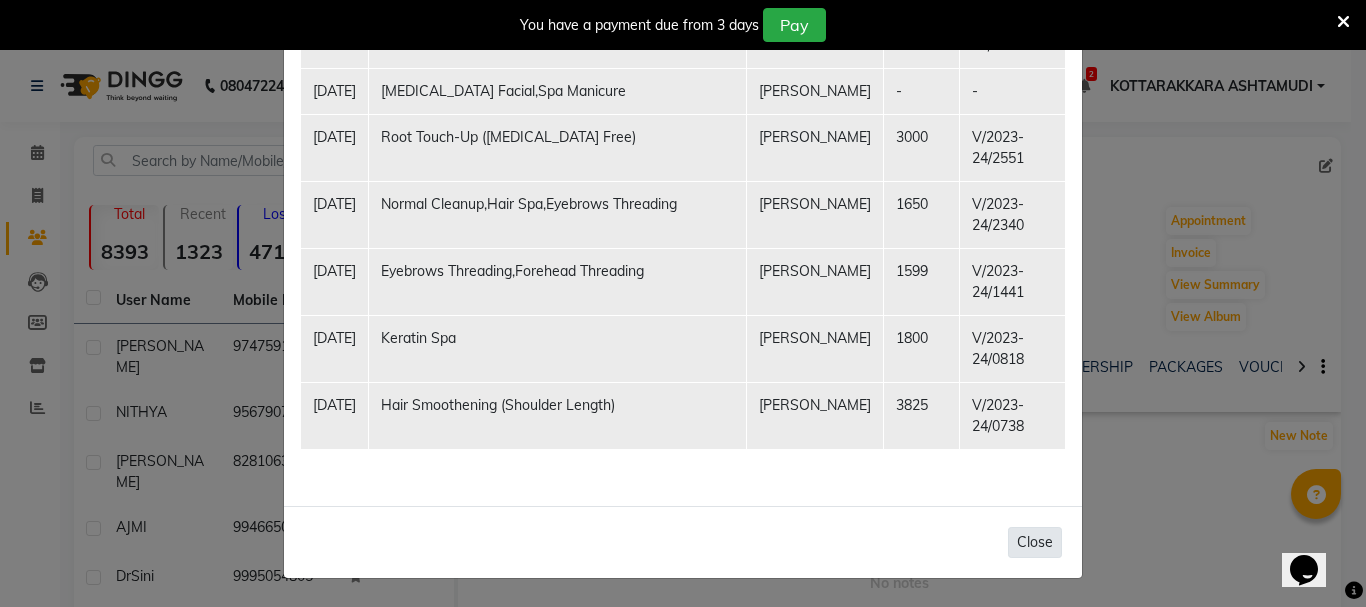 click on "Close" 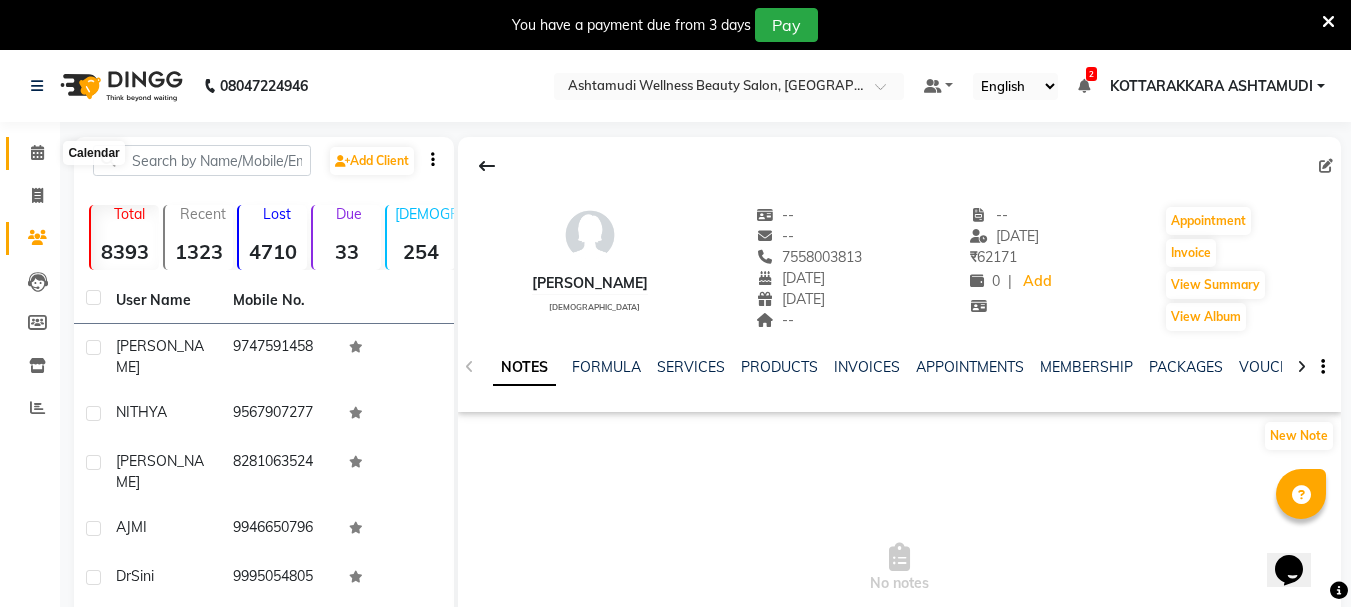 click 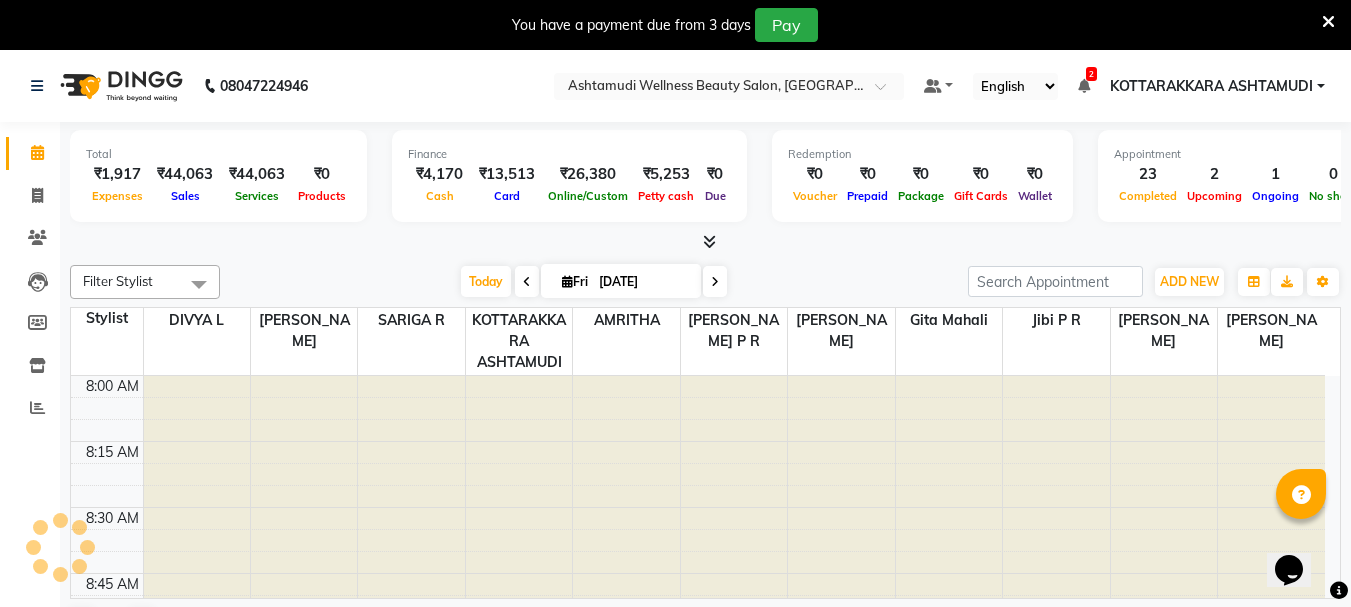 scroll, scrollTop: 2377, scrollLeft: 0, axis: vertical 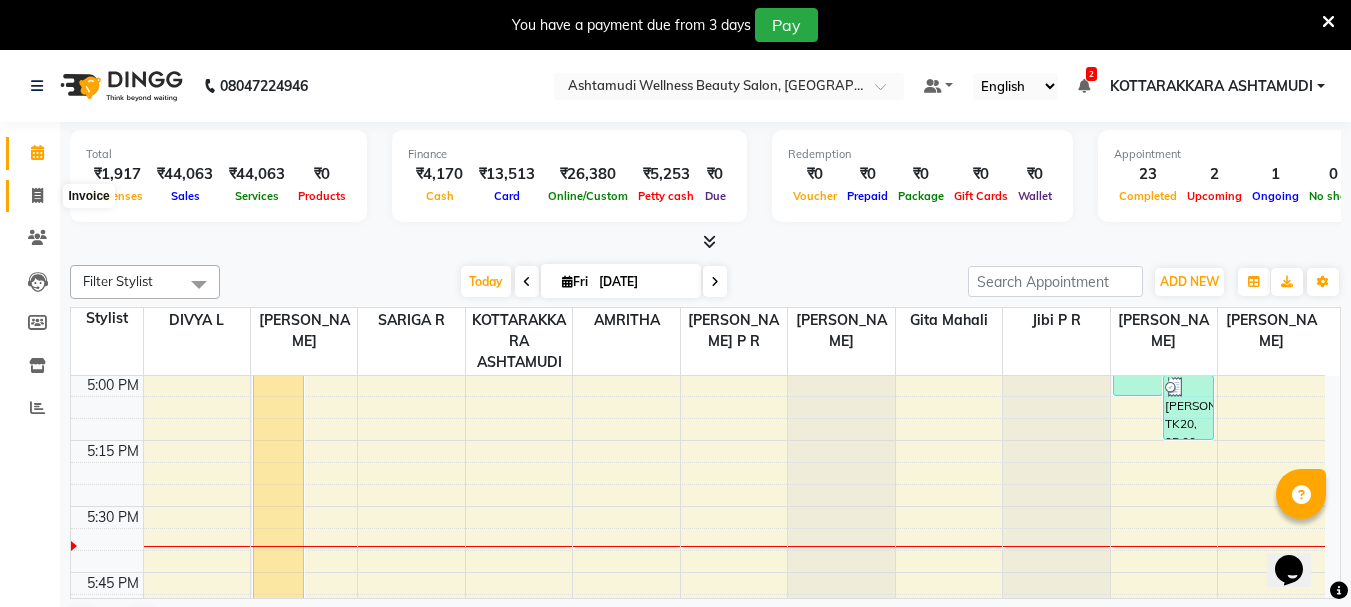 click 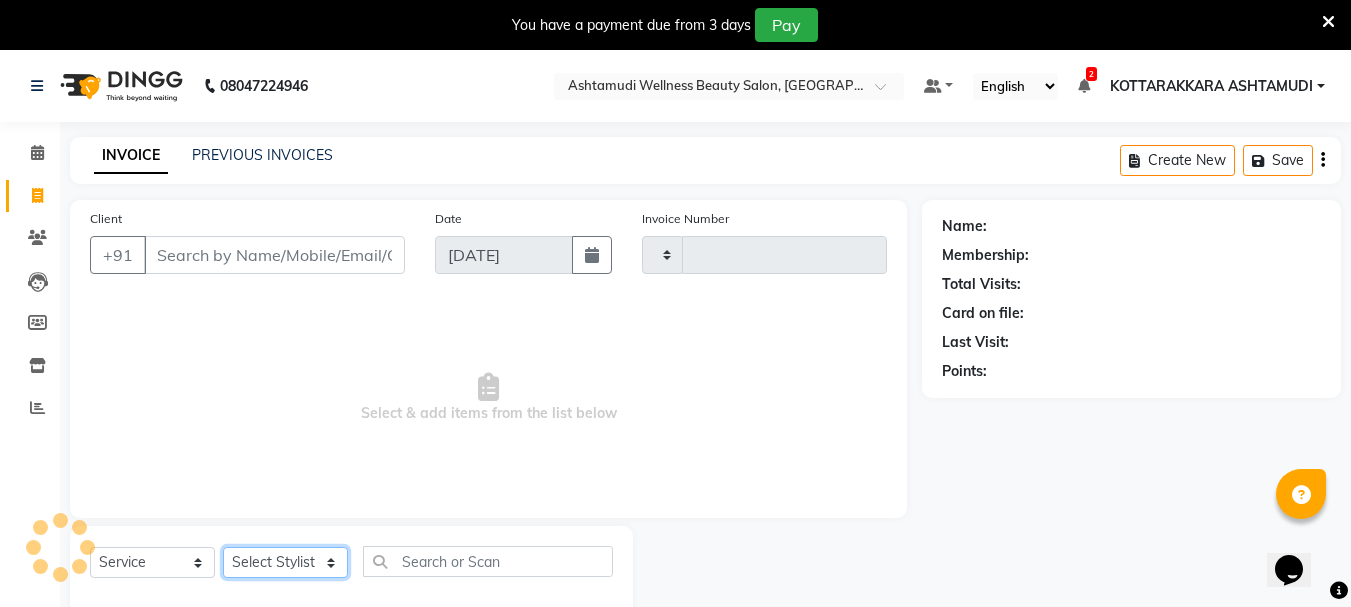 click on "Select Stylist" 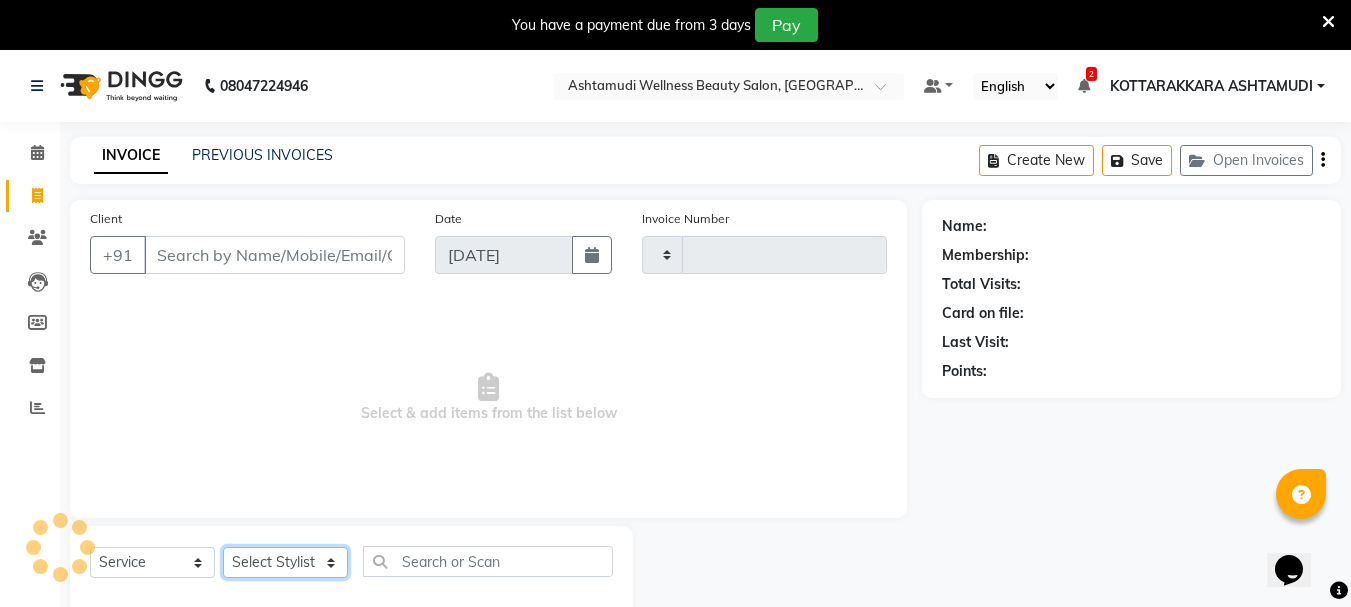 type on "1965" 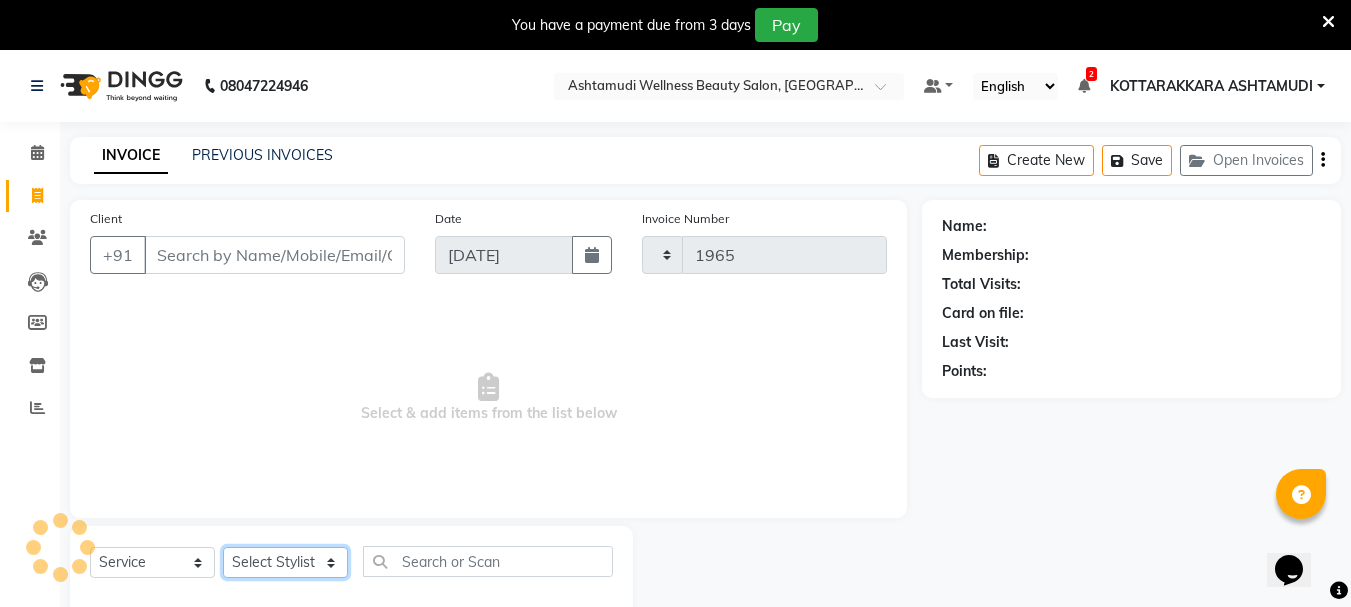 select on "4664" 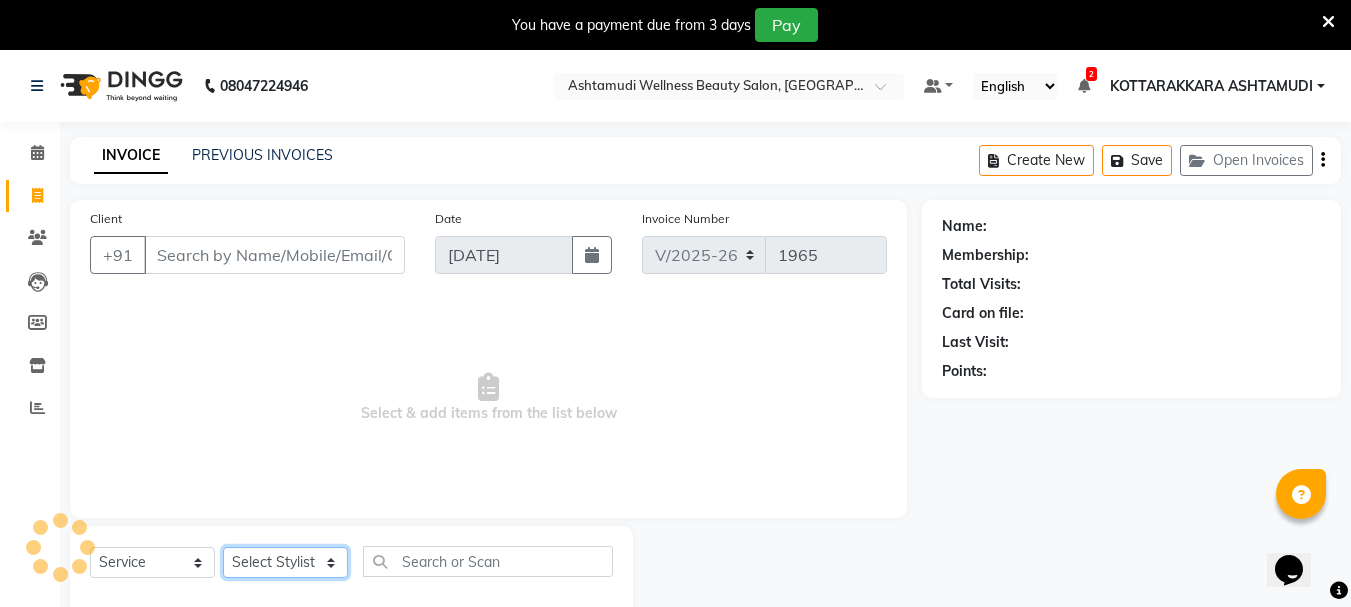 click on "Select Stylist" 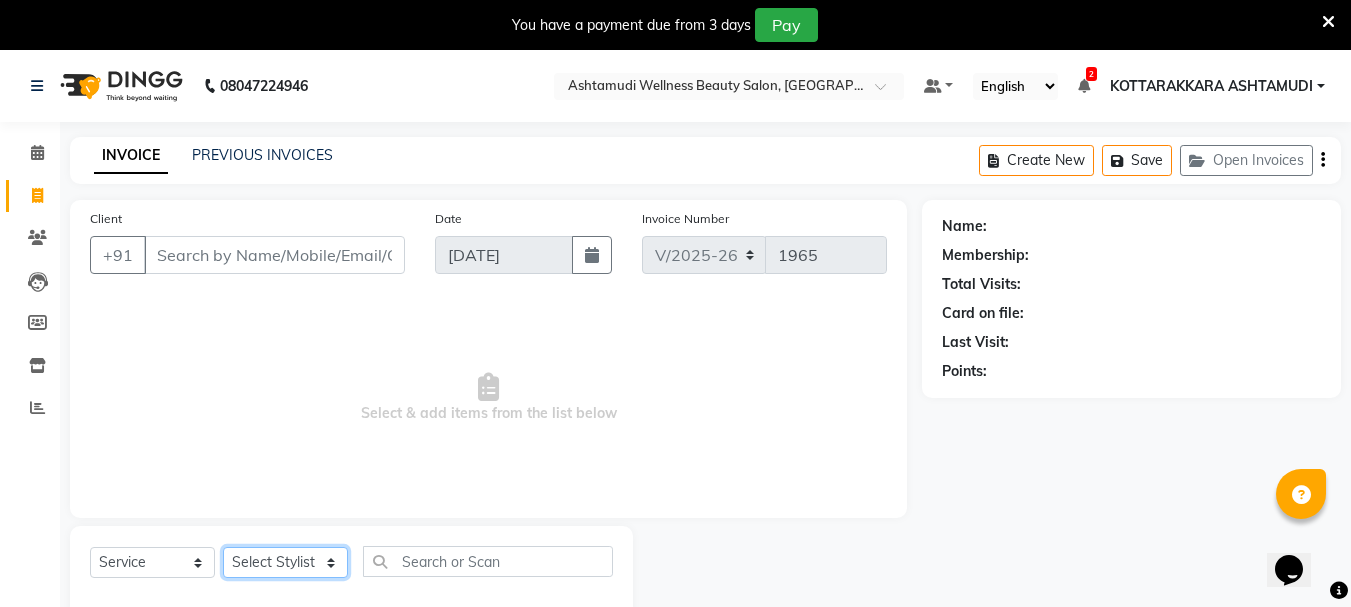 select on "75883" 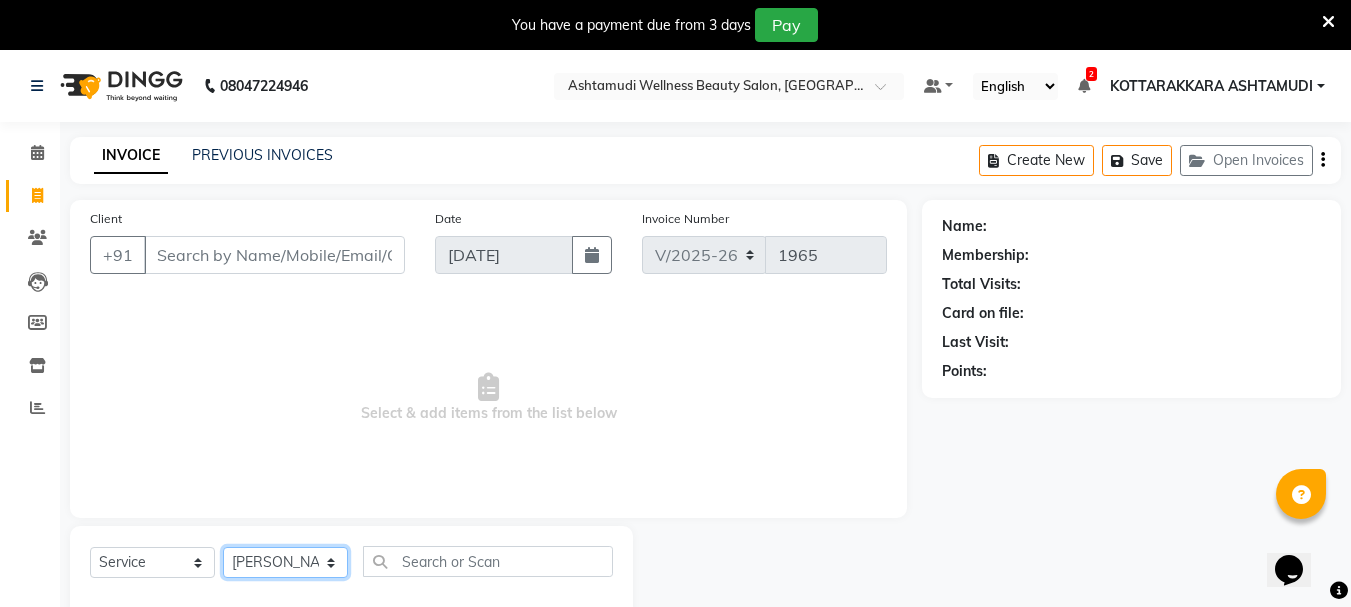 click on "Select Stylist AMRITHA [PERSON_NAME] DIVYA L	 Gita Mahali  Jibi P R [PERSON_NAME]  KOTTARAKKARA ASHTAMUDI [PERSON_NAME] 	 [PERSON_NAME] SARIGA R	 [PERSON_NAME]" 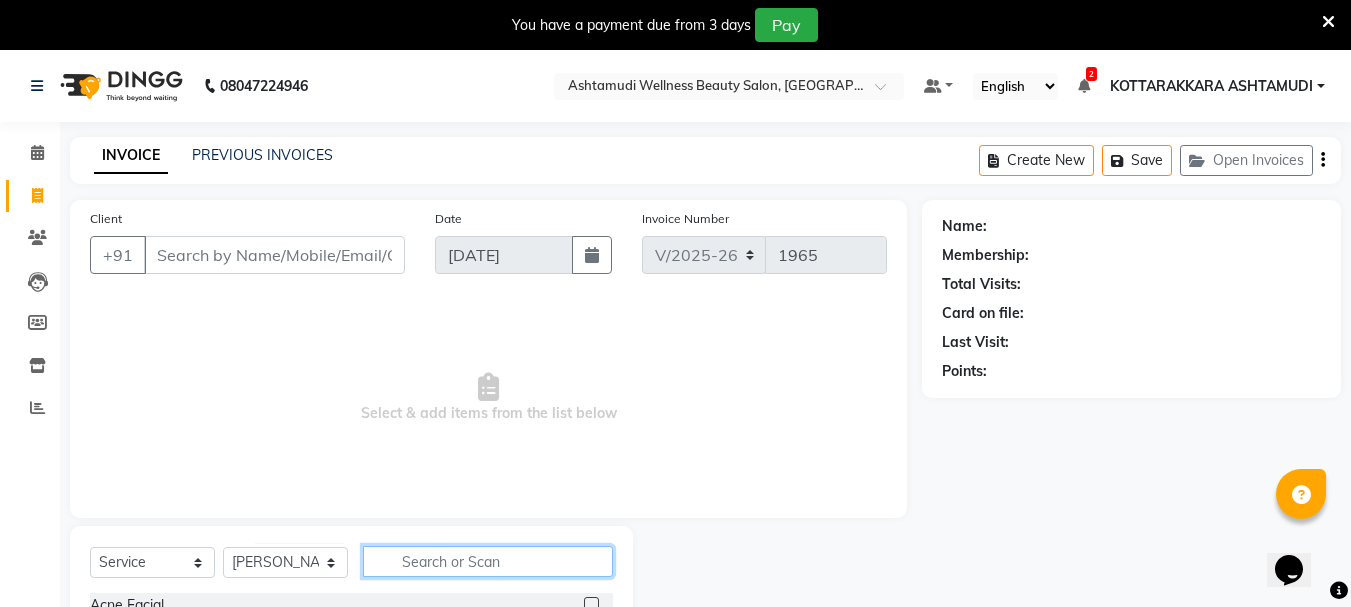 click 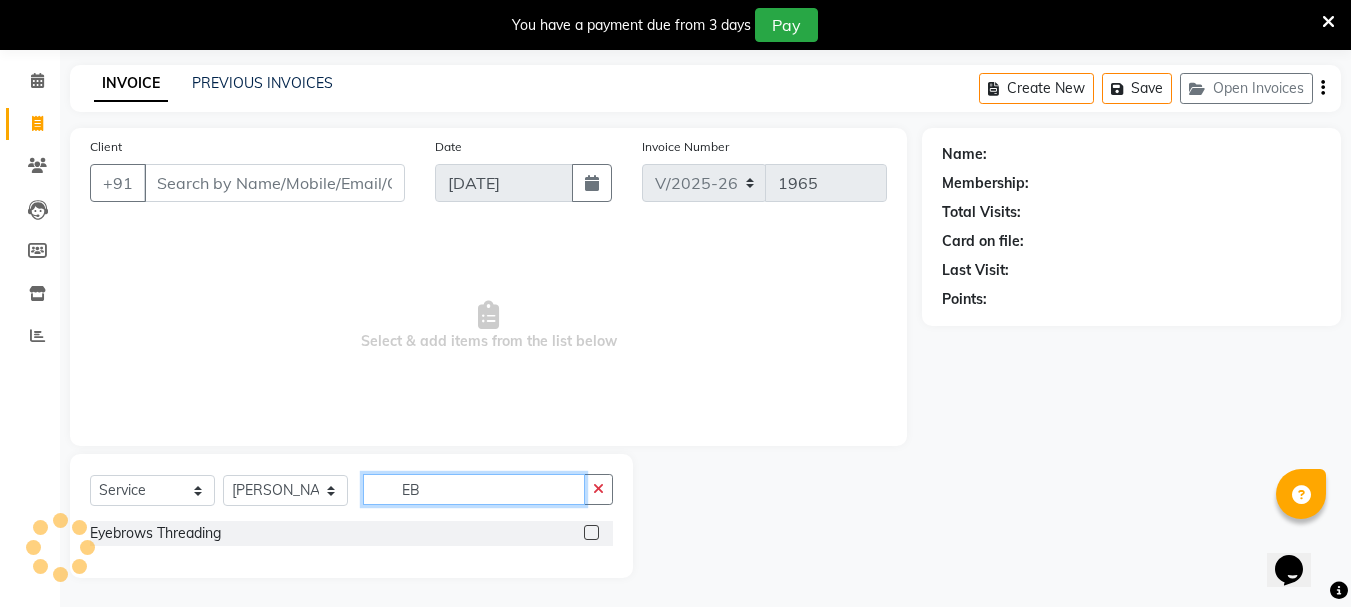 scroll, scrollTop: 73, scrollLeft: 0, axis: vertical 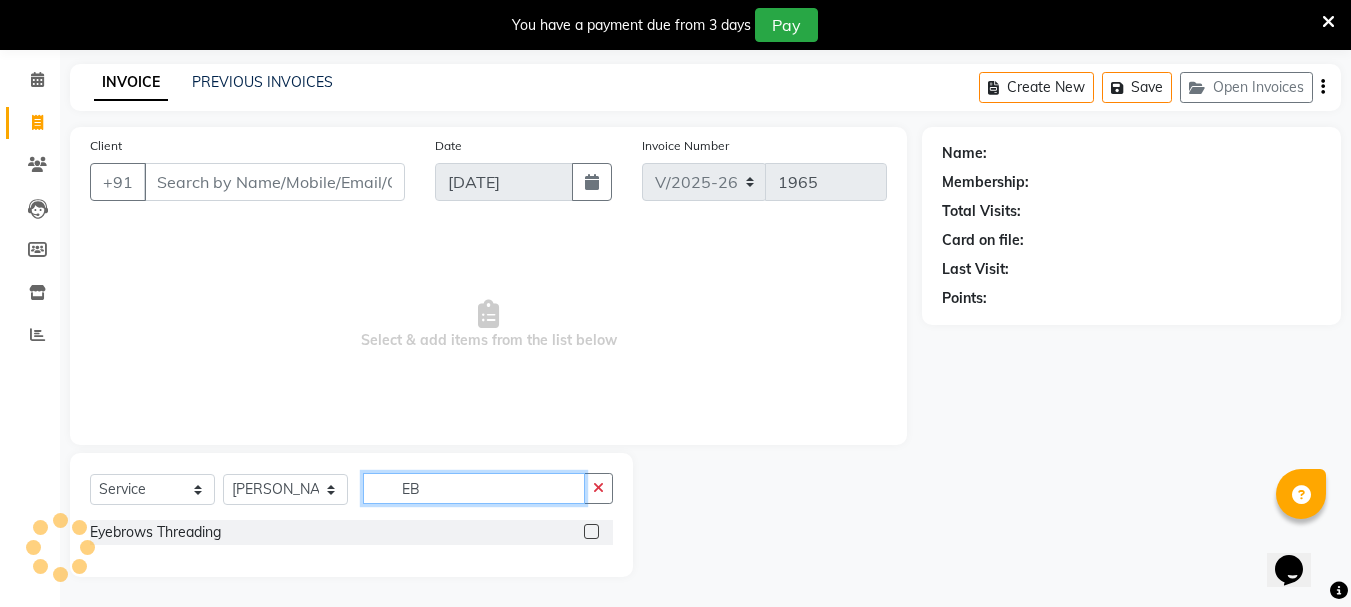 type on "EB" 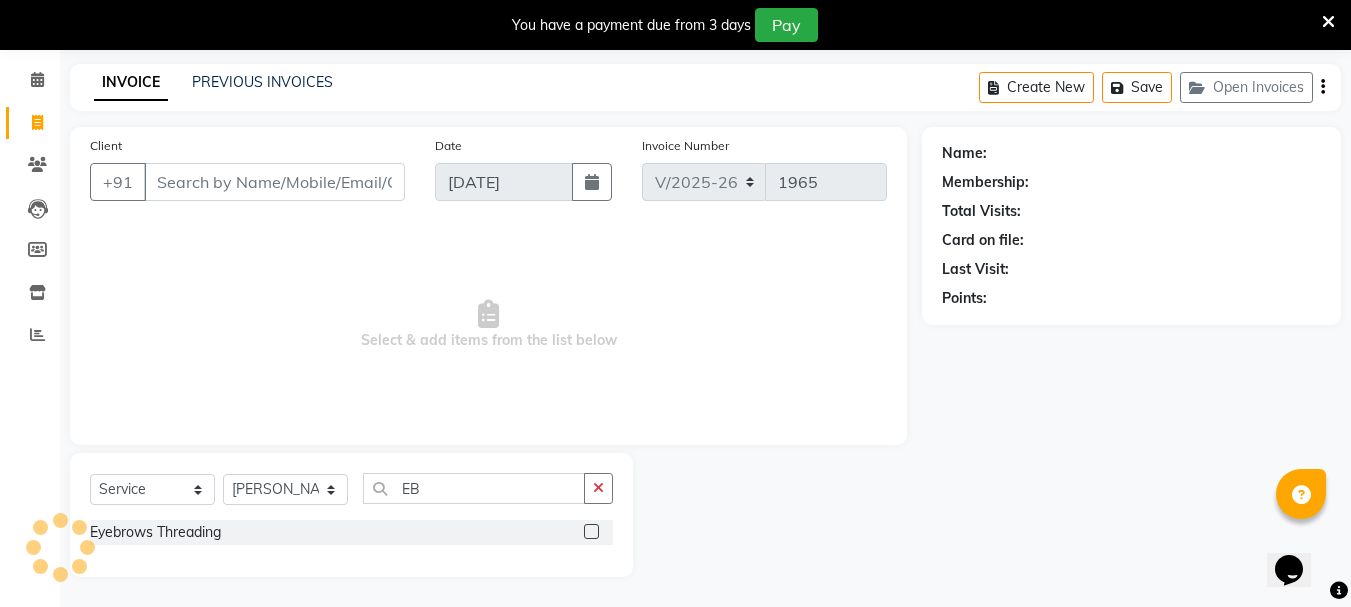 click 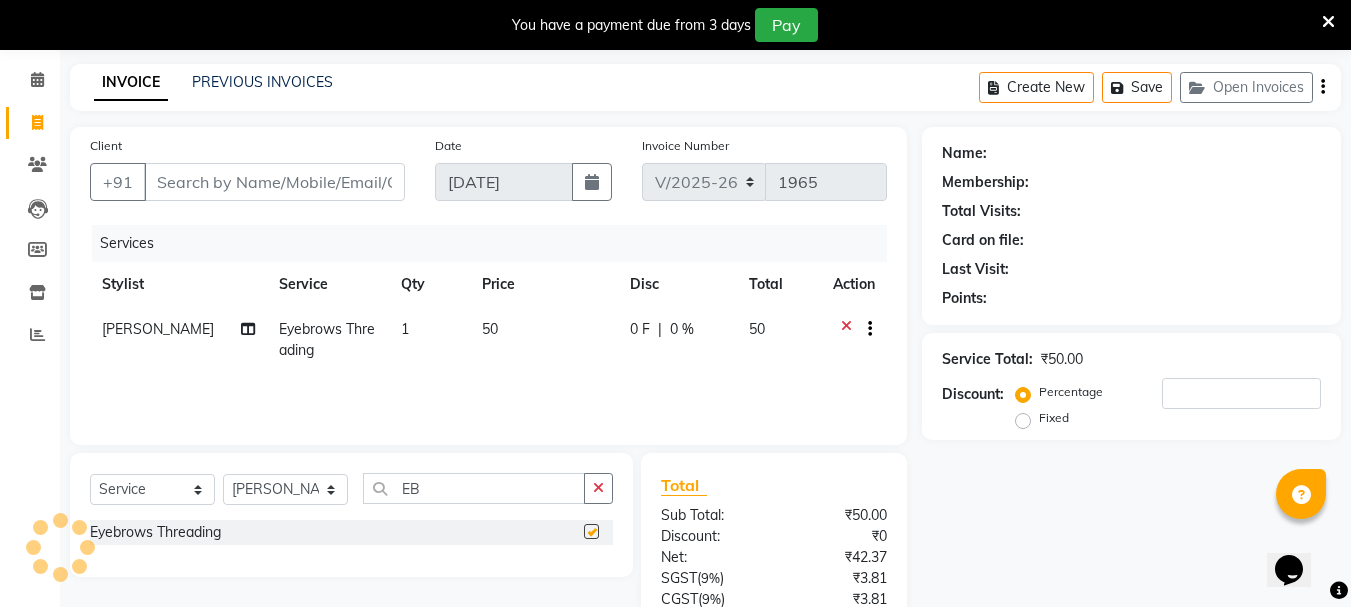 checkbox on "false" 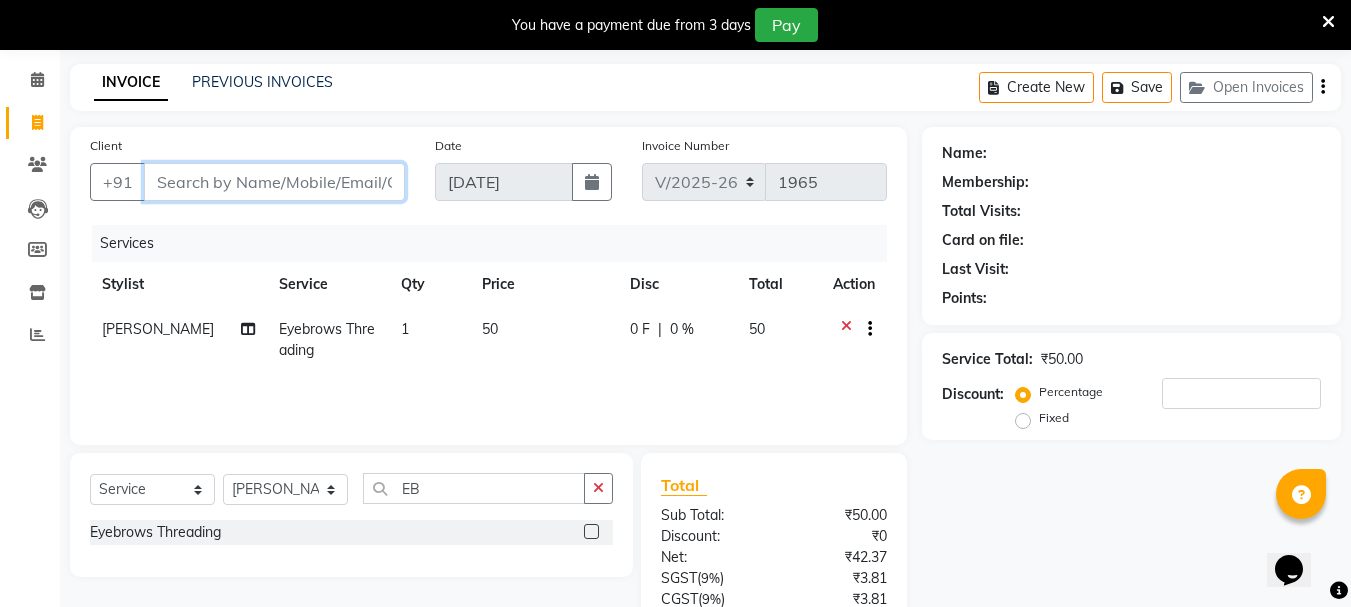 drag, startPoint x: 239, startPoint y: 184, endPoint x: 441, endPoint y: 190, distance: 202.0891 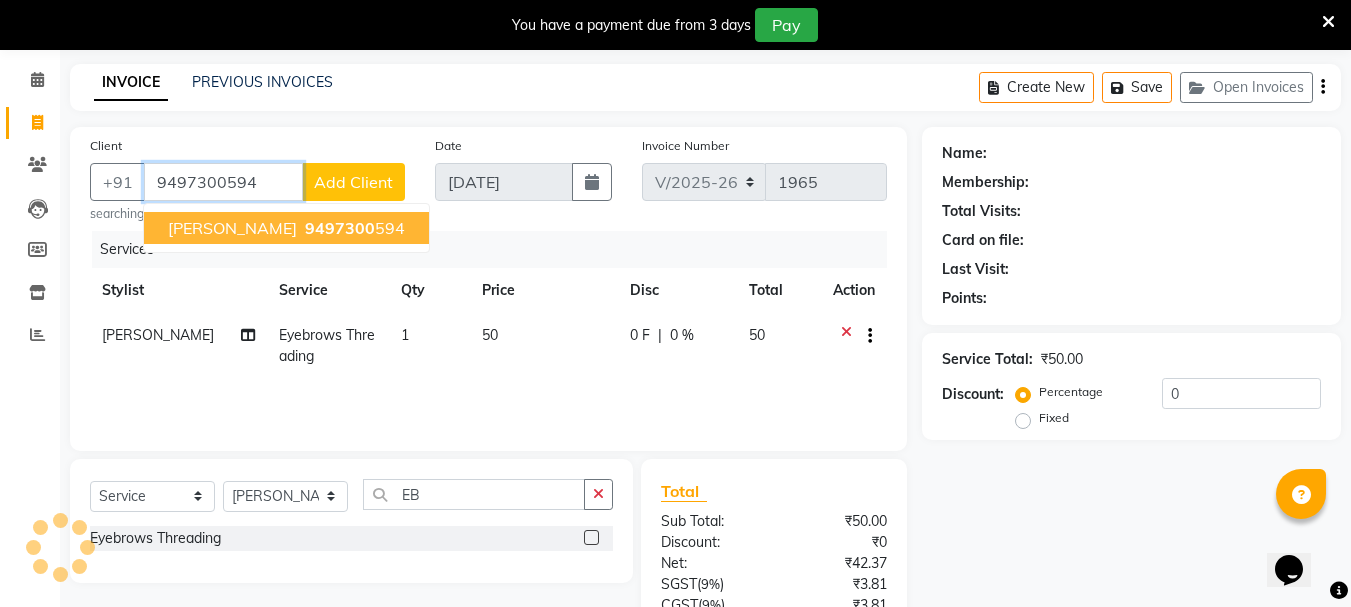 type on "9497300594" 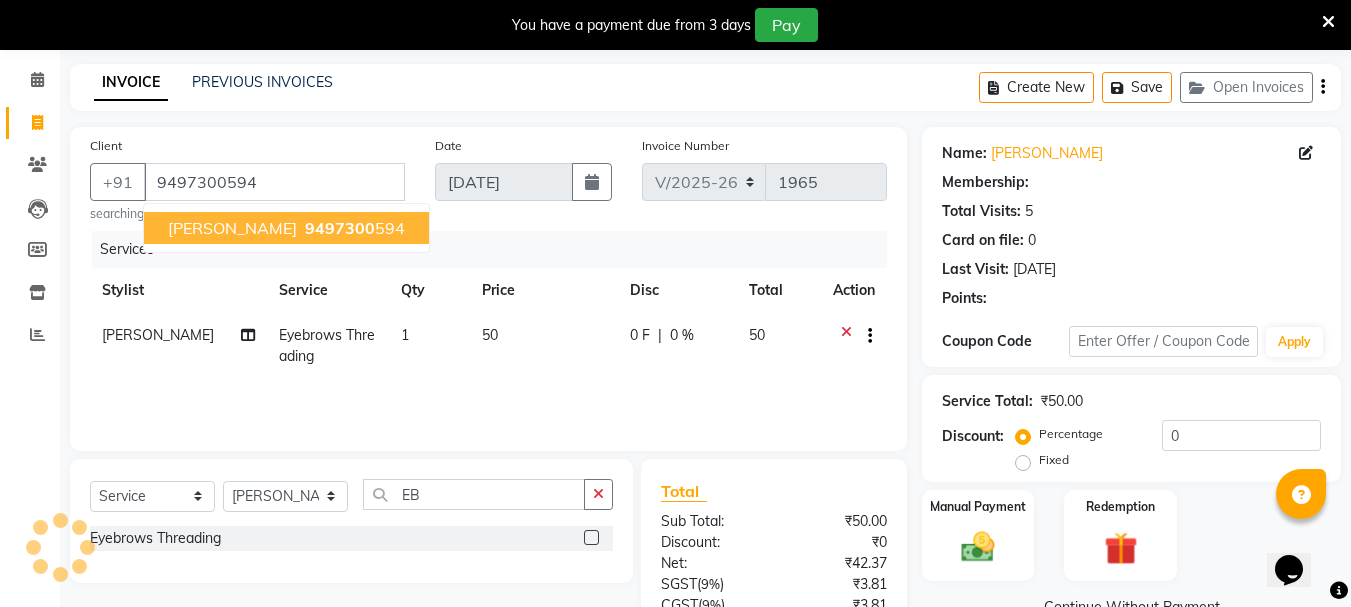 select on "1: Object" 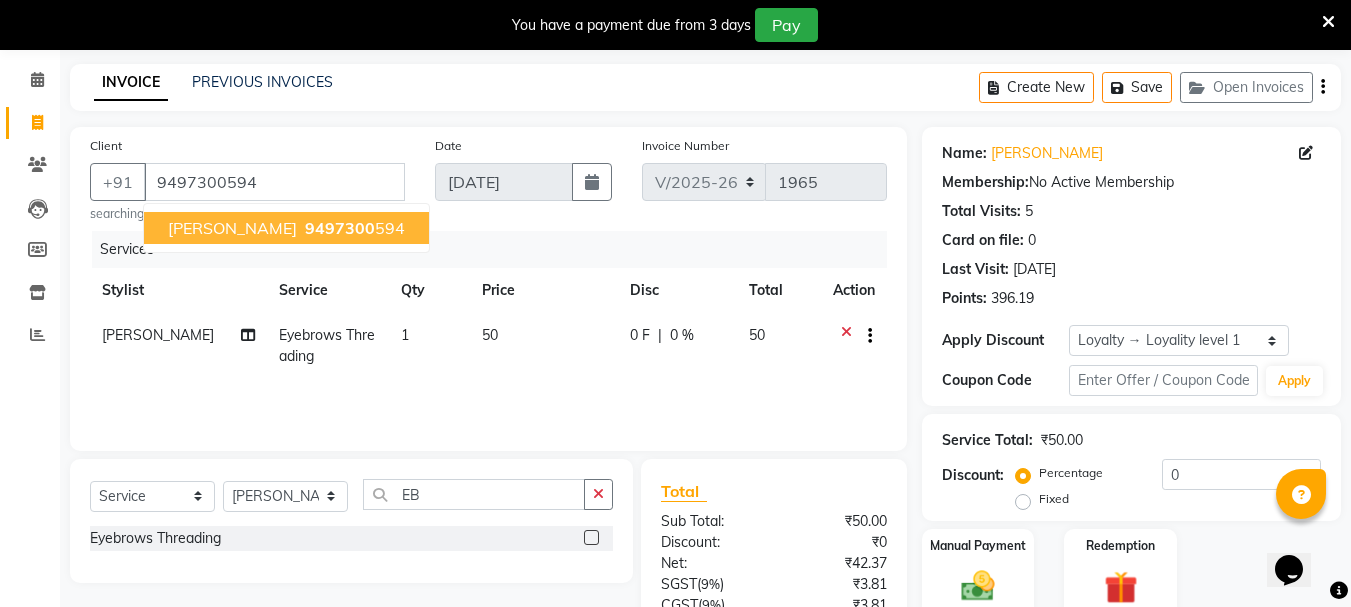 click on "9497300 594" at bounding box center (353, 228) 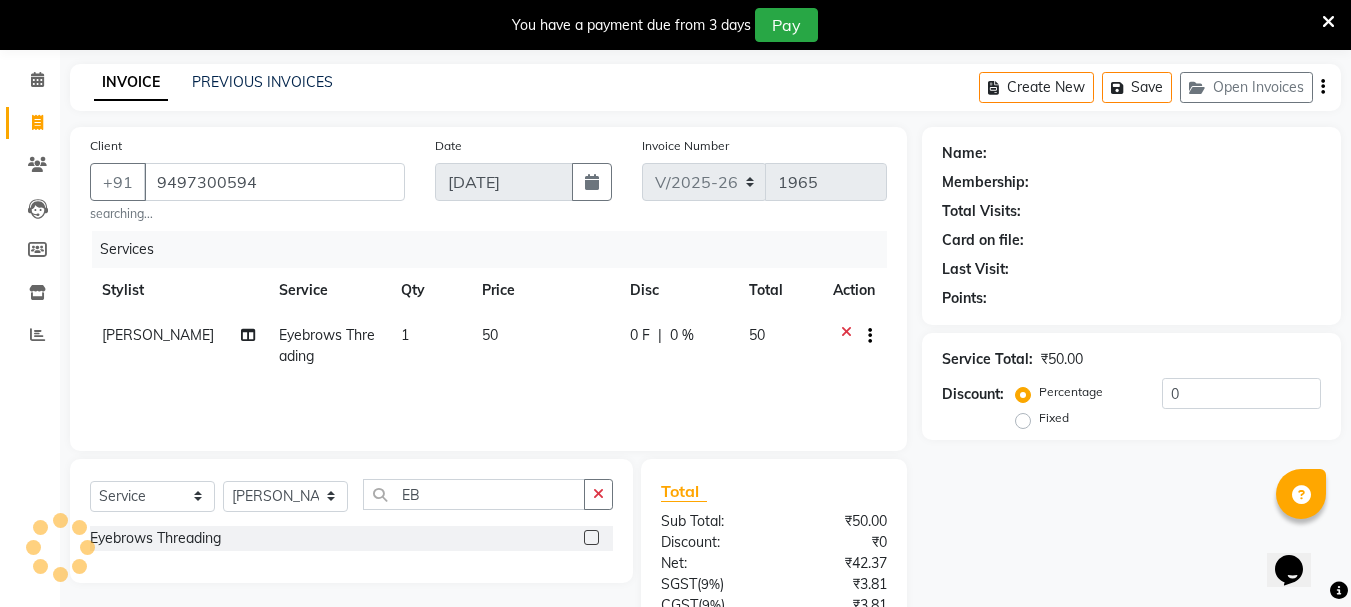 select on "1: Object" 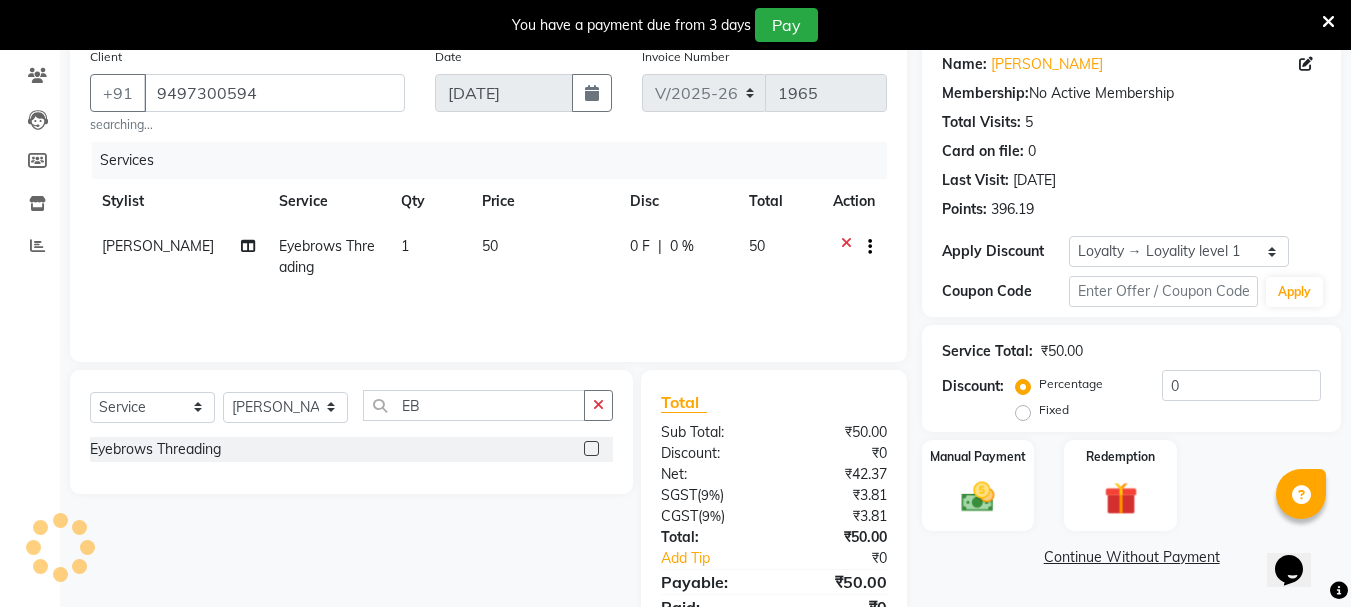 scroll, scrollTop: 249, scrollLeft: 0, axis: vertical 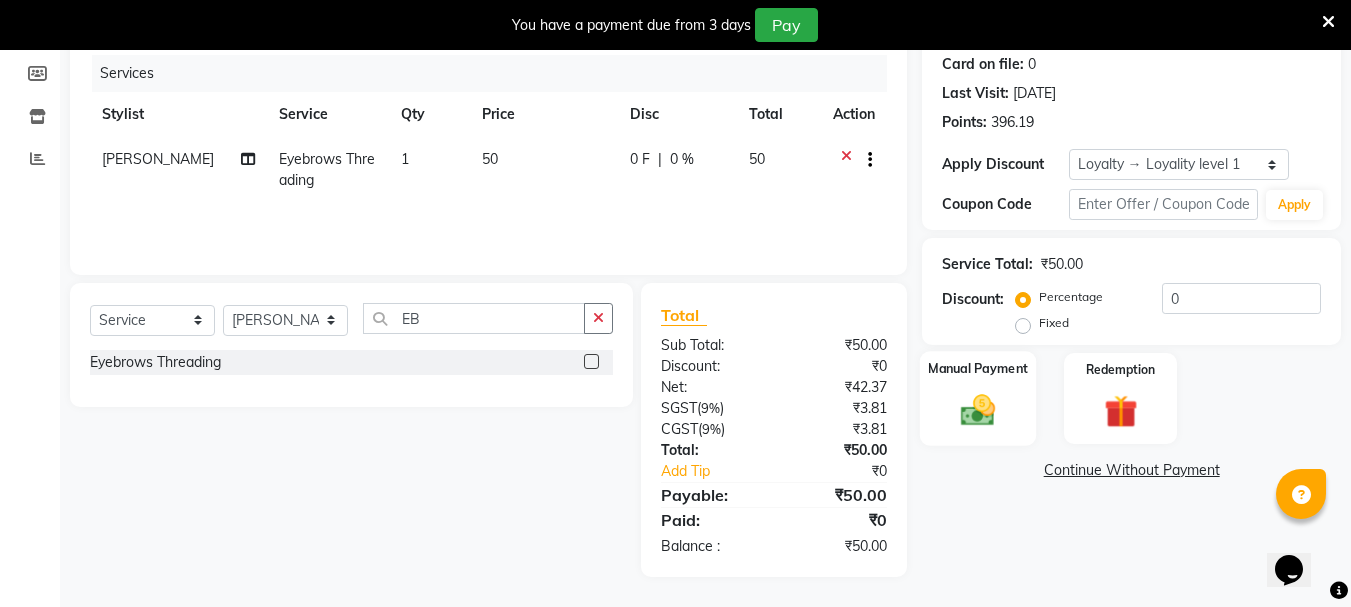 click 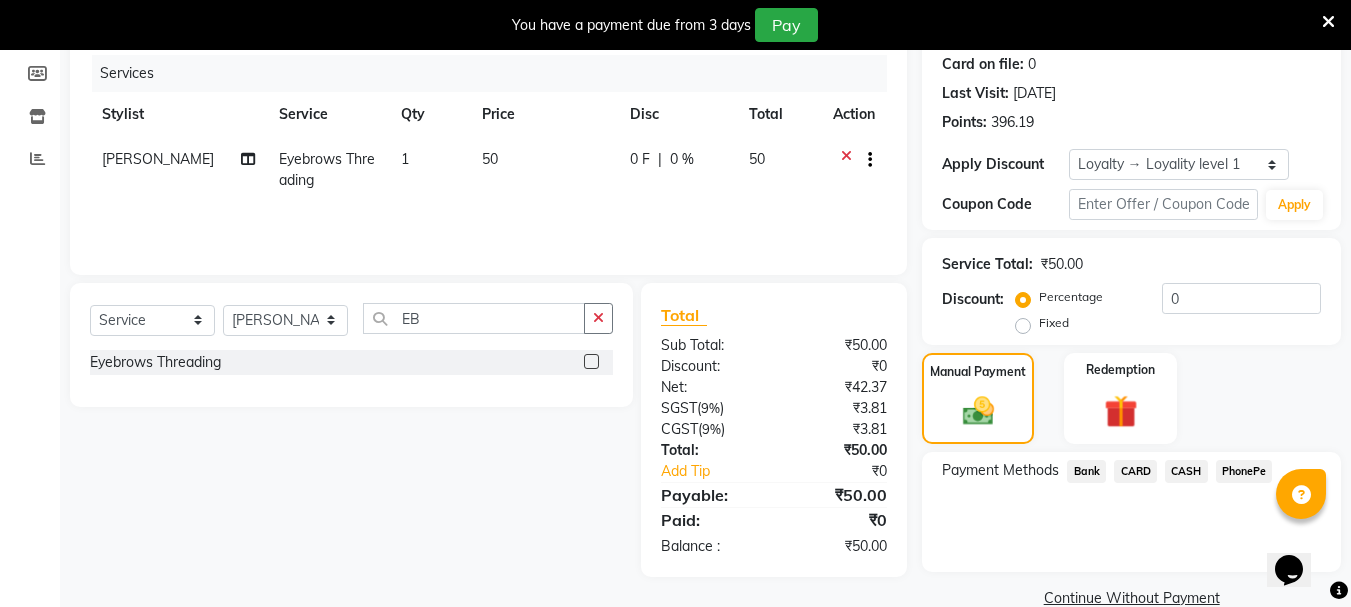 click on "CASH" 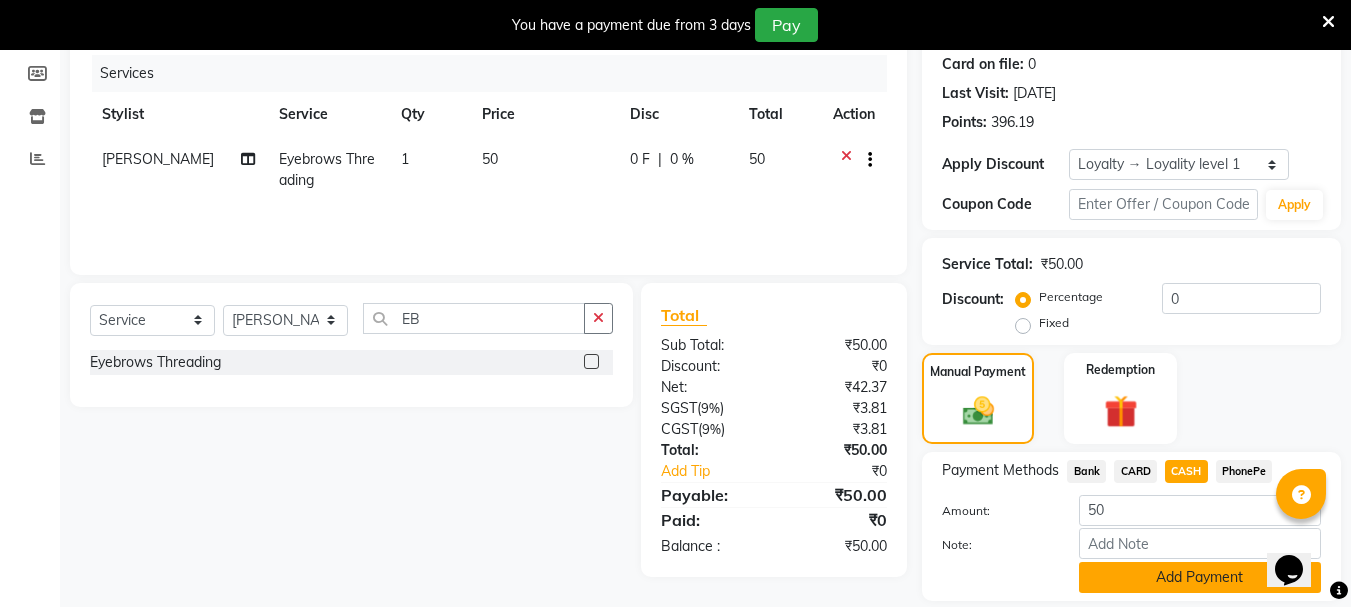 click on "Add Payment" 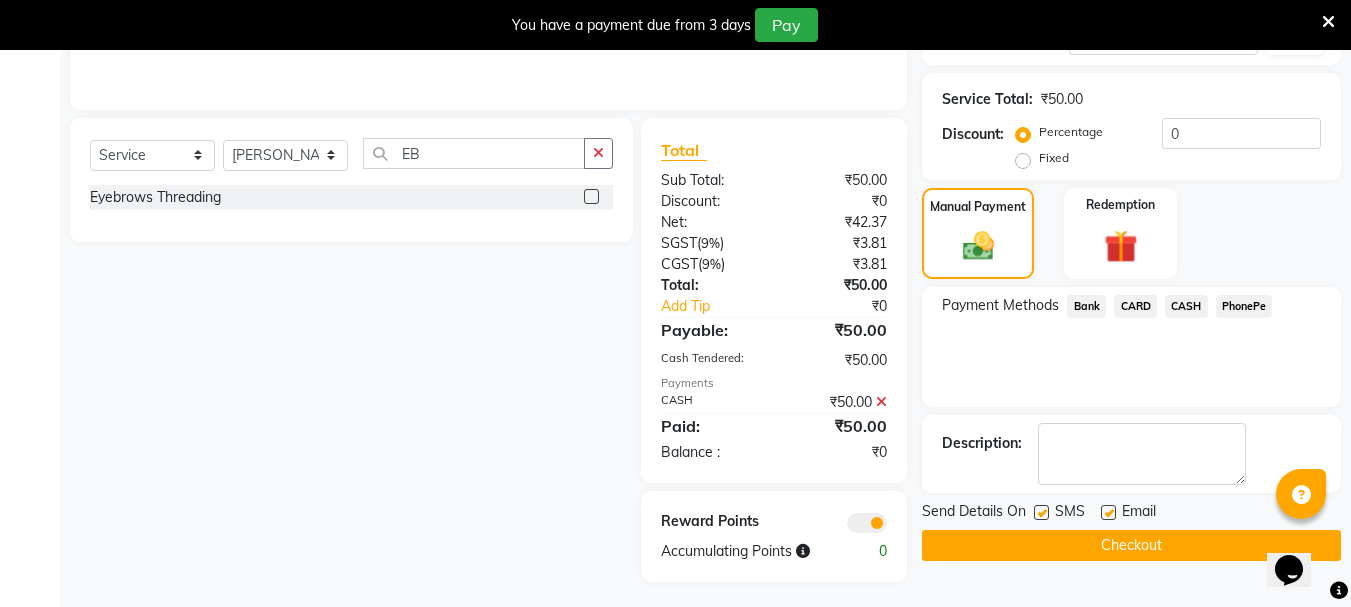 scroll, scrollTop: 419, scrollLeft: 0, axis: vertical 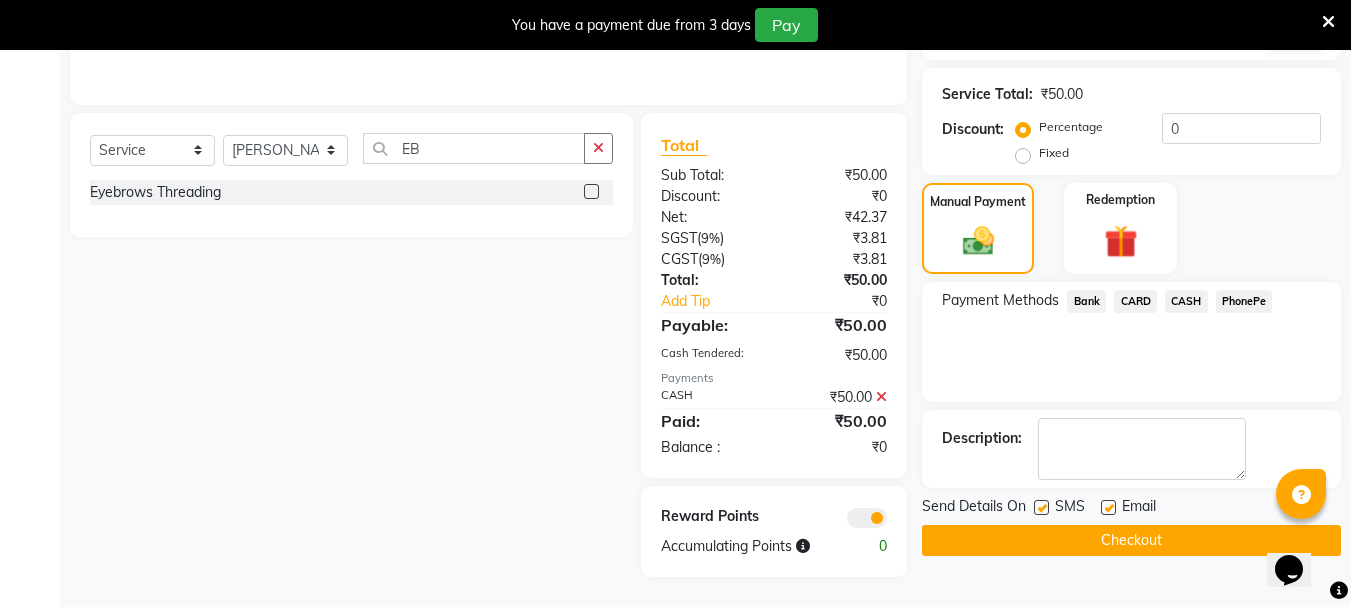click on "Checkout" 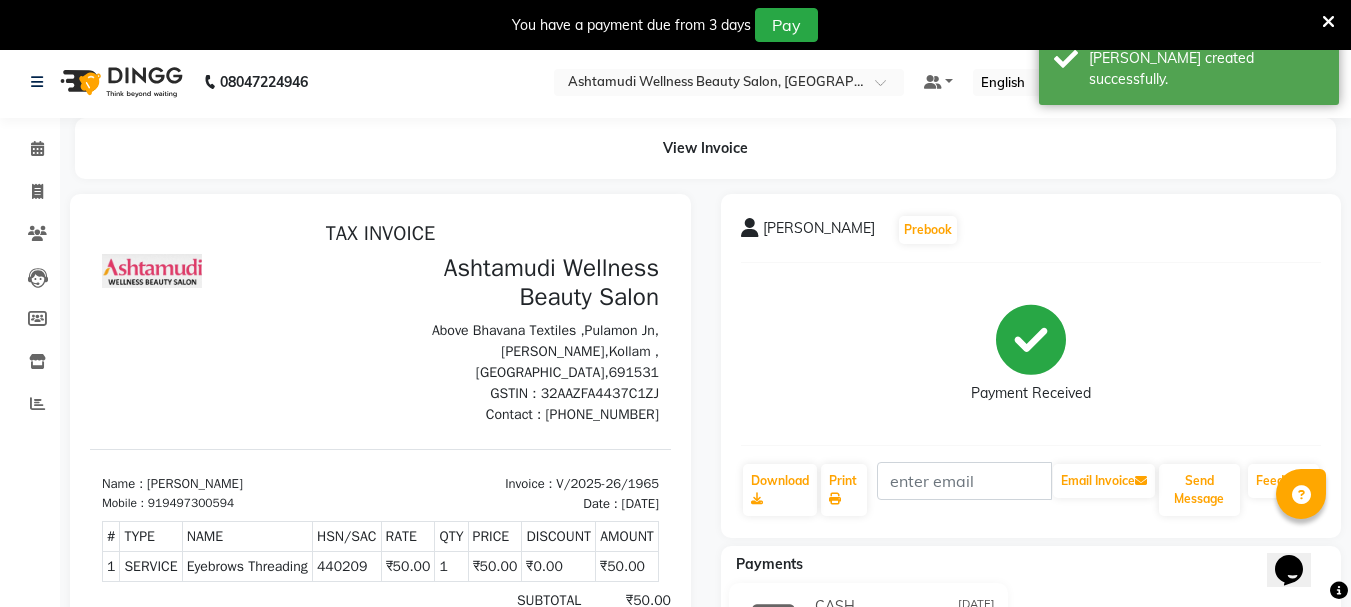 scroll, scrollTop: 0, scrollLeft: 0, axis: both 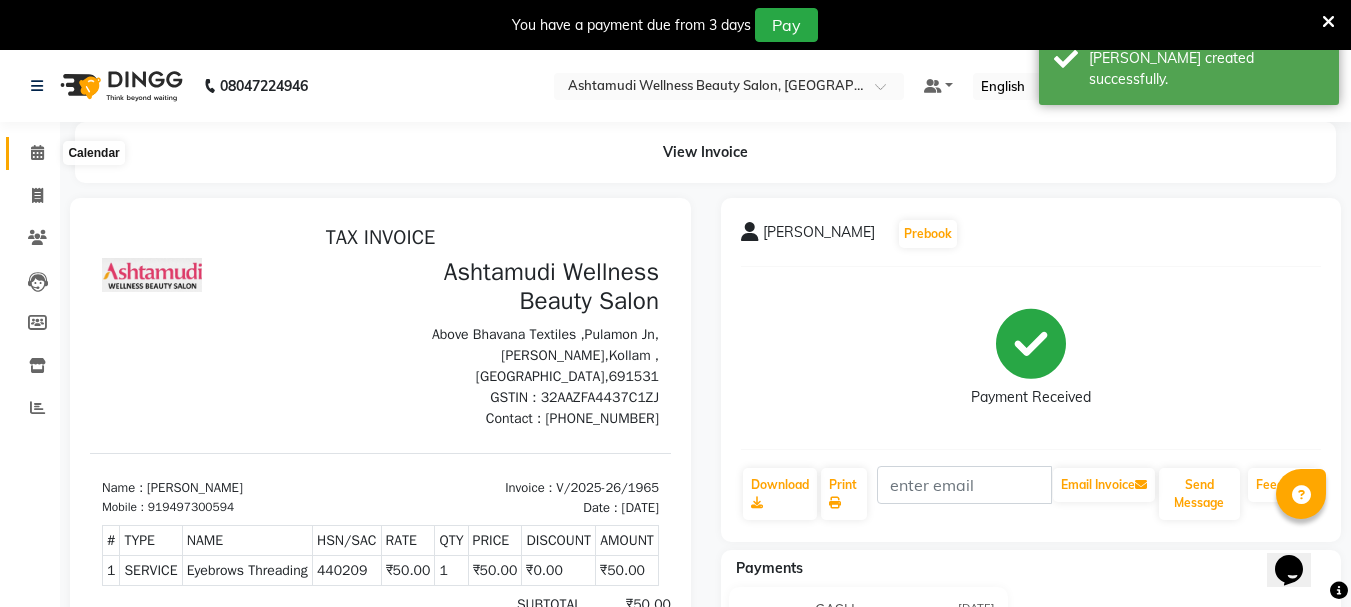 click 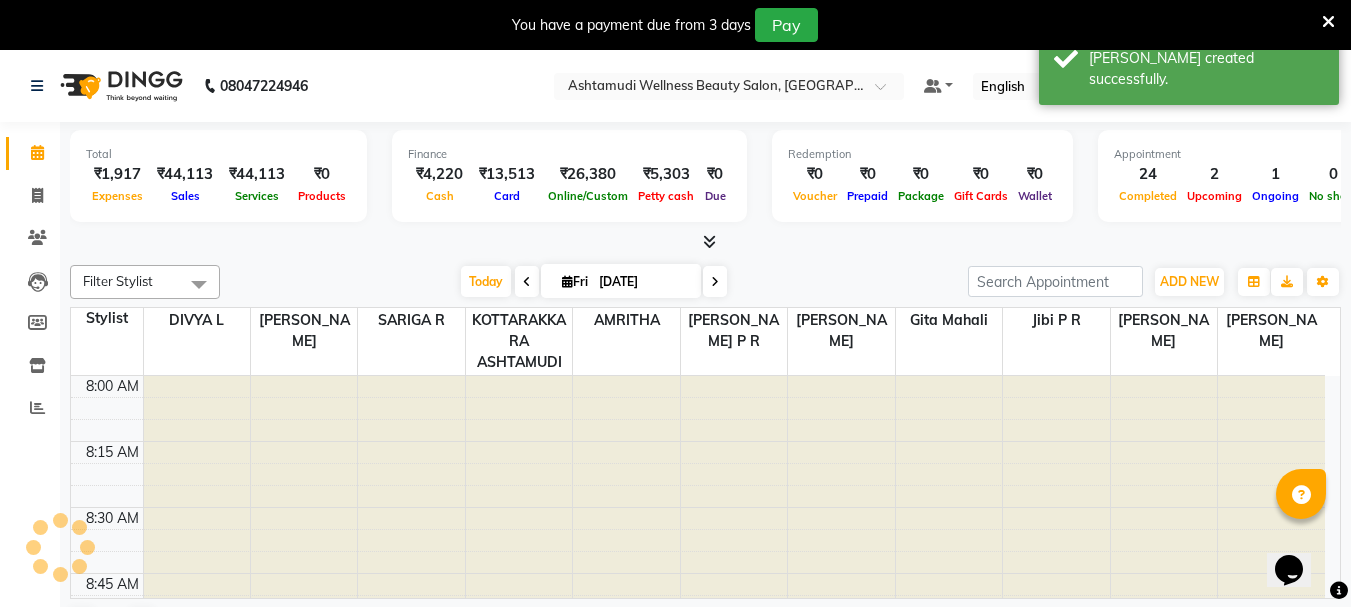 scroll, scrollTop: 2377, scrollLeft: 0, axis: vertical 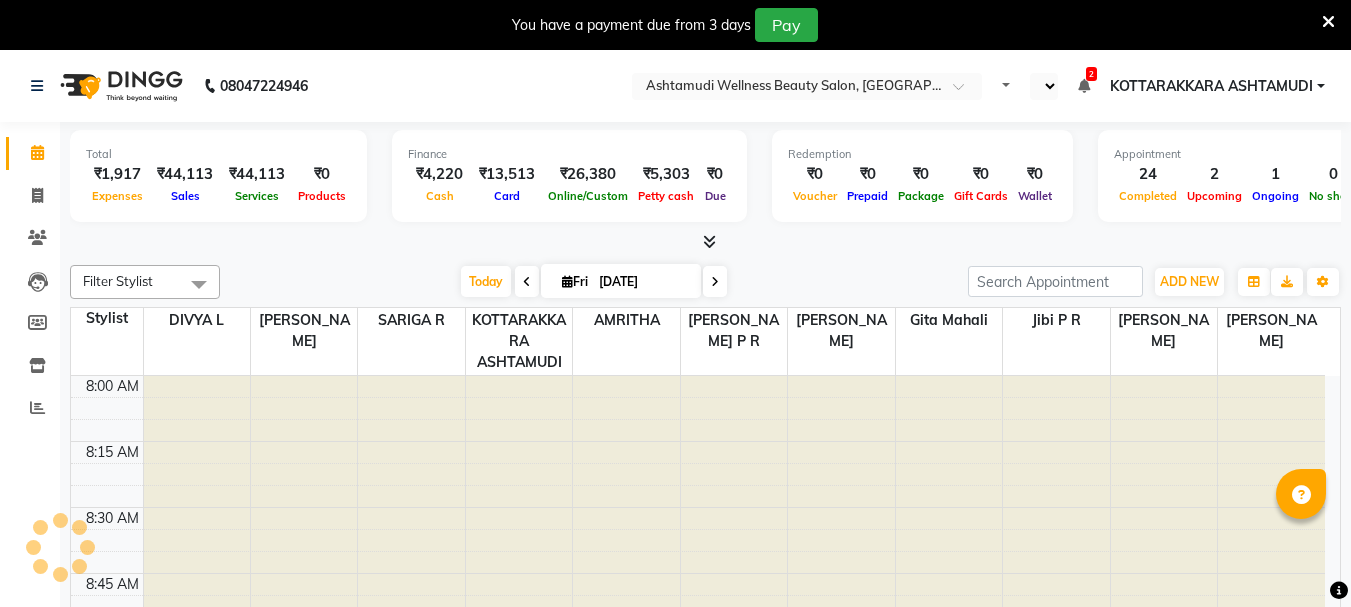 select on "en" 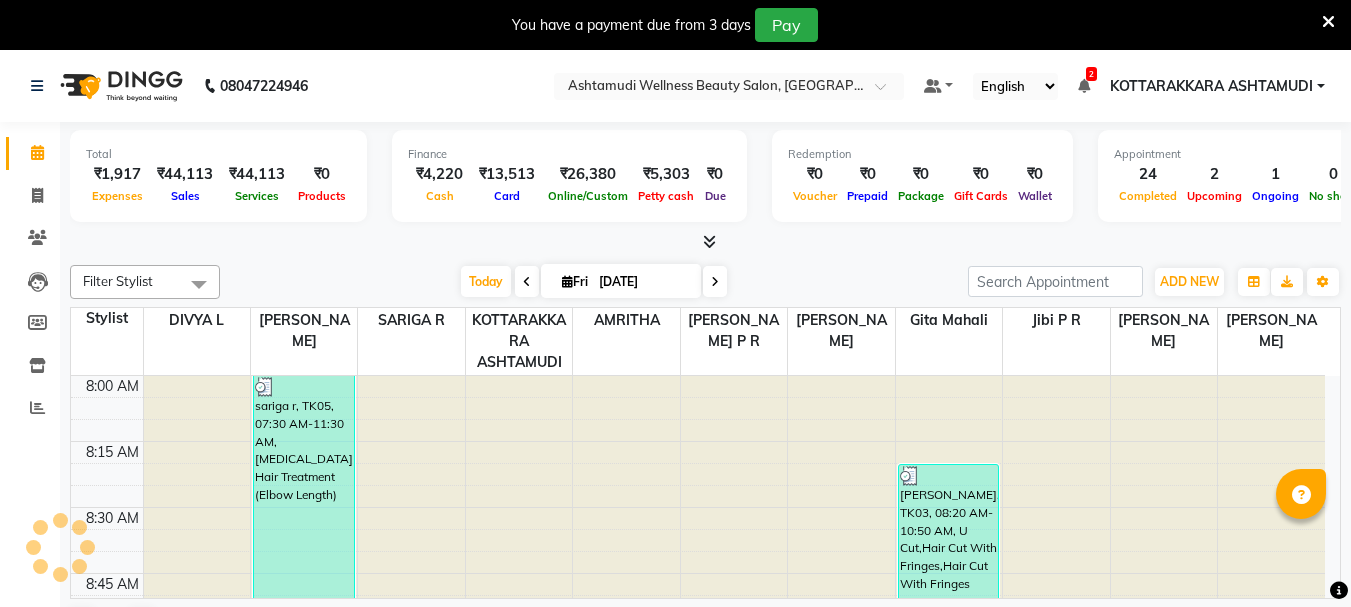 scroll, scrollTop: 0, scrollLeft: 0, axis: both 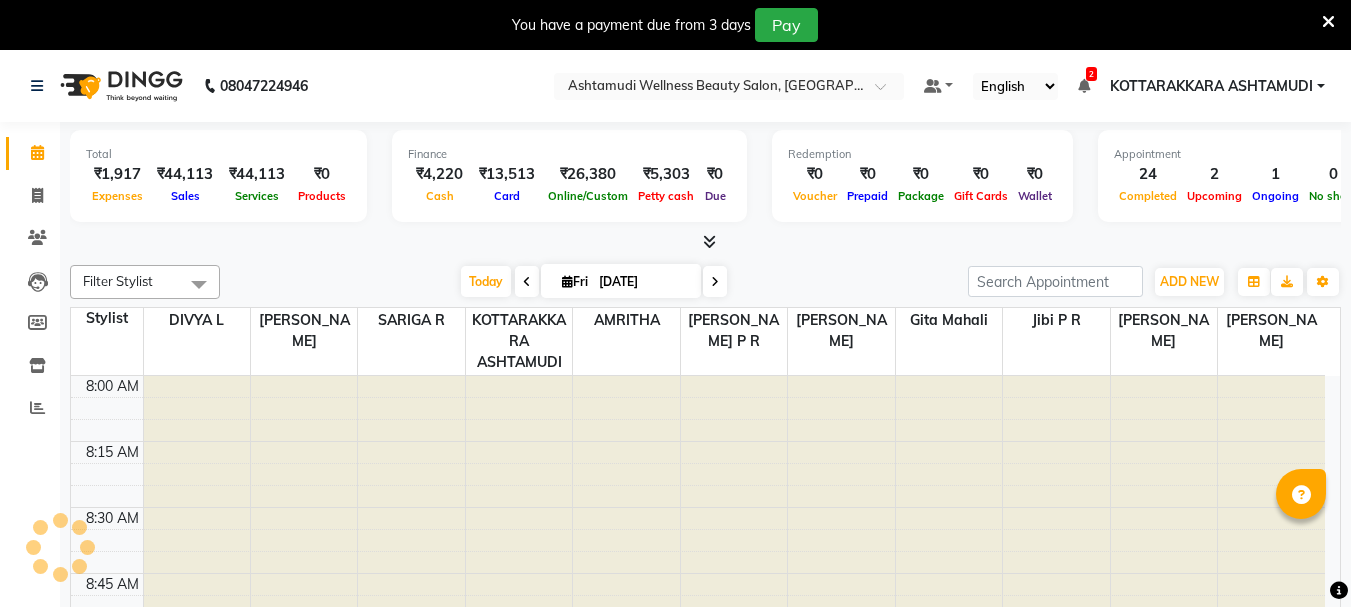 select on "en" 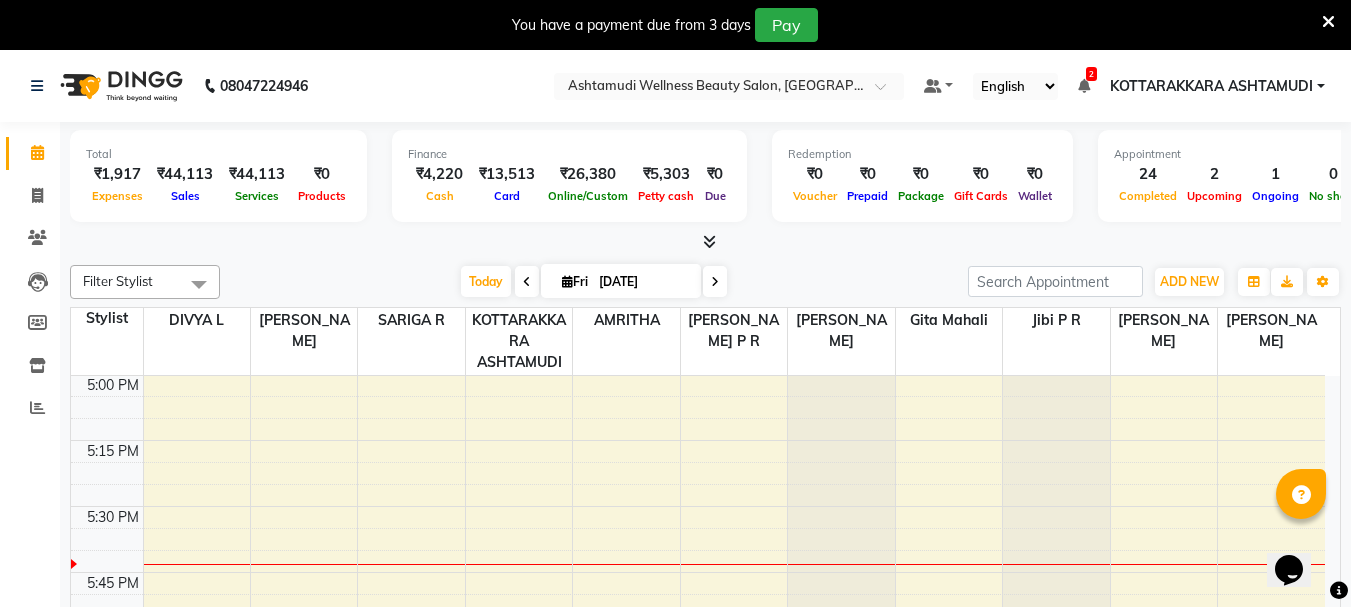 scroll, scrollTop: 0, scrollLeft: 0, axis: both 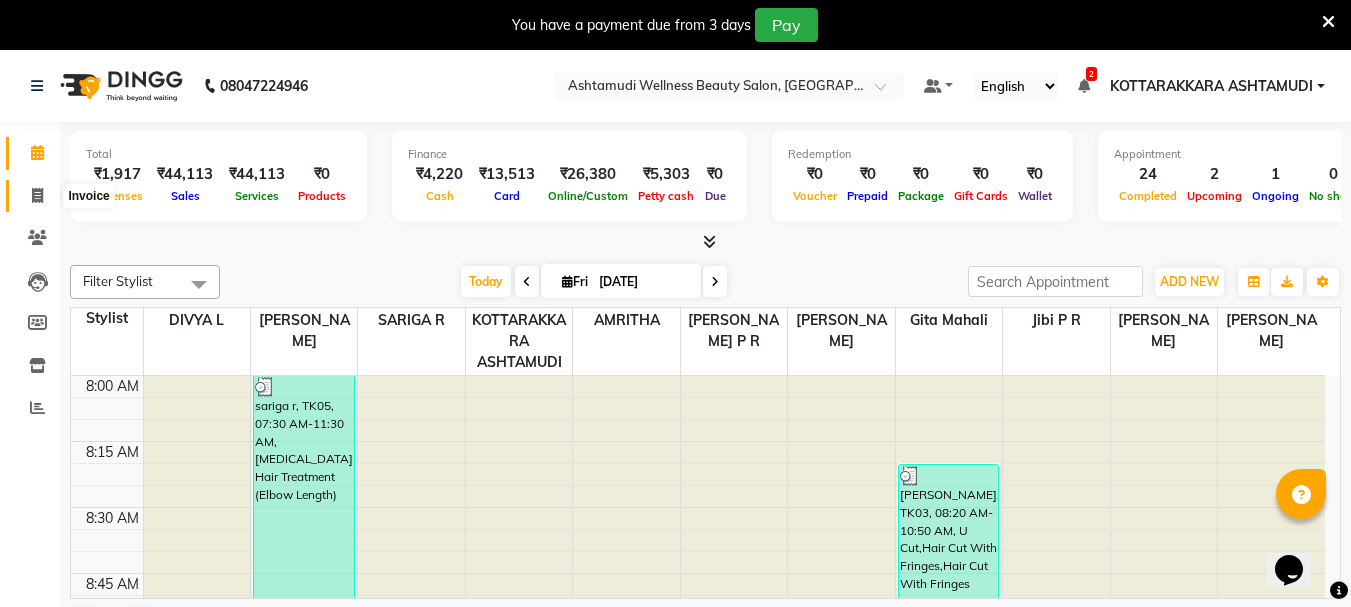 click 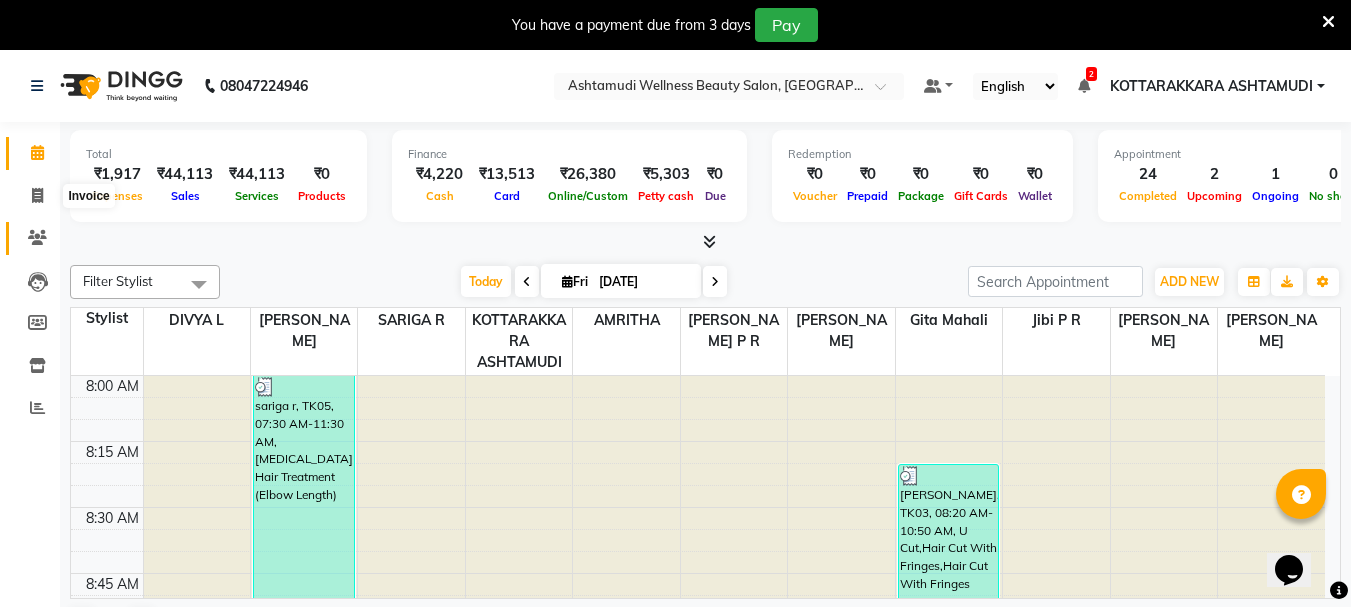 select on "service" 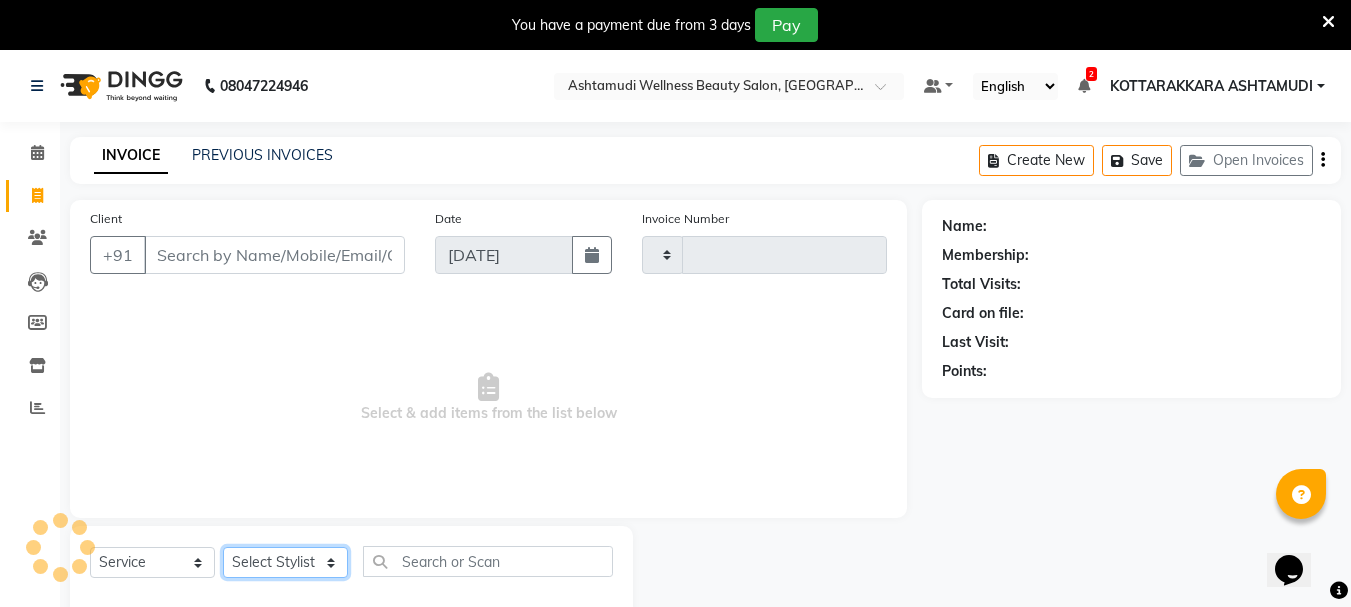 click on "Select Stylist AMRITHA [PERSON_NAME] DIVYA L	 Gita Mahali  Jibi P R [PERSON_NAME]  KOTTARAKKARA ASHTAMUDI [PERSON_NAME] 	 [PERSON_NAME] SARIGA R	 [PERSON_NAME]" 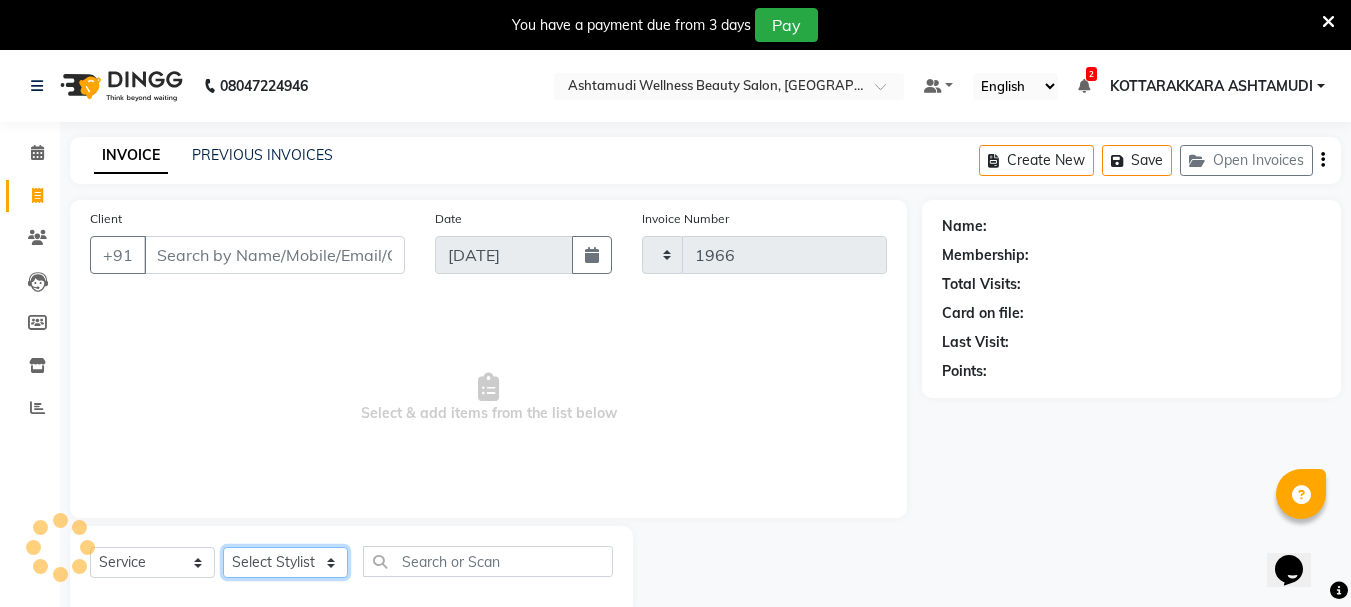 select on "4664" 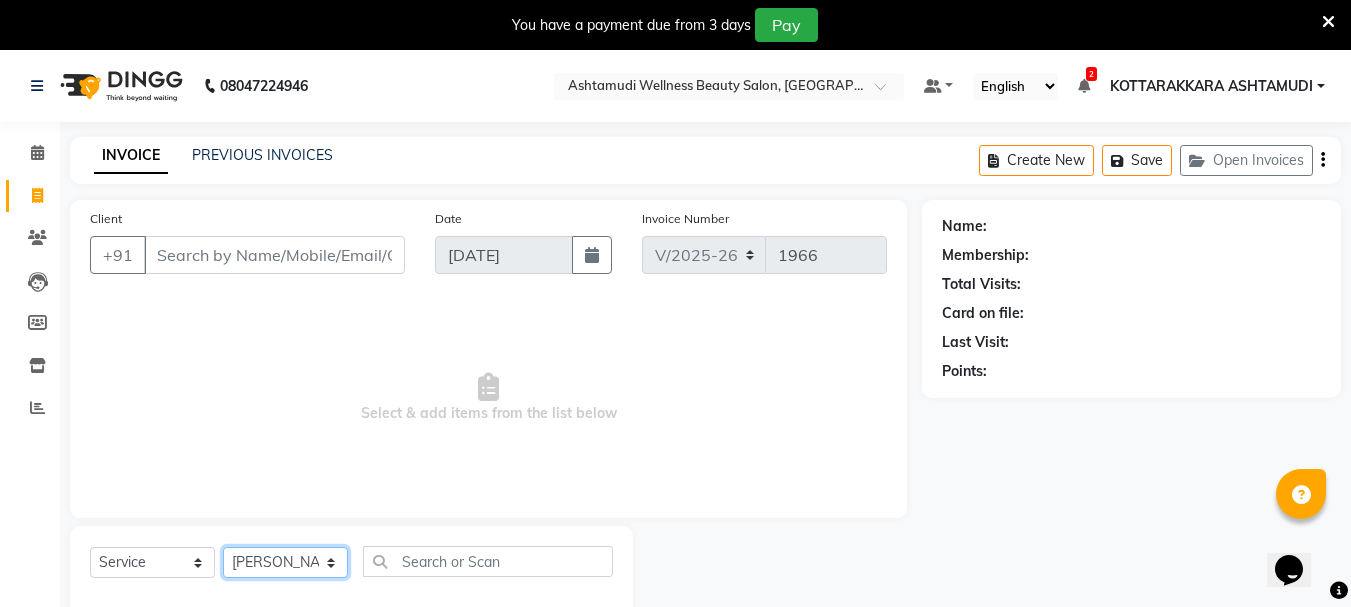 click on "Select Stylist AMRITHA [PERSON_NAME] DIVYA L	 Gita Mahali  Jibi P R [PERSON_NAME]  KOTTARAKKARA ASHTAMUDI [PERSON_NAME] 	 [PERSON_NAME] SARIGA R	 [PERSON_NAME]" 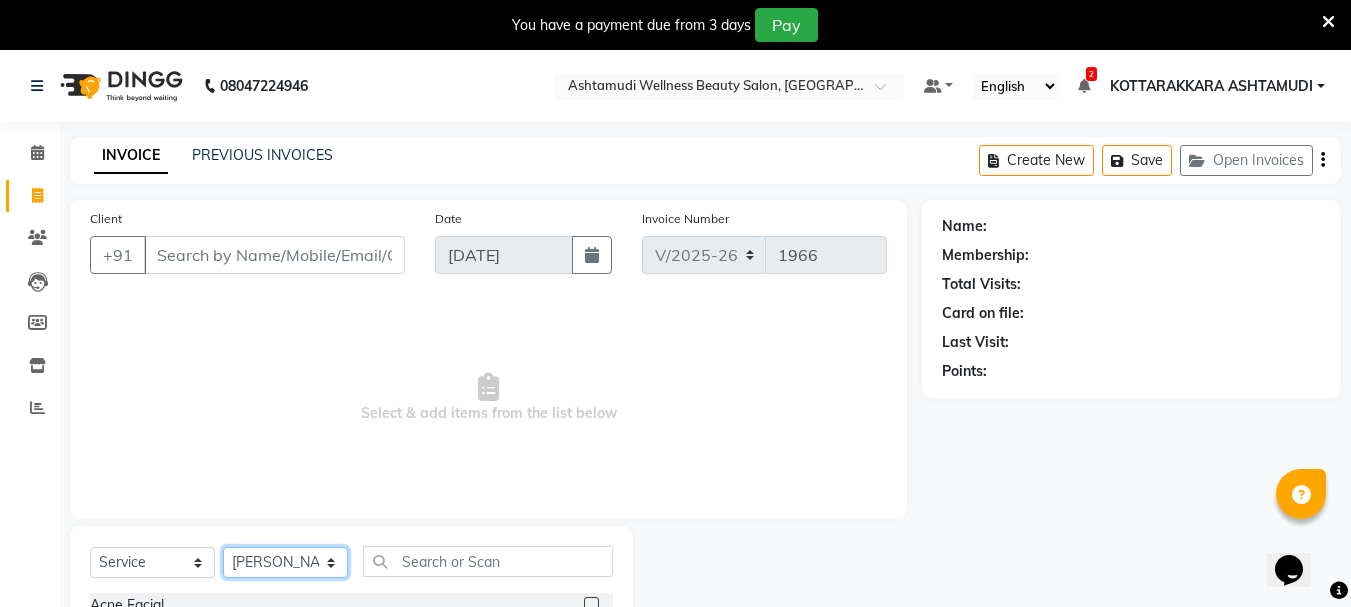 click on "Select Stylist AMRITHA [PERSON_NAME] DIVYA L	 Gita Mahali  Jibi P R [PERSON_NAME]  KOTTARAKKARA ASHTAMUDI [PERSON_NAME] 	 [PERSON_NAME] SARIGA R	 [PERSON_NAME]" 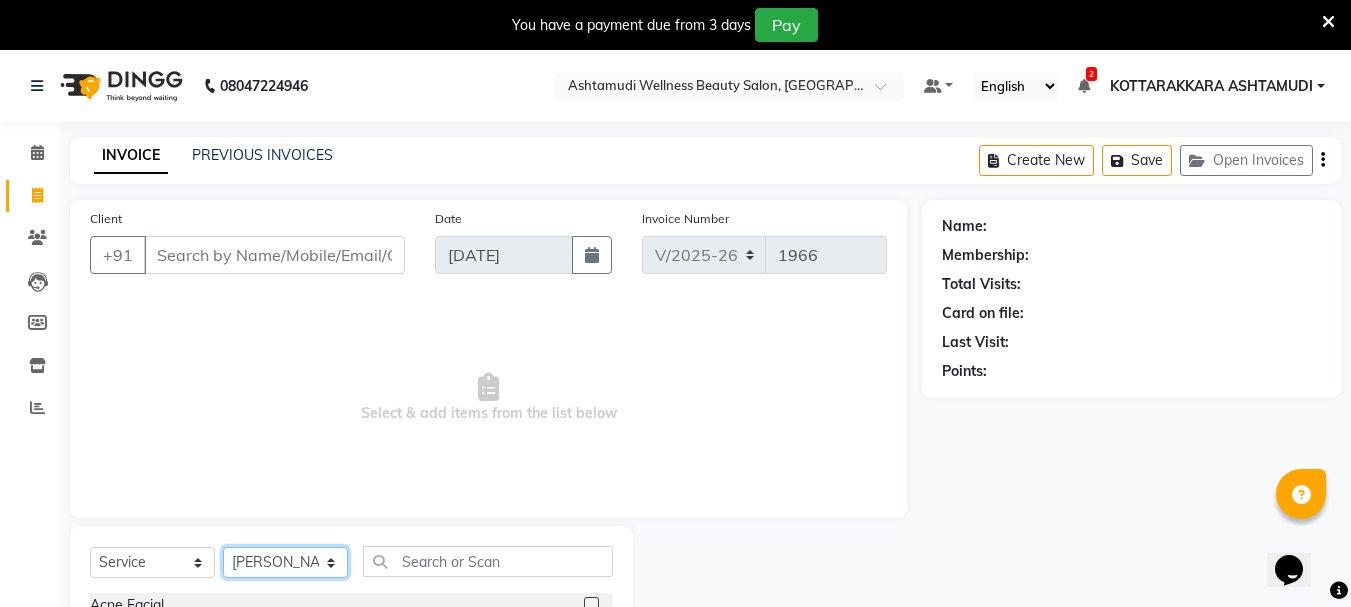select on "65260" 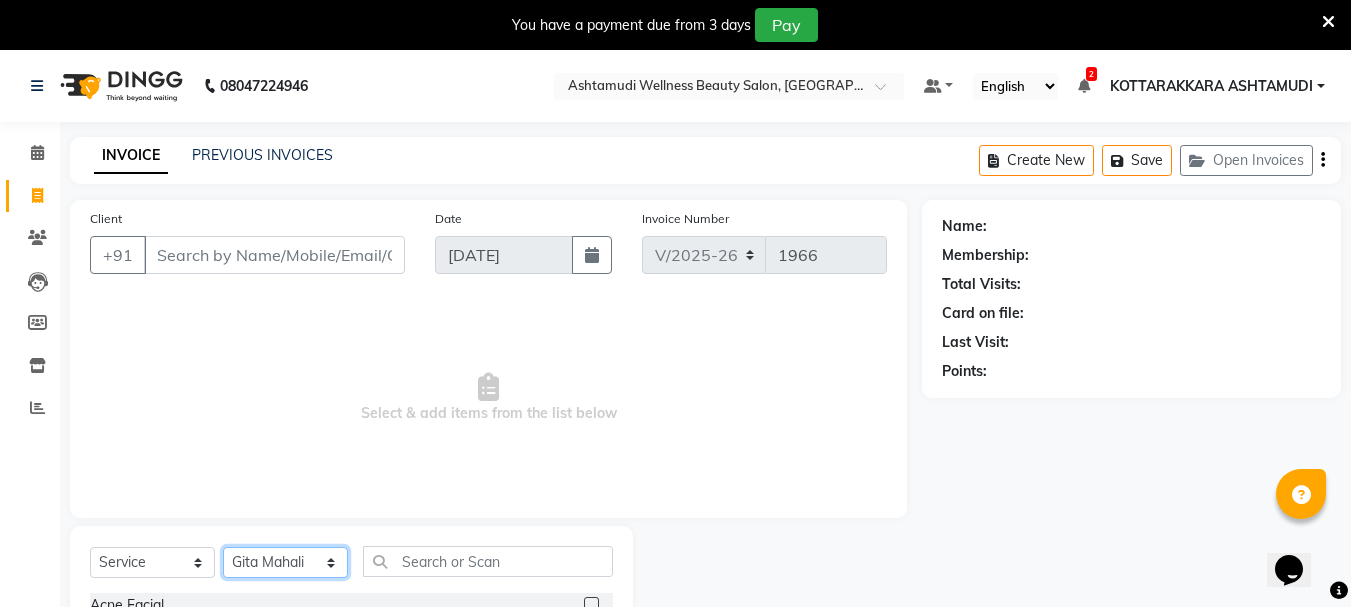 click on "Select Stylist AMRITHA [PERSON_NAME] DIVYA L	 Gita Mahali  Jibi P R [PERSON_NAME]  KOTTARAKKARA ASHTAMUDI [PERSON_NAME] 	 [PERSON_NAME] SARIGA R	 [PERSON_NAME]" 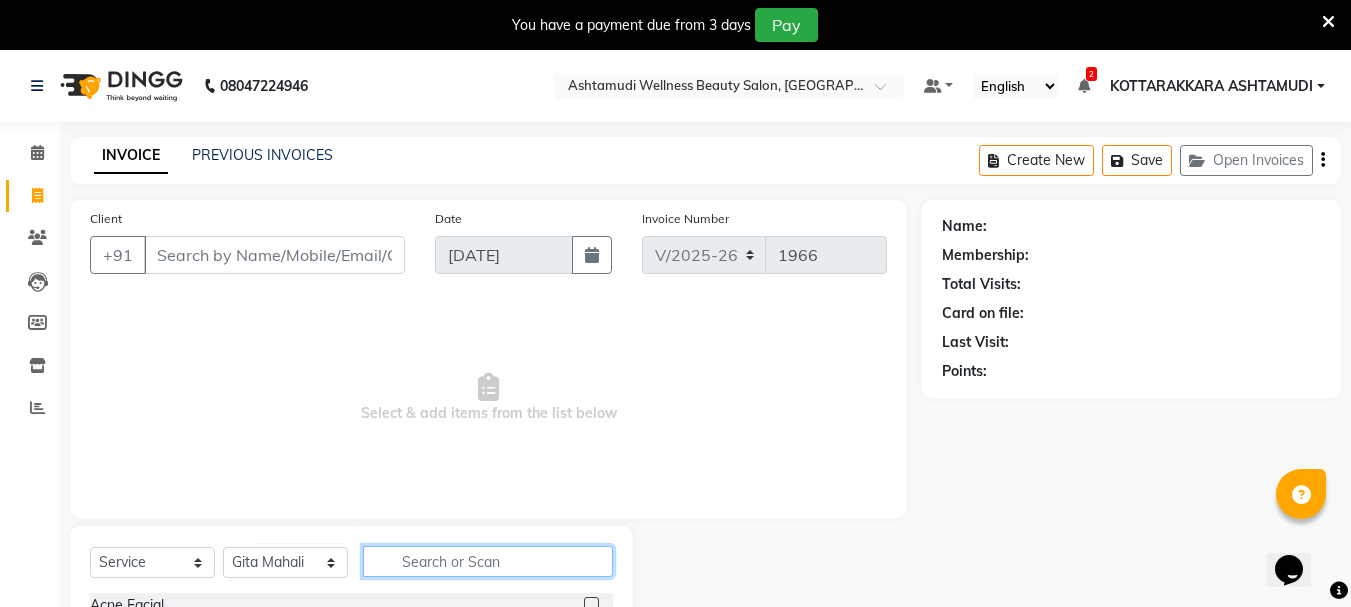 click 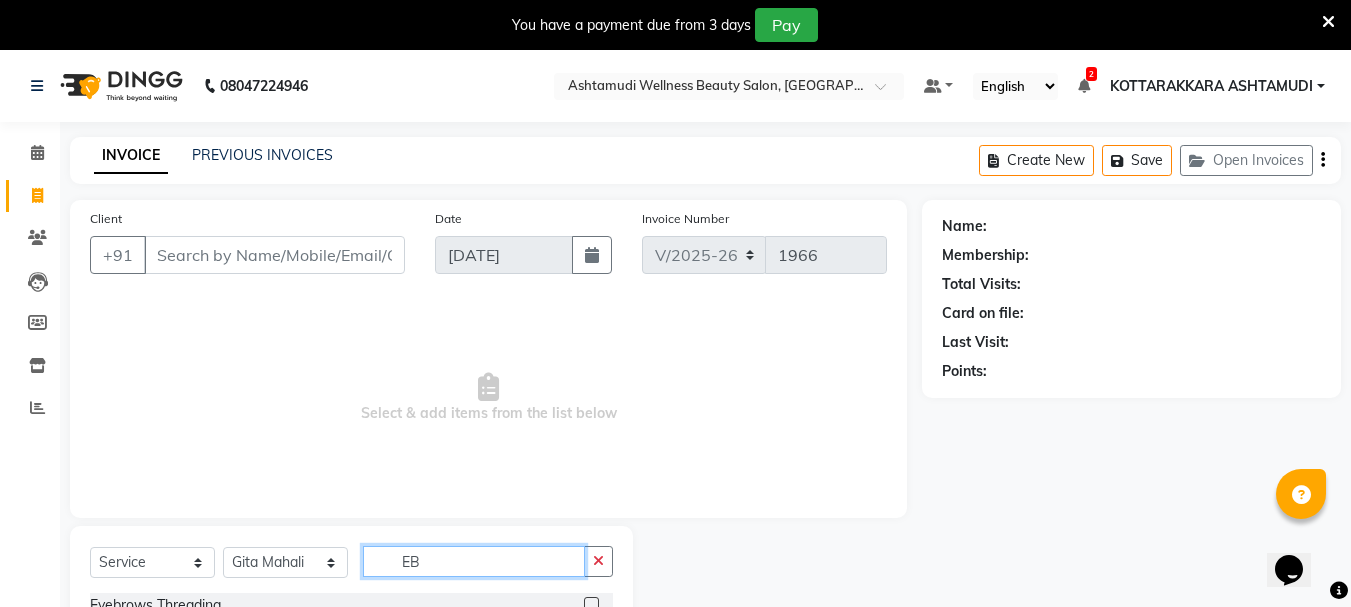type on "EB" 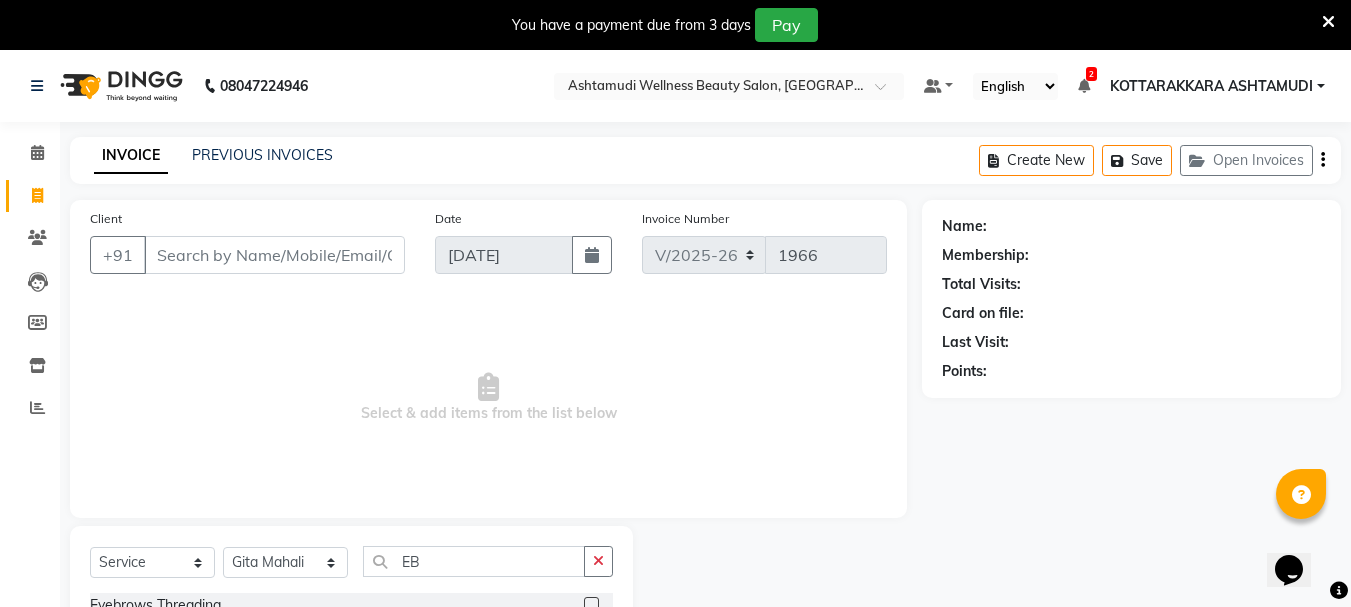 click 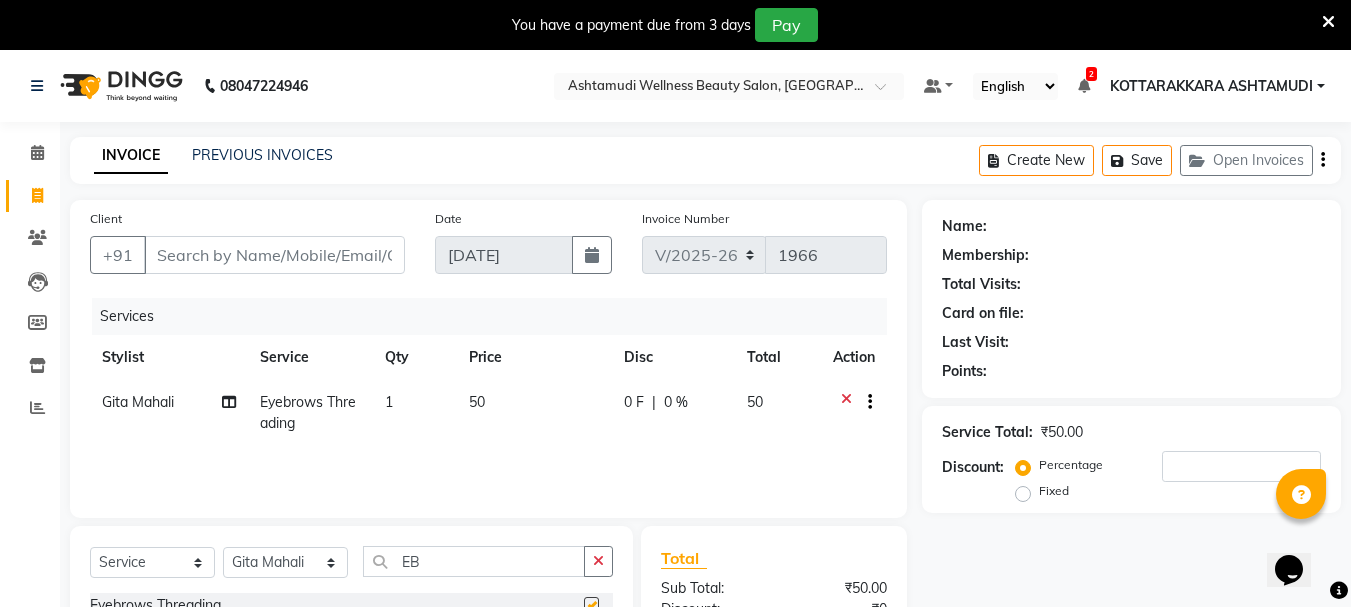 checkbox on "false" 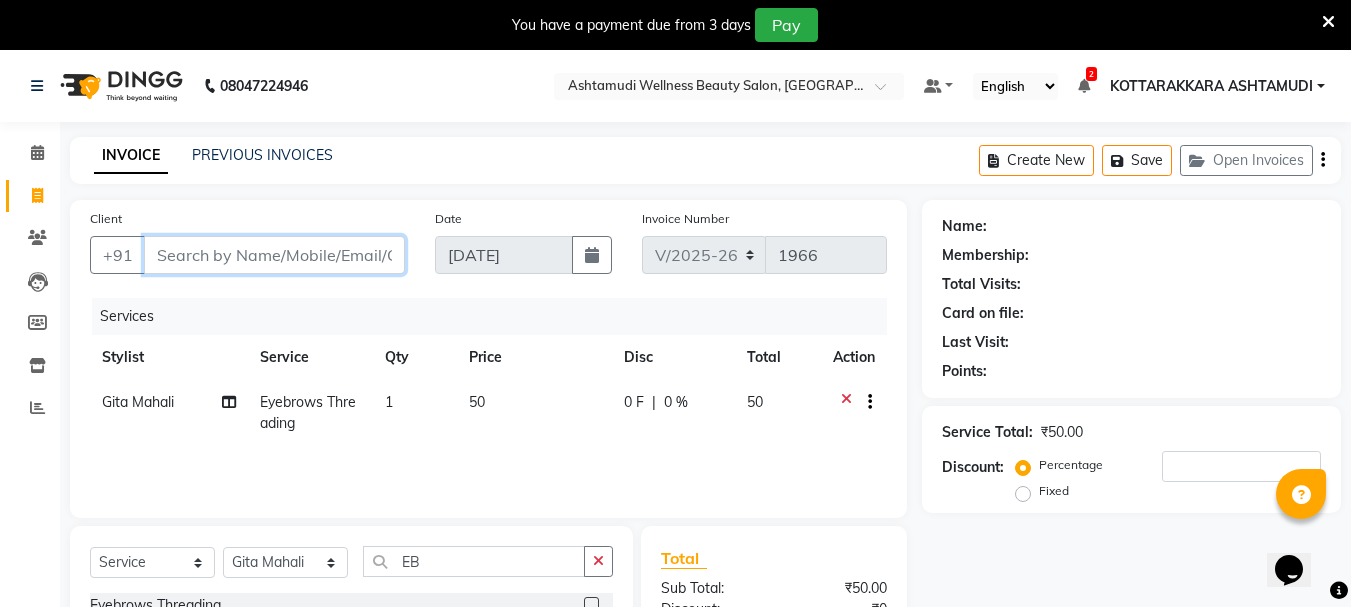 click on "Client" at bounding box center [274, 255] 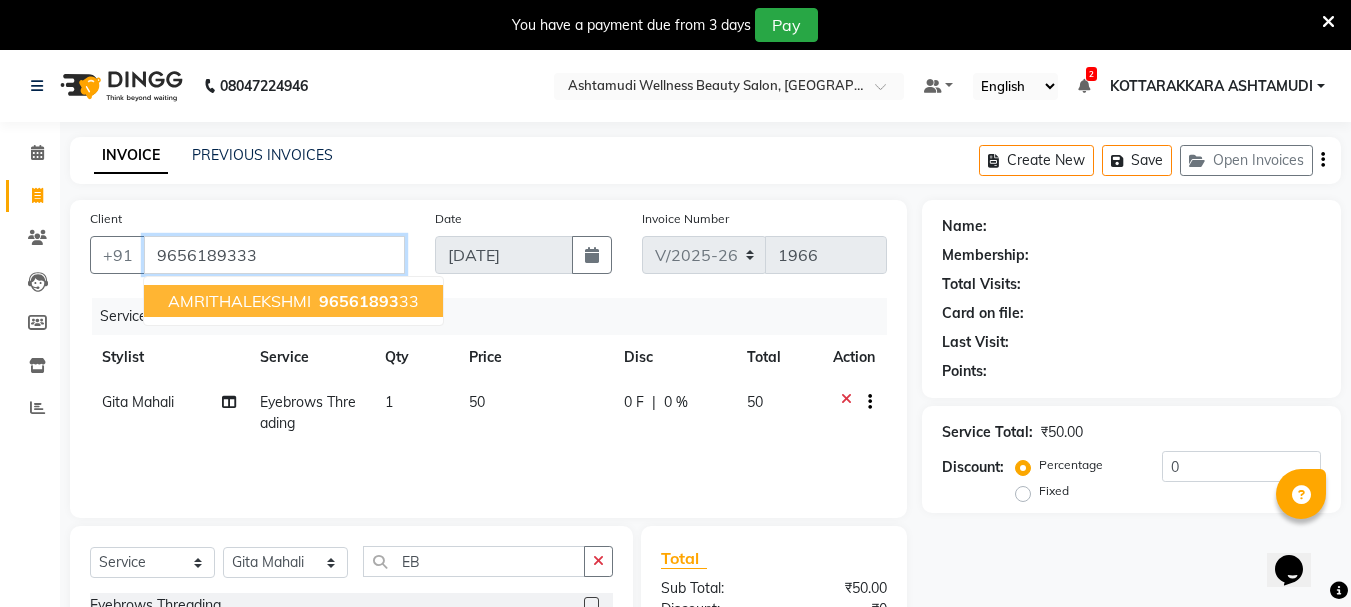 type on "9656189333" 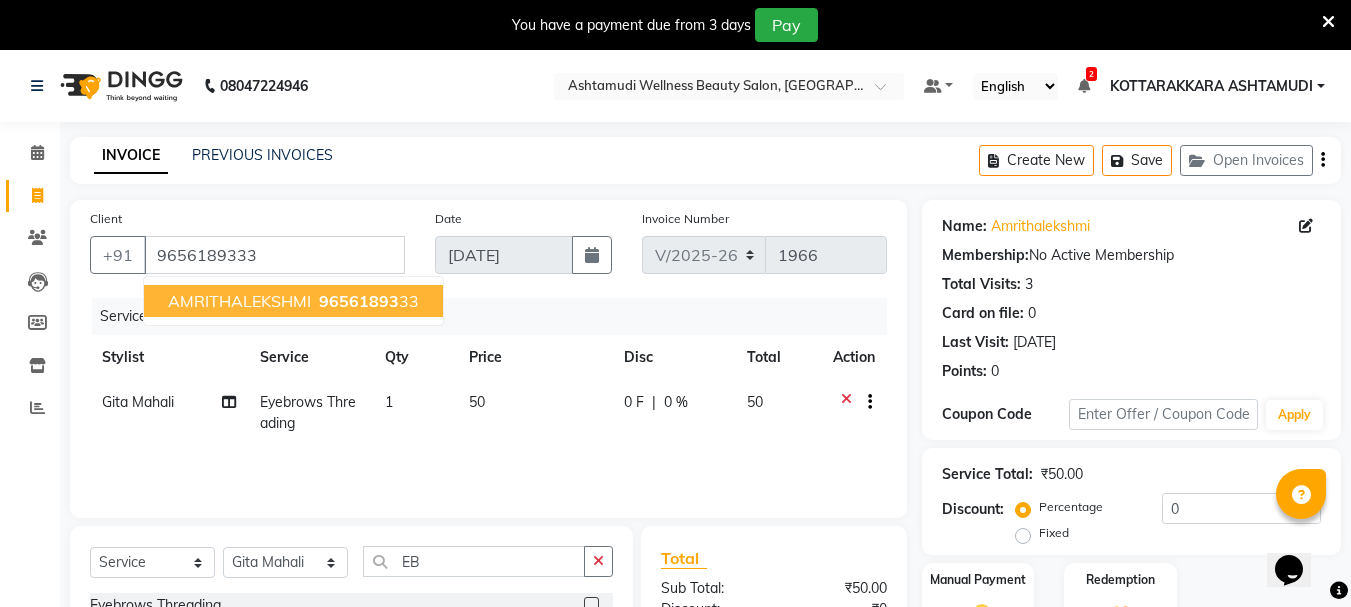 click on "96561893" at bounding box center [359, 301] 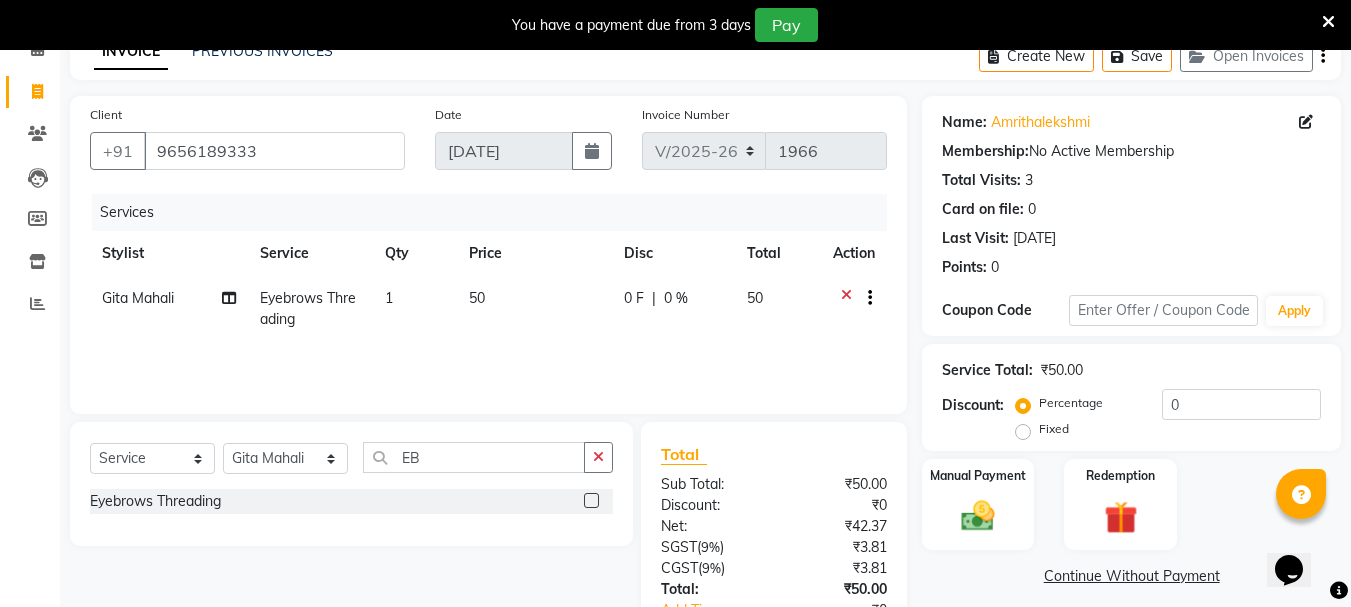 scroll, scrollTop: 243, scrollLeft: 0, axis: vertical 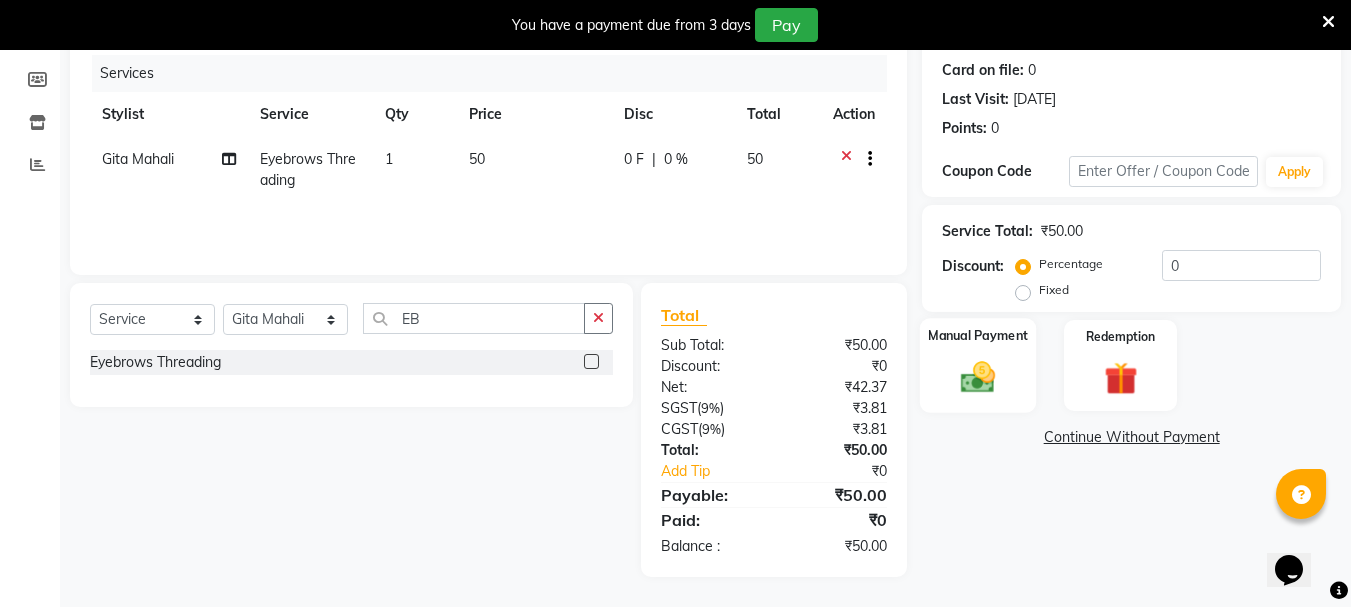 click 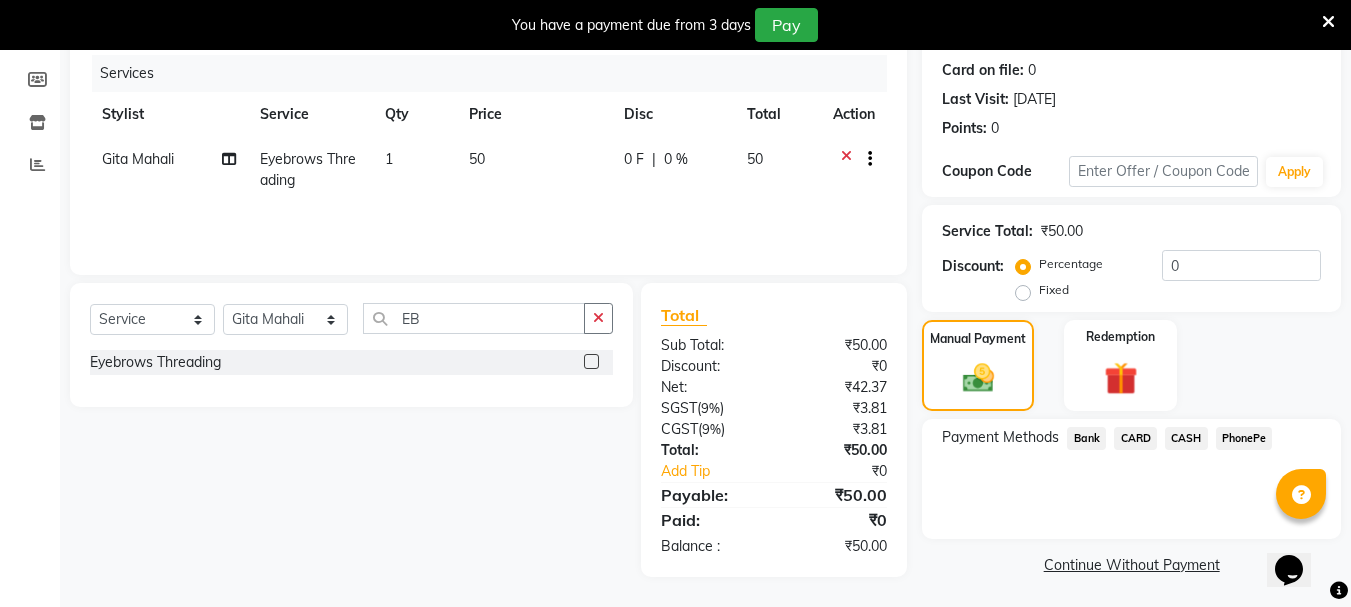 click on "CASH" 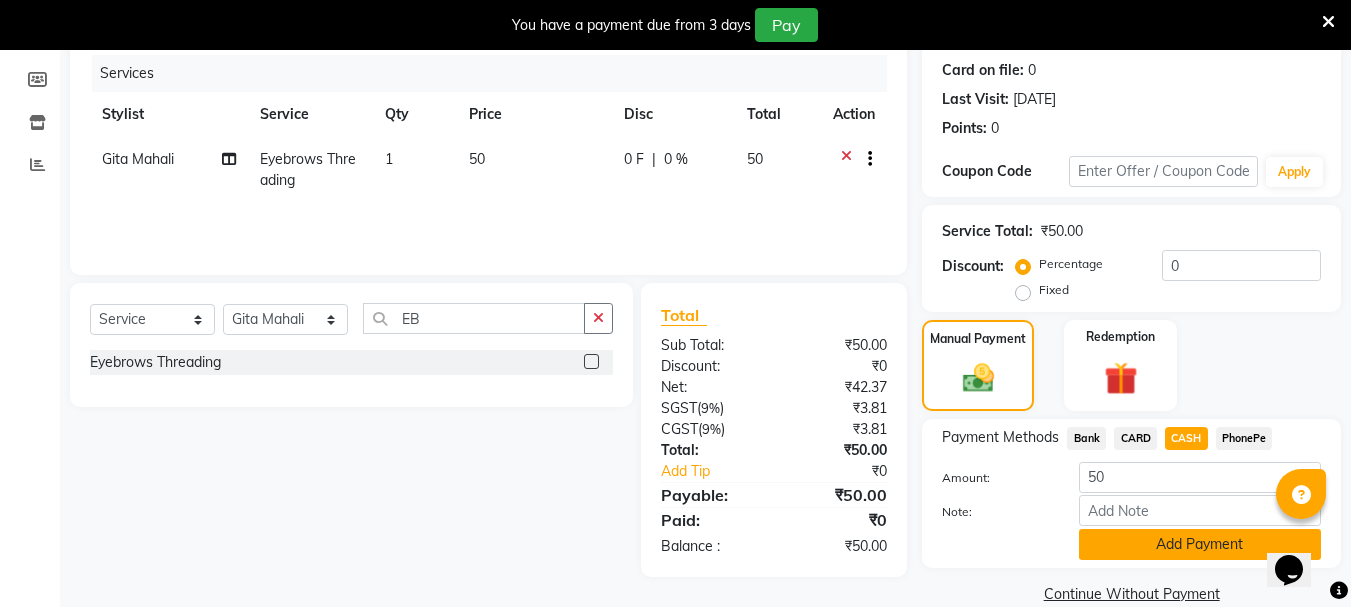 click on "Add Payment" 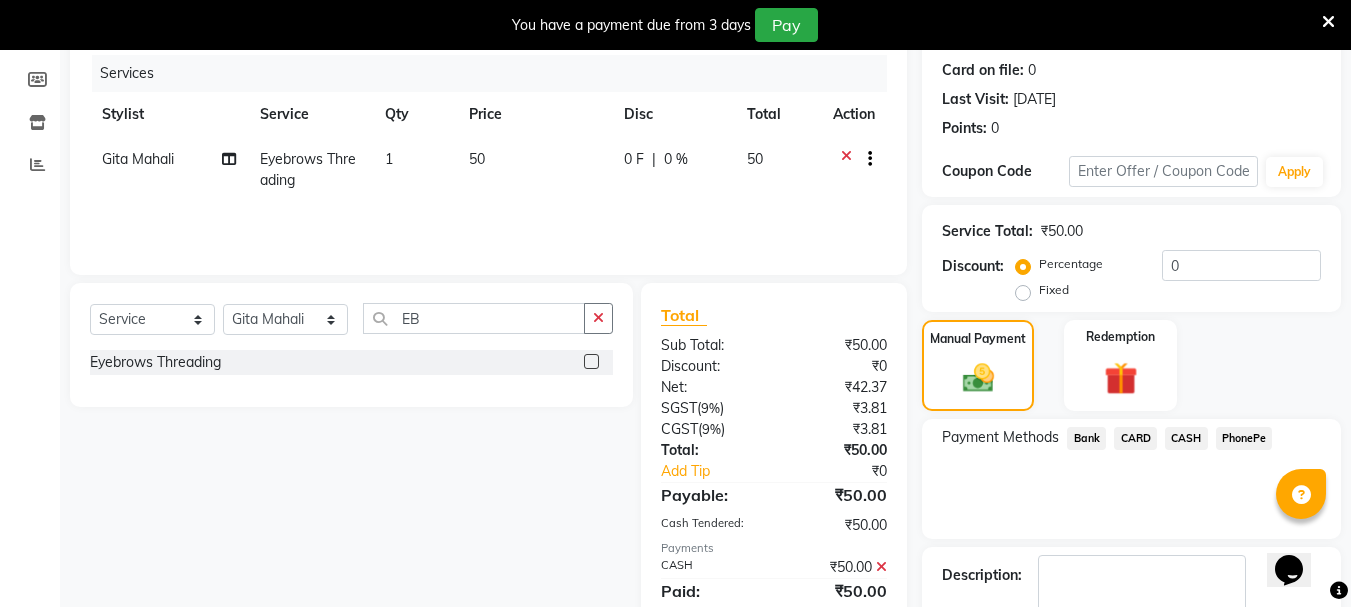 scroll, scrollTop: 359, scrollLeft: 0, axis: vertical 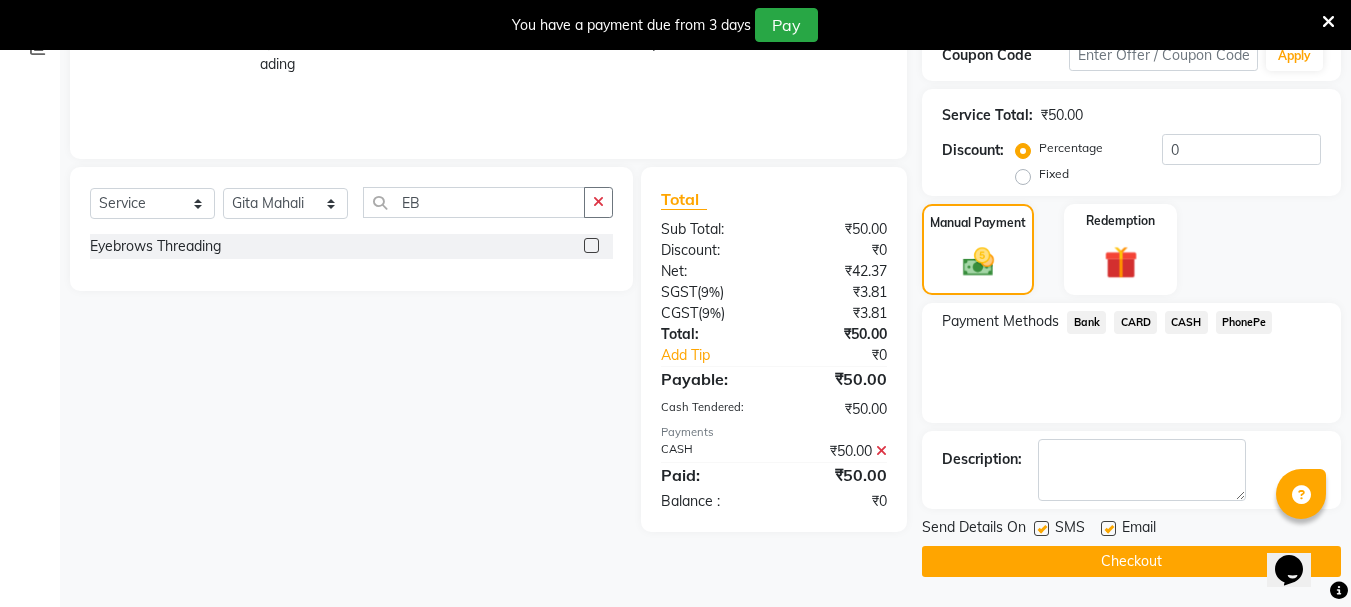 click on "Checkout" 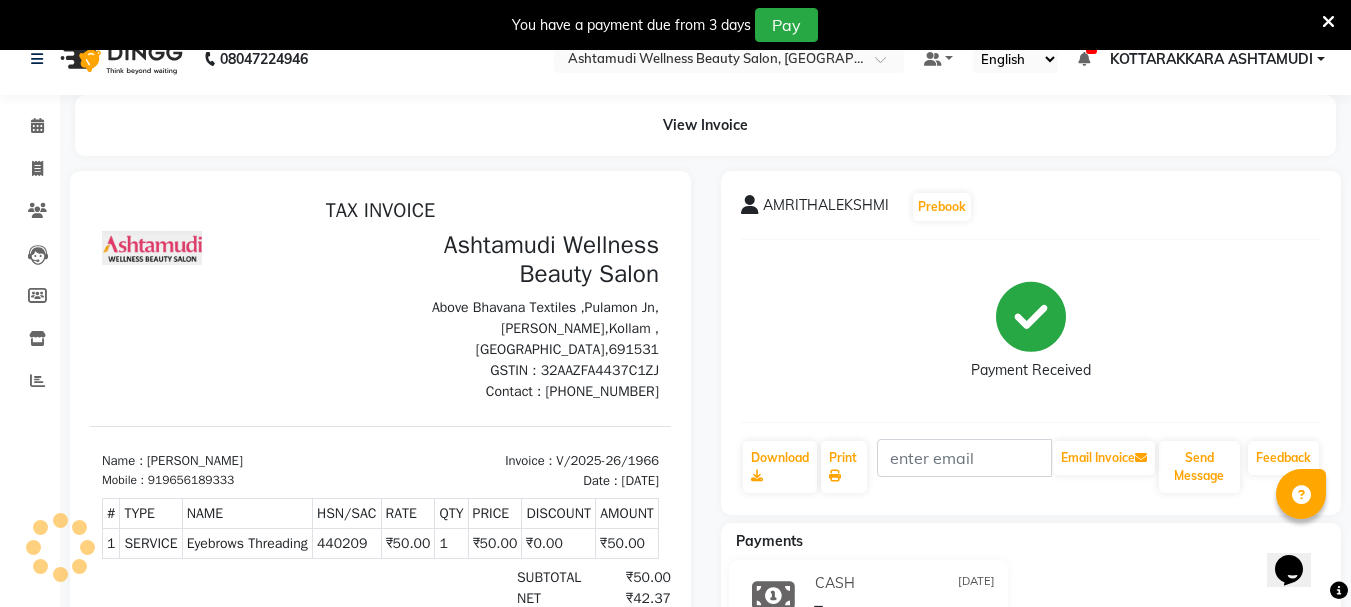 scroll, scrollTop: 0, scrollLeft: 0, axis: both 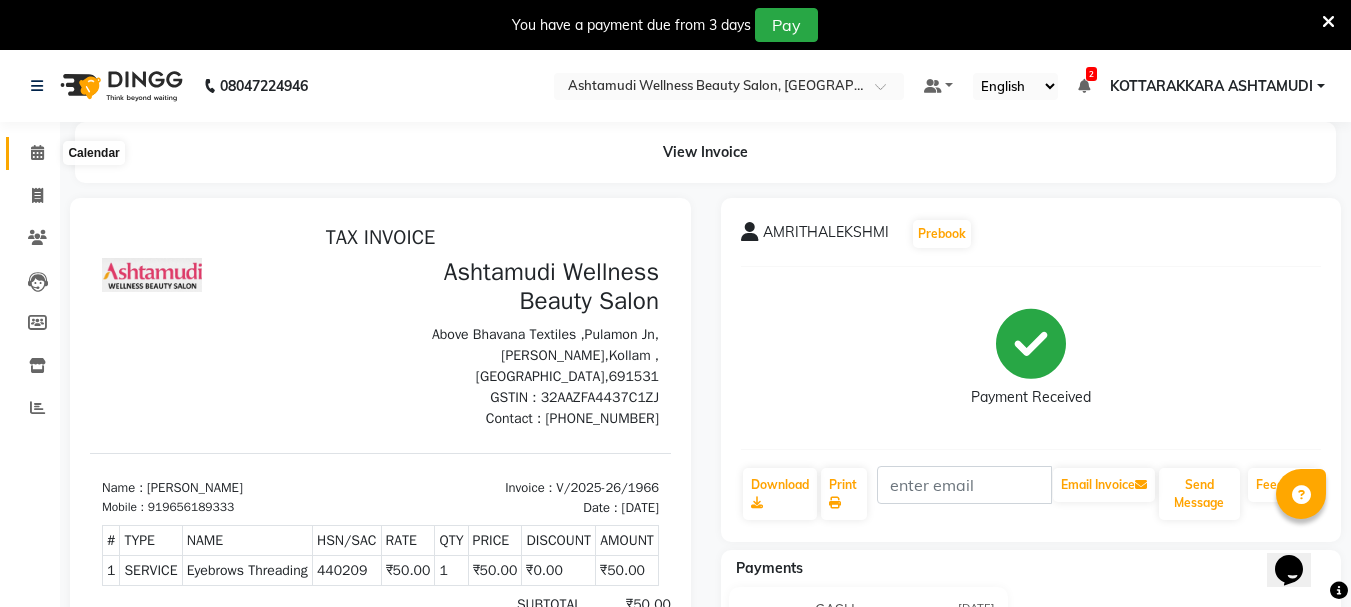 click 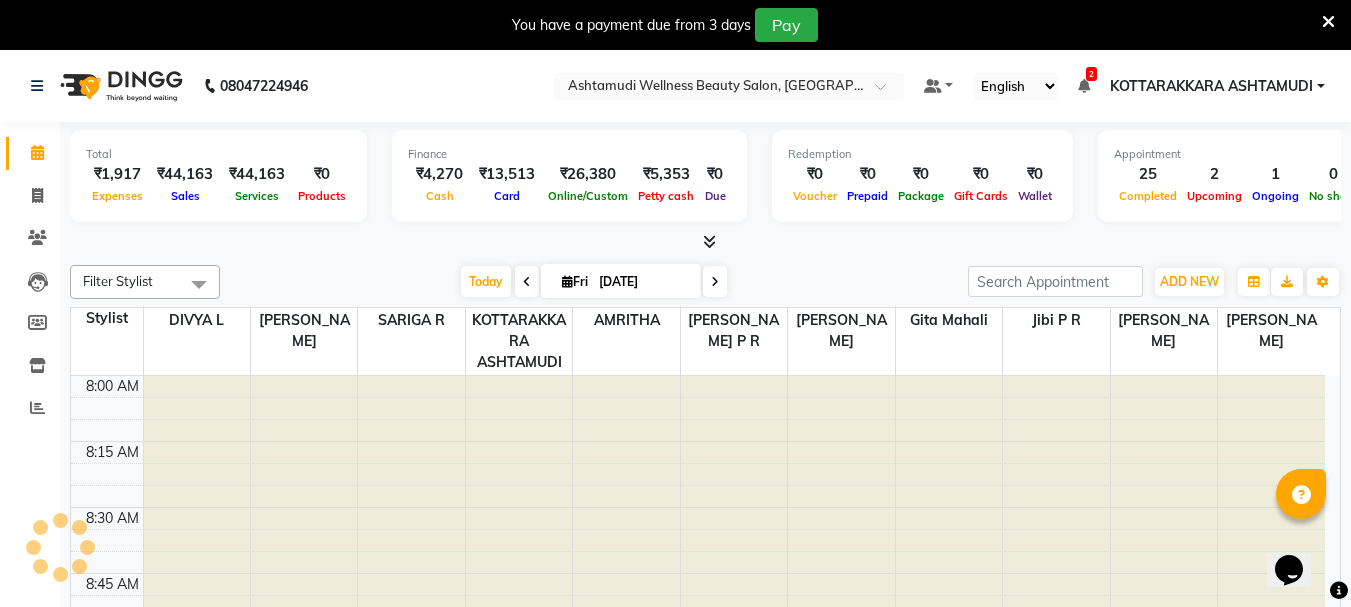 scroll, scrollTop: 2377, scrollLeft: 0, axis: vertical 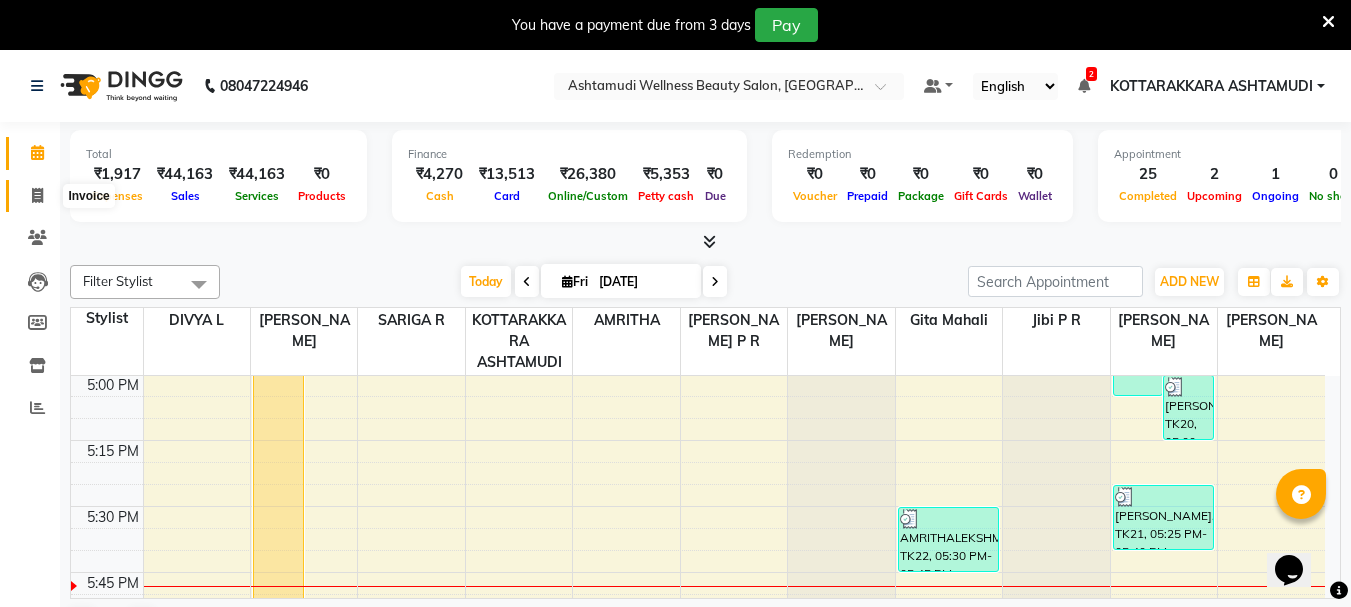 click 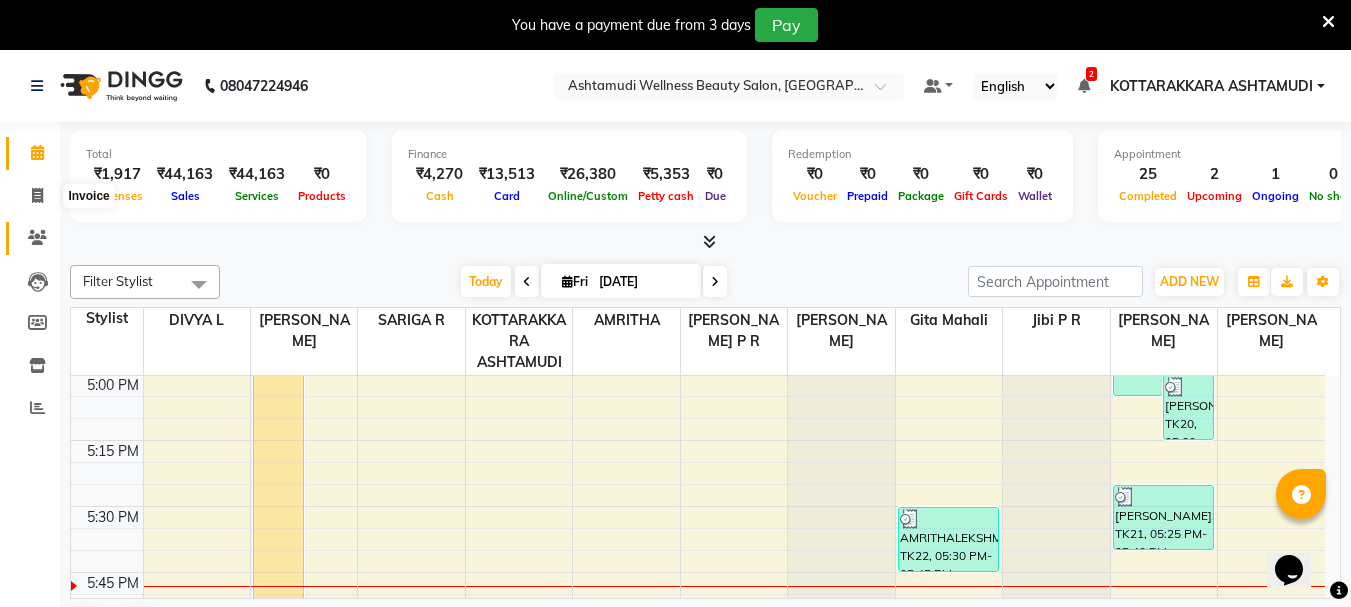 select on "service" 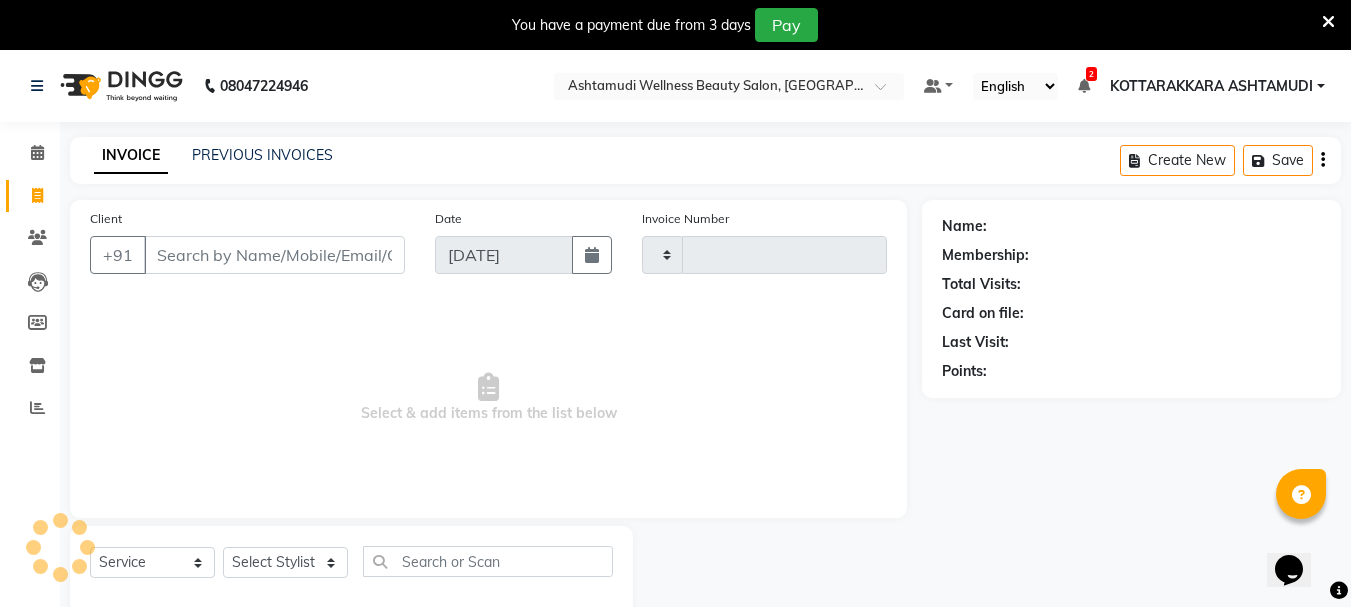 type on "1967" 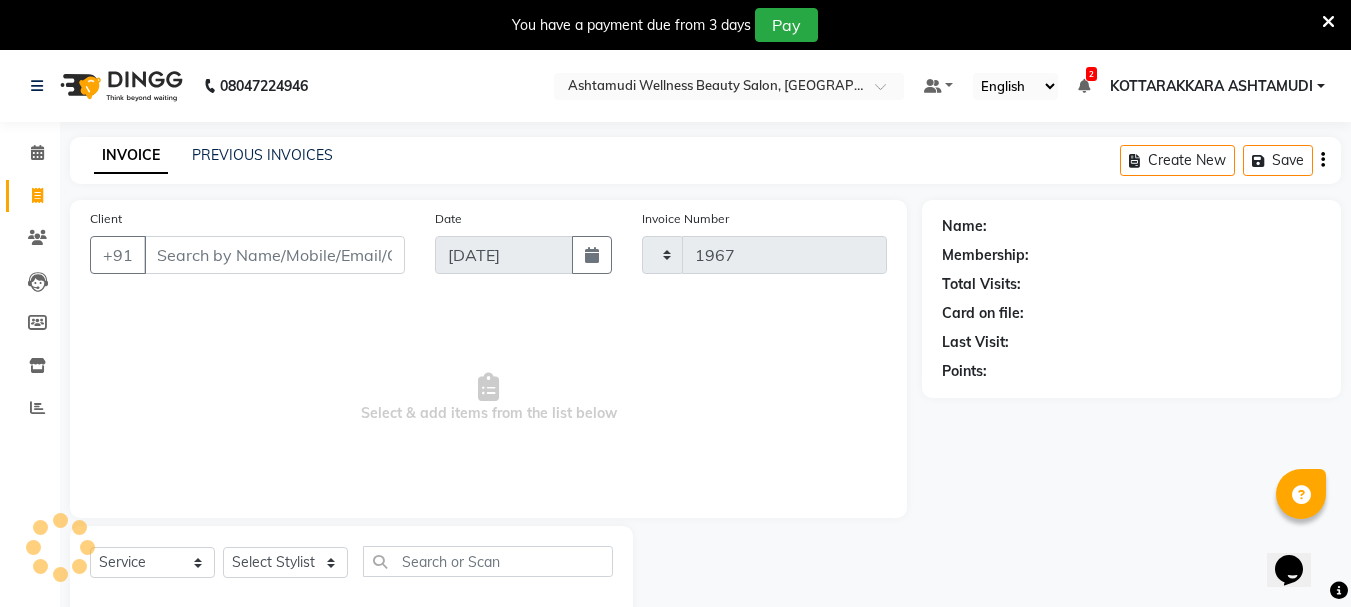 select on "4664" 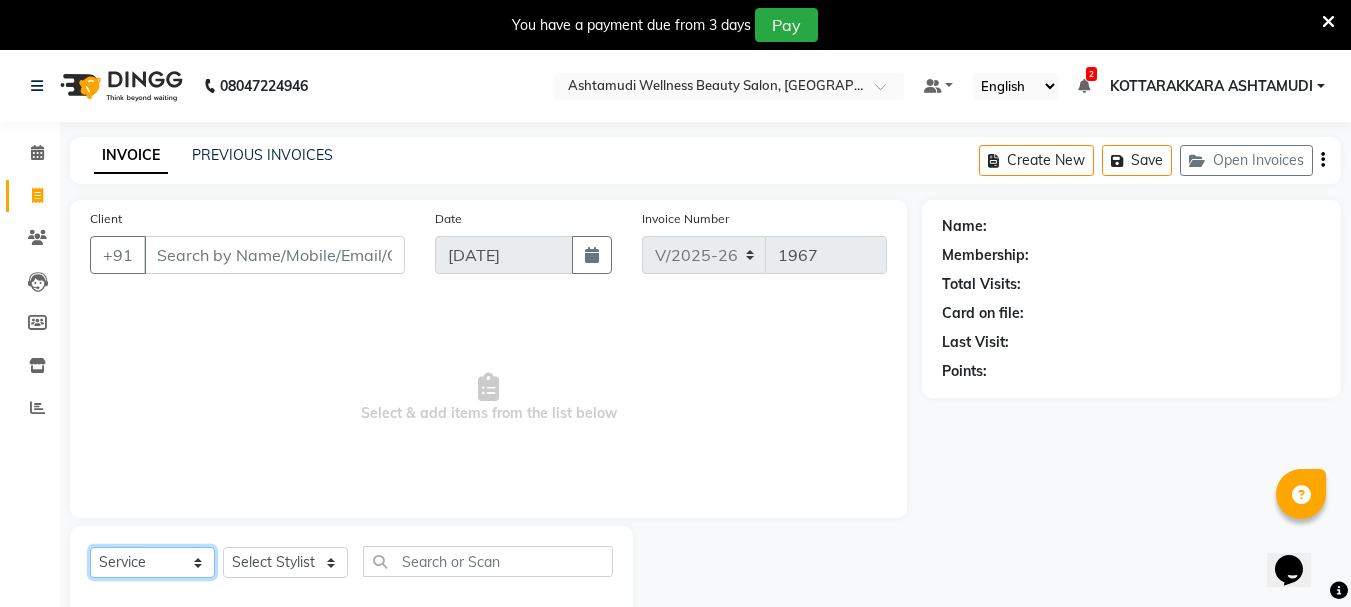 click on "Select  Service  Product  Membership  Package Voucher Prepaid Gift Card" 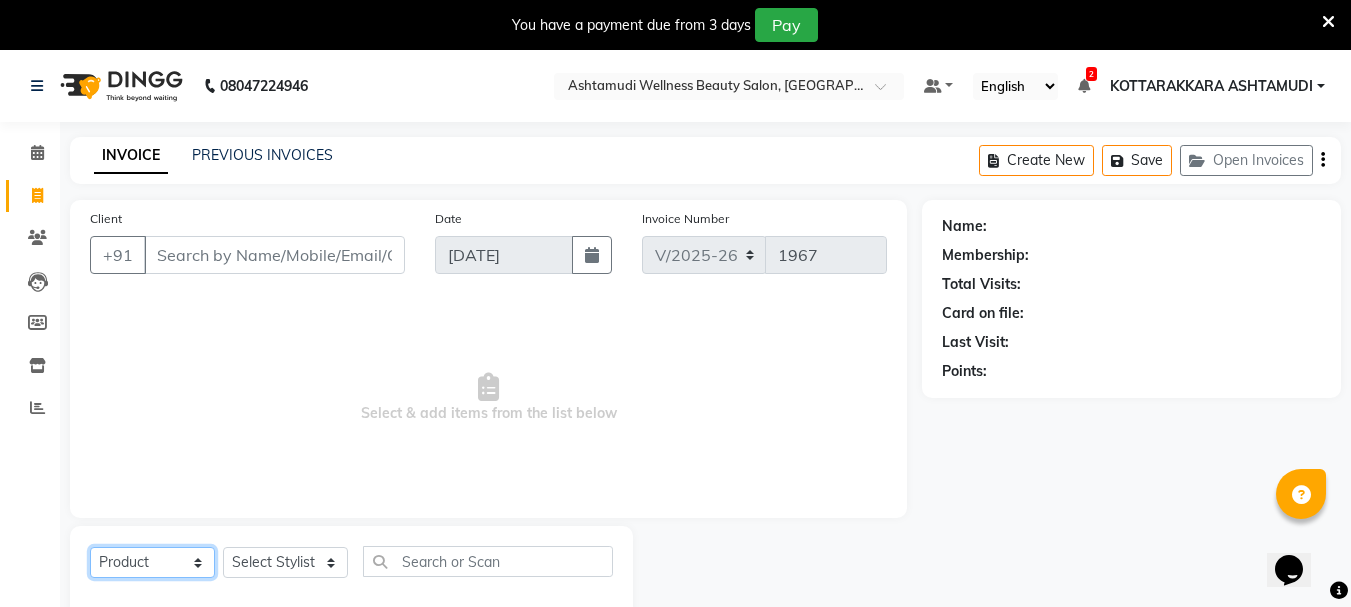 click on "Select  Service  Product  Membership  Package Voucher Prepaid Gift Card" 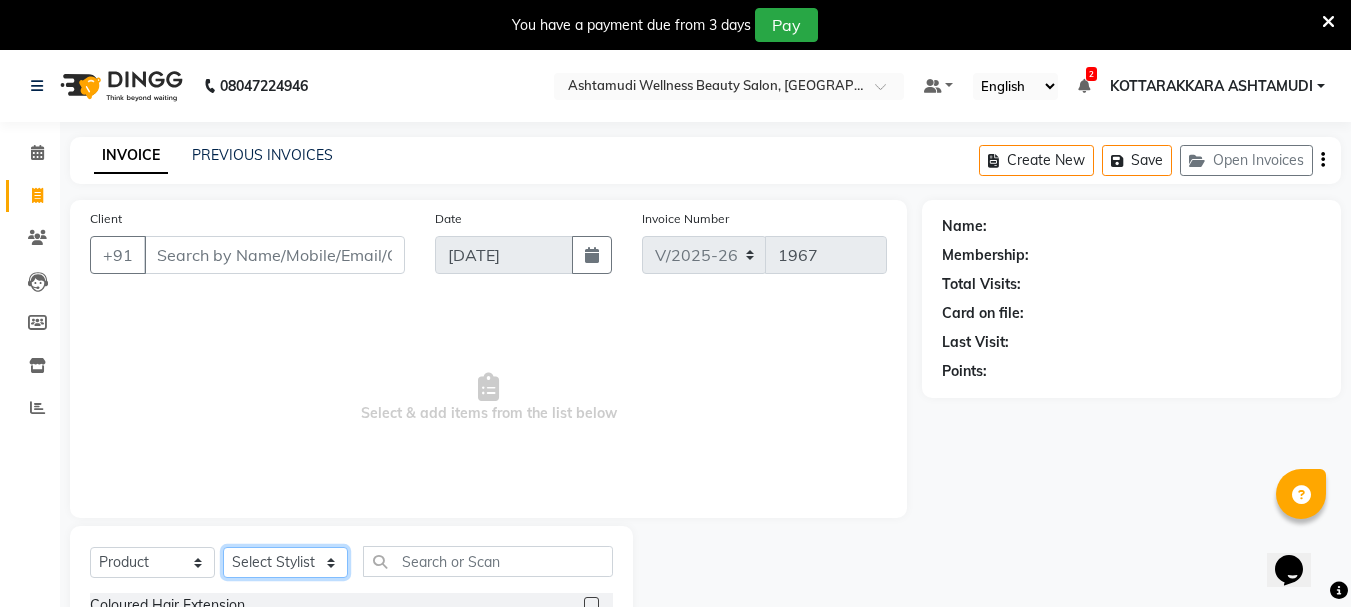 click on "Select Stylist AMRITHA [PERSON_NAME] DIVYA L	 Gita Mahali  Jibi P R [PERSON_NAME]  KOTTARAKKARA ASHTAMUDI [PERSON_NAME] 	 [PERSON_NAME] SARIGA R	 [PERSON_NAME]" 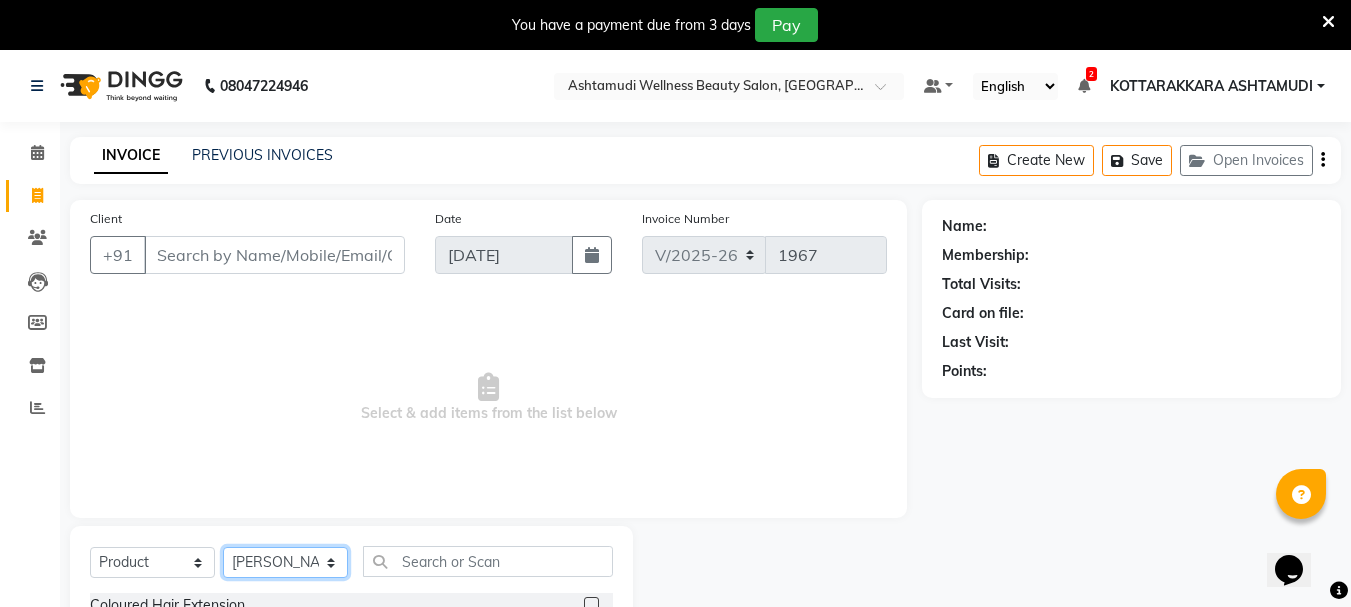 click on "Select Stylist AMRITHA [PERSON_NAME] DIVYA L	 Gita Mahali  Jibi P R [PERSON_NAME]  KOTTARAKKARA ASHTAMUDI [PERSON_NAME] 	 [PERSON_NAME] SARIGA R	 [PERSON_NAME]" 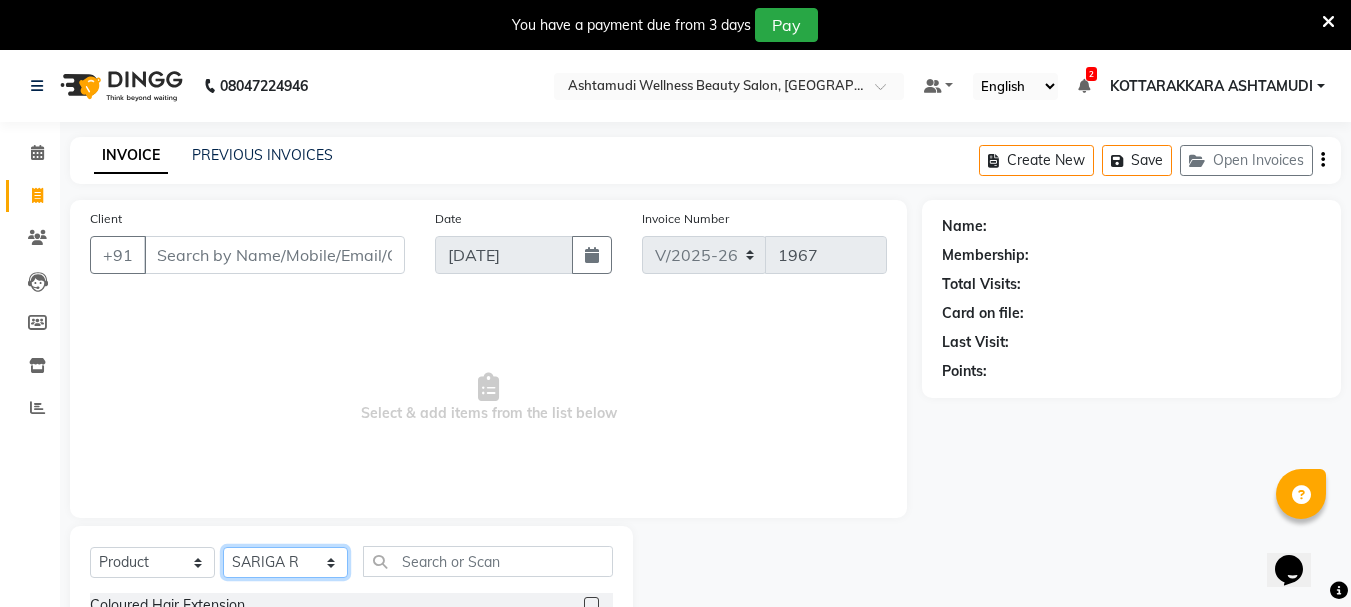 click on "Select Stylist AMRITHA [PERSON_NAME] DIVYA L	 Gita Mahali  Jibi P R [PERSON_NAME]  KOTTARAKKARA ASHTAMUDI [PERSON_NAME] 	 [PERSON_NAME] SARIGA R	 [PERSON_NAME]" 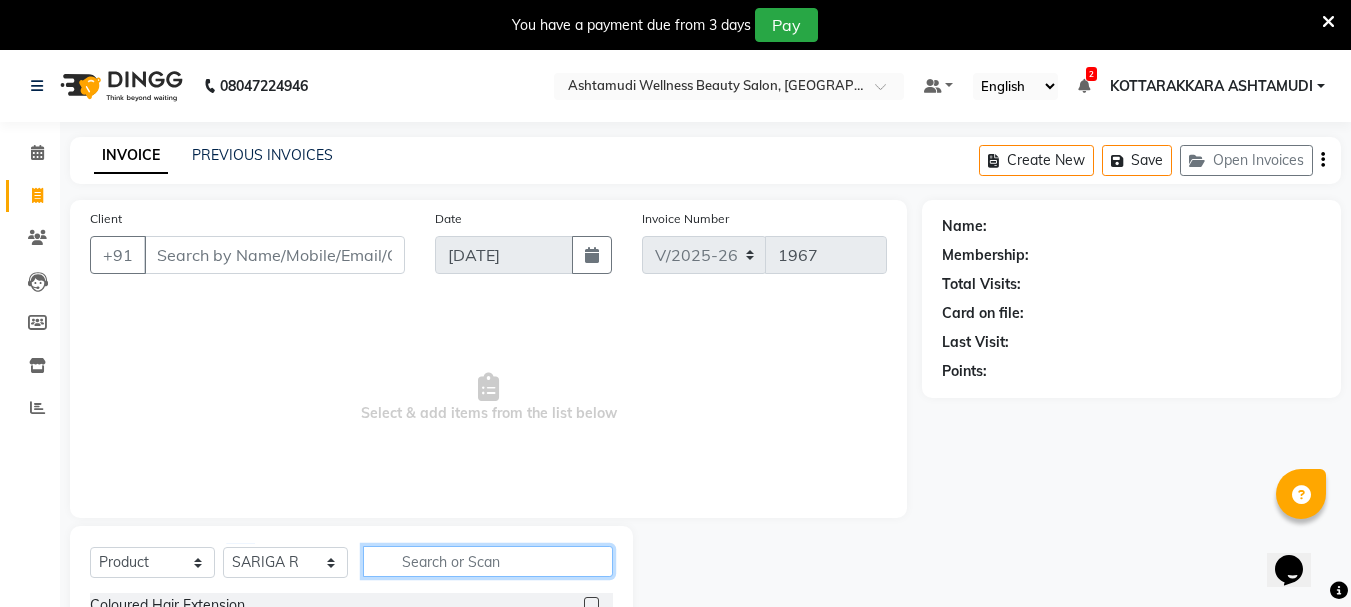 click 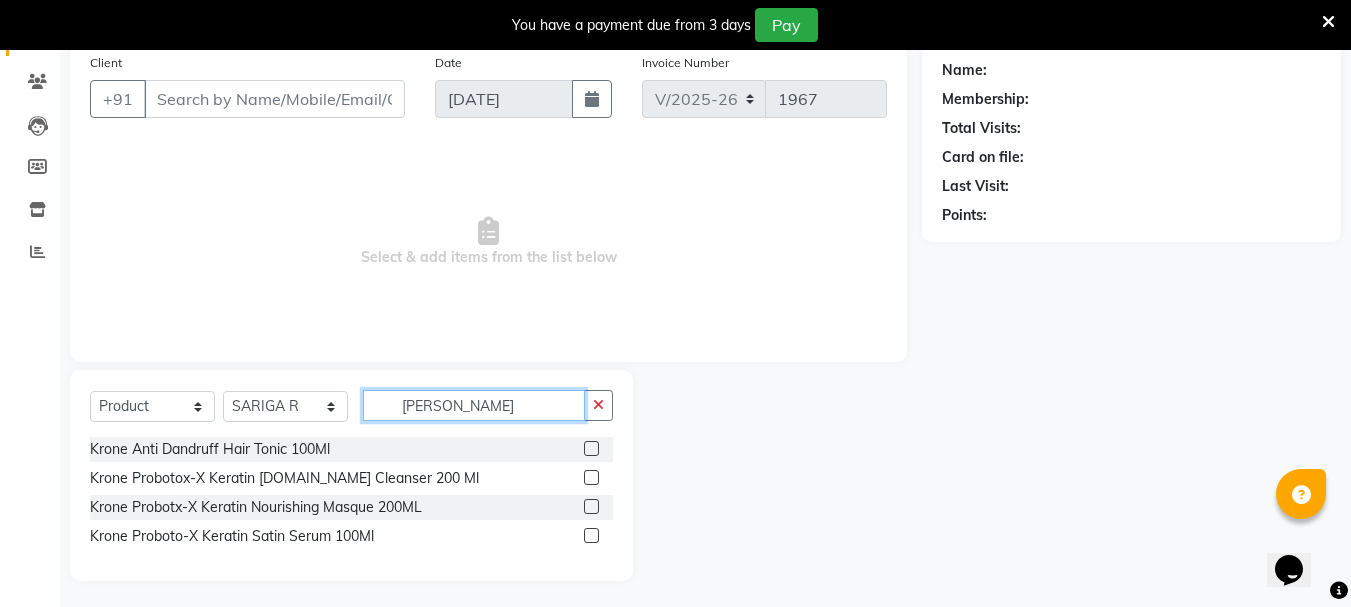 scroll, scrollTop: 160, scrollLeft: 0, axis: vertical 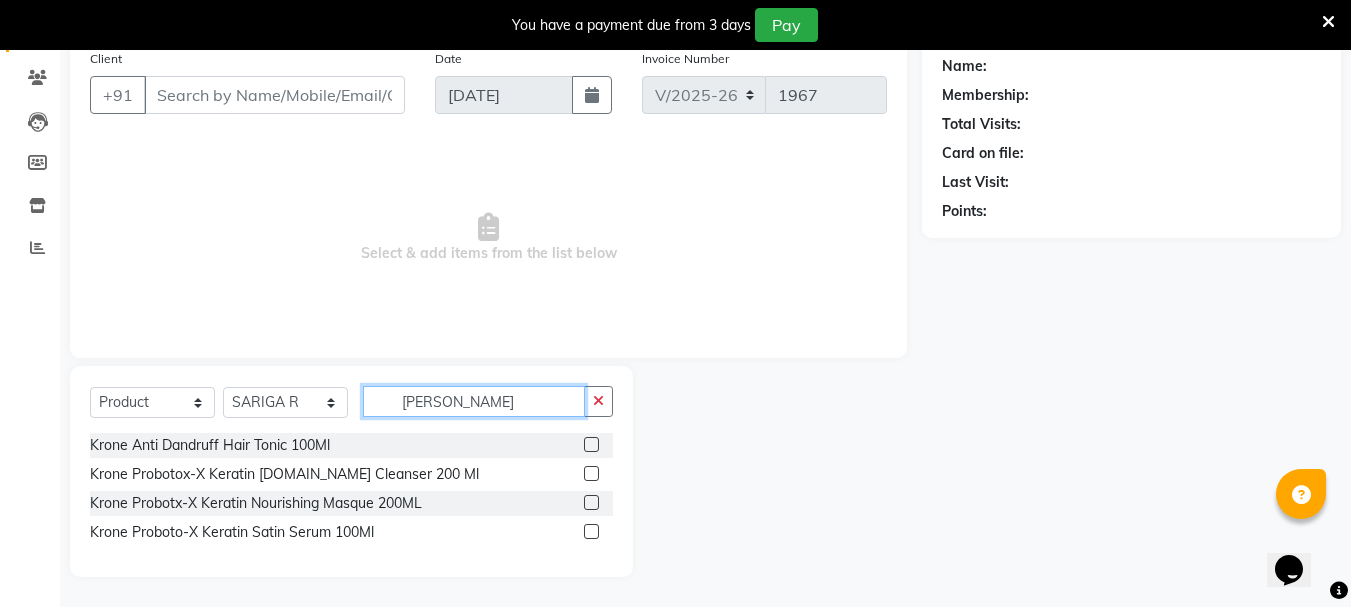 type on "KRON" 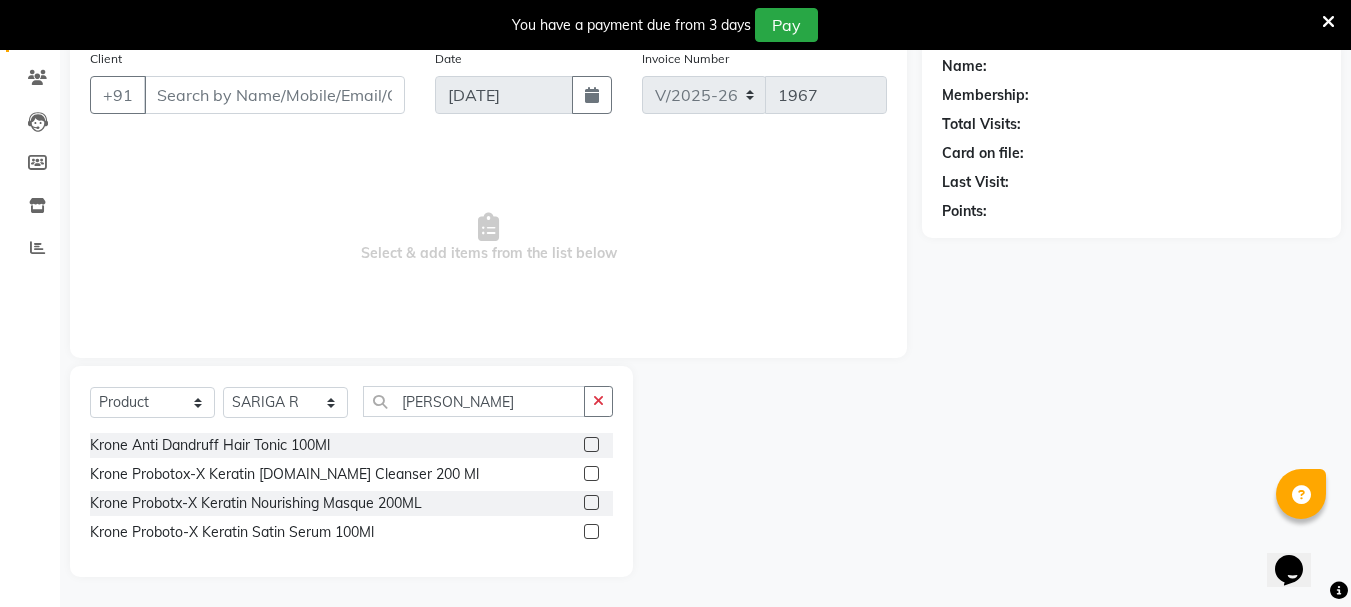 click 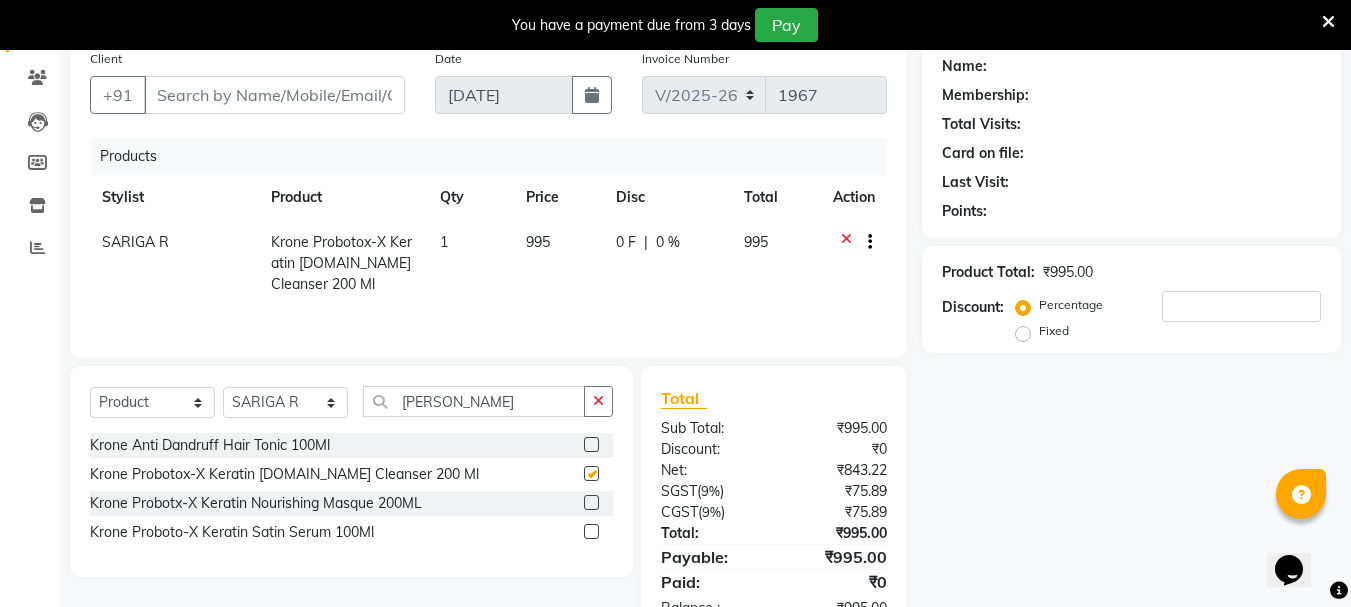 checkbox on "false" 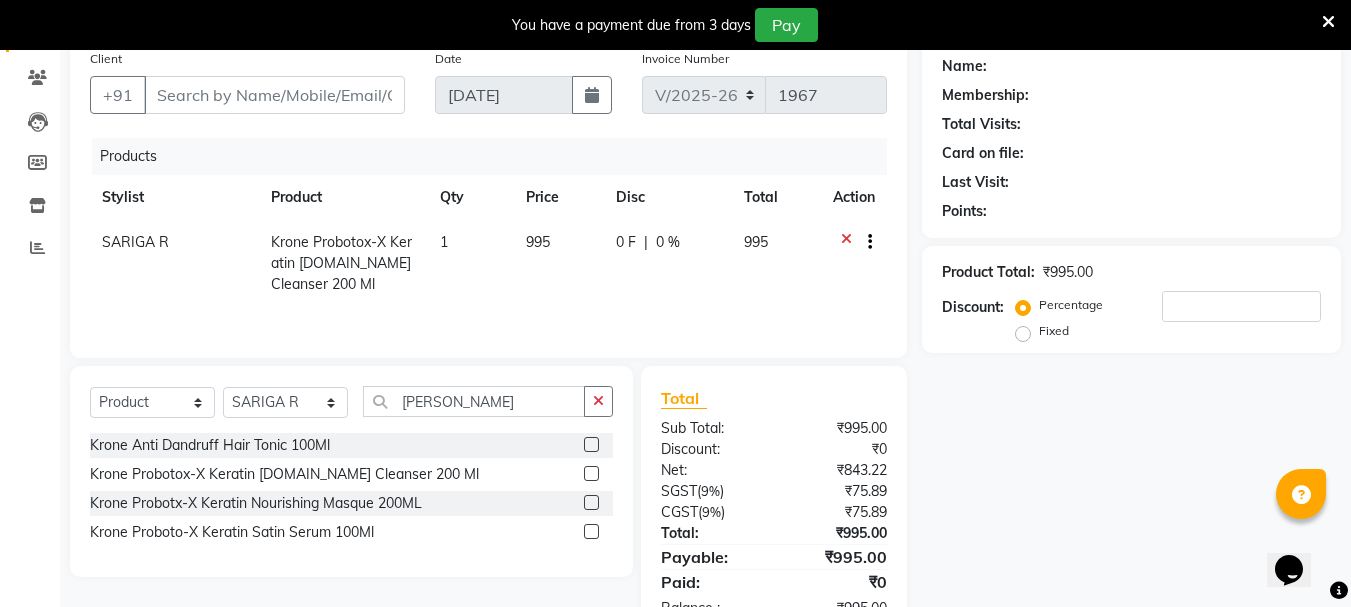 click 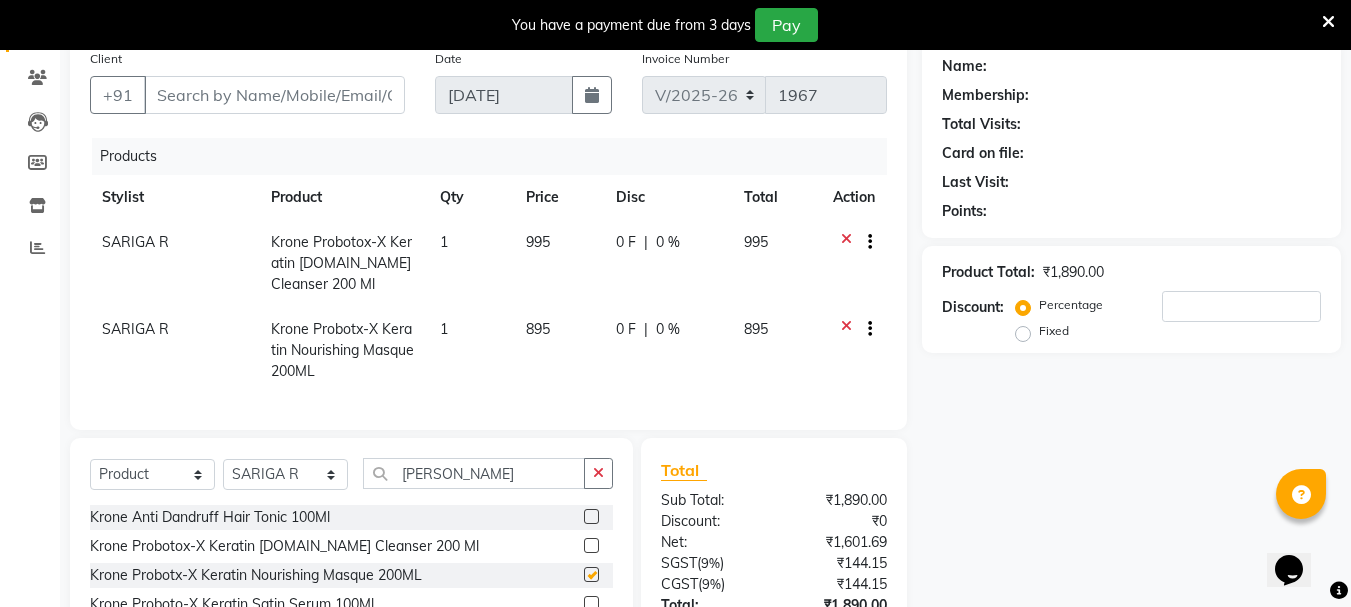 checkbox on "false" 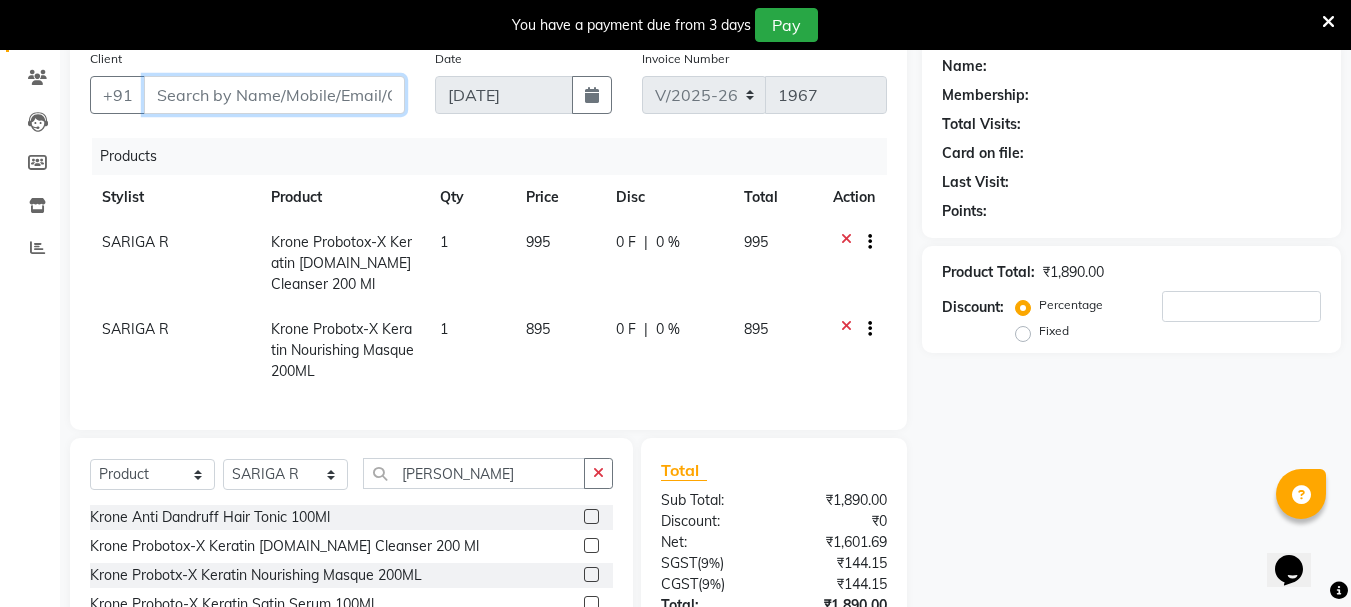 click on "Client" at bounding box center (274, 95) 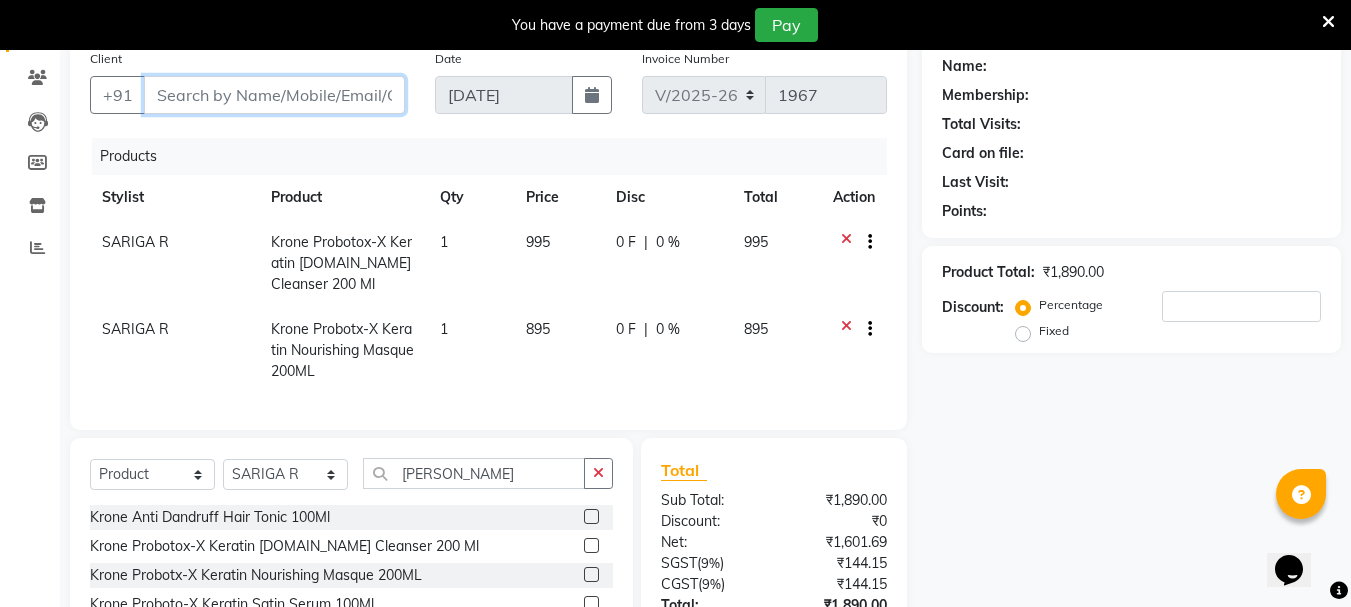 type on "8" 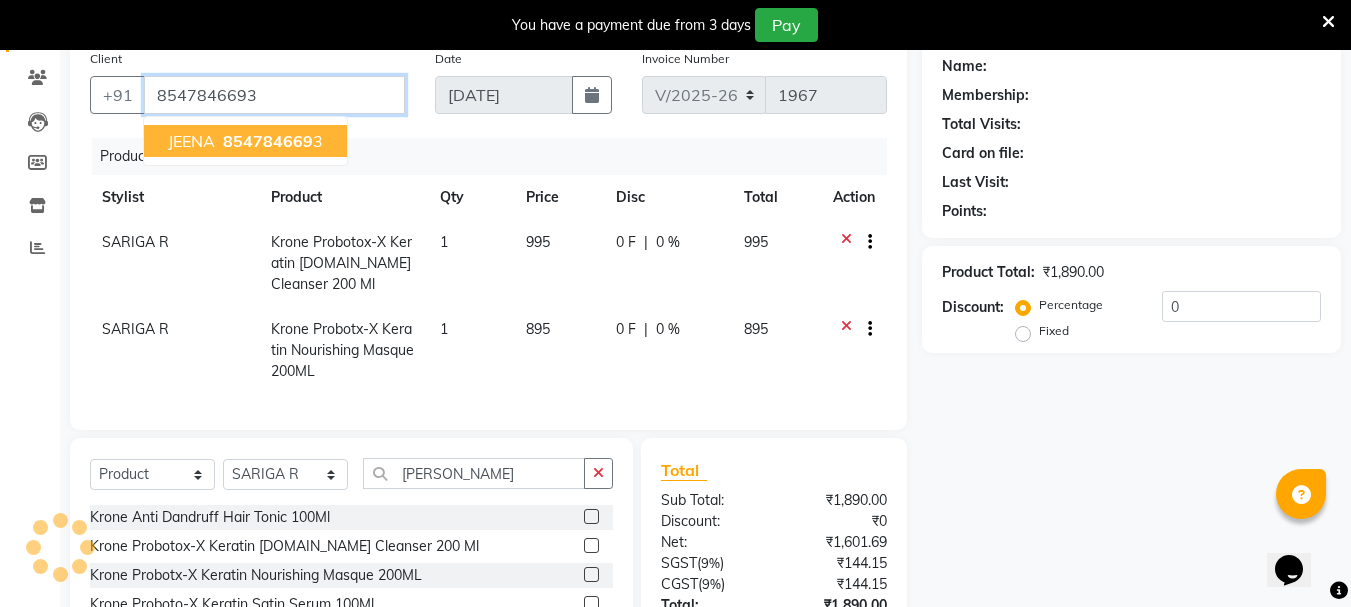 type on "8547846693" 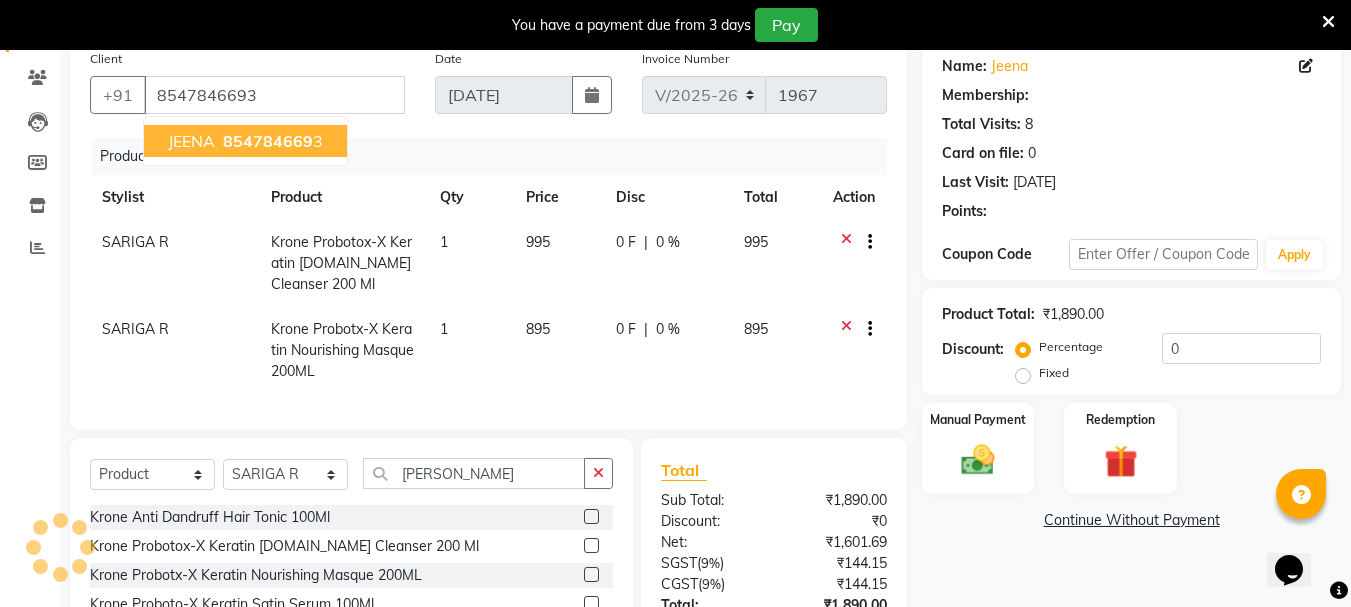 select on "1: Object" 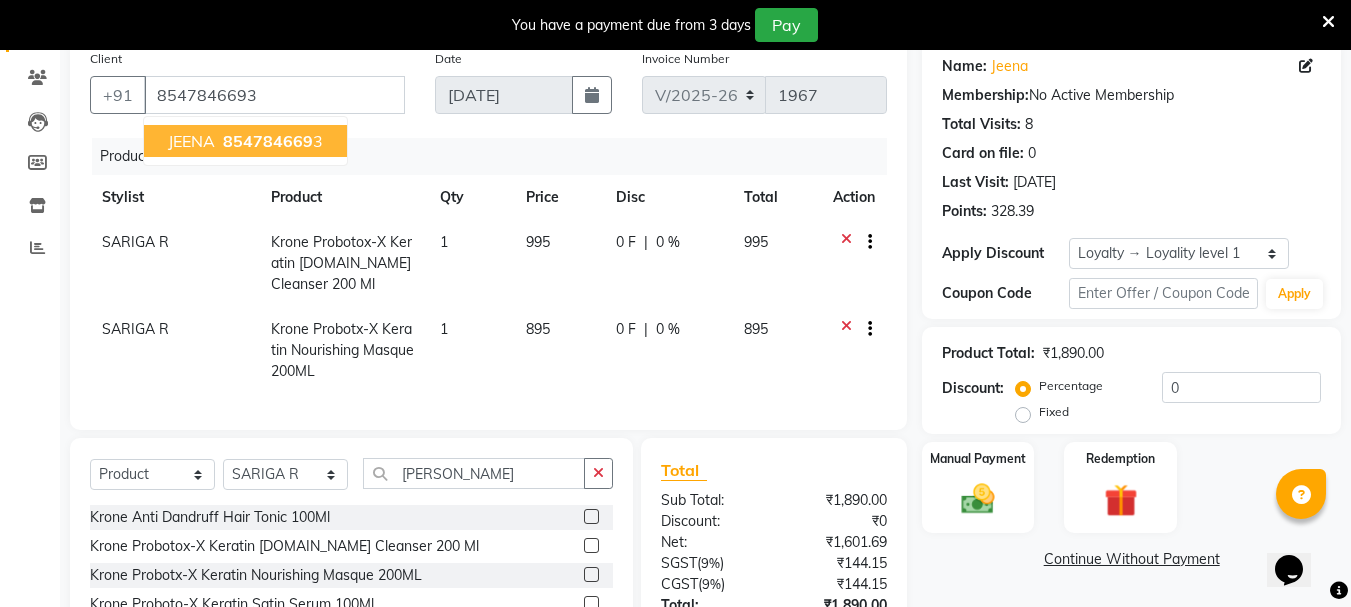 click on "854784669" at bounding box center [268, 141] 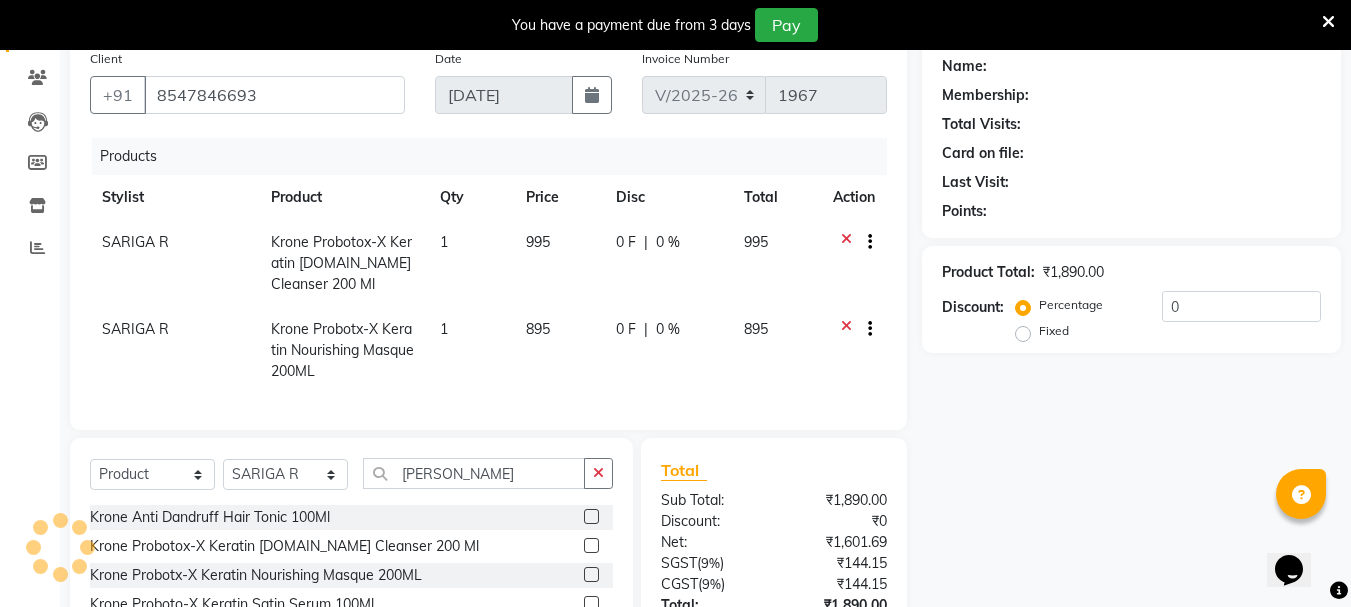 select on "1: Object" 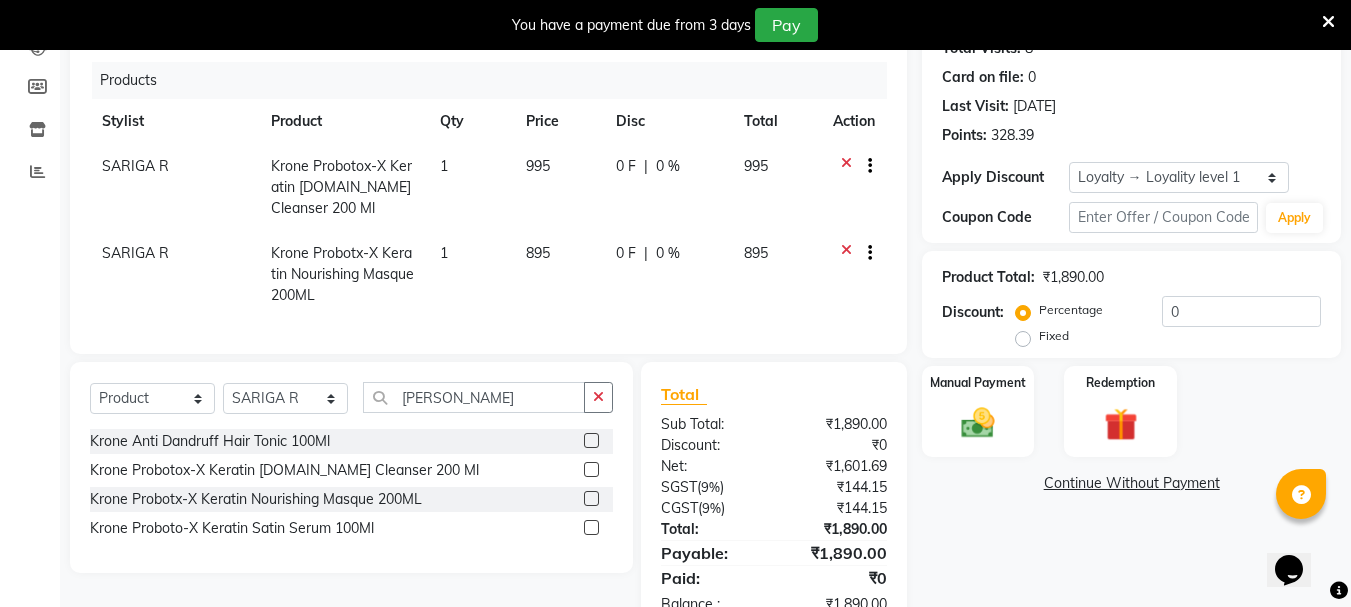 scroll, scrollTop: 309, scrollLeft: 0, axis: vertical 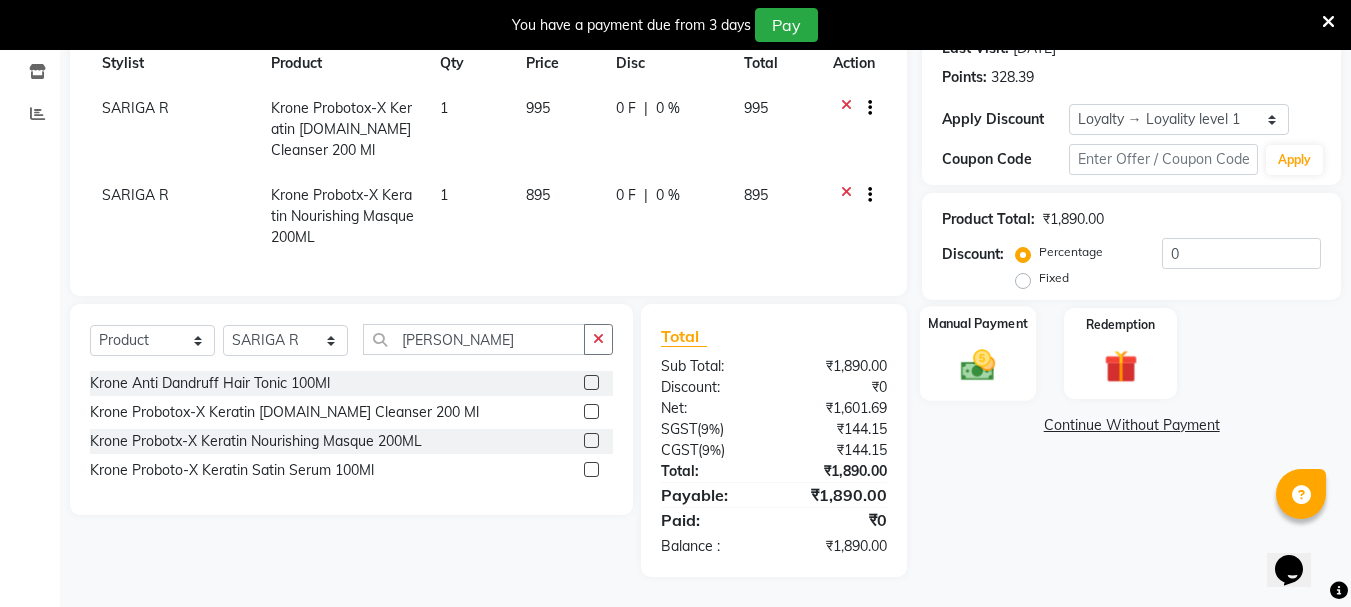 click 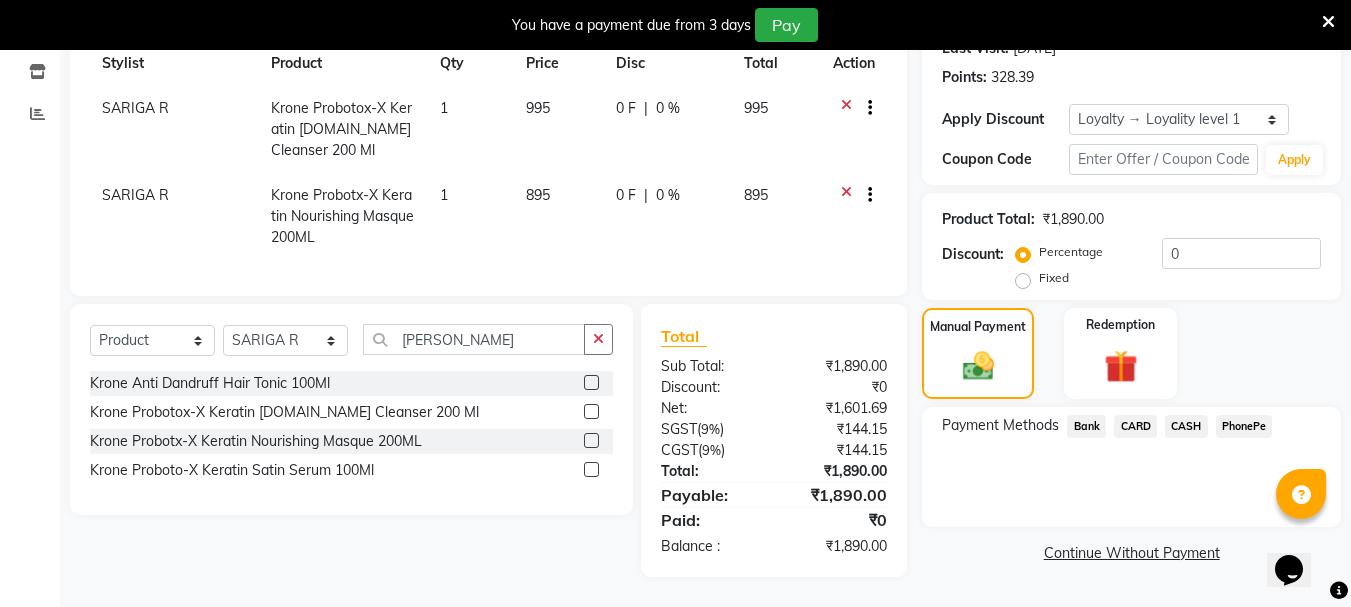 click on "CASH" 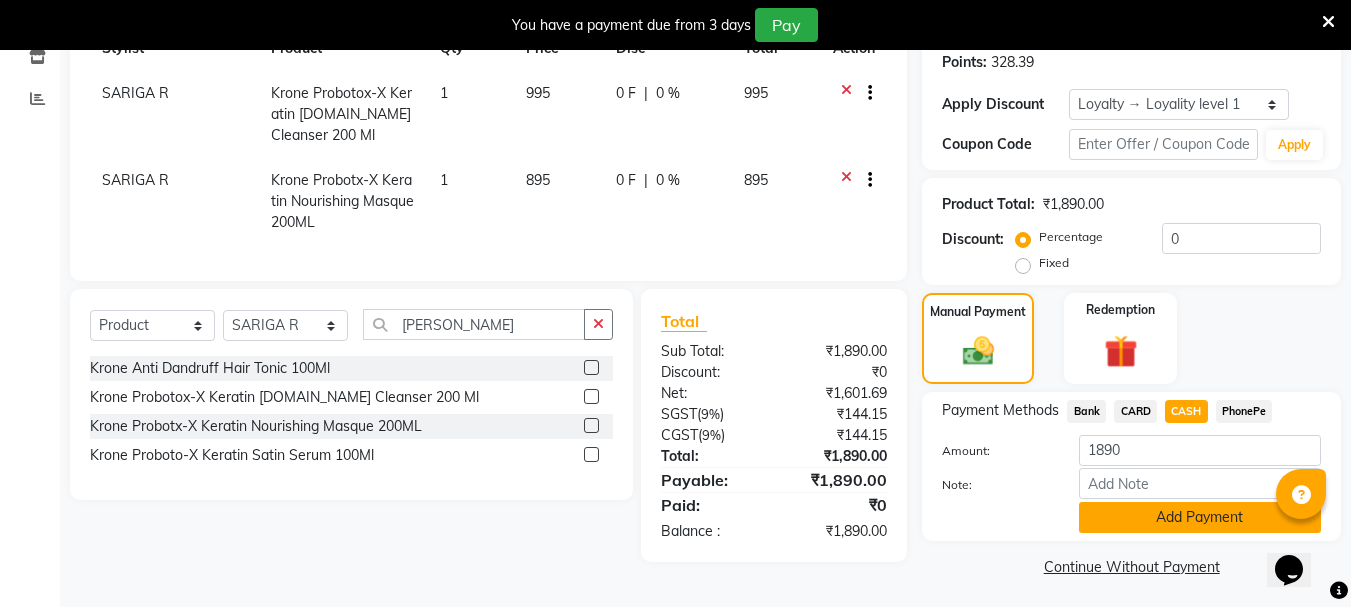 click on "Add Payment" 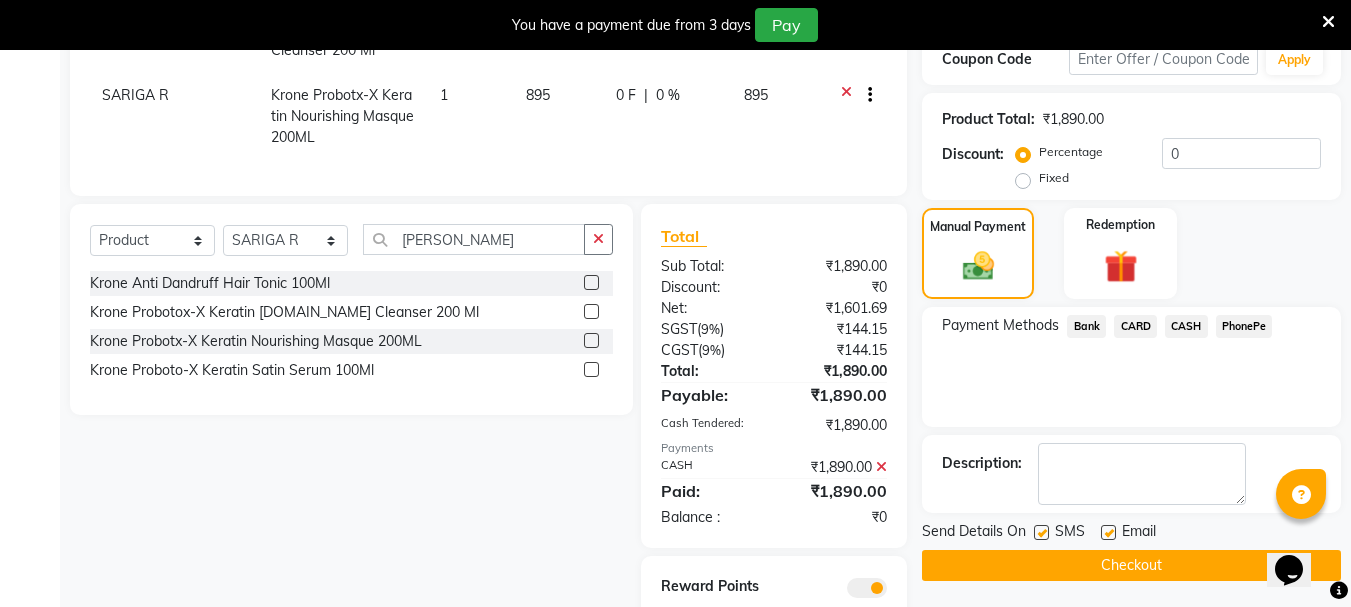 scroll, scrollTop: 479, scrollLeft: 0, axis: vertical 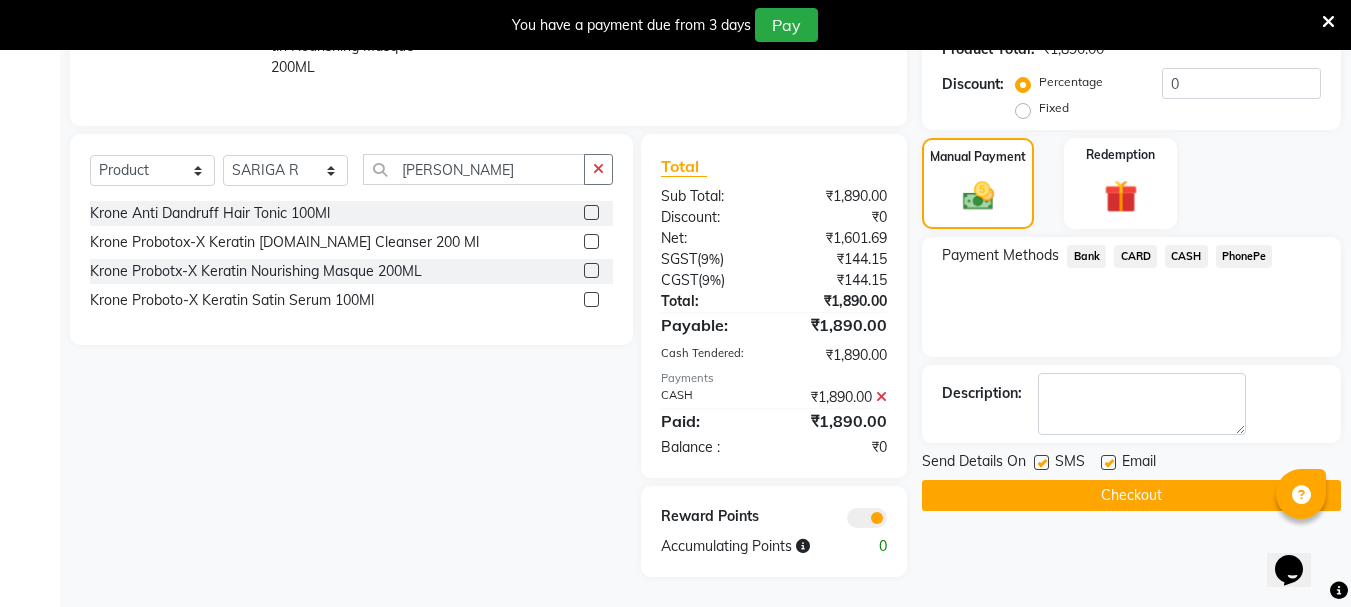 click on "Checkout" 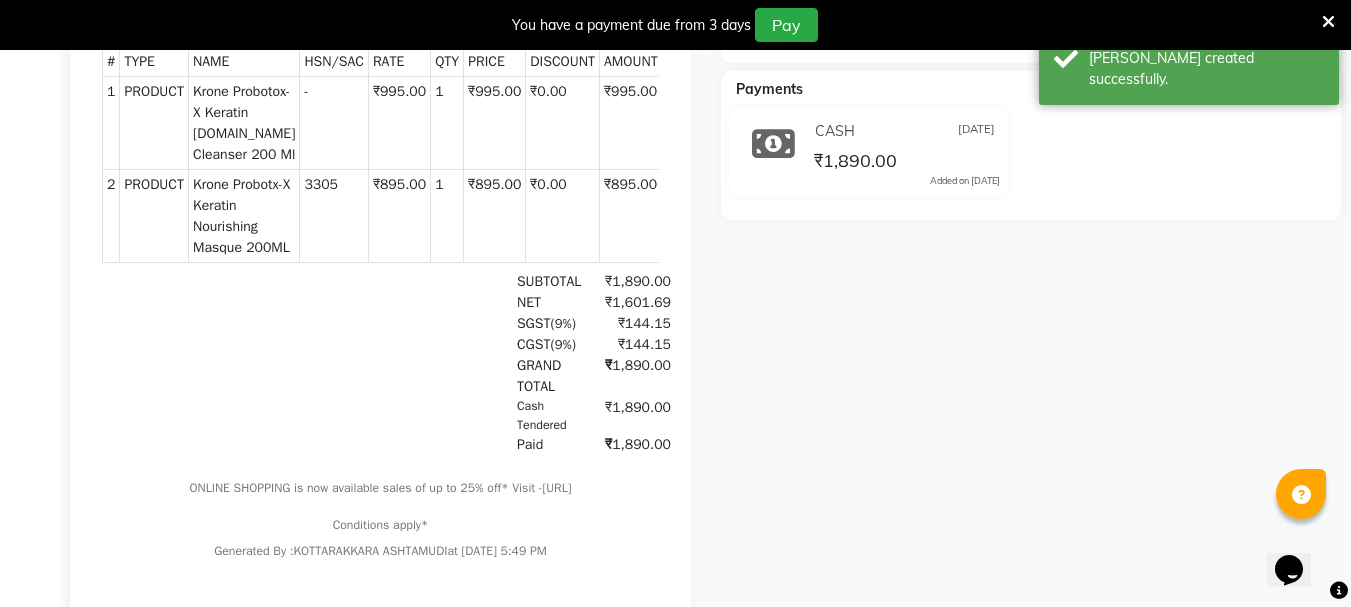 scroll, scrollTop: 279, scrollLeft: 0, axis: vertical 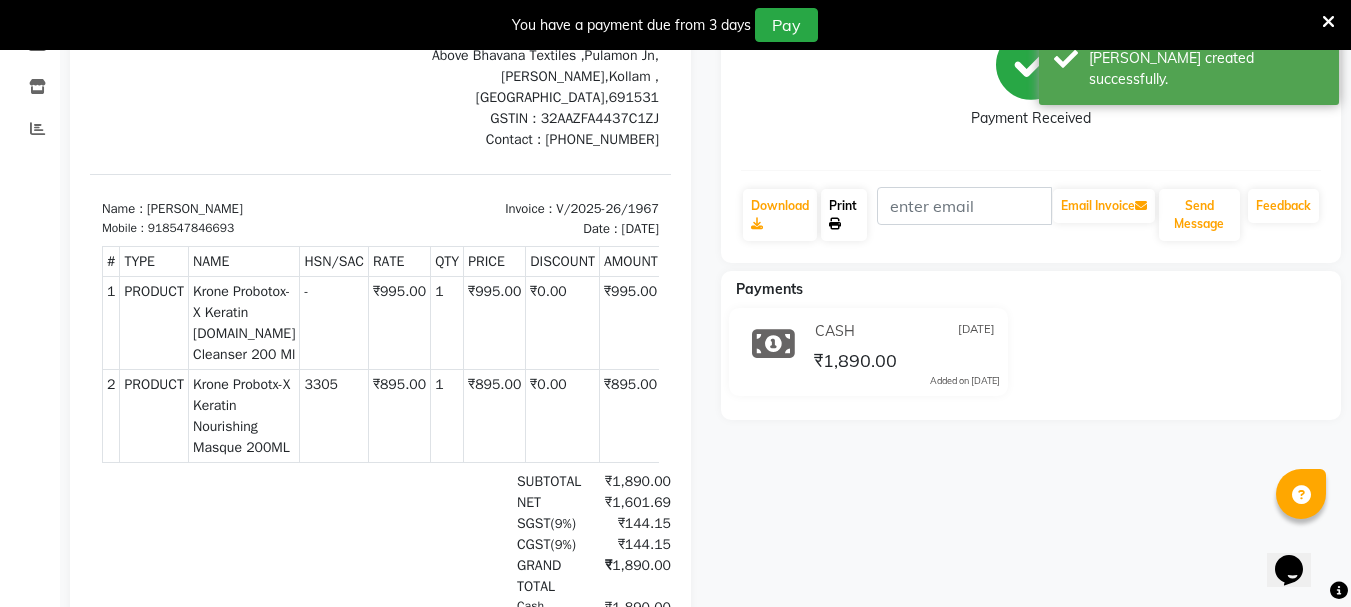 click on "Print" 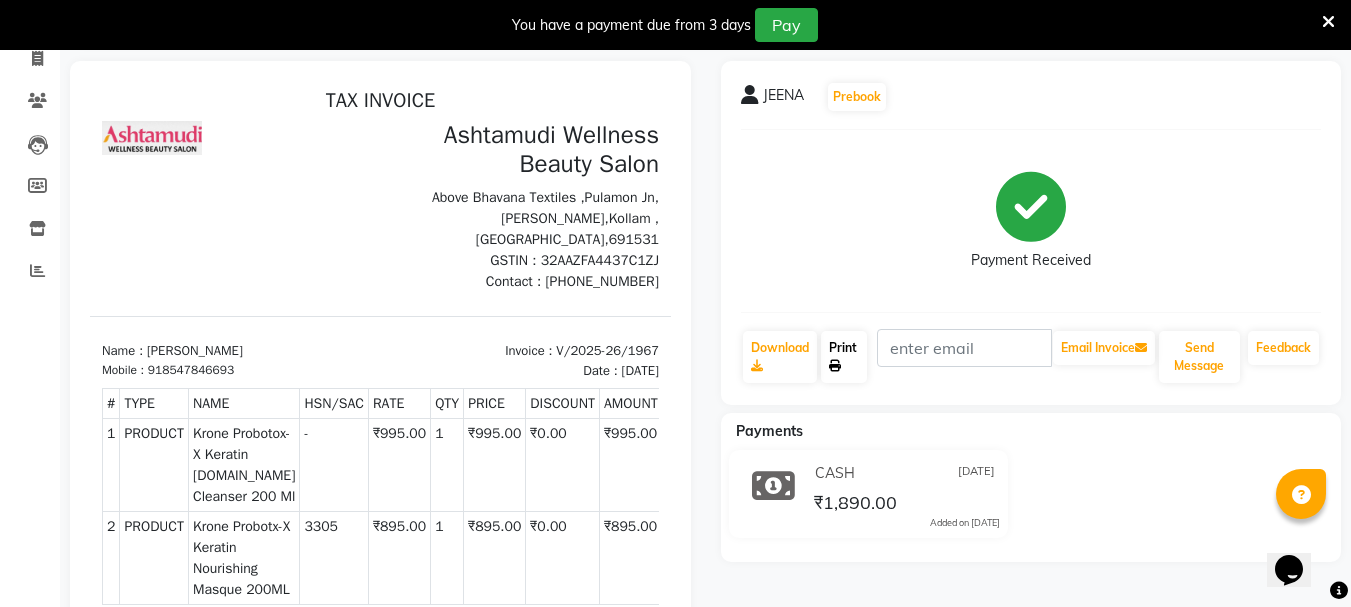 scroll, scrollTop: 0, scrollLeft: 0, axis: both 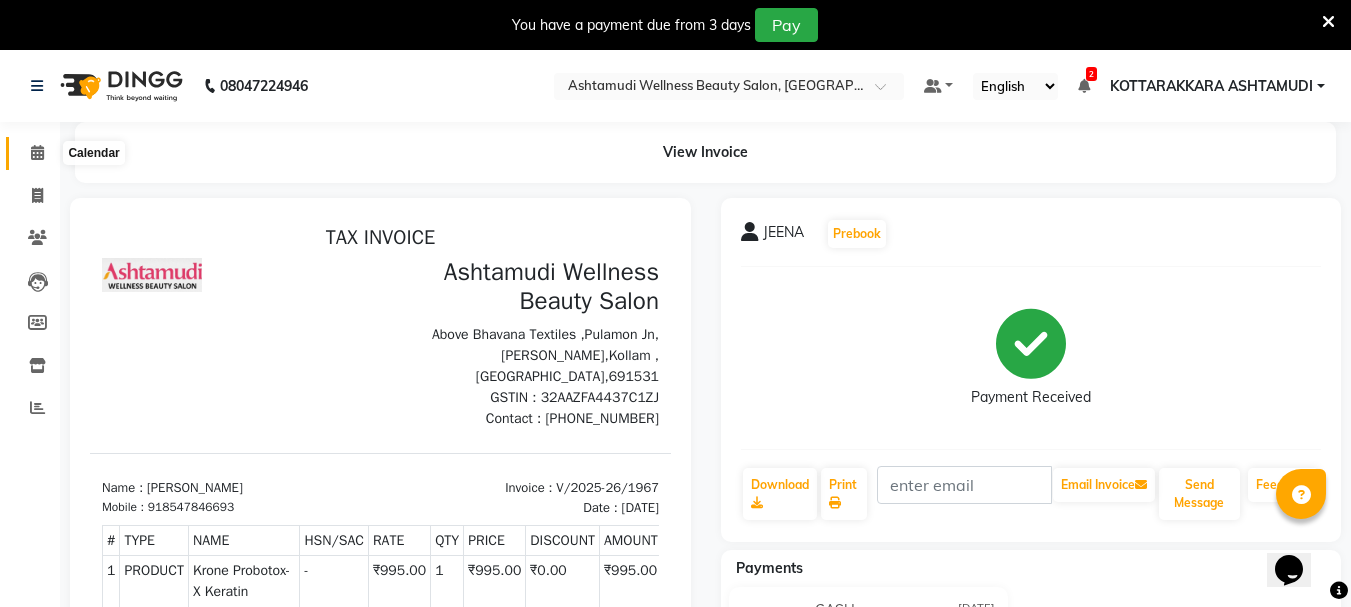 click 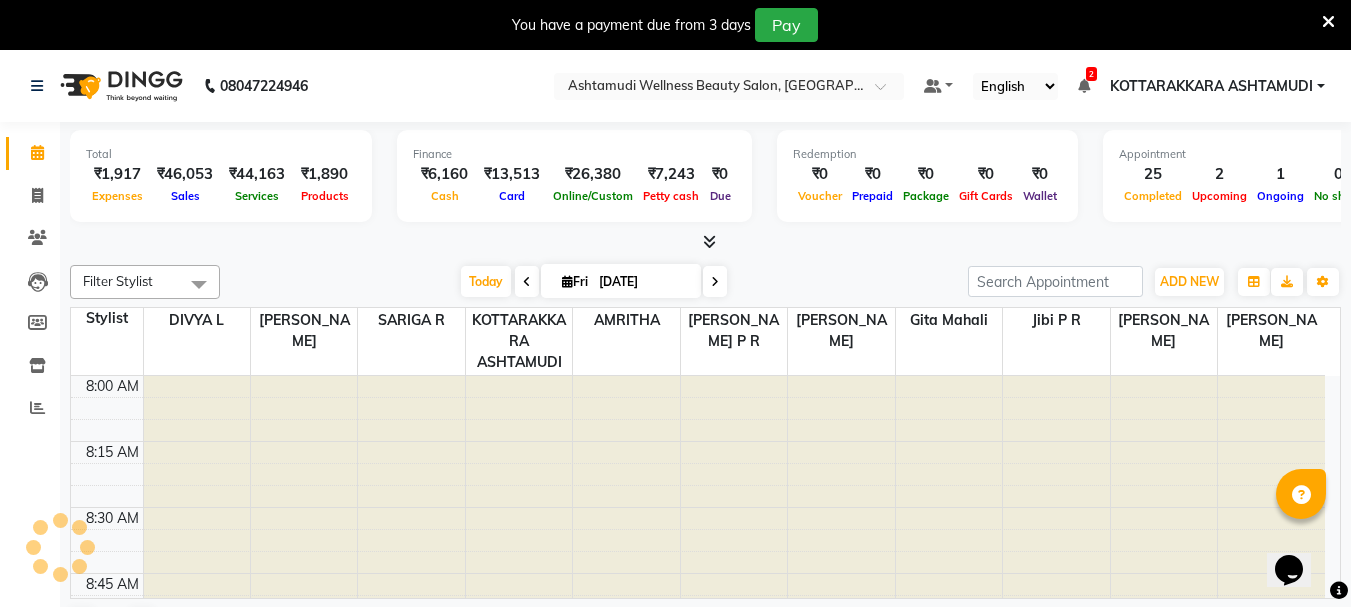 scroll, scrollTop: 2377, scrollLeft: 0, axis: vertical 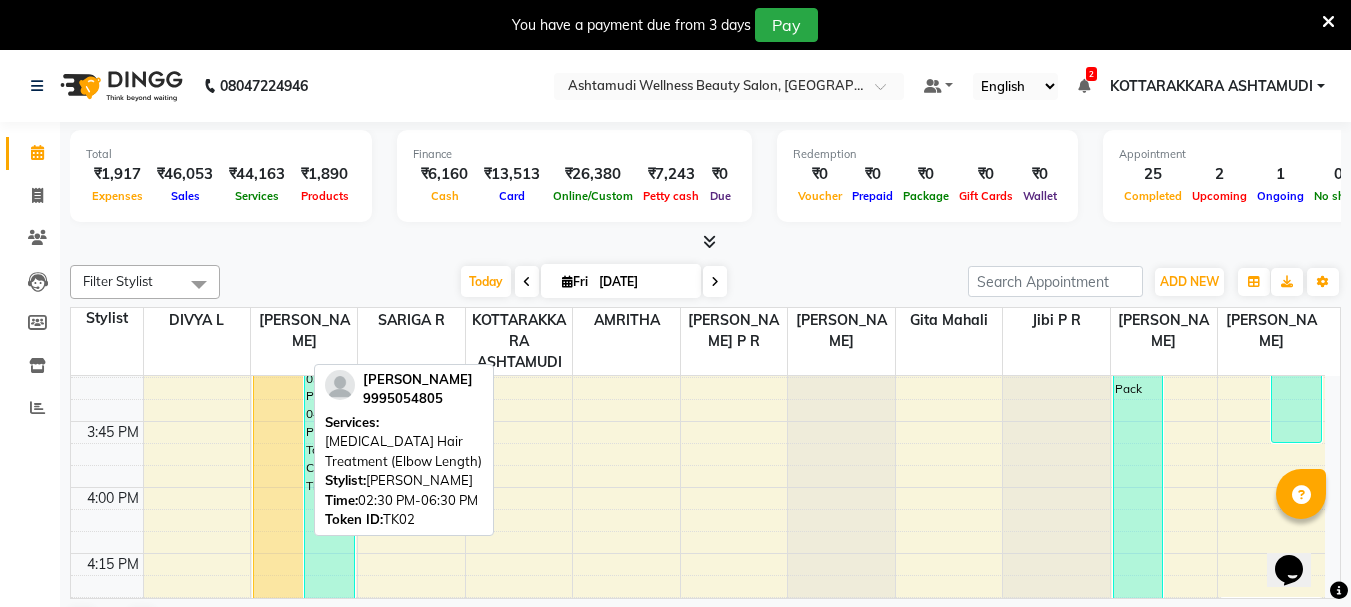 click on "[PERSON_NAME], TK02, 02:30 PM-06:30 PM, [MEDICAL_DATA] Hair Treatment (Elbow Length)" at bounding box center (278, 619) 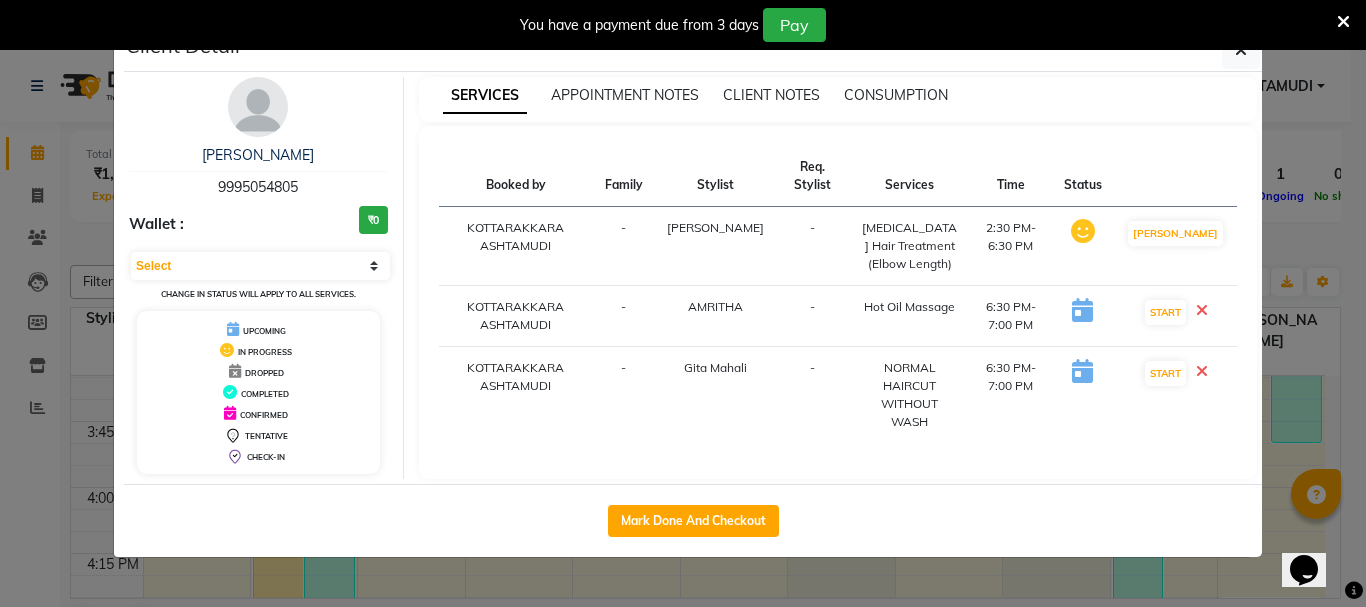 click on "Mark Done And Checkout" 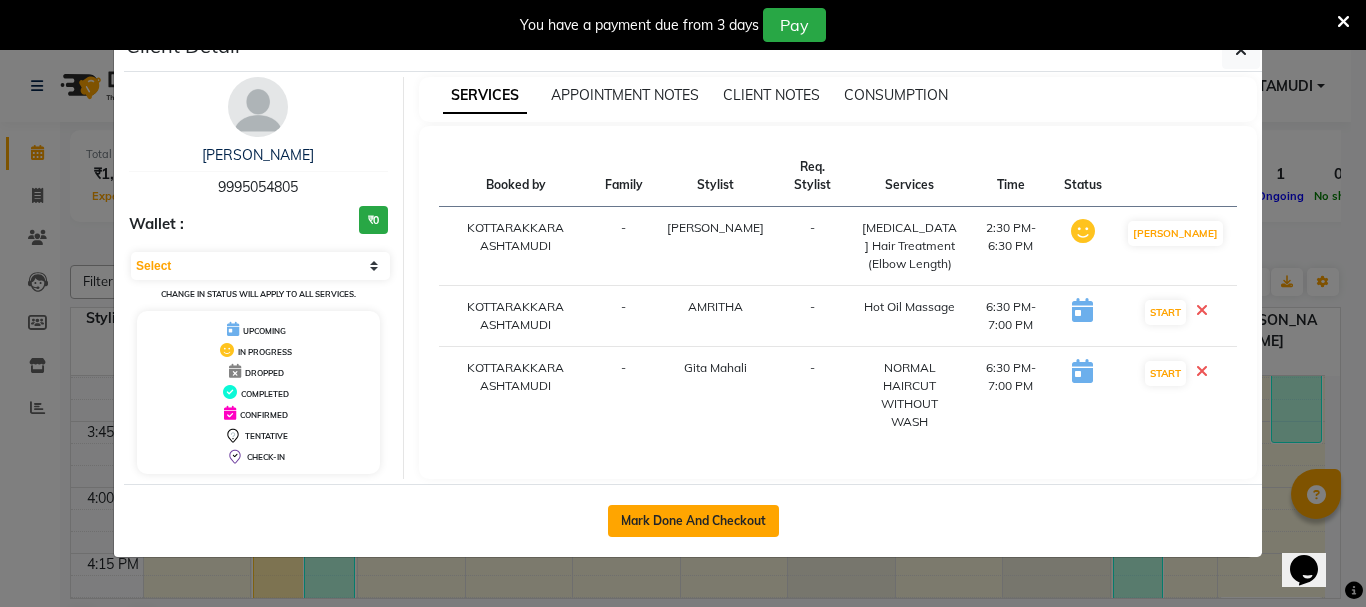 click on "Mark Done And Checkout" 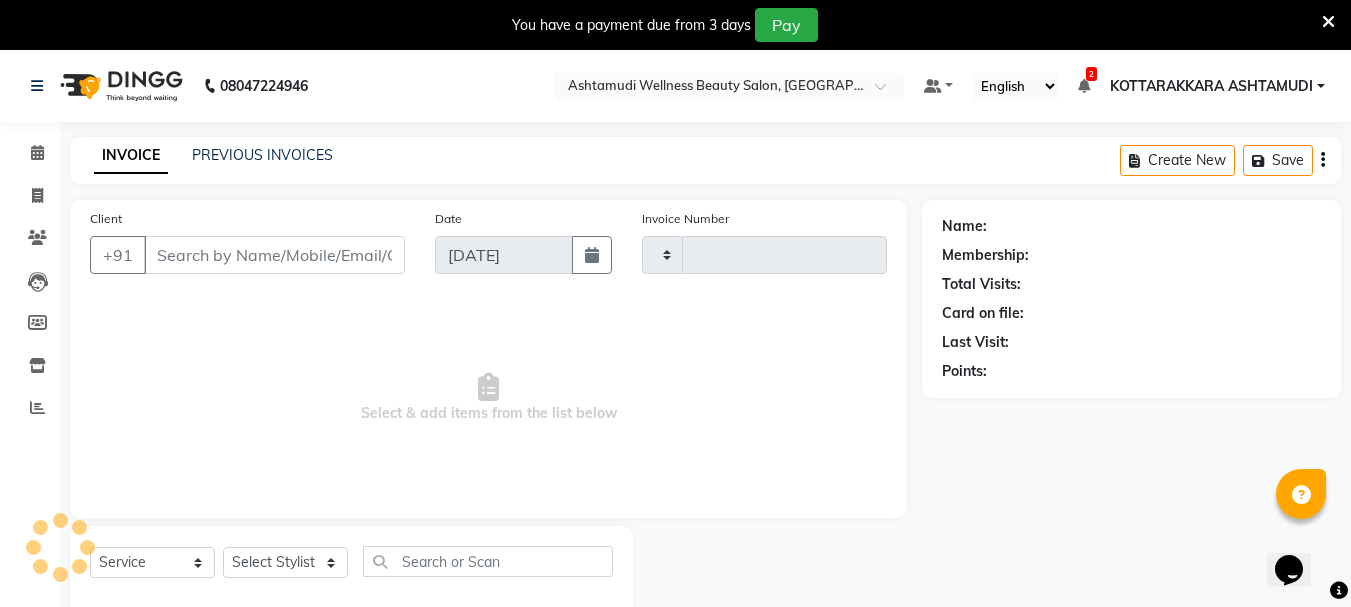type on "1968" 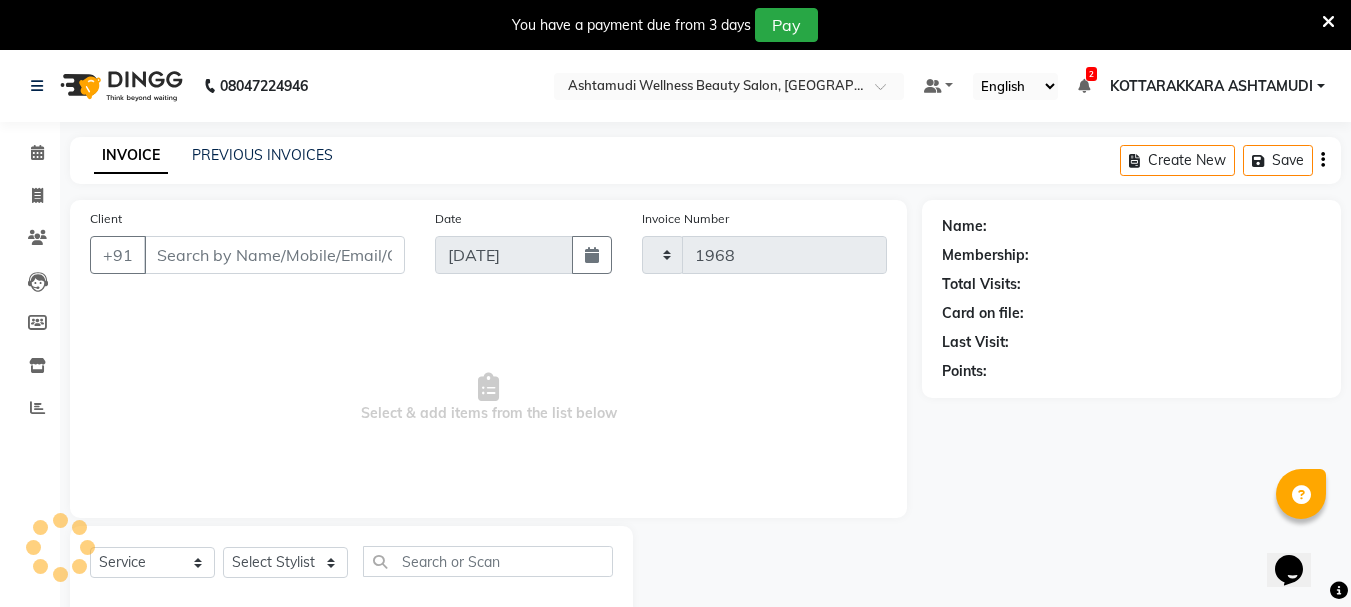 select on "4664" 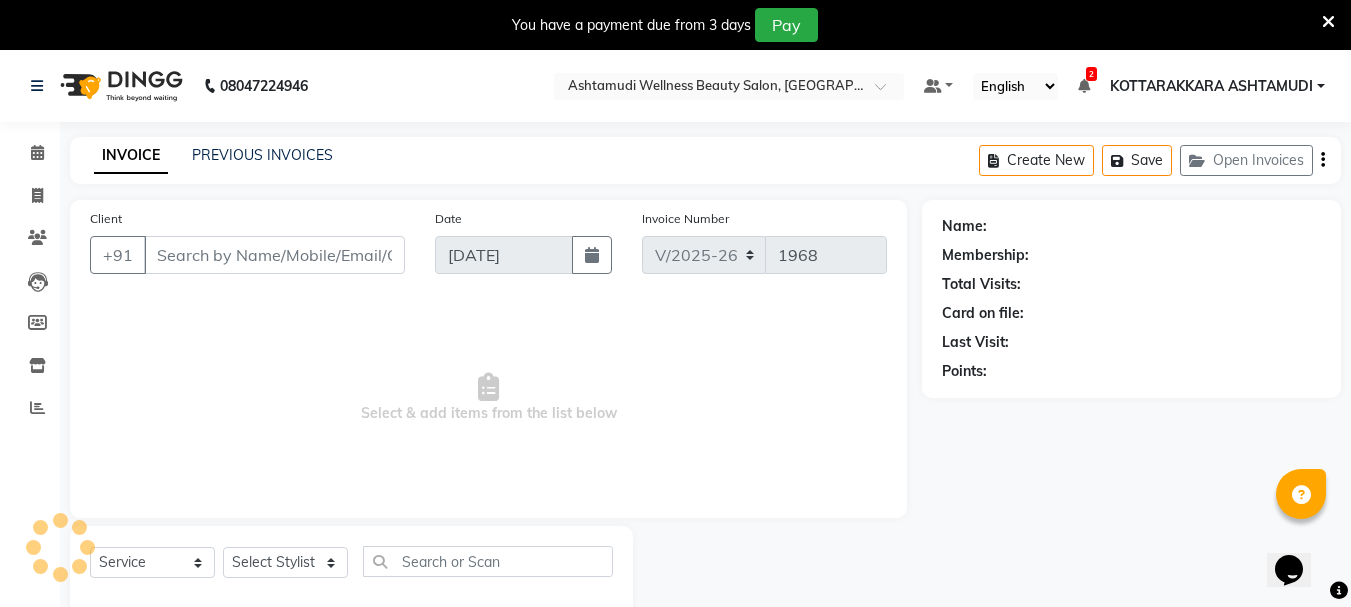type on "9995054805" 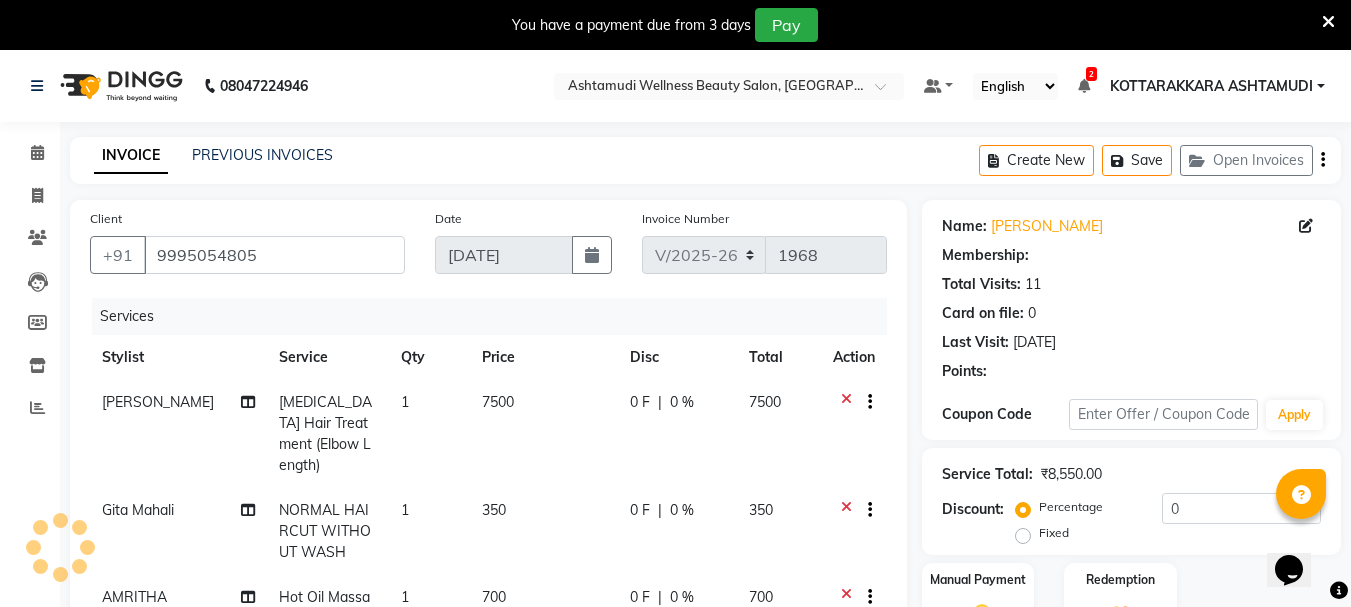 select on "1: Object" 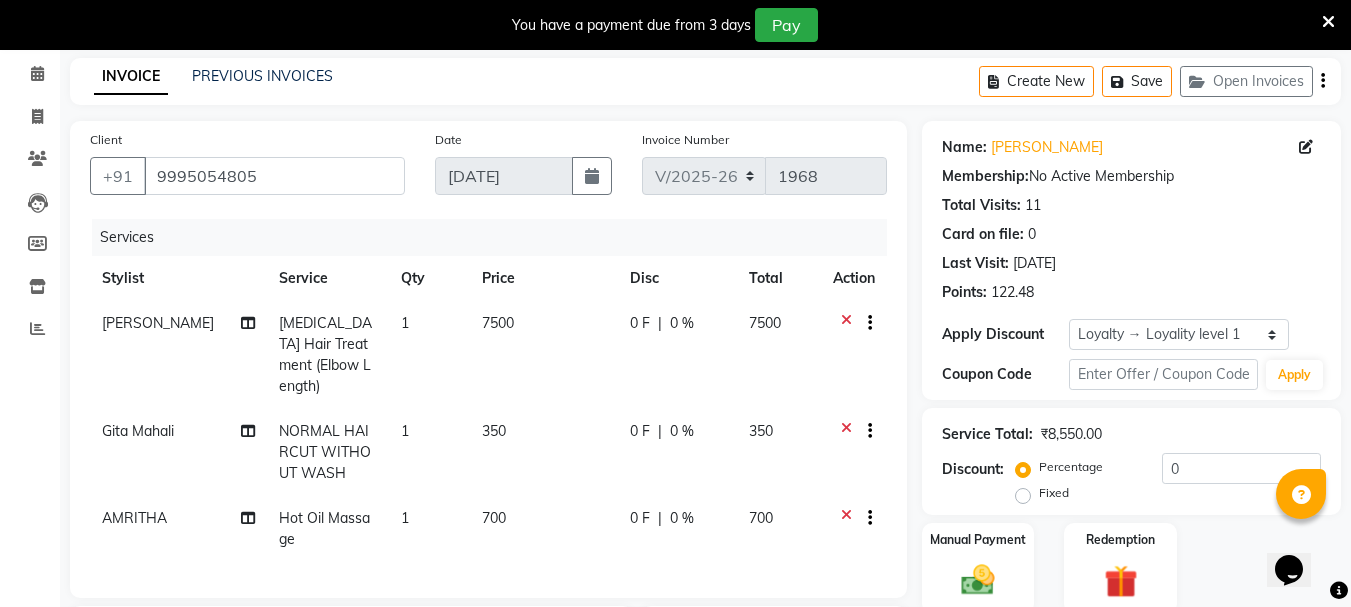 scroll, scrollTop: 300, scrollLeft: 0, axis: vertical 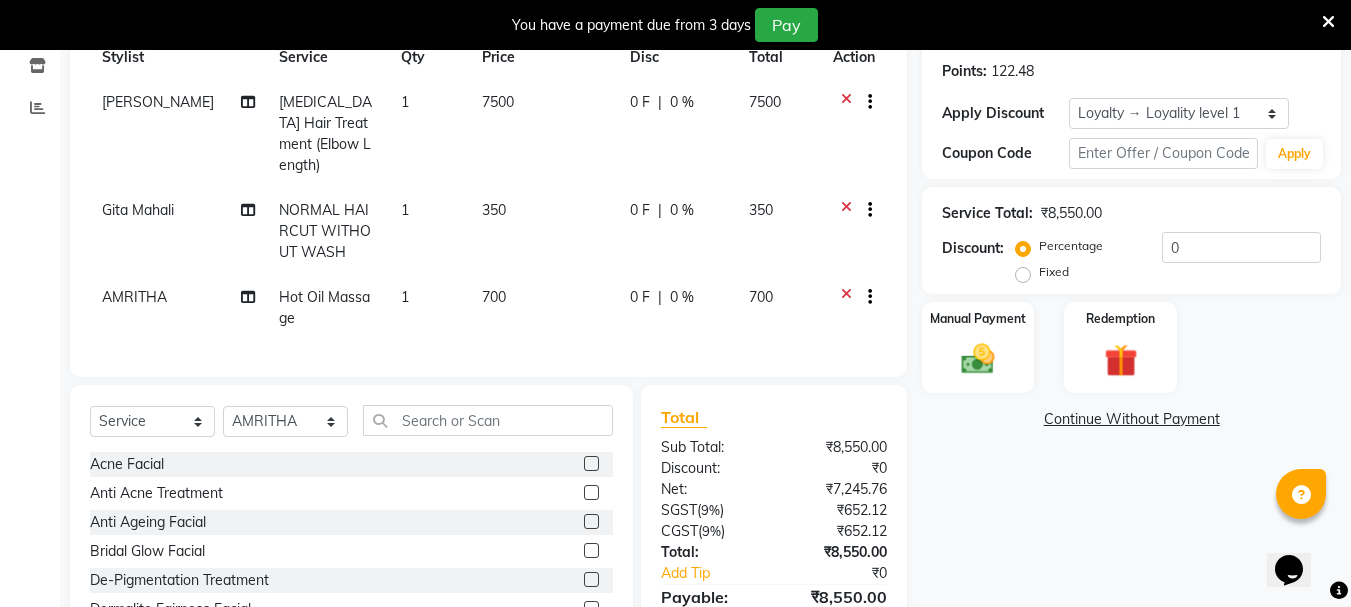 click 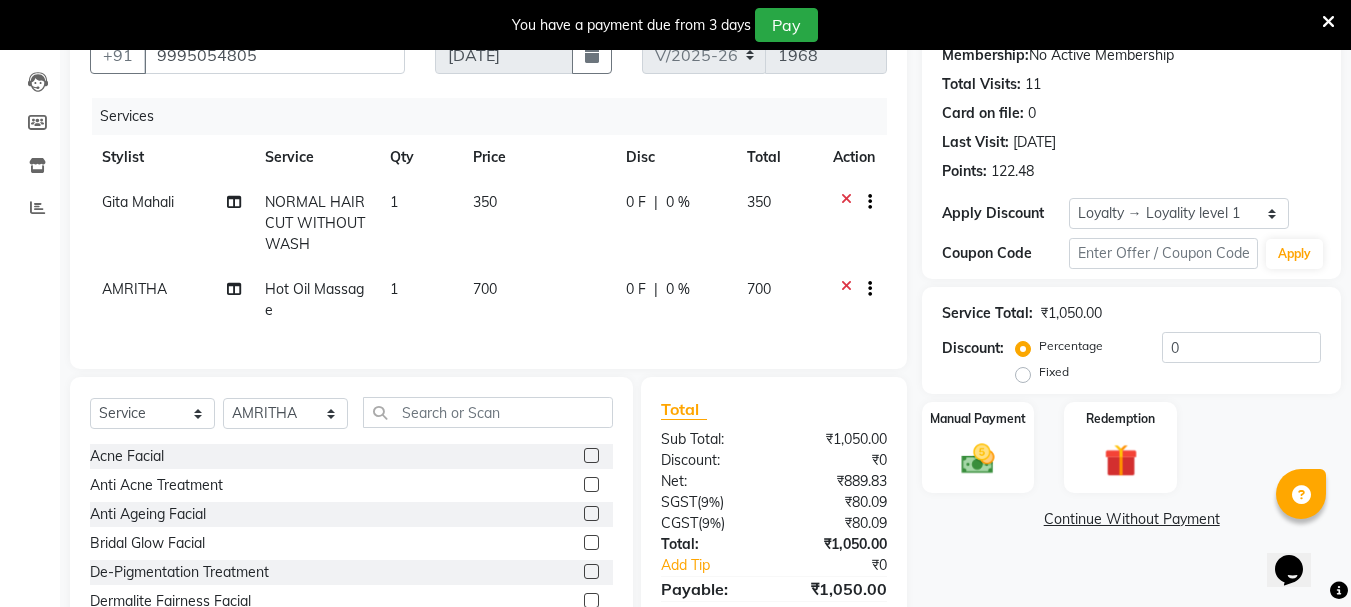 scroll, scrollTop: 0, scrollLeft: 0, axis: both 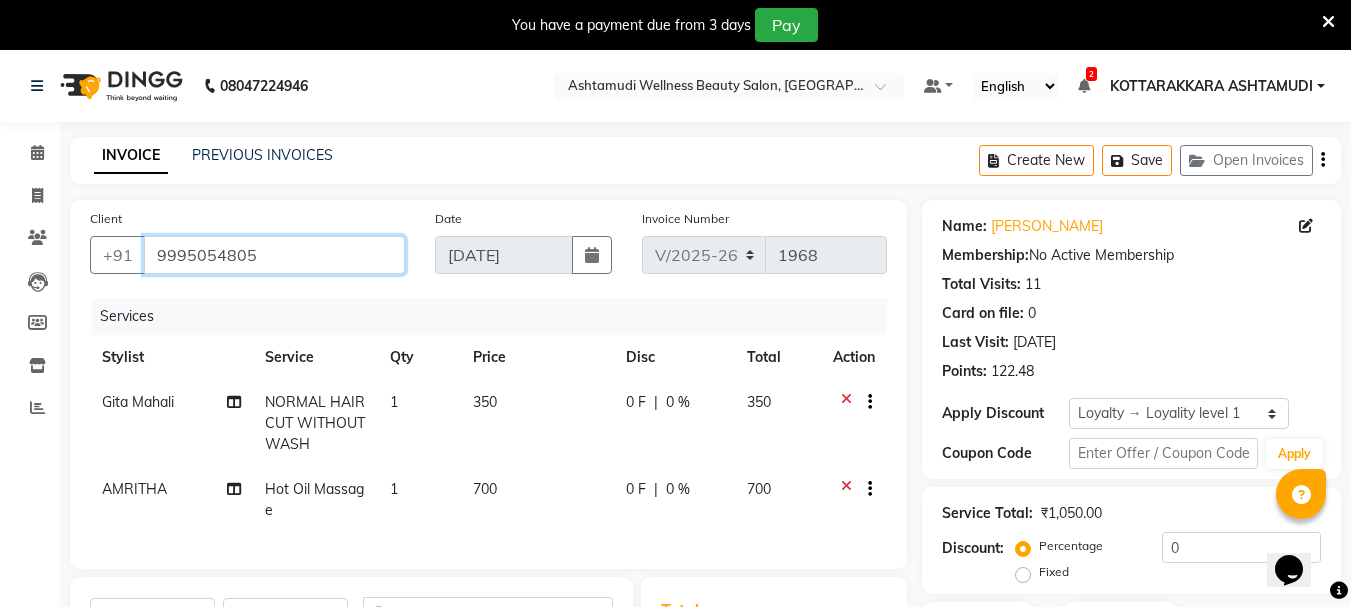 drag, startPoint x: 156, startPoint y: 254, endPoint x: 288, endPoint y: 257, distance: 132.03409 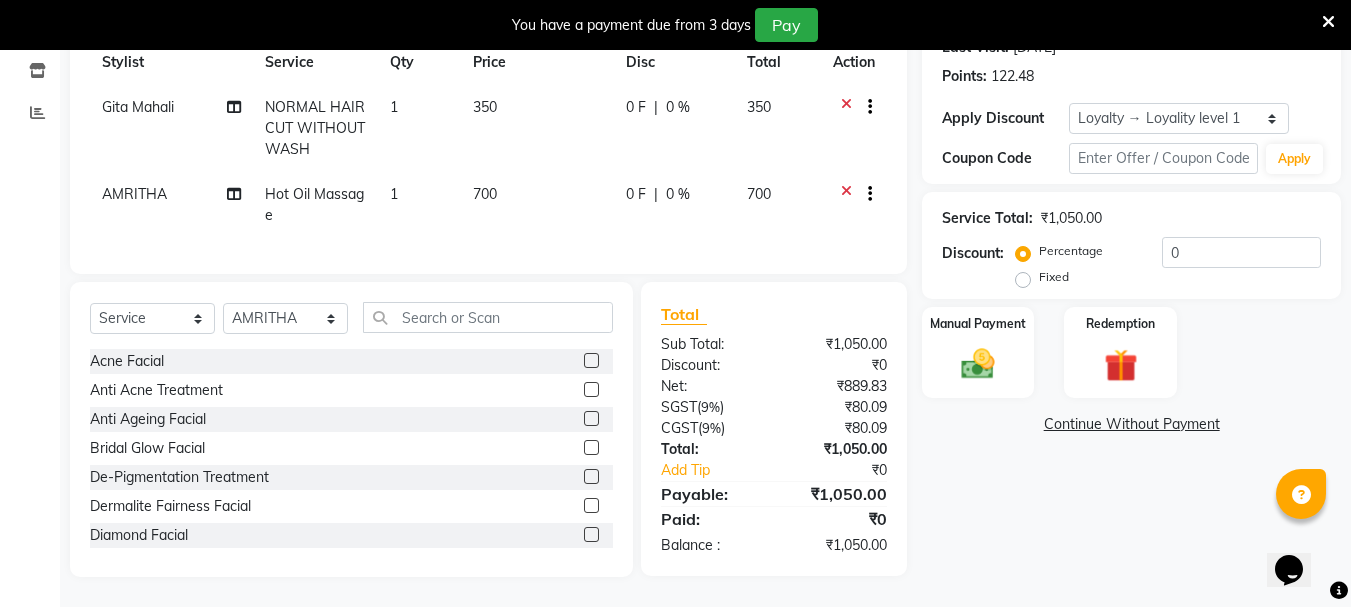scroll, scrollTop: 210, scrollLeft: 0, axis: vertical 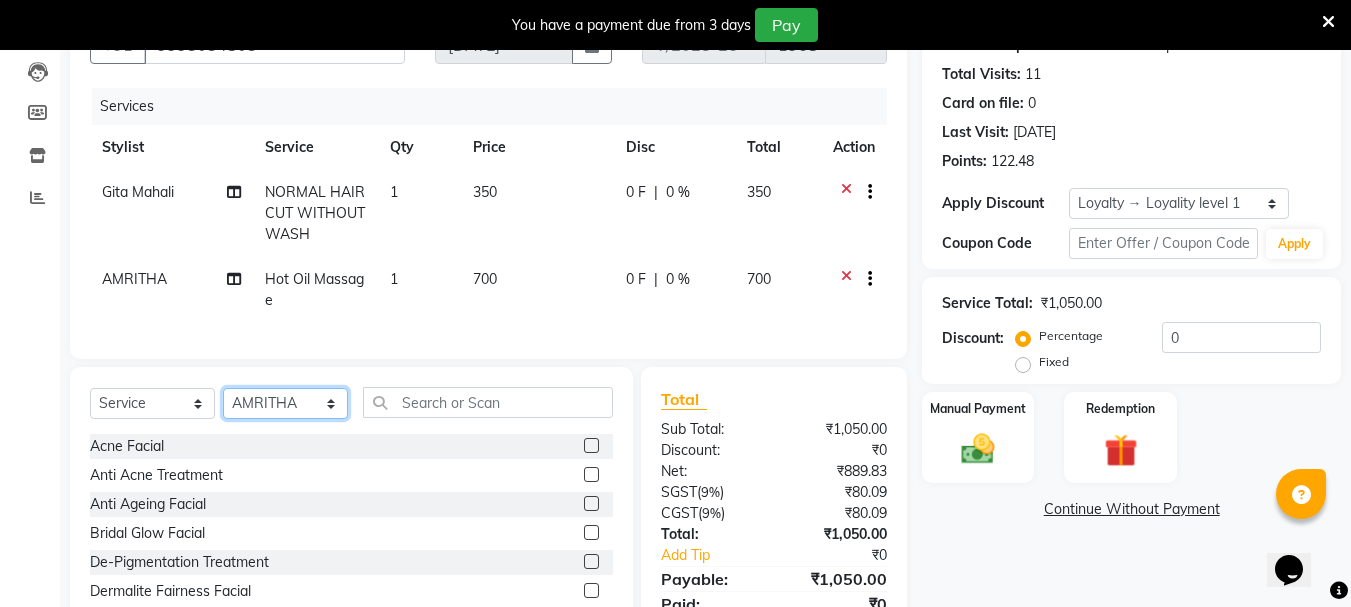 click on "Select Stylist AMRITHA [PERSON_NAME] DIVYA L	 Gita Mahali  Jibi P R [PERSON_NAME]  KOTTARAKKARA ASHTAMUDI [PERSON_NAME] 	 [PERSON_NAME] SARIGA R	 [PERSON_NAME]" 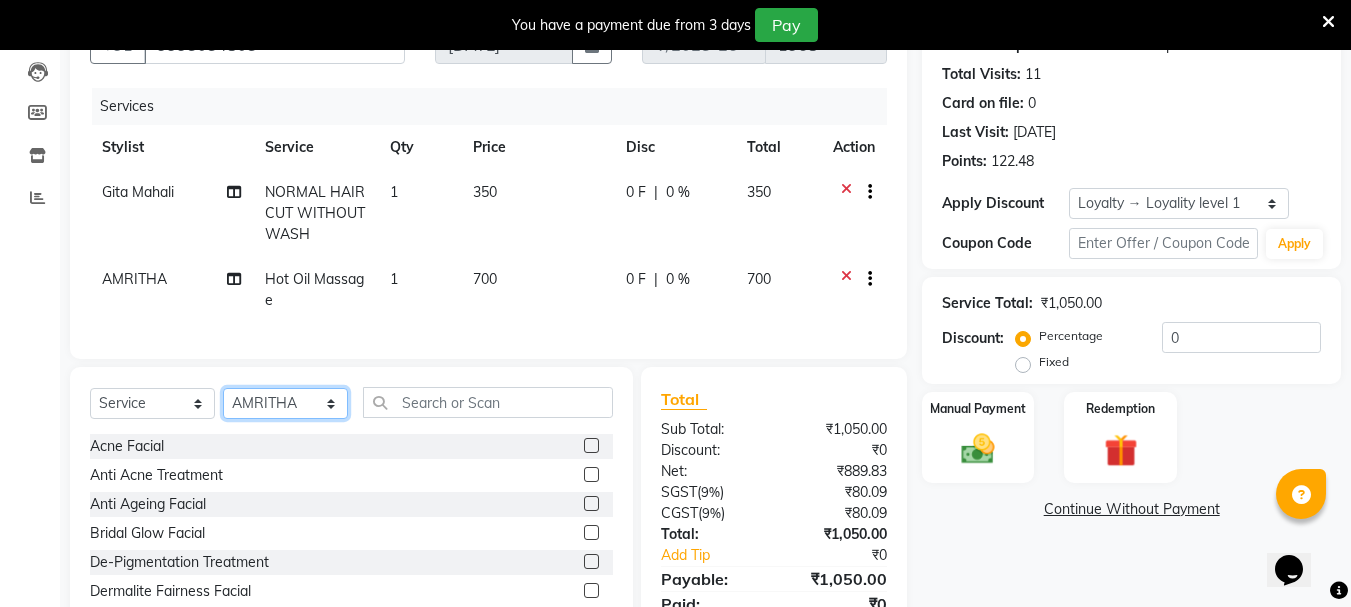select on "75883" 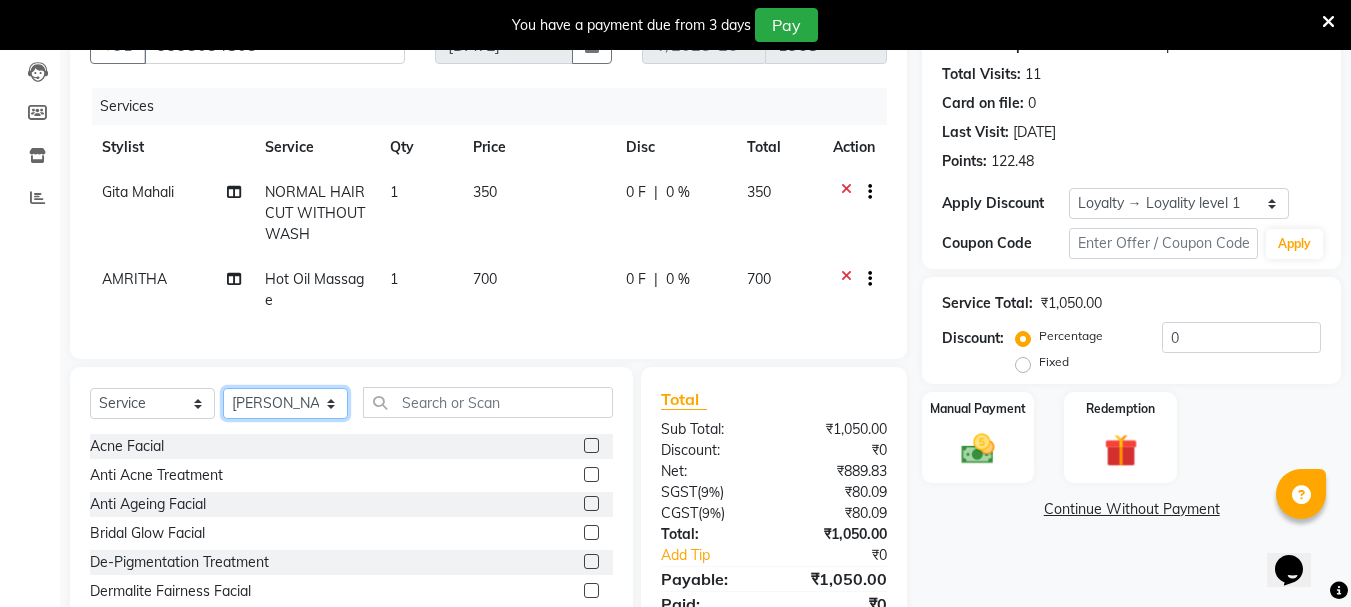click on "Select Stylist AMRITHA [PERSON_NAME] DIVYA L	 Gita Mahali  Jibi P R [PERSON_NAME]  KOTTARAKKARA ASHTAMUDI [PERSON_NAME] 	 [PERSON_NAME] SARIGA R	 [PERSON_NAME]" 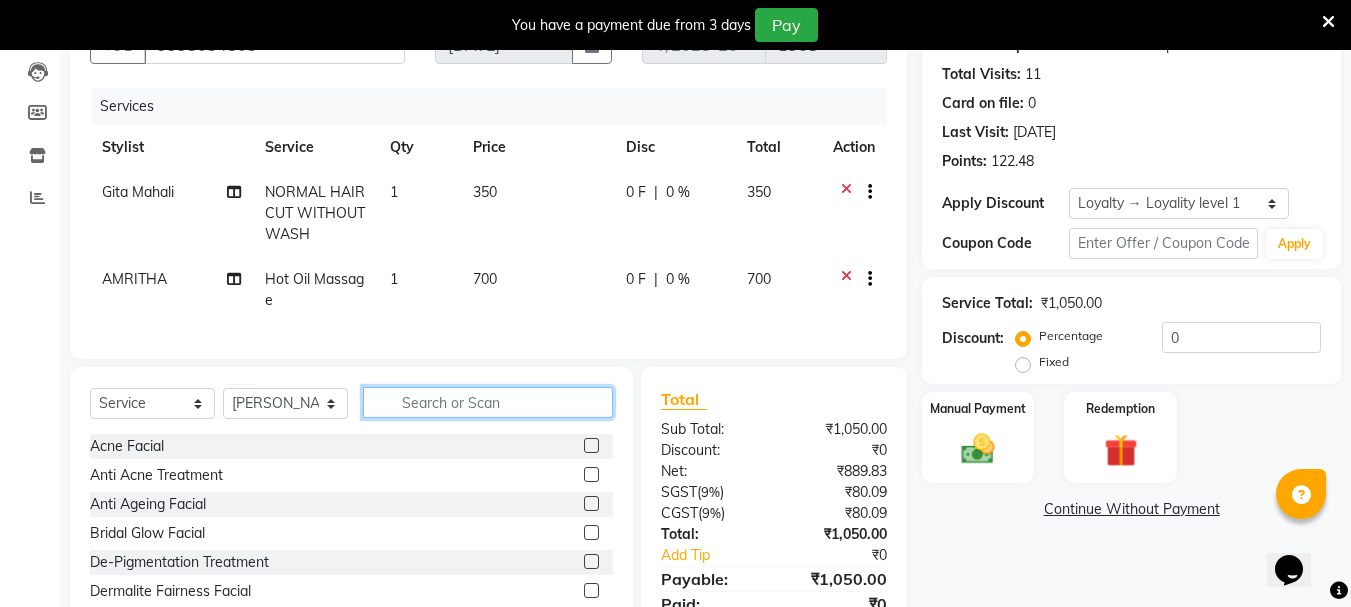 click 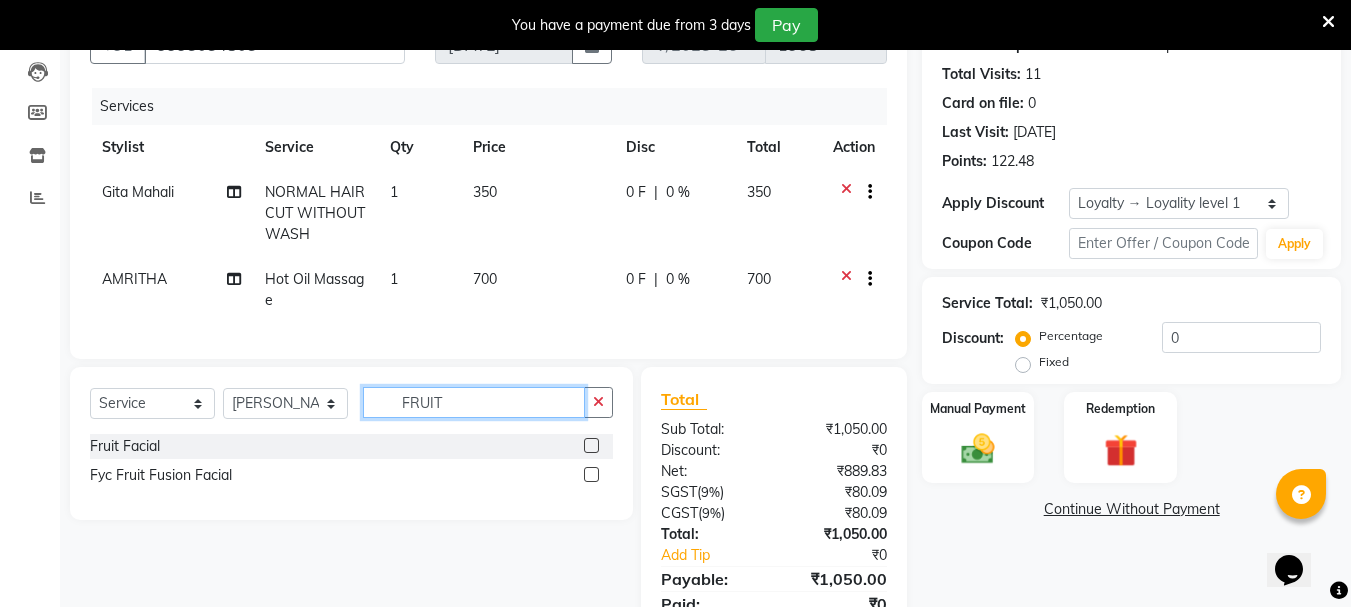 type on "FRUIT" 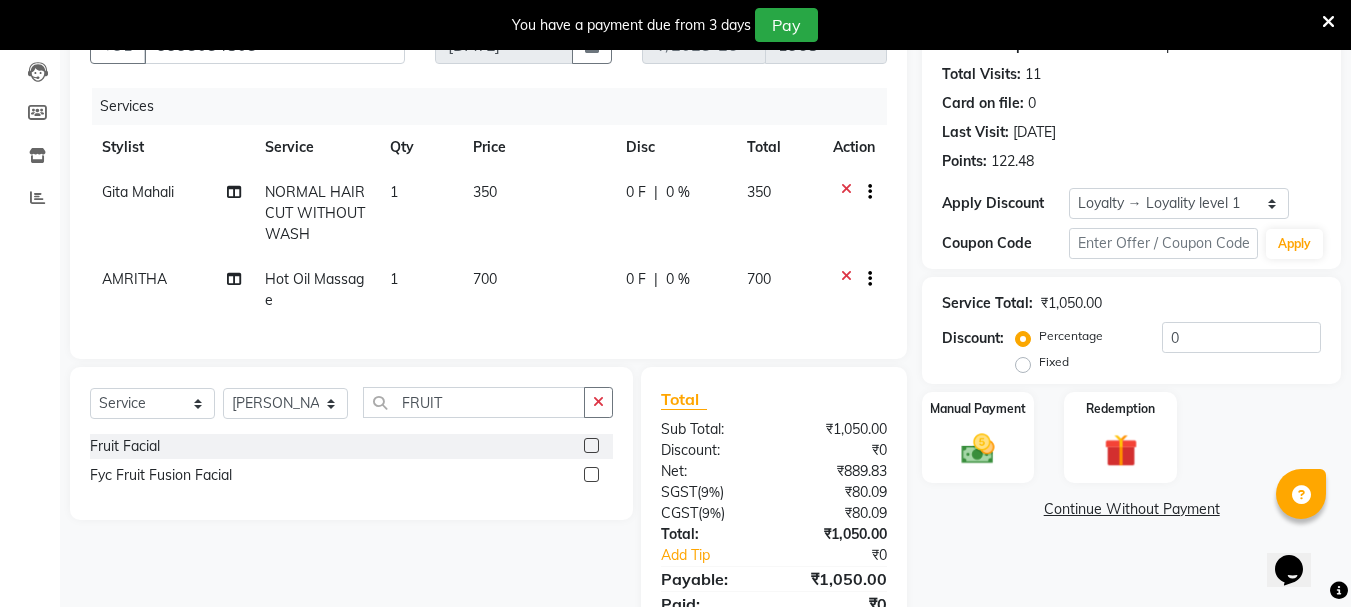 click 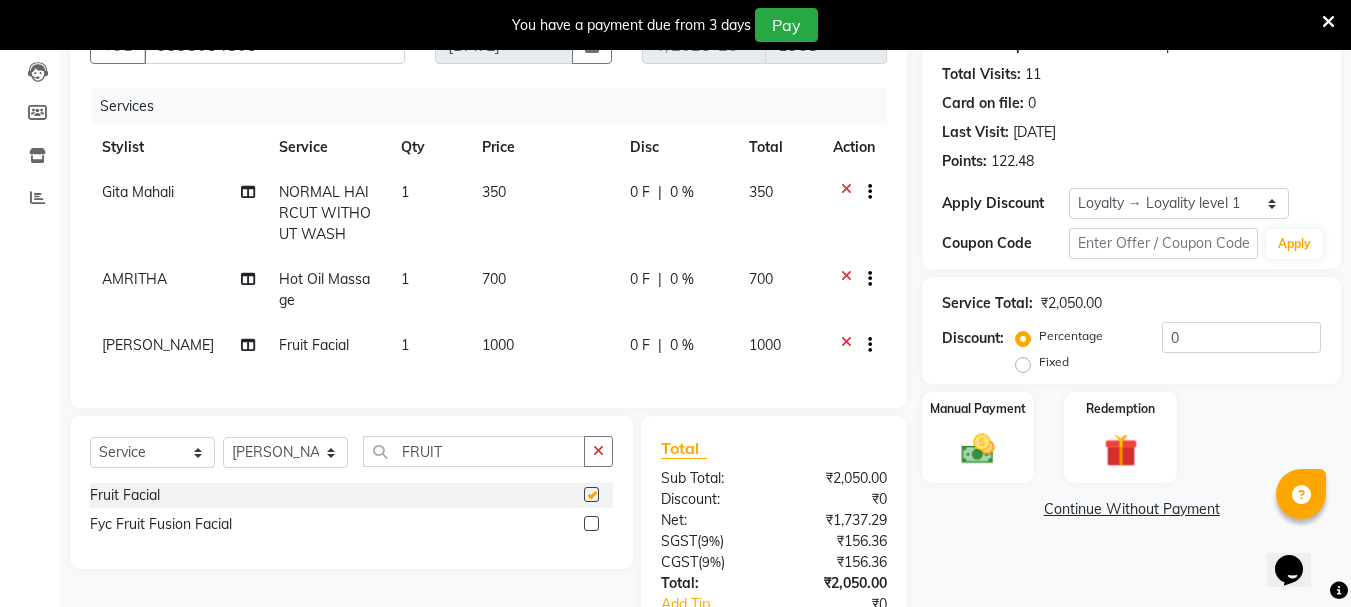 checkbox on "false" 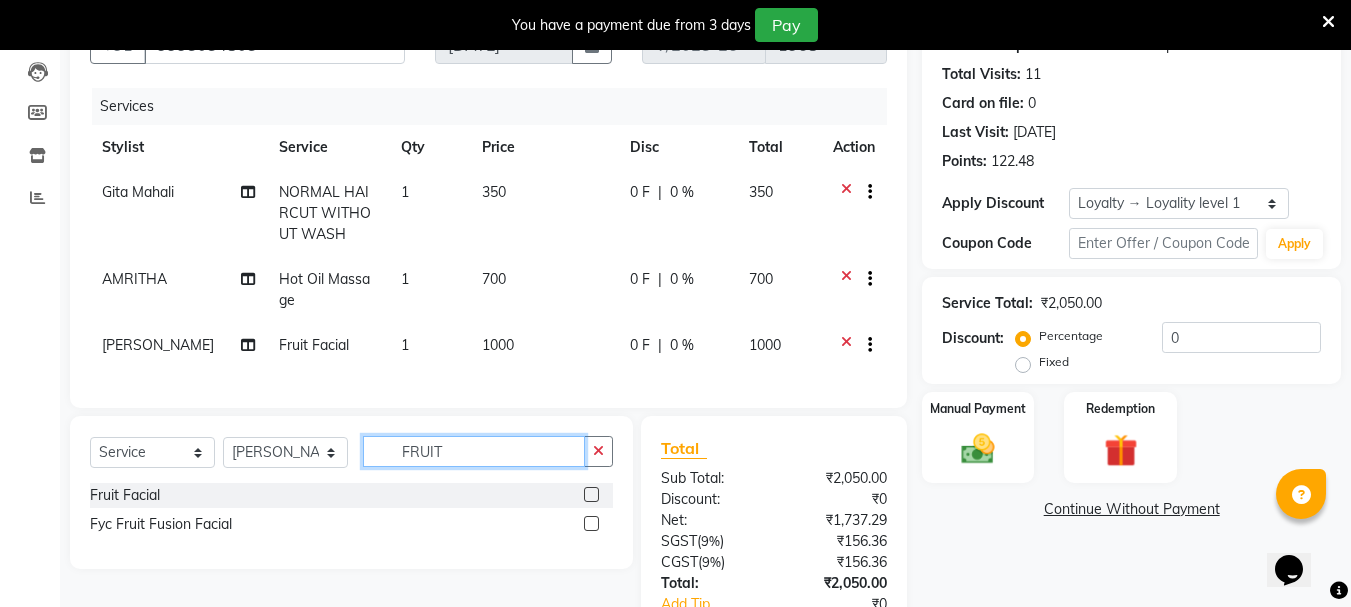 click on "FRUIT" 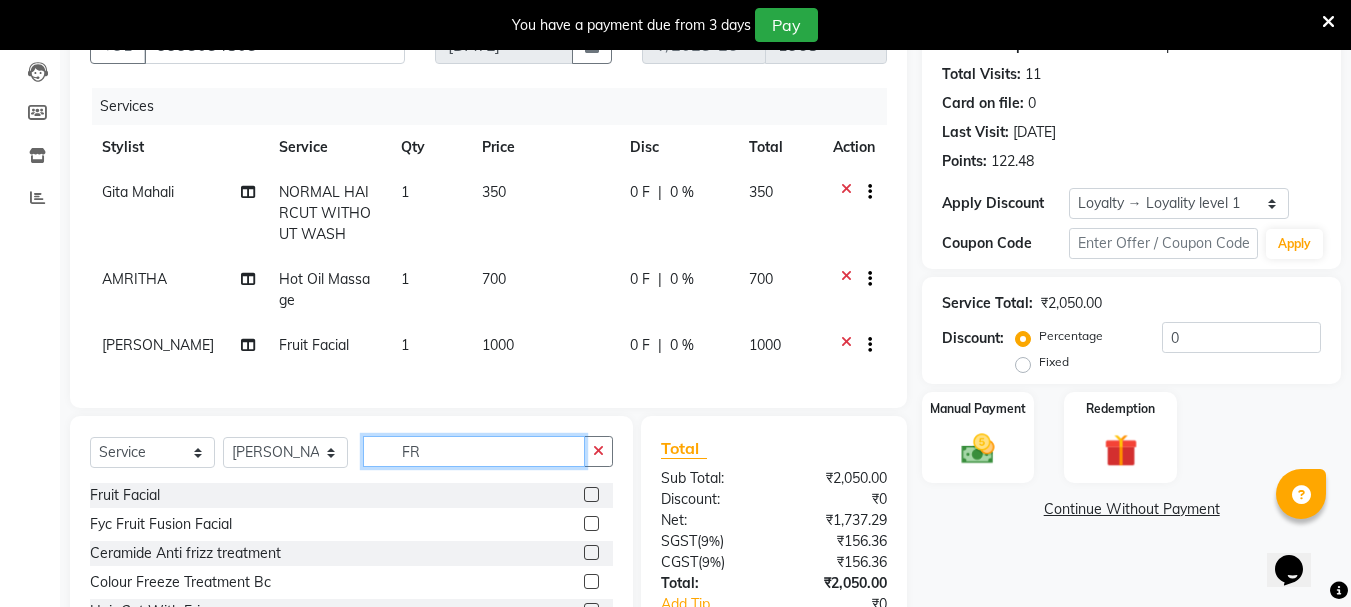 type on "F" 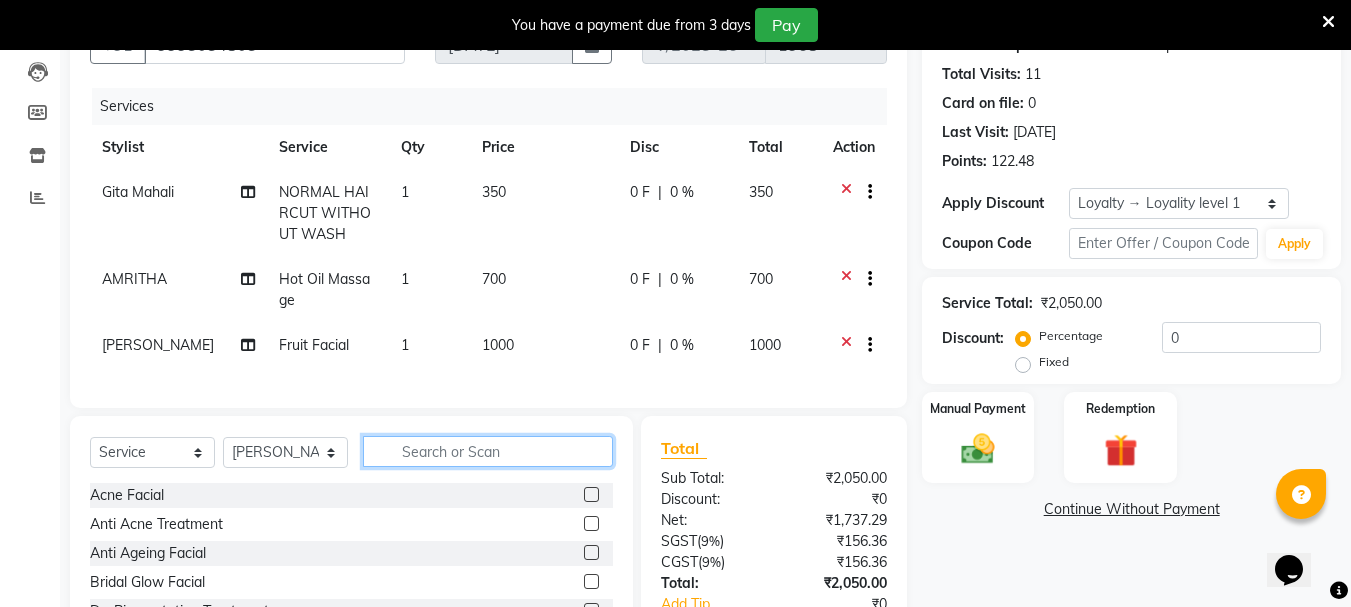 type on "F" 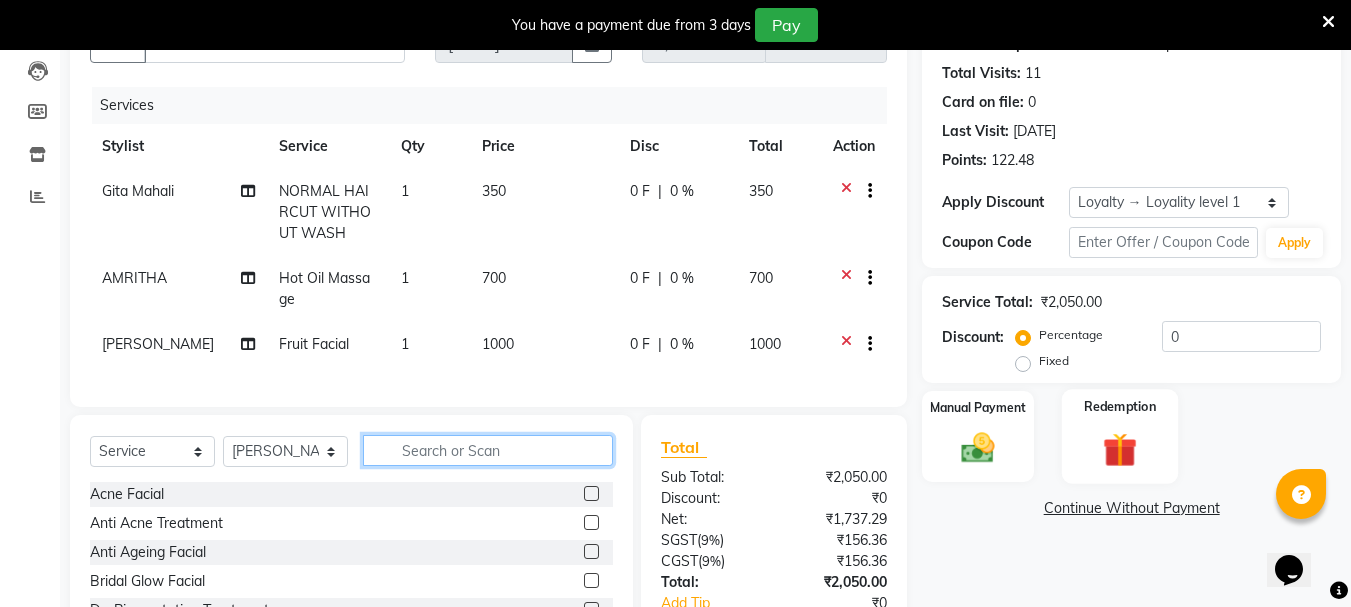 scroll, scrollTop: 259, scrollLeft: 0, axis: vertical 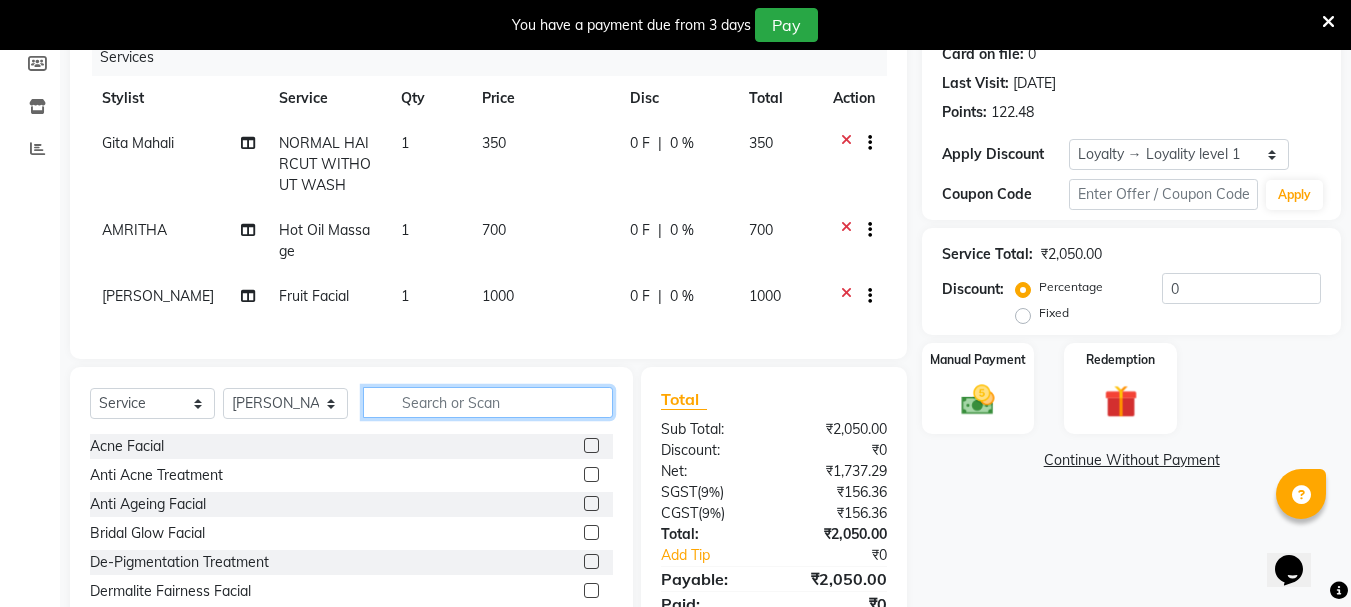 type 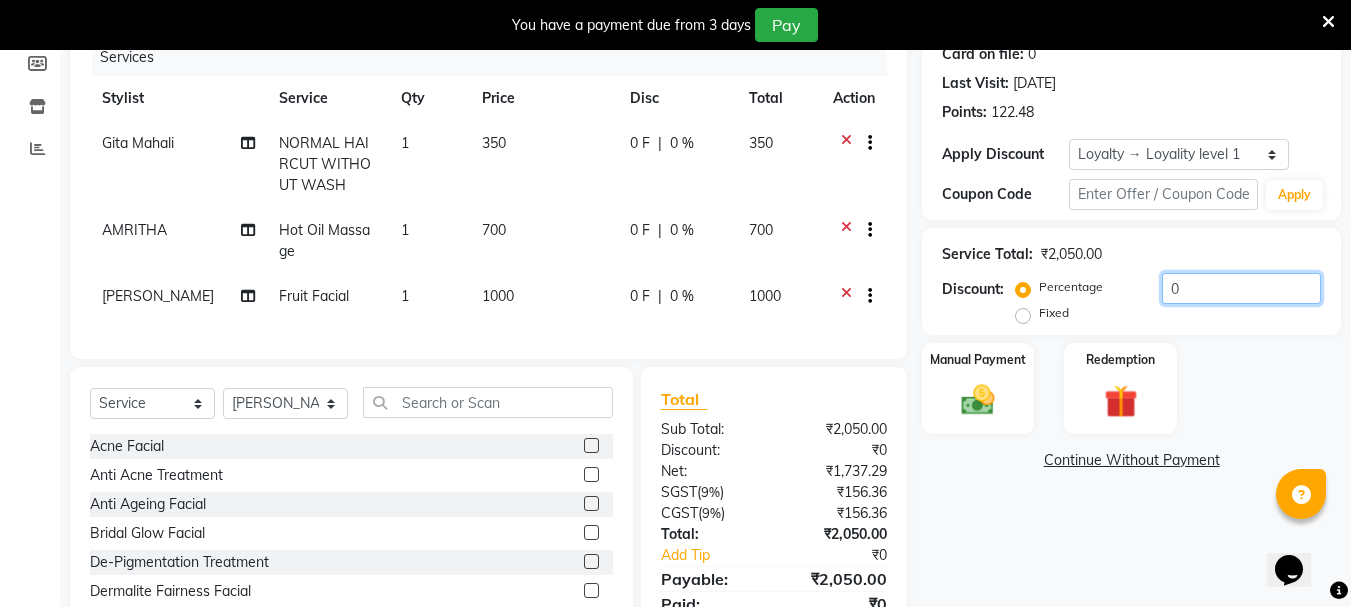 click on "0" 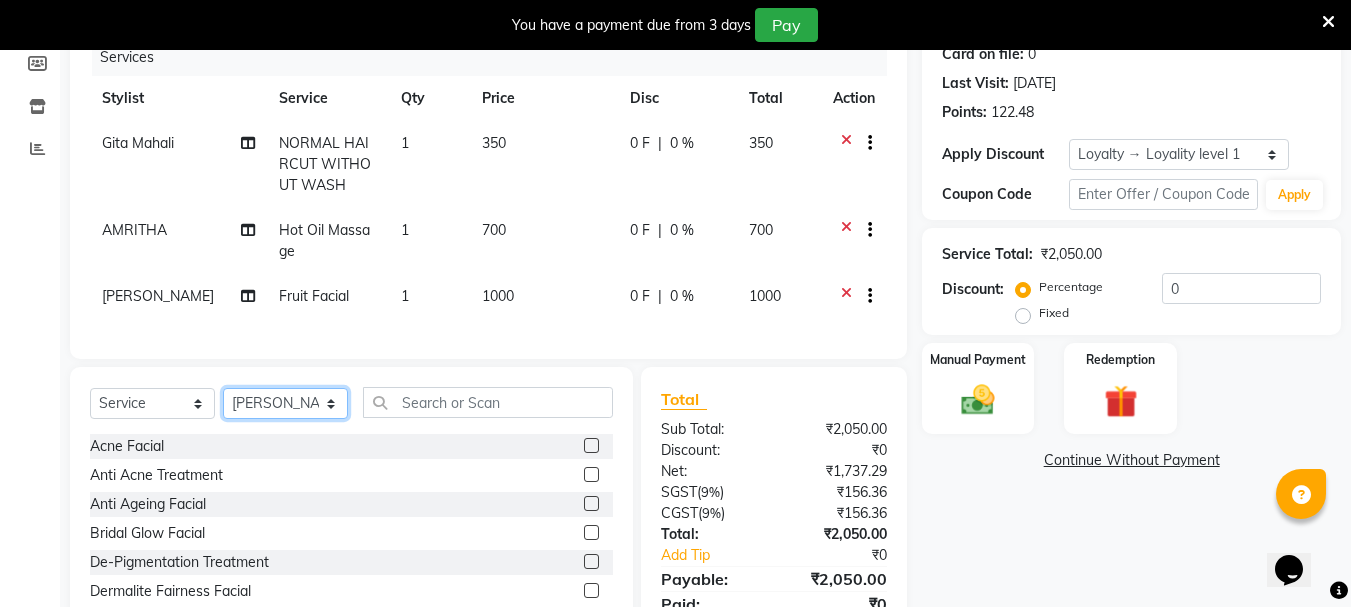 click on "Select Stylist AMRITHA [PERSON_NAME] DIVYA L	 Gita Mahali  Jibi P R [PERSON_NAME]  KOTTARAKKARA ASHTAMUDI [PERSON_NAME] 	 [PERSON_NAME] SARIGA R	 [PERSON_NAME]" 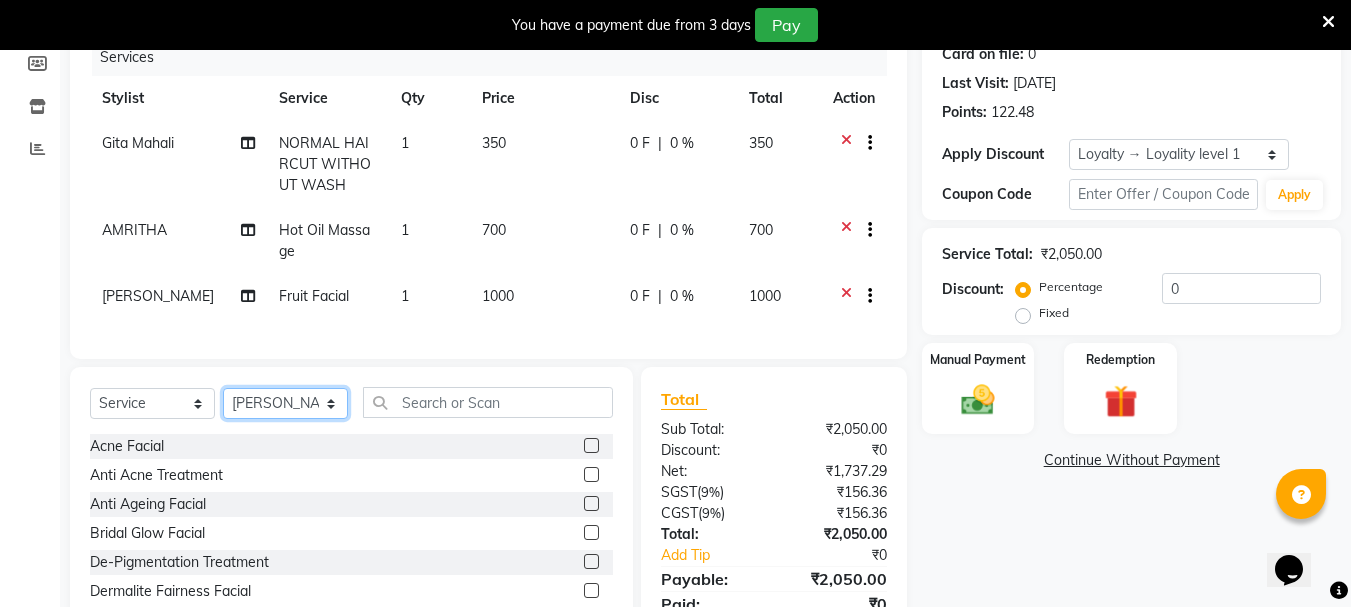 click on "Select Stylist AMRITHA [PERSON_NAME] DIVYA L	 Gita Mahali  Jibi P R [PERSON_NAME]  KOTTARAKKARA ASHTAMUDI [PERSON_NAME] 	 [PERSON_NAME] SARIGA R	 [PERSON_NAME]" 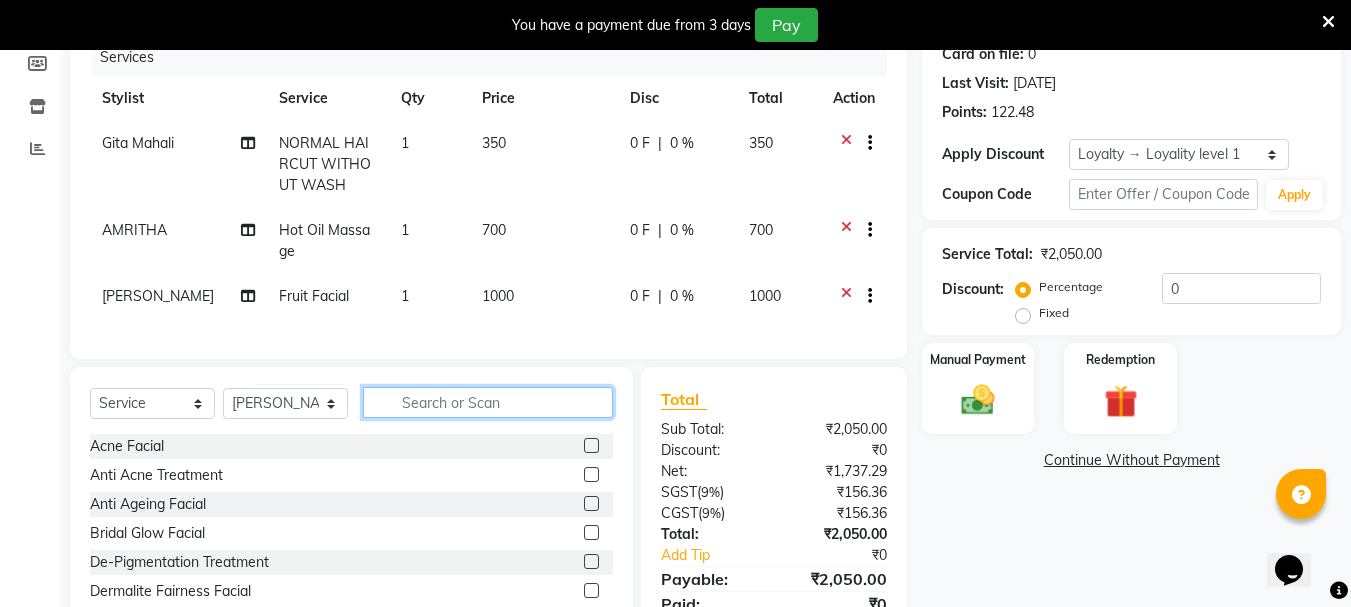 click 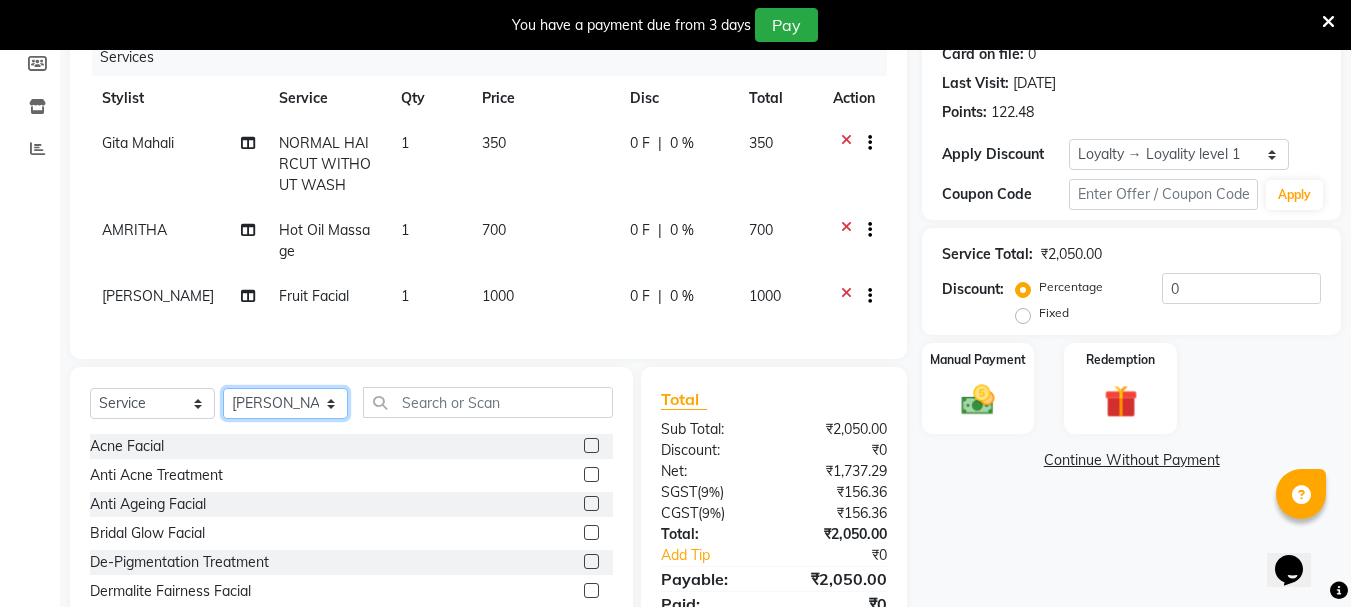 click on "Select Stylist AMRITHA [PERSON_NAME] DIVYA L	 Gita Mahali  Jibi P R [PERSON_NAME]  KOTTARAKKARA ASHTAMUDI [PERSON_NAME] 	 [PERSON_NAME] SARIGA R	 [PERSON_NAME]" 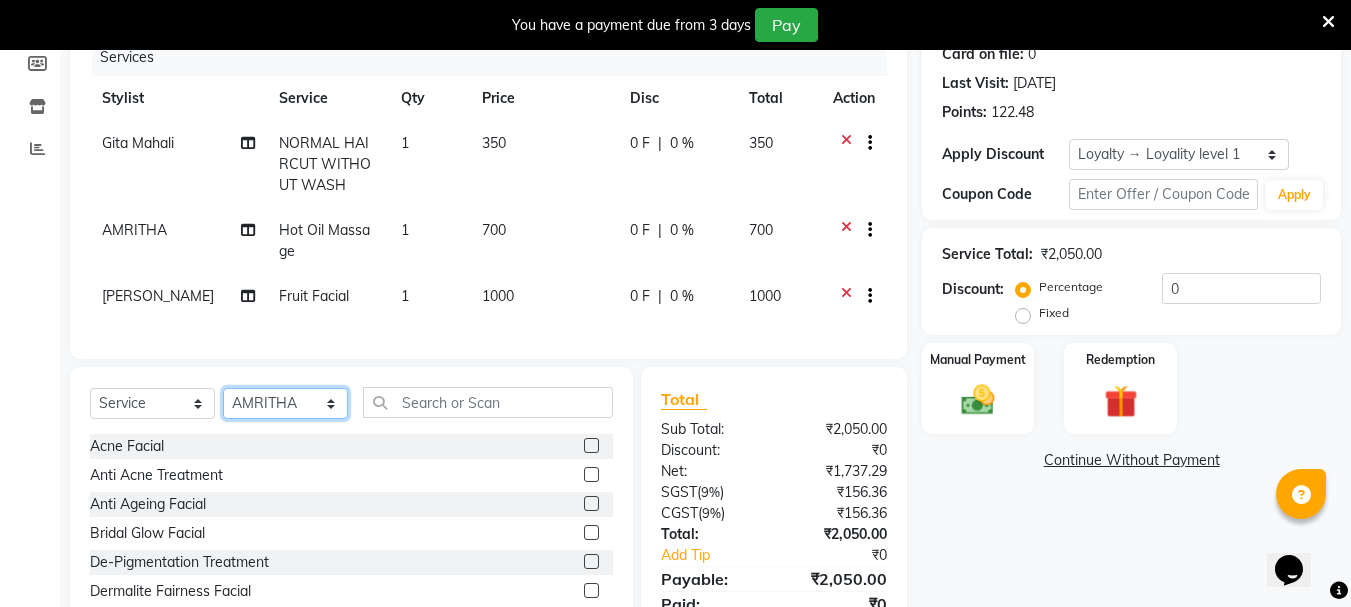 click on "Select Stylist AMRITHA [PERSON_NAME] DIVYA L	 Gita Mahali  Jibi P R [PERSON_NAME]  KOTTARAKKARA ASHTAMUDI [PERSON_NAME] 	 [PERSON_NAME] SARIGA R	 [PERSON_NAME]" 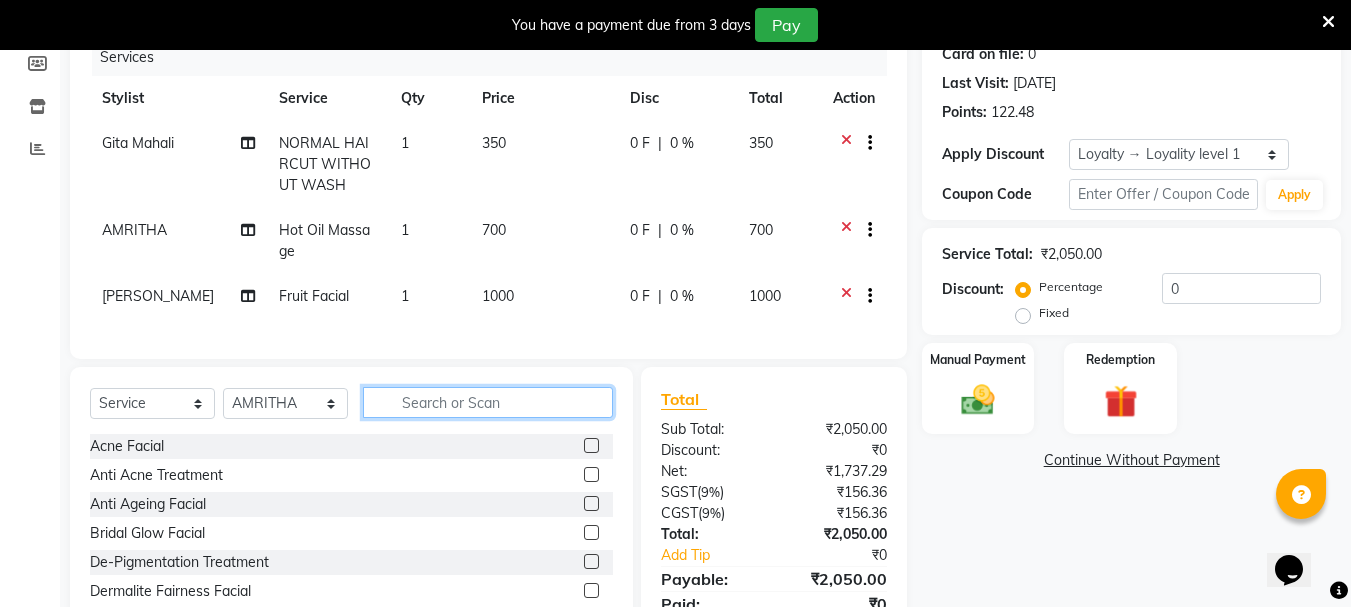 click 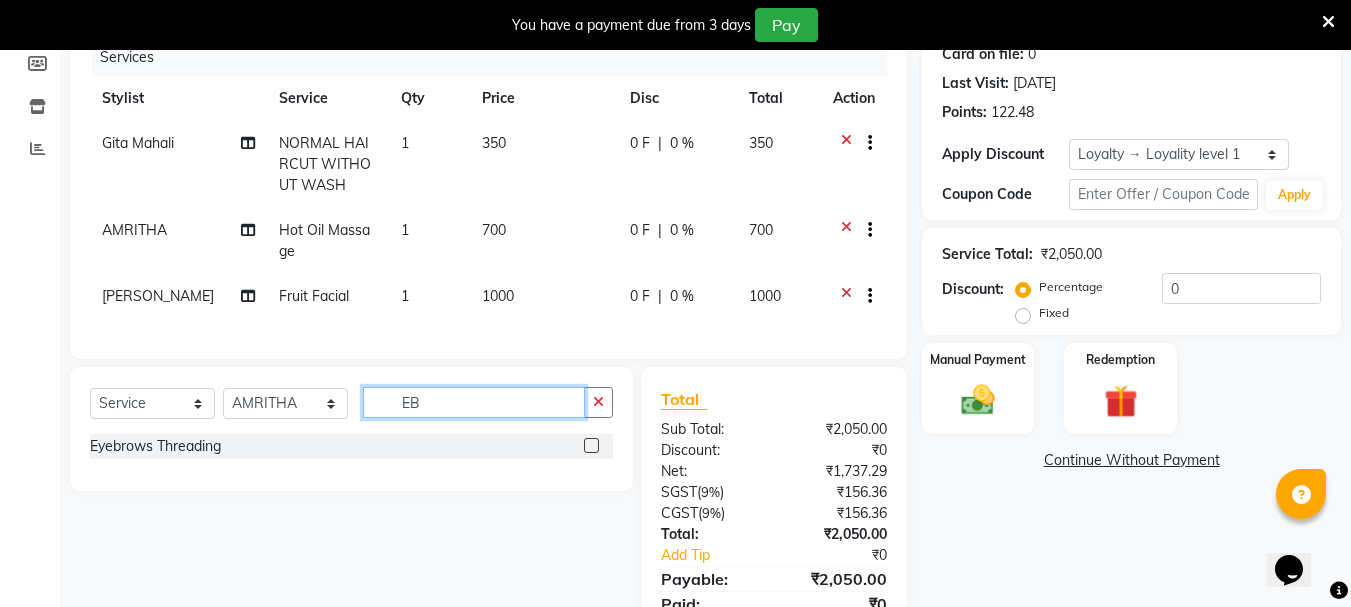 type on "EB" 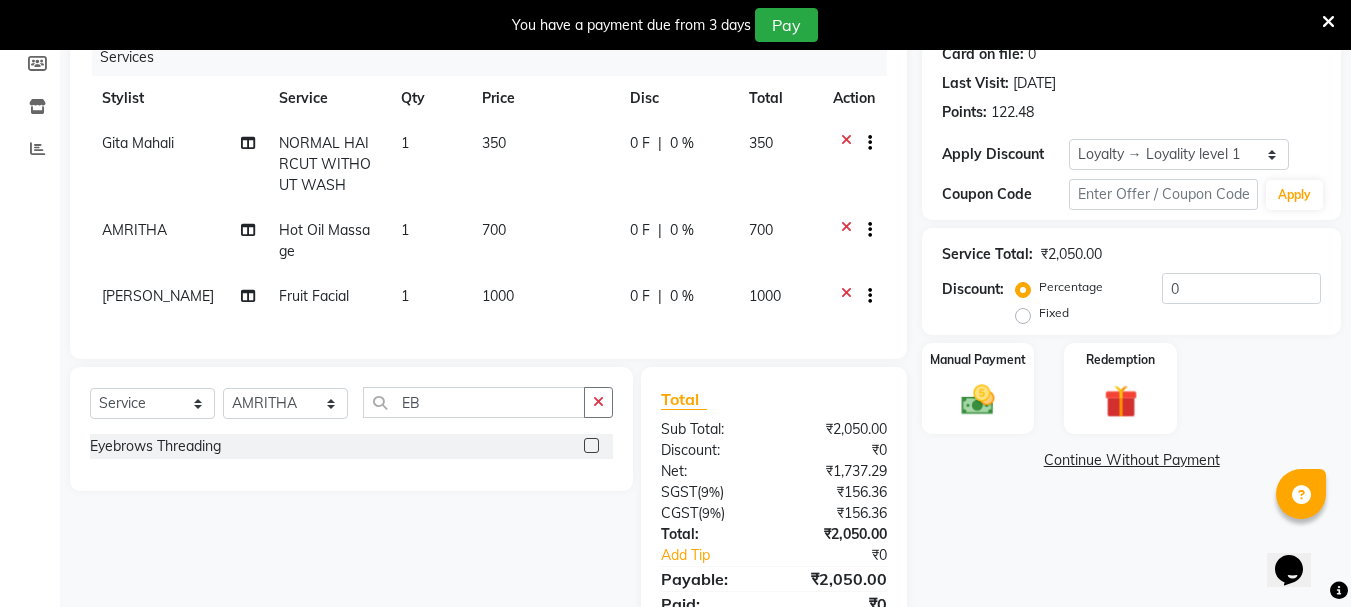 click 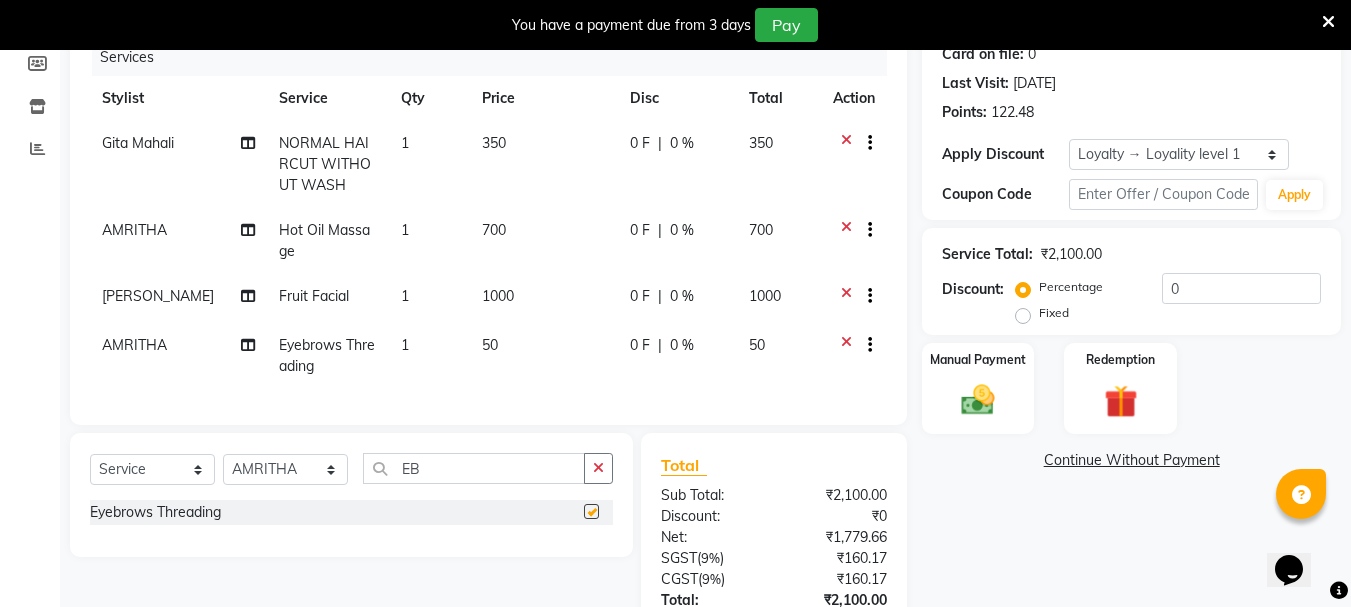 checkbox on "false" 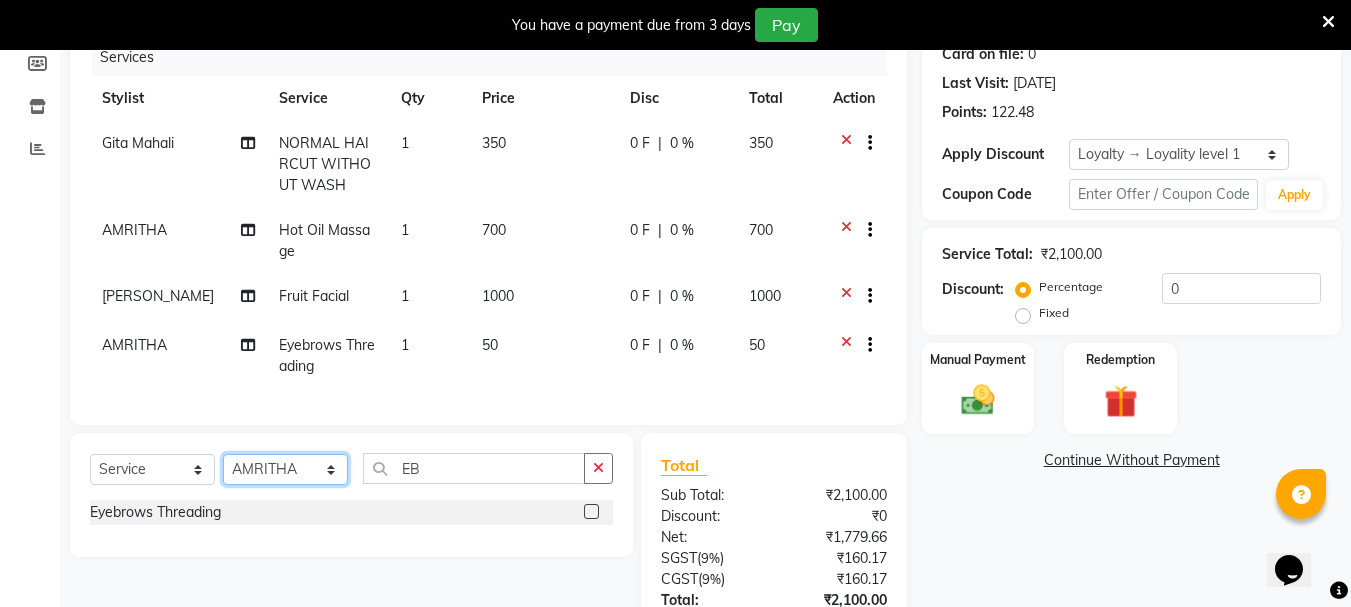 click on "Select Stylist AMRITHA [PERSON_NAME] DIVYA L	 Gita Mahali  Jibi P R [PERSON_NAME]  KOTTARAKKARA ASHTAMUDI [PERSON_NAME] 	 [PERSON_NAME] SARIGA R	 [PERSON_NAME]" 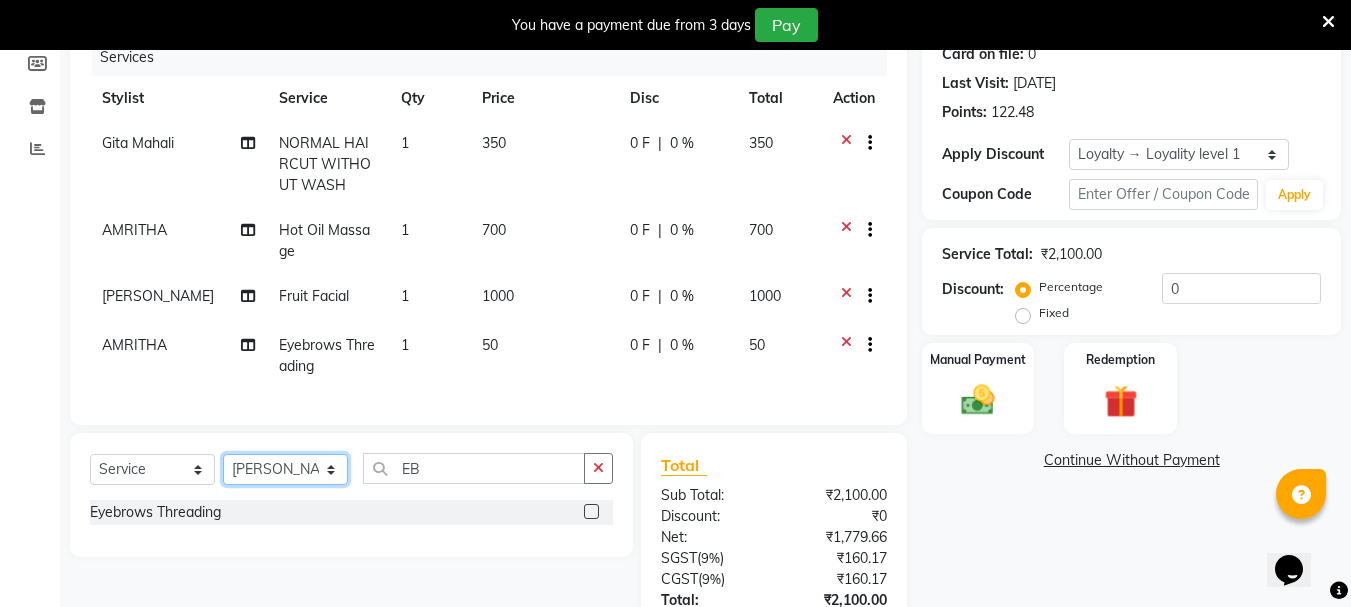 click on "Select Stylist AMRITHA [PERSON_NAME] DIVYA L	 Gita Mahali  Jibi P R [PERSON_NAME]  KOTTARAKKARA ASHTAMUDI [PERSON_NAME] 	 [PERSON_NAME] SARIGA R	 [PERSON_NAME]" 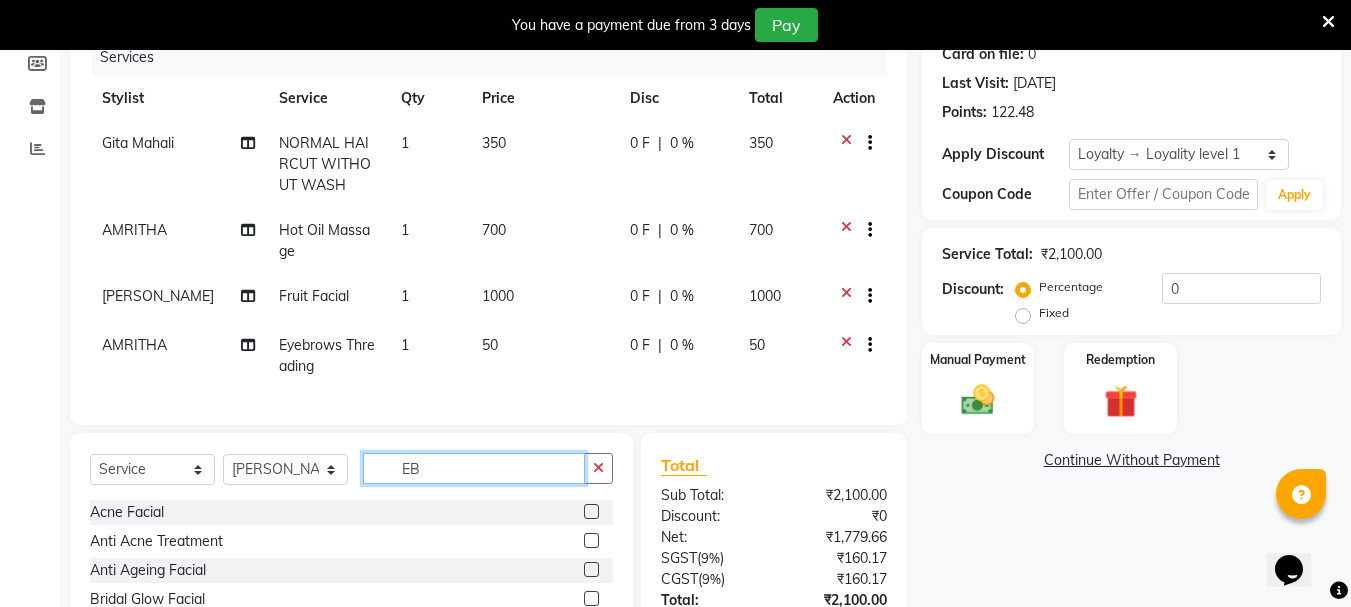 click on "EB" 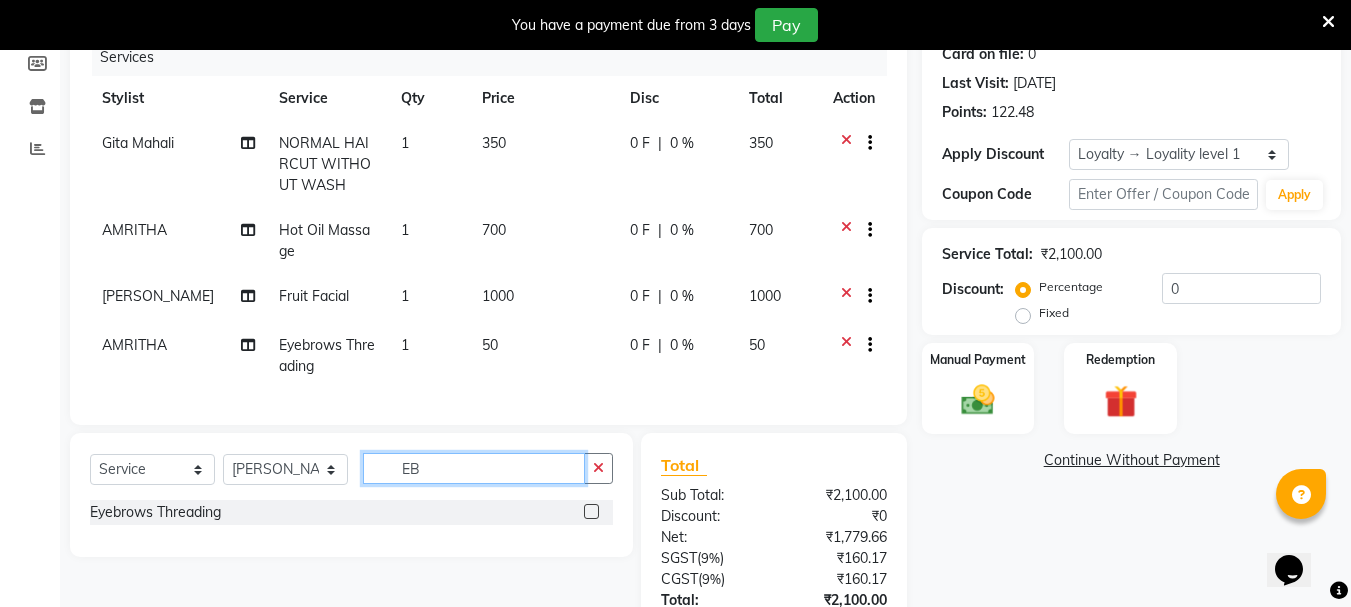 type on "EB" 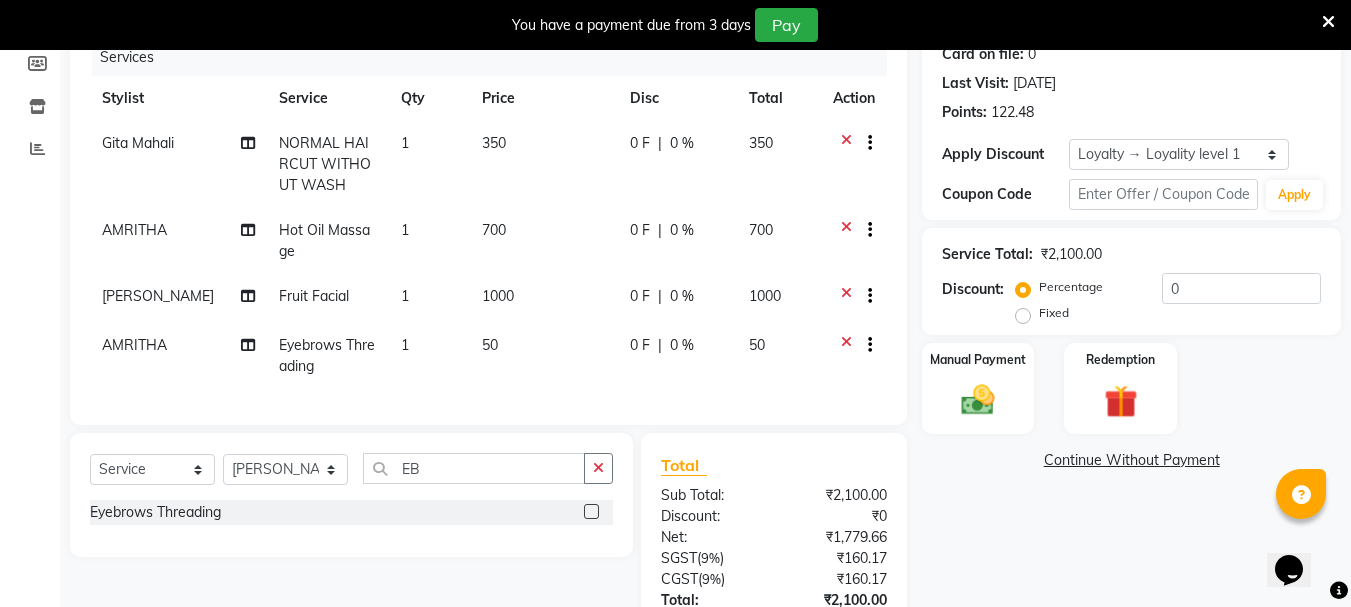 click 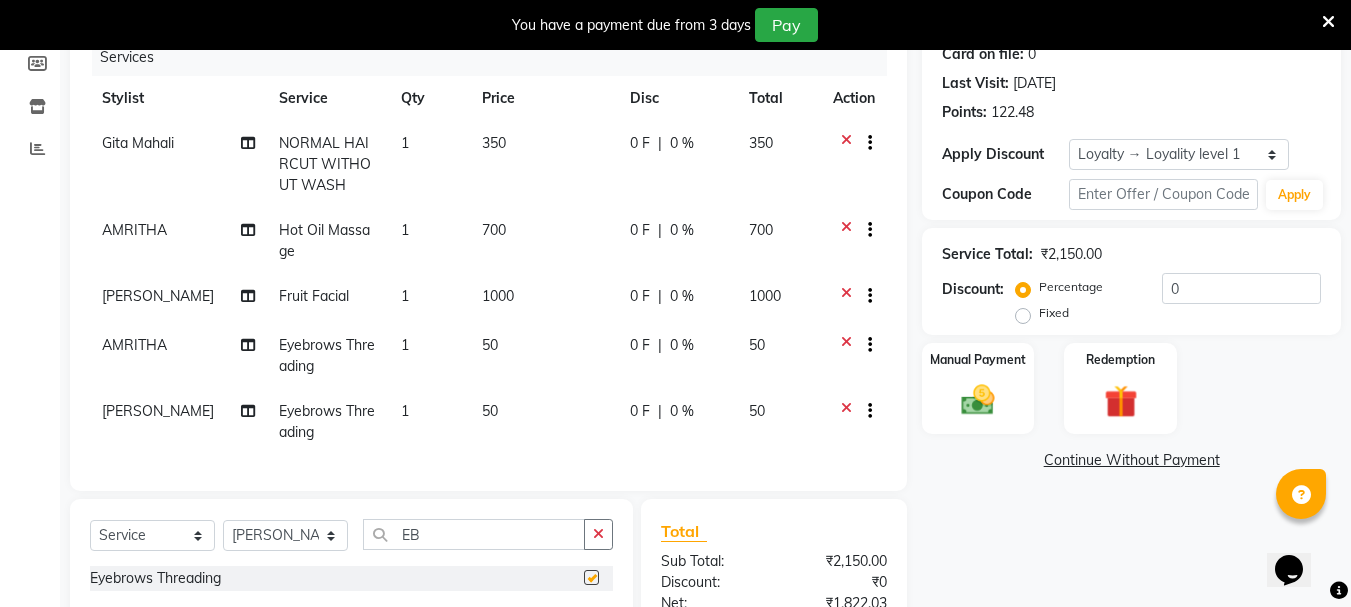 checkbox on "false" 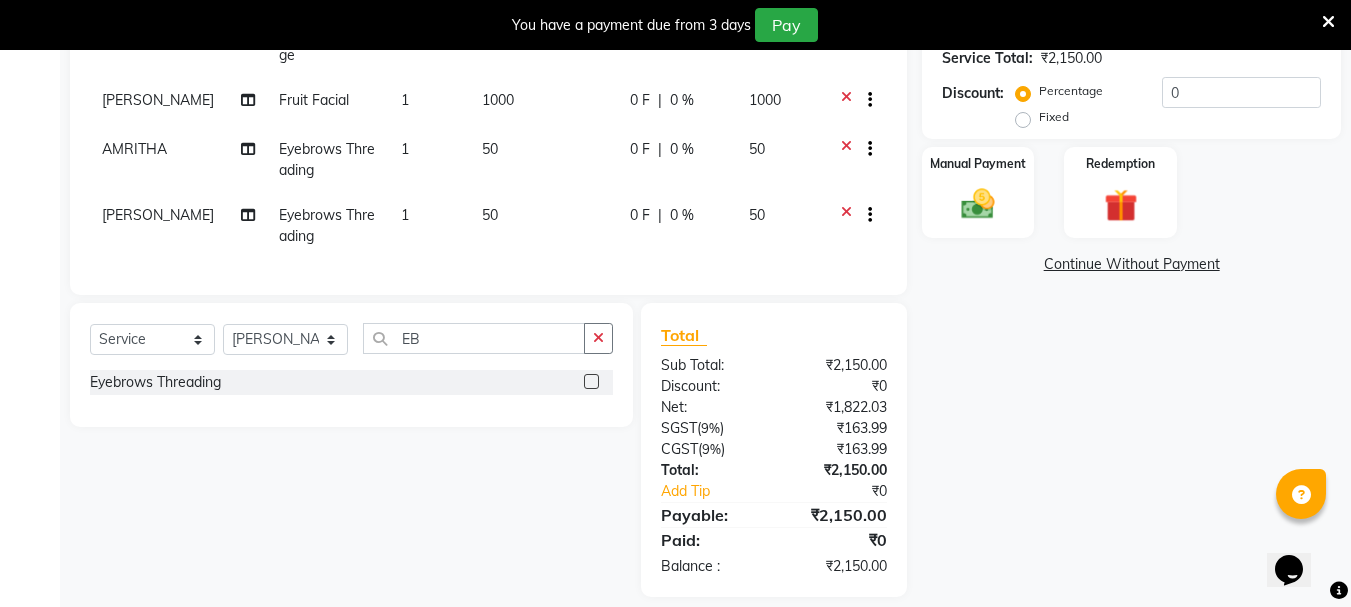 scroll, scrollTop: 459, scrollLeft: 0, axis: vertical 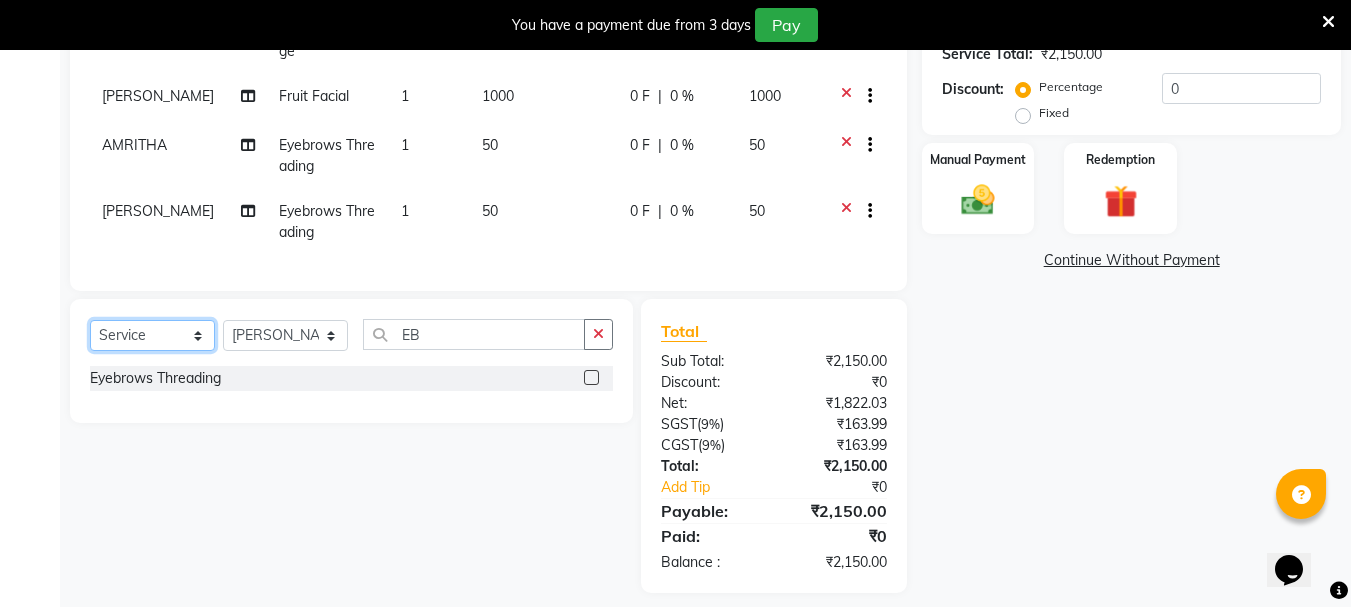 click on "Select  Service  Product  Membership  Package Voucher Prepaid Gift Card" 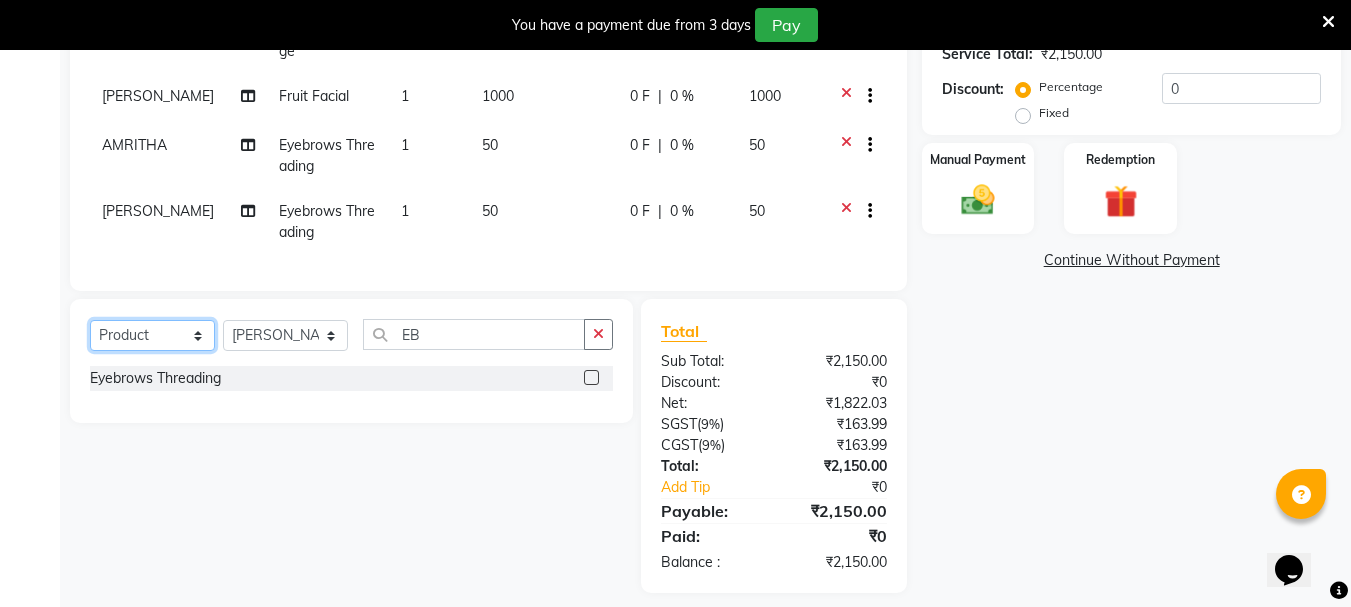 click on "Select  Service  Product  Membership  Package Voucher Prepaid Gift Card" 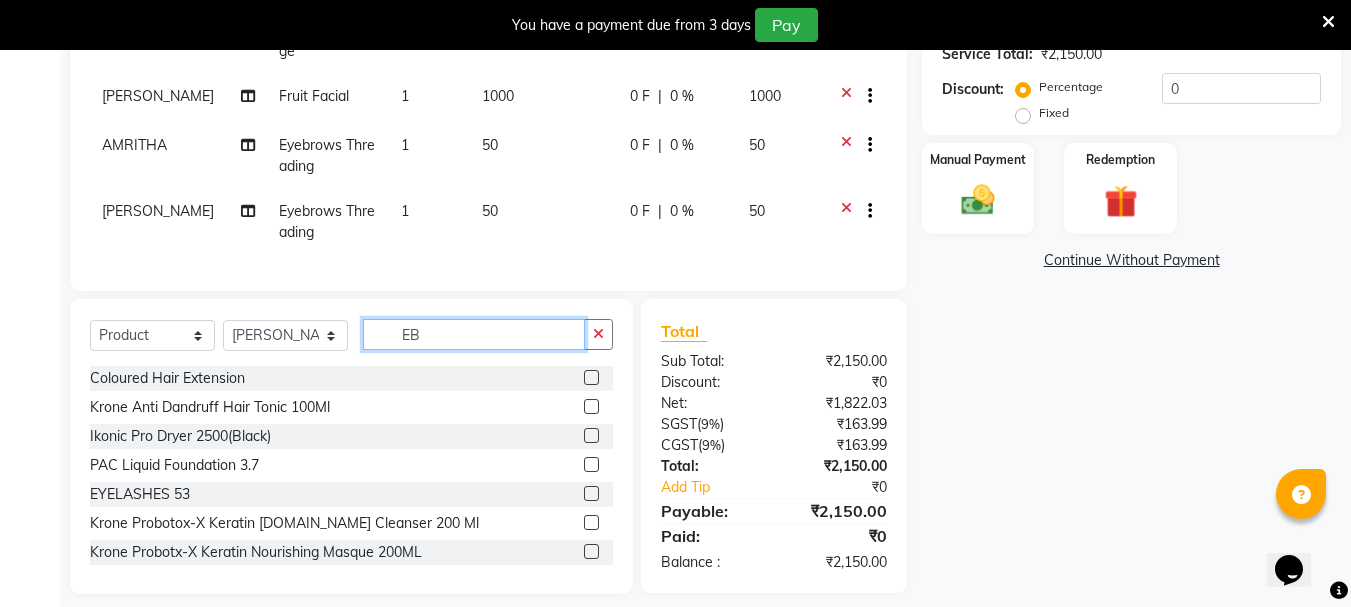 click on "EB" 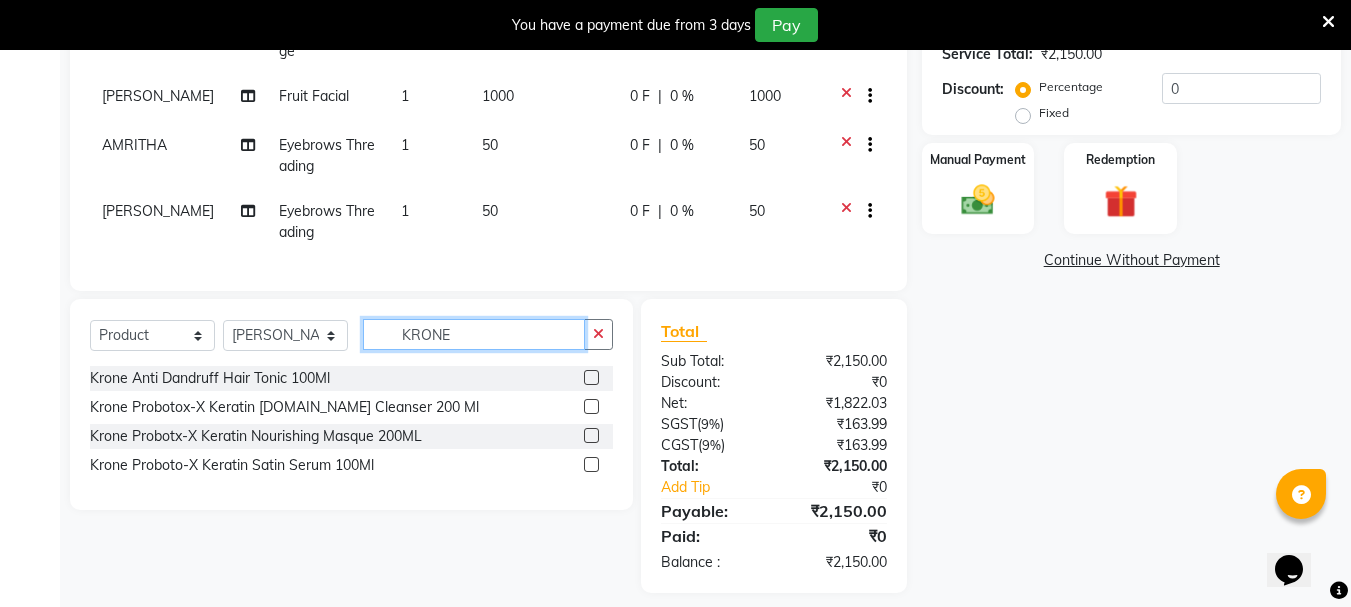 type on "KRONE" 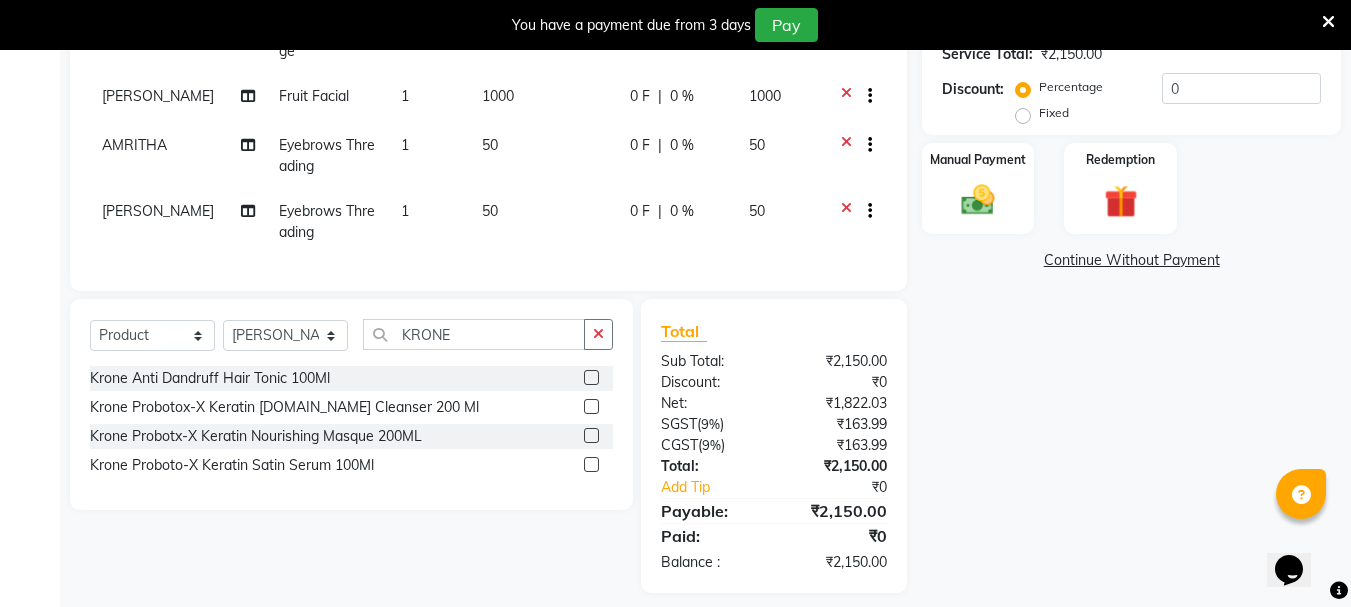 click 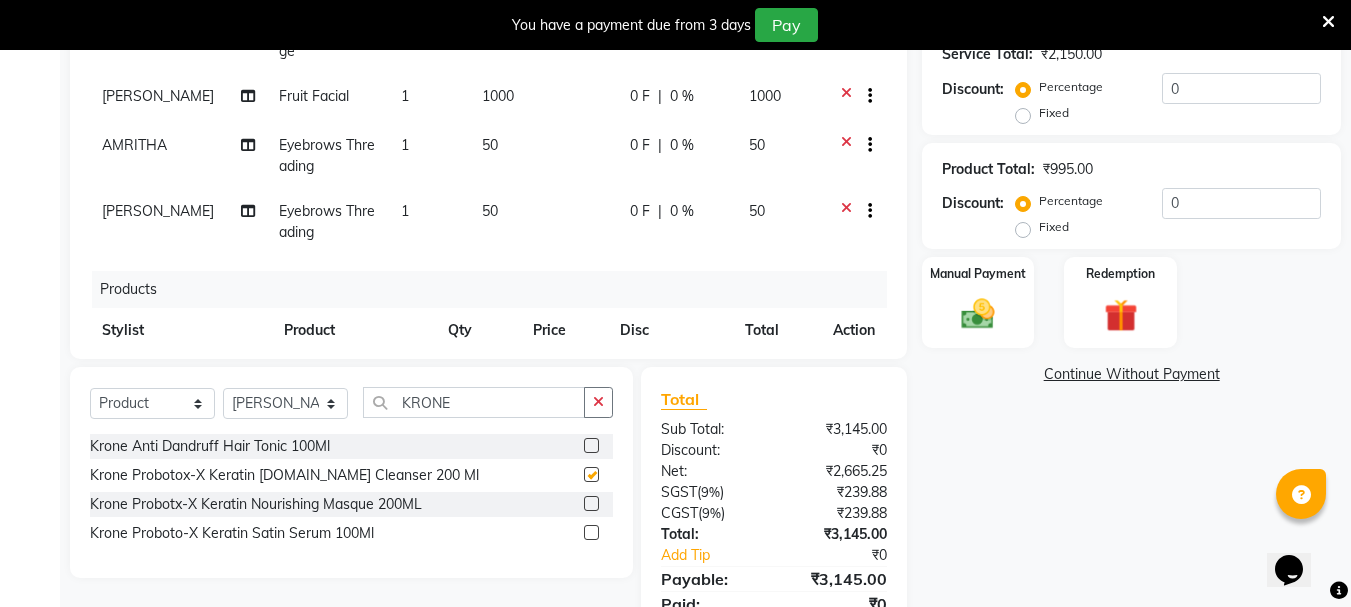 checkbox on "false" 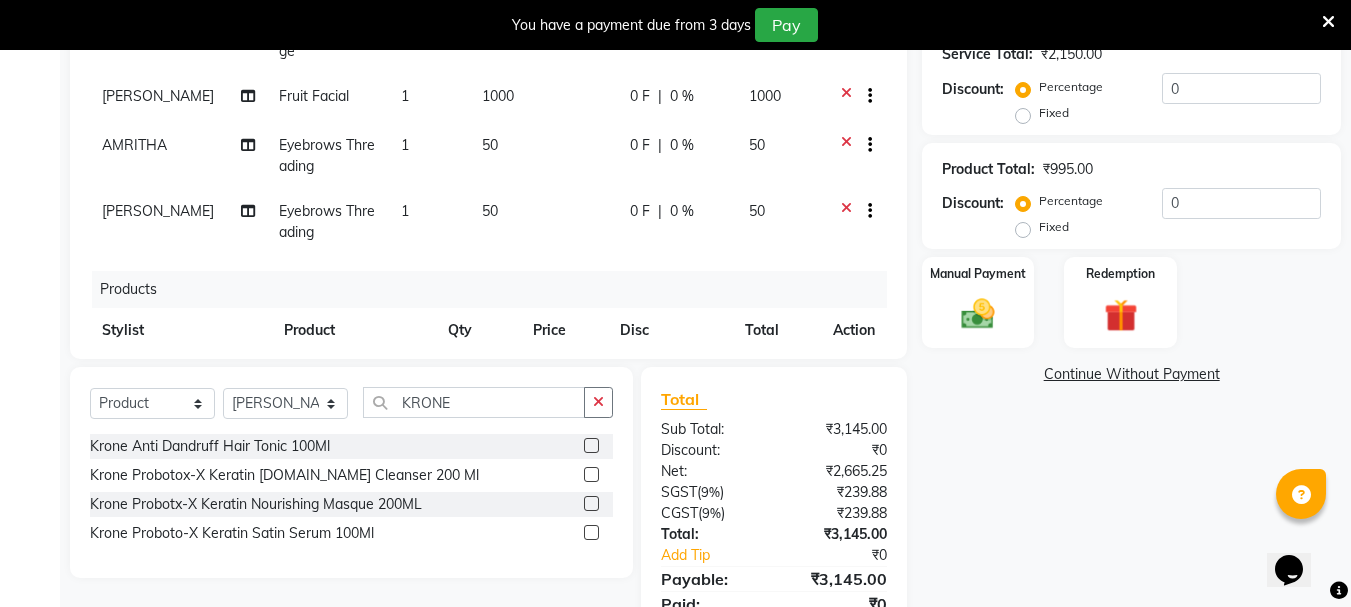 click 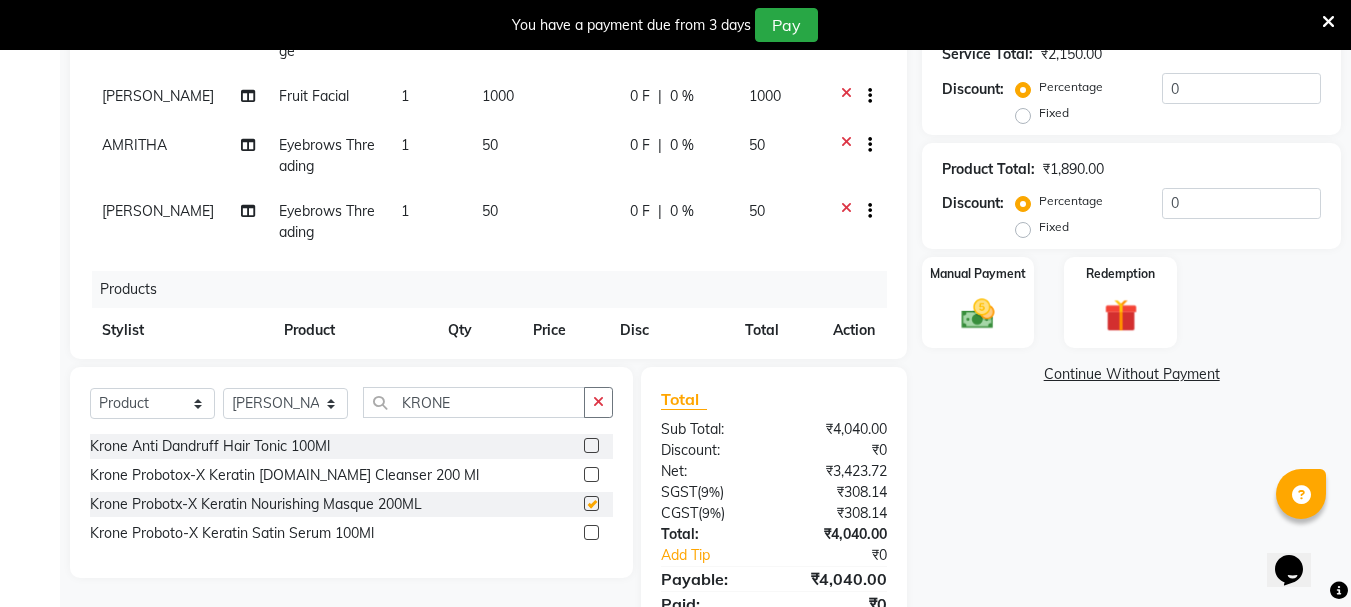 checkbox on "false" 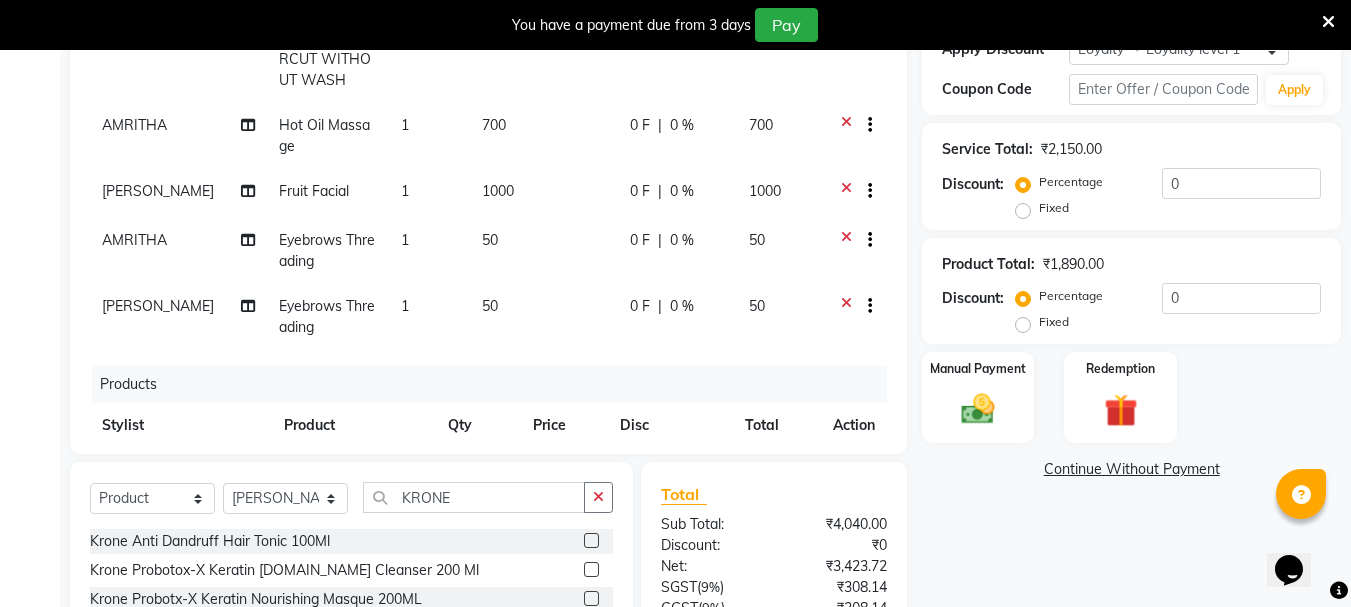 scroll, scrollTop: 359, scrollLeft: 0, axis: vertical 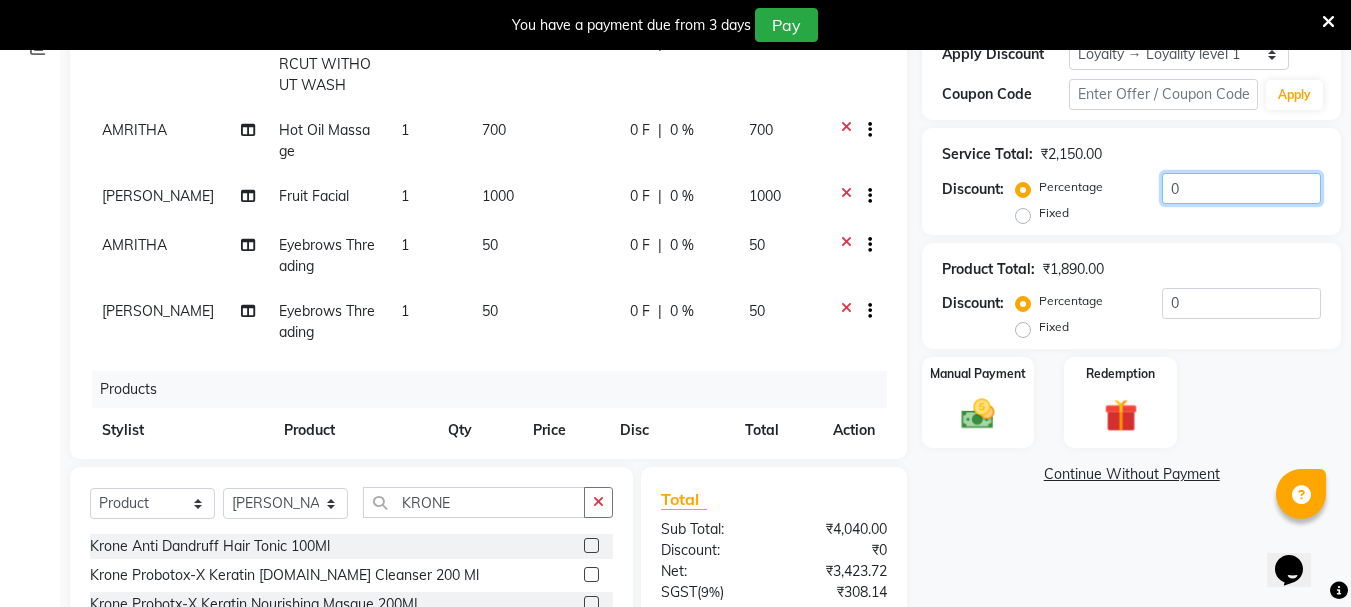 click on "0" 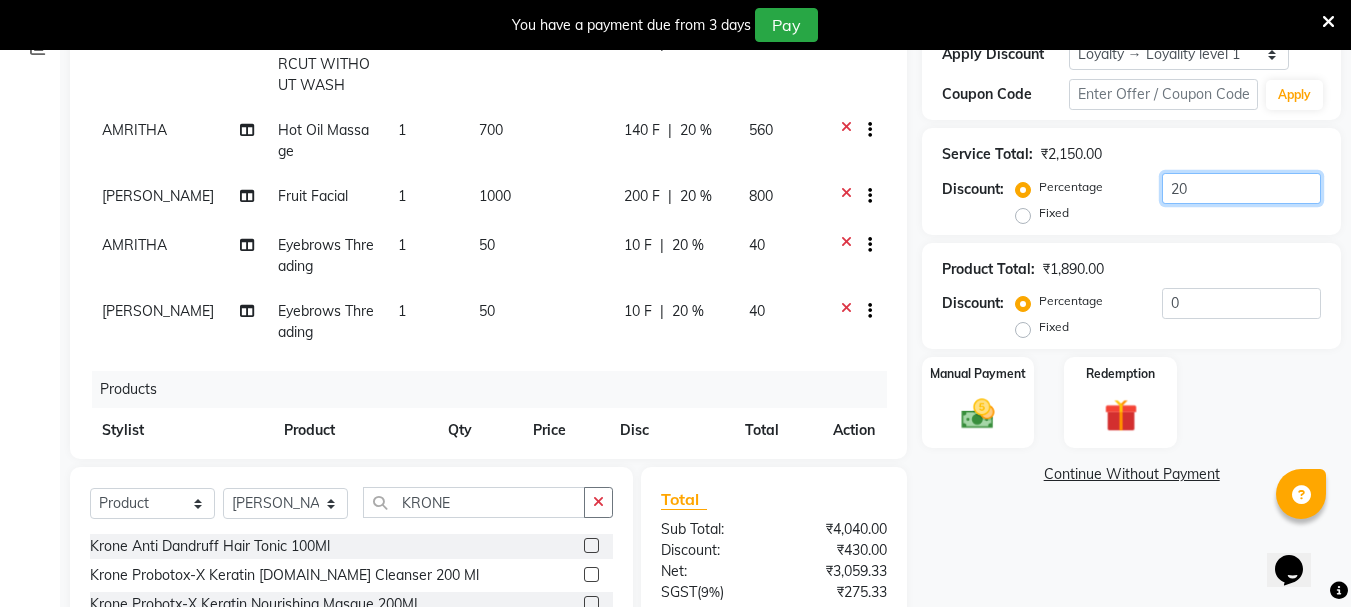 type on "20" 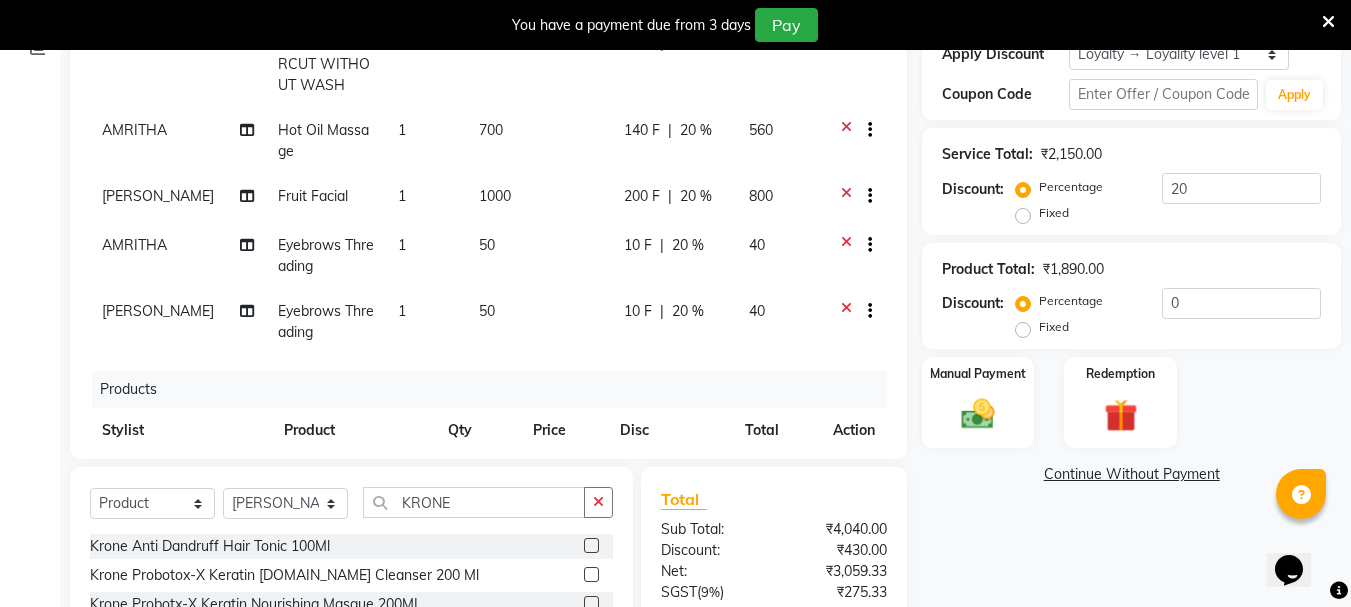 drag, startPoint x: 991, startPoint y: 547, endPoint x: 976, endPoint y: 545, distance: 15.132746 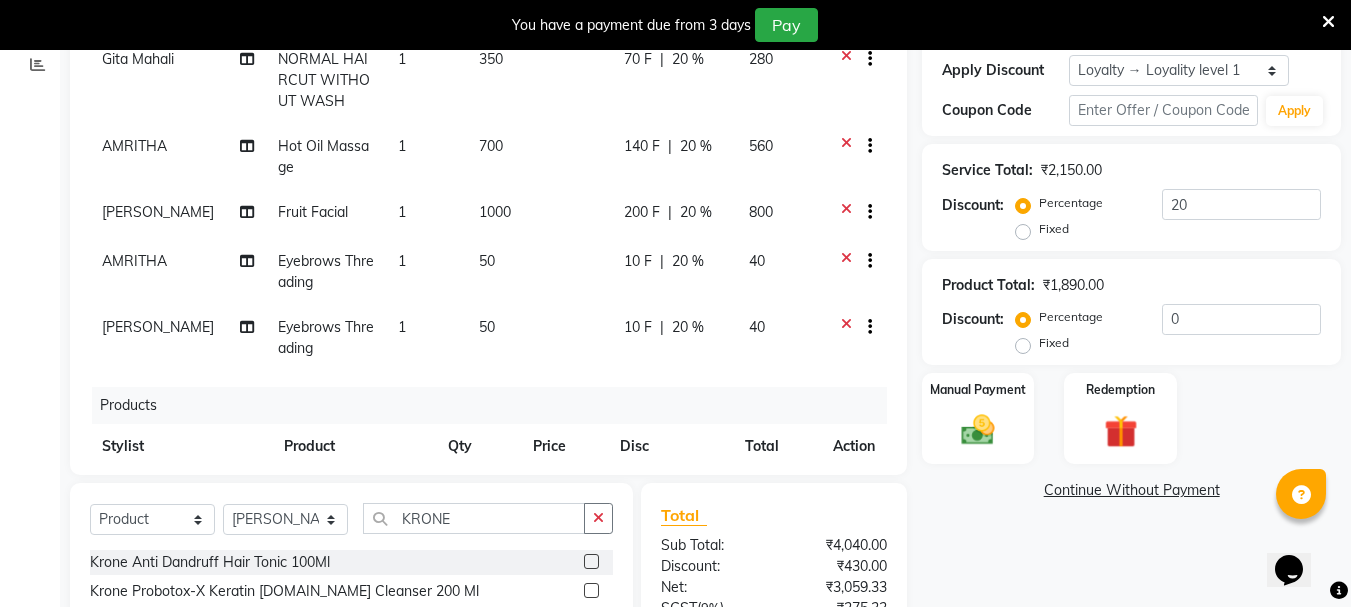 scroll, scrollTop: 543, scrollLeft: 0, axis: vertical 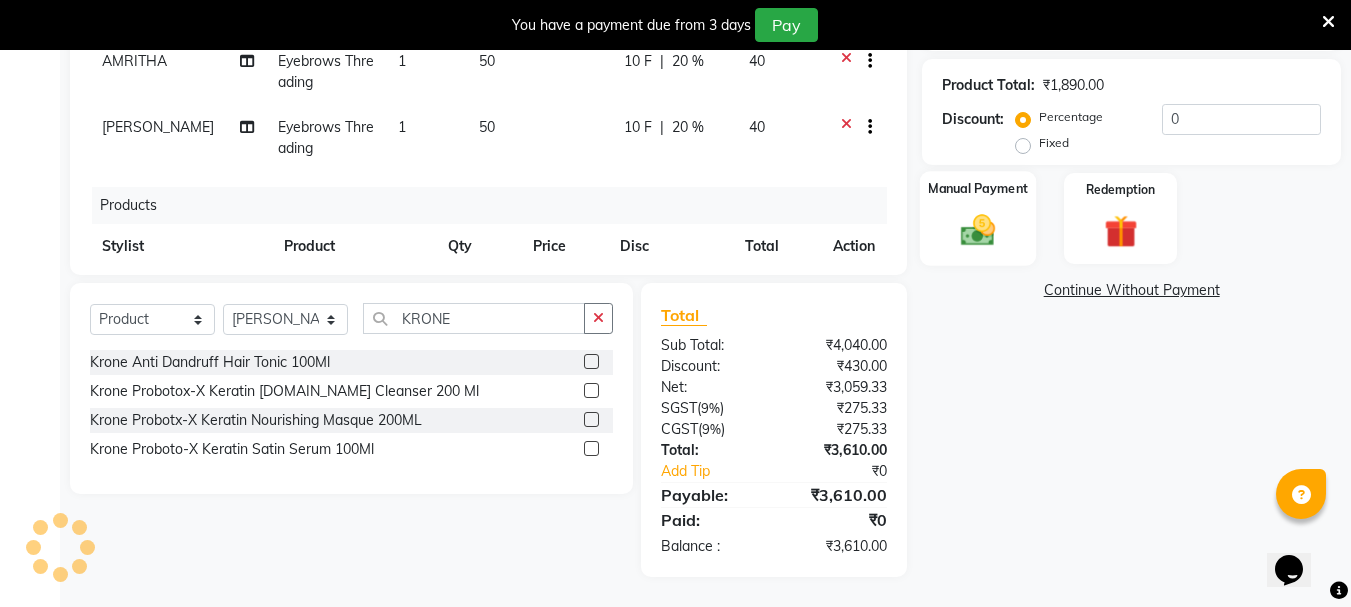 click 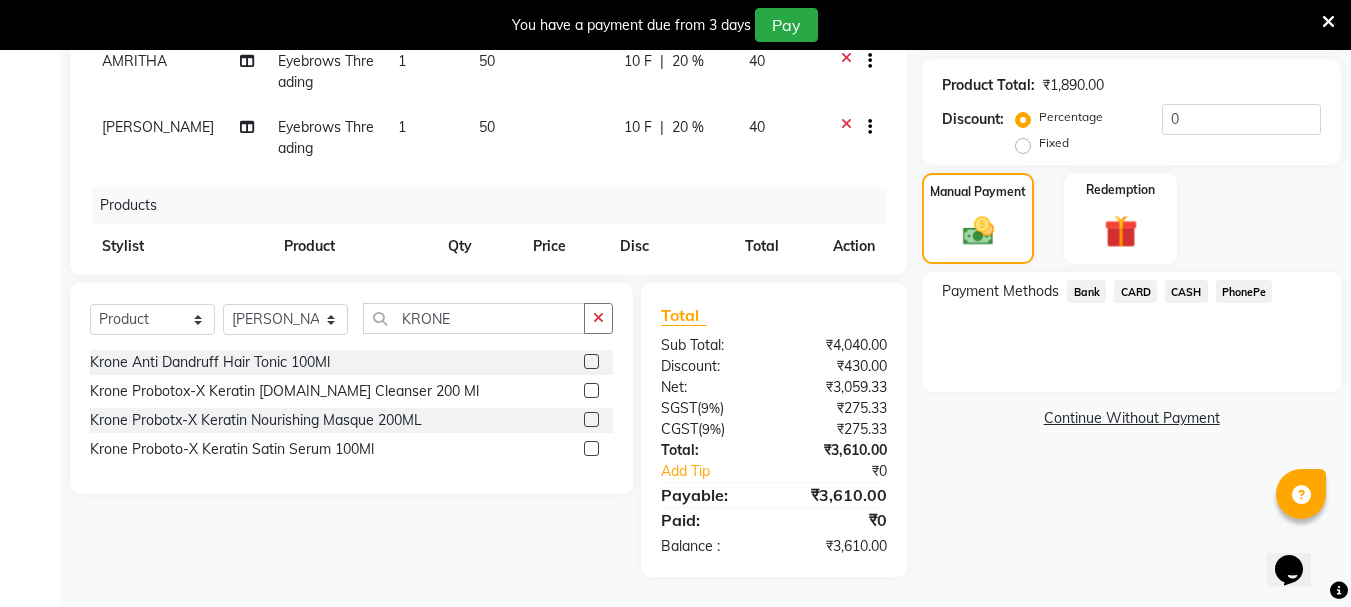 click on "PhonePe" 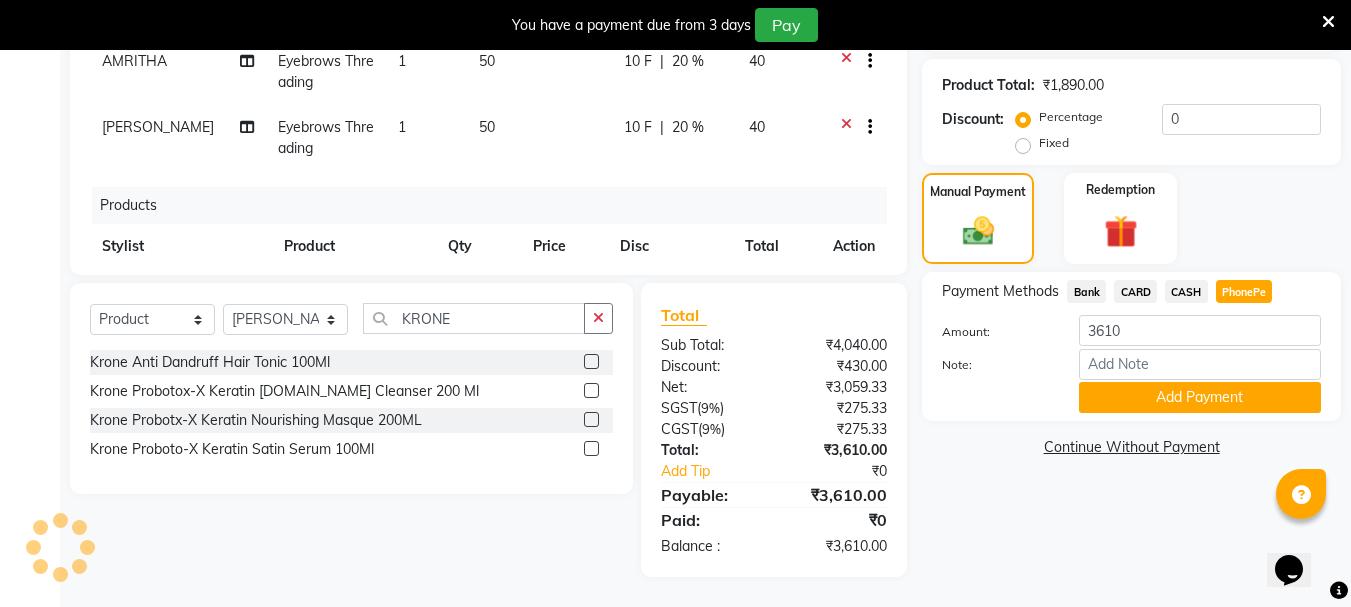 click on "CARD" 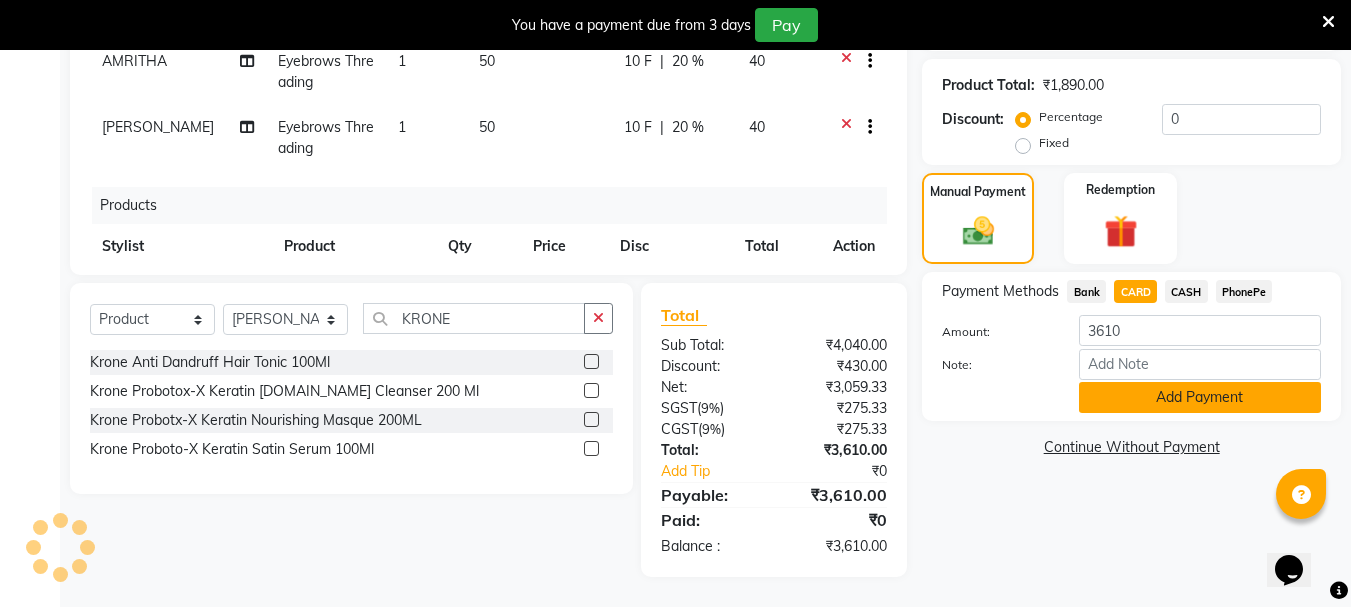 click on "Add Payment" 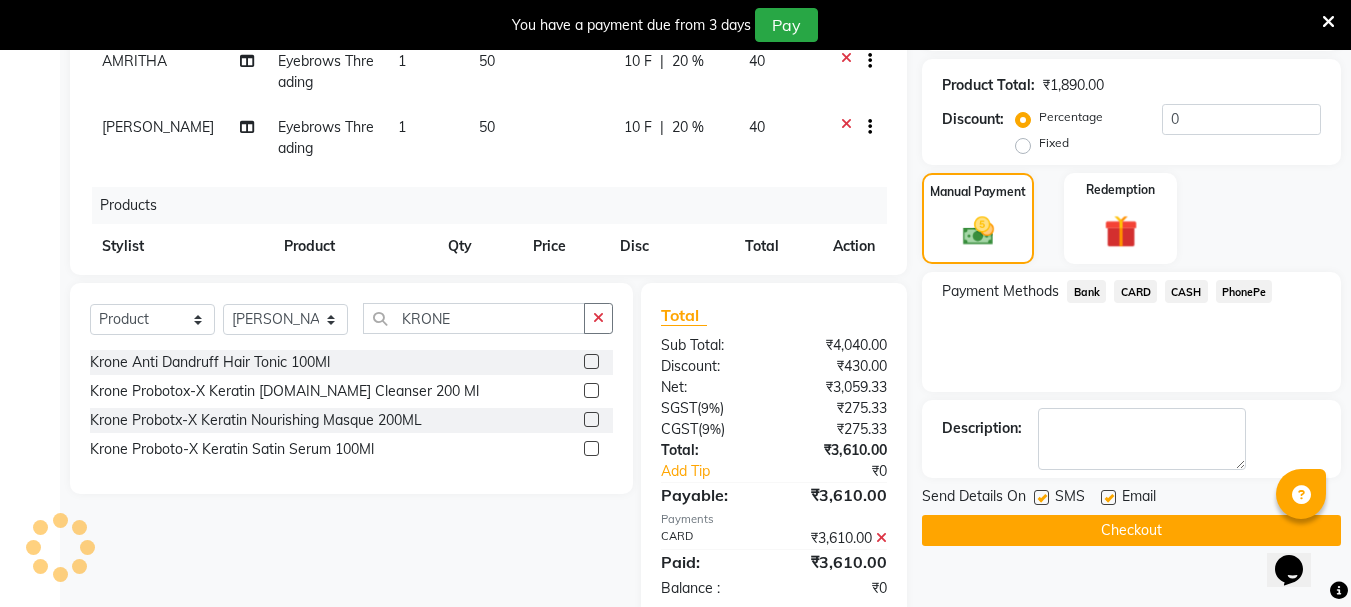 scroll, scrollTop: 705, scrollLeft: 0, axis: vertical 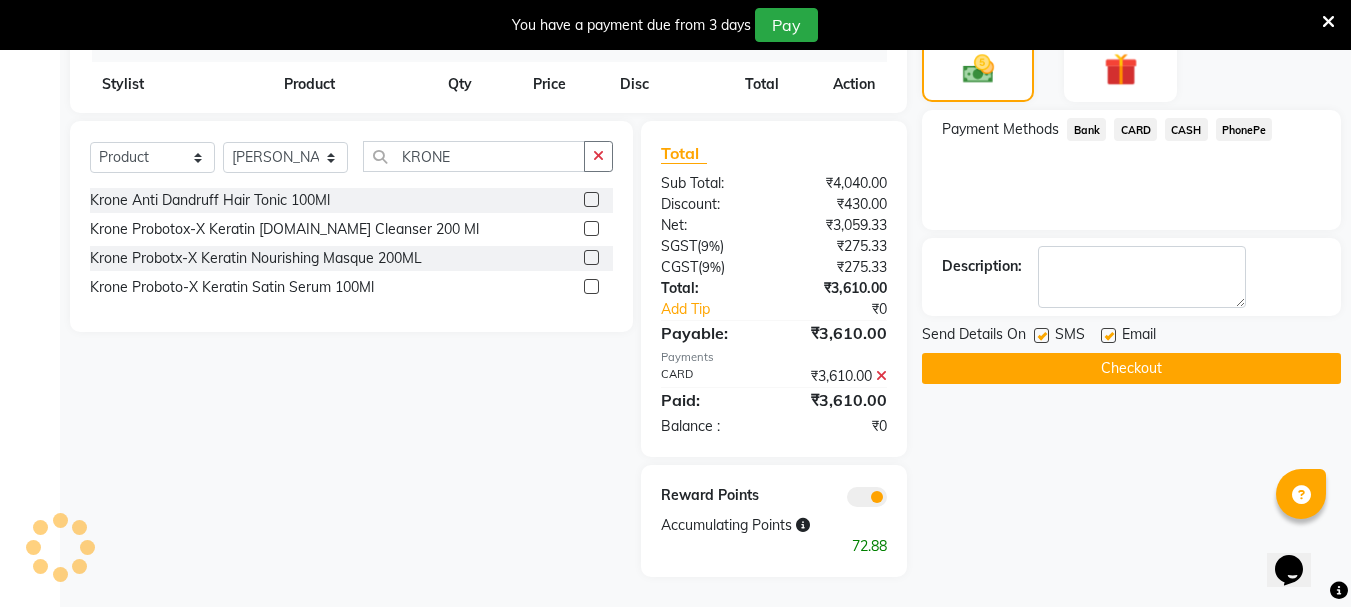 click on "Checkout" 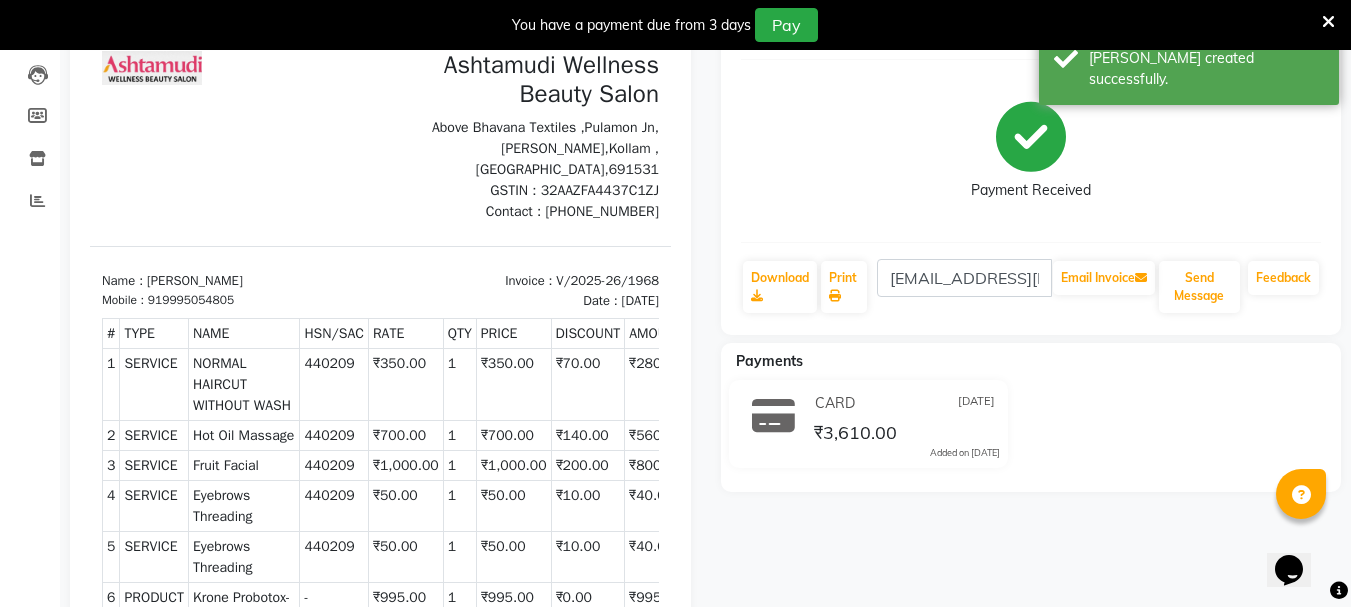 scroll, scrollTop: 205, scrollLeft: 0, axis: vertical 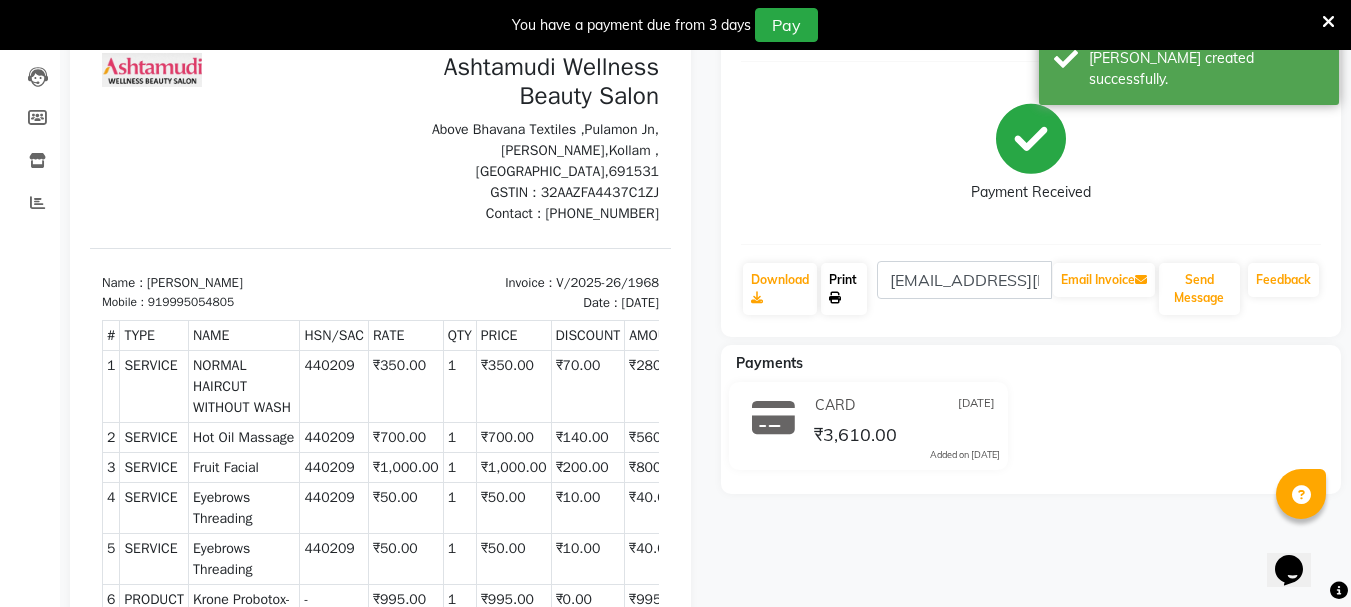 click on "Print" 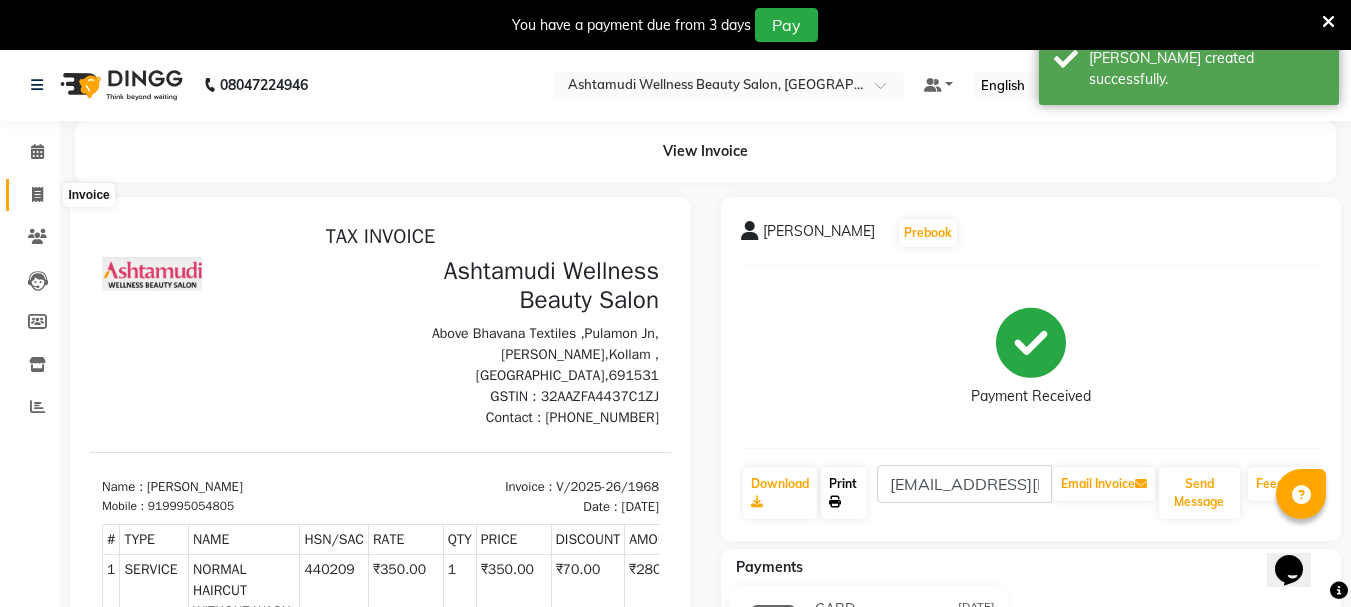 scroll, scrollTop: 0, scrollLeft: 0, axis: both 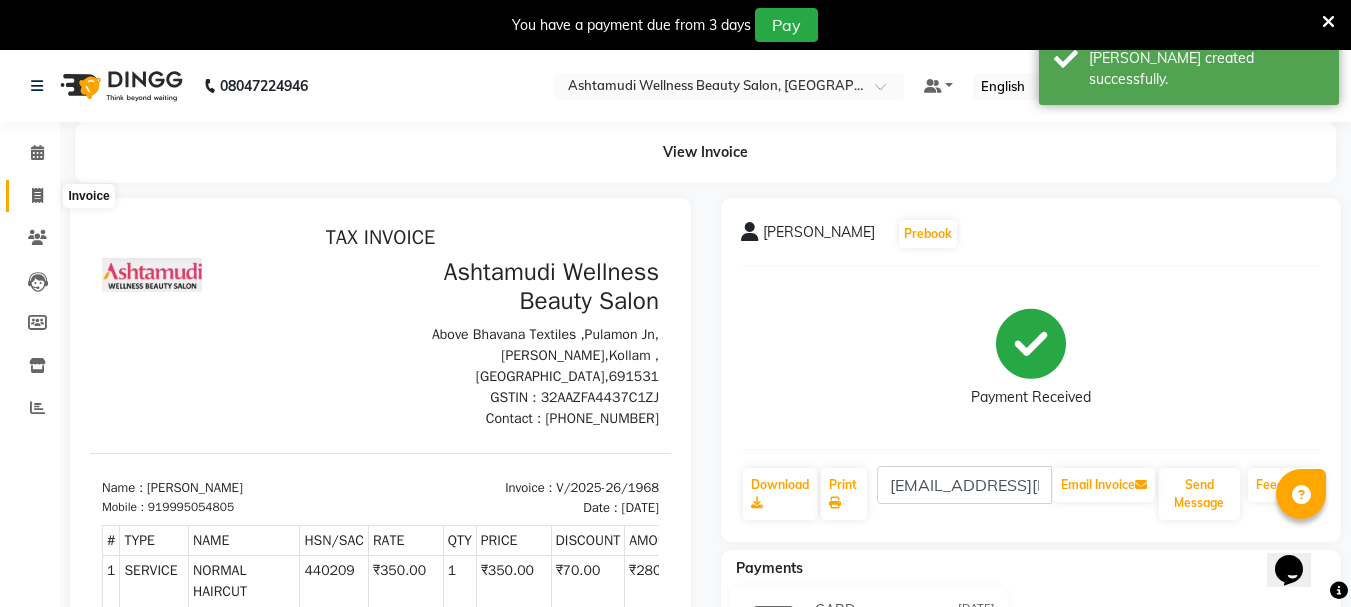 click 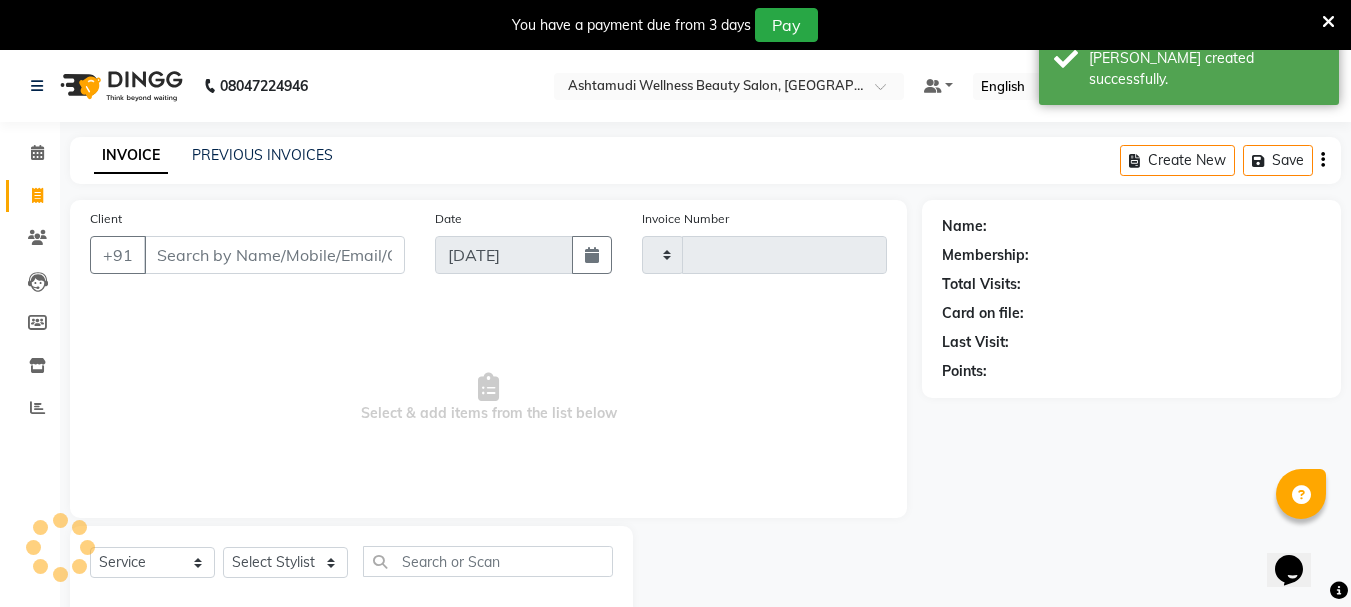 scroll, scrollTop: 50, scrollLeft: 0, axis: vertical 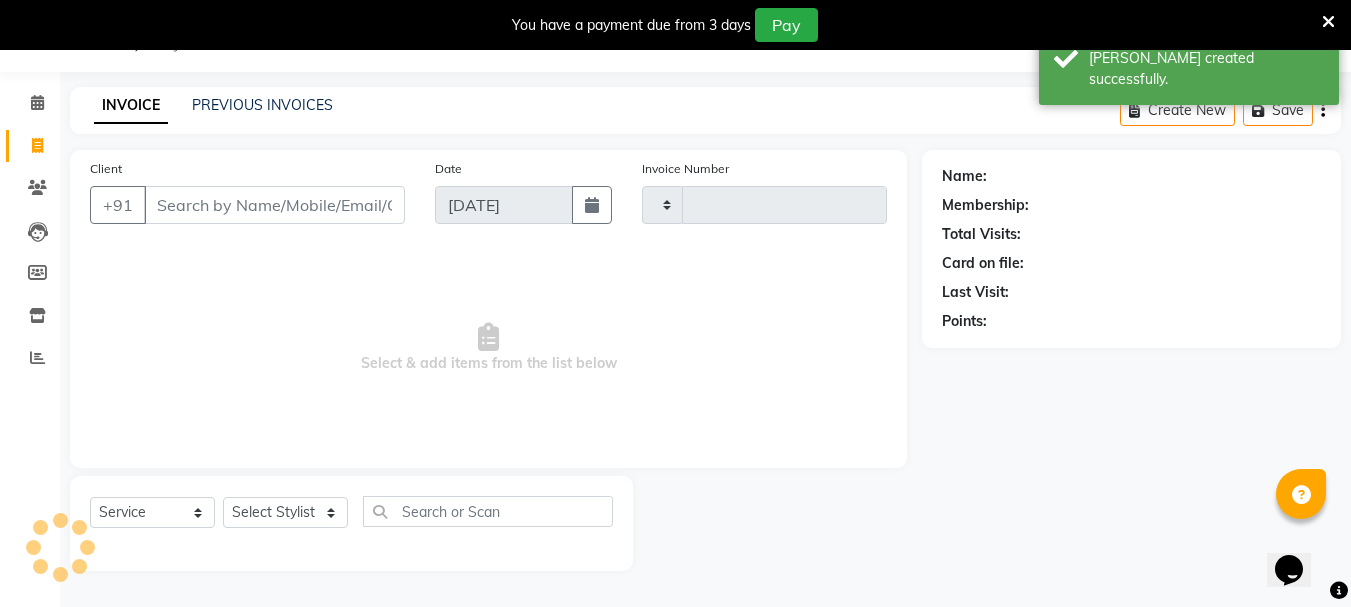click on "Client" at bounding box center [274, 205] 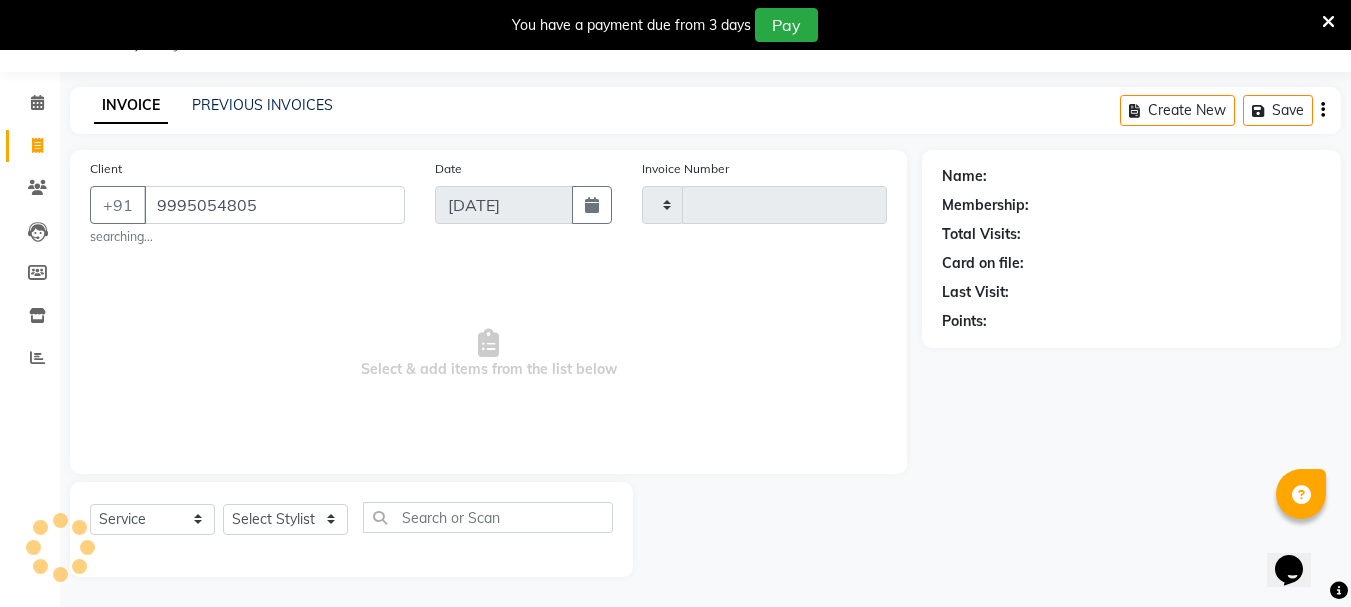 type on "1969" 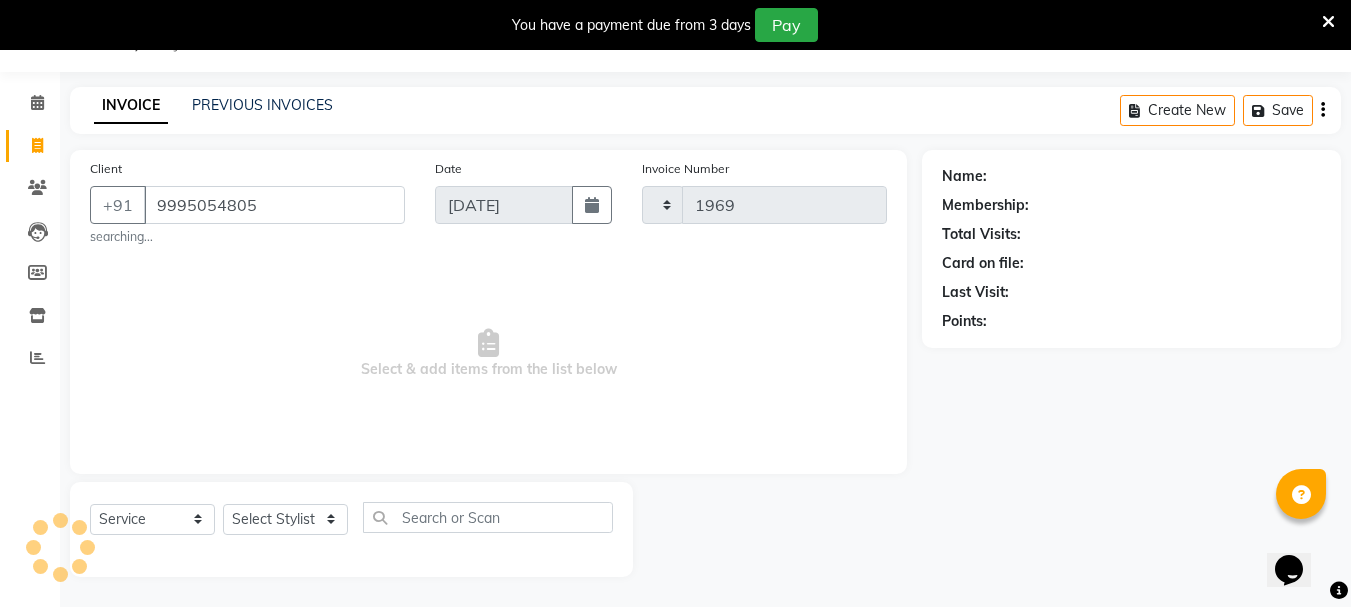 type on "9995054805" 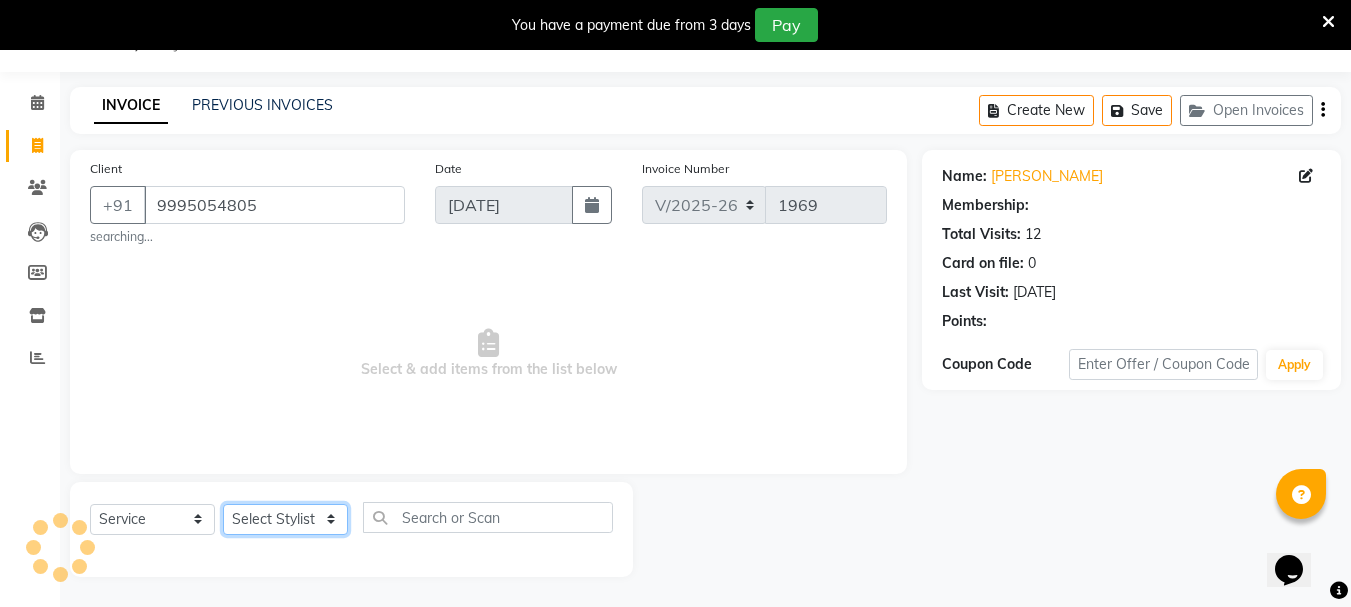 click on "Select Stylist" 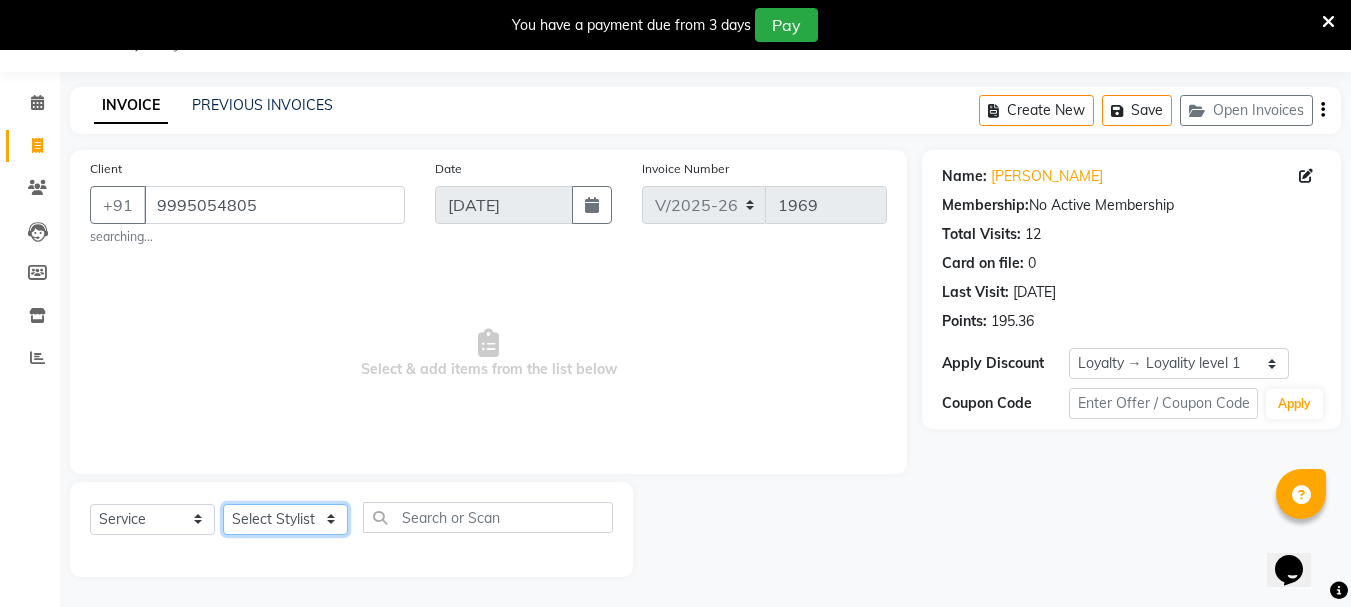 select on "27427" 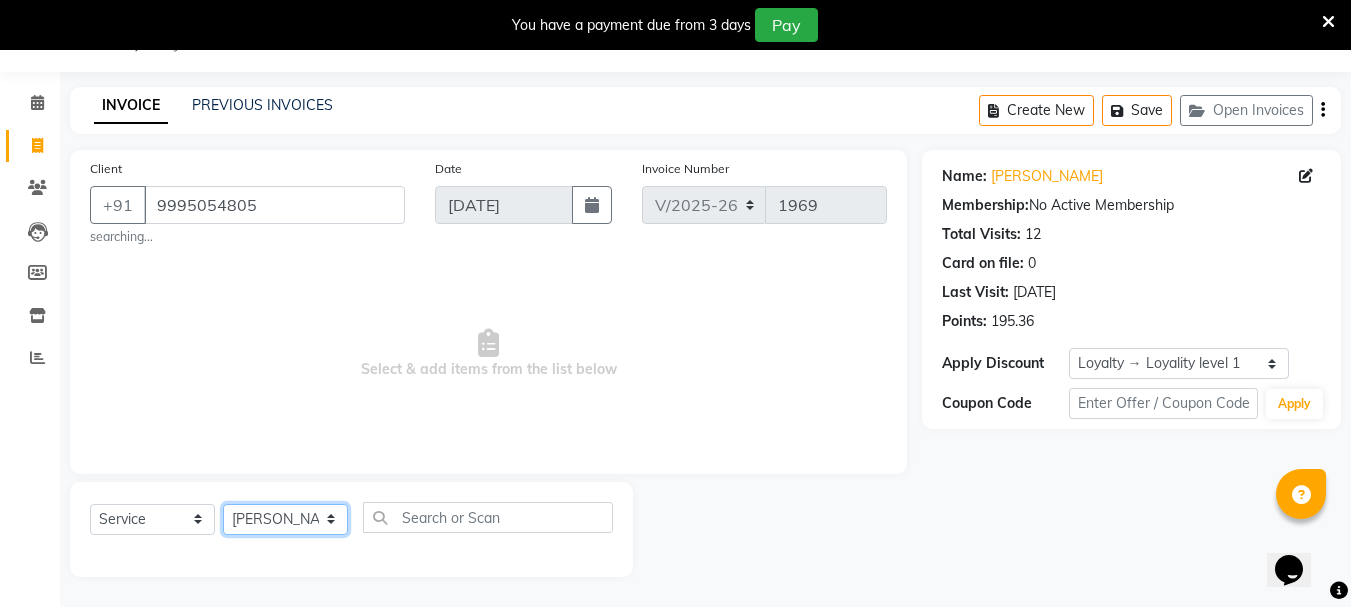 click on "Select Stylist AMRITHA ANJALI ANAND DIVYA L	 Gita Mahali  Jibi P R Karina Darjee  KOTTARAKKARA ASHTAMUDI NISHA SAMUEL 	 Priya Chakraborty SARIGA R	 SHAHIDA SHAMINA MUHAMMED P R" 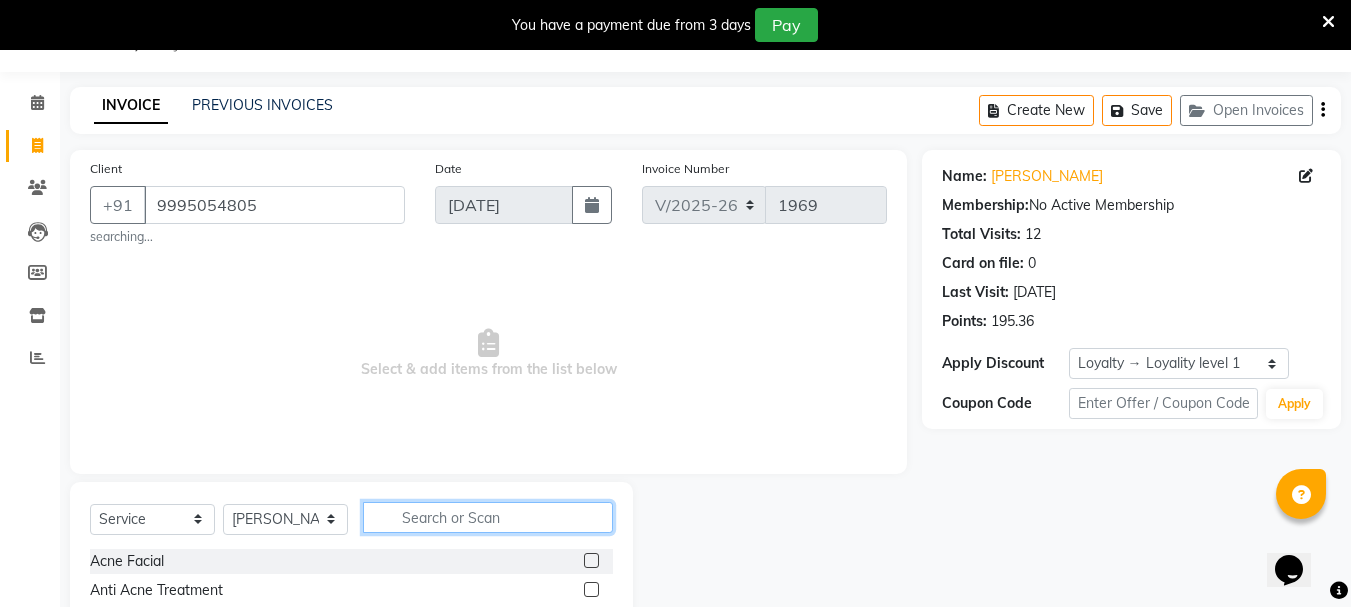 click 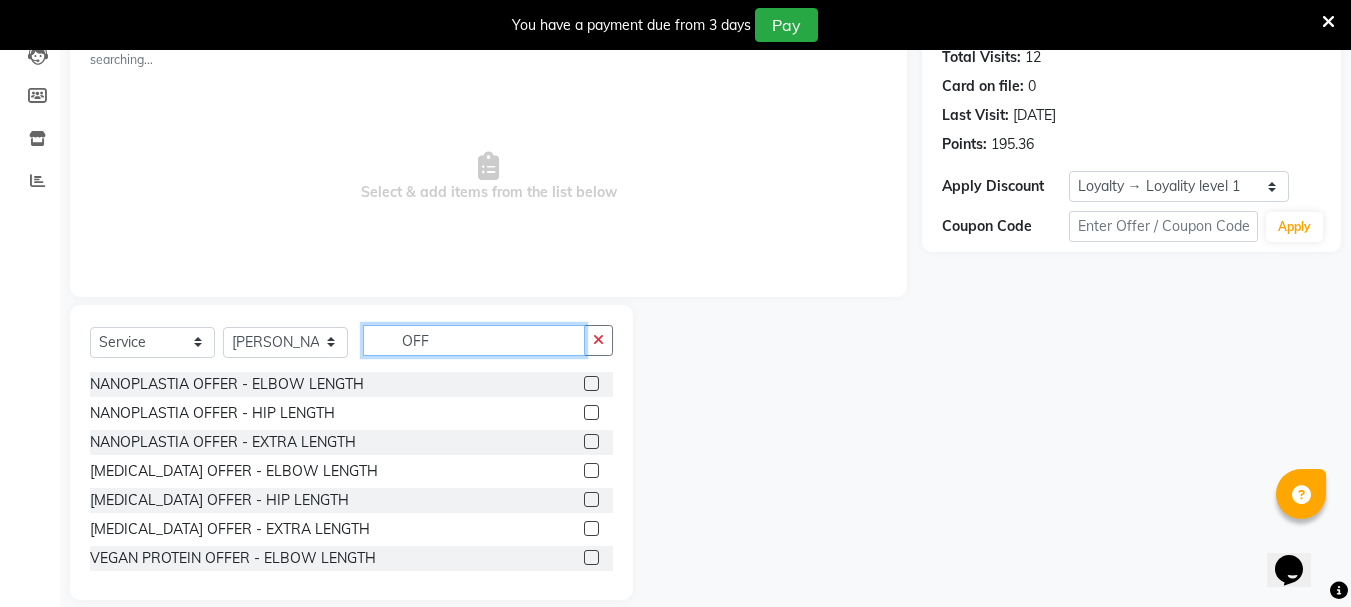 scroll, scrollTop: 250, scrollLeft: 0, axis: vertical 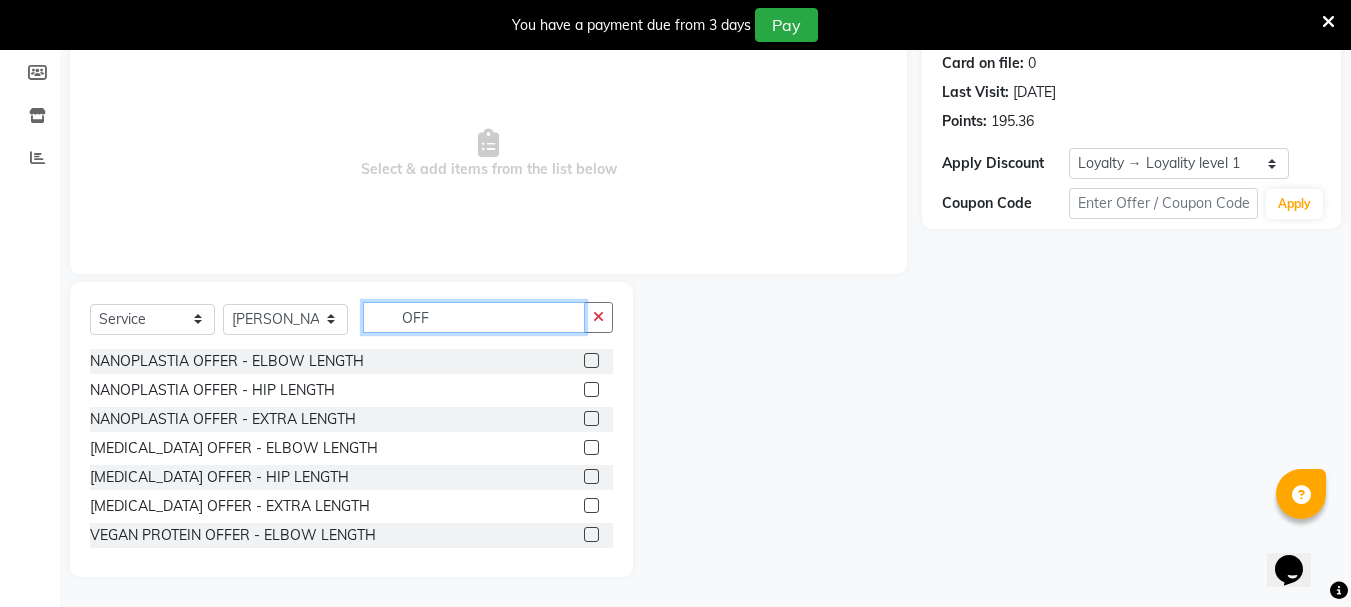 type on "OFF" 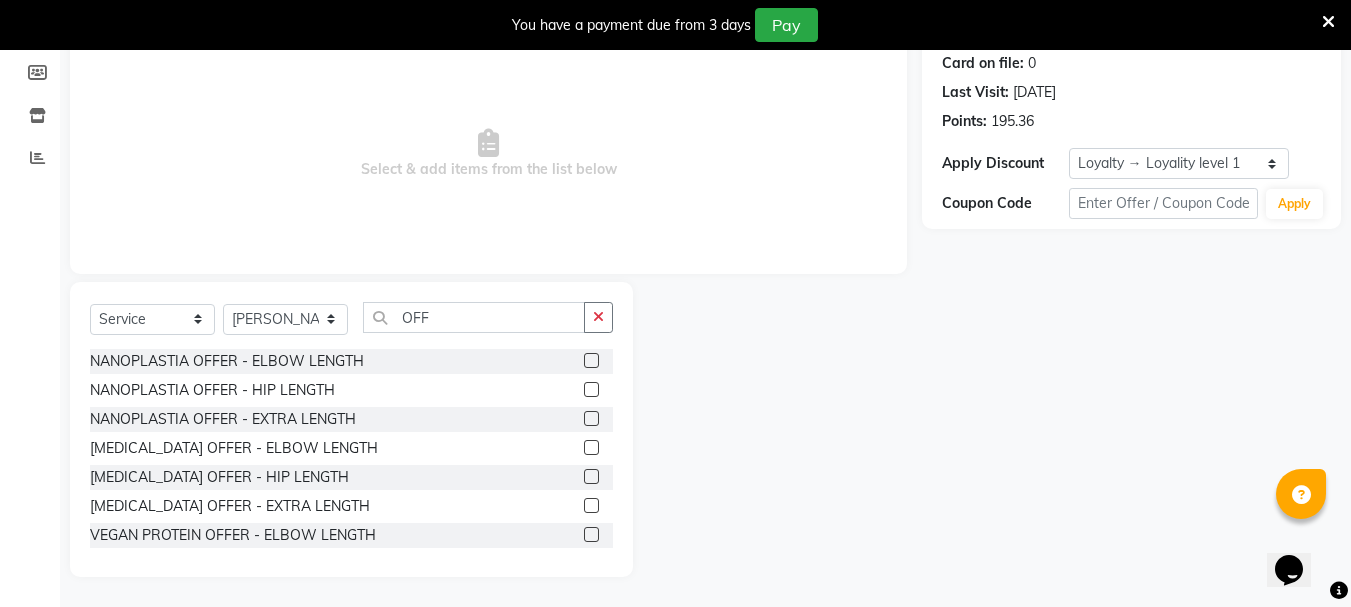 click 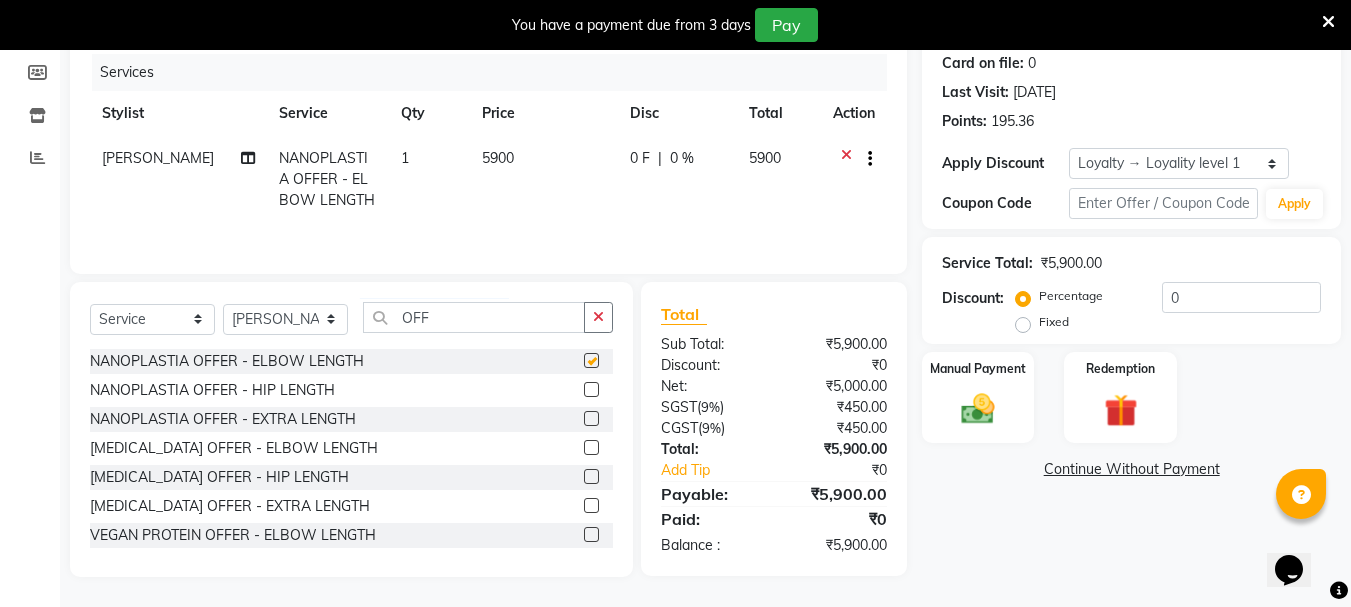 checkbox on "false" 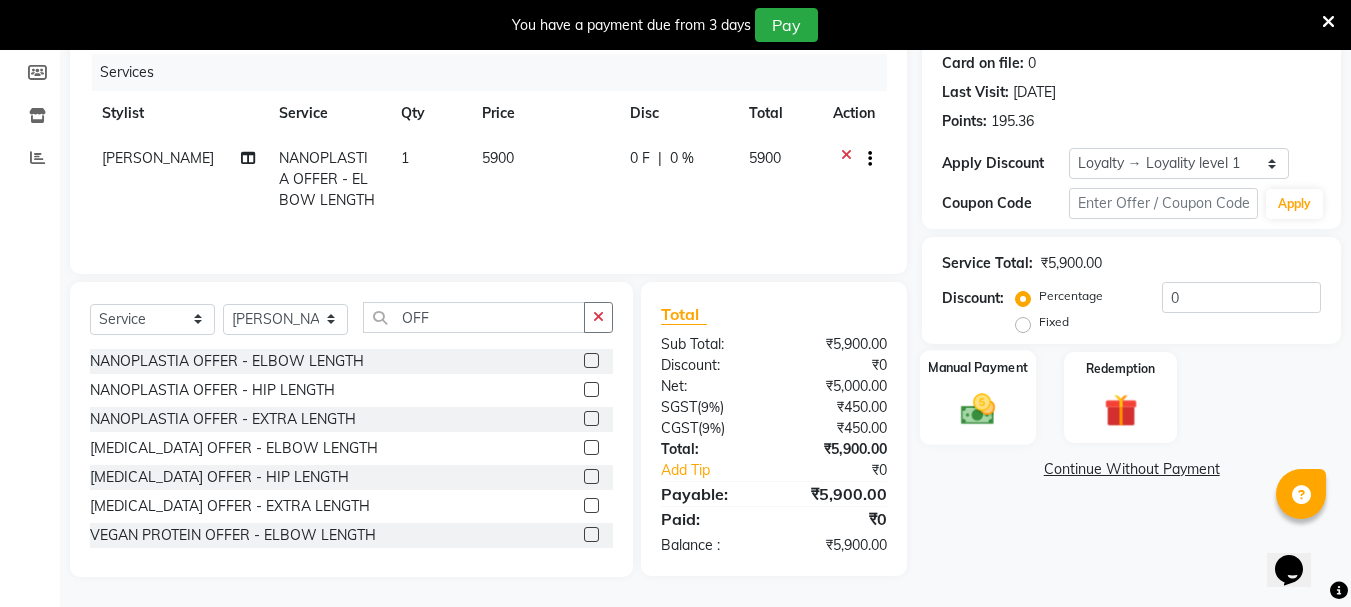 click 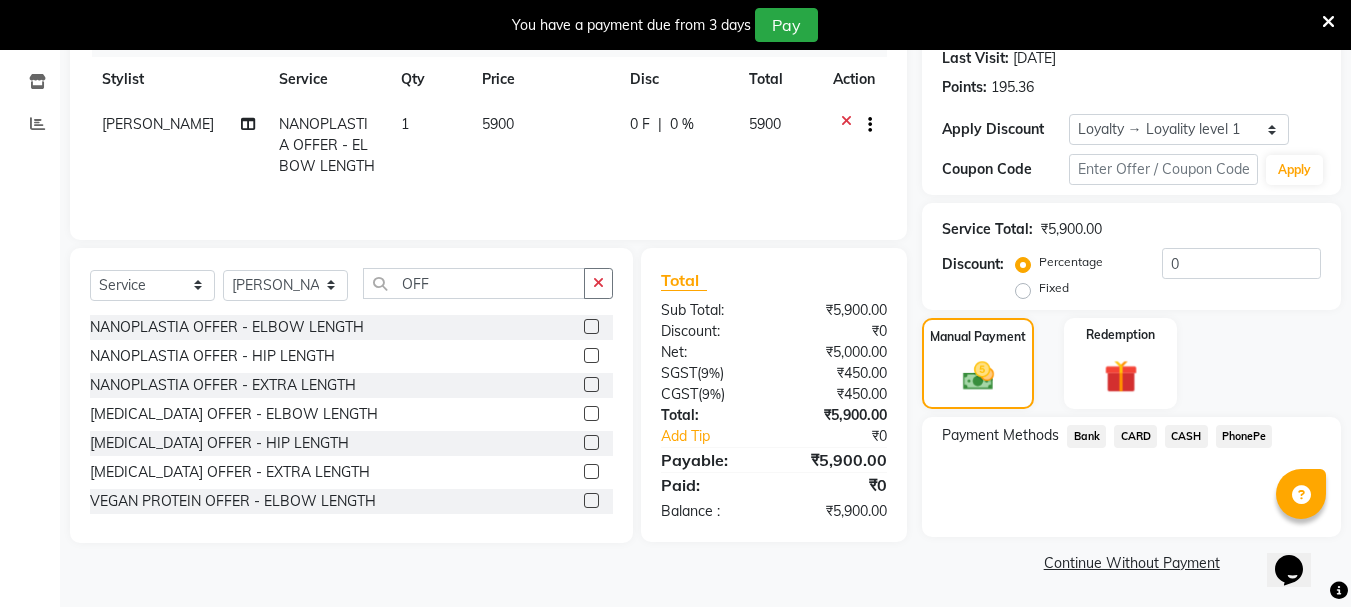 scroll, scrollTop: 285, scrollLeft: 0, axis: vertical 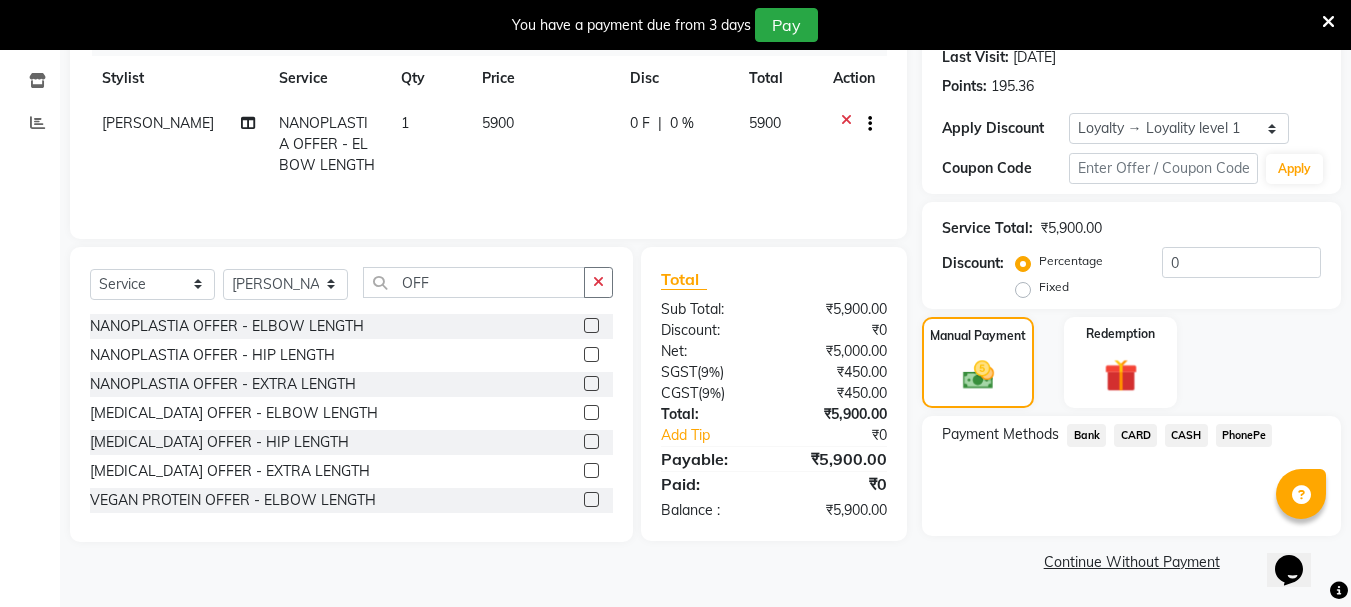 click on "CARD" 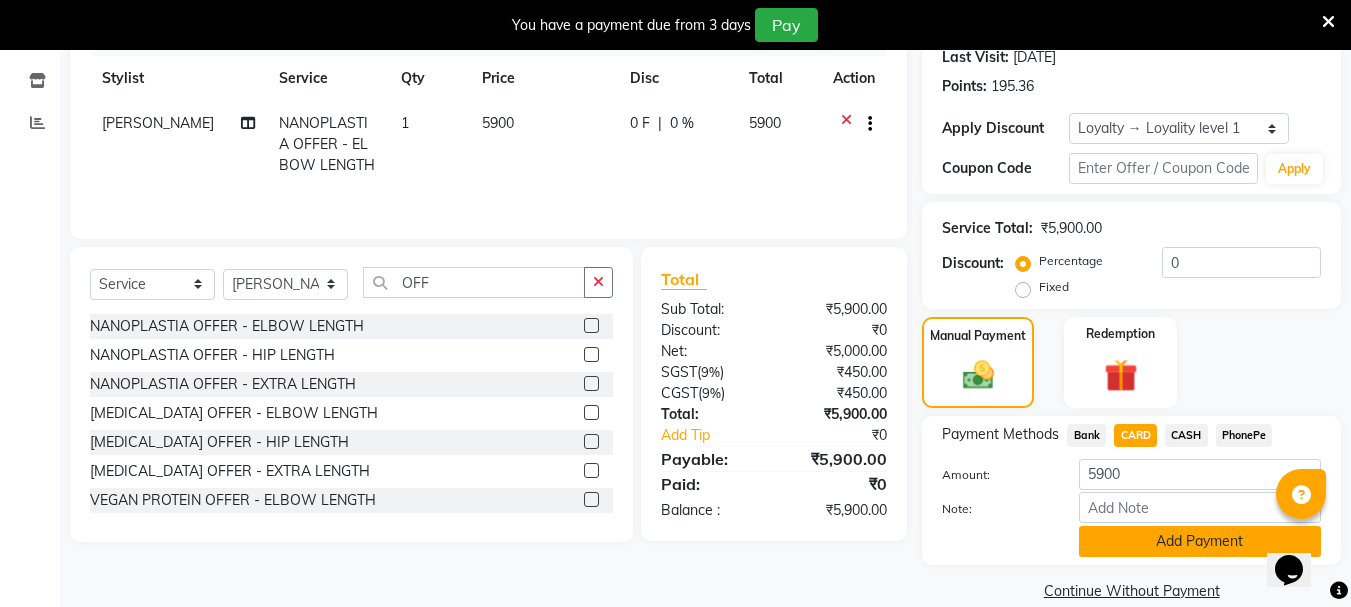 click on "Add Payment" 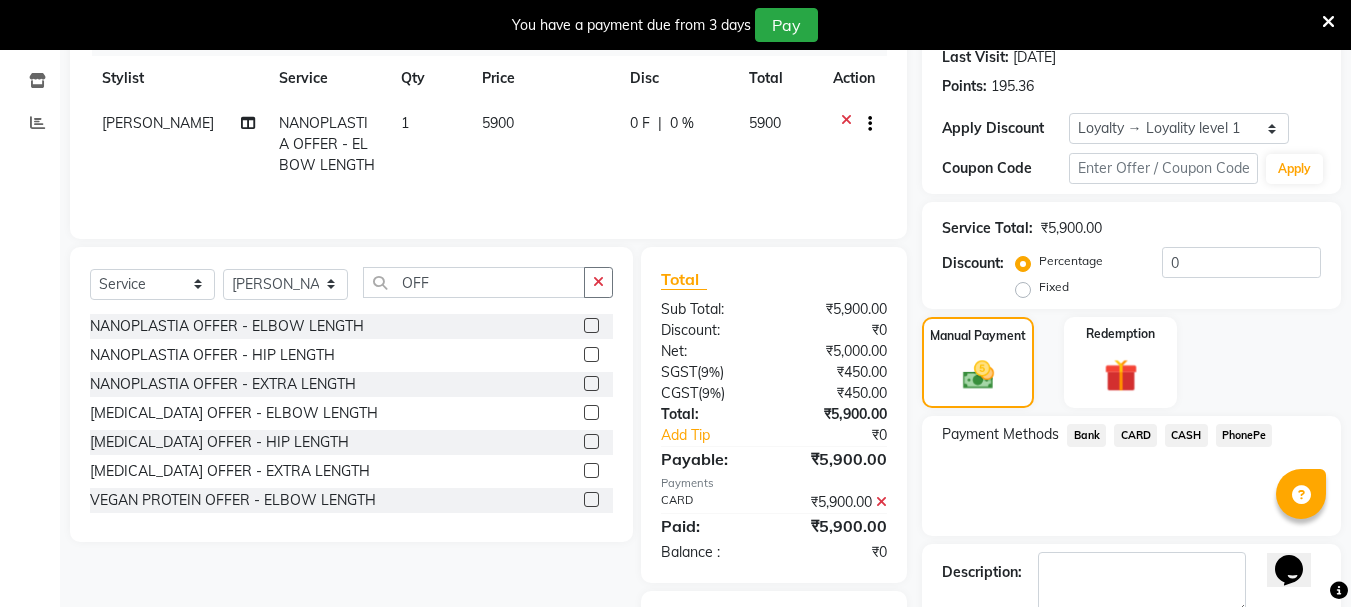 scroll, scrollTop: 398, scrollLeft: 0, axis: vertical 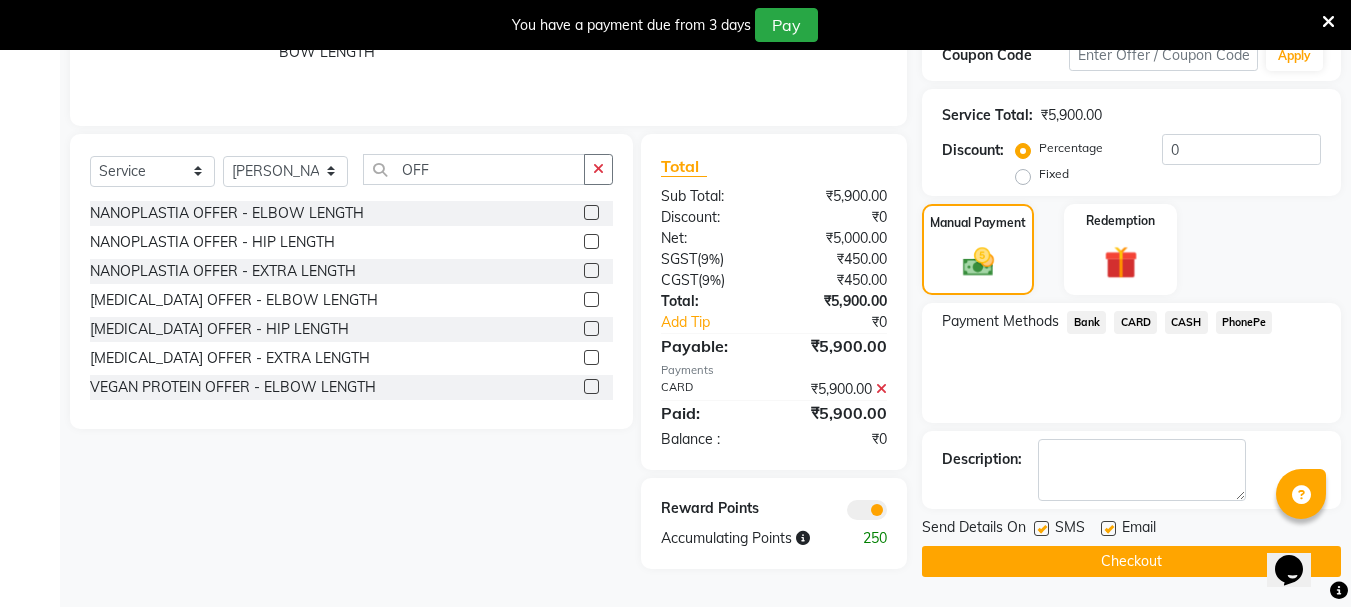 click on "Checkout" 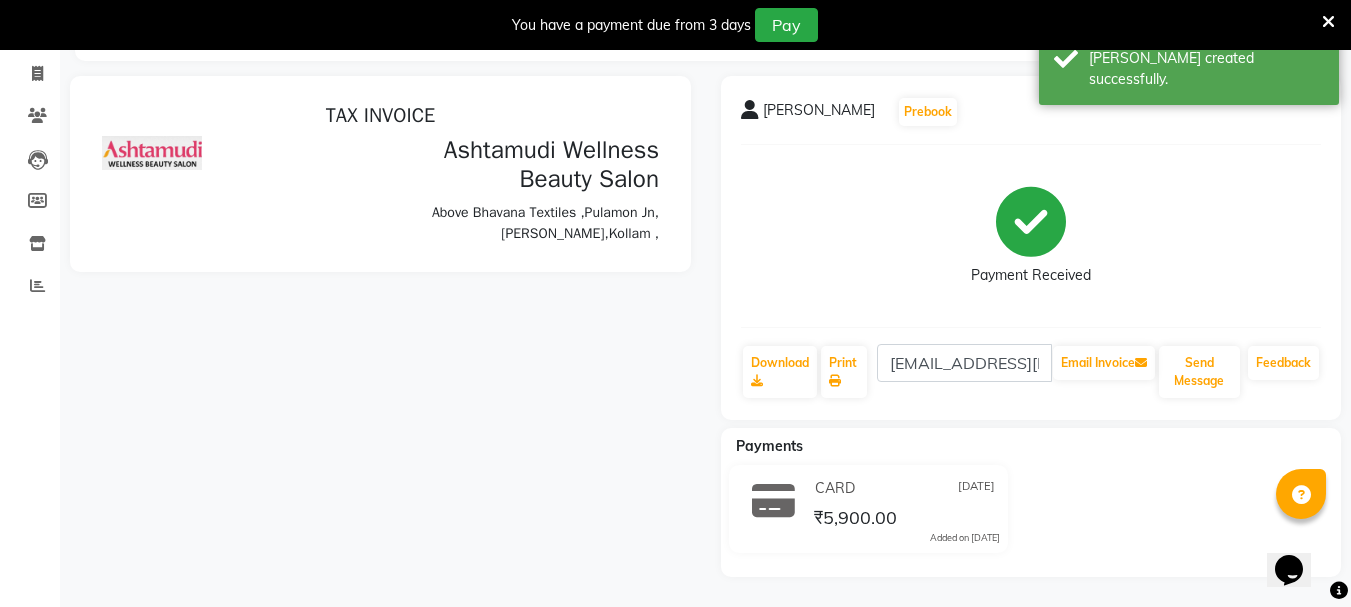 scroll, scrollTop: 0, scrollLeft: 0, axis: both 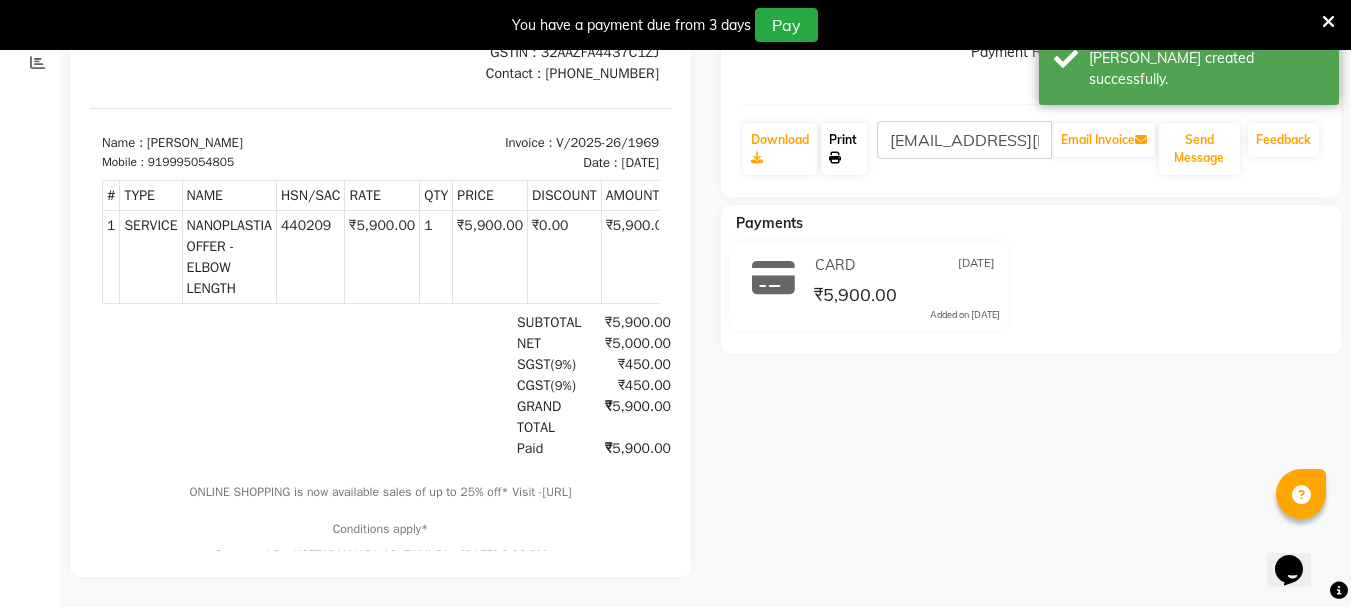 click on "Print" 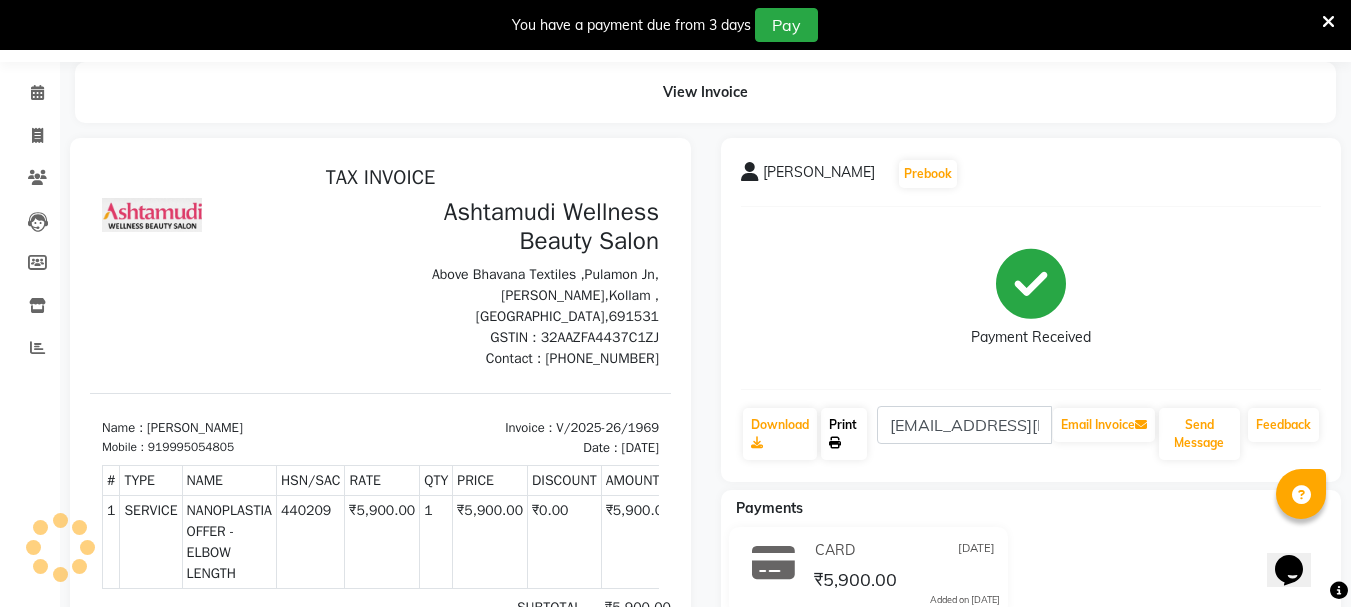 scroll, scrollTop: 0, scrollLeft: 0, axis: both 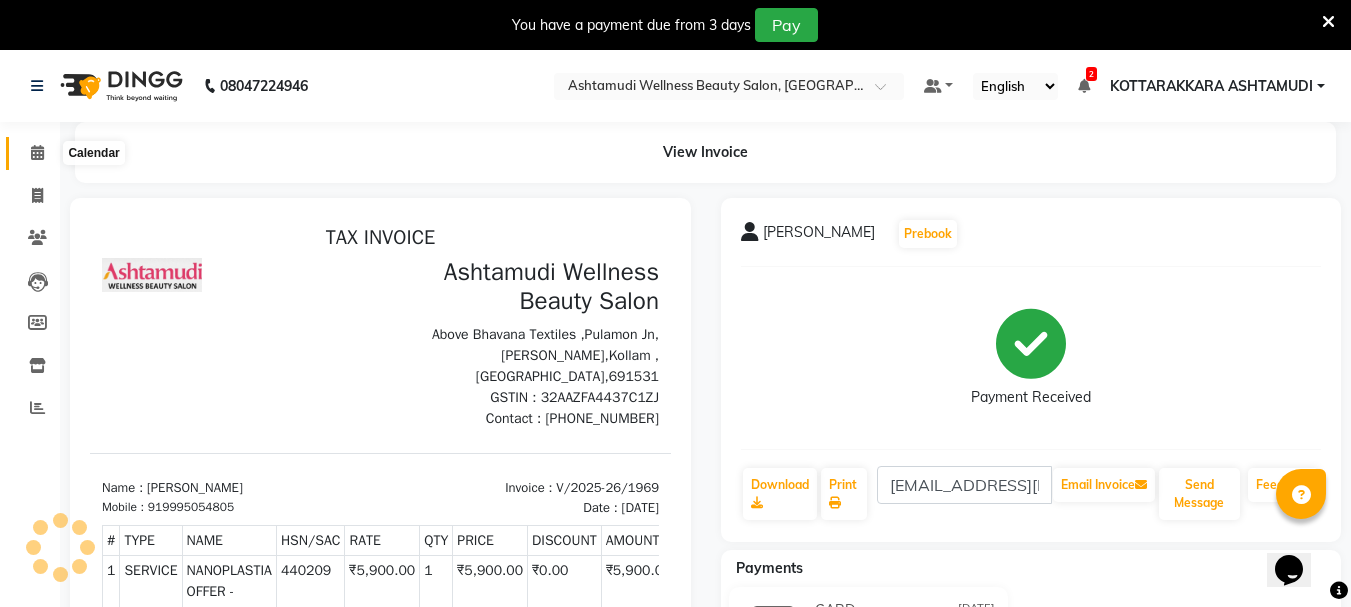 click 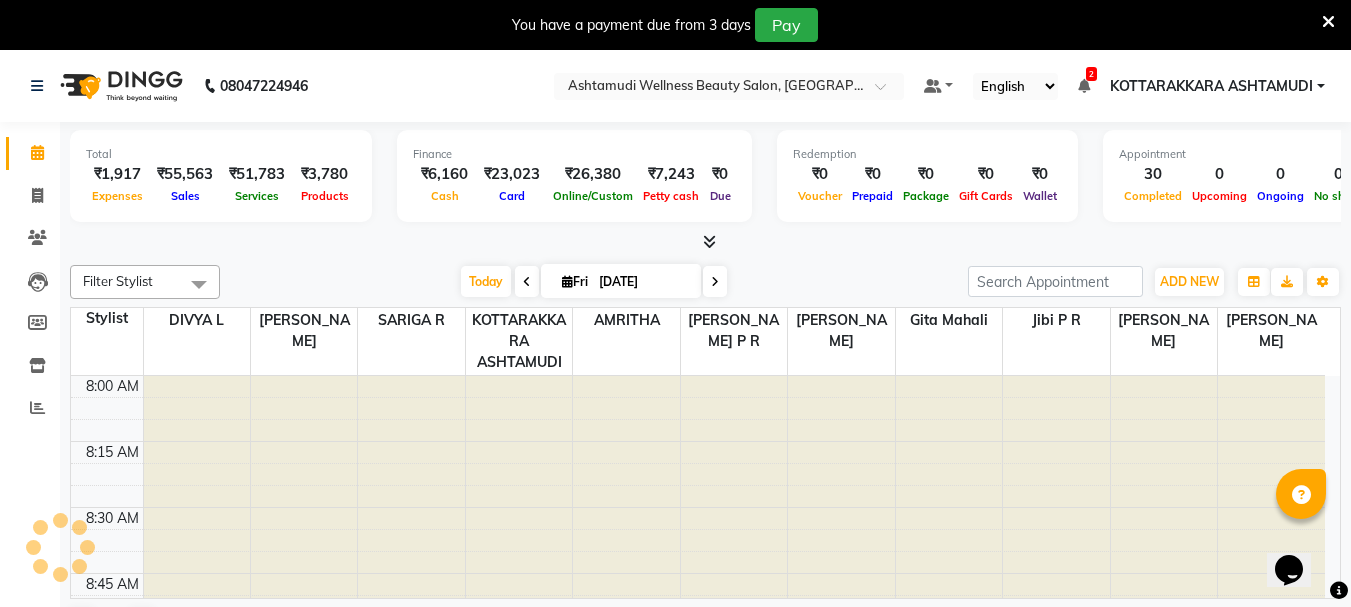 scroll, scrollTop: 0, scrollLeft: 0, axis: both 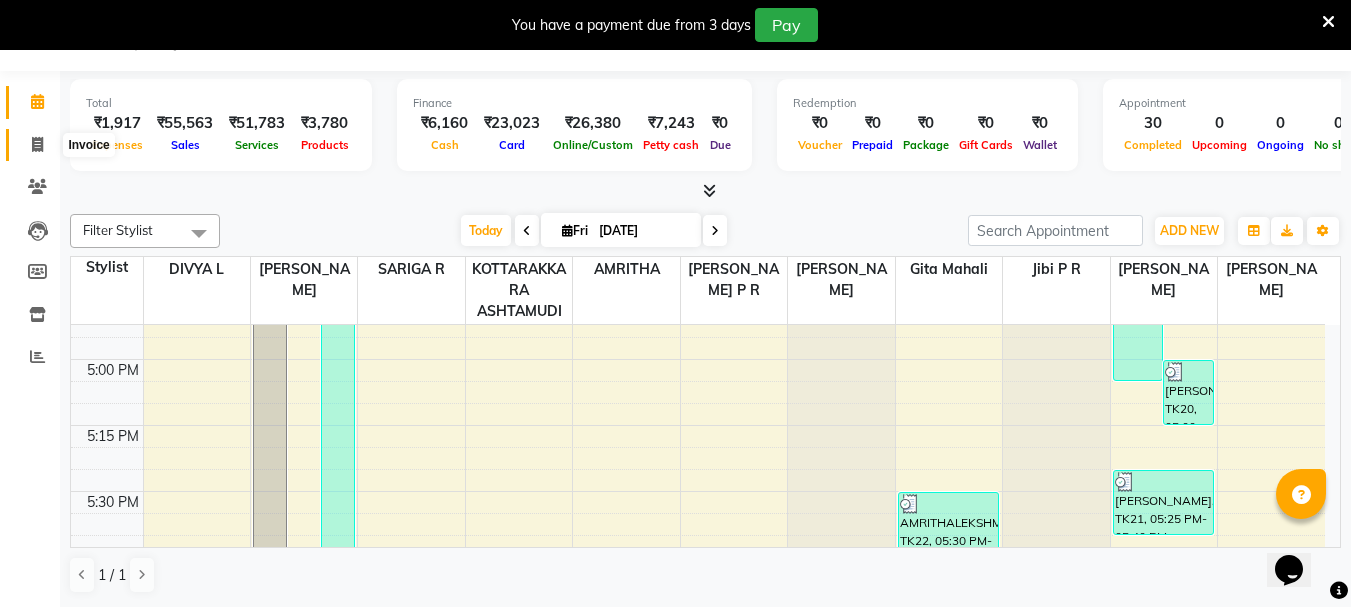 click 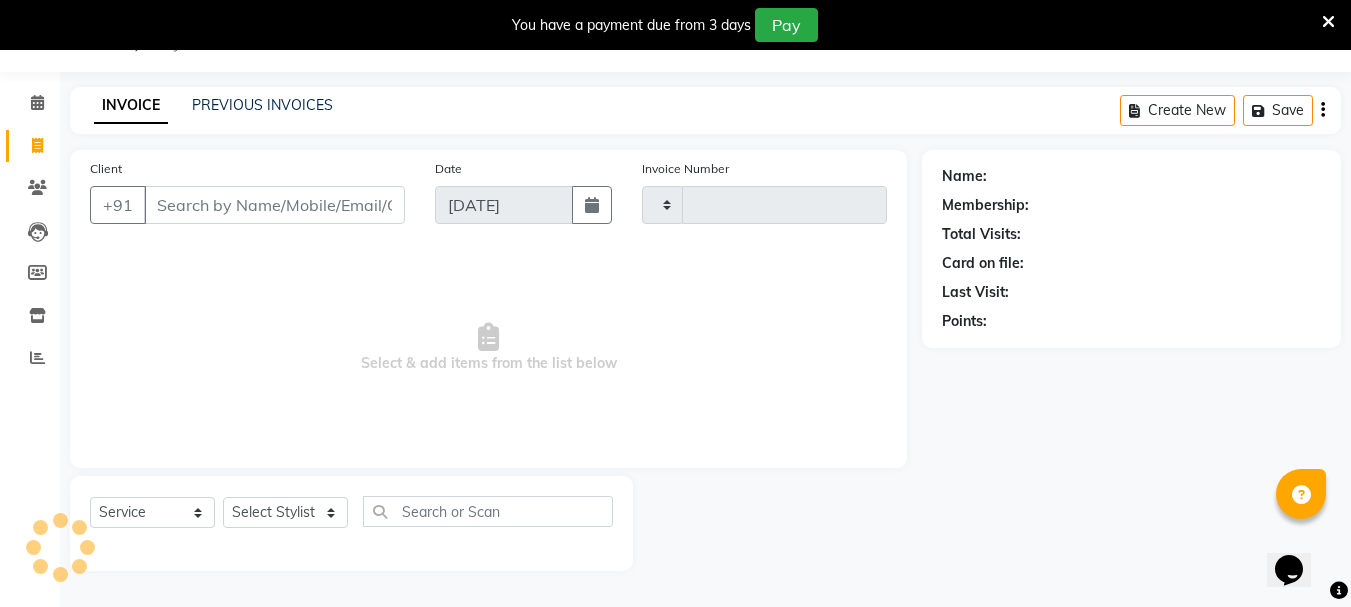 scroll, scrollTop: 50, scrollLeft: 0, axis: vertical 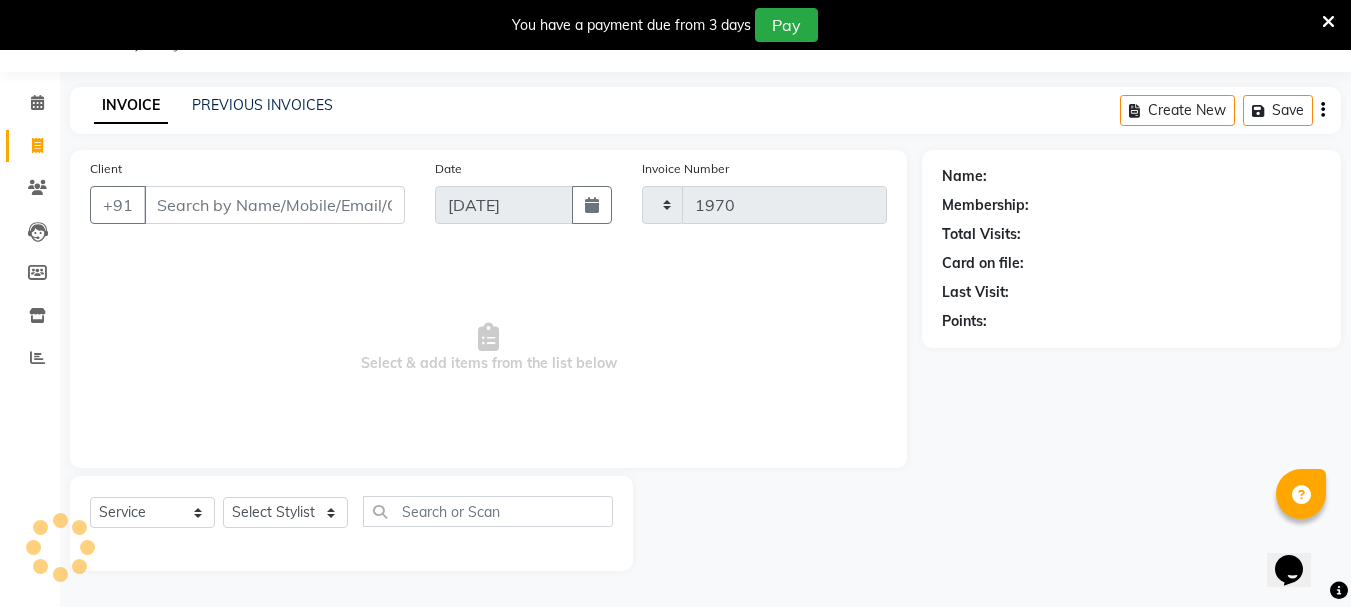 select on "4664" 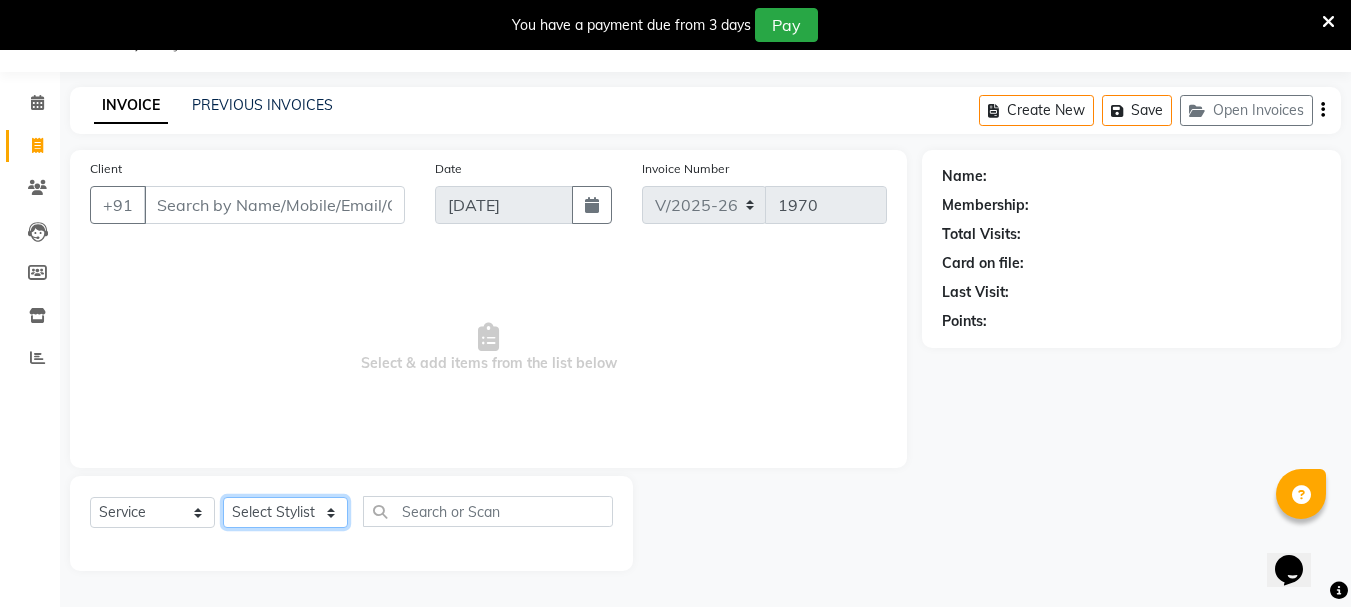 click on "Select Stylist" 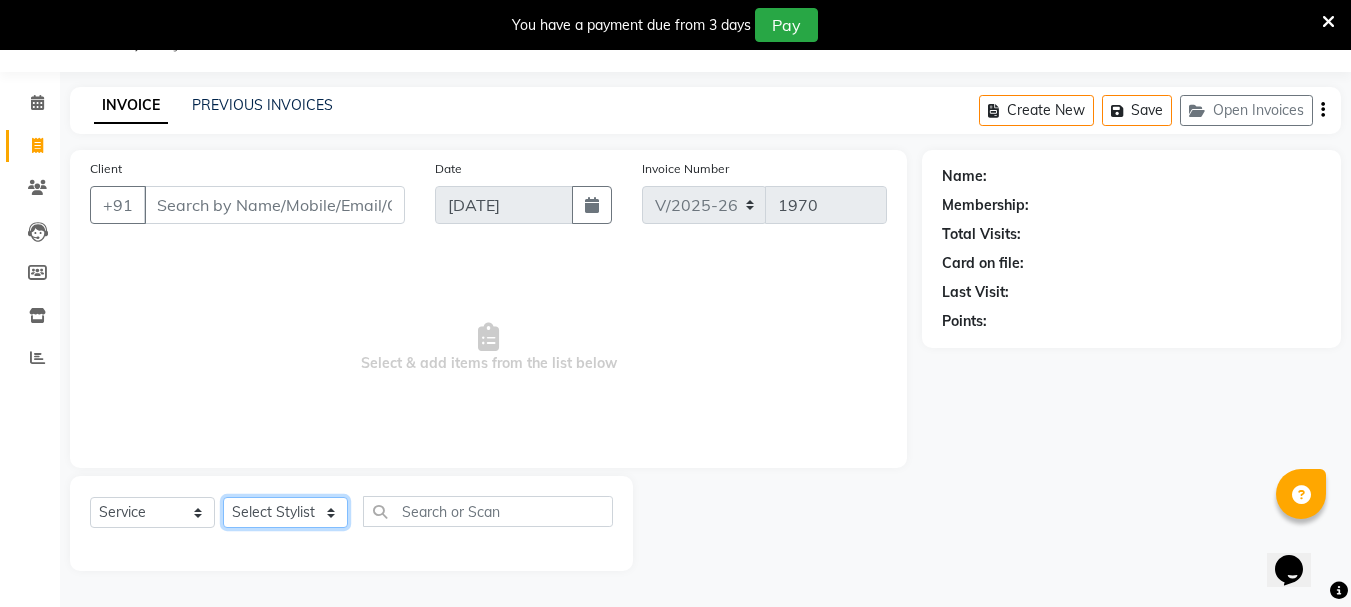 select on "27462" 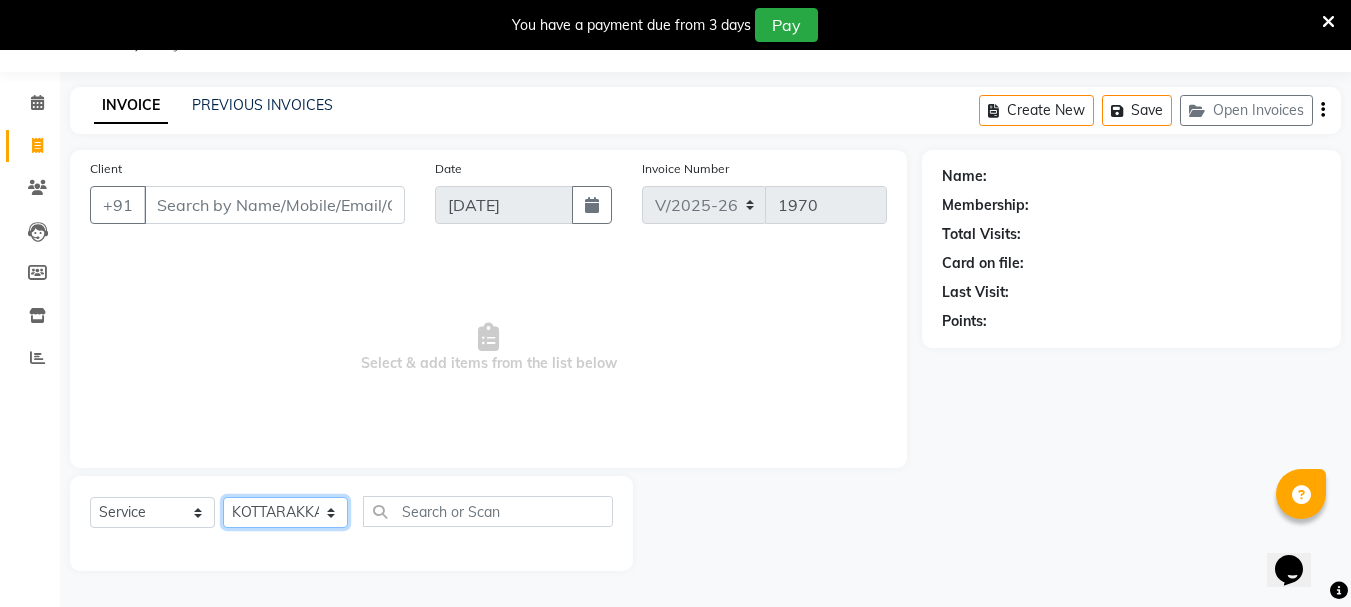 click on "Select Stylist AMRITHA [PERSON_NAME] DIVYA L	 Gita Mahali  Jibi P R [PERSON_NAME]  KOTTARAKKARA ASHTAMUDI [PERSON_NAME] 	 [PERSON_NAME] SARIGA R	 [PERSON_NAME]" 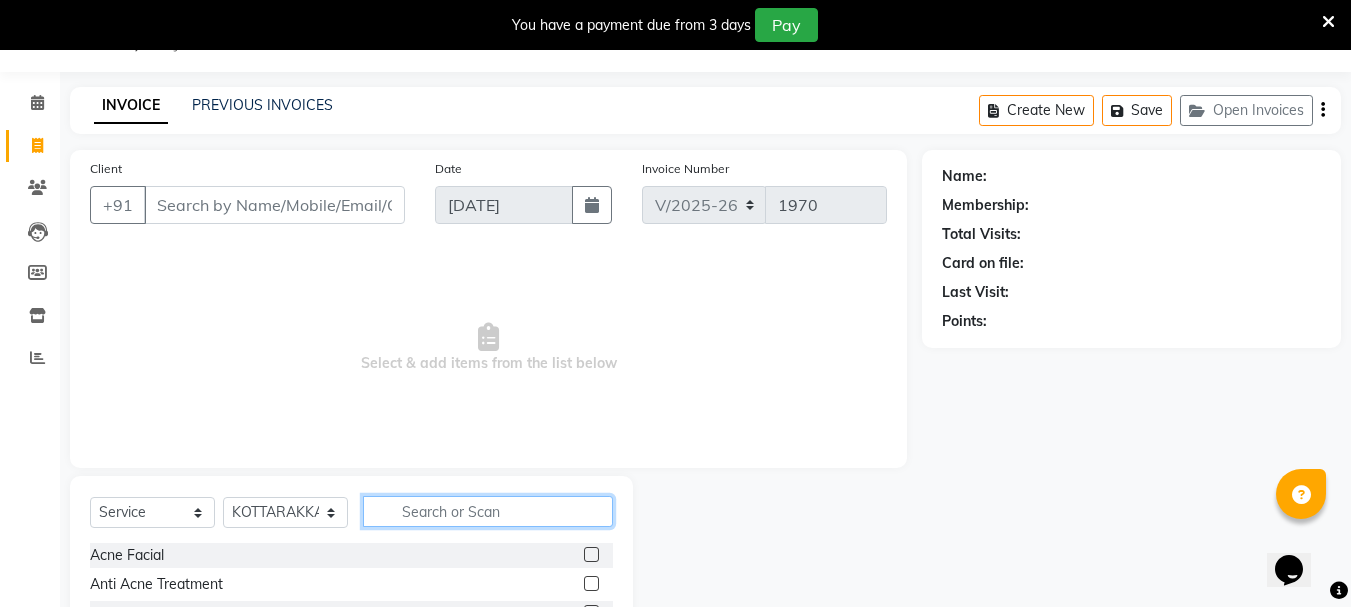 click 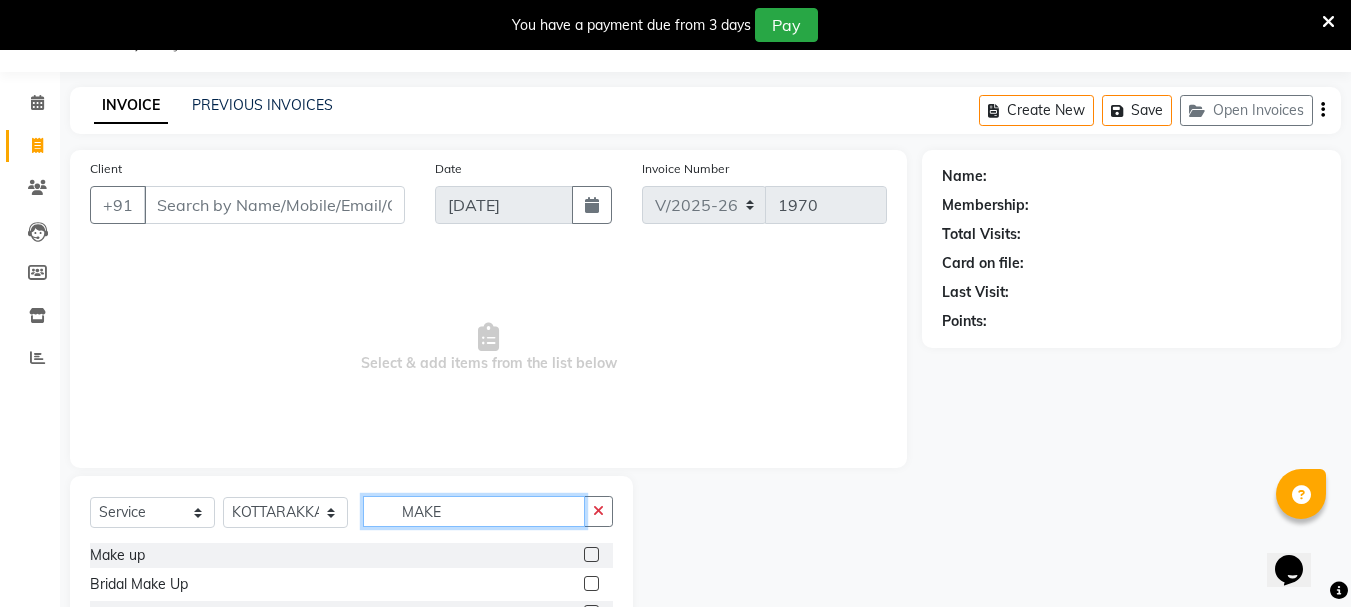 type on "MAKE" 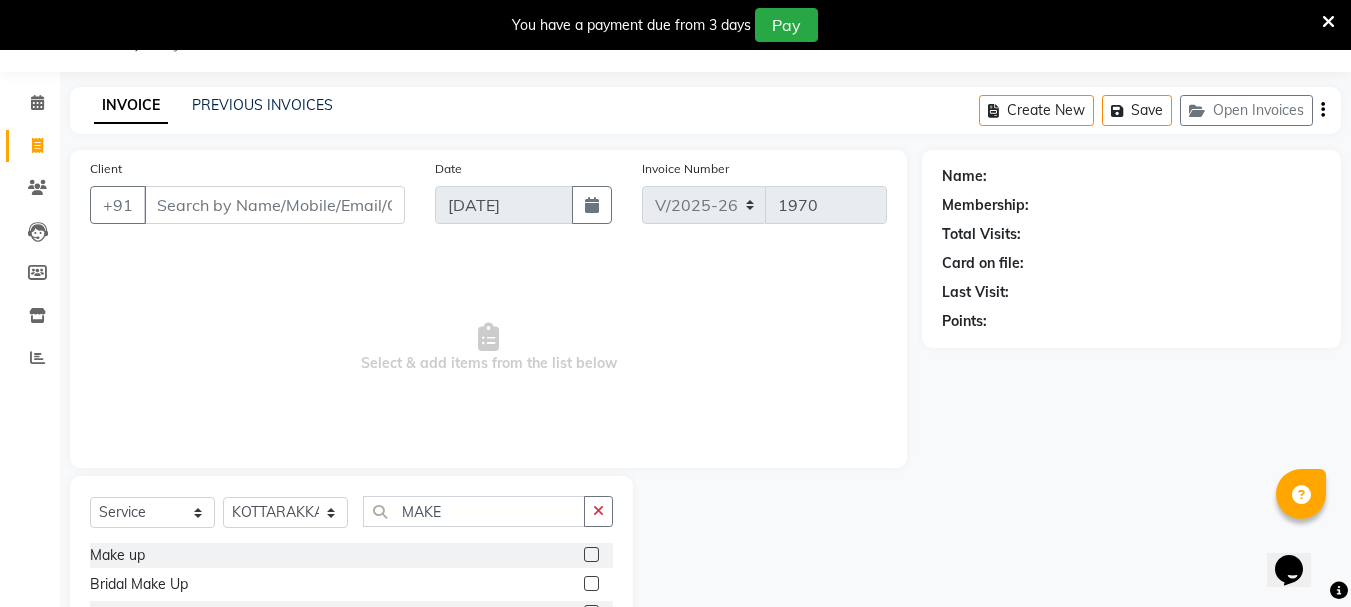 click 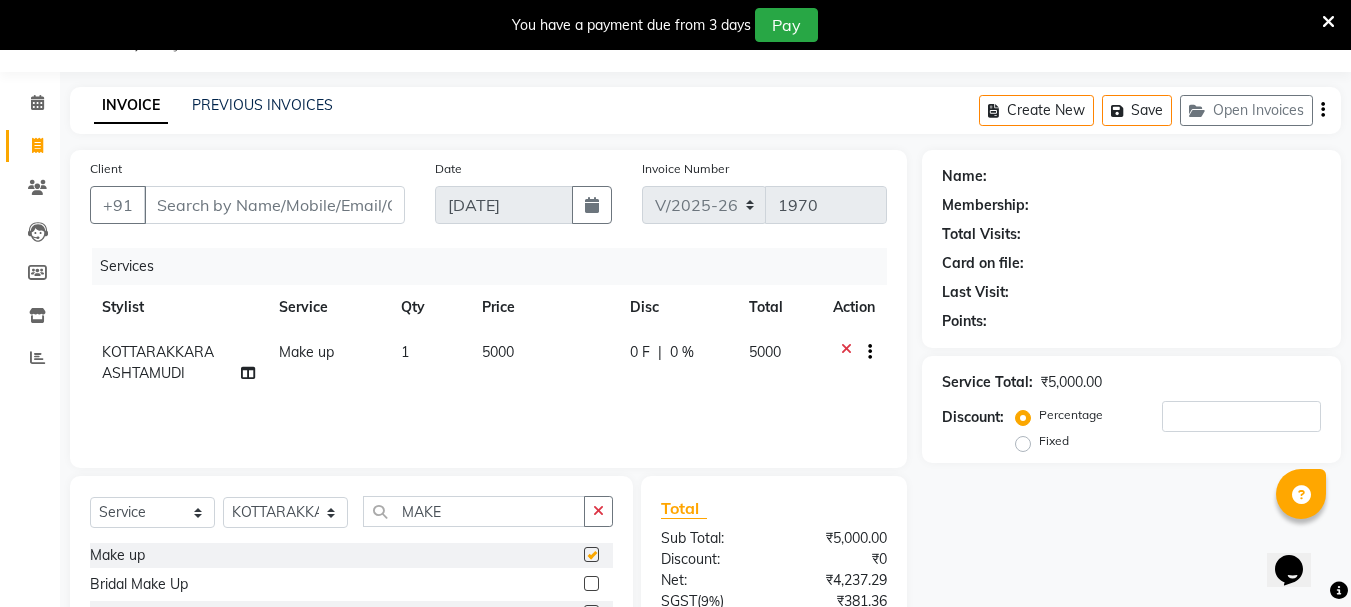 checkbox on "false" 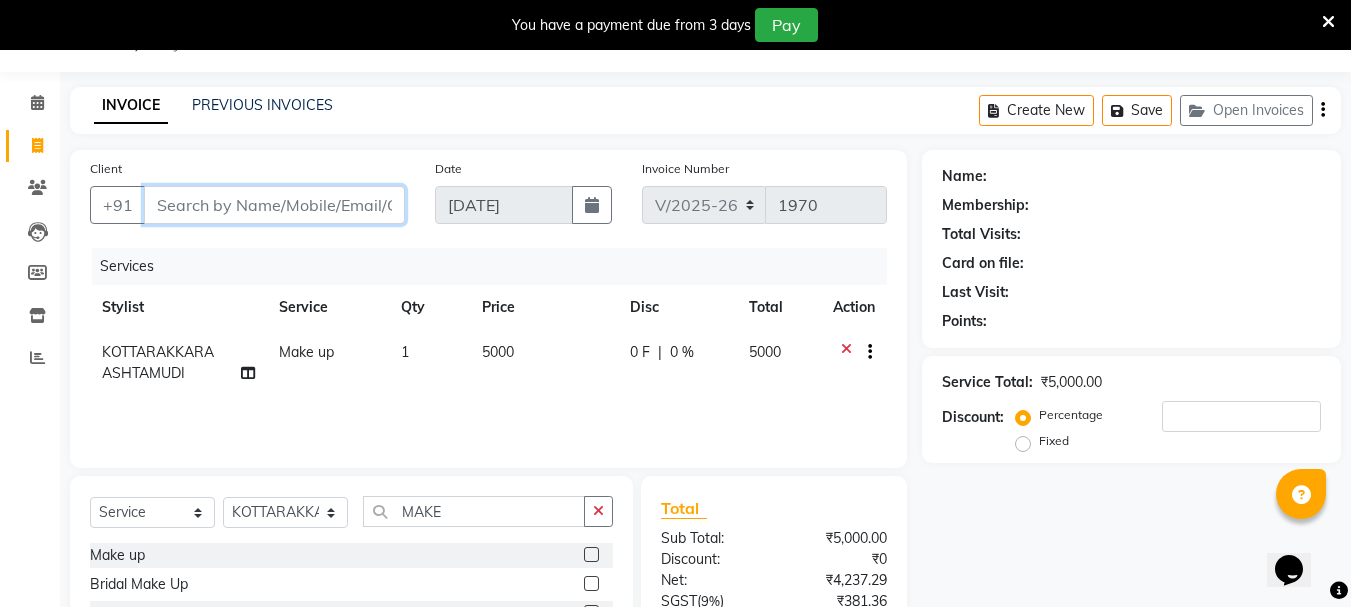 click on "Client" at bounding box center (274, 205) 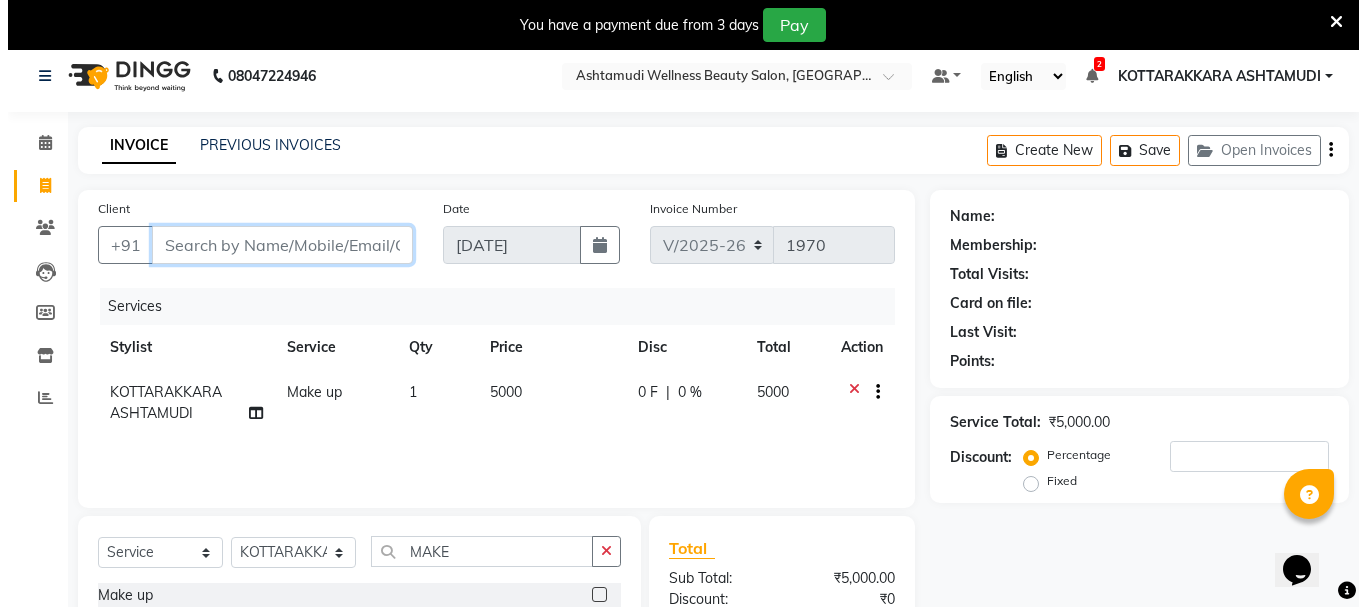 scroll, scrollTop: 0, scrollLeft: 0, axis: both 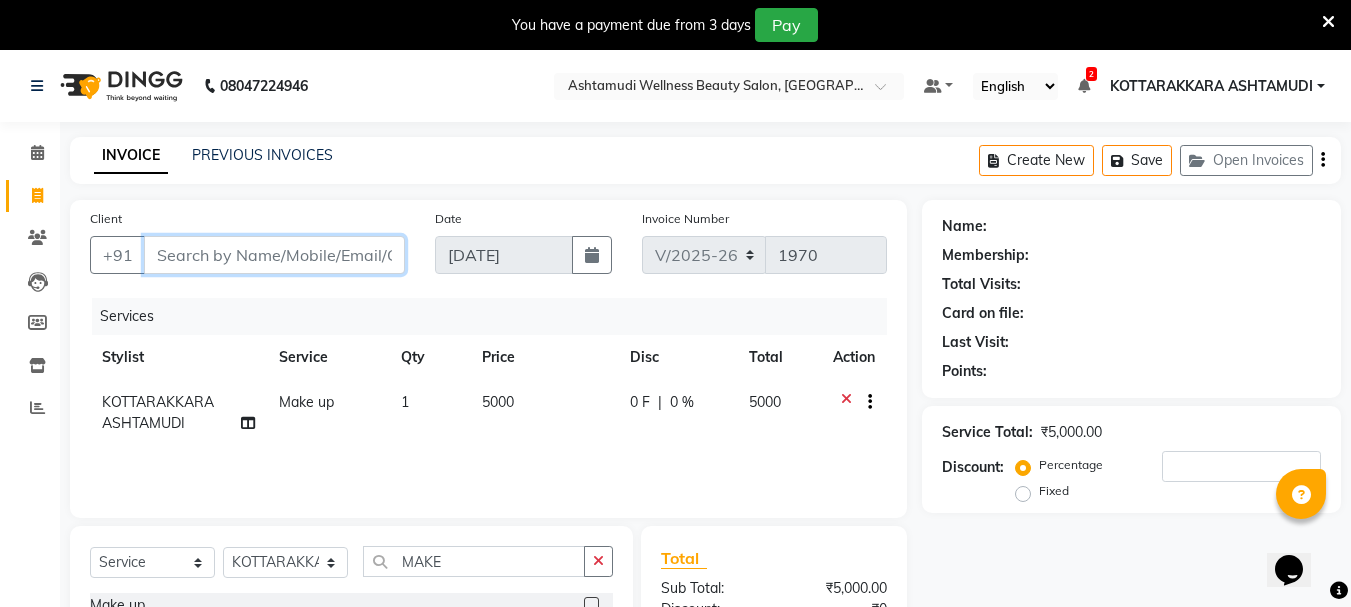 click on "Client" at bounding box center [274, 255] 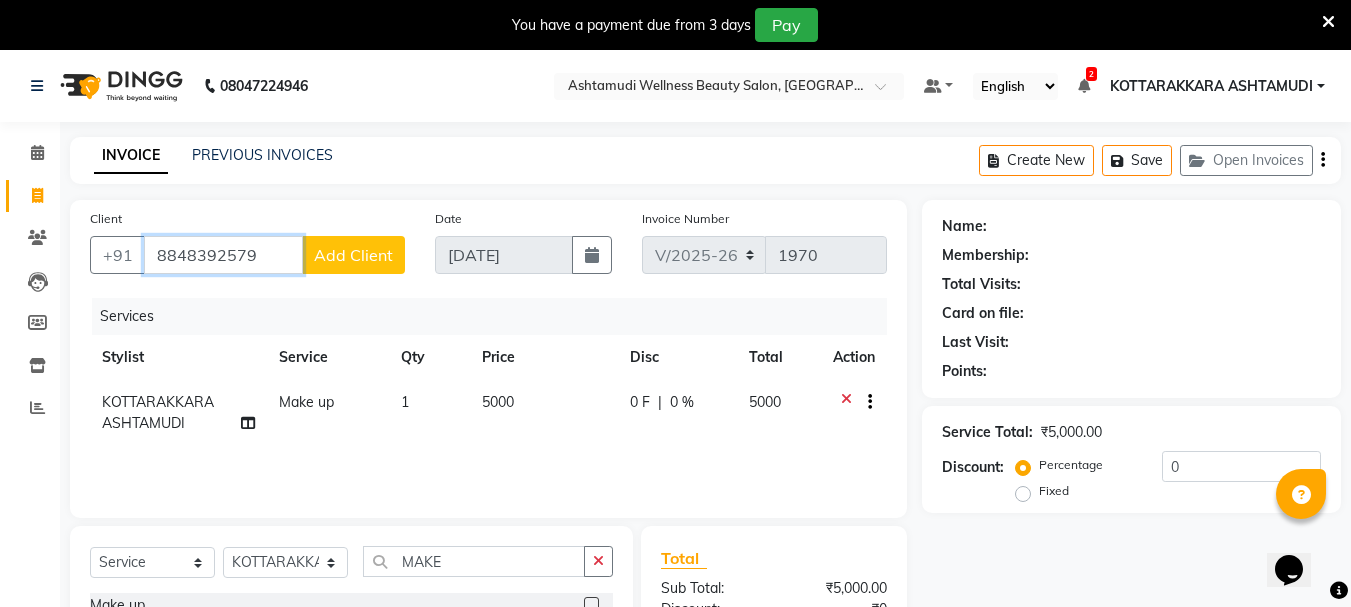 type on "8848392579" 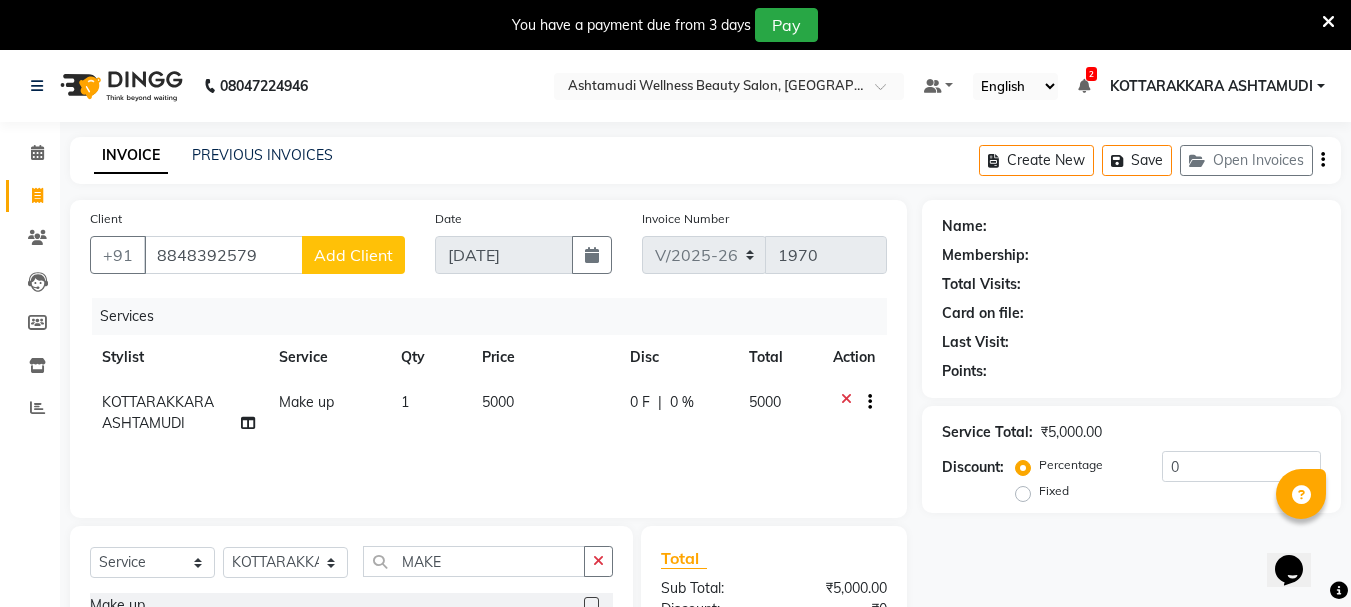 click on "Add Client" 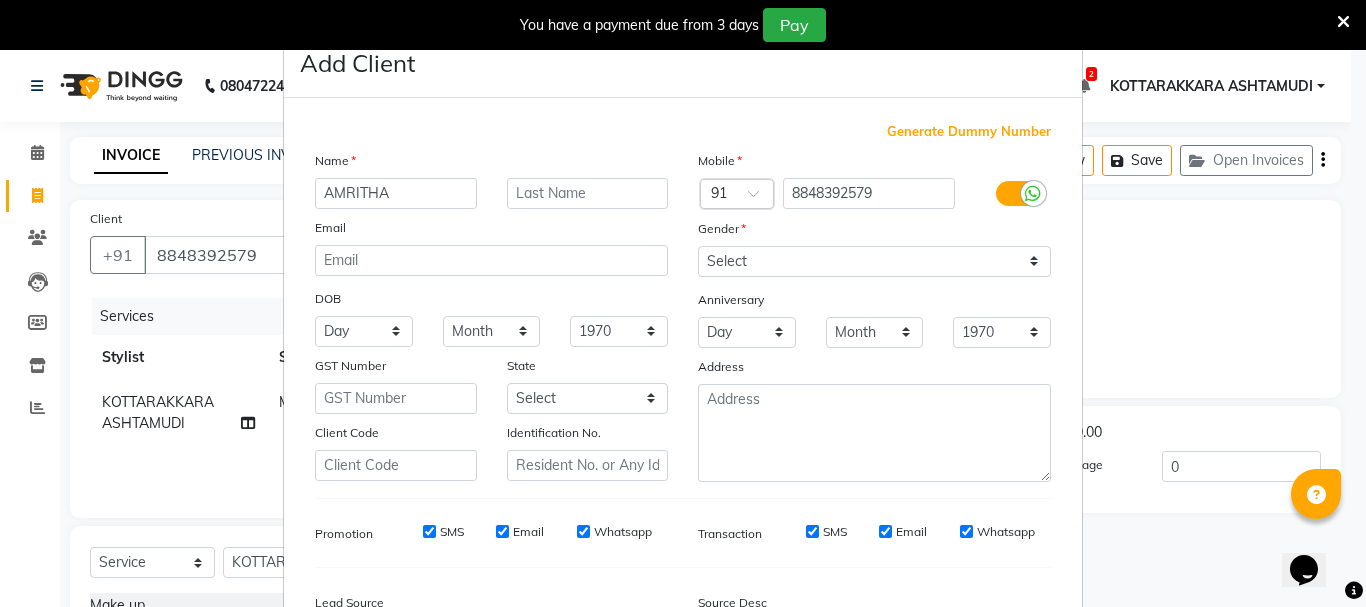 type on "AMRITHA" 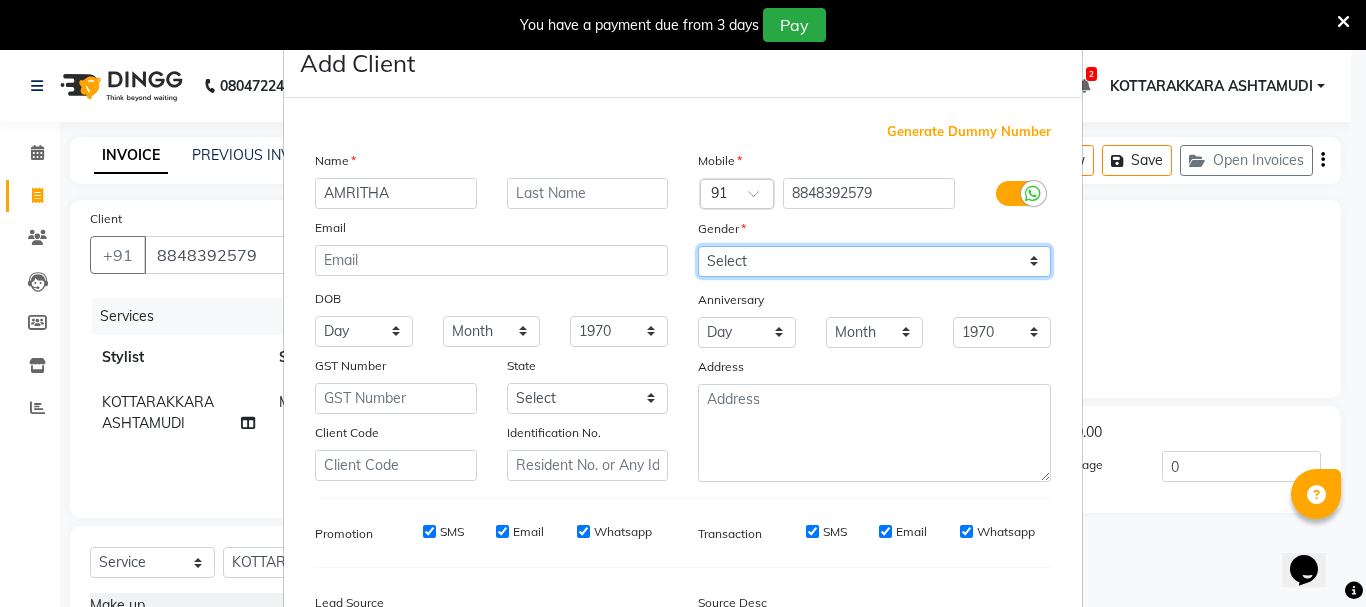 drag, startPoint x: 871, startPoint y: 257, endPoint x: 881, endPoint y: 276, distance: 21.470911 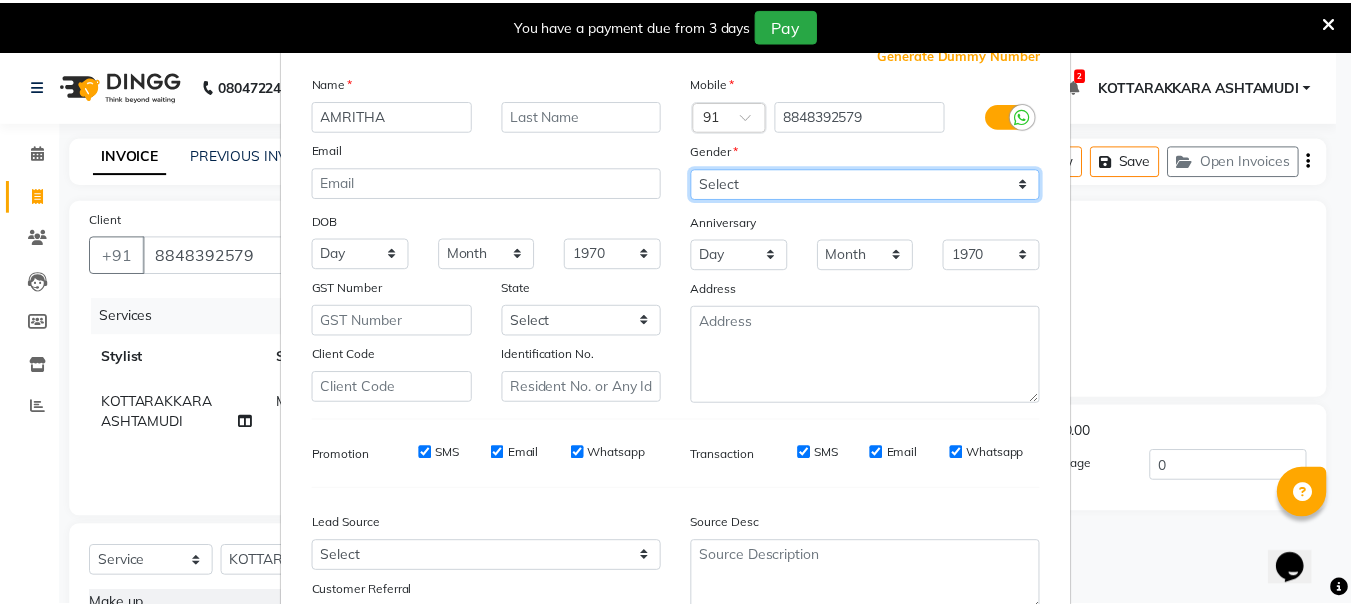 scroll, scrollTop: 242, scrollLeft: 0, axis: vertical 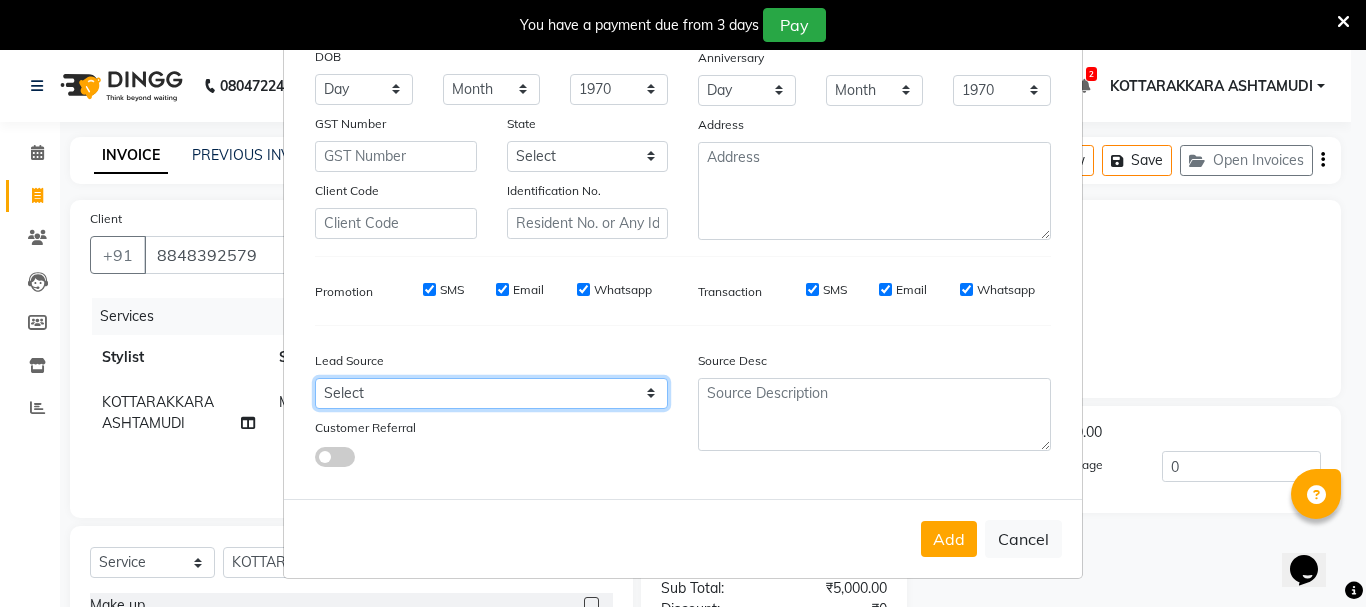 click on "Select Walk-in Referral Internet Friend Word of Mouth Advertisement Facebook JustDial Google Other Instagram  YouTube  WhatsApp" at bounding box center (491, 393) 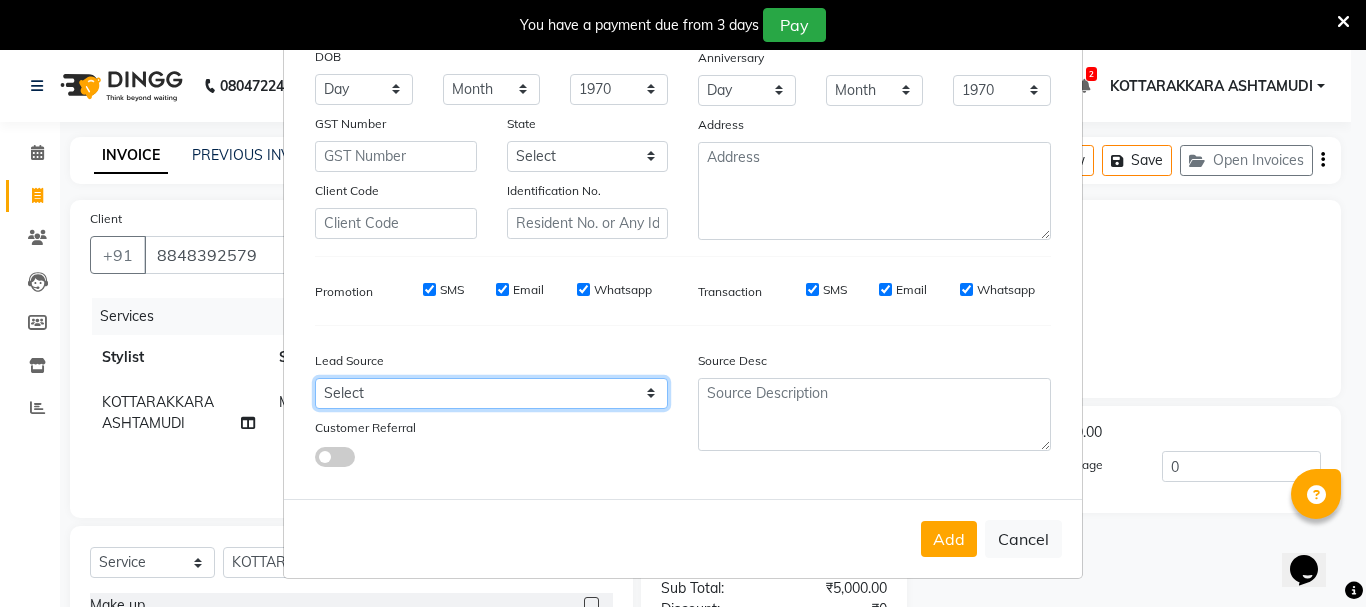 select on "31518" 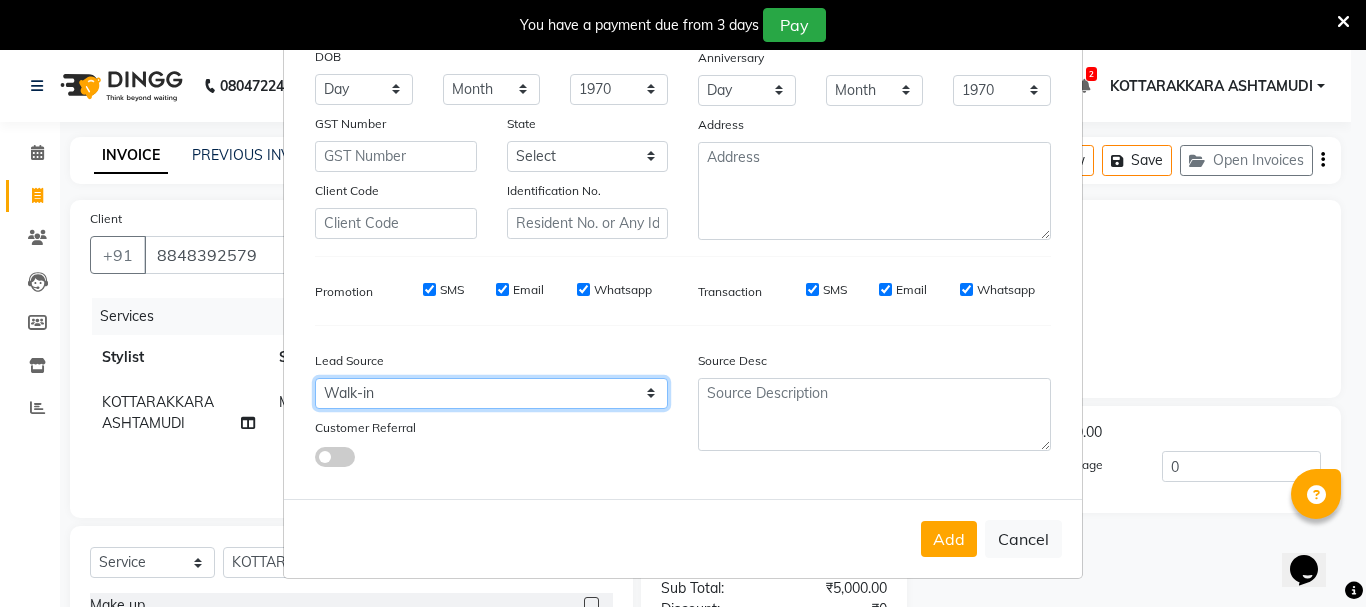 click on "Select Walk-in Referral Internet Friend Word of Mouth Advertisement Facebook JustDial Google Other Instagram  YouTube  WhatsApp" at bounding box center (491, 393) 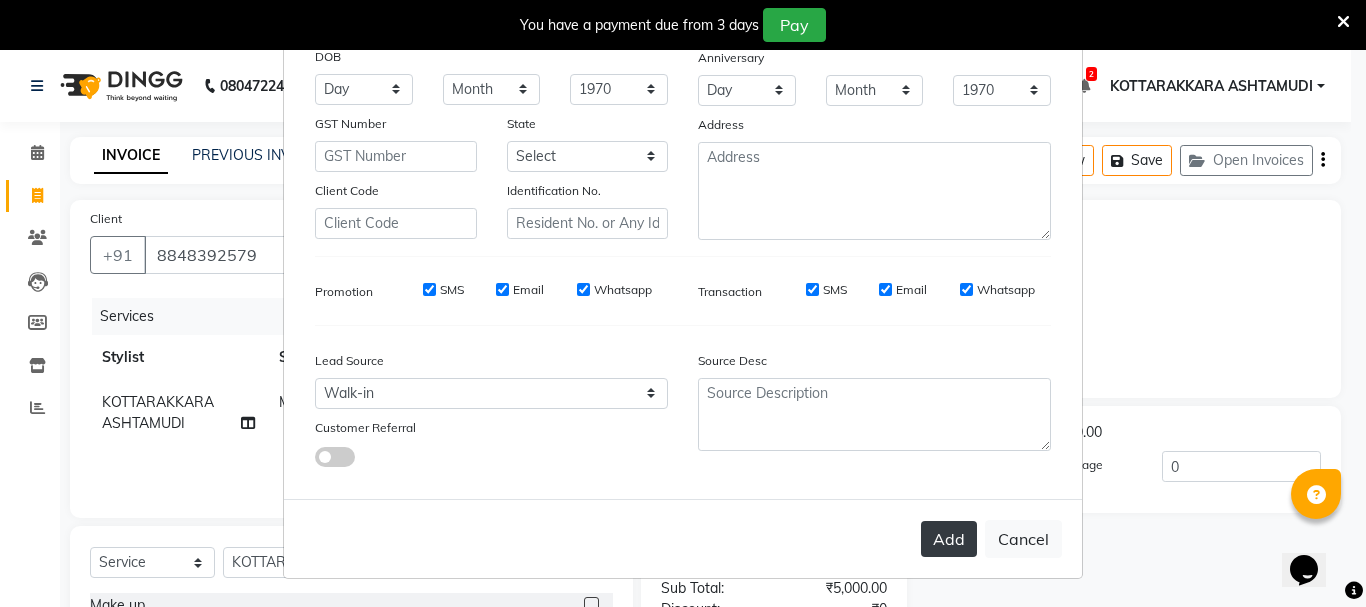 click on "Add" at bounding box center (949, 539) 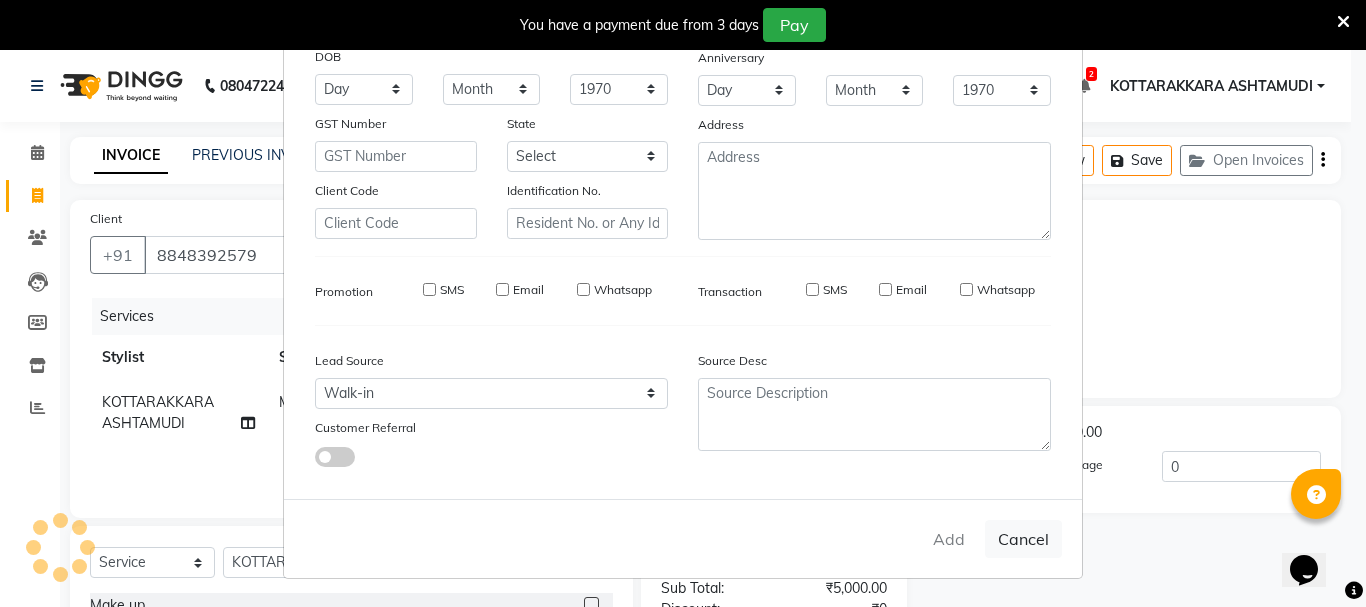type 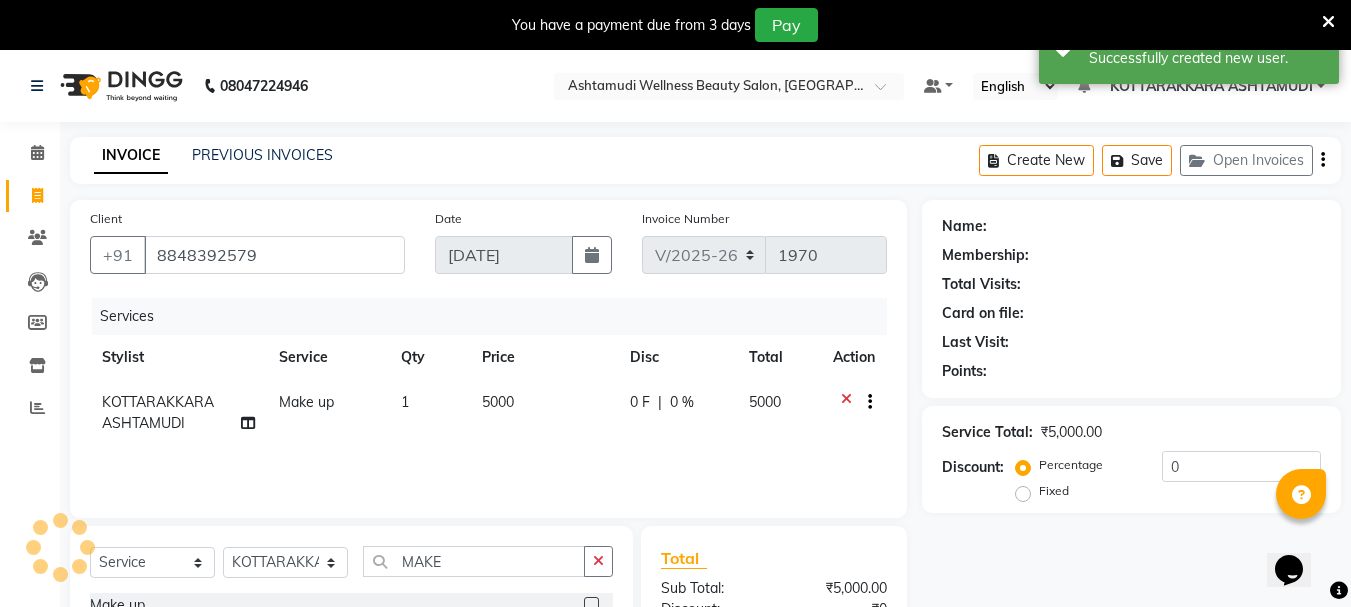 select on "1: Object" 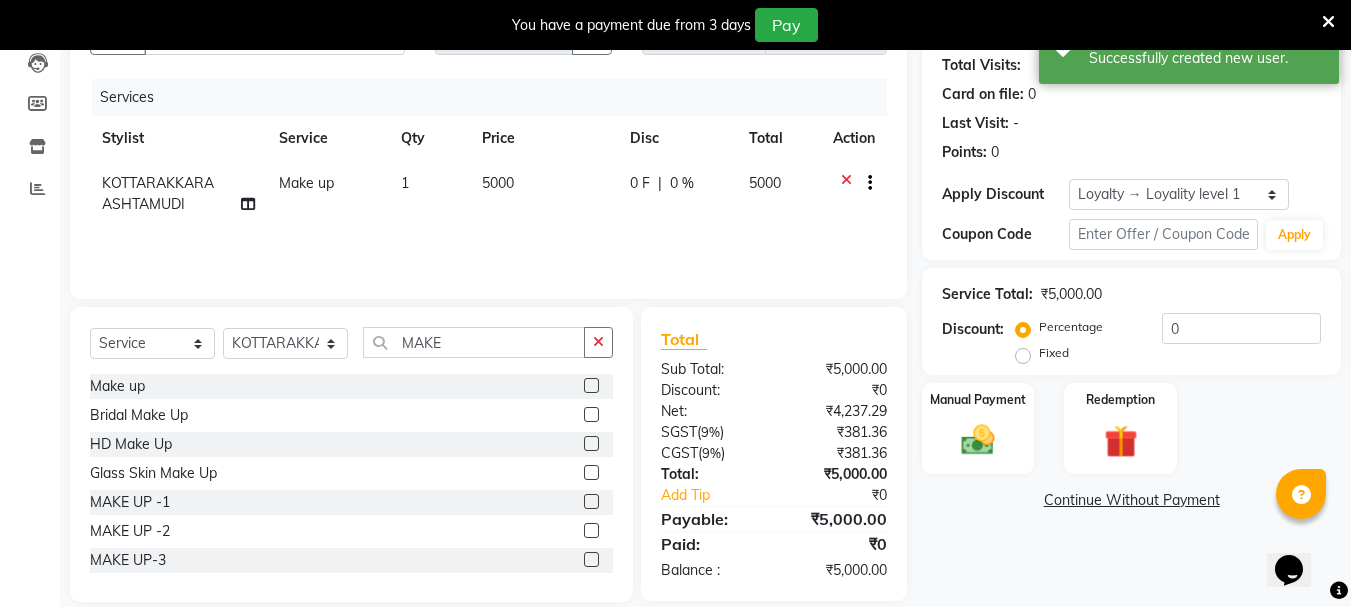 scroll, scrollTop: 244, scrollLeft: 0, axis: vertical 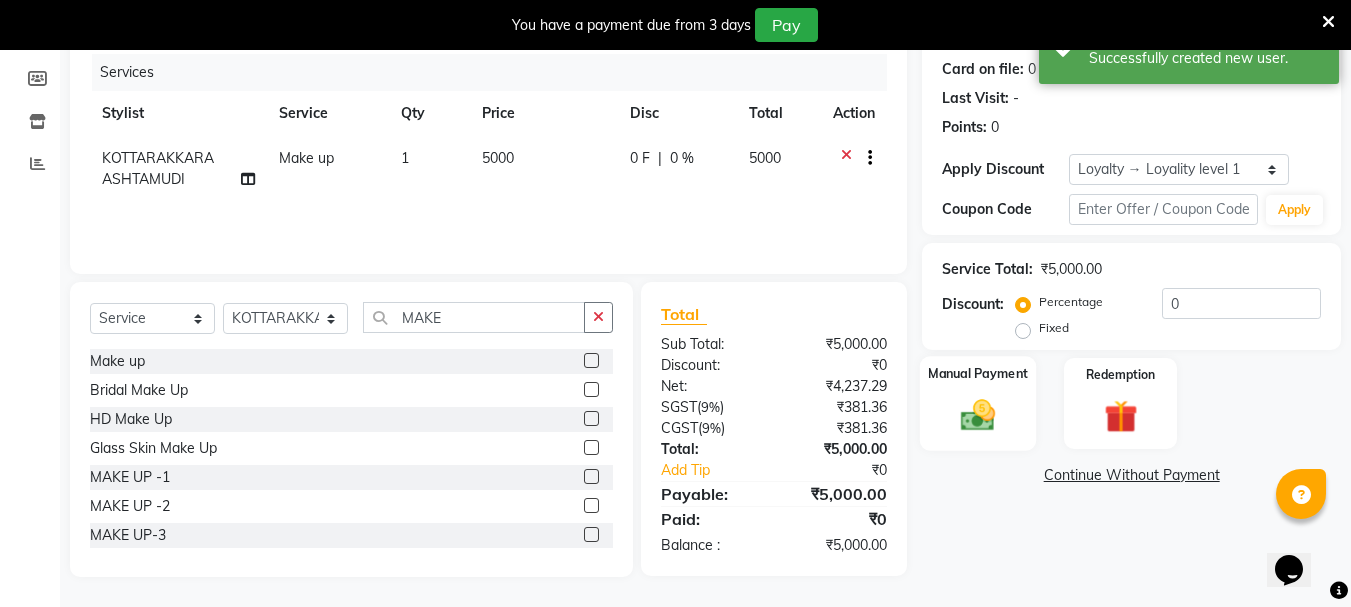 click 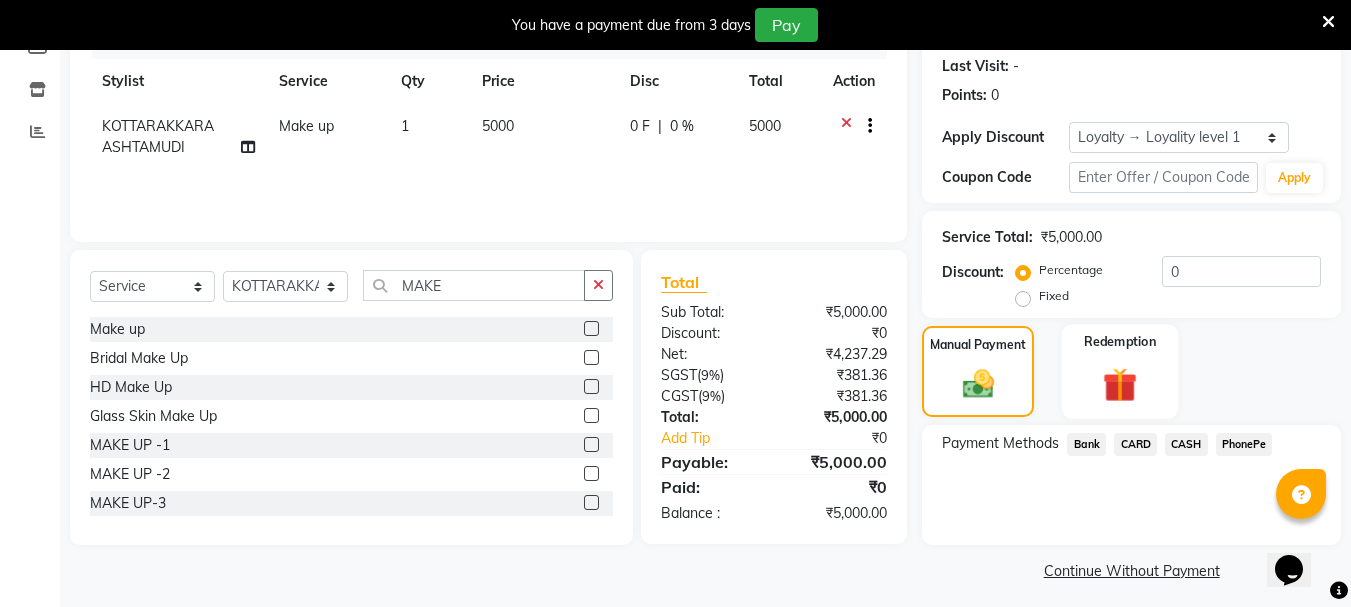 scroll, scrollTop: 285, scrollLeft: 0, axis: vertical 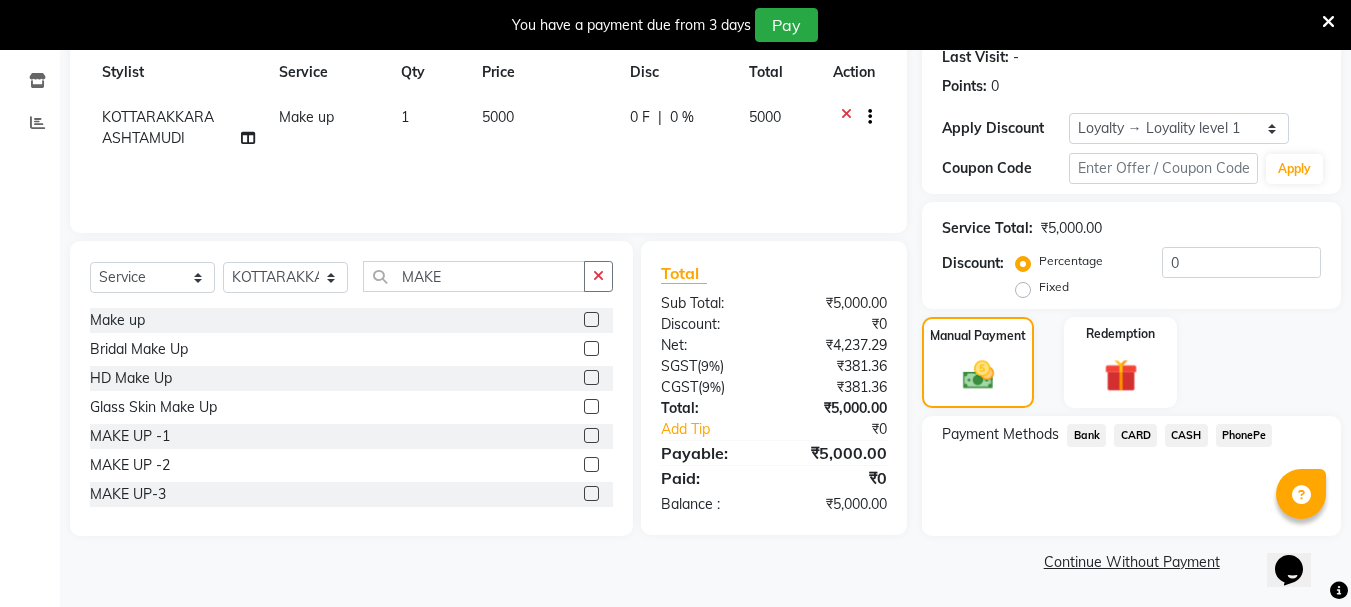 click on "PhonePe" 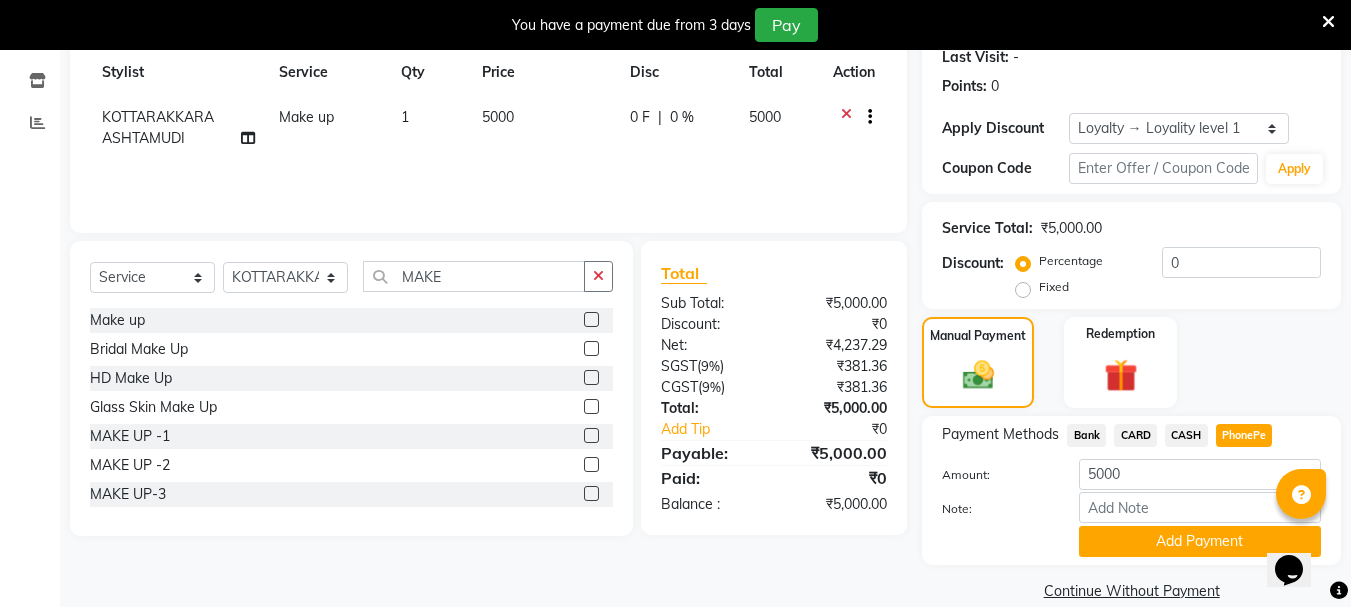 scroll, scrollTop: 314, scrollLeft: 0, axis: vertical 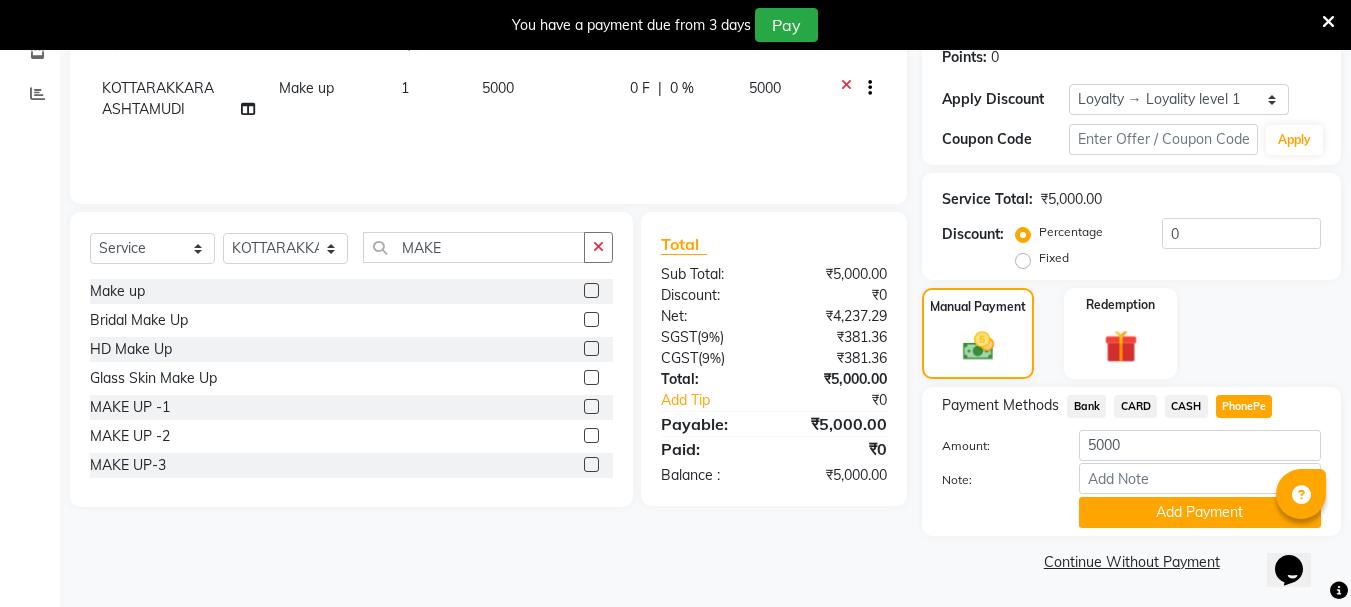 click on "Add Payment" 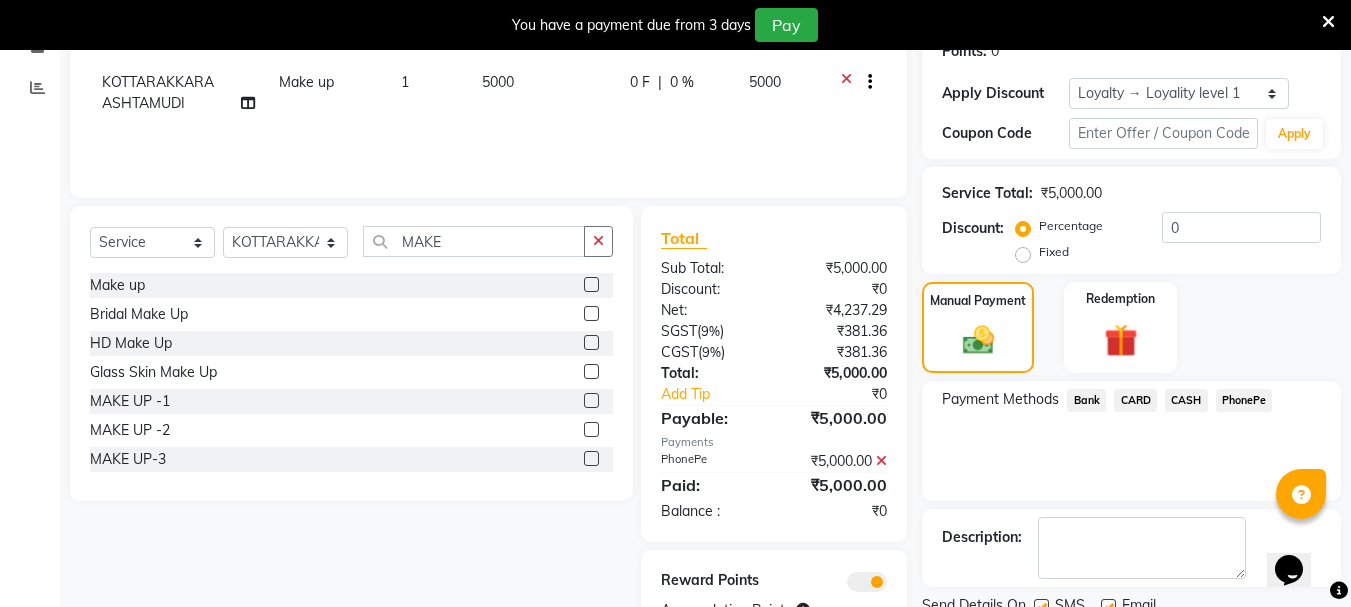 scroll, scrollTop: 405, scrollLeft: 0, axis: vertical 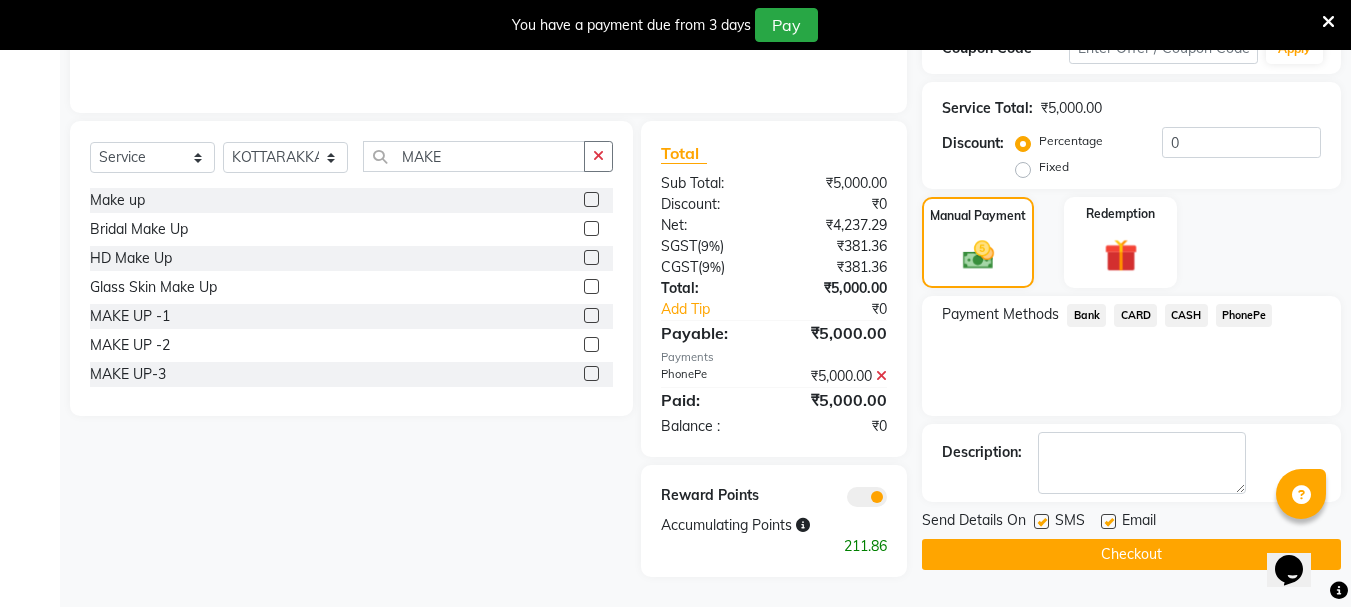 click on "Checkout" 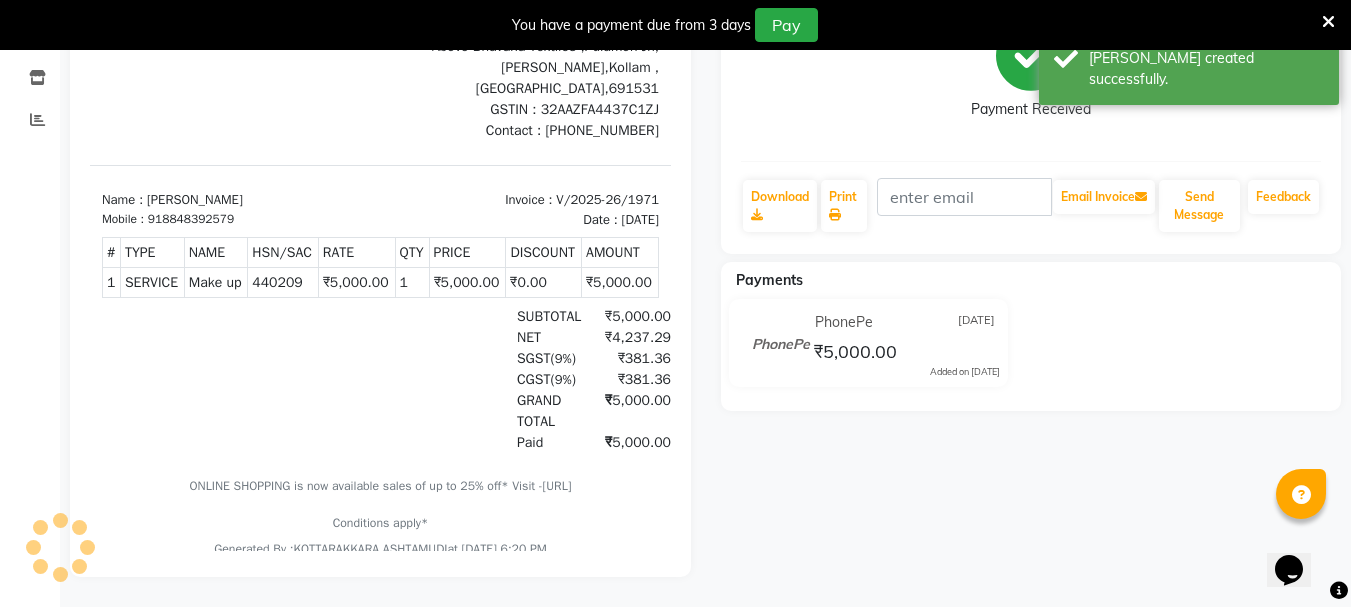 scroll, scrollTop: 0, scrollLeft: 0, axis: both 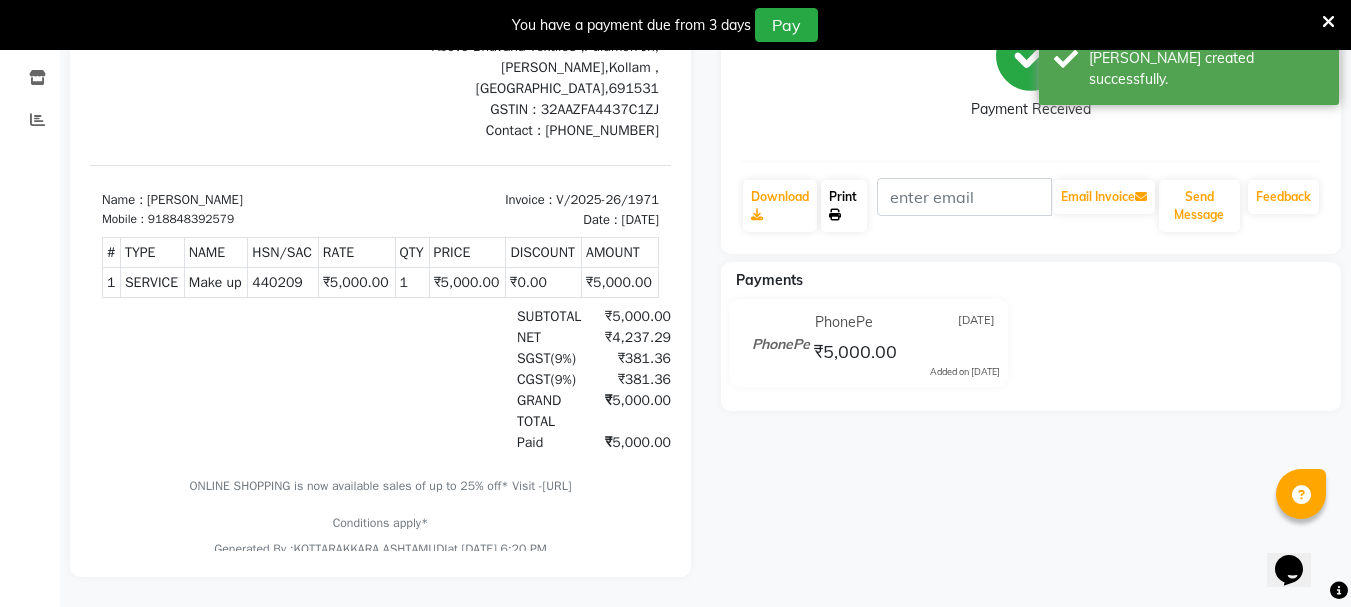 click on "Print" 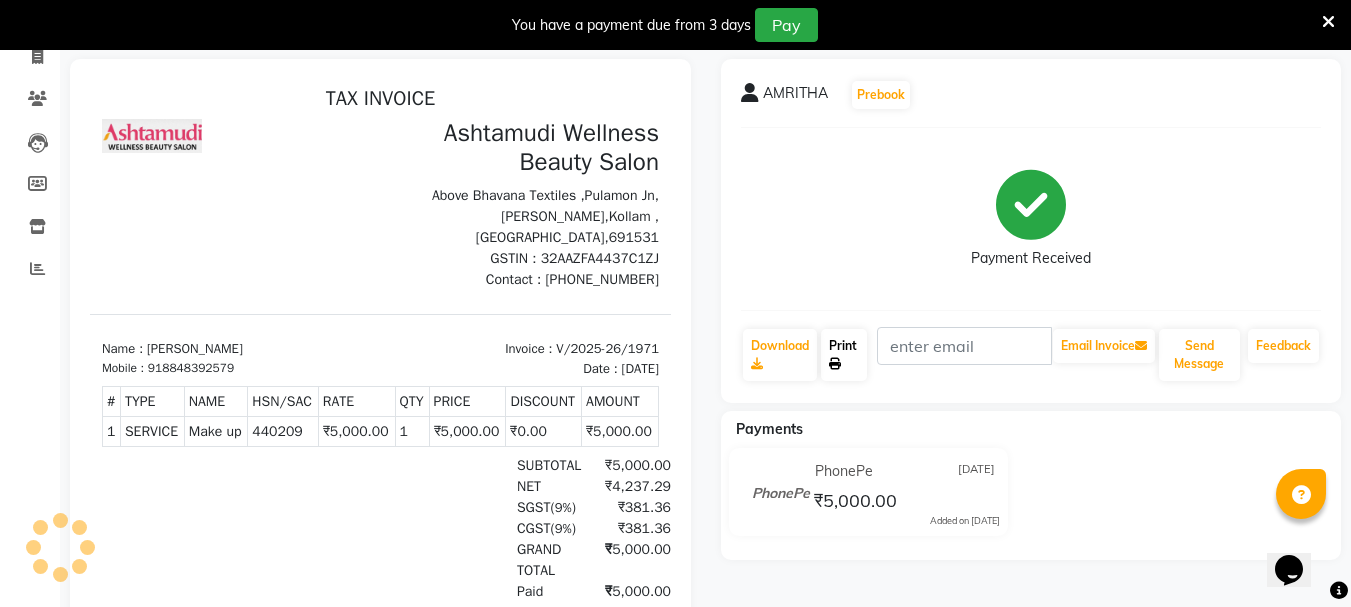 scroll, scrollTop: 0, scrollLeft: 0, axis: both 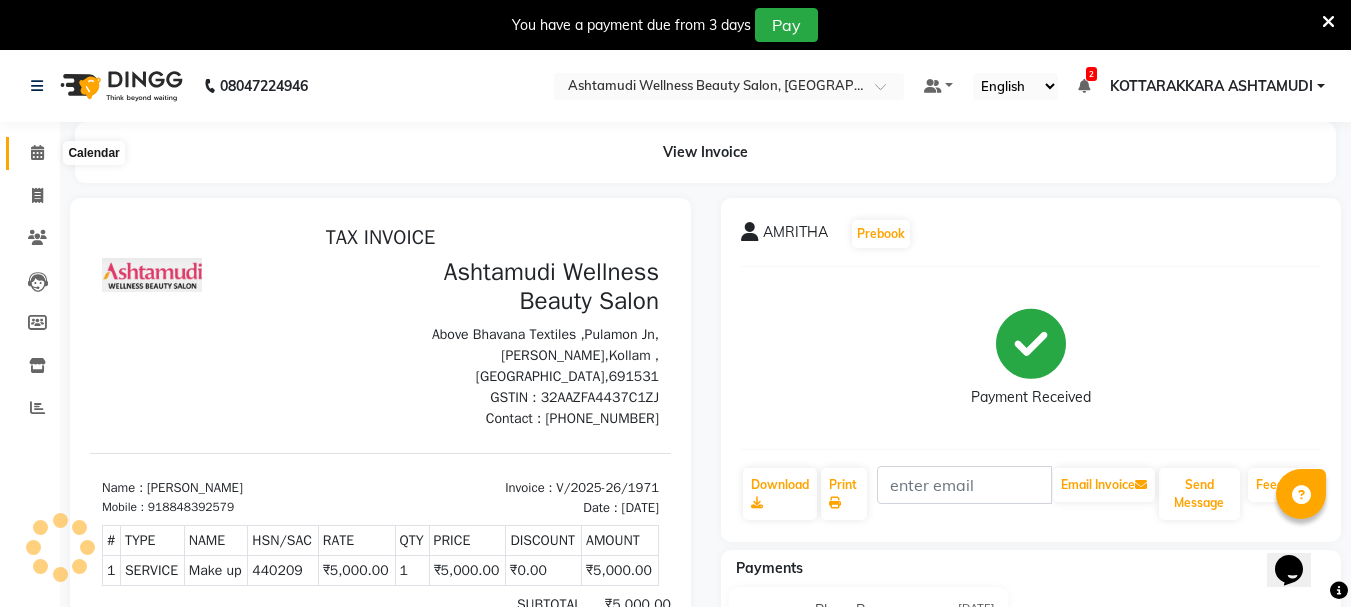 click 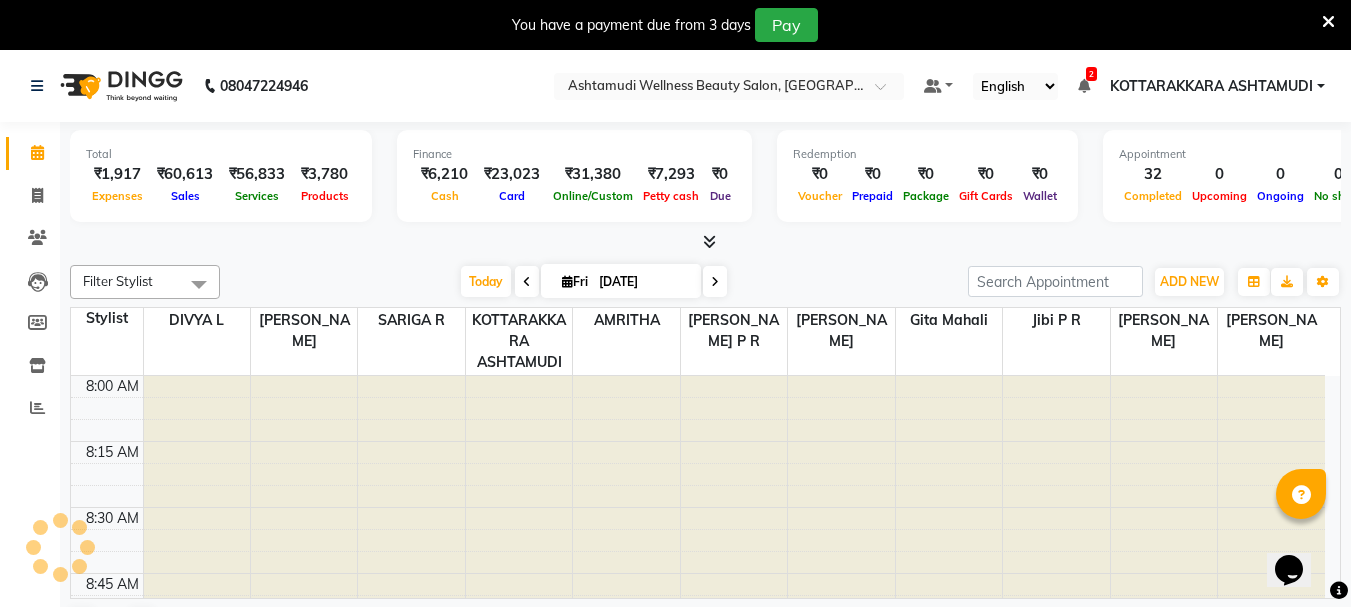 scroll, scrollTop: 0, scrollLeft: 0, axis: both 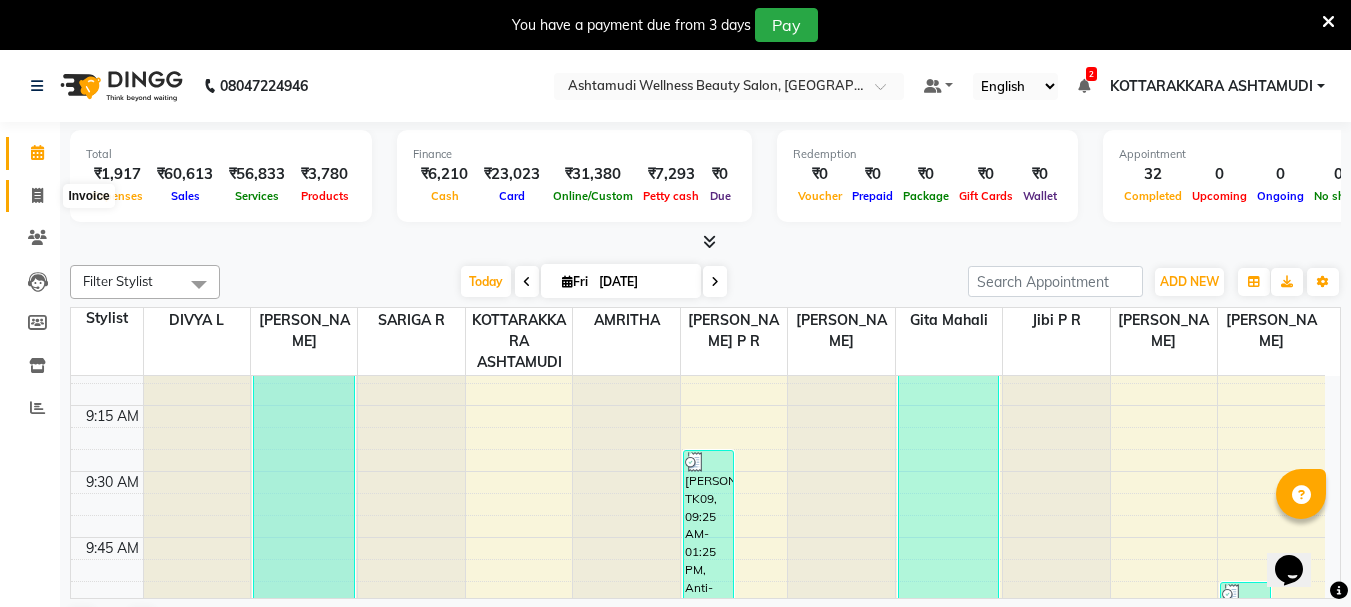 click 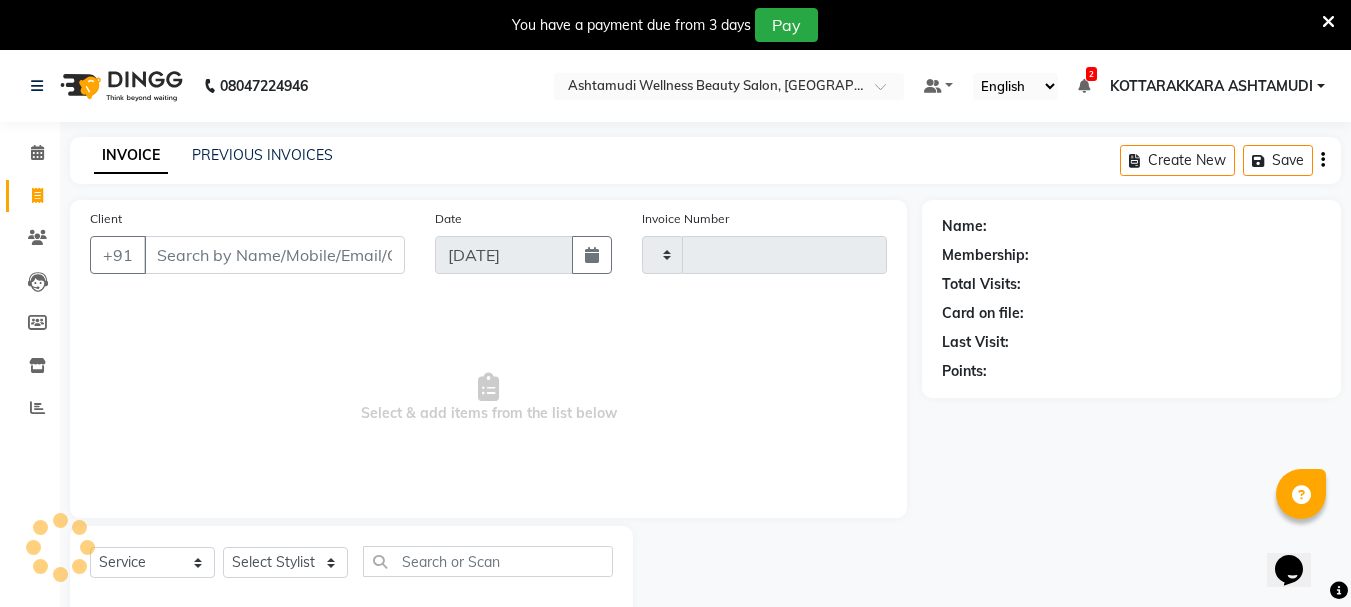 type on "1972" 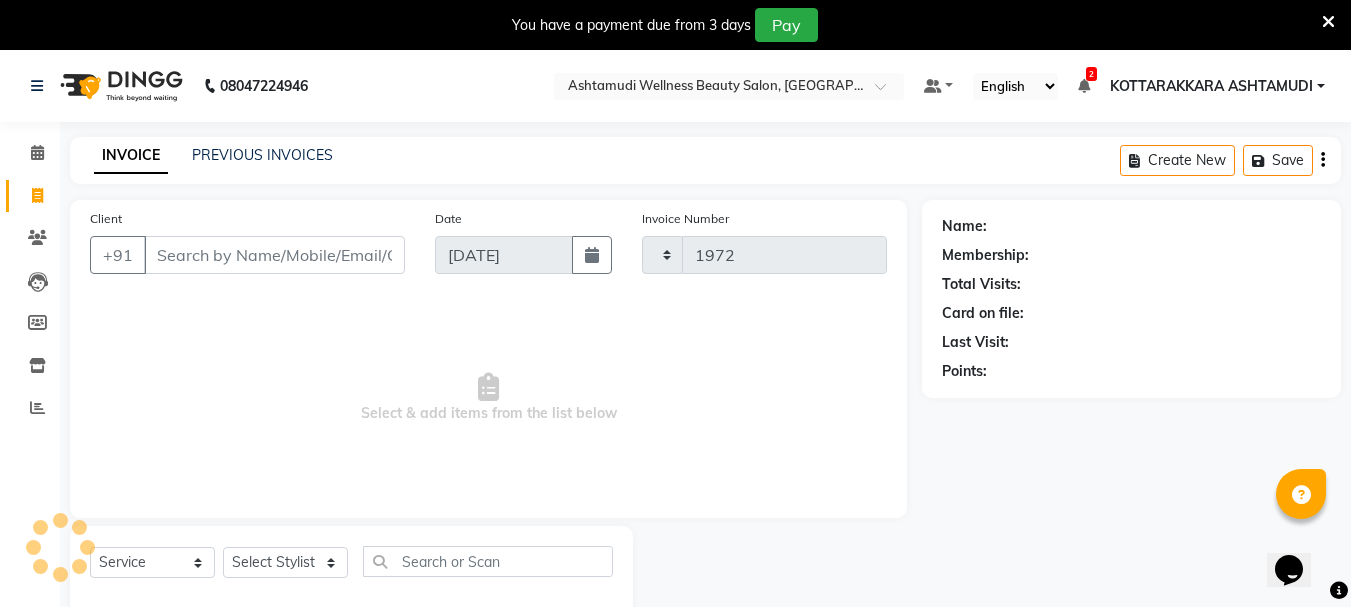 select on "4664" 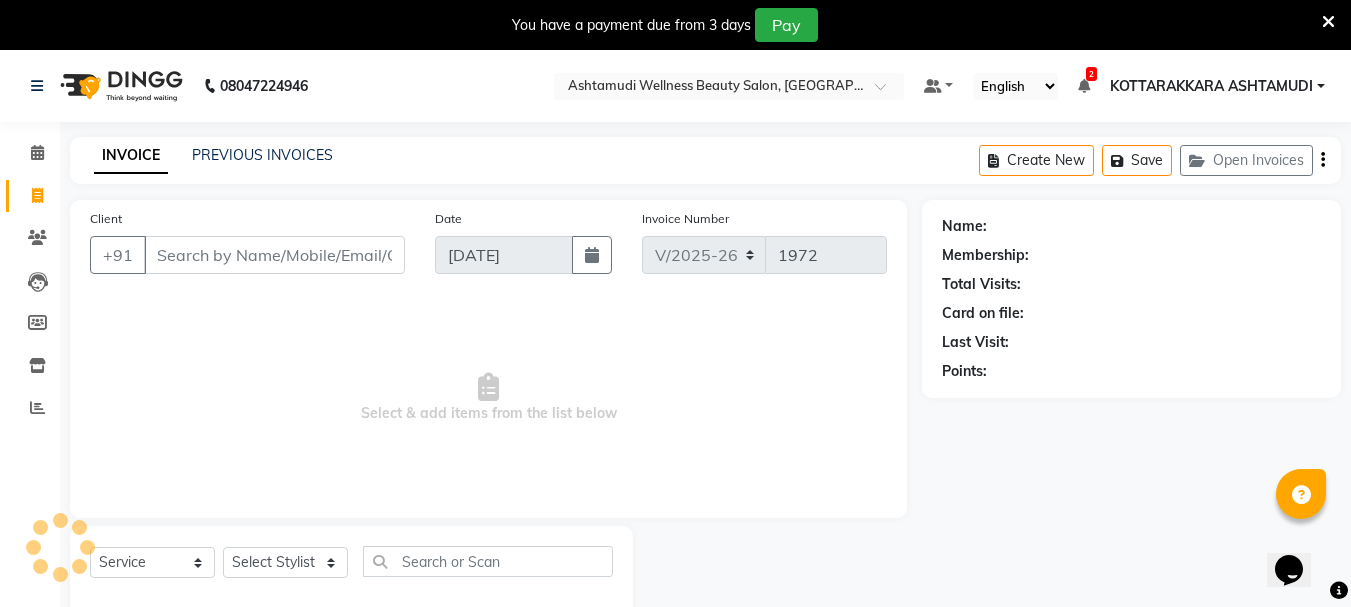click on "Client" at bounding box center (274, 255) 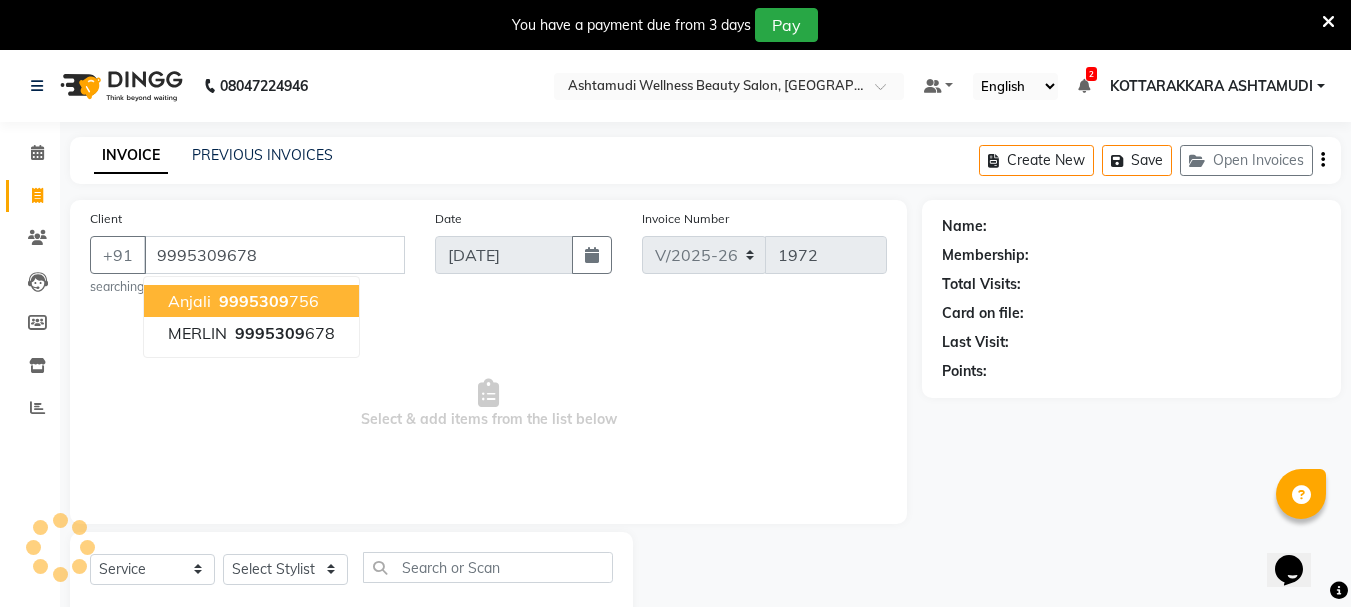 type on "9995309678" 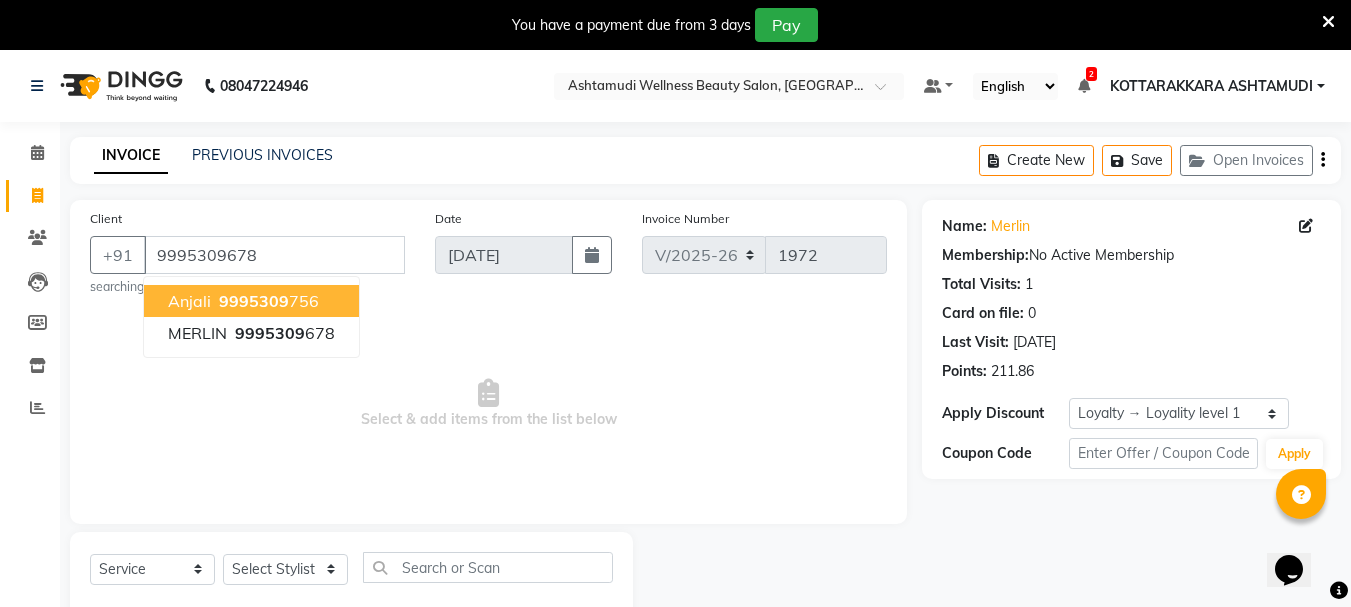 click on "Select & add items from the list below" at bounding box center [488, 404] 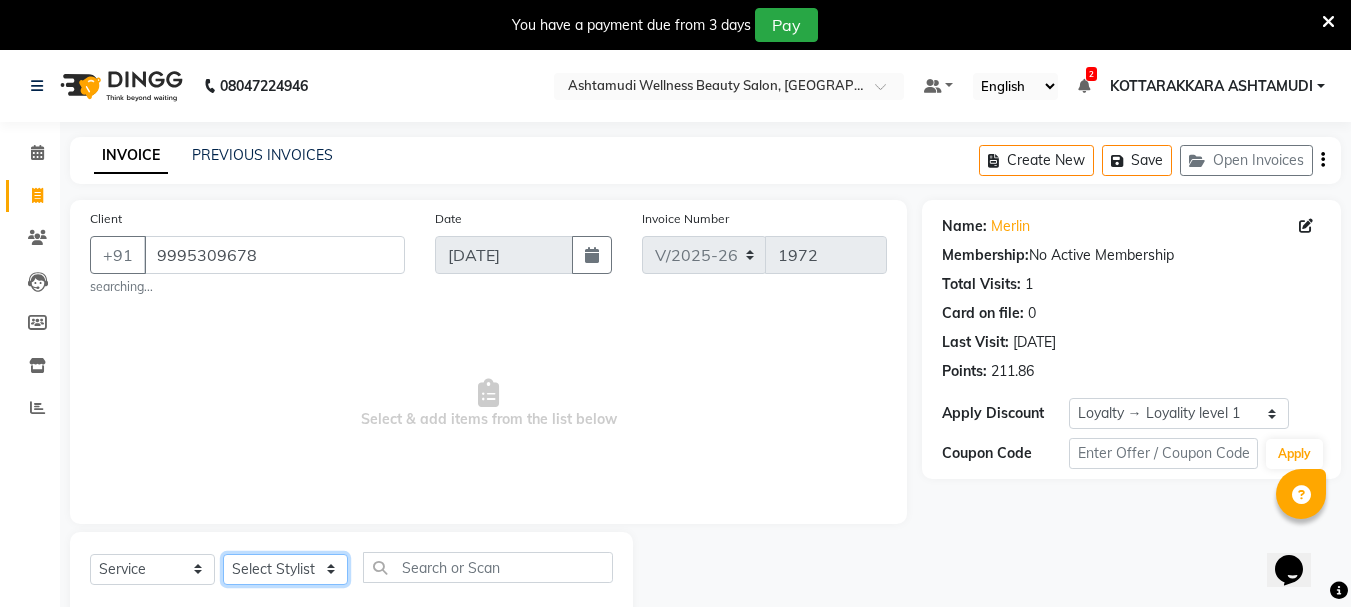 click on "Select Stylist AMRITHA [PERSON_NAME] DIVYA L	 Gita Mahali  Jibi P R [PERSON_NAME]  KOTTARAKKARA ASHTAMUDI [PERSON_NAME] 	 [PERSON_NAME] SARIGA R	 [PERSON_NAME]" 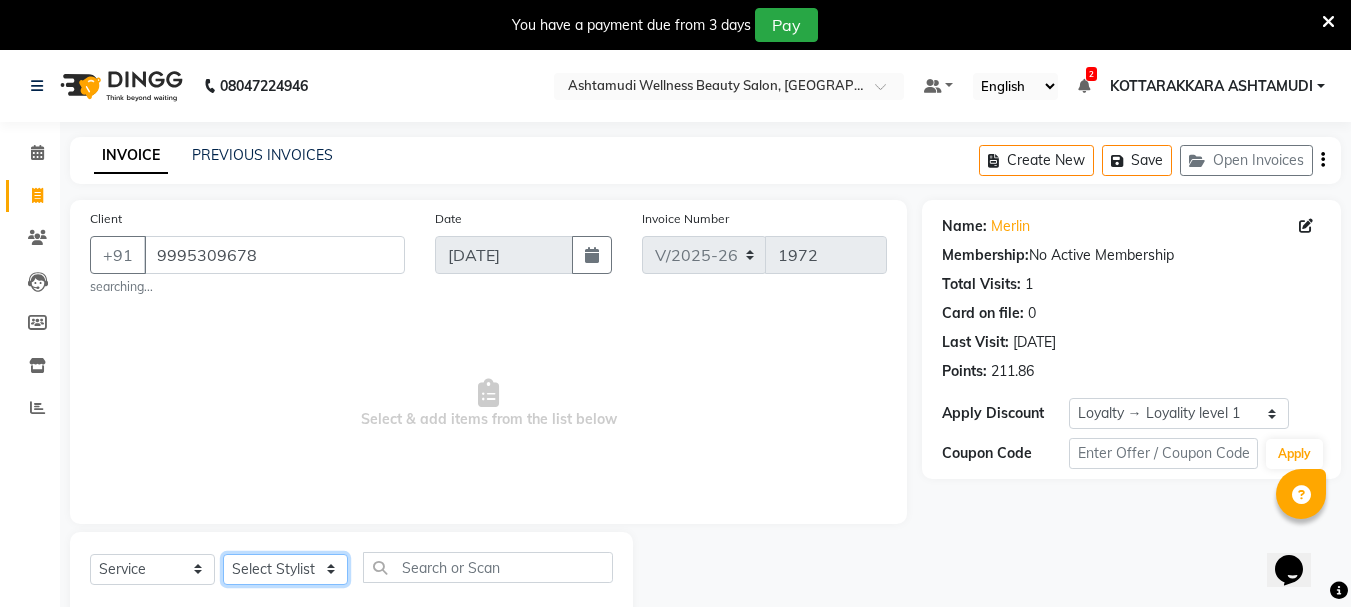 select on "75883" 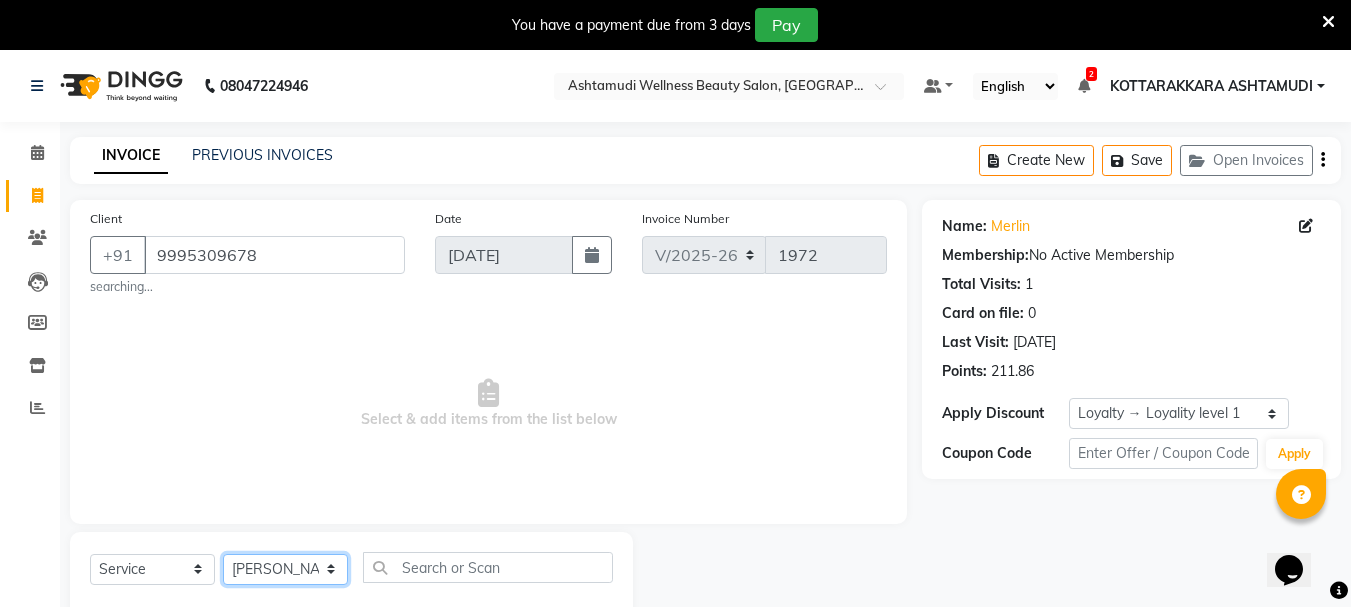 click on "Select Stylist AMRITHA [PERSON_NAME] DIVYA L	 Gita Mahali  Jibi P R [PERSON_NAME]  KOTTARAKKARA ASHTAMUDI [PERSON_NAME] 	 [PERSON_NAME] SARIGA R	 [PERSON_NAME]" 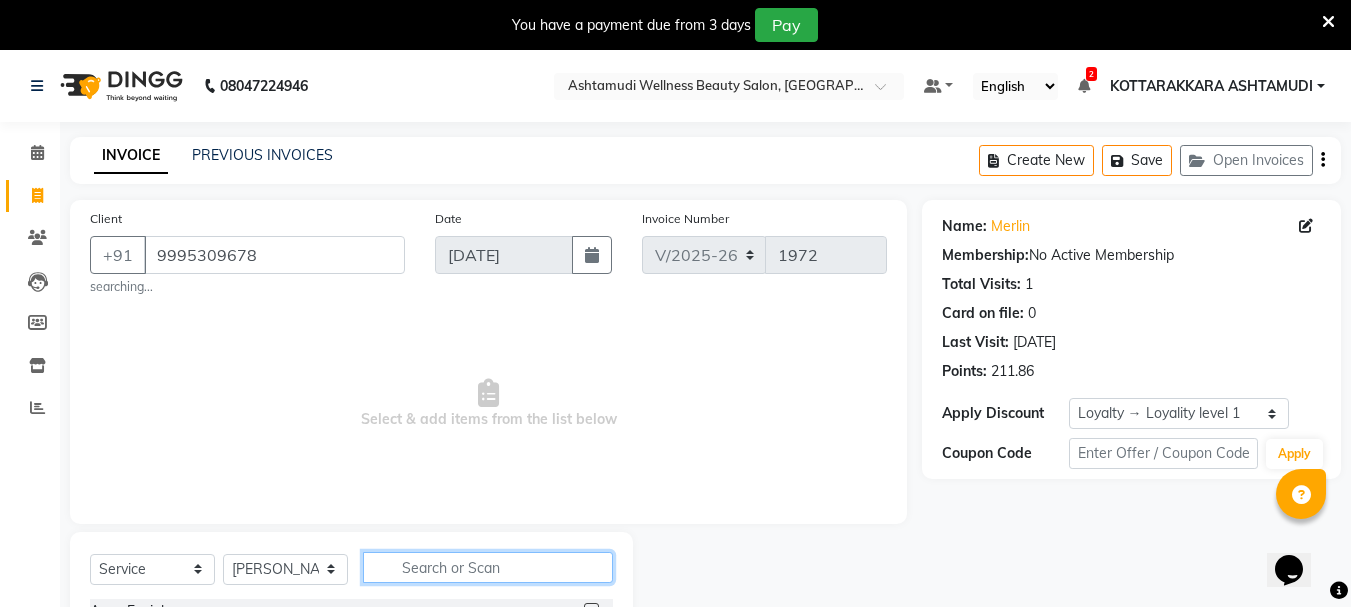click 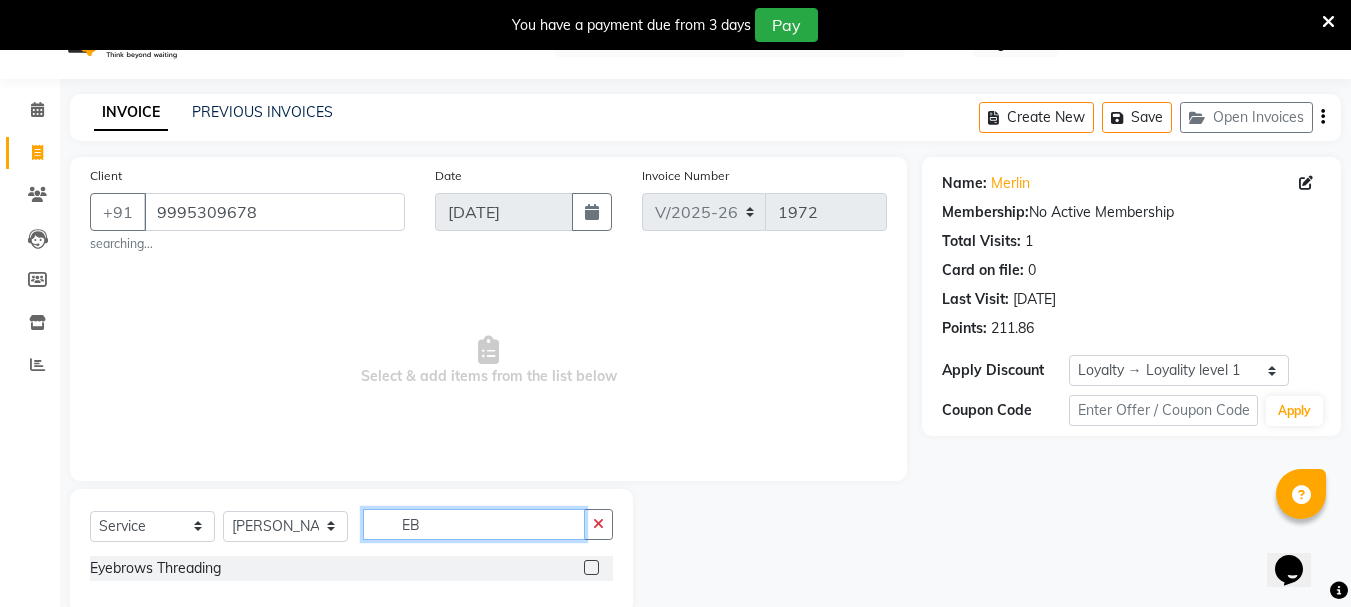 scroll, scrollTop: 79, scrollLeft: 0, axis: vertical 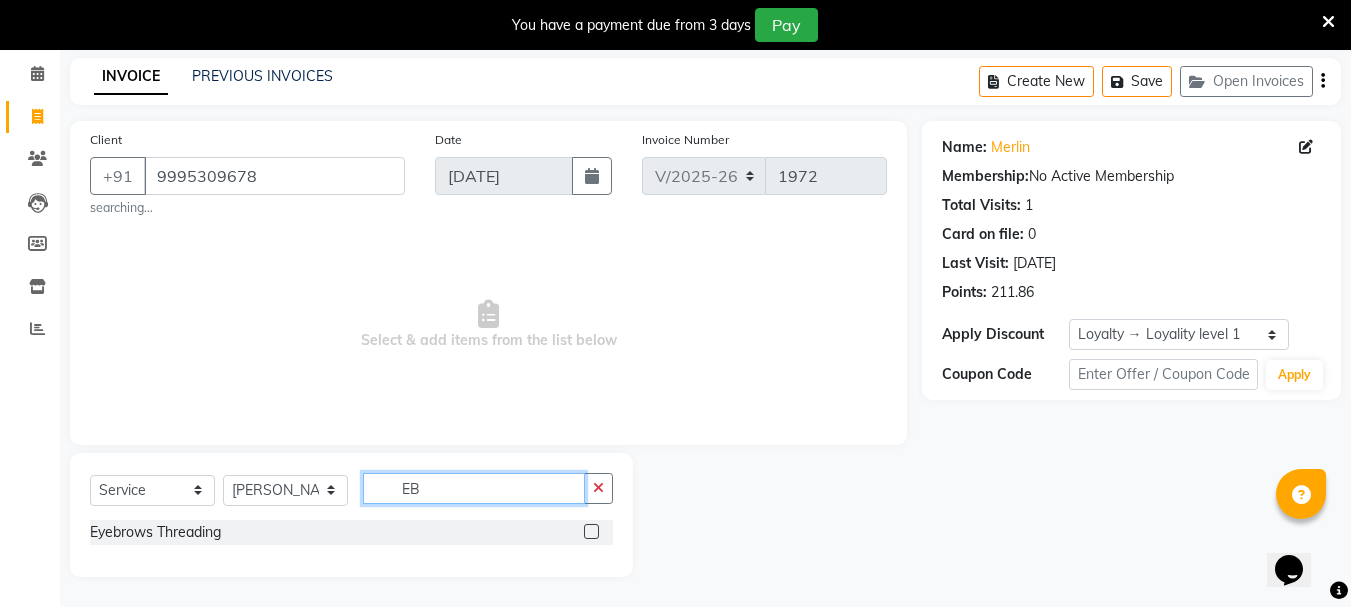 type on "EB" 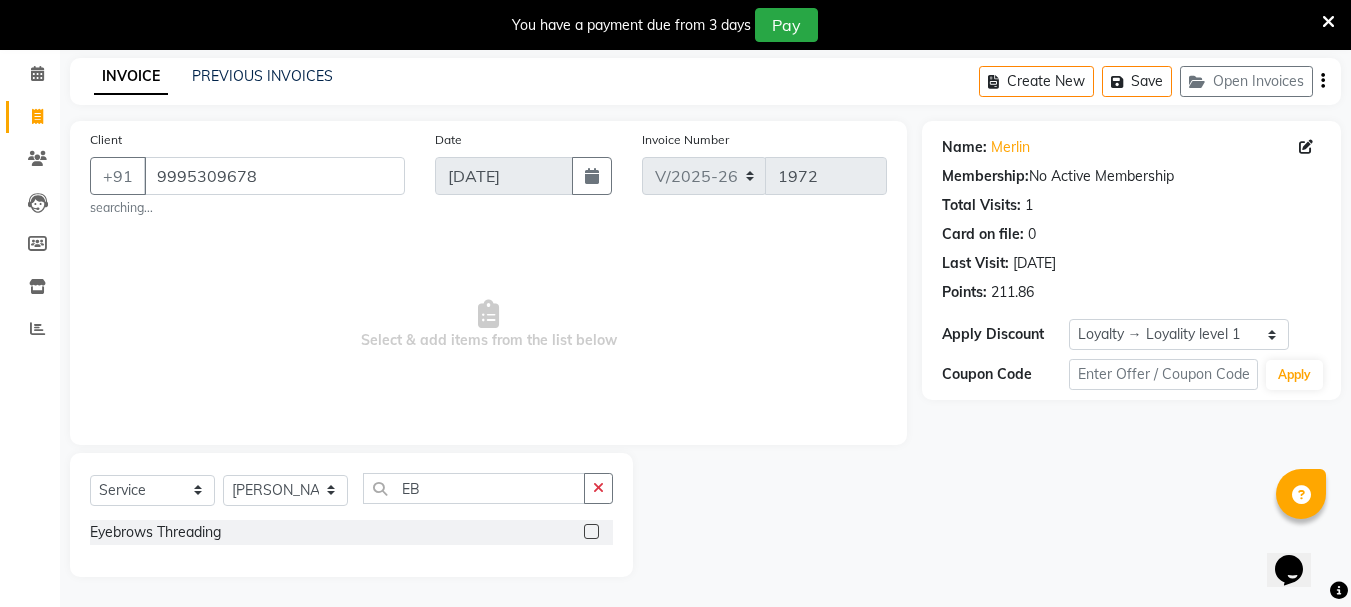 click 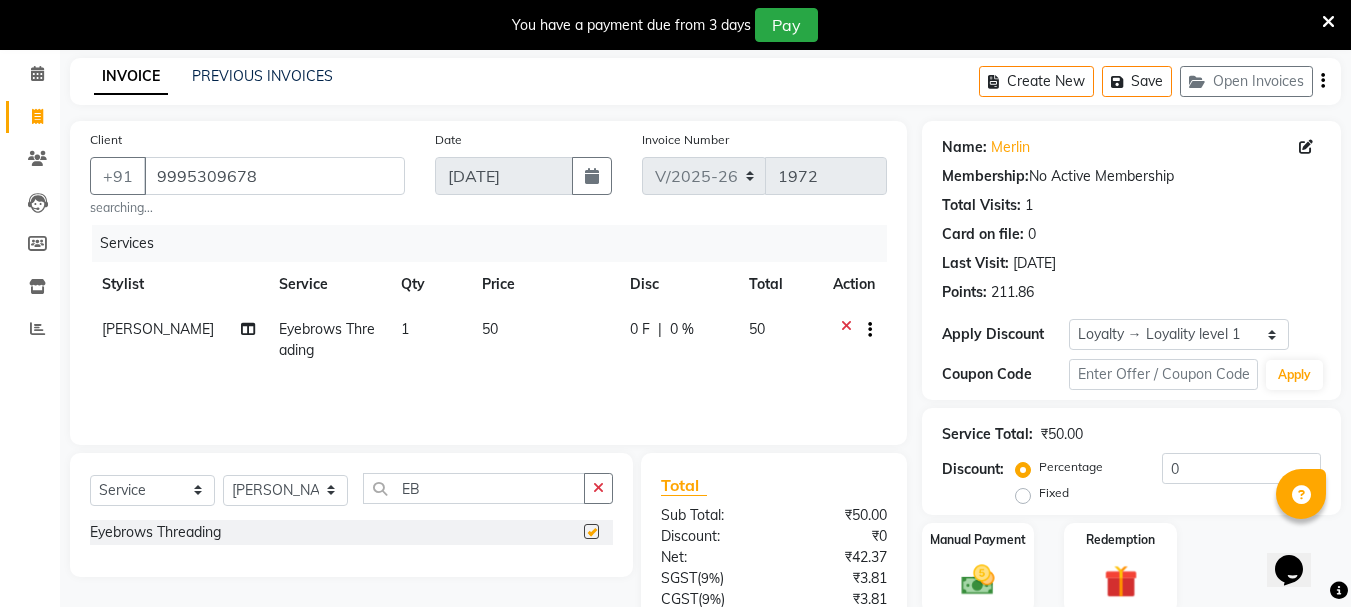 checkbox on "false" 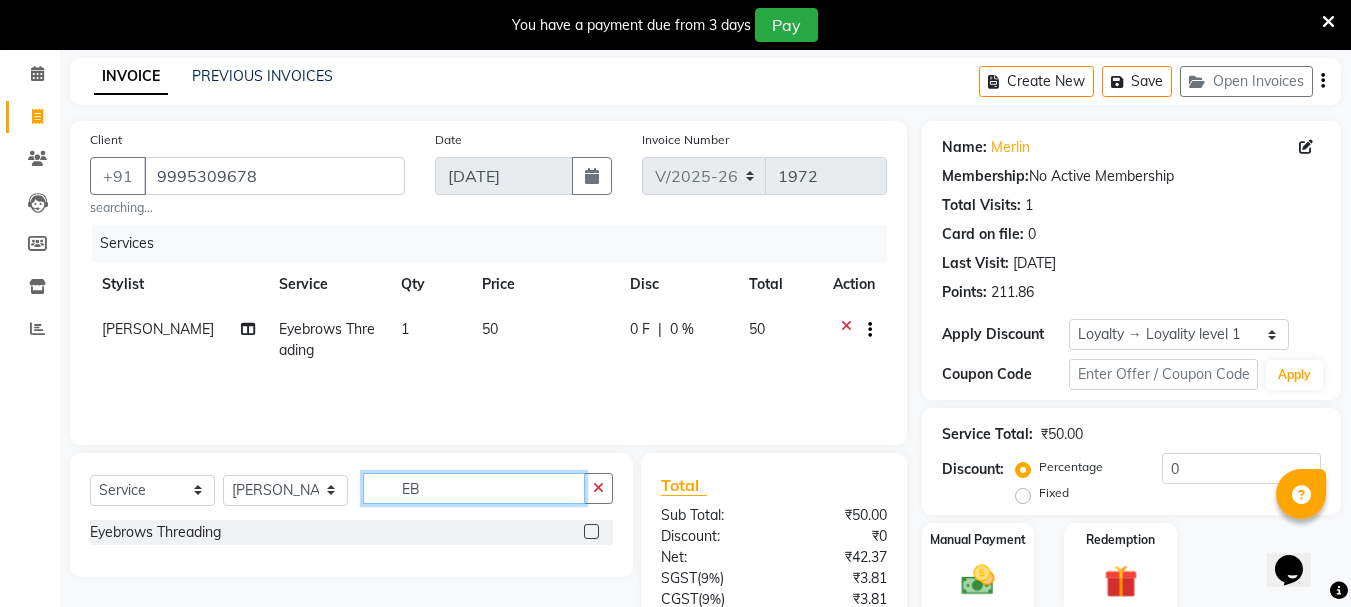 click on "EB" 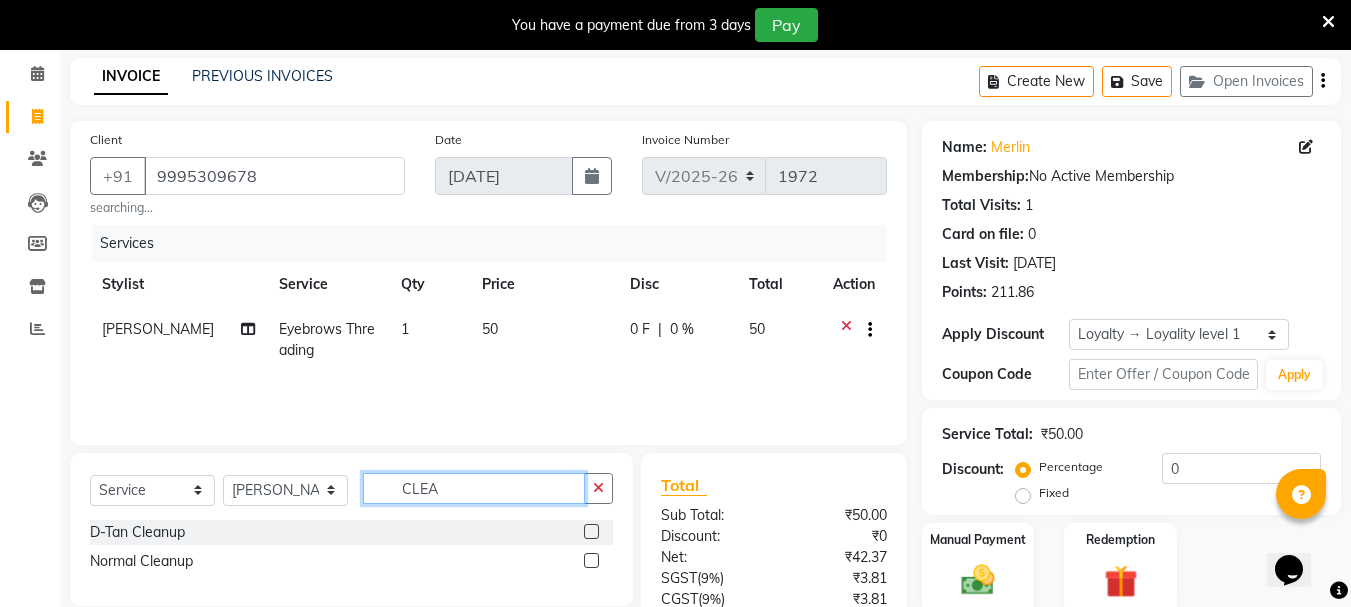type on "CLEA" 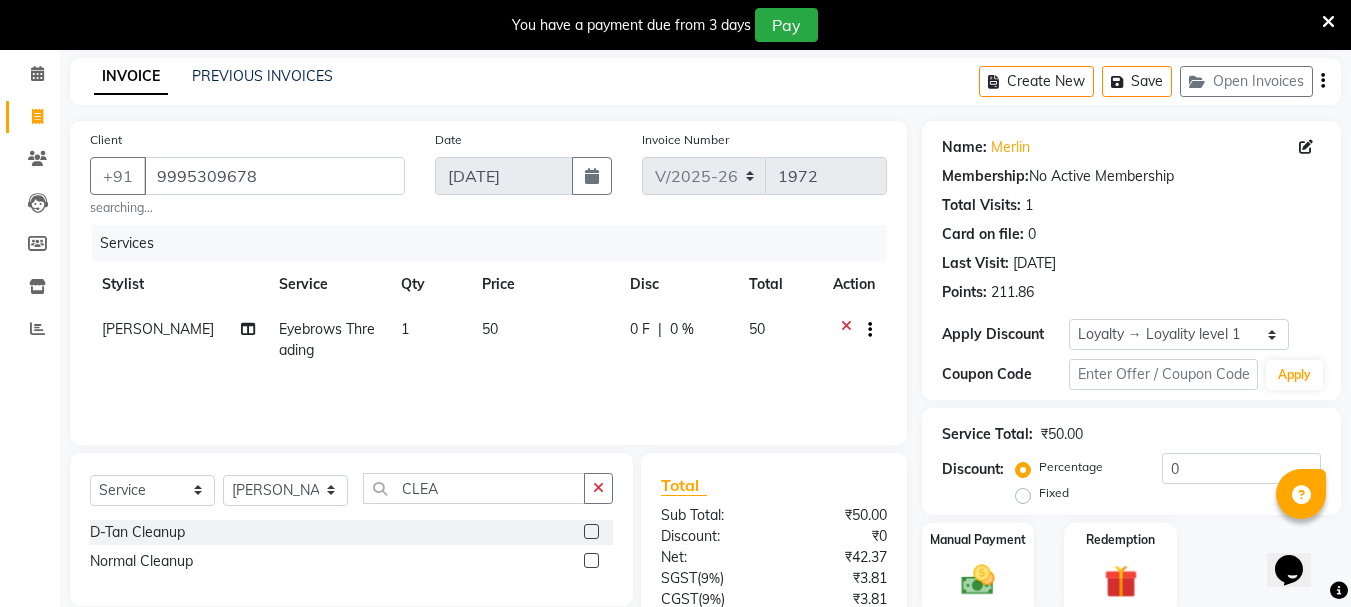 drag, startPoint x: 594, startPoint y: 557, endPoint x: 614, endPoint y: 556, distance: 20.024984 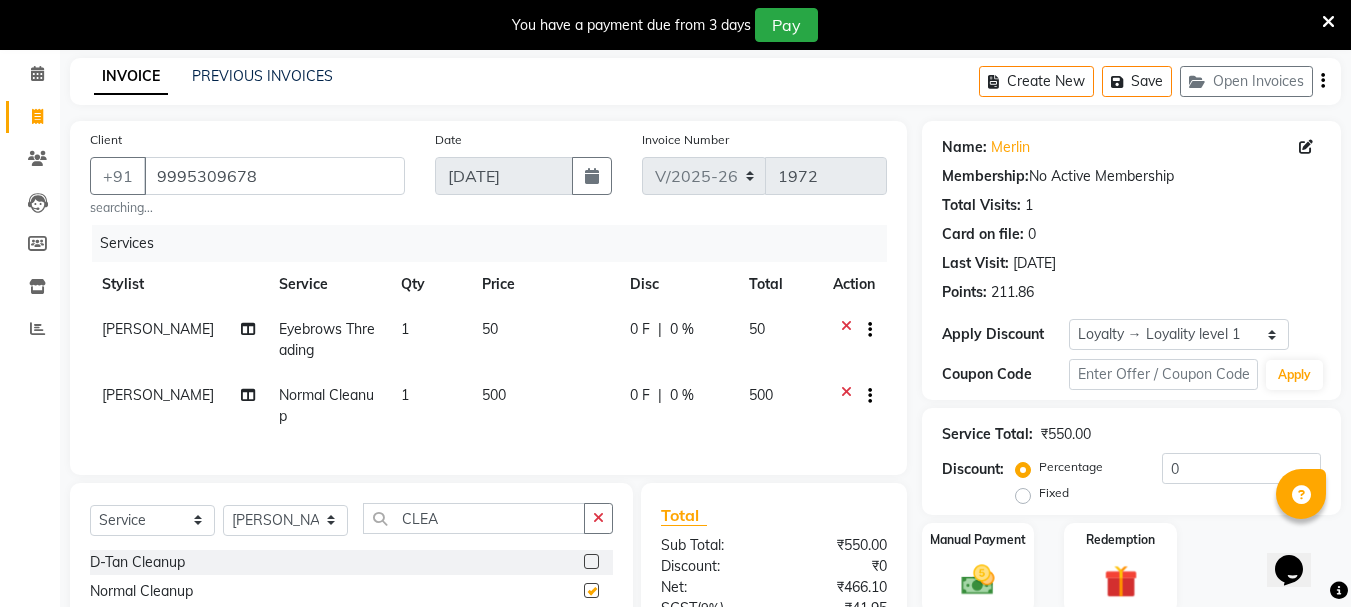 checkbox on "false" 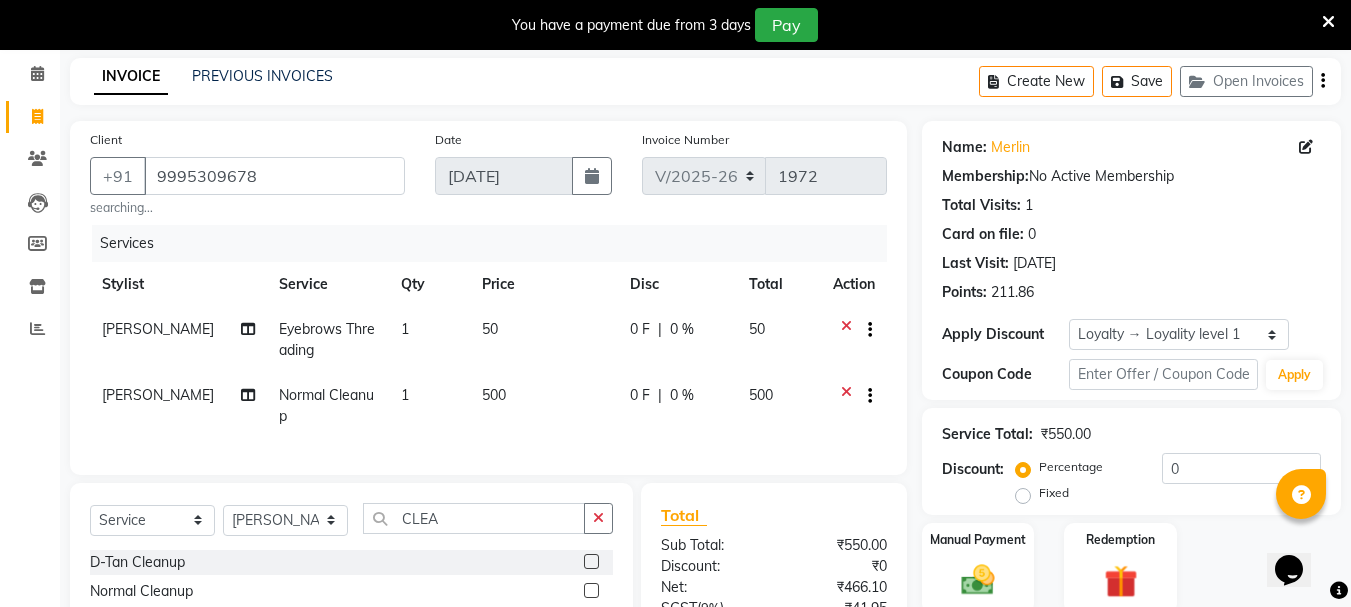 scroll, scrollTop: 294, scrollLeft: 0, axis: vertical 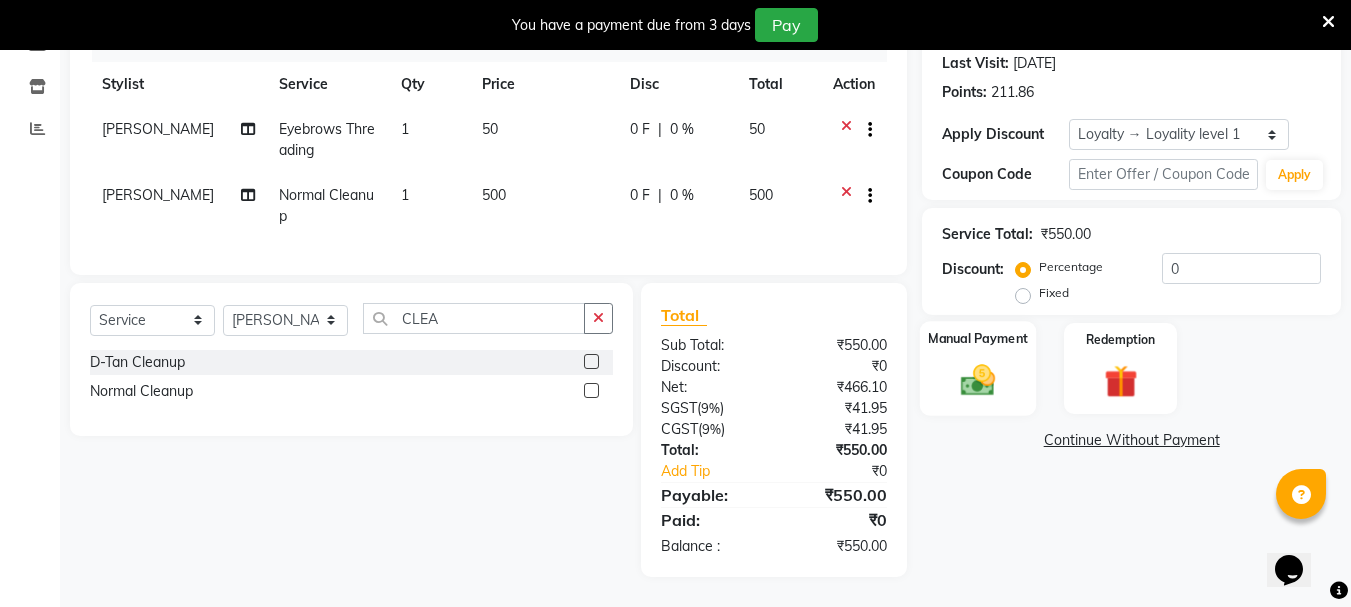 click 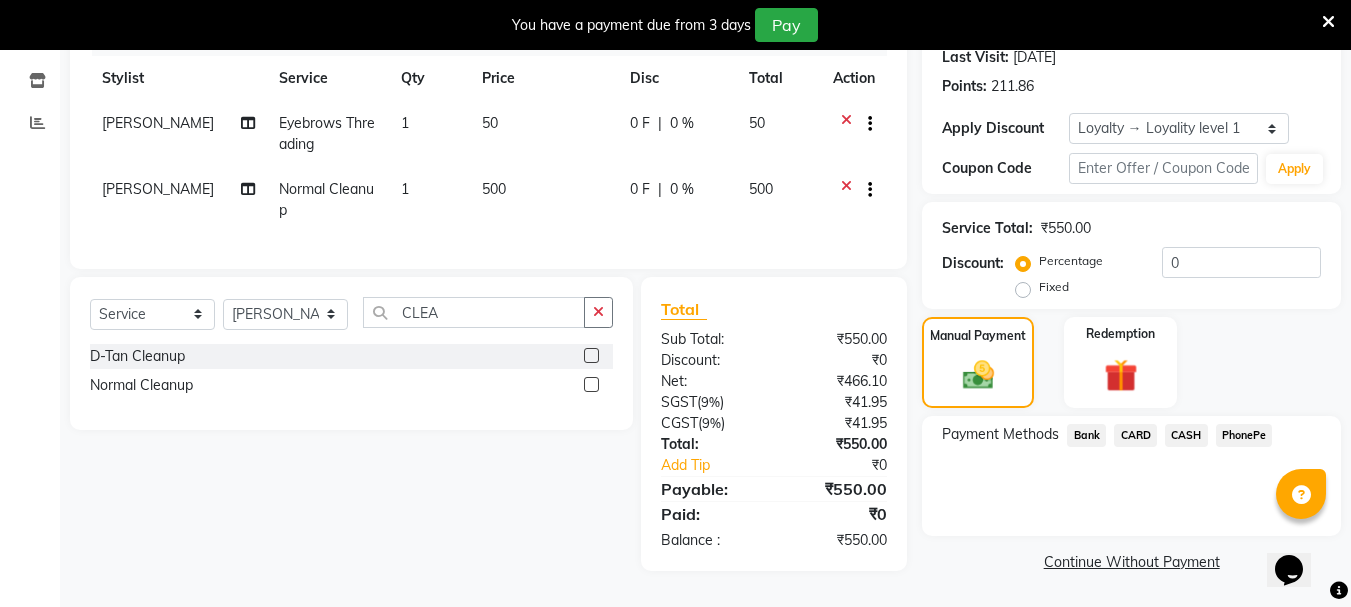 click on "CASH" 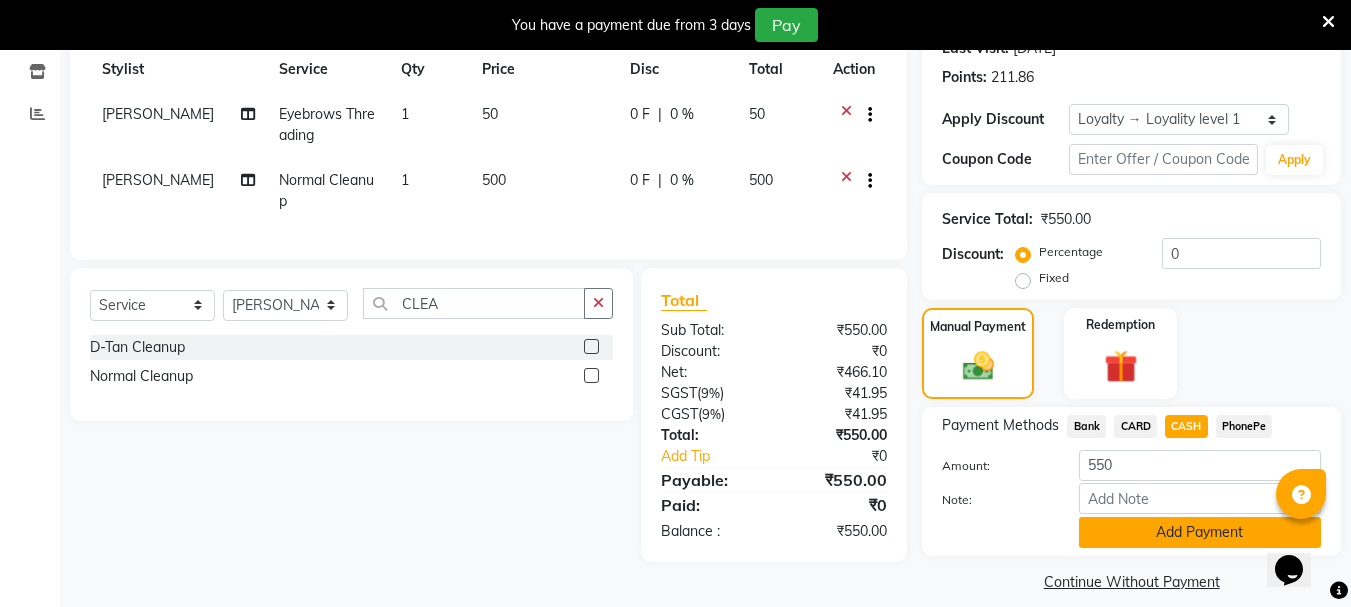 click on "Add Payment" 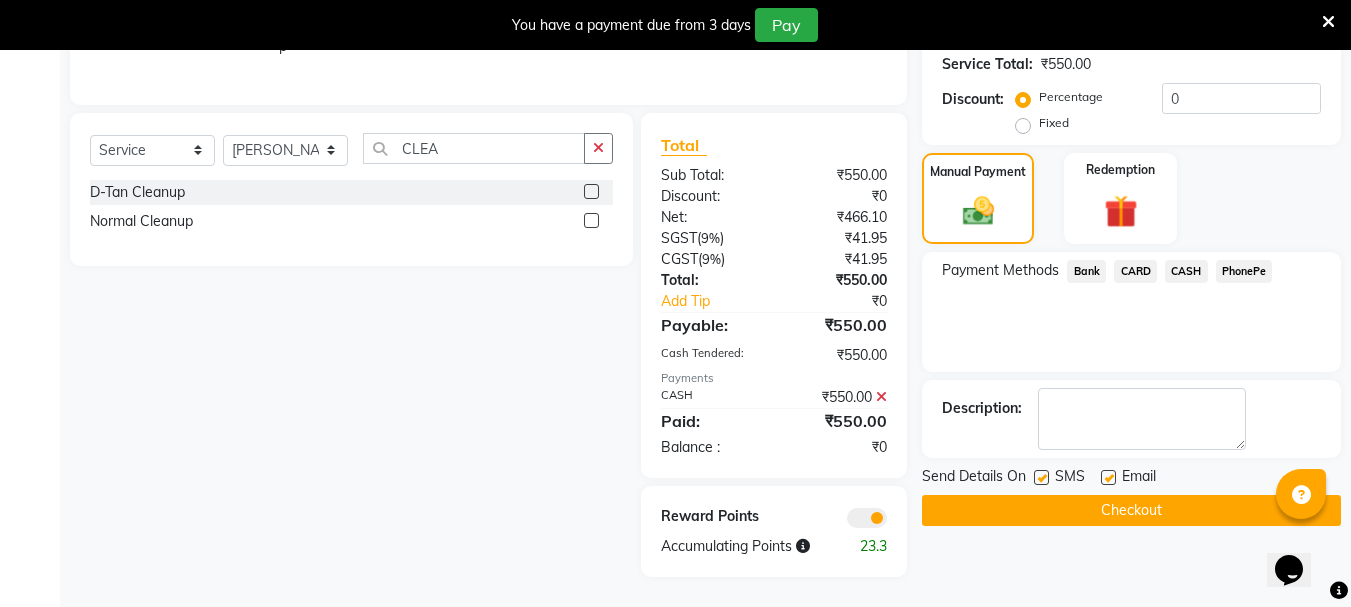 scroll, scrollTop: 464, scrollLeft: 0, axis: vertical 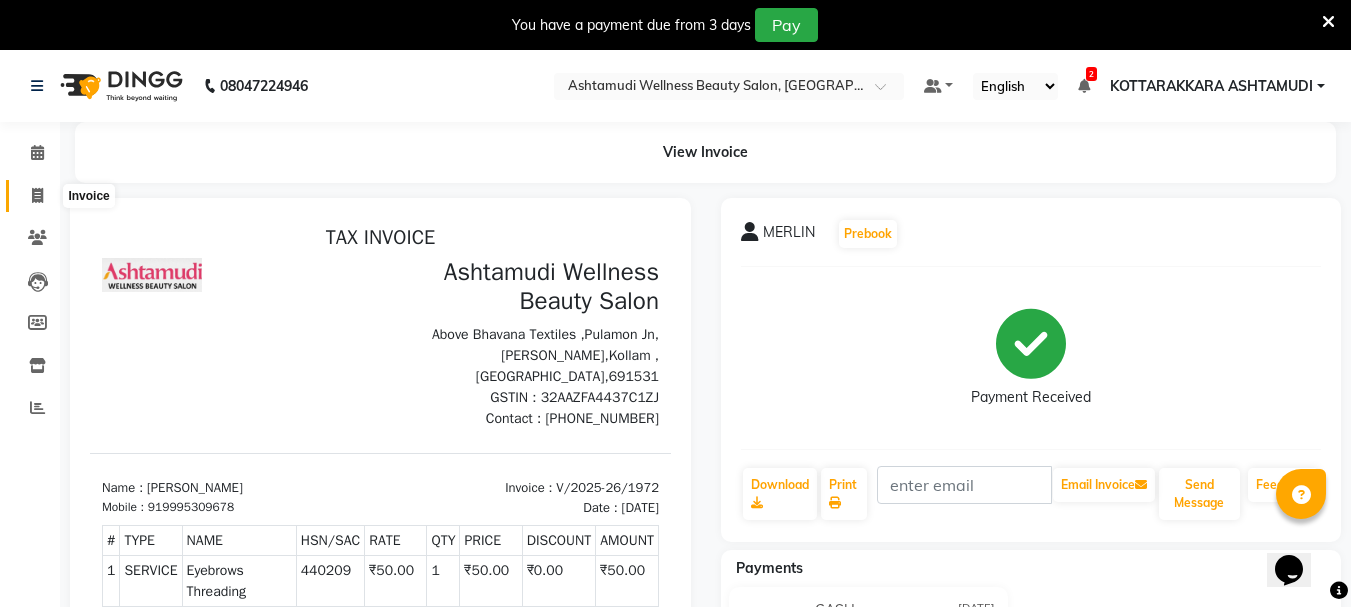 click 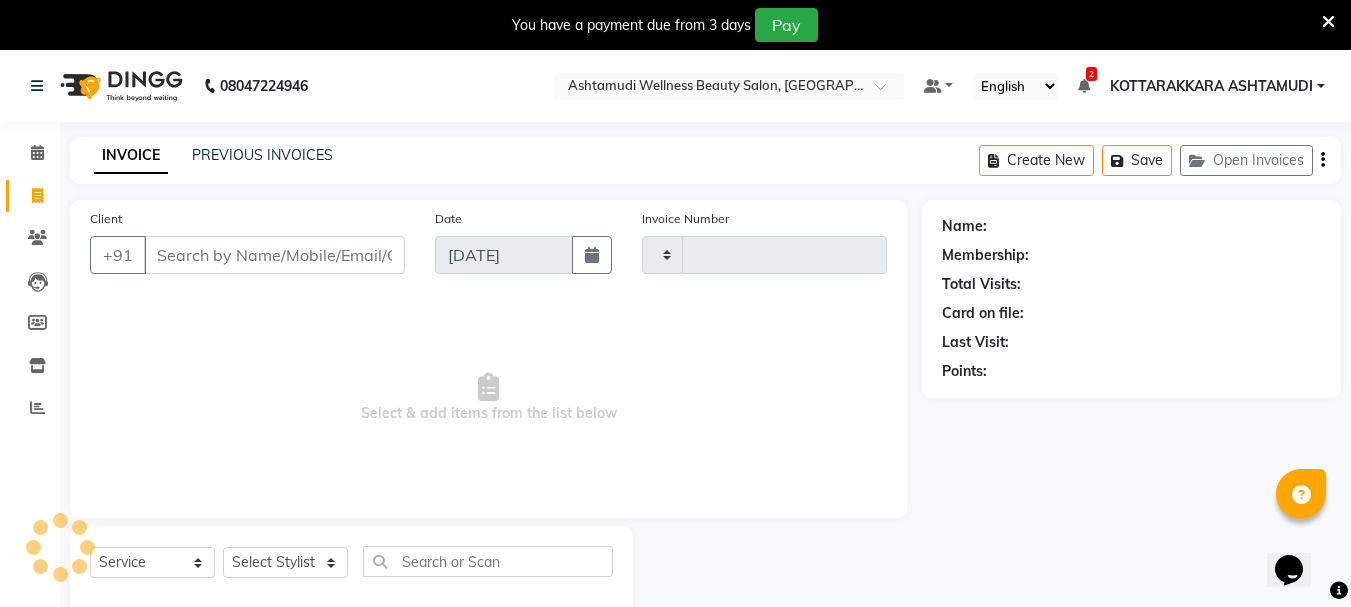 type on "1973" 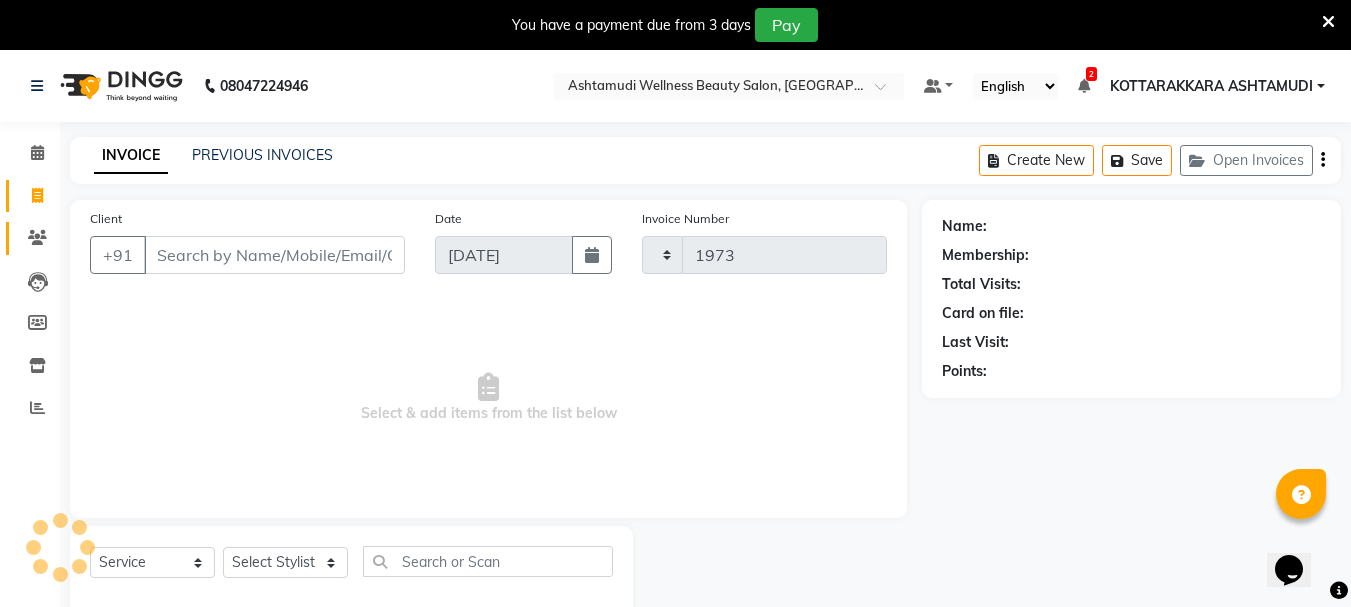 scroll, scrollTop: 50, scrollLeft: 0, axis: vertical 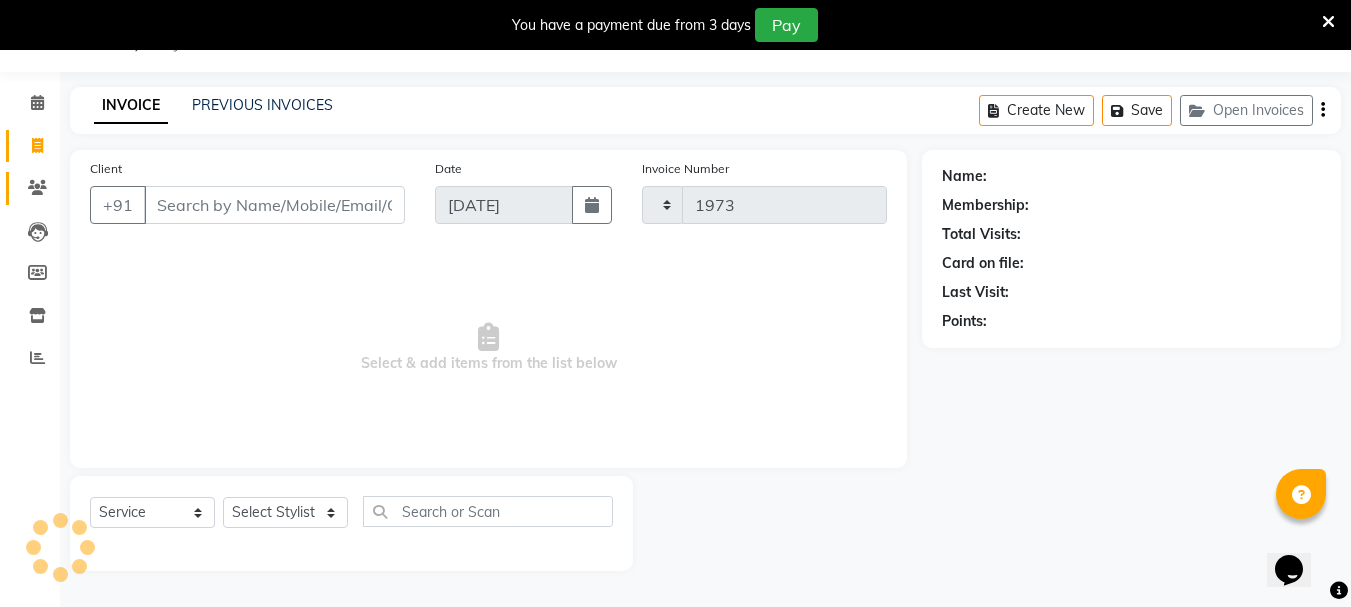 select on "4664" 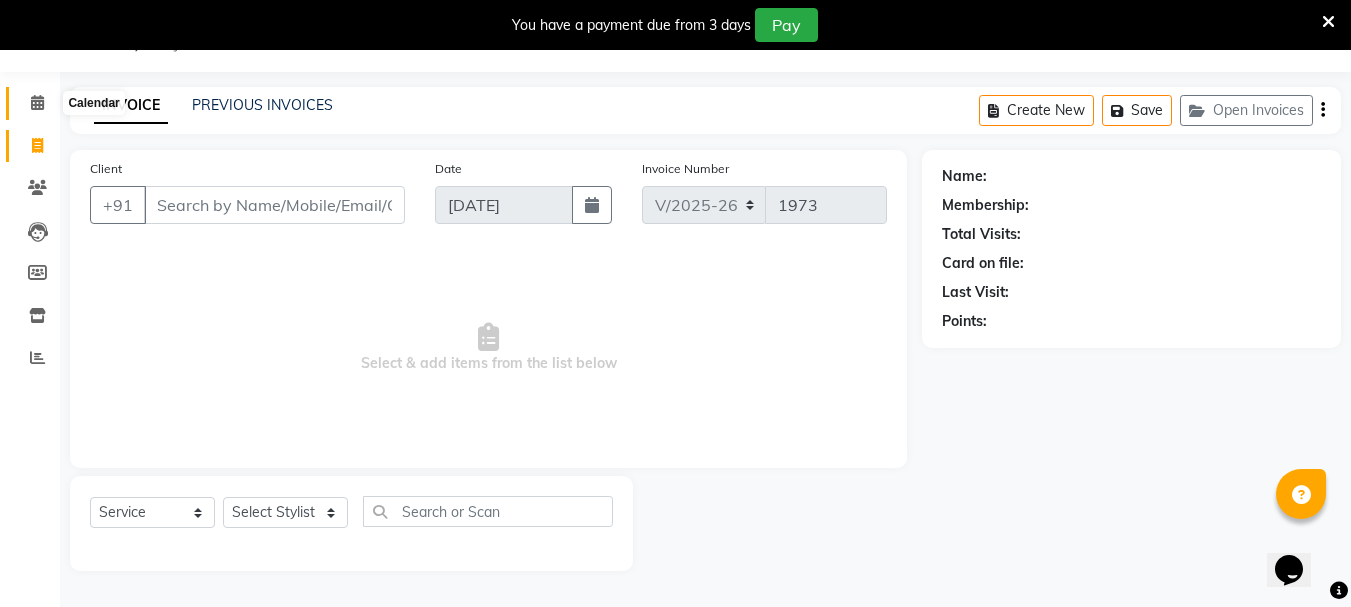 click 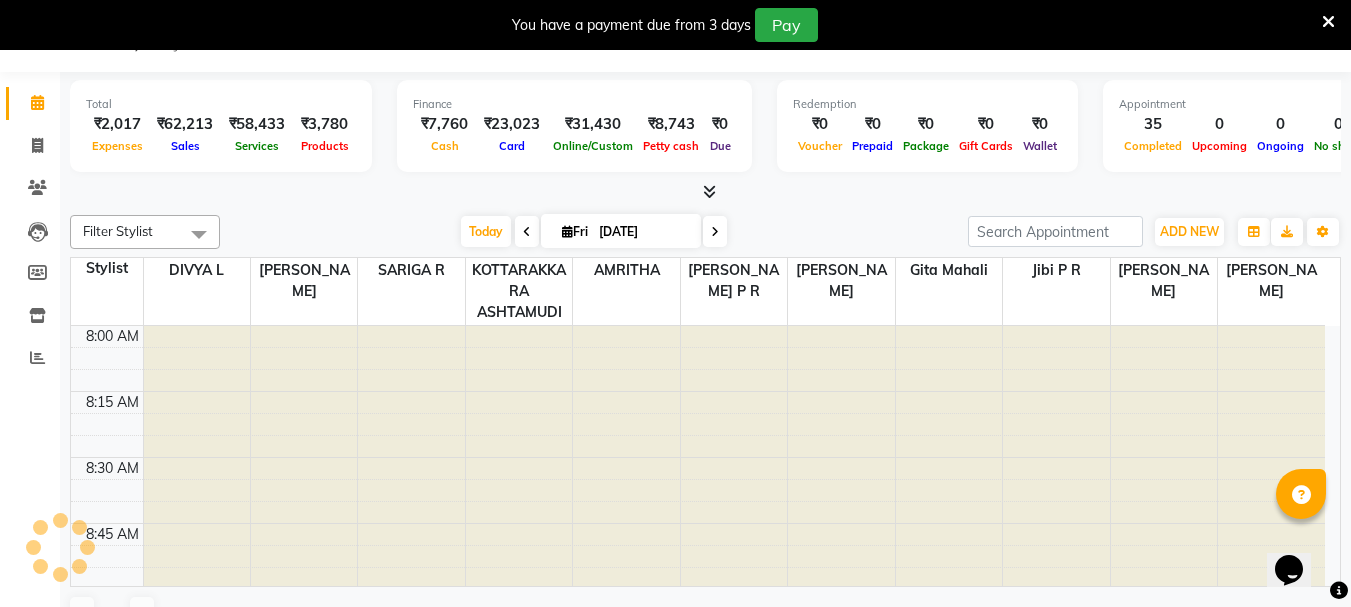 scroll, scrollTop: 0, scrollLeft: 0, axis: both 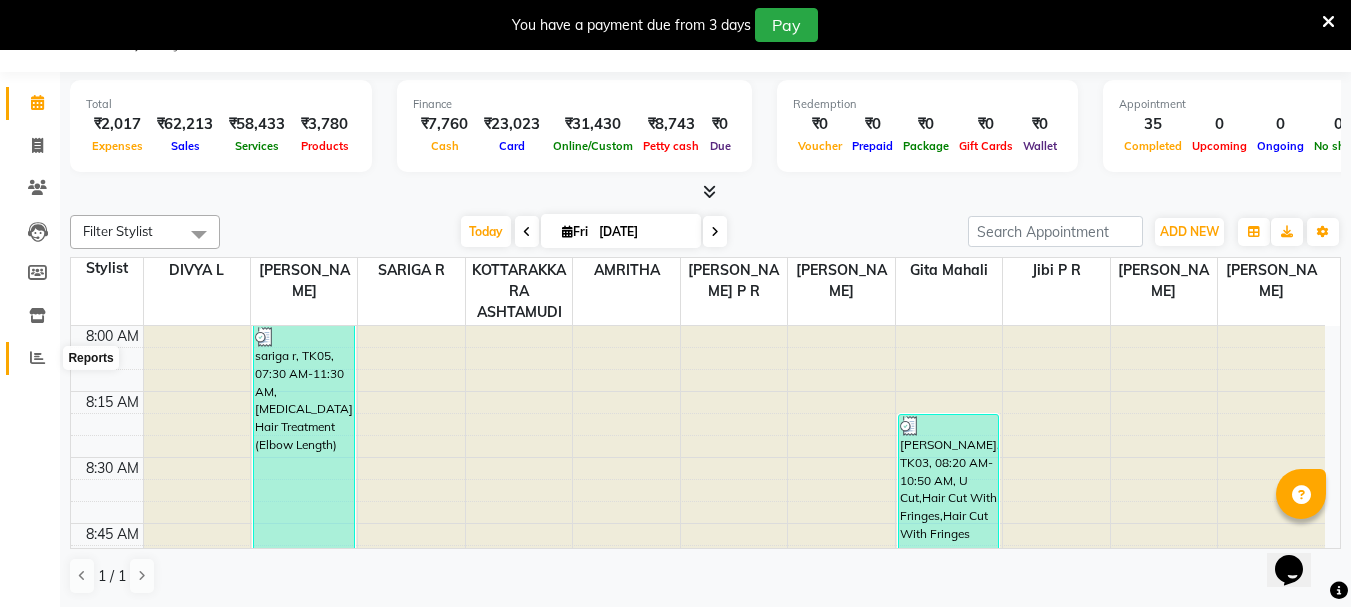 click 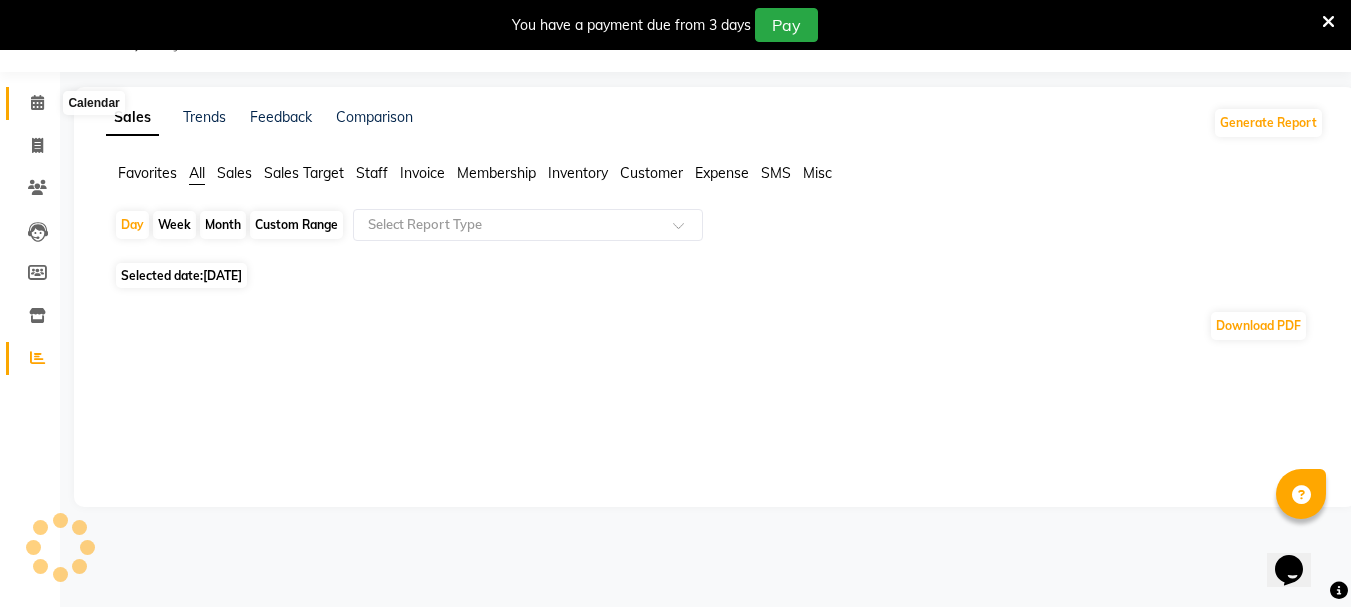click 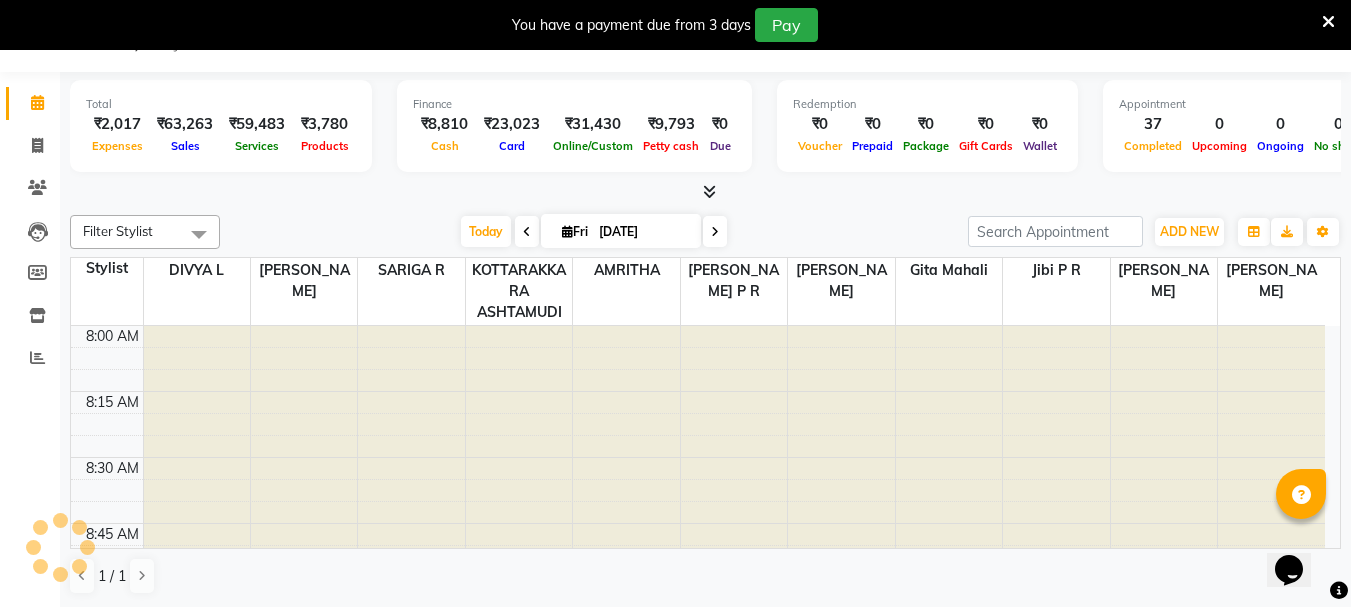 scroll, scrollTop: 0, scrollLeft: 0, axis: both 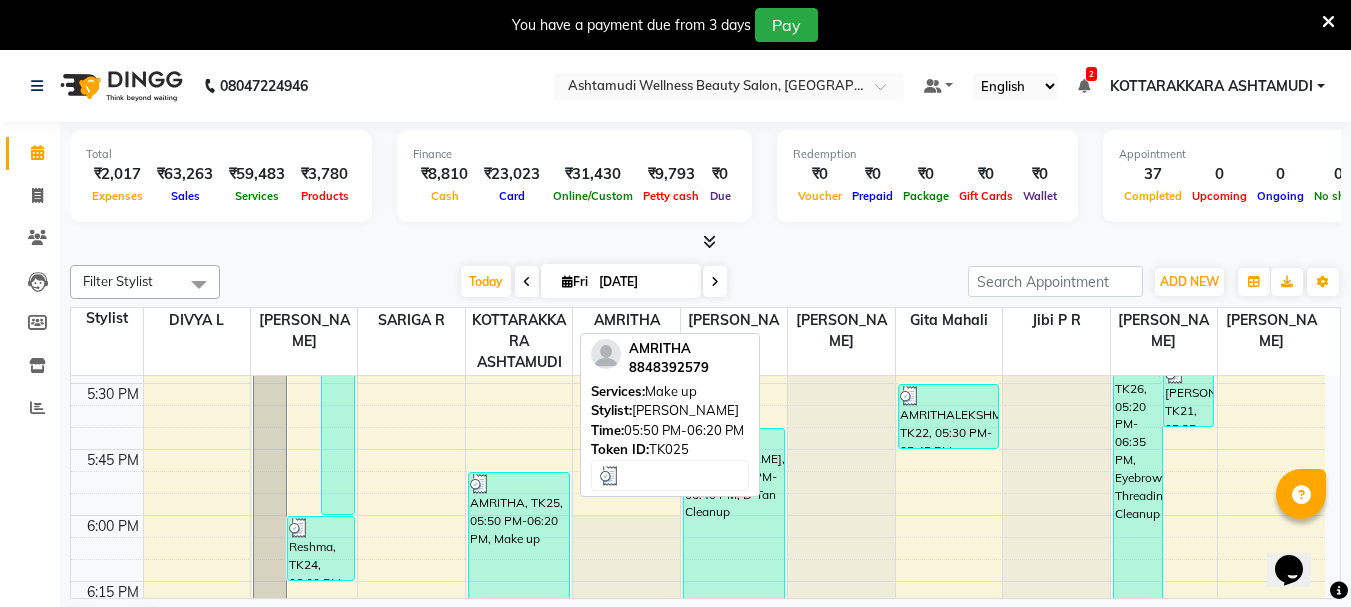 click on "AMRITHA, TK25, 05:50 PM-06:20 PM, Make up" at bounding box center [519, 537] 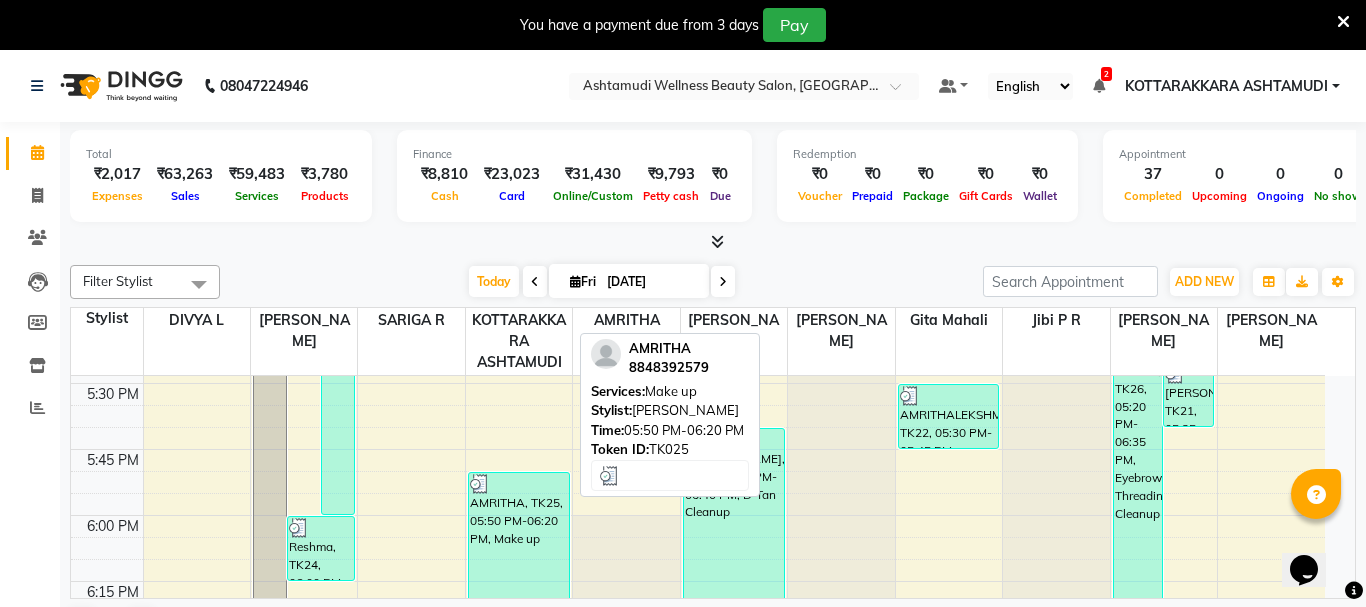 select on "3" 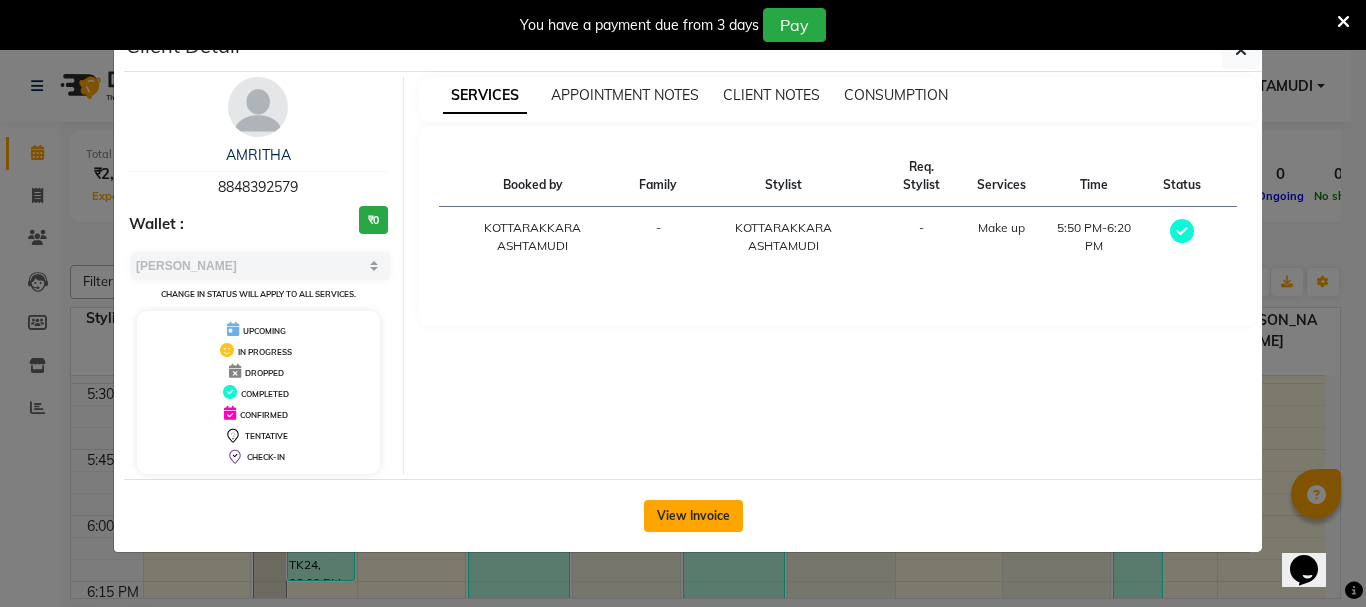 click on "View Invoice" 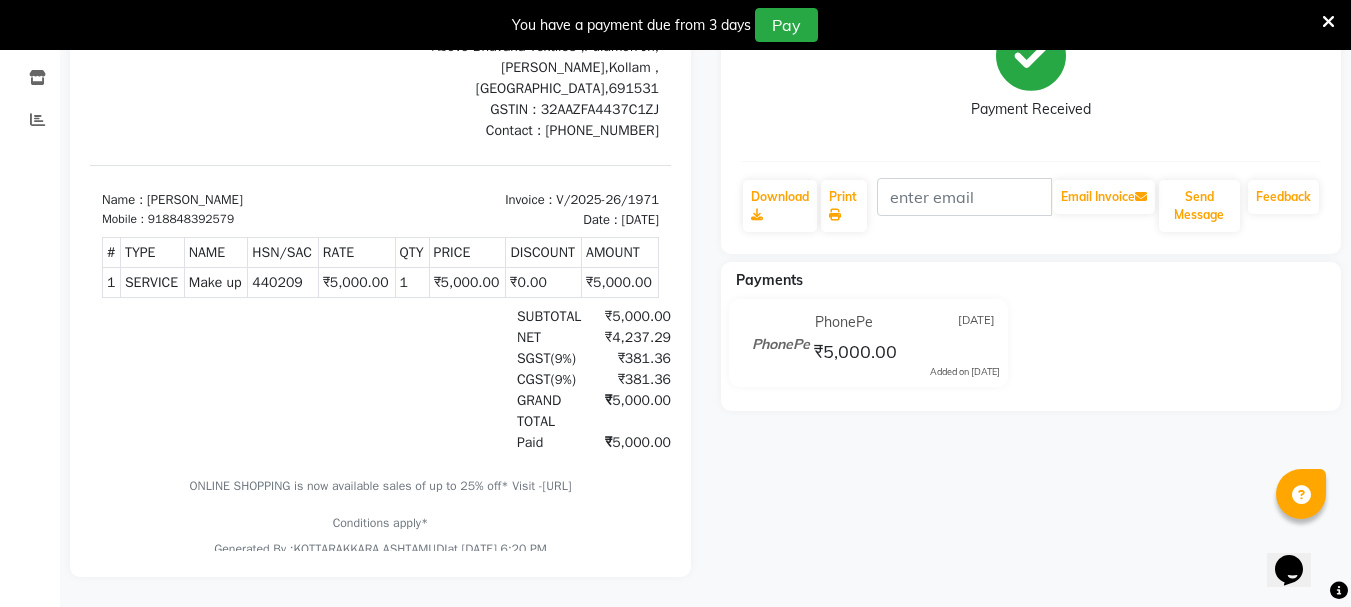 scroll, scrollTop: 0, scrollLeft: 0, axis: both 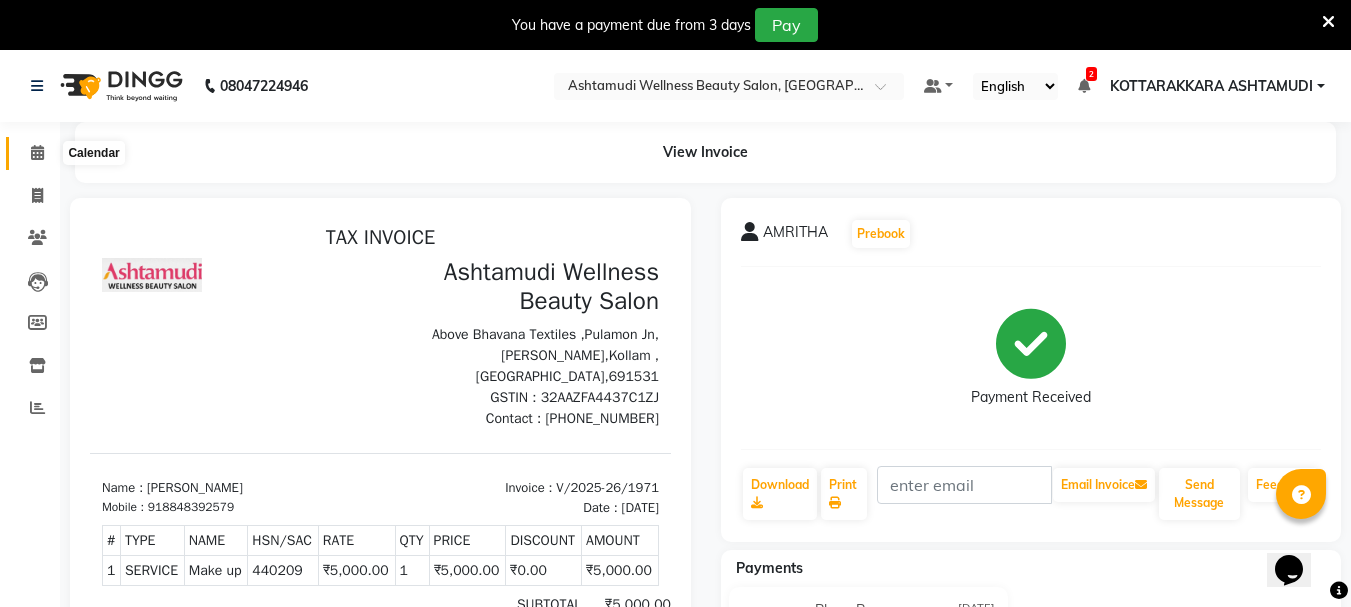 click 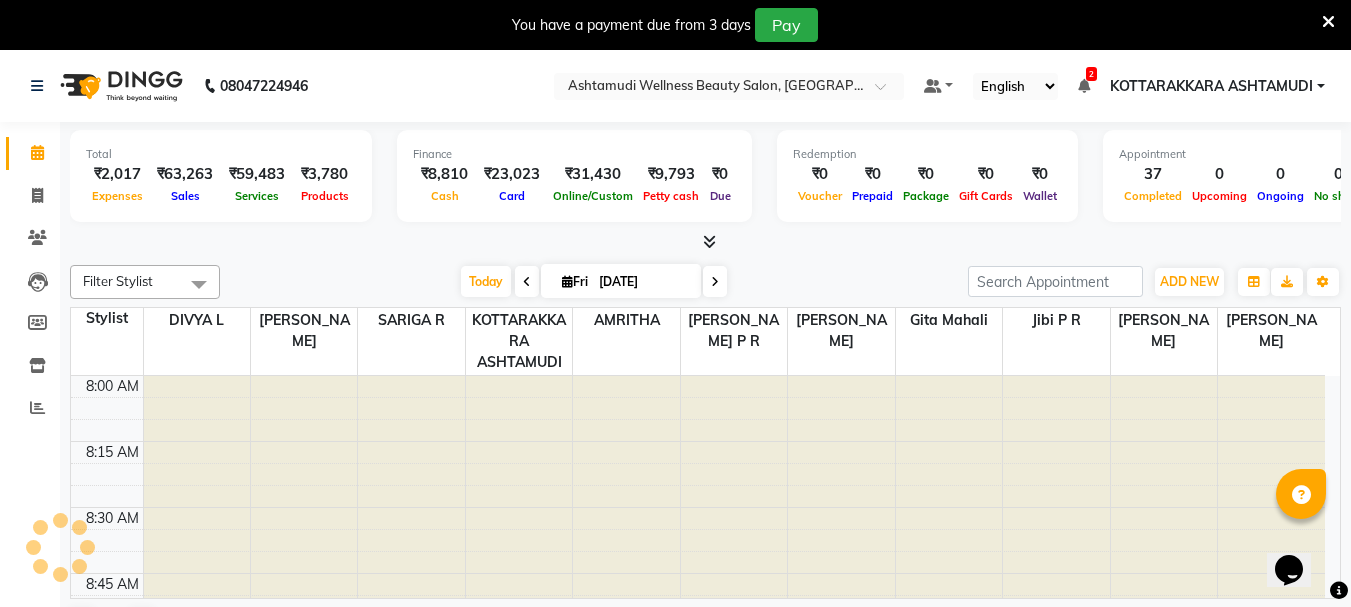 scroll, scrollTop: 2641, scrollLeft: 0, axis: vertical 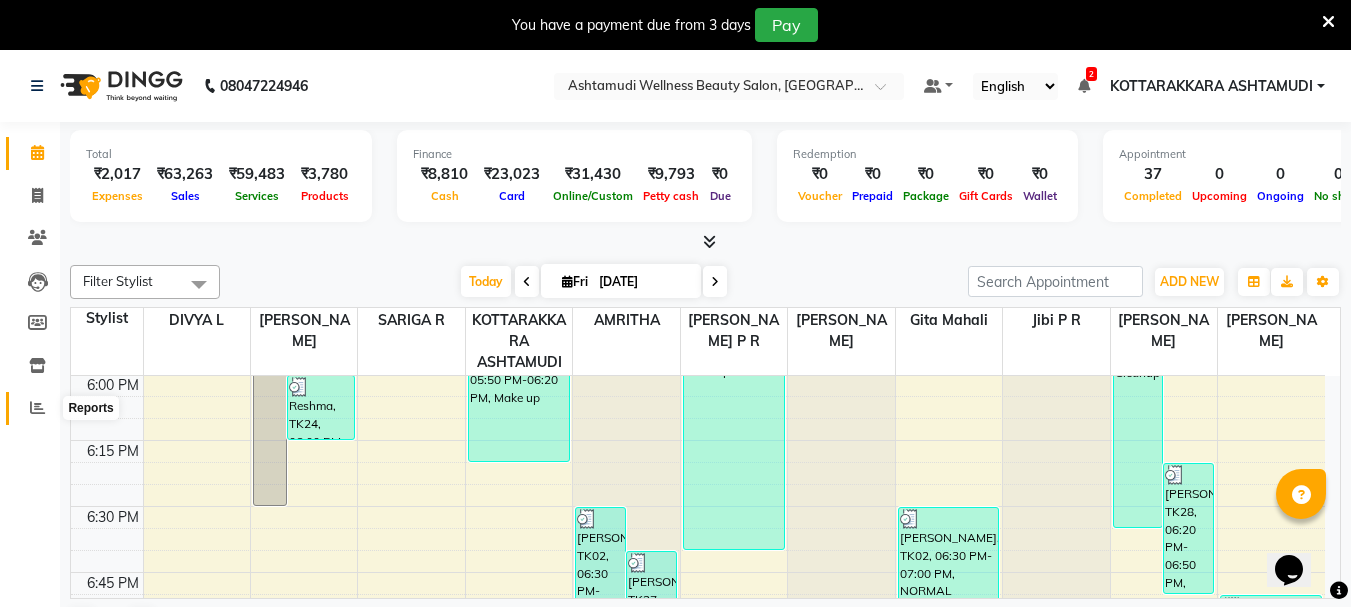 click 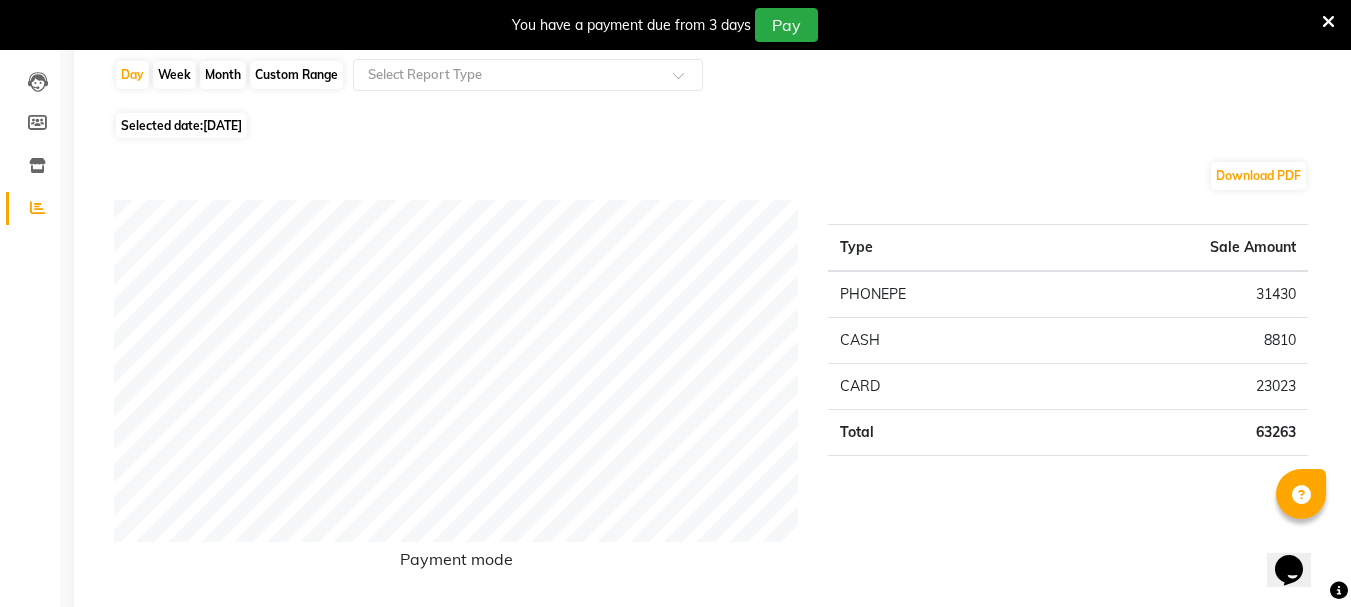 scroll, scrollTop: 0, scrollLeft: 0, axis: both 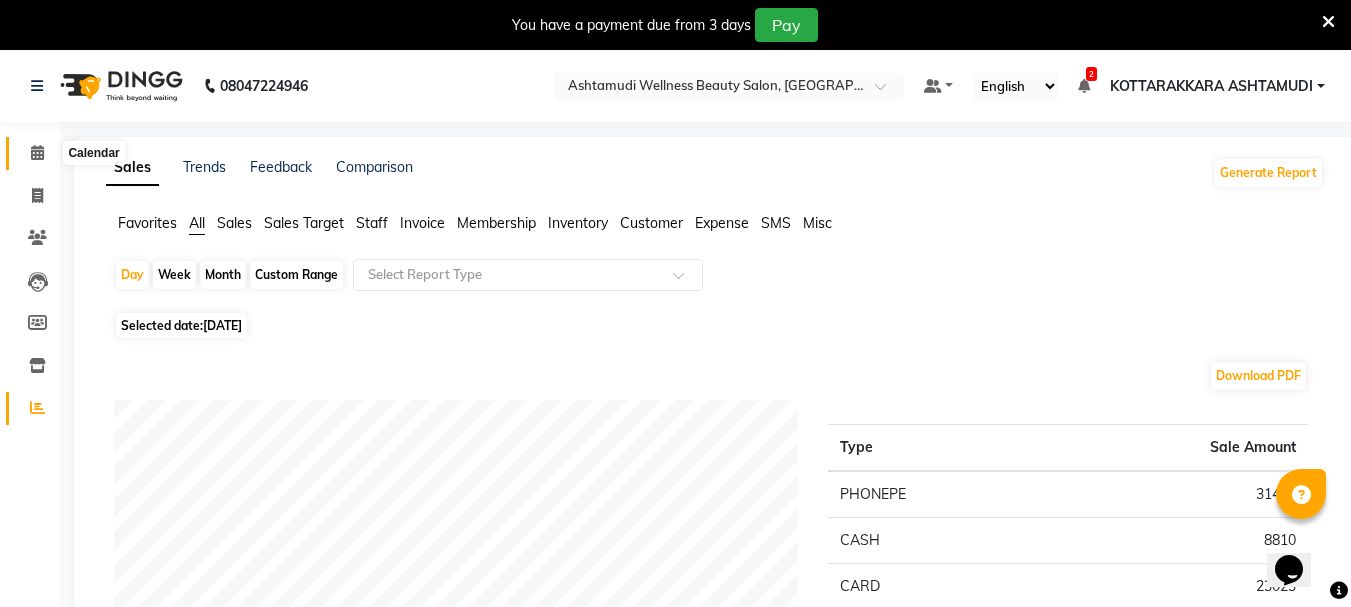 click 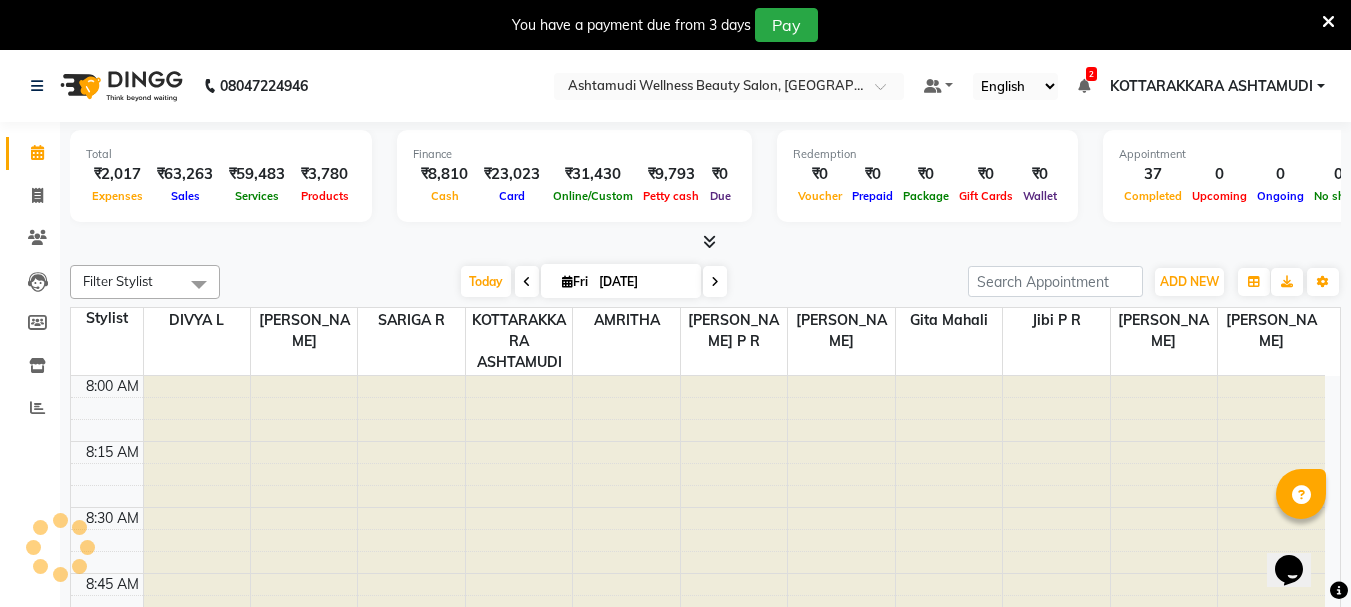 scroll, scrollTop: 50, scrollLeft: 0, axis: vertical 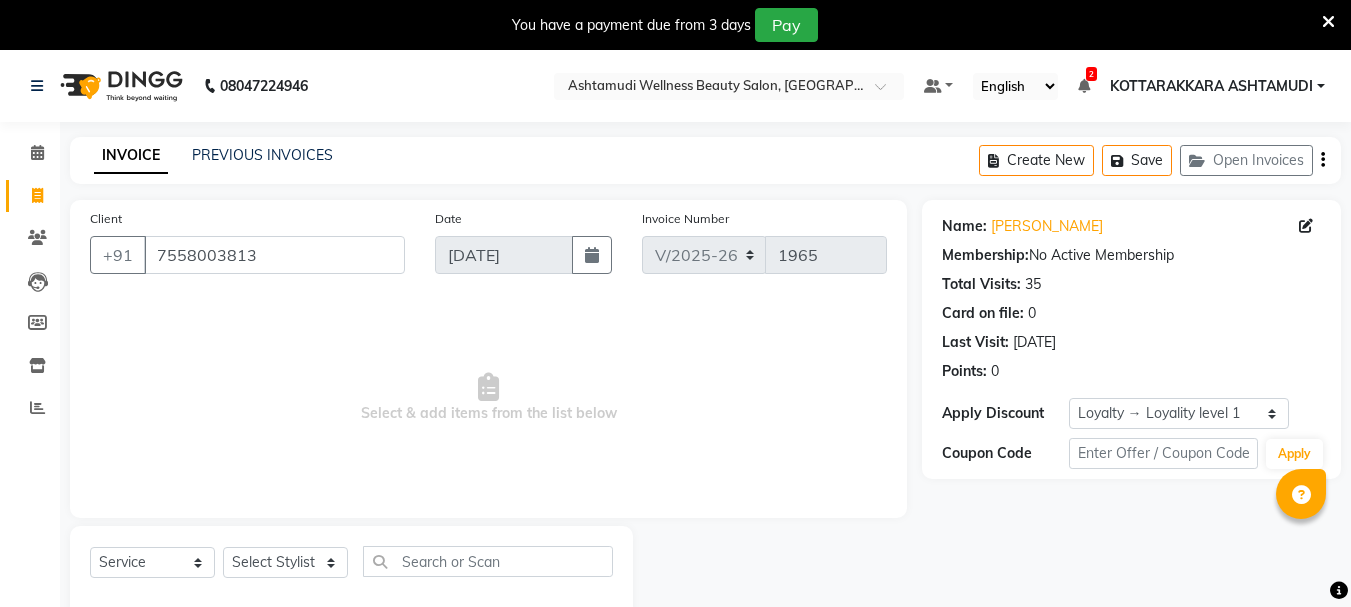 select on "4664" 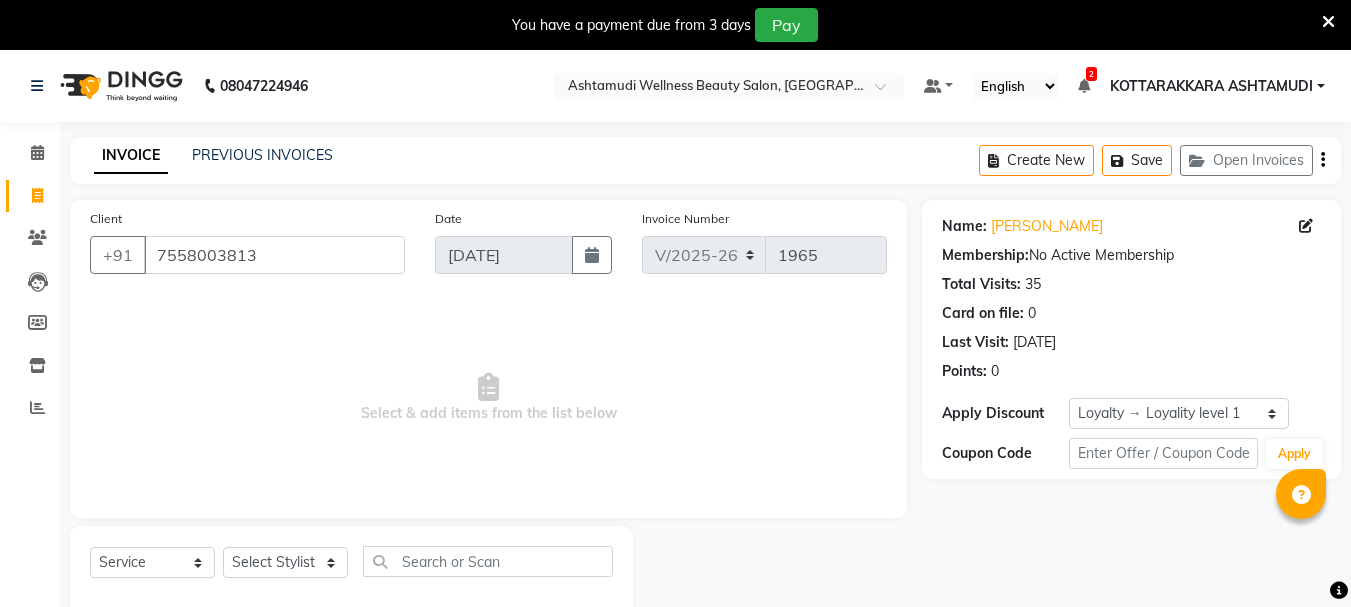 scroll, scrollTop: 0, scrollLeft: 0, axis: both 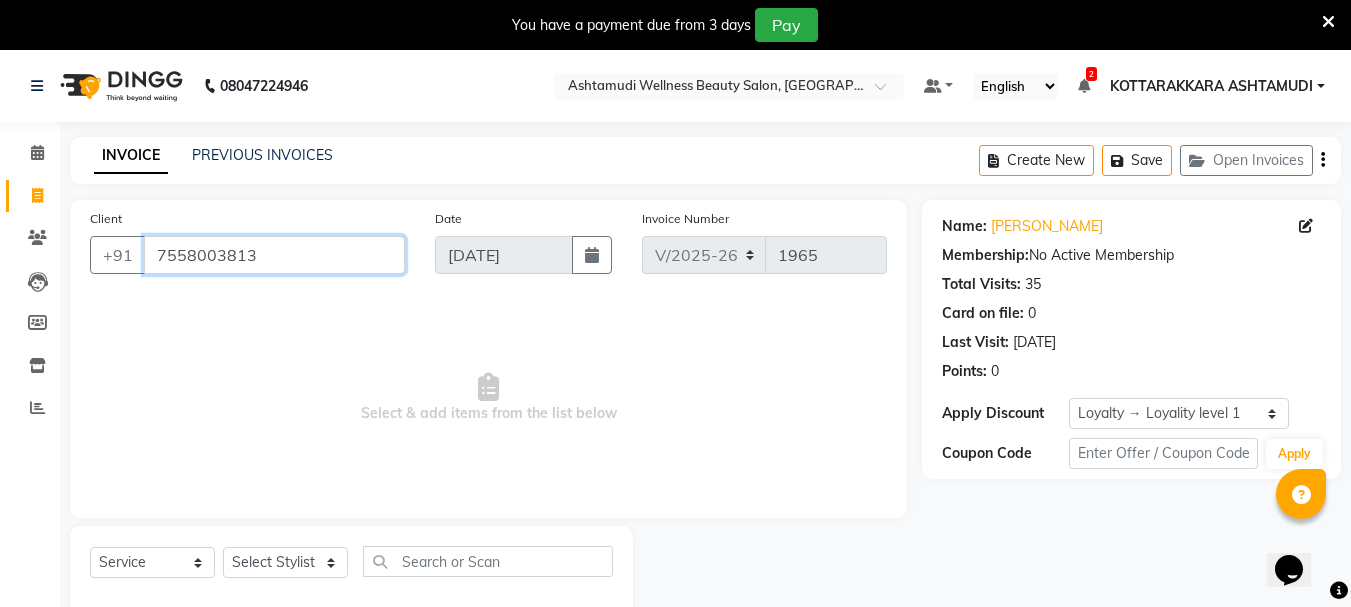 click on "7558003813" at bounding box center (274, 255) 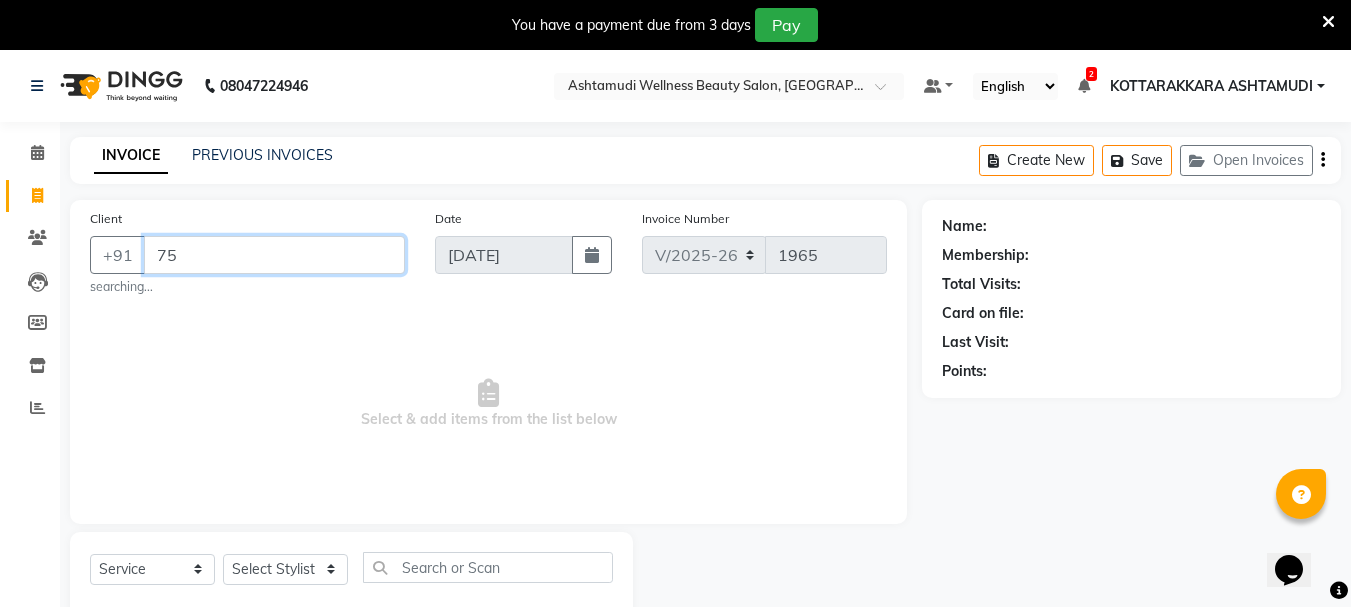 type on "7" 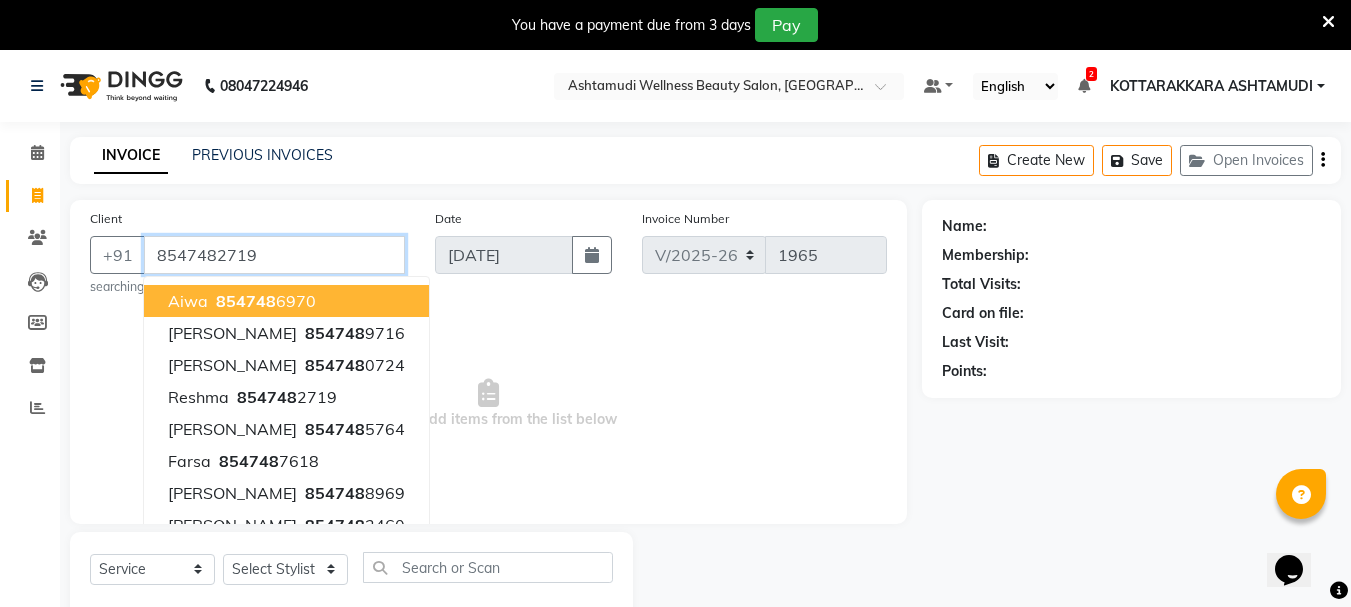 type on "8547482719" 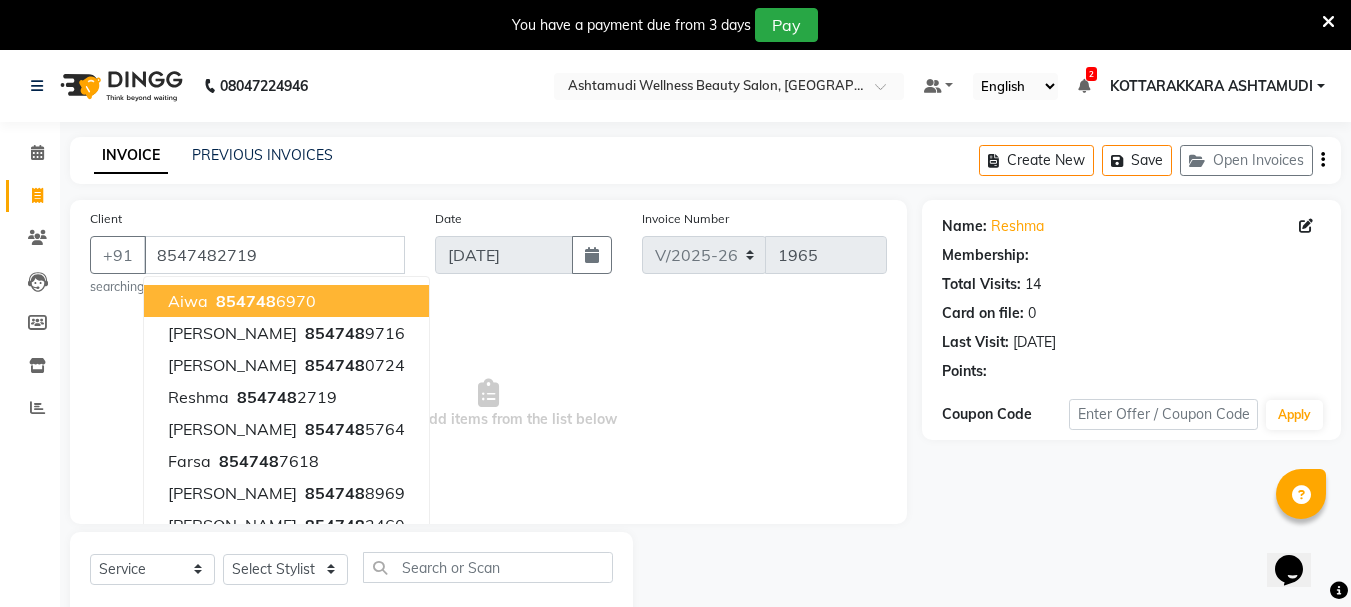 select on "1: Object" 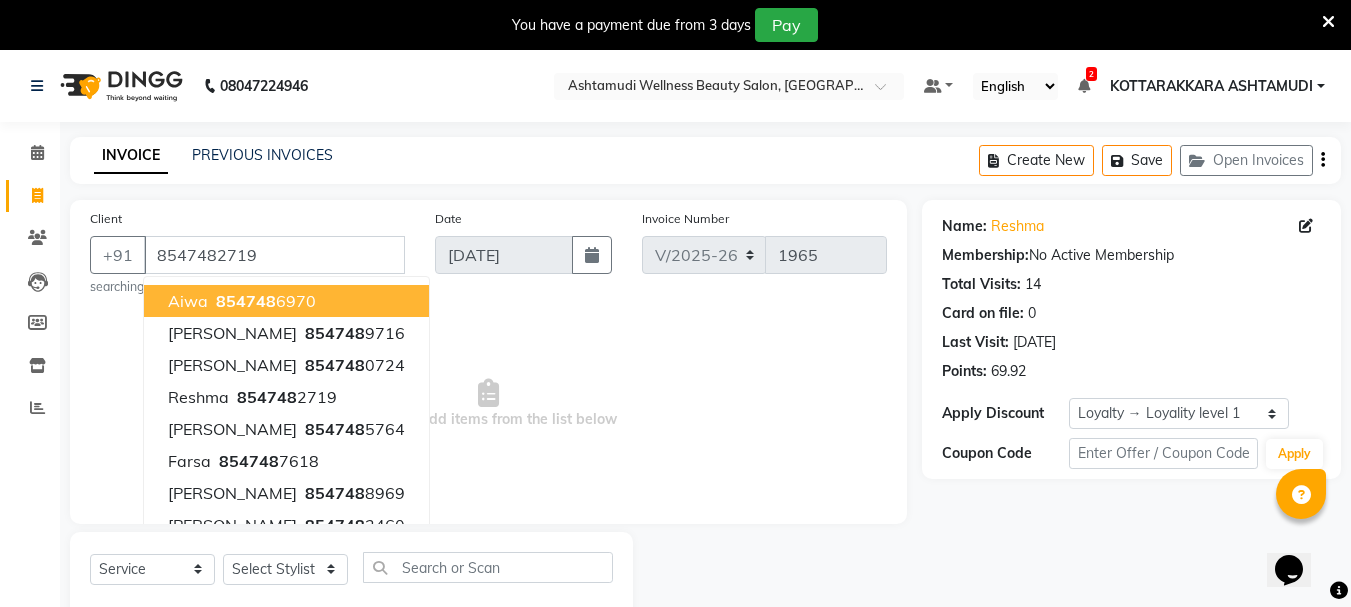 drag, startPoint x: 725, startPoint y: 499, endPoint x: 291, endPoint y: 585, distance: 442.4387 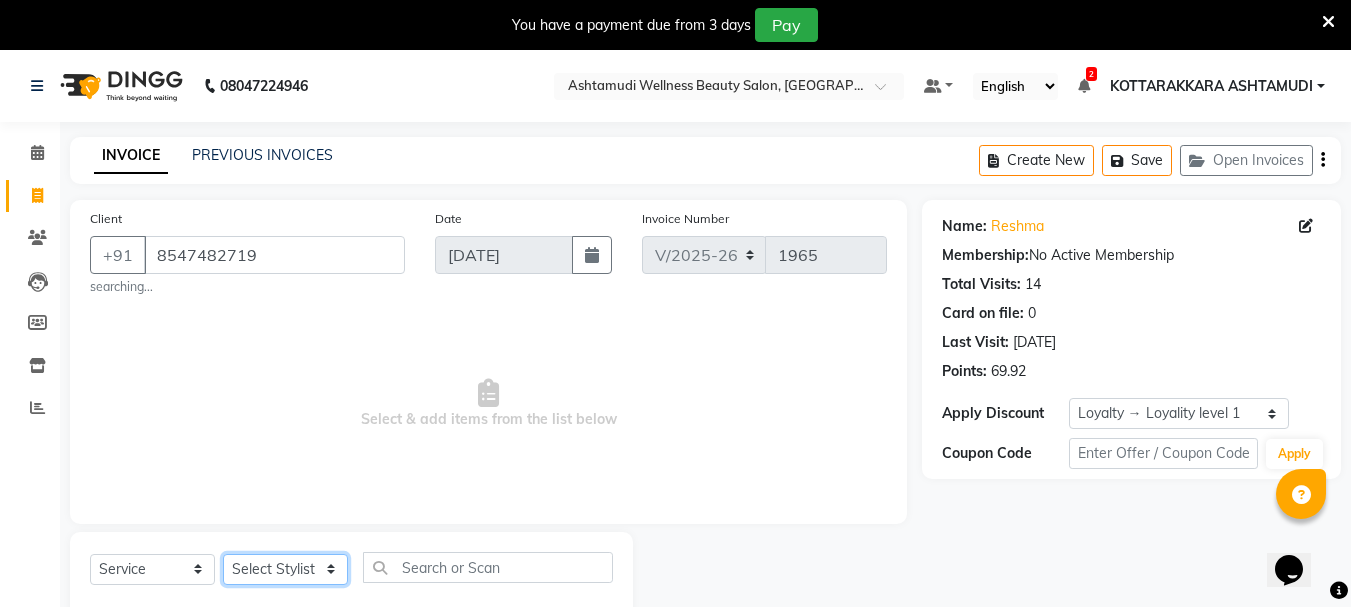 click on "Select Stylist AMRITHA [PERSON_NAME] DIVYA L	 Gita Mahali  Jibi P R [PERSON_NAME]  KOTTARAKKARA ASHTAMUDI [PERSON_NAME] 	 [PERSON_NAME] SARIGA R	 [PERSON_NAME]" 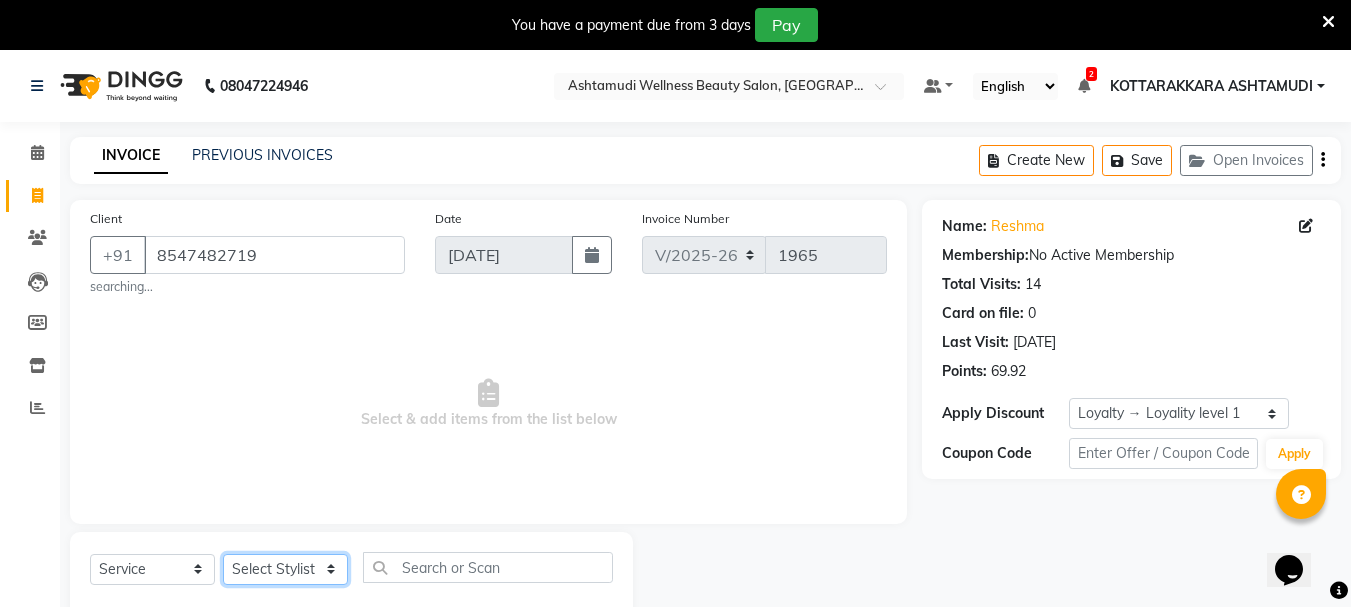 select on "27427" 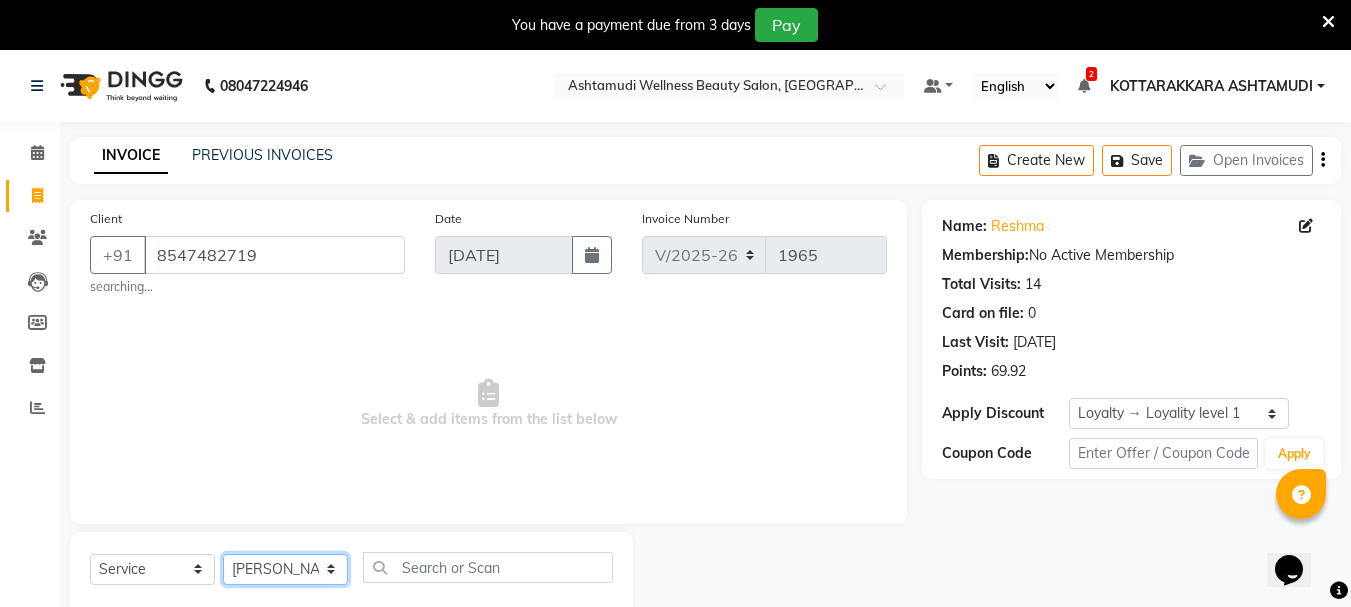 click on "Select Stylist AMRITHA [PERSON_NAME] DIVYA L	 Gita Mahali  Jibi P R [PERSON_NAME]  KOTTARAKKARA ASHTAMUDI [PERSON_NAME] 	 [PERSON_NAME] SARIGA R	 [PERSON_NAME]" 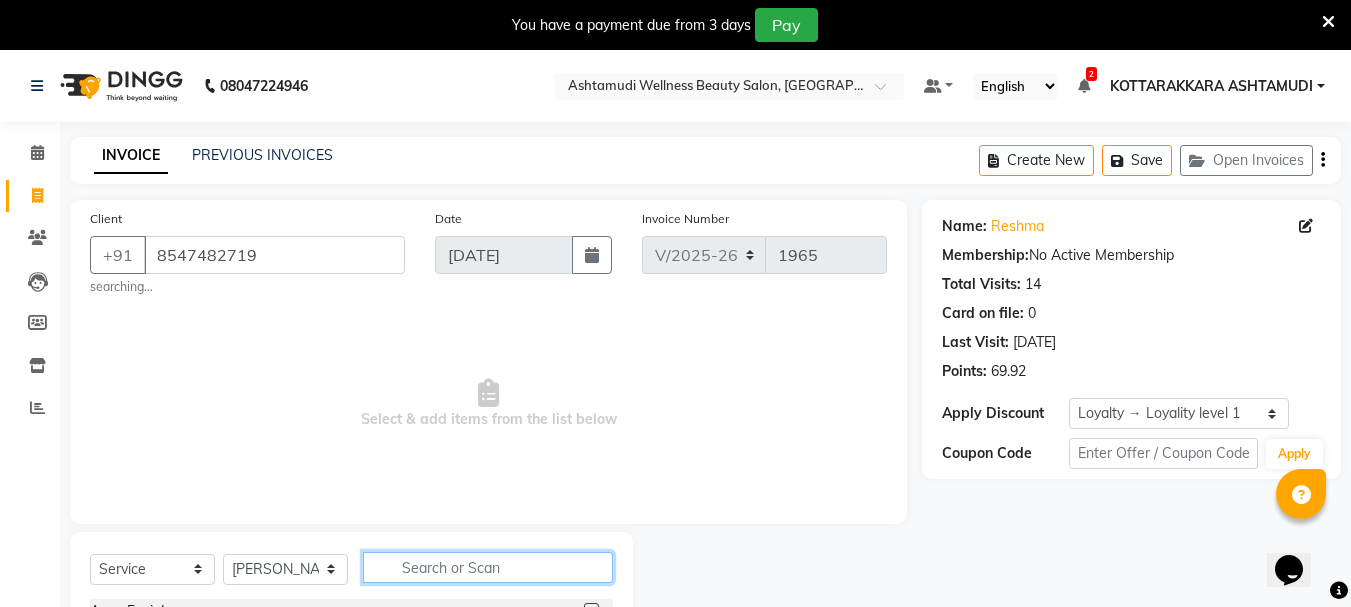 click 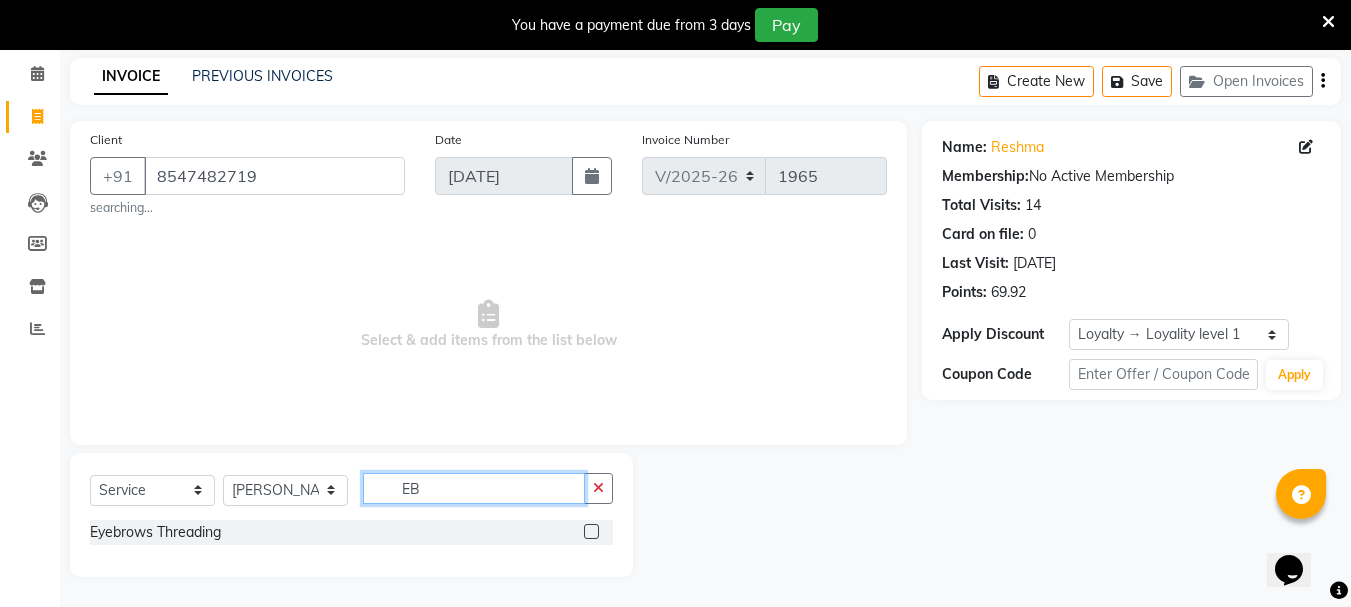 type on "EB" 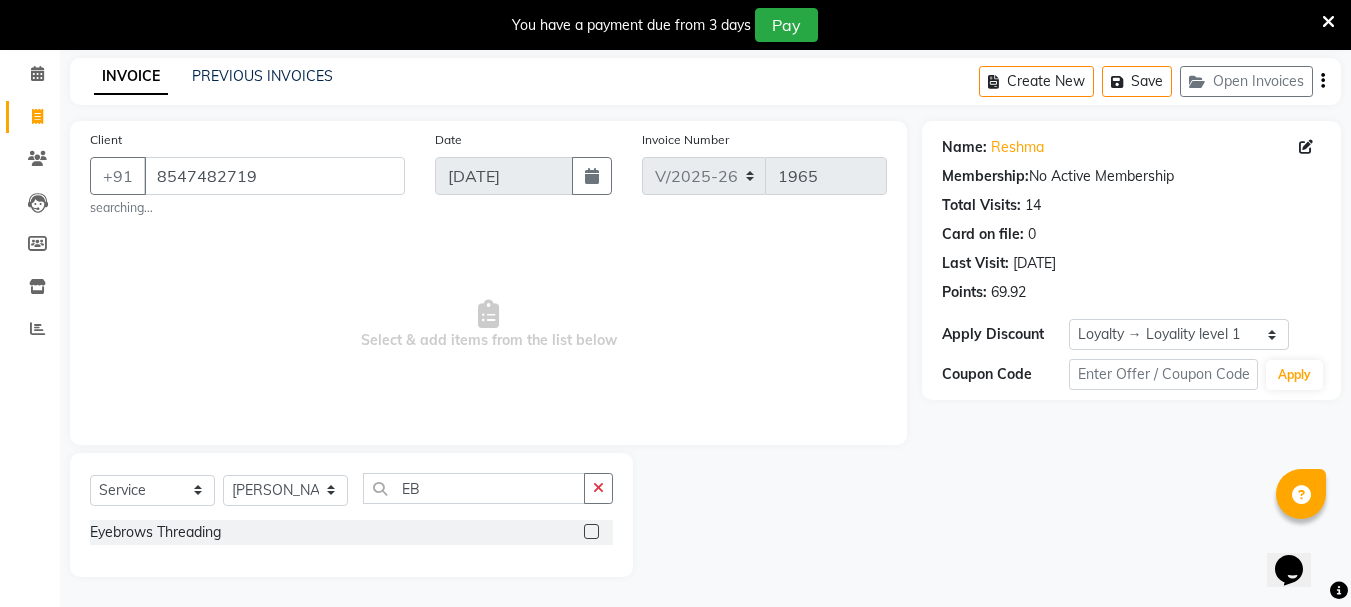 click 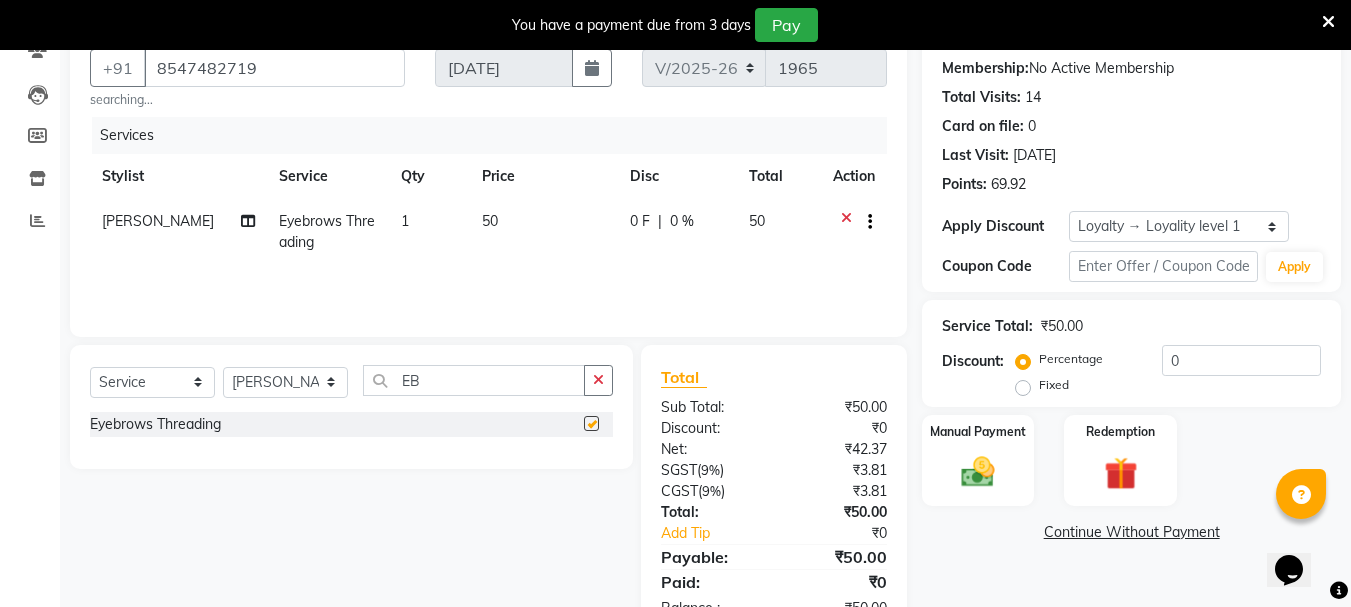 checkbox on "false" 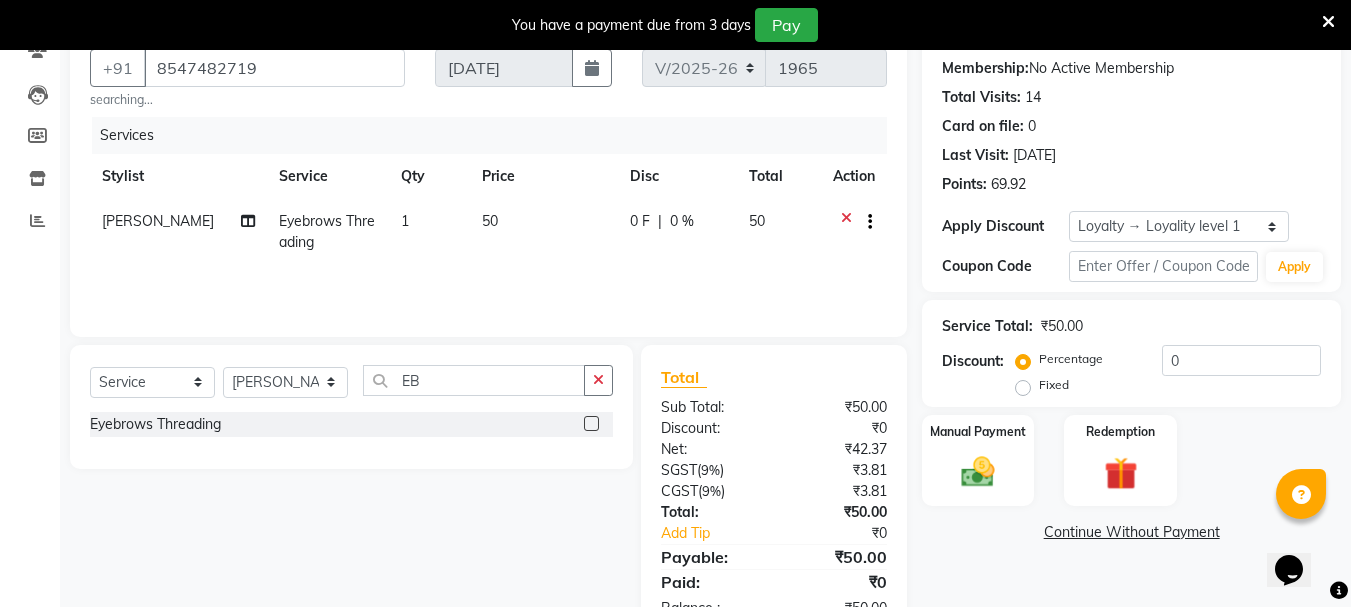 scroll, scrollTop: 249, scrollLeft: 0, axis: vertical 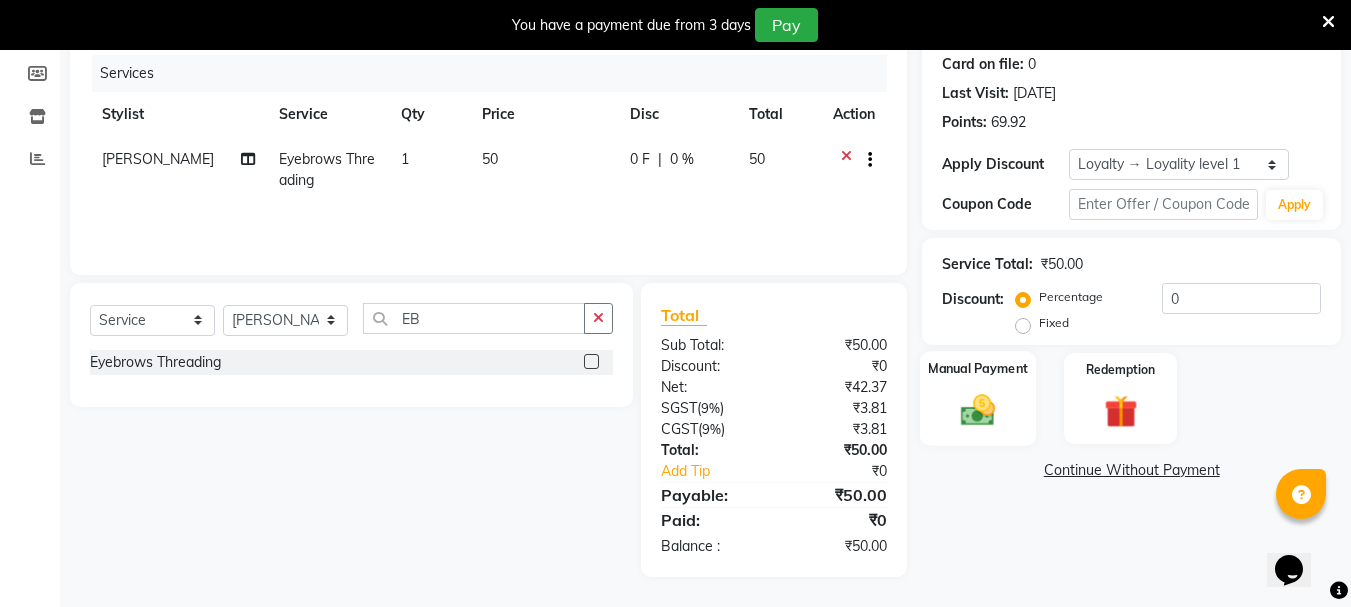click on "Manual Payment" 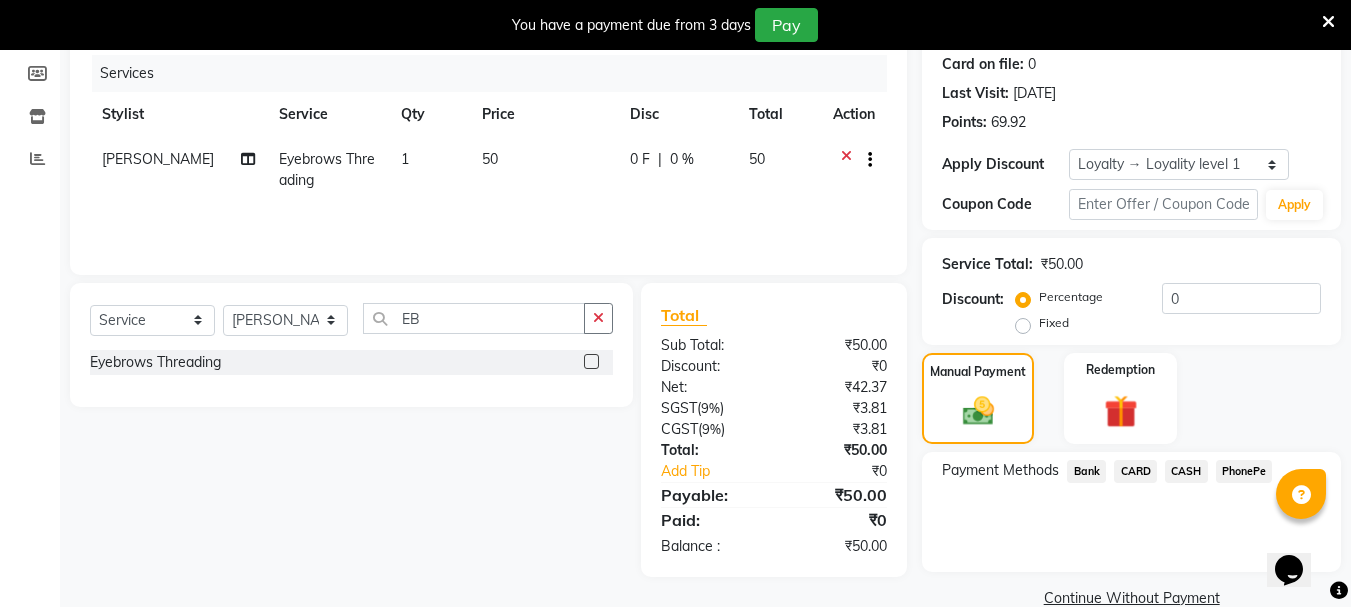 click on "CASH" 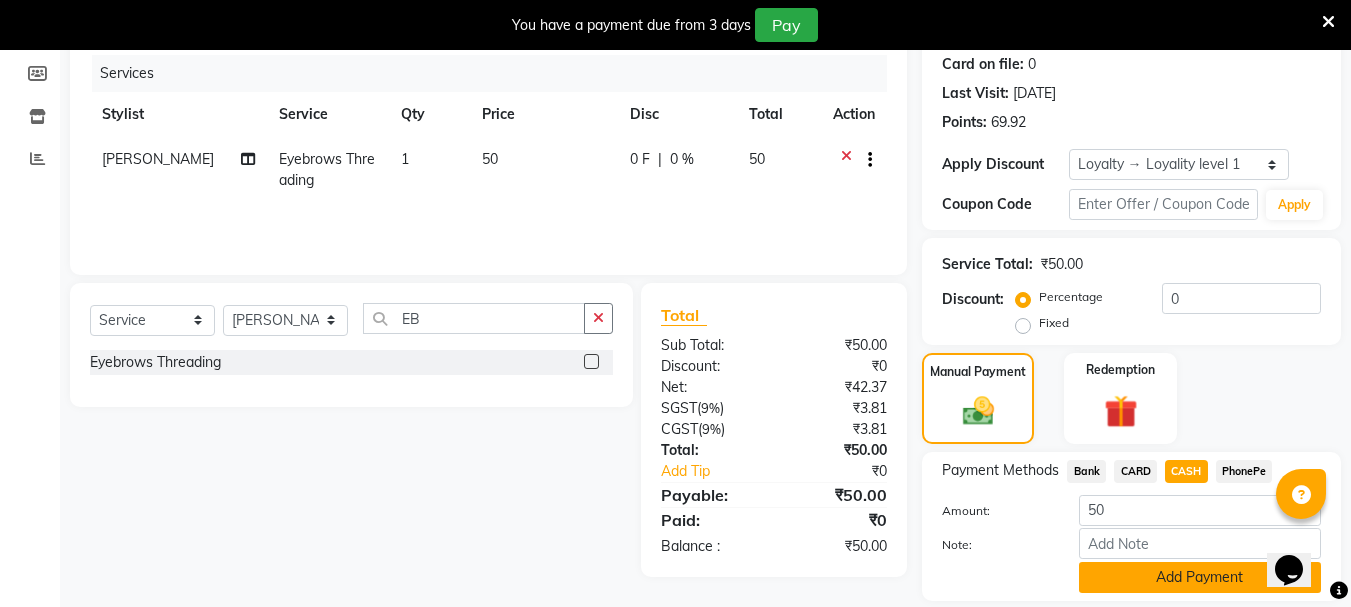 click on "Add Payment" 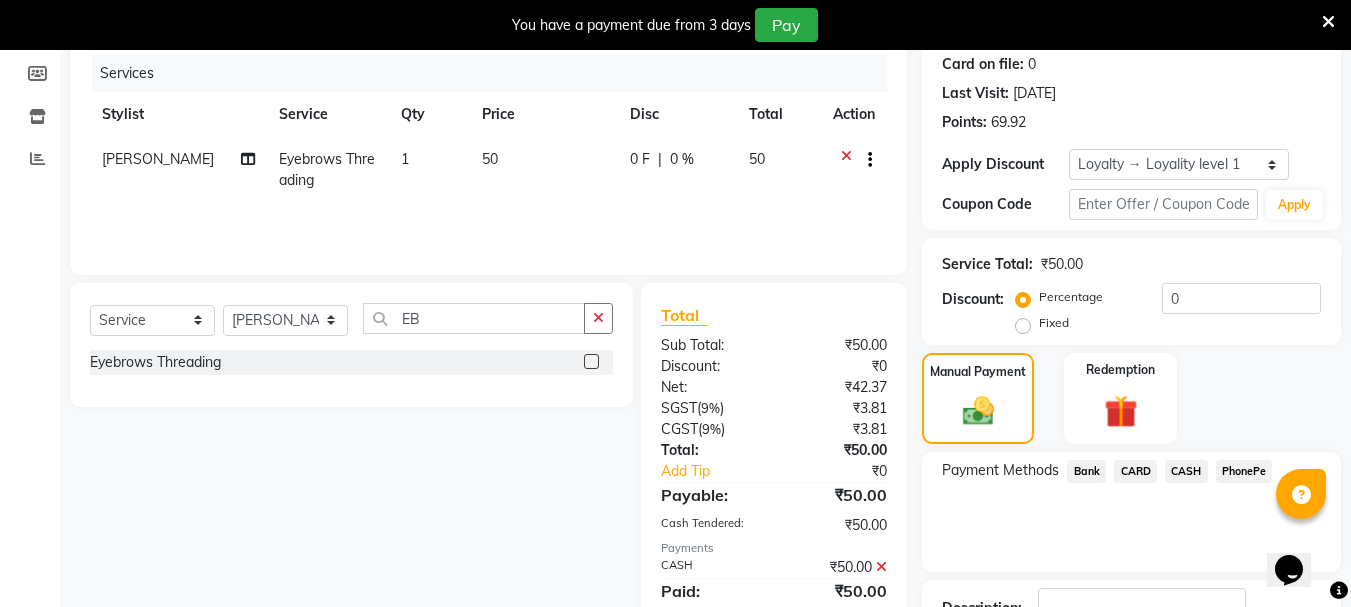 scroll, scrollTop: 419, scrollLeft: 0, axis: vertical 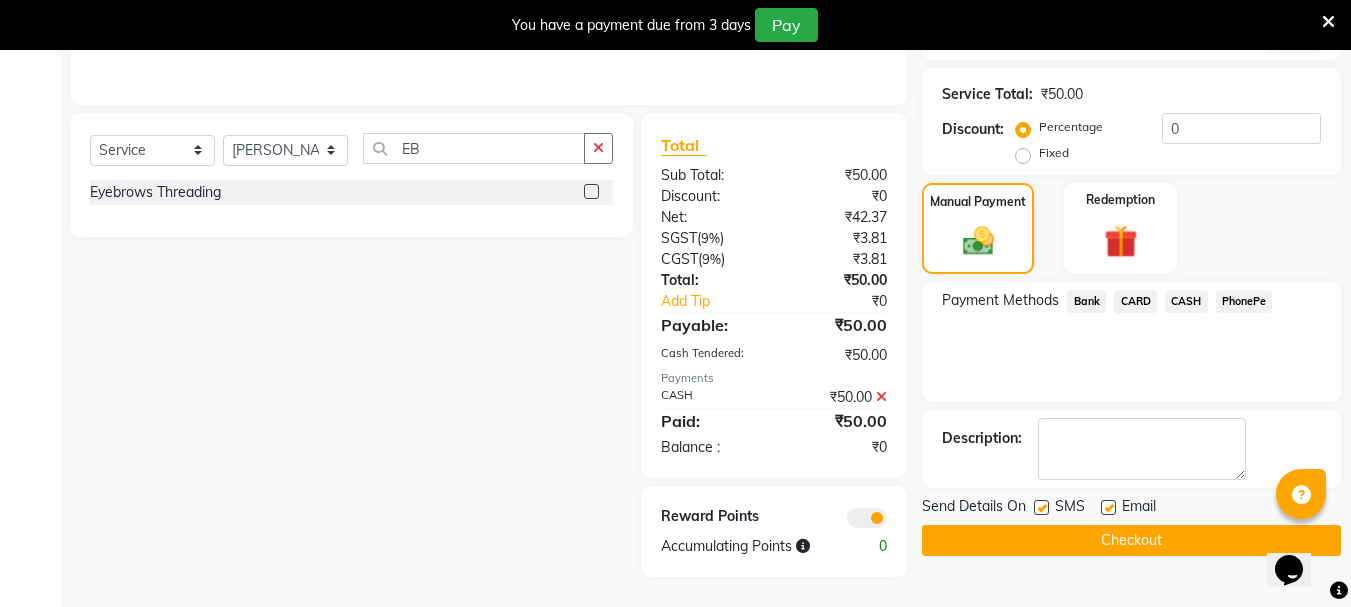 click on "Checkout" 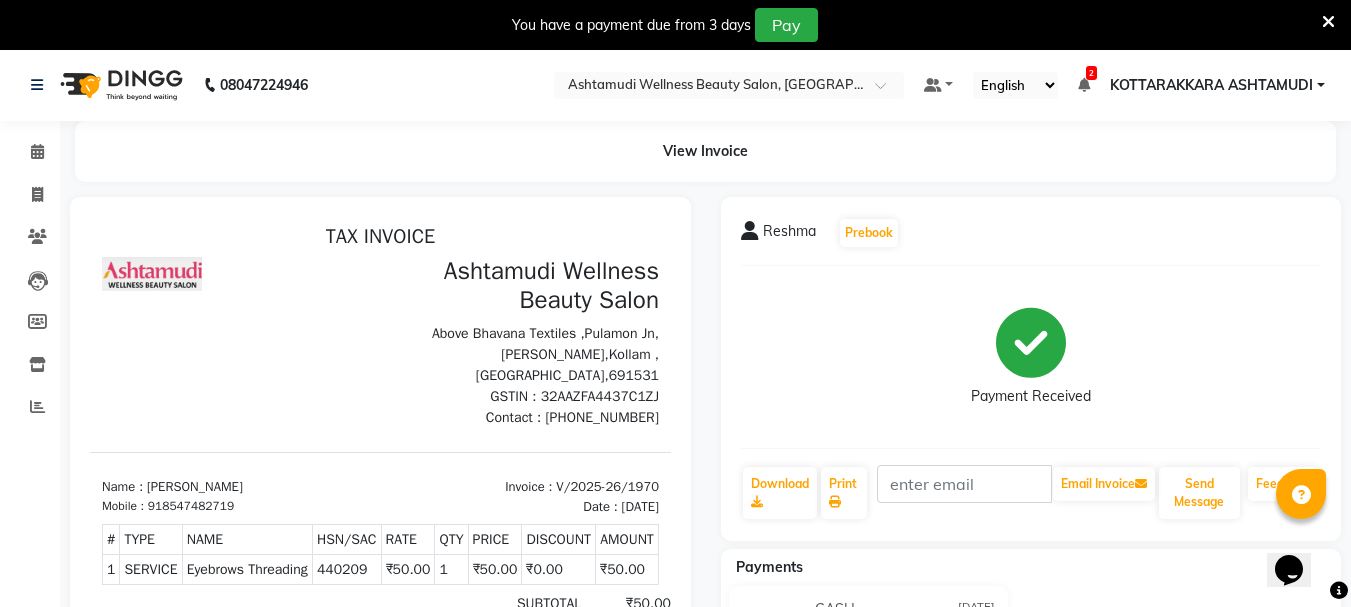 scroll, scrollTop: 0, scrollLeft: 0, axis: both 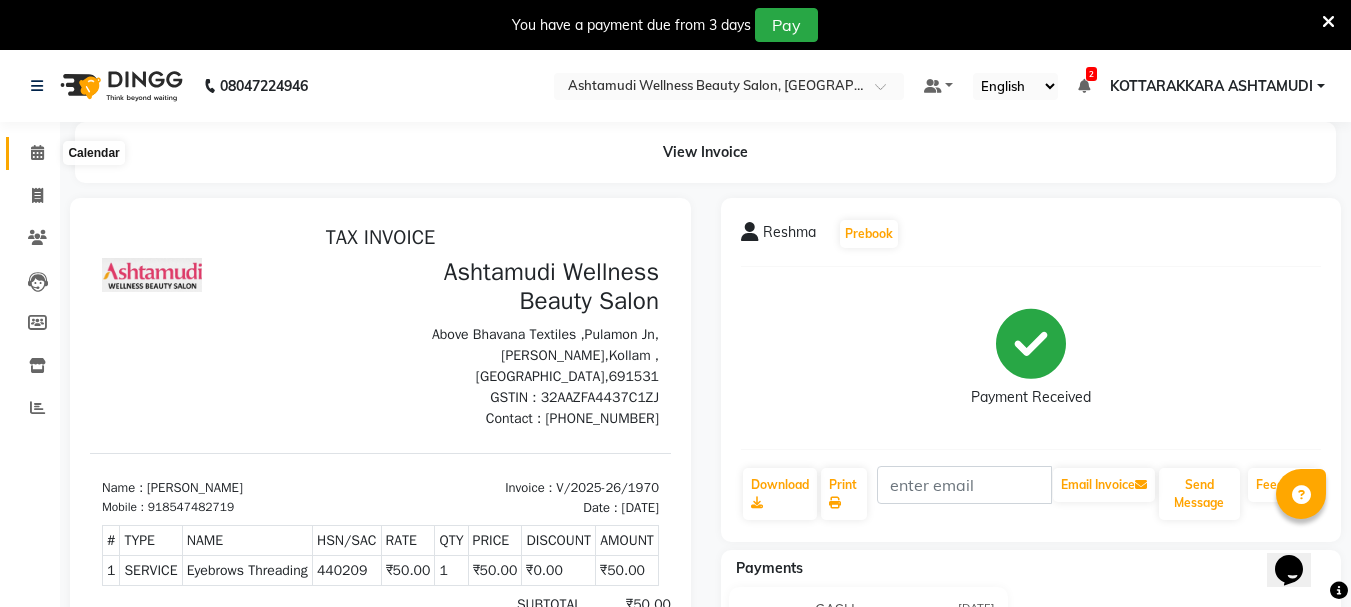 click 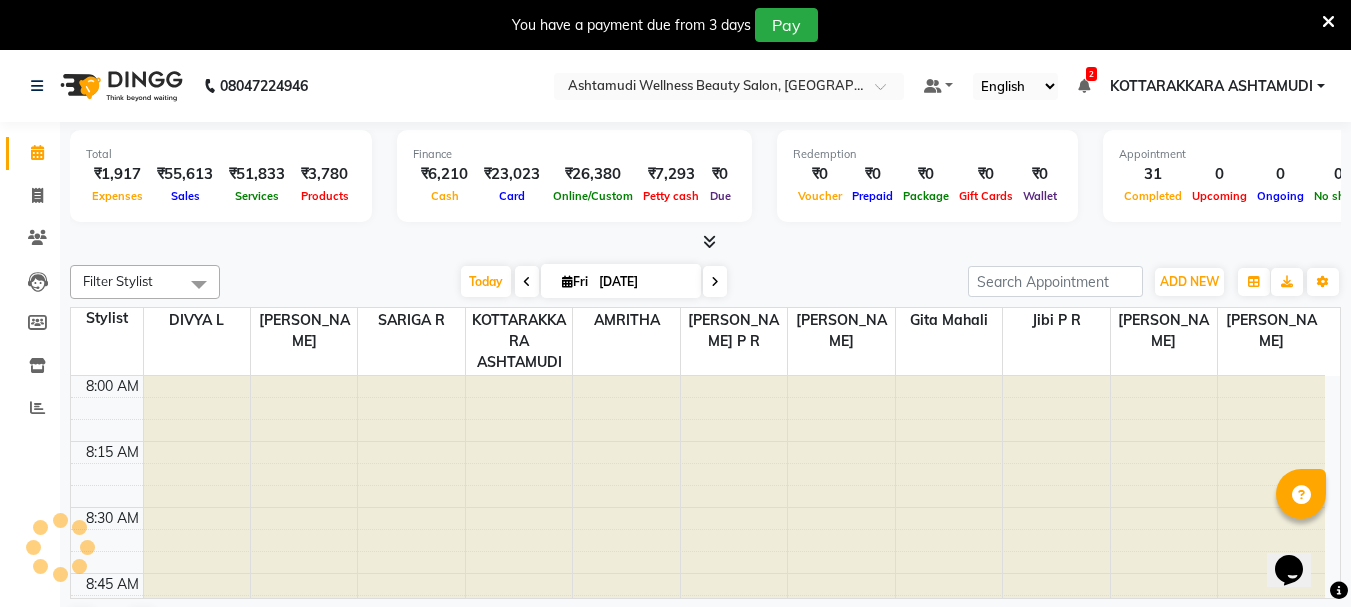 scroll, scrollTop: 0, scrollLeft: 0, axis: both 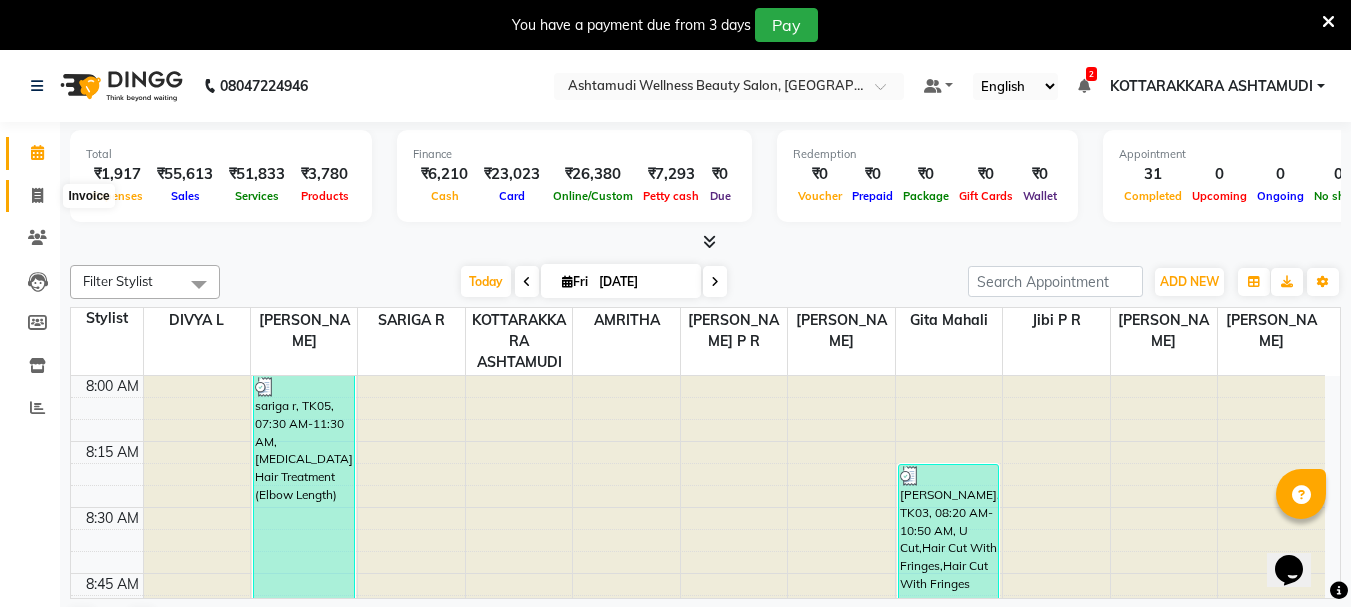 click 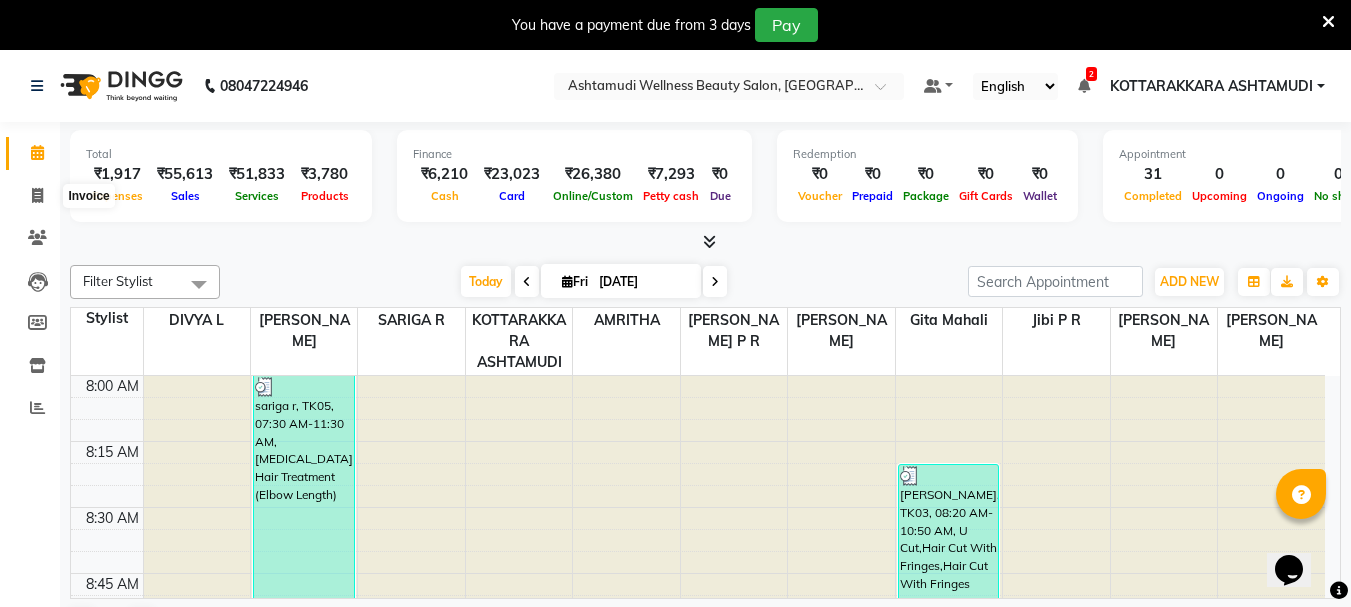 select on "service" 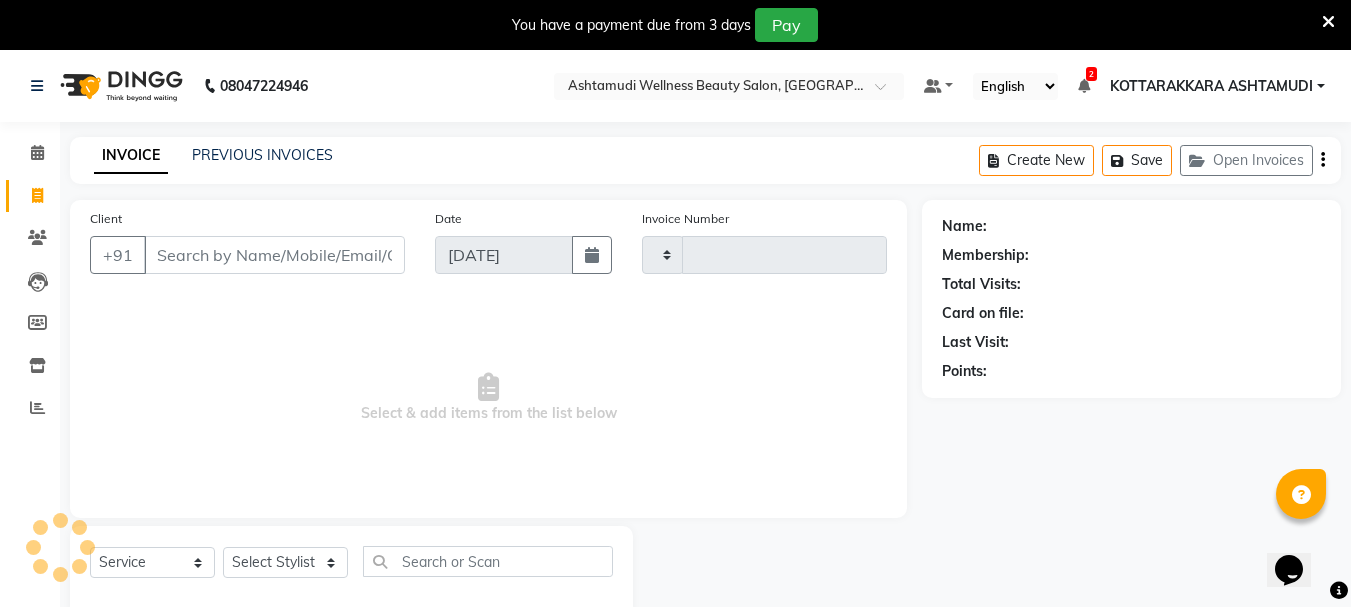 type on "1972" 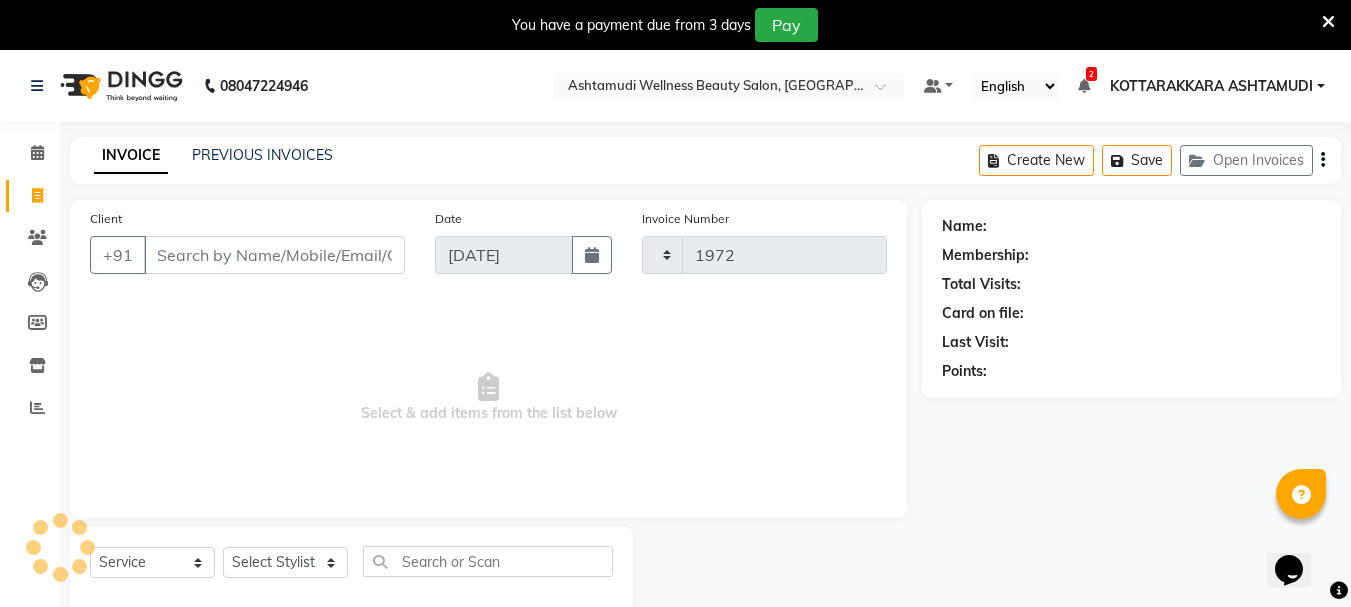 click on "Client" at bounding box center [274, 255] 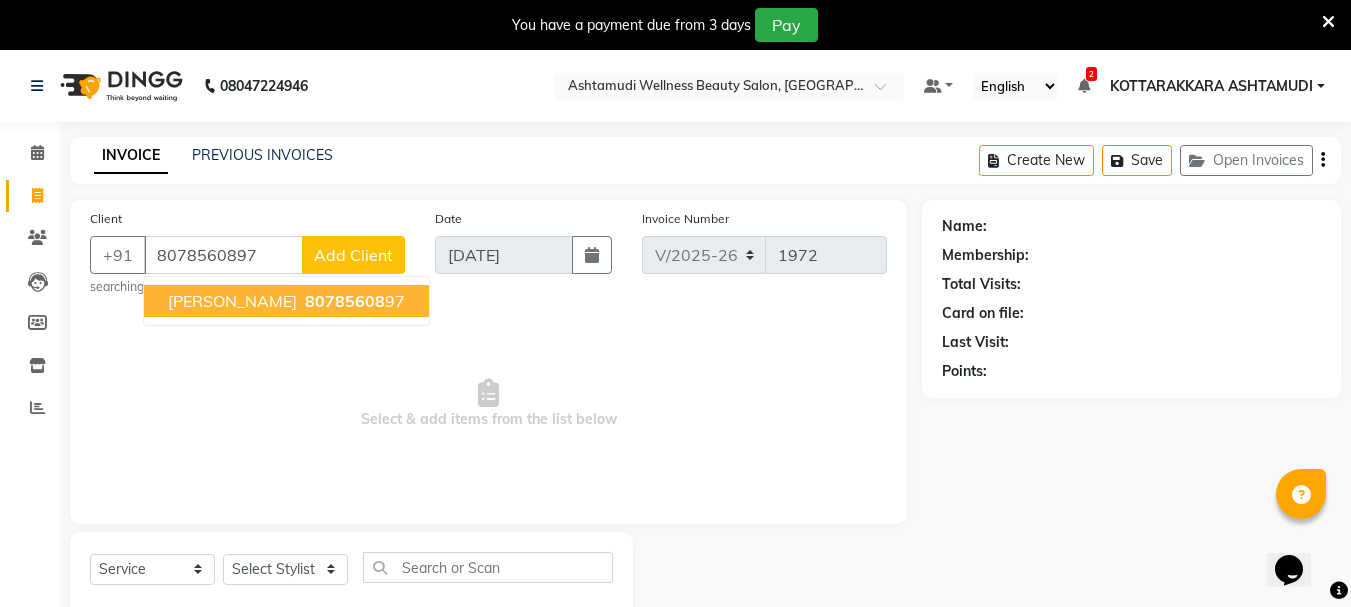 type on "8078560897" 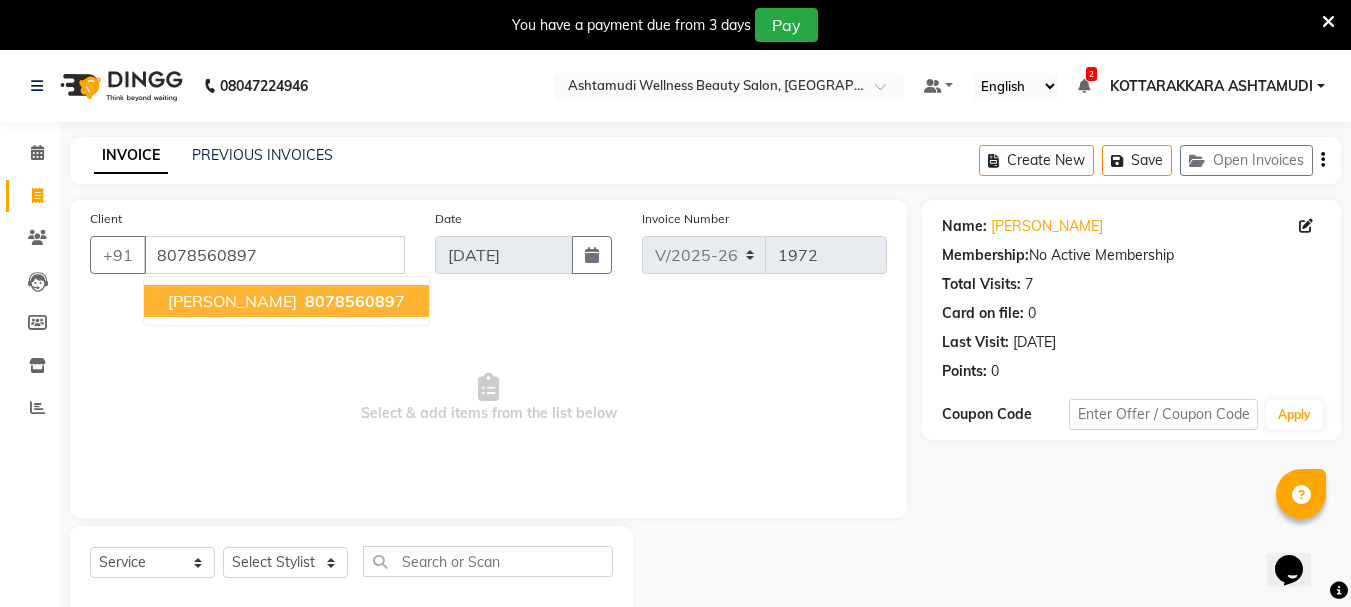 click on "807856089 7" at bounding box center [353, 301] 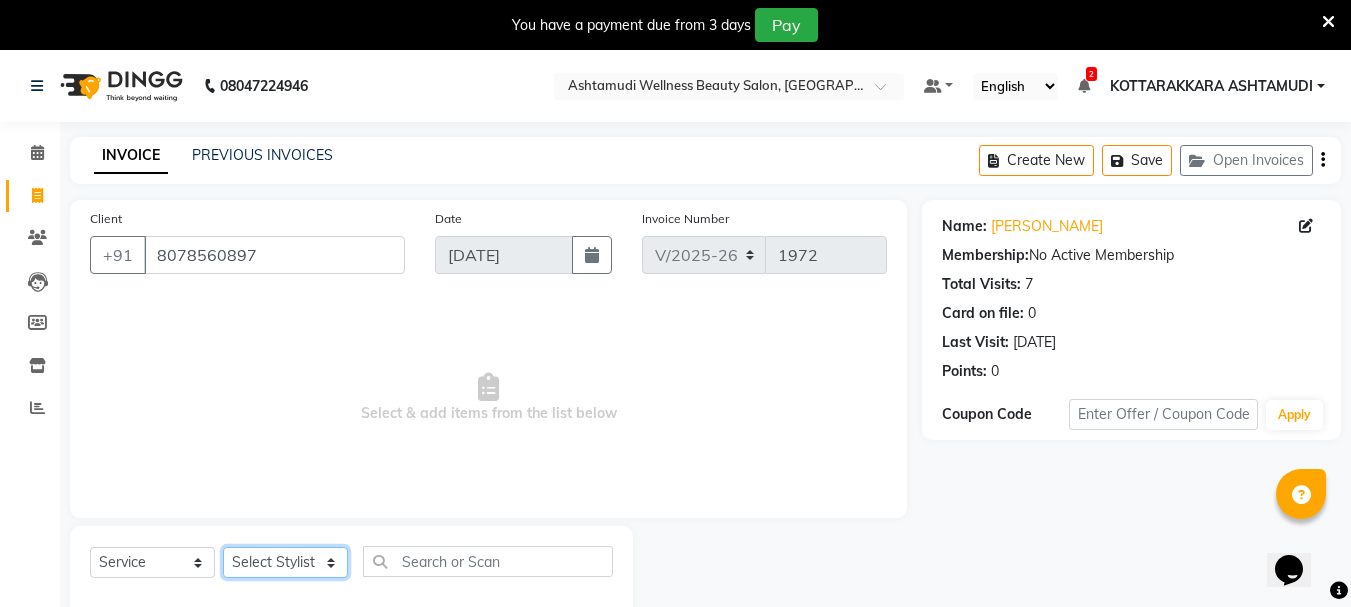 click on "Select Stylist AMRITHA ANJALI ANAND DIVYA L	 Gita Mahali  Jibi P R Karina Darjee  KOTTARAKKARA ASHTAMUDI NISHA SAMUEL 	 Priya Chakraborty SARIGA R	 SHAHIDA SHAMINA MUHAMMED P R" 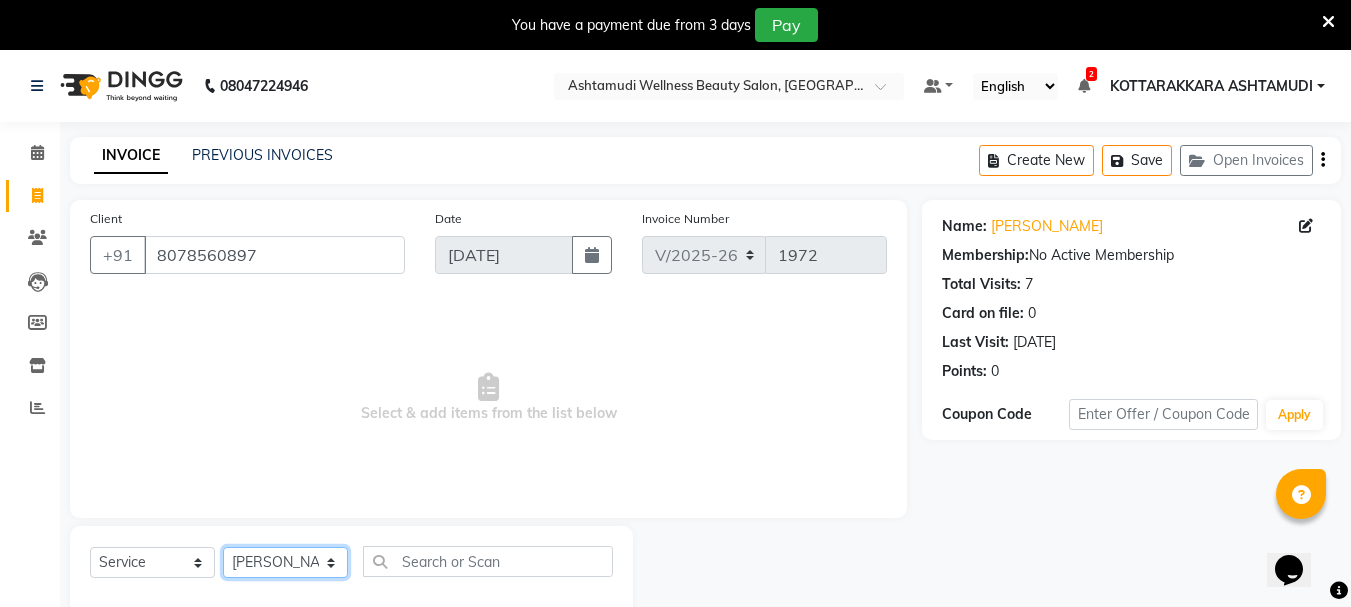 click on "Select Stylist AMRITHA ANJALI ANAND DIVYA L	 Gita Mahali  Jibi P R Karina Darjee  KOTTARAKKARA ASHTAMUDI NISHA SAMUEL 	 Priya Chakraborty SARIGA R	 SHAHIDA SHAMINA MUHAMMED P R" 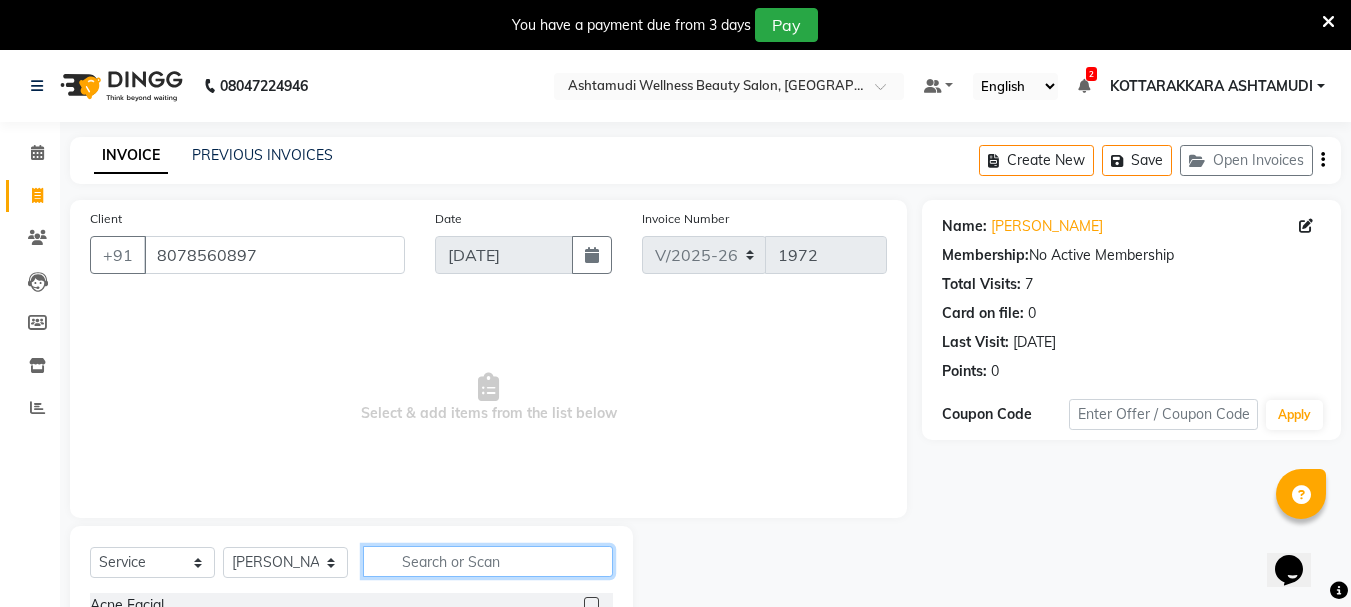 click 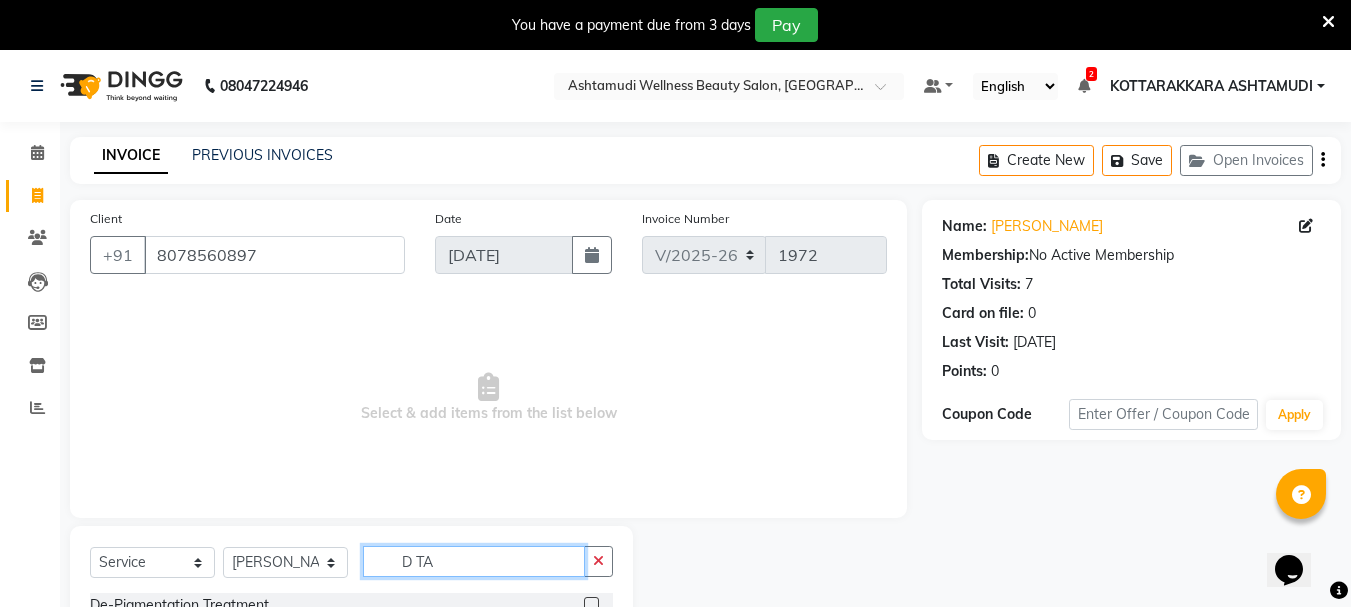 scroll, scrollTop: 100, scrollLeft: 0, axis: vertical 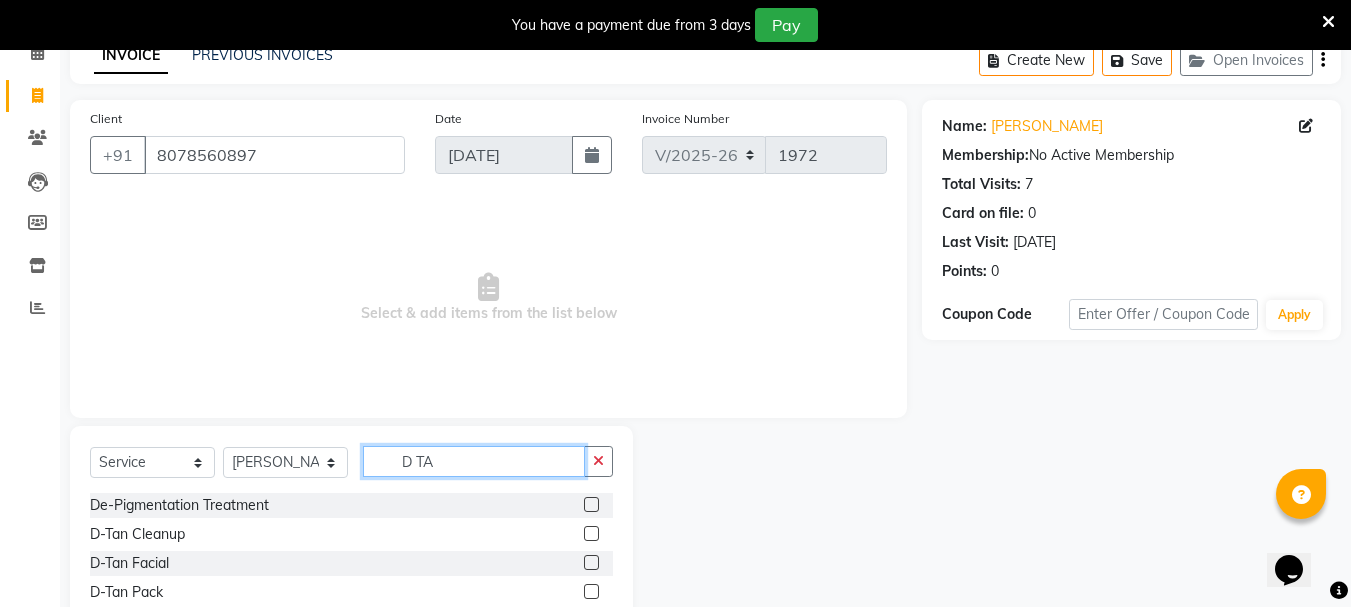 type on "D TA" 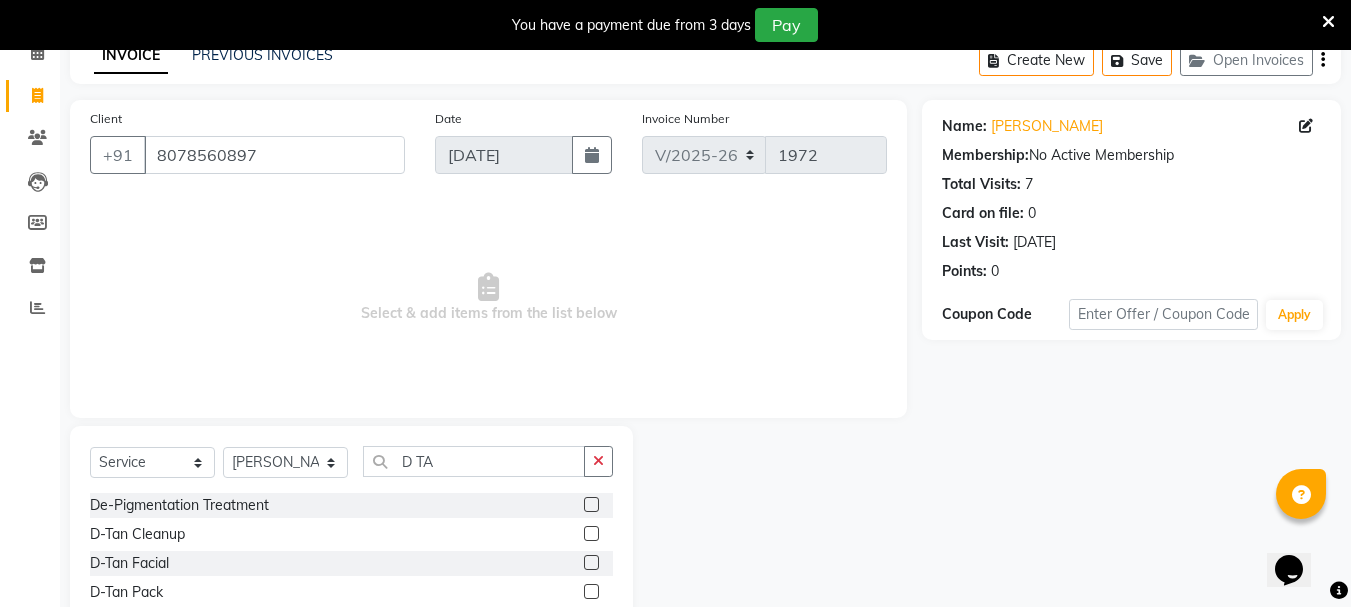 click 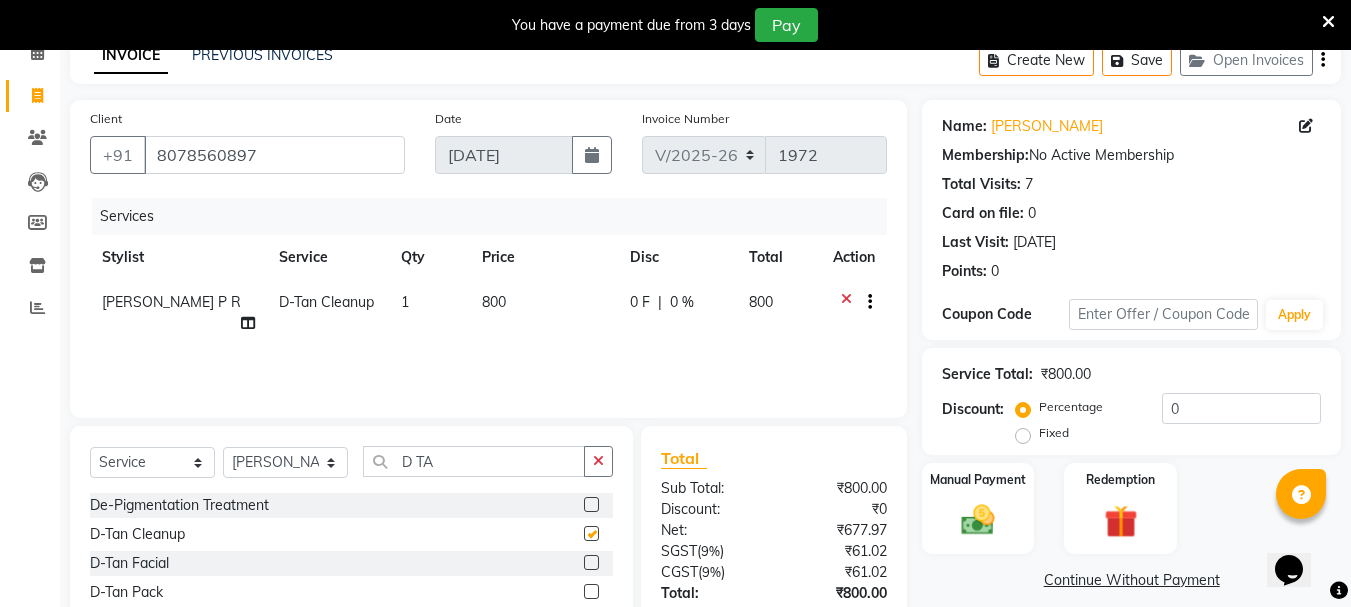 checkbox on "false" 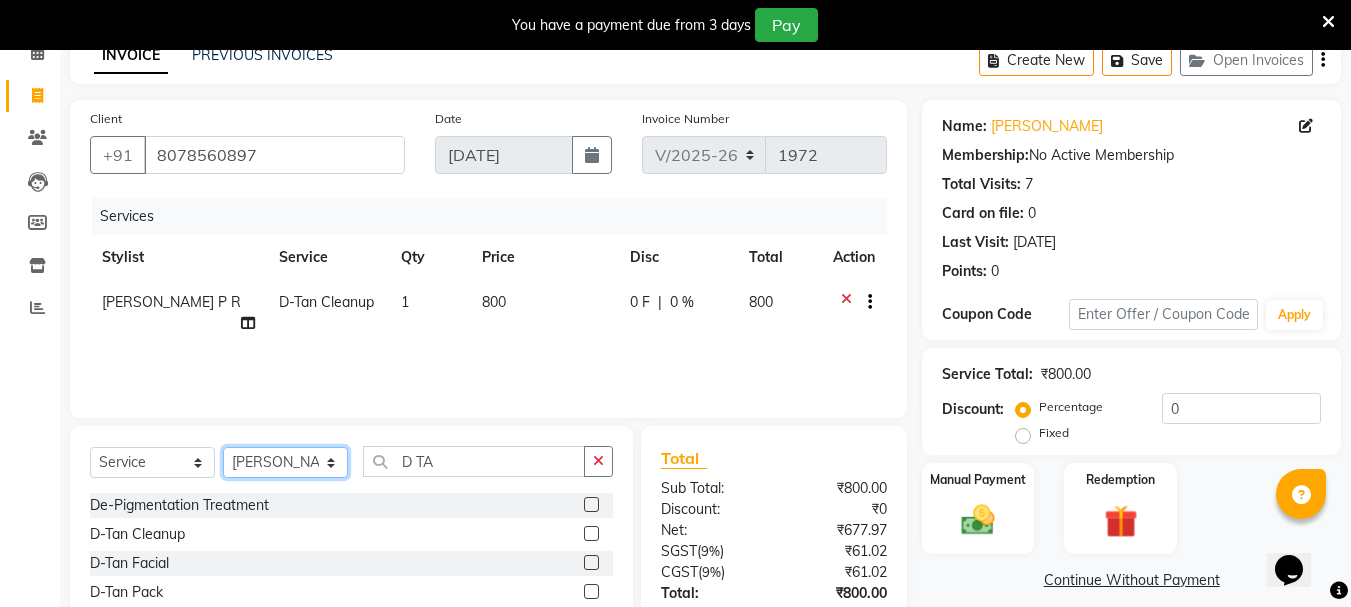click on "Select Stylist AMRITHA ANJALI ANAND DIVYA L	 Gita Mahali  Jibi P R Karina Darjee  KOTTARAKKARA ASHTAMUDI NISHA SAMUEL 	 Priya Chakraborty SARIGA R	 SHAHIDA SHAMINA MUHAMMED P R" 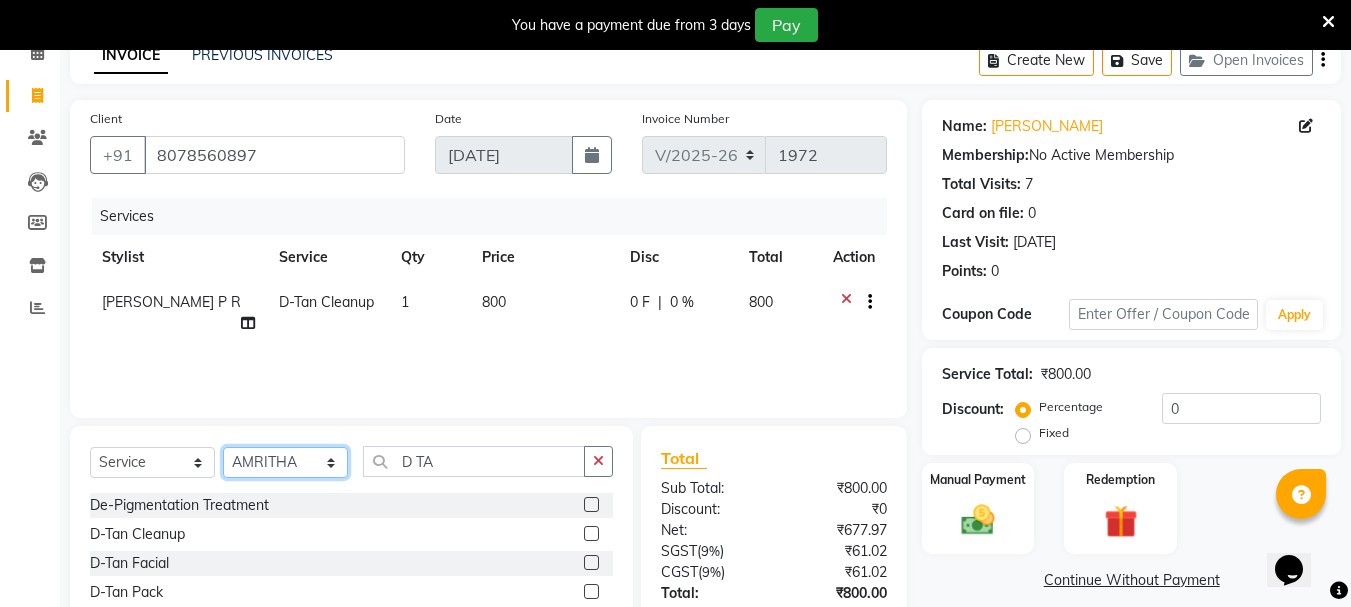 click on "Select Stylist AMRITHA ANJALI ANAND DIVYA L	 Gita Mahali  Jibi P R Karina Darjee  KOTTARAKKARA ASHTAMUDI NISHA SAMUEL 	 Priya Chakraborty SARIGA R	 SHAHIDA SHAMINA MUHAMMED P R" 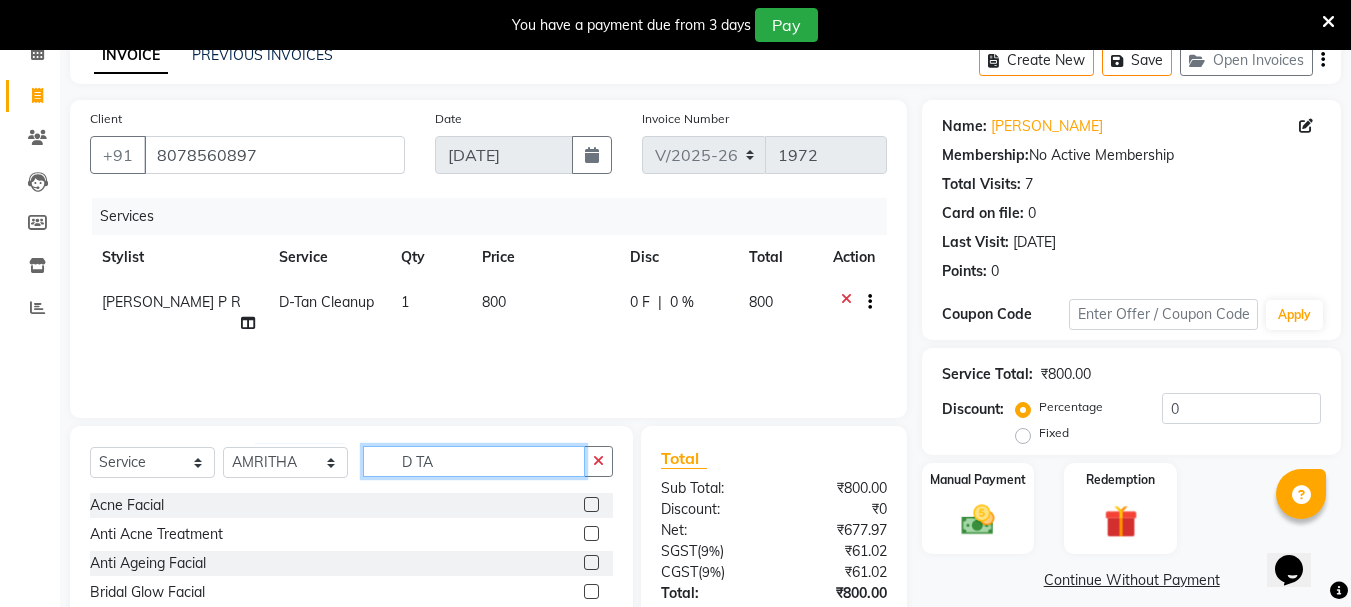 click on "D TA" 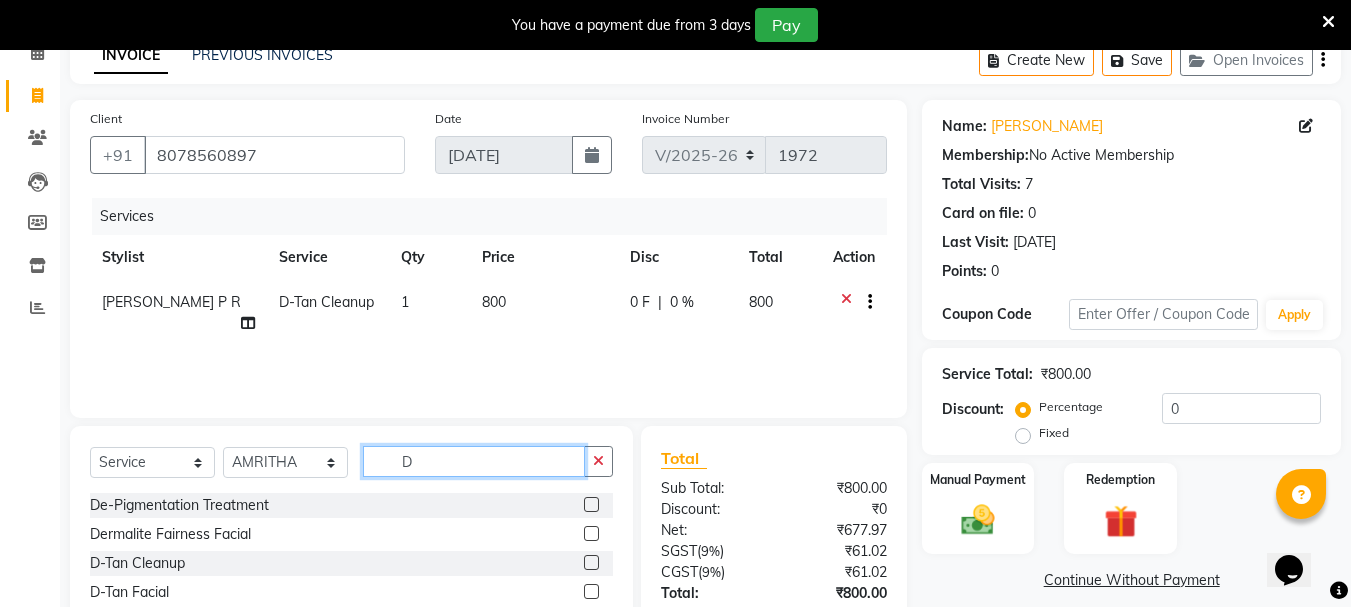 type on "D" 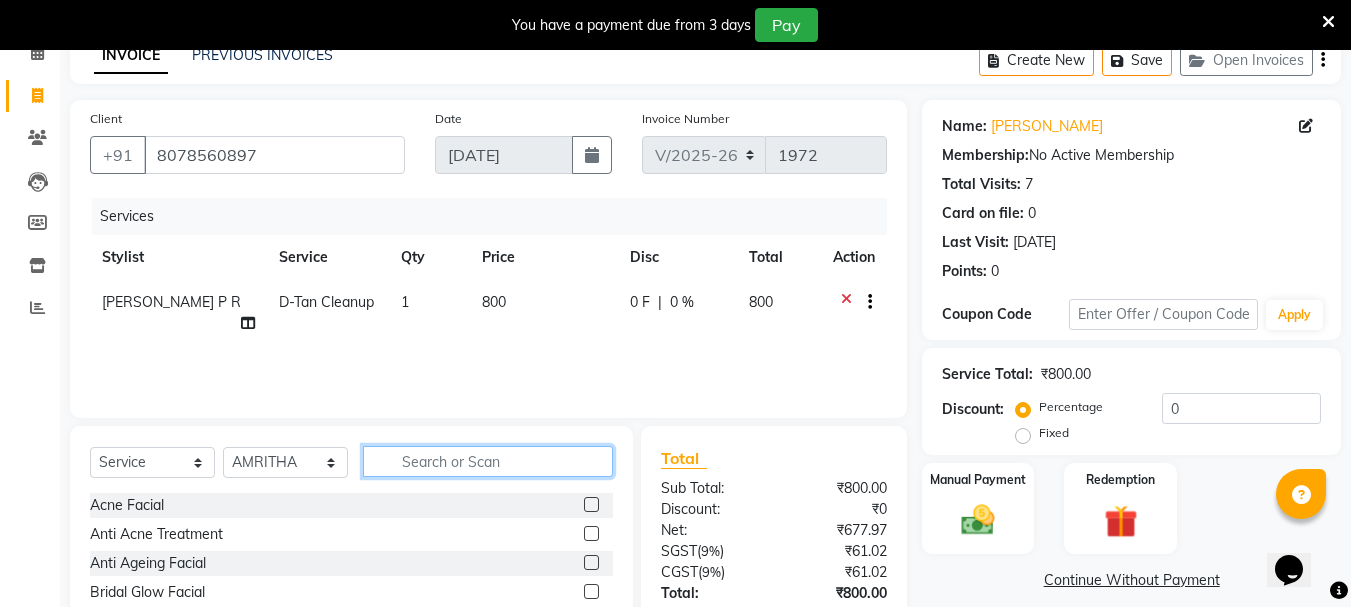 type on "A" 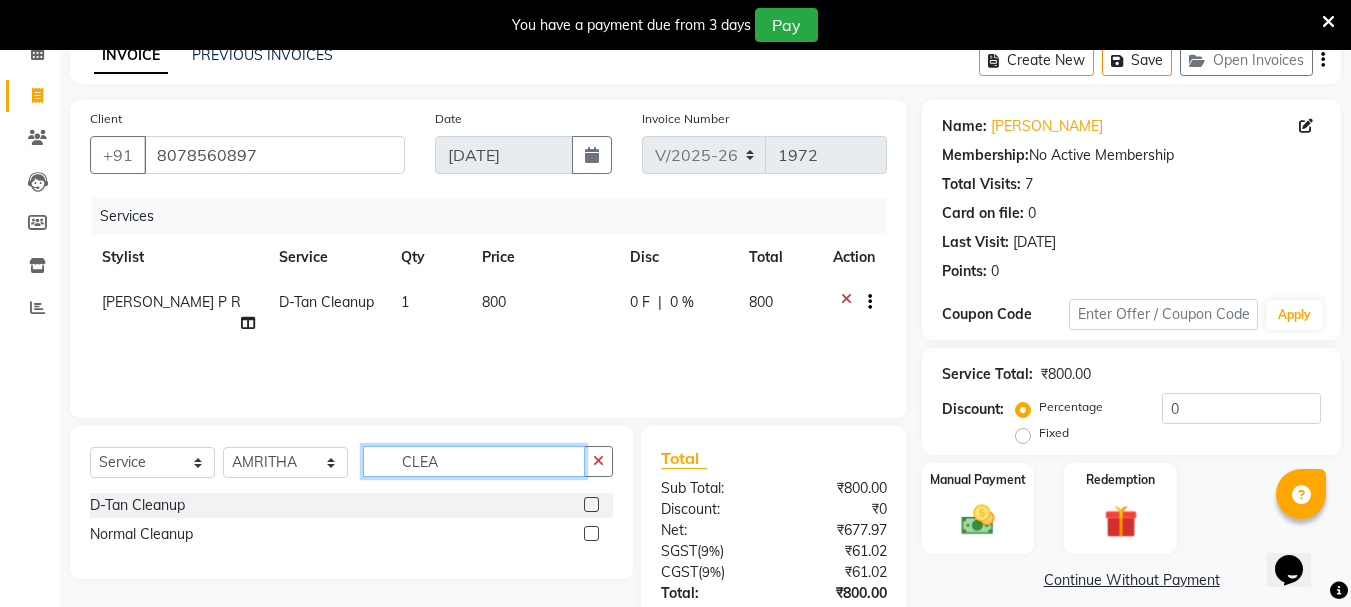 type on "CLEA" 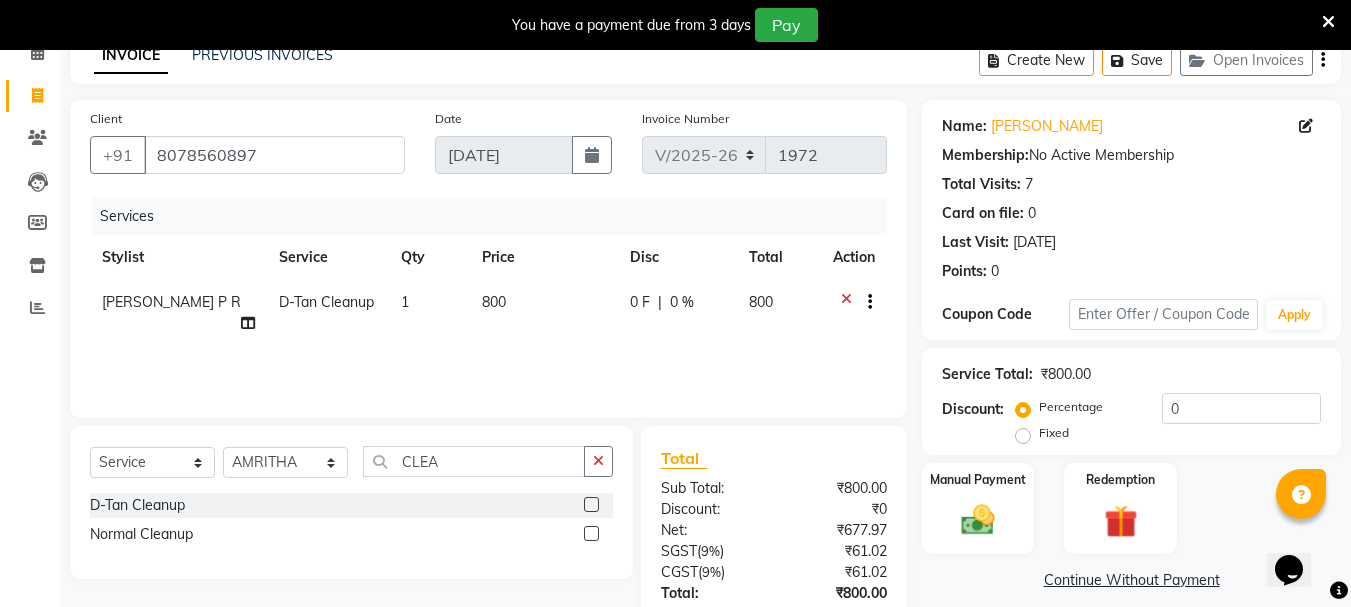 click 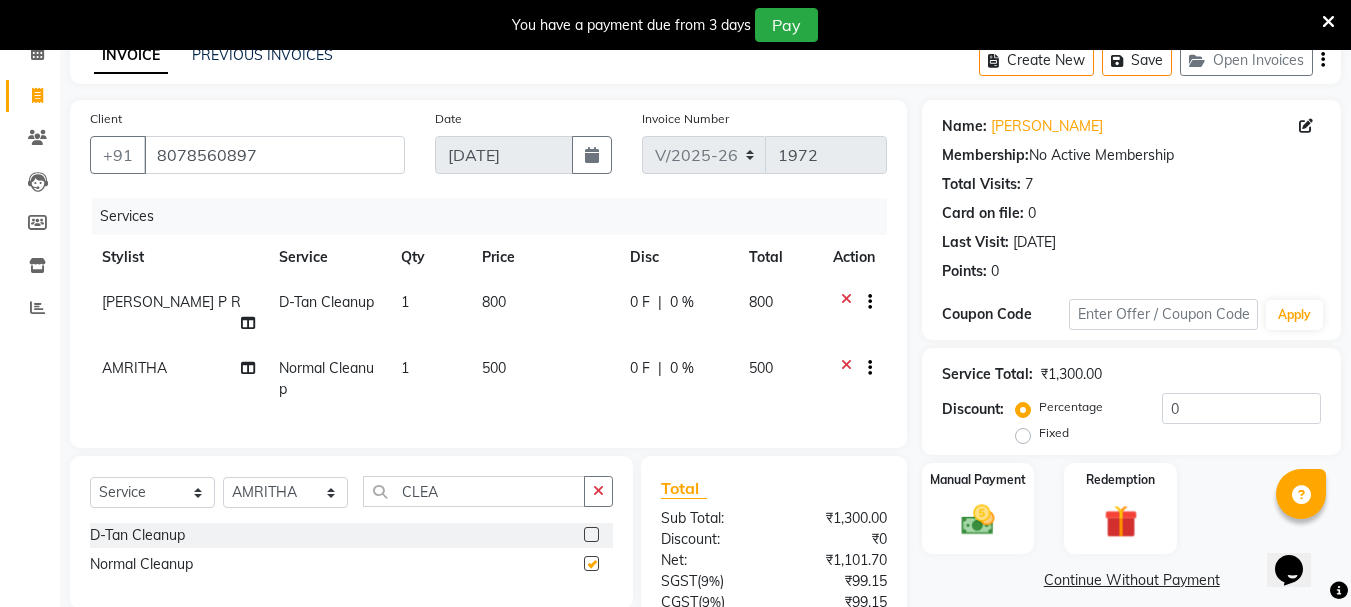 checkbox on "false" 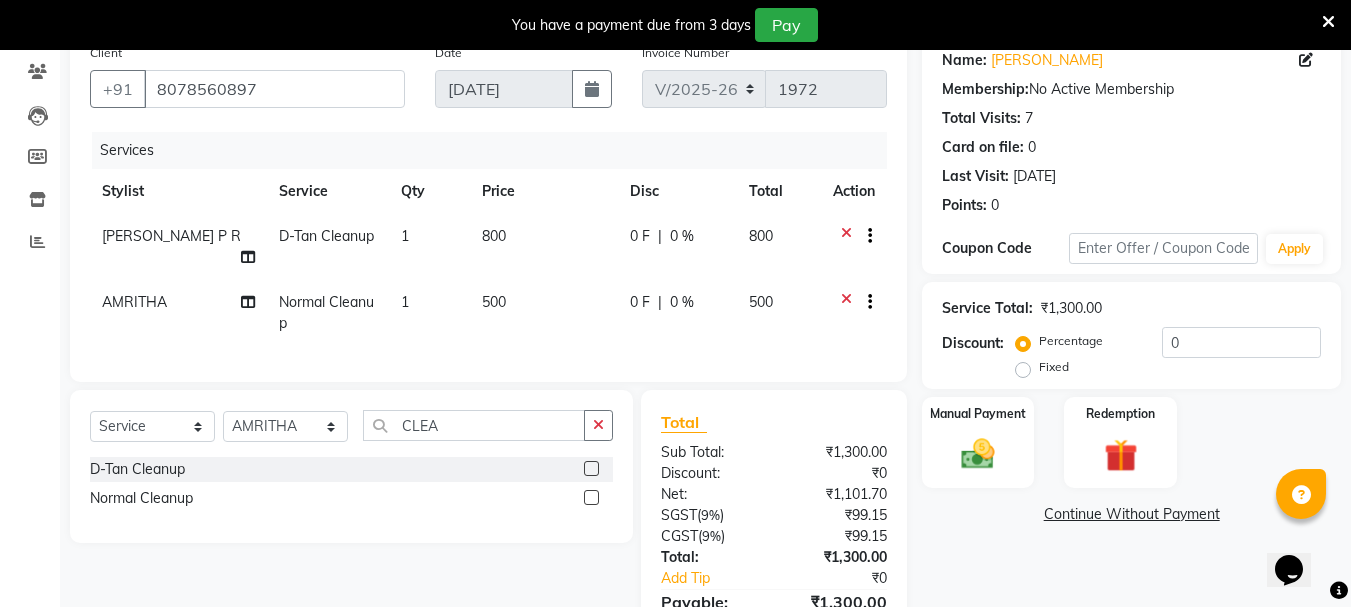scroll, scrollTop: 288, scrollLeft: 0, axis: vertical 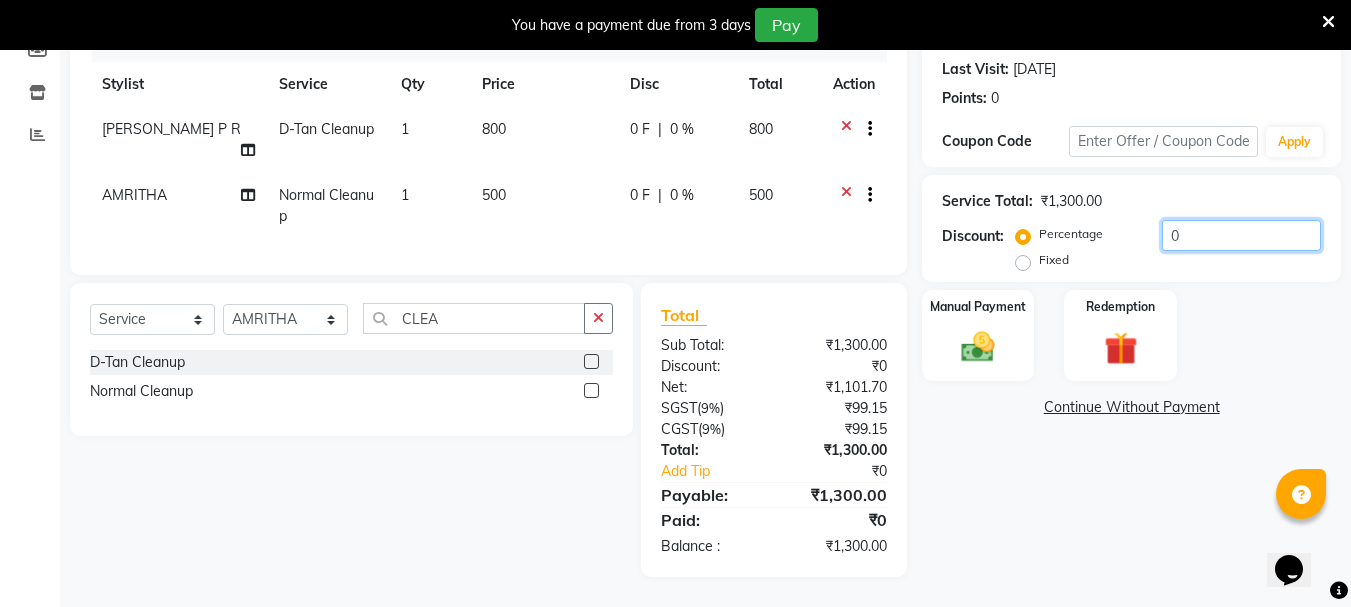 click on "0" 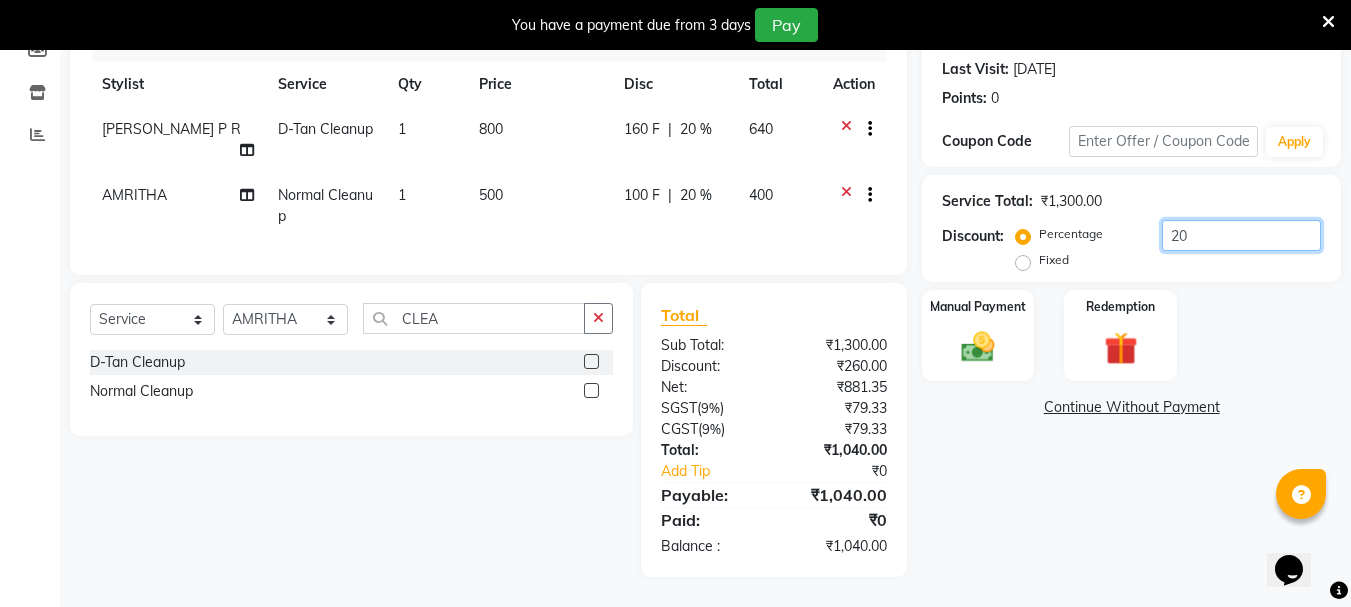 type on "2" 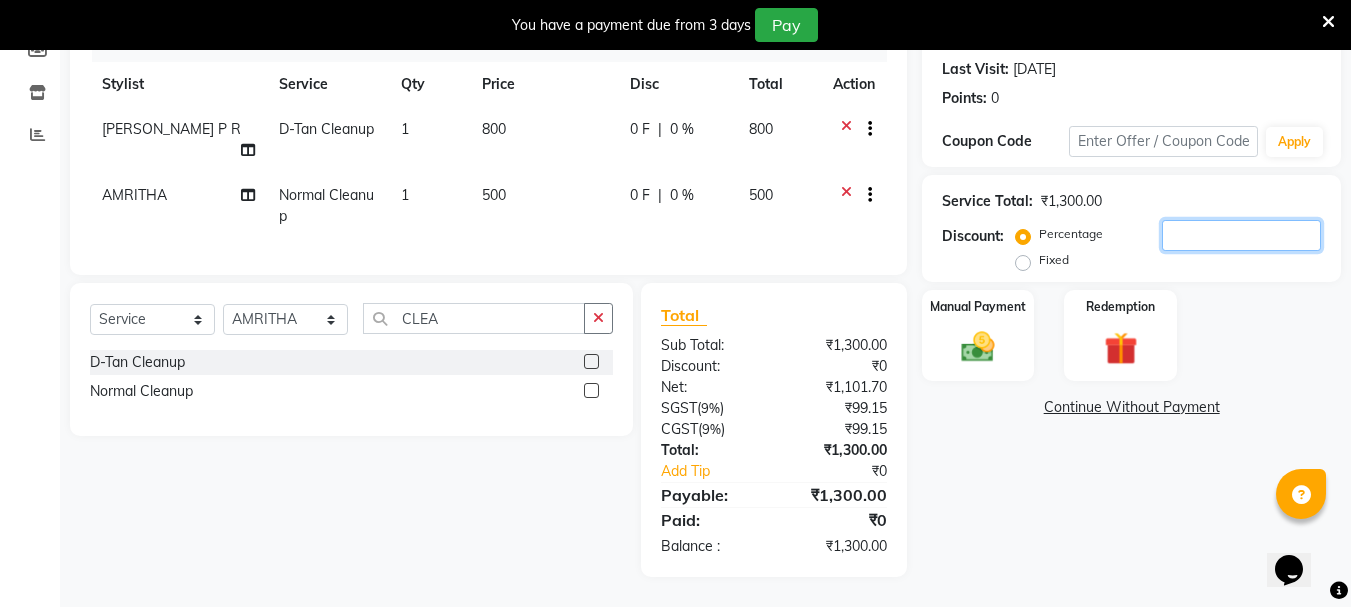 type 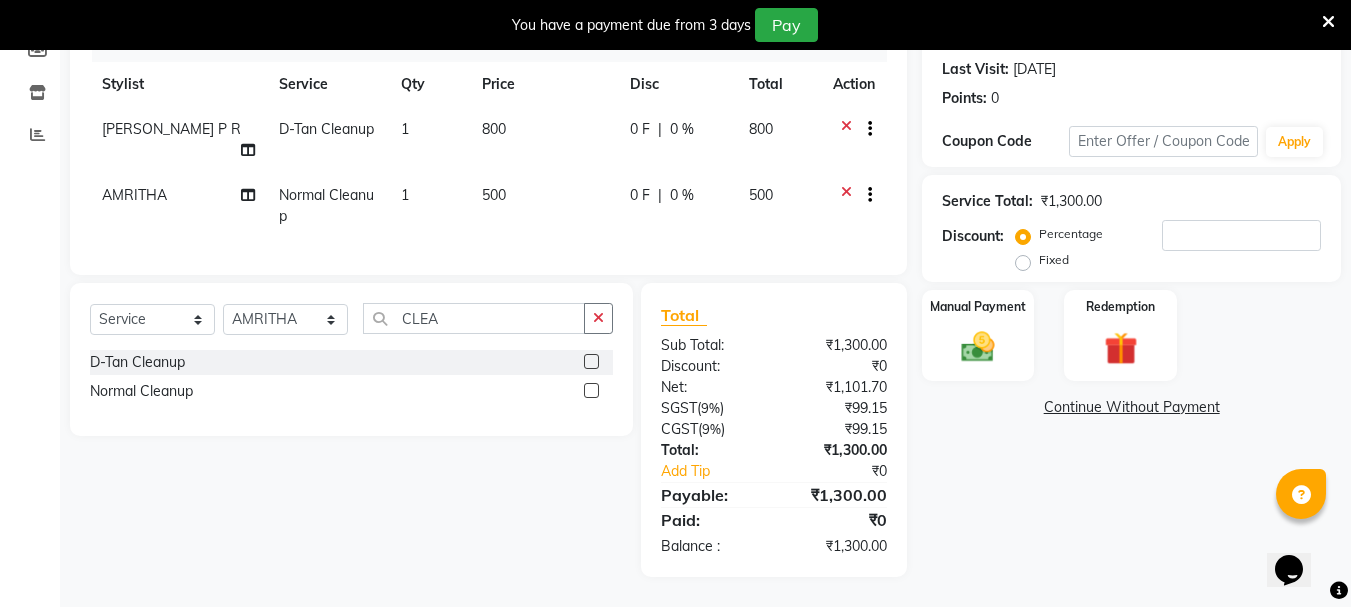 click on "Fixed" 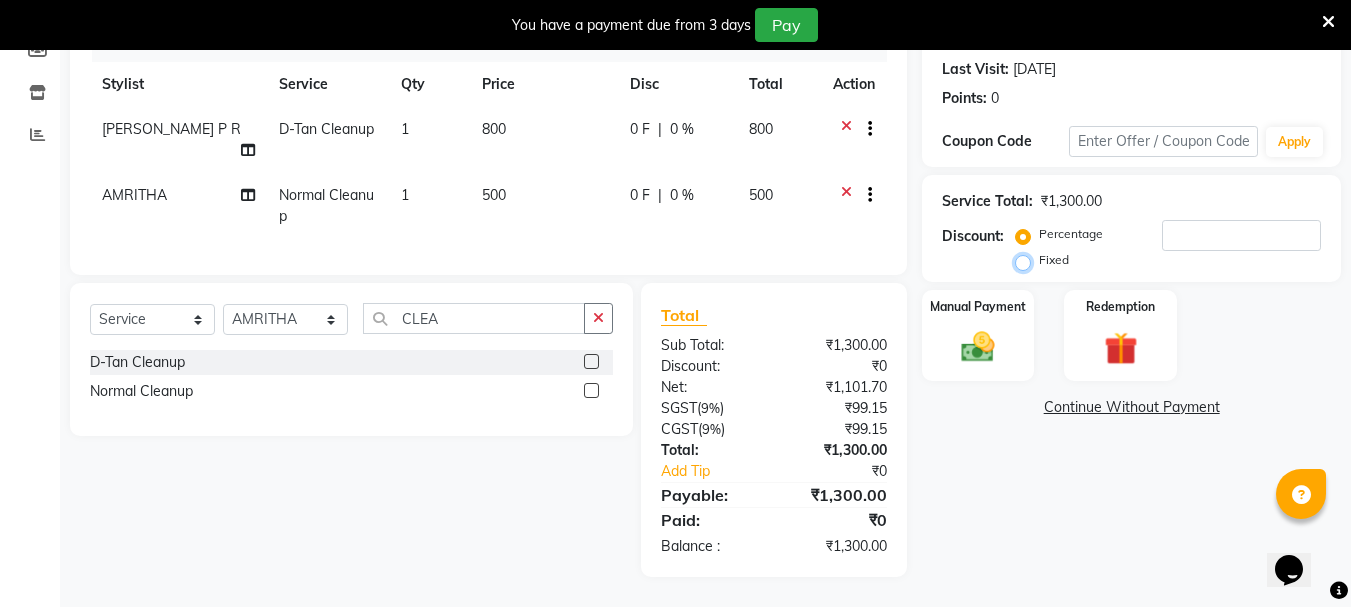 click on "Fixed" at bounding box center (1027, 260) 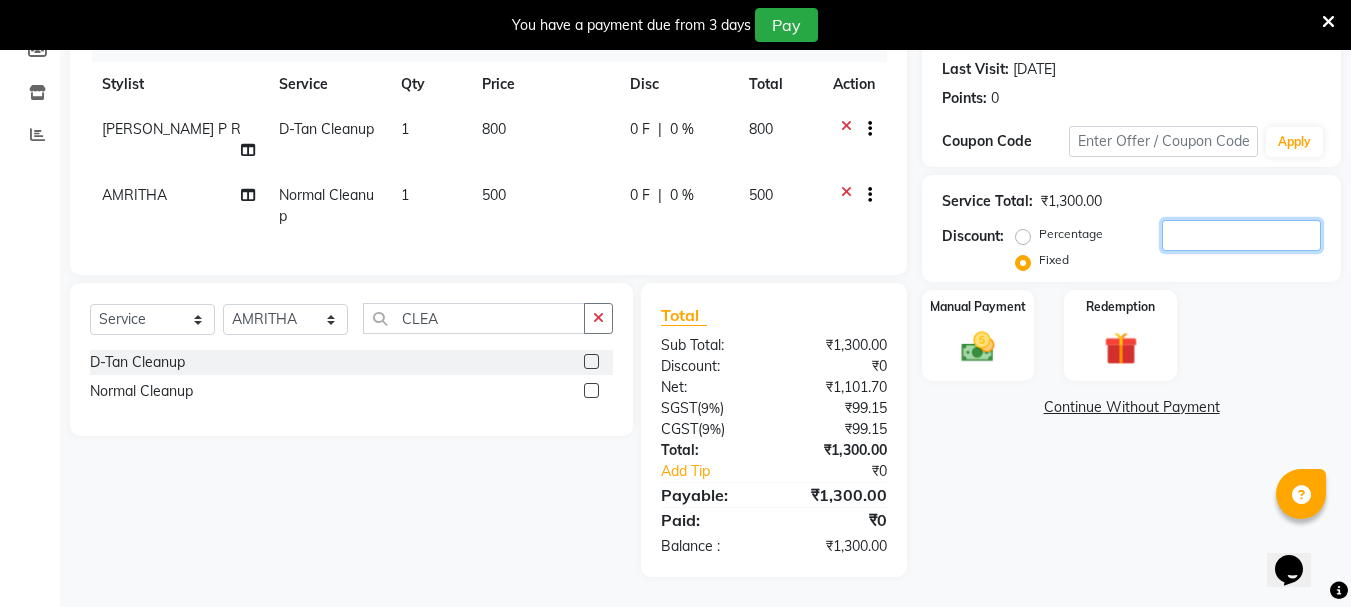 click 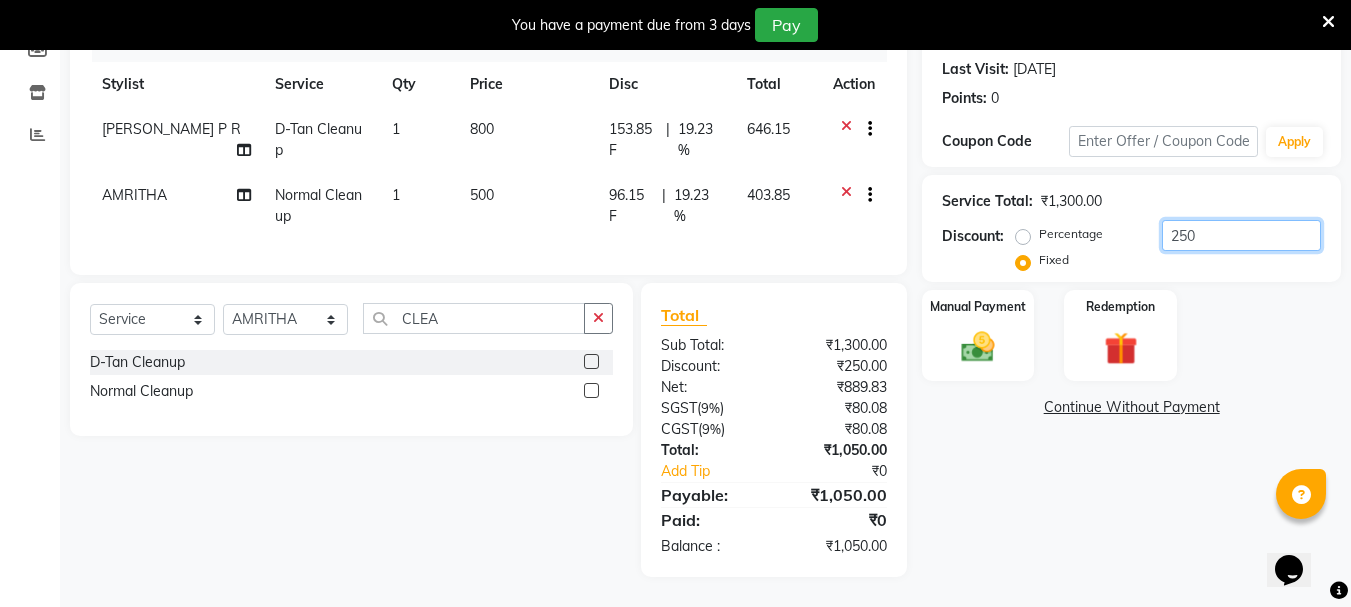 type on "250" 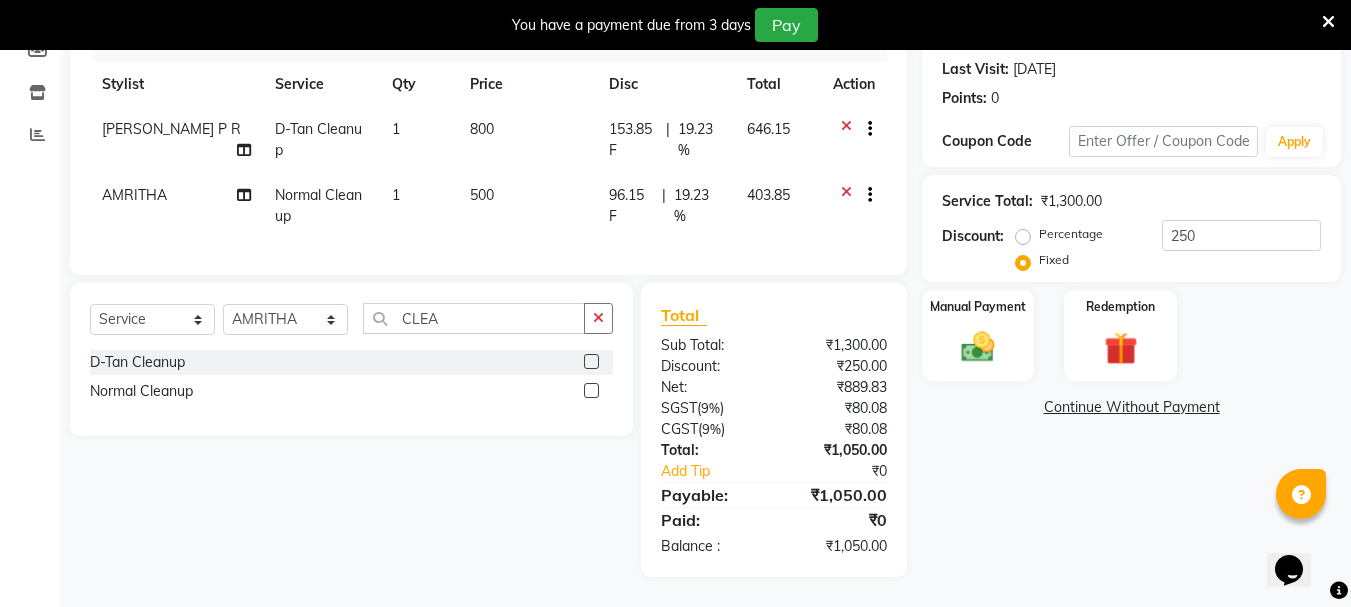 click on "Name: Akshara  Membership:  No Active Membership  Total Visits:  7 Card on file:  0 Last Visit:   25-04-2025 Points:   0  Coupon Code Apply Service Total:  ₹1,300.00  Discount:  Percentage   Fixed  250 Manual Payment Redemption  Continue Without Payment" 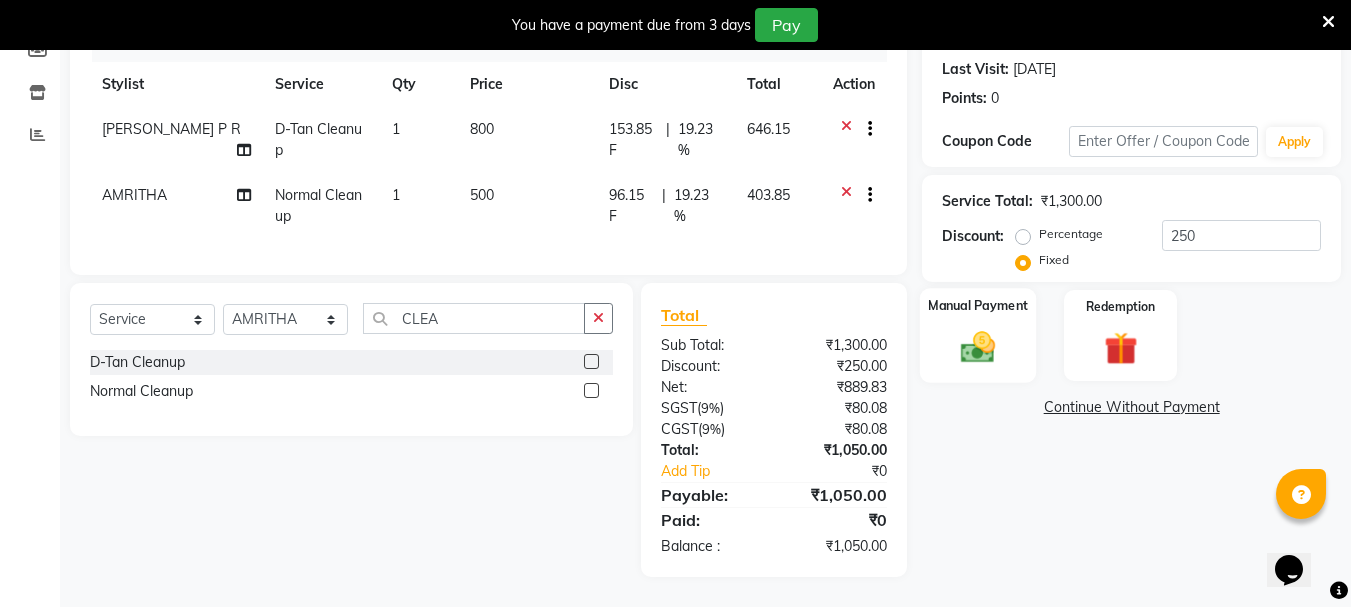 click 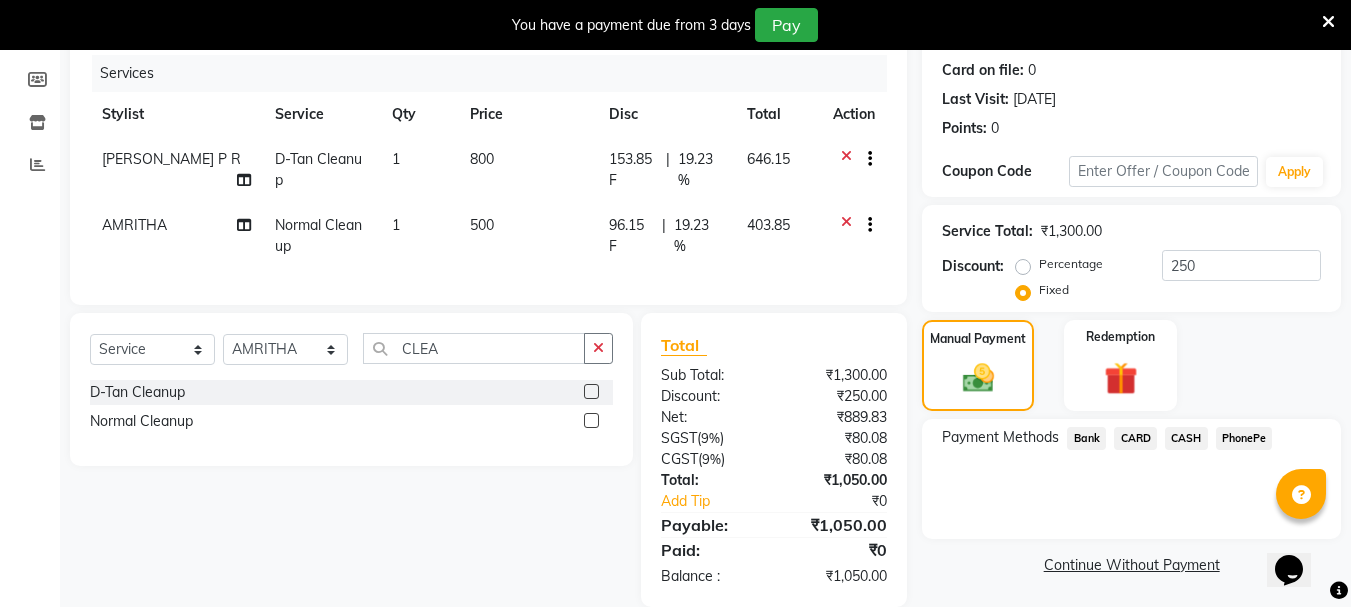 scroll, scrollTop: 288, scrollLeft: 0, axis: vertical 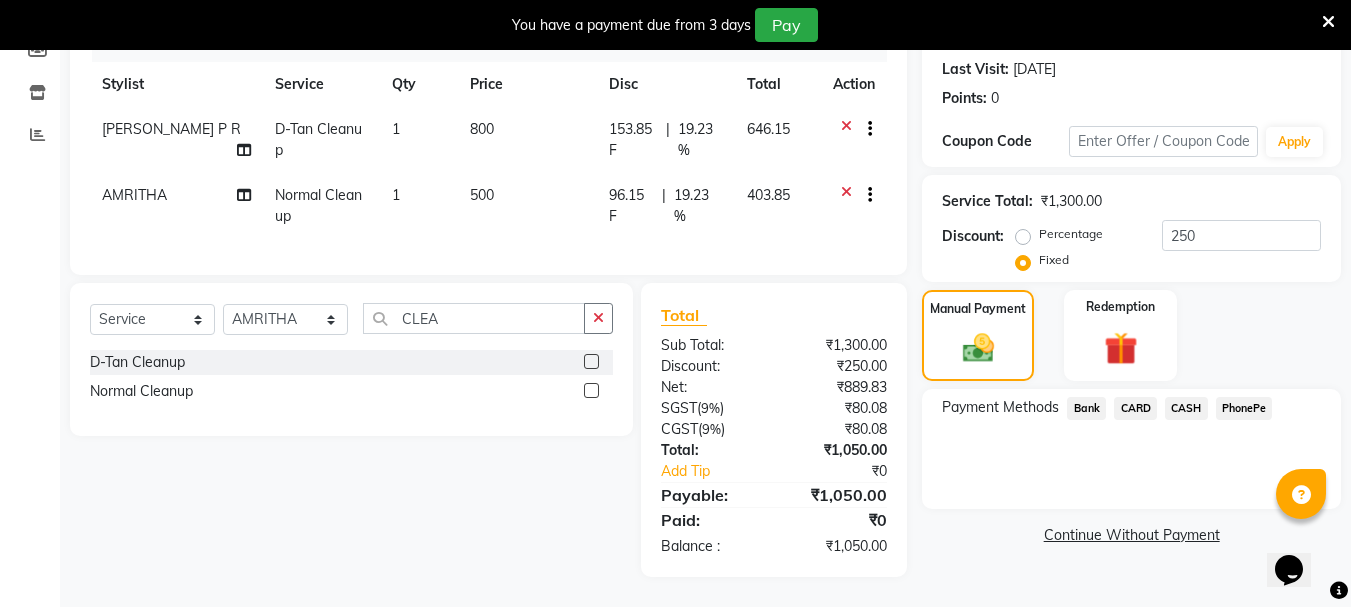 click on "PhonePe" 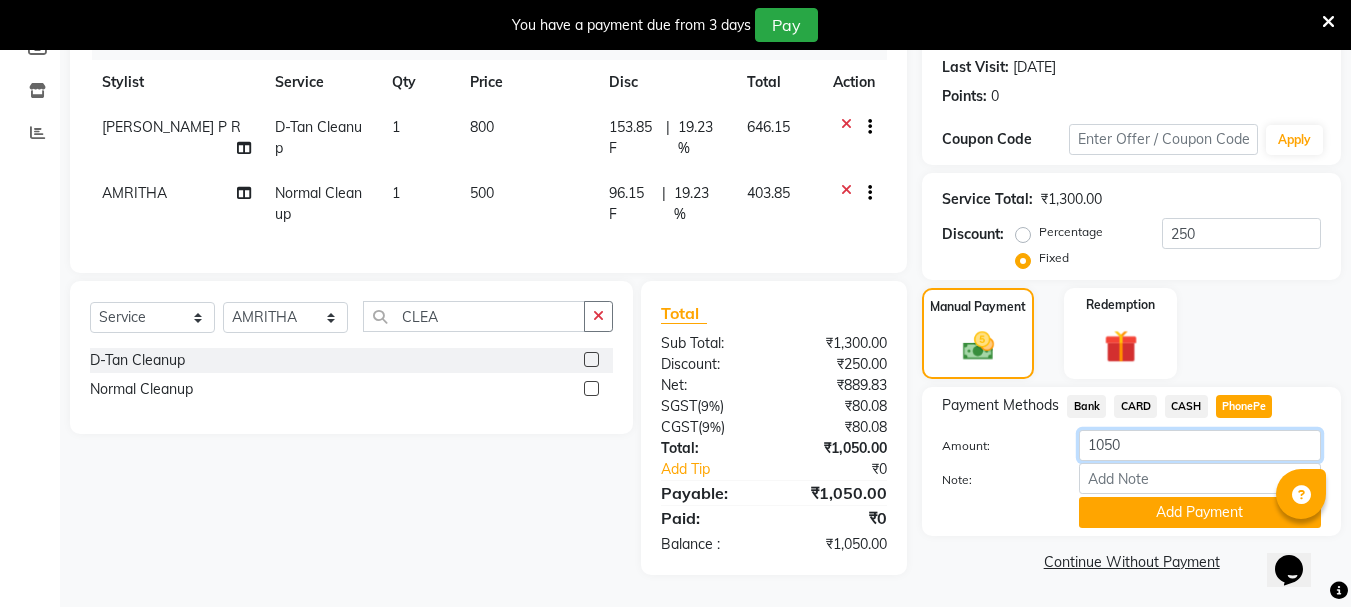click on "1050" 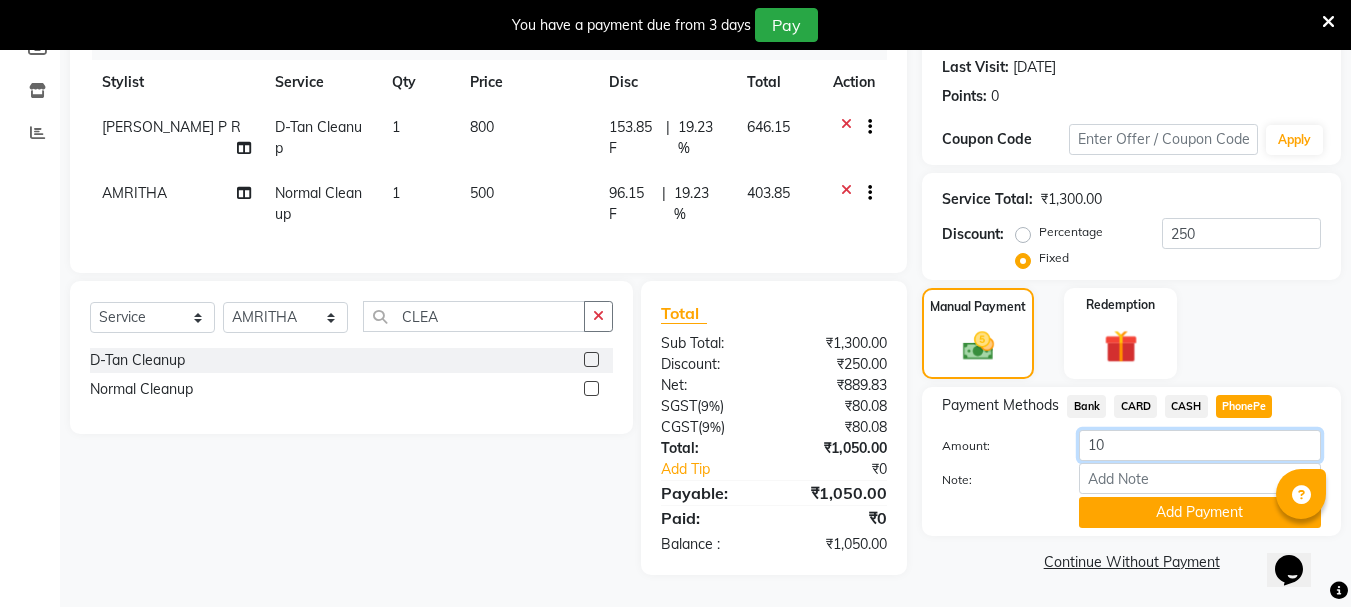 type on "1" 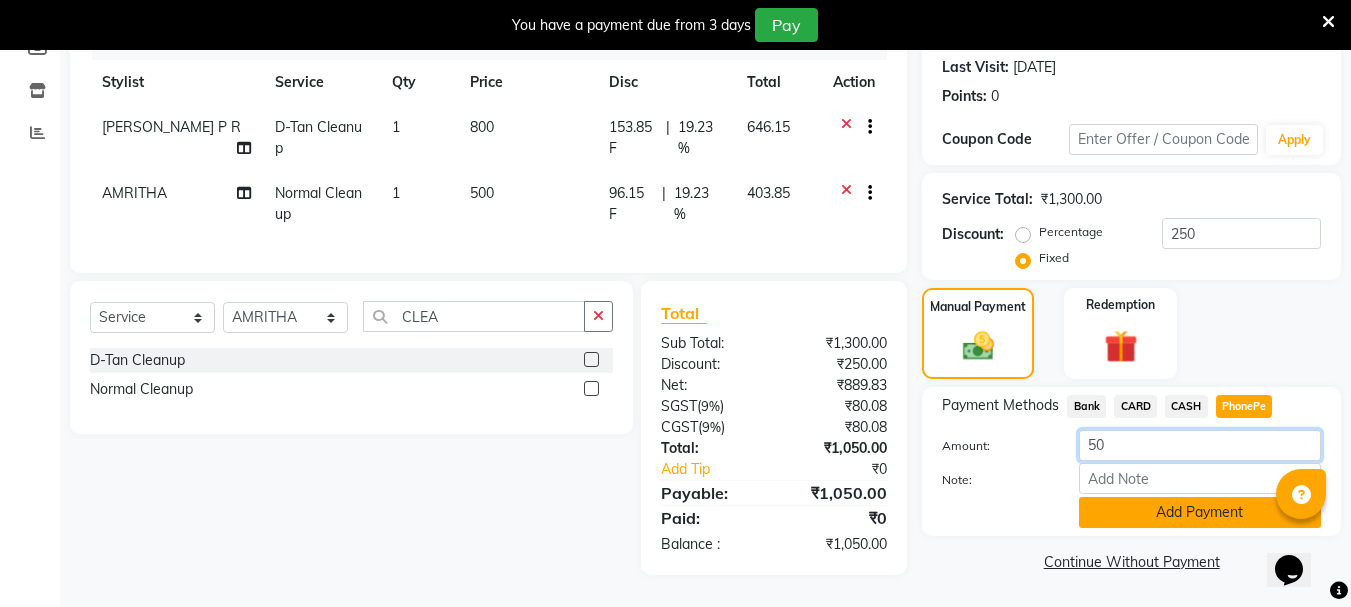 type on "50" 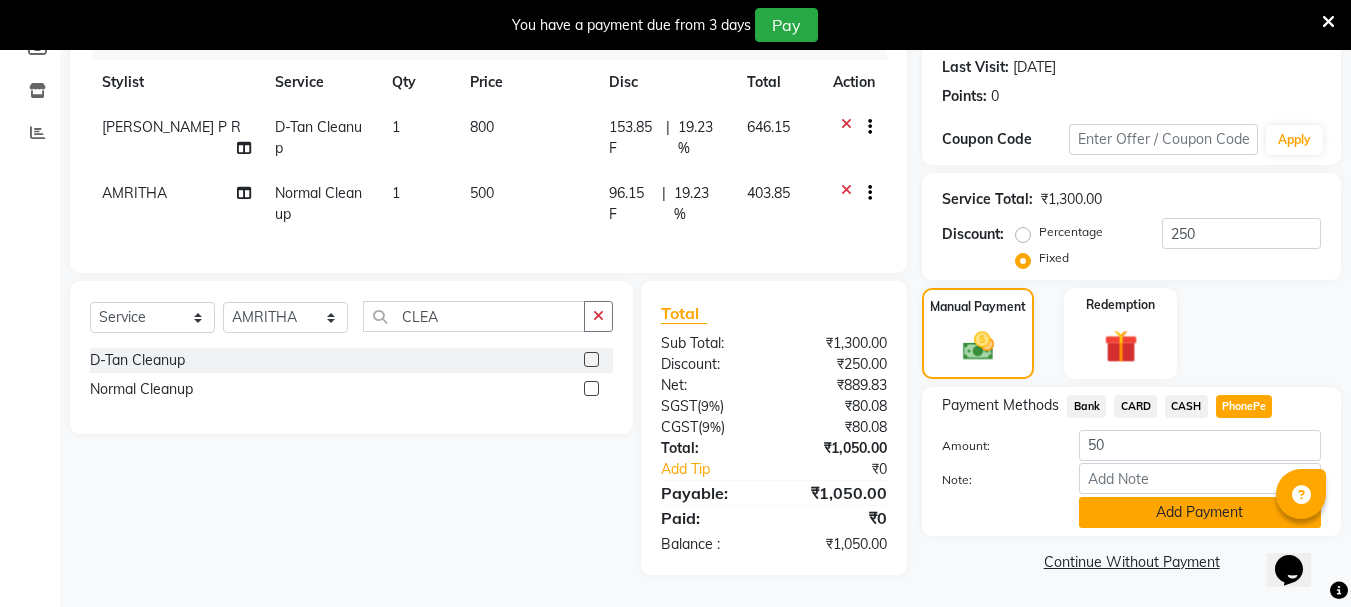 click on "Add Payment" 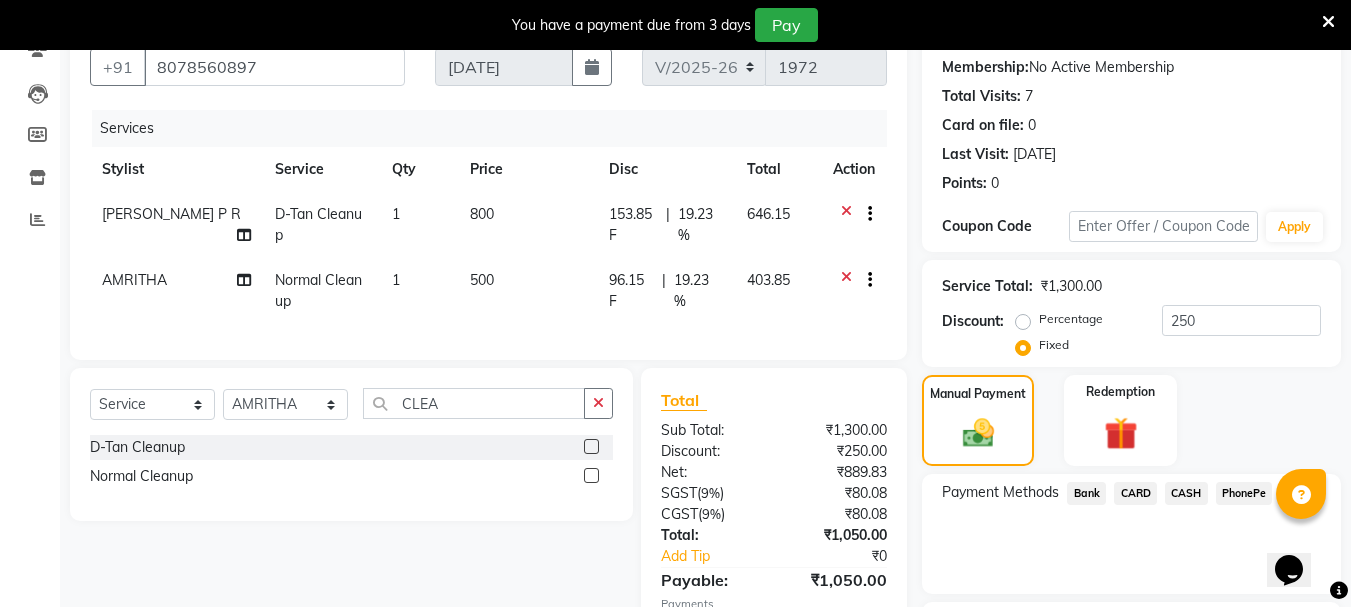 scroll, scrollTop: 359, scrollLeft: 0, axis: vertical 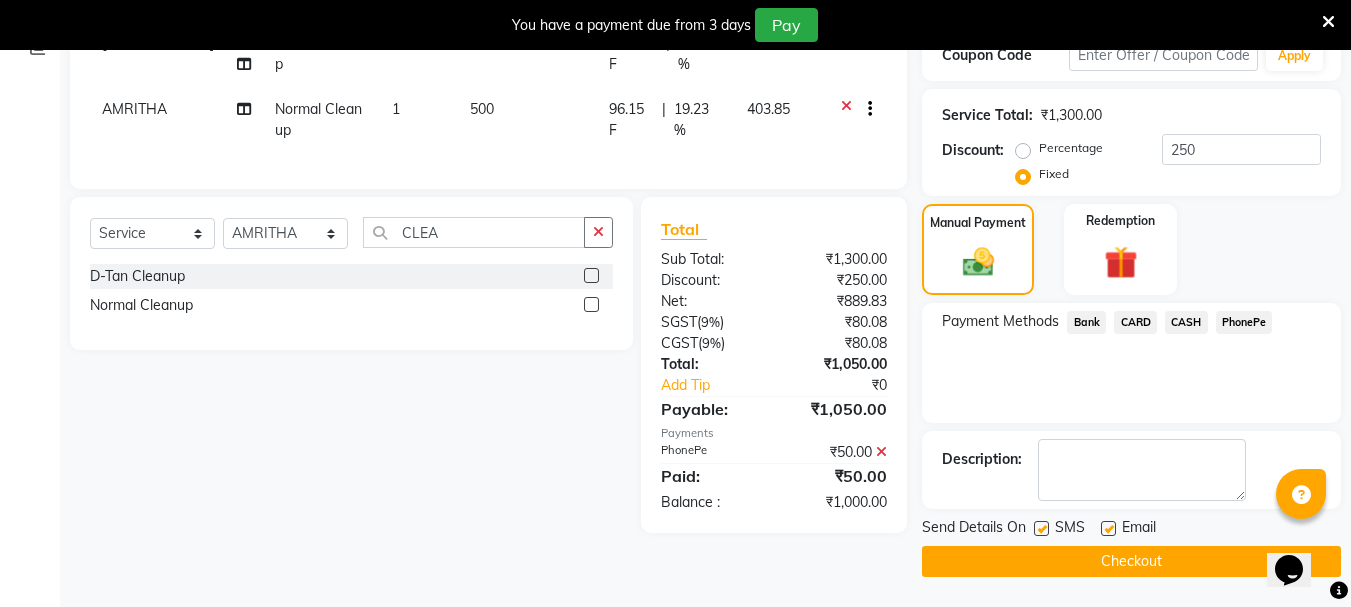 click on "CASH" 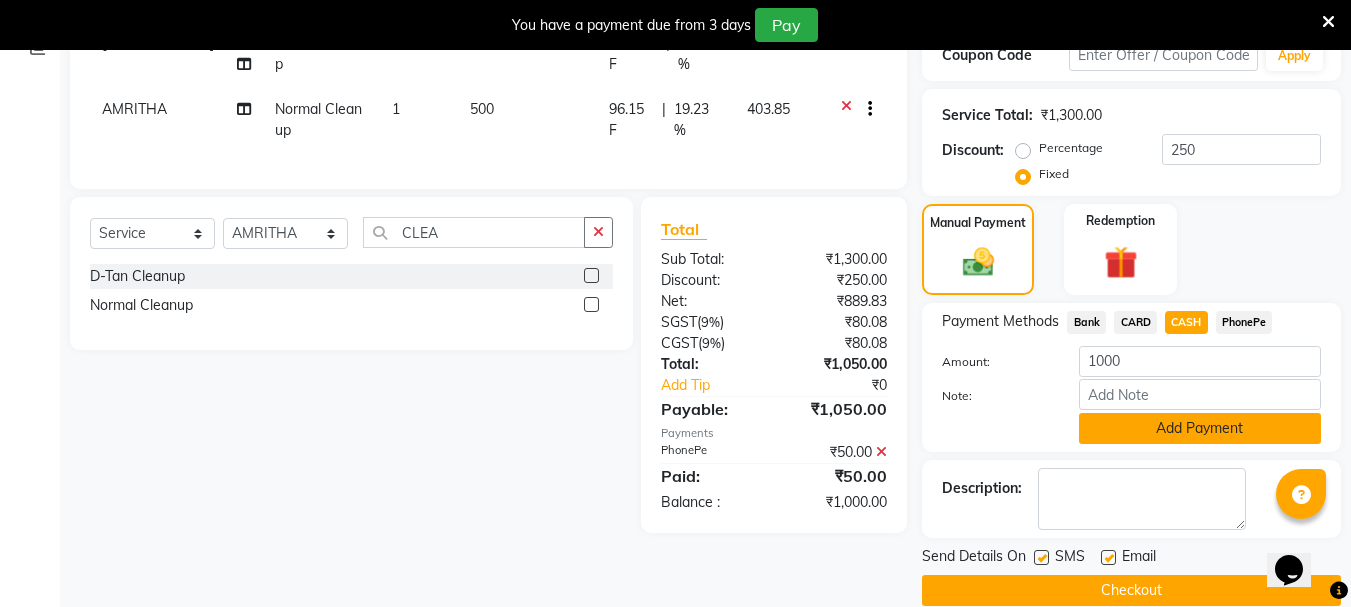 click on "Add Payment" 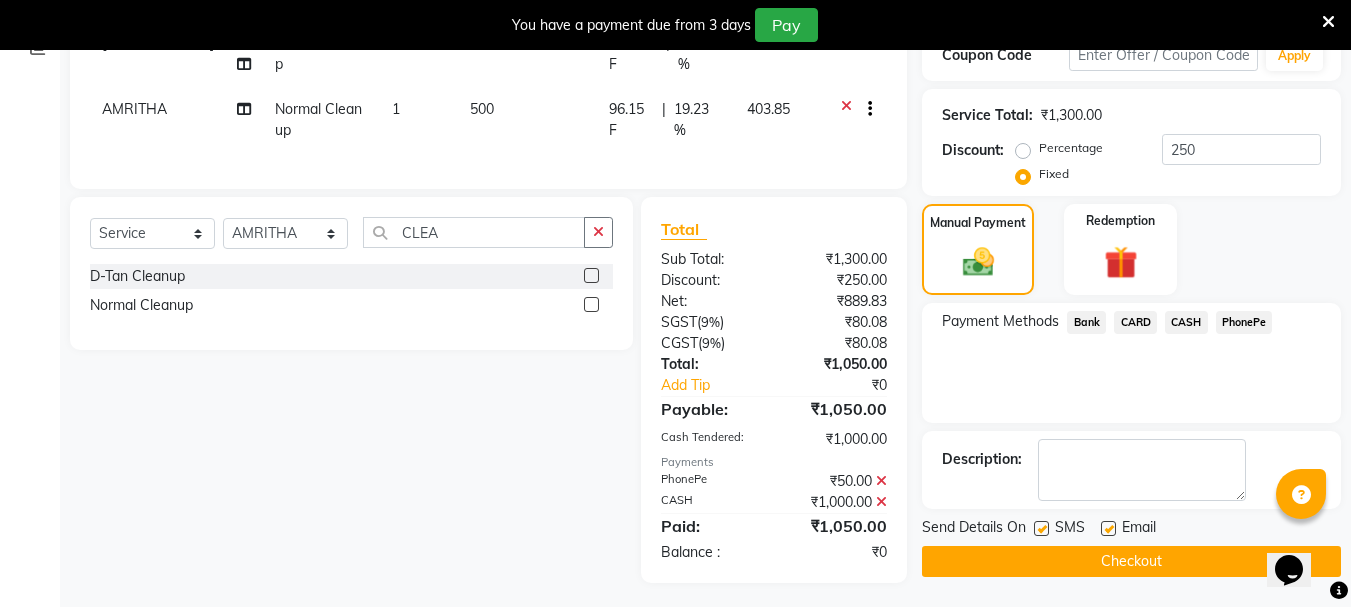scroll, scrollTop: 380, scrollLeft: 0, axis: vertical 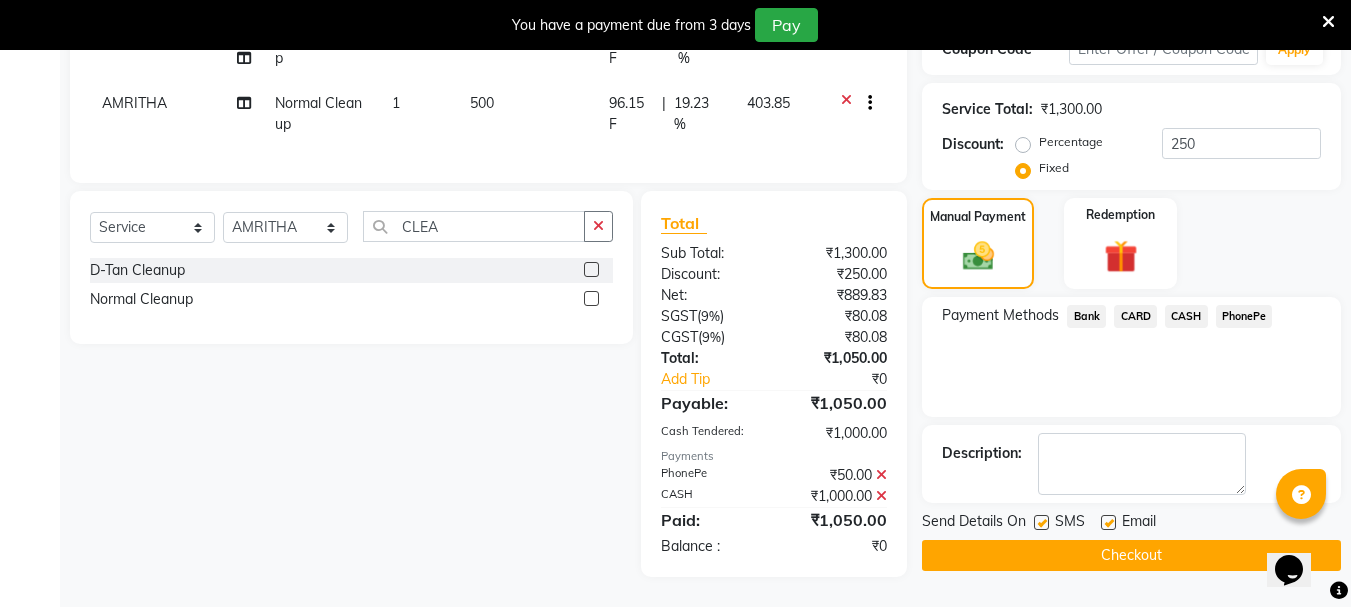 click on "Checkout" 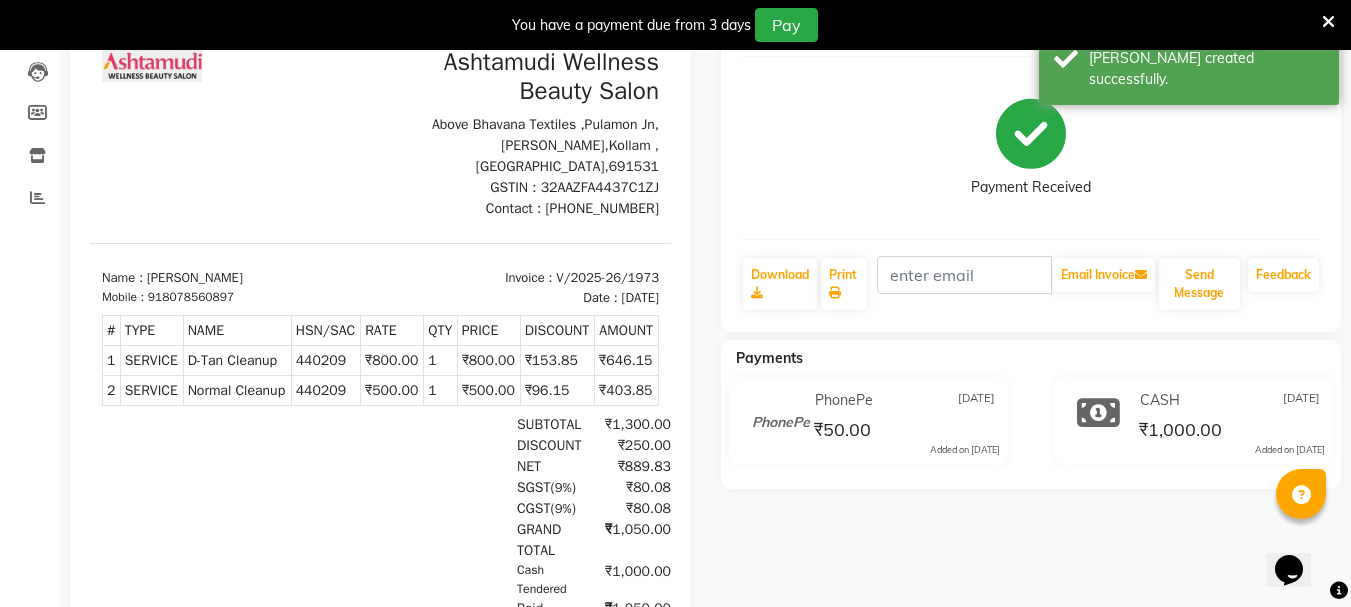 scroll, scrollTop: 0, scrollLeft: 0, axis: both 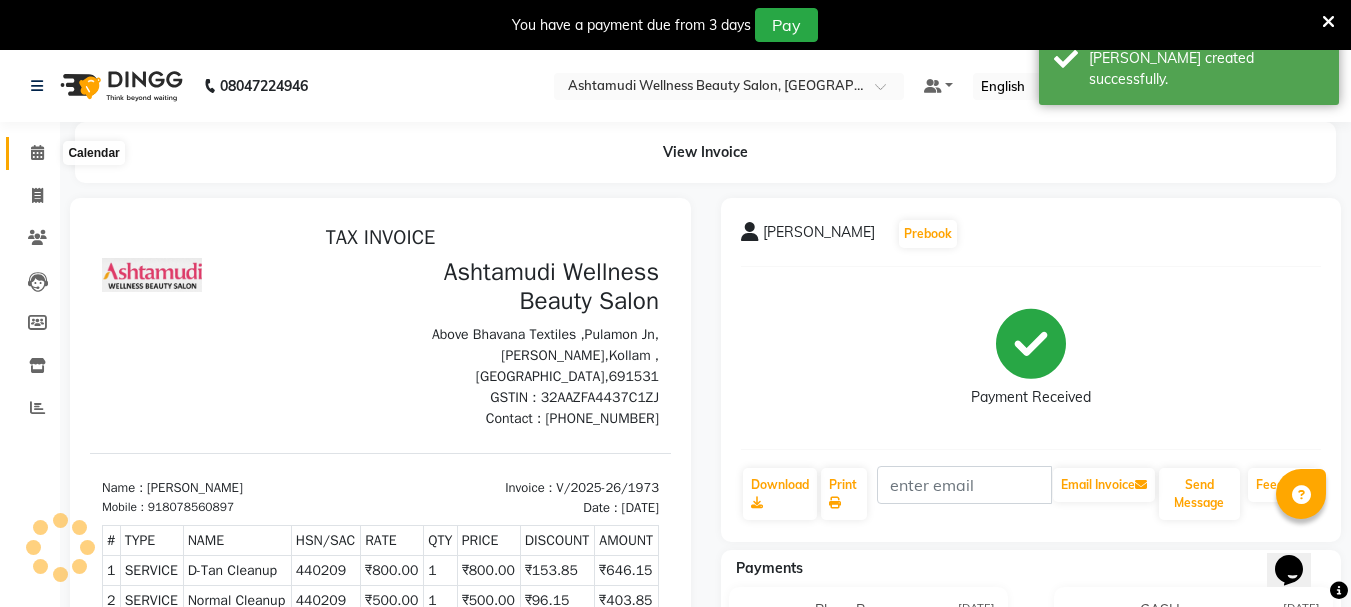 click 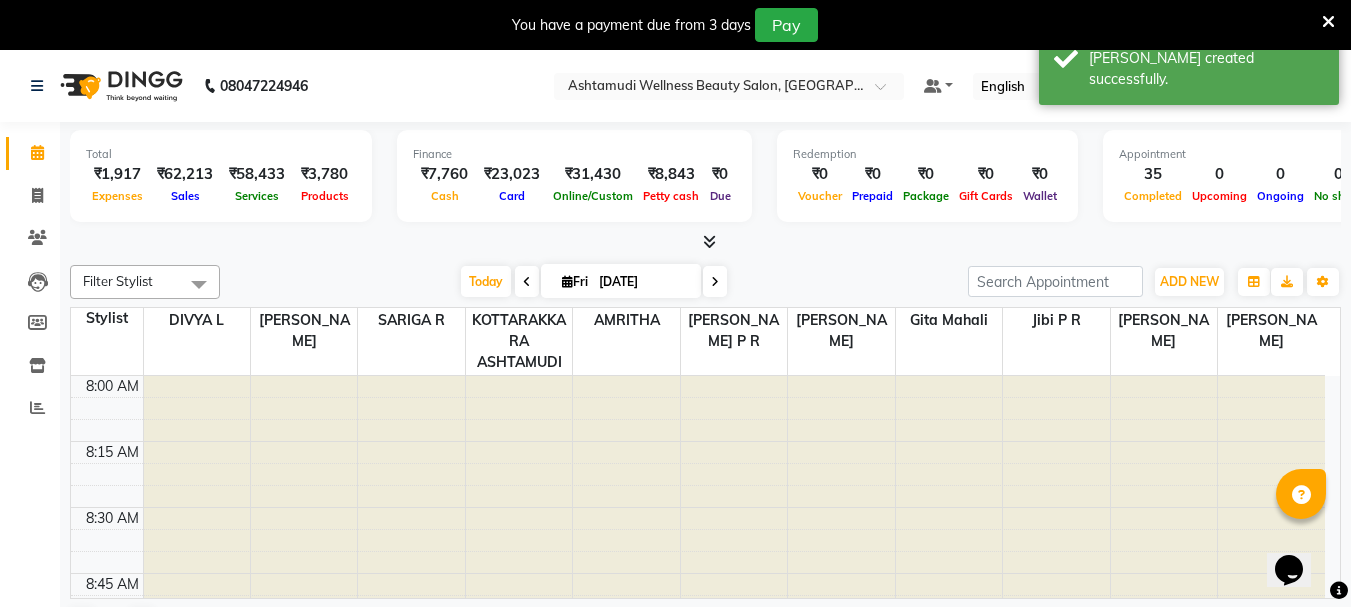 scroll, scrollTop: 0, scrollLeft: 0, axis: both 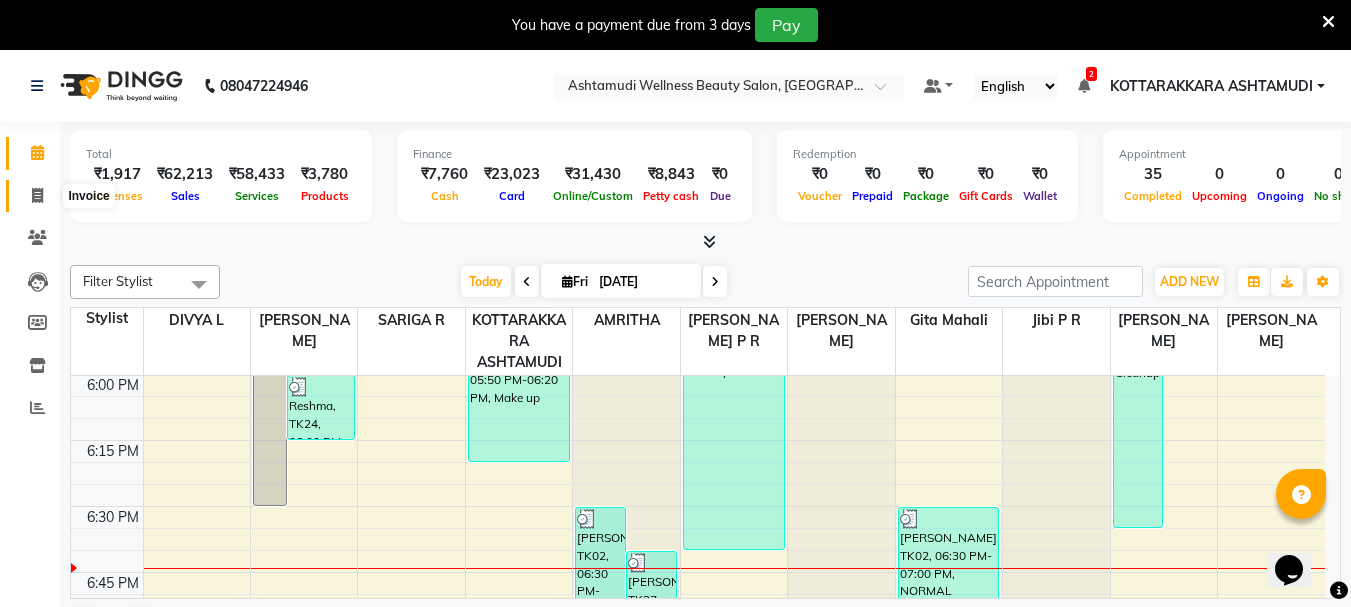 click 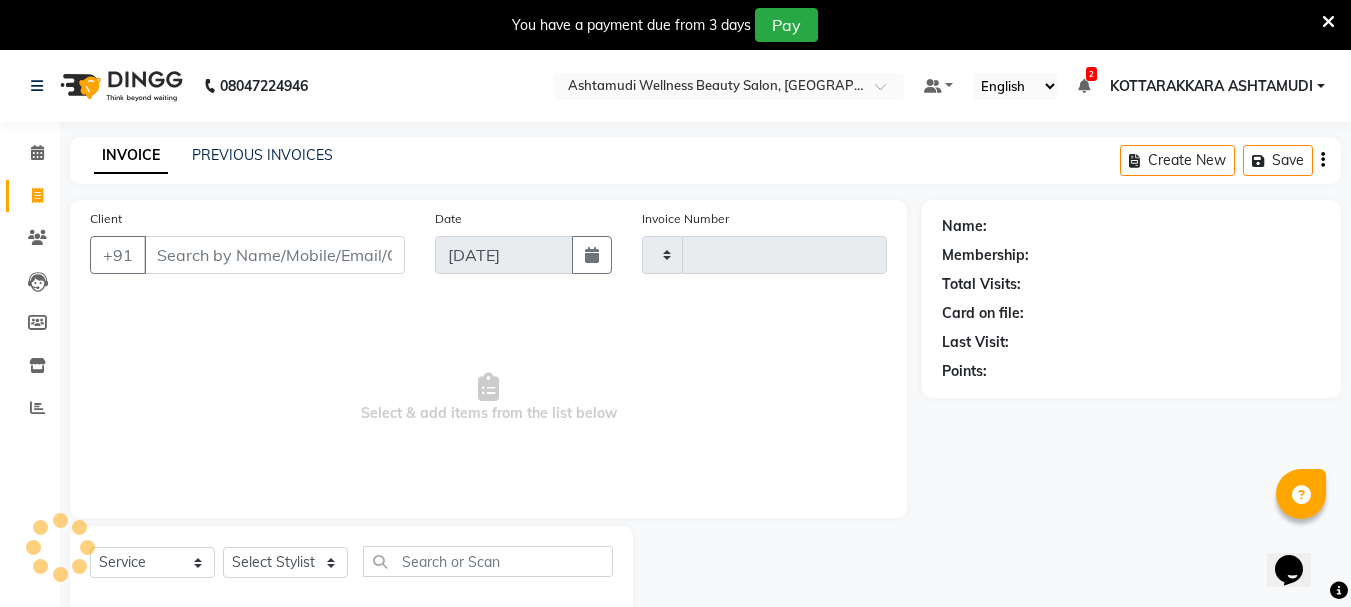 type on "1974" 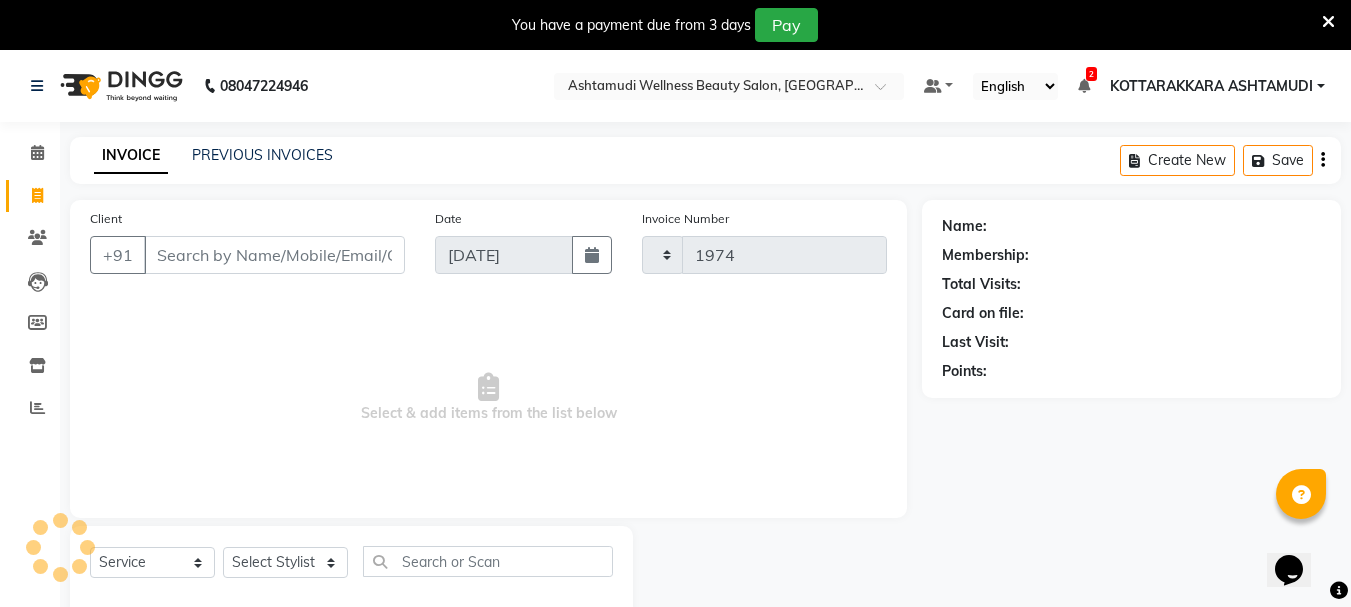 select on "4664" 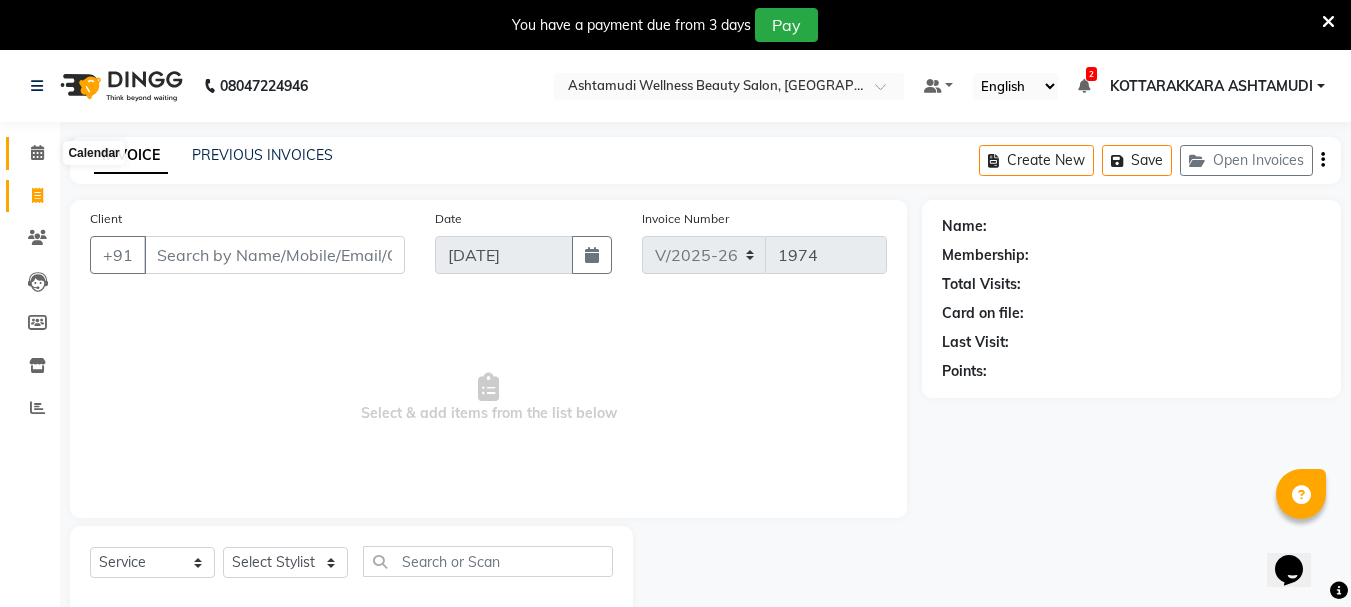 click 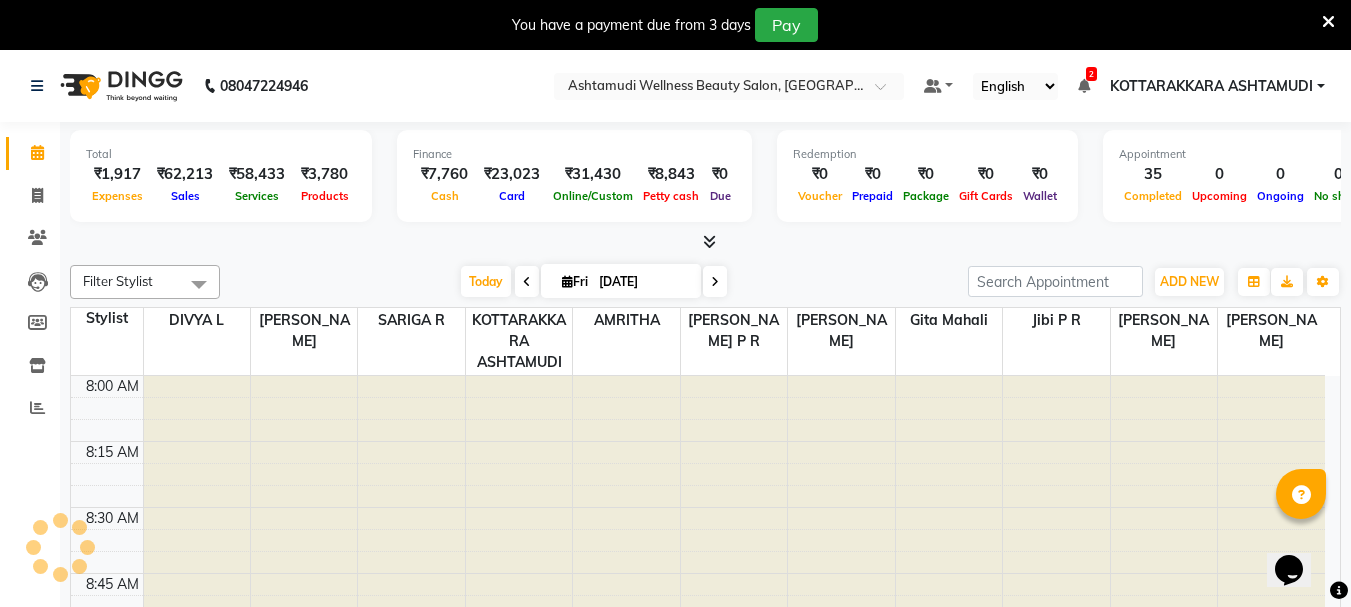 scroll, scrollTop: 0, scrollLeft: 0, axis: both 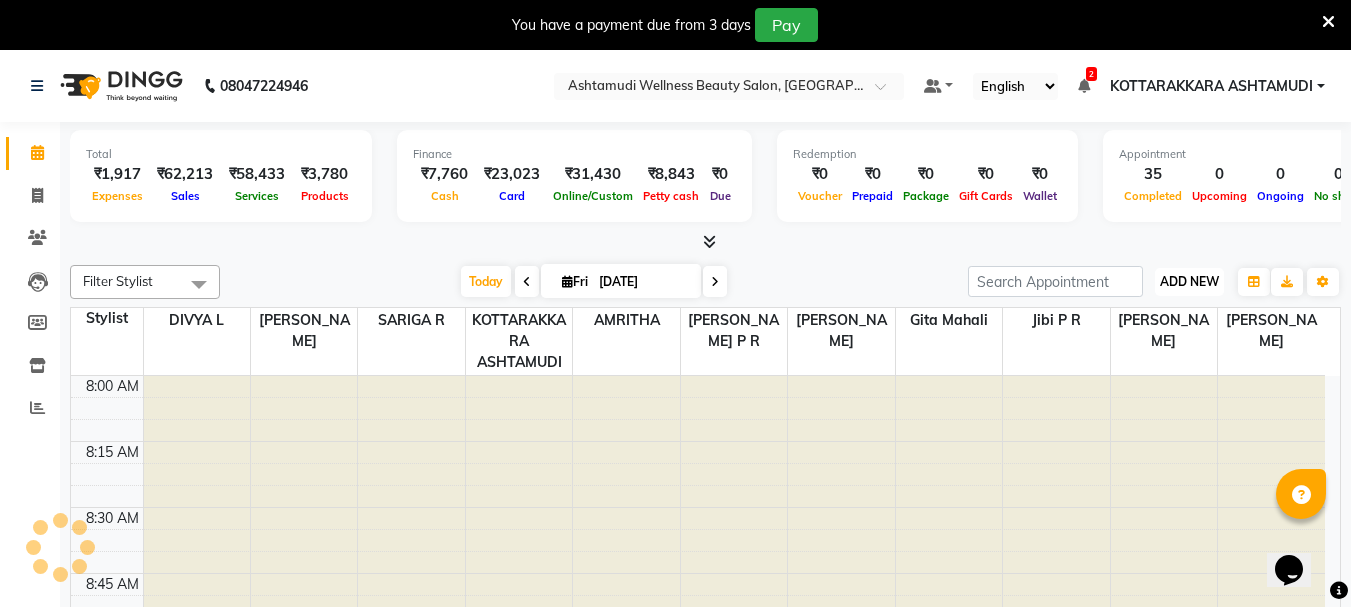 click on "ADD NEW" at bounding box center (1189, 281) 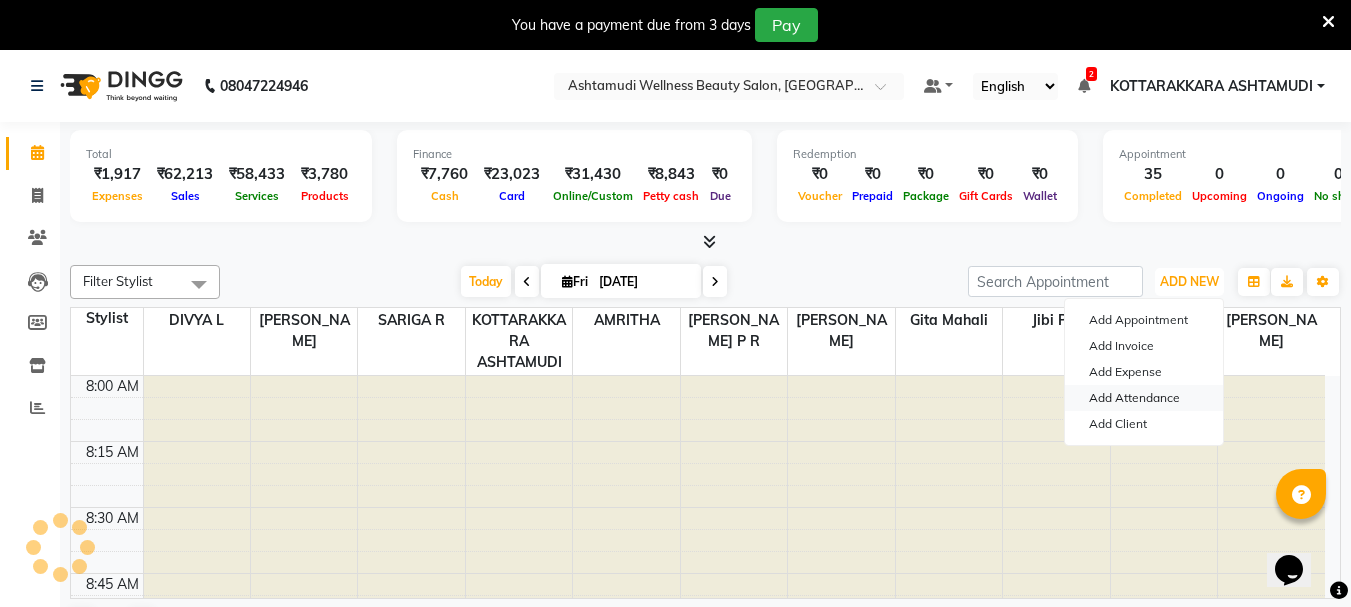 scroll, scrollTop: 2641, scrollLeft: 0, axis: vertical 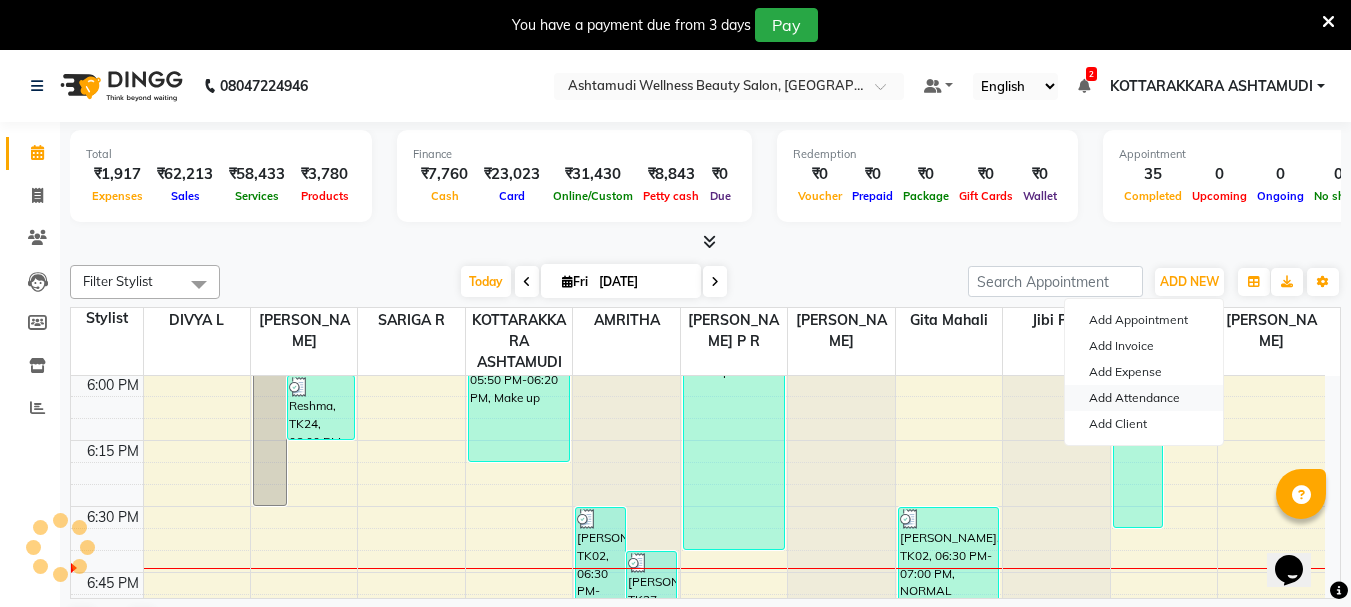 click on "Add Attendance" at bounding box center (1144, 398) 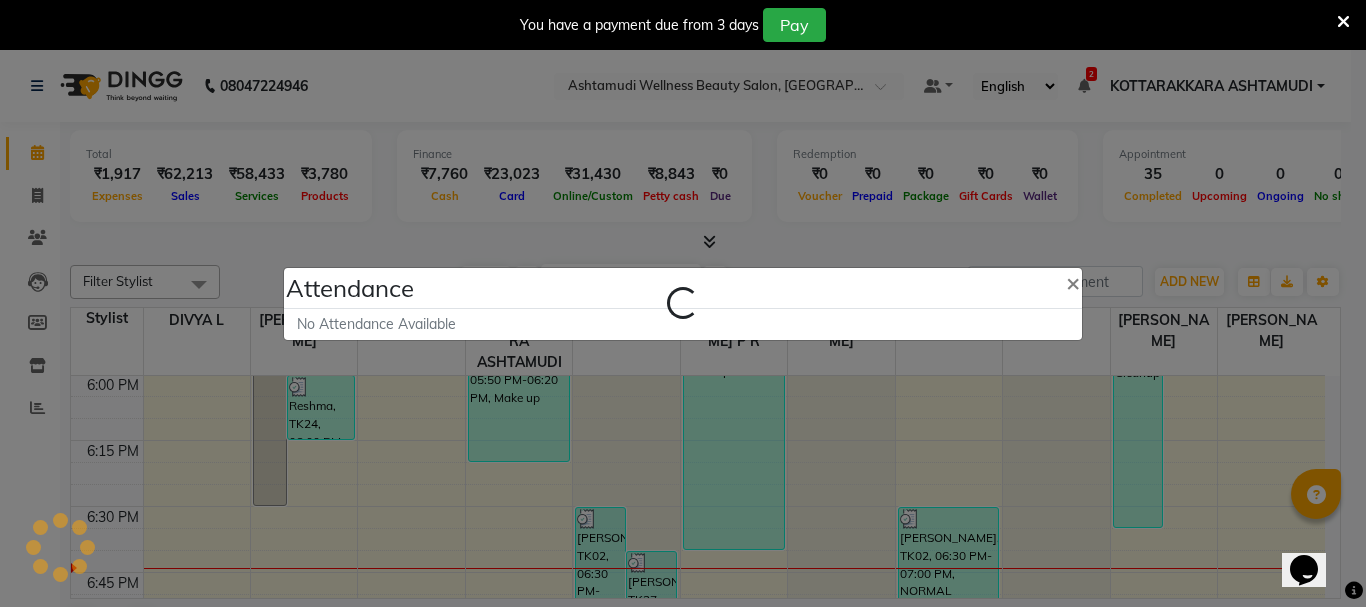 select on "A" 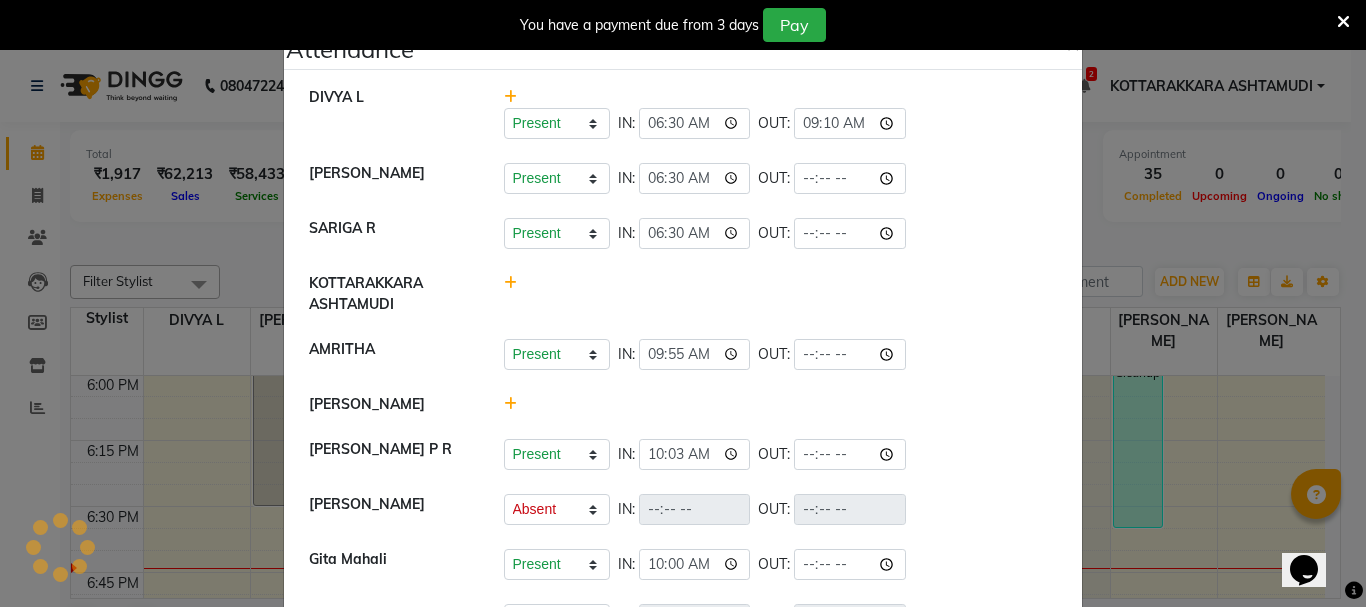 click on "Attendance ×  DIVYA L	   Present   Absent   Late   Half Day   Weekly Off  IN:  06:30 OUT:  09:10  NISHA SAMUEL 	   Present   Absent   Late   Half Day   Weekly Off  IN:  06:30 OUT:   SARIGA R	   Present   Absent   Late   Half Day   Weekly Off  IN:  06:30 OUT:   KOTTARAKKARA ASHTAMUDI   AMRITHA   Present   Absent   Late   Half Day   Weekly Off  IN:  09:55 OUT:   SHAHIDA   SHAMINA MUHAMMED P R   Present   Absent   Late   Half Day   Weekly Off  IN:  10:03 OUT:   ANJALI ANAND   Present   Absent   Late   Half Day   Weekly Off  IN:  OUT:   Gita Mahali    Present   Absent   Late   Half Day   Weekly Off  IN:  10:00 OUT:   Jibi P R   Present   Absent   Late   Half Day   Weekly Off  IN:  OUT:   Priya Chakraborty   Present   Absent   Late   Half Day   Weekly Off  IN:  10:00 OUT:   Karina Darjee    Present   Absent   Late   Half Day   Weekly Off  IN:  10:00 OUT:" 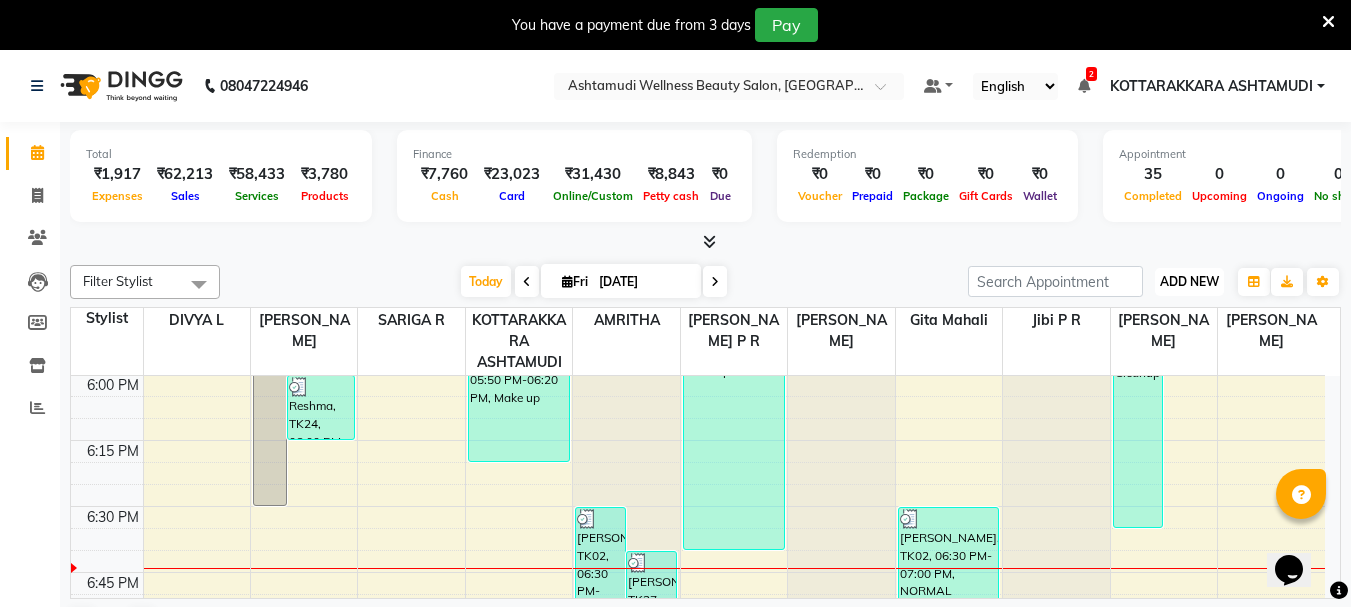 click on "ADD NEW" at bounding box center [1189, 281] 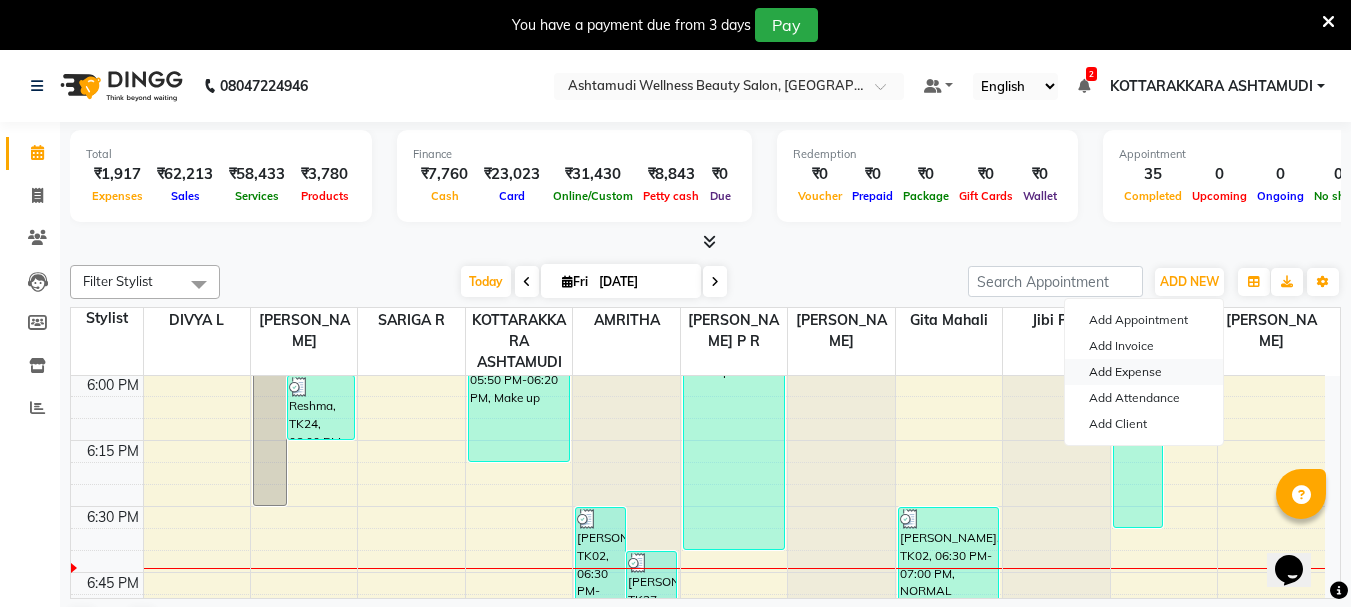 click on "Add Expense" at bounding box center (1144, 372) 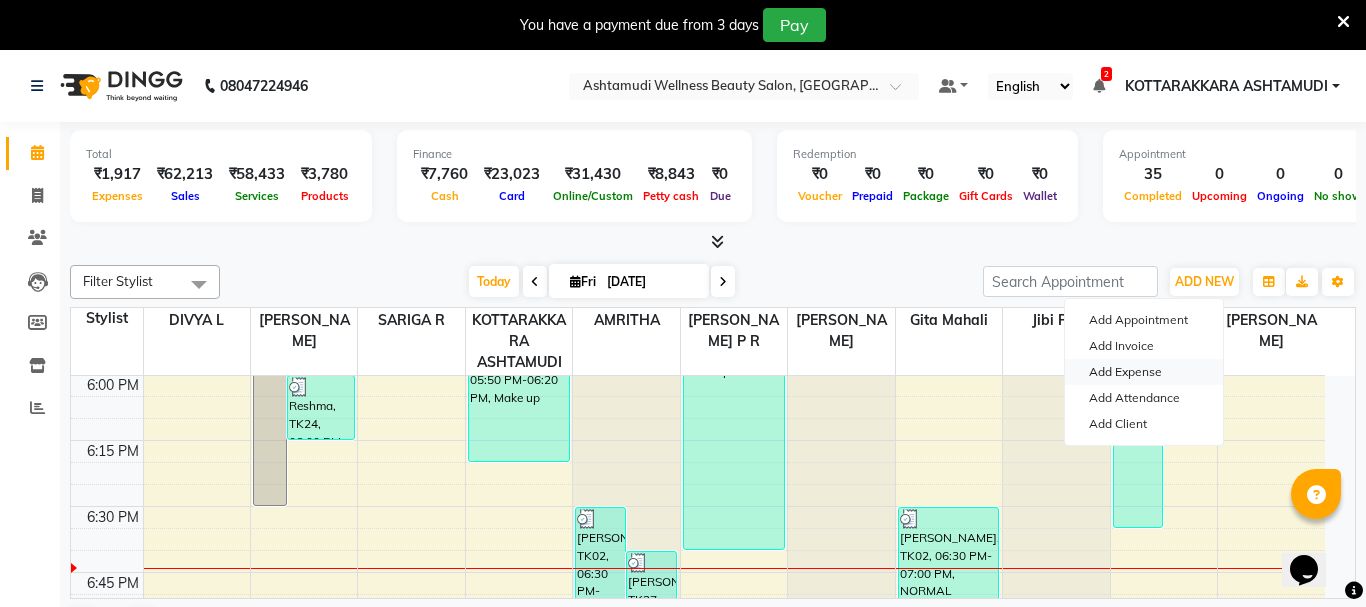 select on "3497" 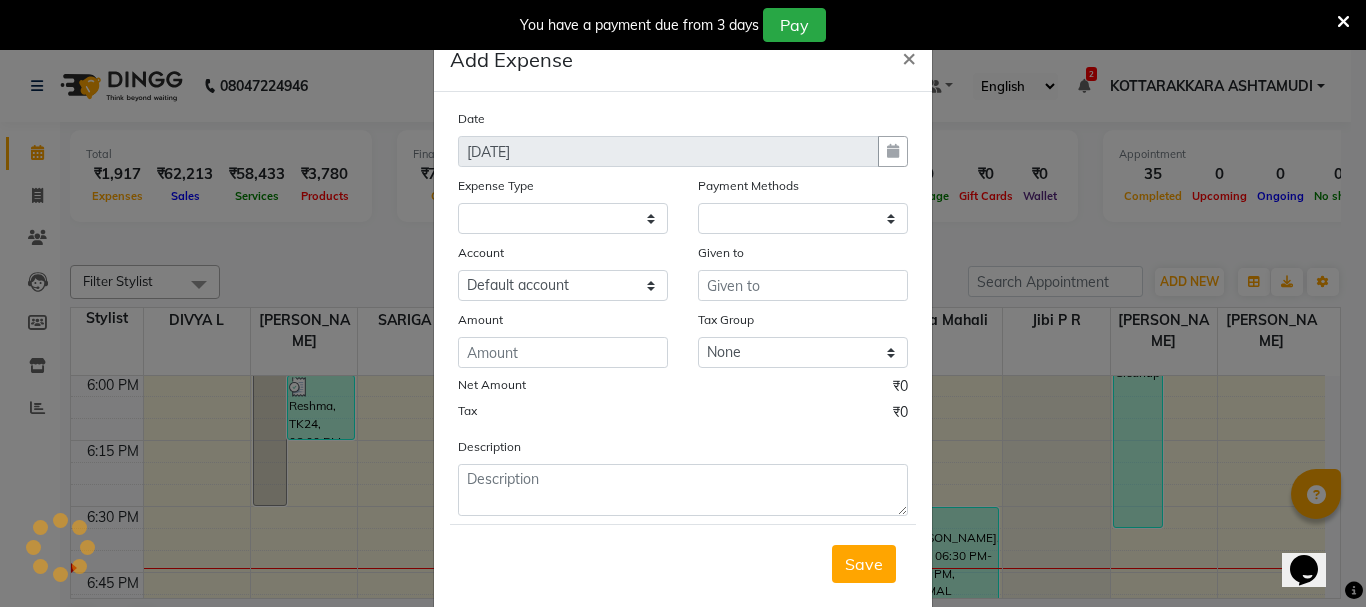 select on "1" 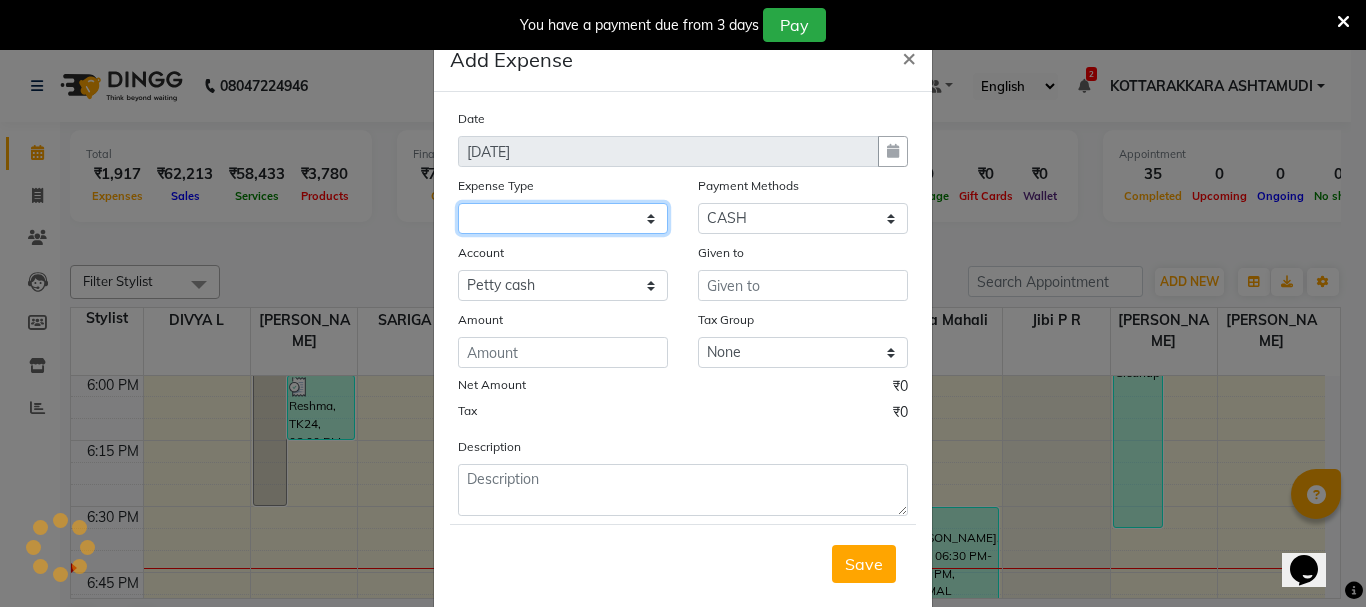 click 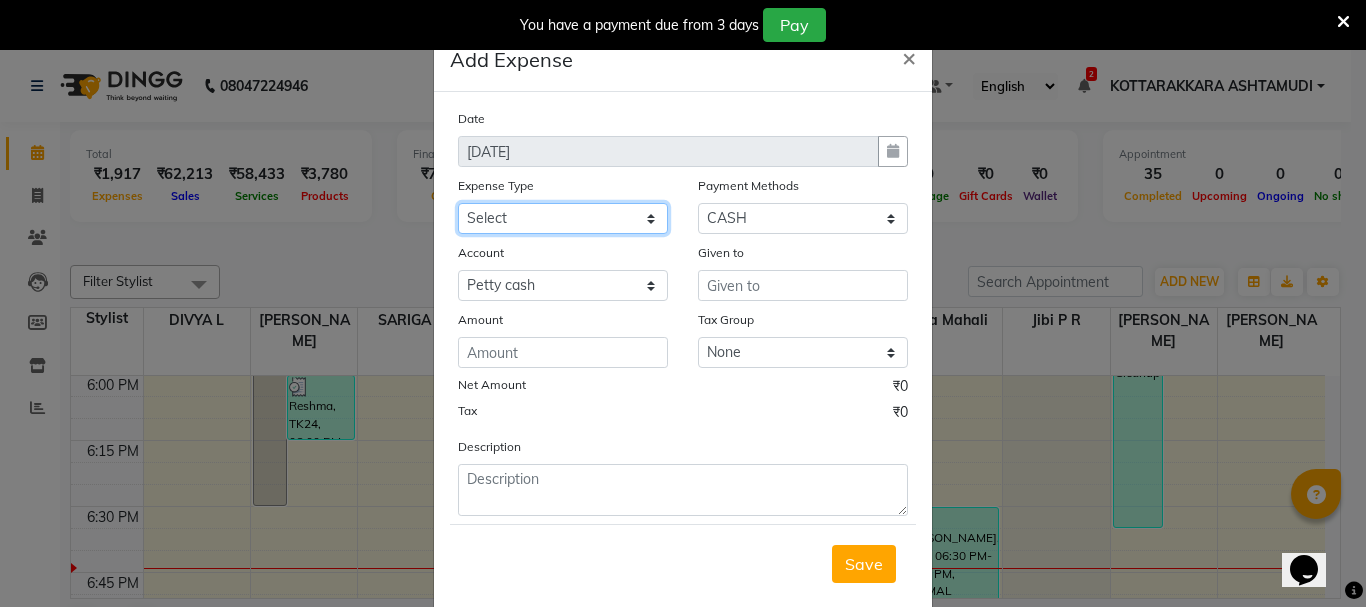 select on "6188" 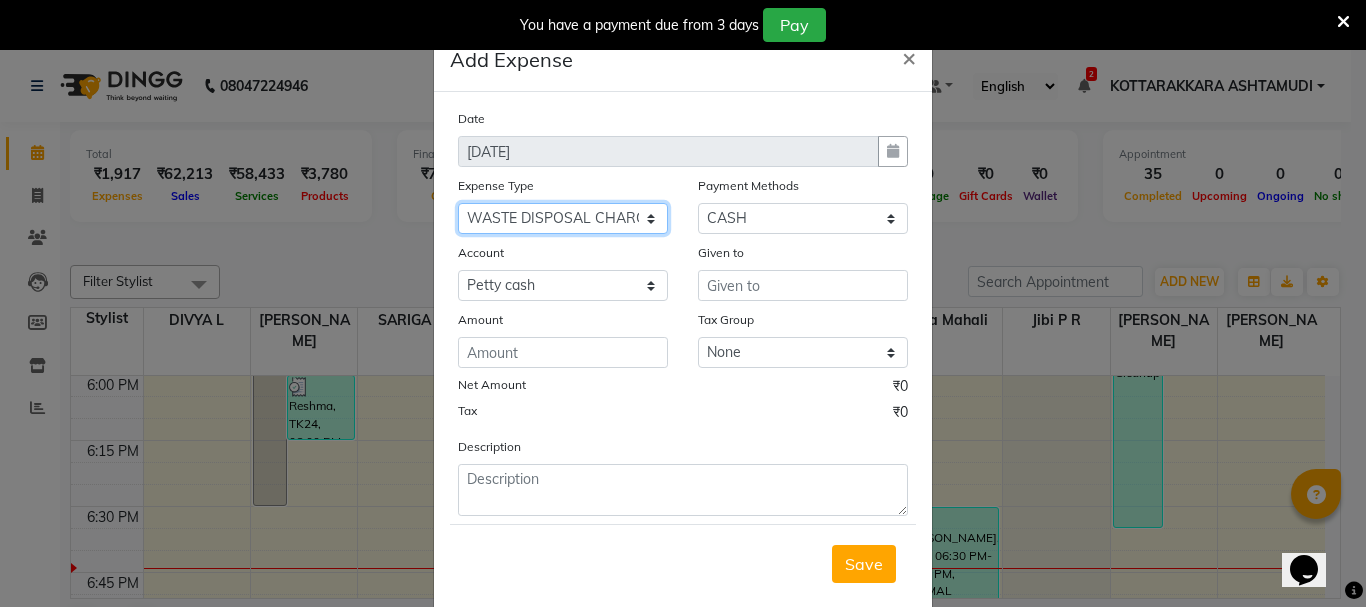 click on "Select ACCOMODATION EXPENSES ADVERTISEMENT SALES PROMOTIONAL EXPENSES Bonus BRIDAL ACCESSORIES REFUND BRIDAL COMMISSION BRIDAL FOOD BRIDAL INCENTIVES BRIDAL ORNAMENTS REFUND BRIDAL TA CASH DEPOSIT RAK BANK COMPUTER ACCESSORIES MOBILE PHONE Donation and Charity Expenses ELECTRICITY CHARGES ELECTRONICS FITTINGS Event Expense FISH FOOD EXPENSES FOOD REFRESHMENT FOR CLIENTS FOOD REFRESHMENT FOR STAFFS Freight And Forwarding Charges FUEL FOR GENERATOR FURNITURE AND EQUIPMENTS Gifts for Clients GIFTS FOR STAFFS GOKULAM CHITS HOSTEL RENT LAUNDRY EXPENSES LICENSE OTHER FEES LOADING UNLOADING CHARGES Medical Expenses MEHNDI PAYMENTS MISCELLANEOUS EXPENSES NEWSPAPER PERIODICALS Ornaments Maintenance Expense OVERTIME ALLOWANCES Payment For Pest Control Perfomance based incentives POSTAGE COURIER CHARGES Printing PRINTING STATIONERY EXPENSES PROFESSIONAL TAX REPAIRS MAINTENANCE ROUND OFF Salary SALARY ADVANCE Sales Incentives Membership Card SALES INCENTIVES PRODUCT SALES INCENTIVES SERVICES SALON ESSENTIALS SALON RENT" 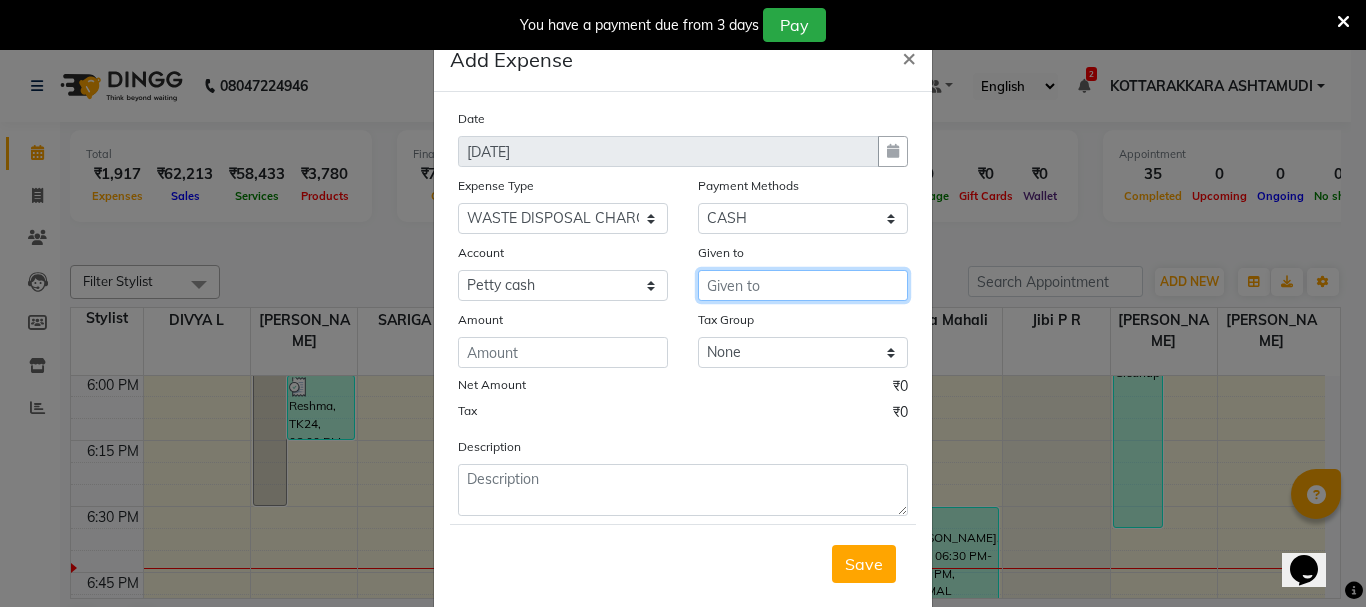 click at bounding box center [803, 285] 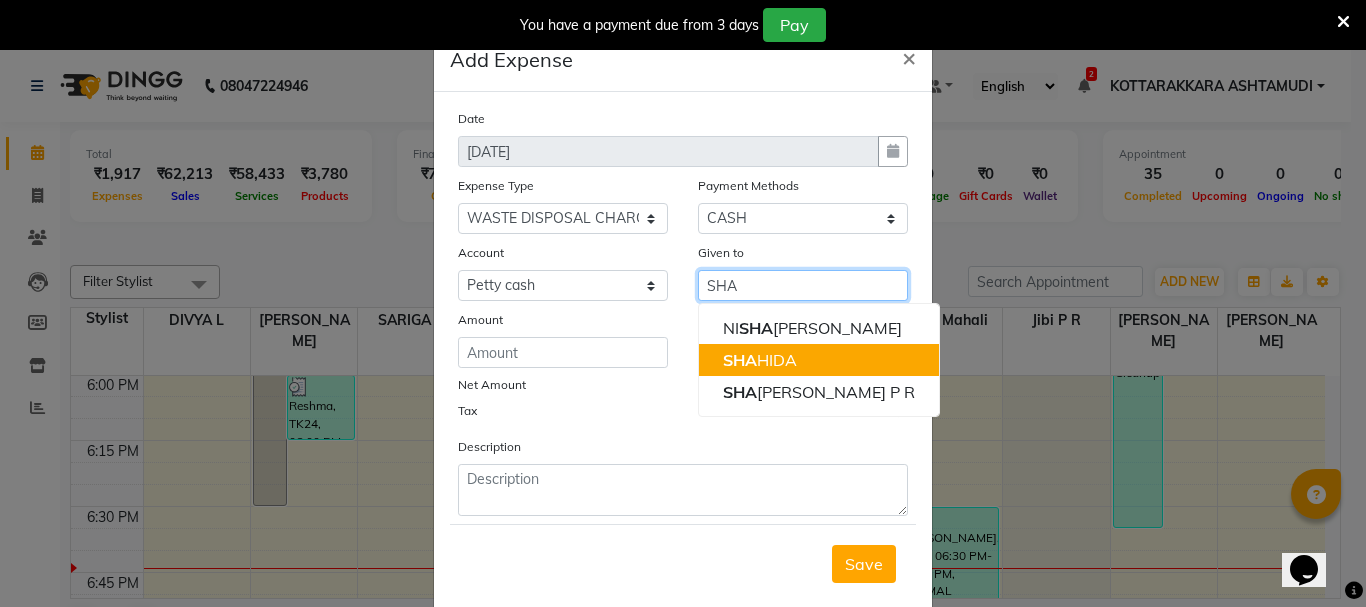 click on "SHA HIDA" at bounding box center (819, 360) 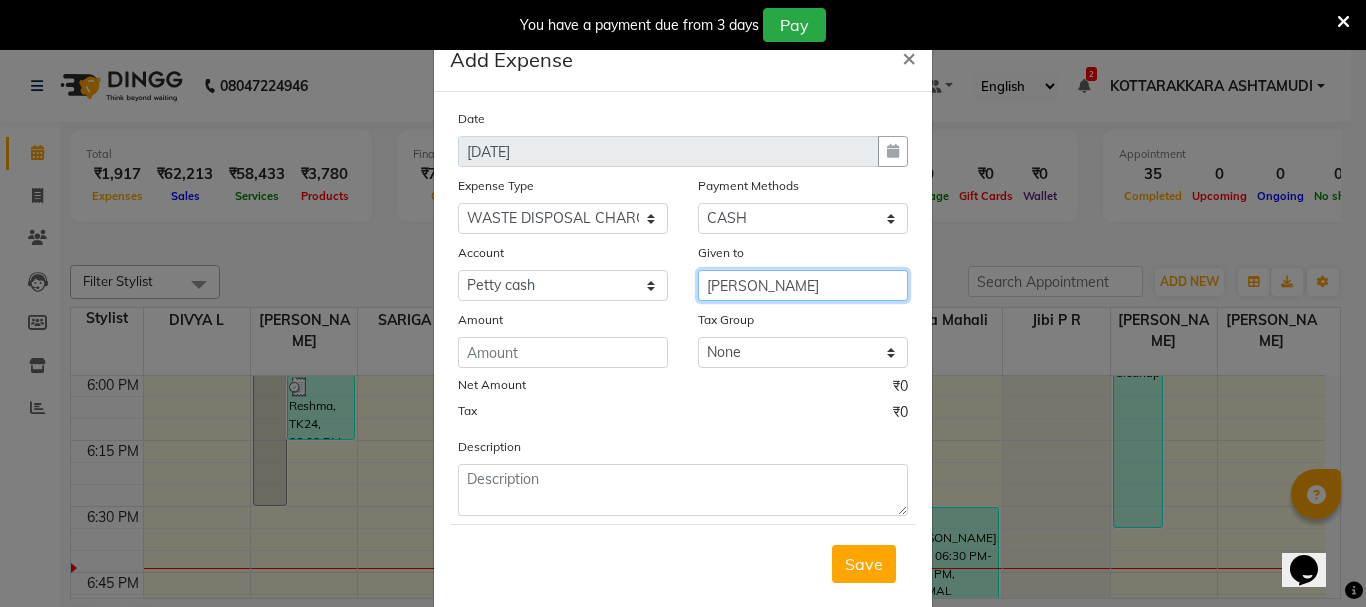 type on "[PERSON_NAME]" 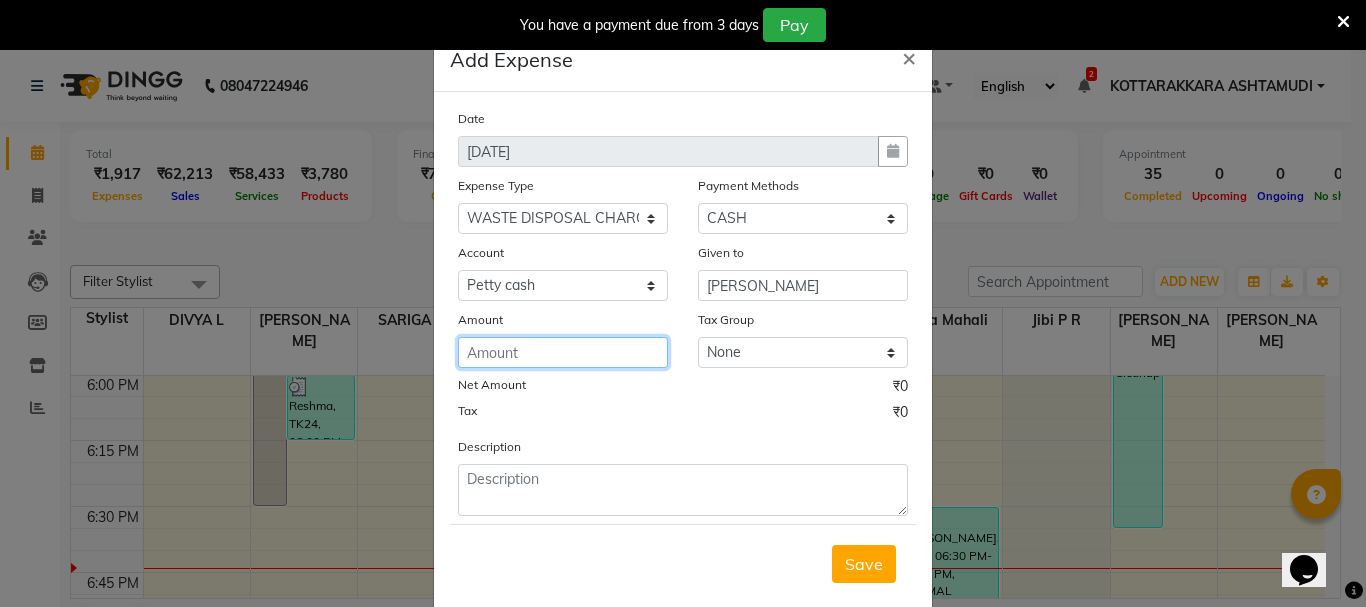 click 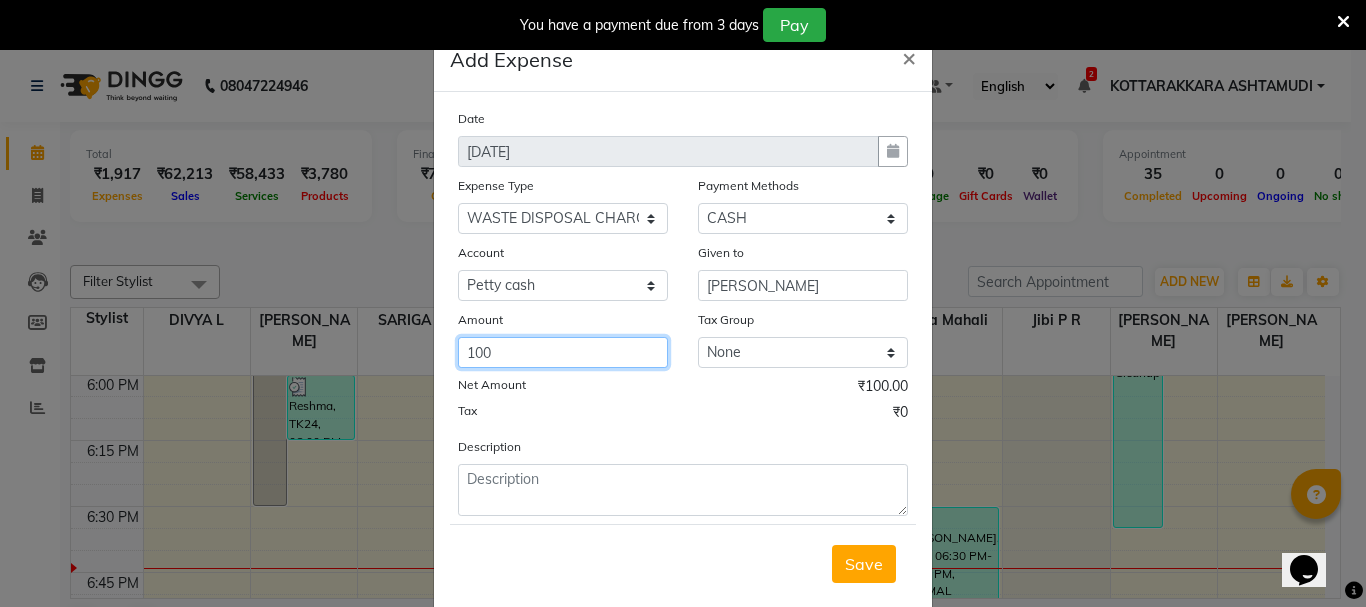 type on "100" 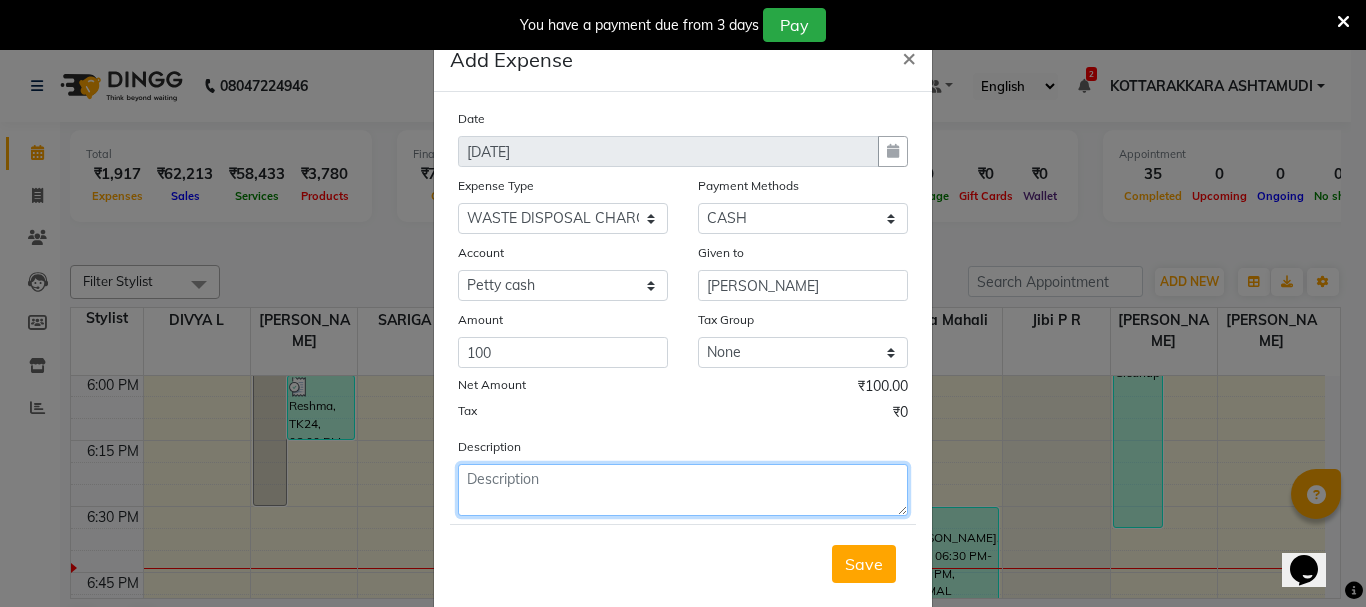 click 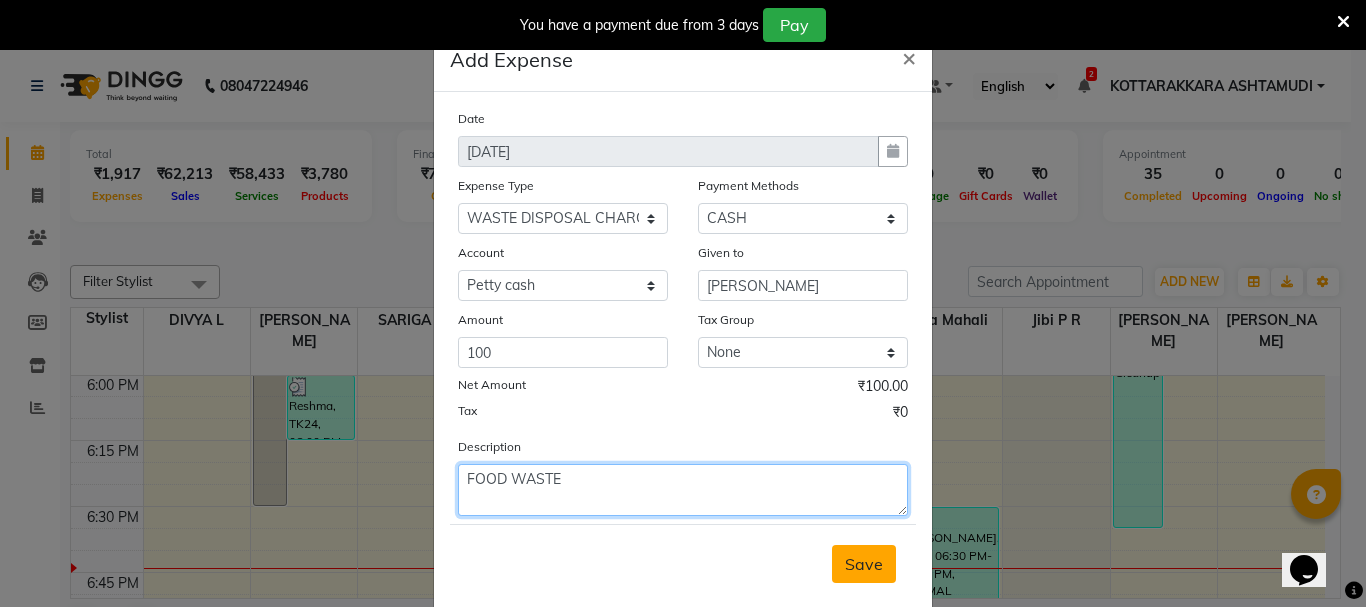 type on "FOOD WASTE" 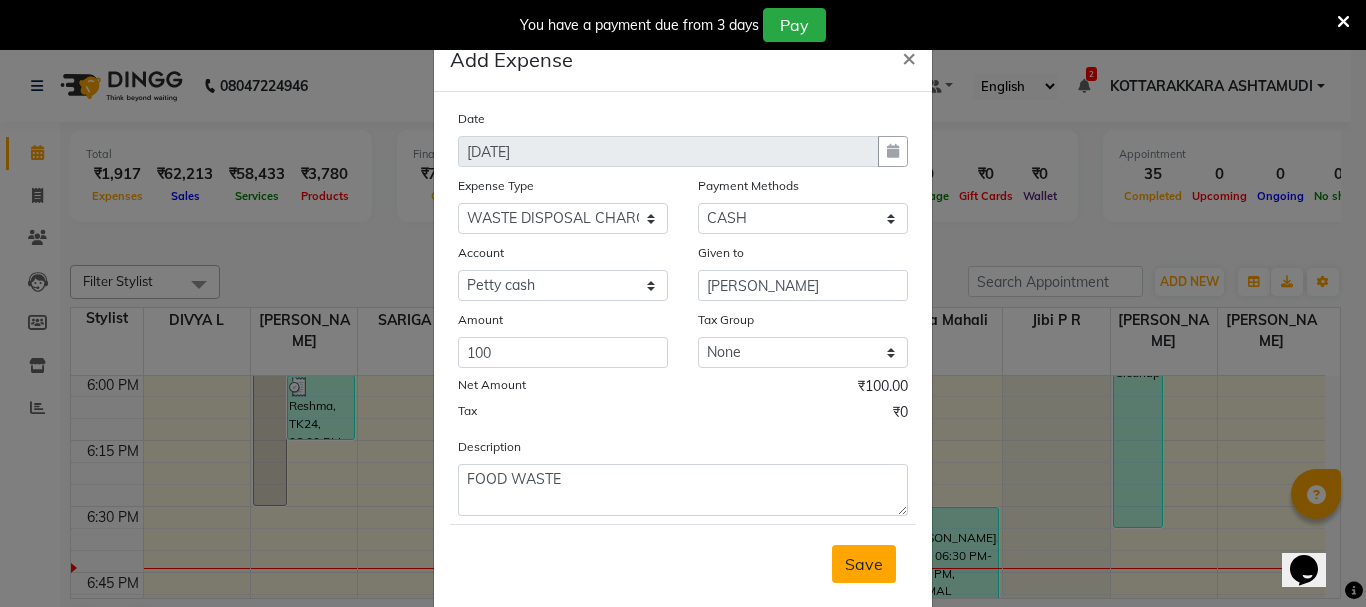 click on "Save" at bounding box center (864, 564) 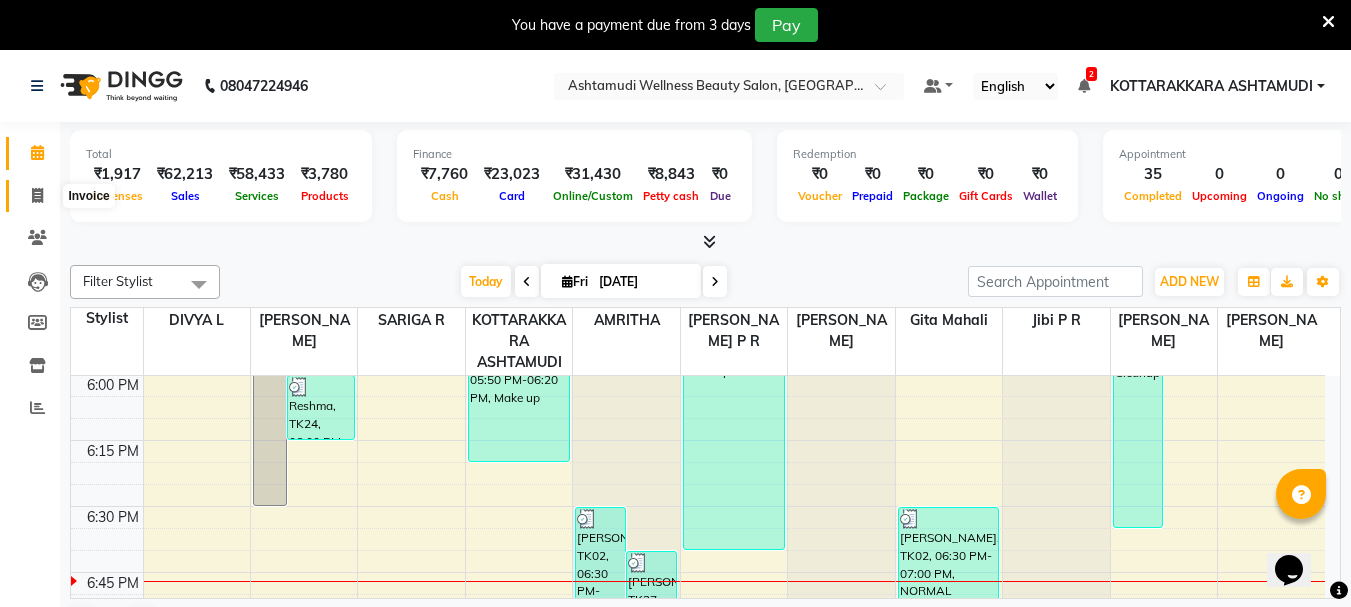 click 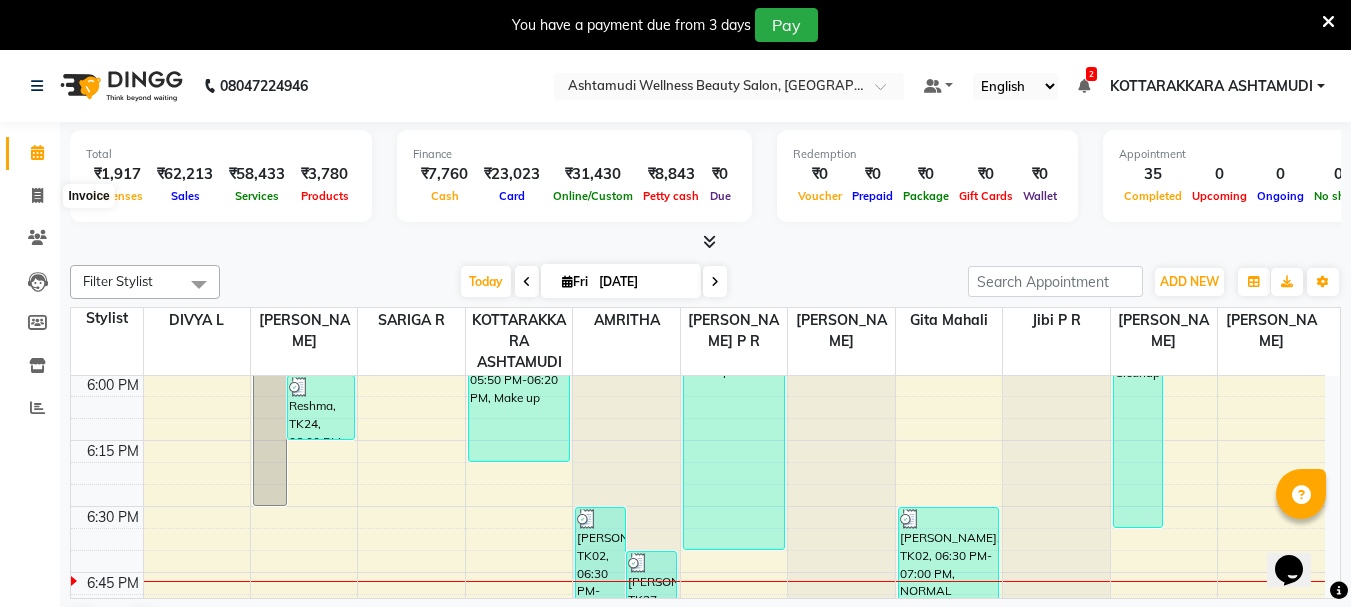 select on "service" 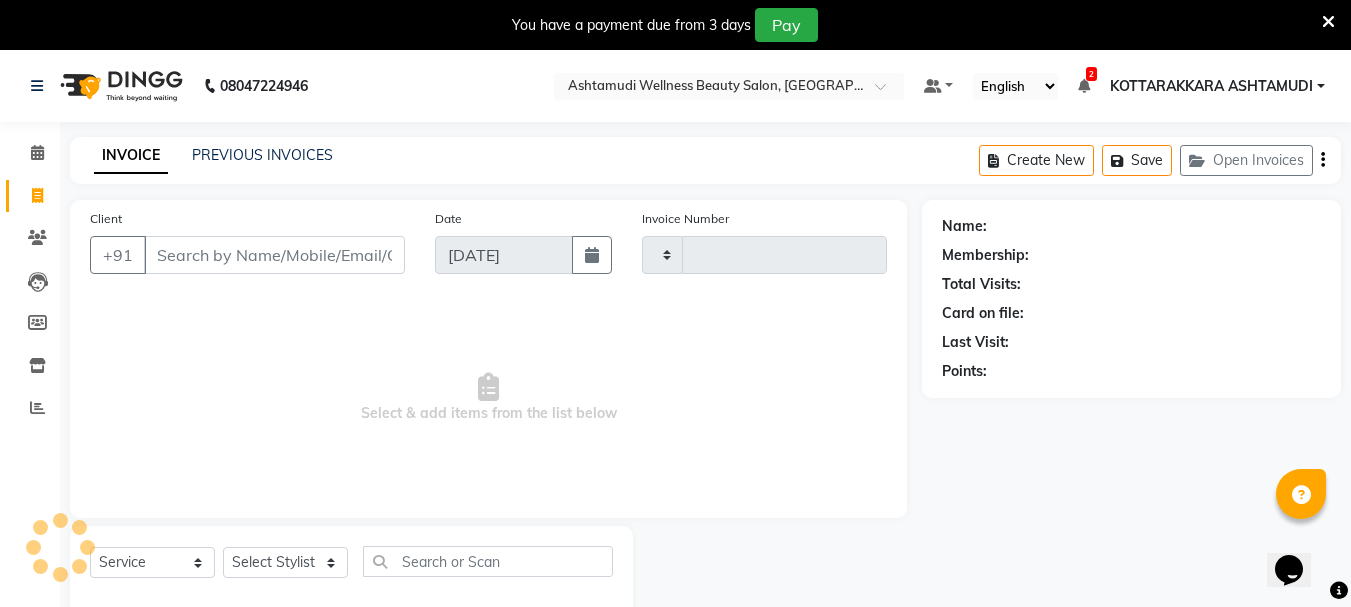 type on "1974" 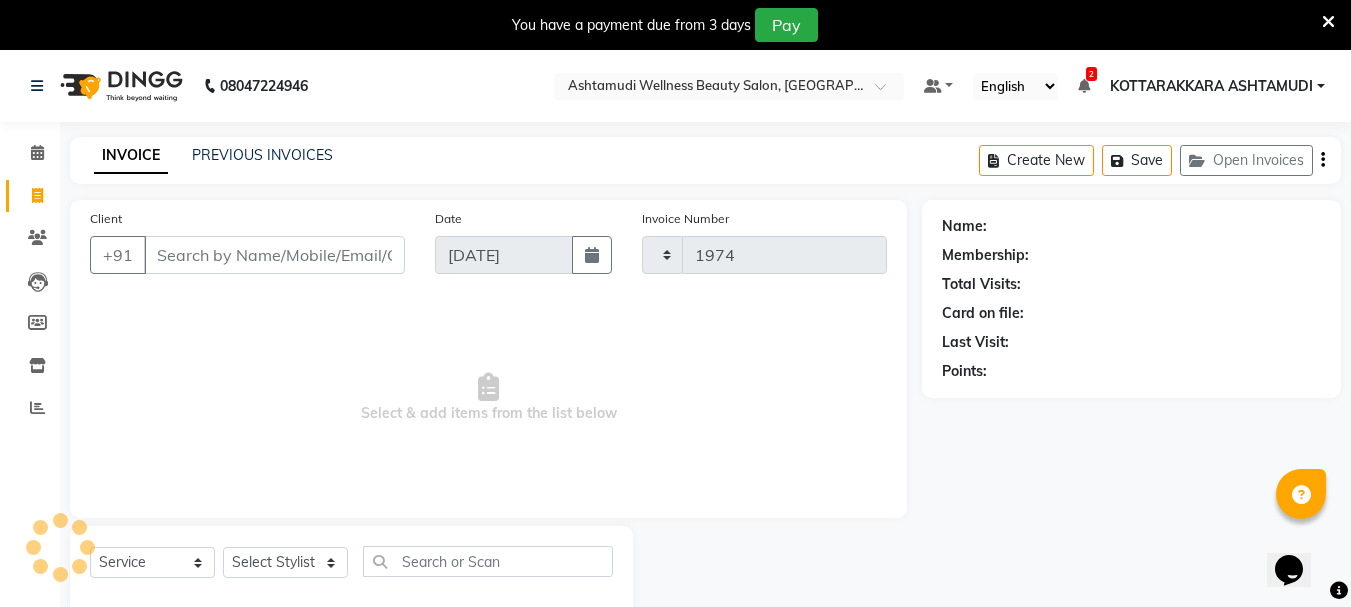 select on "4664" 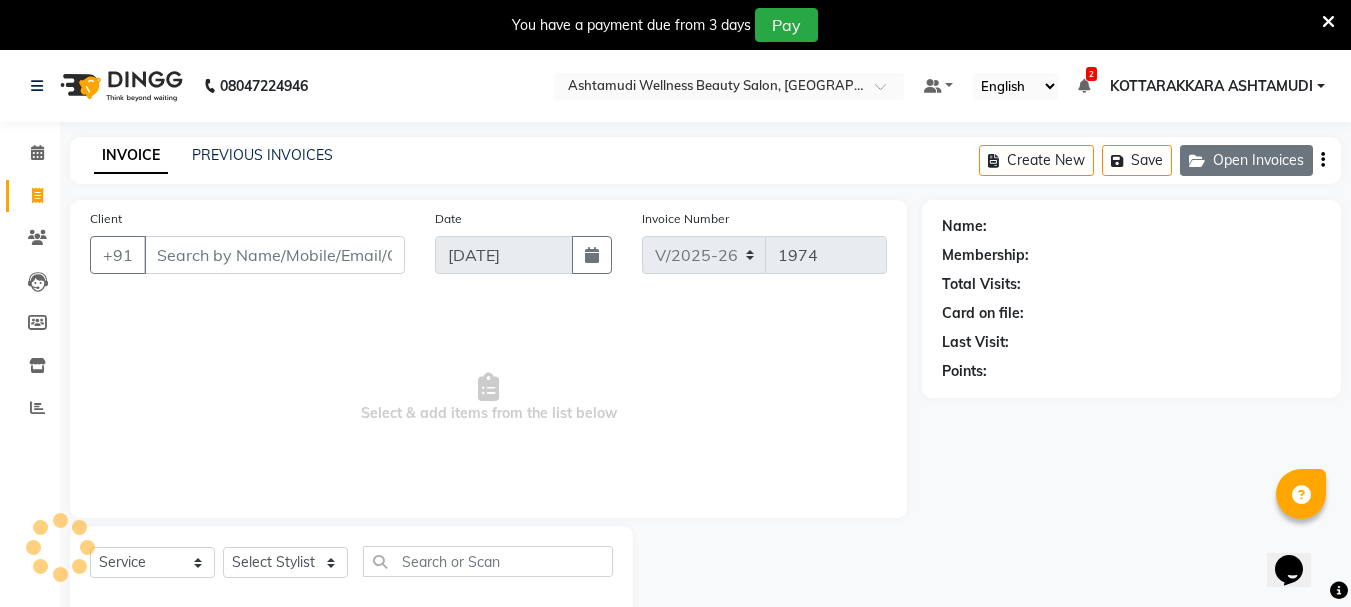 click on "Open Invoices" 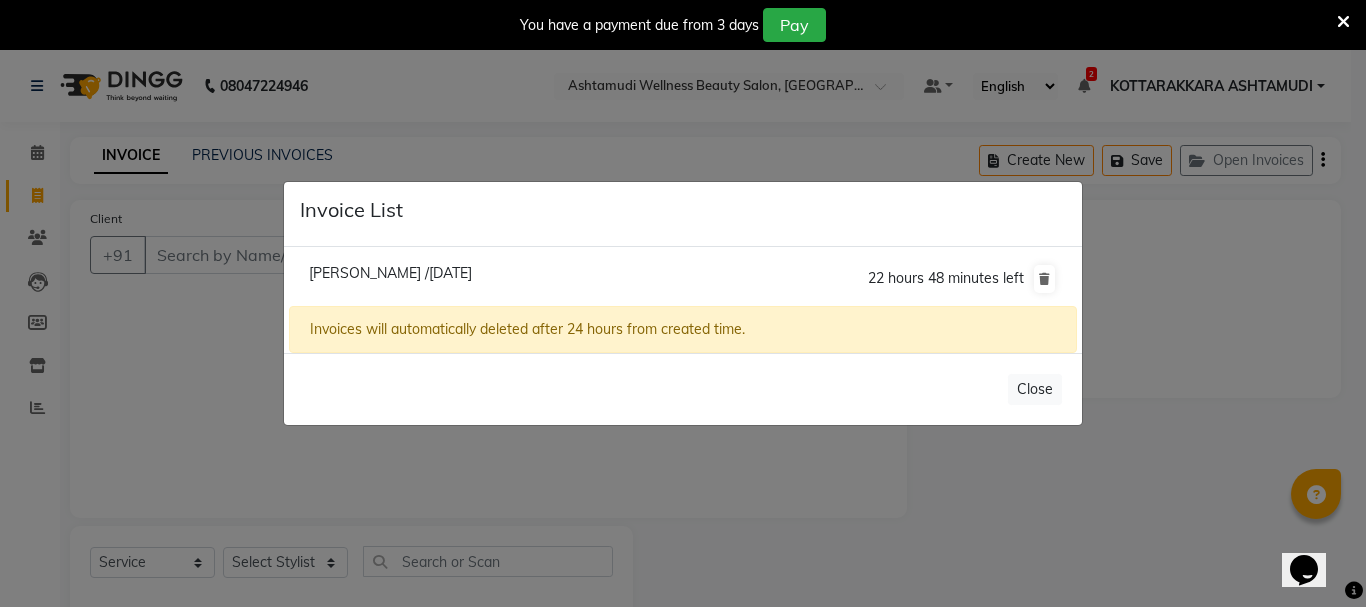 click on "Sanjana /11 July 2025" 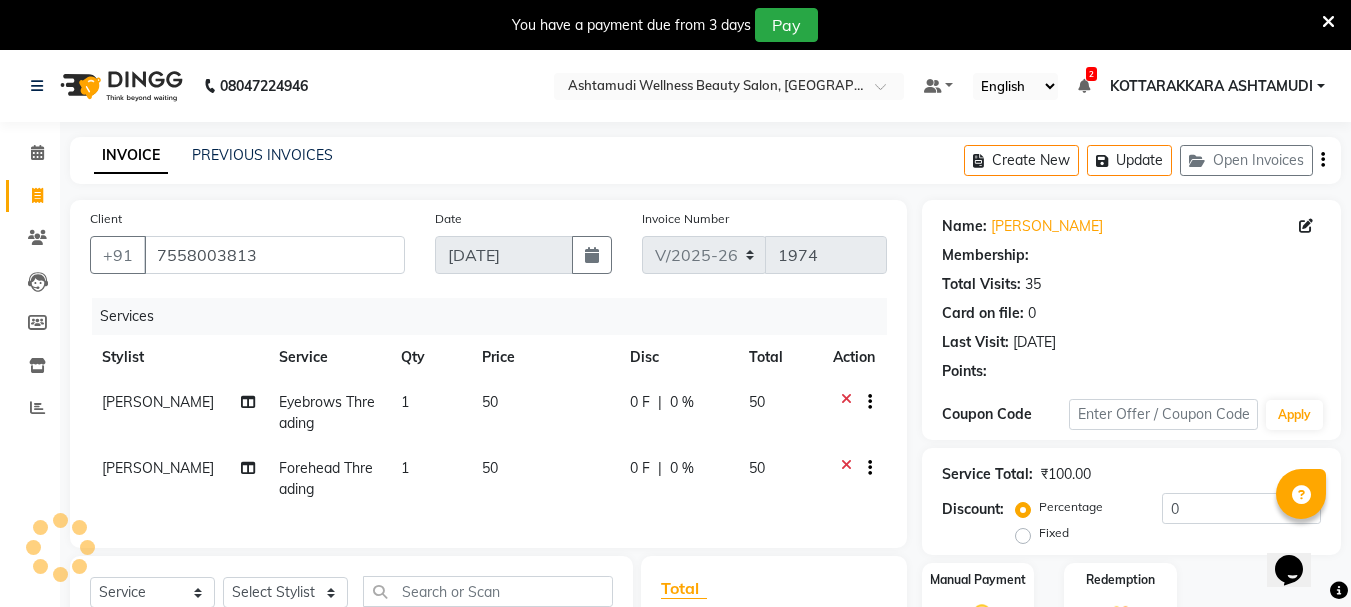 select on "1: Object" 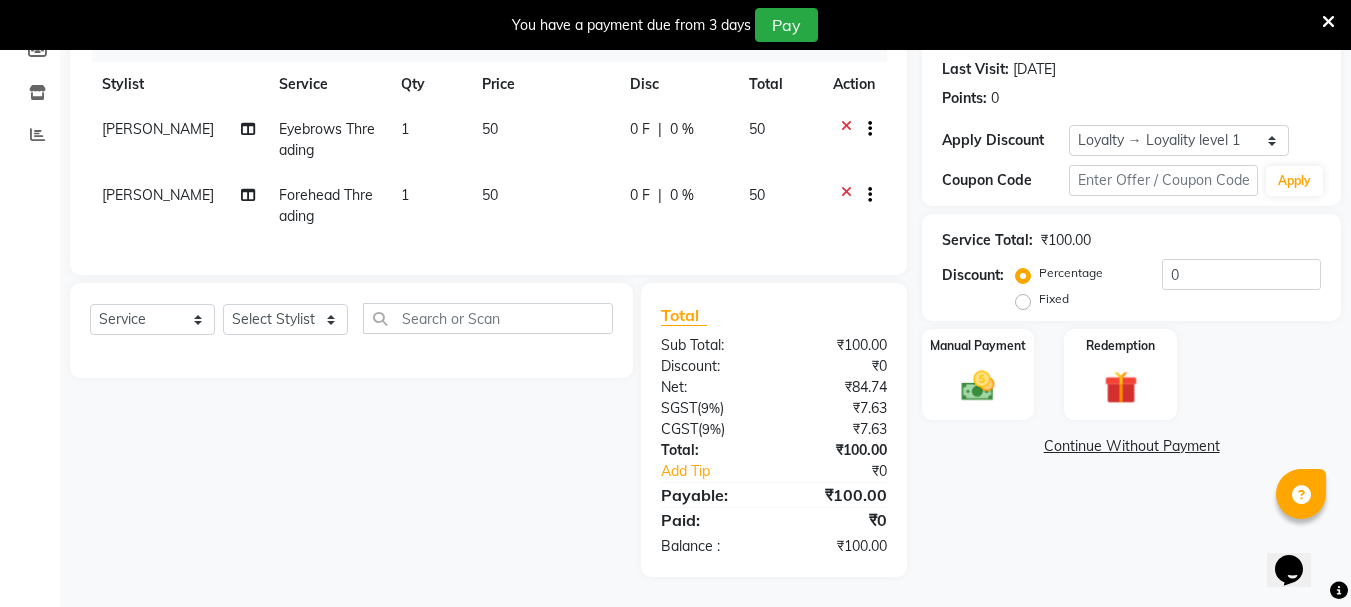 scroll, scrollTop: 288, scrollLeft: 0, axis: vertical 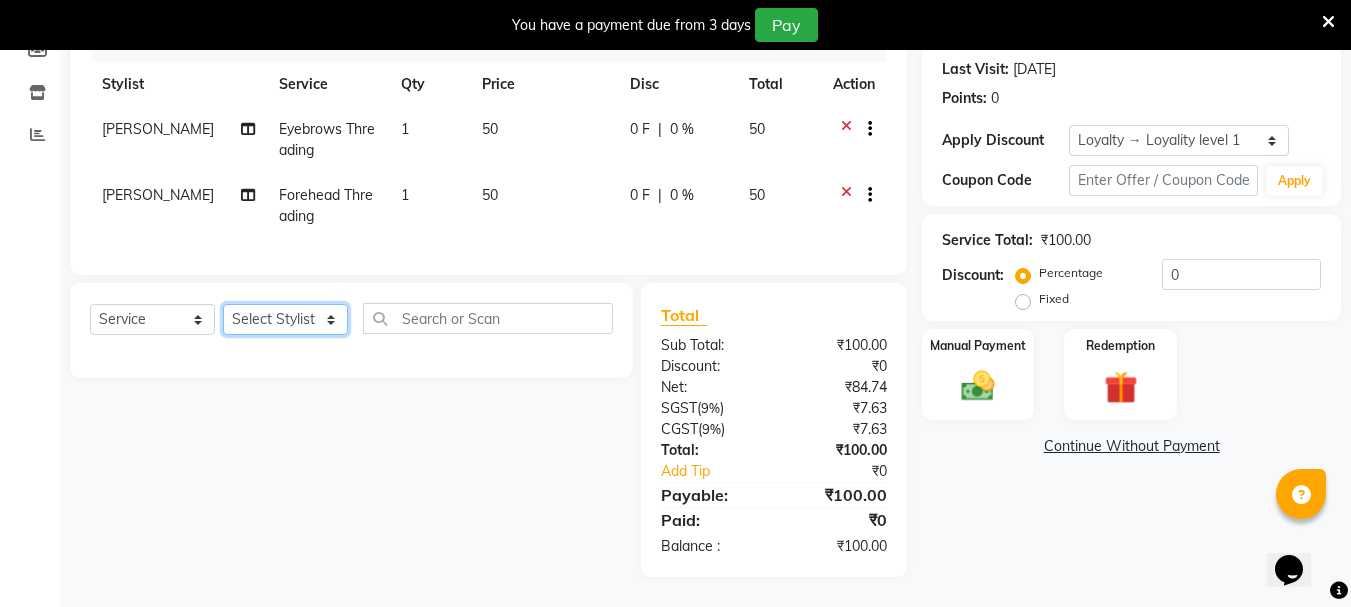 click on "Select Stylist AMRITHA ANJALI ANAND DIVYA L	 Gita Mahali  Jibi P R Karina Darjee  KOTTARAKKARA ASHTAMUDI NISHA SAMUEL 	 Priya Chakraborty SARIGA R	 SHAHIDA SHAMINA MUHAMMED P R" 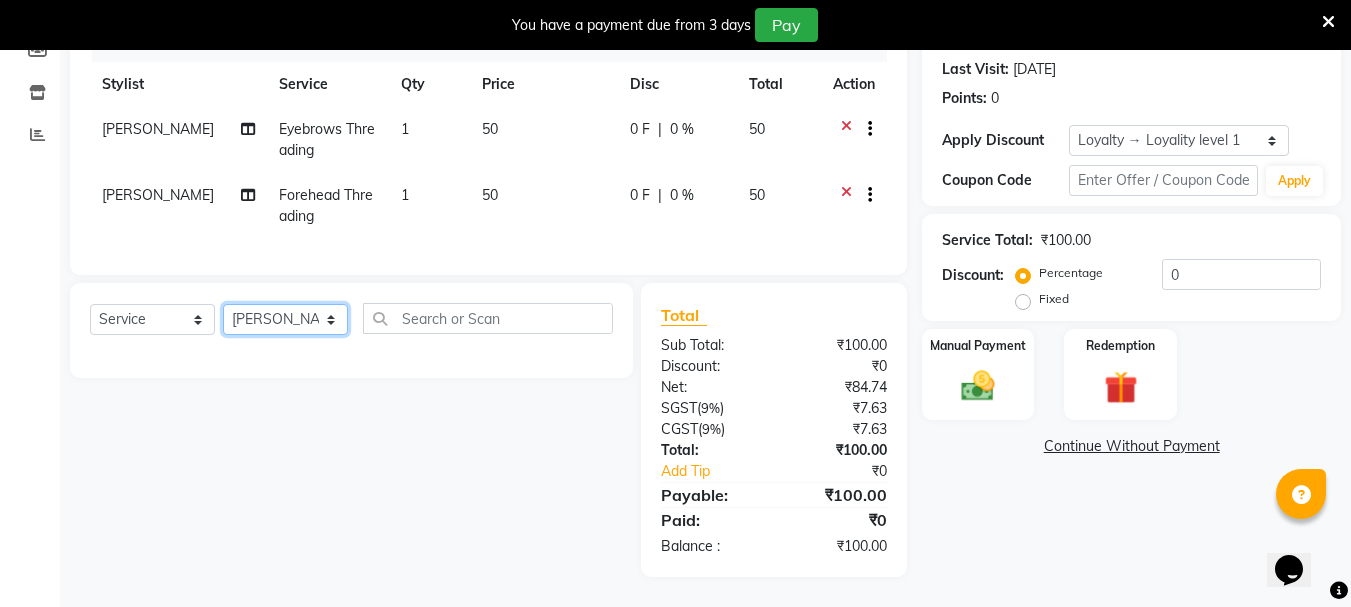 click on "Select Stylist AMRITHA ANJALI ANAND DIVYA L	 Gita Mahali  Jibi P R Karina Darjee  KOTTARAKKARA ASHTAMUDI NISHA SAMUEL 	 Priya Chakraborty SARIGA R	 SHAHIDA SHAMINA MUHAMMED P R" 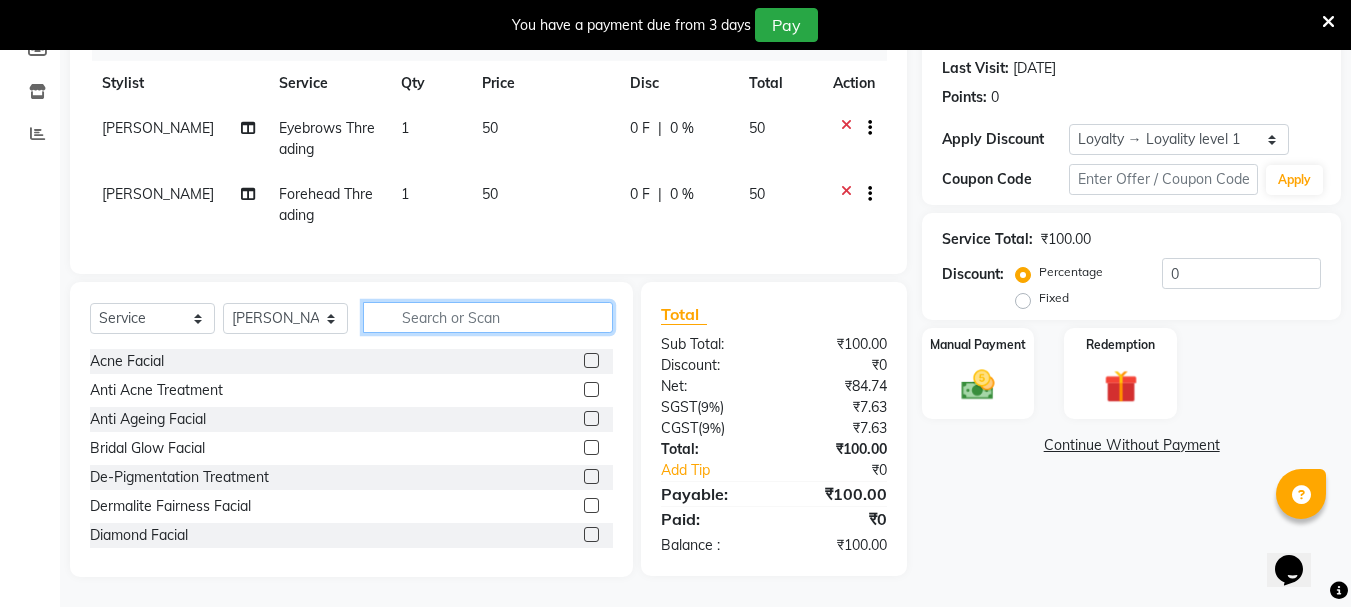 click 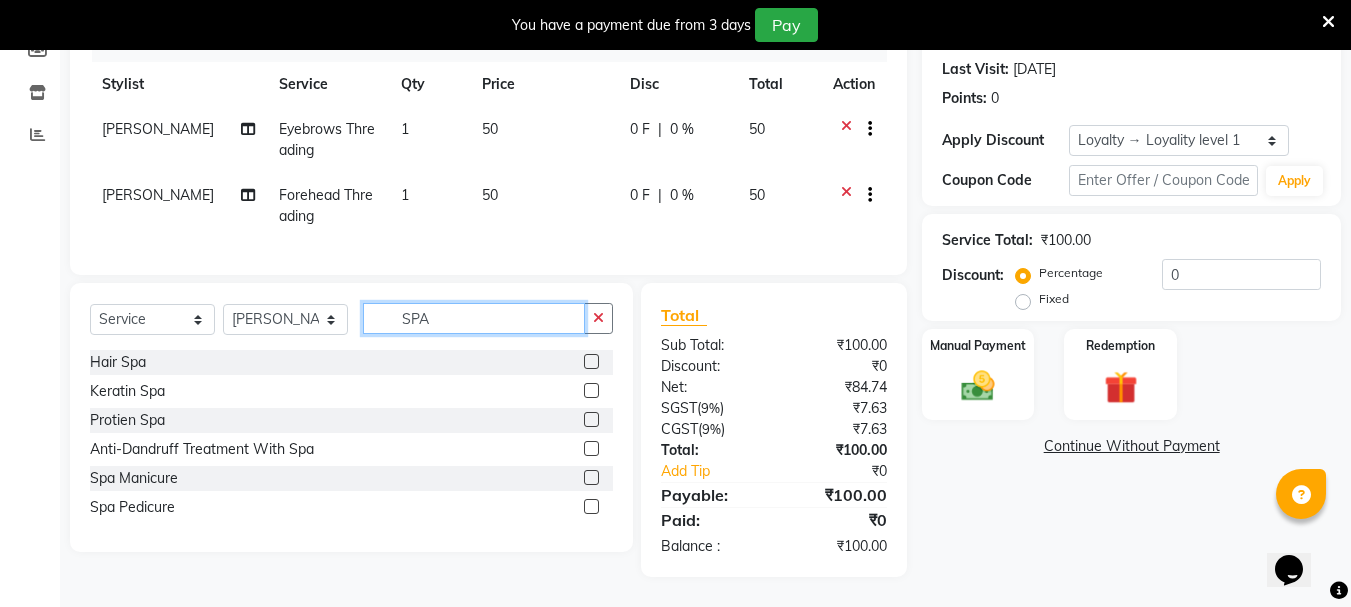 type on "SPA" 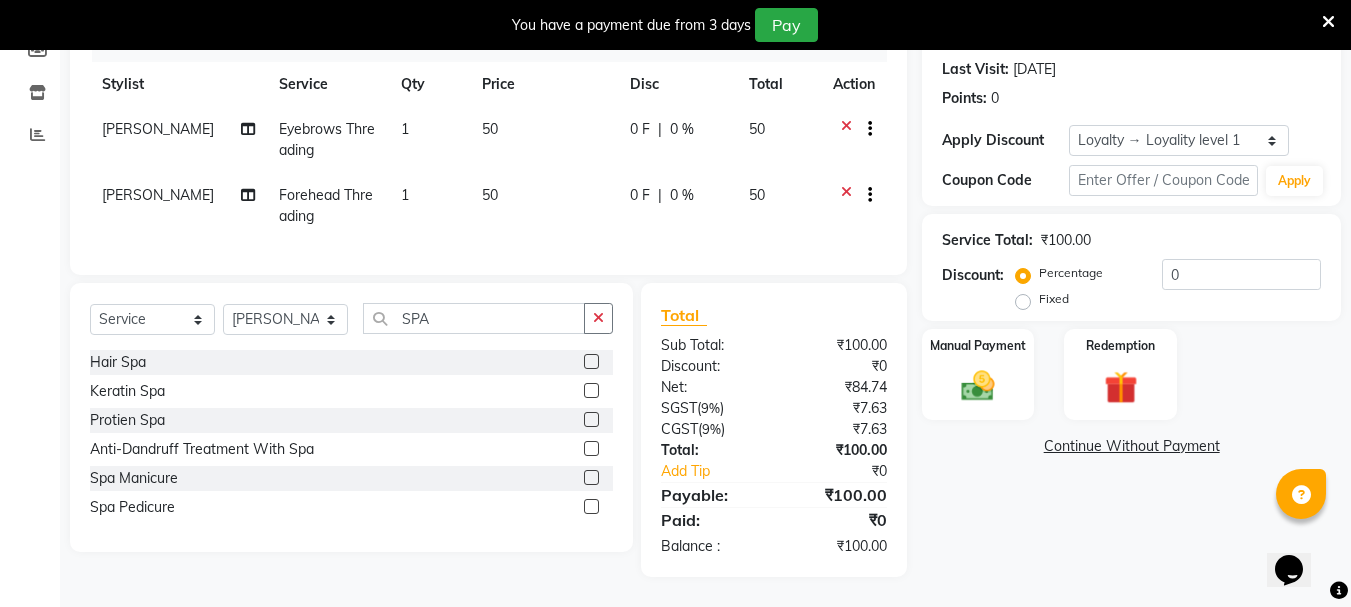 click 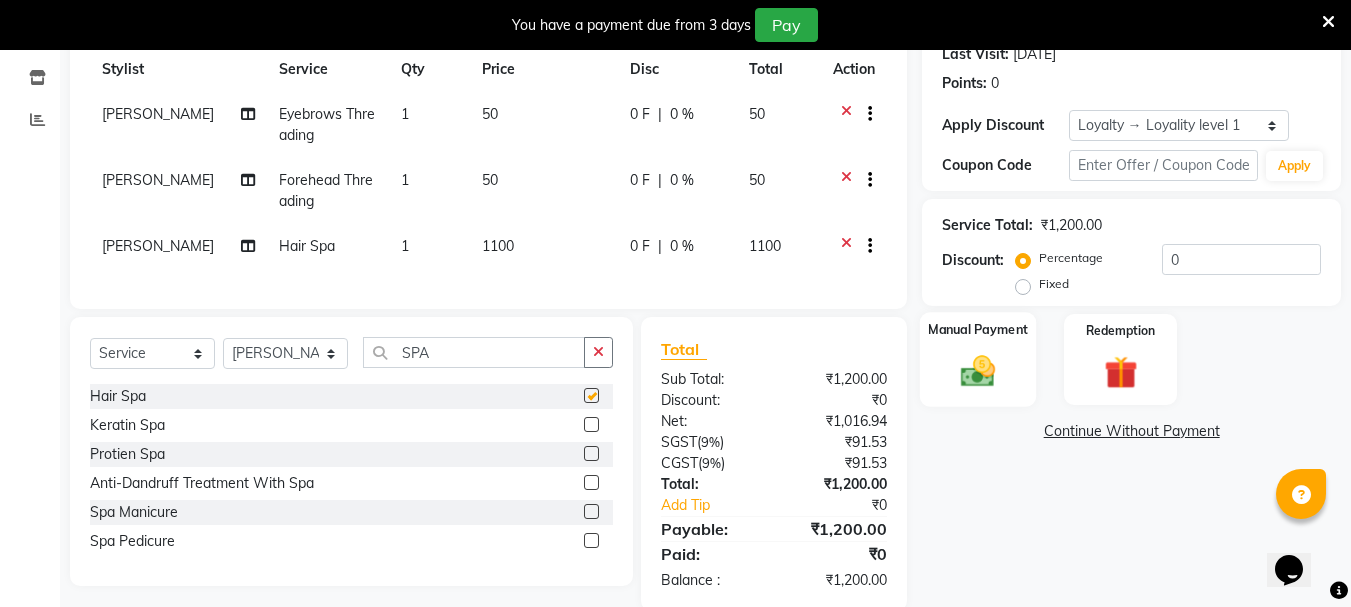 checkbox on "false" 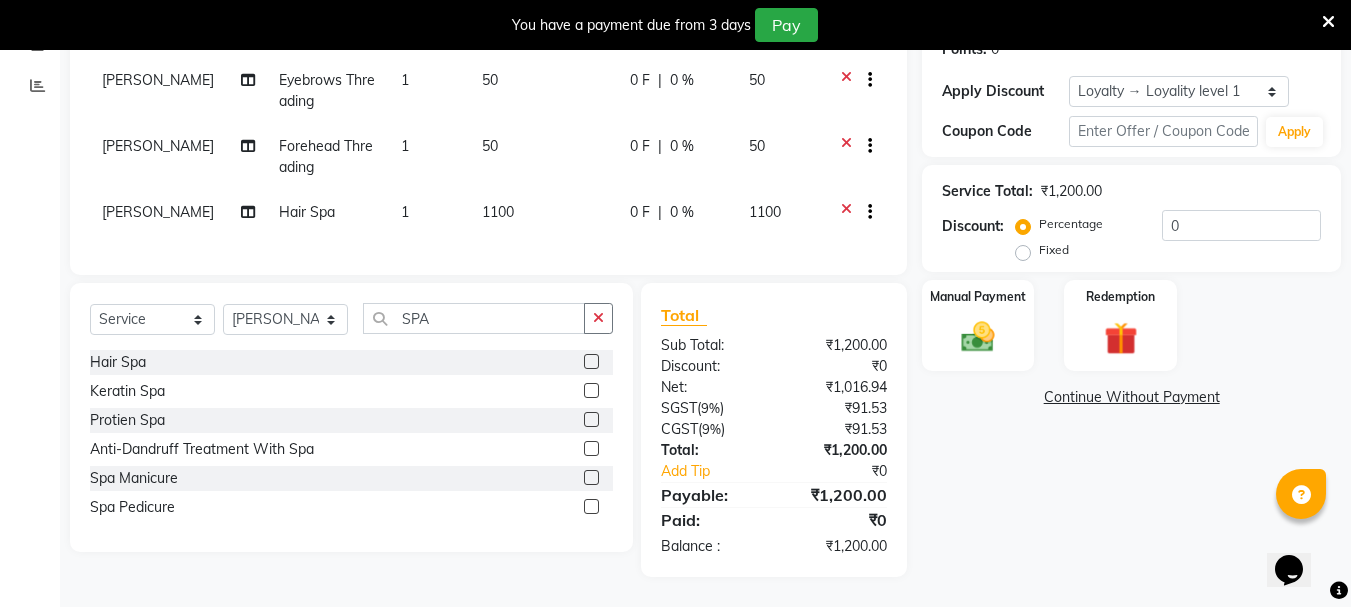 scroll, scrollTop: 337, scrollLeft: 0, axis: vertical 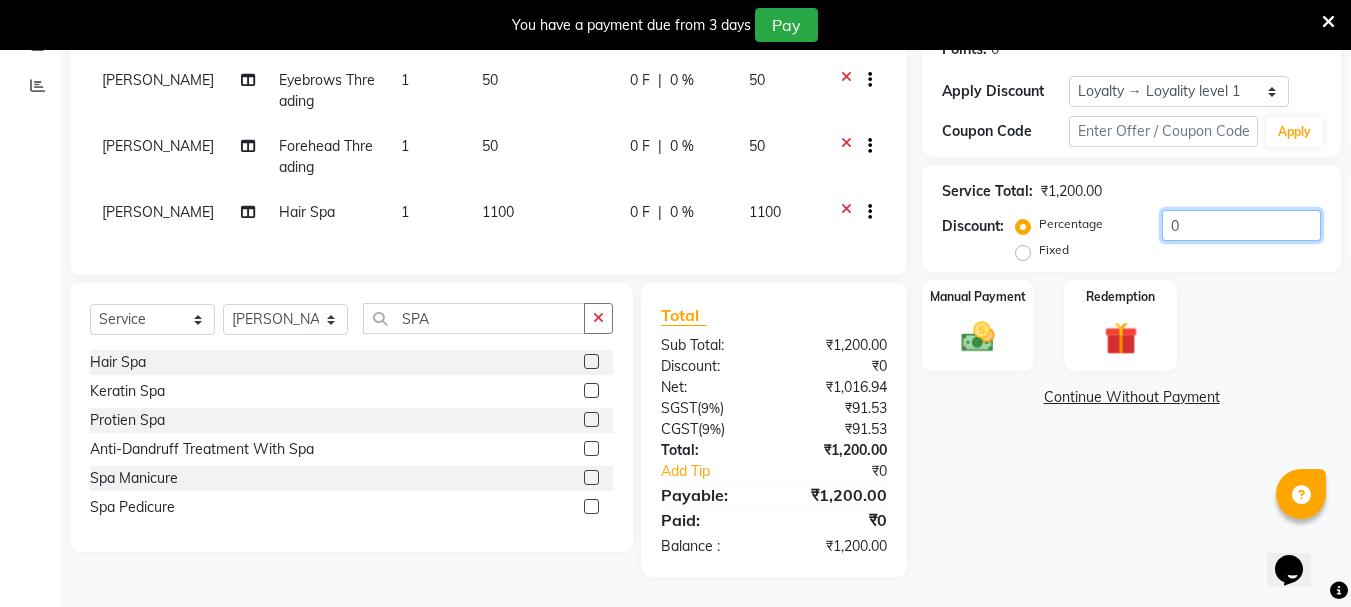 click on "0" 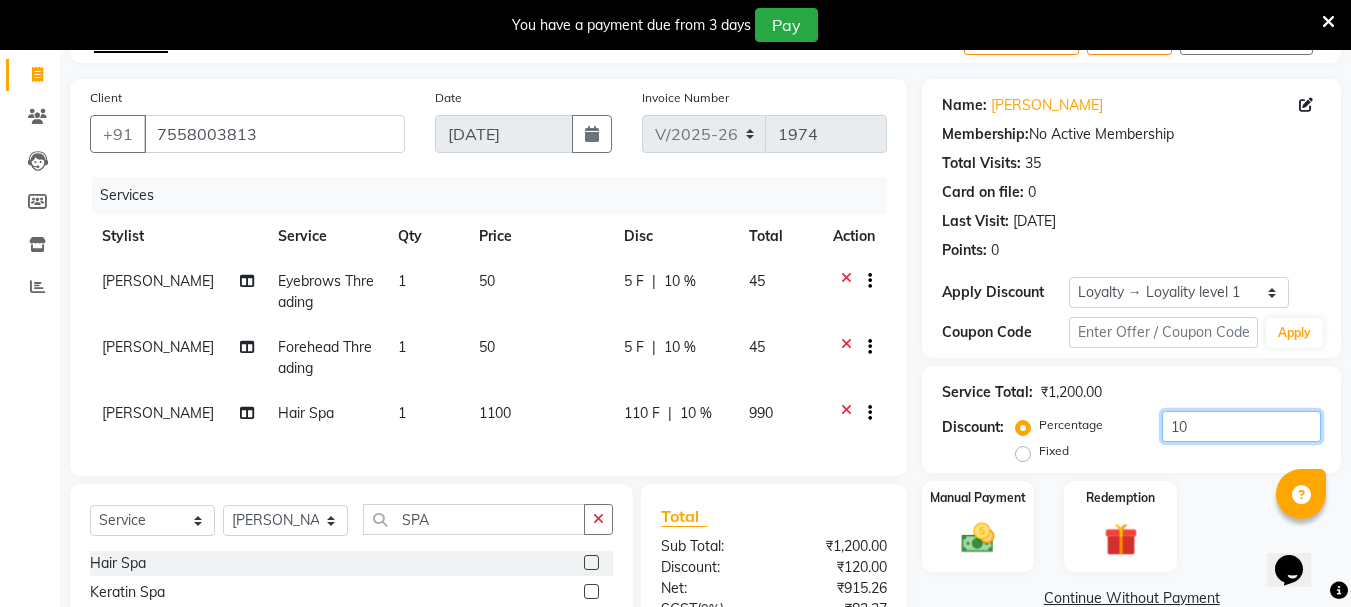 scroll, scrollTop: 237, scrollLeft: 0, axis: vertical 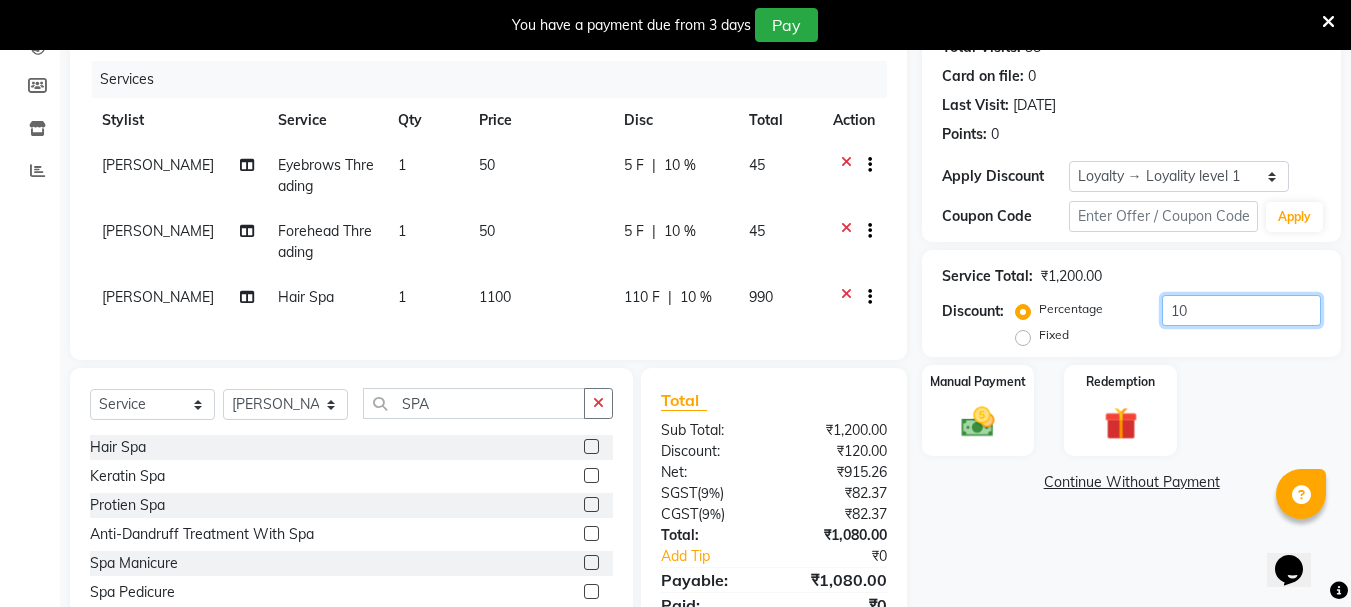 type on "1" 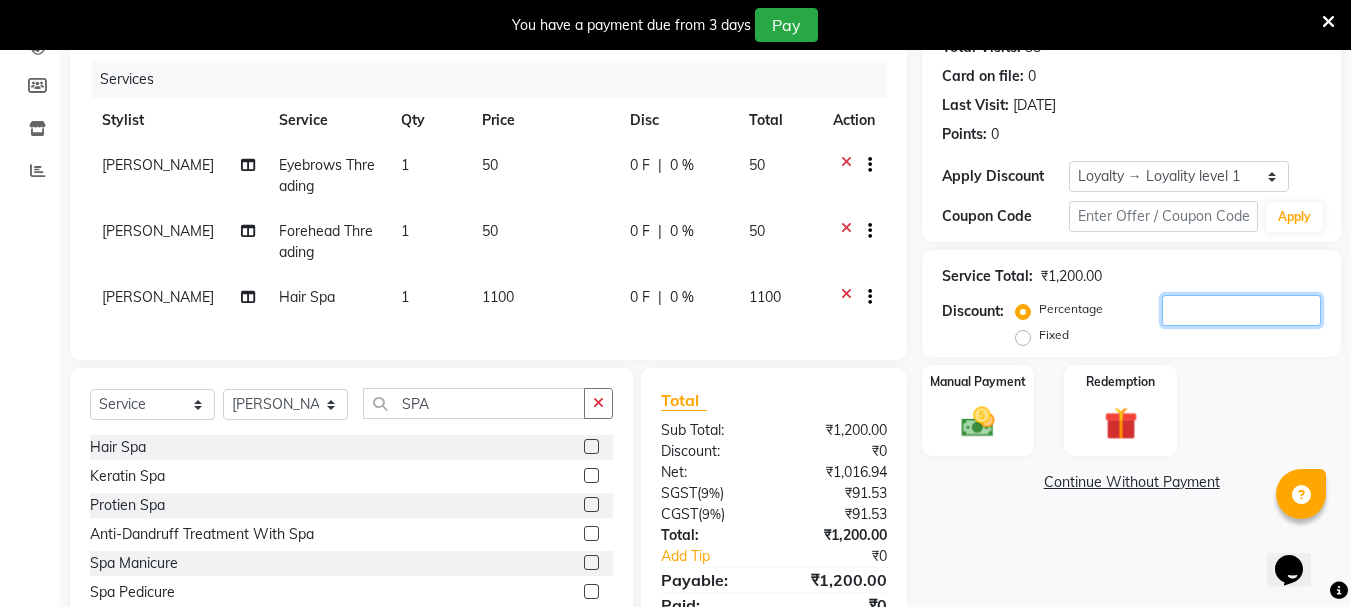 type 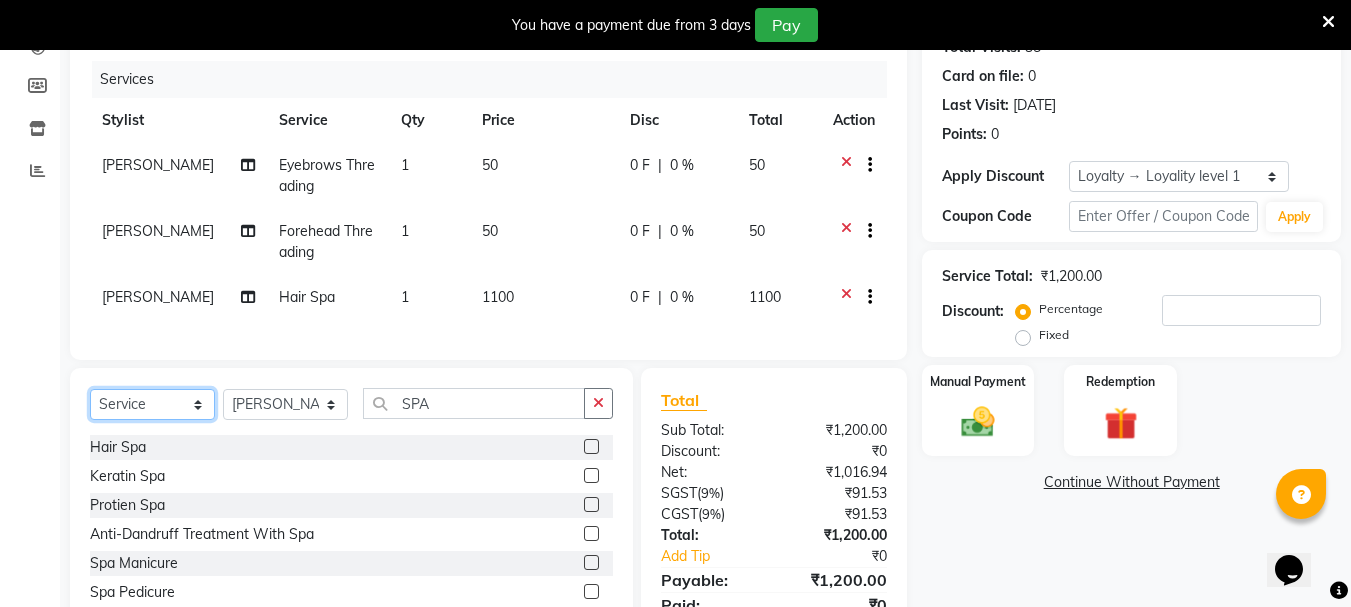 click on "Select  Service  Product  Membership  Package Voucher Prepaid Gift Card" 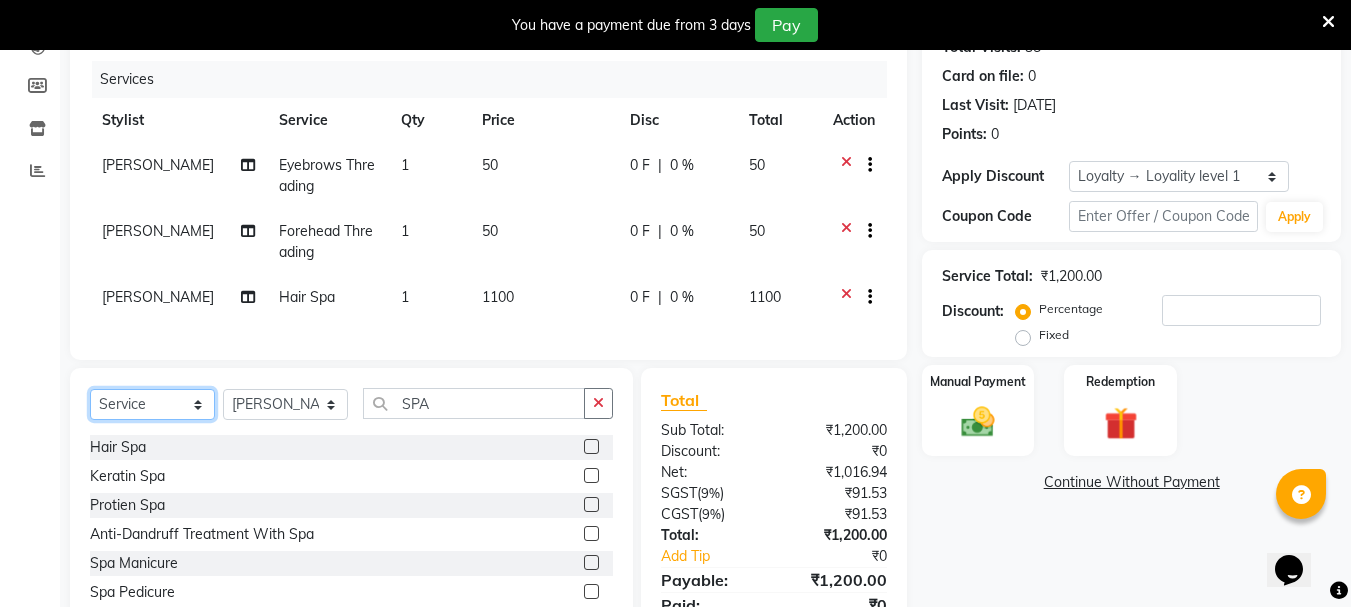 select on "membership" 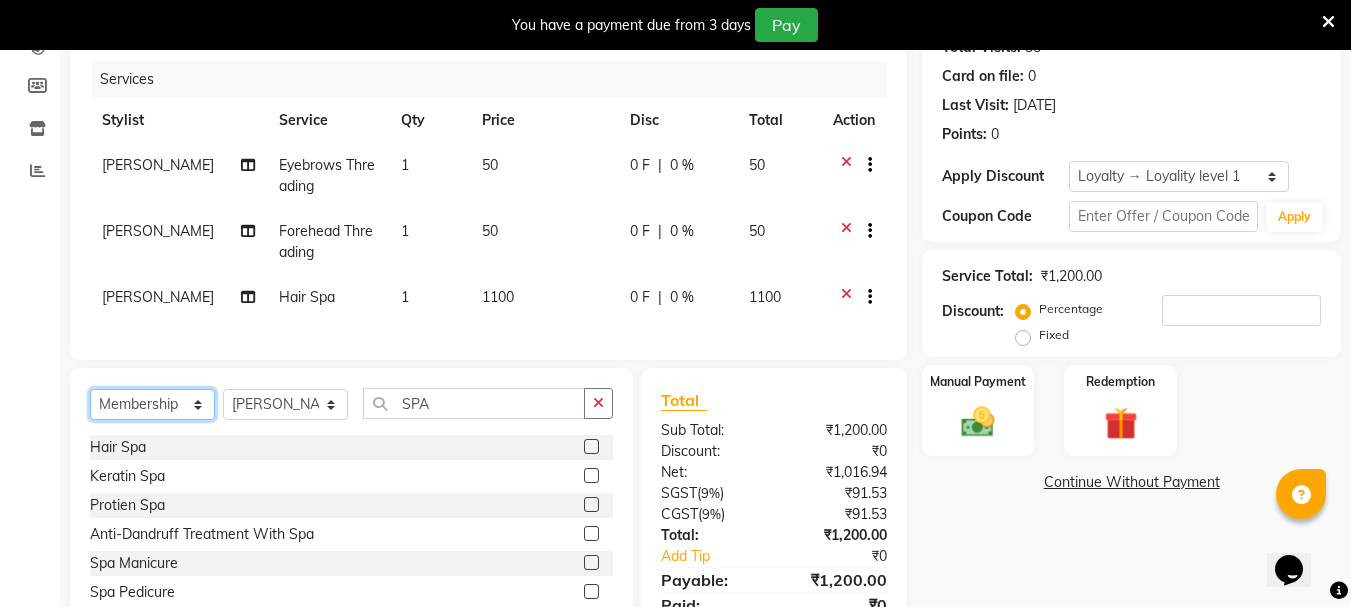 click on "Select  Service  Product  Membership  Package Voucher Prepaid Gift Card" 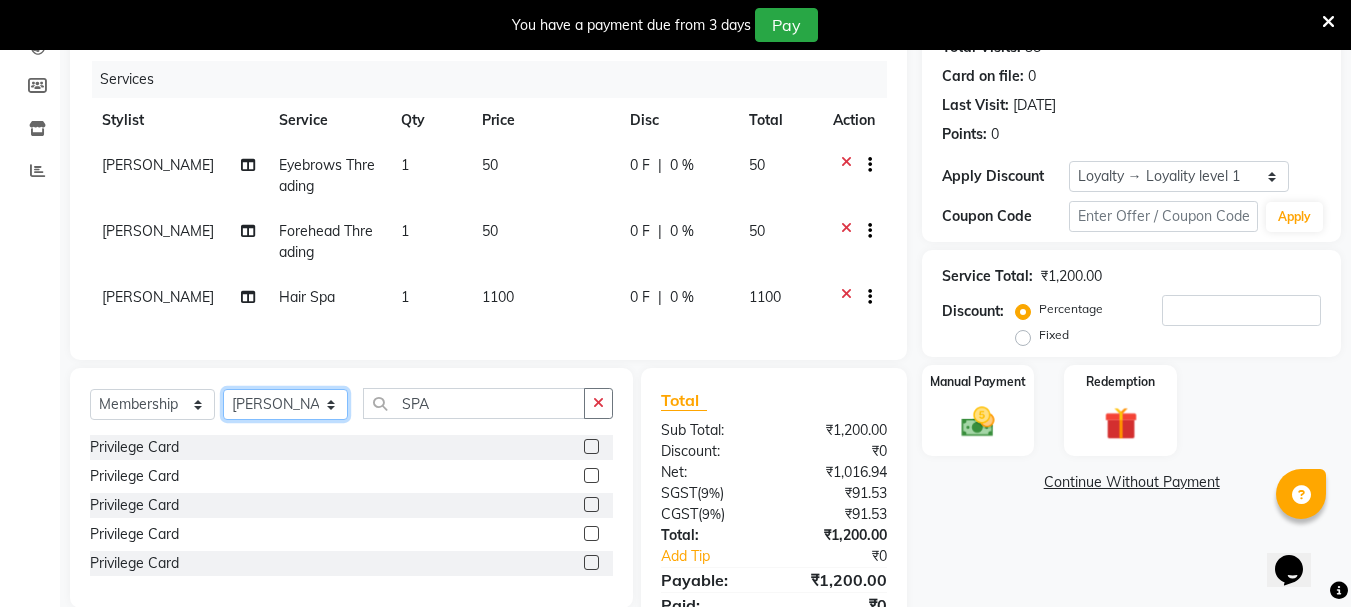 click on "Select Stylist AMRITHA [PERSON_NAME] DIVYA L	 Gita Mahali  Jibi P R [PERSON_NAME]  KOTTARAKKARA ASHTAMUDI [PERSON_NAME] 	 [PERSON_NAME] SARIGA R	 [PERSON_NAME]" 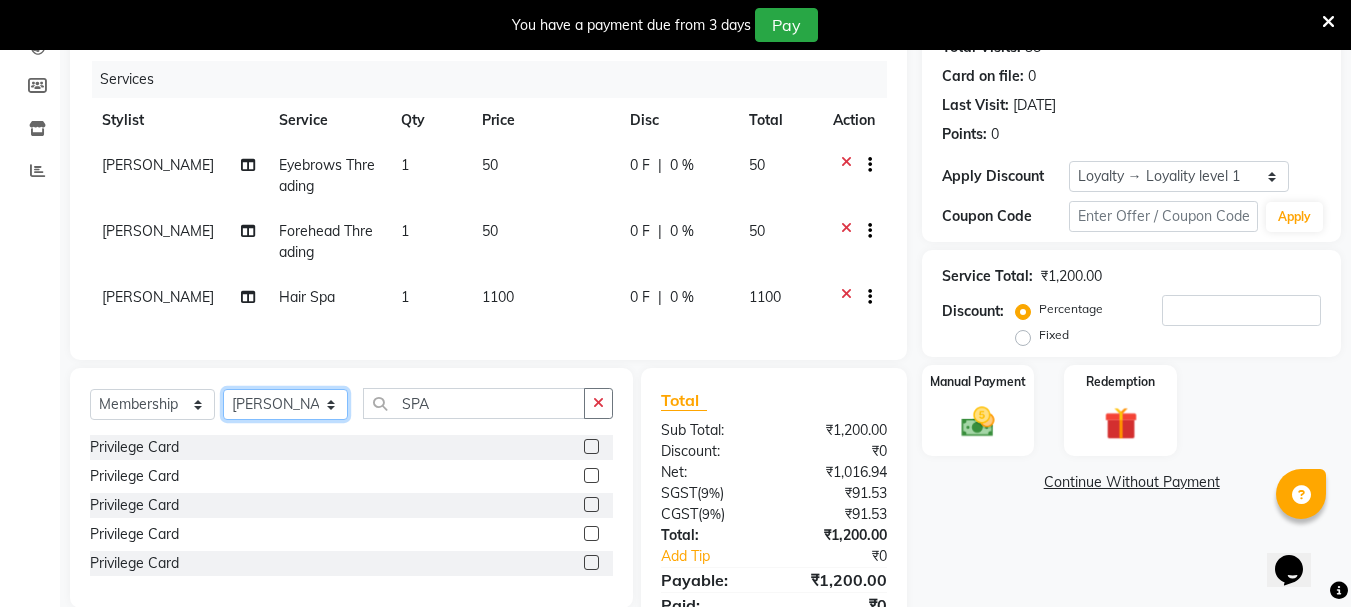 select on "27428" 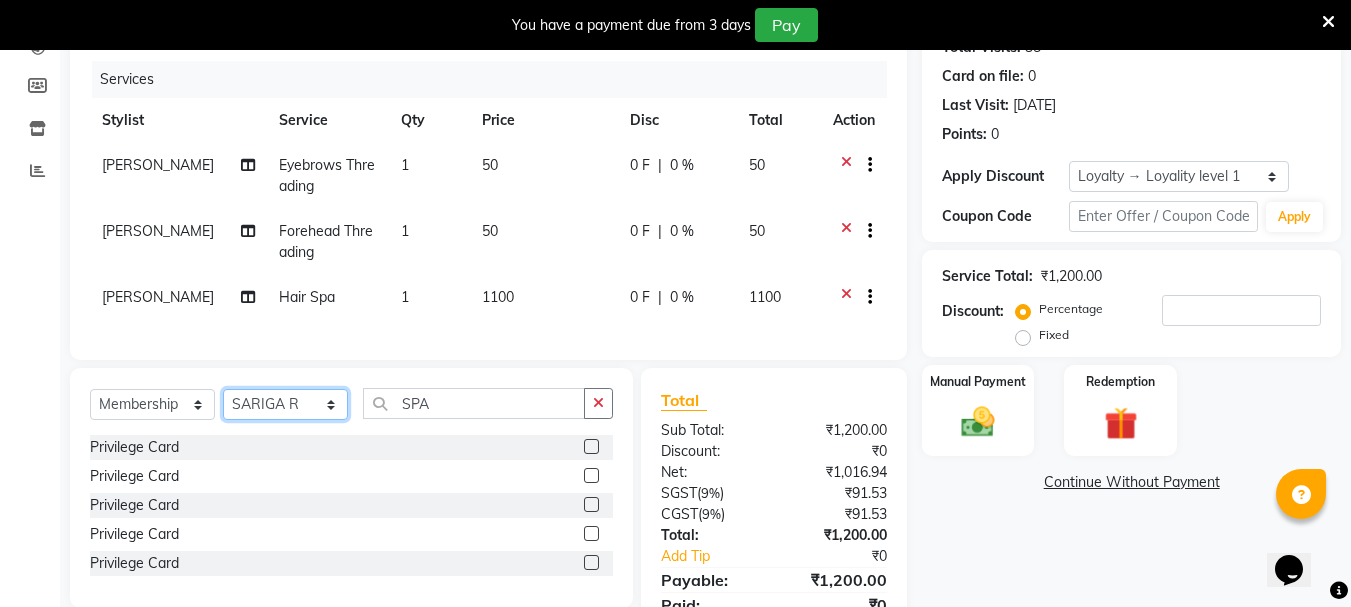 click on "Select Stylist AMRITHA [PERSON_NAME] DIVYA L	 Gita Mahali  Jibi P R [PERSON_NAME]  KOTTARAKKARA ASHTAMUDI [PERSON_NAME] 	 [PERSON_NAME] SARIGA R	 [PERSON_NAME]" 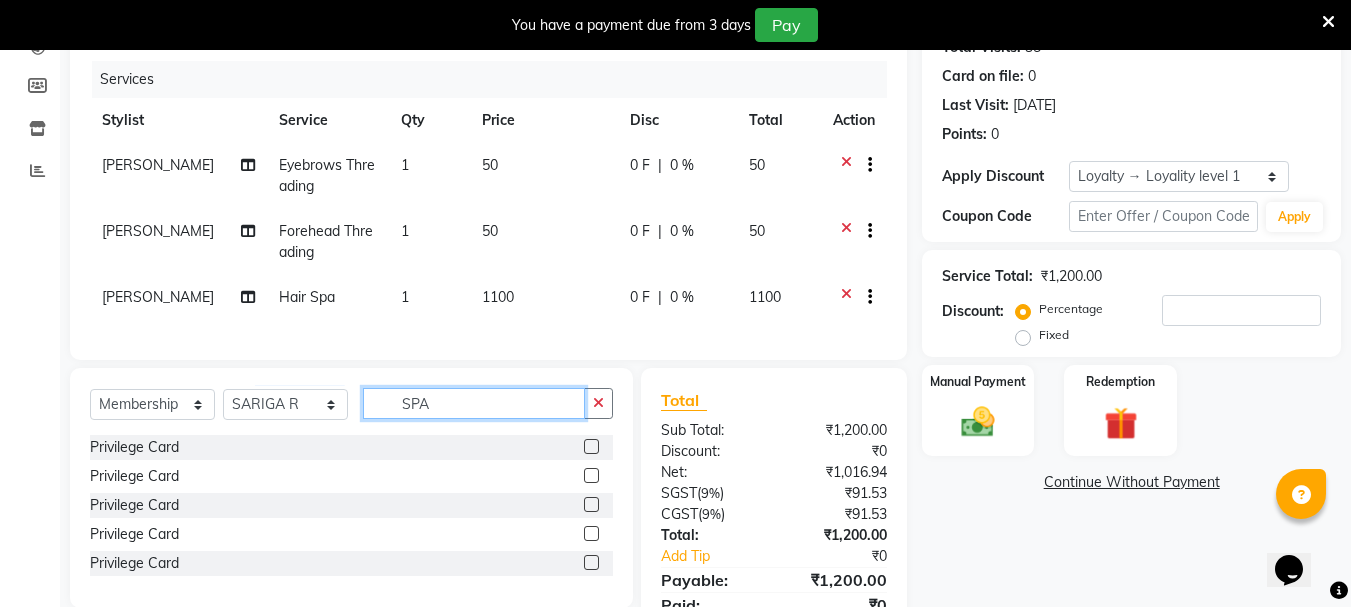 click on "SPA" 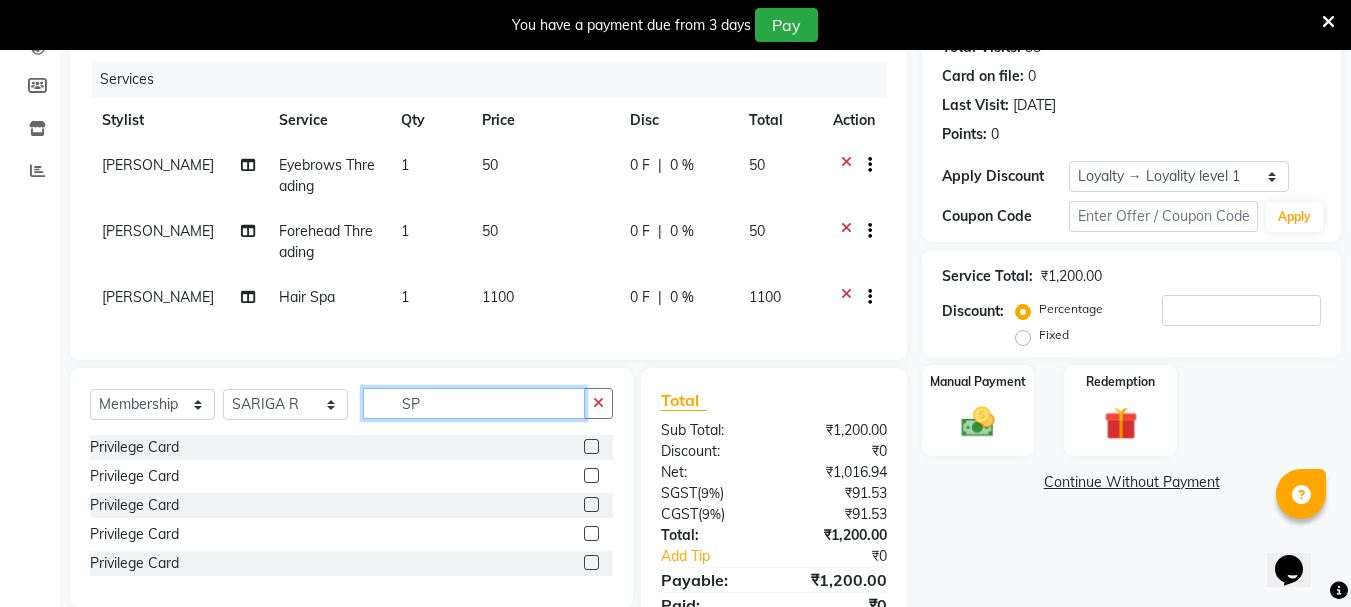 type on "S" 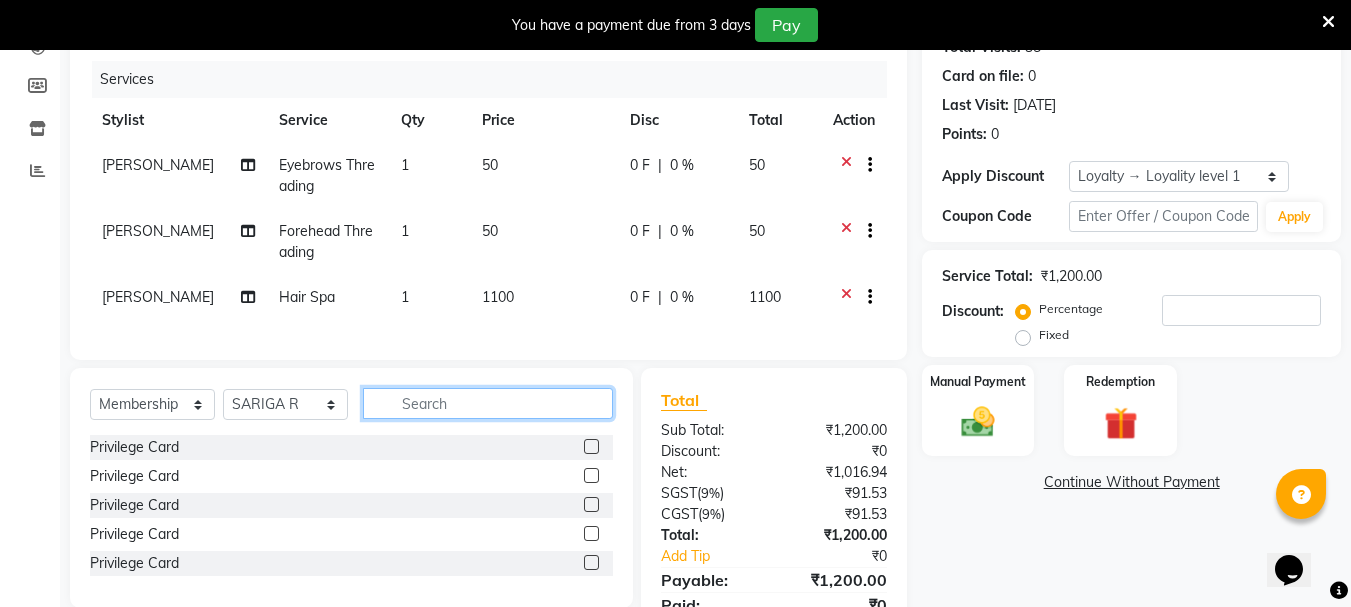 type 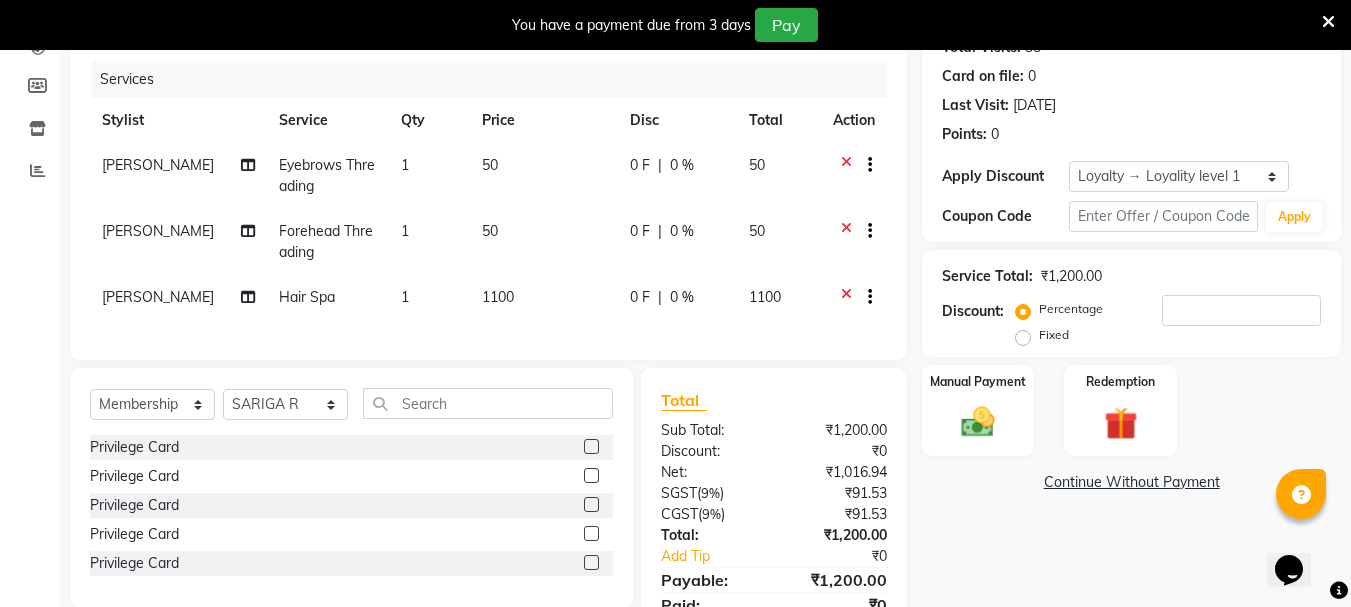 click 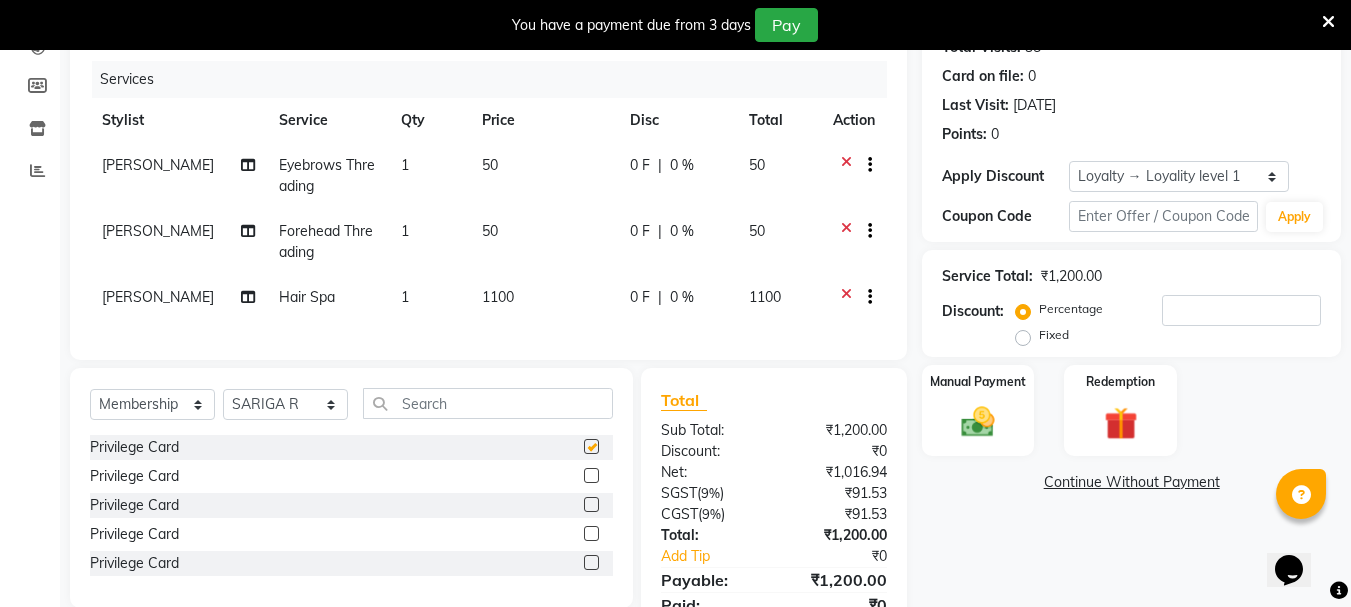 select on "select" 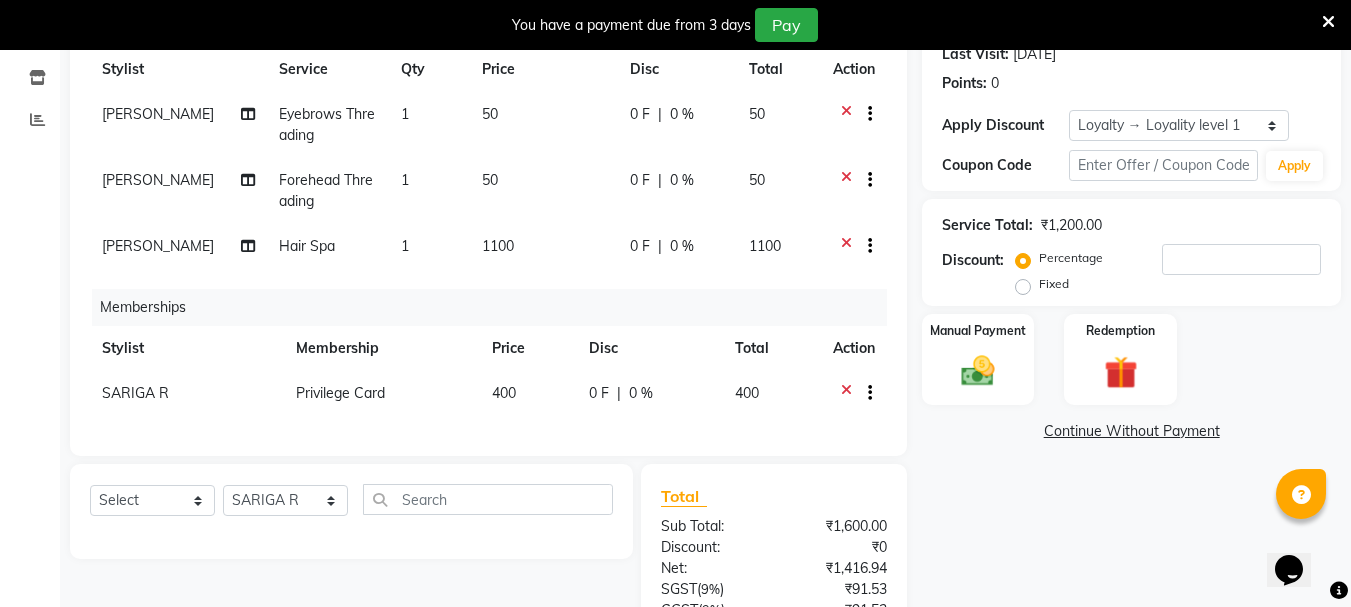 scroll, scrollTop: 284, scrollLeft: 0, axis: vertical 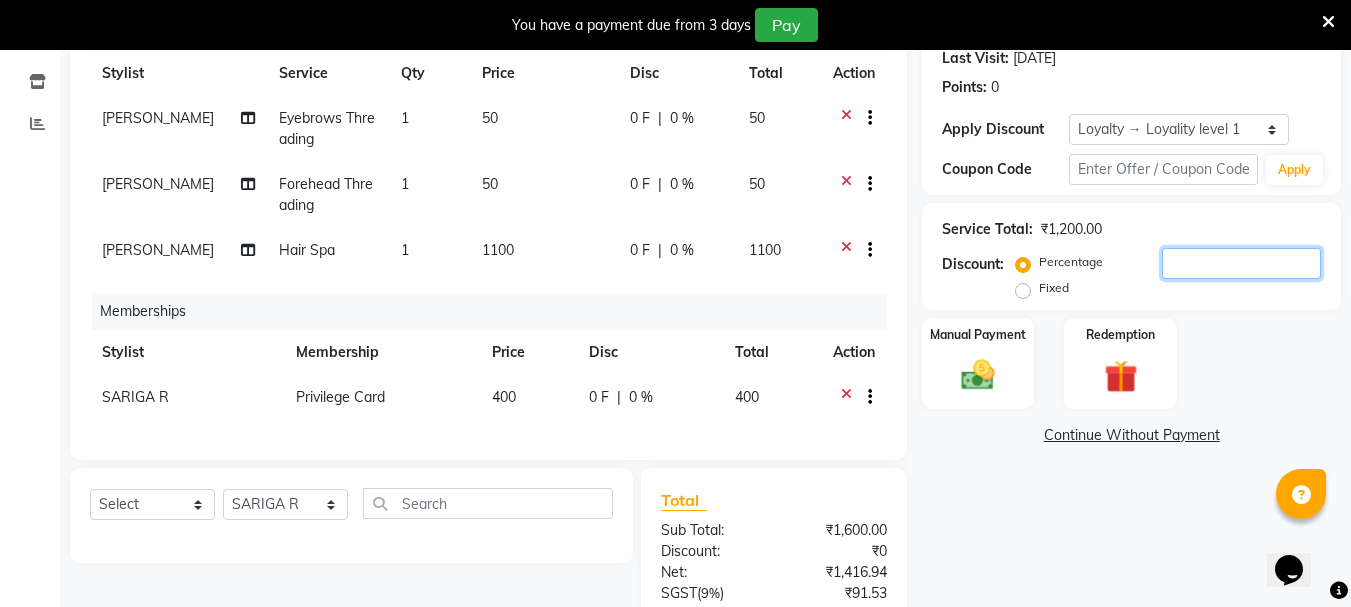 click 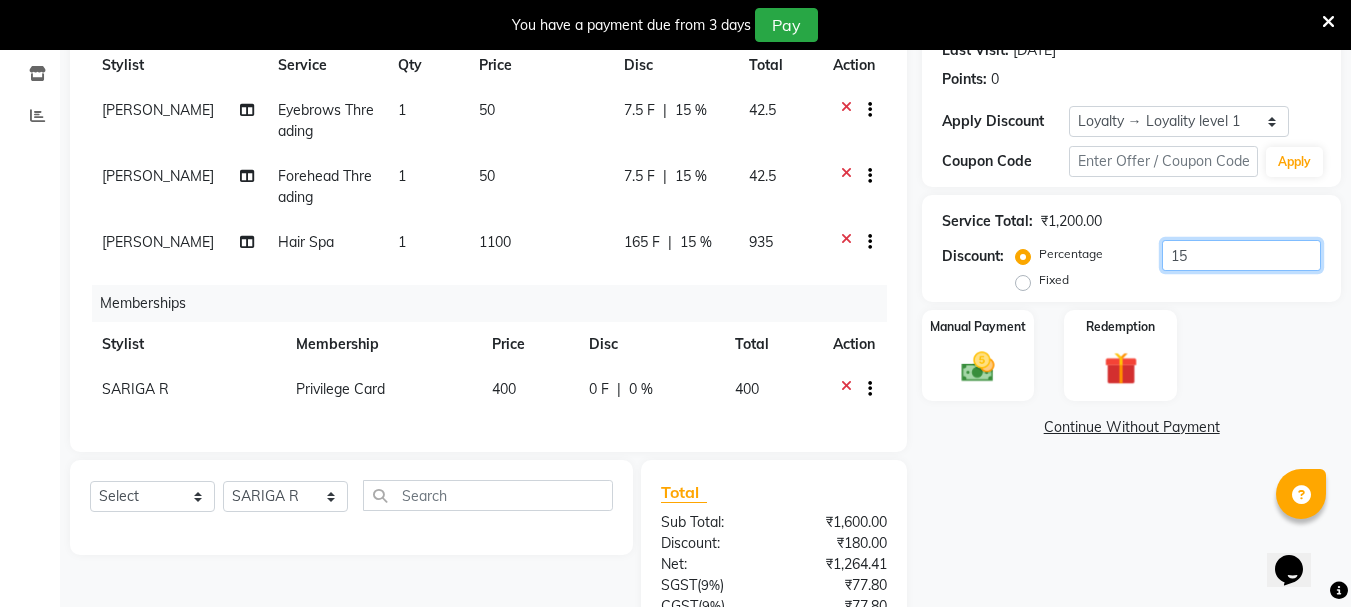 scroll, scrollTop: 284, scrollLeft: 0, axis: vertical 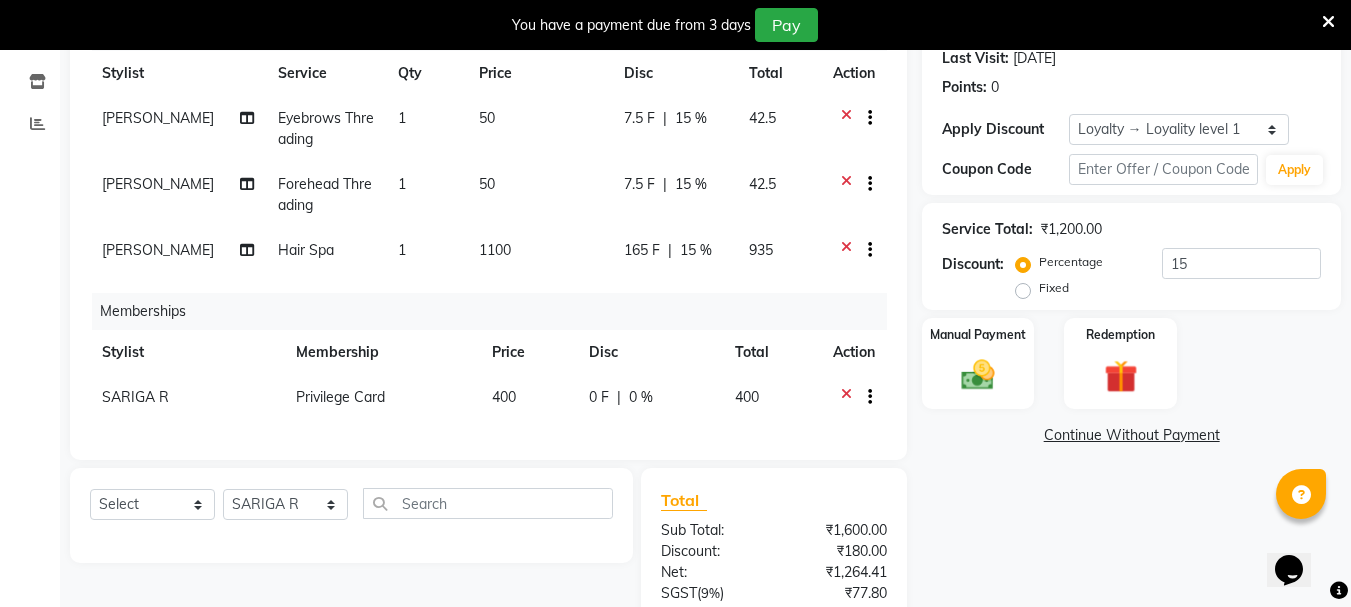 click 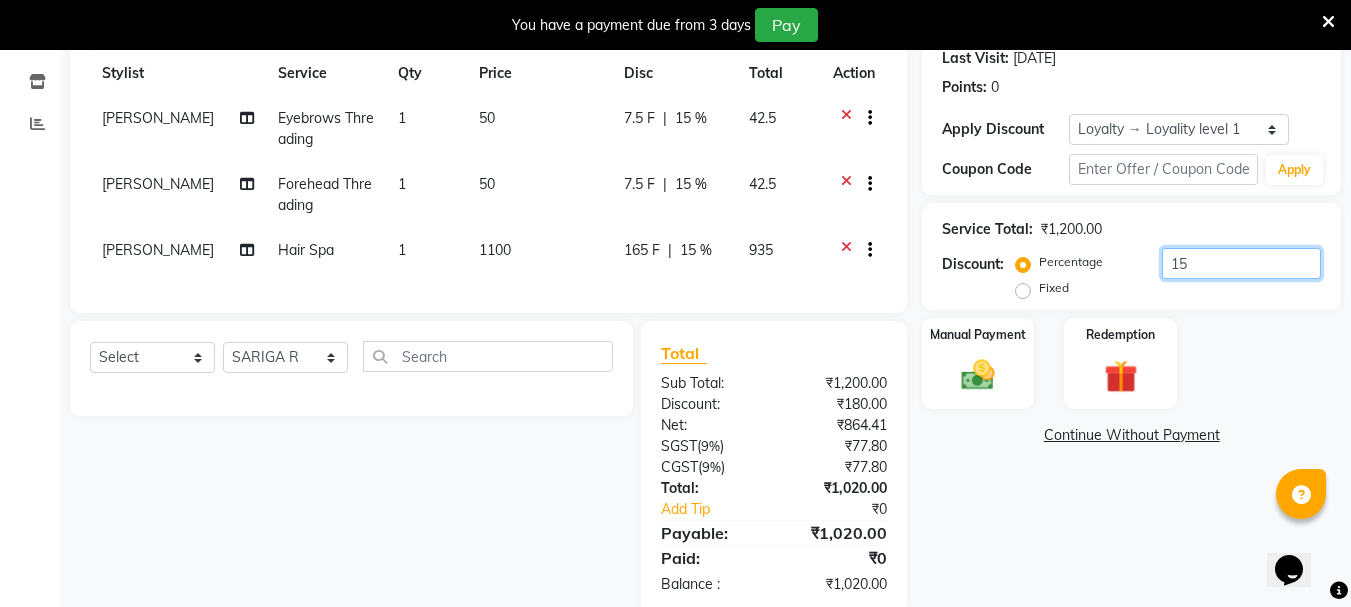 click on "15" 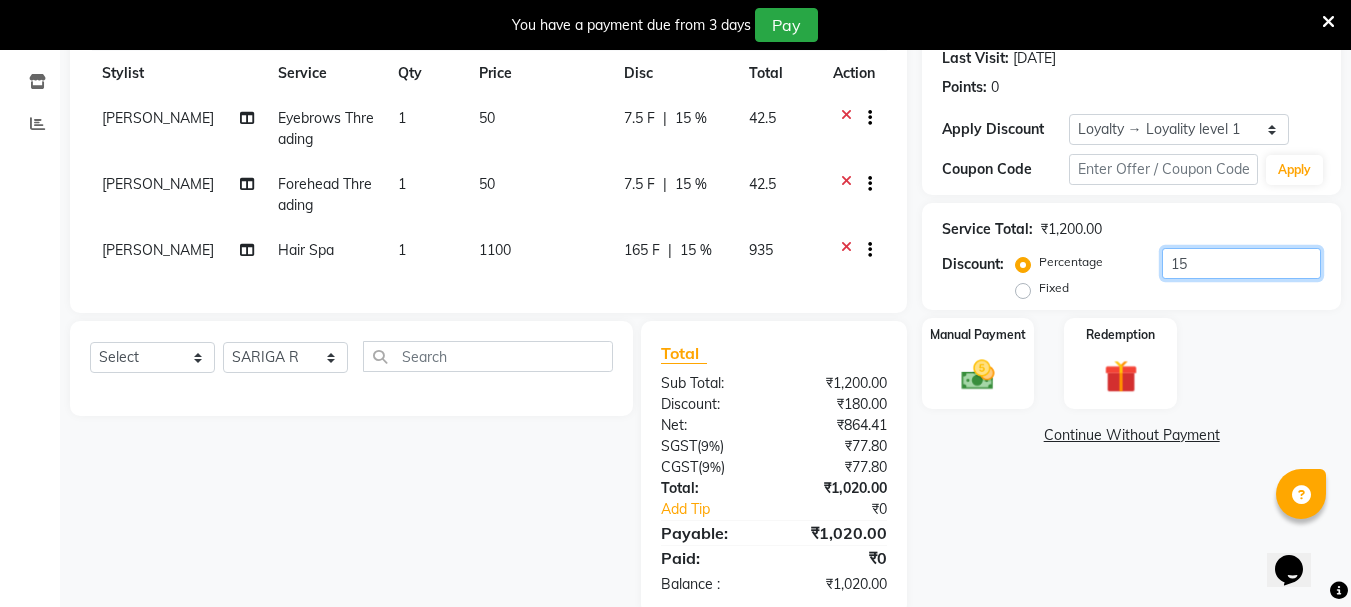 type on "1" 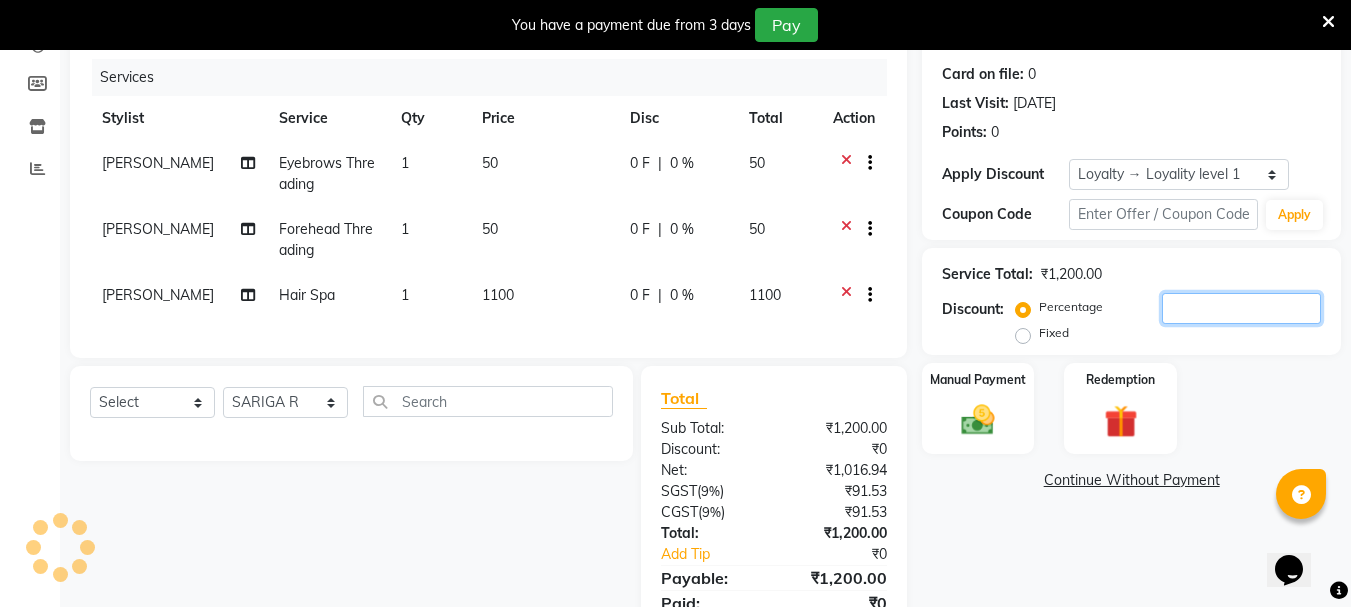 scroll, scrollTop: 337, scrollLeft: 0, axis: vertical 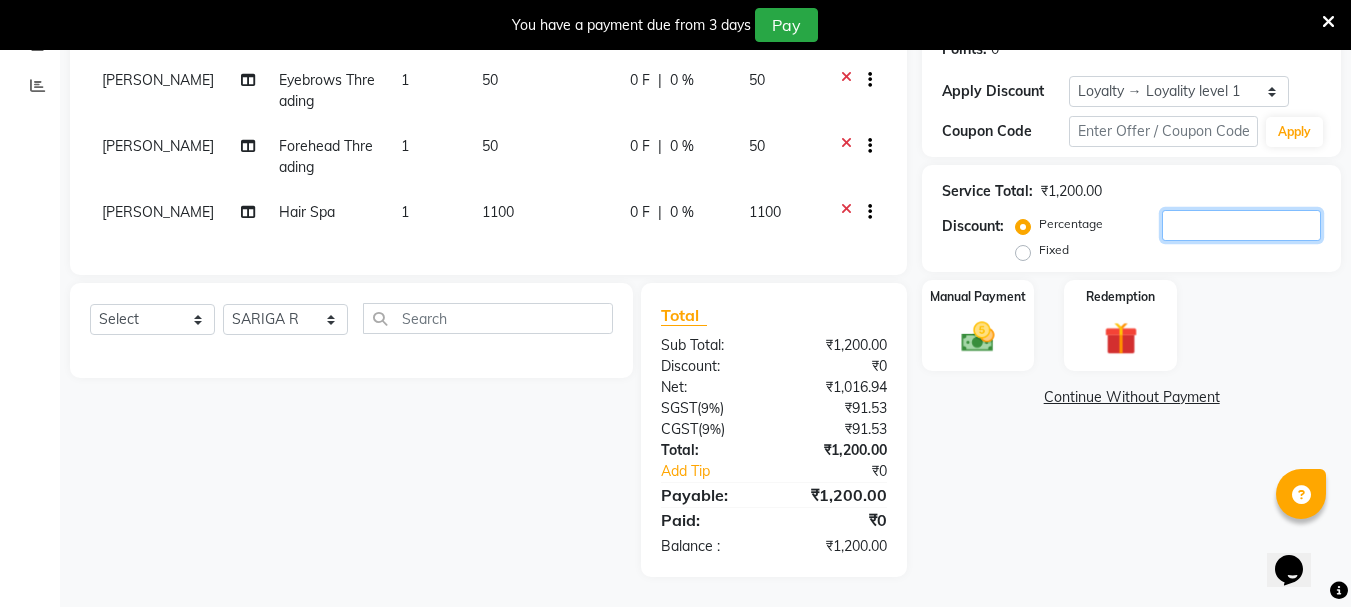 click 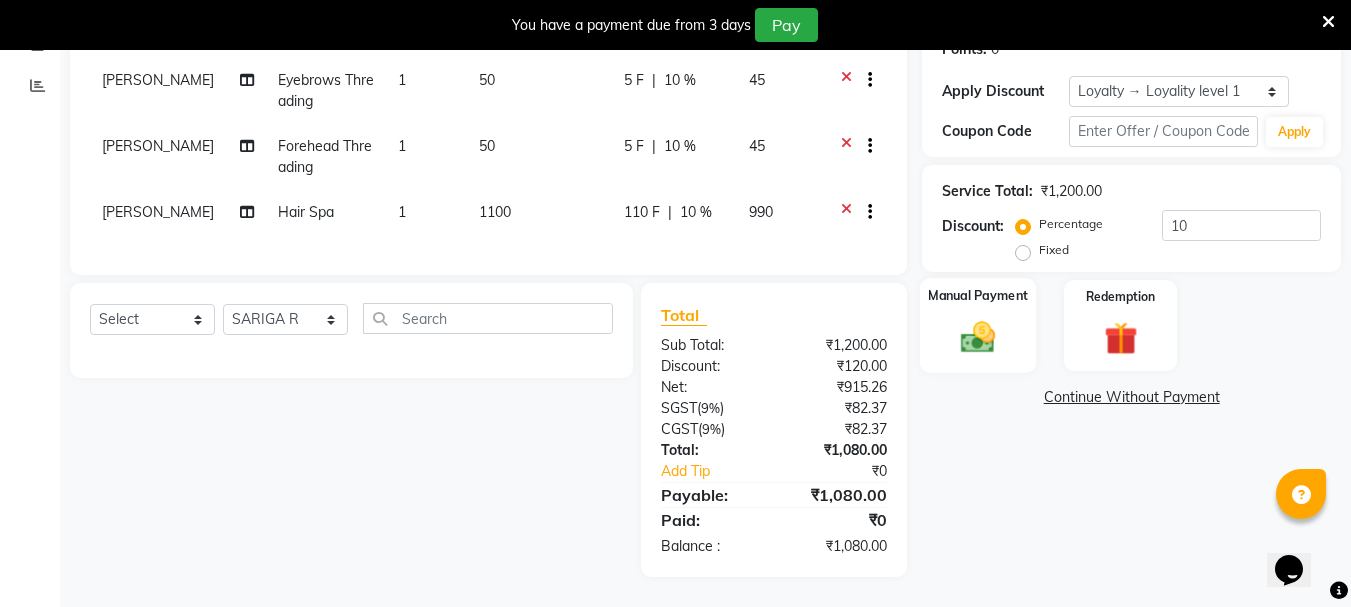 click 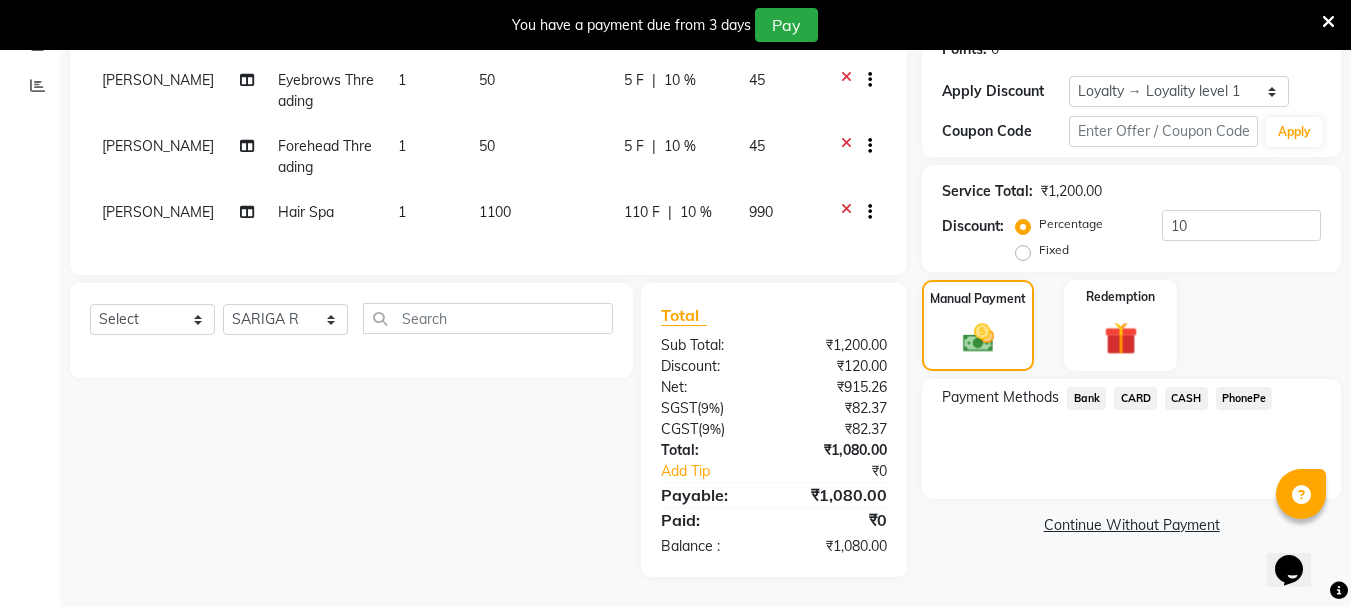 click on "PhonePe" 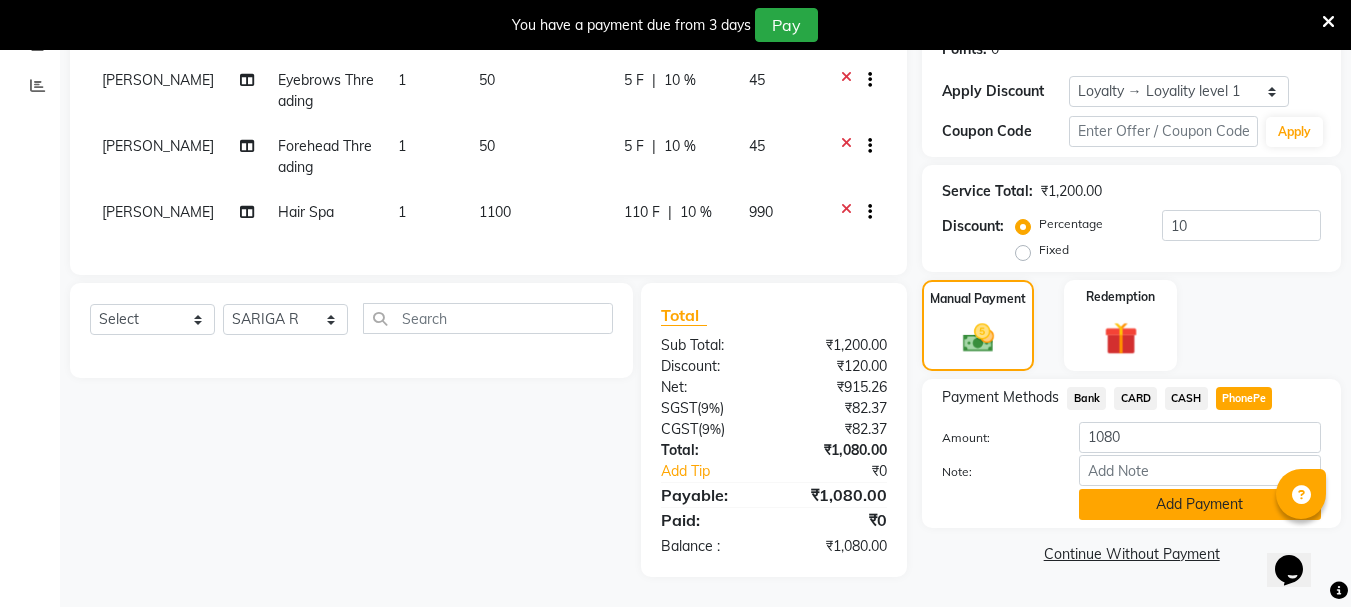 click on "Add Payment" 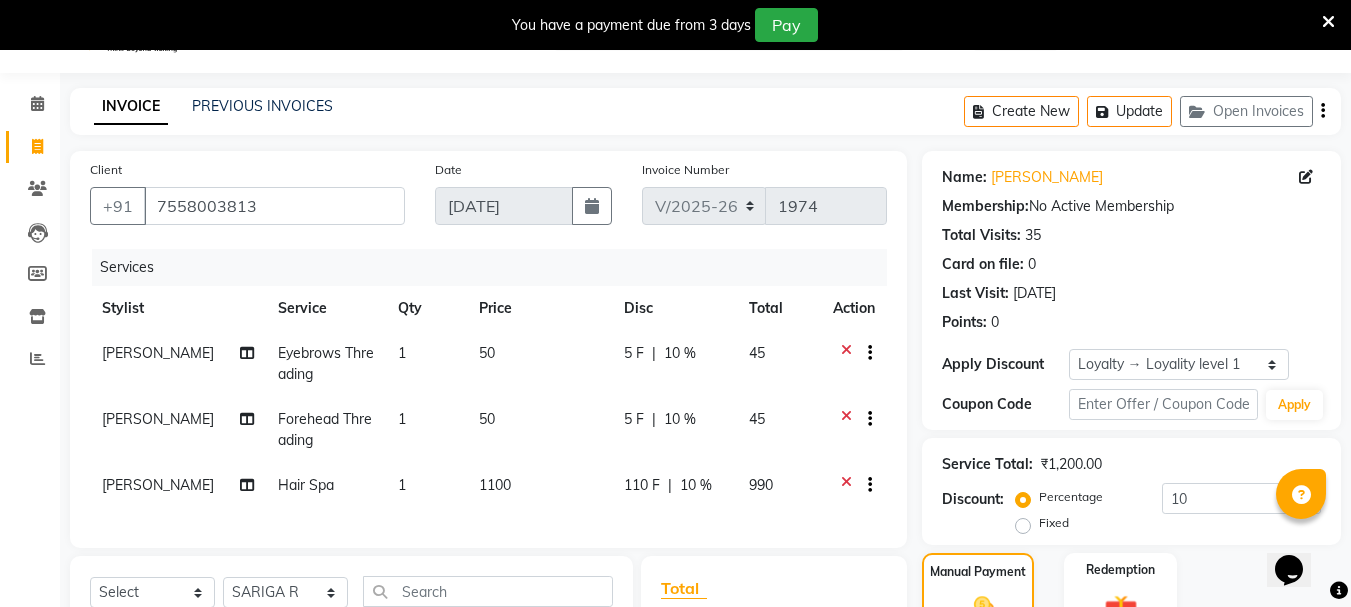 scroll, scrollTop: 0, scrollLeft: 0, axis: both 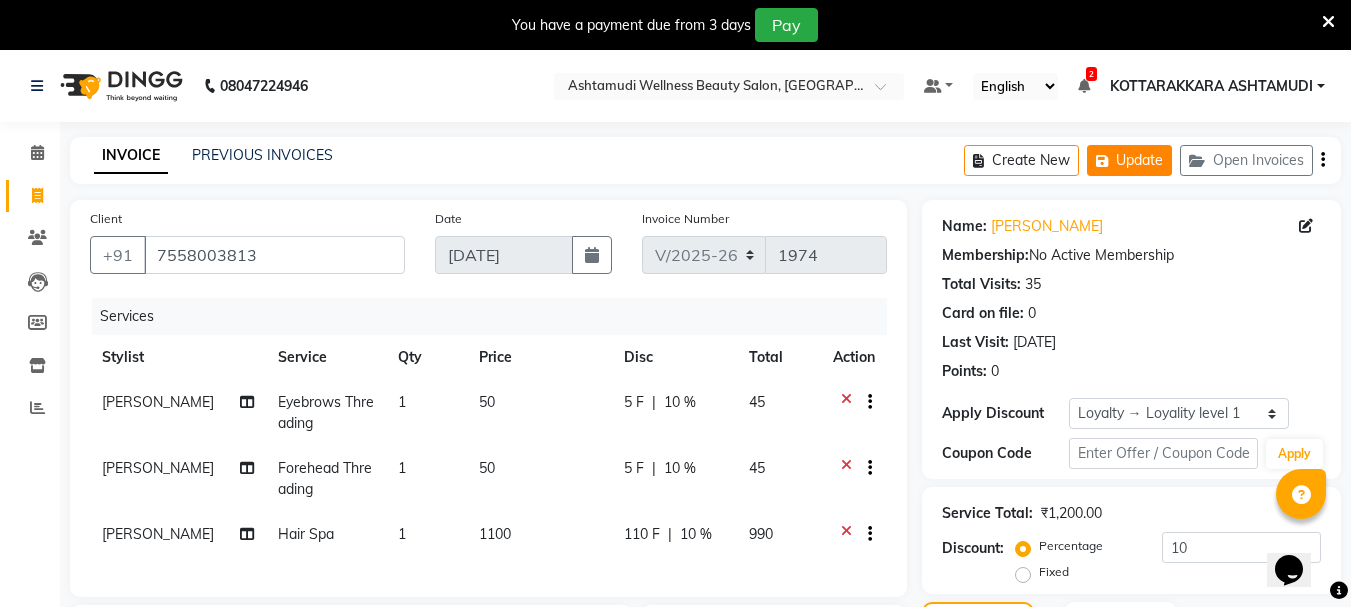 click on "Update" 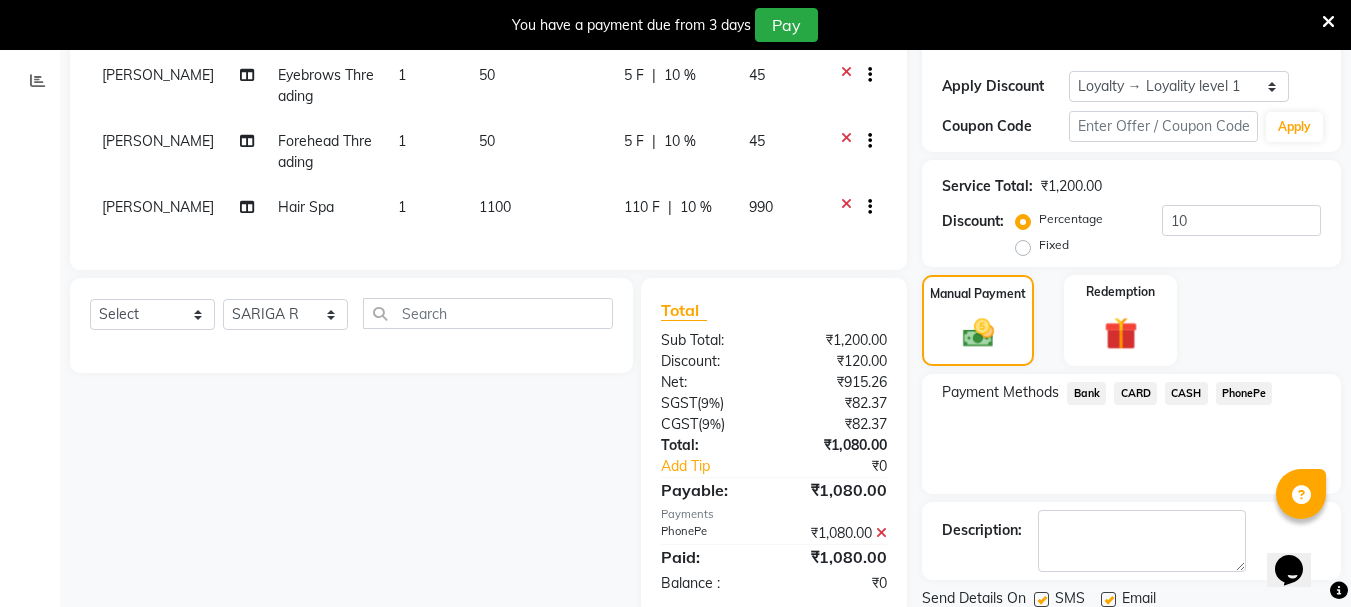 scroll, scrollTop: 299, scrollLeft: 0, axis: vertical 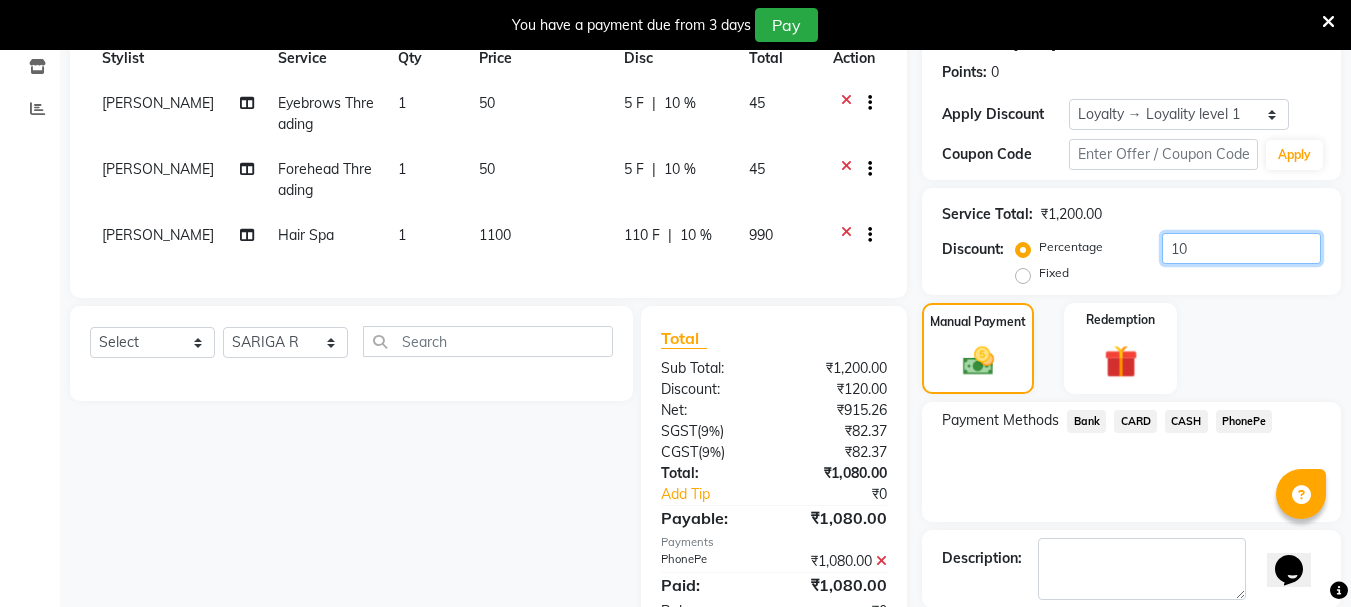 click on "10" 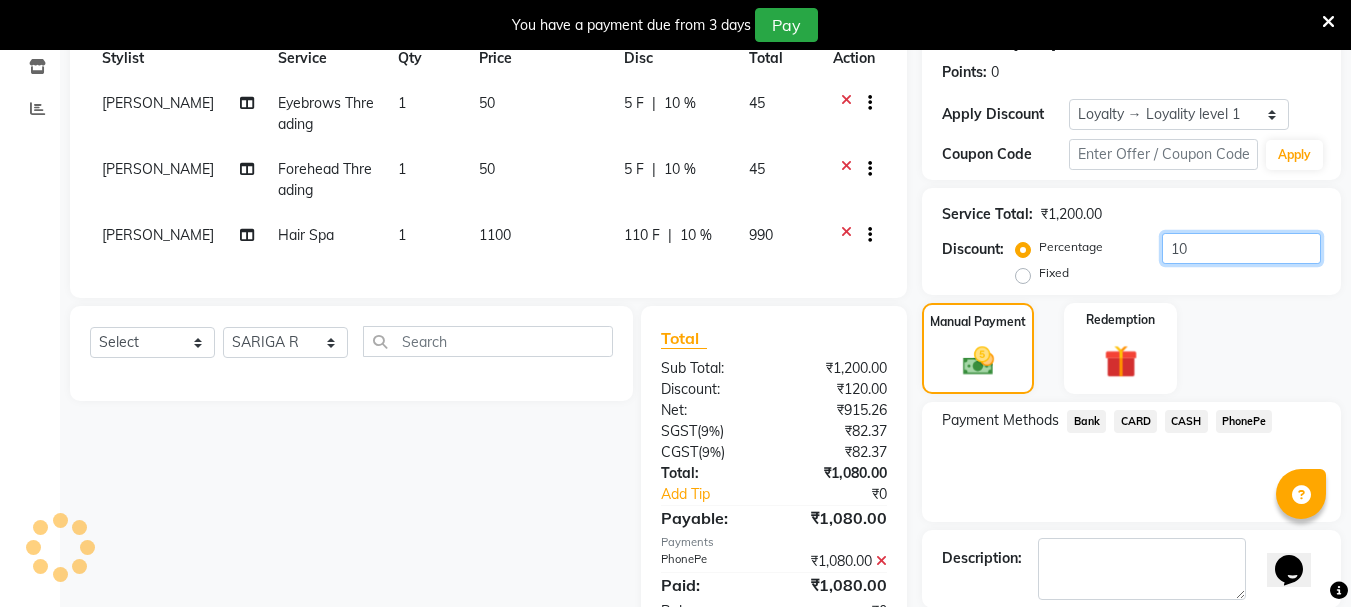 type on "1" 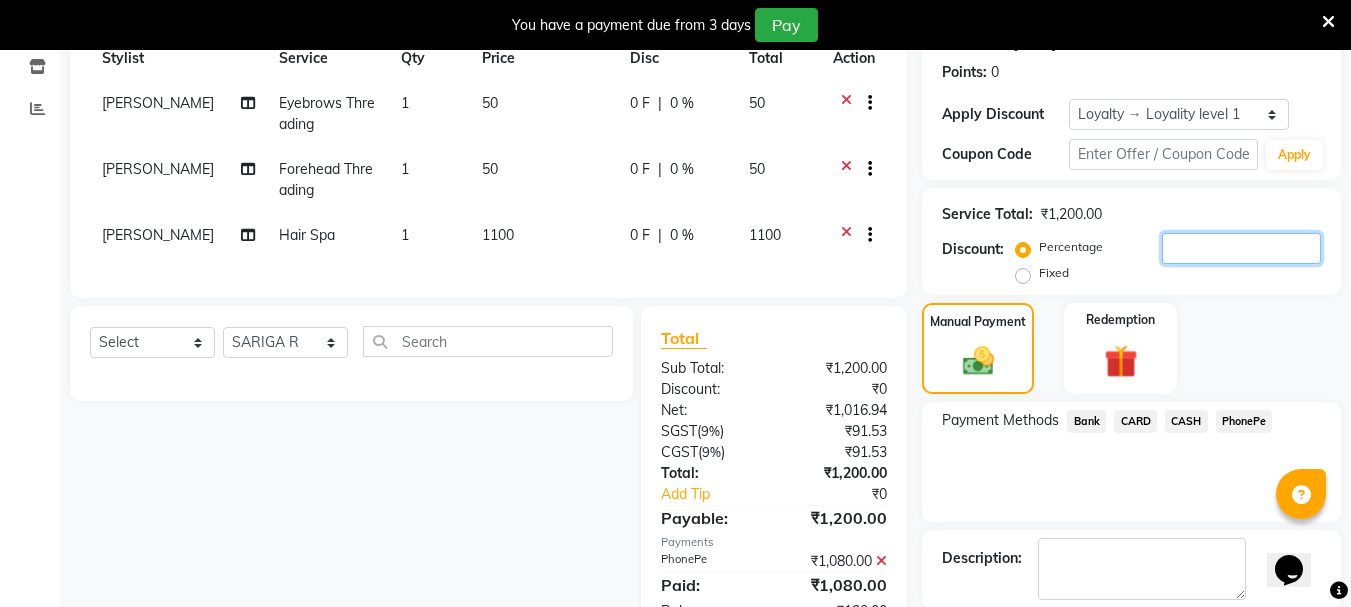 type 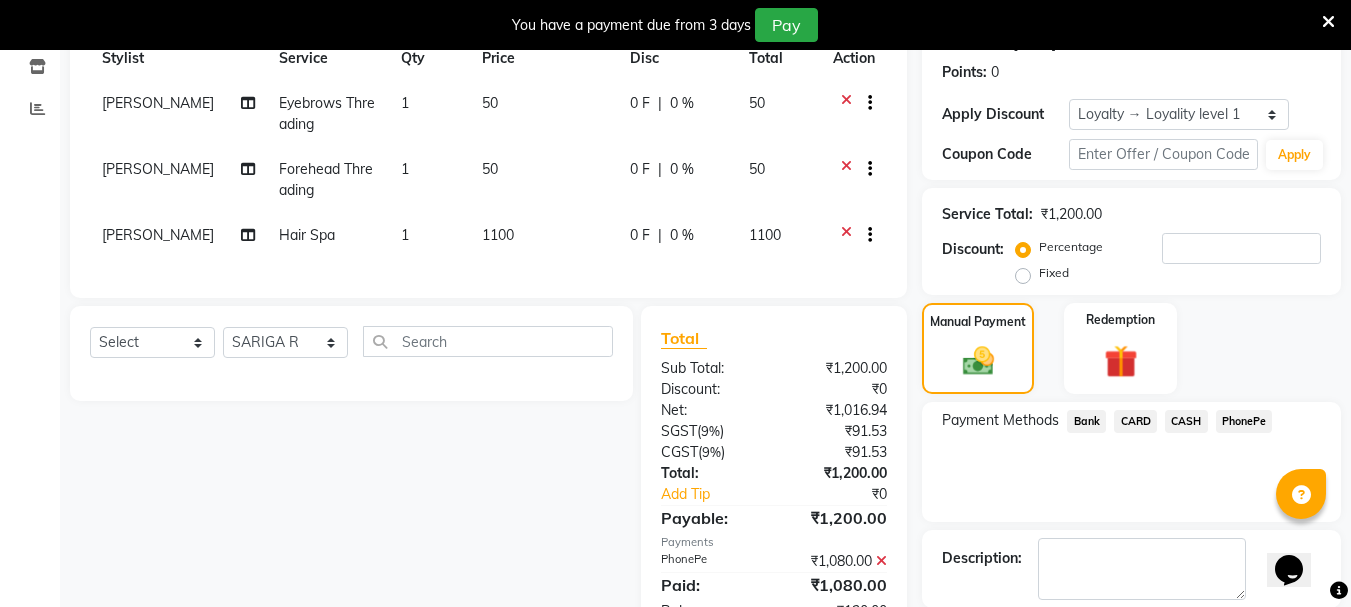 click on "Fixed" 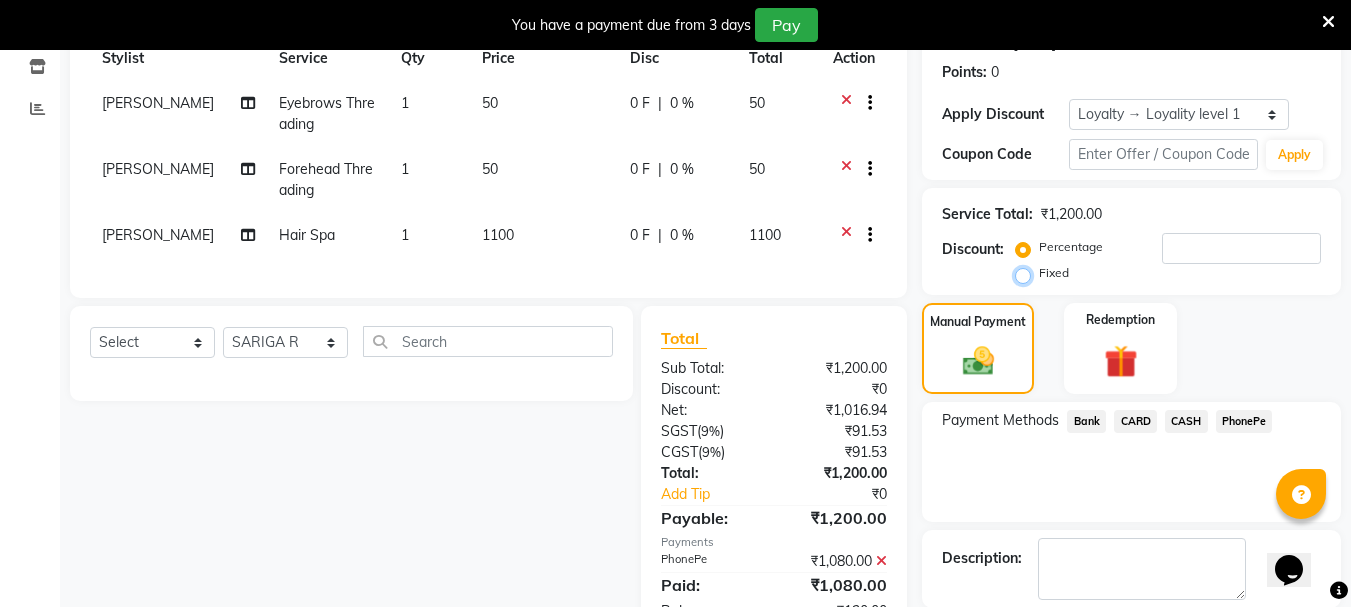 click on "Fixed" at bounding box center (1027, 273) 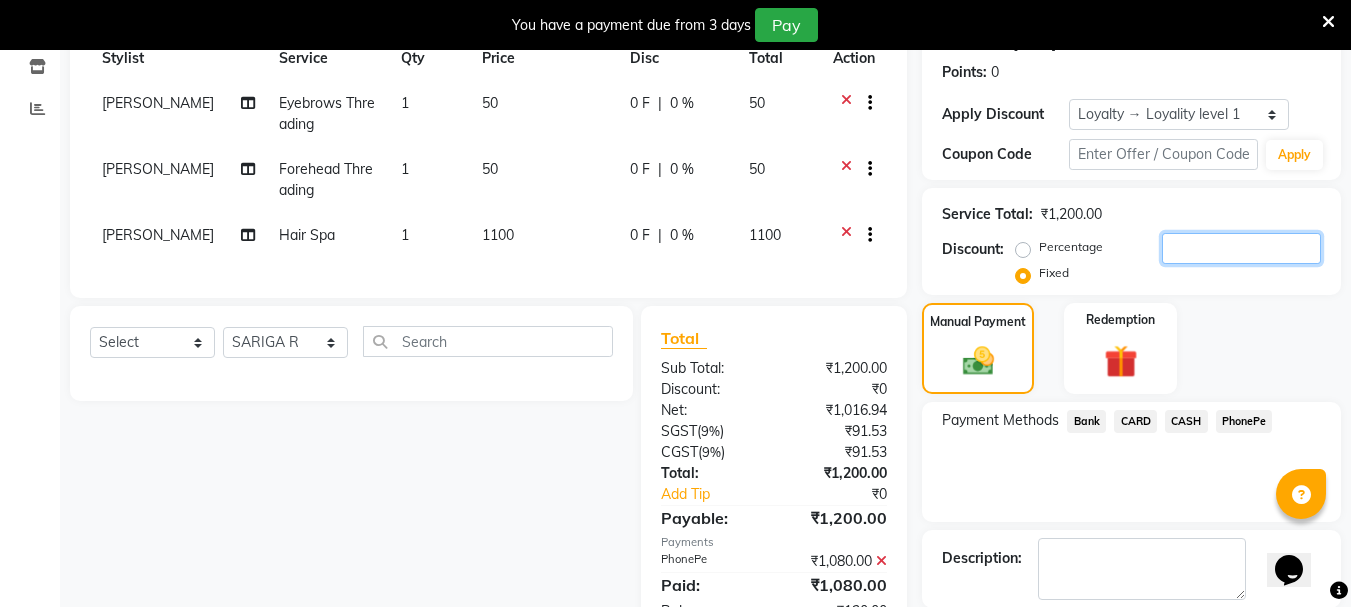 click 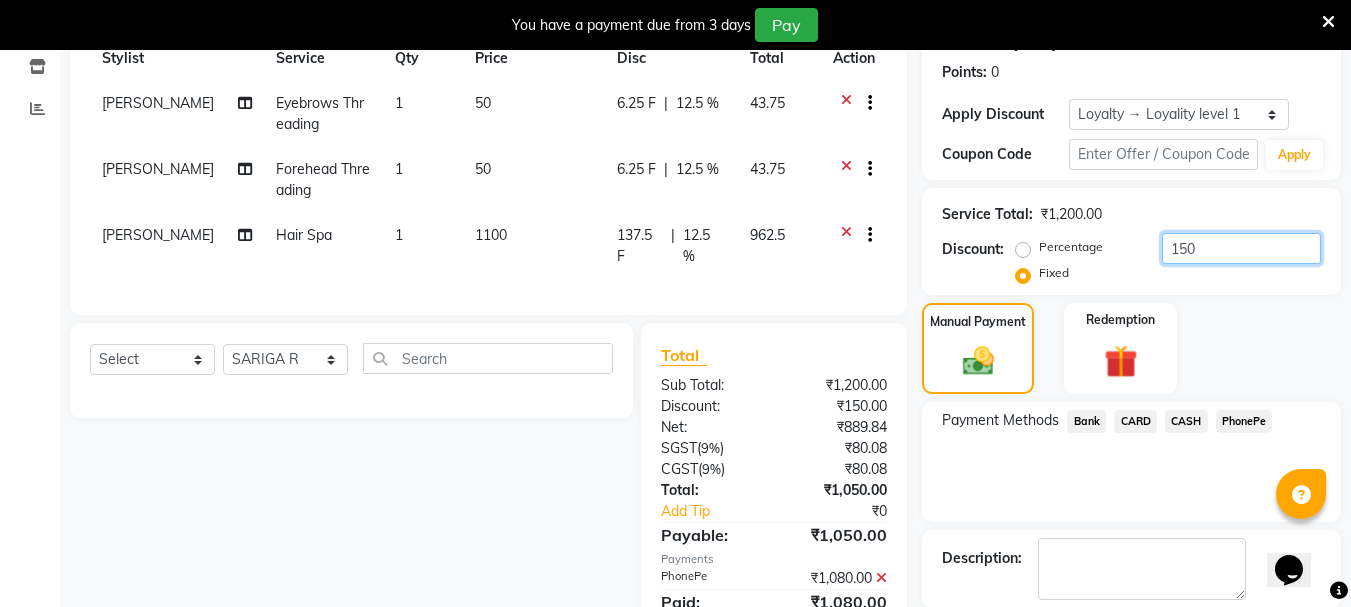 type on "150" 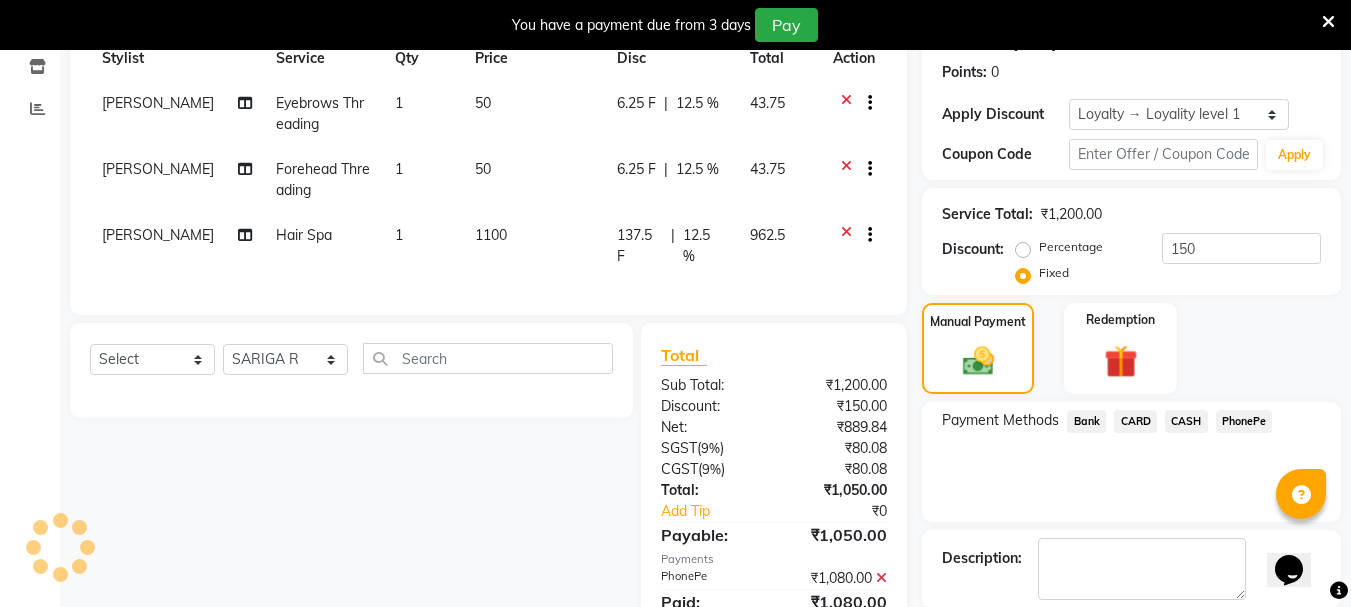 click 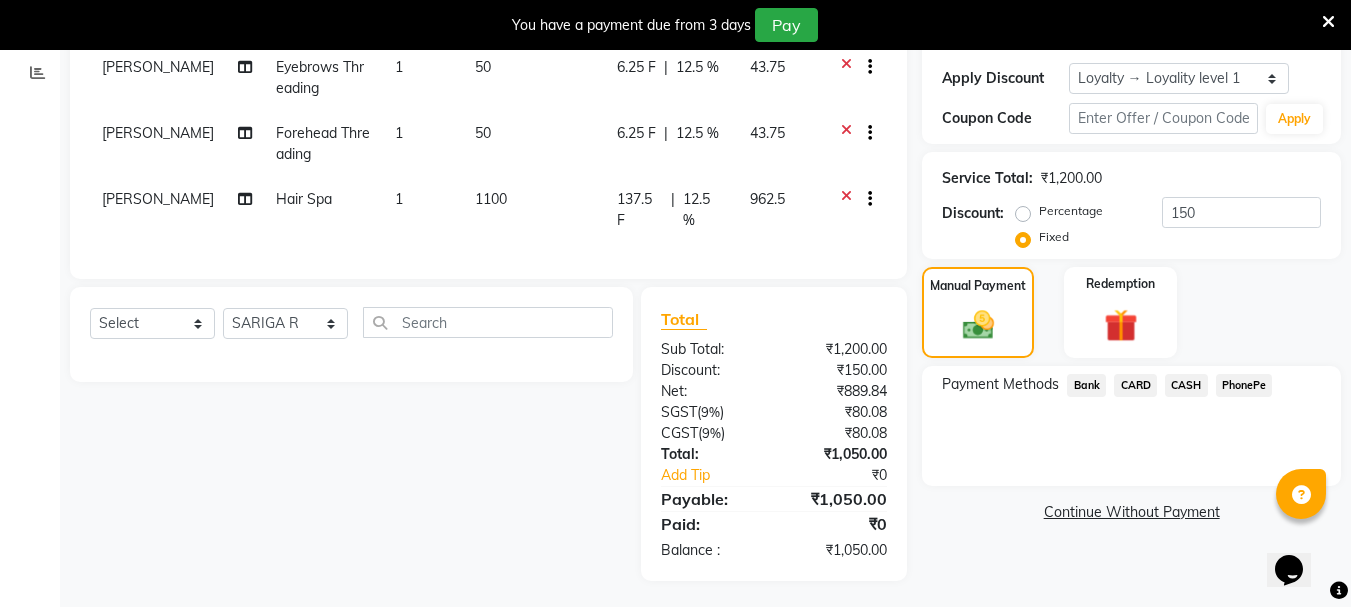 scroll, scrollTop: 354, scrollLeft: 0, axis: vertical 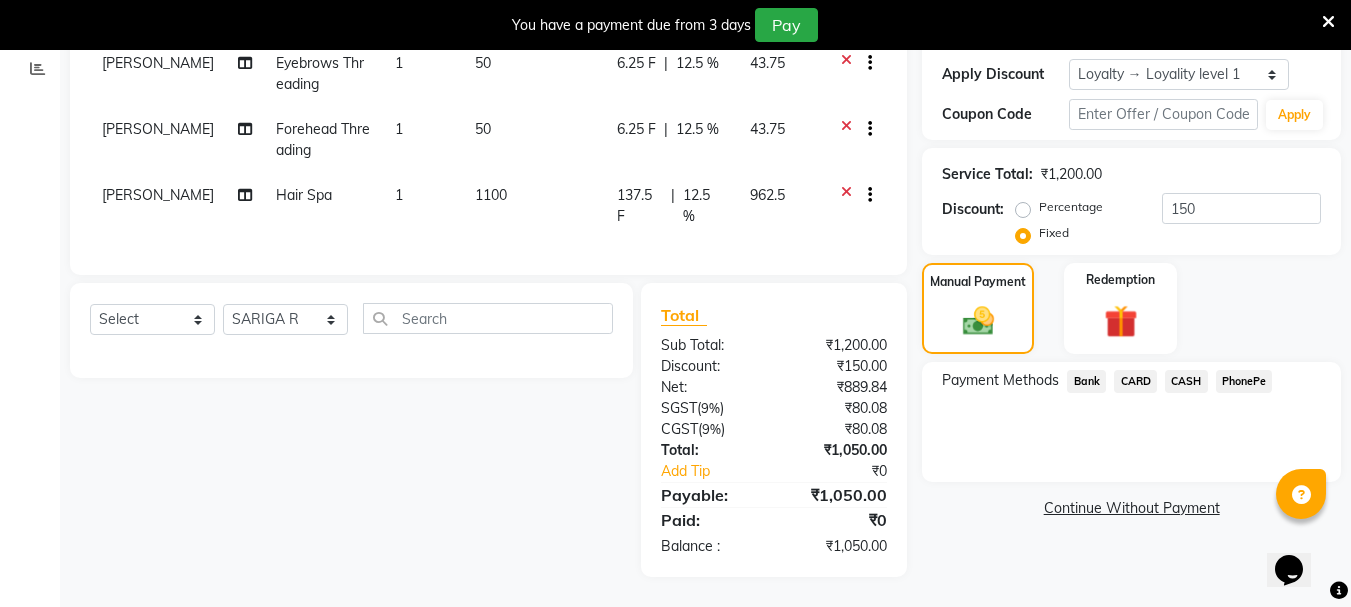 click on "CASH" 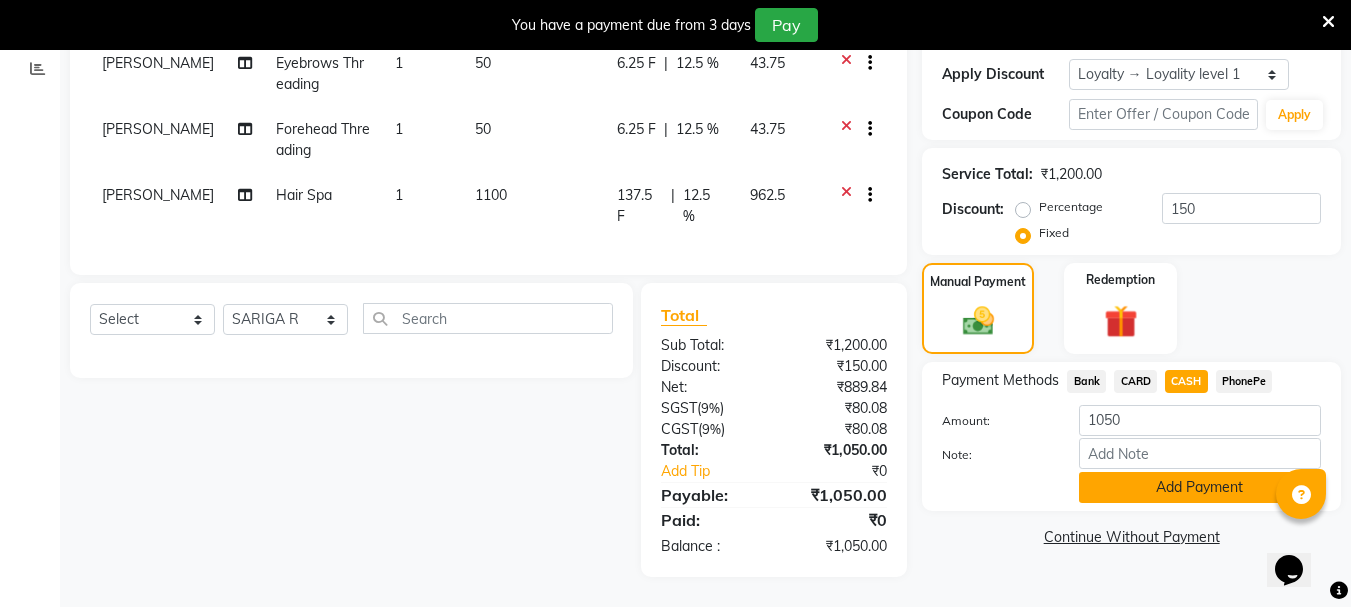 click on "Add Payment" 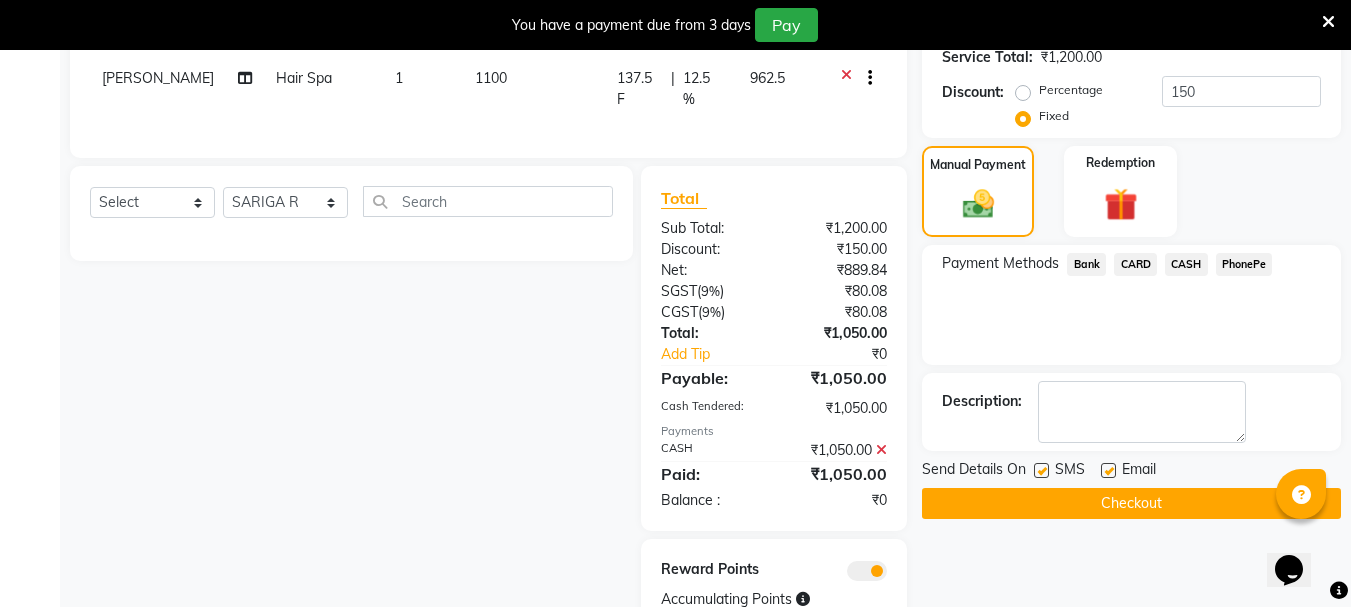 scroll, scrollTop: 545, scrollLeft: 0, axis: vertical 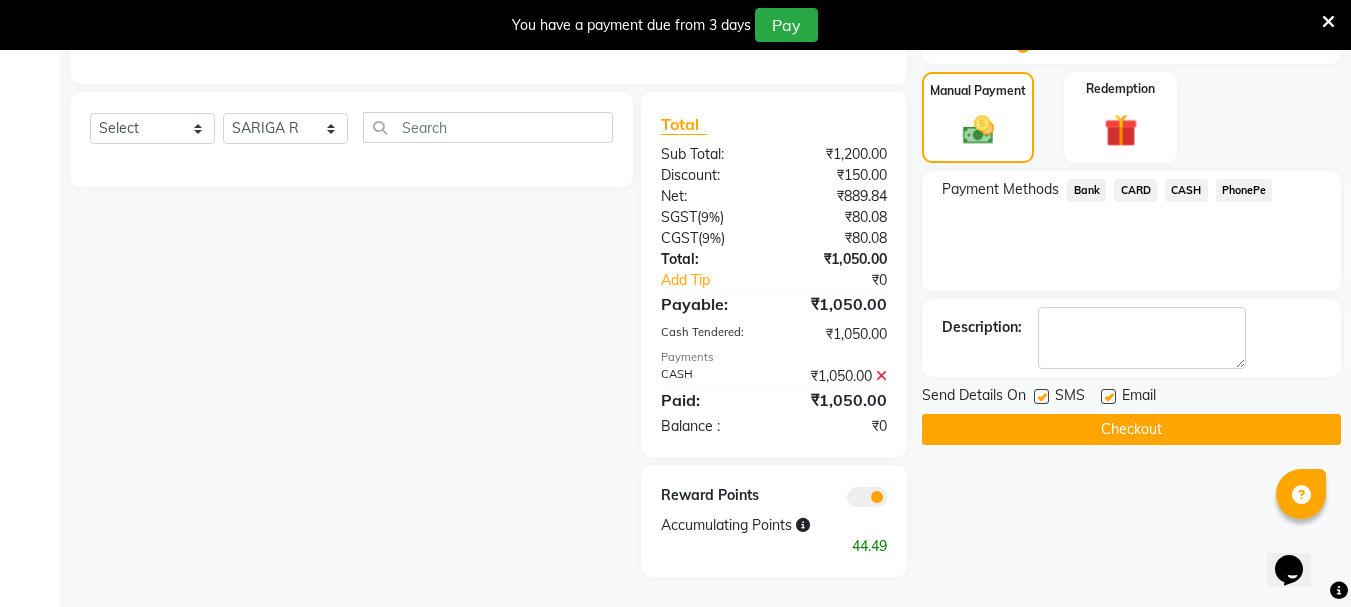 click on "Checkout" 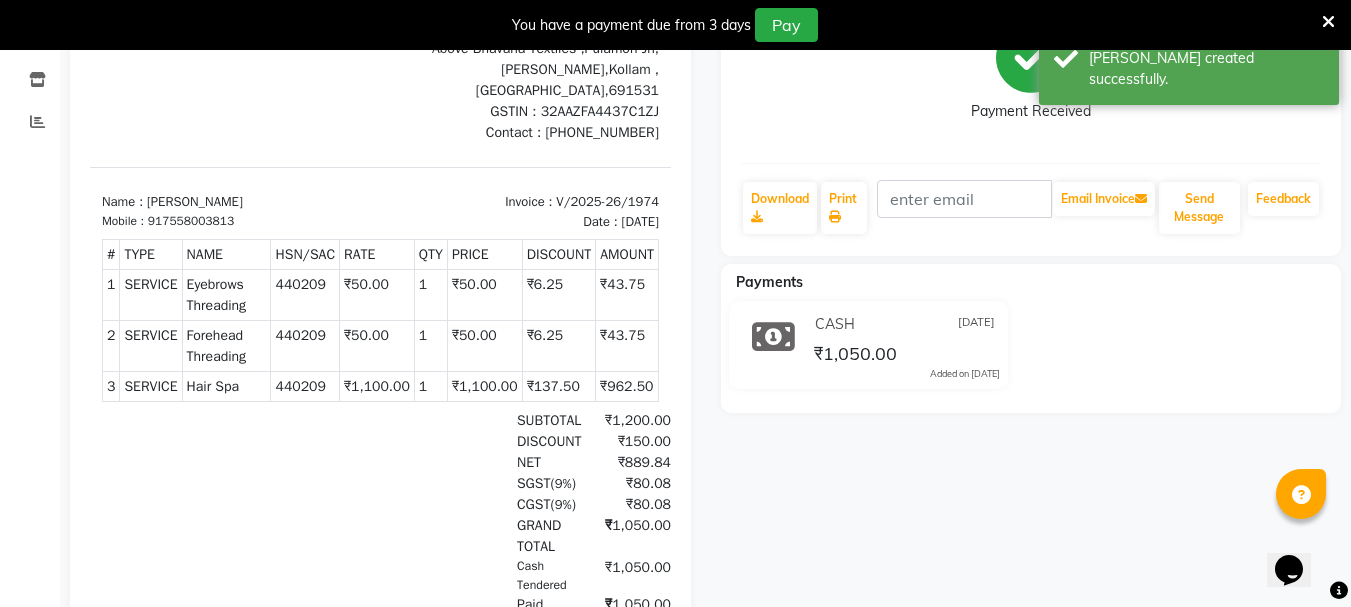 scroll, scrollTop: 0, scrollLeft: 0, axis: both 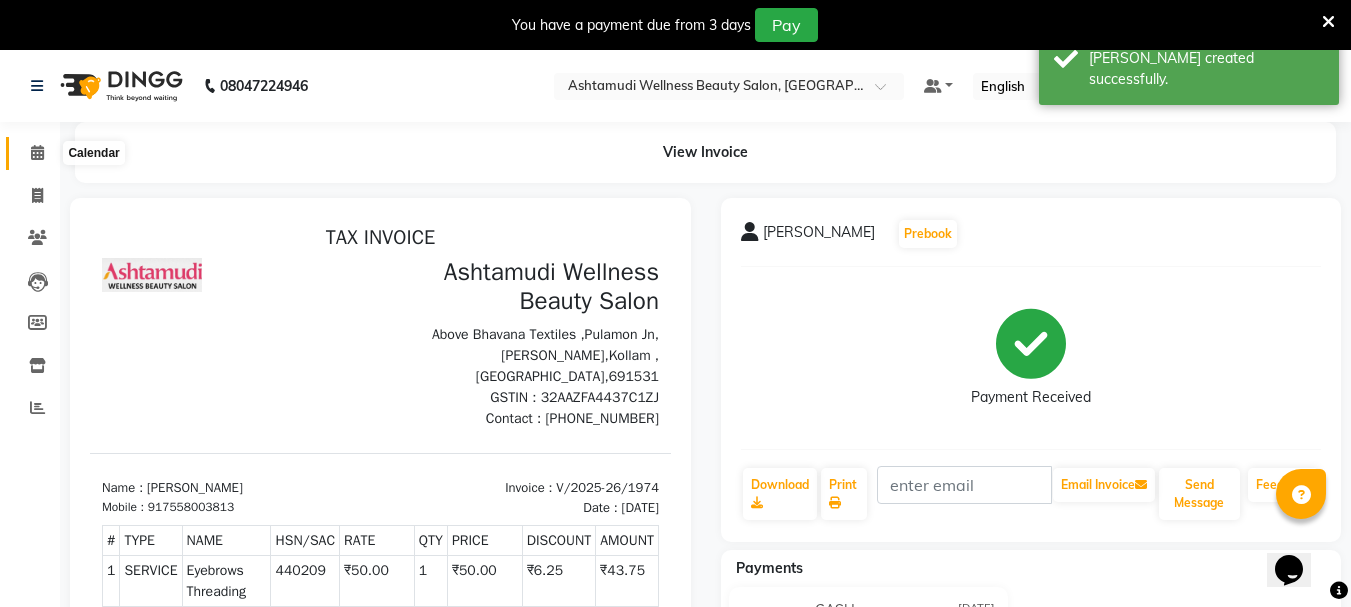 click 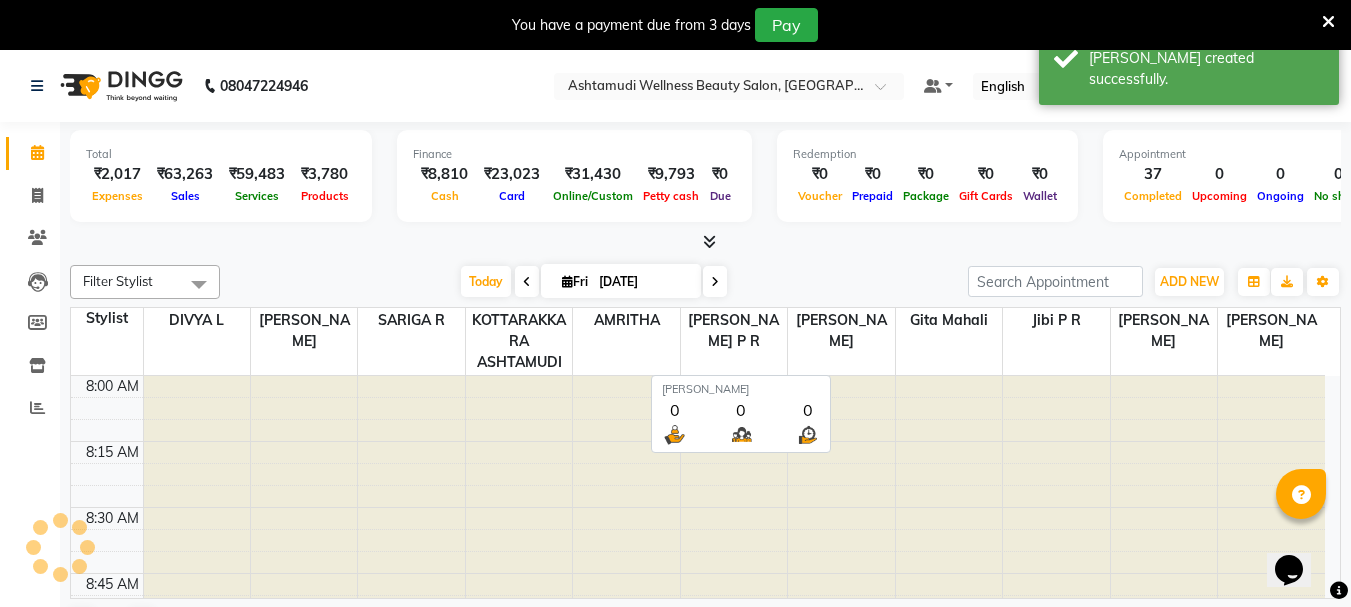 scroll, scrollTop: 0, scrollLeft: 0, axis: both 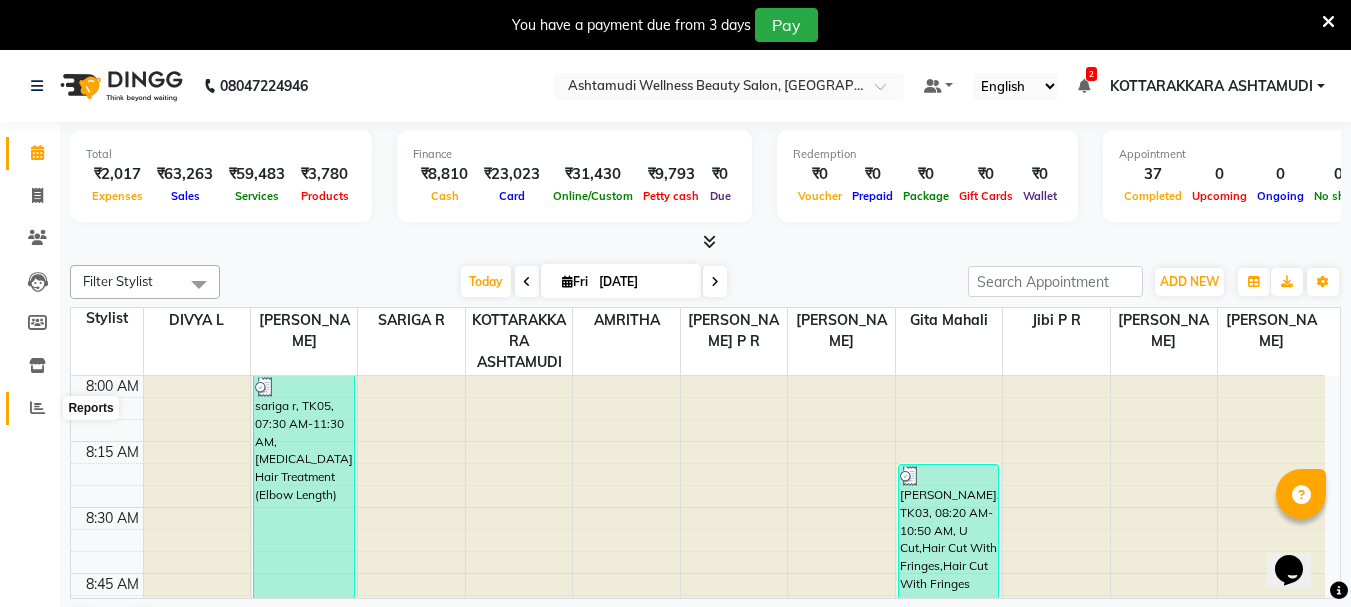 click 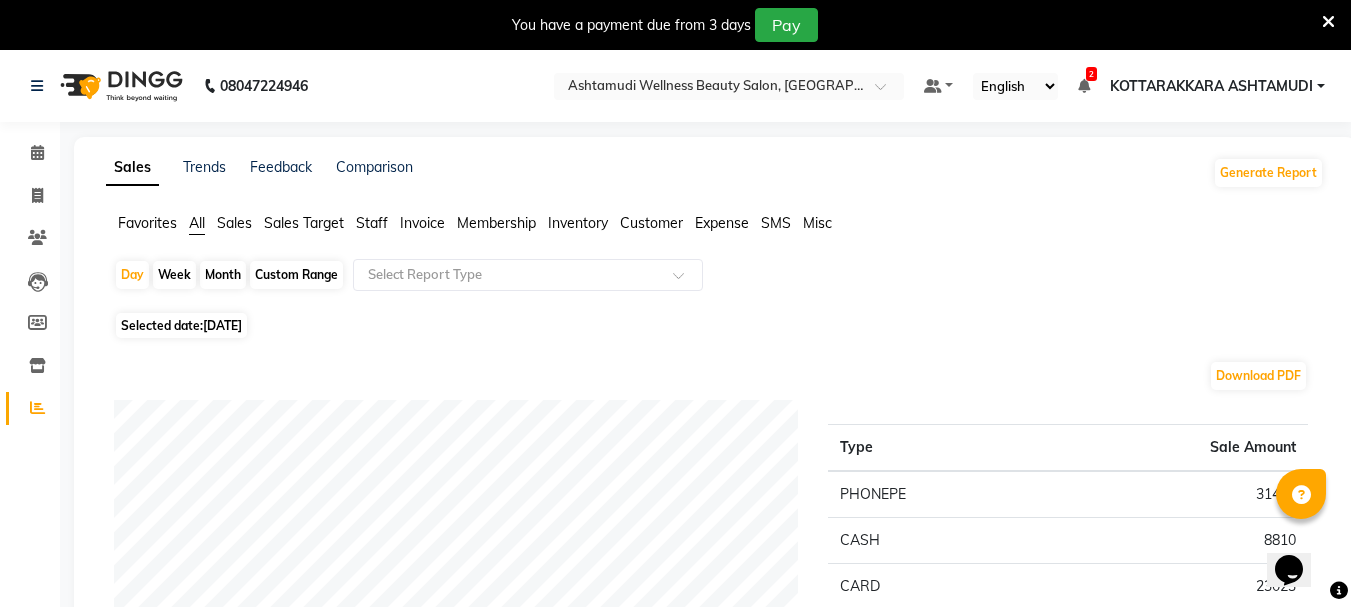 click on "Customer" 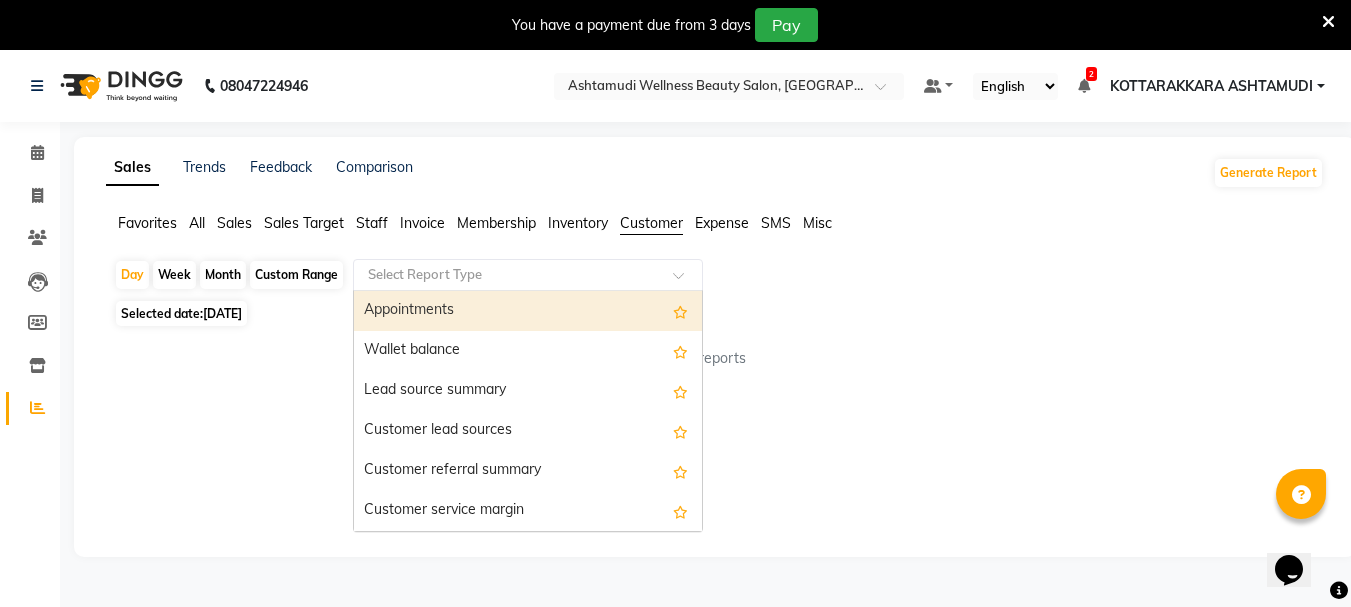 click on "Select Report Type" 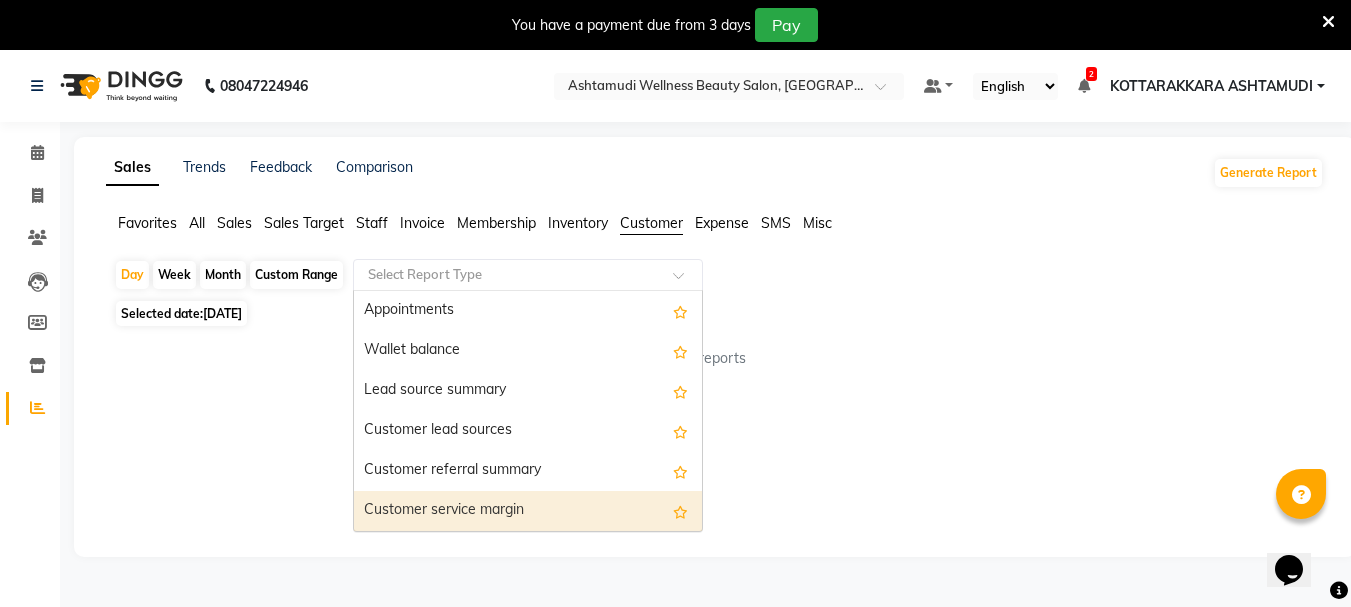 click on "Customer service margin" at bounding box center [528, 511] 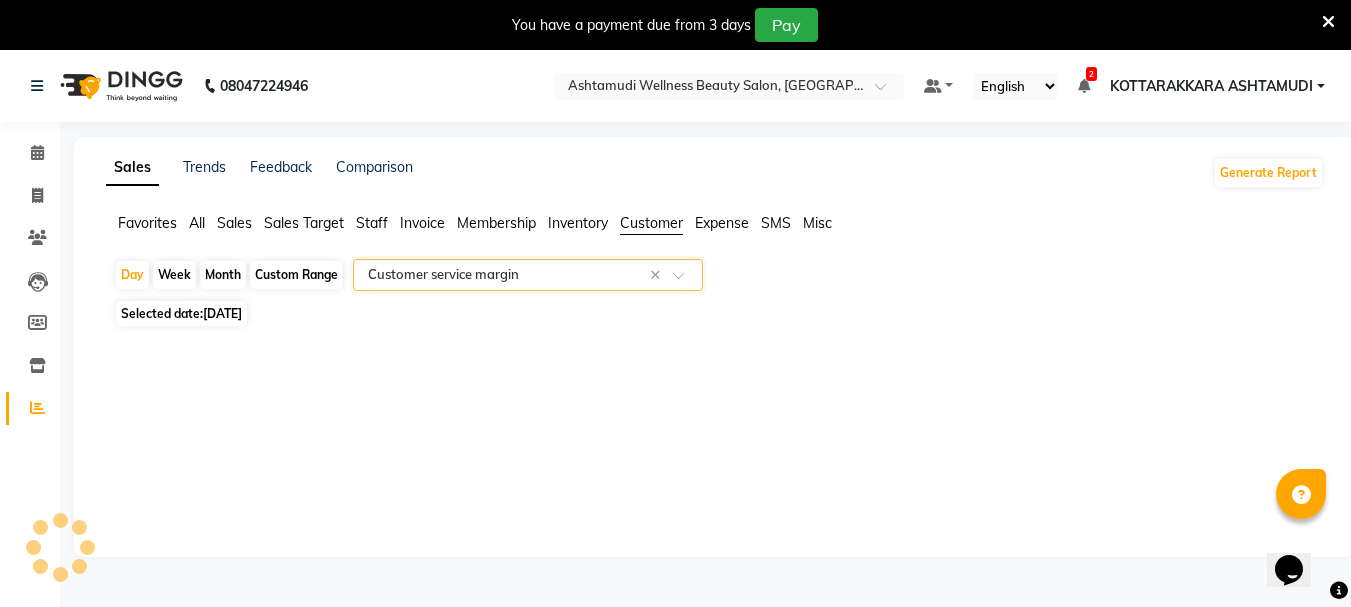 select on "full_report" 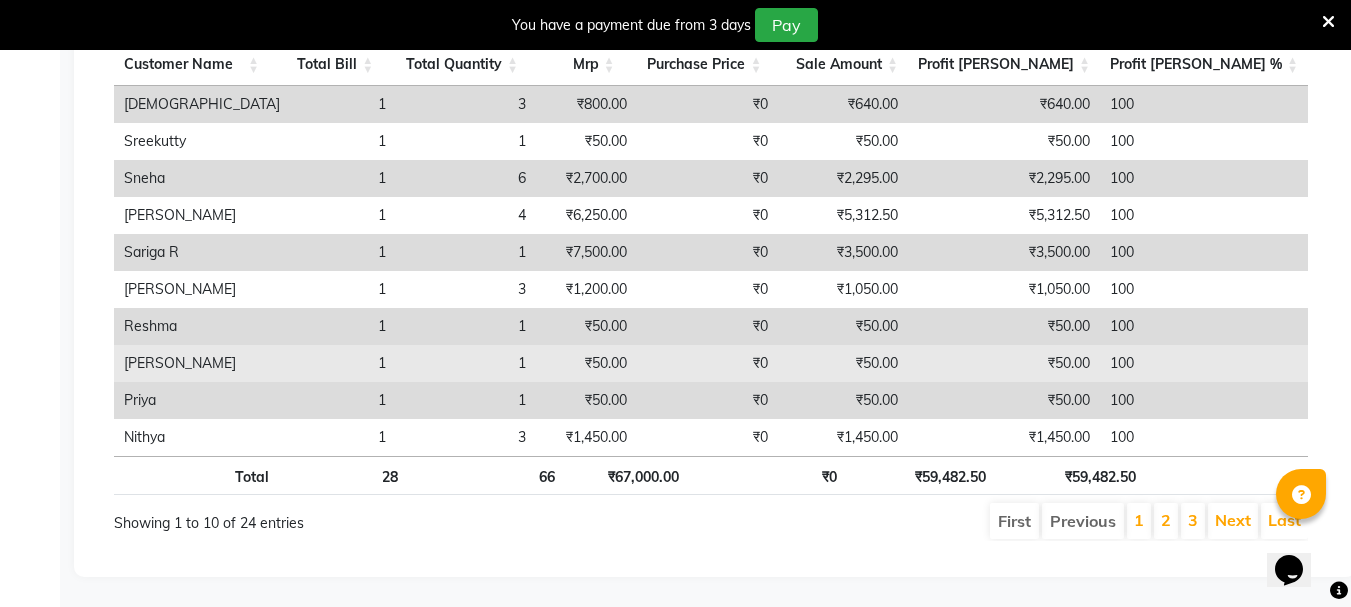 scroll, scrollTop: 0, scrollLeft: 0, axis: both 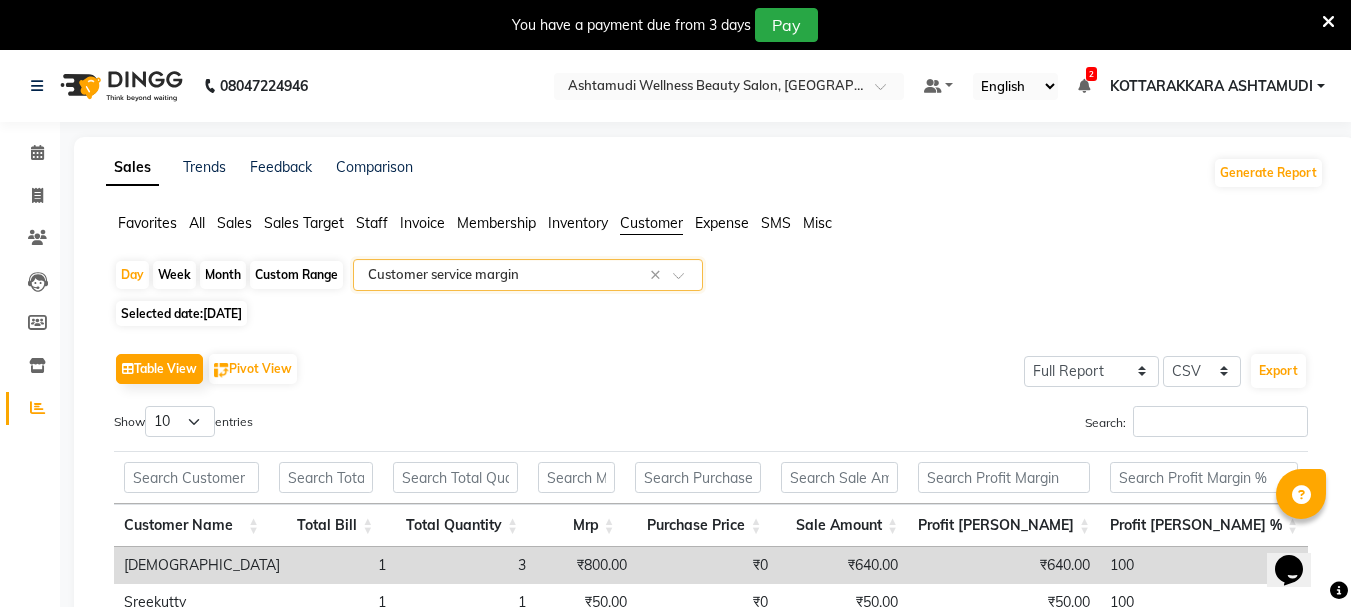 click 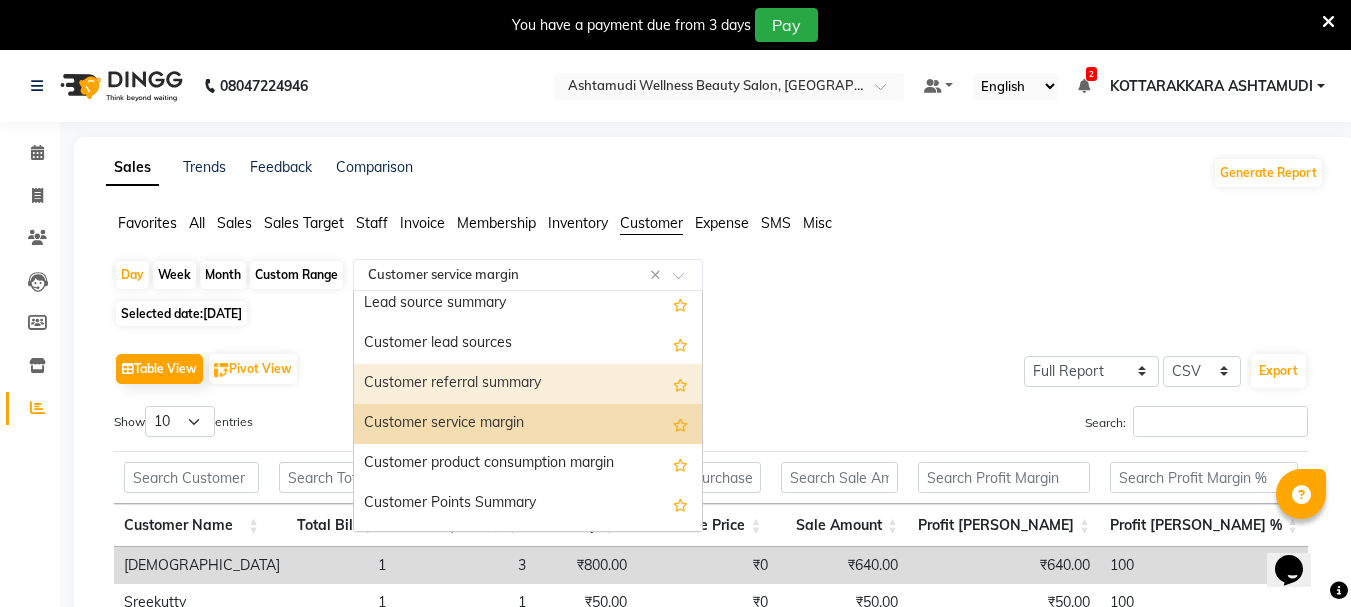 scroll, scrollTop: 160, scrollLeft: 0, axis: vertical 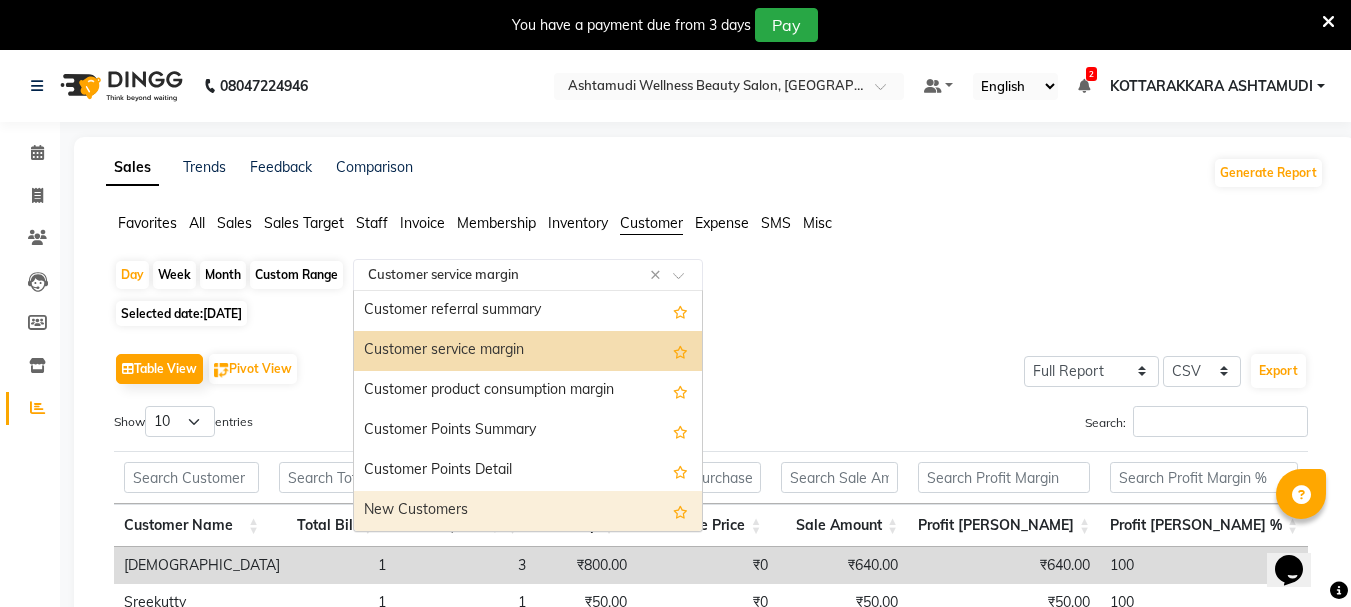 click on "New Customers" at bounding box center (528, 511) 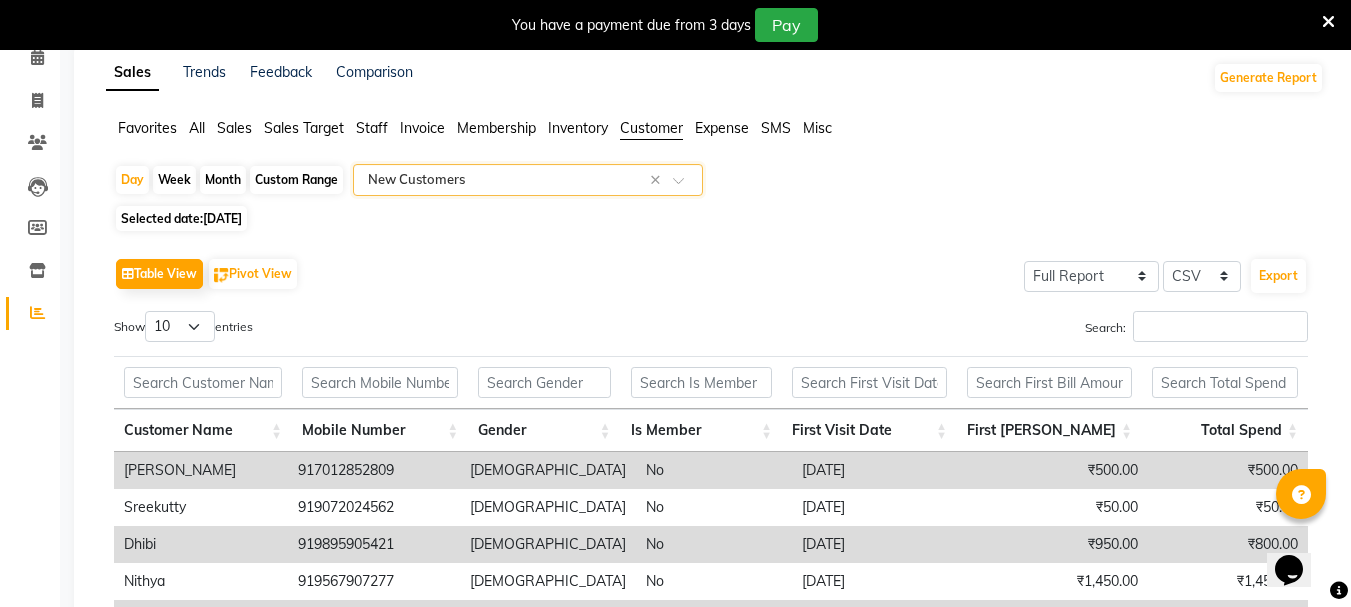 scroll, scrollTop: 0, scrollLeft: 0, axis: both 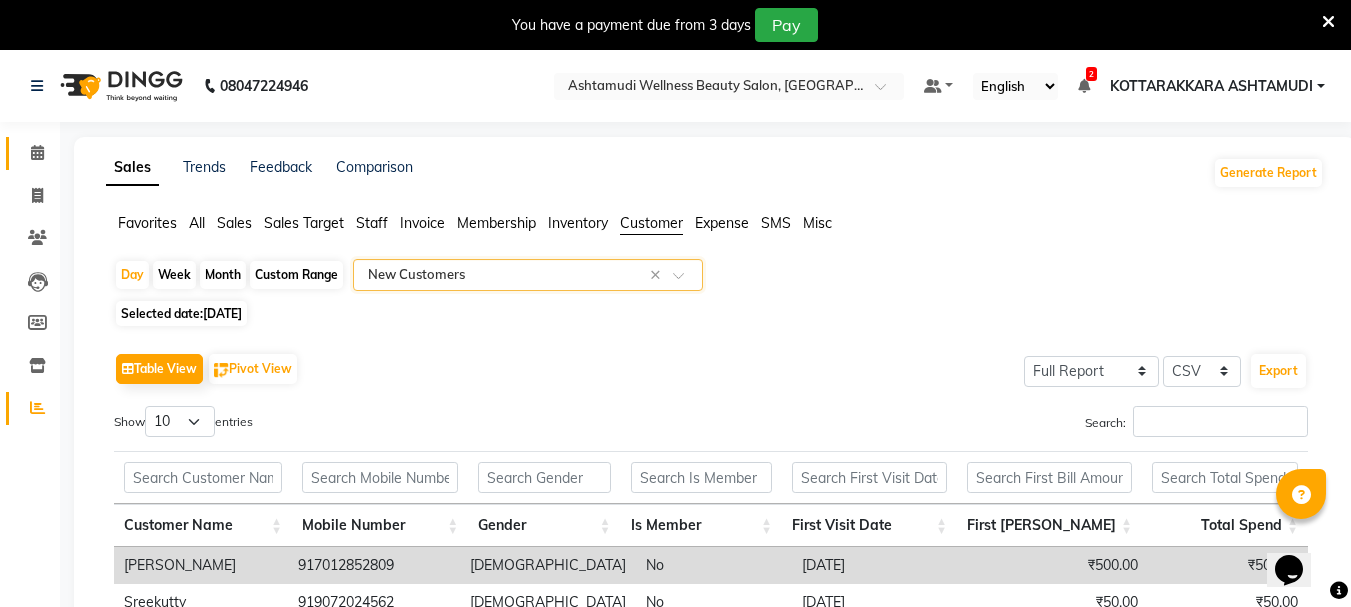 click 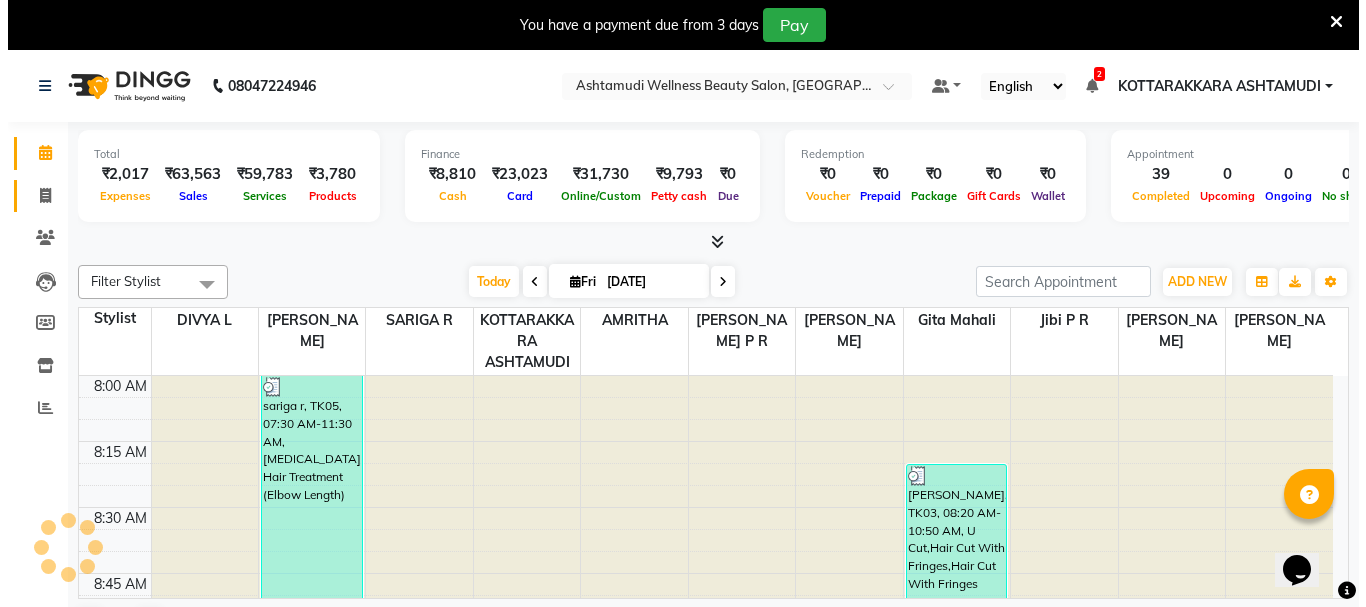 scroll, scrollTop: 0, scrollLeft: 0, axis: both 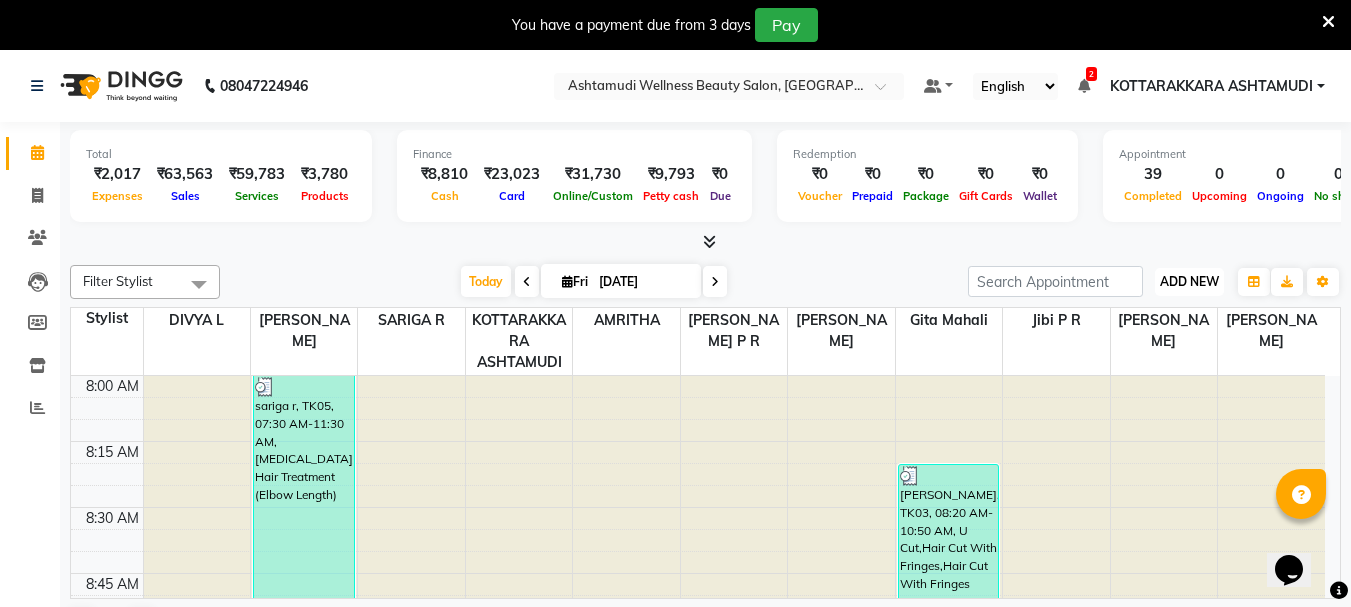 click on "ADD NEW" at bounding box center (1189, 281) 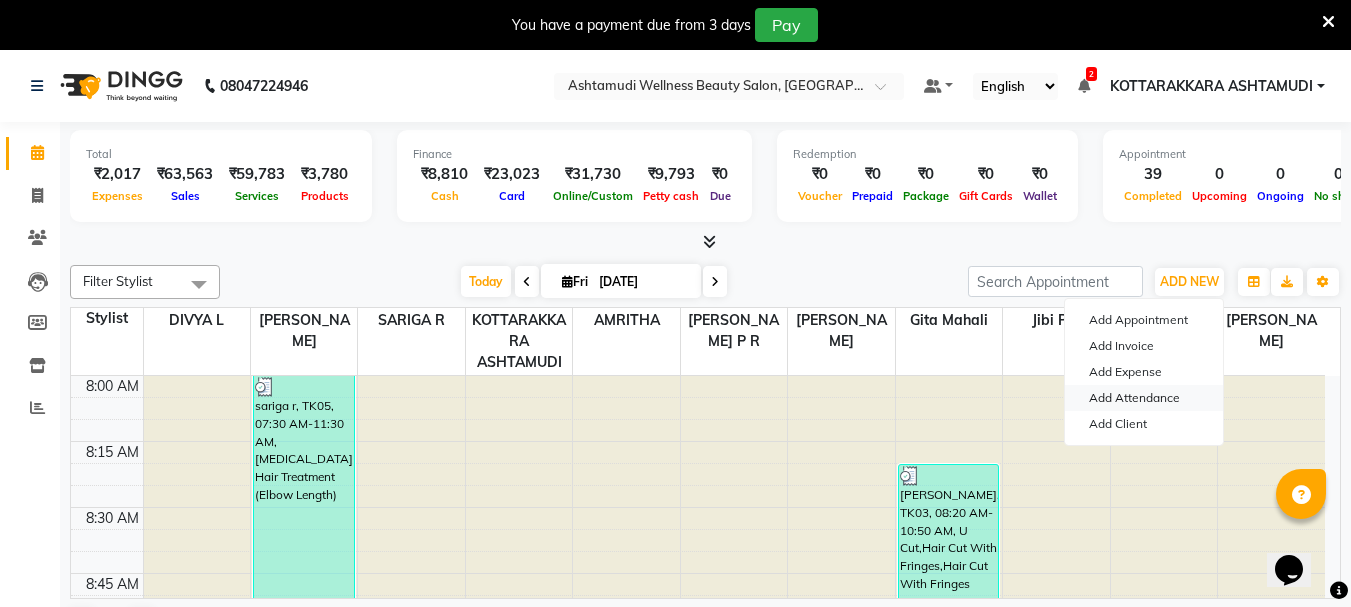 click on "Add Attendance" at bounding box center [1144, 398] 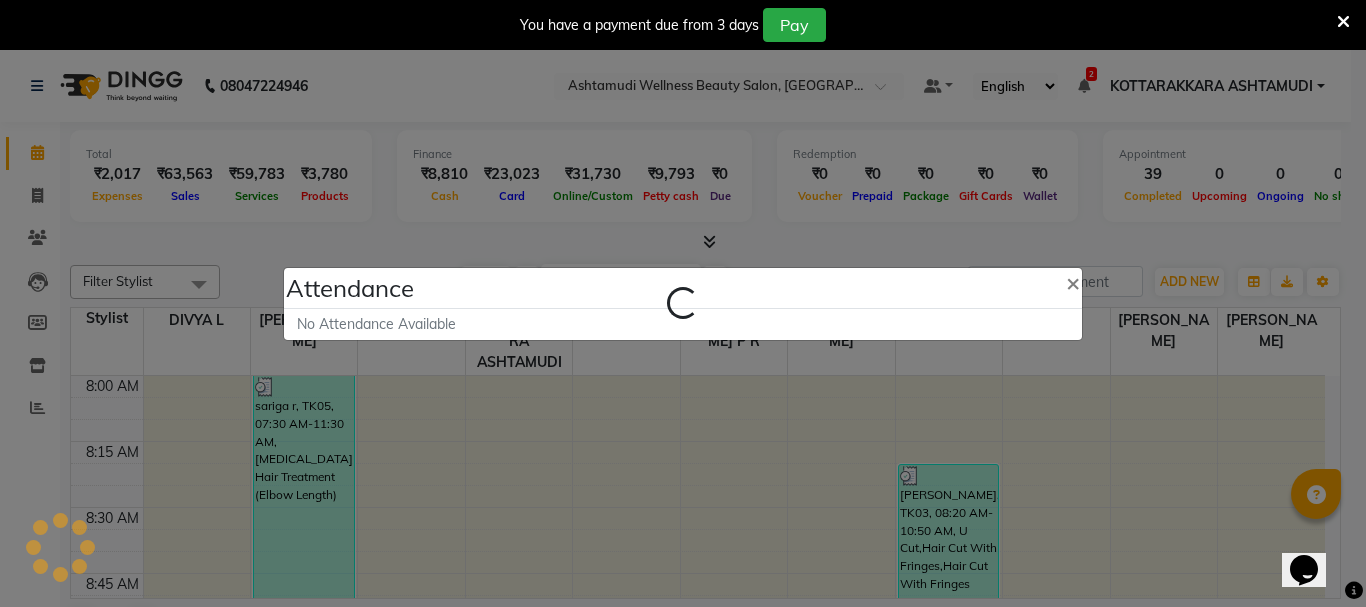 select on "A" 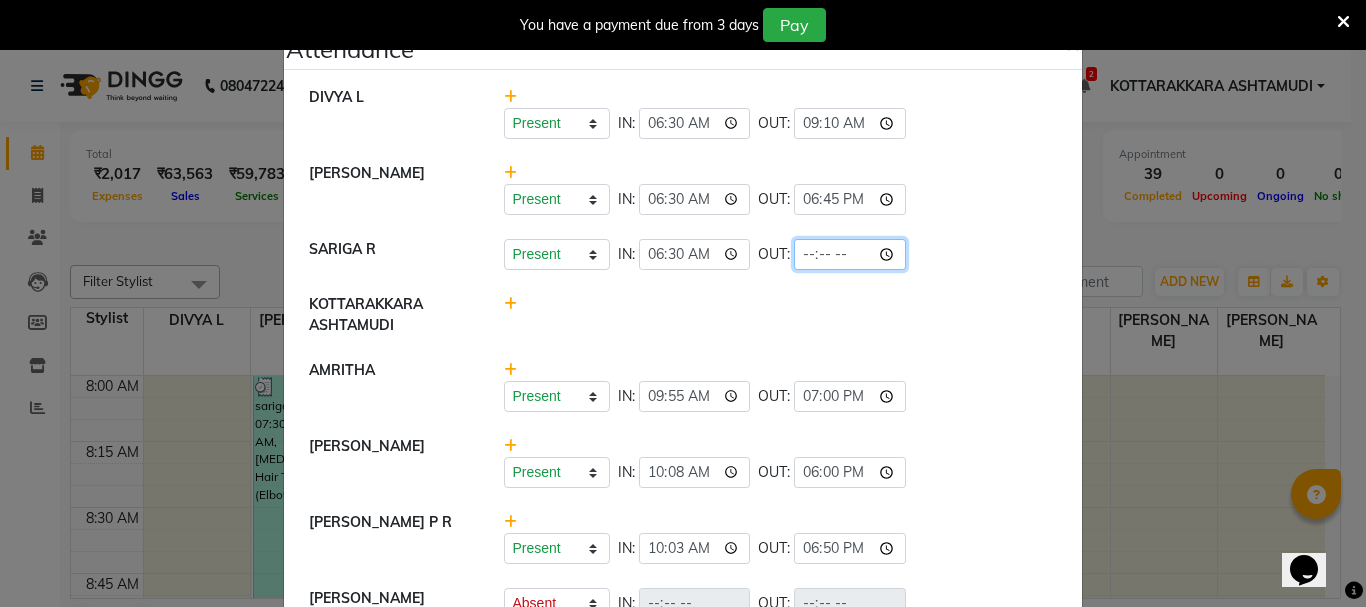 click 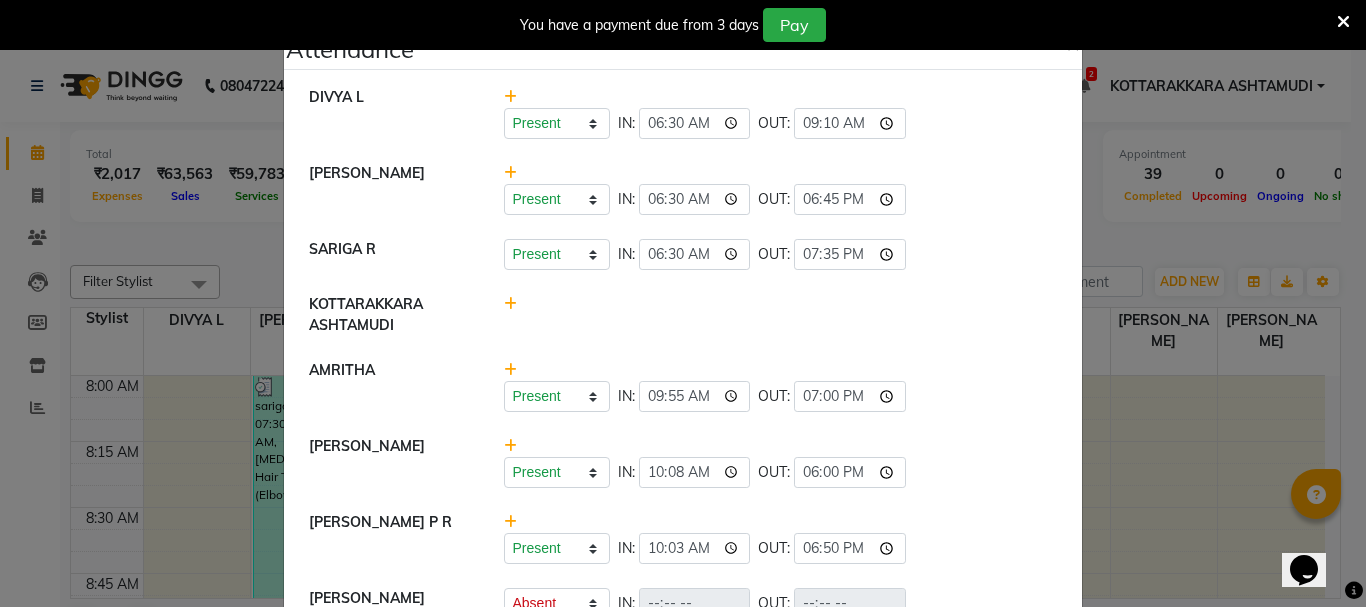 type on "19:35" 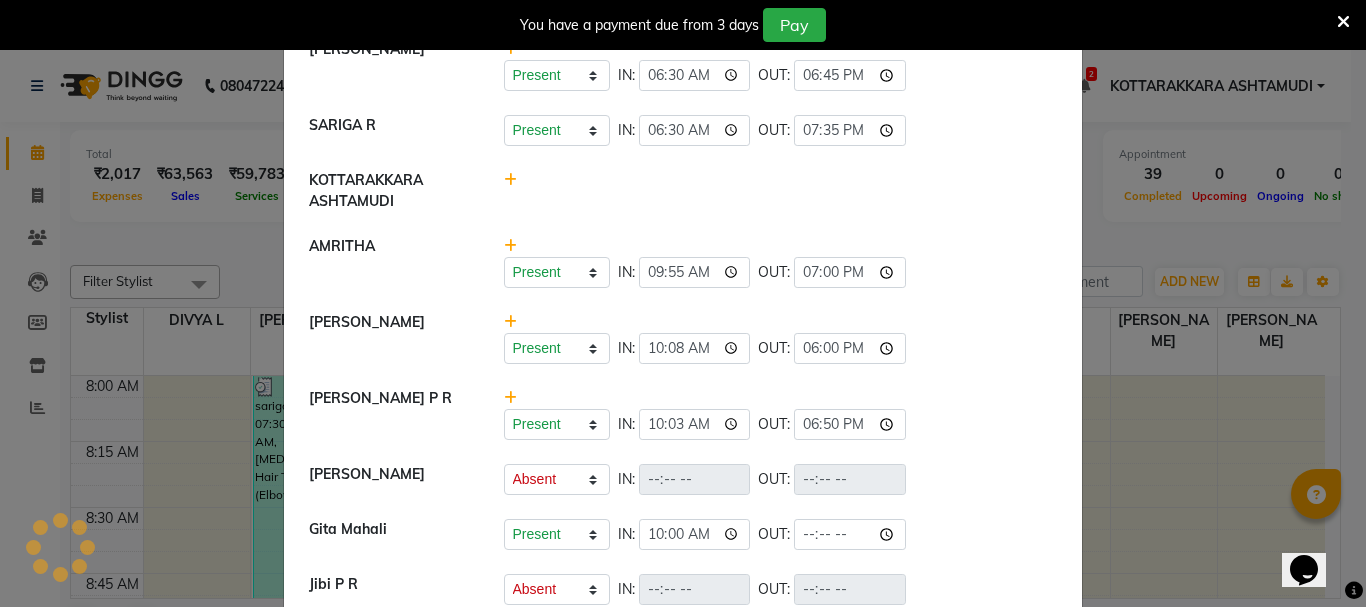 scroll, scrollTop: 278, scrollLeft: 0, axis: vertical 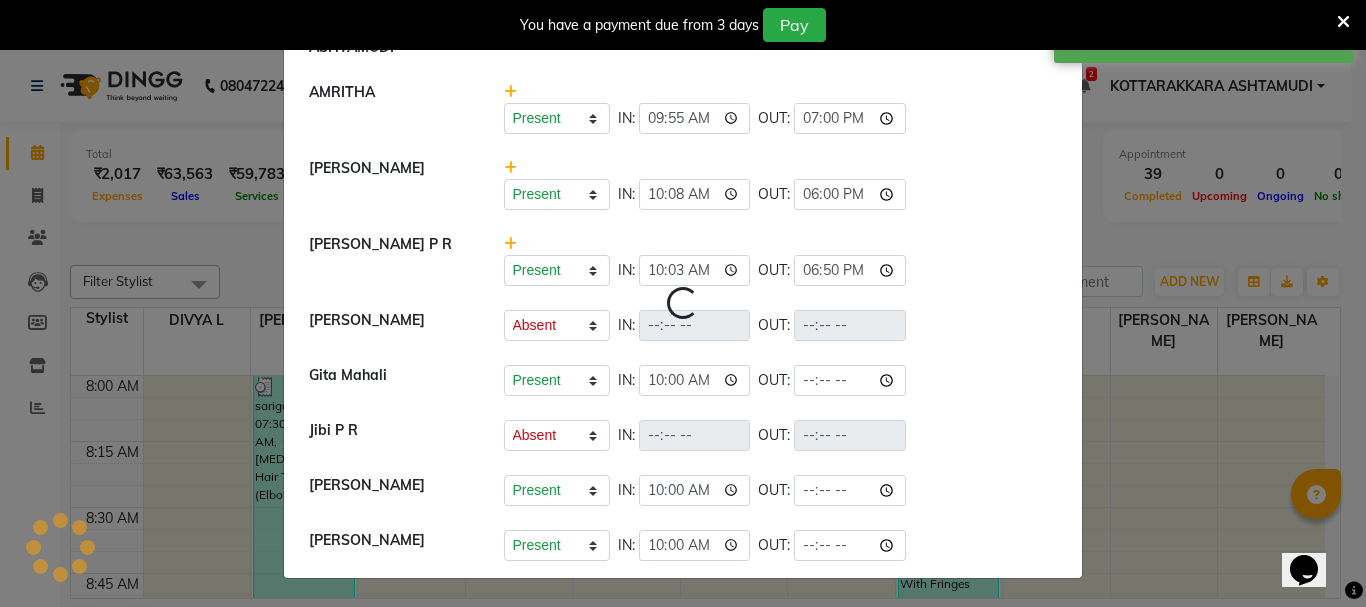select on "A" 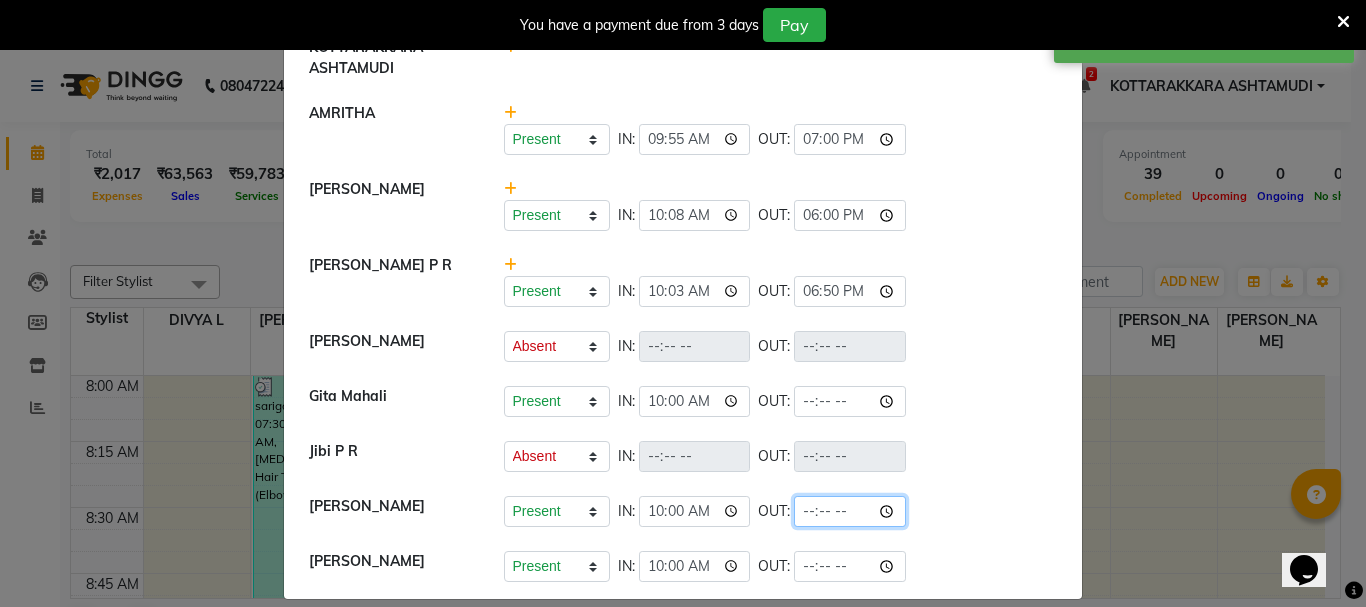 click 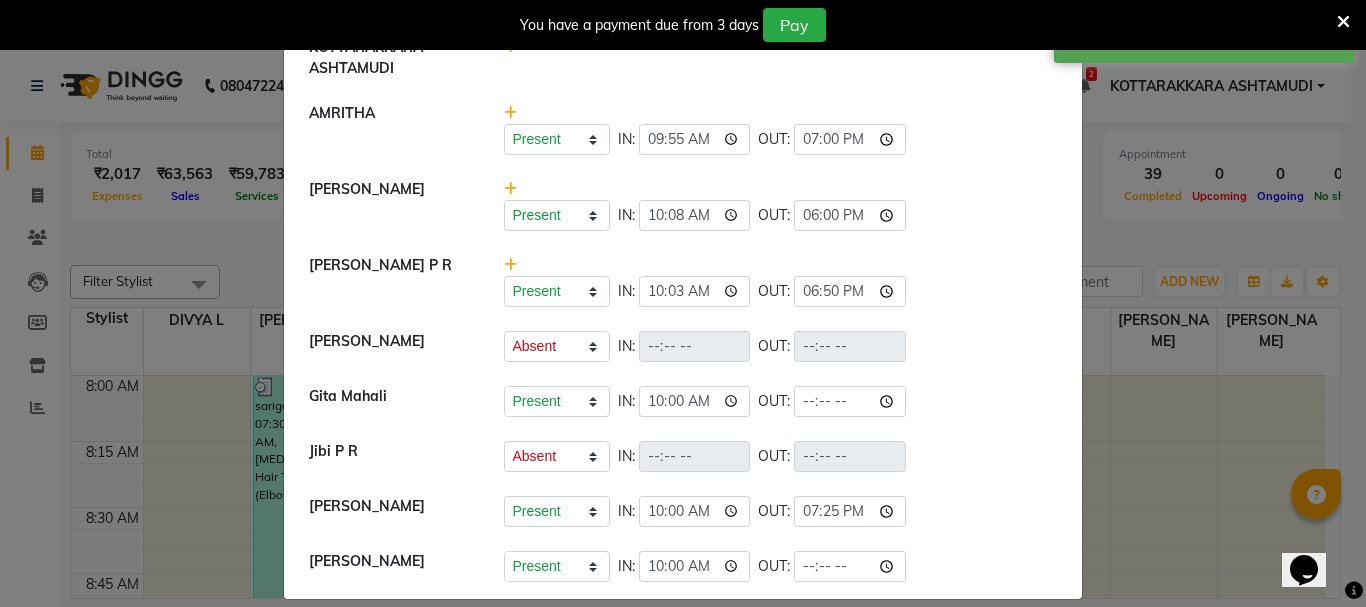 type on "19:25" 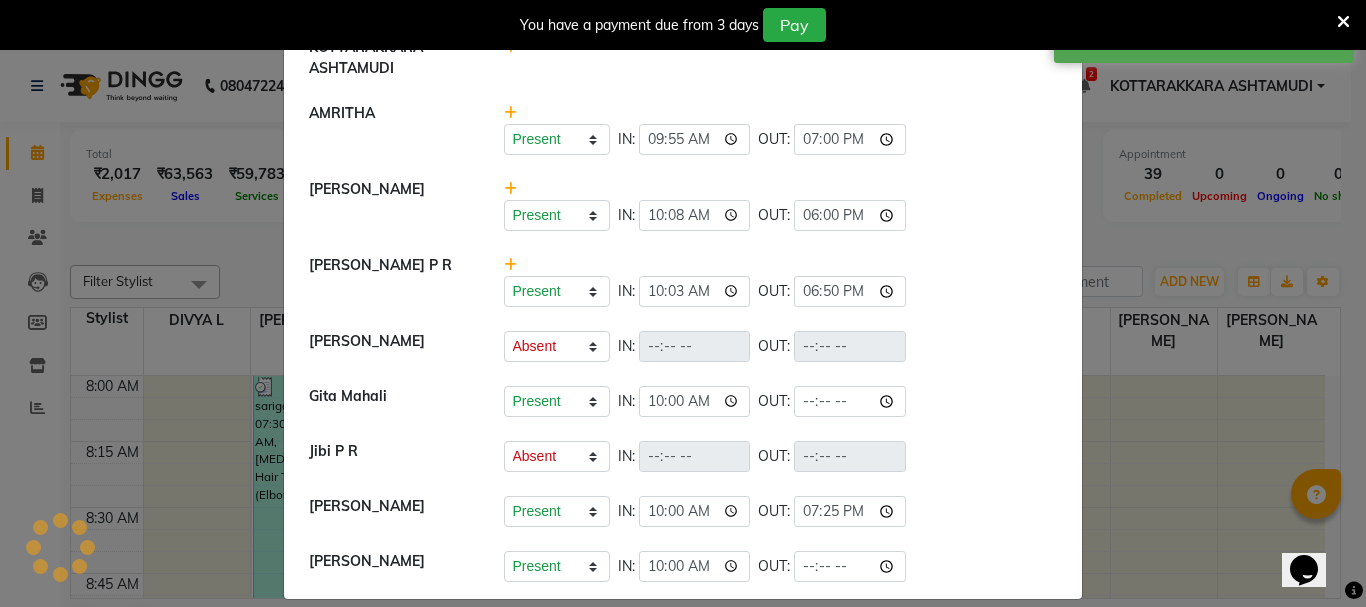 click on "Present   Absent   Late   Half Day   Weekly Off  IN:  OUT:" 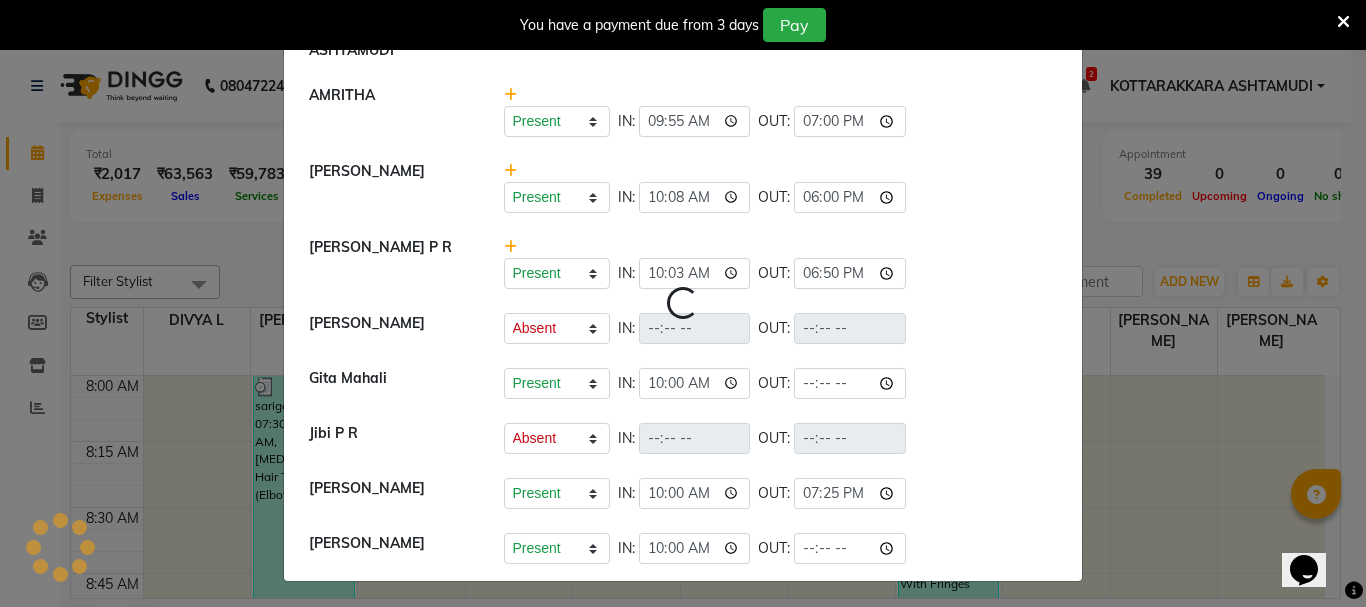 select on "A" 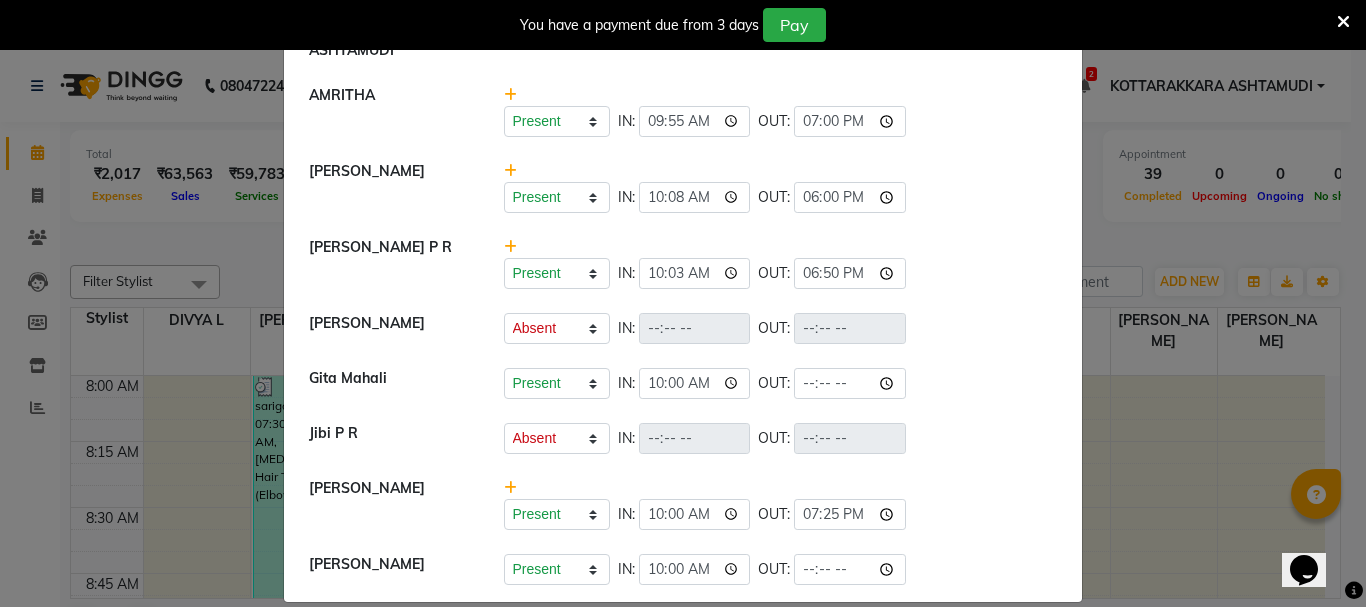 scroll, scrollTop: 299, scrollLeft: 0, axis: vertical 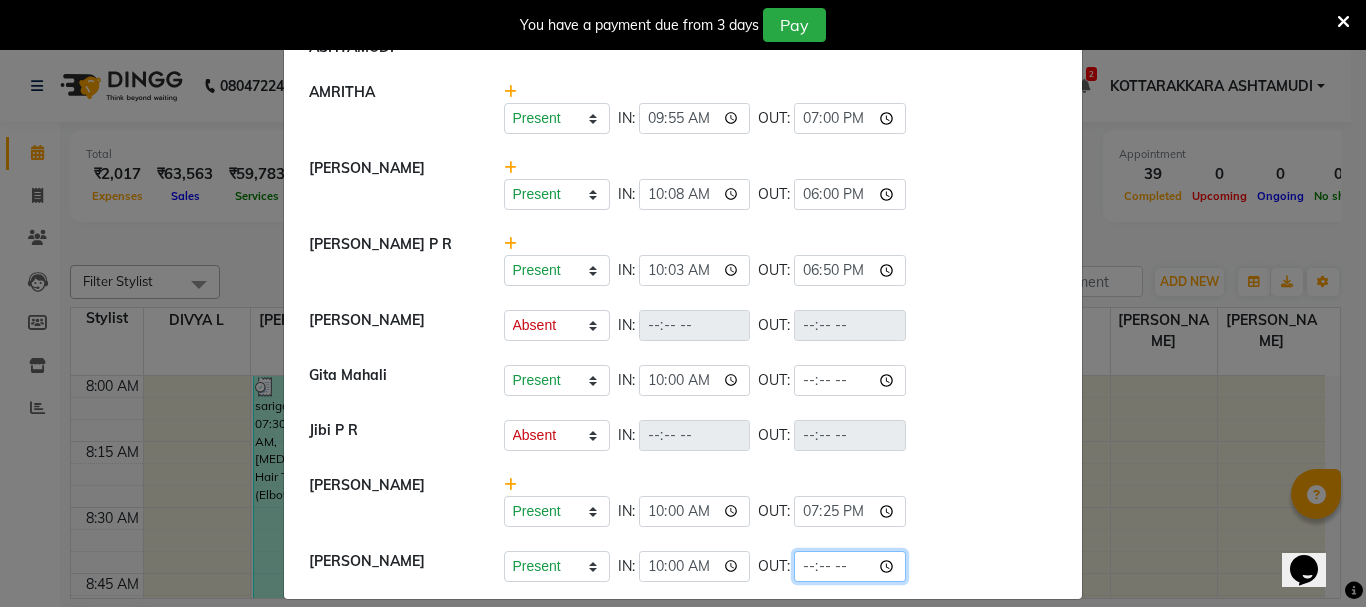 click 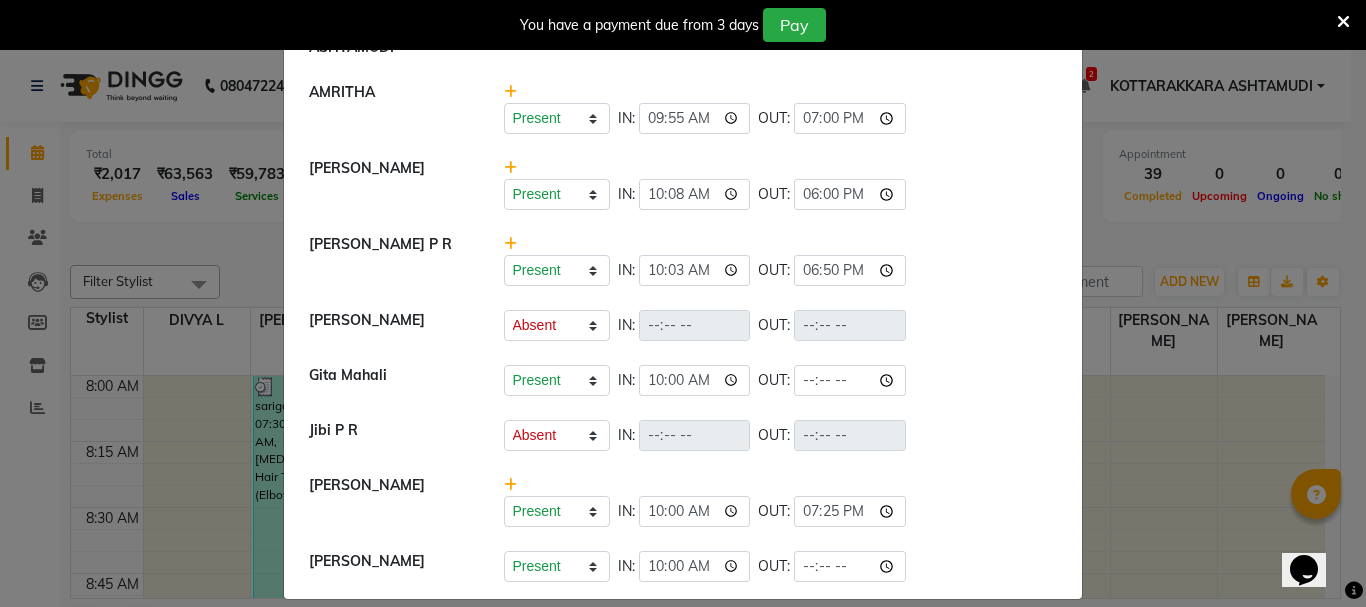 click on "Gita Mahali    Present   Absent   Late   Half Day   Weekly Off  IN:  10:00 OUT:" 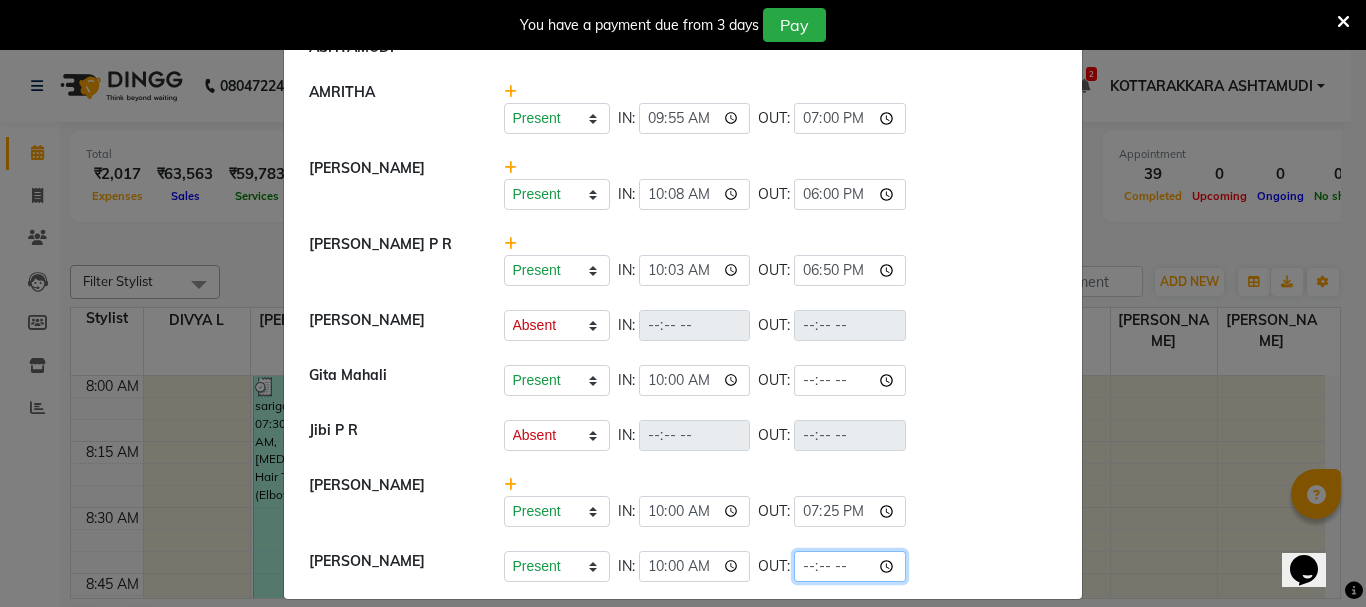 click 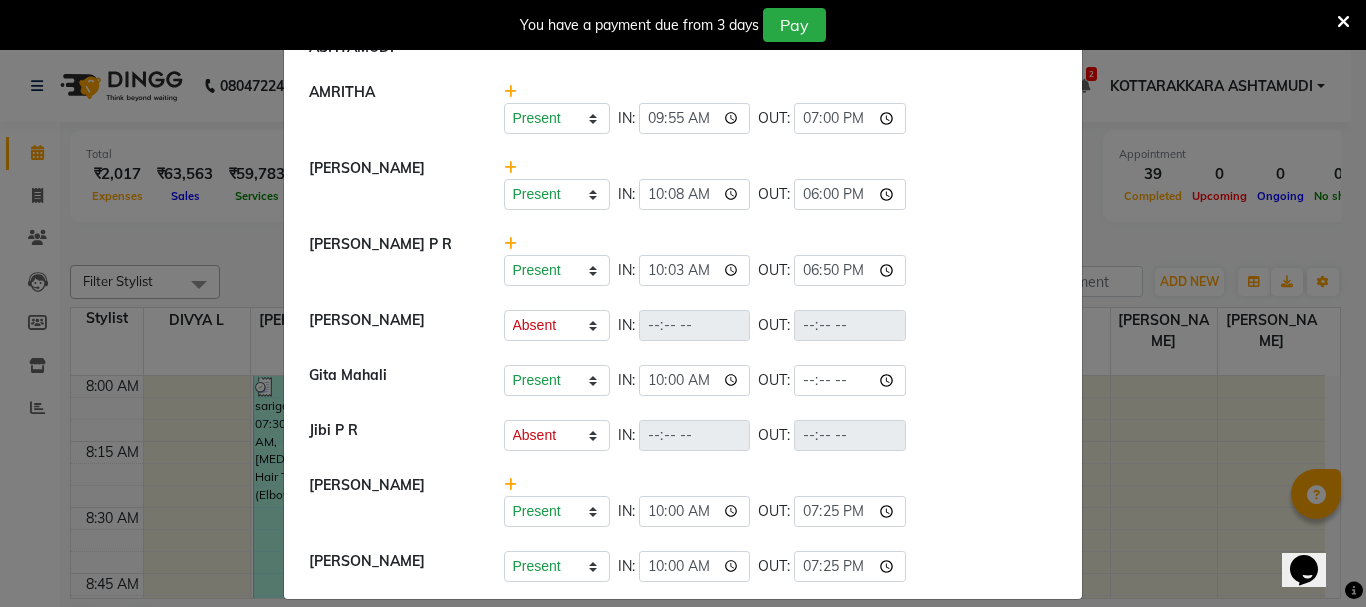type on "19:25" 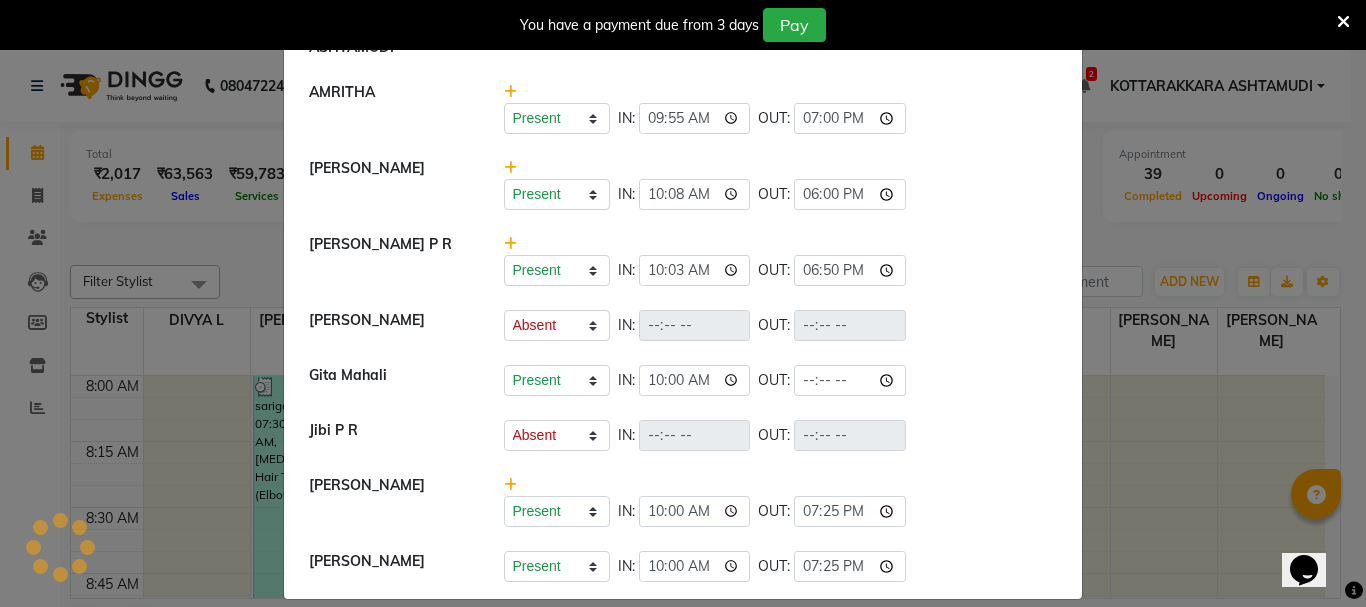 click on "Present   Absent   Late   Half Day   Weekly Off  IN:  OUT:" 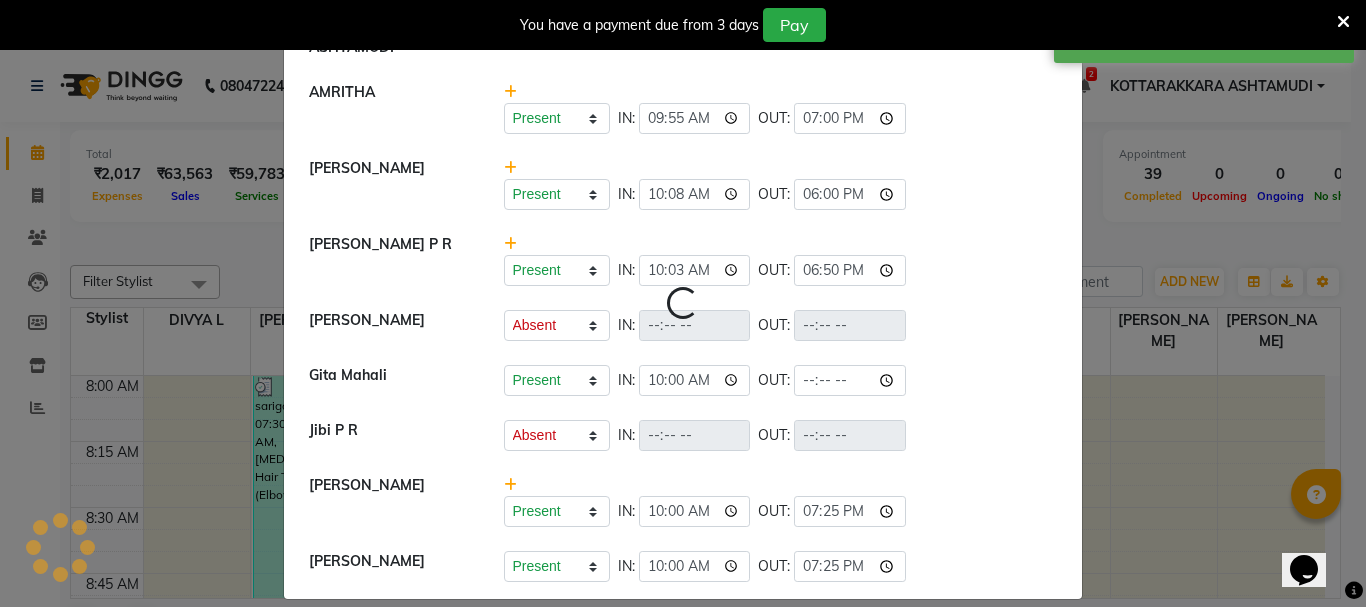 select on "A" 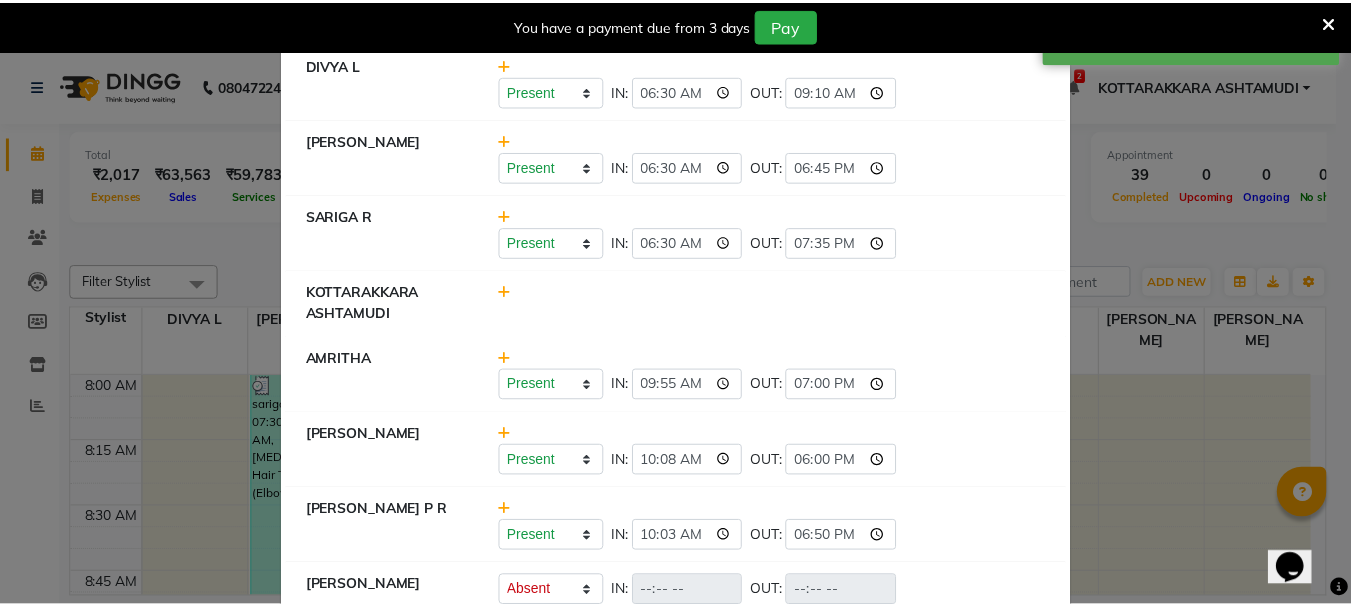 scroll, scrollTop: 0, scrollLeft: 0, axis: both 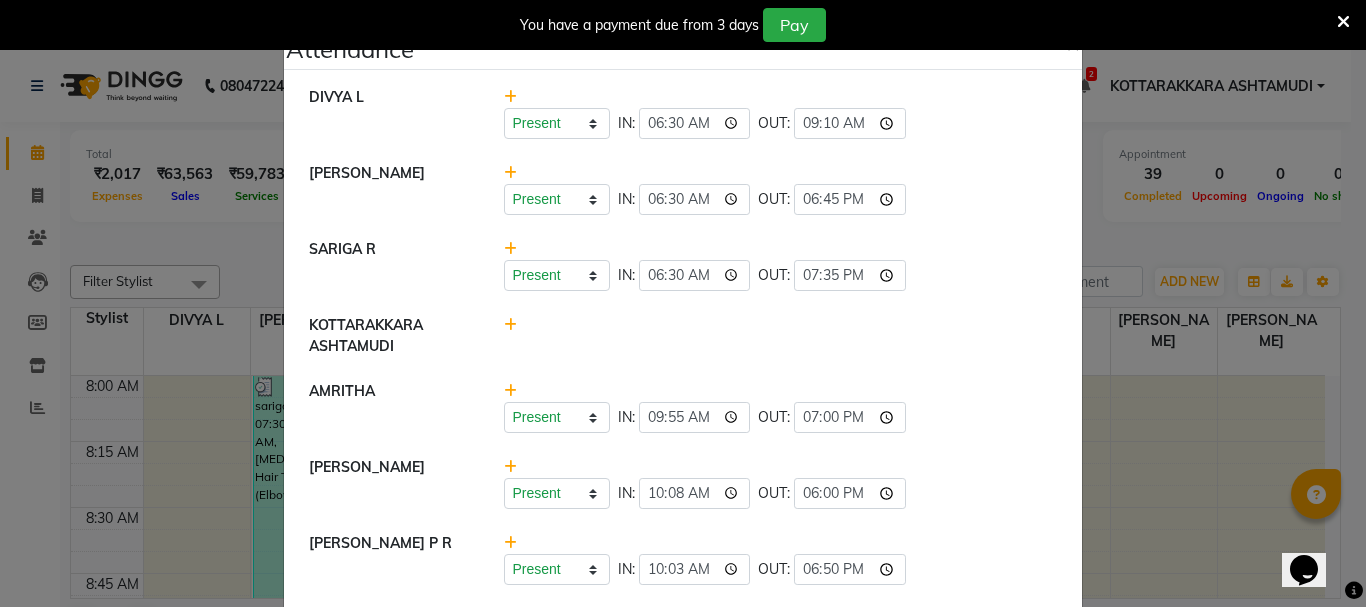click on "Attendance ×  DIVYA L	   Present   Absent   Late   Half Day   Weekly Off  IN:  06:30 OUT:  09:10  NISHA SAMUEL 	   Present   Absent   Late   Half Day   Weekly Off  IN:  06:30 OUT:  18:45  SARIGA R	   Present   Absent   Late   Half Day   Weekly Off  IN:  06:30 OUT:  19:35  KOTTARAKKARA ASHTAMUDI   AMRITHA   Present   Absent   Late   Half Day   Weekly Off  IN:  09:55 OUT:  19:00  SHAHIDA   Present   Absent   Late   Half Day   Weekly Off  IN:  10:08 OUT:  18:00  SHAMINA MUHAMMED P R   Present   Absent   Late   Half Day   Weekly Off  IN:  10:03 OUT:  18:50  ANJALI ANAND   Present   Absent   Late   Half Day   Weekly Off  IN:  OUT:   Gita Mahali    Present   Absent   Late   Half Day   Weekly Off  IN:  10:00 OUT:   Jibi P R   Present   Absent   Late   Half Day   Weekly Off  IN:  OUT:   Priya Chakraborty   Present   Absent   Late   Half Day   Weekly Off  IN:  10:00 OUT:  19:25  Karina Darjee    Present   Absent   Late   Half Day   Weekly Off  IN:  10:00 OUT:  19:25" 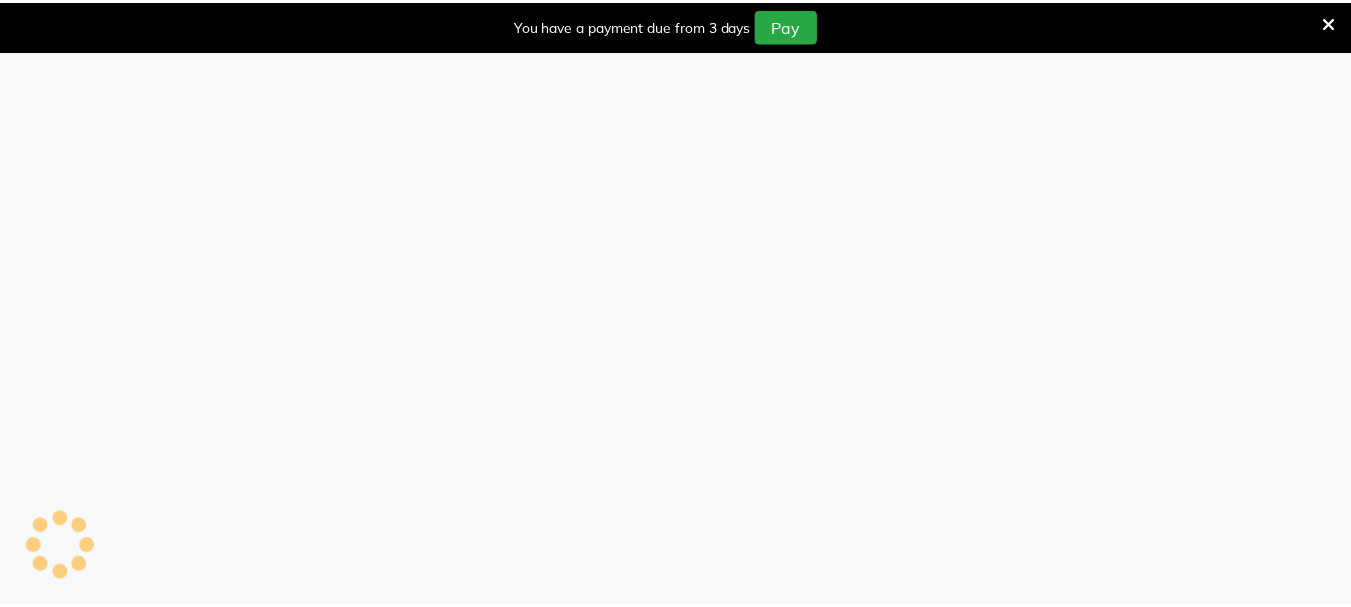 scroll, scrollTop: 0, scrollLeft: 0, axis: both 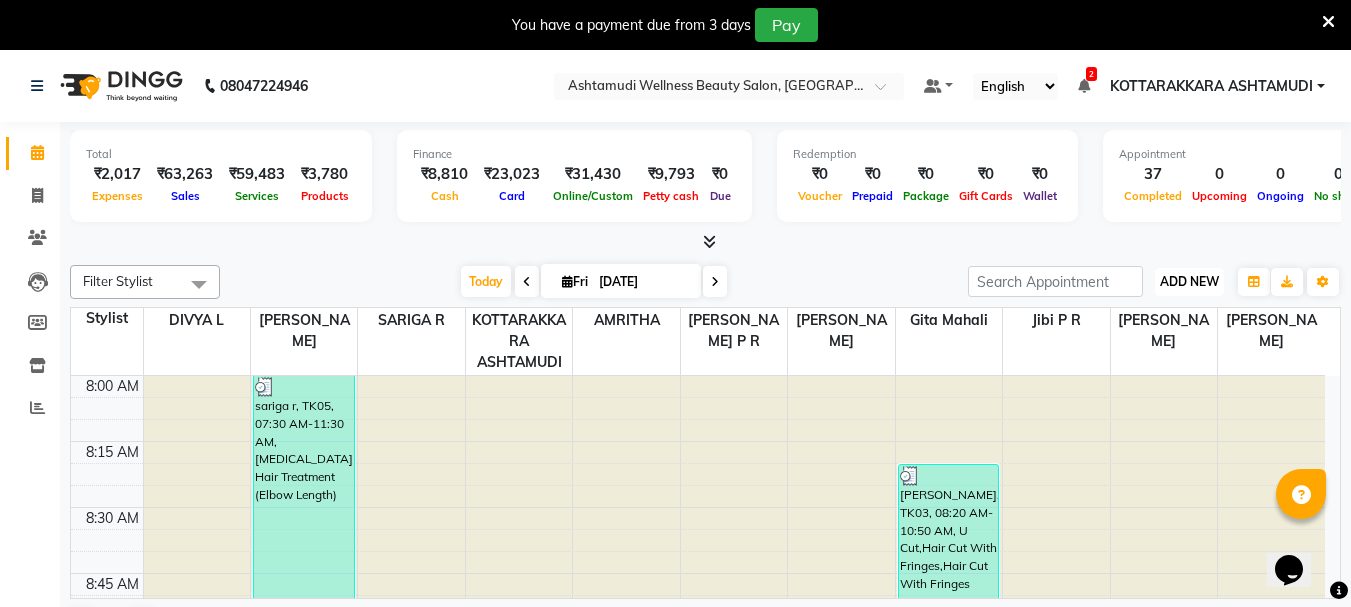click on "ADD NEW" at bounding box center (1189, 281) 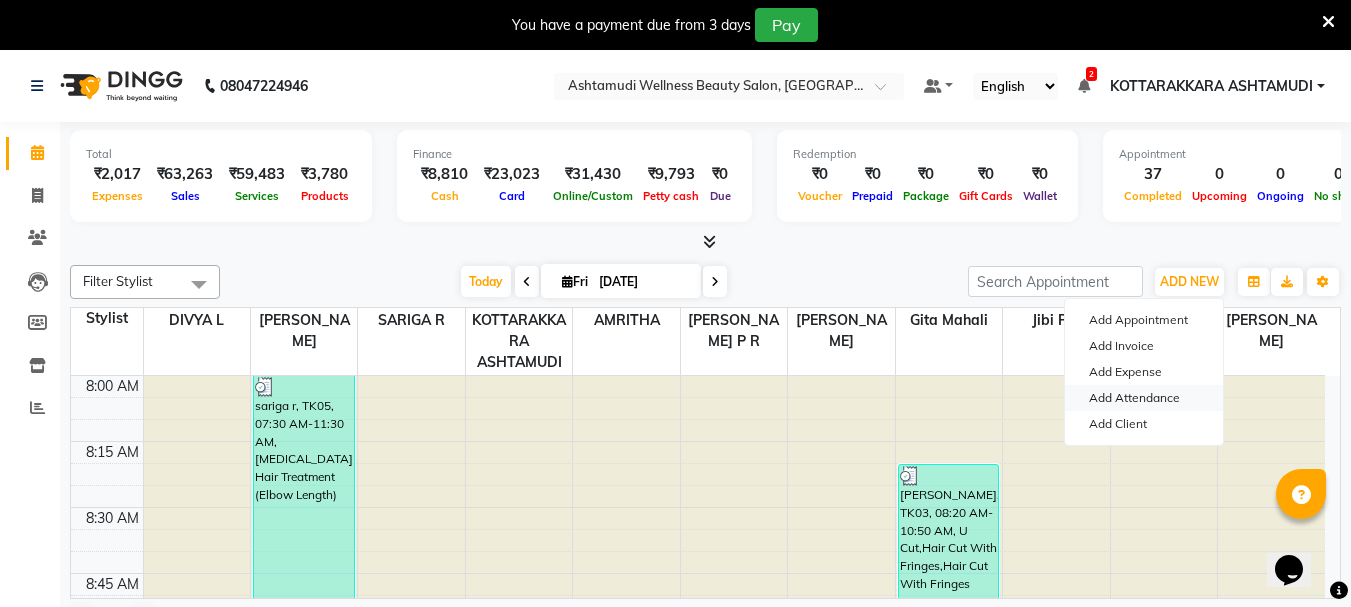 click on "Add Attendance" at bounding box center (1144, 398) 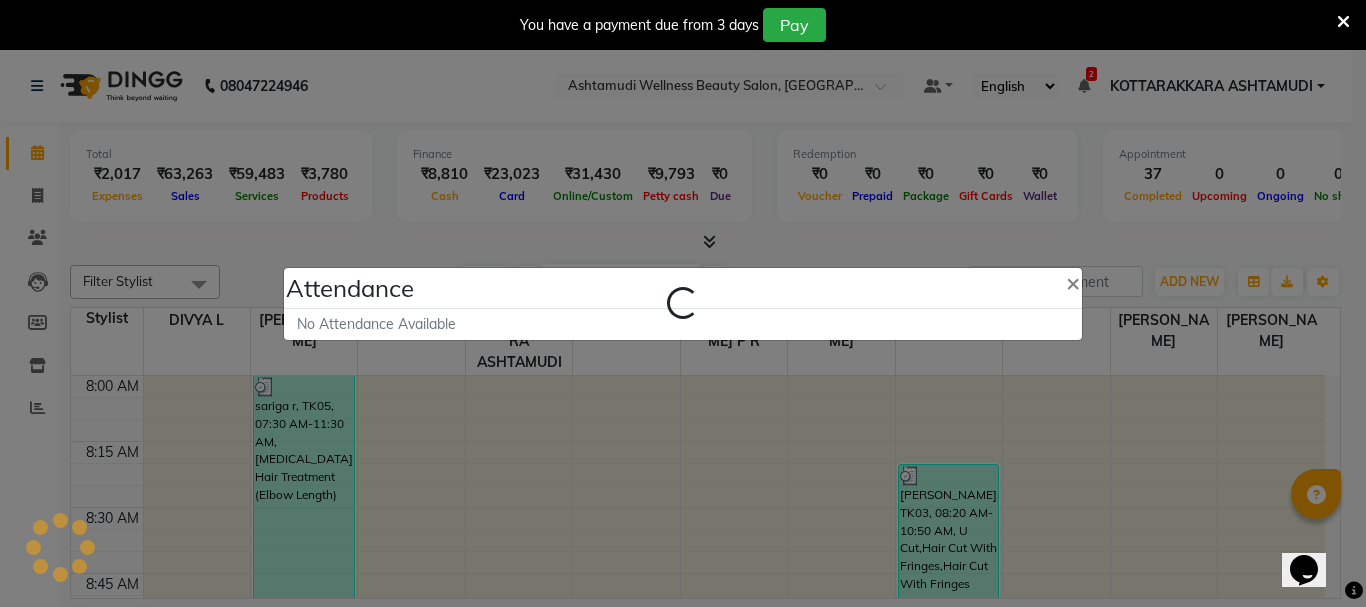 select on "A" 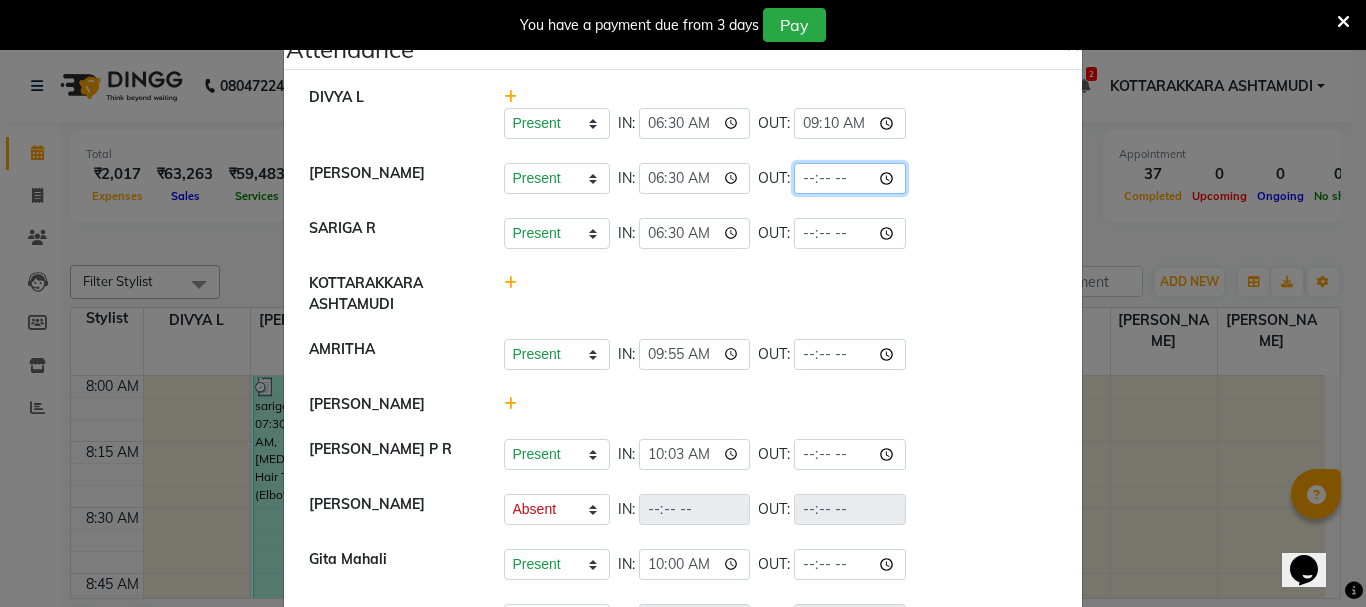 click 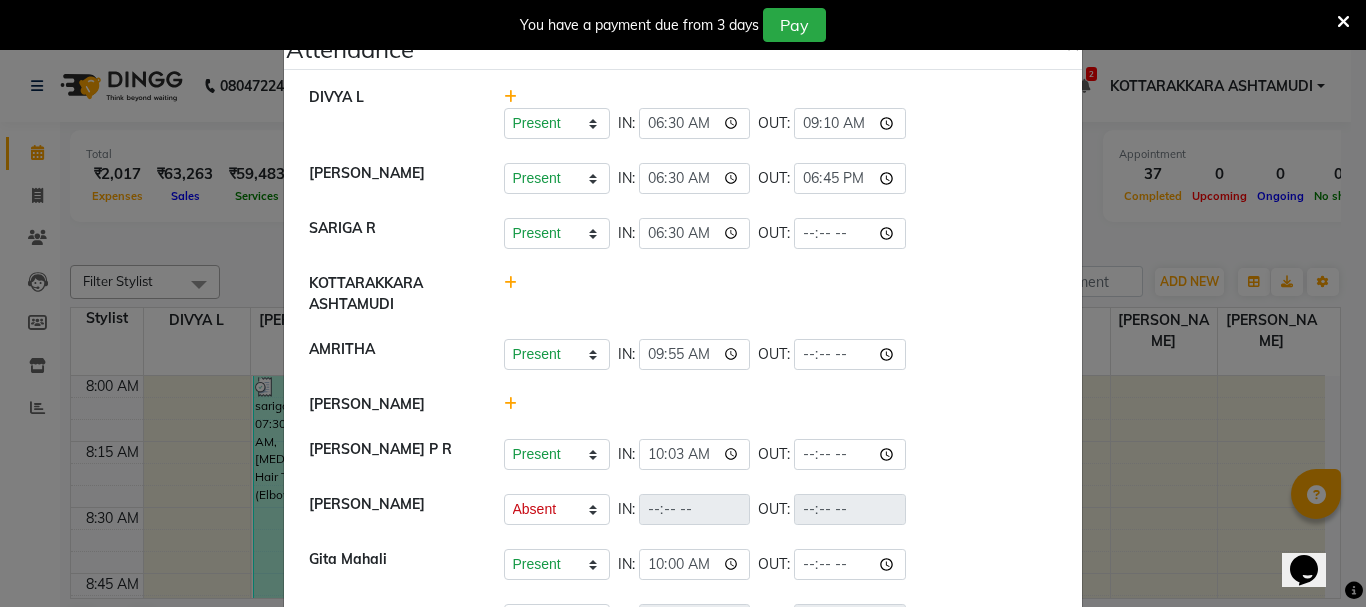 type on "18:45" 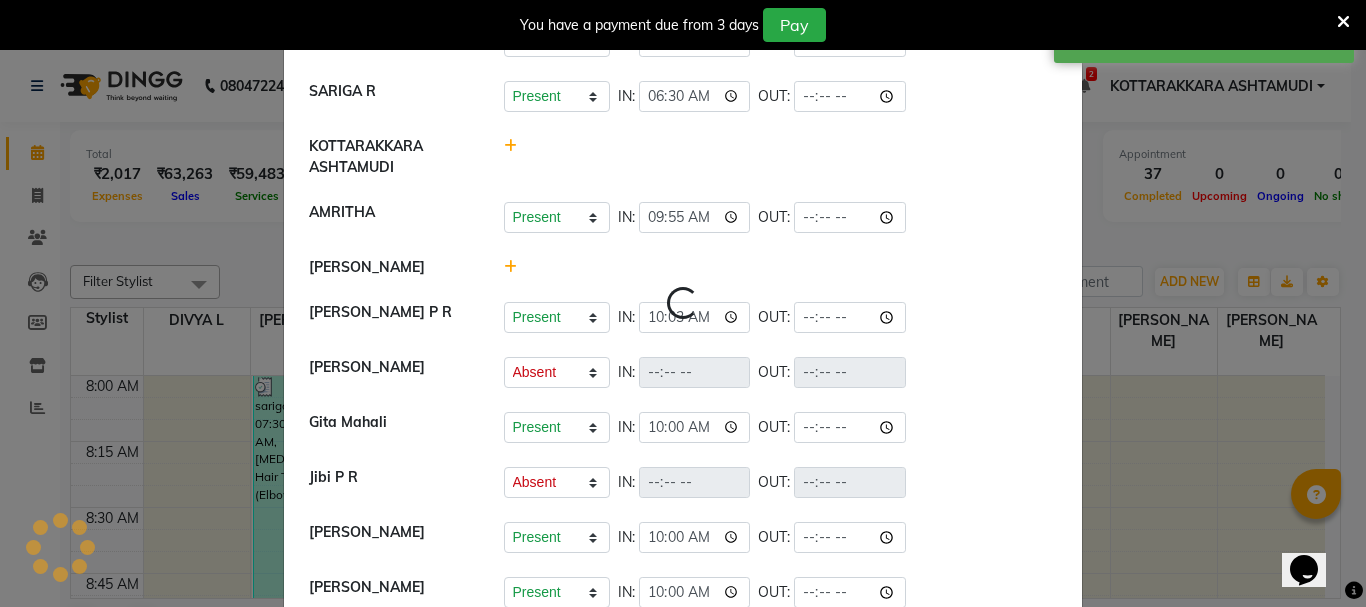 scroll, scrollTop: 195, scrollLeft: 0, axis: vertical 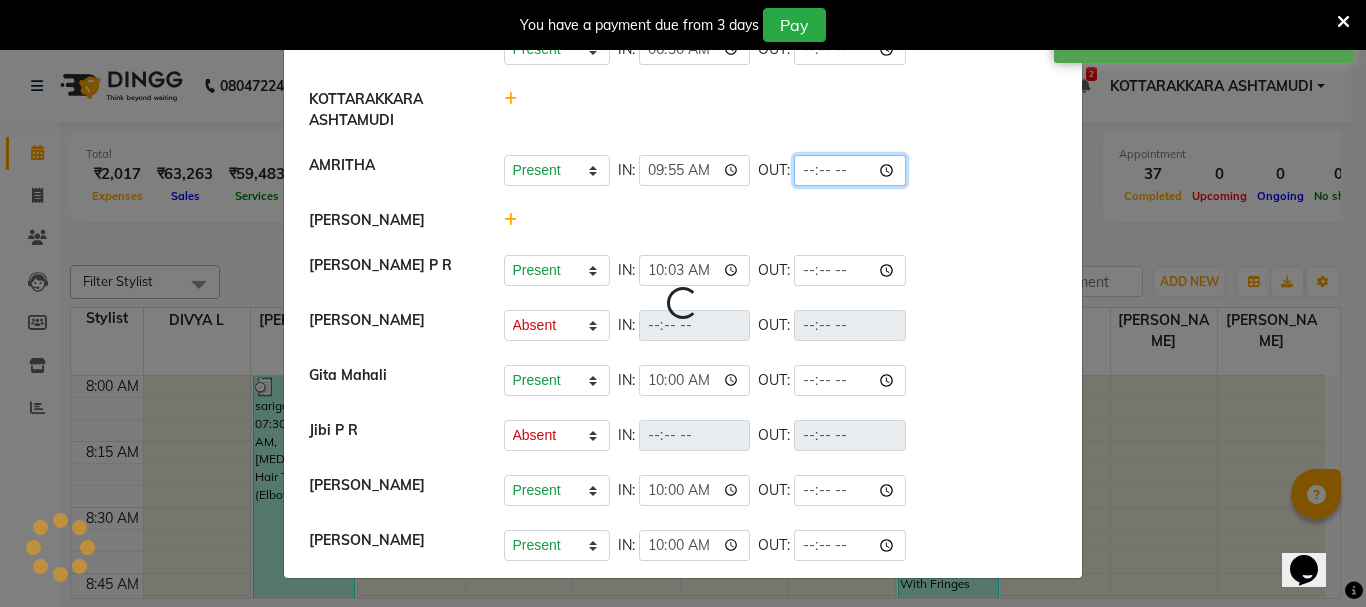 click 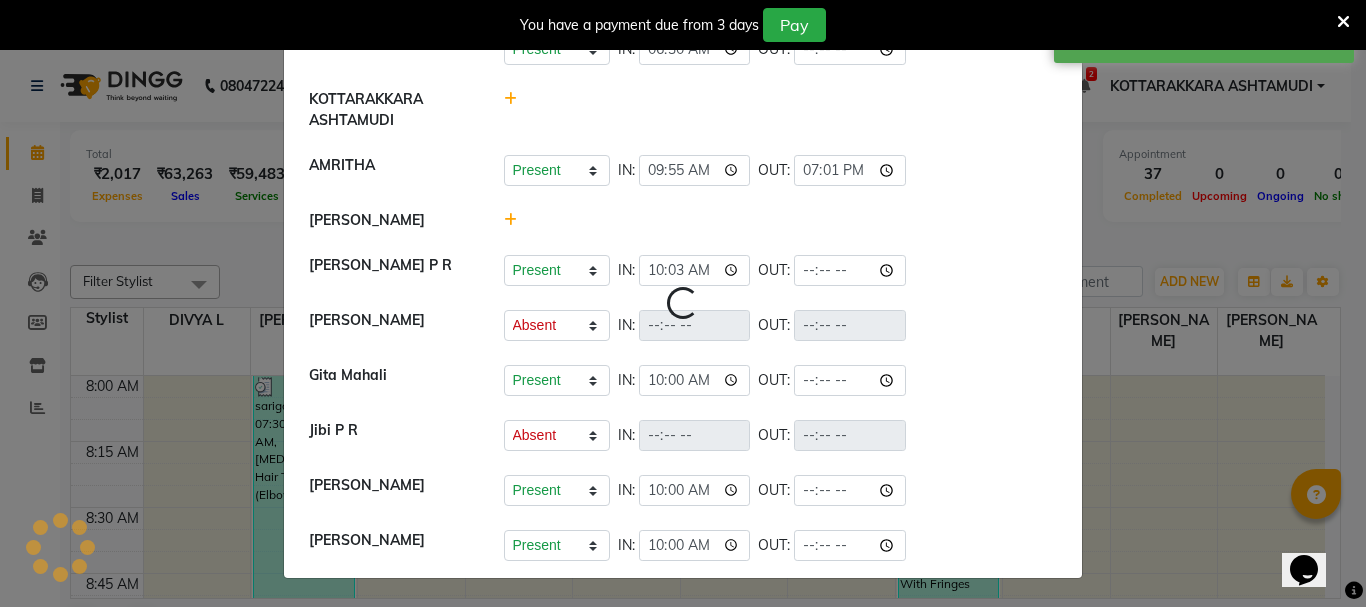 type on "19:01" 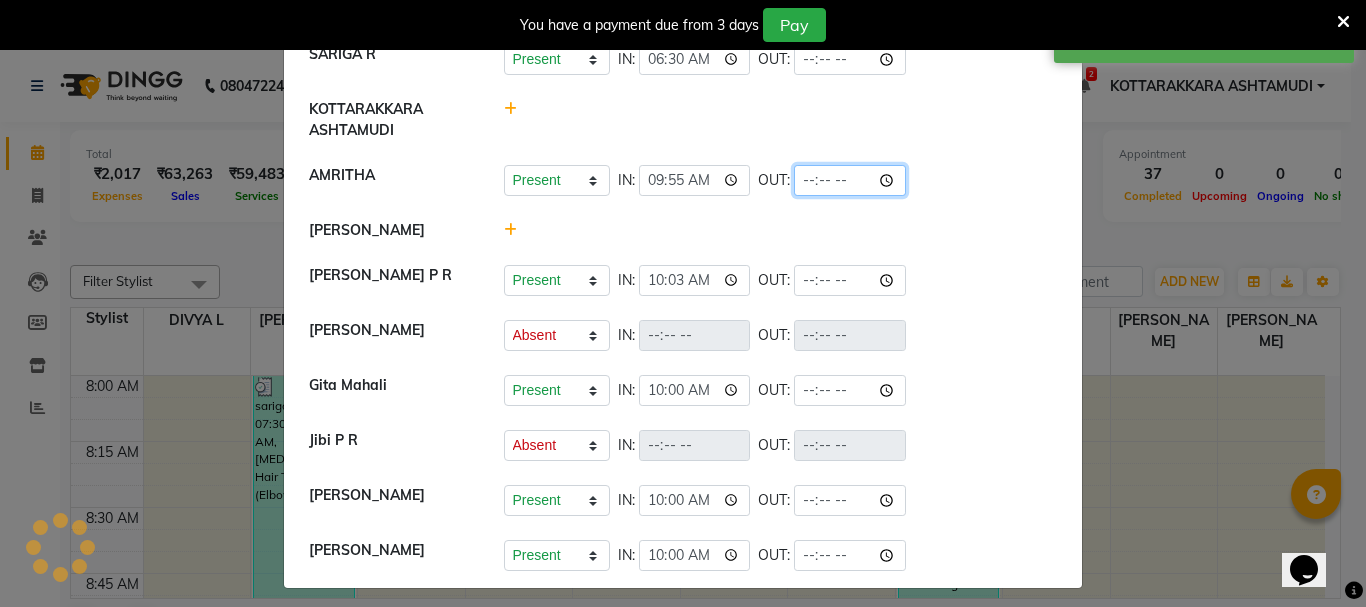 click 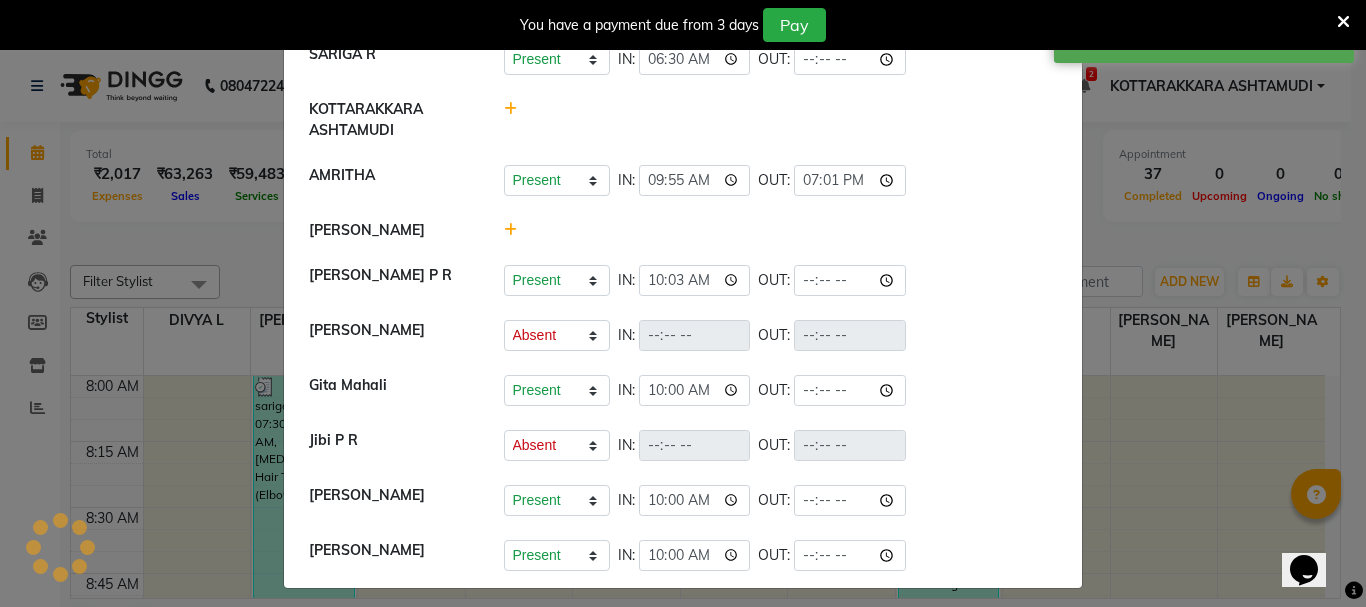 type on "19:01" 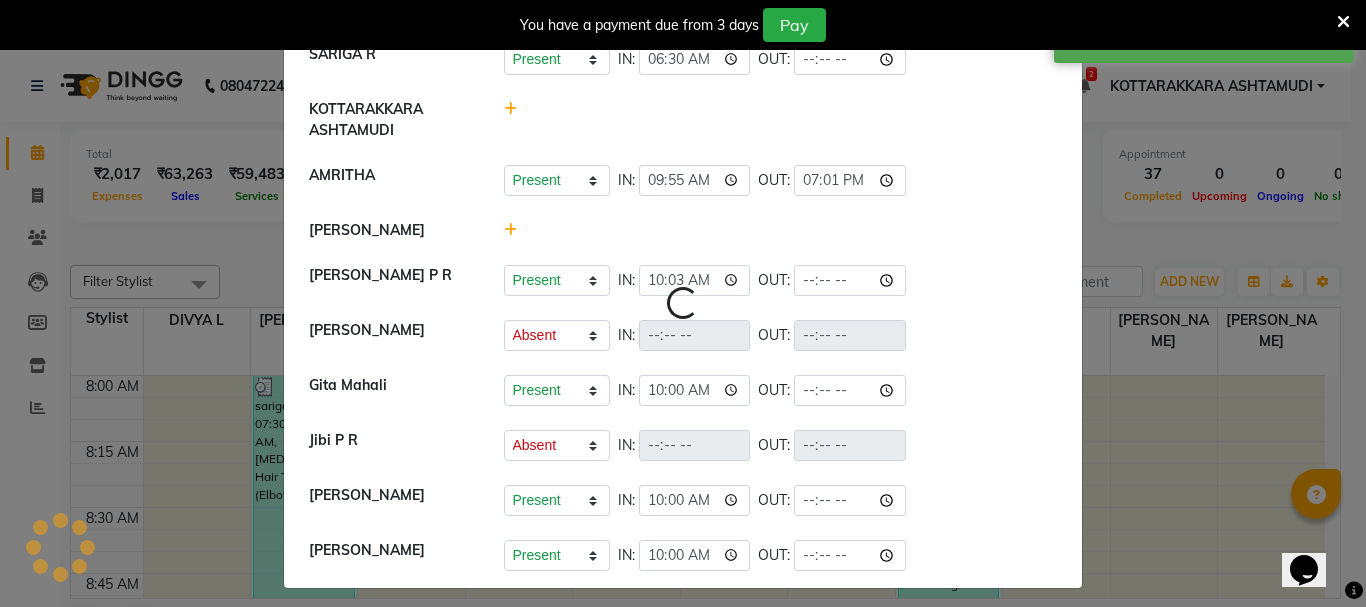 select on "A" 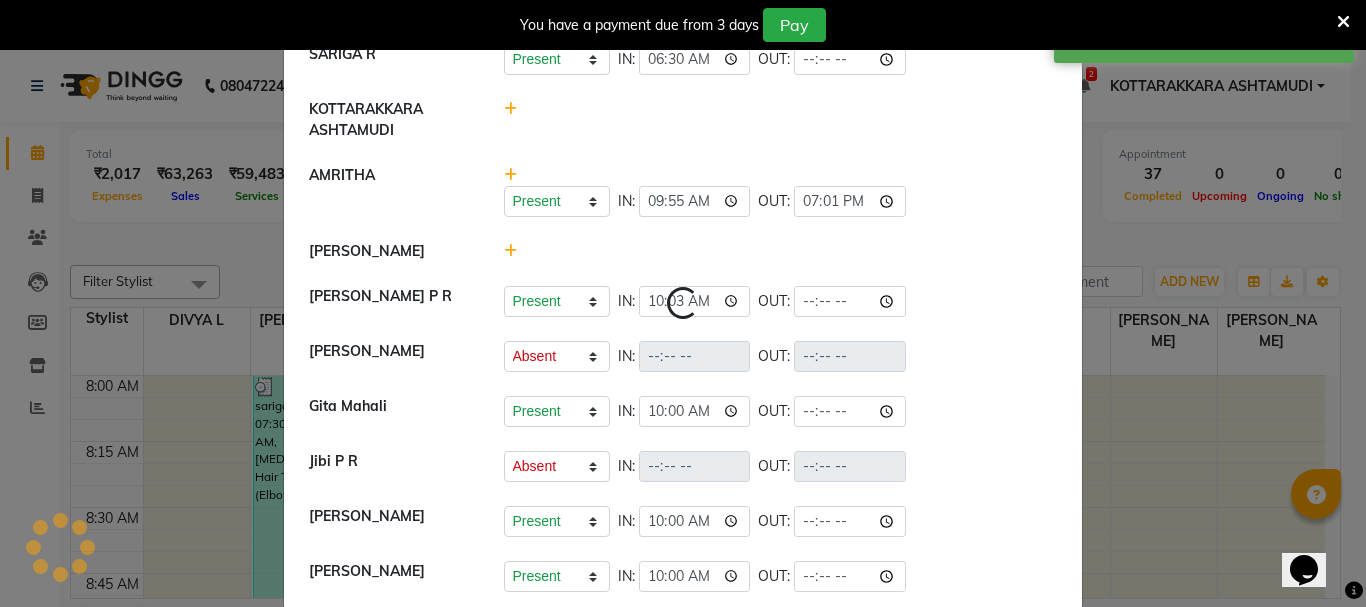 select on "A" 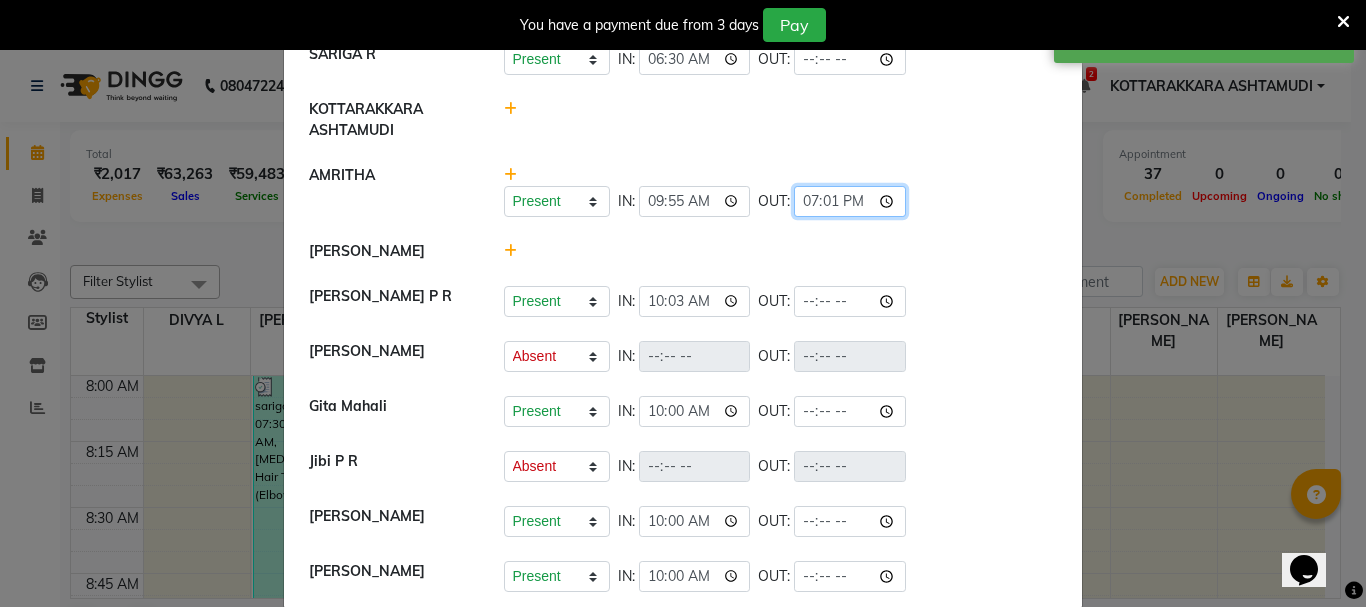 click on "19:01" 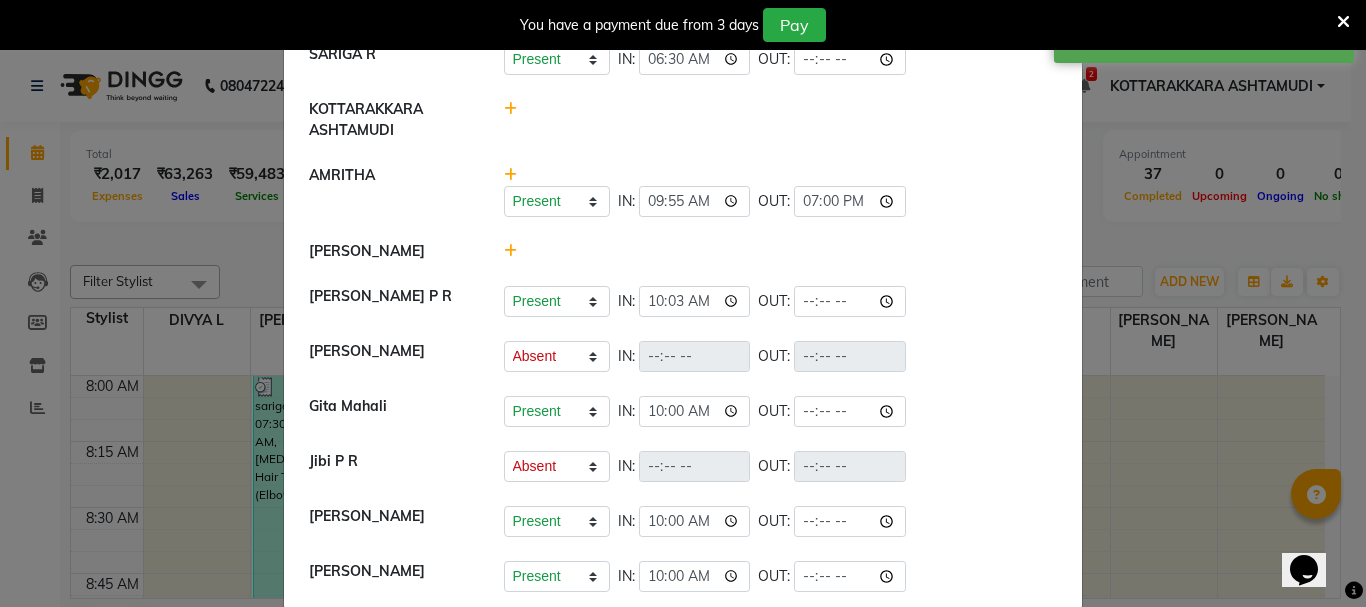 type on "19:00" 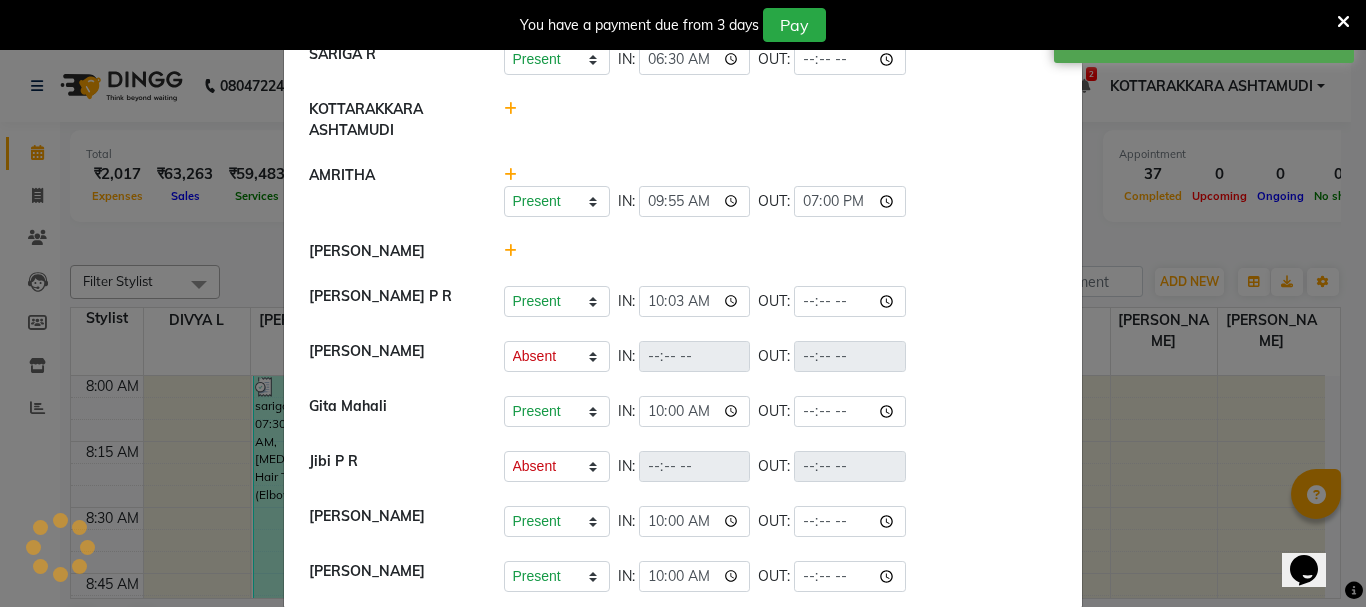 click on "Present   Absent   Late   Half Day   Weekly Off  IN:  10:03 OUT:" 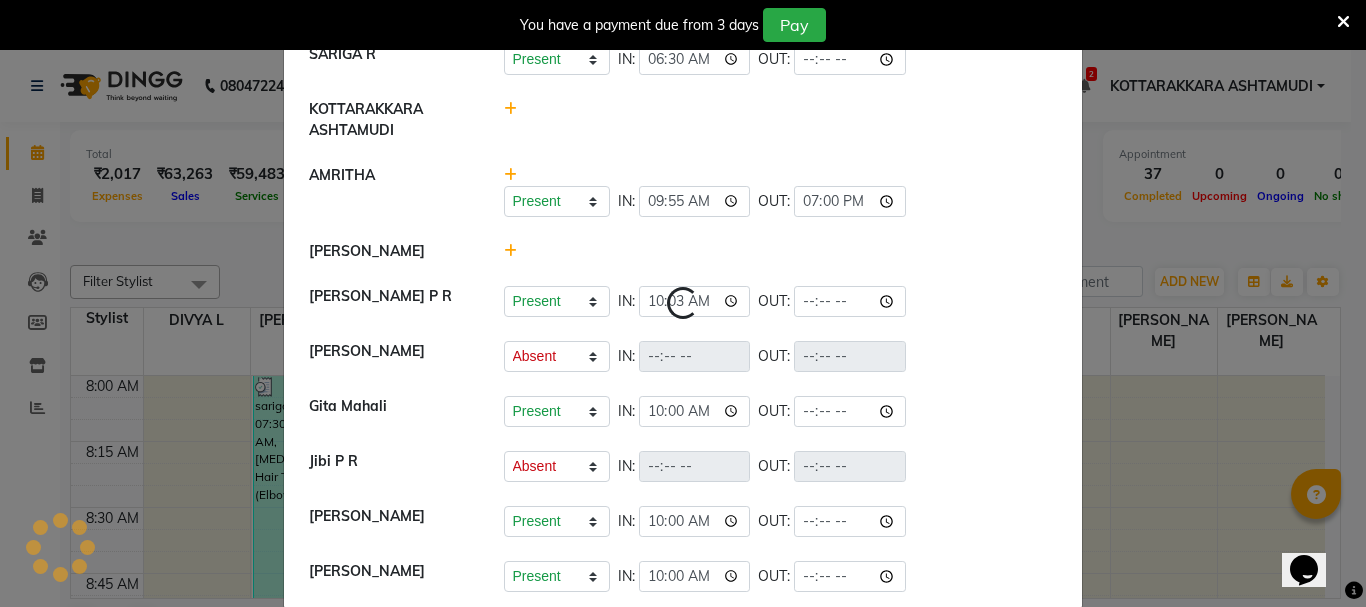 select on "A" 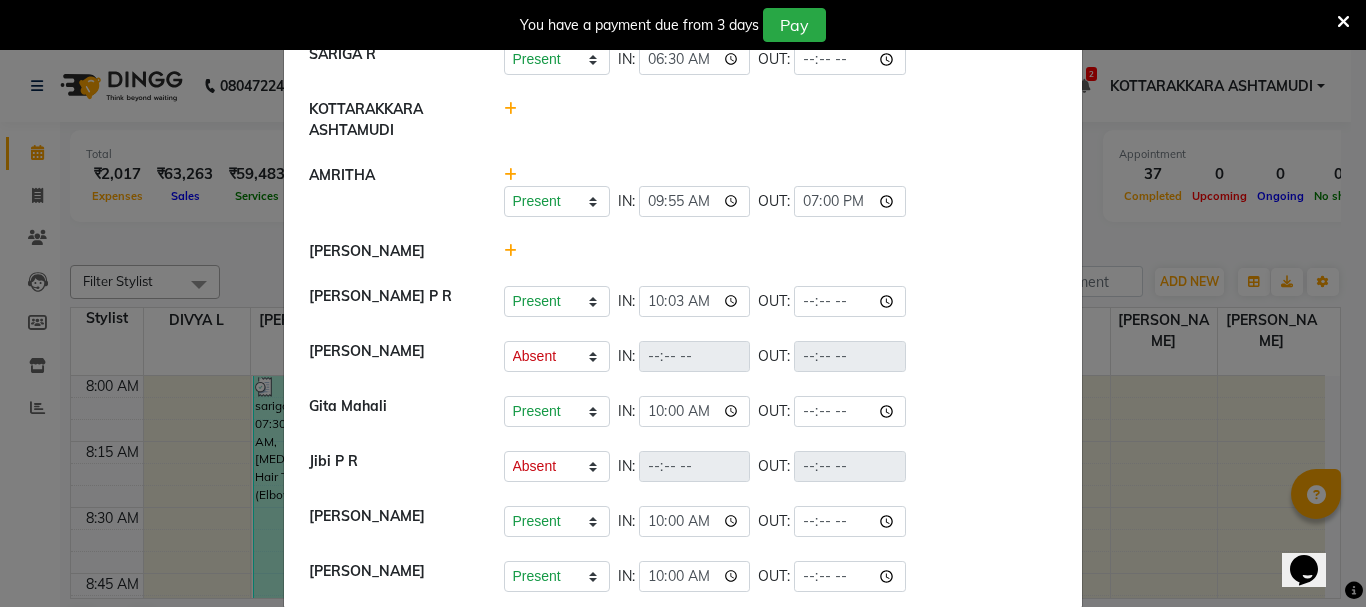 click 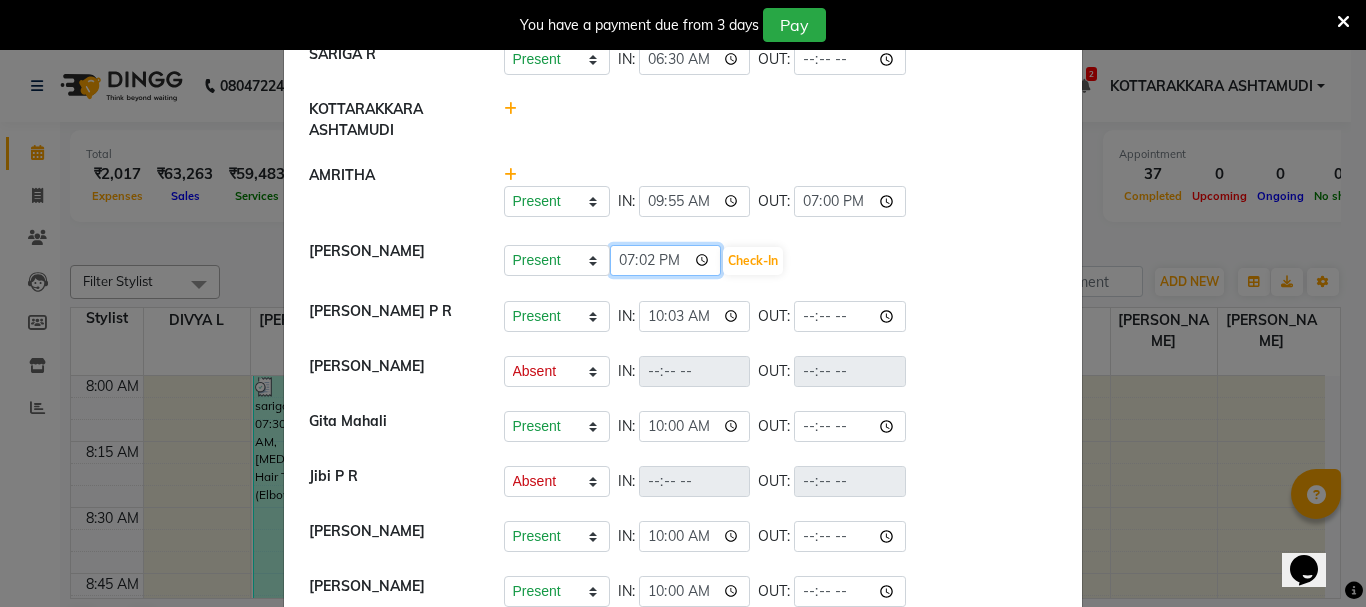 click on "19:02" 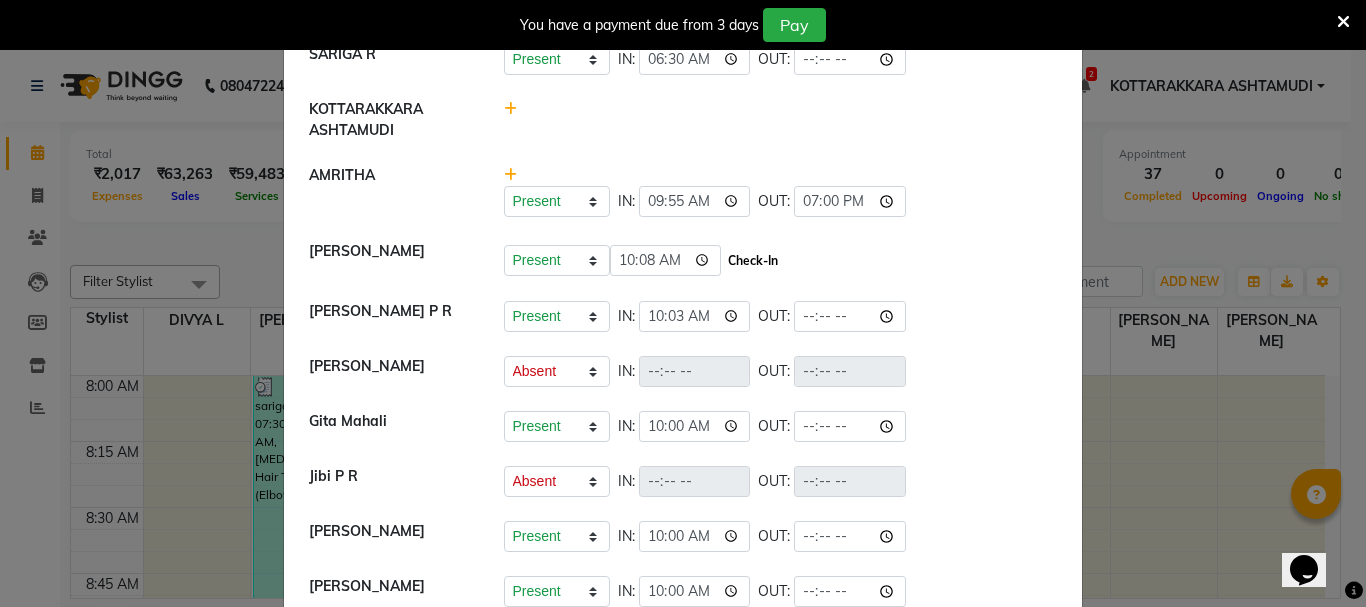 type on "10:08" 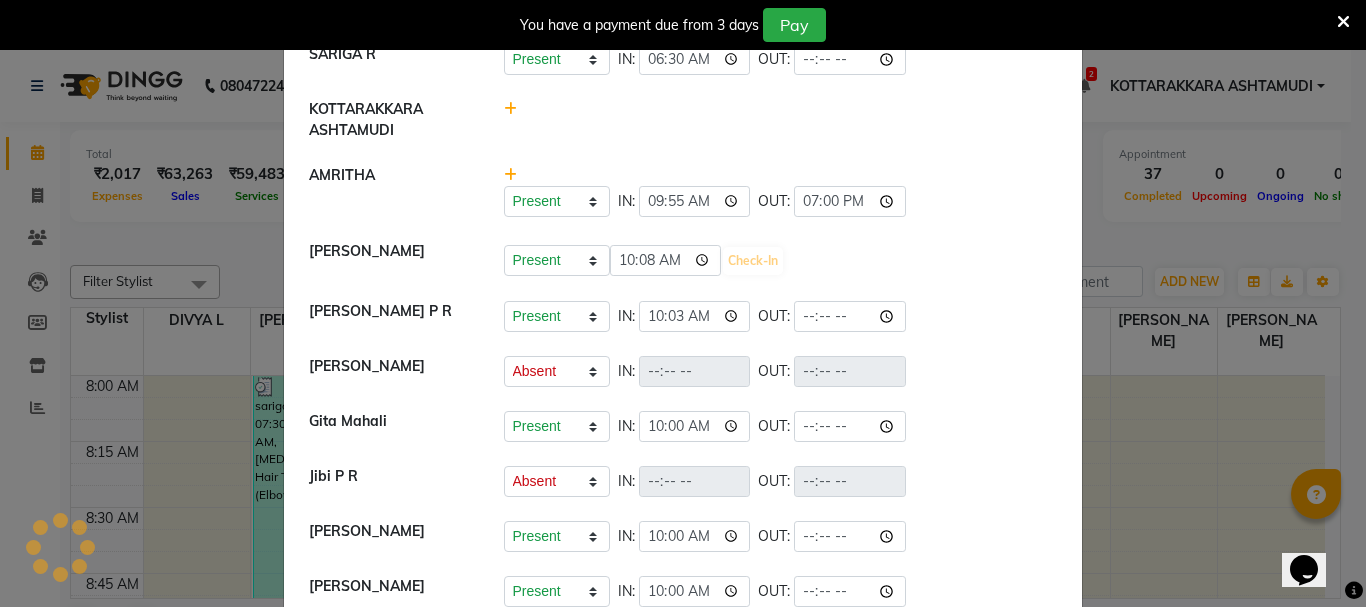 select on "A" 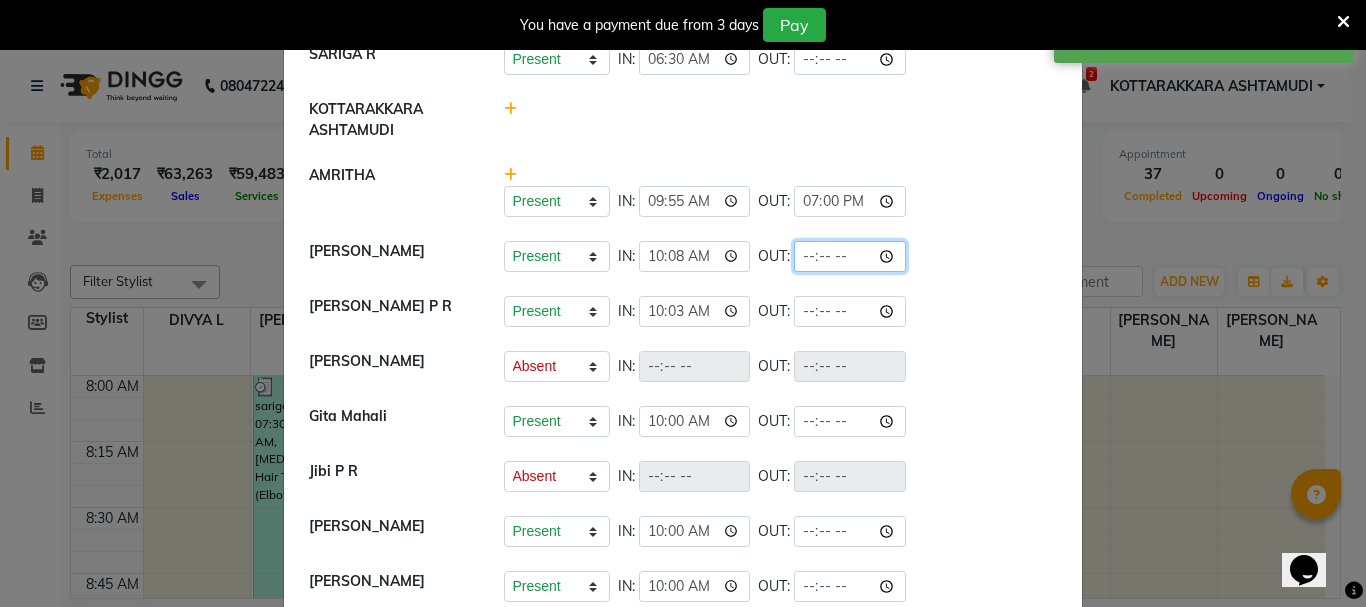 click 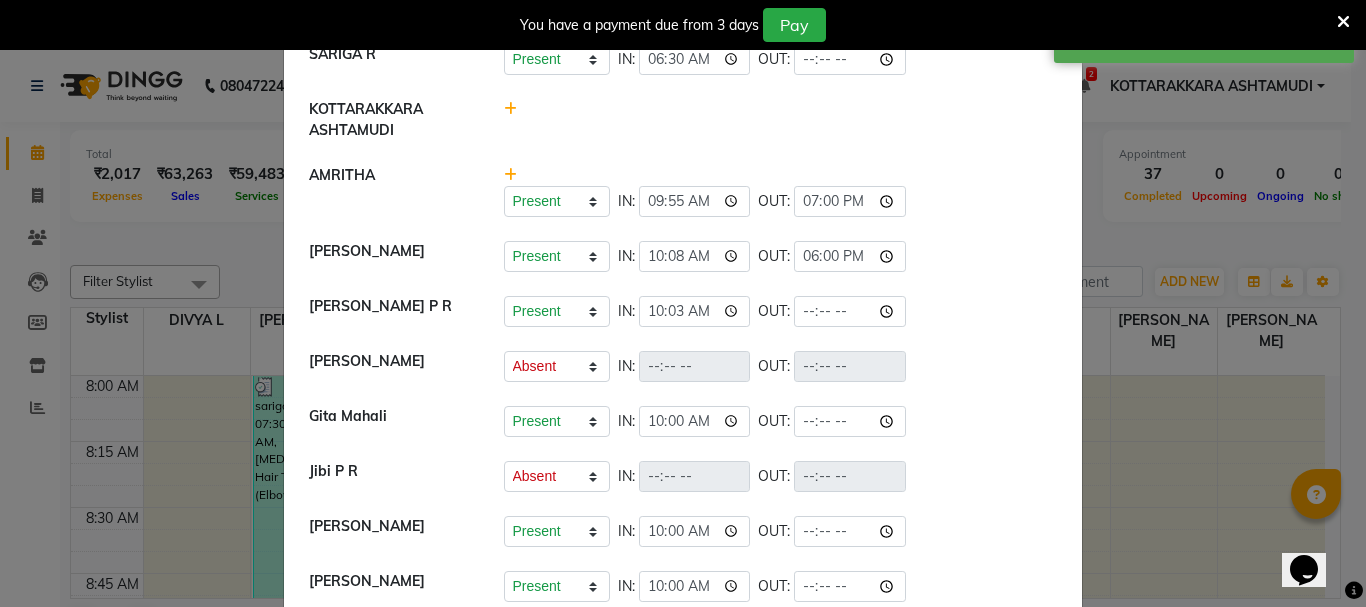 type on "18:00" 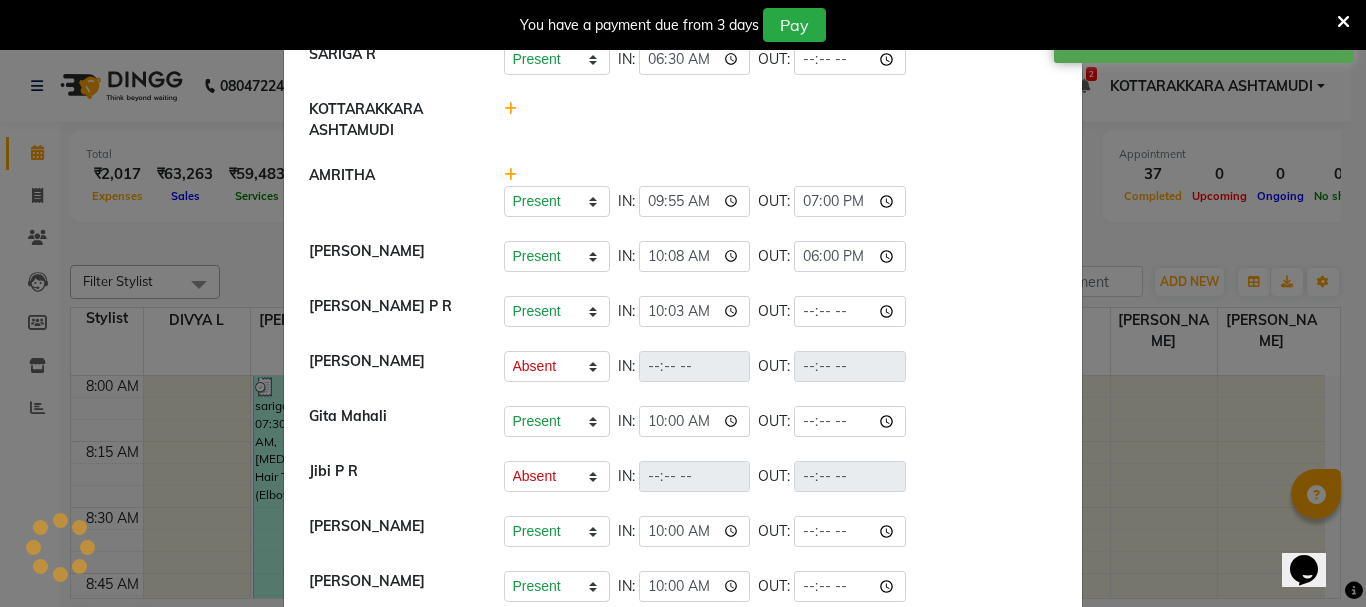 click on "ANJALI ANAND   Present   Absent   Late   Half Day   Weekly Off  IN:  OUT:" 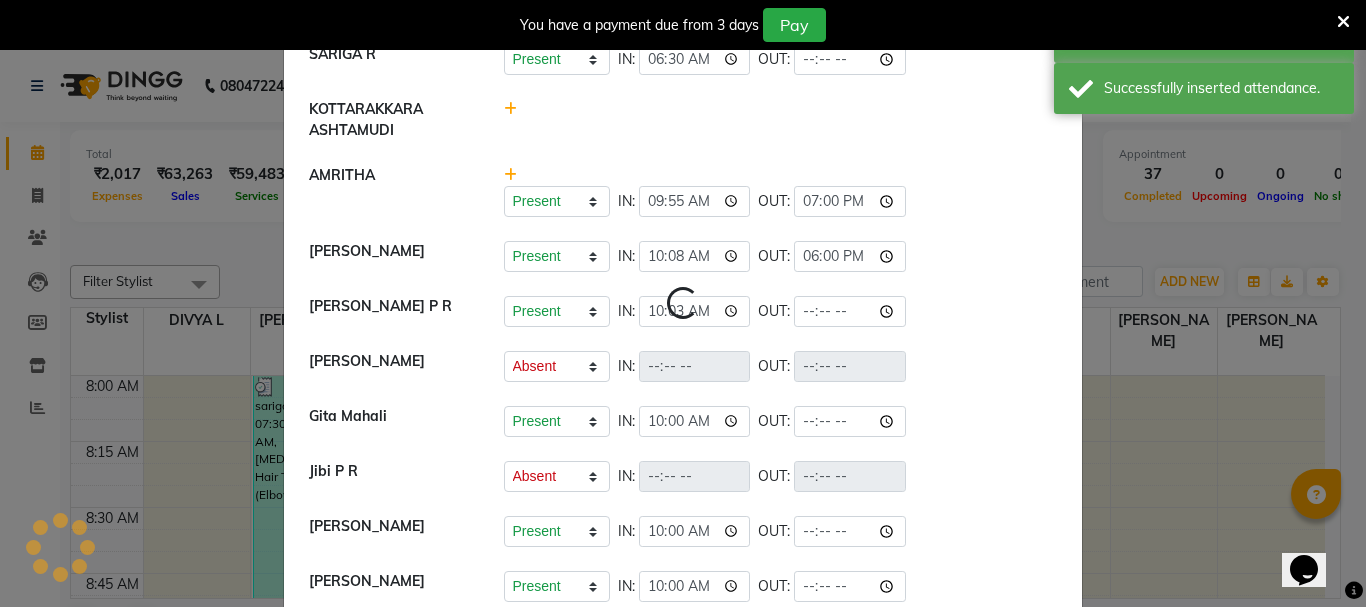 select on "A" 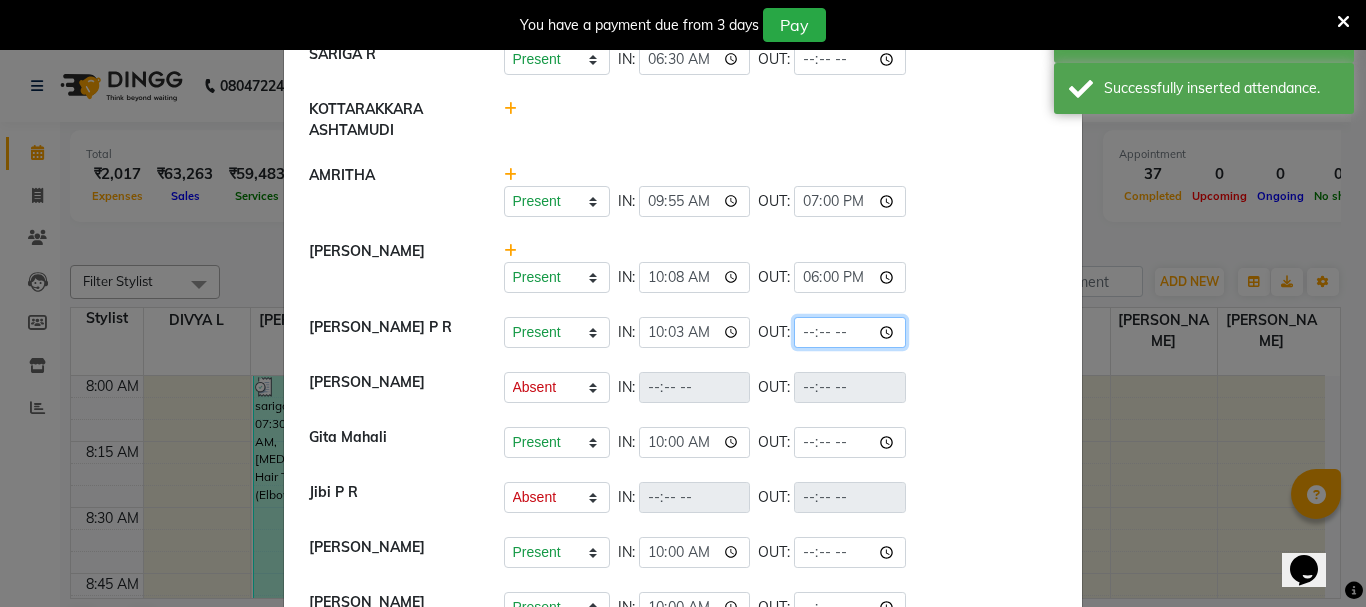 click 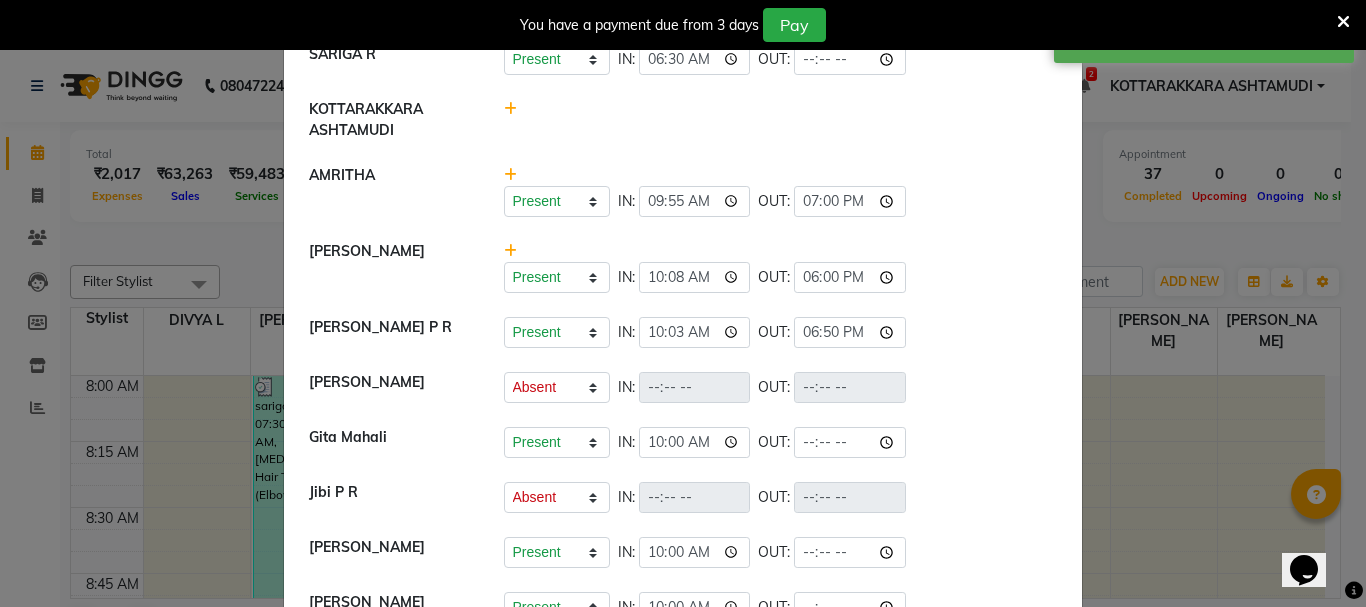 type on "18:50" 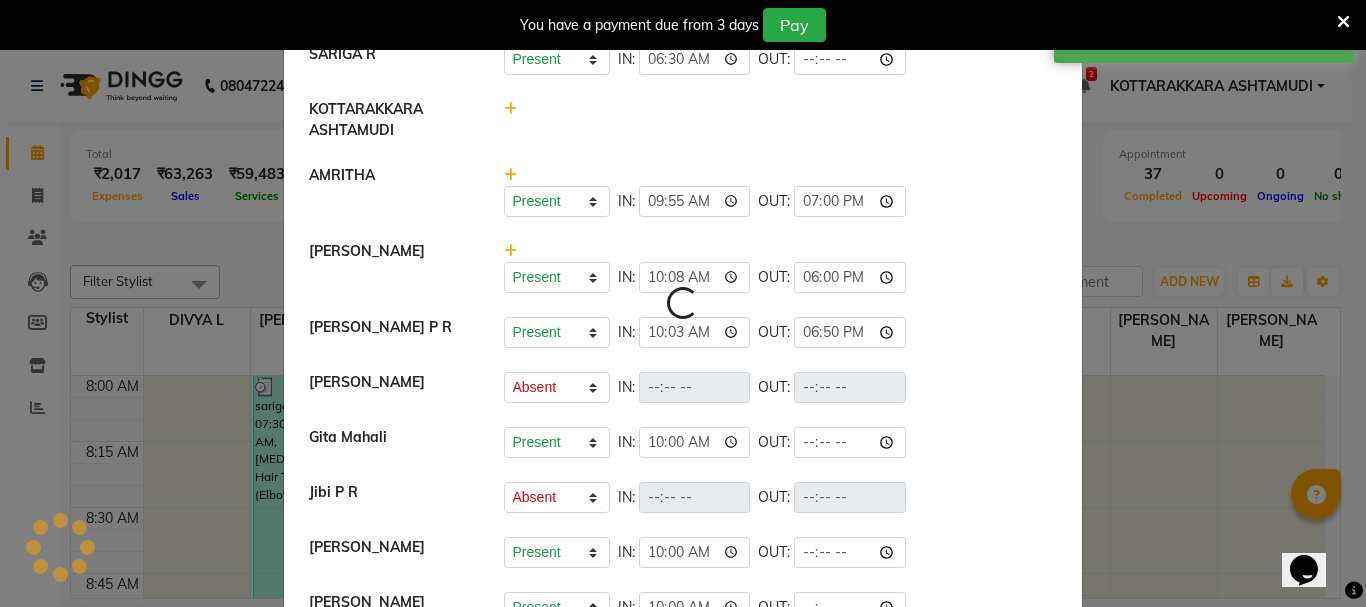 select on "A" 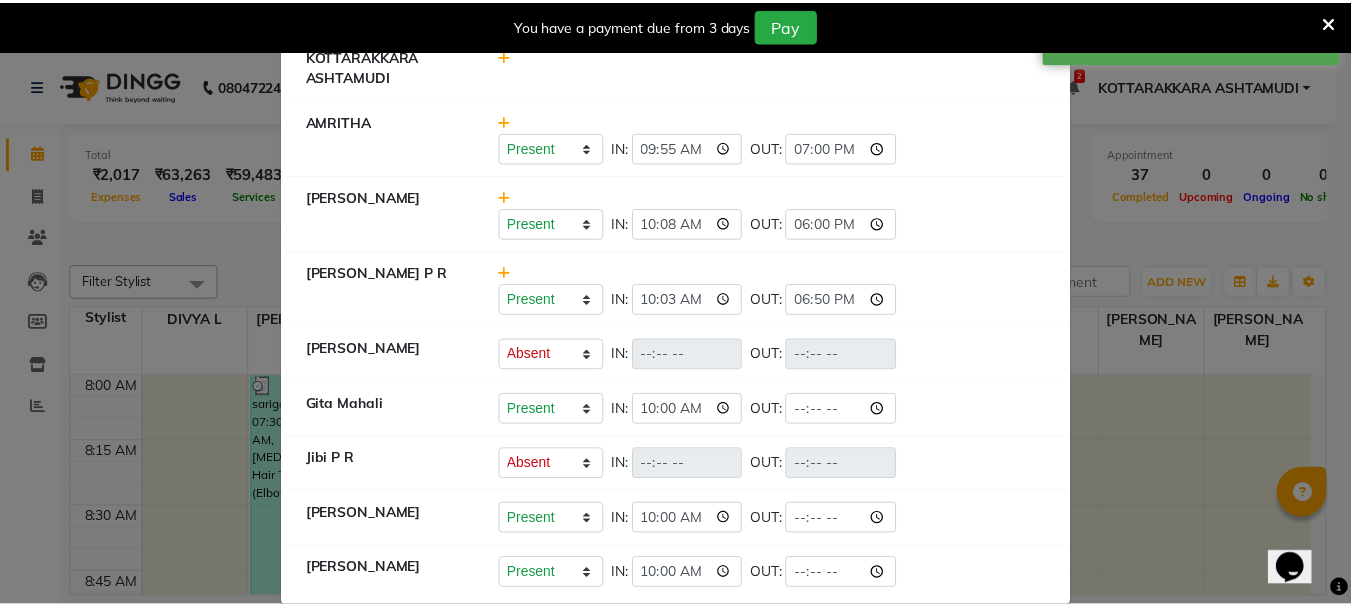 scroll, scrollTop: 278, scrollLeft: 0, axis: vertical 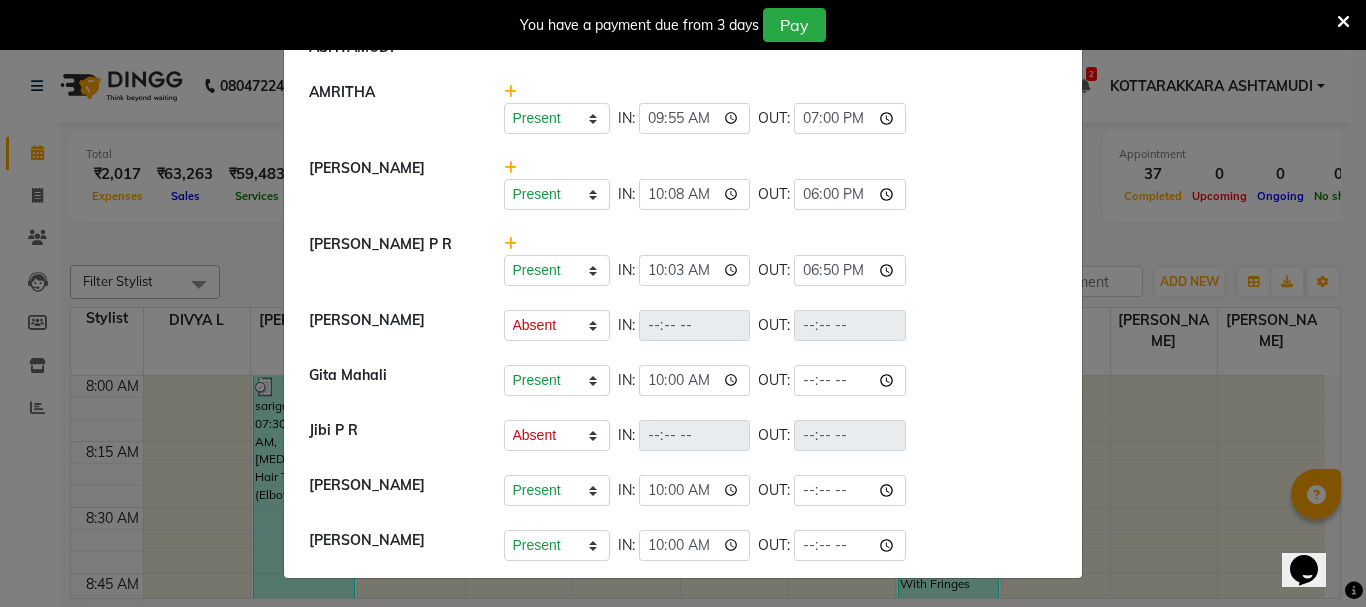 click on "Attendance ×  DIVYA L	   Present   Absent   Late   Half Day   Weekly Off  IN:  06:30 OUT:  09:10  NISHA SAMUEL 	   Present   Absent   Late   Half Day   Weekly Off  IN:  06:30 OUT:  18:45  SARIGA R	   Present   Absent   Late   Half Day   Weekly Off  IN:  06:30 OUT:   KOTTARAKKARA ASHTAMUDI   AMRITHA   Present   Absent   Late   Half Day   Weekly Off  IN:  09:55 OUT:  19:00  SHAHIDA   Present   Absent   Late   Half Day   Weekly Off  IN:  10:08 OUT:  18:00  SHAMINA MUHAMMED P R   Present   Absent   Late   Half Day   Weekly Off  IN:  10:03 OUT:  18:50  ANJALI ANAND   Present   Absent   Late   Half Day   Weekly Off  IN:  OUT:   Gita Mahali    Present   Absent   Late   Half Day   Weekly Off  IN:  10:00 OUT:   Jibi P R   Present   Absent   Late   Half Day   Weekly Off  IN:  OUT:   Priya Chakraborty   Present   Absent   Late   Half Day   Weekly Off  IN:  10:00 OUT:   Karina Darjee    Present   Absent   Late   Half Day   Weekly Off  IN:  10:00 OUT:" 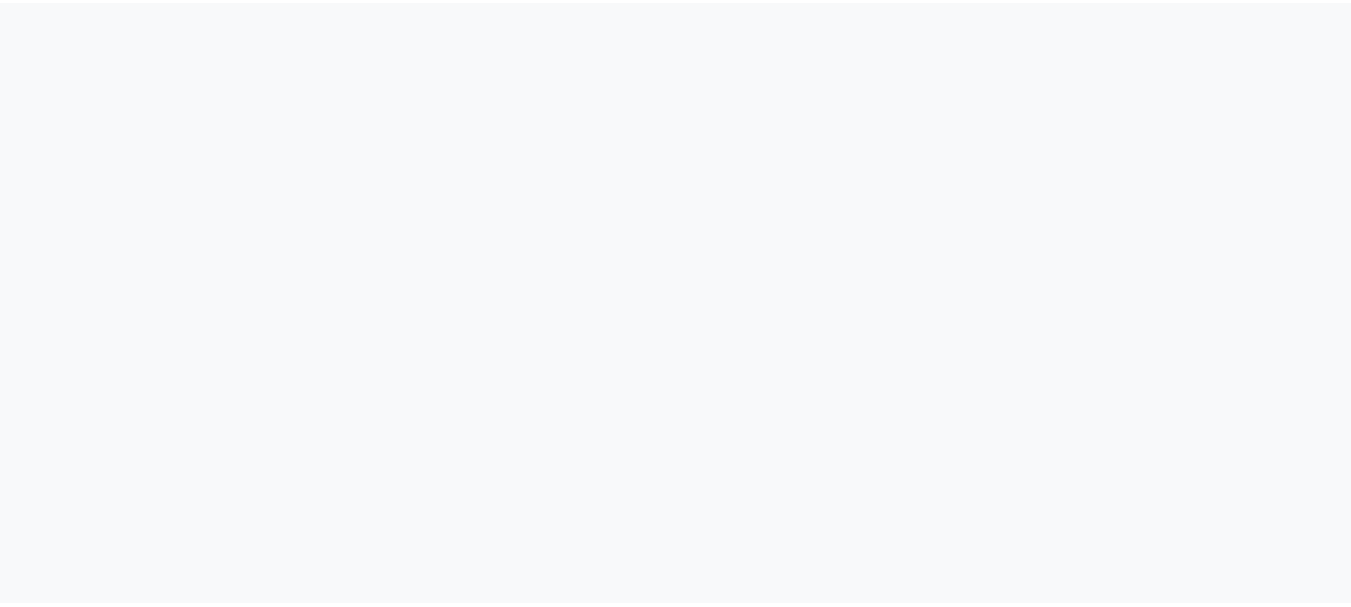 scroll, scrollTop: 0, scrollLeft: 0, axis: both 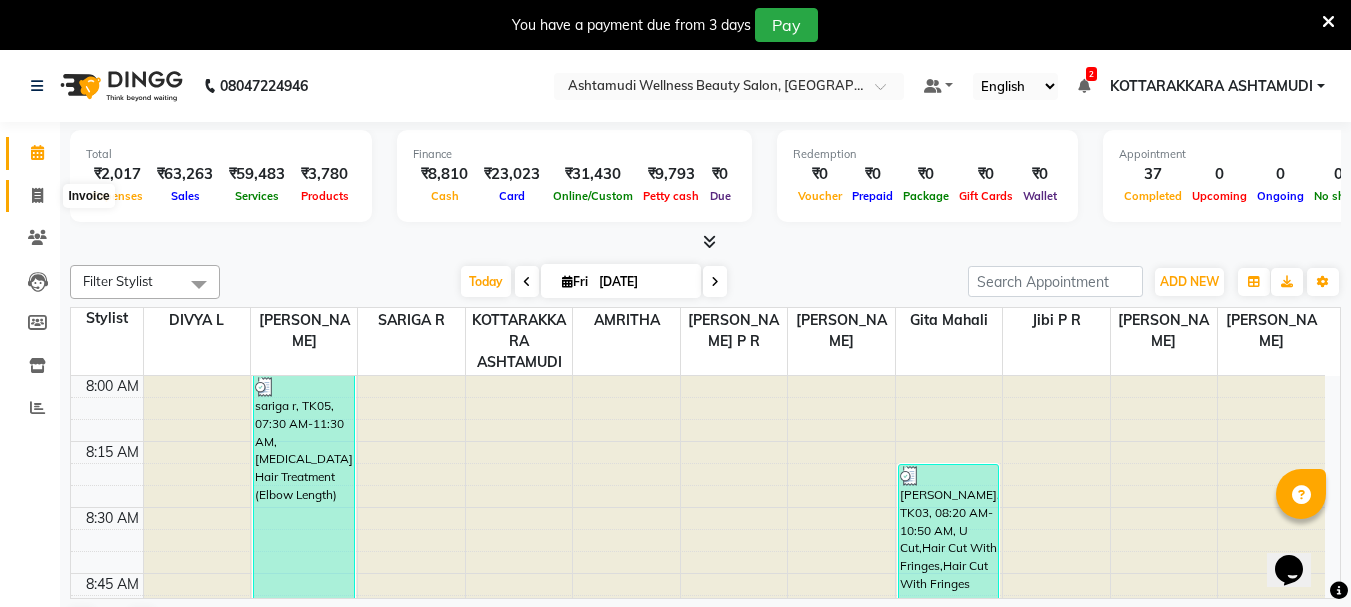 click 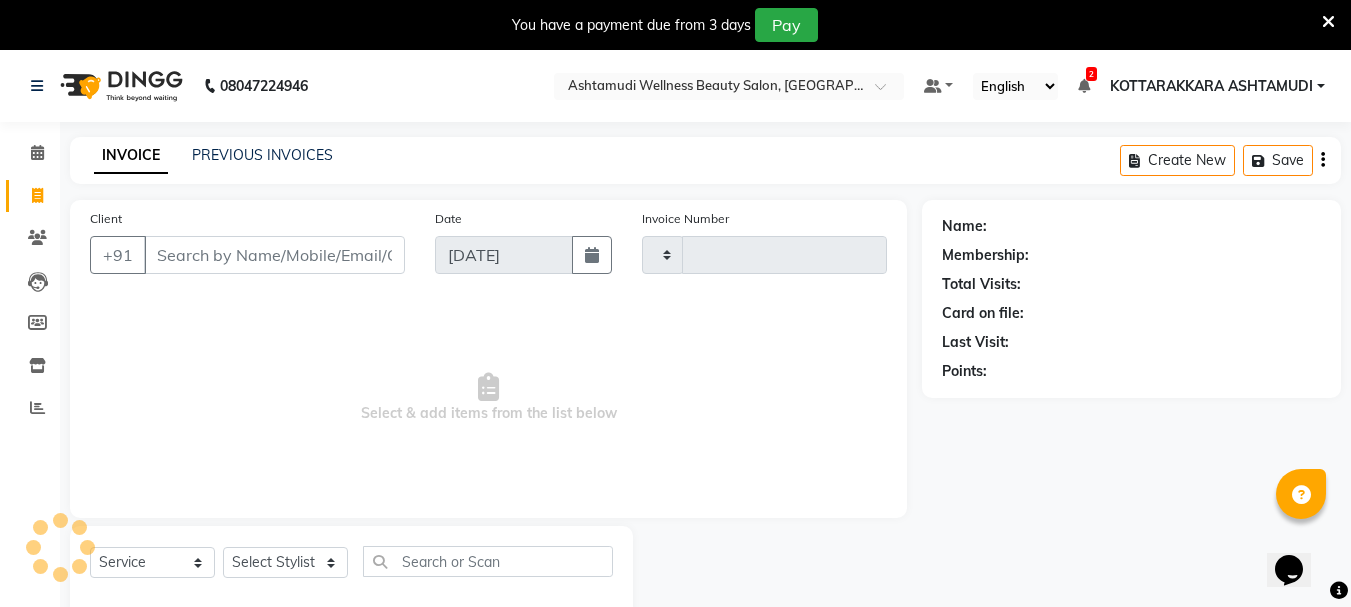 type on "1975" 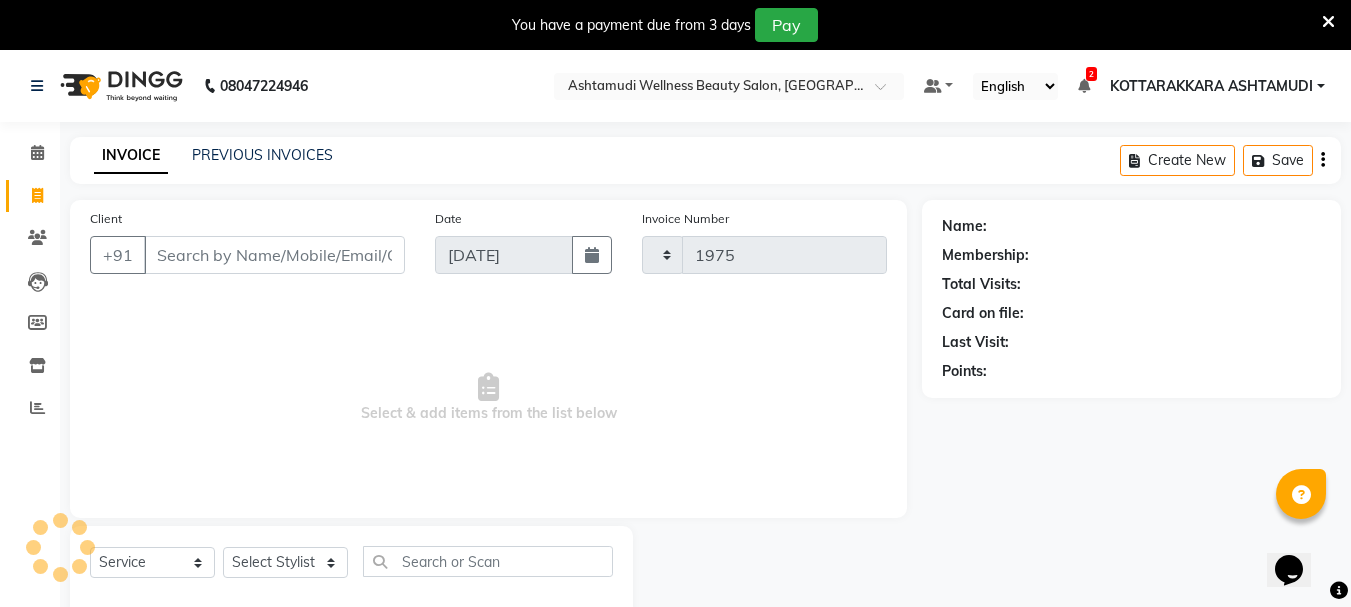 select on "4664" 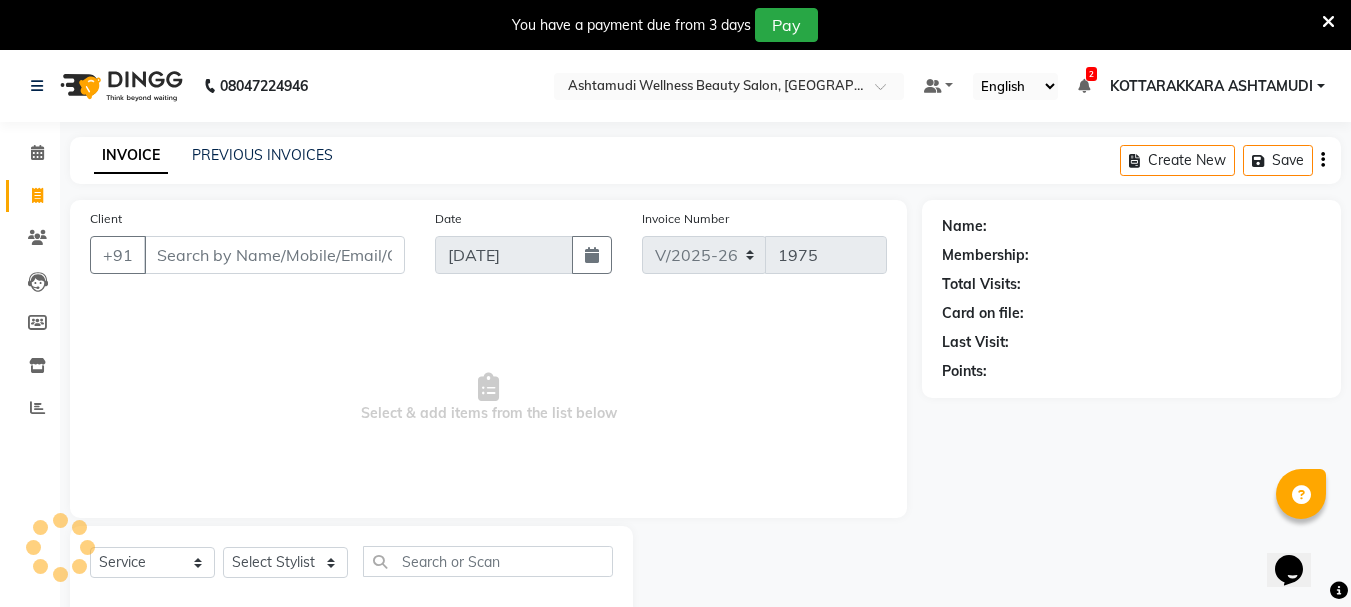 click on "Client" at bounding box center [274, 255] 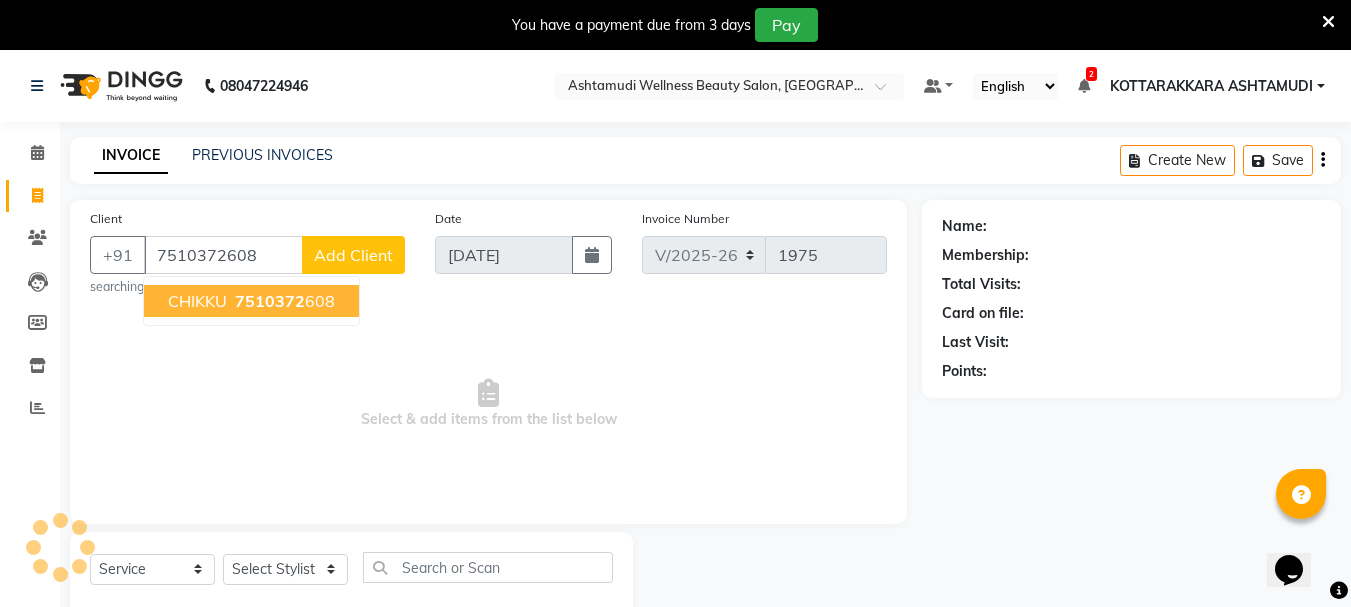 type on "7510372608" 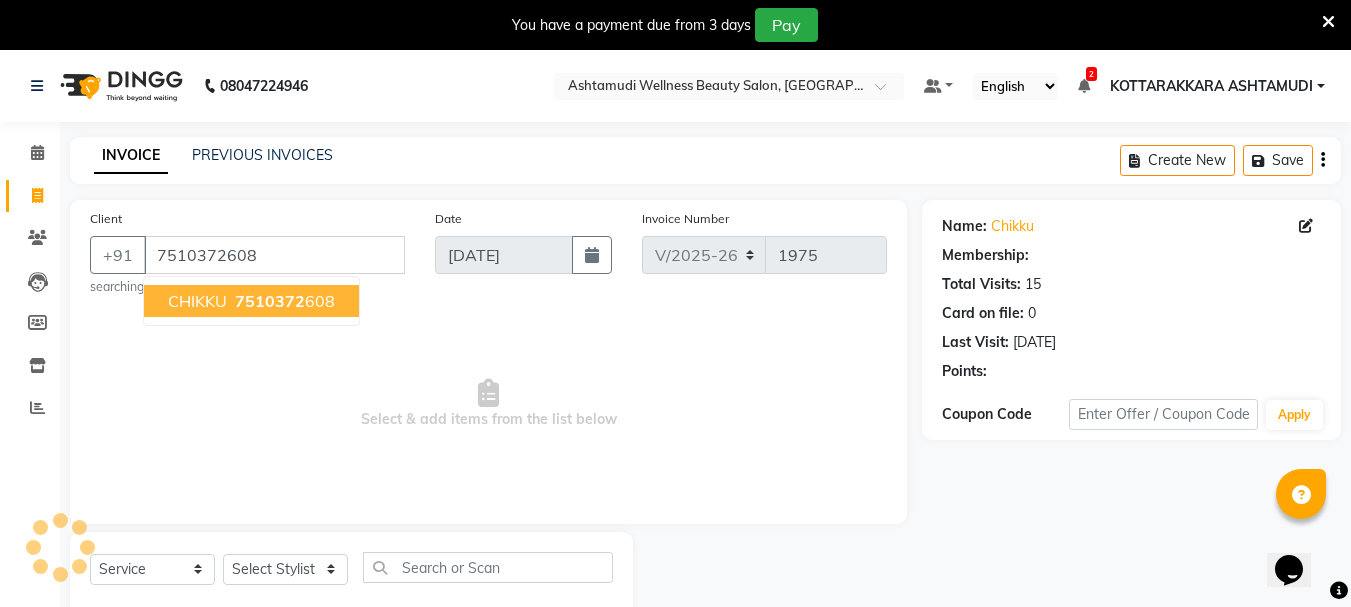 select on "1: Object" 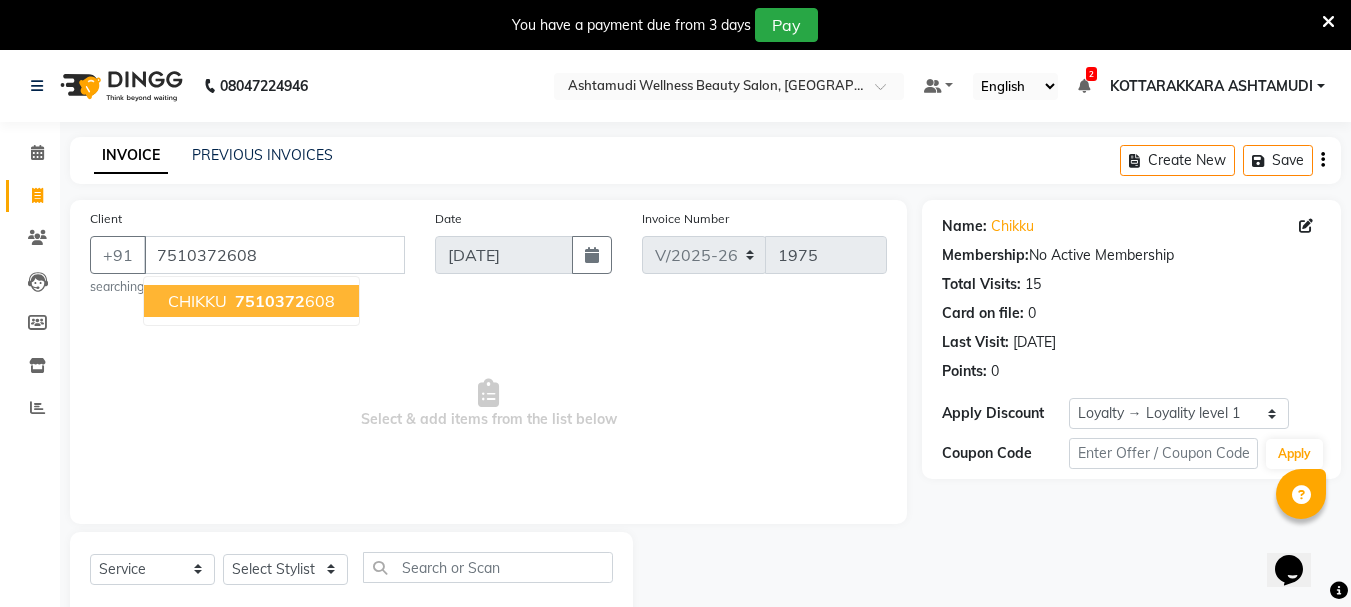 click on "7510372" at bounding box center [270, 301] 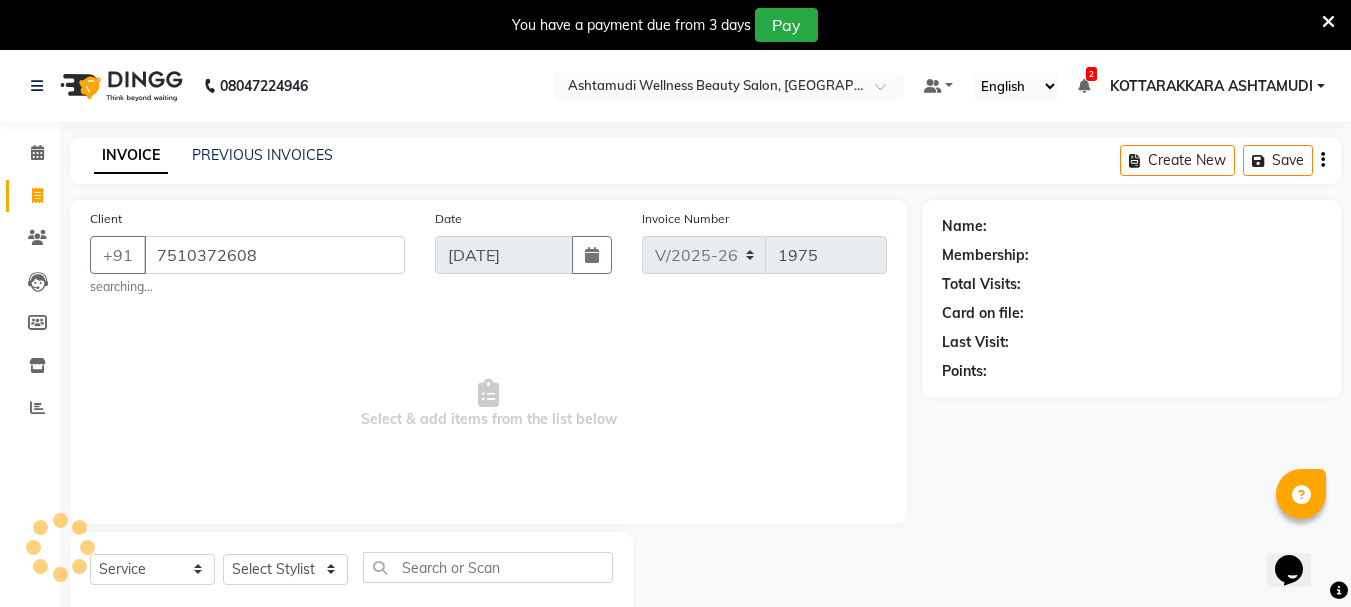 select on "1: Object" 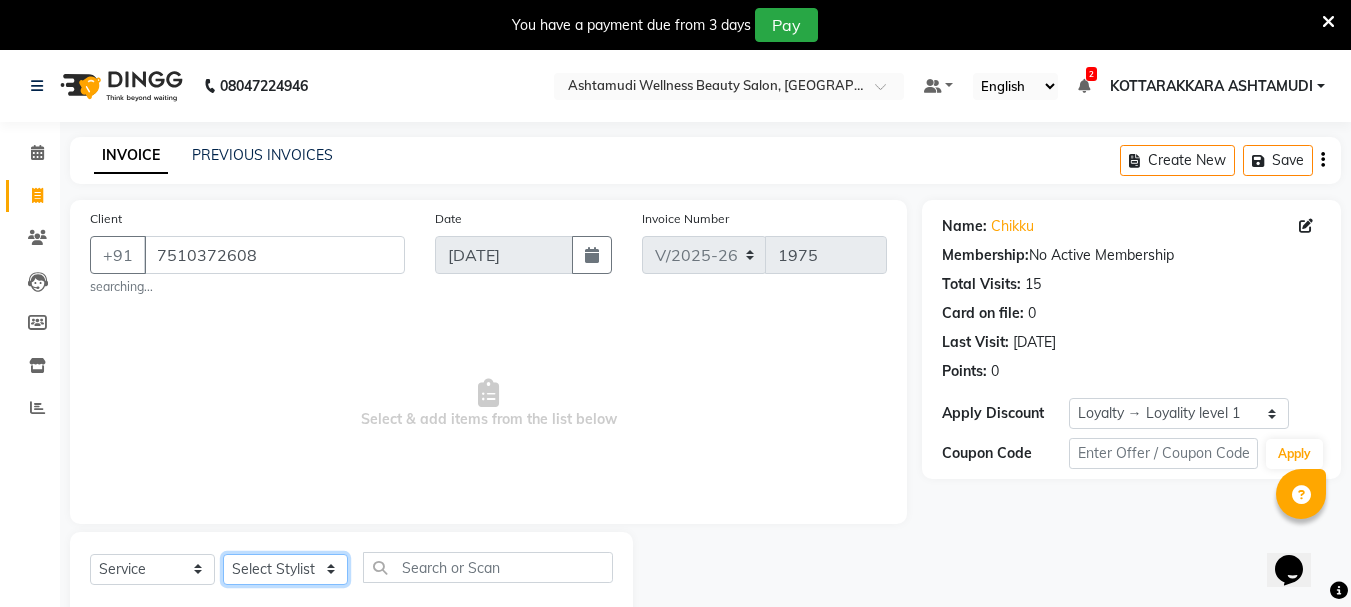 click on "Select Stylist AMRITHA [PERSON_NAME] DIVYA L	 Gita Mahali  Jibi P R [PERSON_NAME]  KOTTARAKKARA ASHTAMUDI [PERSON_NAME] 	 [PERSON_NAME] SARIGA R	 [PERSON_NAME]" 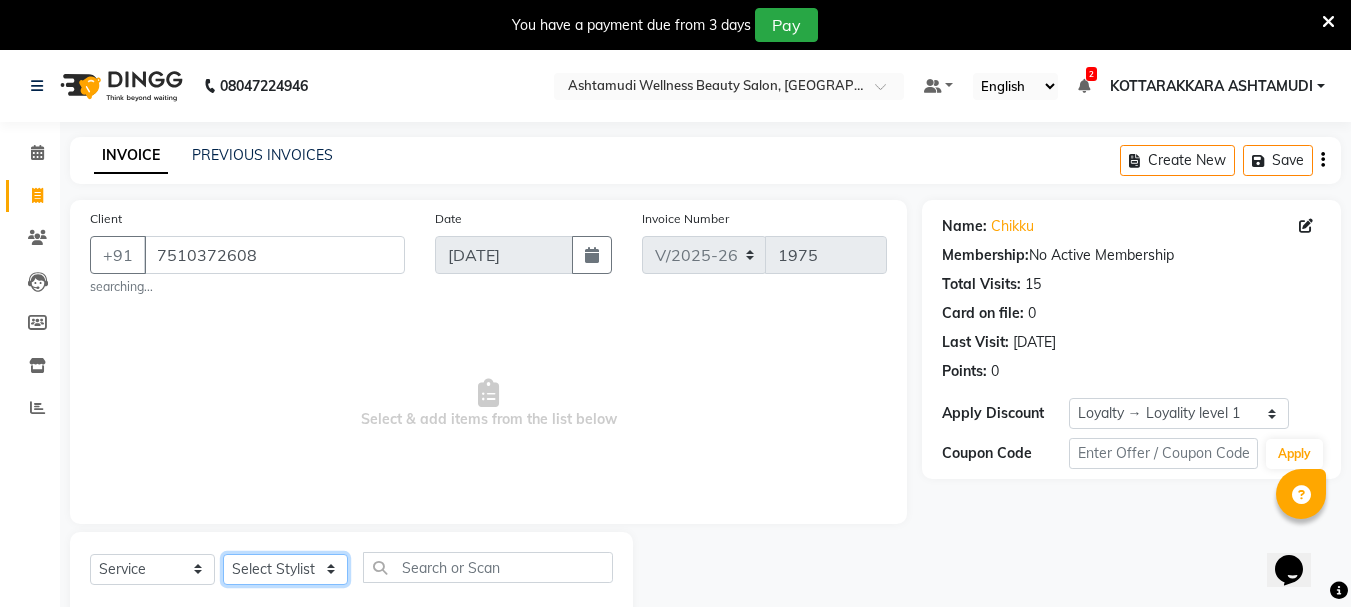 select on "75884" 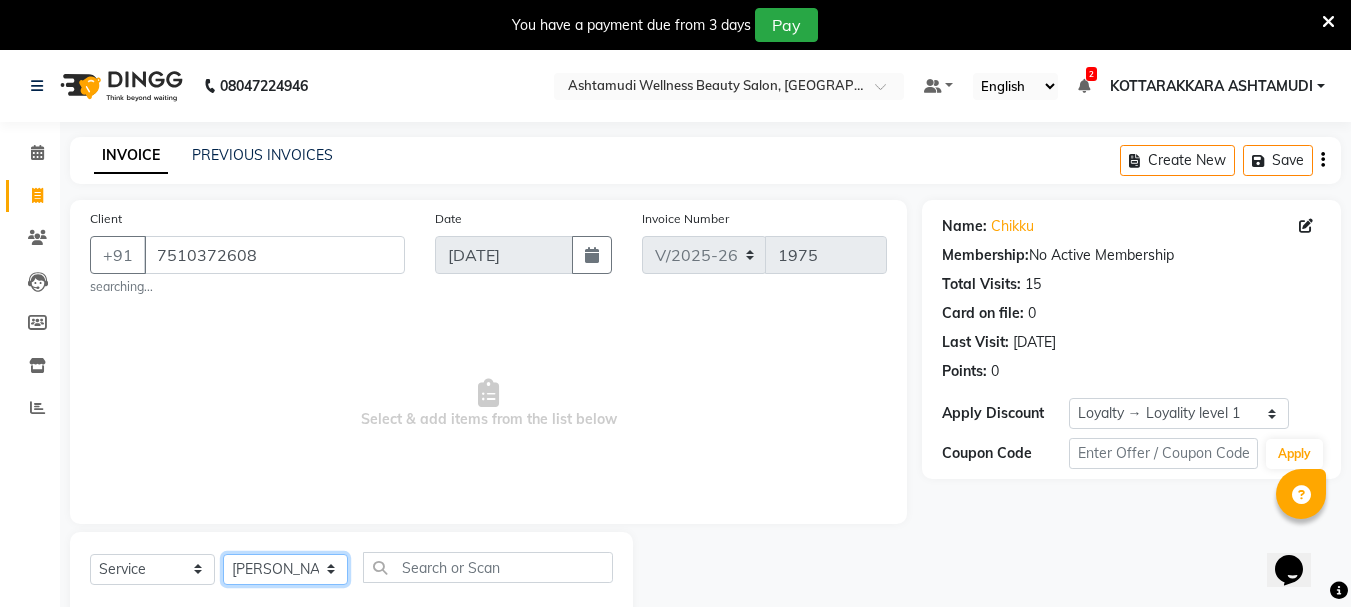 click on "Select Stylist AMRITHA [PERSON_NAME] DIVYA L	 Gita Mahali  Jibi P R [PERSON_NAME]  KOTTARAKKARA ASHTAMUDI [PERSON_NAME] 	 [PERSON_NAME] SARIGA R	 [PERSON_NAME]" 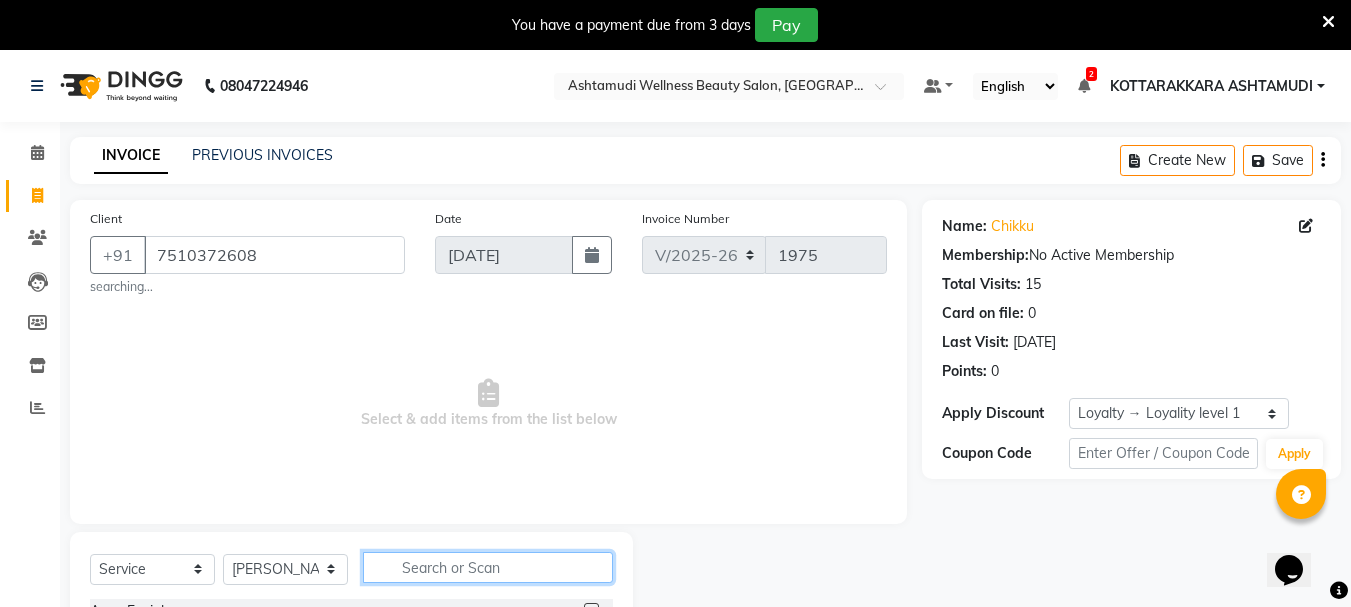 click 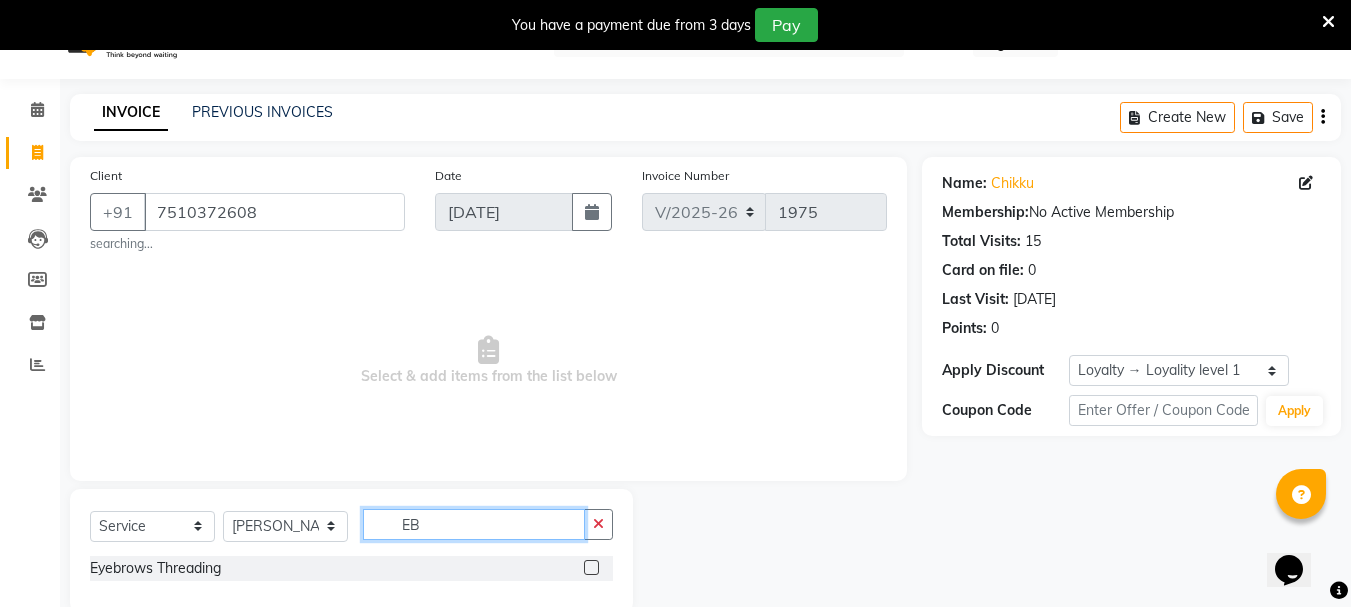 scroll, scrollTop: 79, scrollLeft: 0, axis: vertical 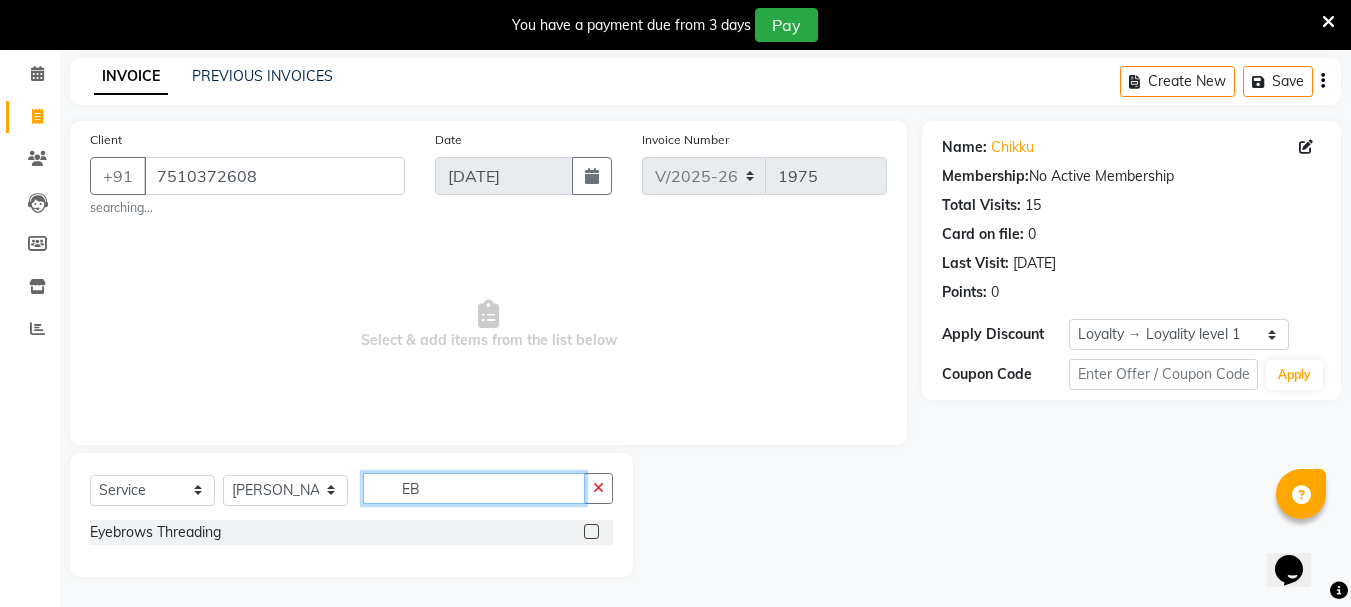 type on "EB" 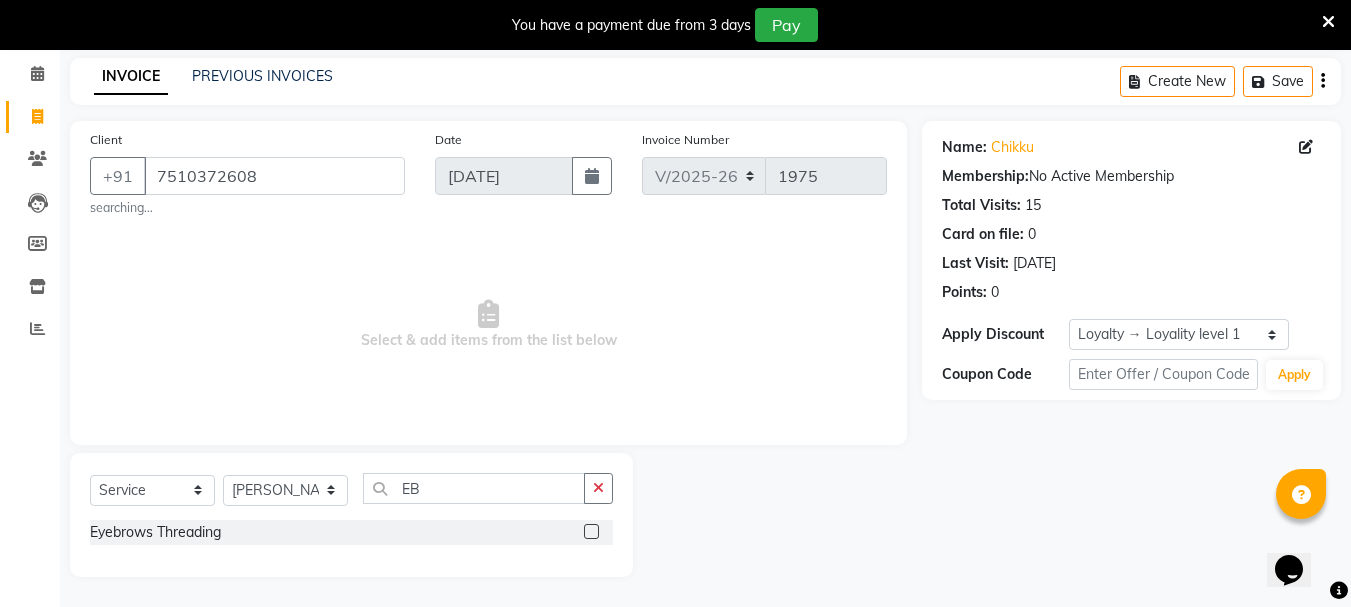 click 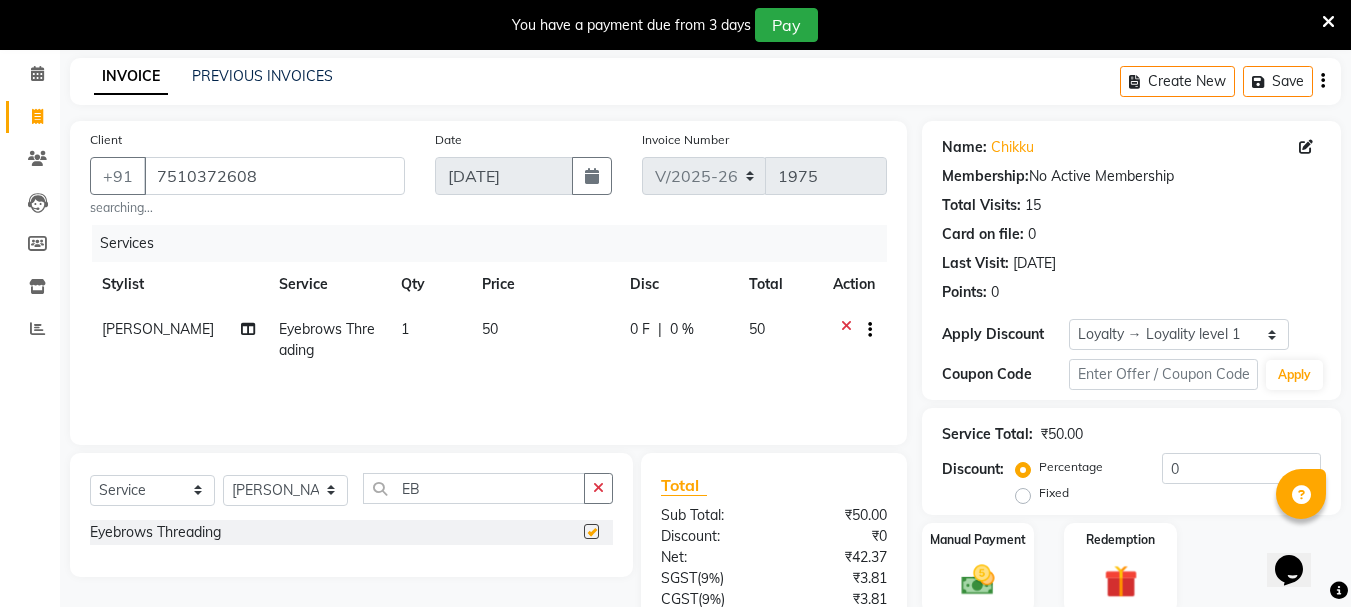 checkbox on "false" 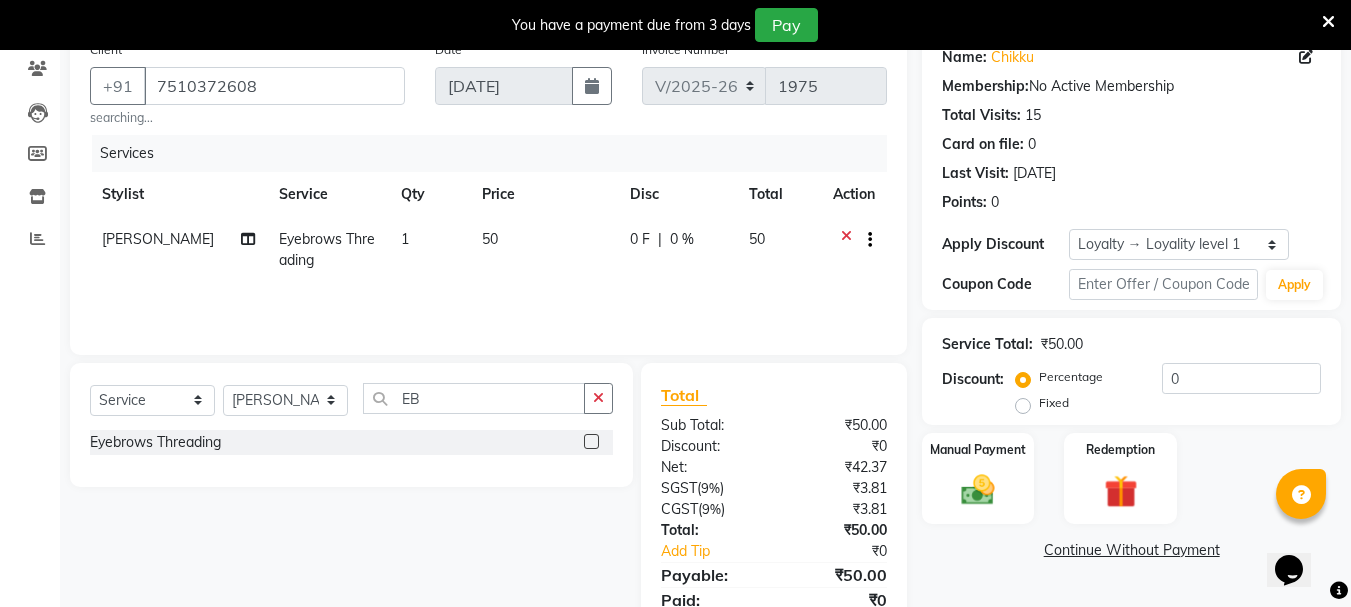 scroll, scrollTop: 249, scrollLeft: 0, axis: vertical 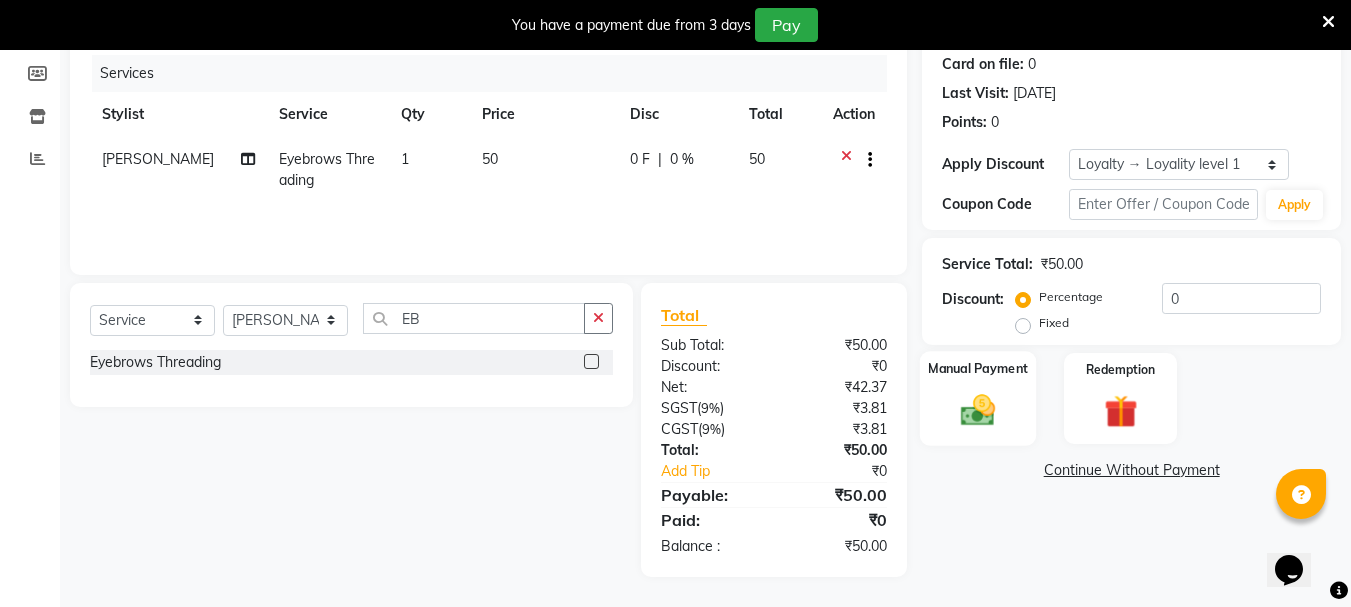 click 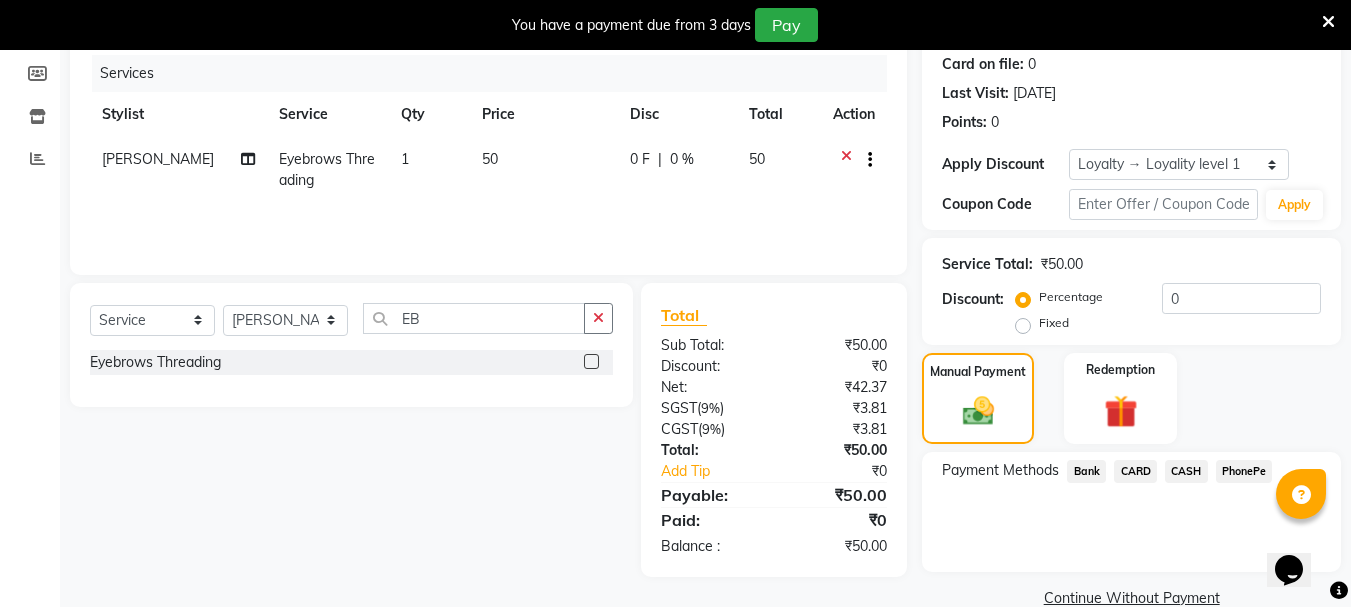 click on "CASH" 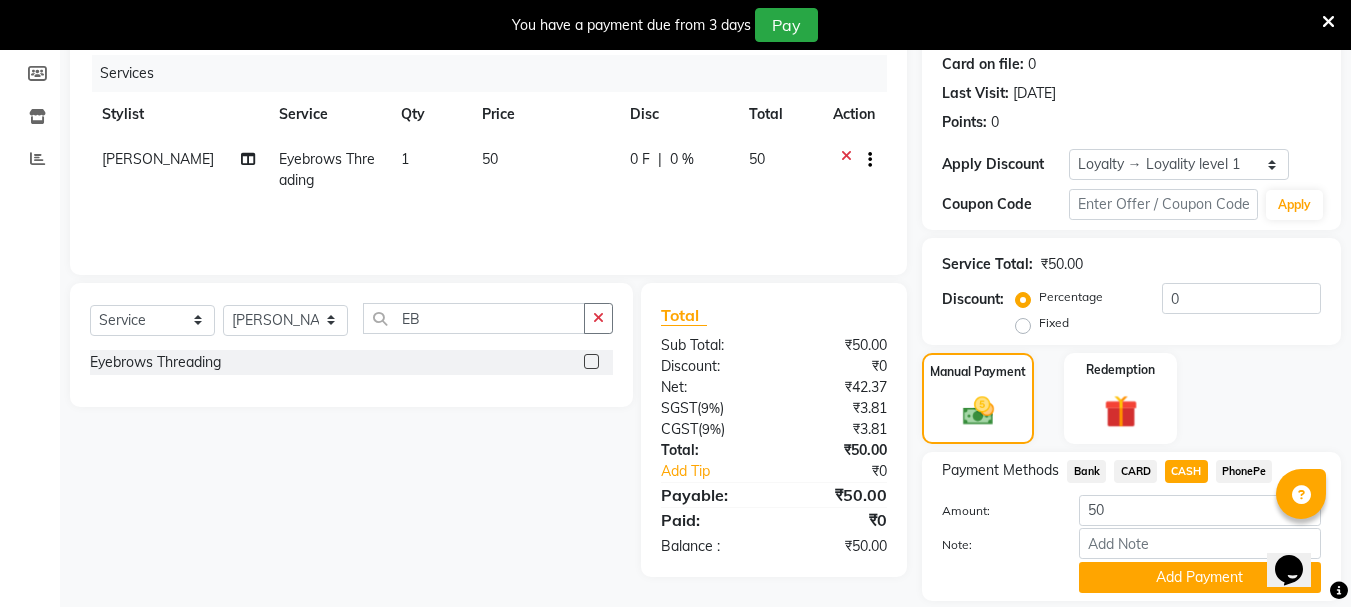 click on "PhonePe" 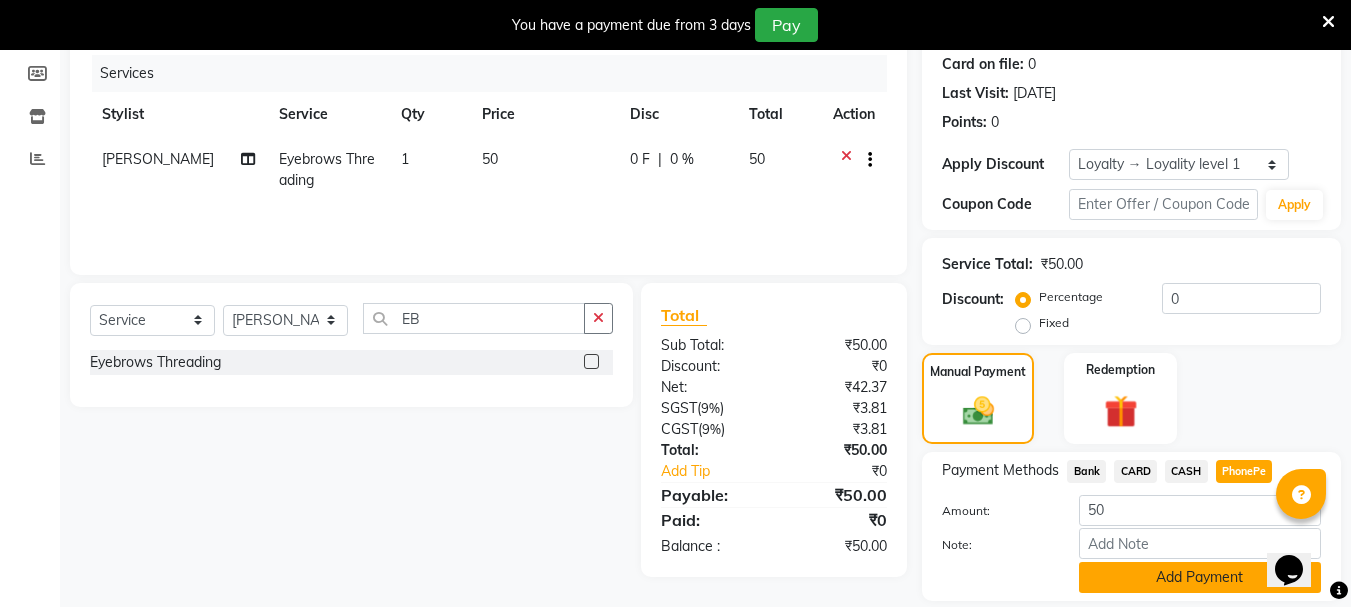 click on "Add Payment" 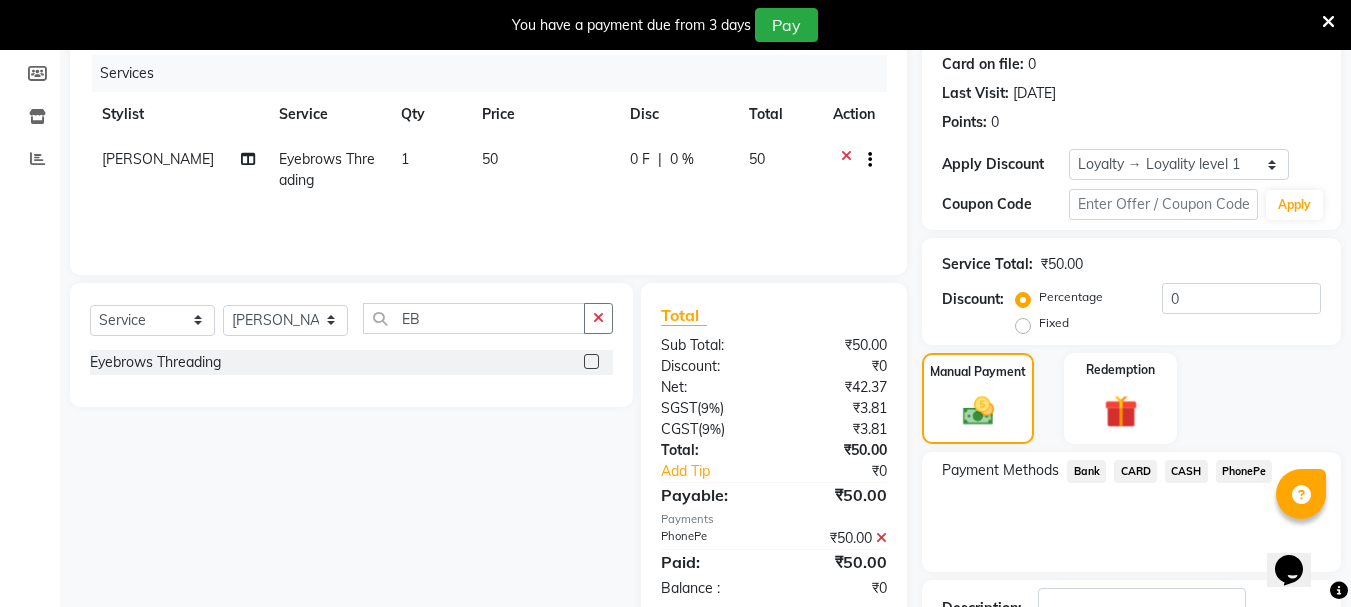 scroll, scrollTop: 398, scrollLeft: 0, axis: vertical 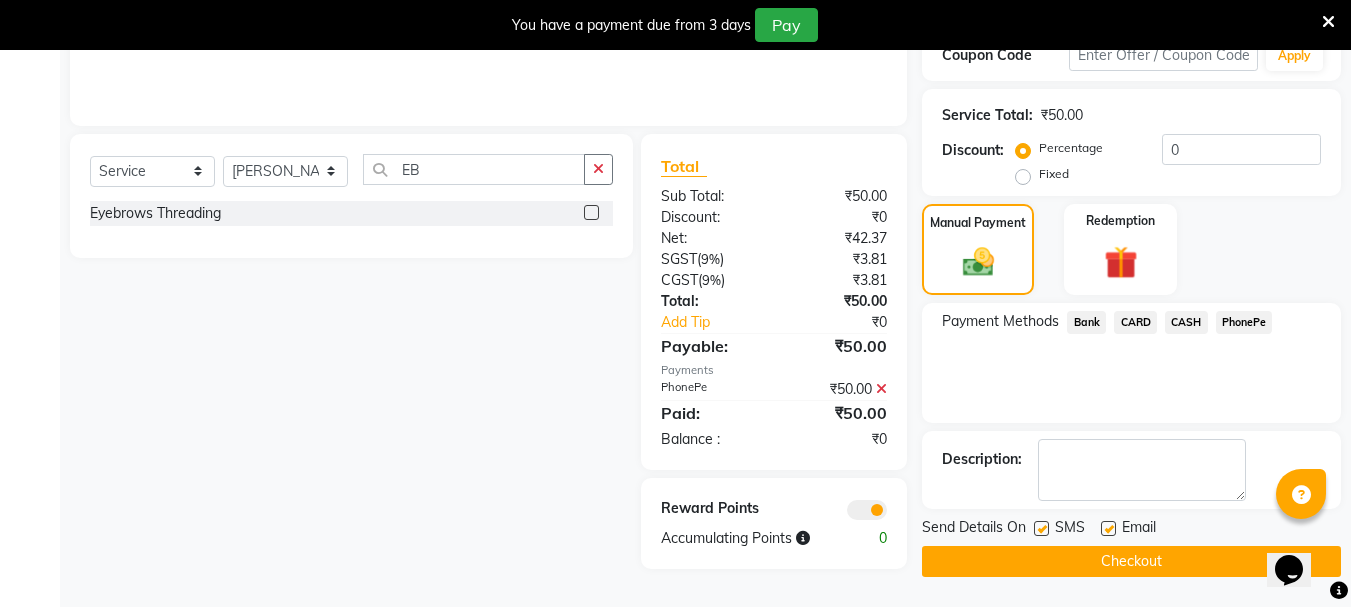 click on "Checkout" 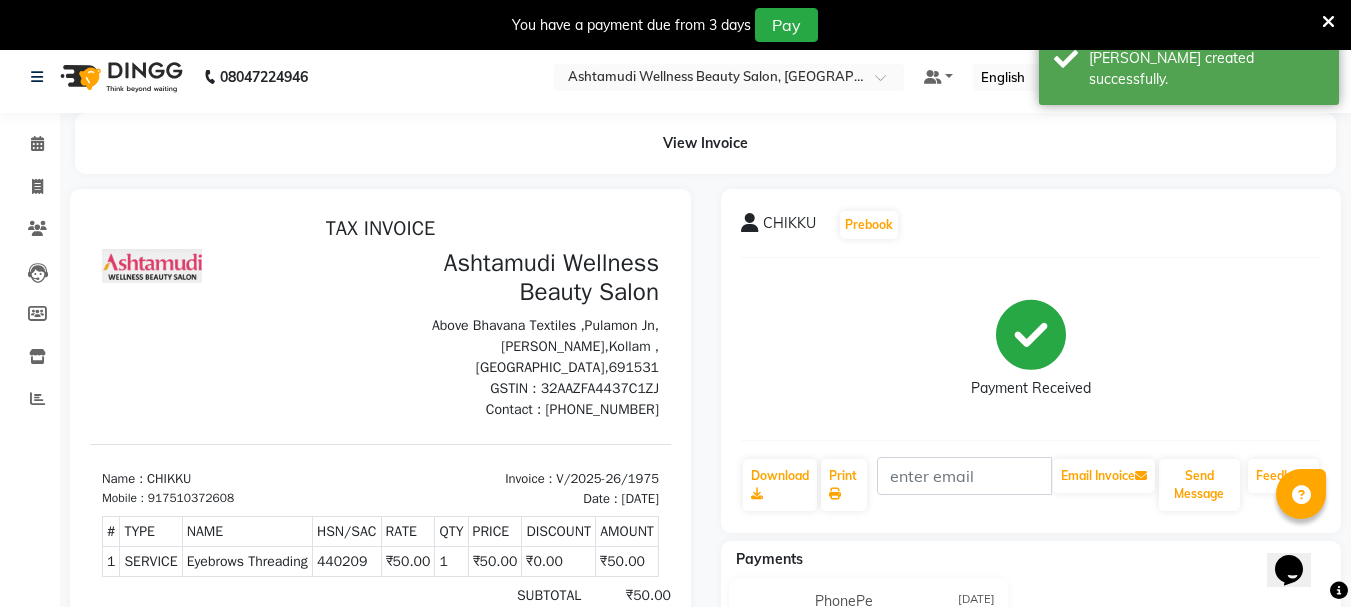 scroll, scrollTop: 0, scrollLeft: 0, axis: both 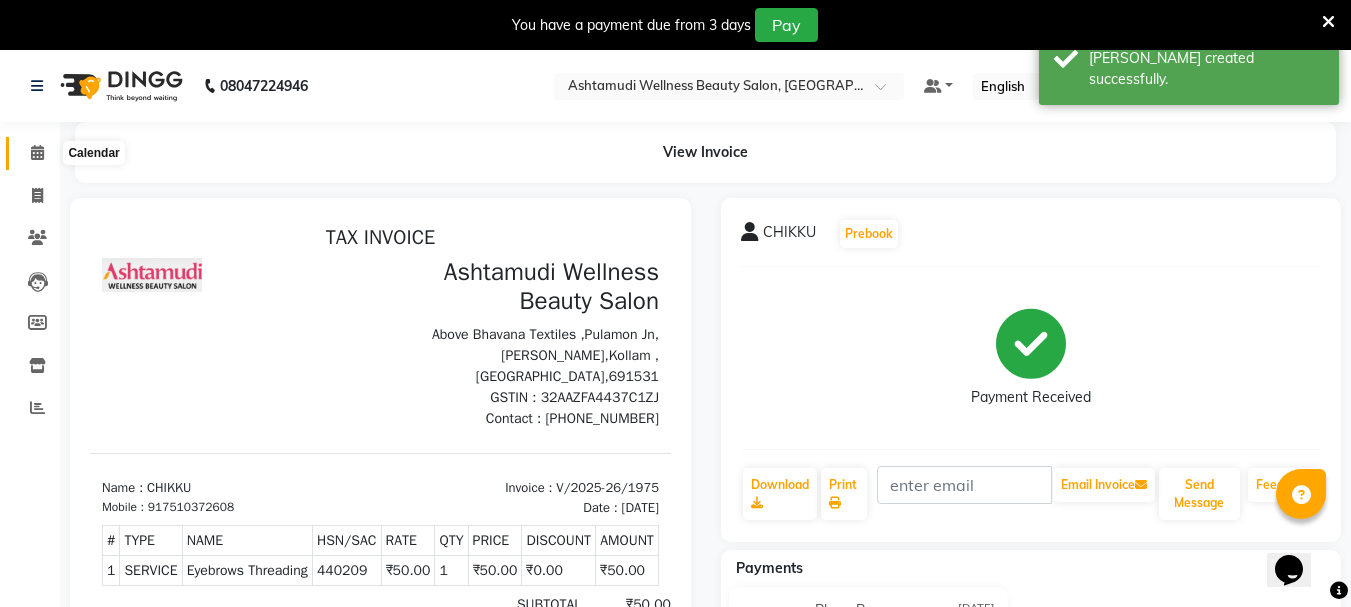 click 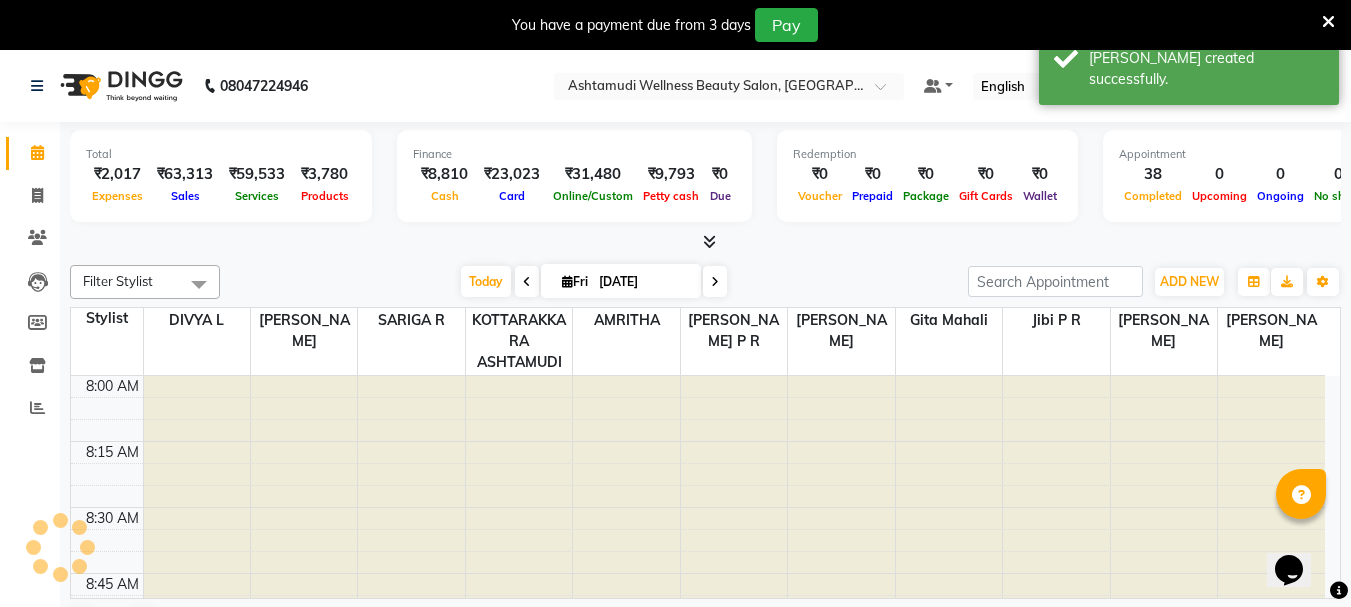 scroll, scrollTop: 0, scrollLeft: 0, axis: both 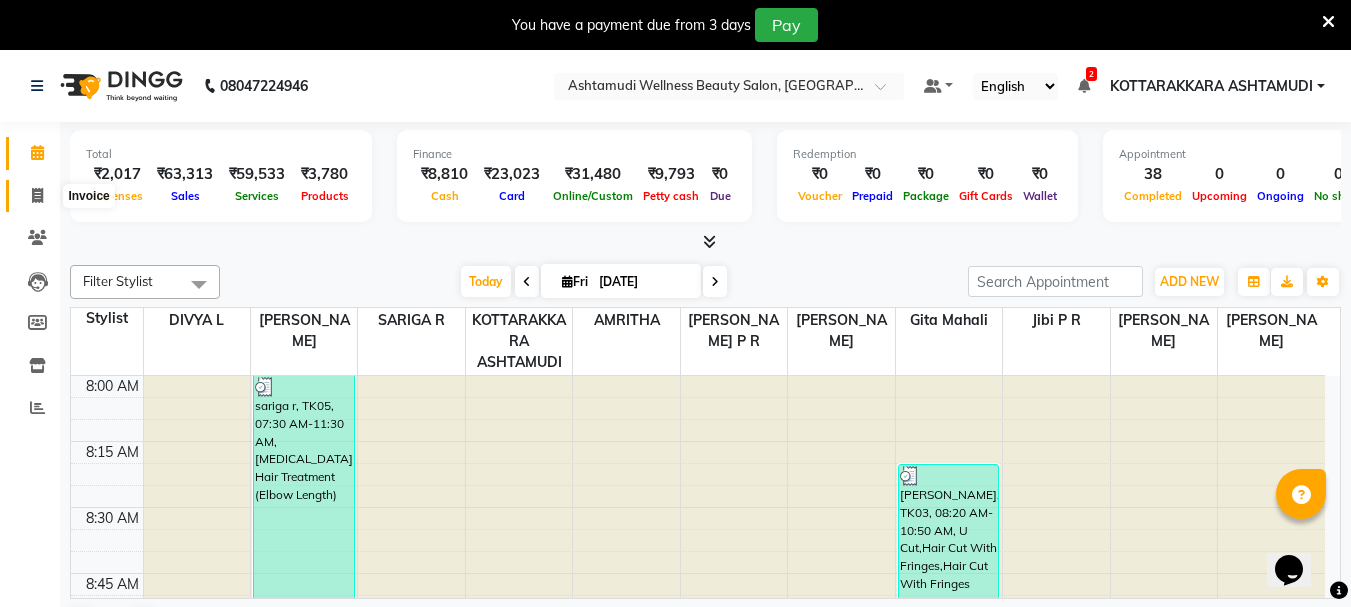 click 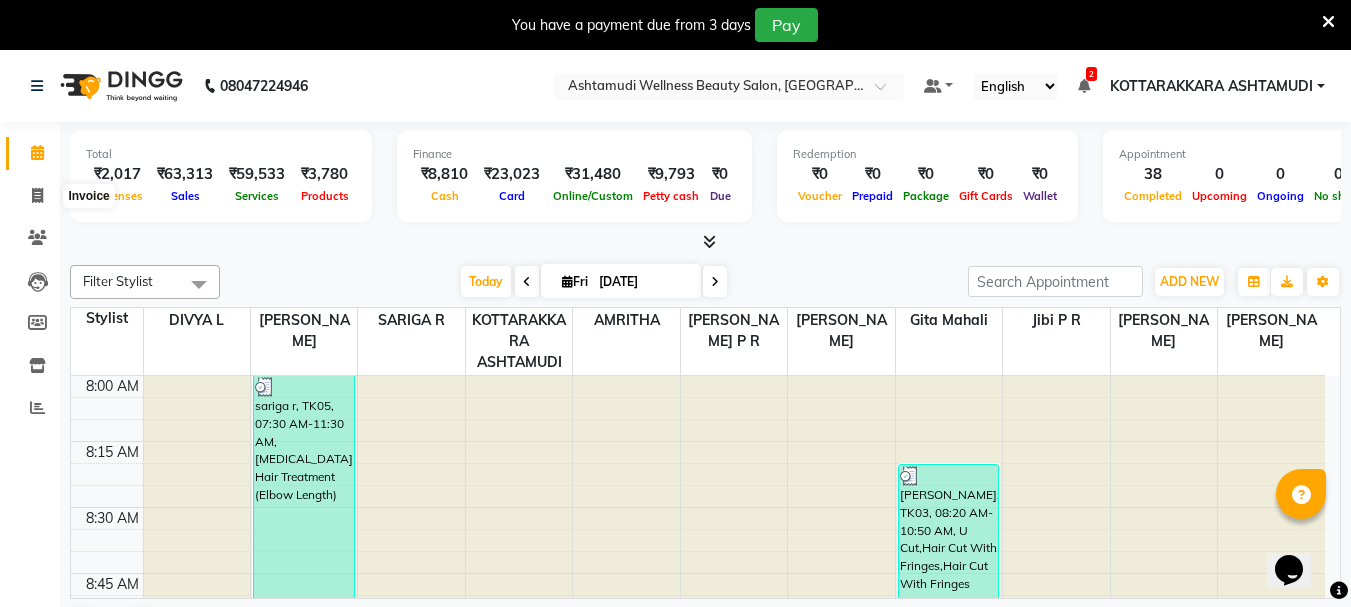 select on "4664" 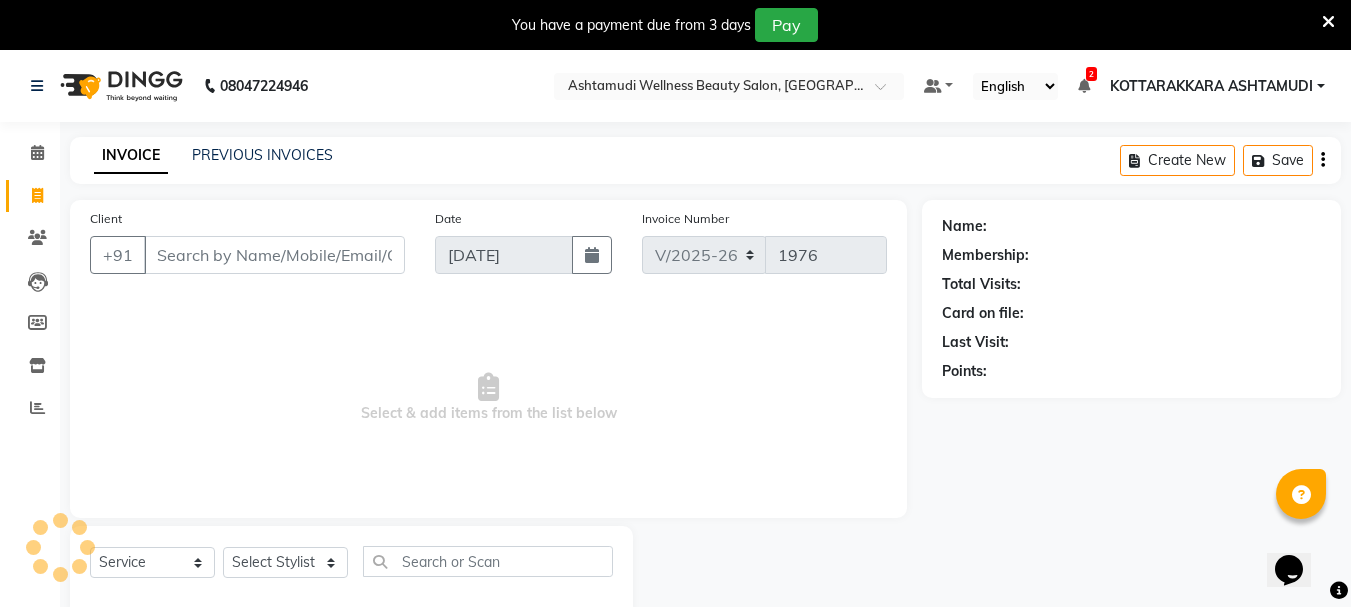 click on "Client" at bounding box center (274, 255) 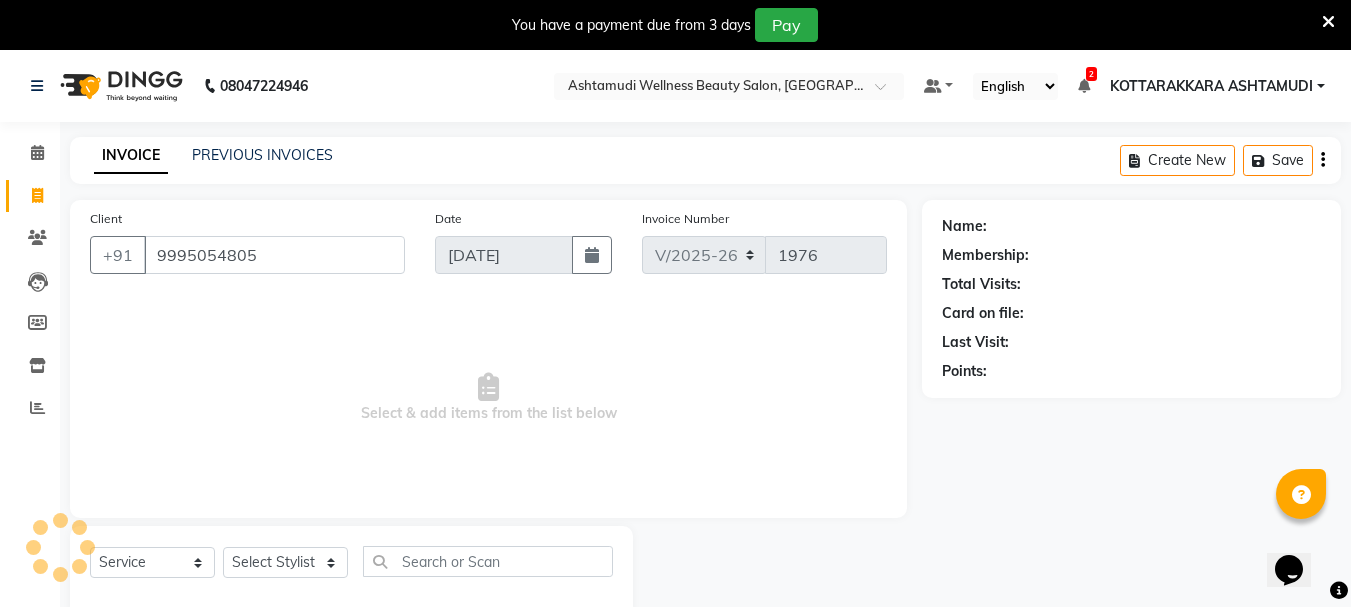type on "9995054805" 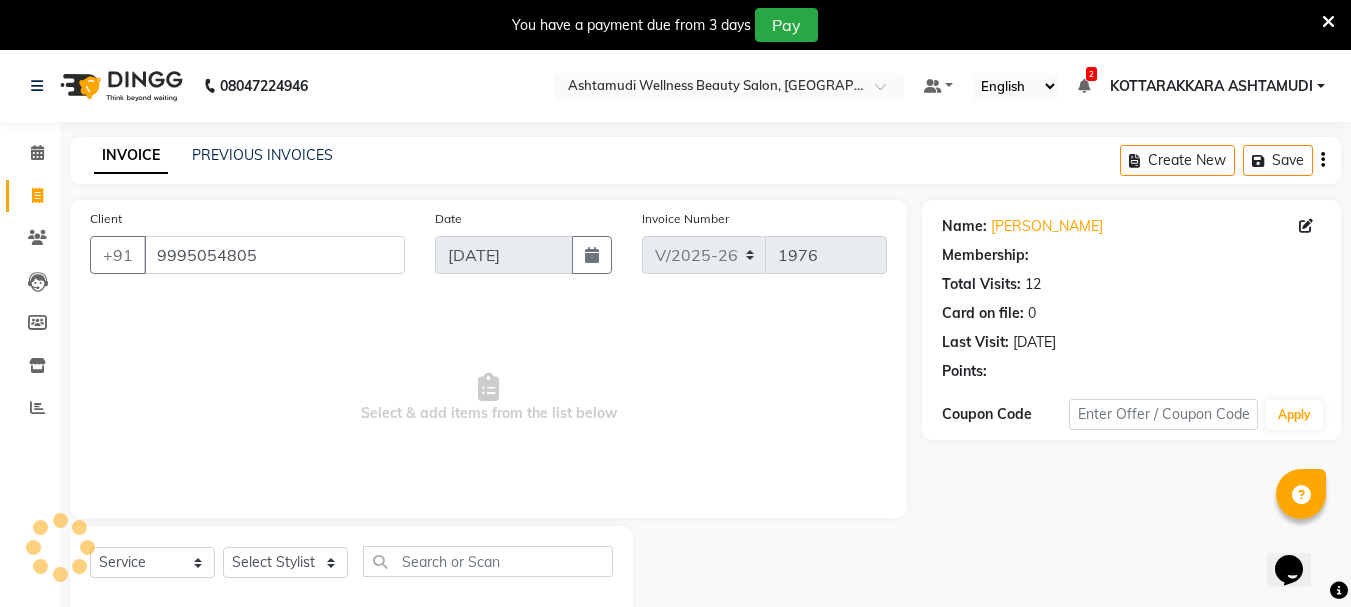 select on "1: Object" 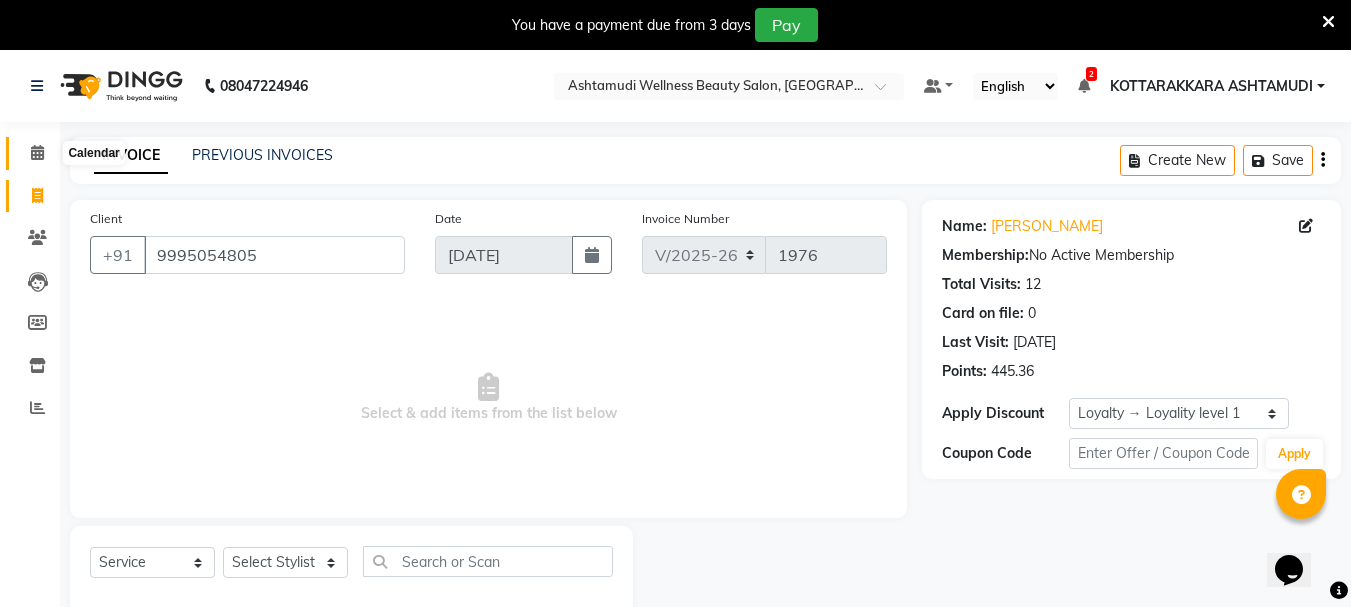 click 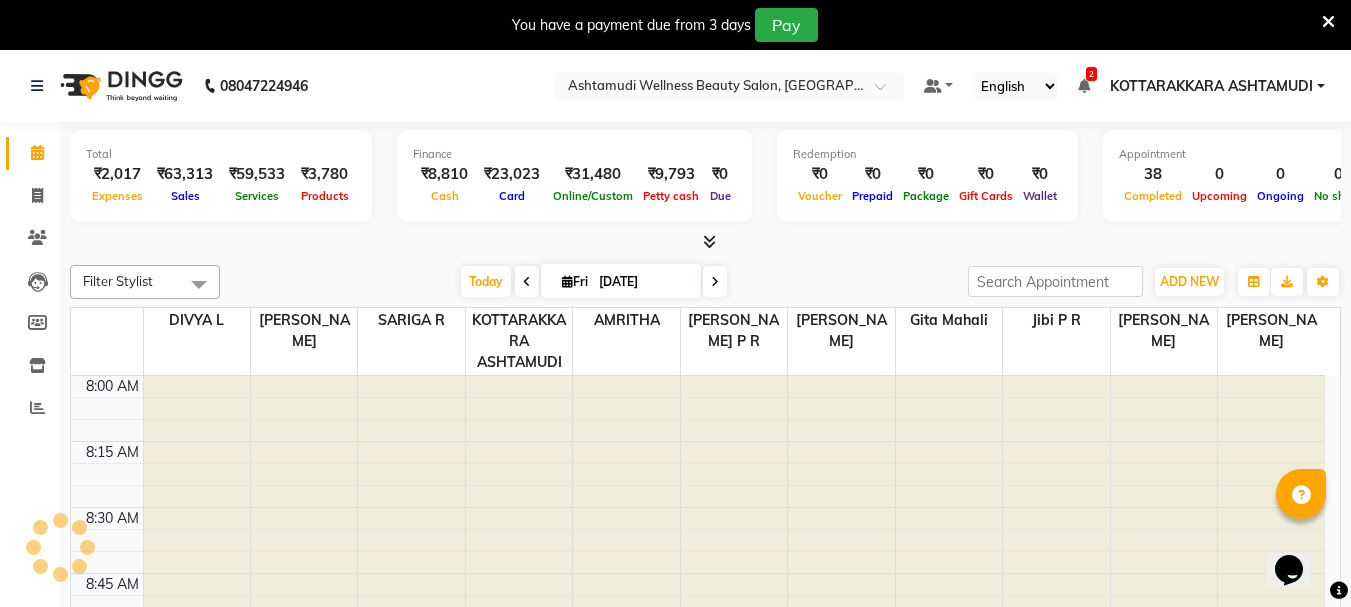 scroll, scrollTop: 0, scrollLeft: 0, axis: both 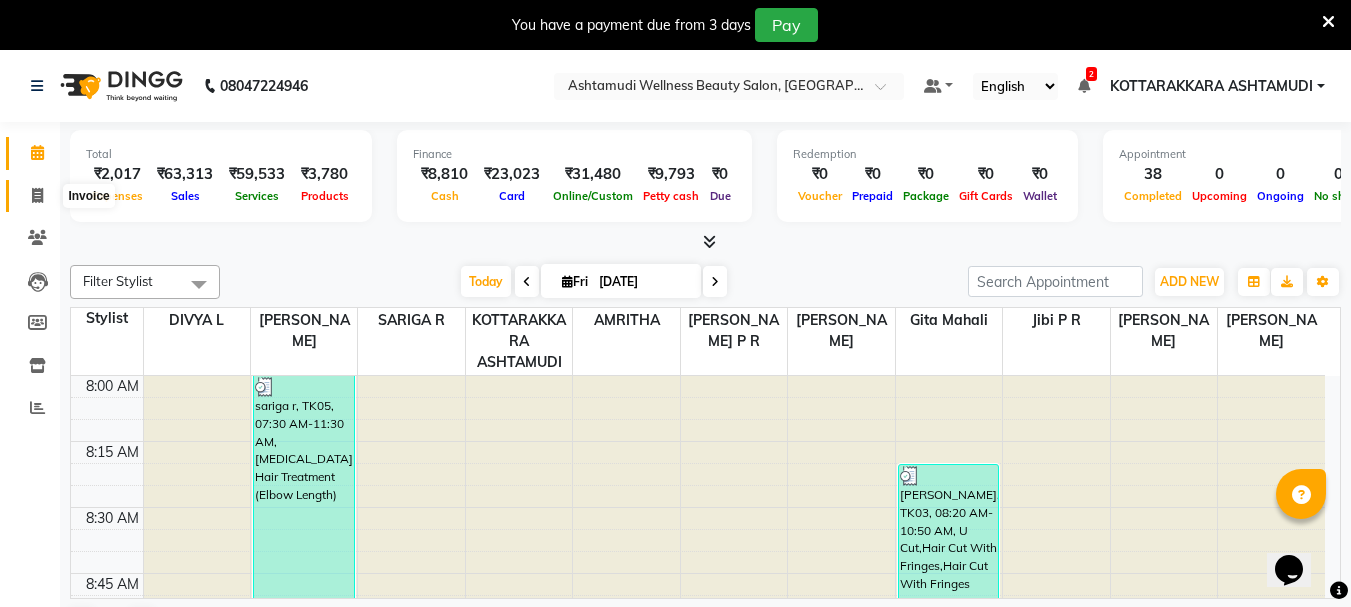 click 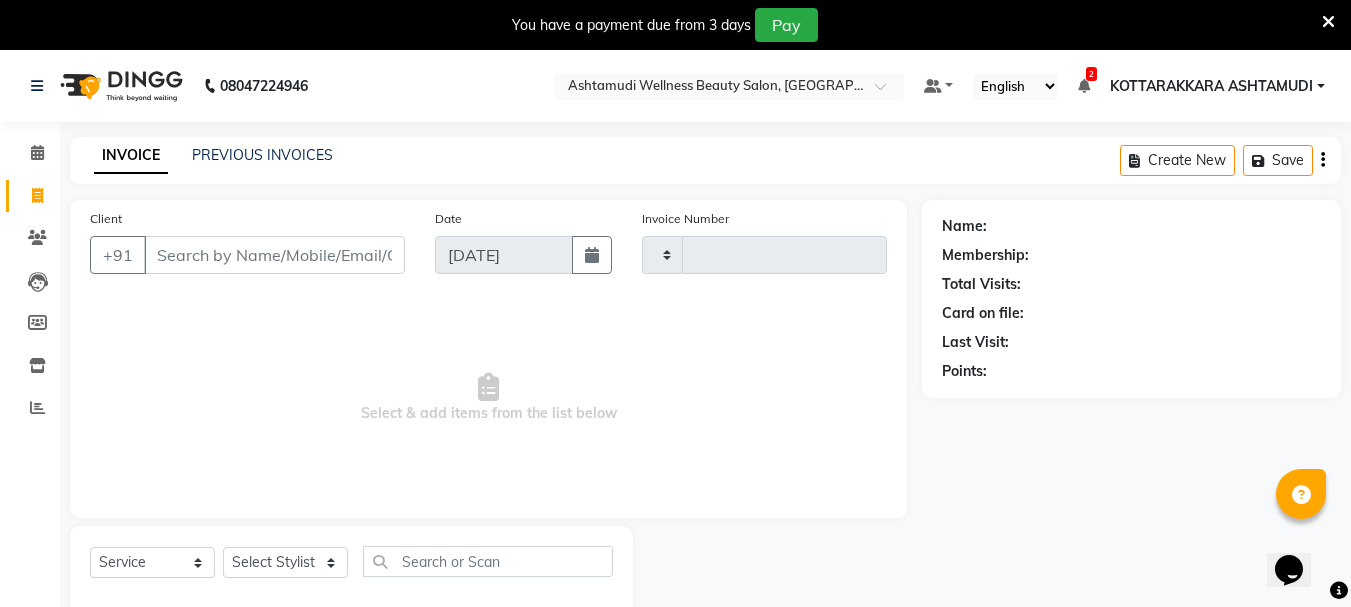 type on "1976" 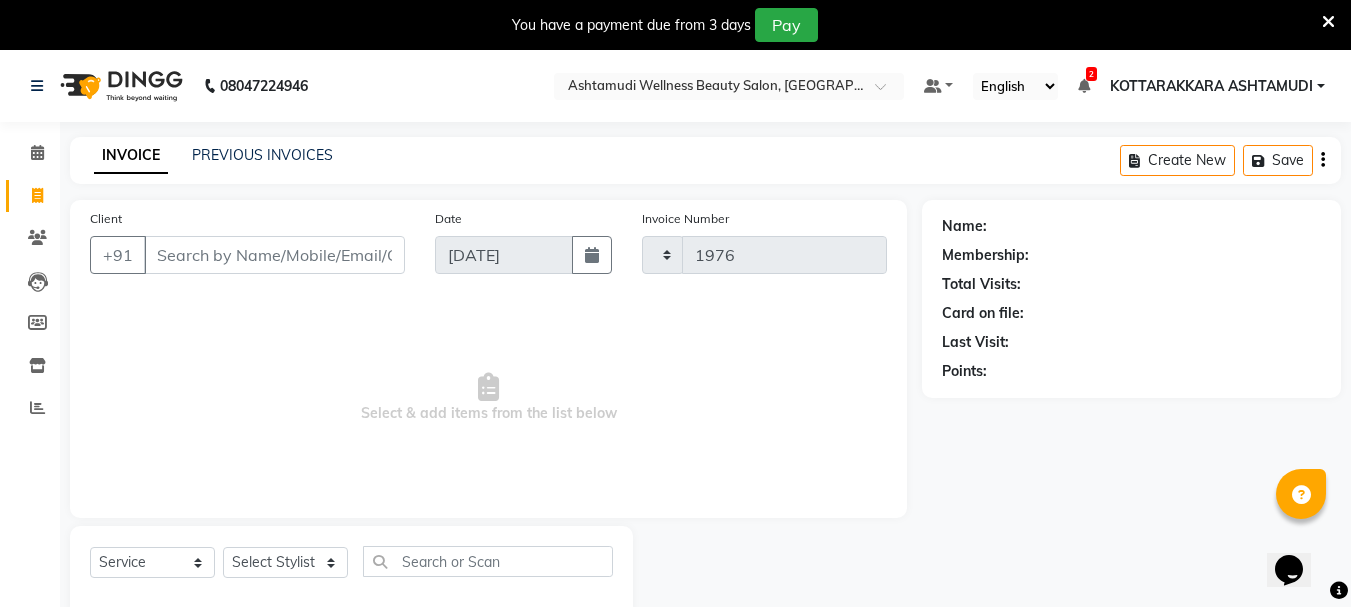 select on "4664" 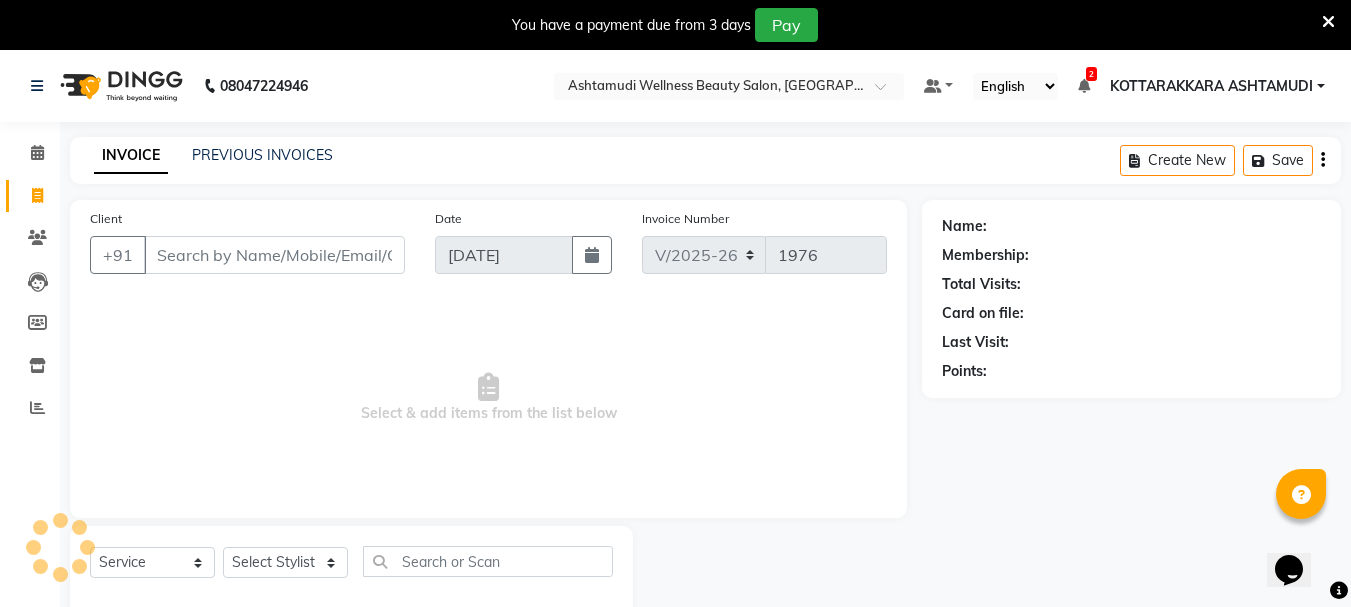 click on "Client" at bounding box center [274, 255] 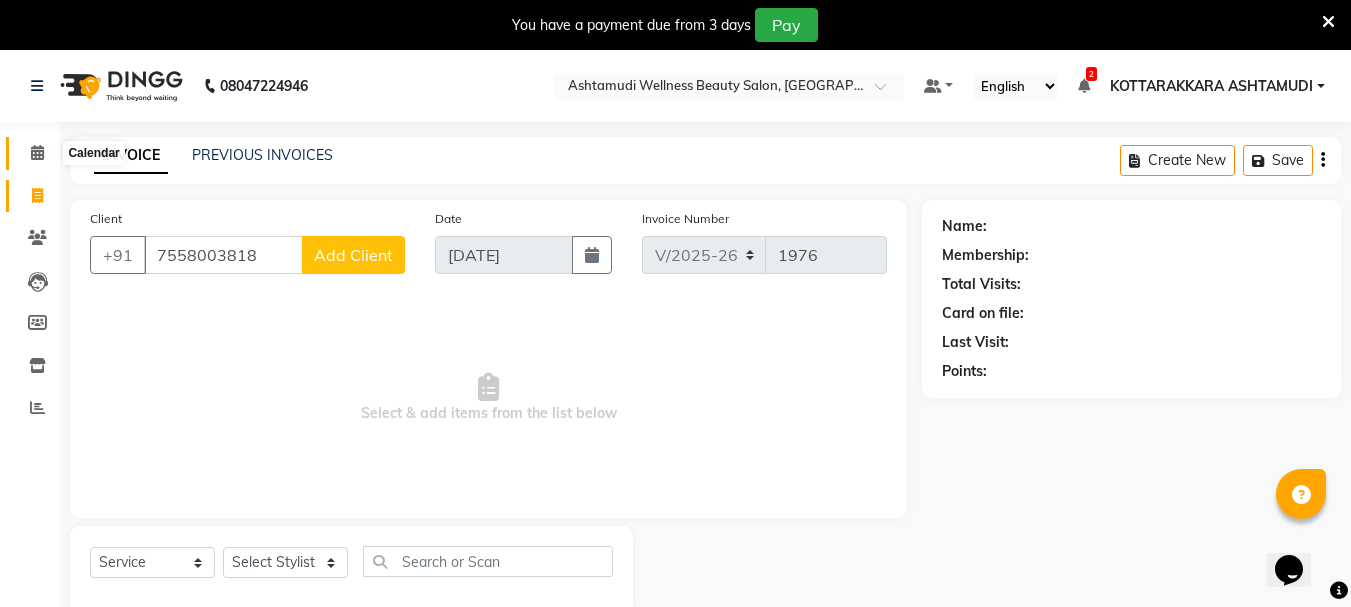type on "7558003818" 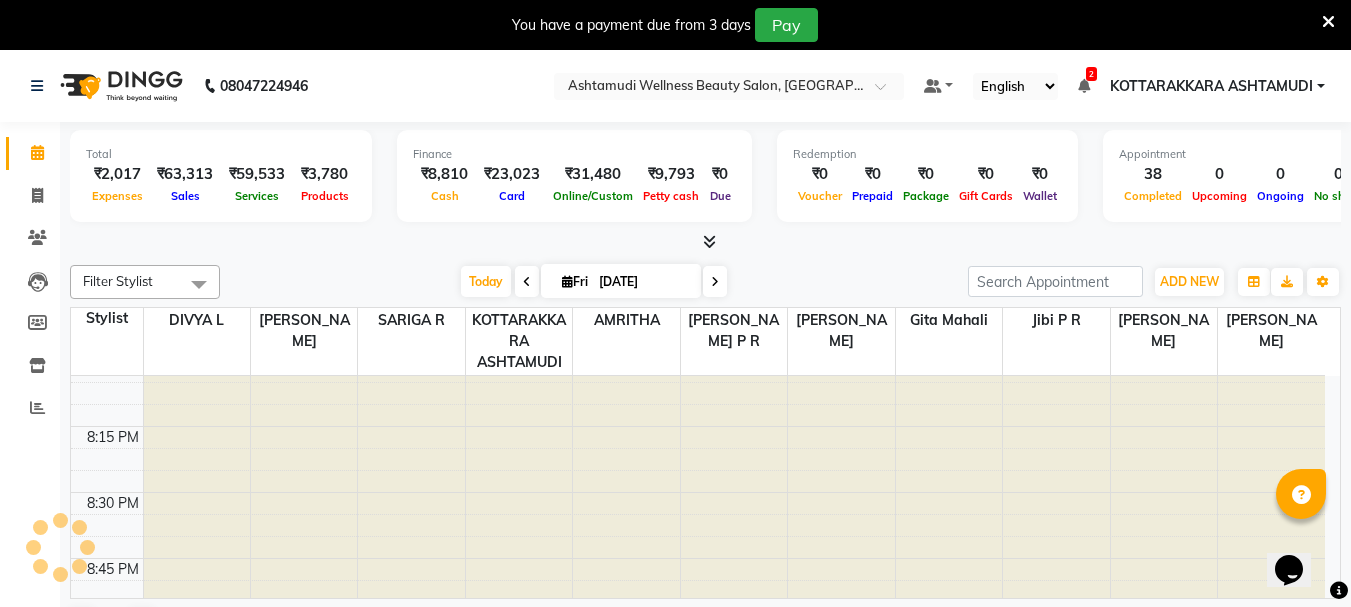 scroll, scrollTop: 3209, scrollLeft: 0, axis: vertical 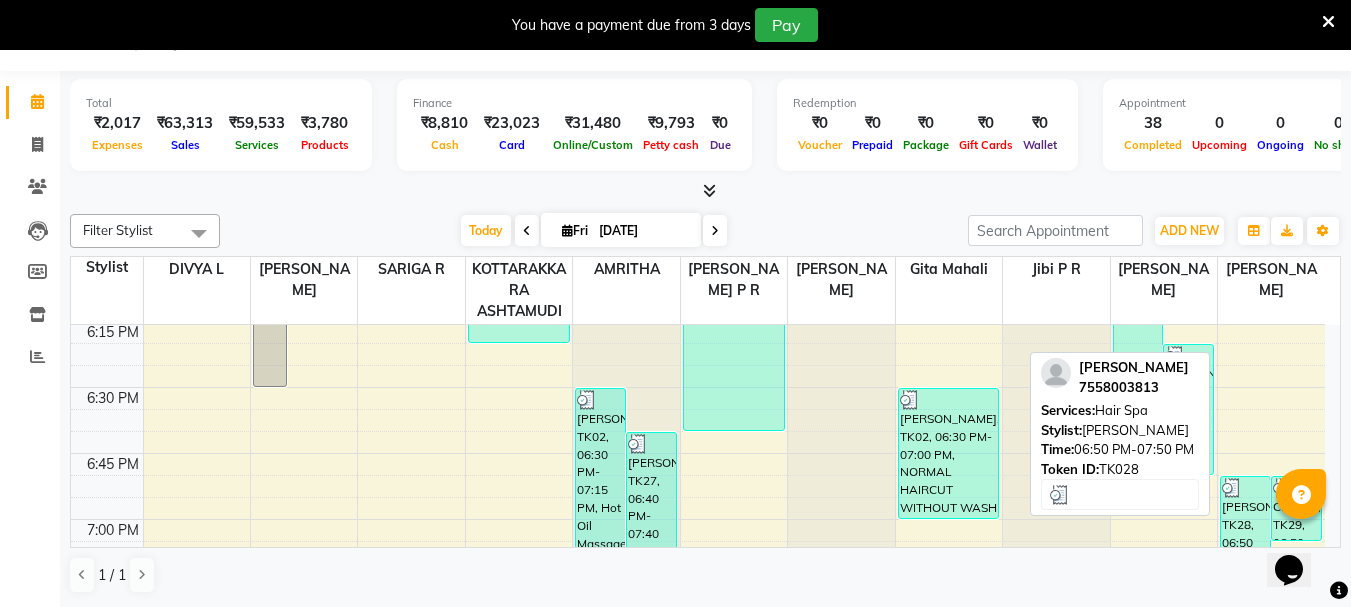 click on "[PERSON_NAME], TK28, 06:50 PM-07:50 PM, Hair Spa" at bounding box center [1245, 607] 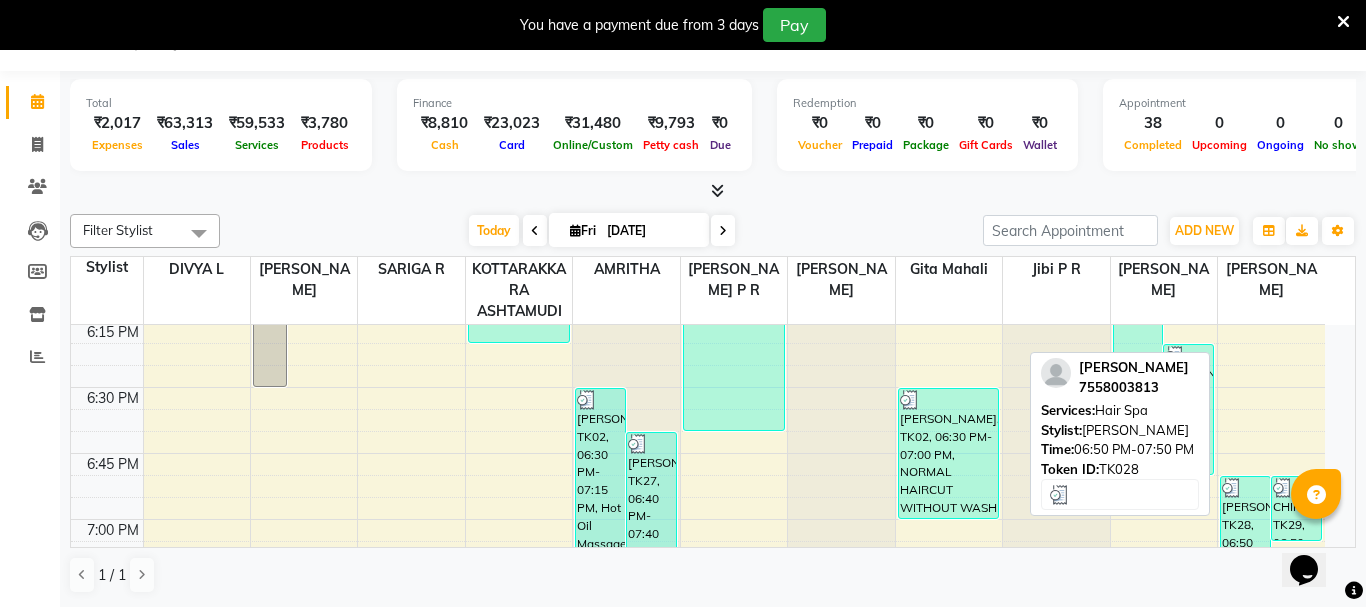 select on "3" 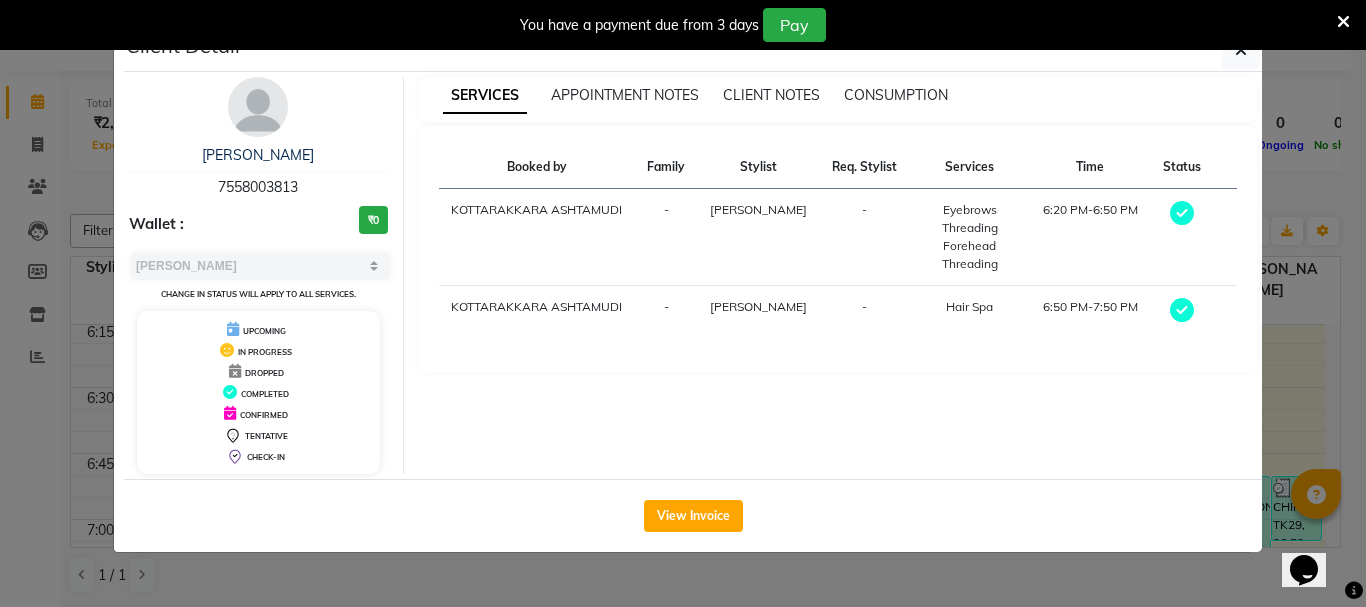 drag, startPoint x: 218, startPoint y: 184, endPoint x: 370, endPoint y: 191, distance: 152.1611 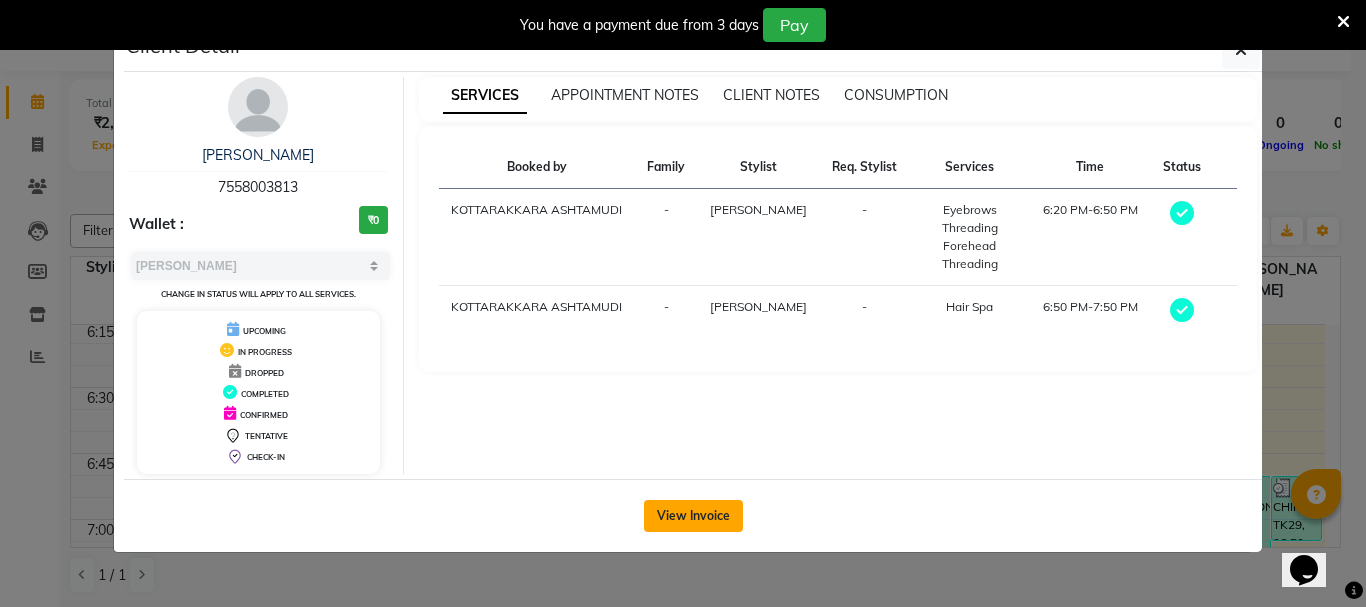 click on "View Invoice" 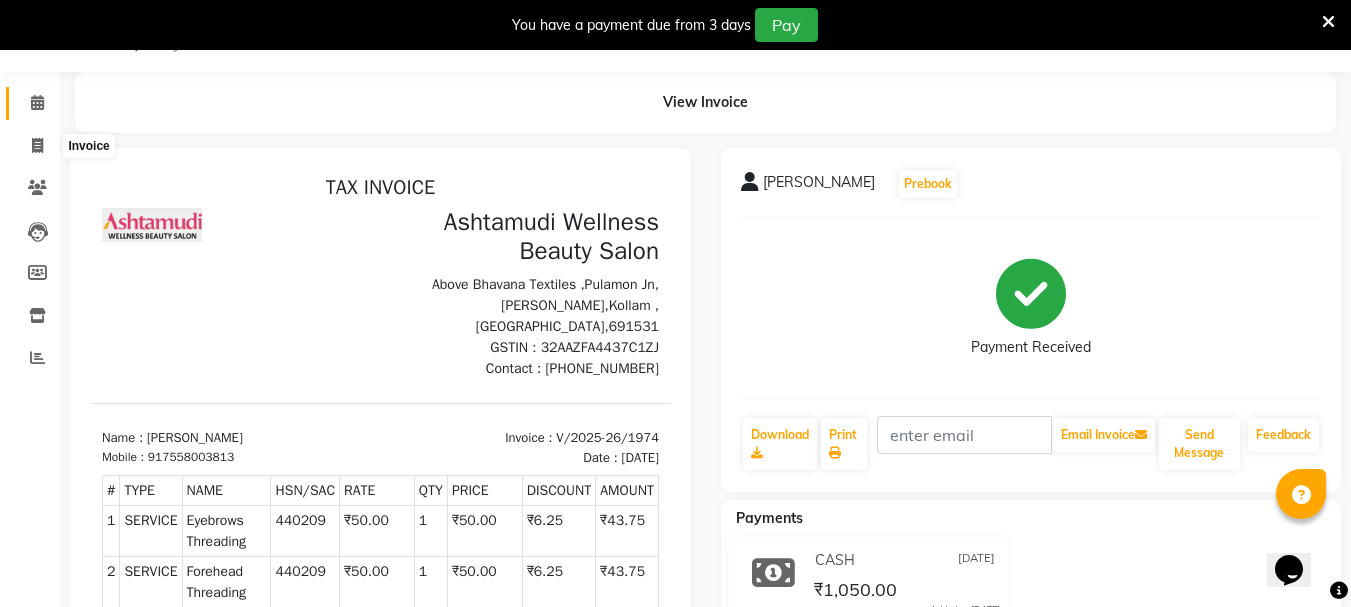 scroll, scrollTop: 0, scrollLeft: 0, axis: both 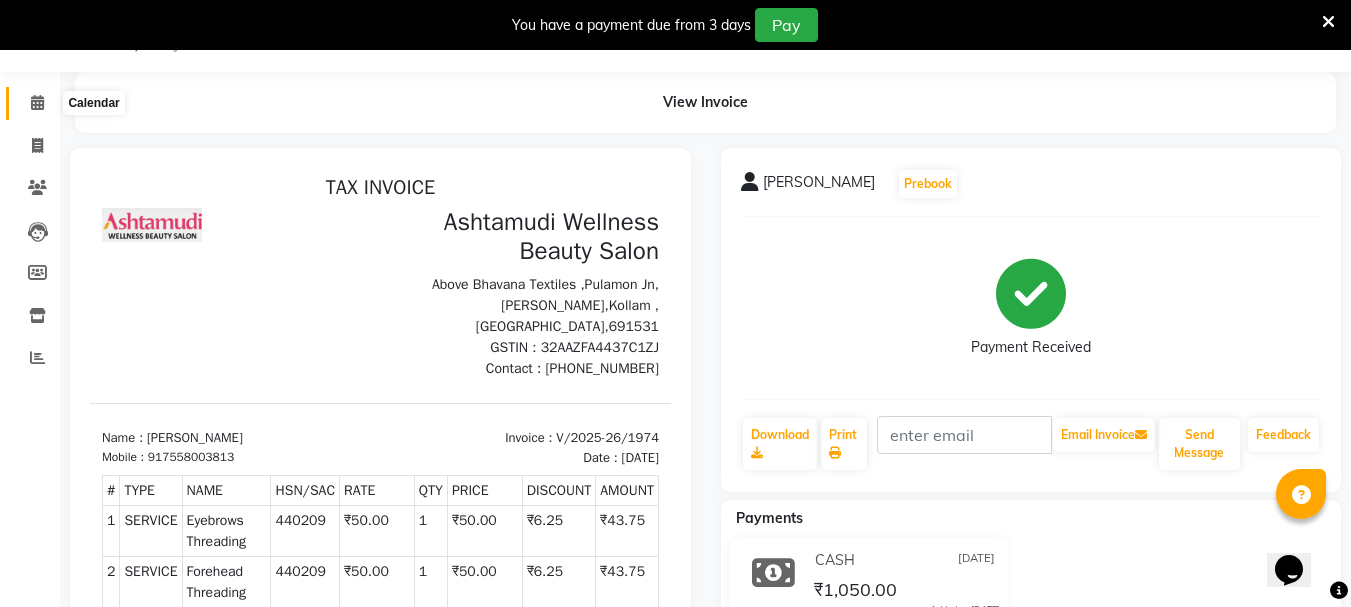 click 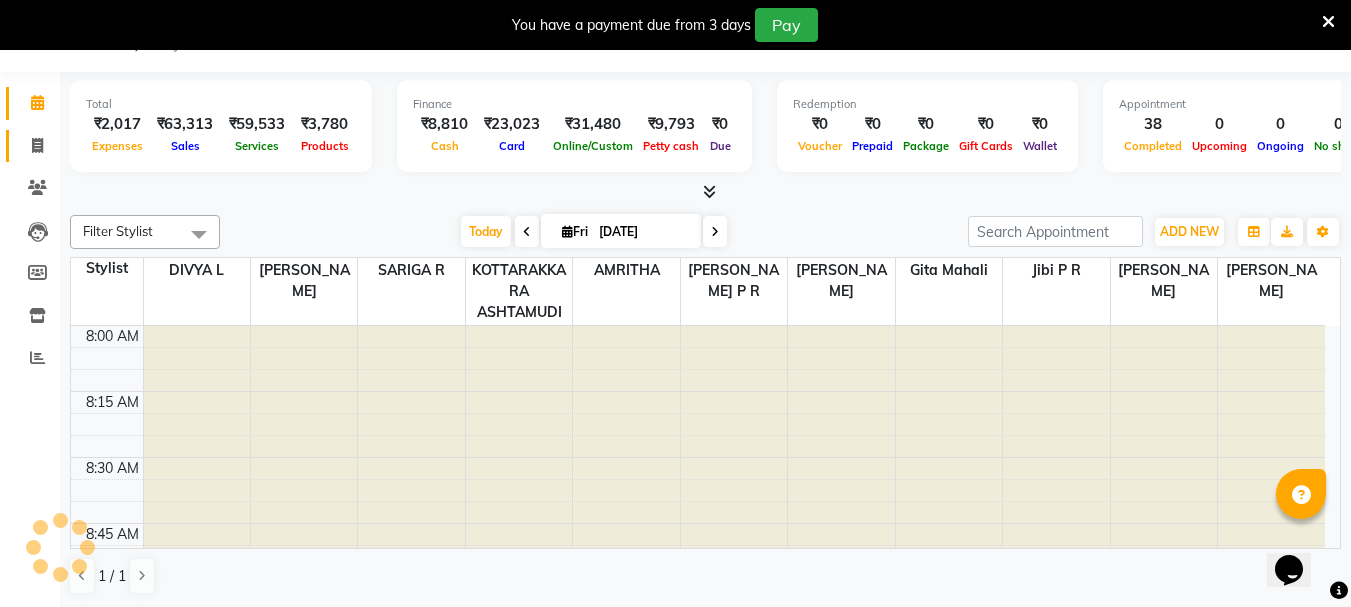 scroll, scrollTop: 0, scrollLeft: 0, axis: both 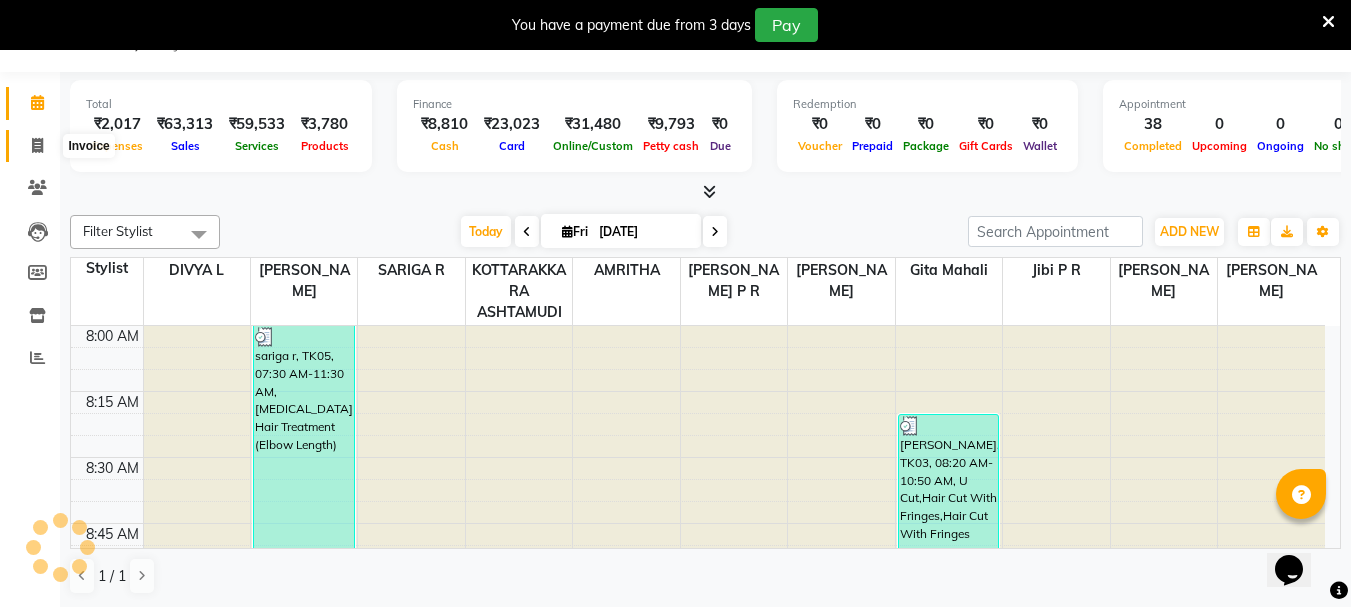 click 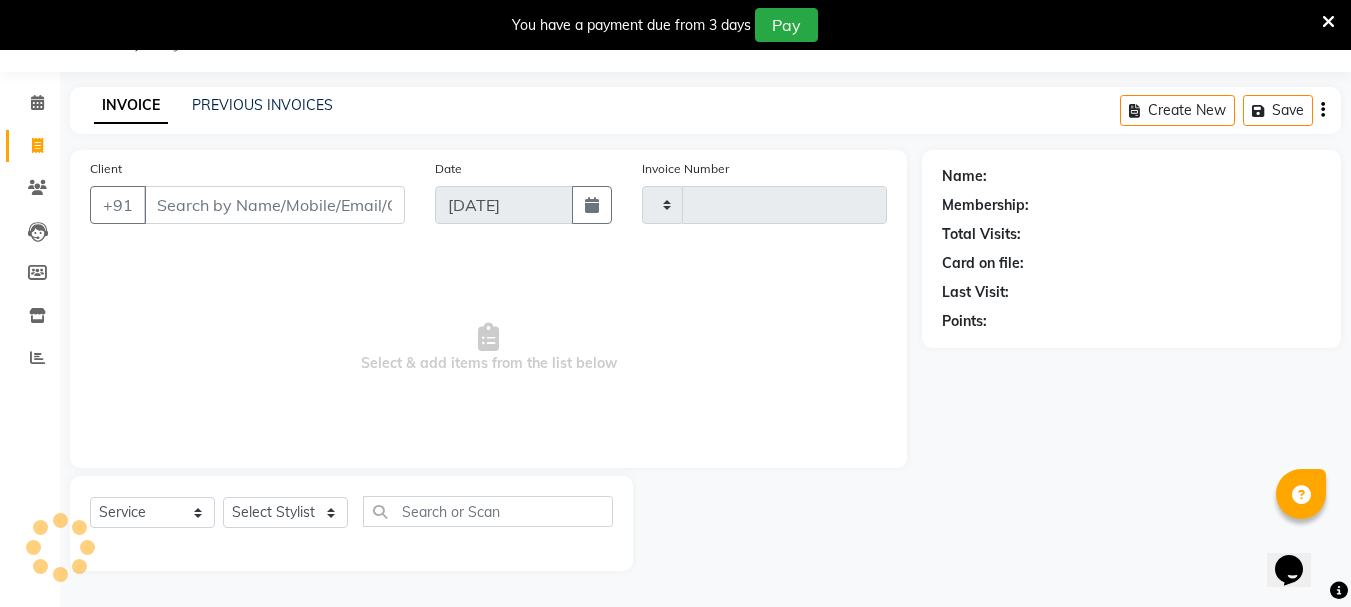 click on "Client" at bounding box center [274, 205] 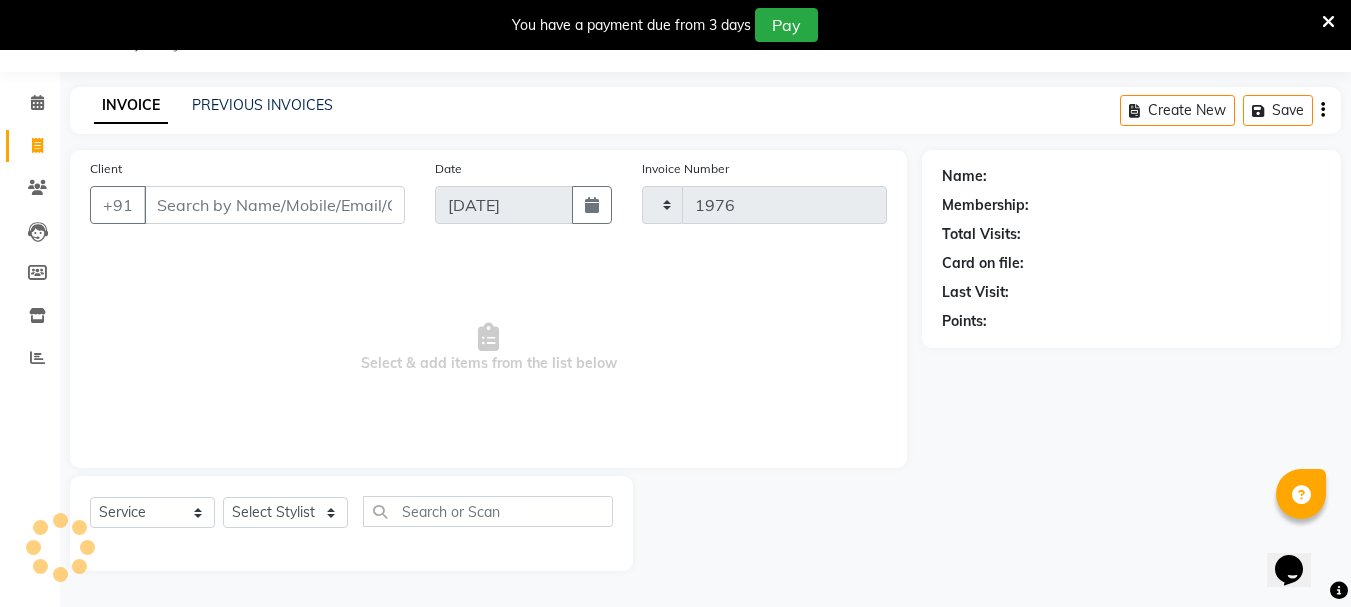 select on "4664" 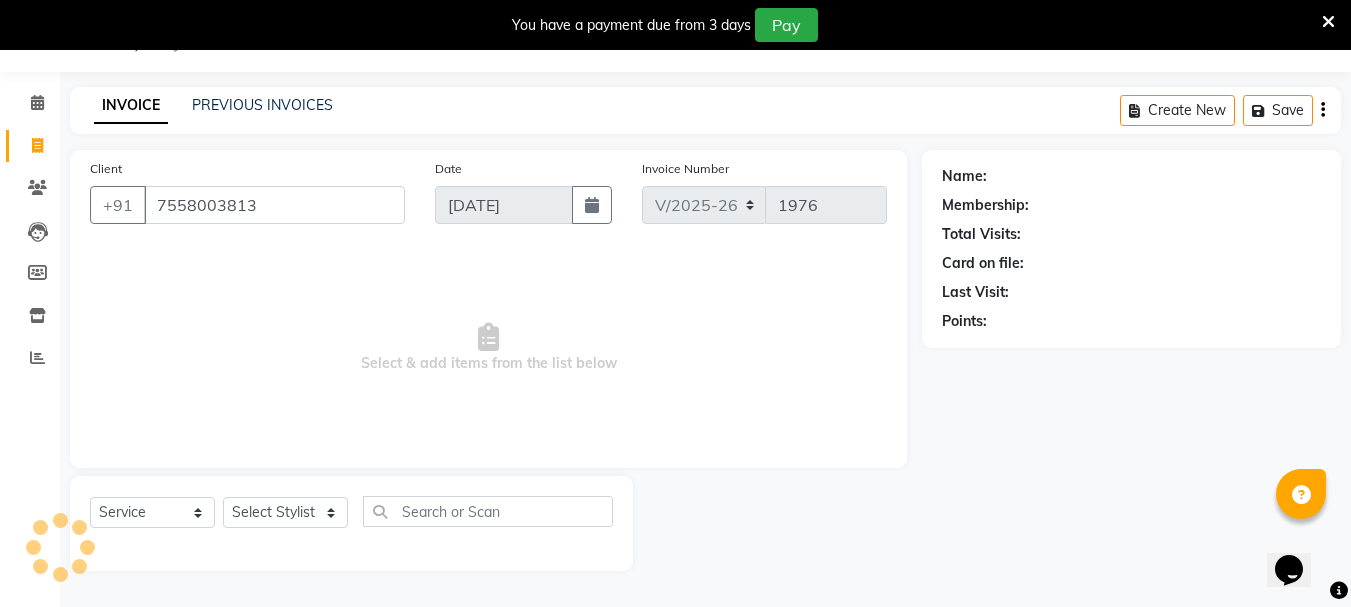 type on "7558003813" 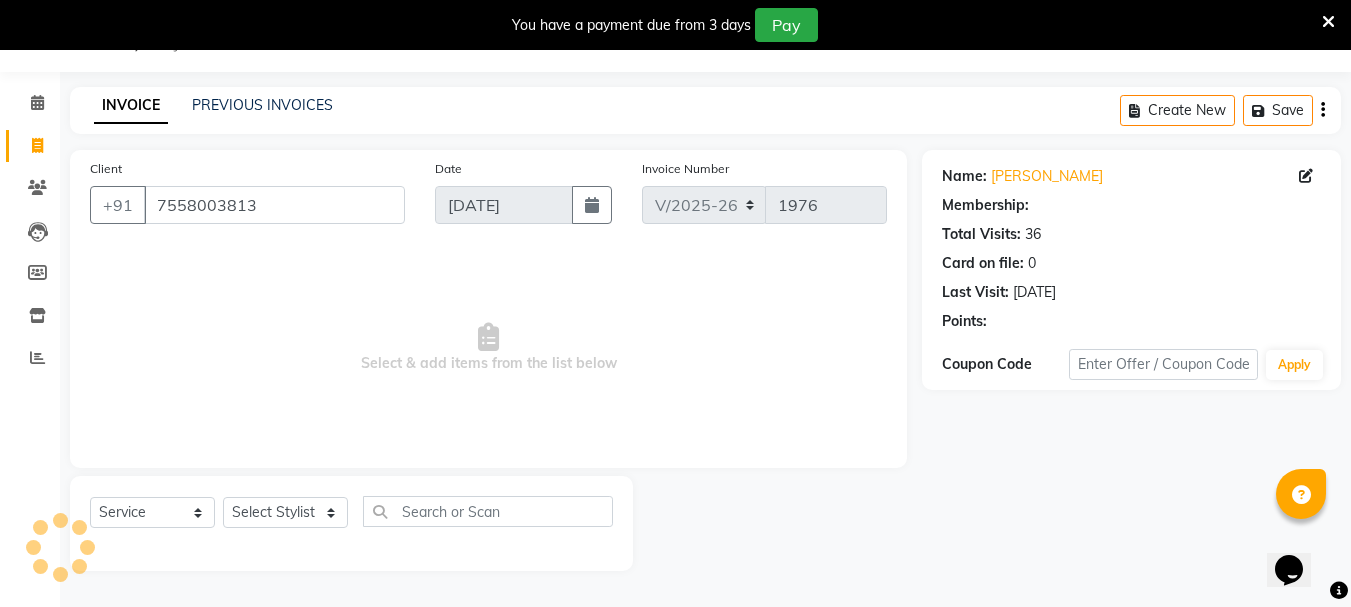select on "1: Object" 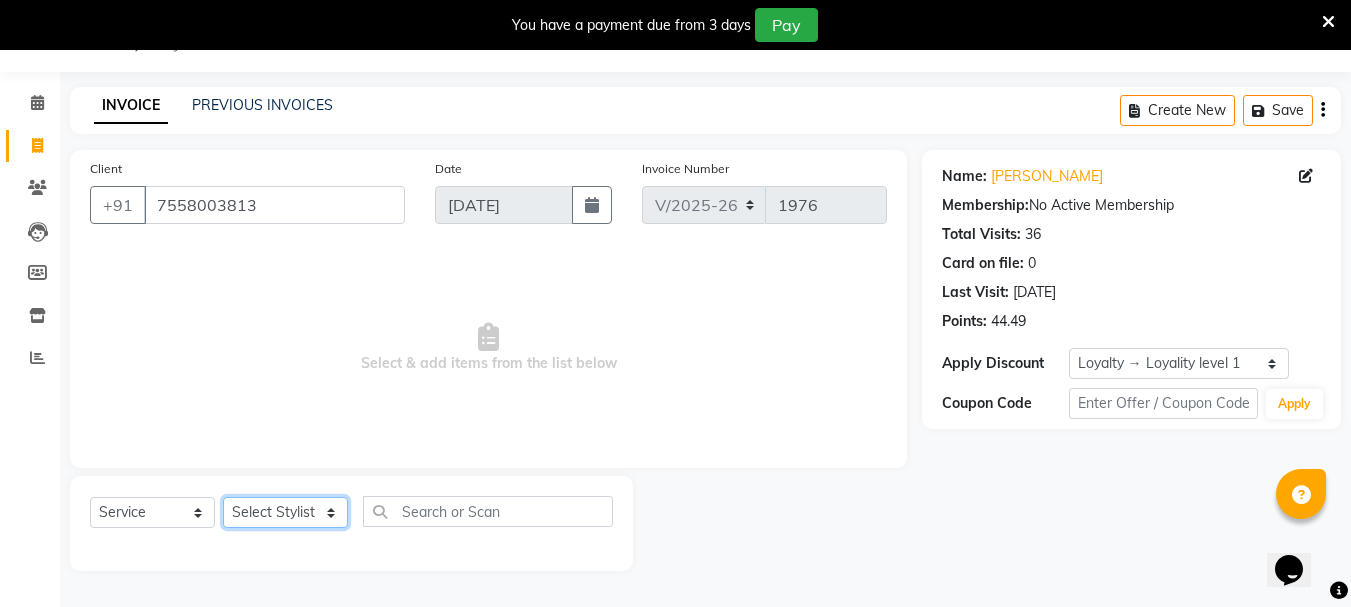 click on "Select Stylist AMRITHA ANJALI ANAND DIVYA L	 Gita Mahali  Jibi P R Karina Darjee  KOTTARAKKARA ASHTAMUDI NISHA SAMUEL 	 Priya Chakraborty SARIGA R	 SHAHIDA SHAMINA MUHAMMED P R" 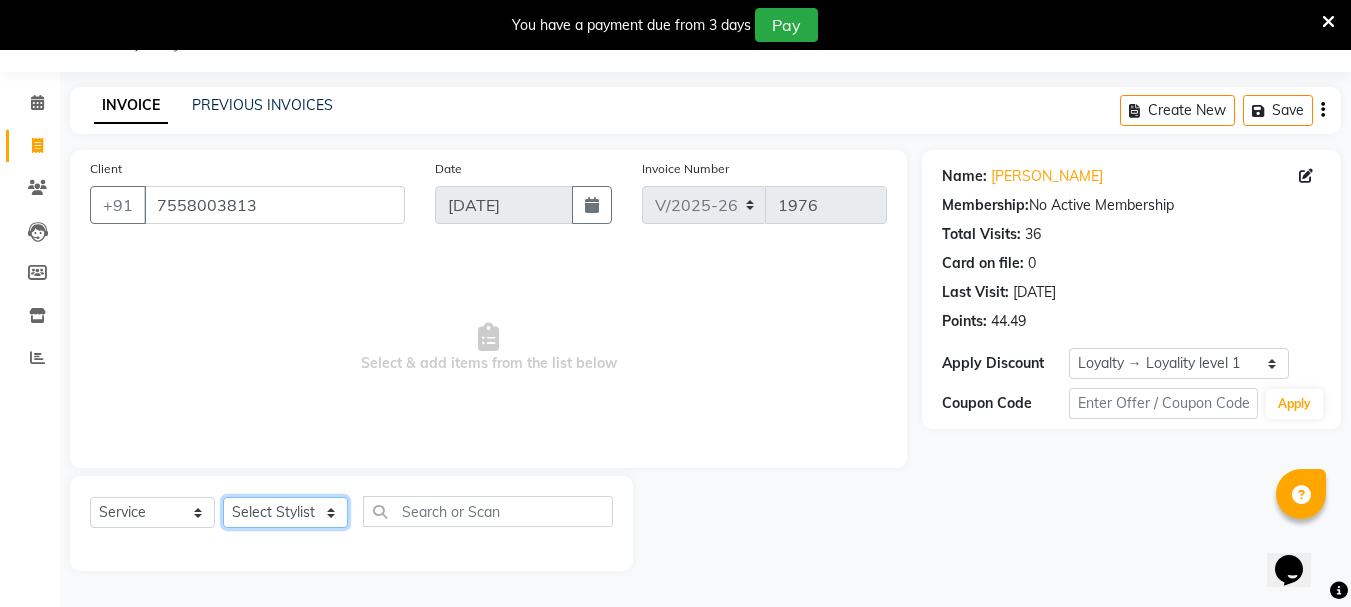 select on "75884" 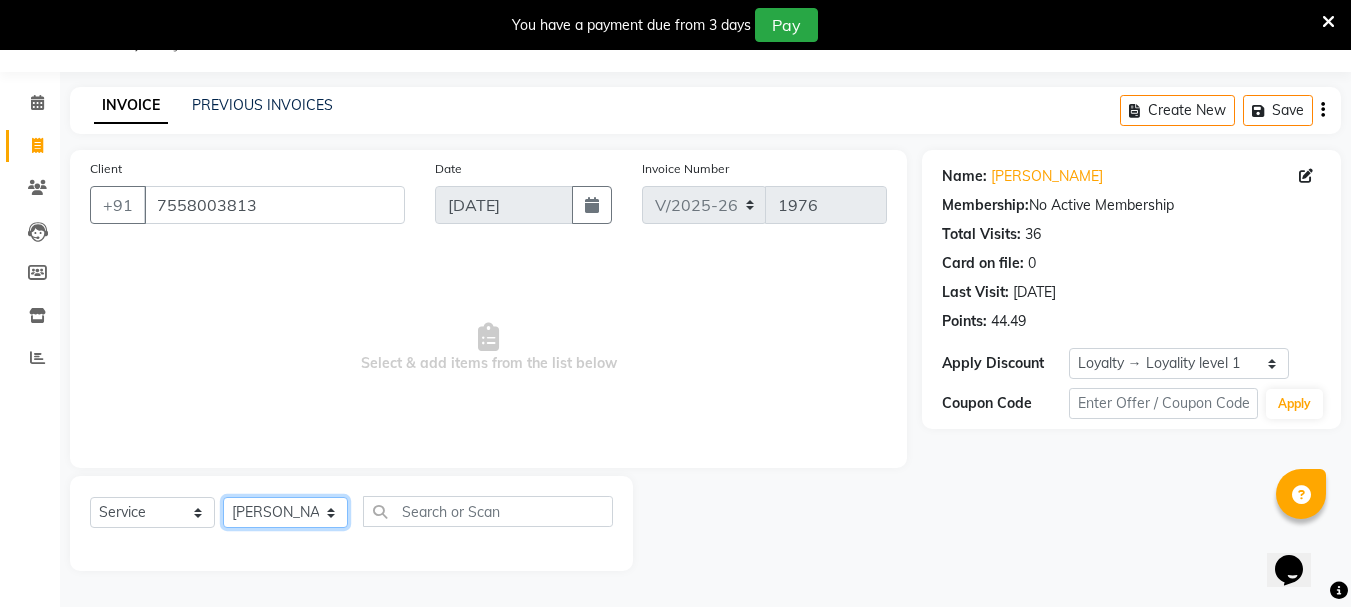 click on "Select Stylist AMRITHA ANJALI ANAND DIVYA L	 Gita Mahali  Jibi P R Karina Darjee  KOTTARAKKARA ASHTAMUDI NISHA SAMUEL 	 Priya Chakraborty SARIGA R	 SHAHIDA SHAMINA MUHAMMED P R" 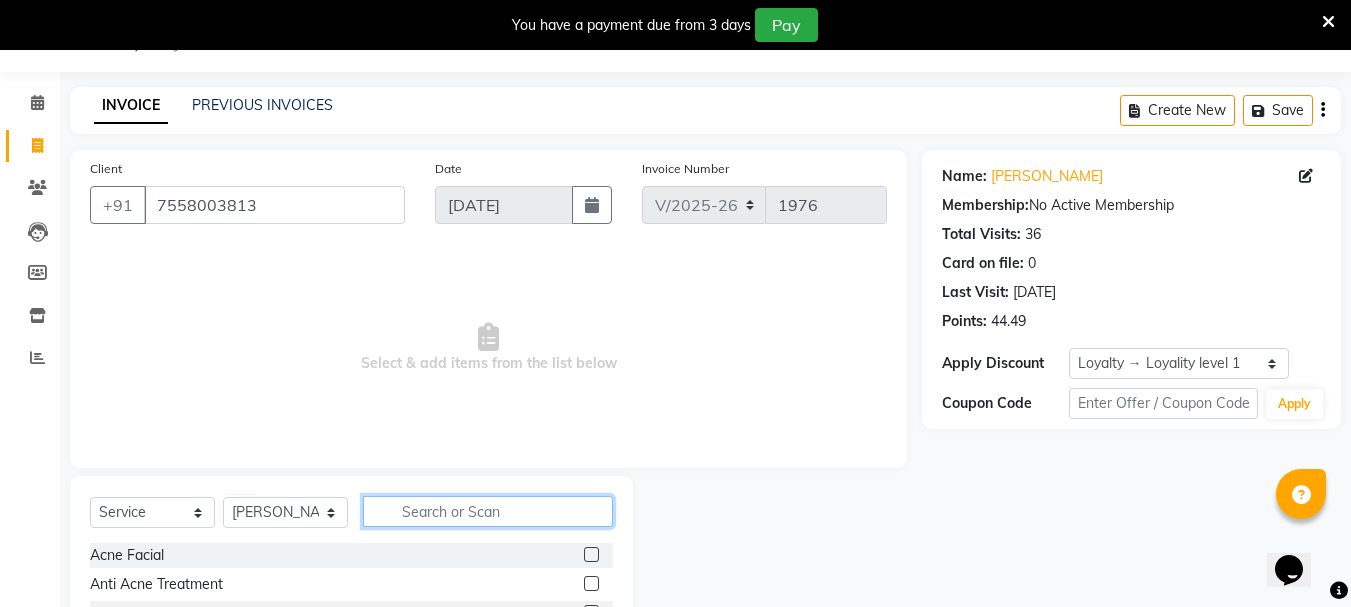 click 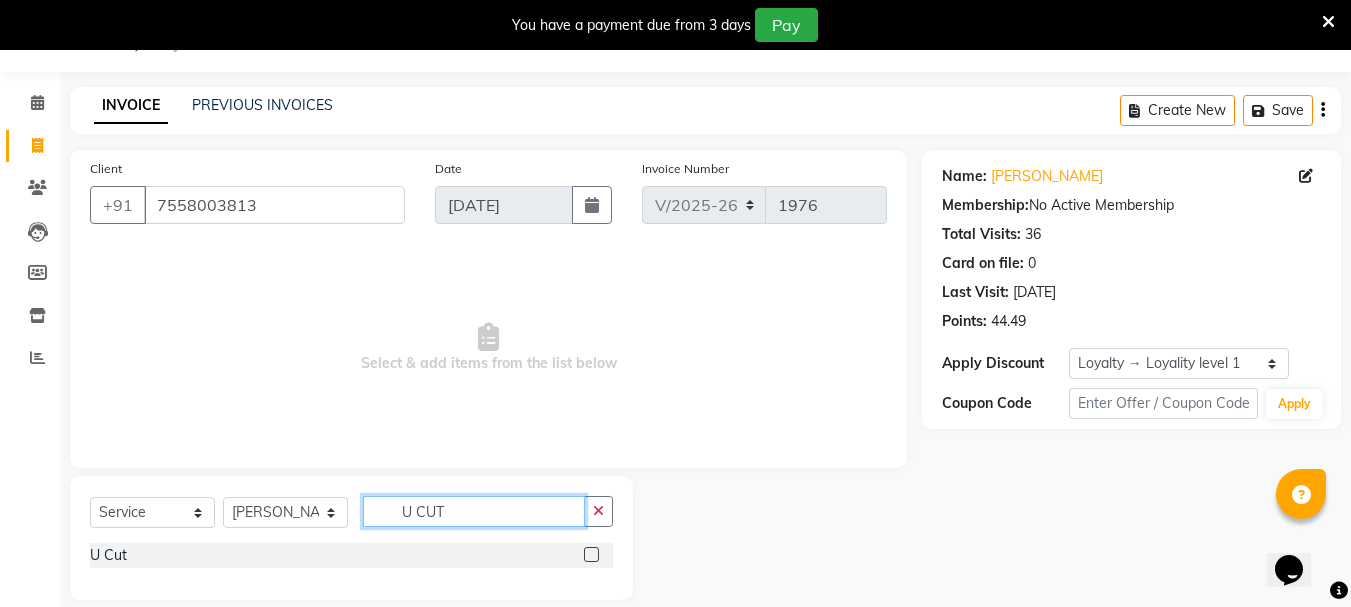 type on "U CUT" 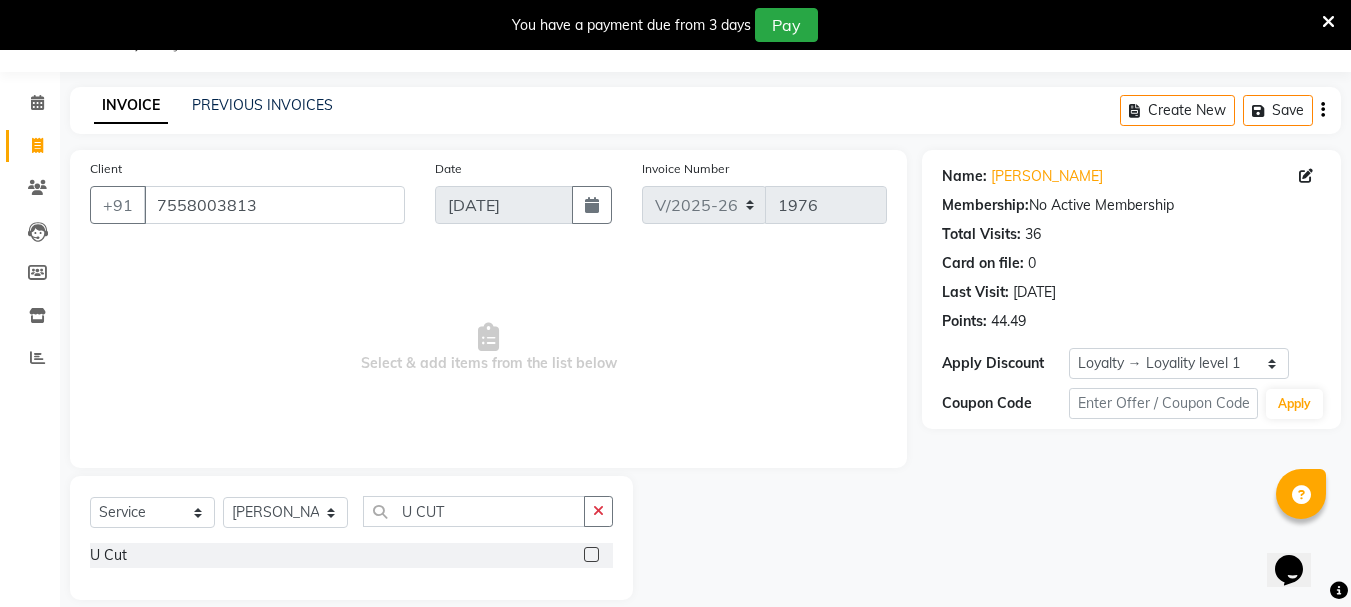 click 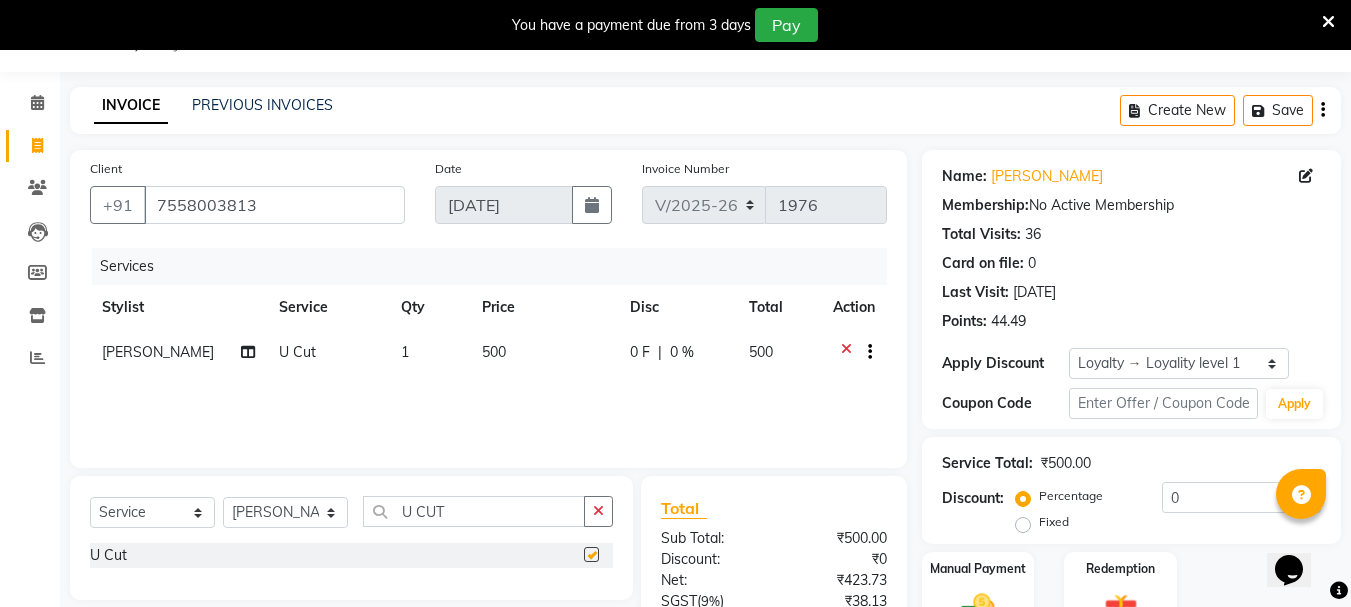 checkbox on "false" 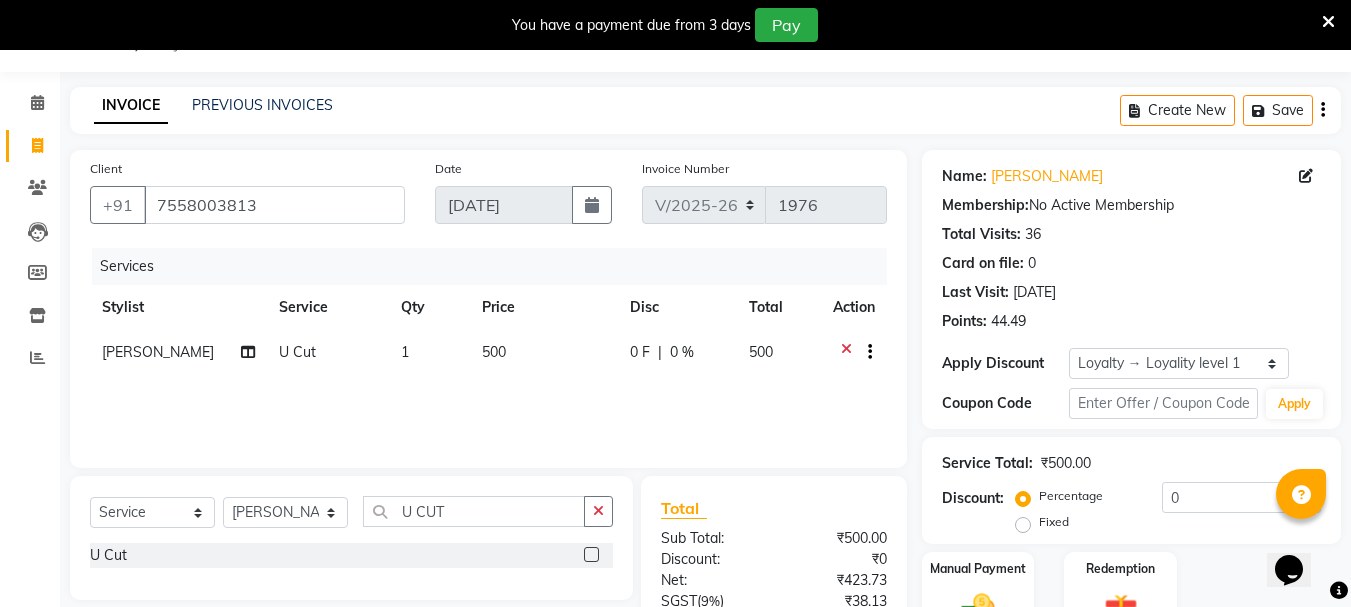 click 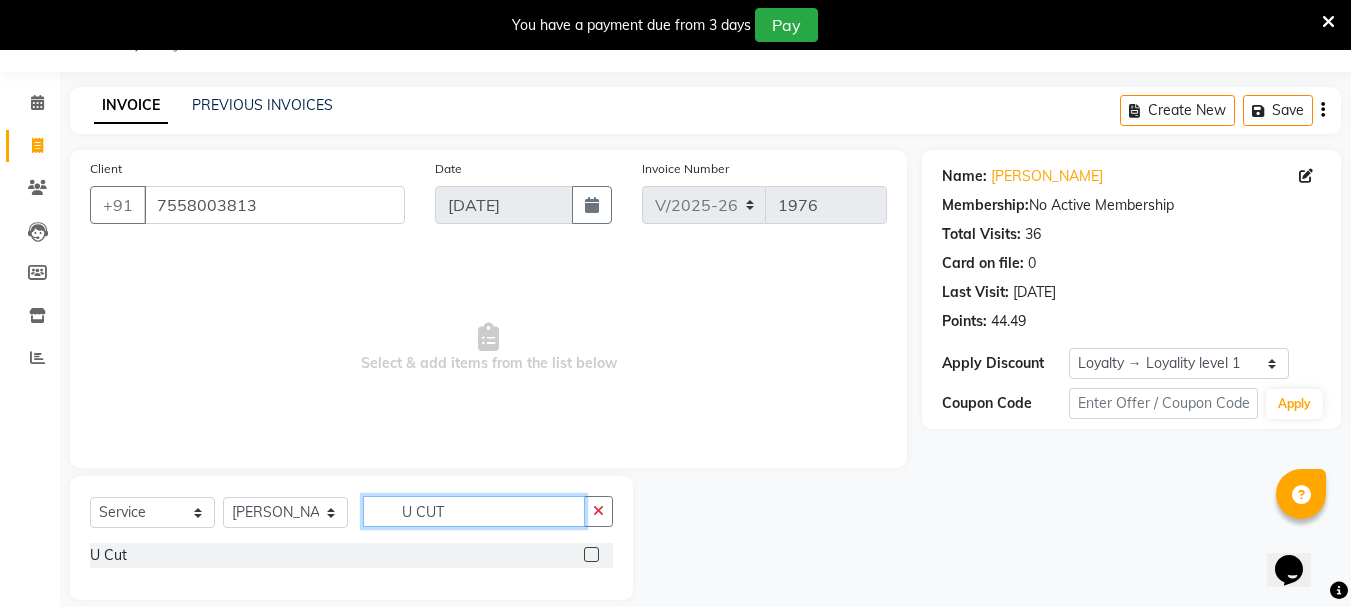 click on "U CUT" 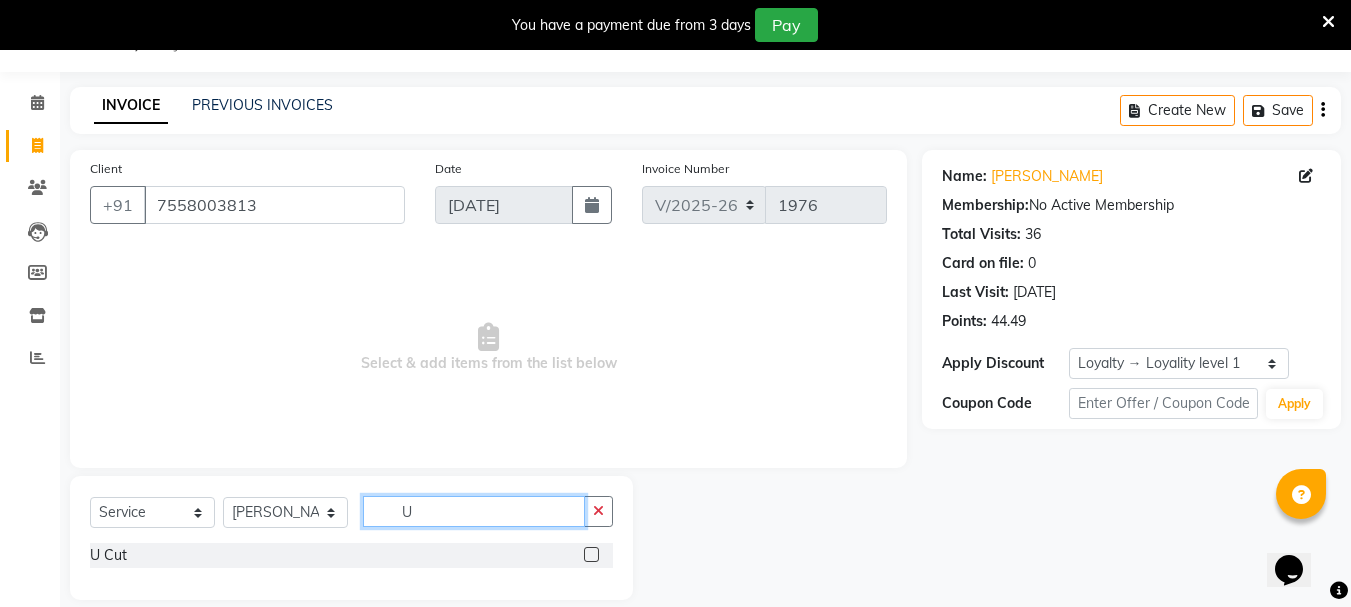 type on "U" 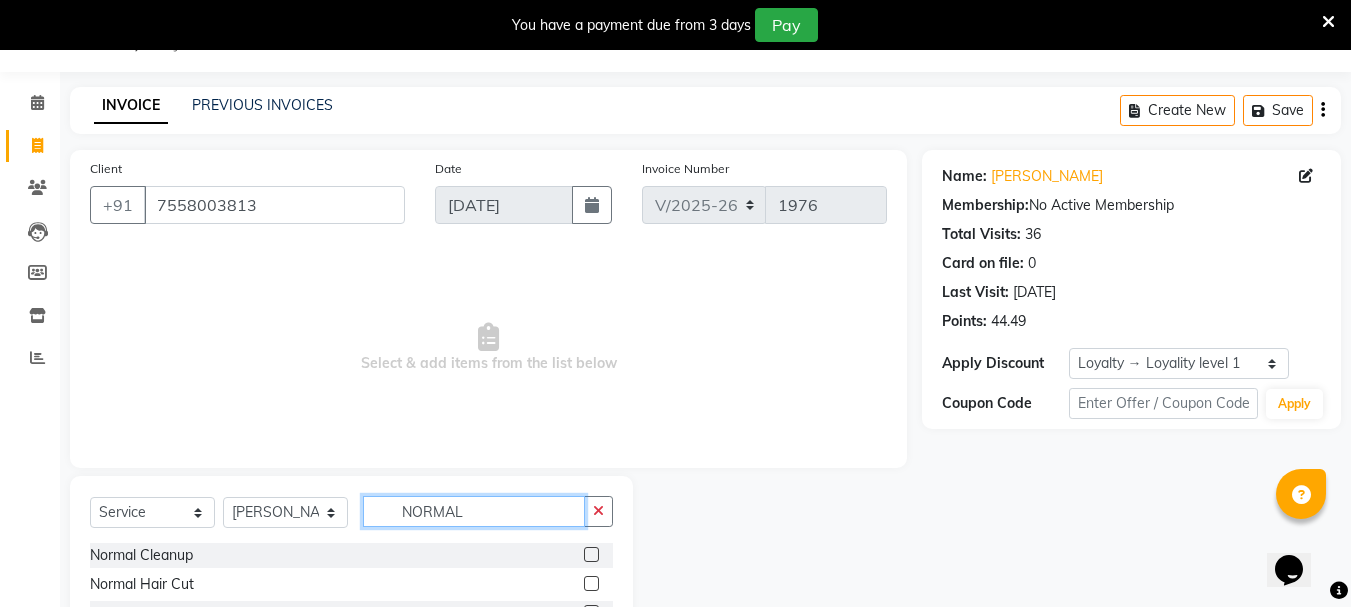 scroll, scrollTop: 131, scrollLeft: 0, axis: vertical 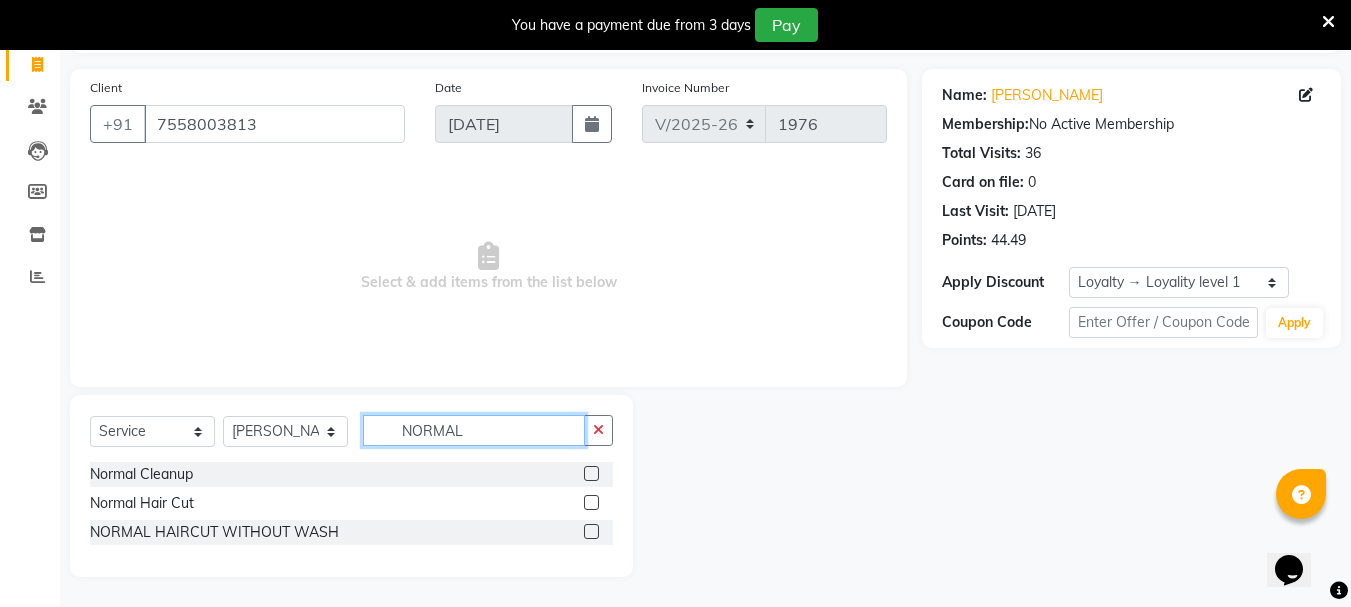 type on "NORMAL" 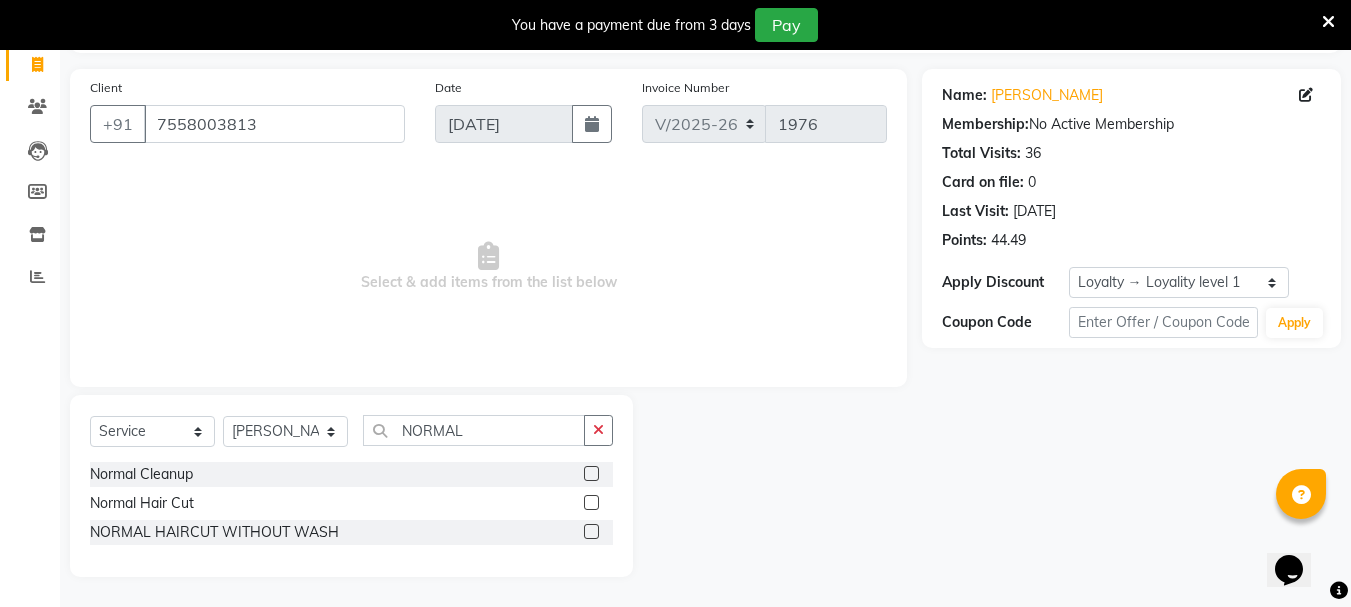 click 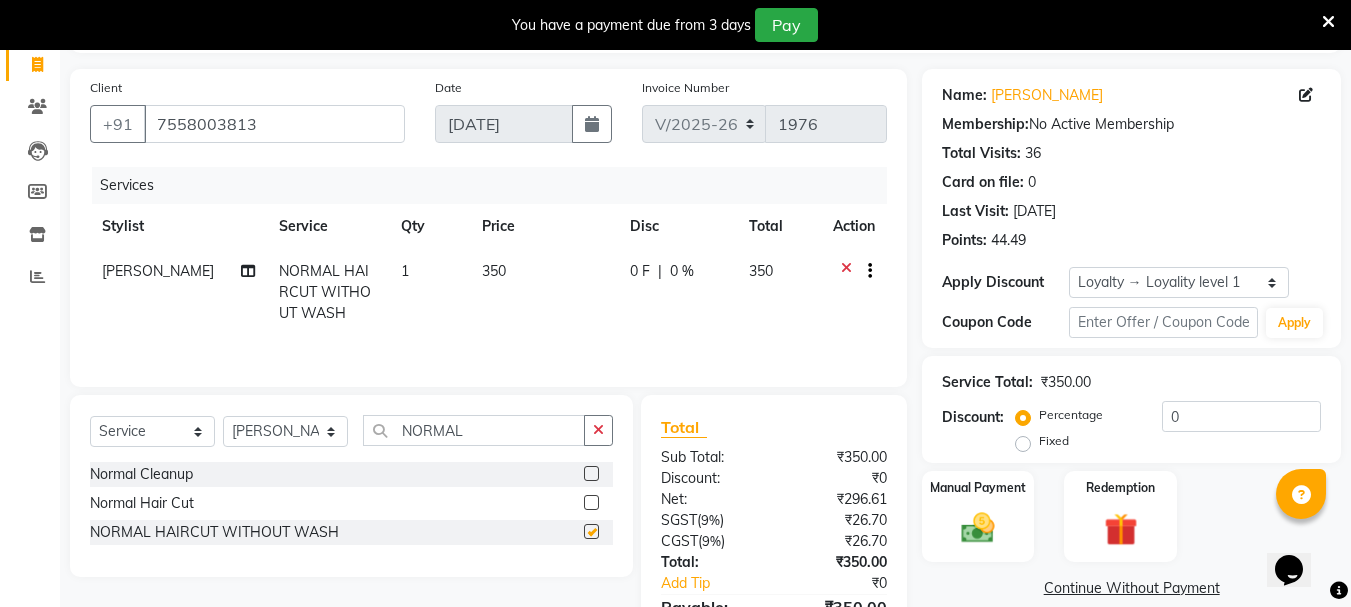 checkbox on "false" 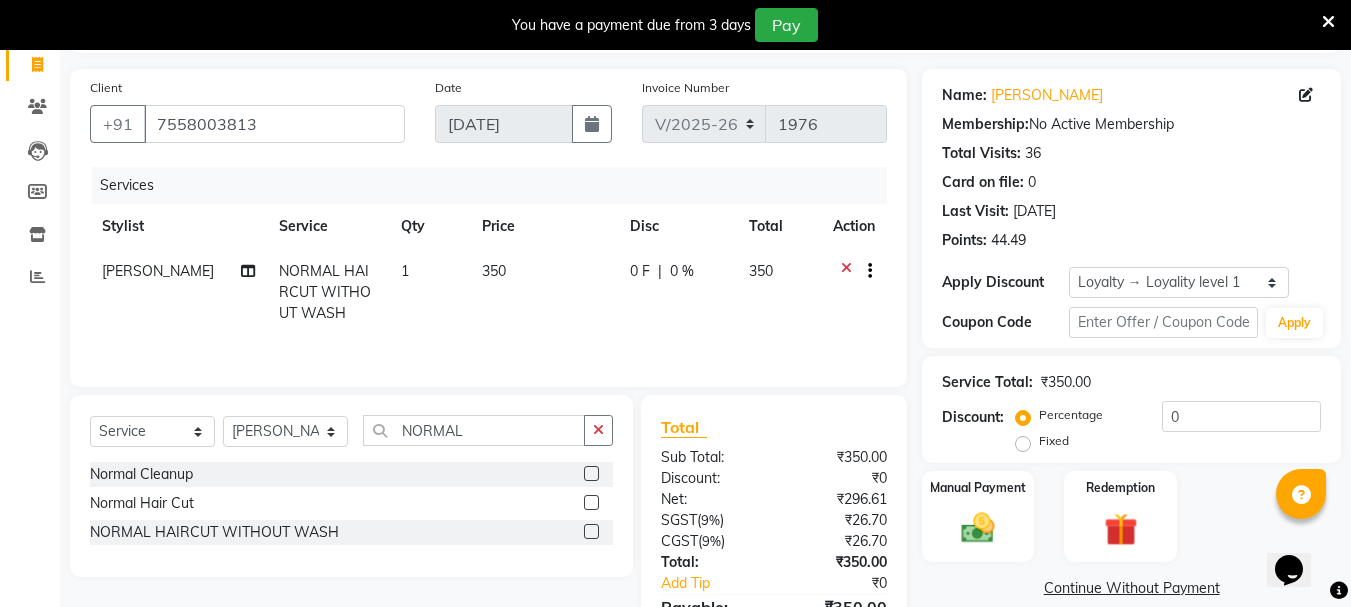 click 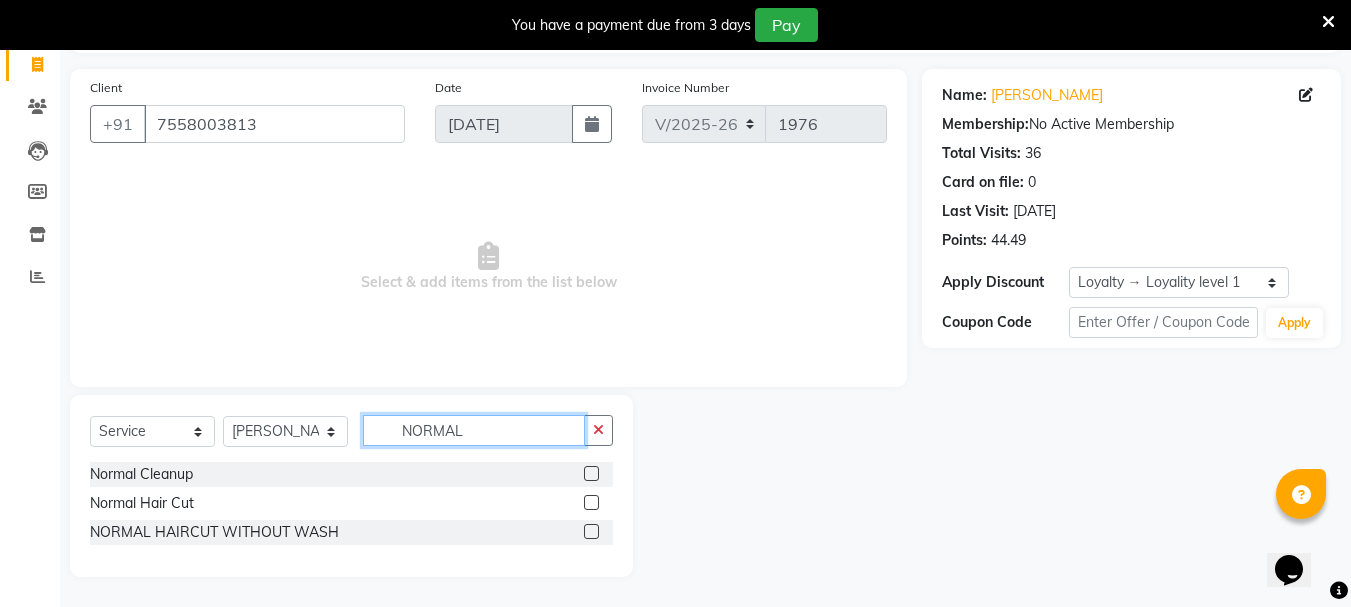 click on "NORMAL" 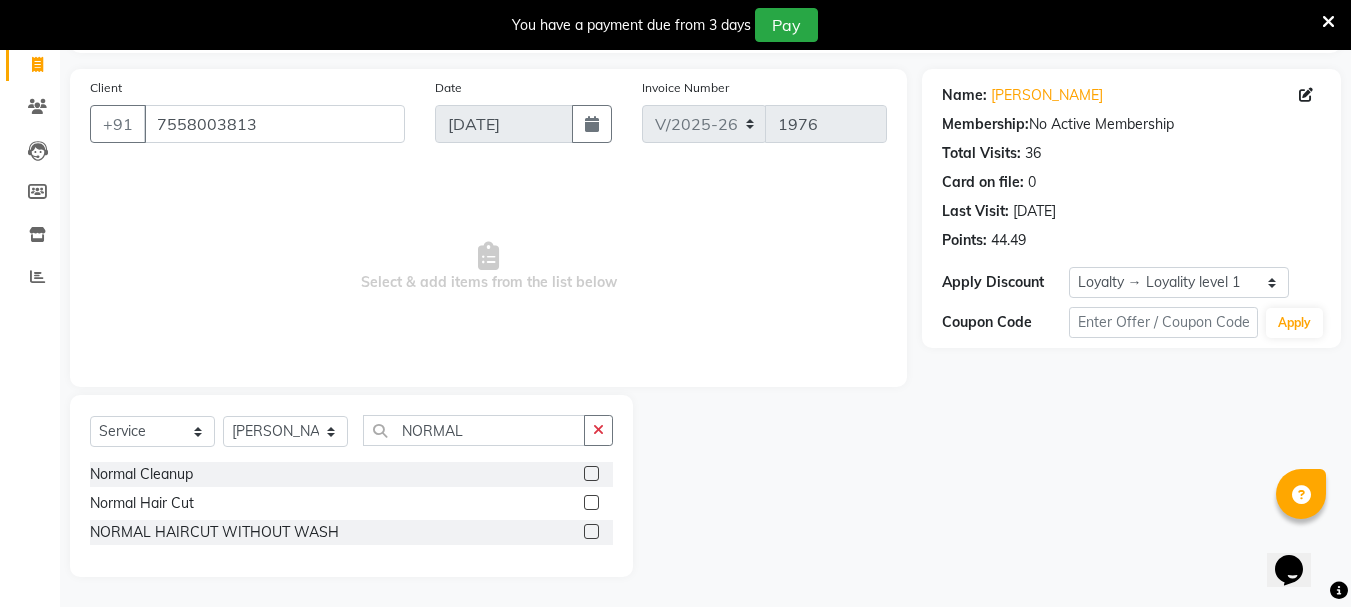 click 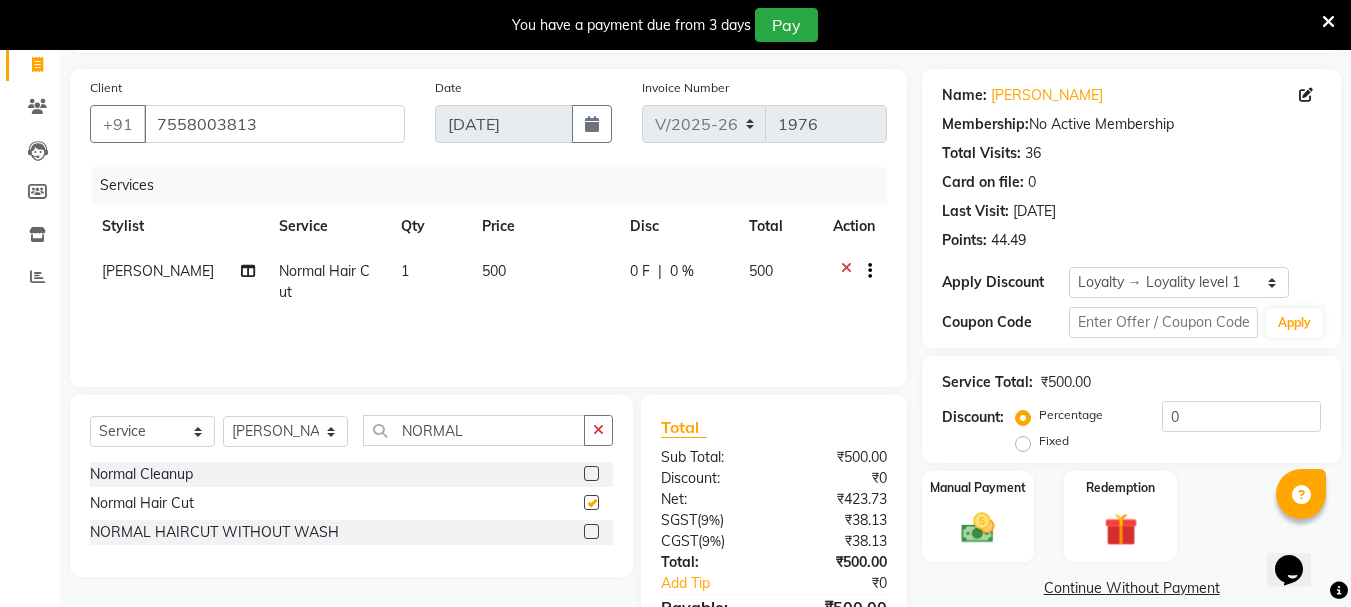 checkbox on "false" 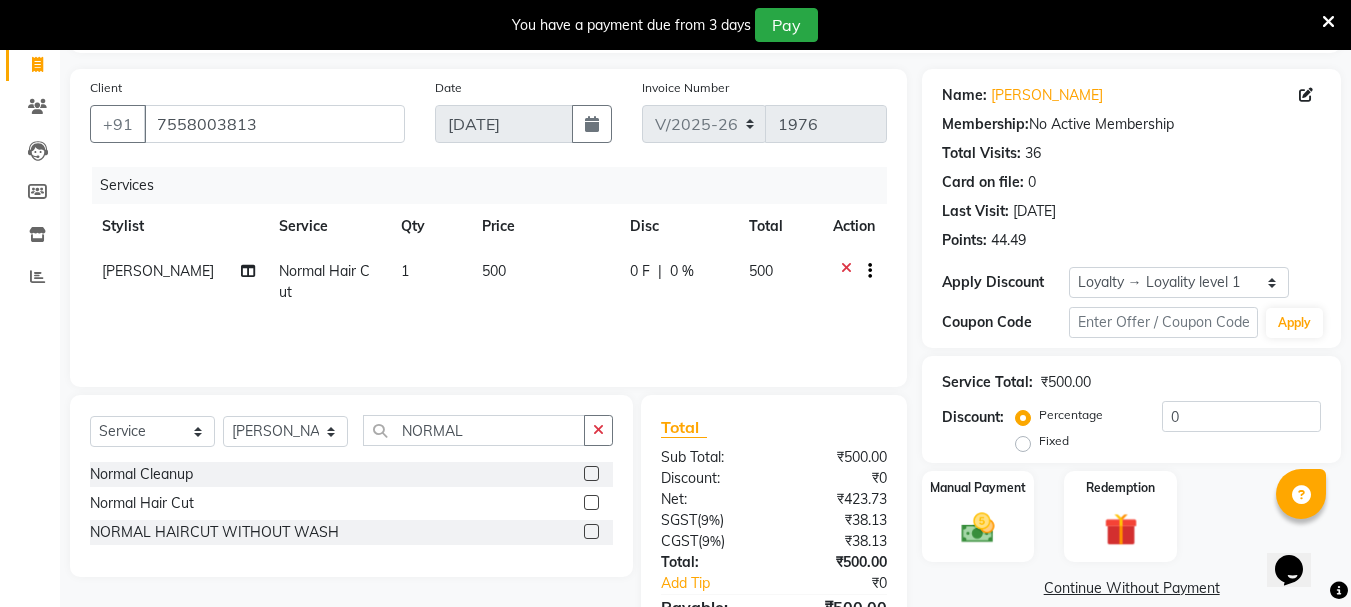 click 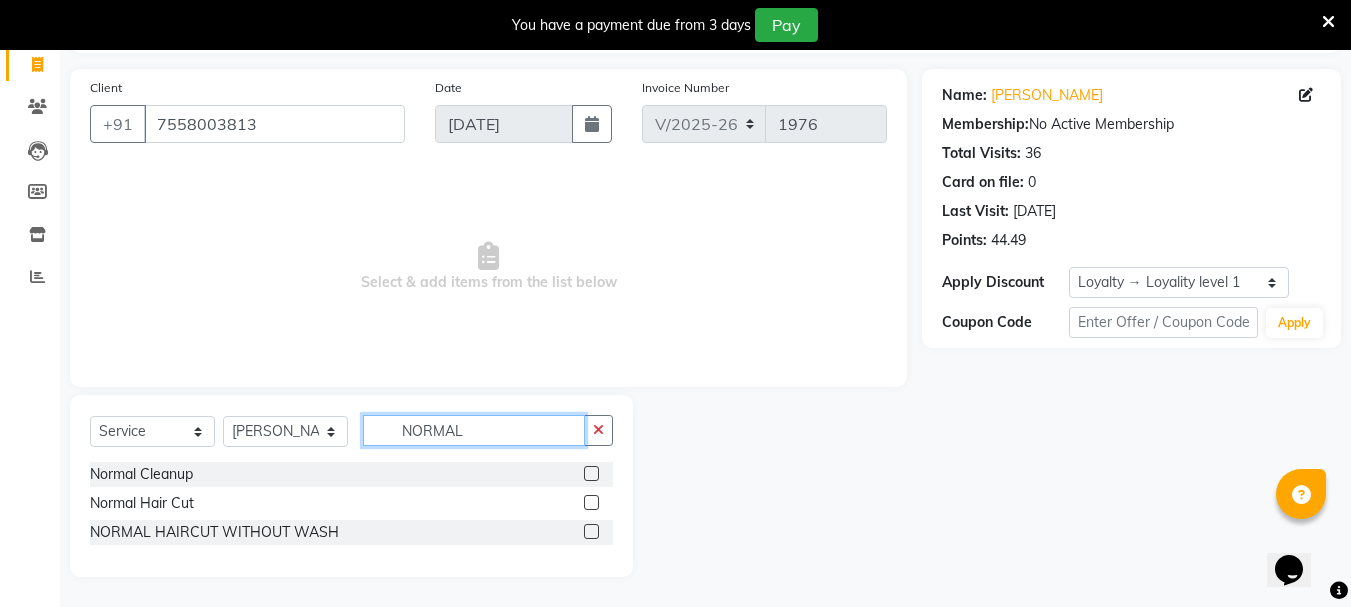 click on "NORMAL" 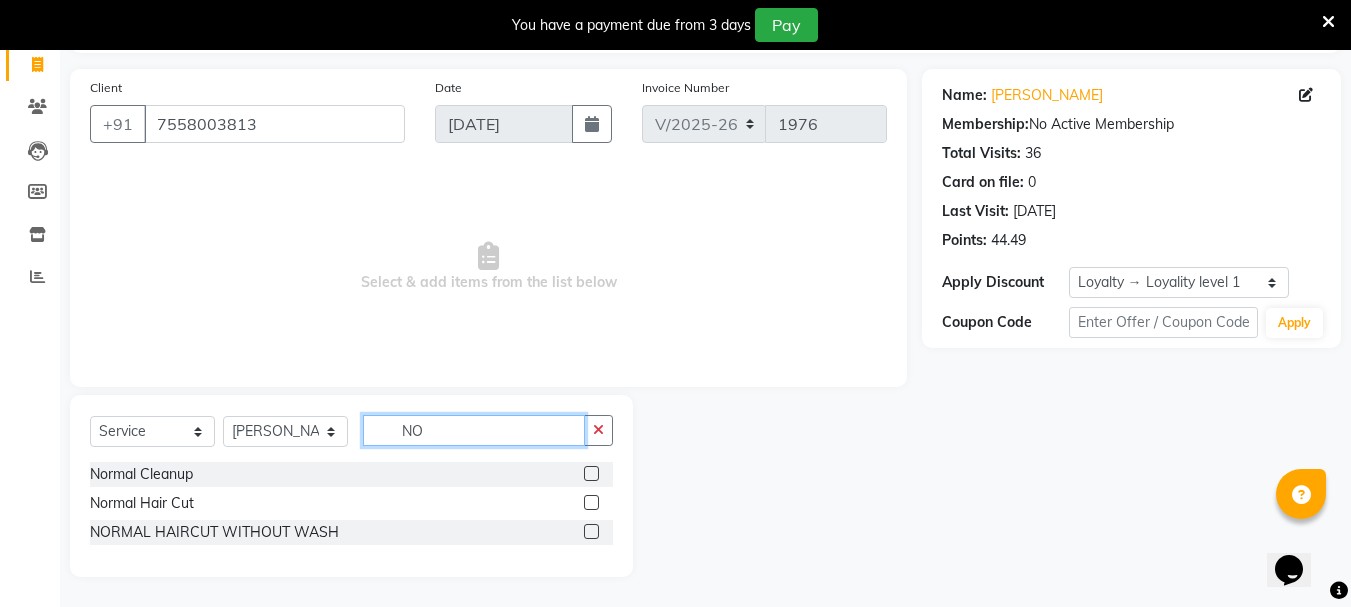 type on "N" 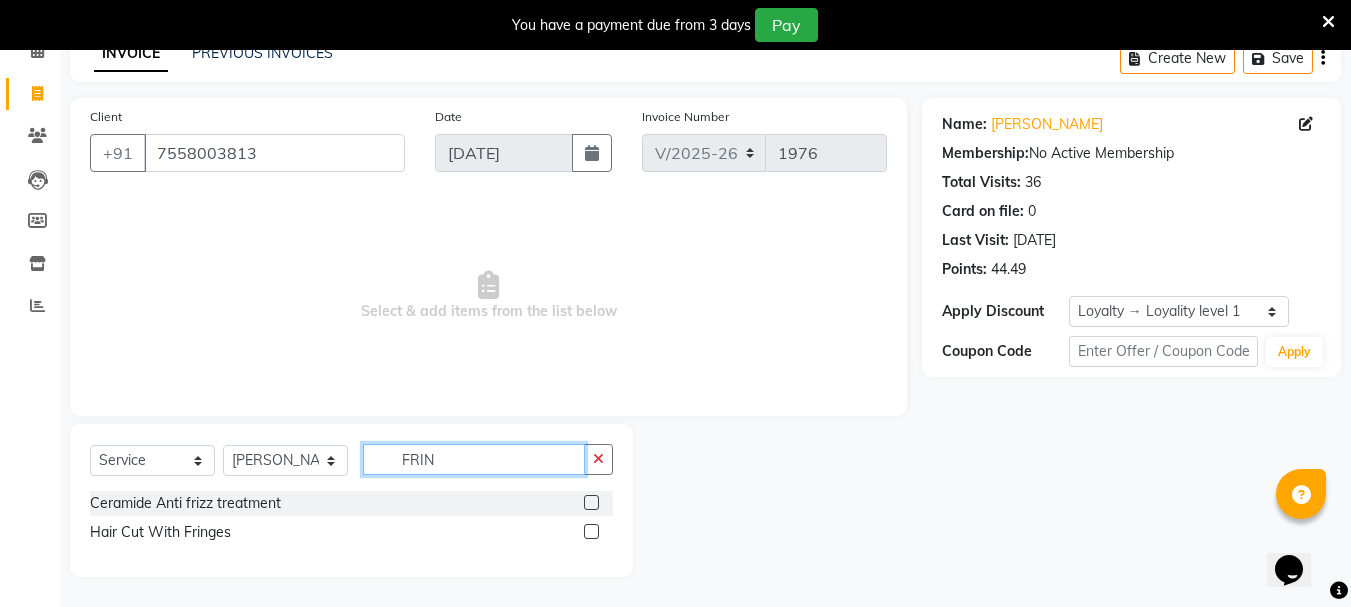 scroll, scrollTop: 73, scrollLeft: 0, axis: vertical 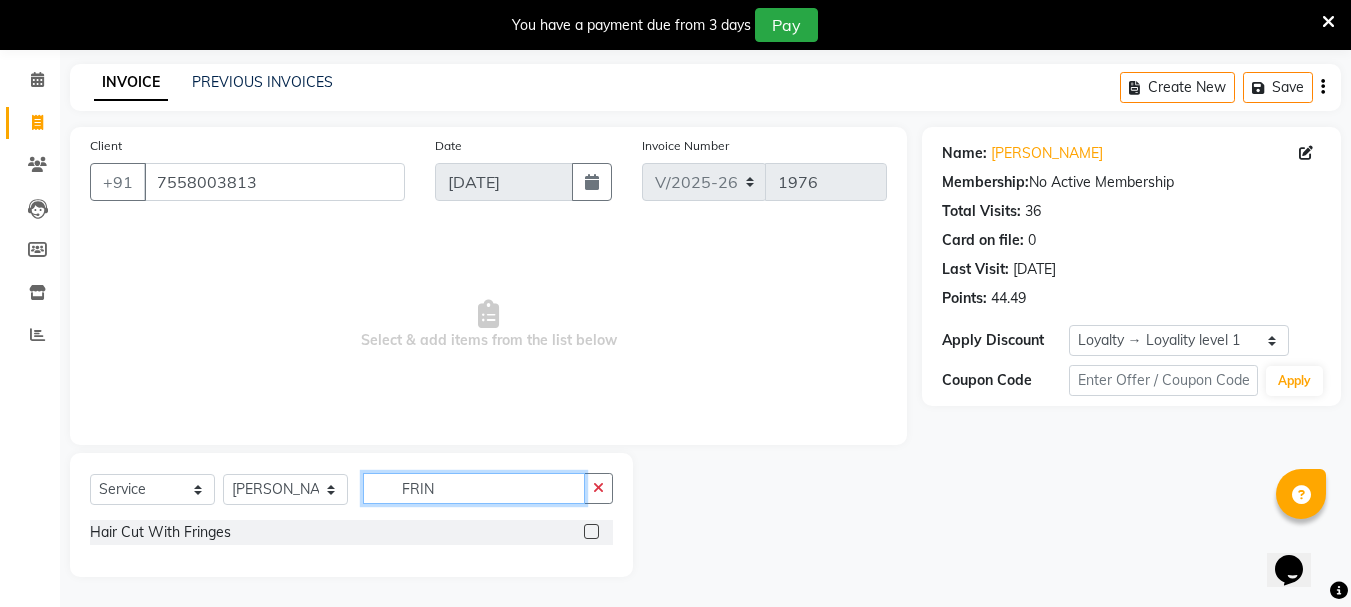 type on "FRIN" 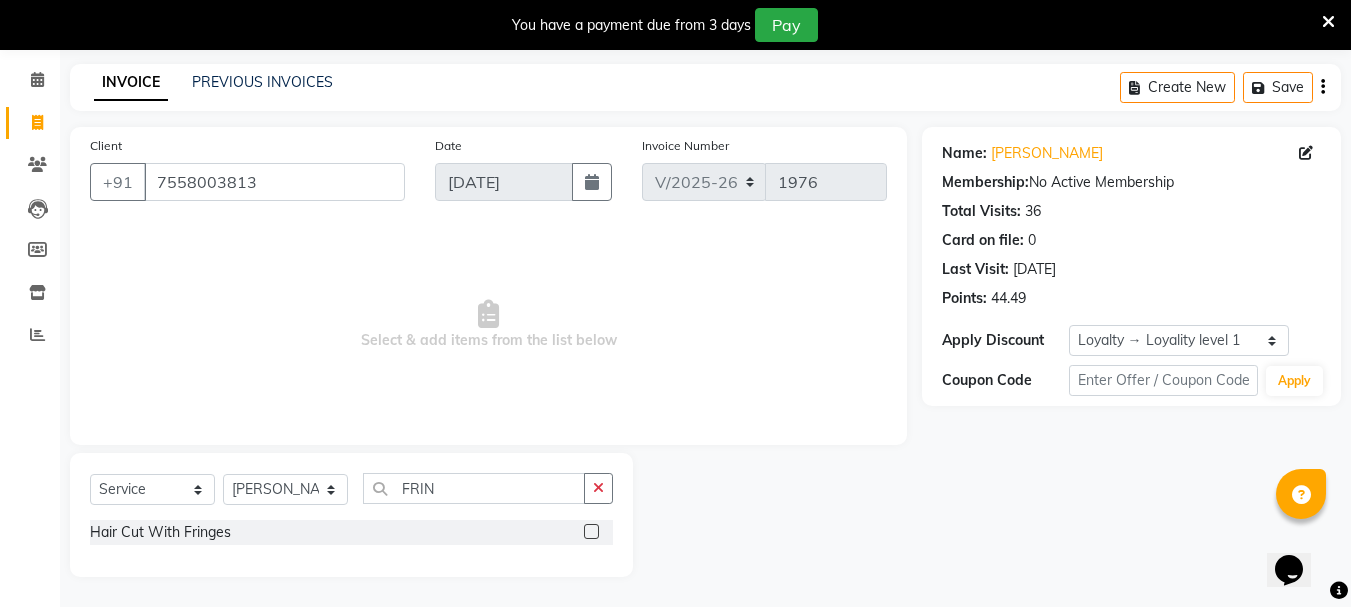 click 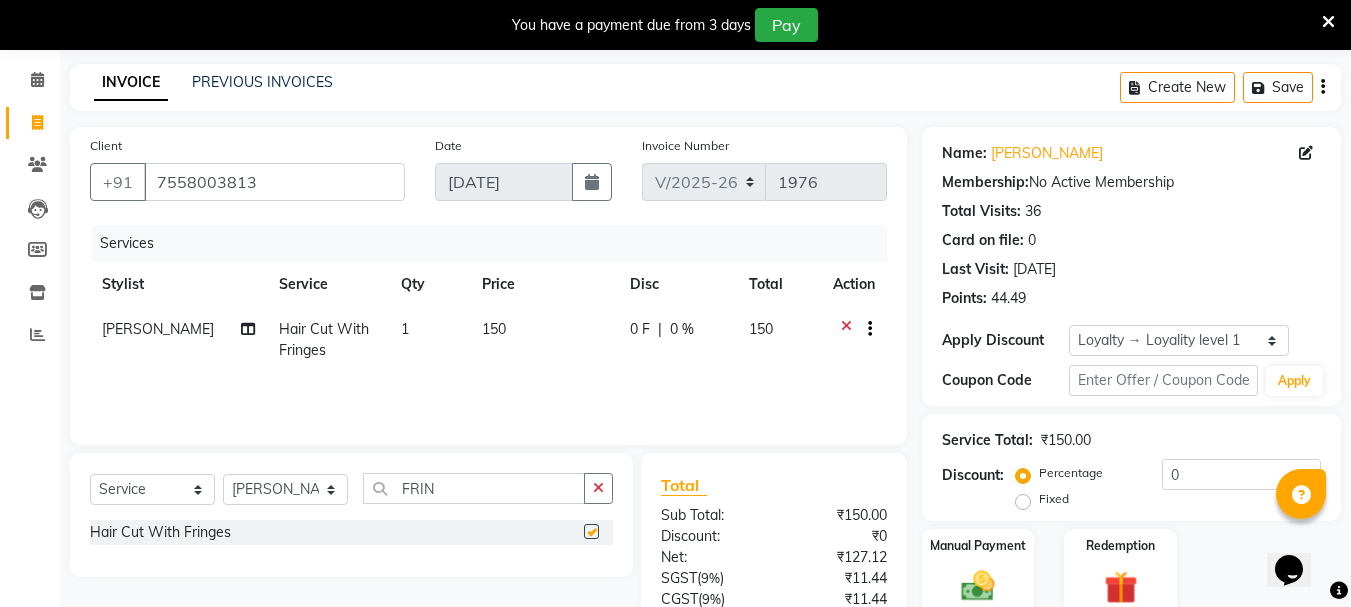 checkbox on "false" 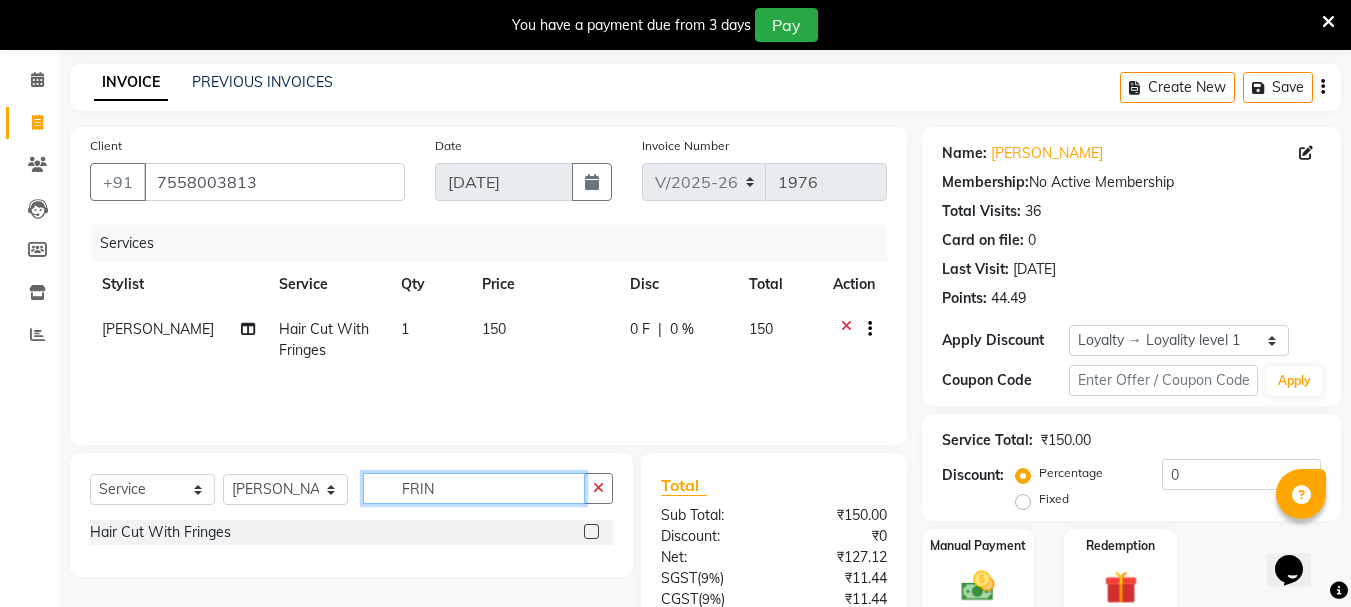 click on "FRIN" 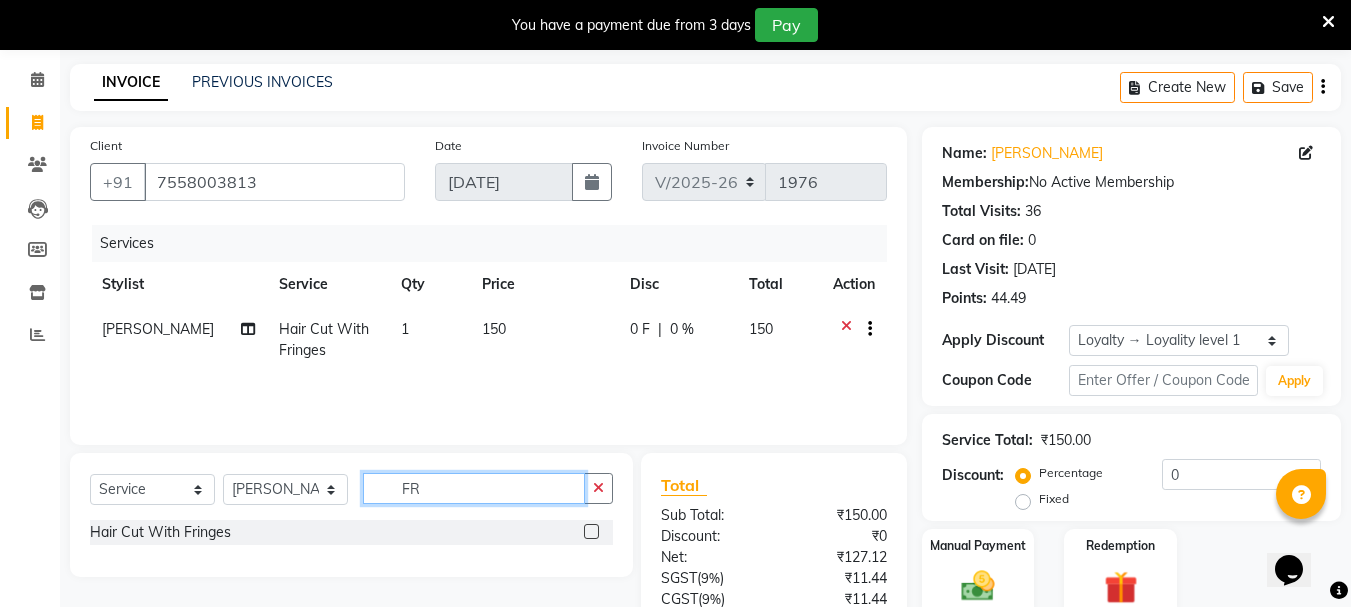 type on "F" 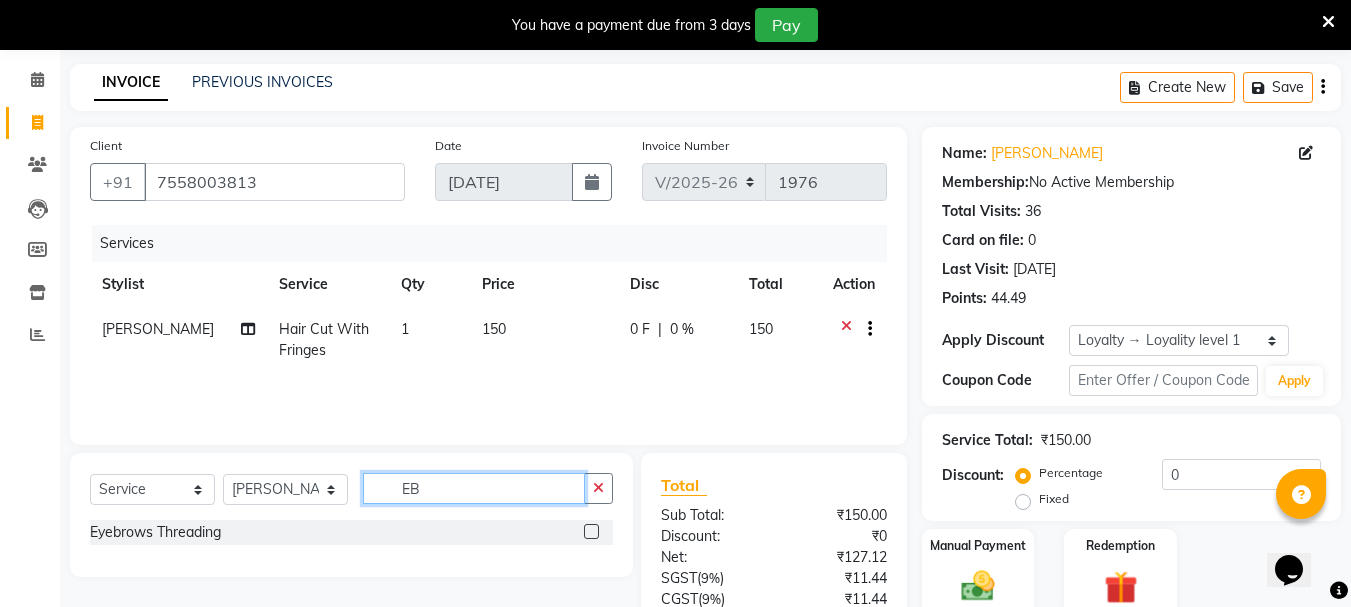 scroll, scrollTop: 243, scrollLeft: 0, axis: vertical 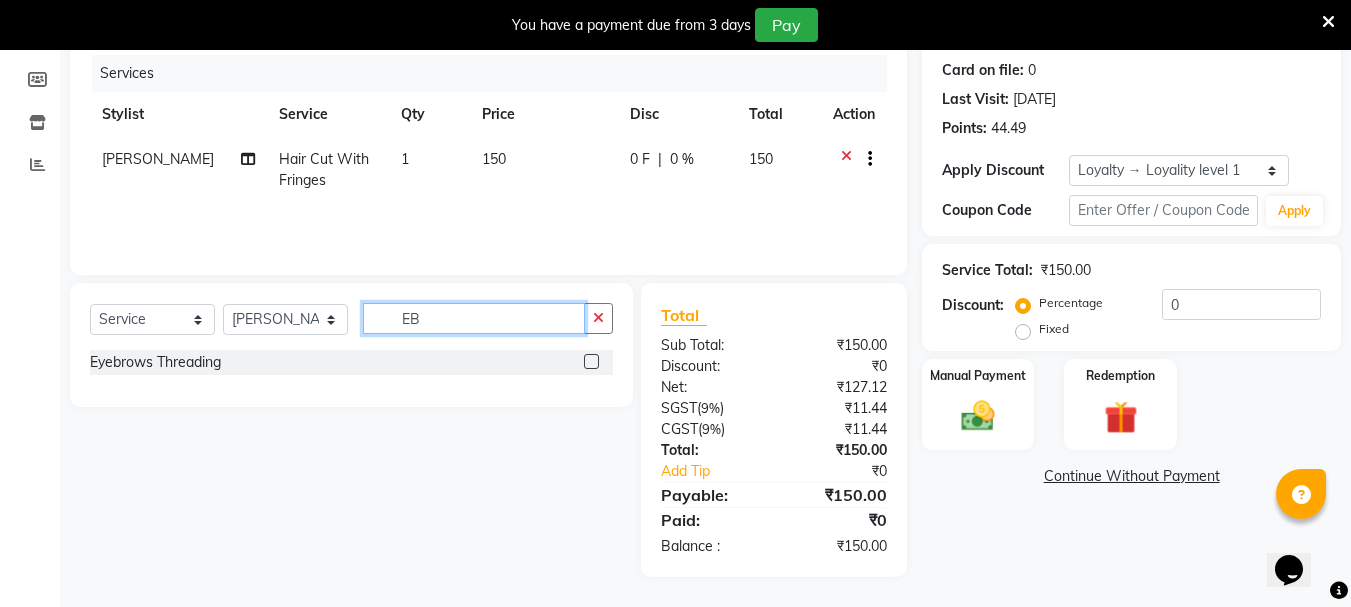 type on "EB" 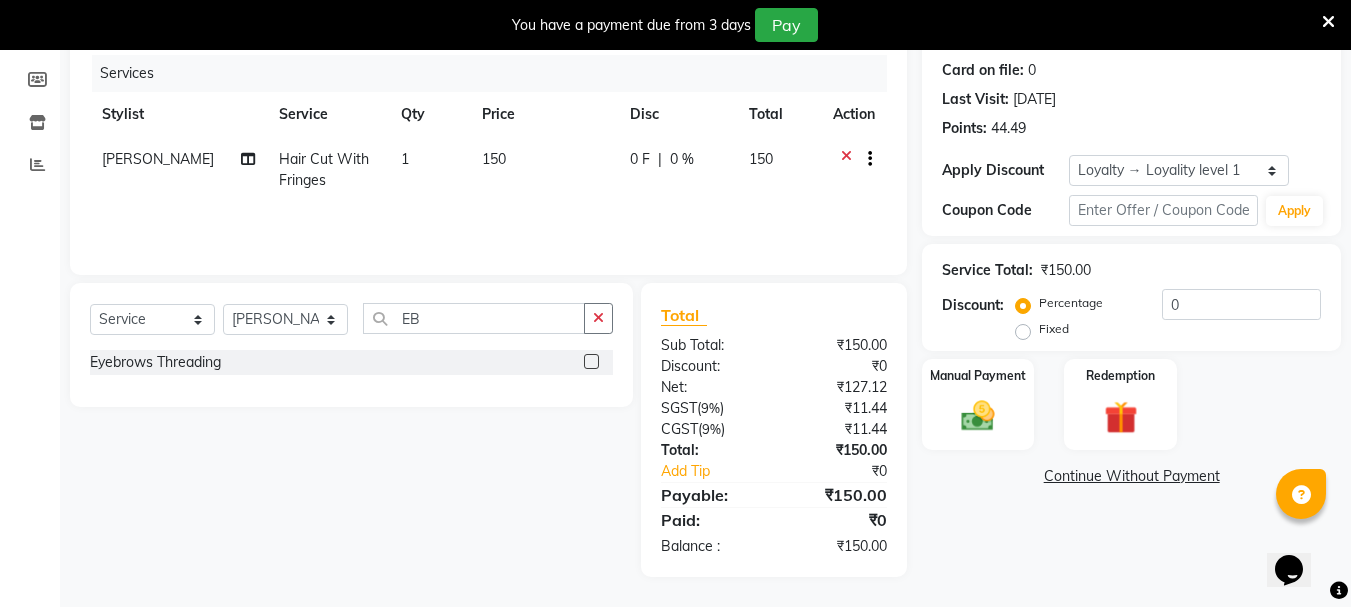click 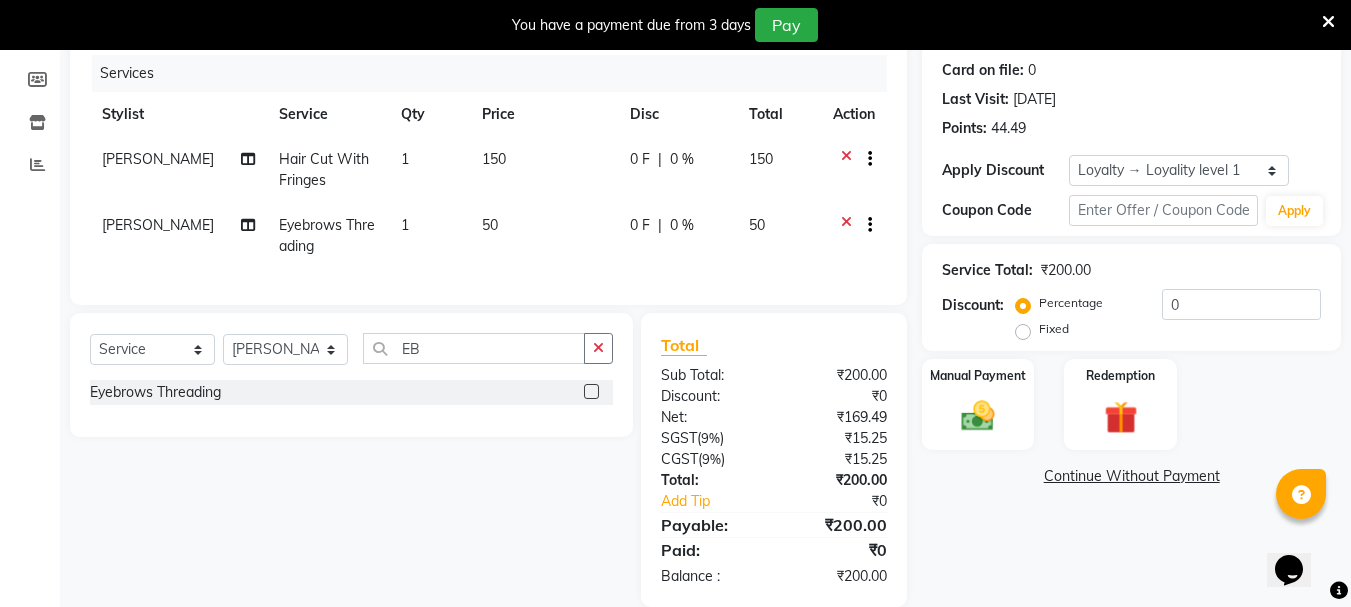 click 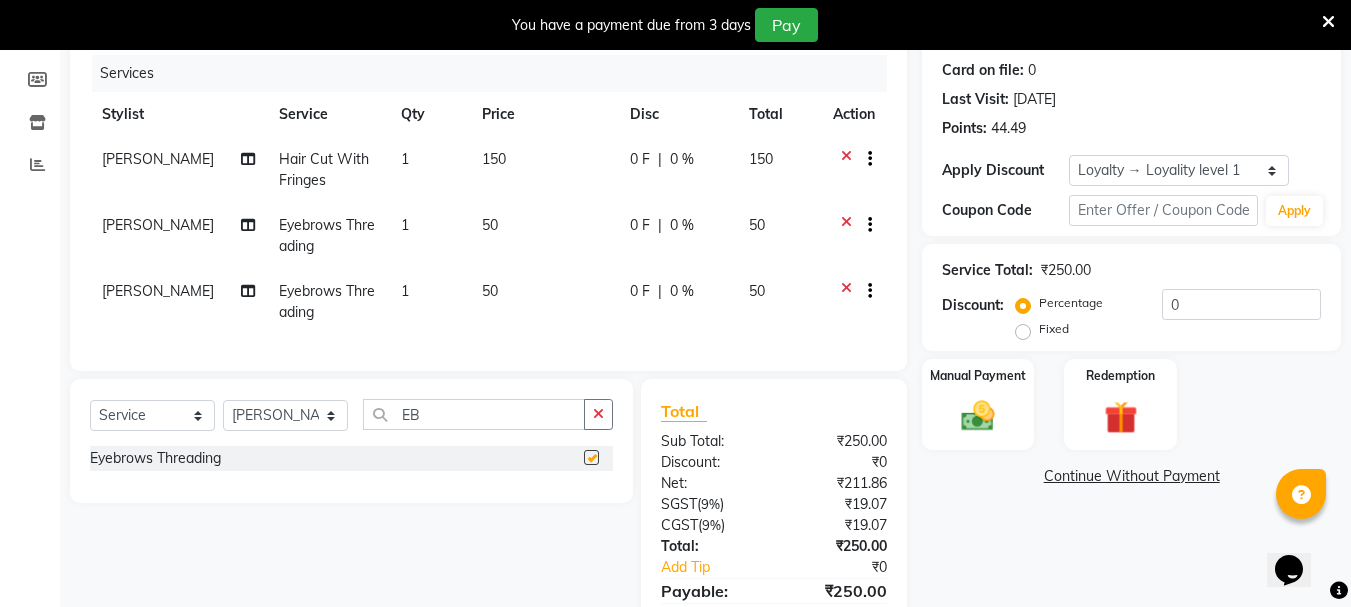 checkbox on "false" 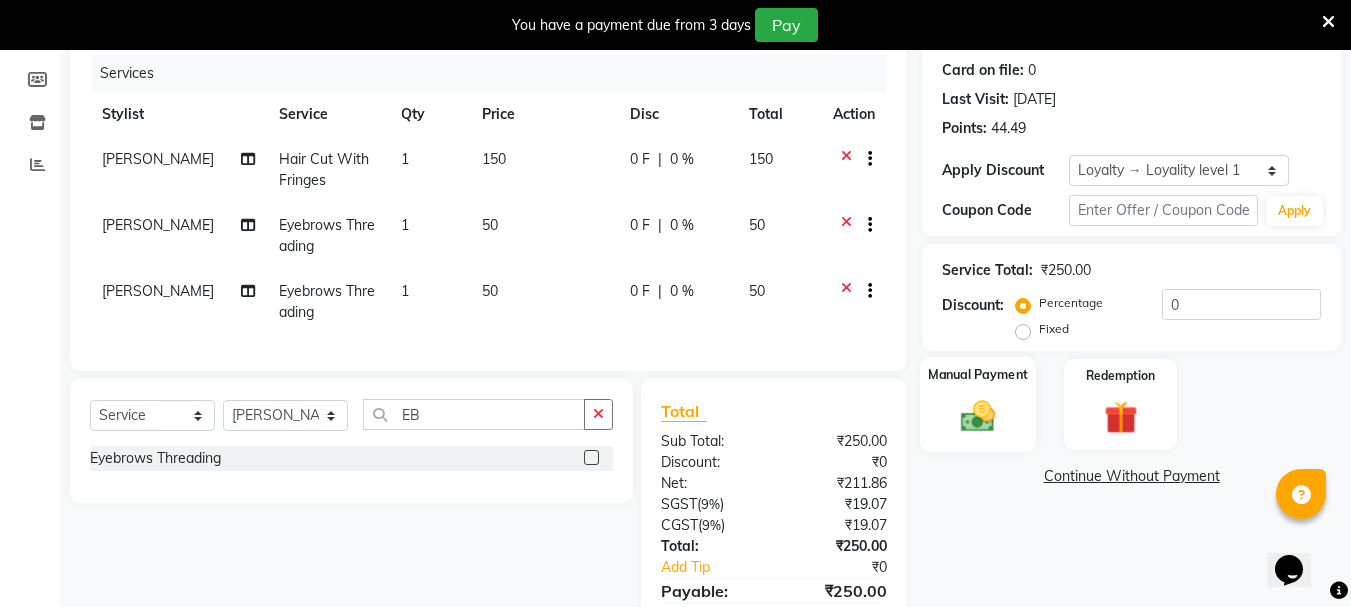 click 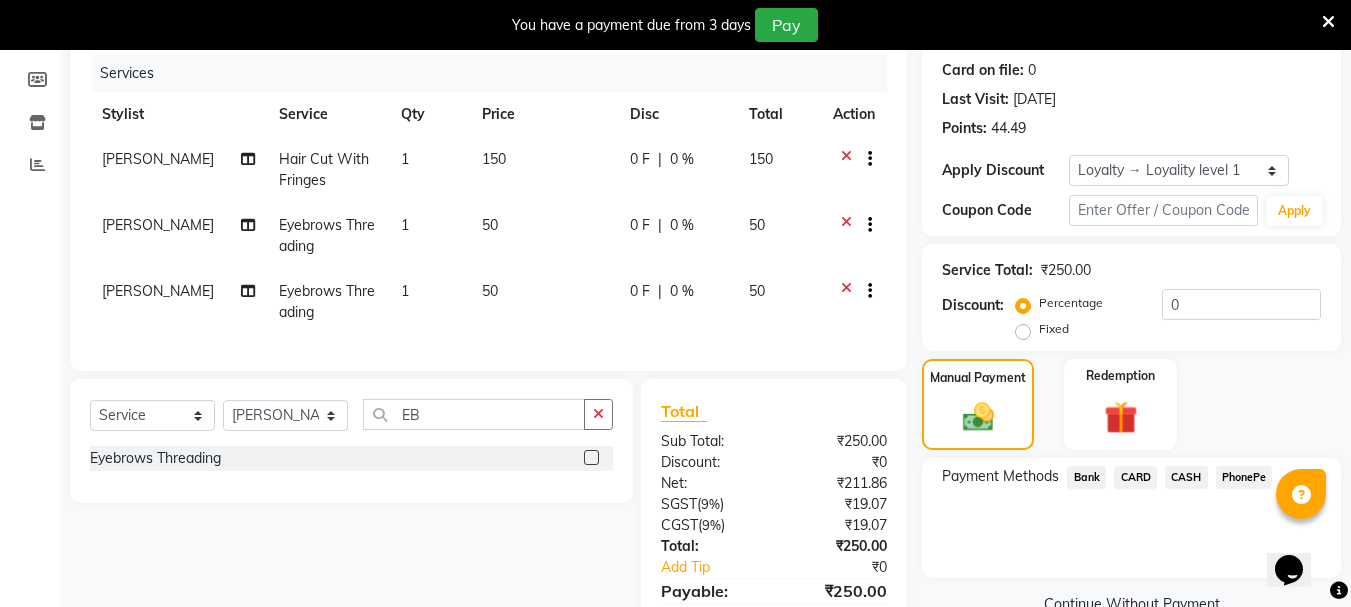 click on "PhonePe" 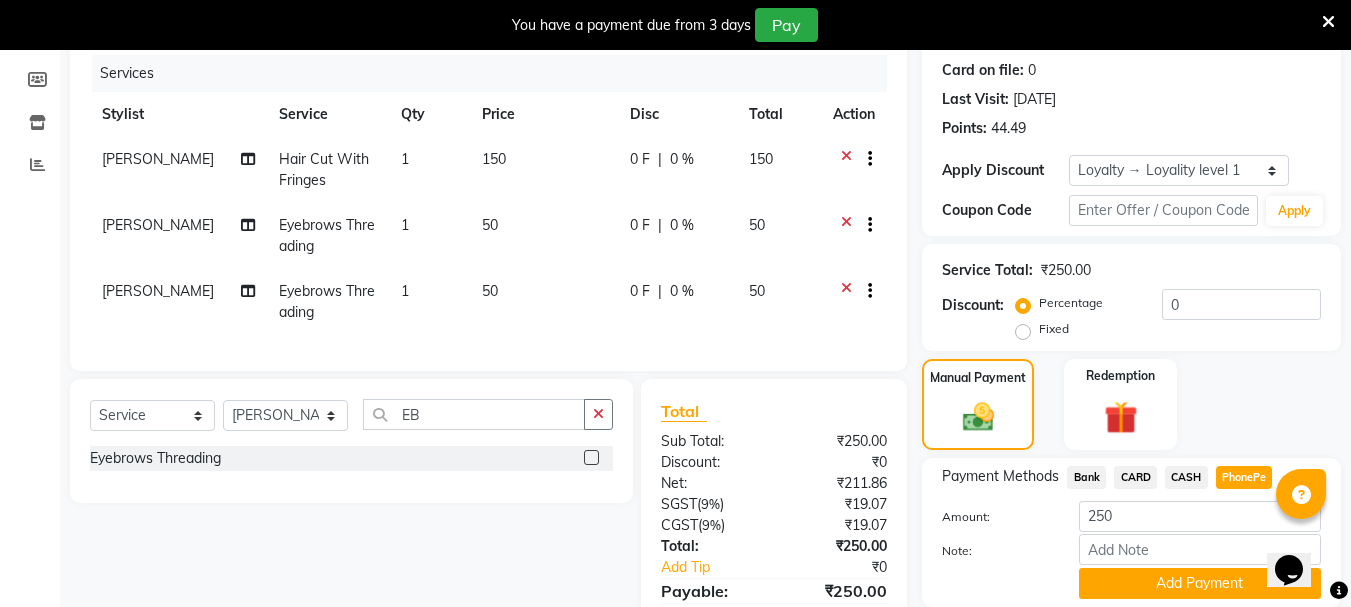 scroll, scrollTop: 354, scrollLeft: 0, axis: vertical 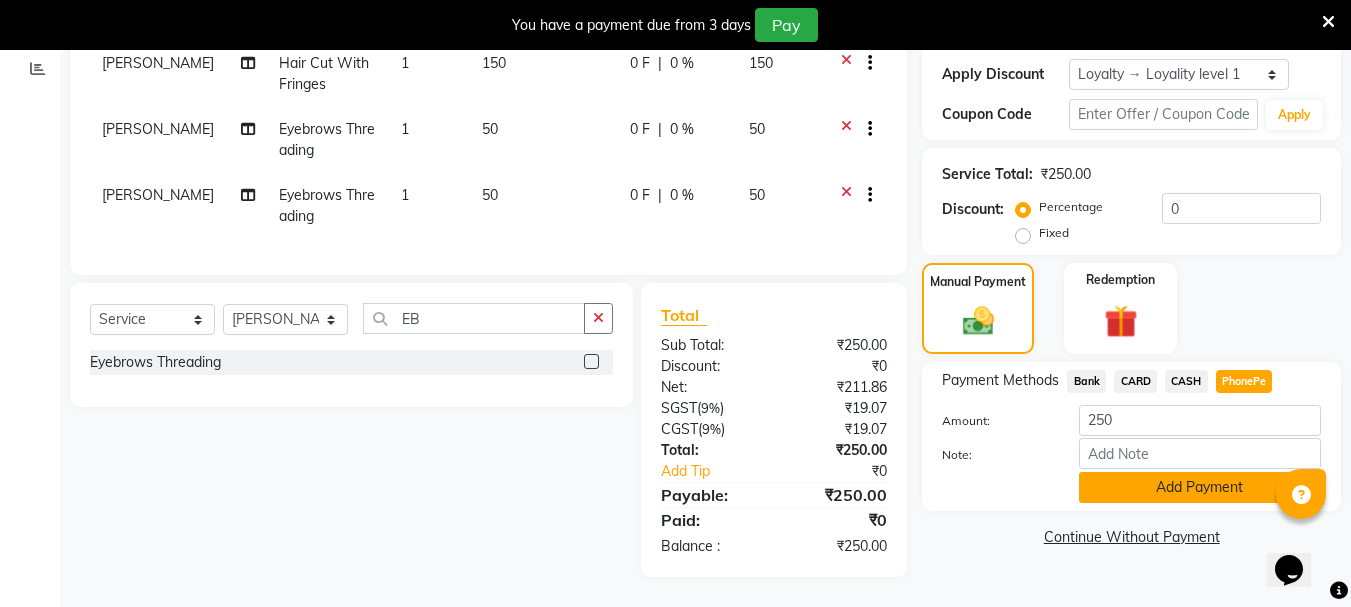 click on "Add Payment" 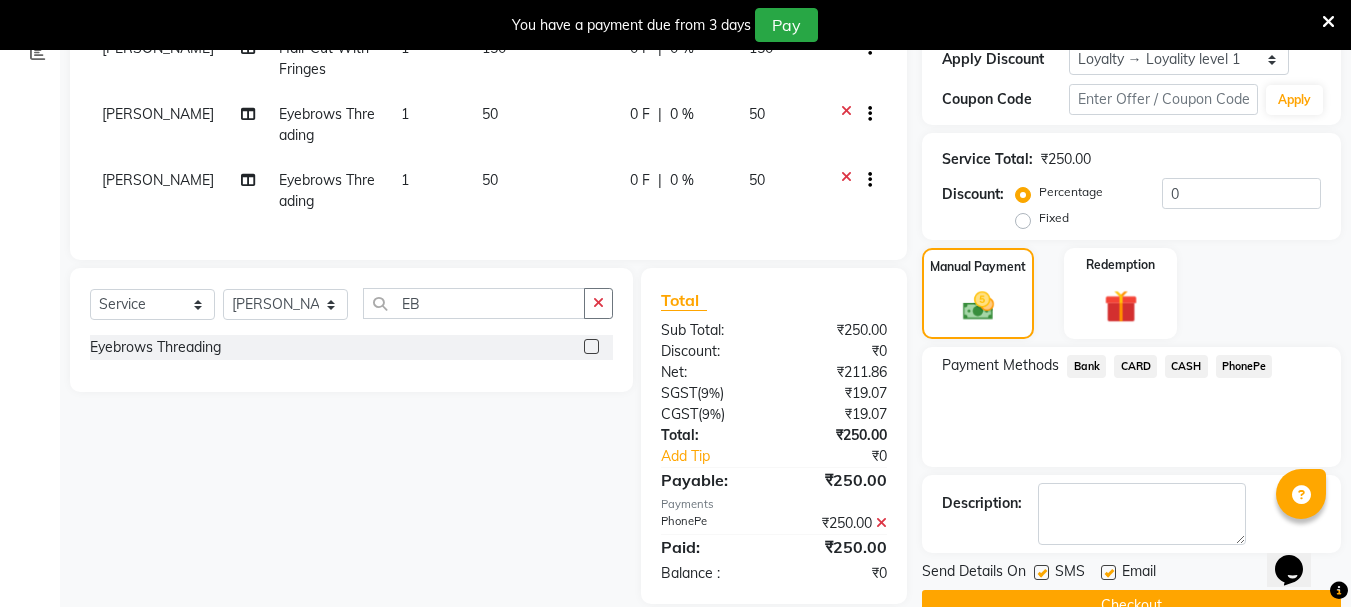 scroll, scrollTop: 516, scrollLeft: 0, axis: vertical 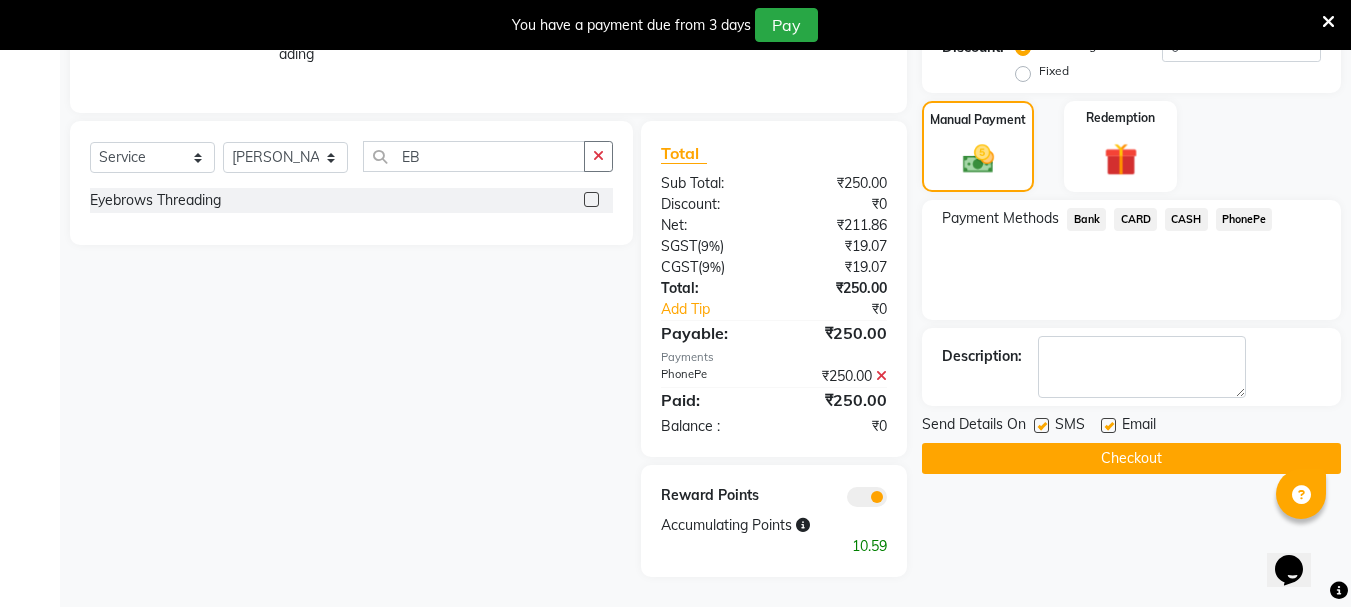 click on "Checkout" 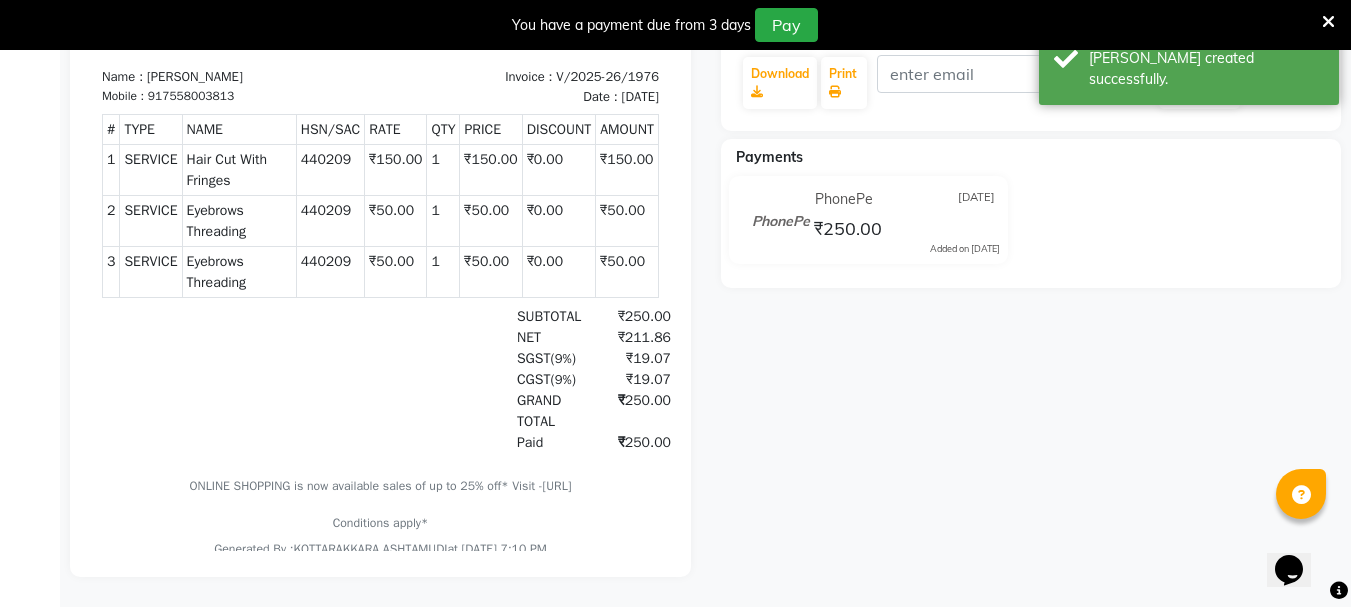 scroll, scrollTop: 26, scrollLeft: 0, axis: vertical 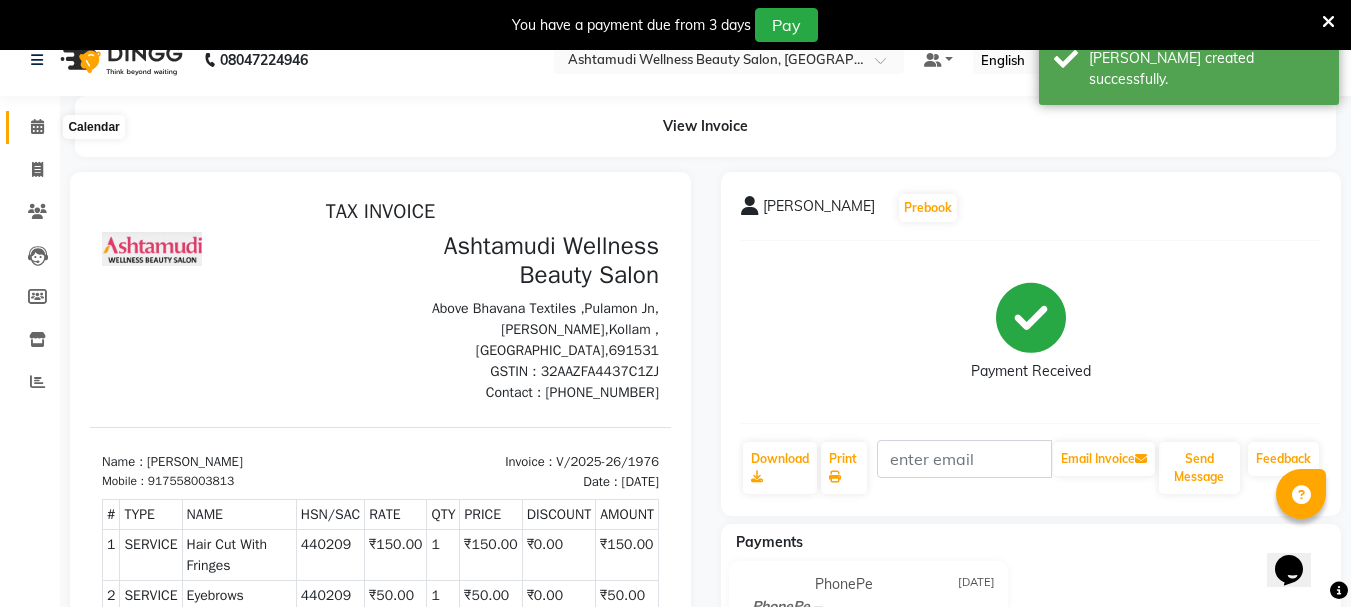 click 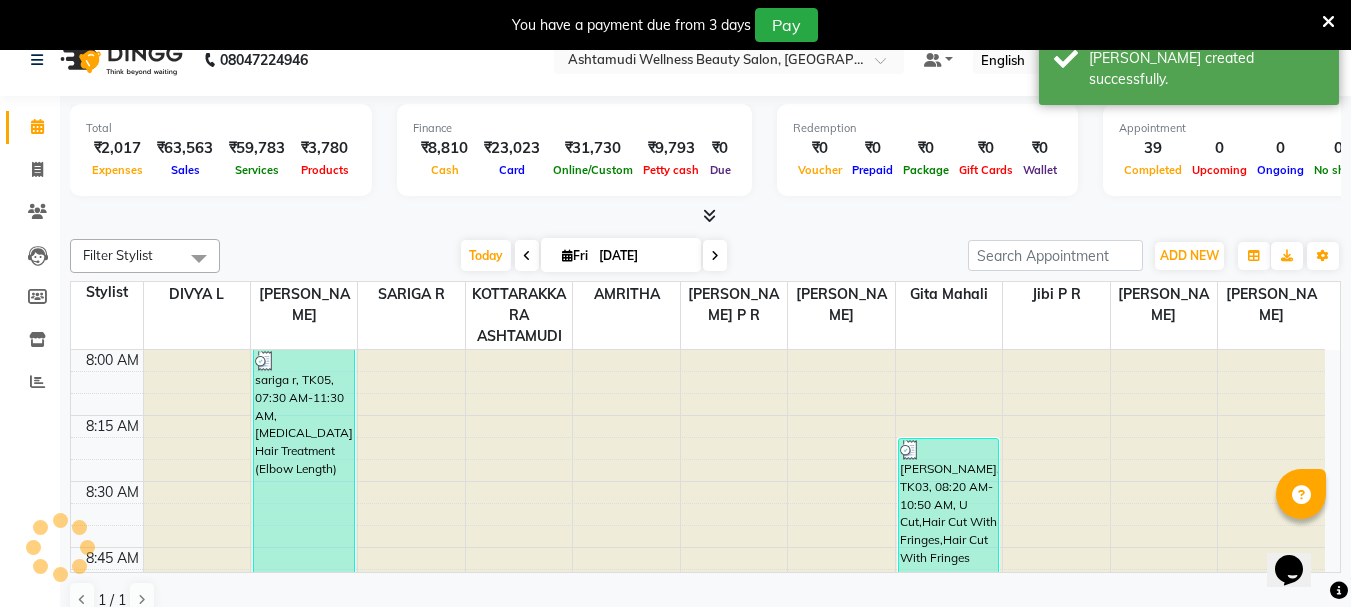 scroll, scrollTop: 2905, scrollLeft: 0, axis: vertical 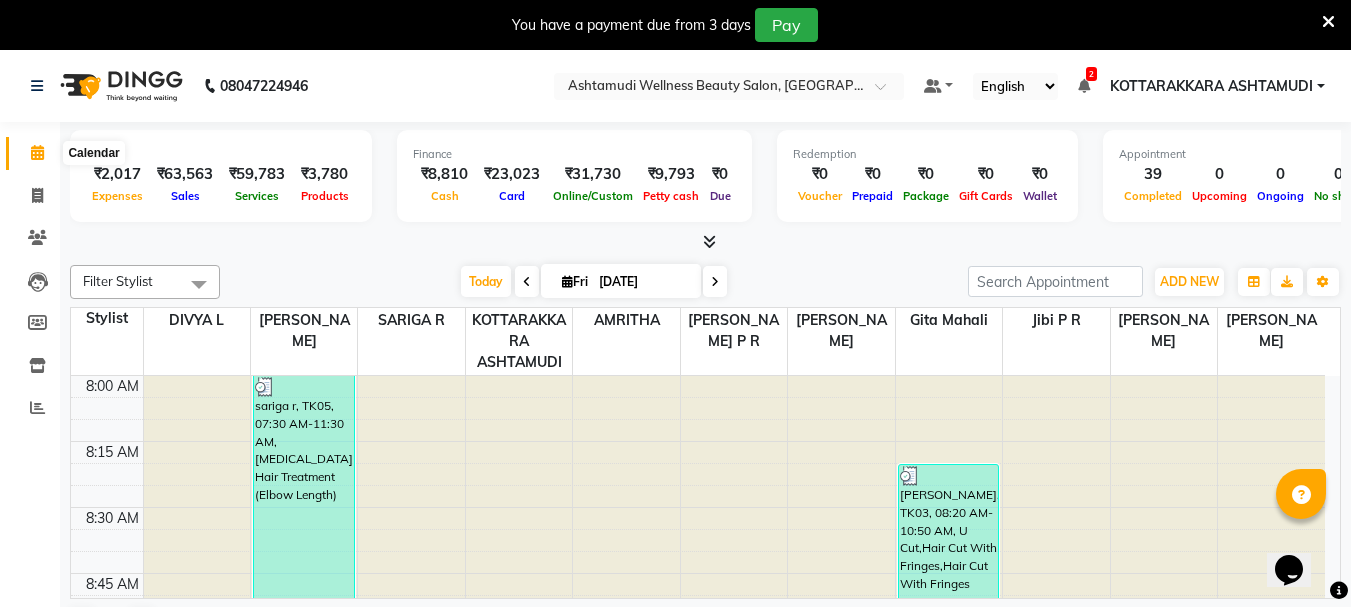 click 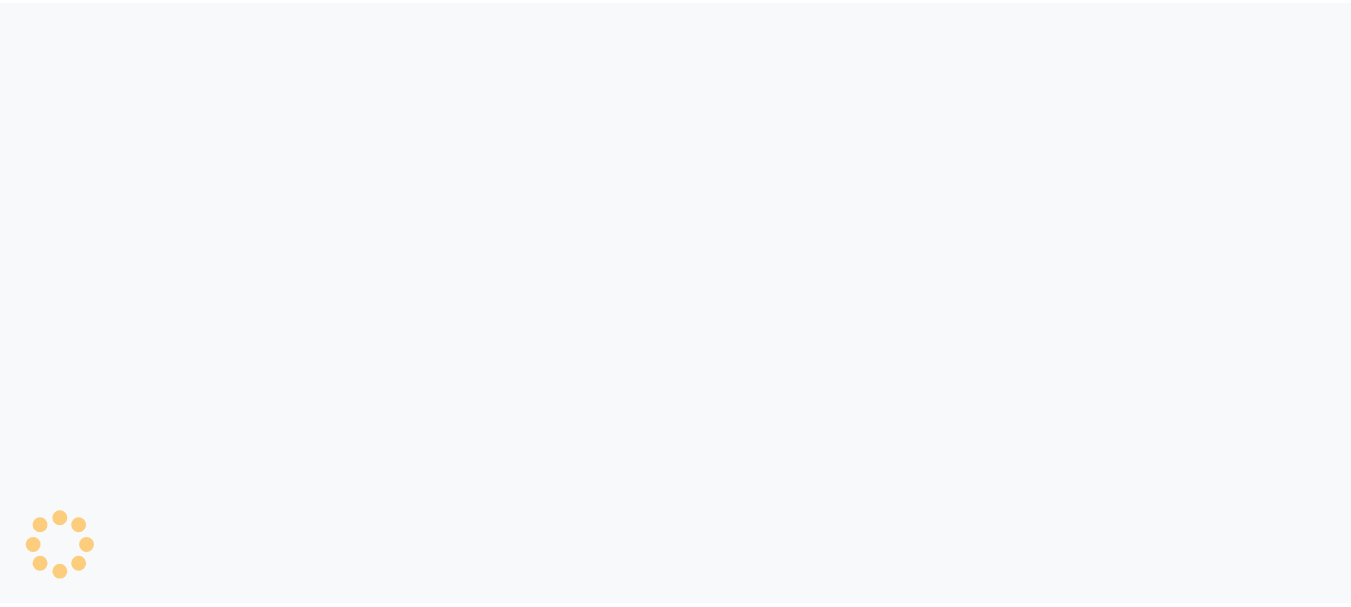 scroll, scrollTop: 0, scrollLeft: 0, axis: both 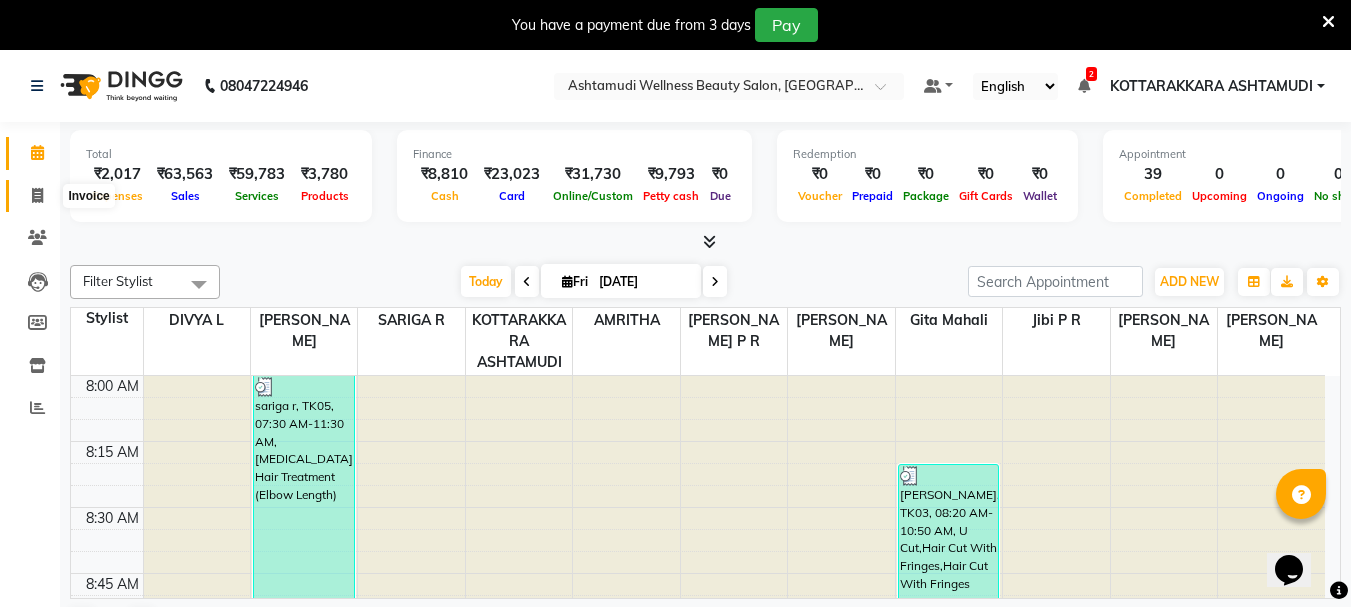click 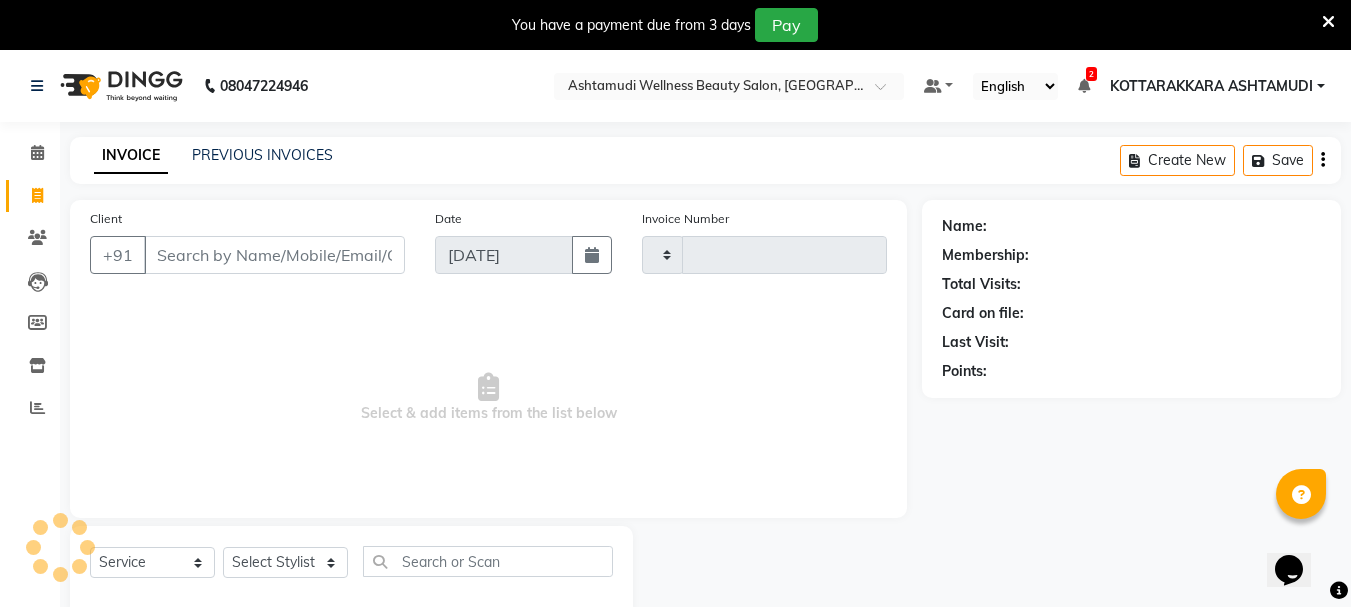 type on "1977" 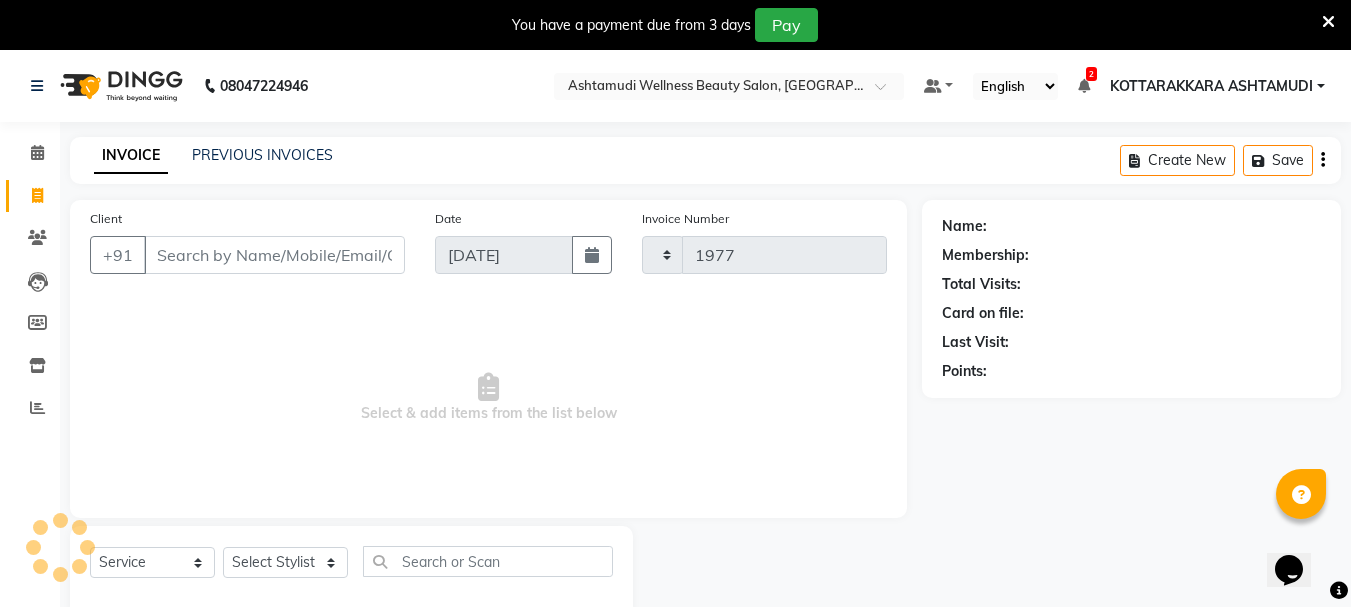 select on "4664" 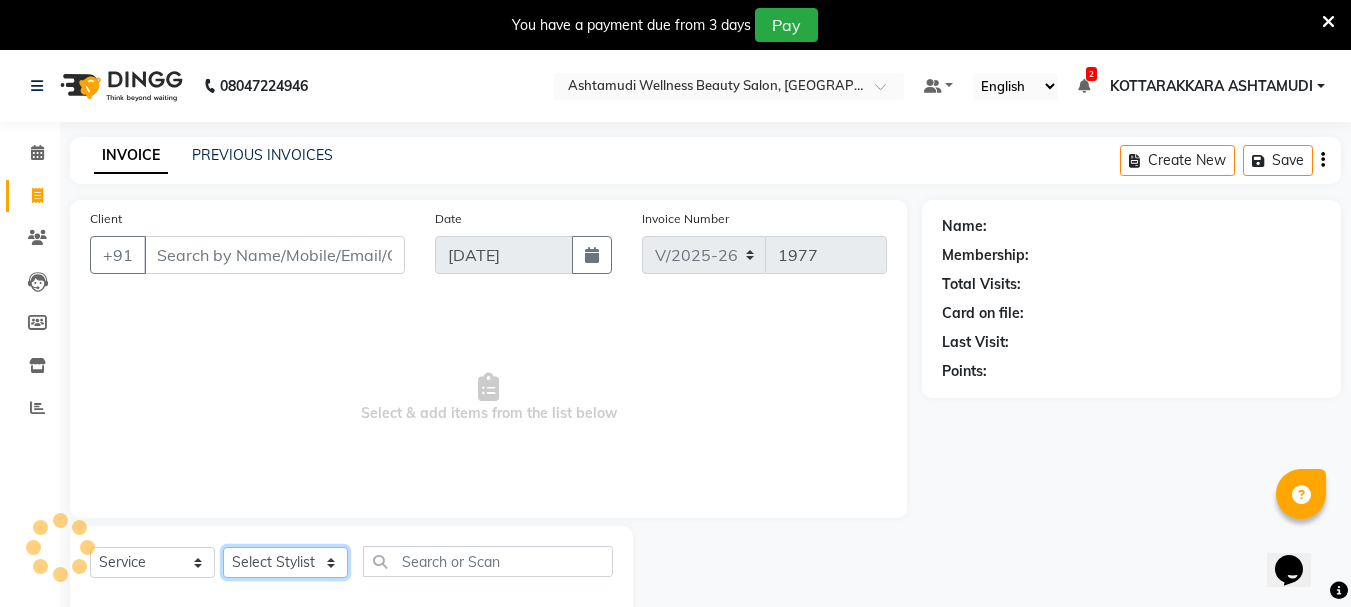 click on "Select Stylist AMRITHA [PERSON_NAME] DIVYA L	 Gita Mahali  Jibi P R [PERSON_NAME]  KOTTARAKKARA ASHTAMUDI [PERSON_NAME] 	 [PERSON_NAME] SARIGA R	 [PERSON_NAME]" 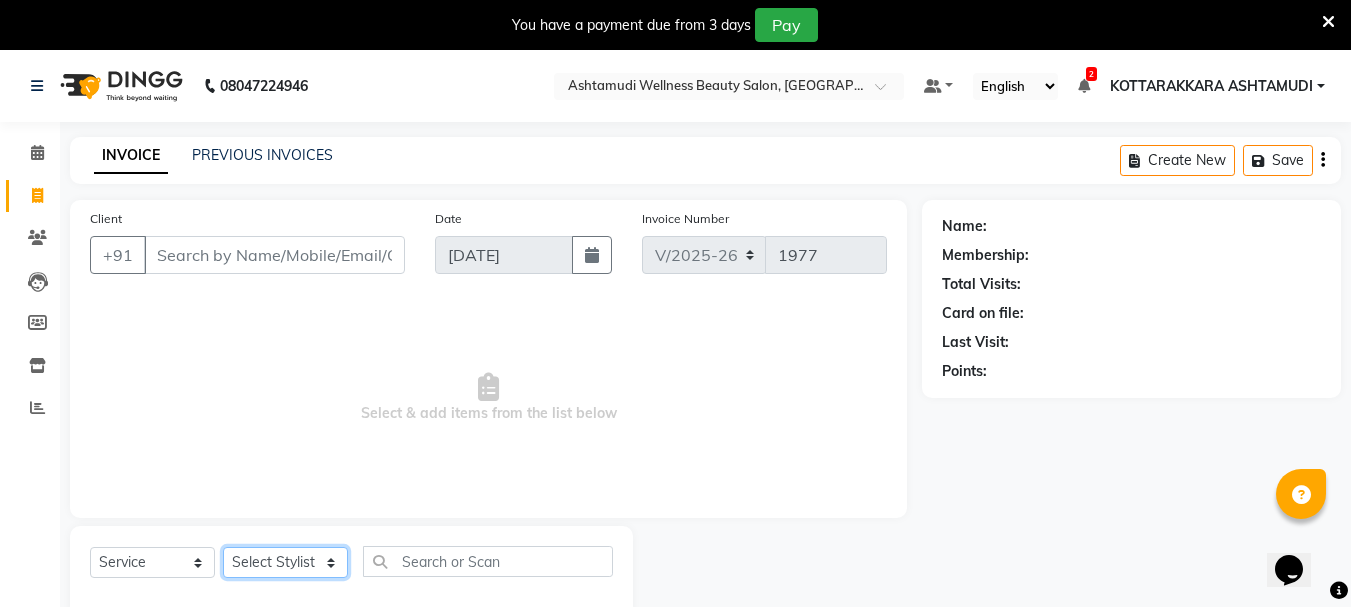 select on "75883" 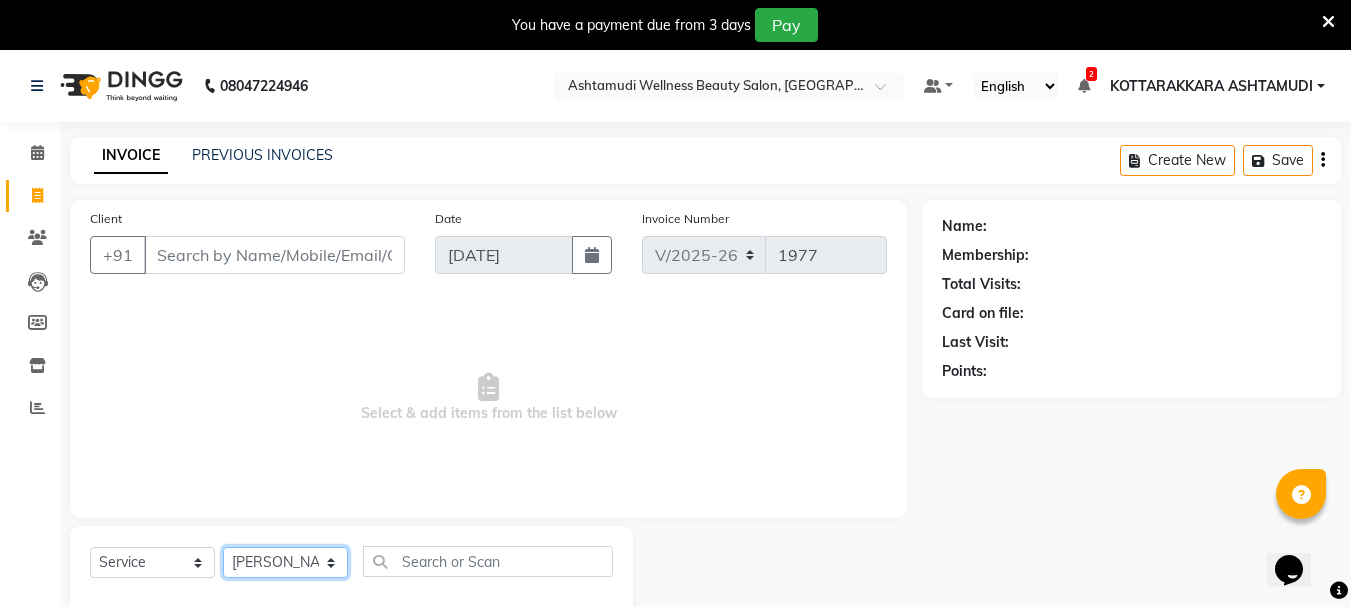 click on "Select Stylist AMRITHA [PERSON_NAME] DIVYA L	 Gita Mahali  Jibi P R [PERSON_NAME]  KOTTARAKKARA ASHTAMUDI [PERSON_NAME] 	 [PERSON_NAME] SARIGA R	 [PERSON_NAME]" 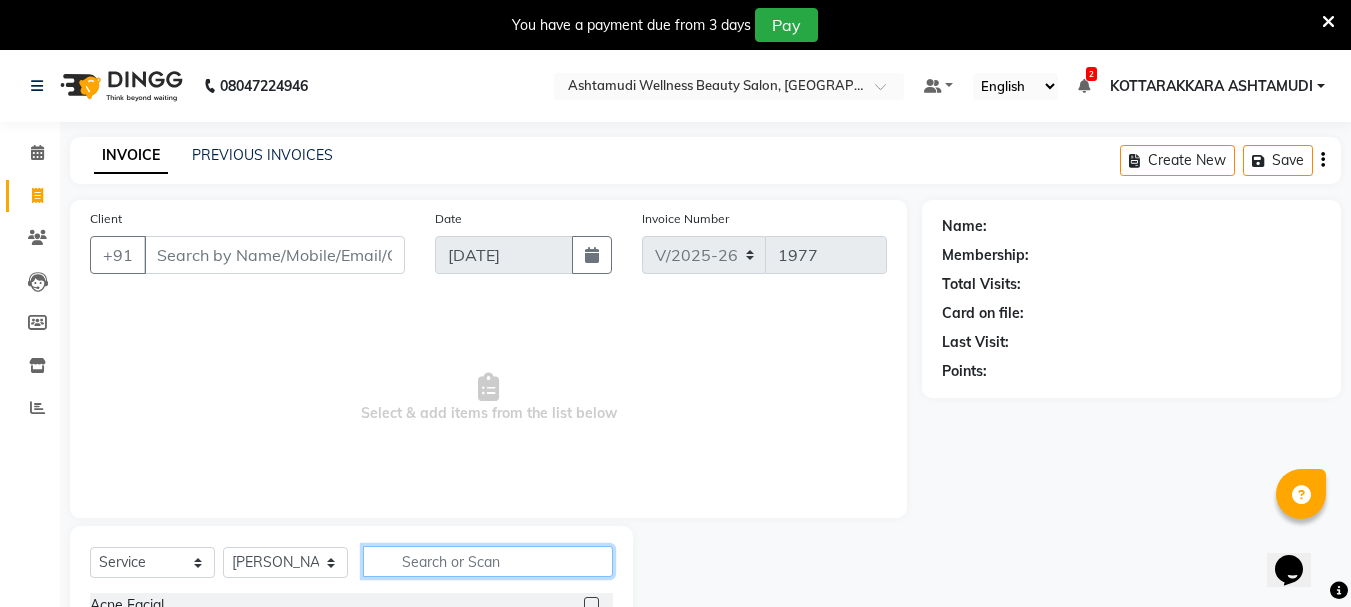 click 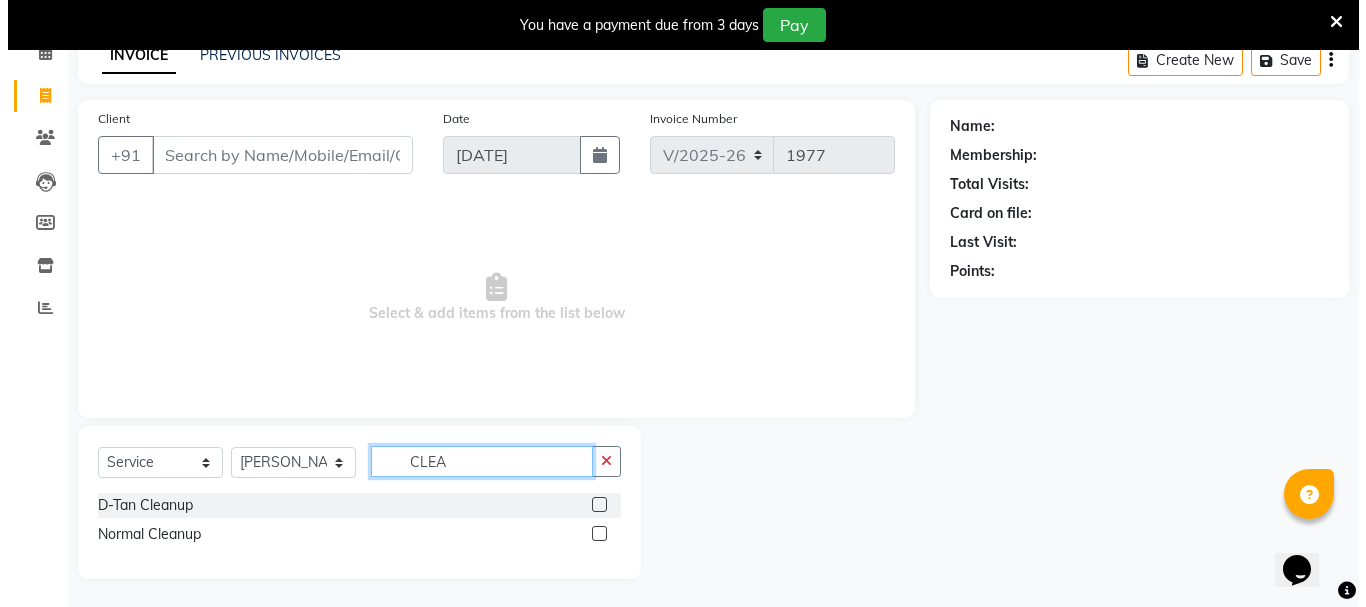 scroll, scrollTop: 102, scrollLeft: 0, axis: vertical 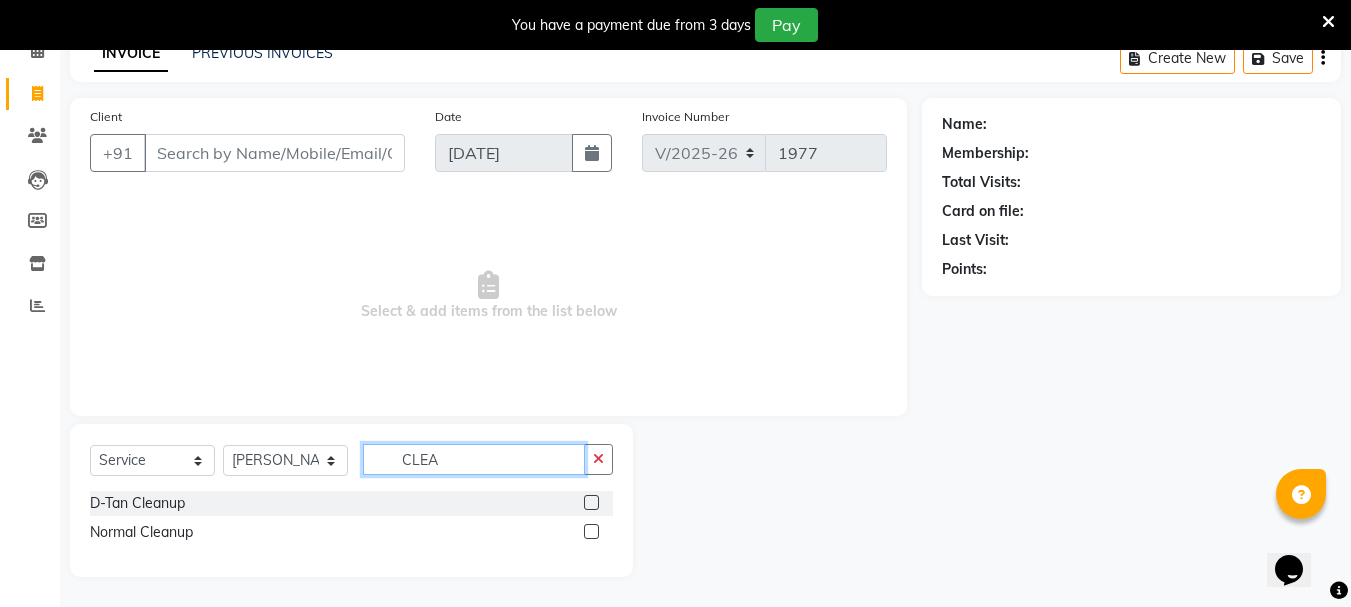 type on "CLEA" 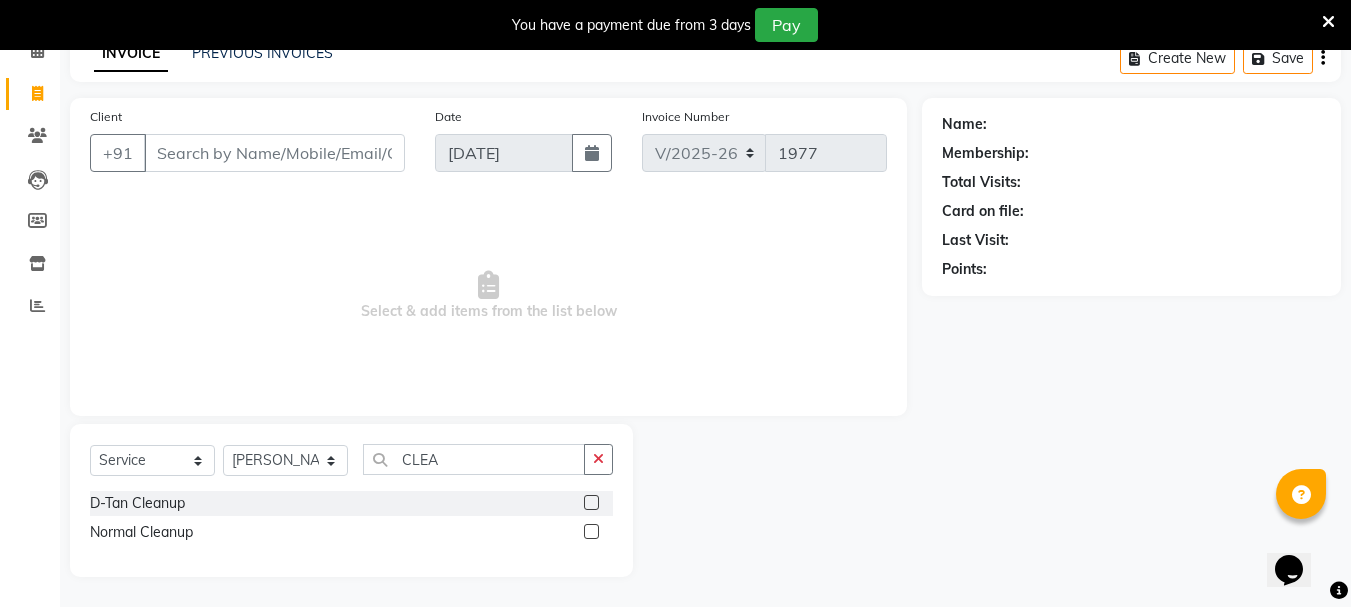 click 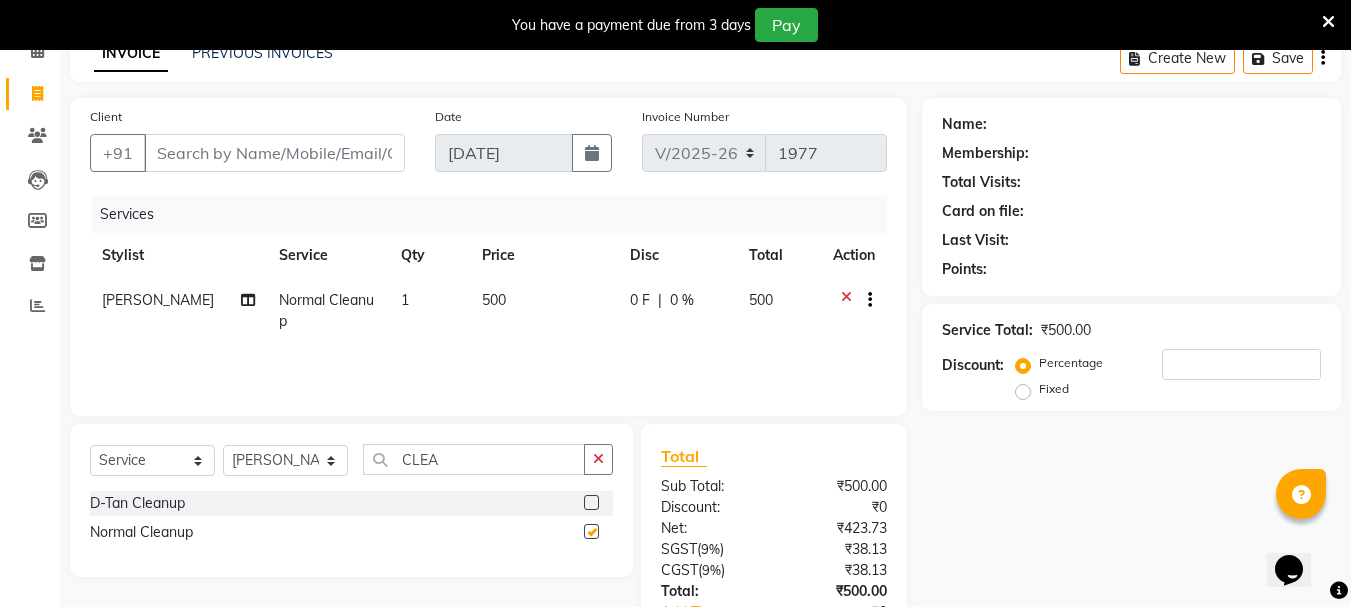 checkbox on "false" 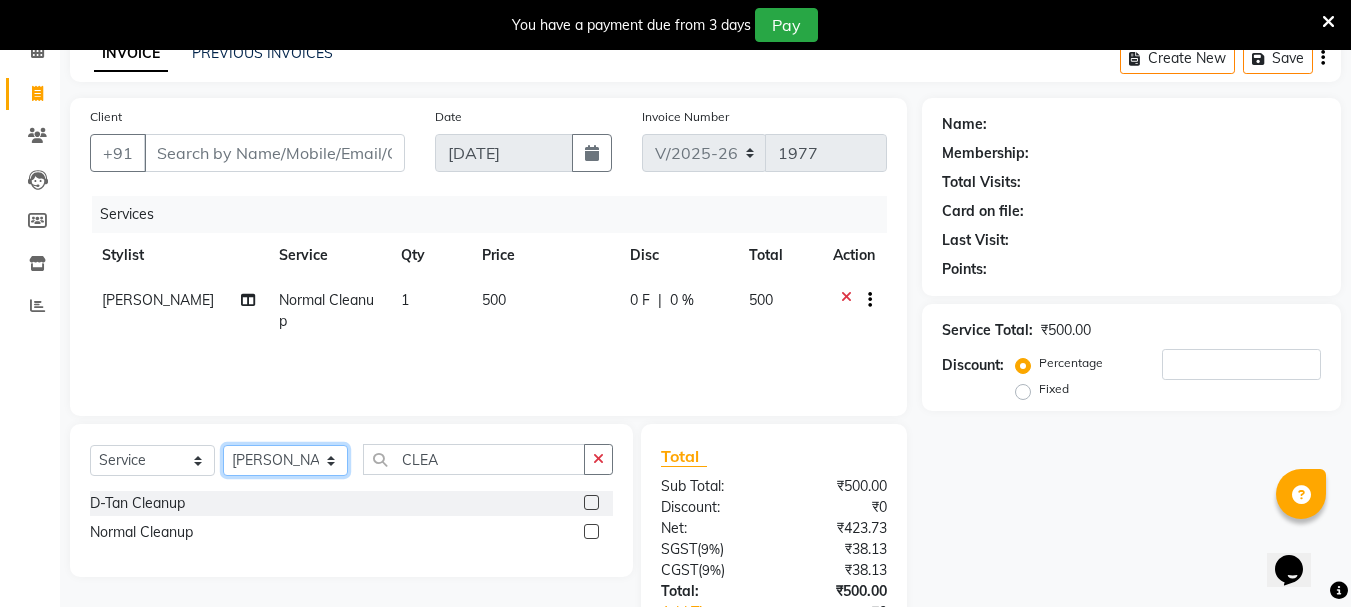 click on "Select Stylist AMRITHA ANJALI ANAND DIVYA L	 Gita Mahali  Jibi P R Karina Darjee  KOTTARAKKARA ASHTAMUDI NISHA SAMUEL 	 Priya Chakraborty SARIGA R	 SHAHIDA SHAMINA MUHAMMED P R" 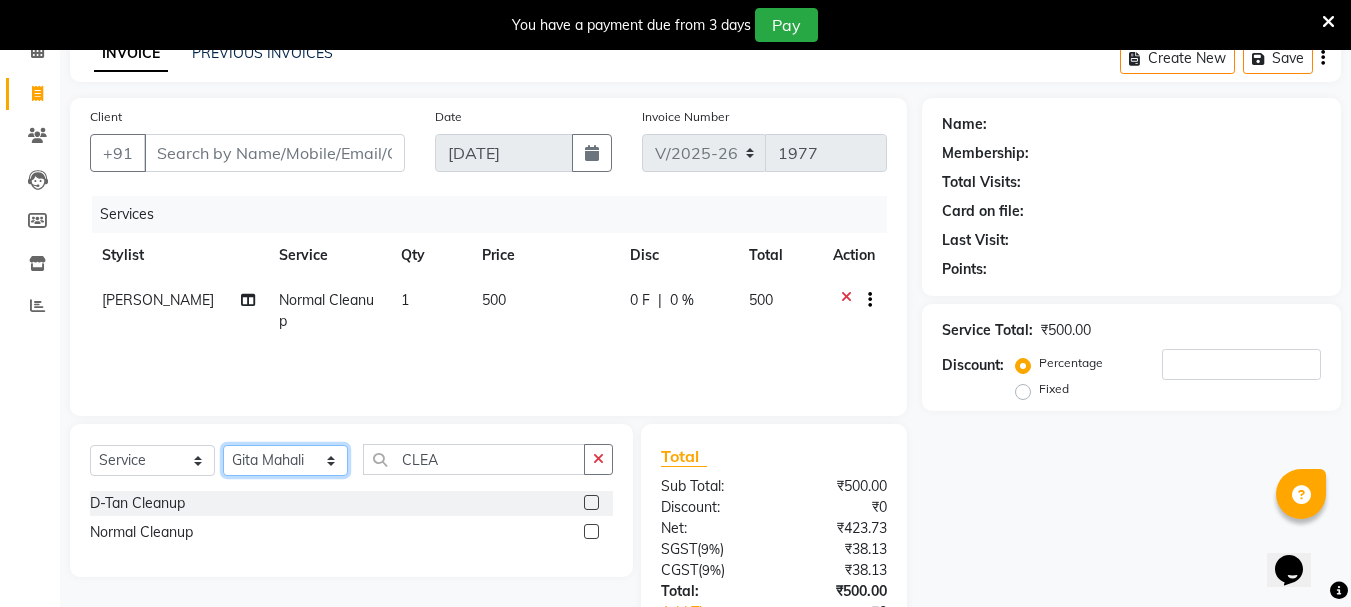click on "Select Stylist AMRITHA ANJALI ANAND DIVYA L	 Gita Mahali  Jibi P R Karina Darjee  KOTTARAKKARA ASHTAMUDI NISHA SAMUEL 	 Priya Chakraborty SARIGA R	 SHAHIDA SHAMINA MUHAMMED P R" 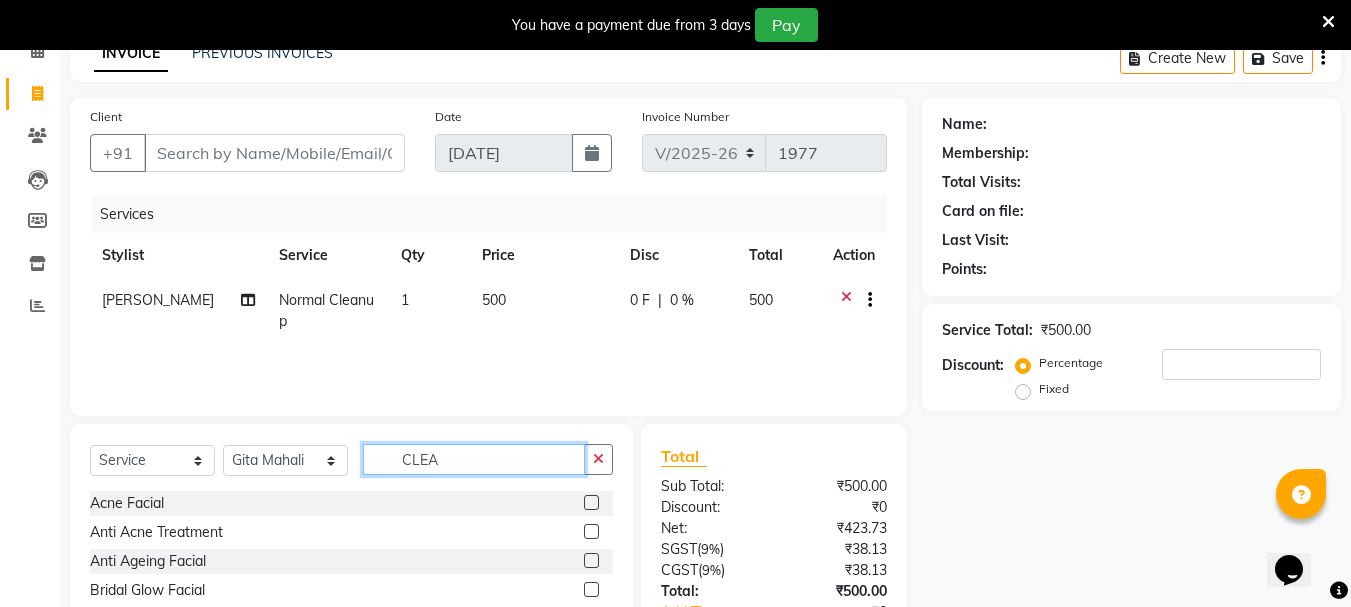 click on "CLEA" 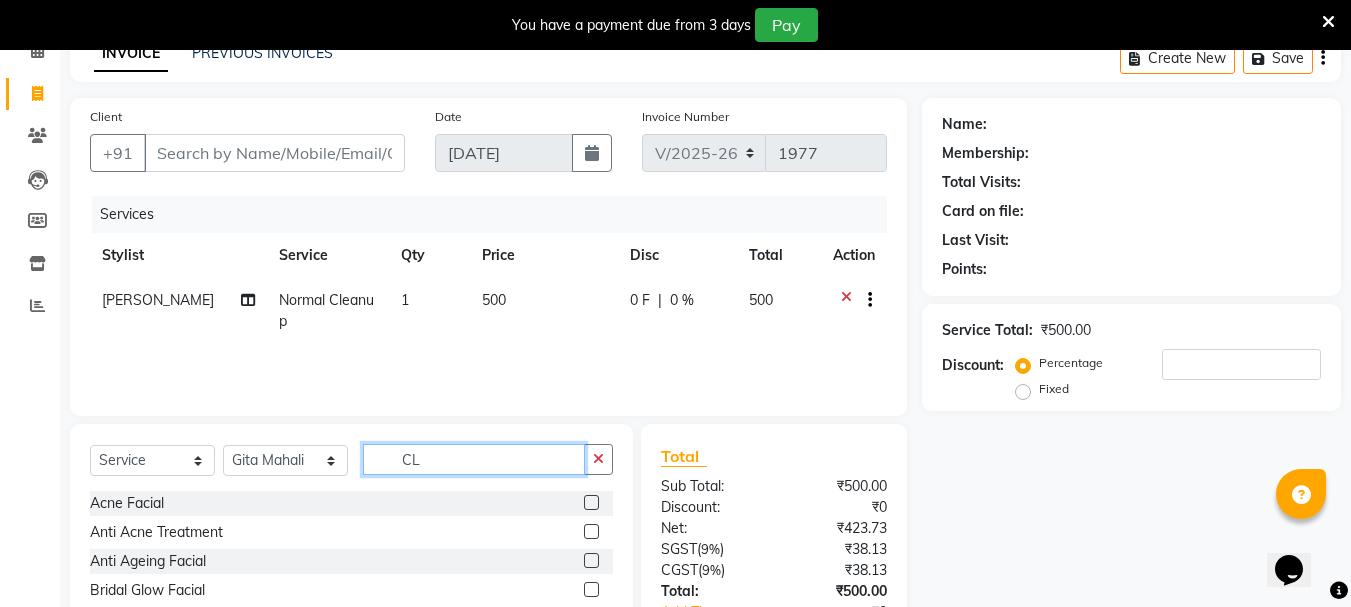 type on "C" 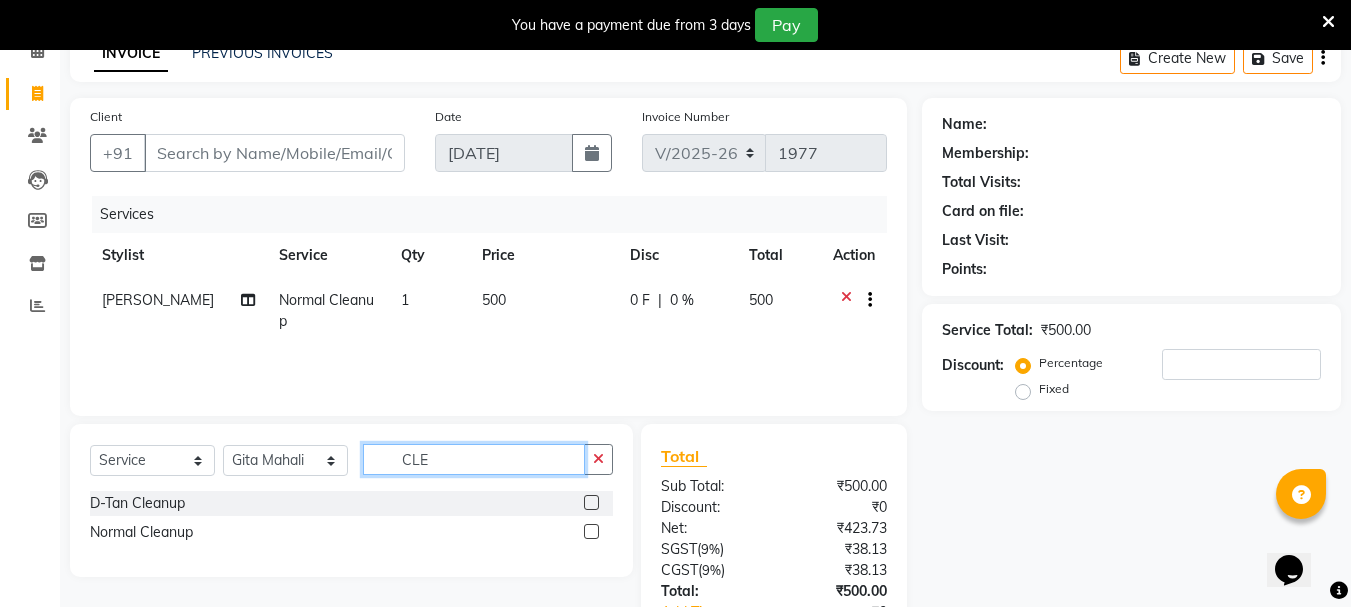 type on "CLEA" 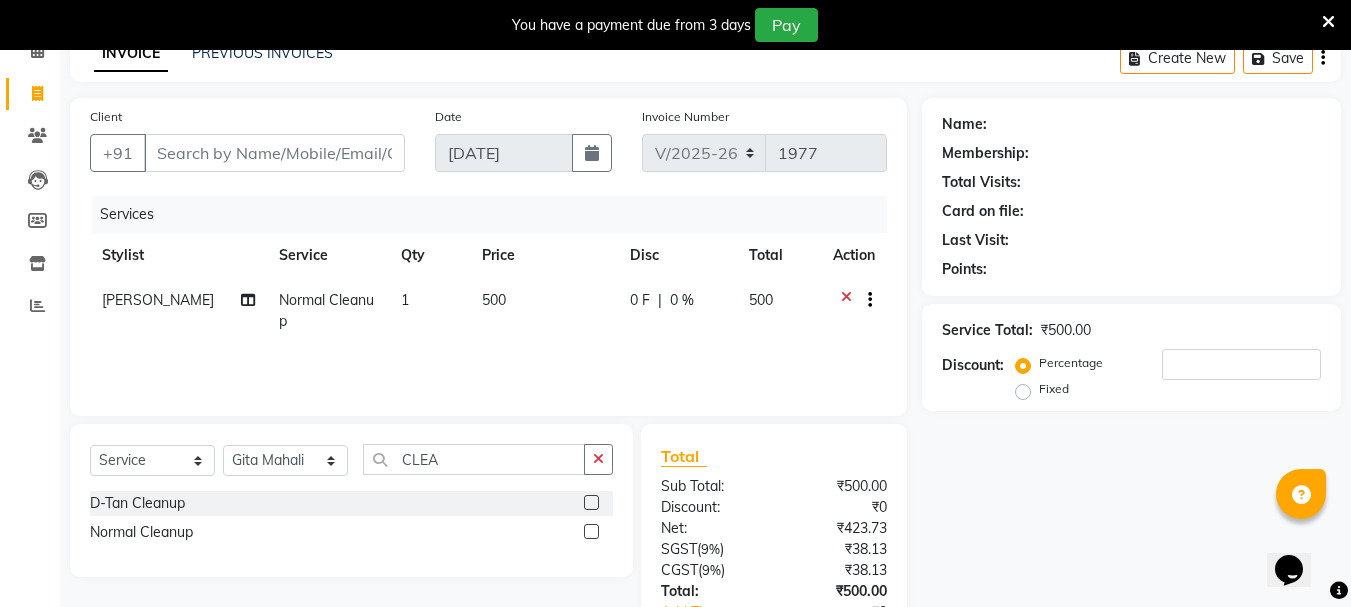click 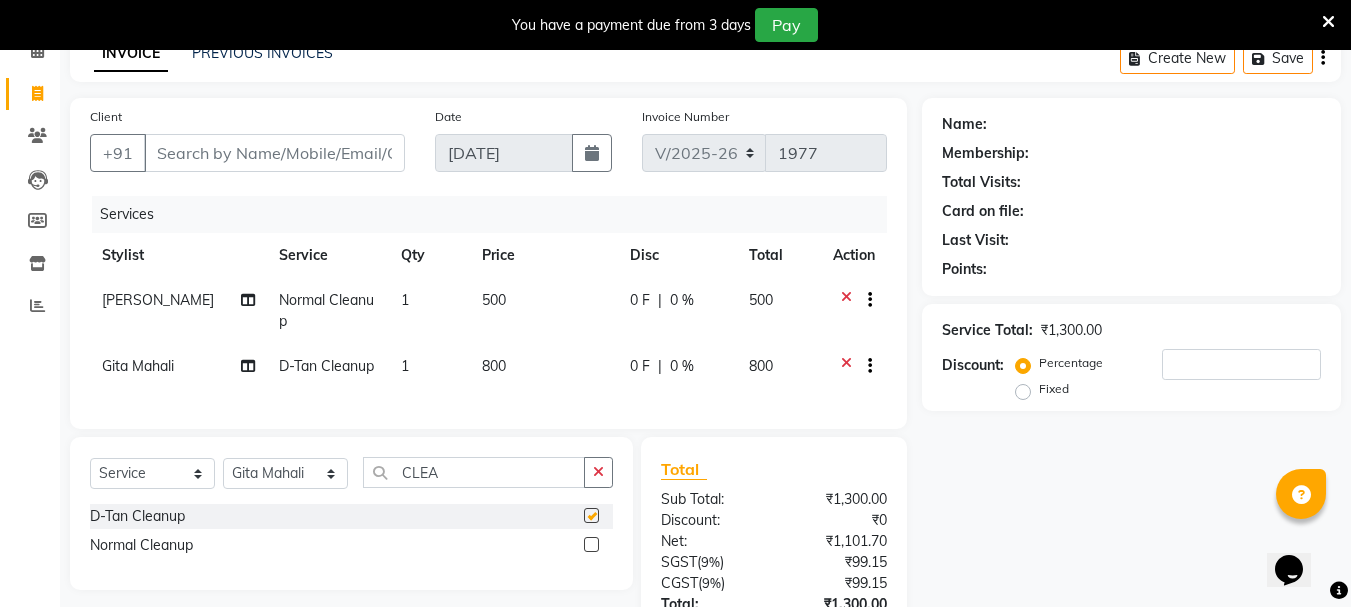 checkbox on "false" 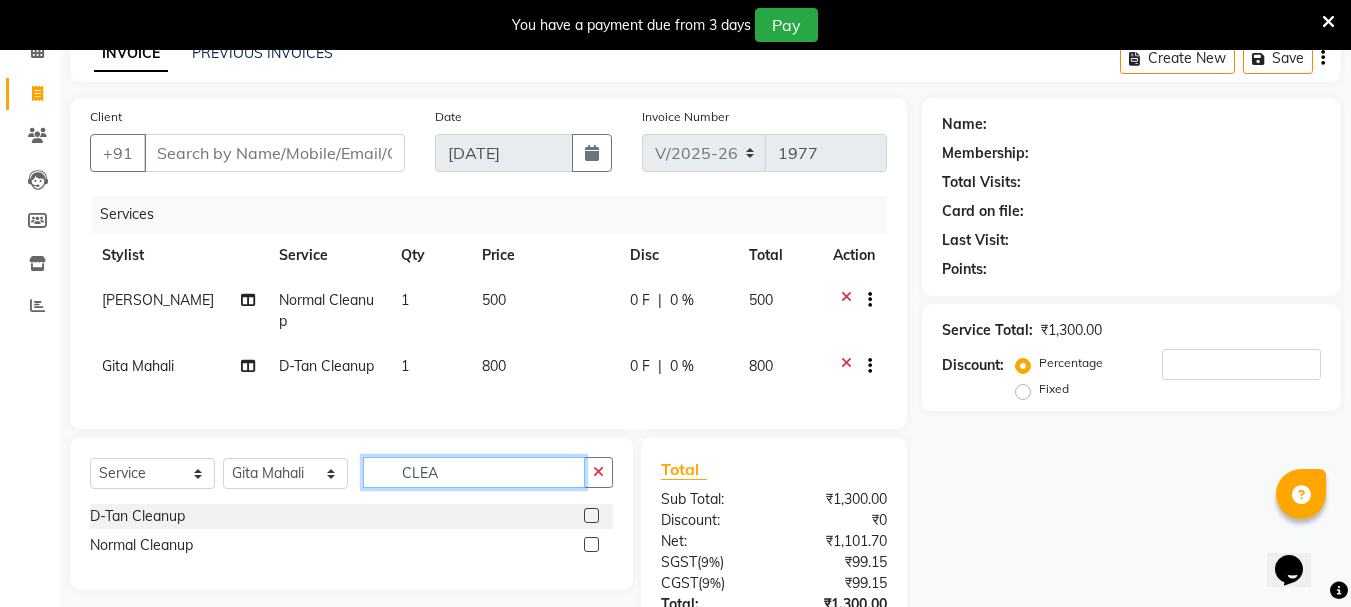 click on "CLEA" 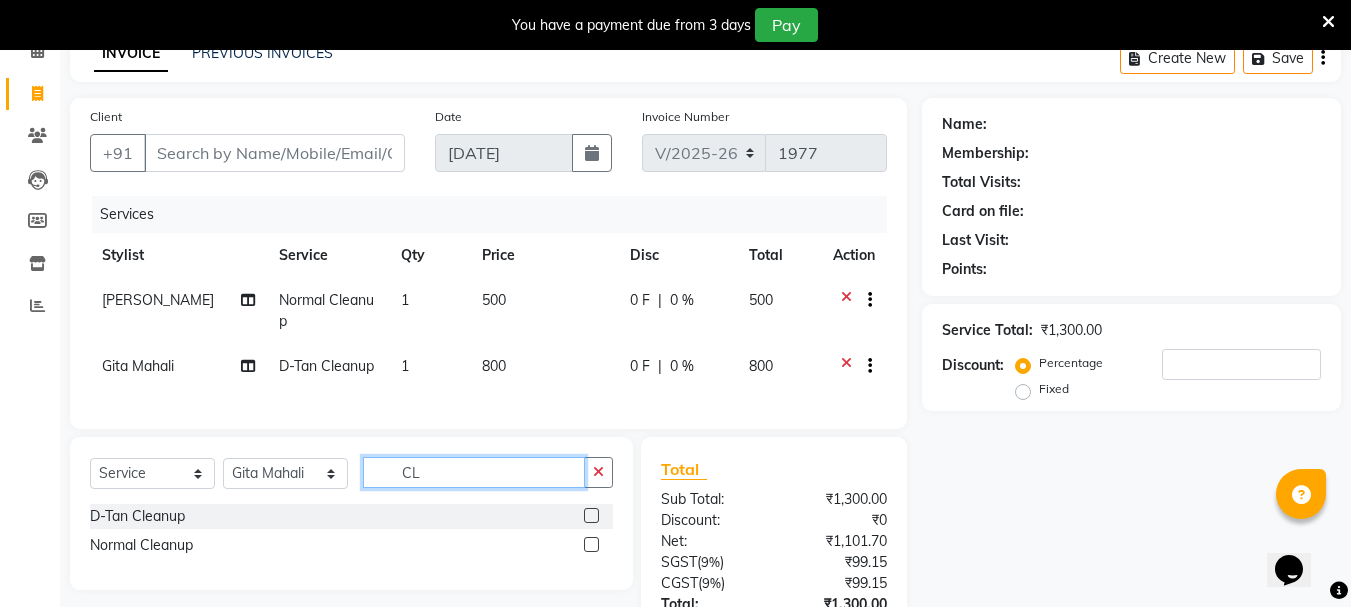 type on "C" 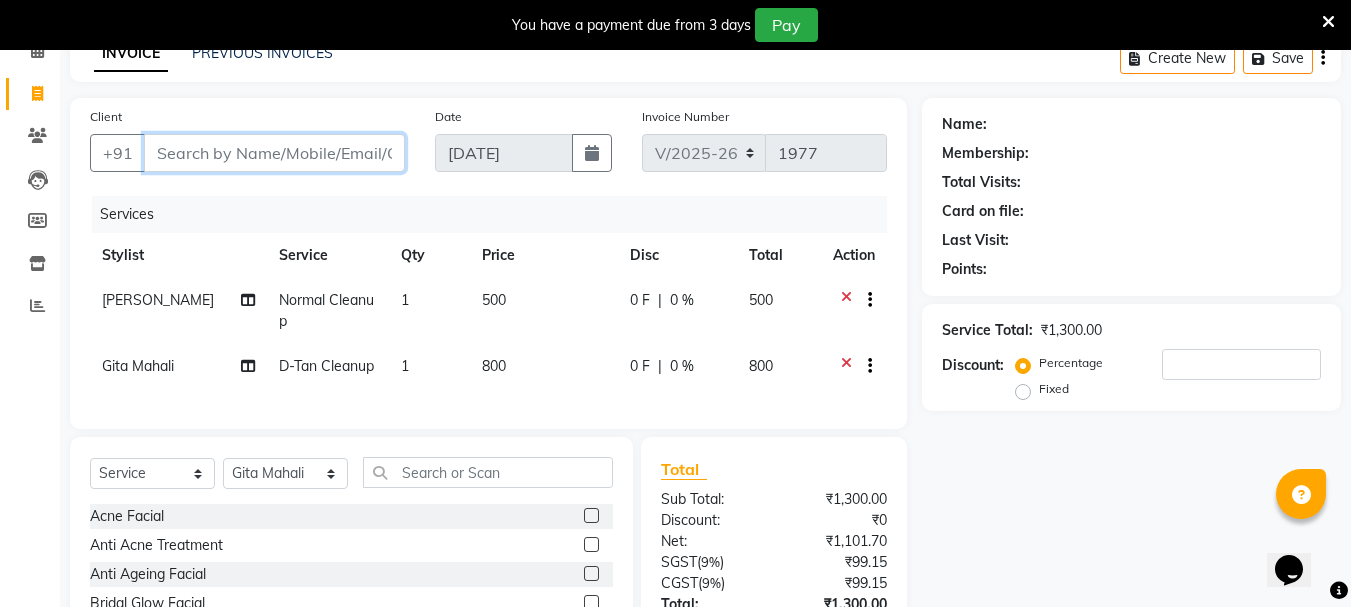 click on "Client" at bounding box center (274, 153) 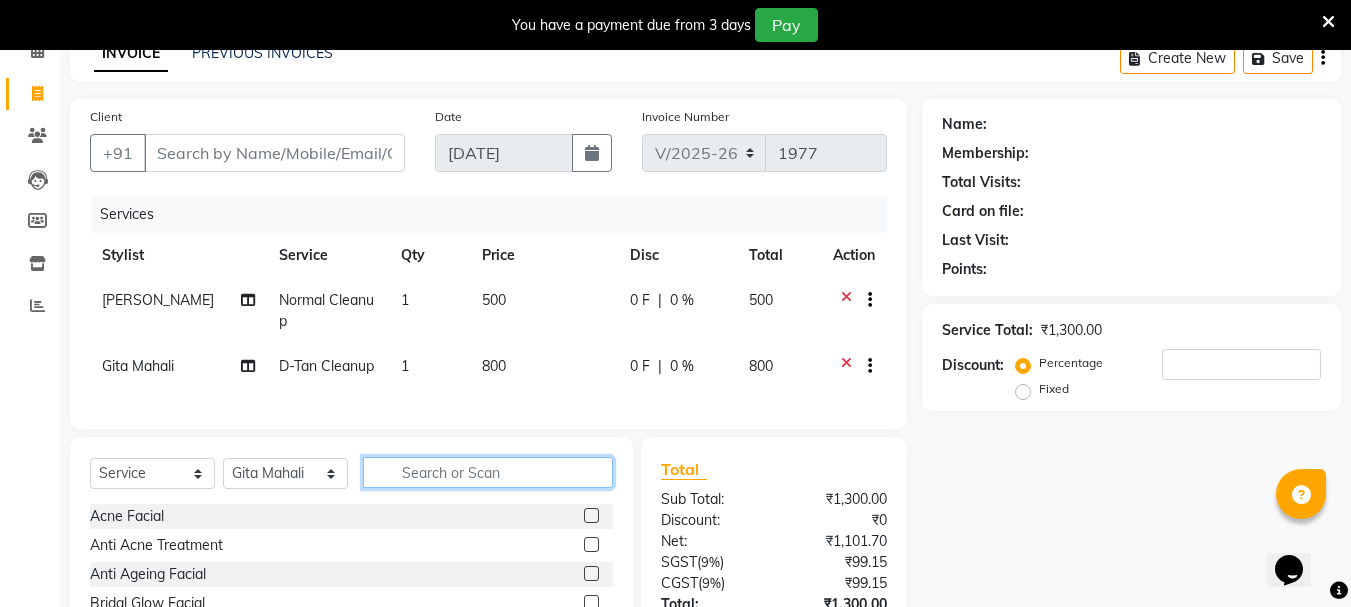 click 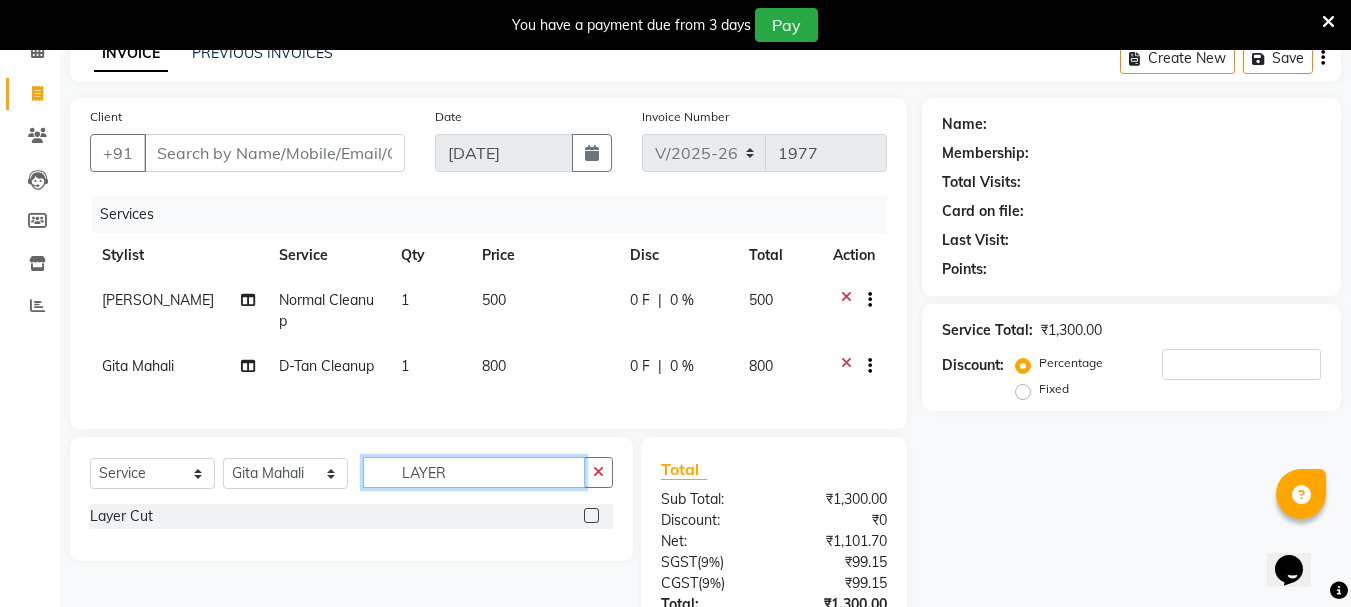 type on "LAYER" 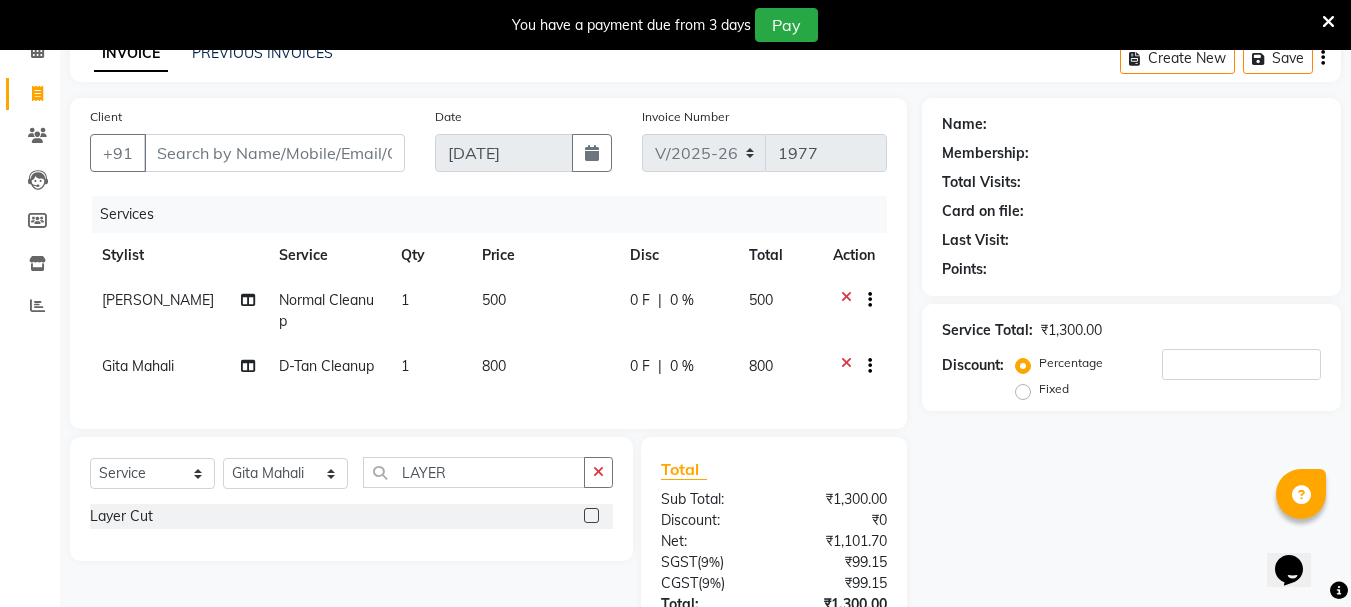 click 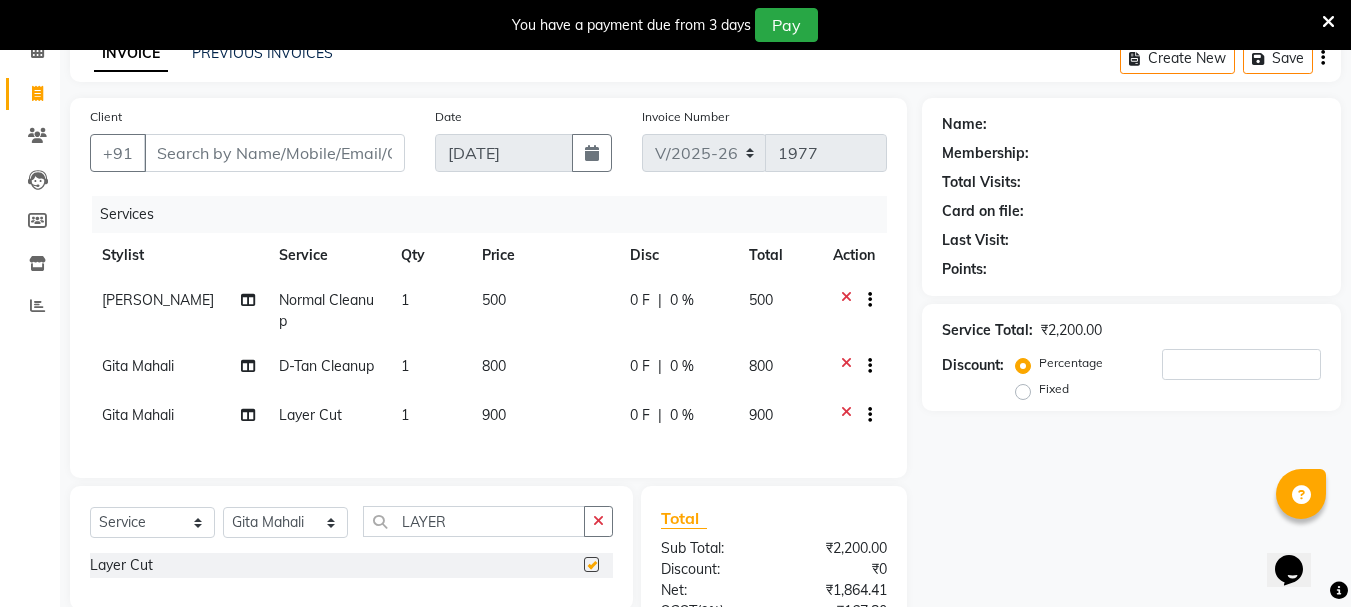 checkbox on "false" 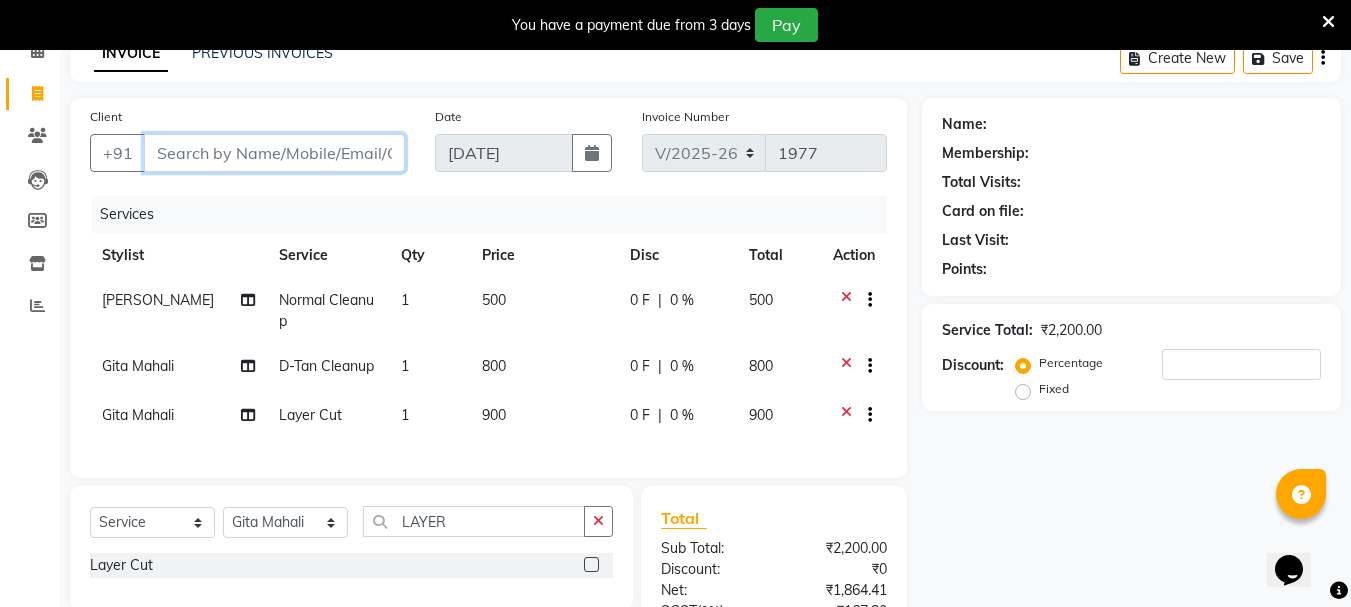 click on "Client" at bounding box center [274, 153] 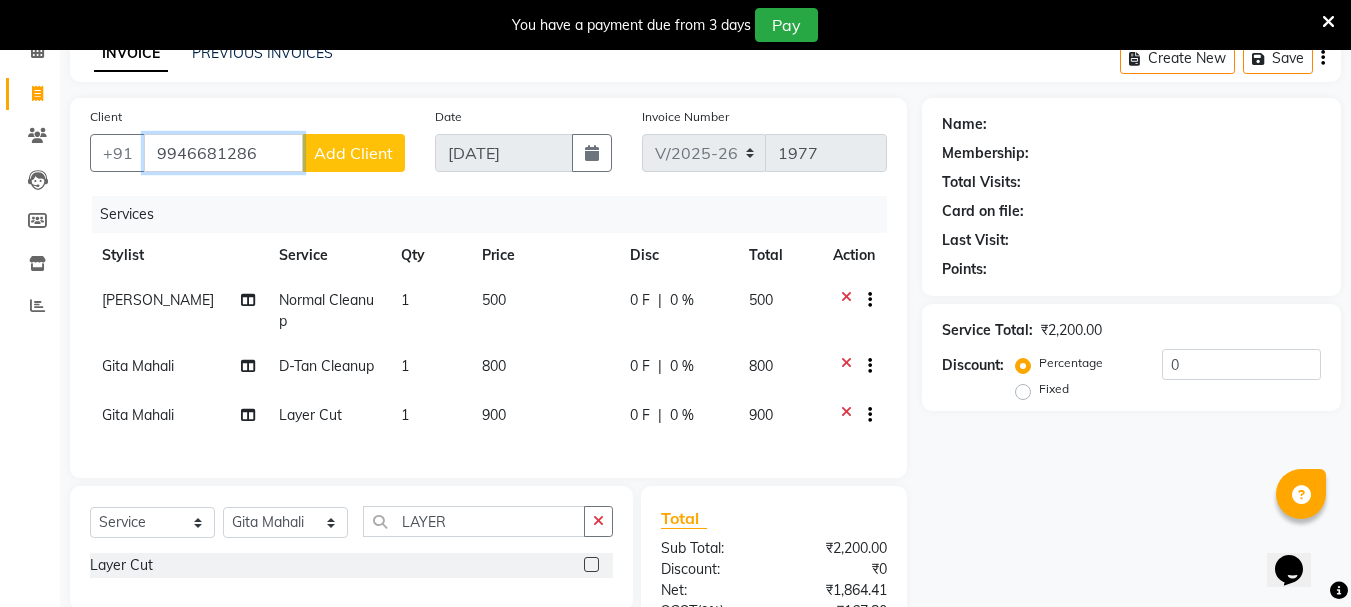 type on "9946681286" 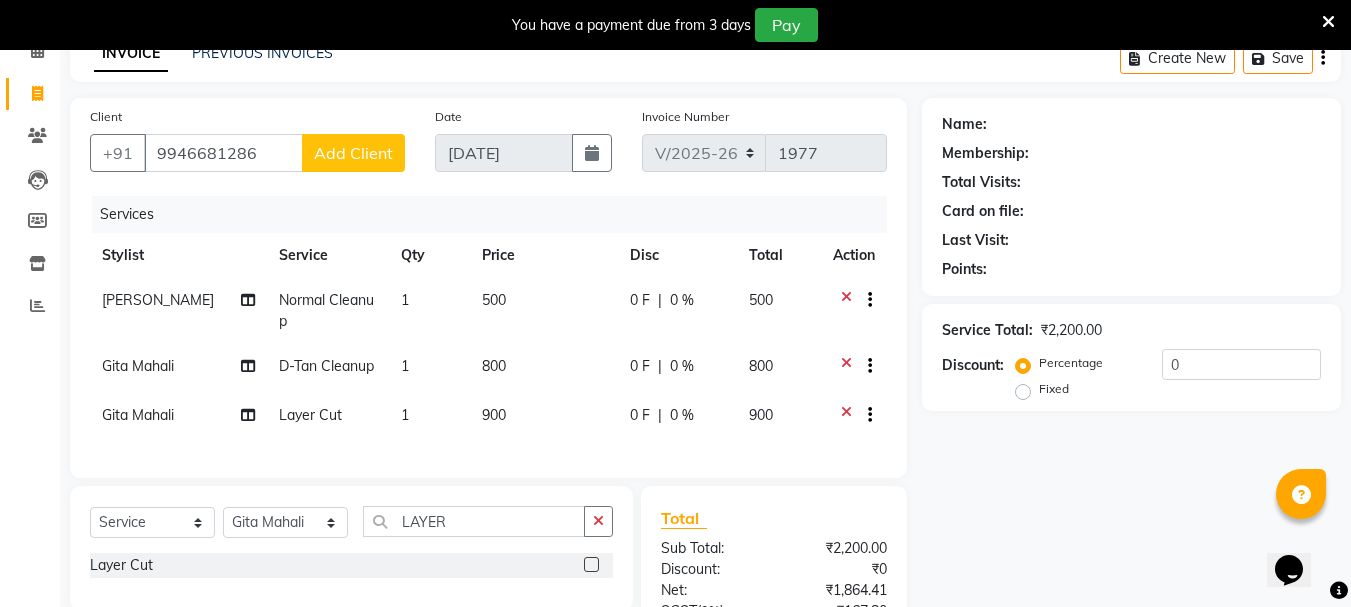 click on "Add Client" 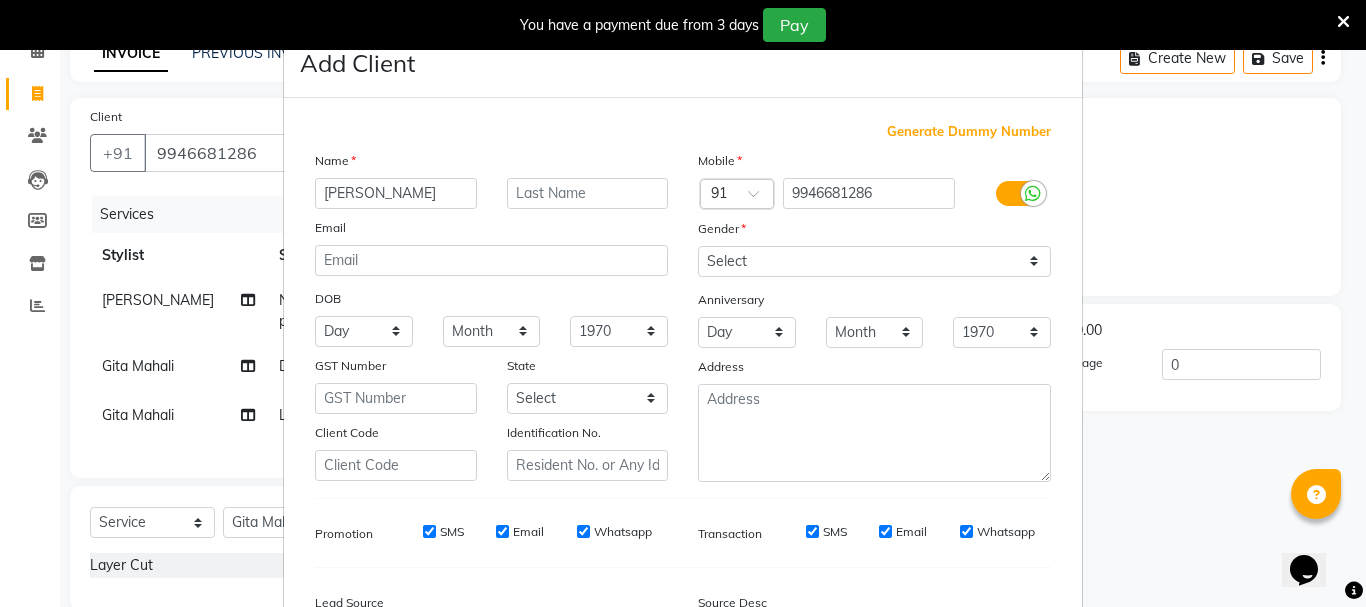 type on "RINI" 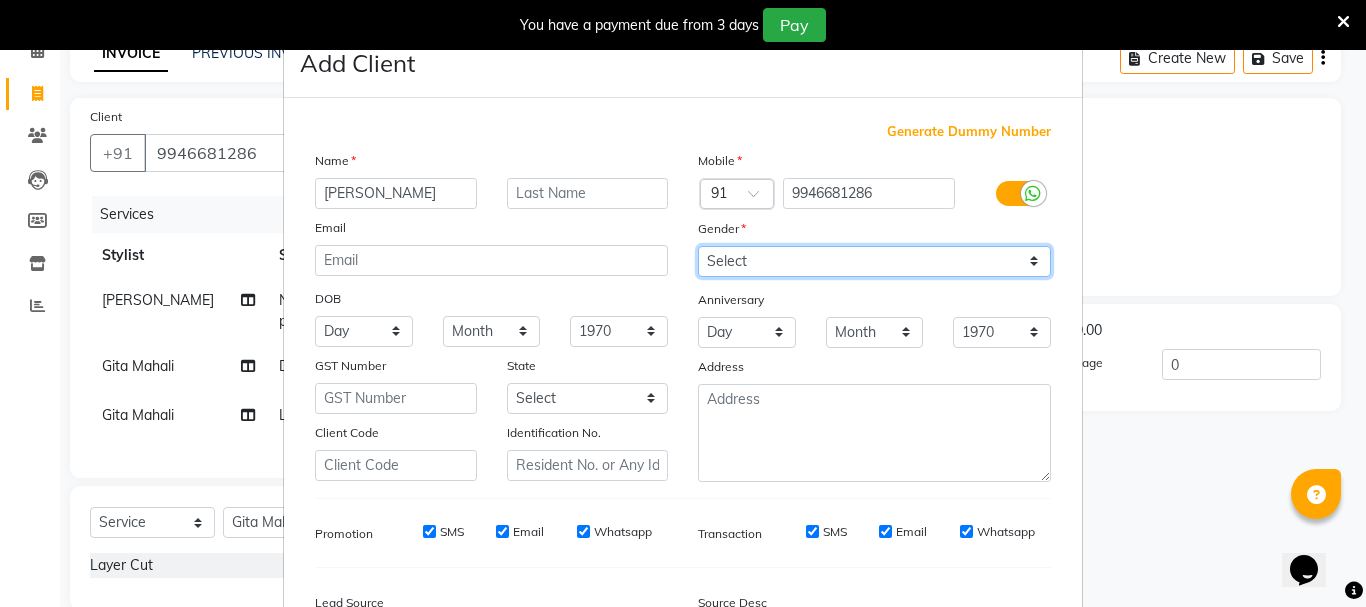 click on "Select Male Female Other Prefer Not To Say" at bounding box center (874, 261) 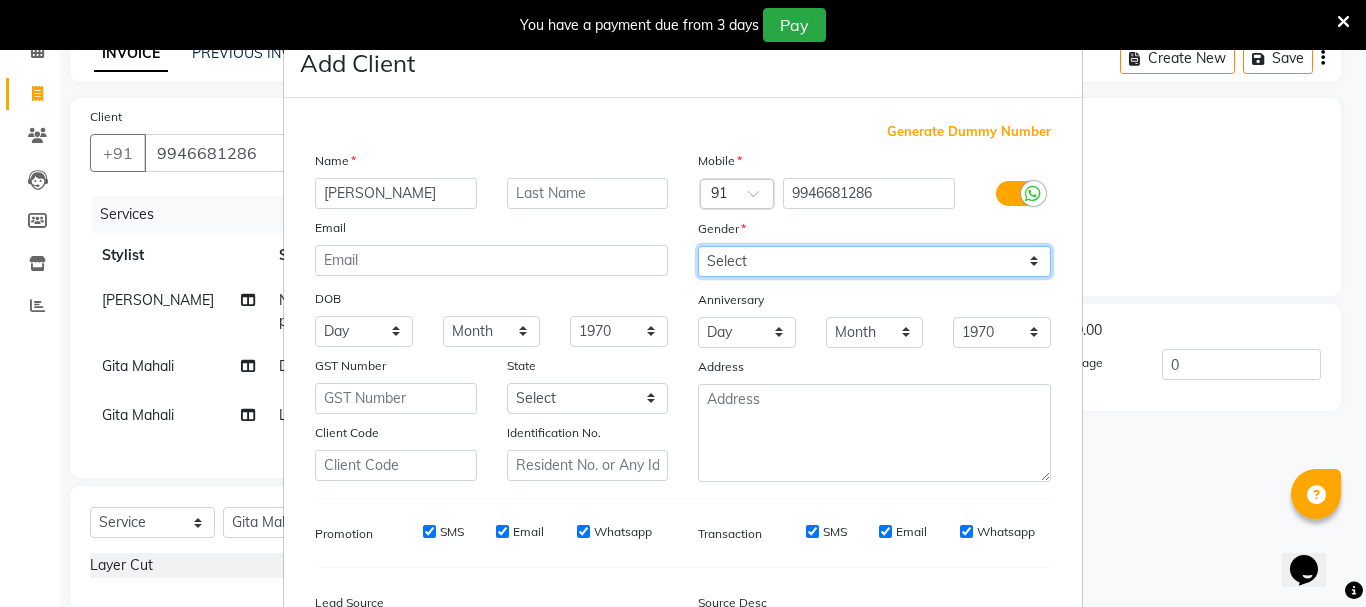 click on "Select Male Female Other Prefer Not To Say" at bounding box center [874, 261] 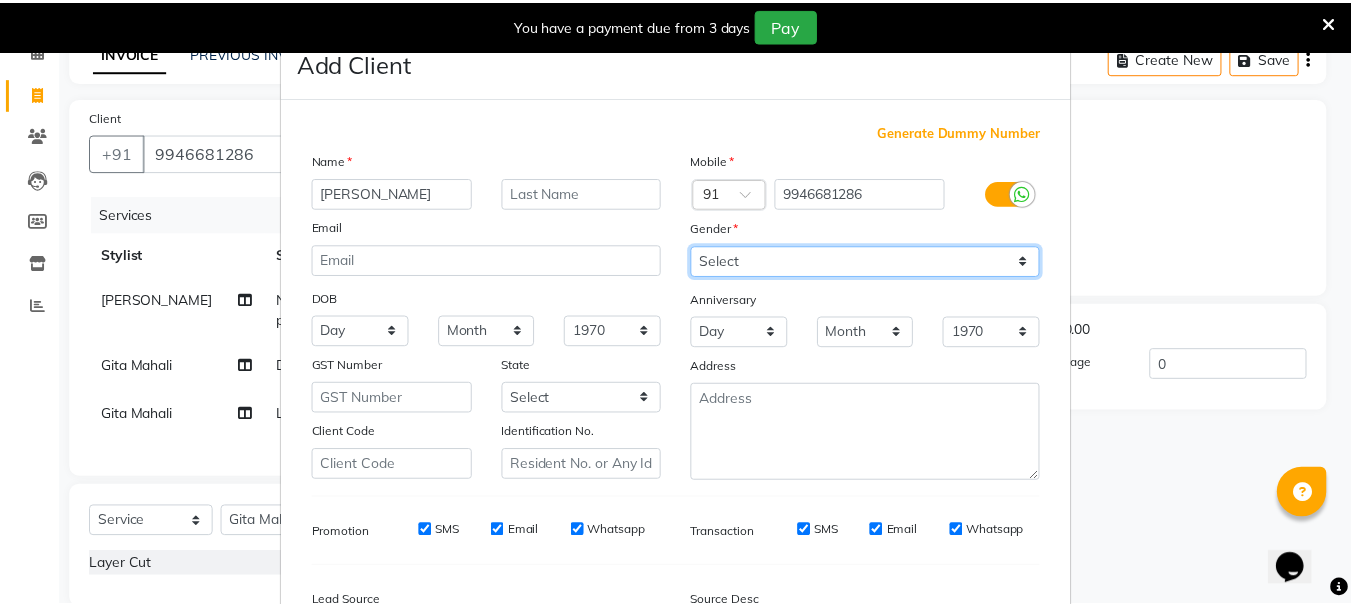 scroll, scrollTop: 242, scrollLeft: 0, axis: vertical 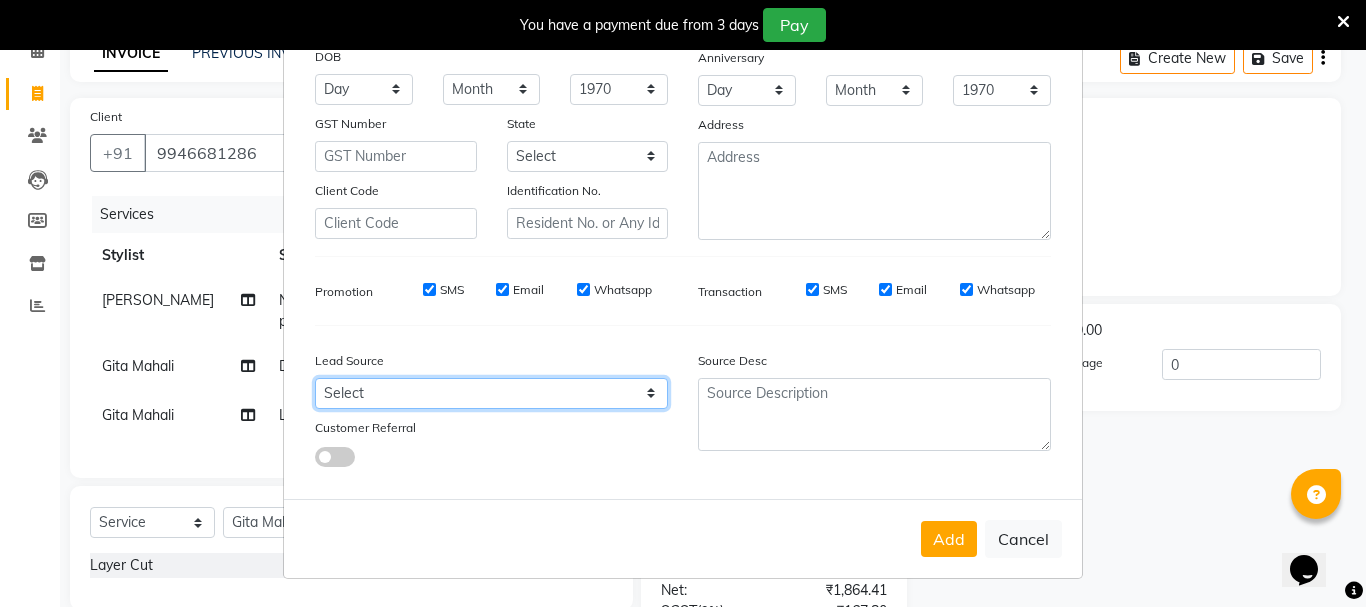 drag, startPoint x: 461, startPoint y: 391, endPoint x: 461, endPoint y: 379, distance: 12 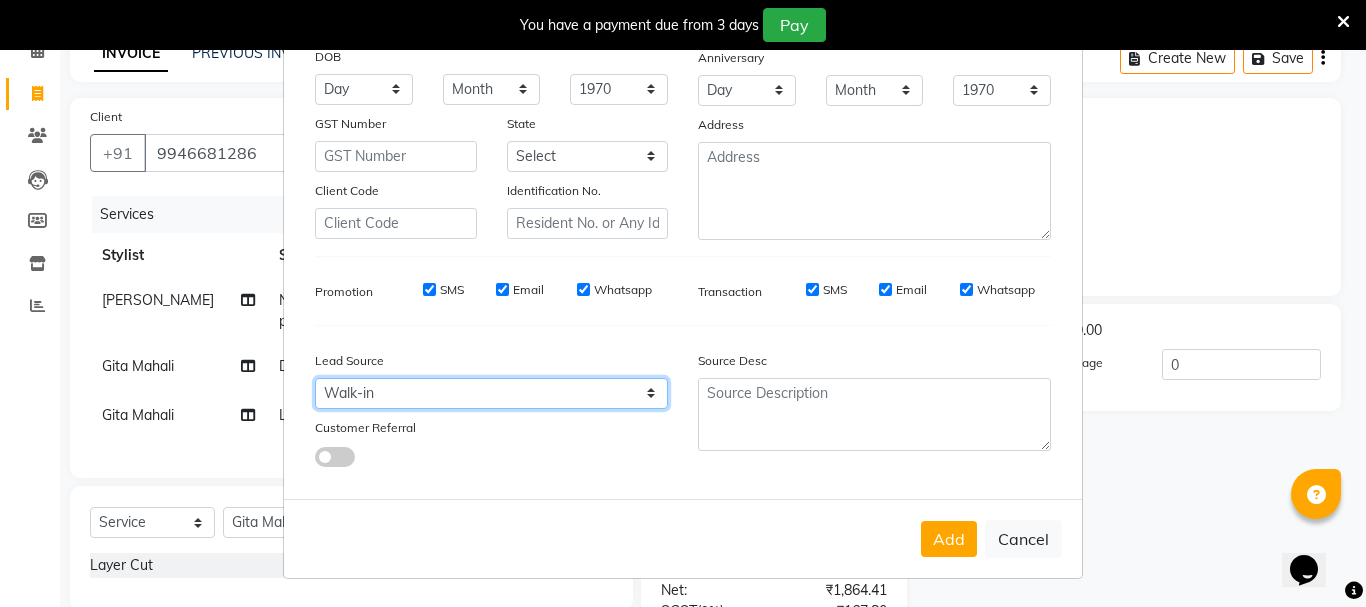 click on "Select Walk-in Referral Internet Friend Word of Mouth Advertisement Facebook JustDial Google Other Instagram  YouTube  WhatsApp" at bounding box center [491, 393] 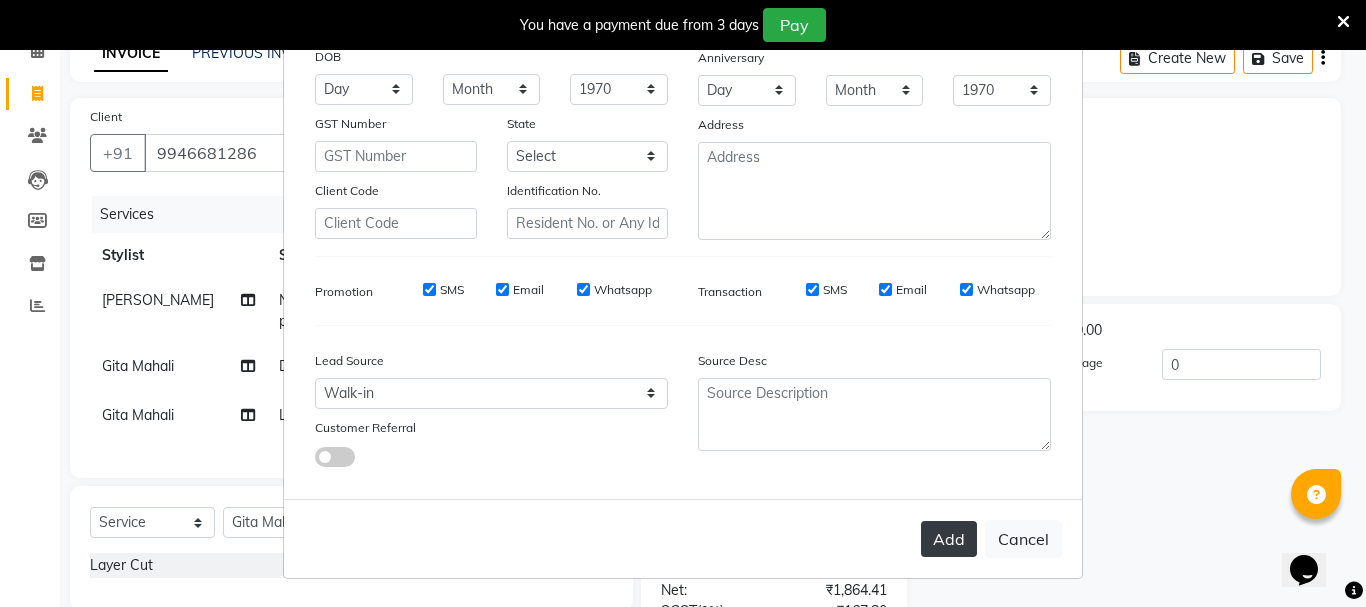 click on "Add" at bounding box center (949, 539) 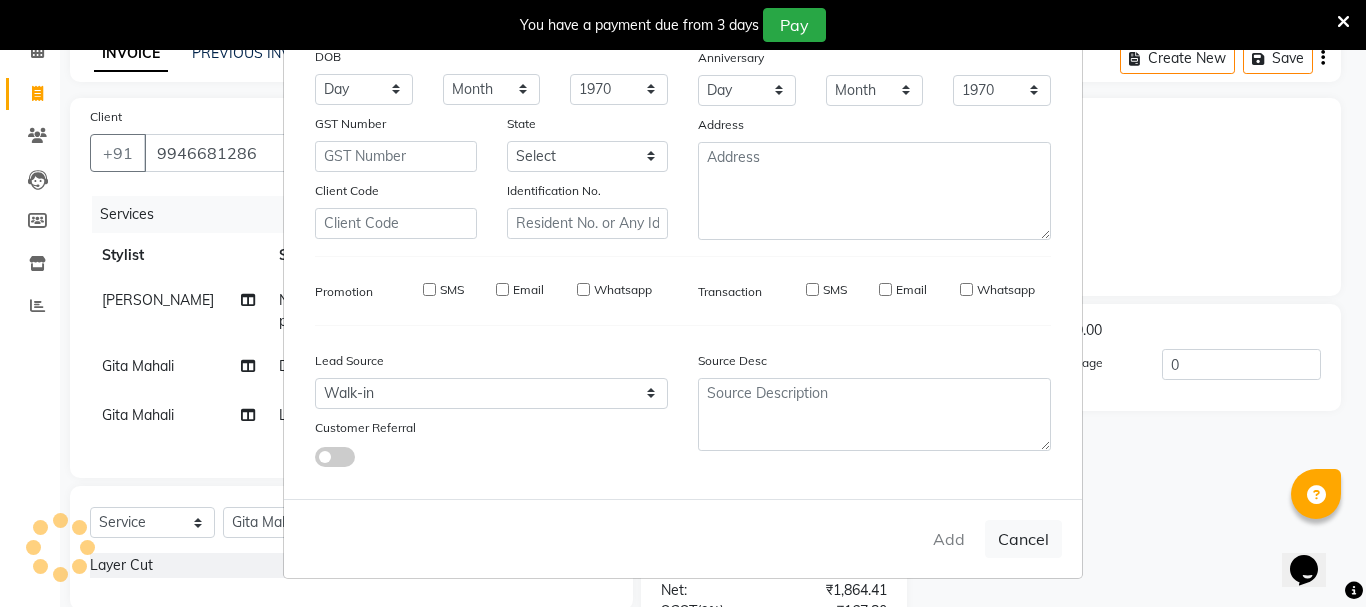 type 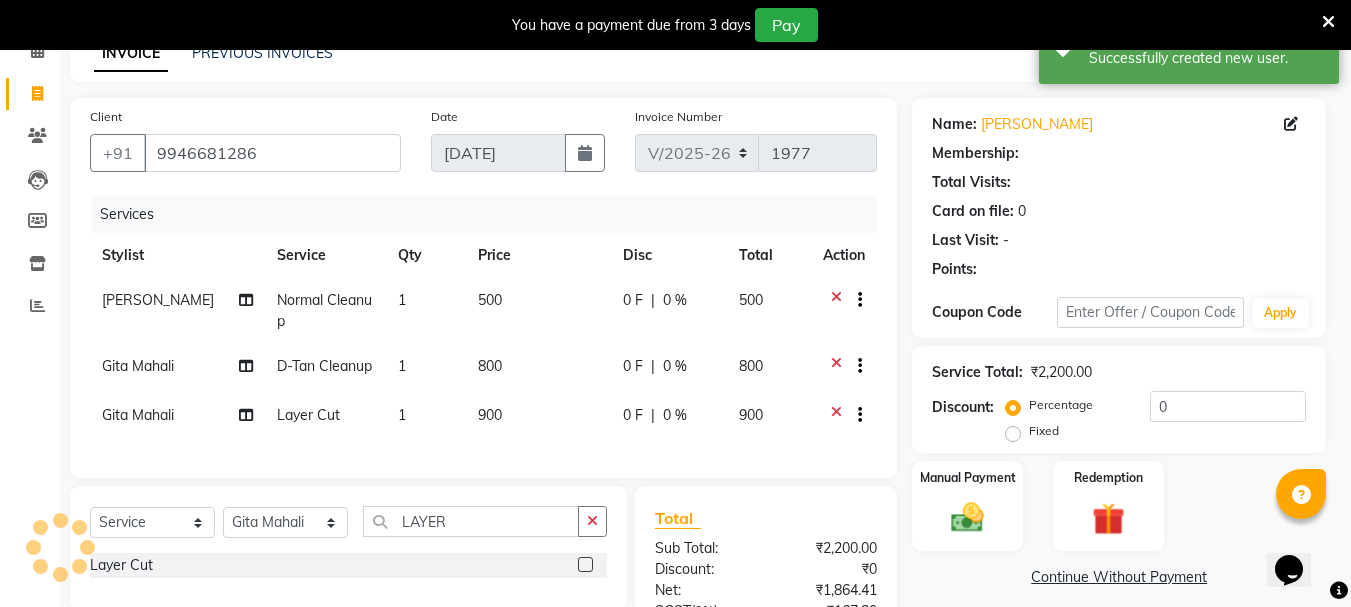 select on "1: Object" 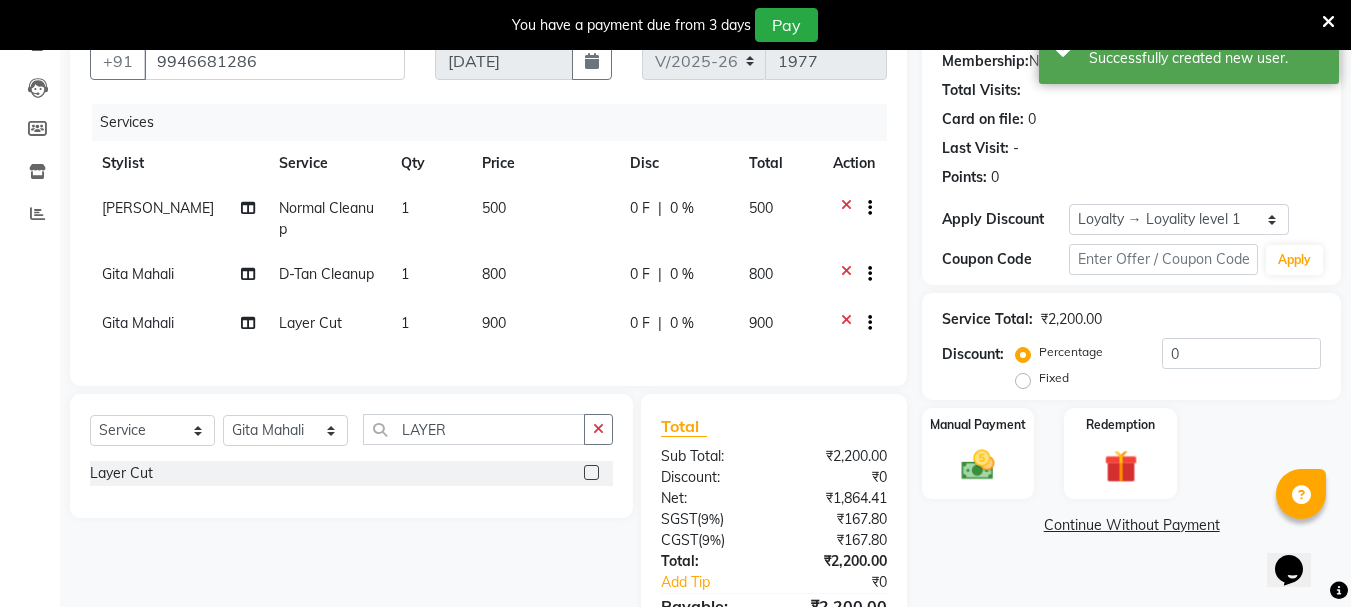 scroll, scrollTop: 302, scrollLeft: 0, axis: vertical 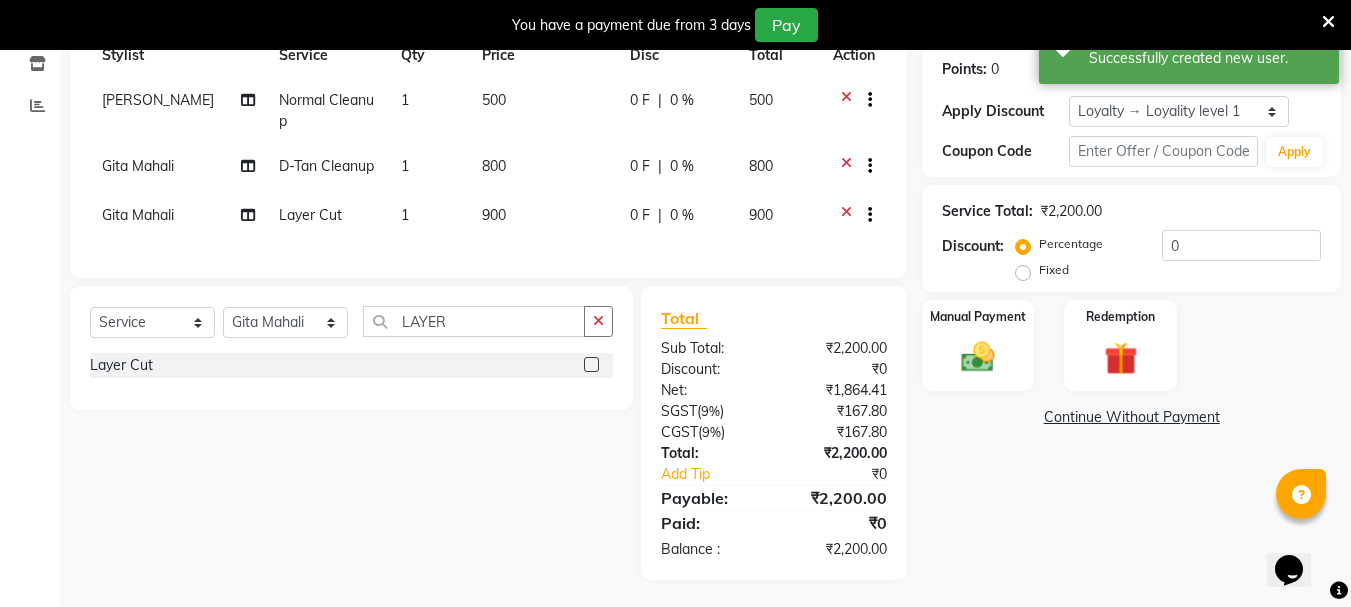 click on "0 %" 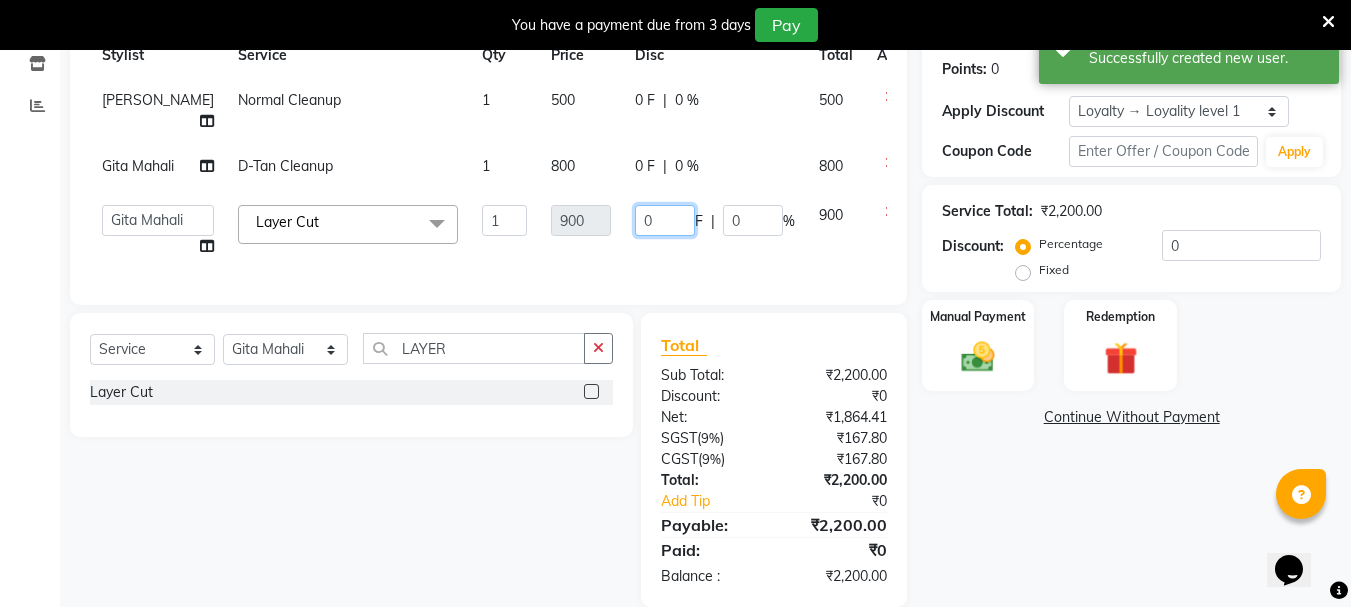 click on "0" 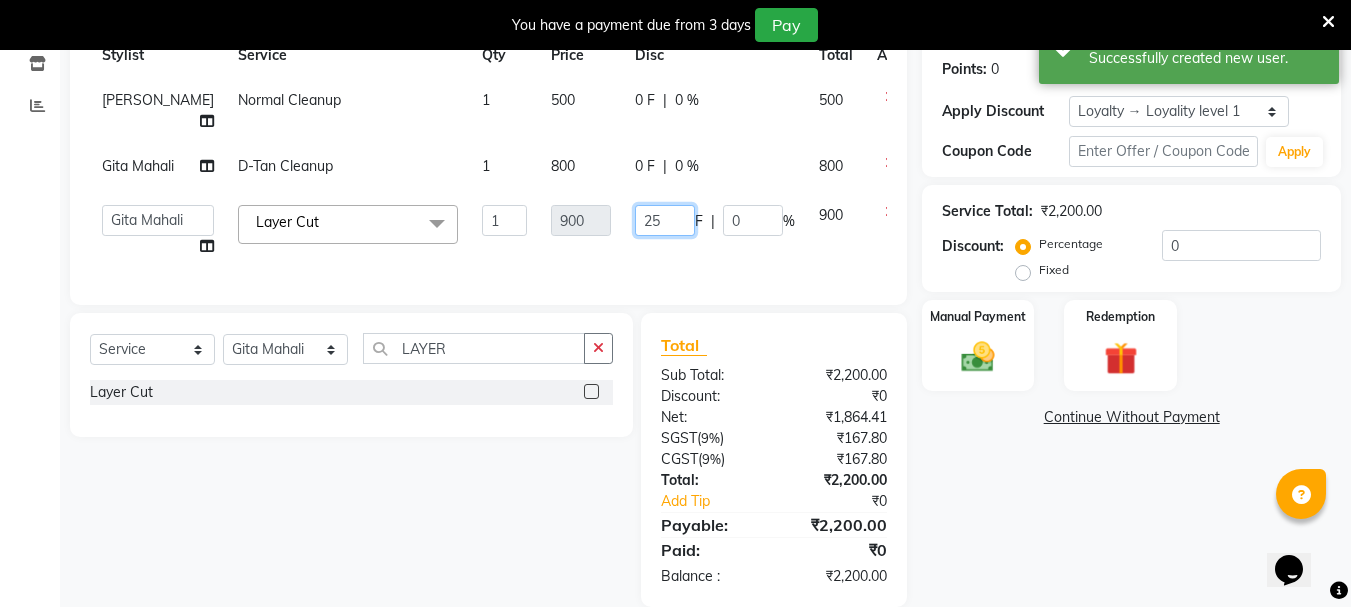 type on "2" 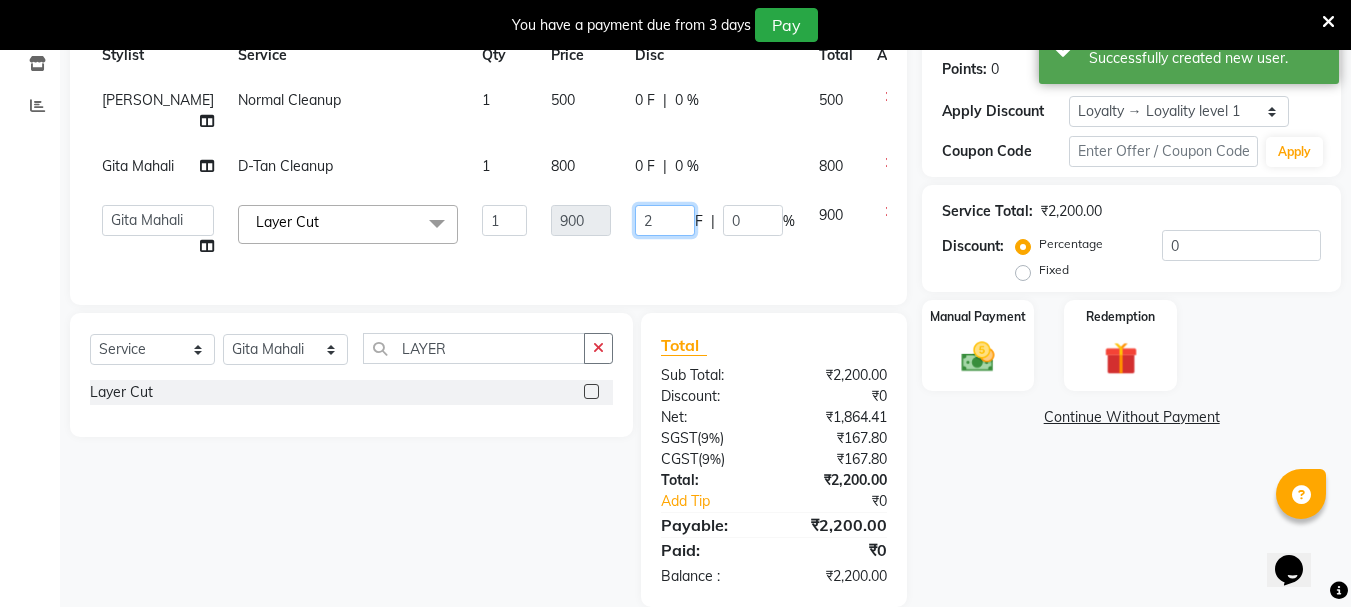 type 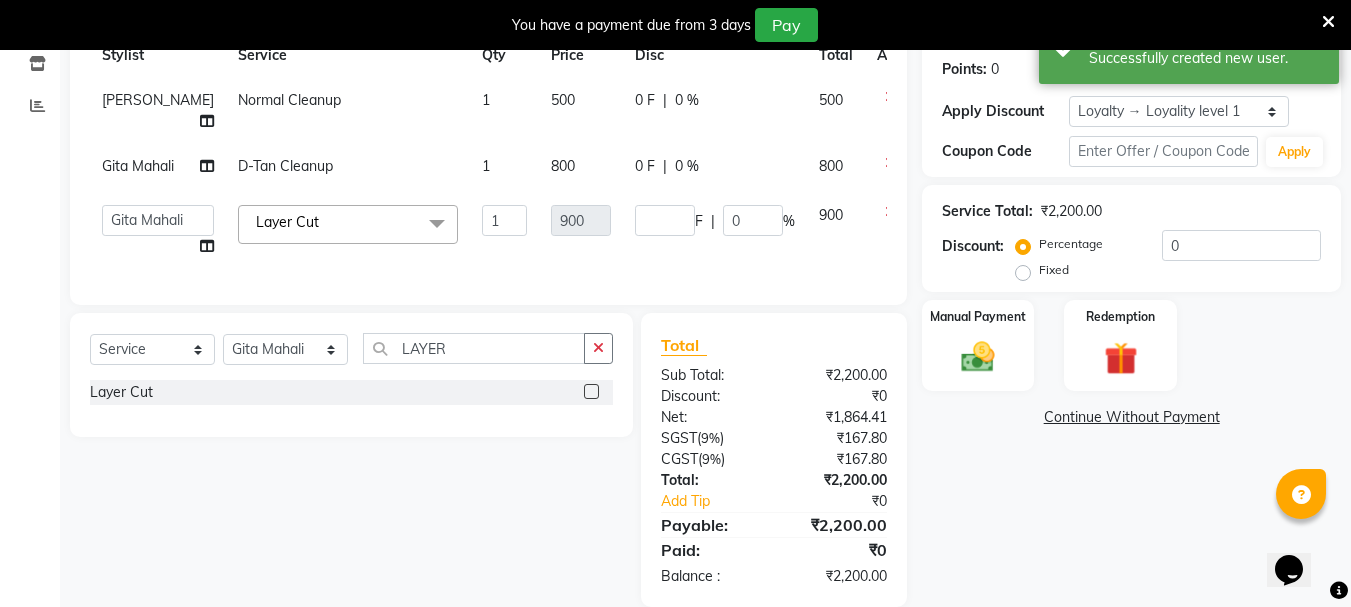 click on "Name: Rini  Membership:  No Active Membership  Total Visits:   Card on file:  0 Last Visit:   - Points:   0  Apply Discount Select  Loyalty → Loyality level 1  Coupon Code Apply Service Total:  ₹2,200.00  Discount:  Percentage   Fixed  0 Manual Payment Redemption  Continue Without Payment" 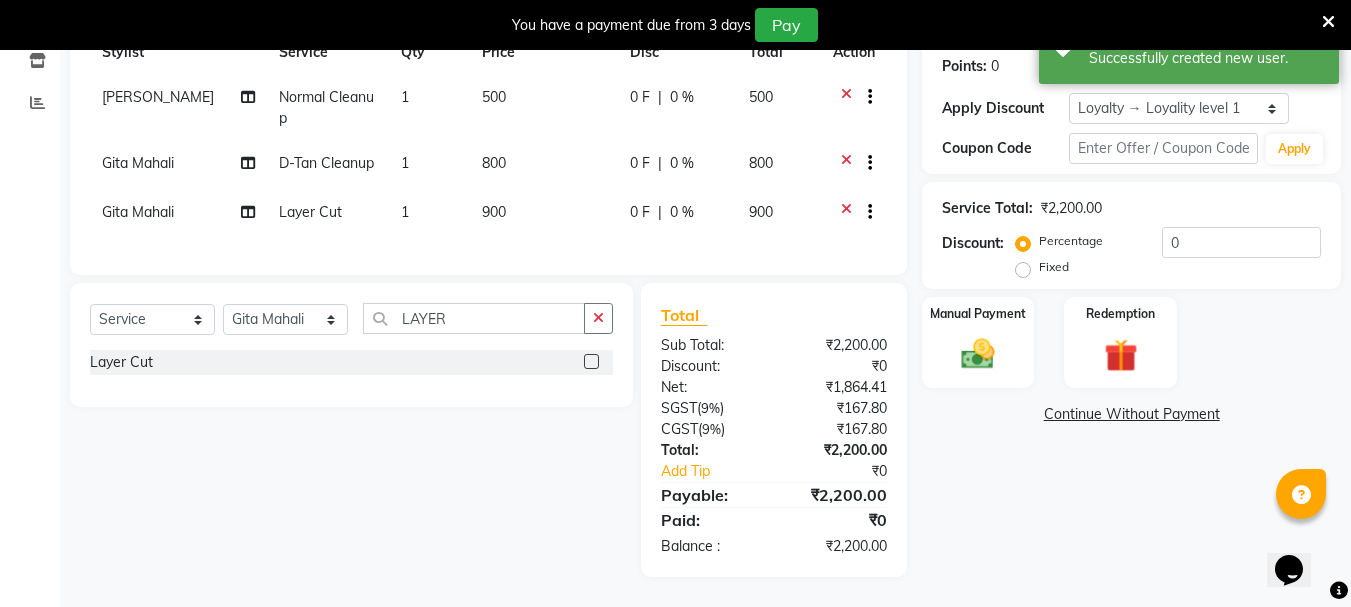 scroll, scrollTop: 320, scrollLeft: 0, axis: vertical 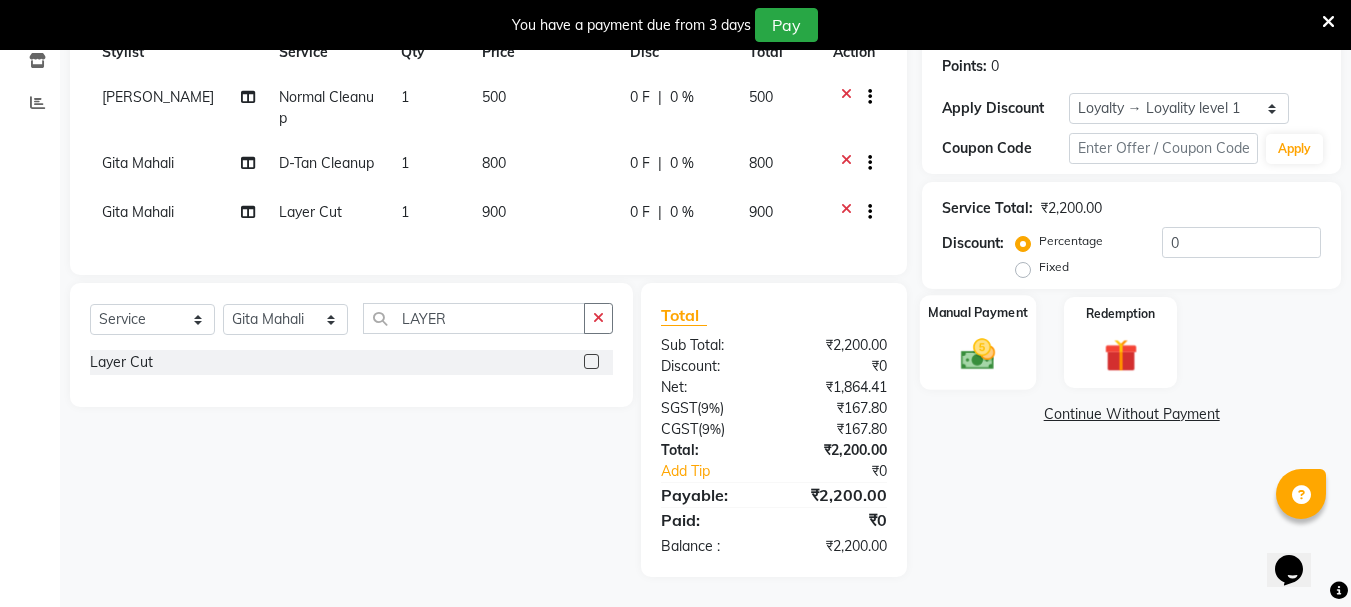 click 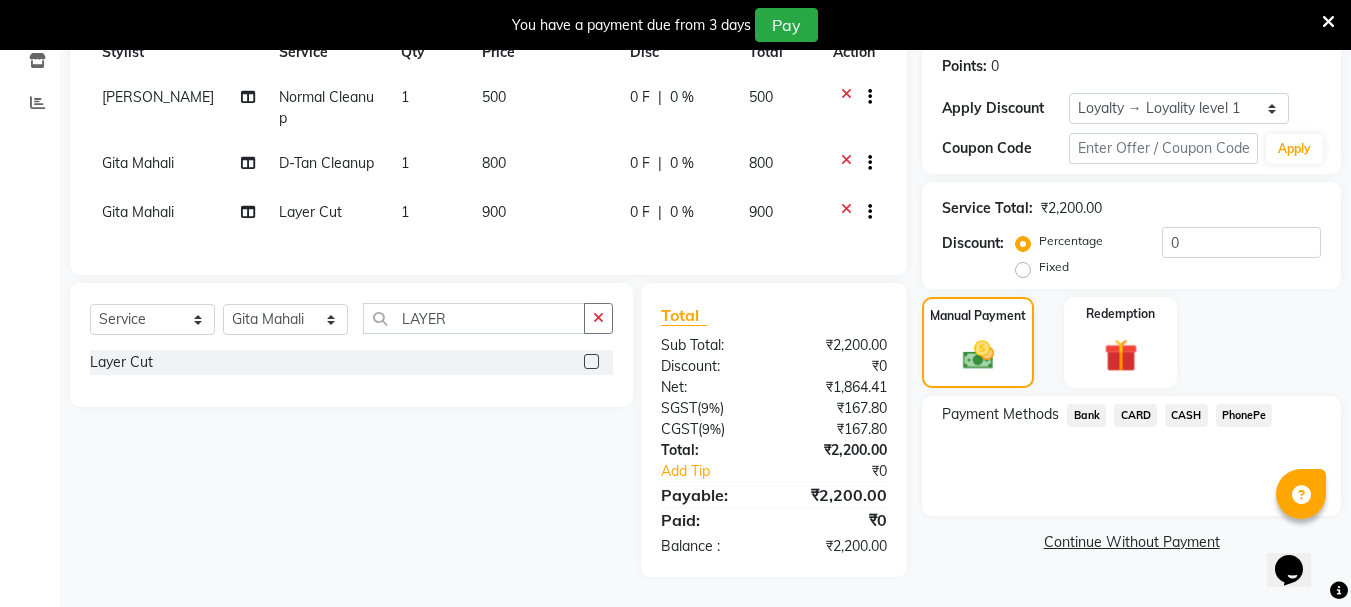 click on "900" 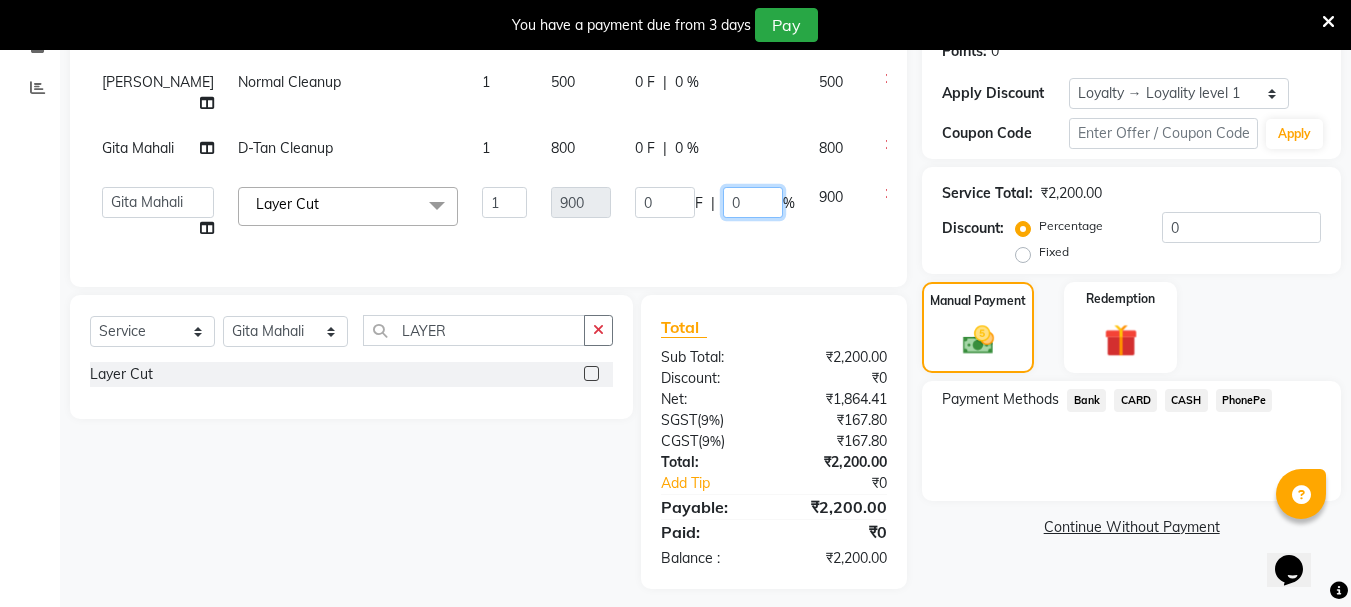 click on "0" 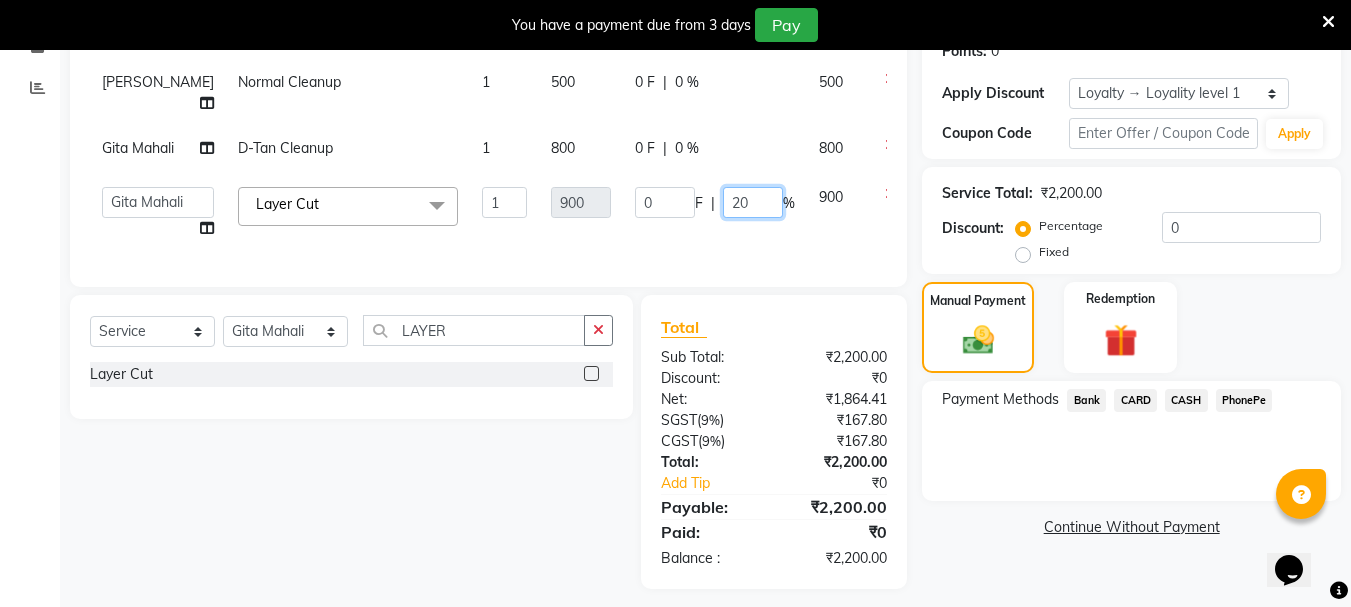 type on "200" 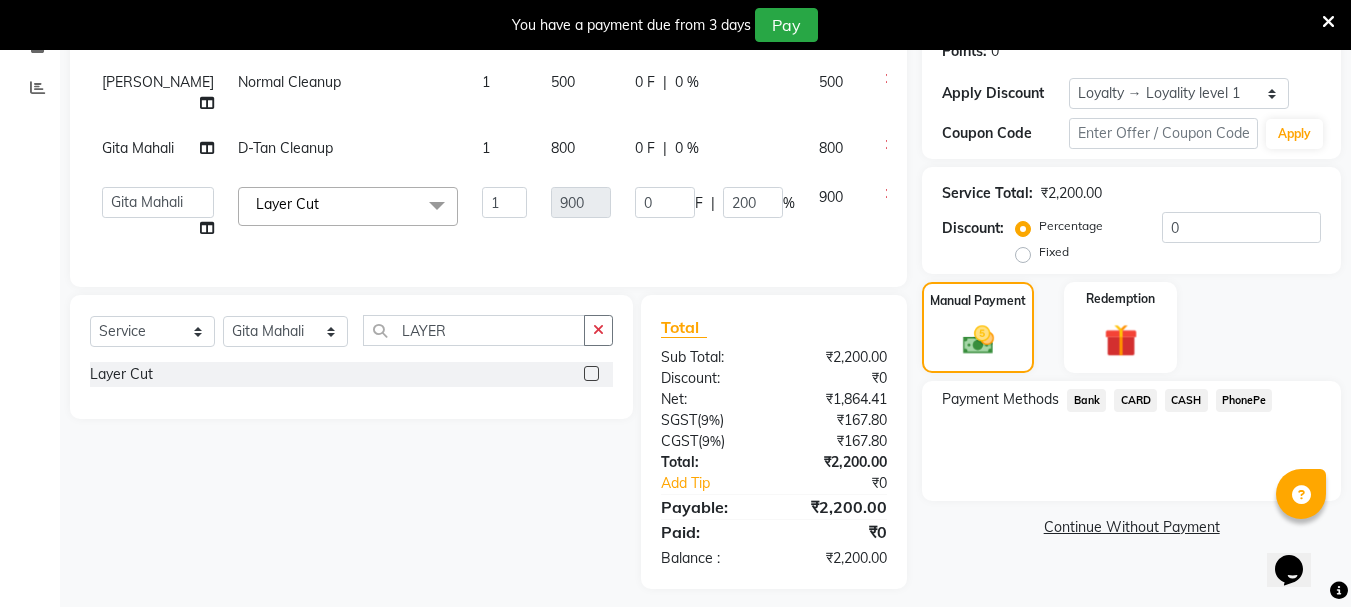 click on "Client +91 9946681286 Date 11-07-2025 Invoice Number V/2025 V/2025-26 1977 Services Stylist Service Qty Price Disc Total Action Priya Chakraborty Normal Cleanup 1 500 0 F | 0 % 500 Gita Mahali  D-Tan Cleanup 1 800 0 F | 0 % 800  AMRITHA   ANJALI ANAND   DIVYA L	   Gita Mahali    Jibi P R   Karina Darjee    KOTTARAKKARA ASHTAMUDI   NISHA SAMUEL 	   Priya Chakraborty   SARIGA R	   SHAHIDA   SHAMINA MUHAMMED P R  Layer Cut  x Acne Facial Anti Acne Treatment Anti Ageing Facial Bridal Glow Facial De-Pigmentation Treatment Dermalite Fairness Facial Diamond Facial D-Tan Cleanup D-Tan Facial D-Tan Pack Fruit Facial Fyc Bamboo Charcoal Facial Fyc Bio Marine Facial Fyc Fruit Fusion Facial Fyc Luster Gold Facial Fyc Pure Vit-C Facial Fyc Red Wine Facial Glovite Facial Gold Moroccan Vit C facial Dry Skin Gold Moroccan Vit C facial Oily Skin Golden Facial Hydra Brightening Facial Hydra Facial Hydramoist Facial Microdermabrasion Treatment Normal Cleanup O2C2 Facial Oxy Blast Facial Oxy Bleach Pearl Facial Protein Bleach 1" 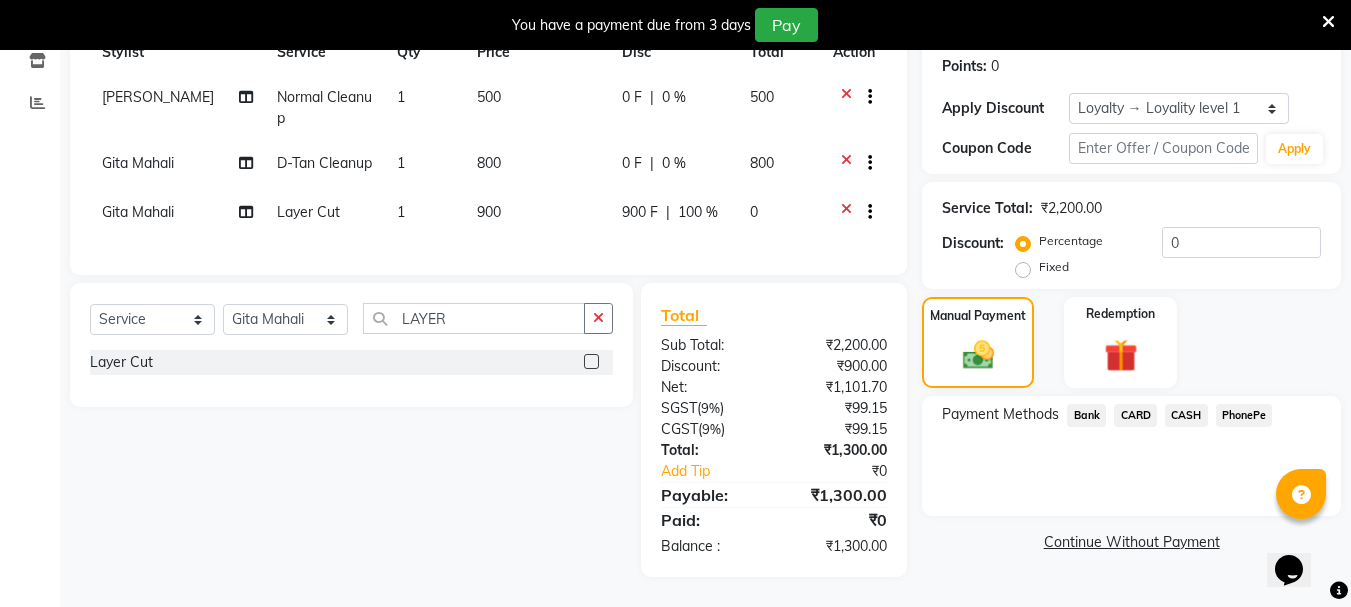 click on "900 F" 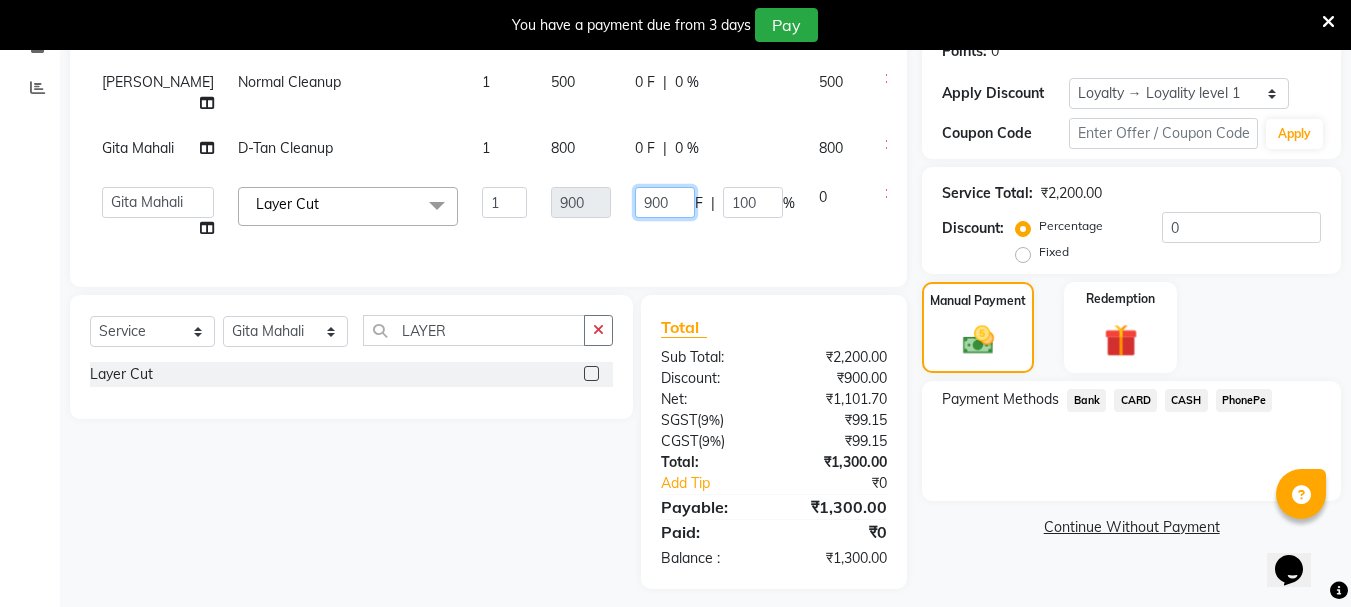 click on "900" 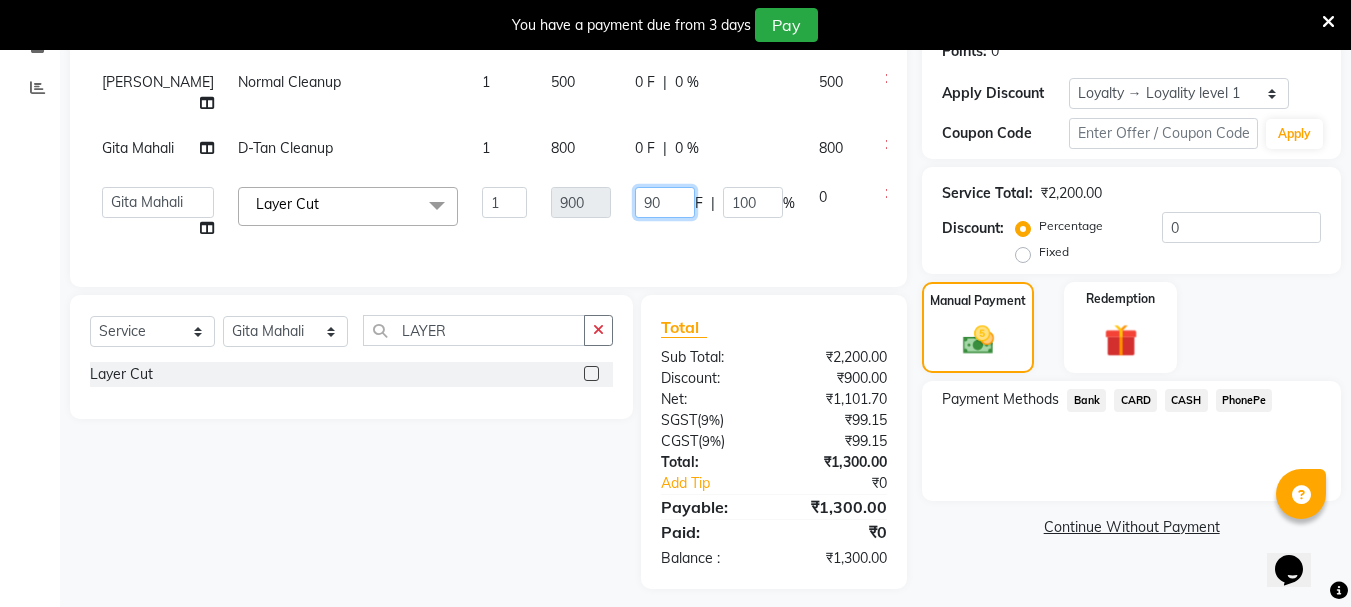 type on "9" 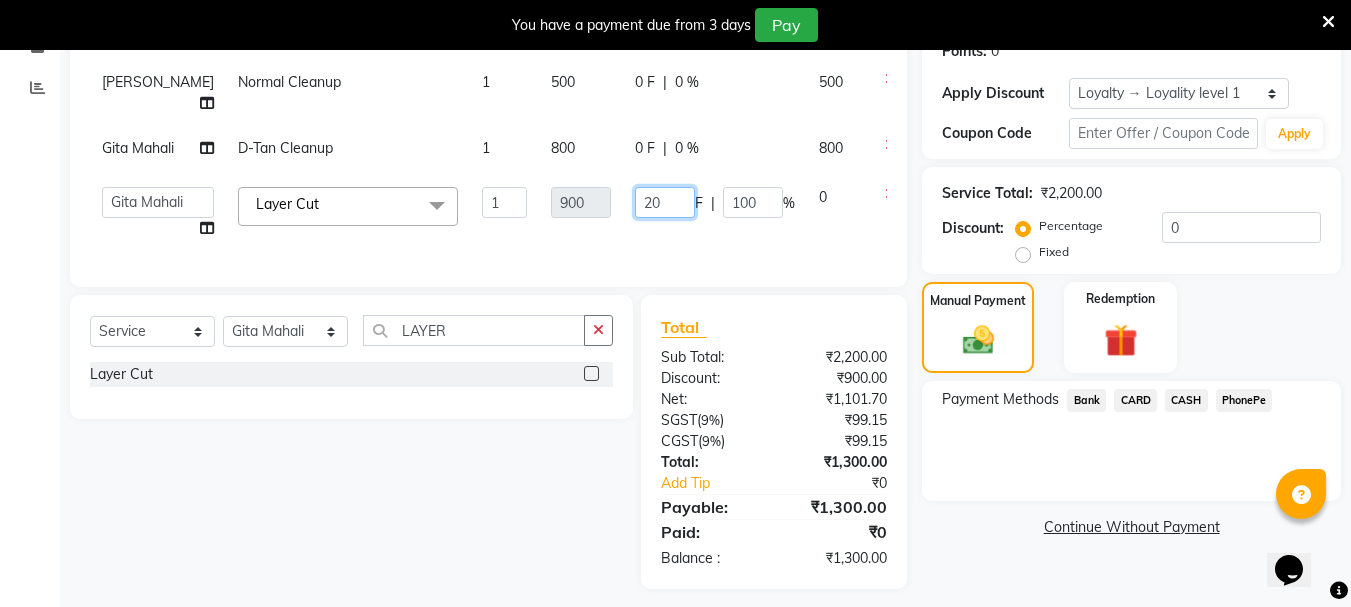 type on "200" 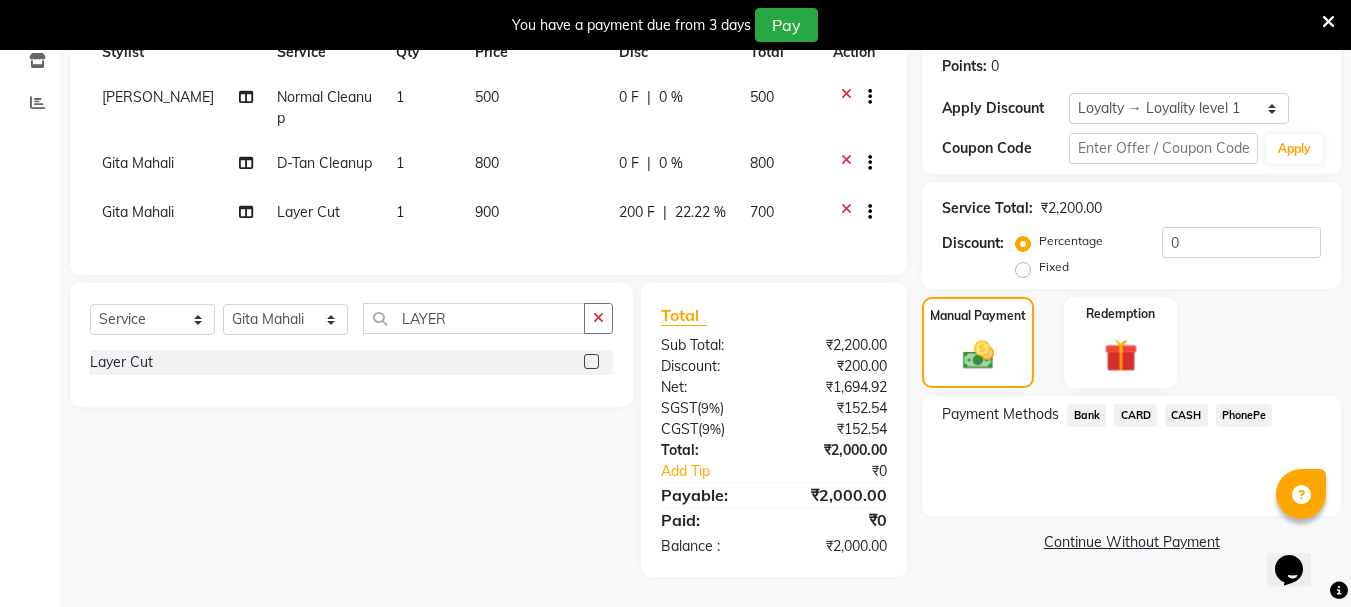 click on "Client +91 9946681286 Date 11-07-2025 Invoice Number V/2025 V/2025-26 1977 Services Stylist Service Qty Price Disc Total Action Priya Chakraborty Normal Cleanup 1 500 0 F | 0 % 500 Gita Mahali  D-Tan Cleanup 1 800 0 F | 0 % 800 Gita Mahali  Layer Cut 1 900 200 F | 22.22 % 700 Select  Service  Product  Membership  Package Voucher Prepaid Gift Card  Select Stylist AMRITHA ANJALI ANAND DIVYA L	 Gita Mahali  Jibi P R Karina Darjee  KOTTARAKKARA ASHTAMUDI NISHA SAMUEL 	 Priya Chakraborty SARIGA R	 SHAHIDA SHAMINA MUHAMMED P R LAYER Layer Cut  Total Sub Total: ₹2,200.00 Discount: ₹200.00 Net: ₹1,694.92 SGST  ( 9% ) ₹152.54 CGST  ( 9% ) ₹152.54 Total: ₹2,000.00 Add Tip ₹0 Payable: ₹2,000.00 Paid: ₹0 Balance   : ₹2,000.00" 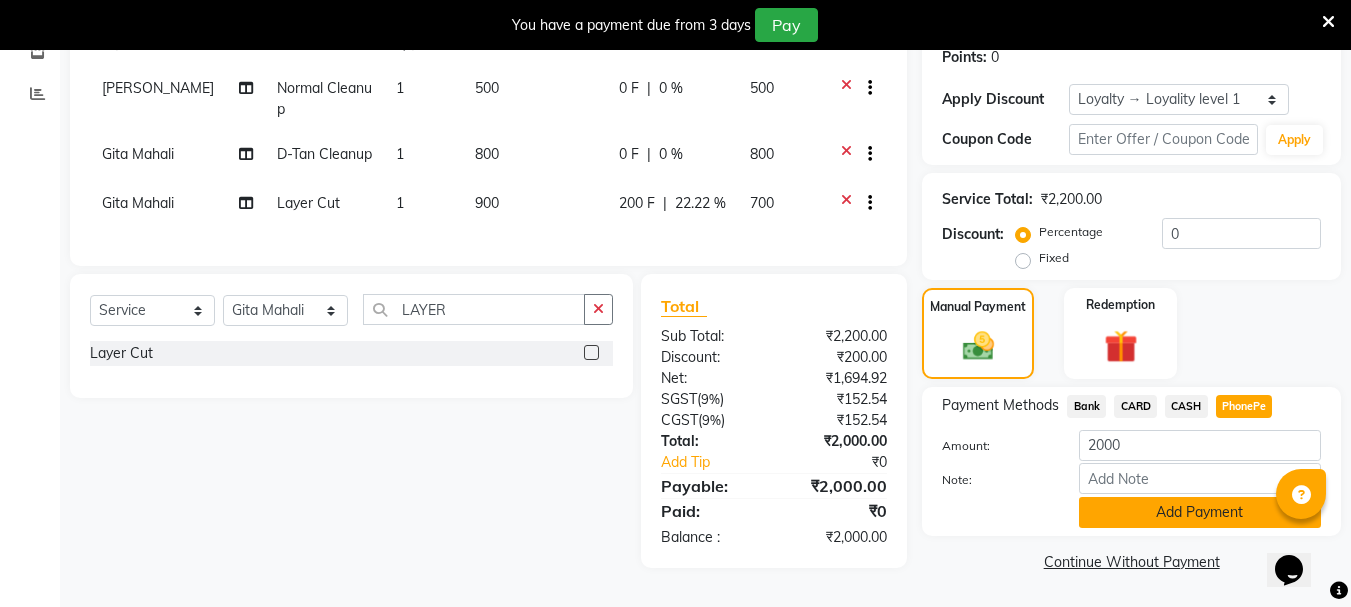 click on "Add Payment" 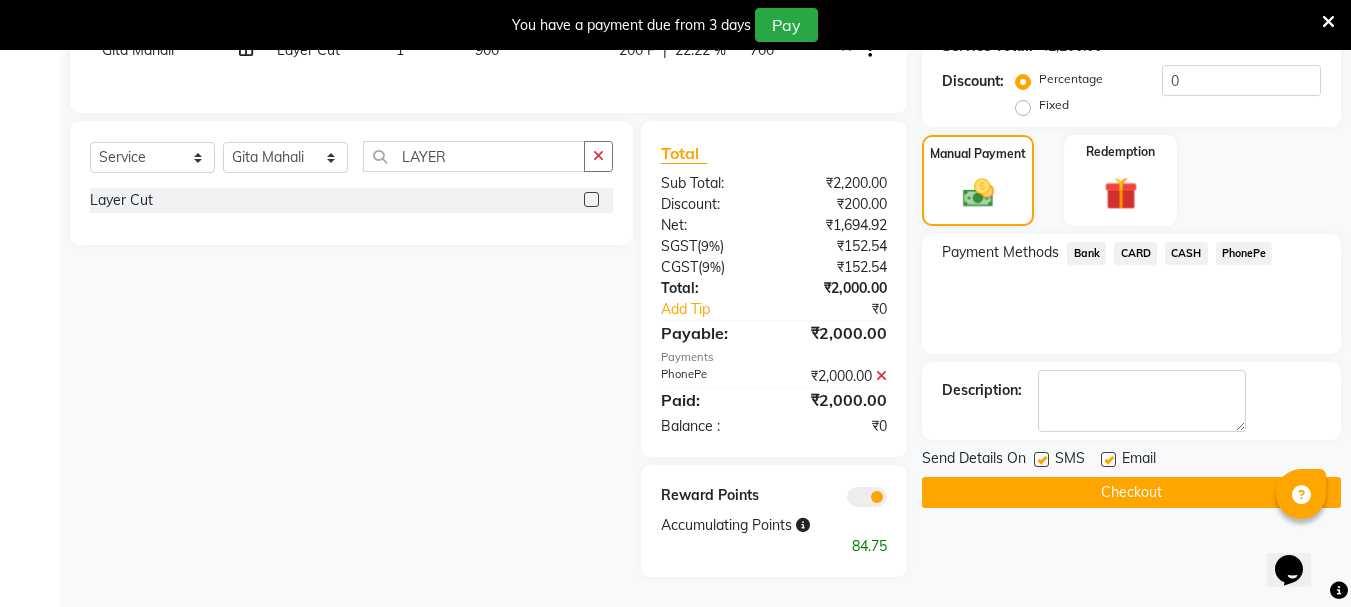 scroll, scrollTop: 482, scrollLeft: 0, axis: vertical 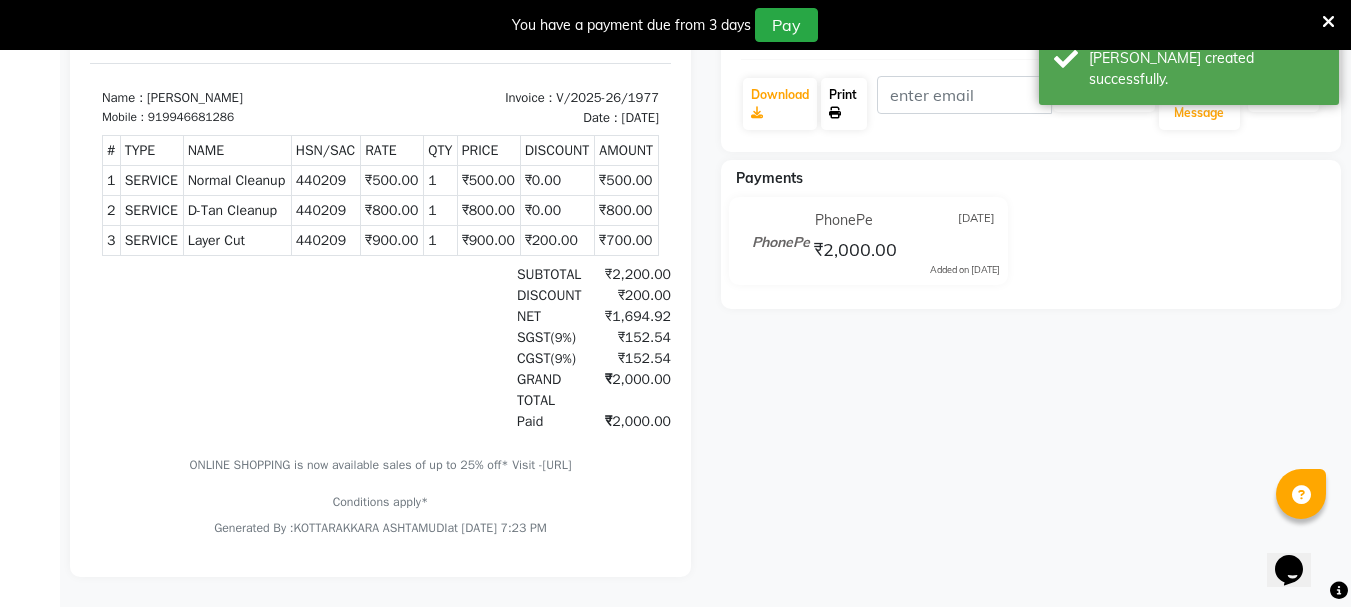 click on "Print" 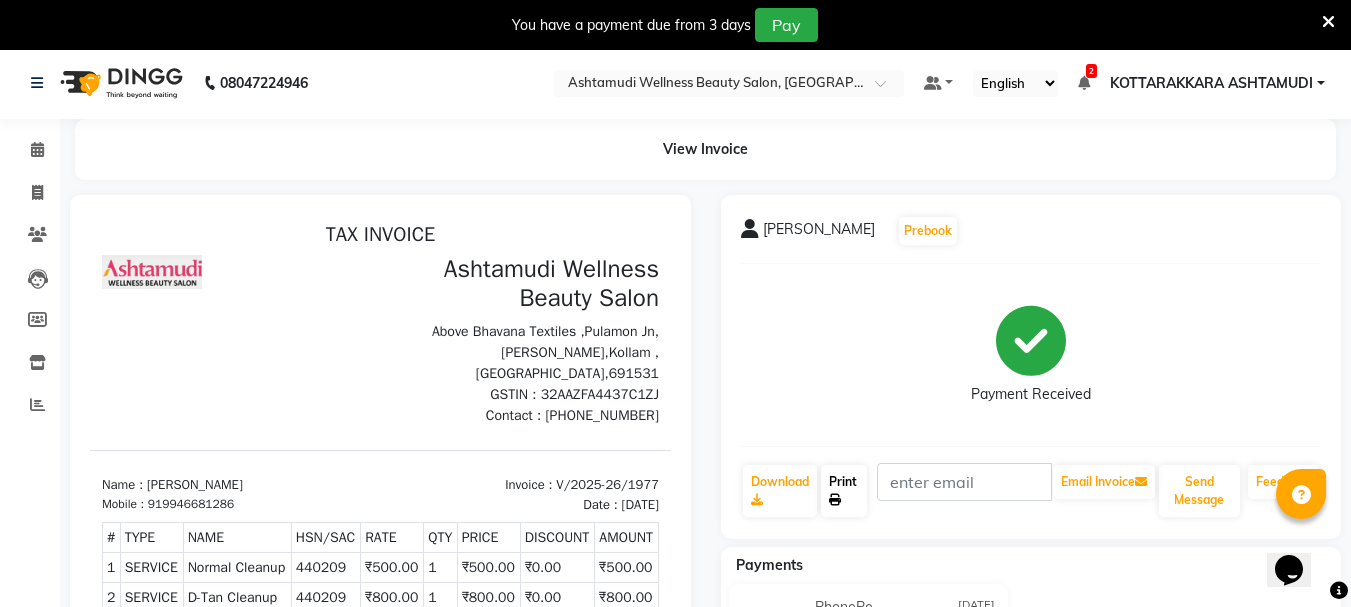 scroll, scrollTop: 0, scrollLeft: 0, axis: both 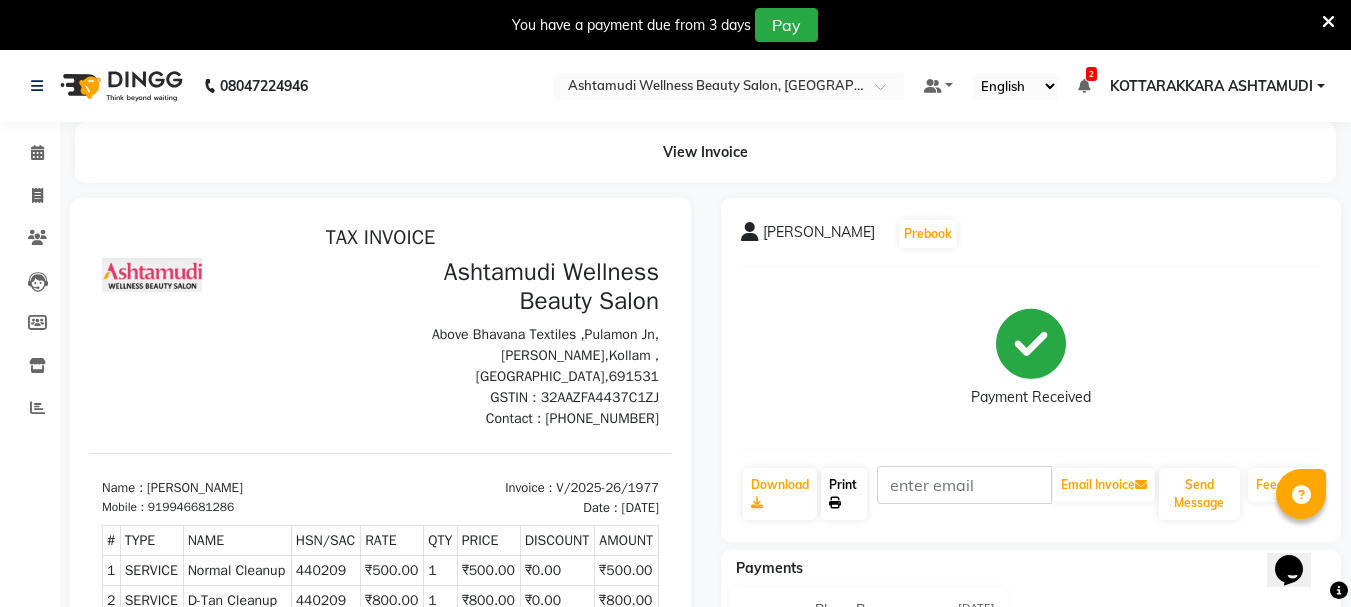 click on "Print" 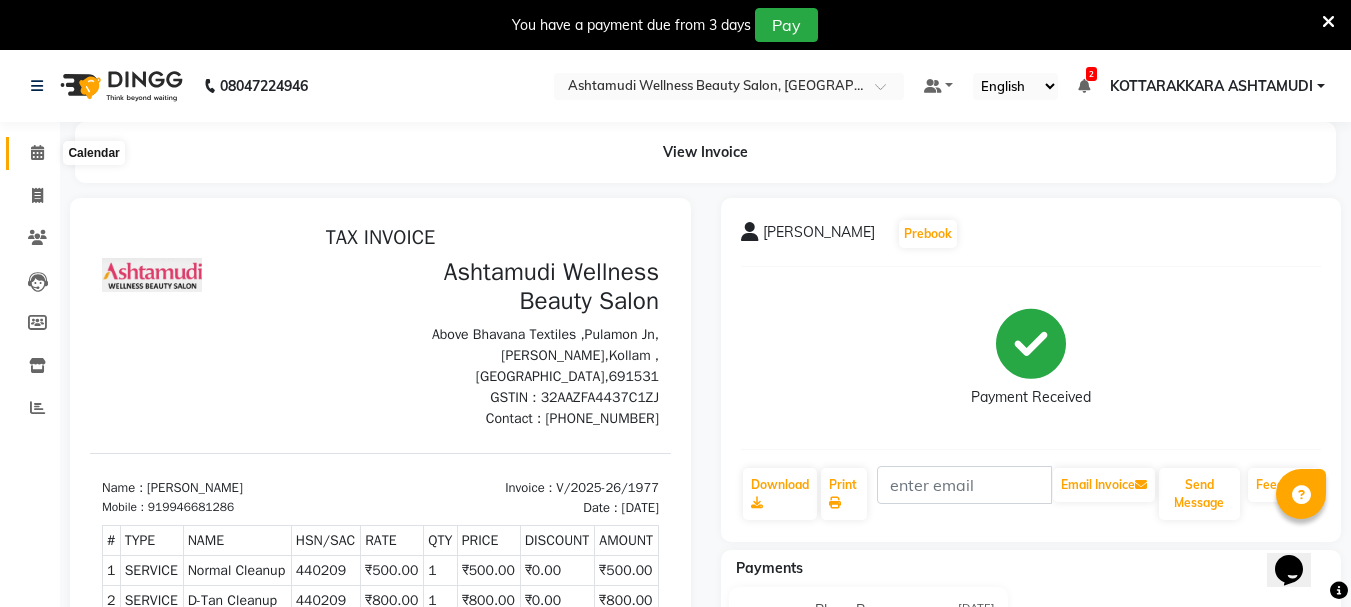 click 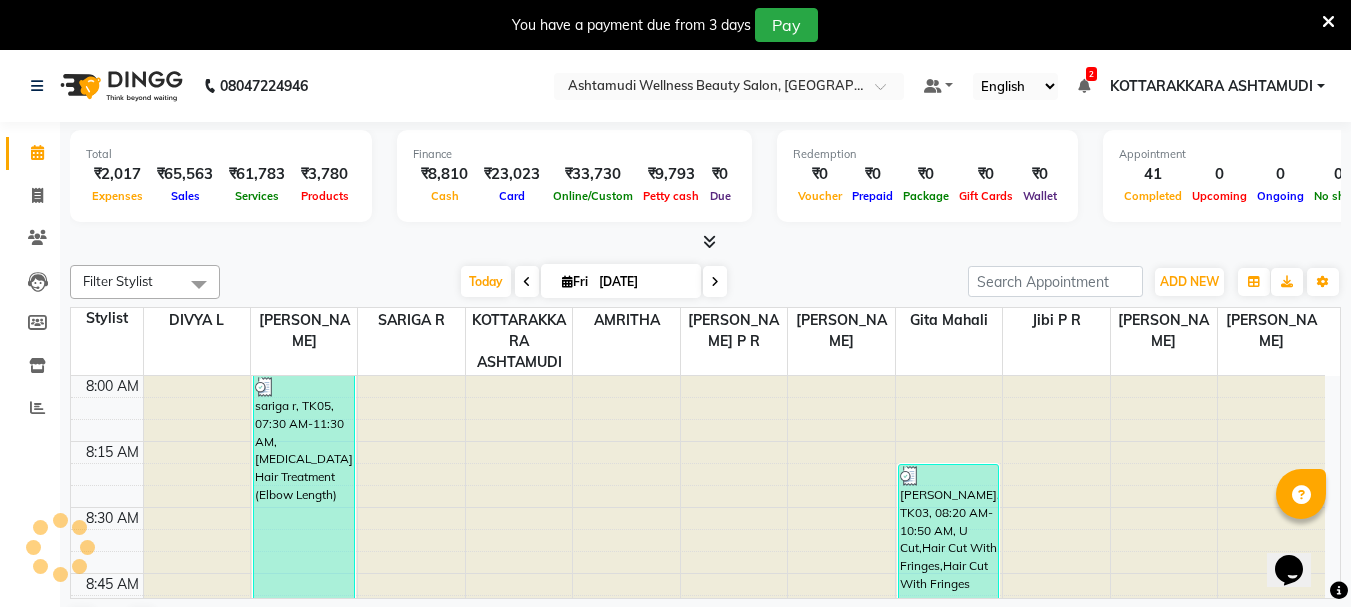scroll, scrollTop: 0, scrollLeft: 0, axis: both 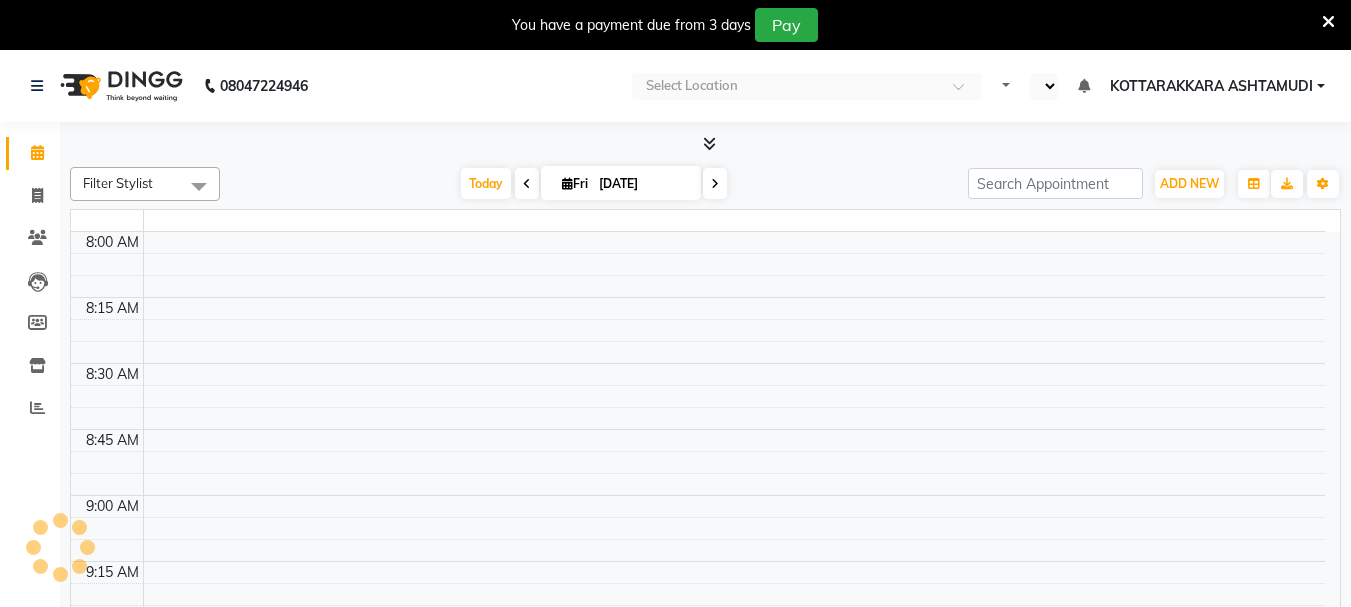 select on "en" 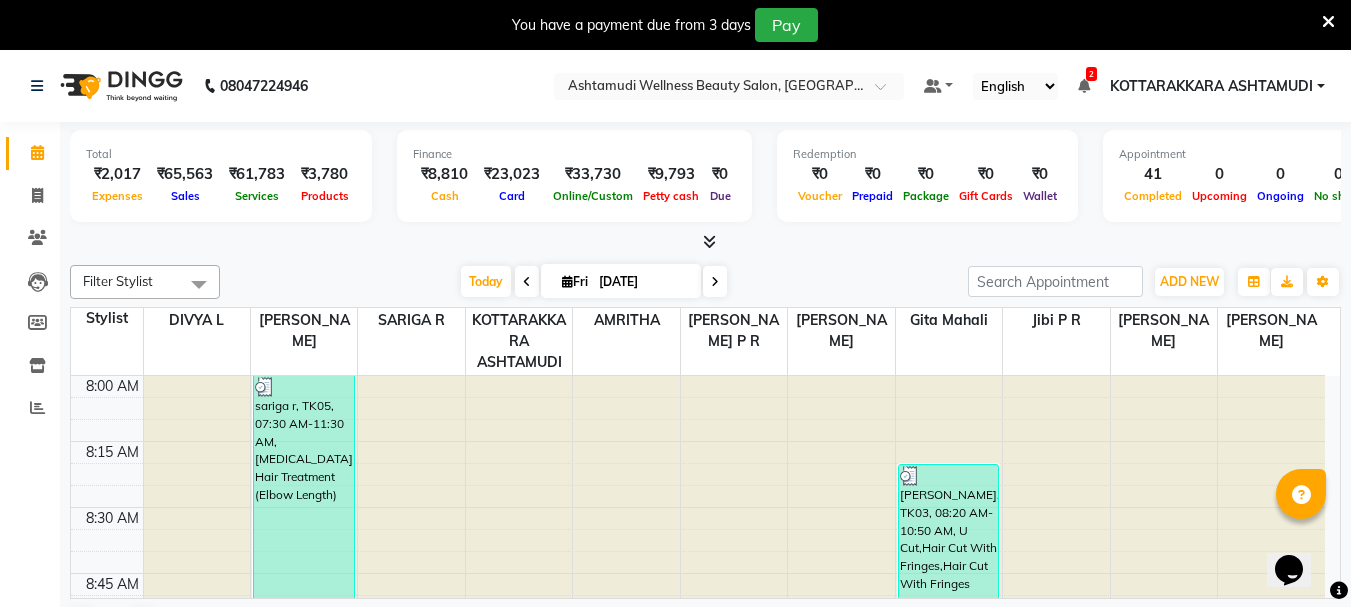 scroll, scrollTop: 0, scrollLeft: 0, axis: both 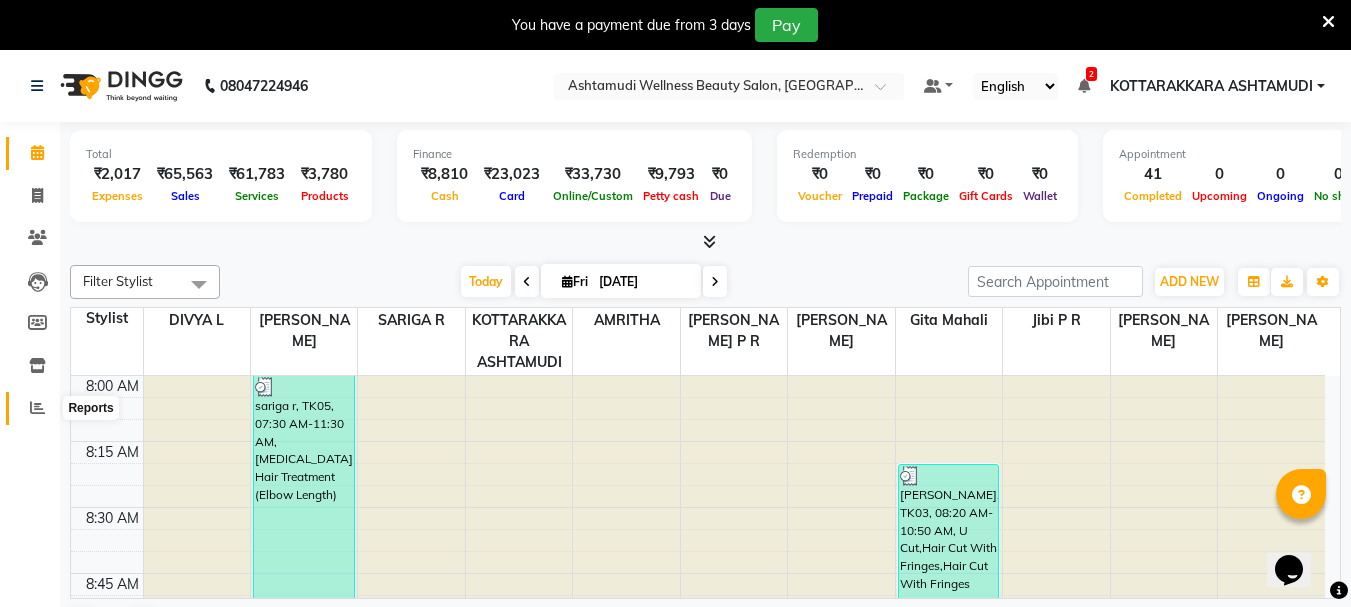 click 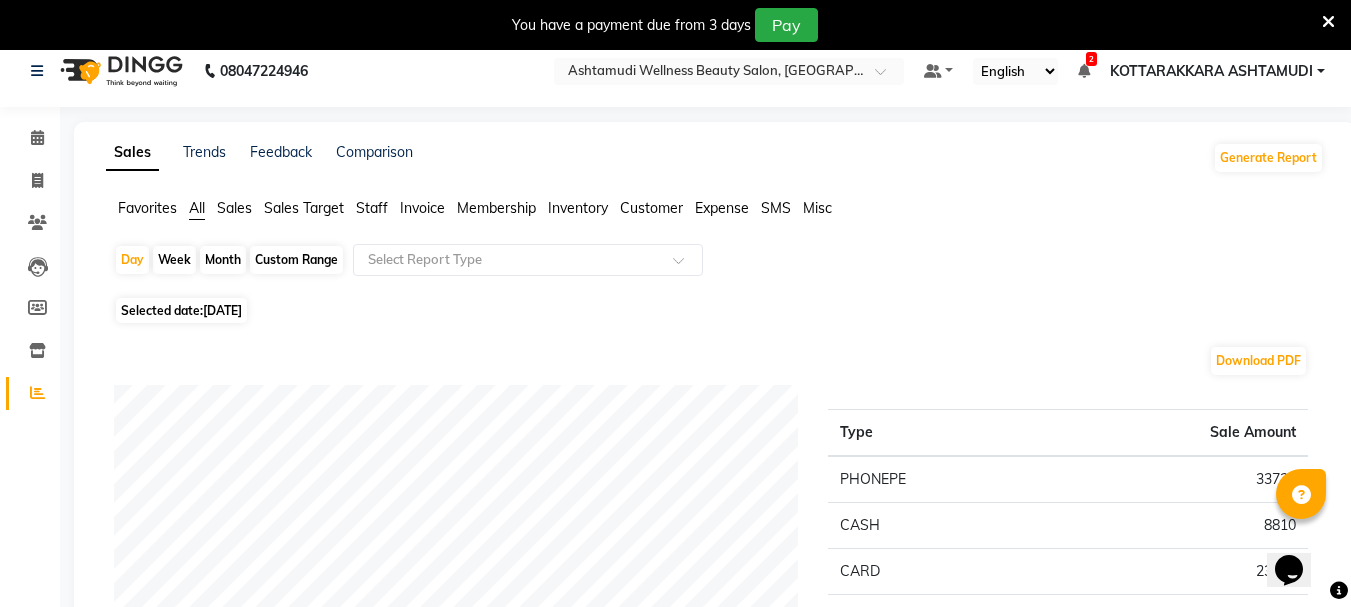 scroll, scrollTop: 0, scrollLeft: 0, axis: both 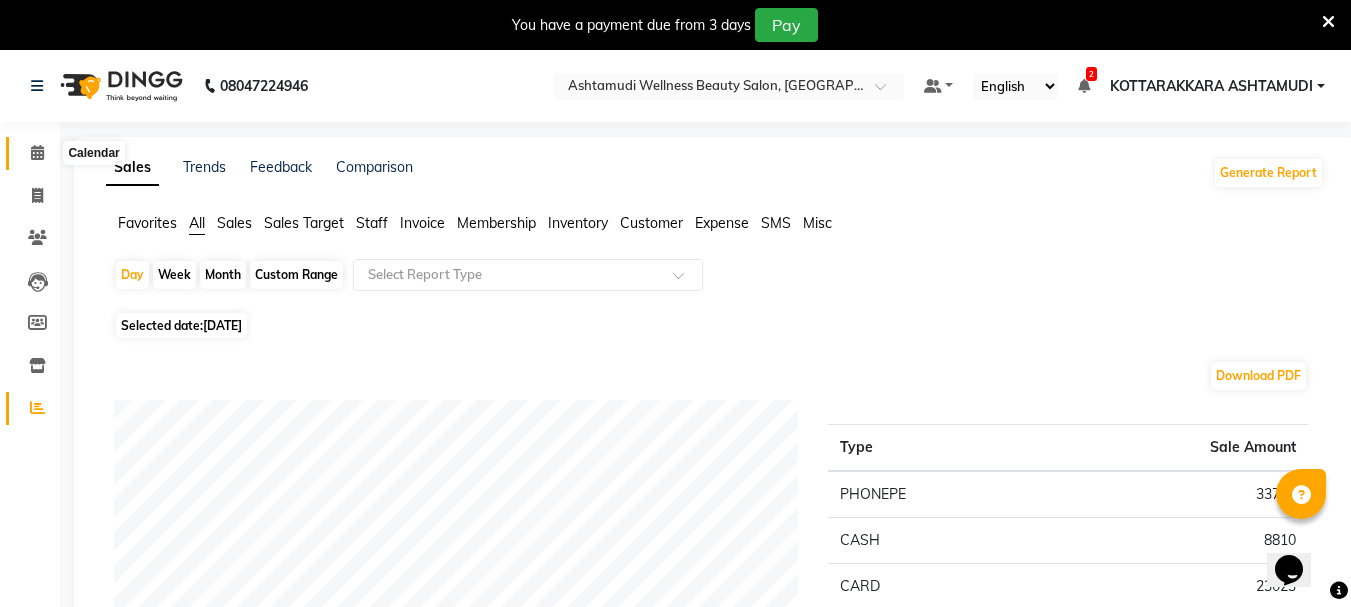 click 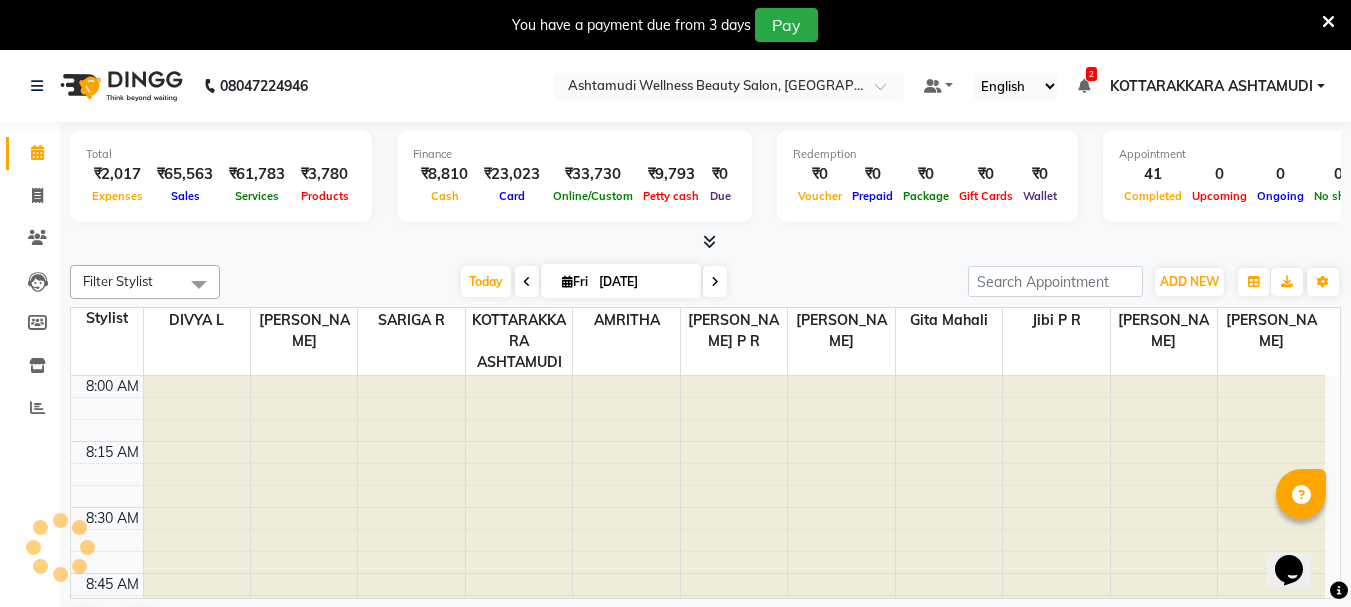 scroll, scrollTop: 0, scrollLeft: 0, axis: both 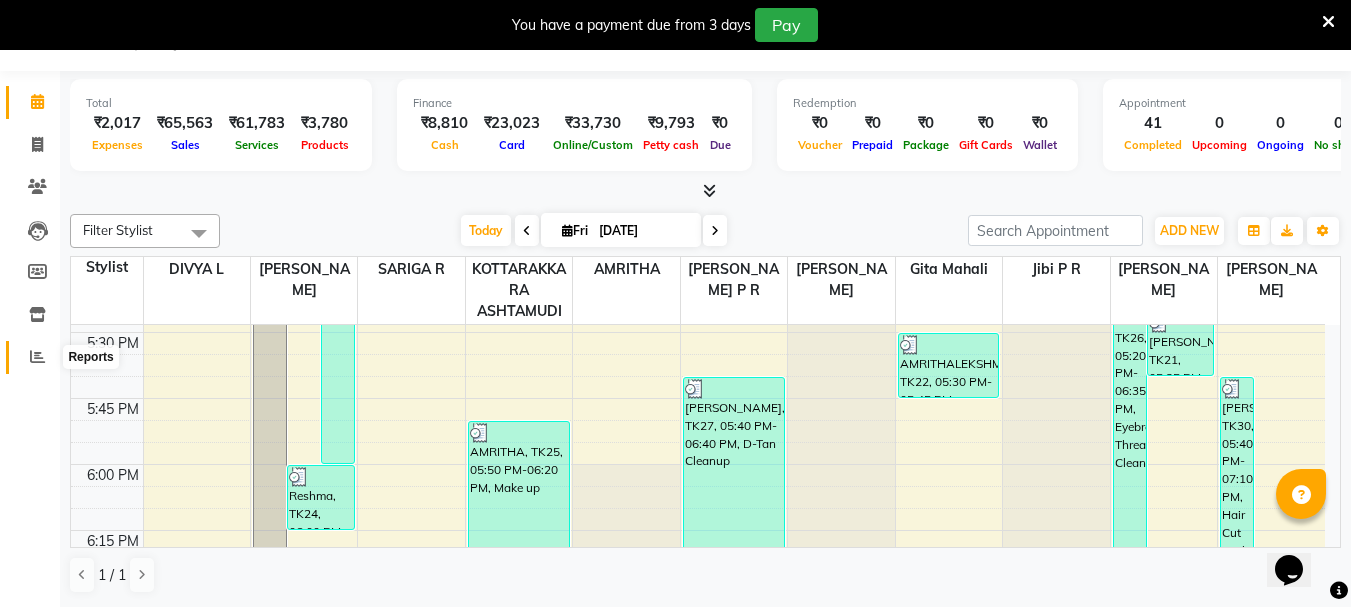 click 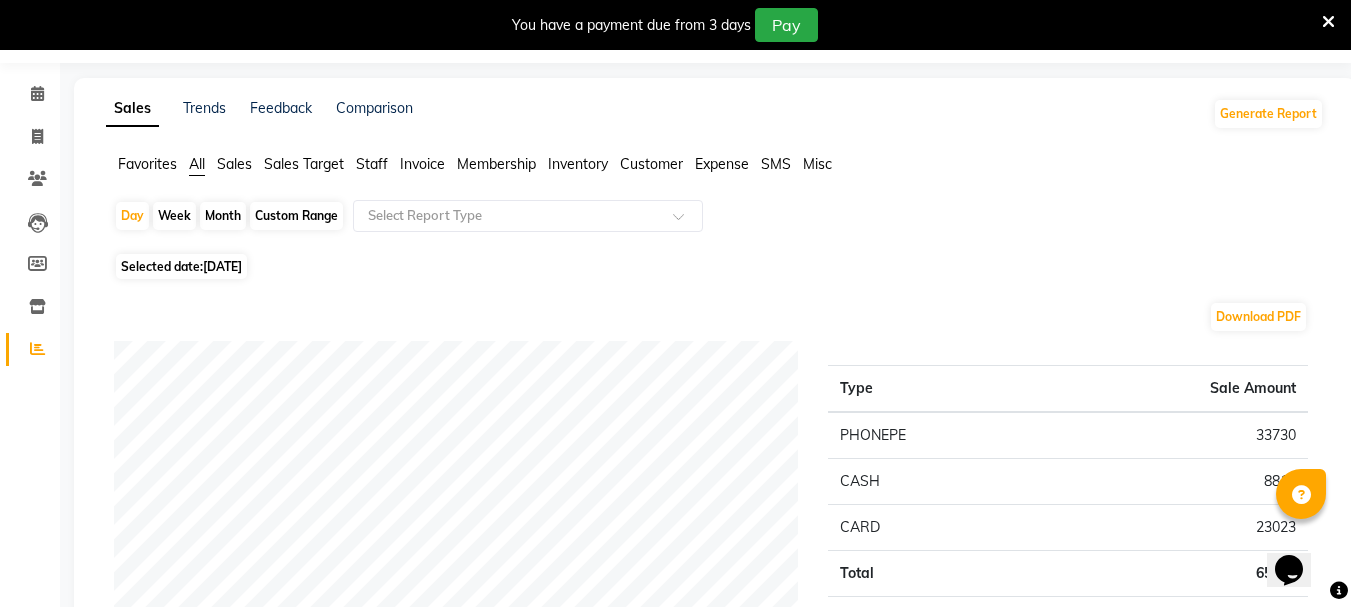 scroll, scrollTop: 0, scrollLeft: 0, axis: both 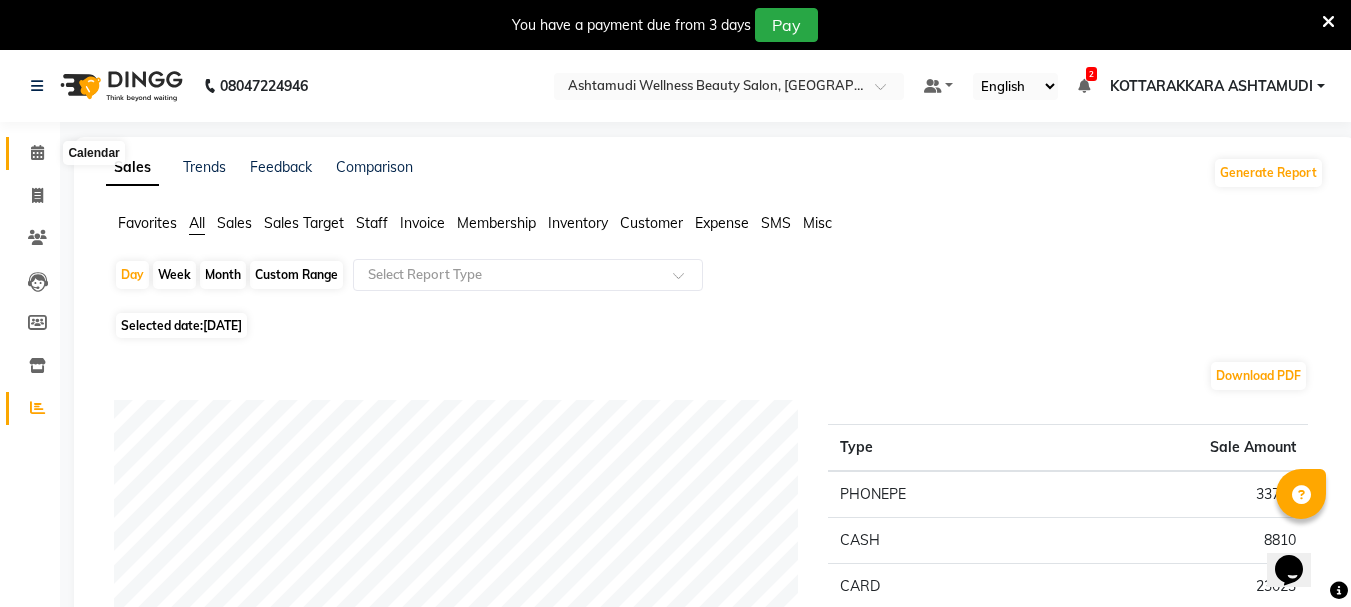 click 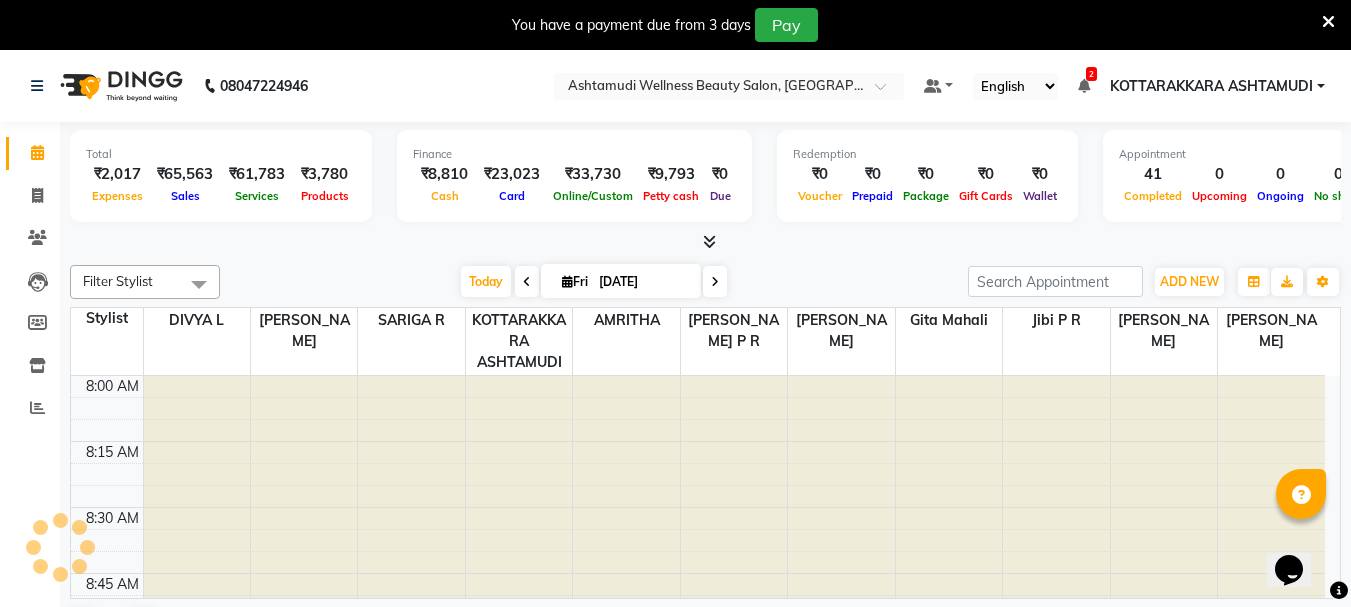 scroll, scrollTop: 0, scrollLeft: 0, axis: both 